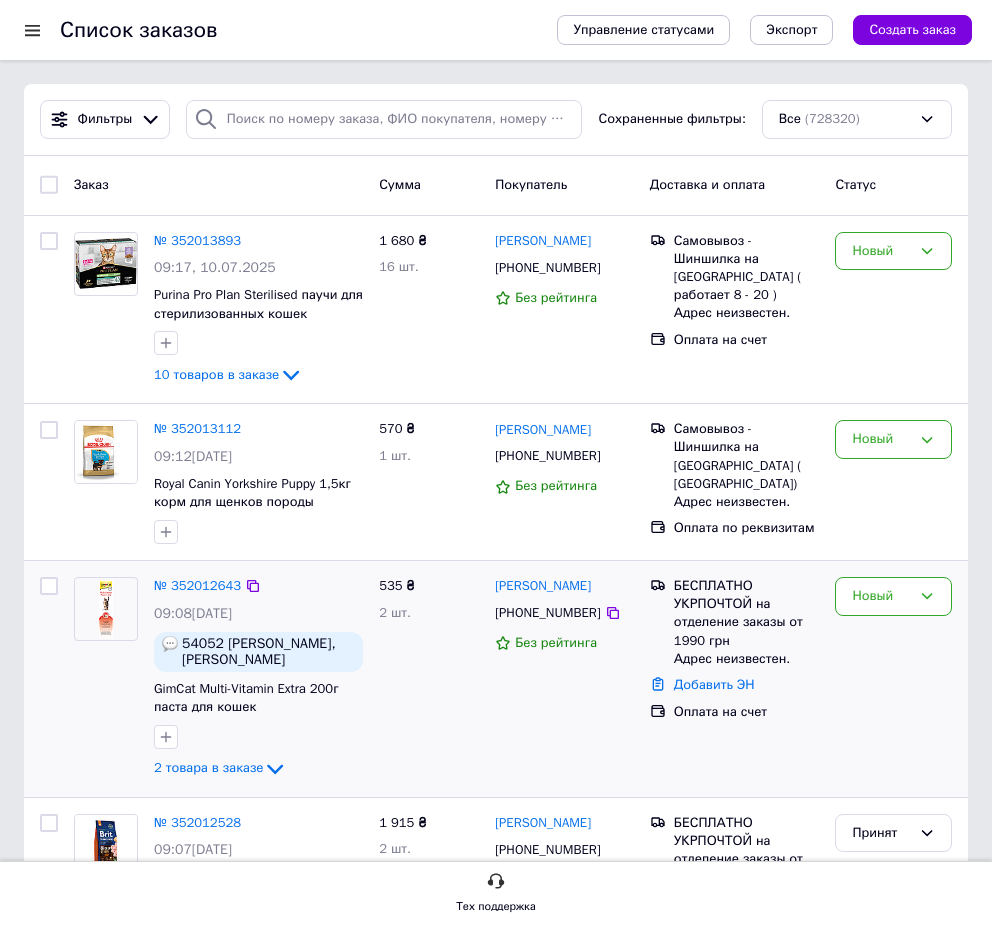 scroll, scrollTop: 306, scrollLeft: 0, axis: vertical 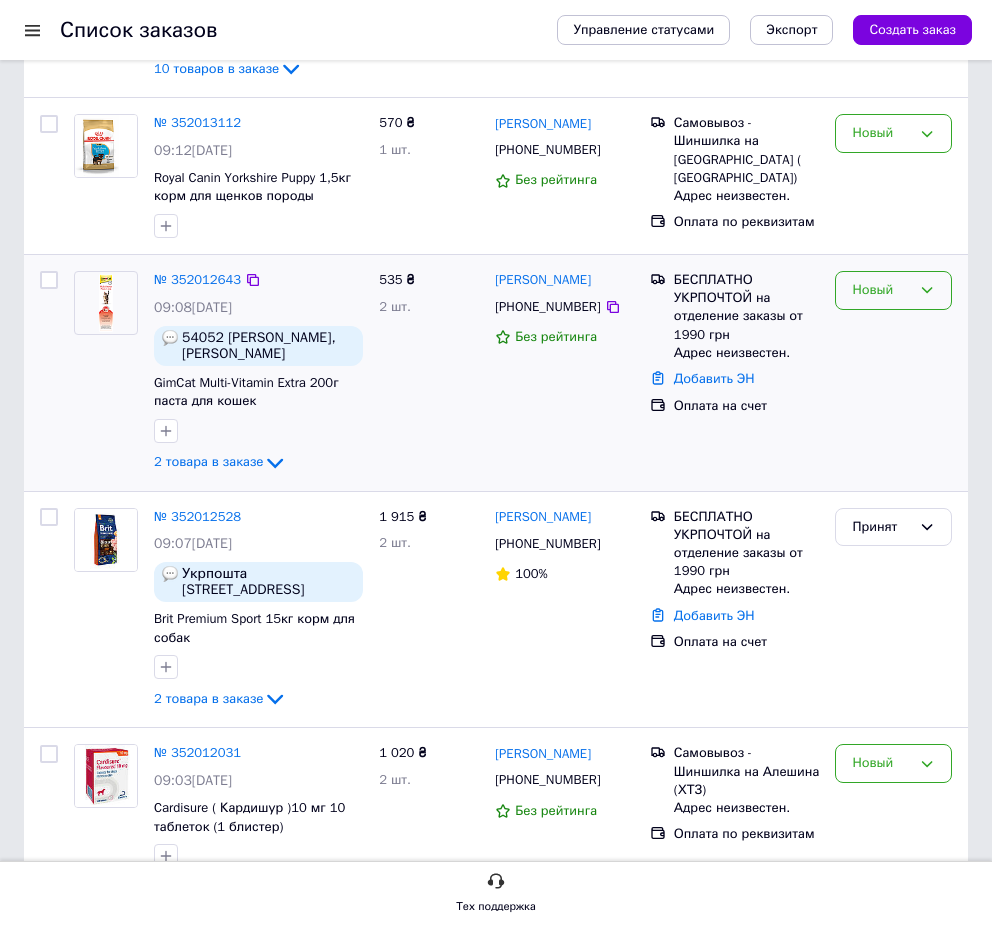 click on "Новый" at bounding box center [881, 290] 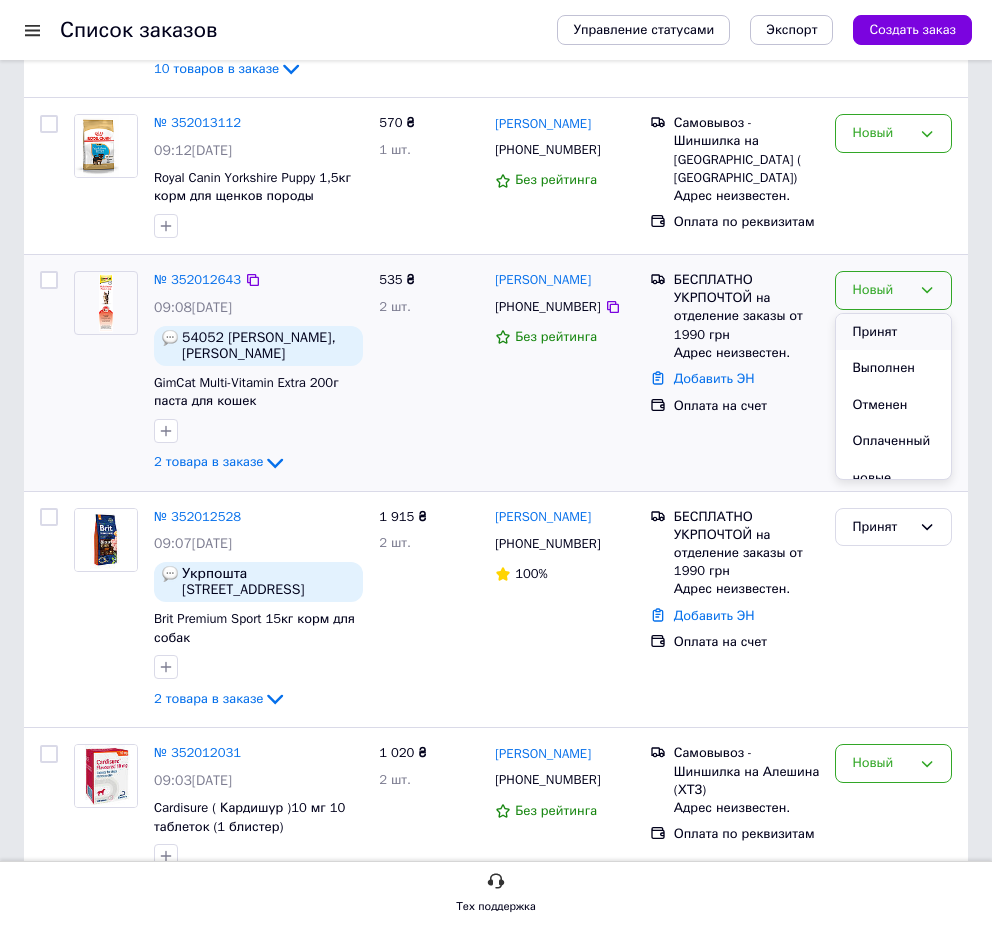 click on "Принят" at bounding box center (893, 332) 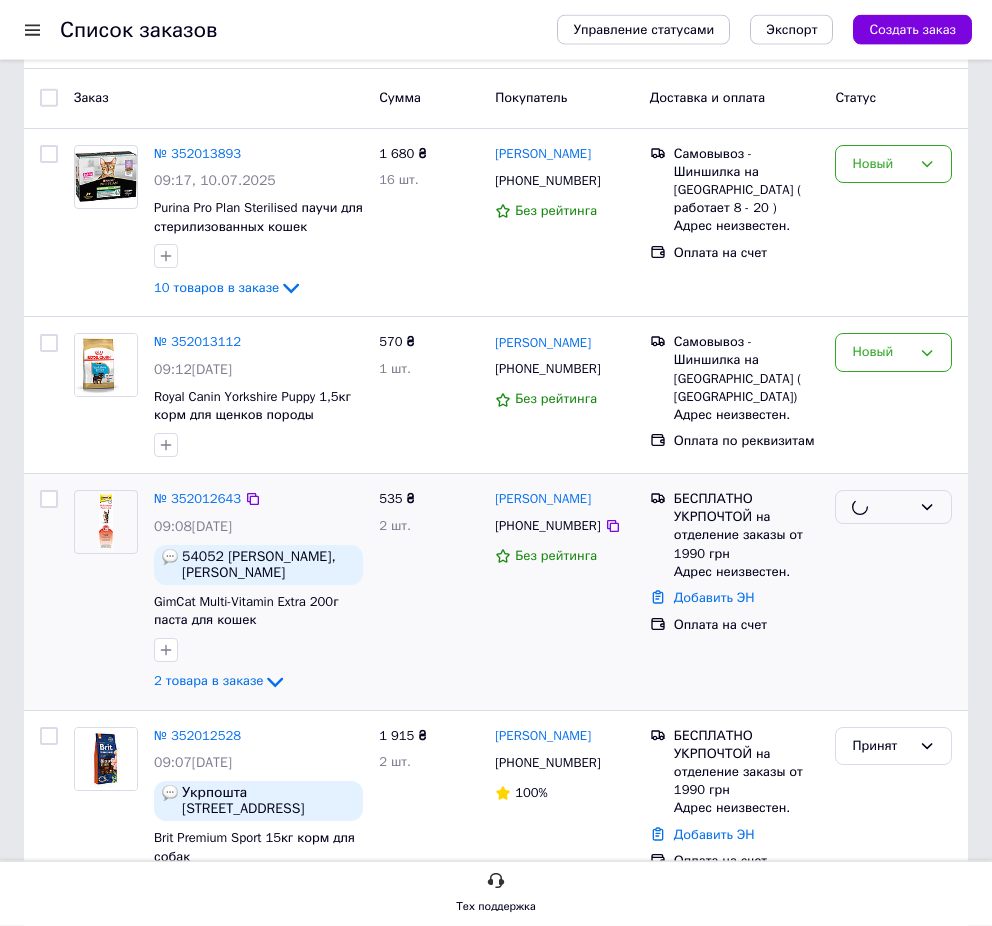 scroll, scrollTop: 0, scrollLeft: 0, axis: both 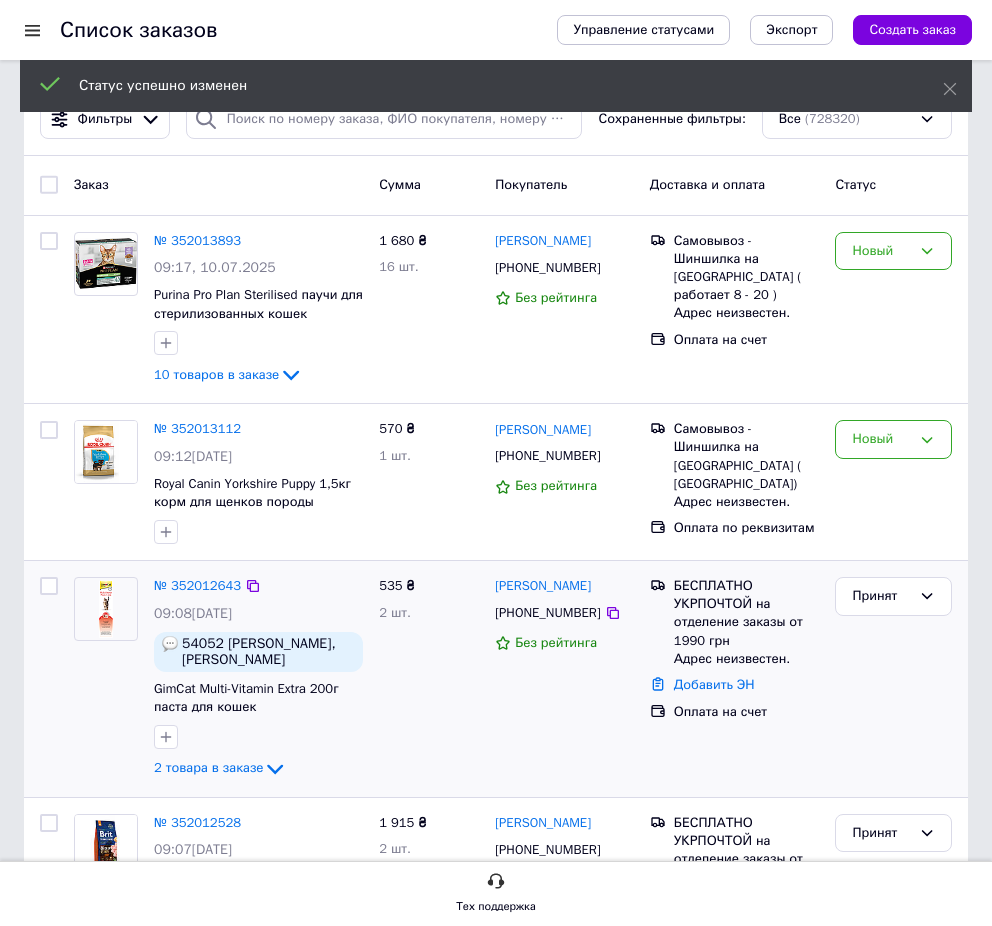 click 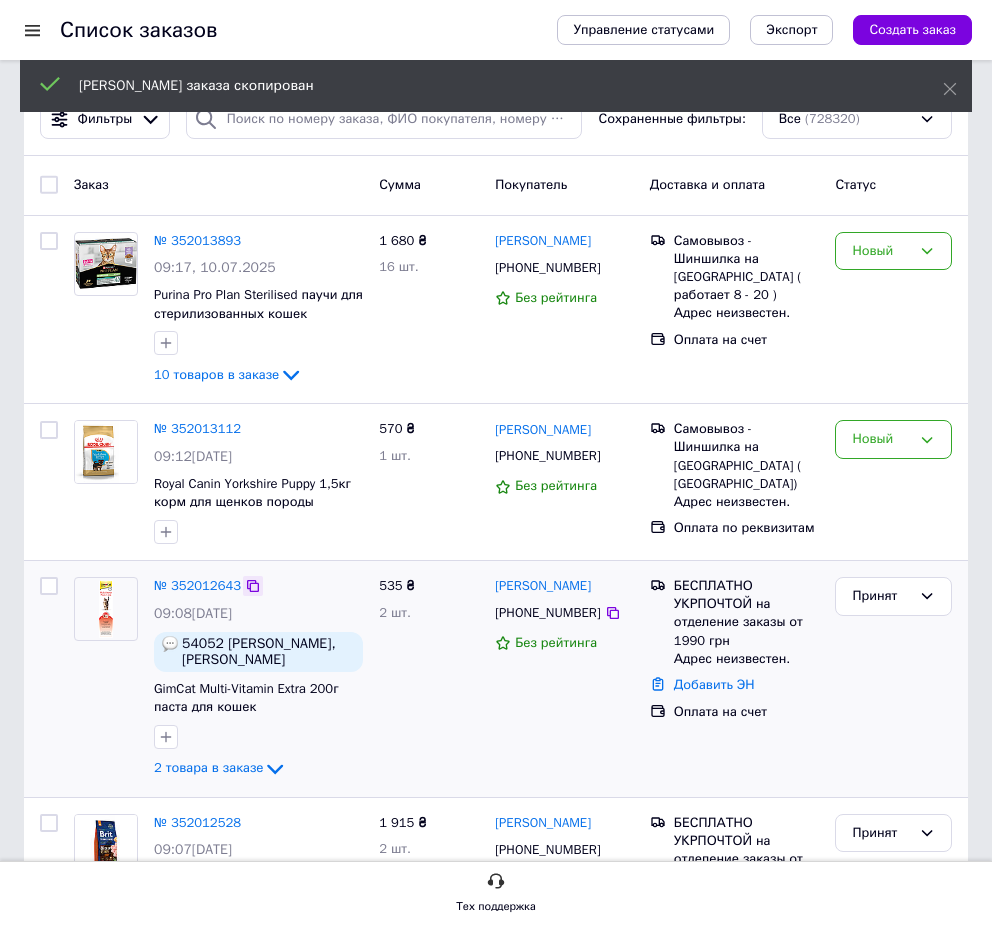 click 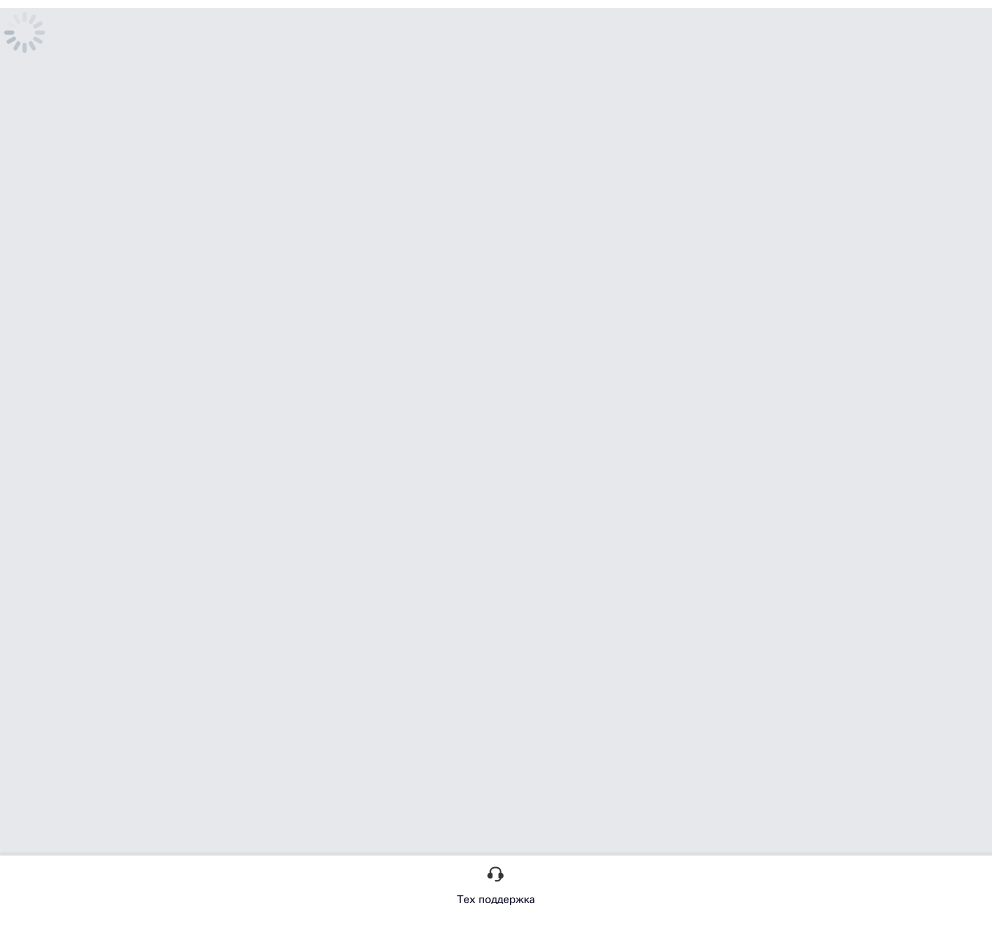 scroll, scrollTop: 0, scrollLeft: 0, axis: both 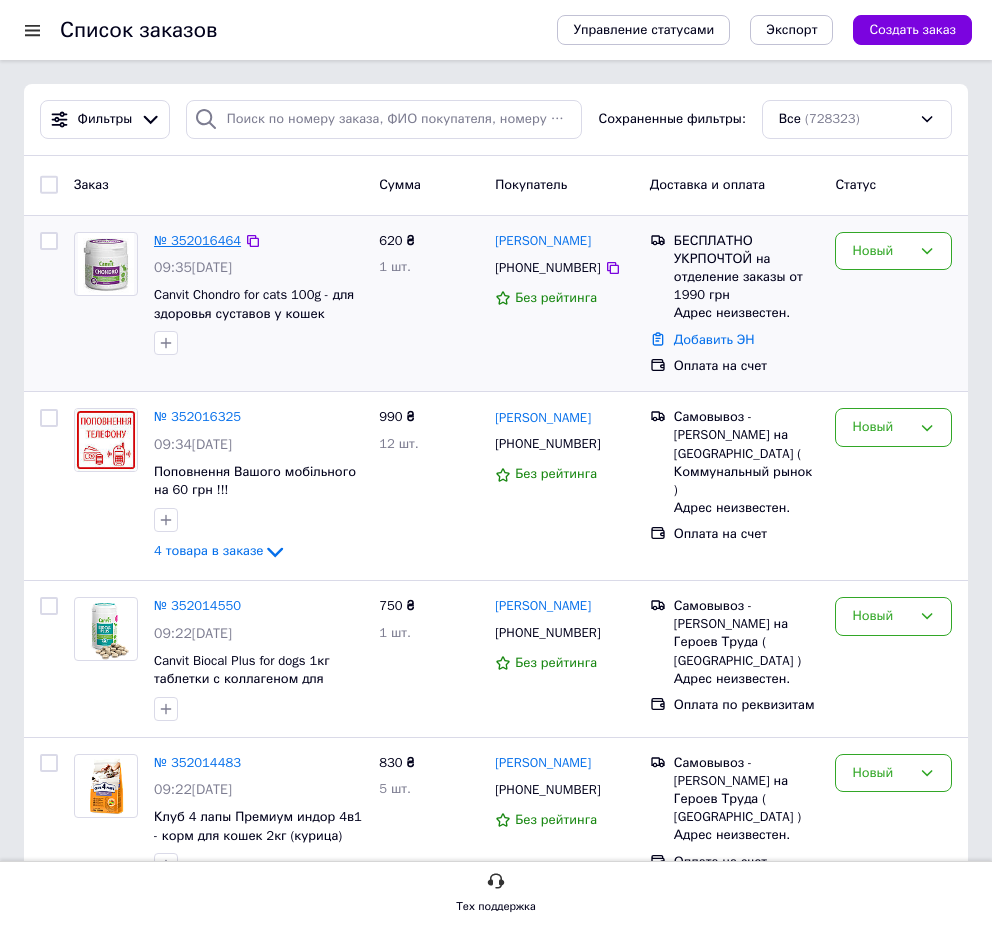 click on "№ 352016464" at bounding box center (197, 240) 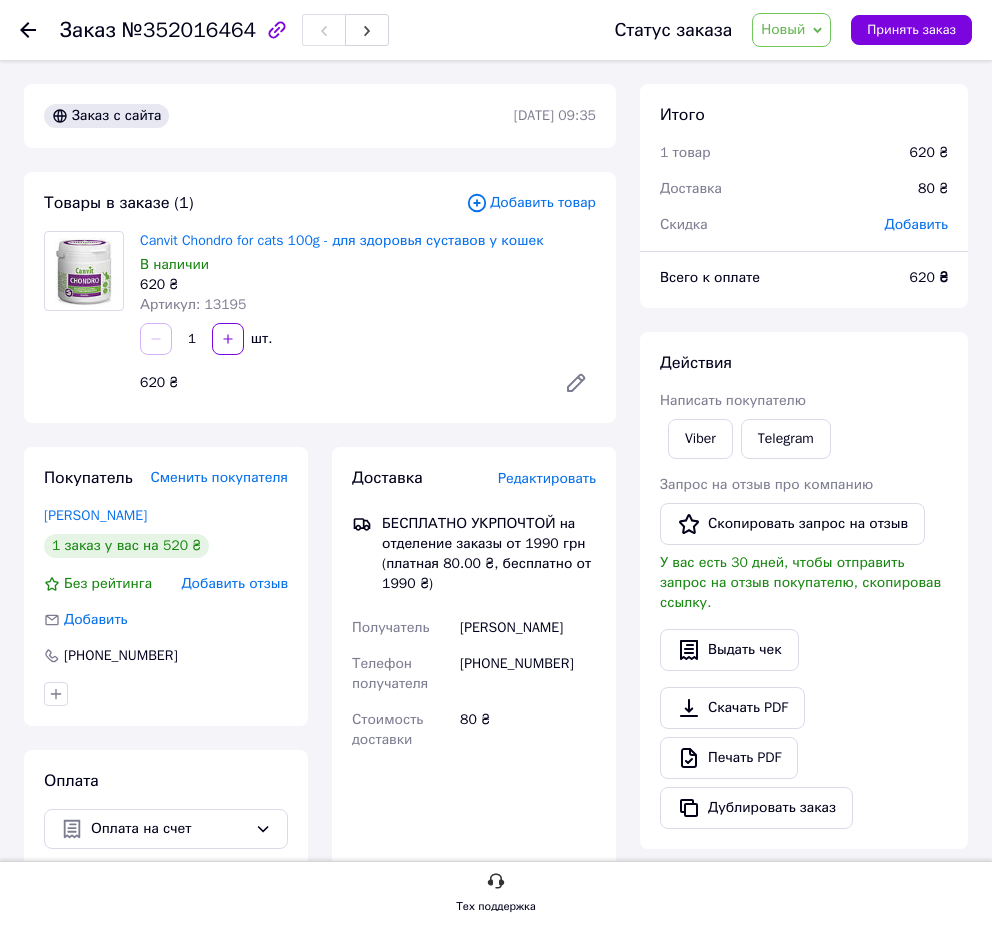 click on "Новый" at bounding box center (791, 30) 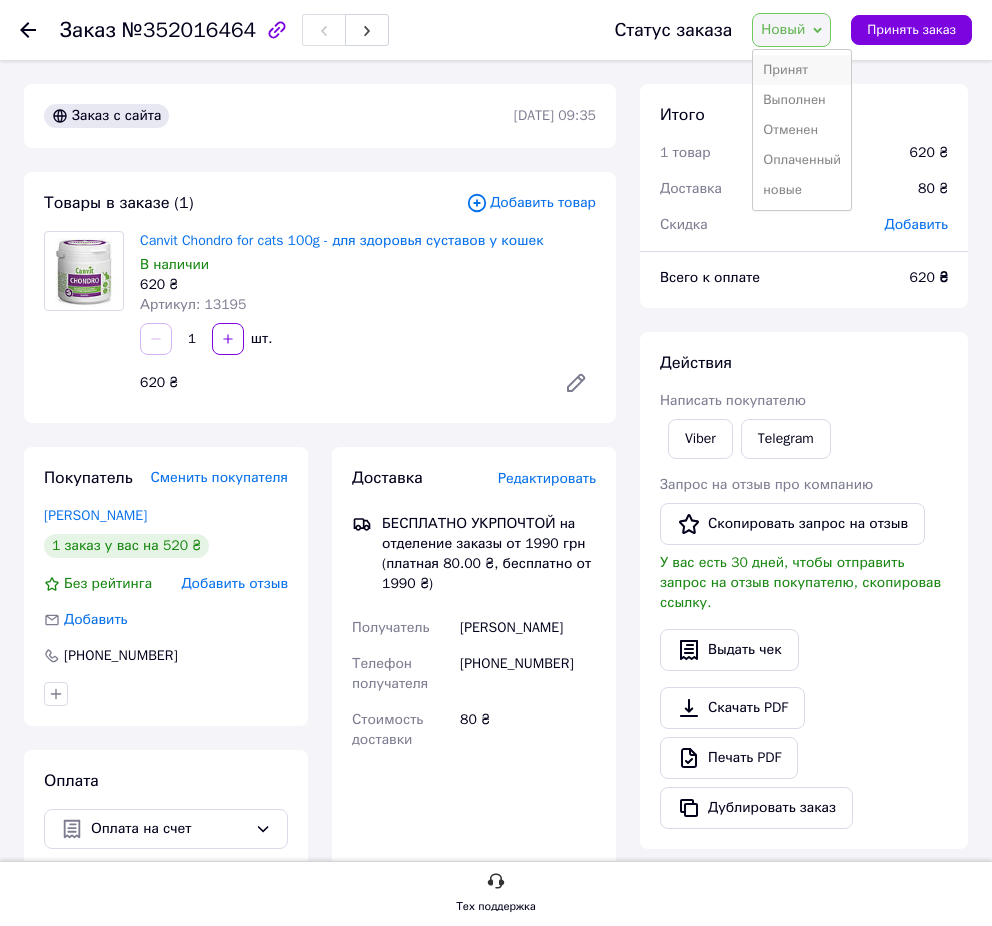click on "Принят" at bounding box center [802, 70] 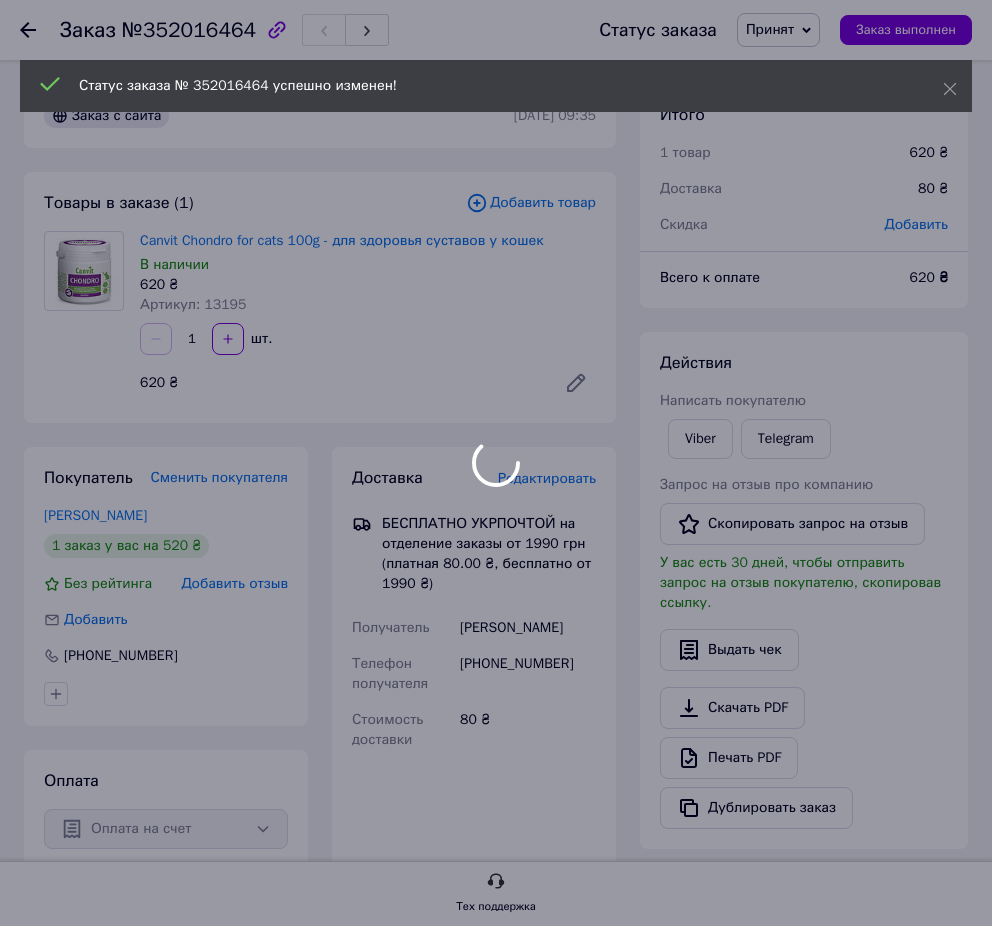 click on "Заказ №352016464 Статус заказа Принят Выполнен Отменен Оплаченный новые Заказ выполнен Заказ с сайта 10.07.2025 | 09:35 Товары в заказе (1) Добавить товар Canvit Chondro for cats 100g - для здоровья суставов у кошек В наличии 620 ₴ Артикул: 13195 1   шт. 620 ₴ Покупатель Сменить покупателя Афанасьєва  Вікторія 1 заказ у вас на 520 ₴ Без рейтинга   Добавить отзыв Добавить +380505870506 Оплата Оплата на счет Доставка Редактировать БЕСПЛАТНО УКРПОЧТОЙ на отделение заказы от 1990 грн (платная 80.00 ₴, бесплатно от 1990 ₴) Получатель +380505870506 80 ₴   *" at bounding box center (496, 698) 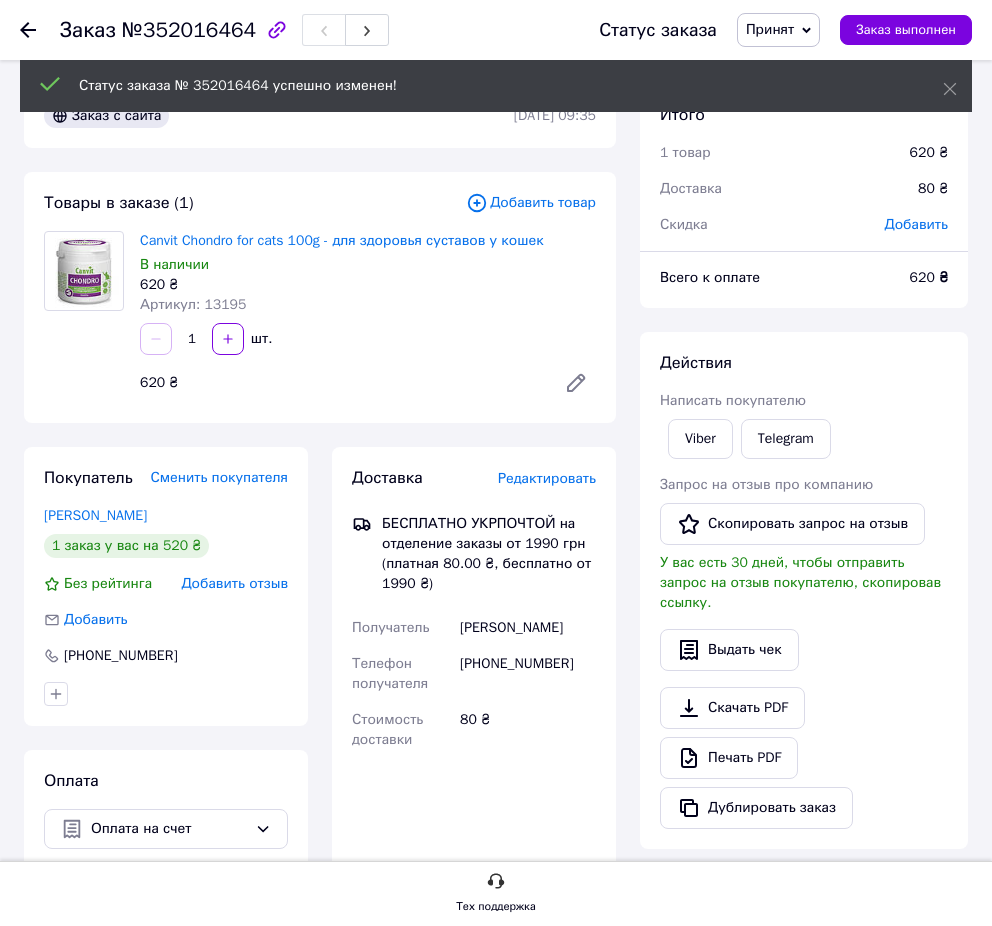 click on "№352016464" at bounding box center (189, 30) 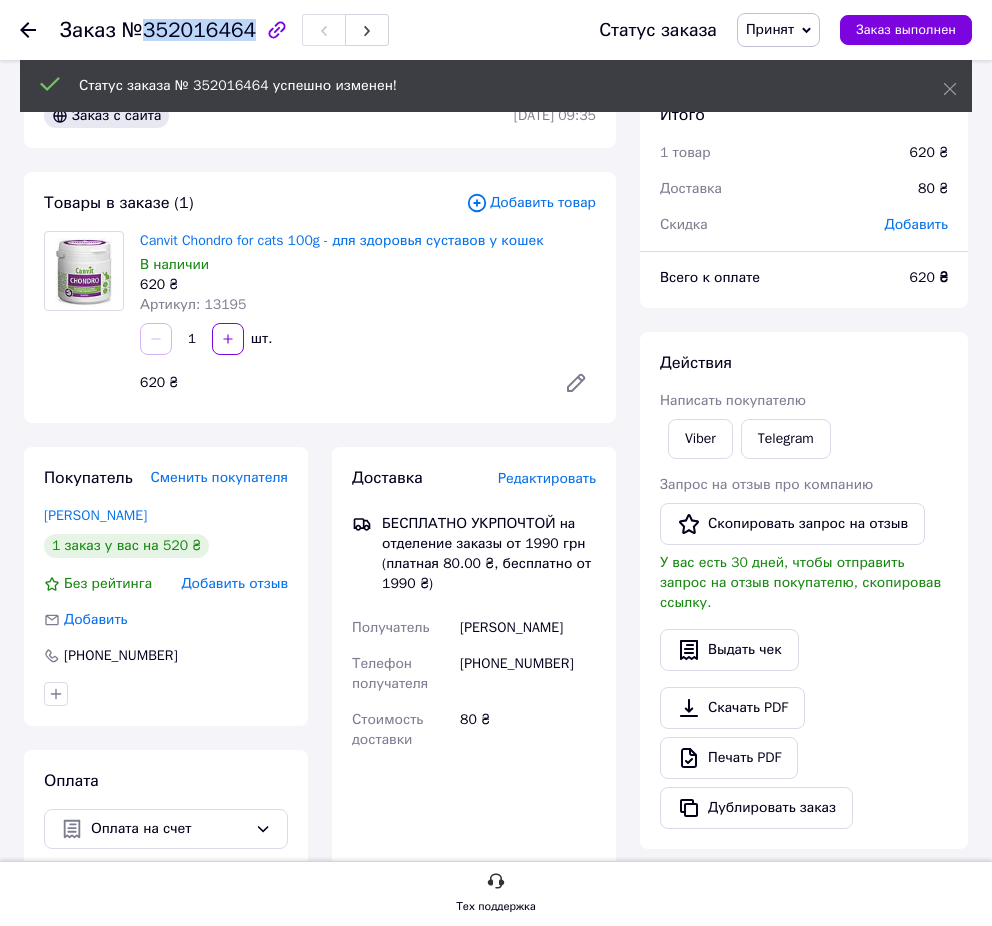 click on "№352016464" at bounding box center (189, 30) 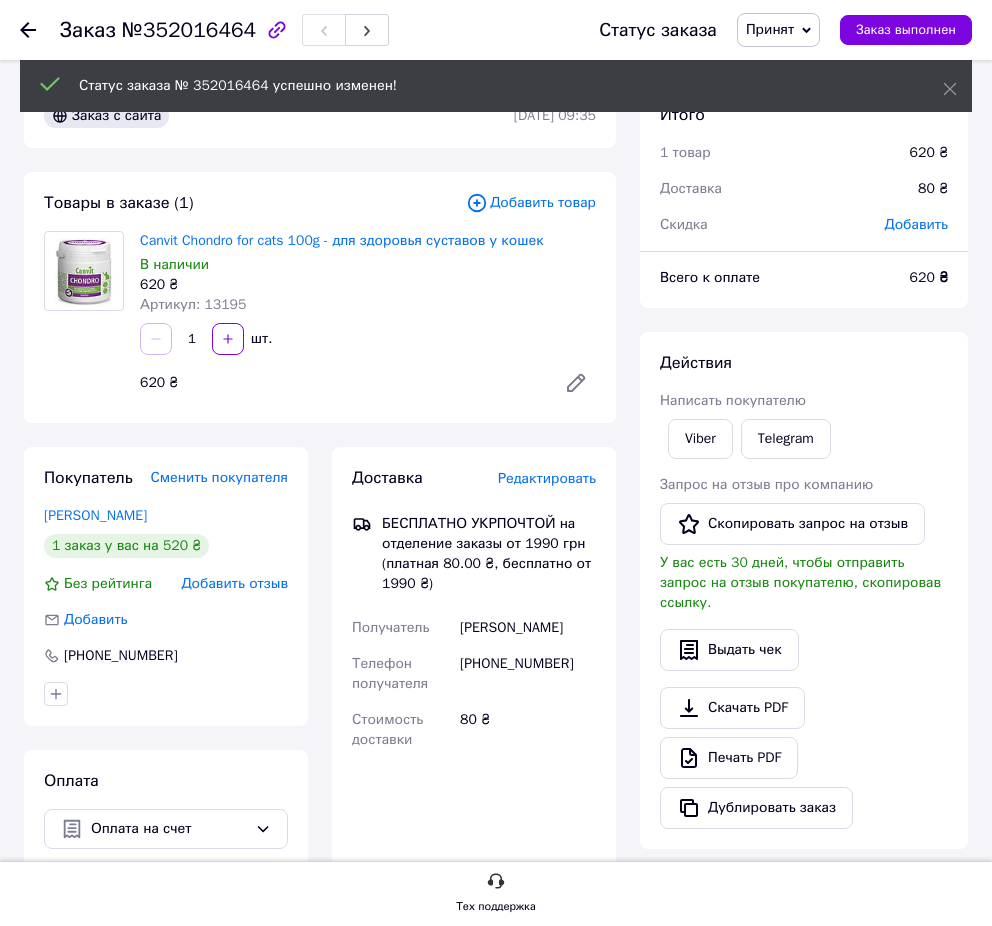 click 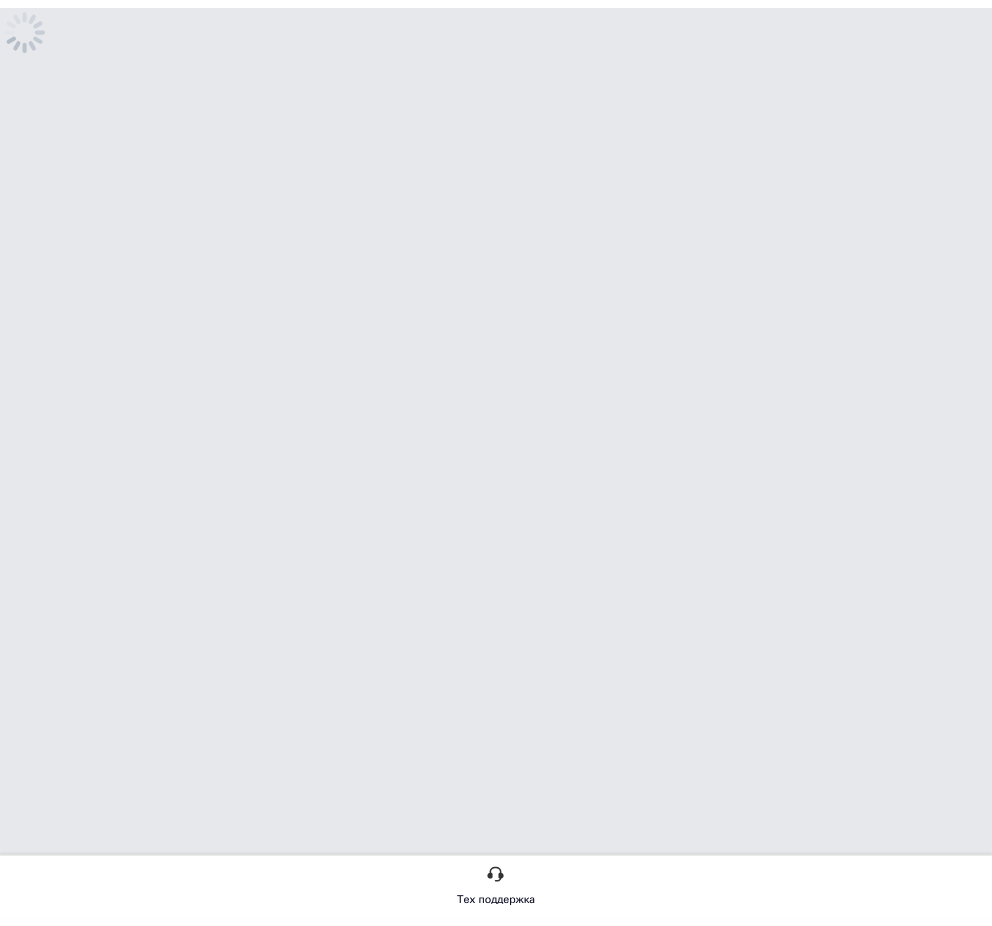 scroll, scrollTop: 0, scrollLeft: 0, axis: both 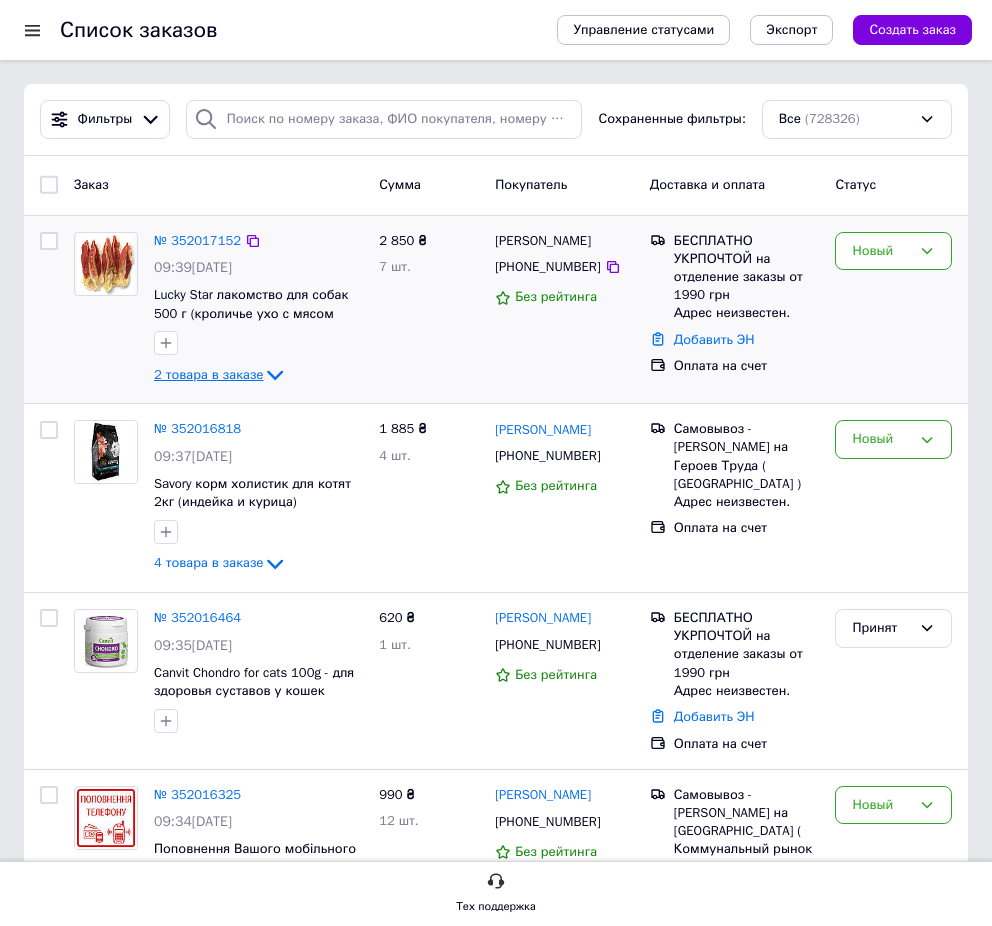 drag, startPoint x: 186, startPoint y: 383, endPoint x: 7, endPoint y: 150, distance: 293.81967 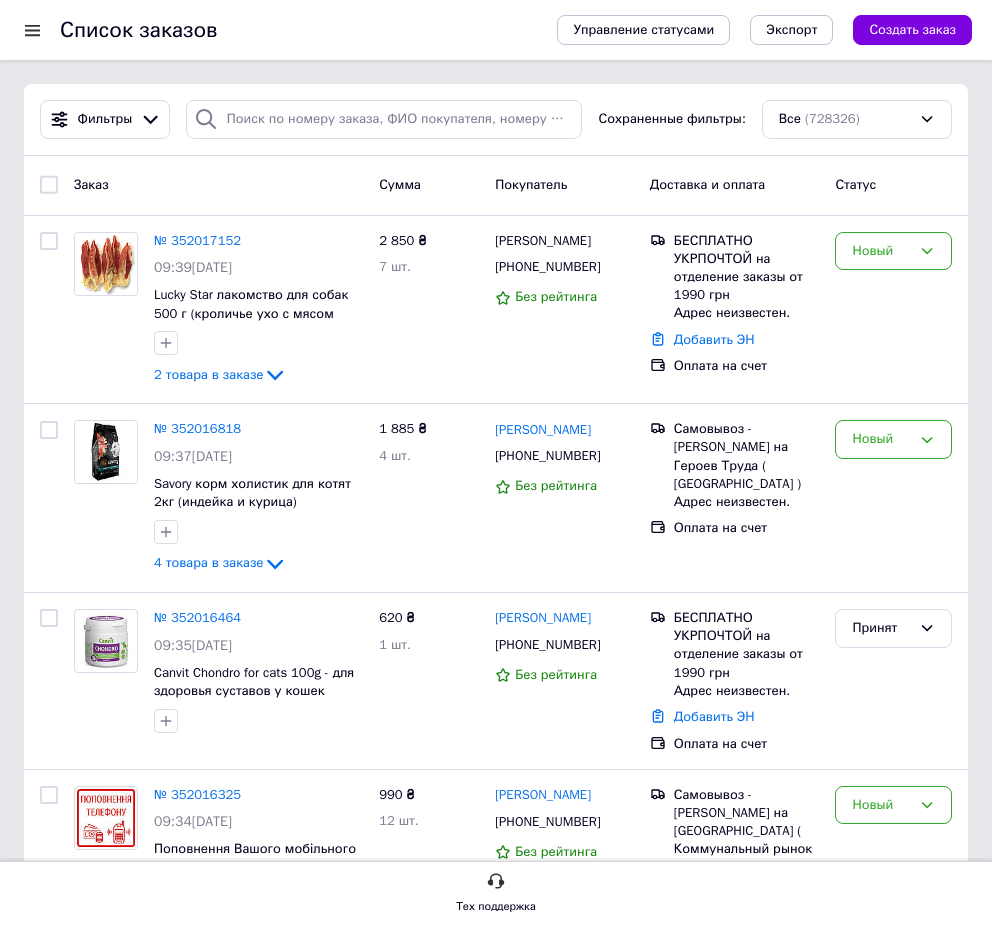 click on "2 товара в заказе" at bounding box center (208, 374) 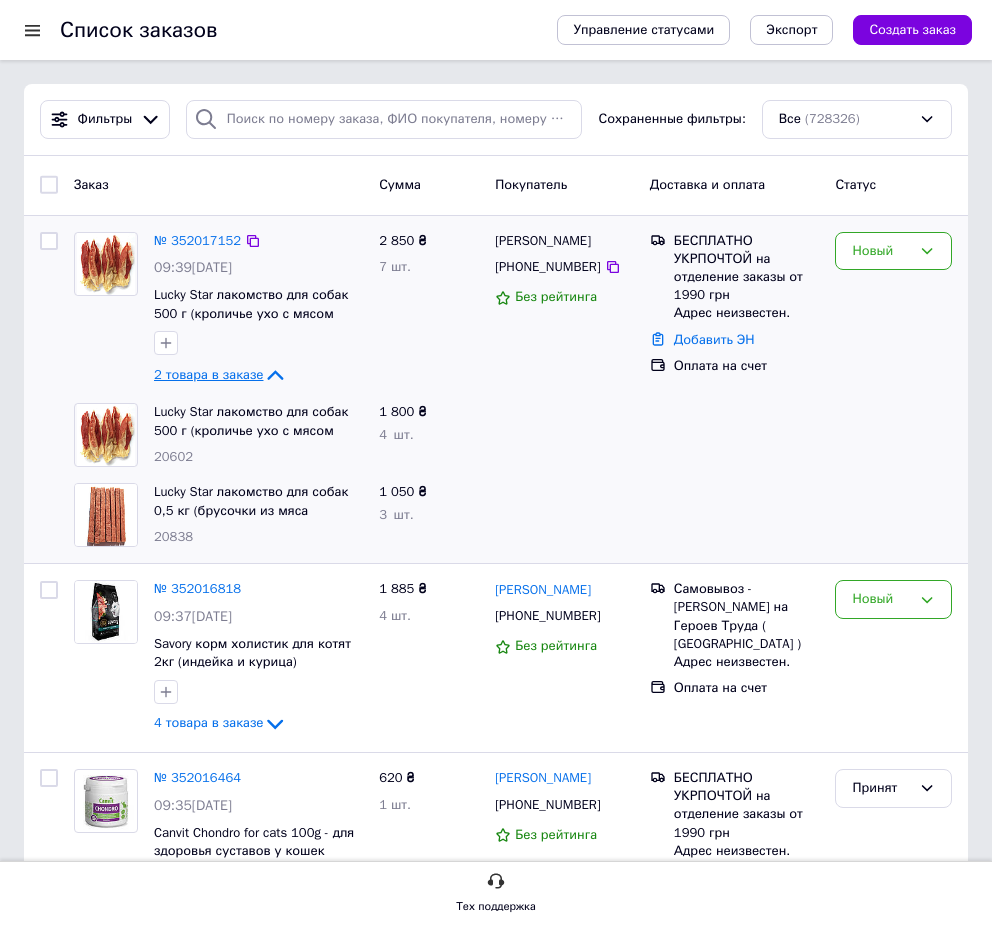 click on "2 товара в заказе" at bounding box center (208, 374) 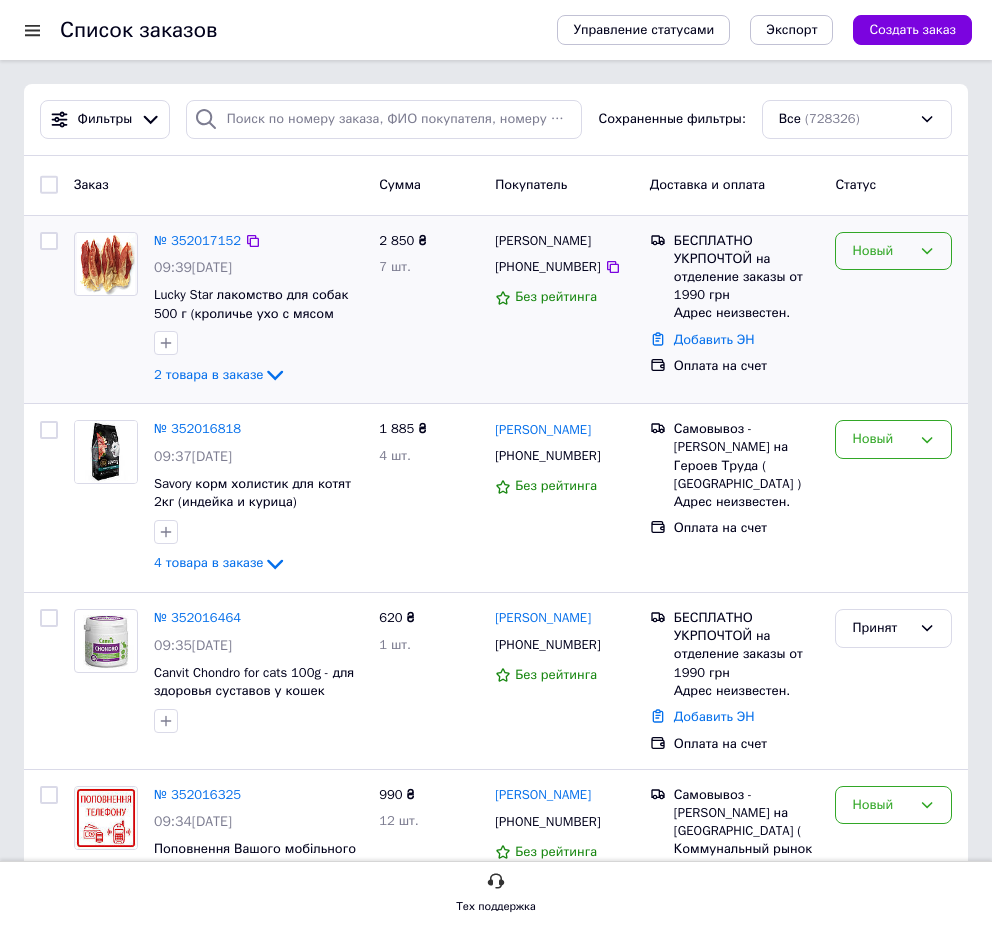 click on "Новый" at bounding box center (893, 251) 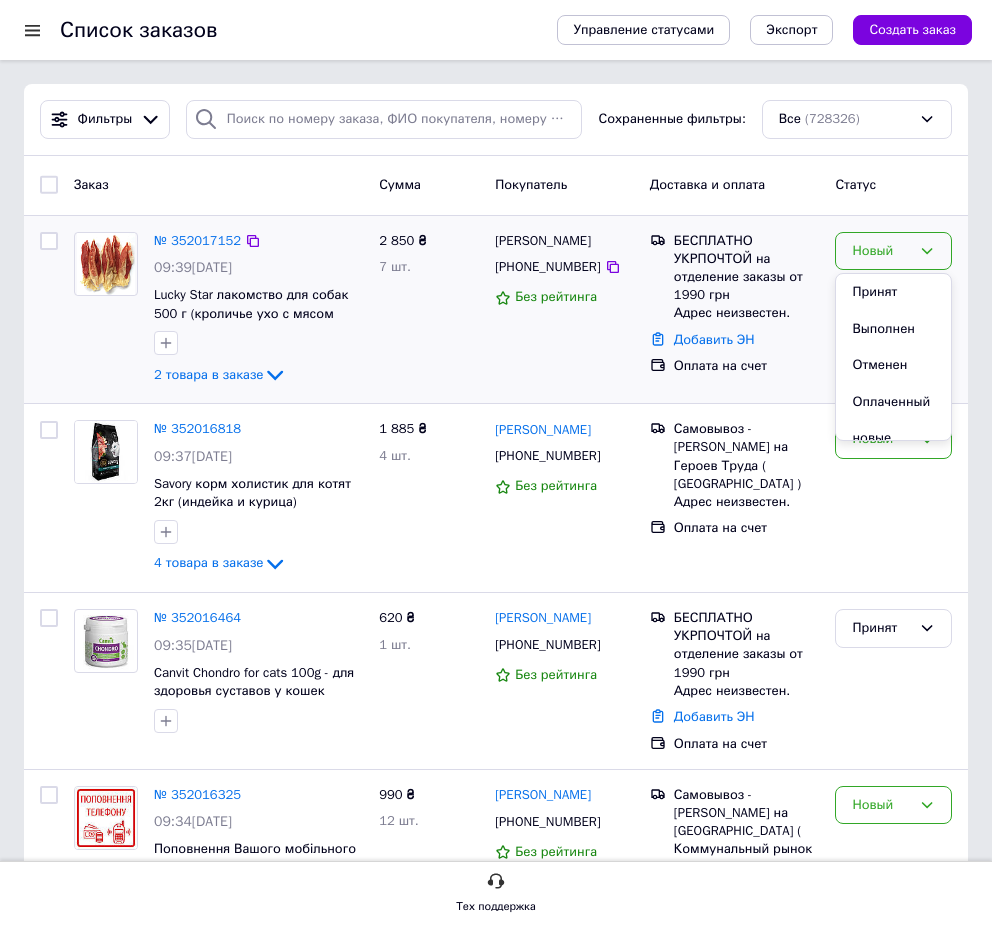 click on "Принят" at bounding box center (893, 292) 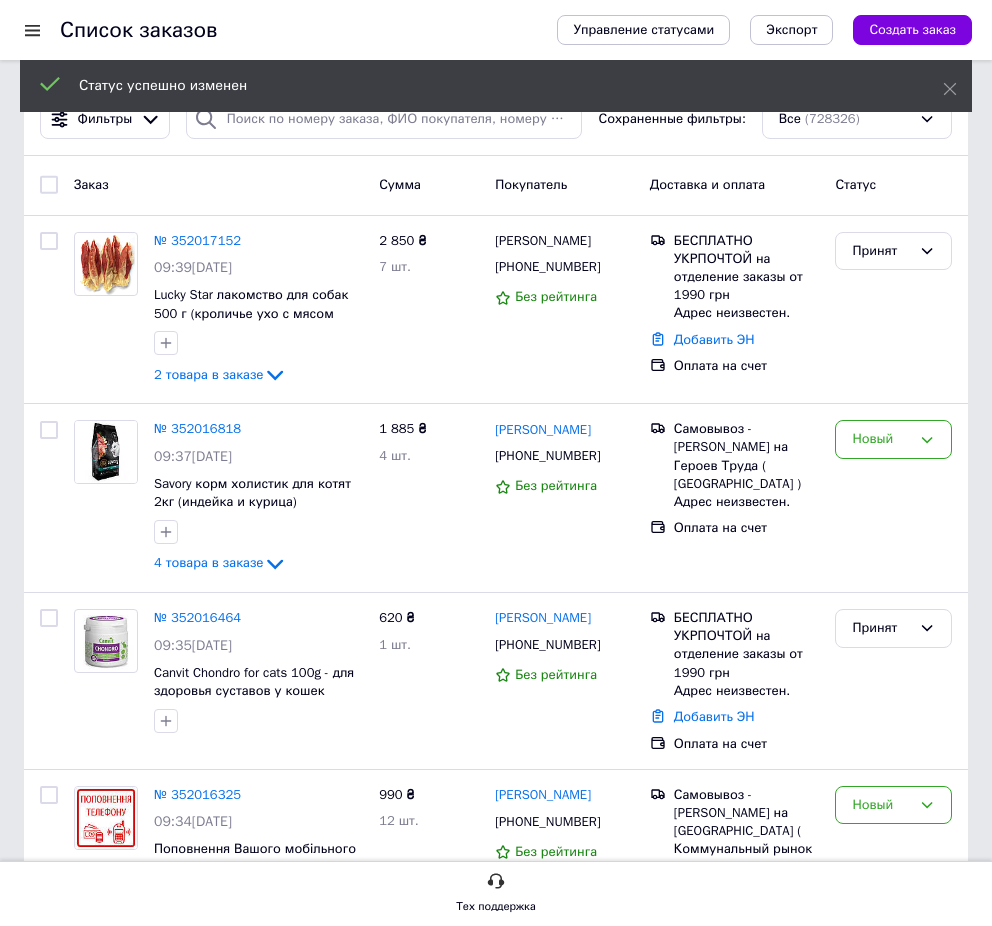 click 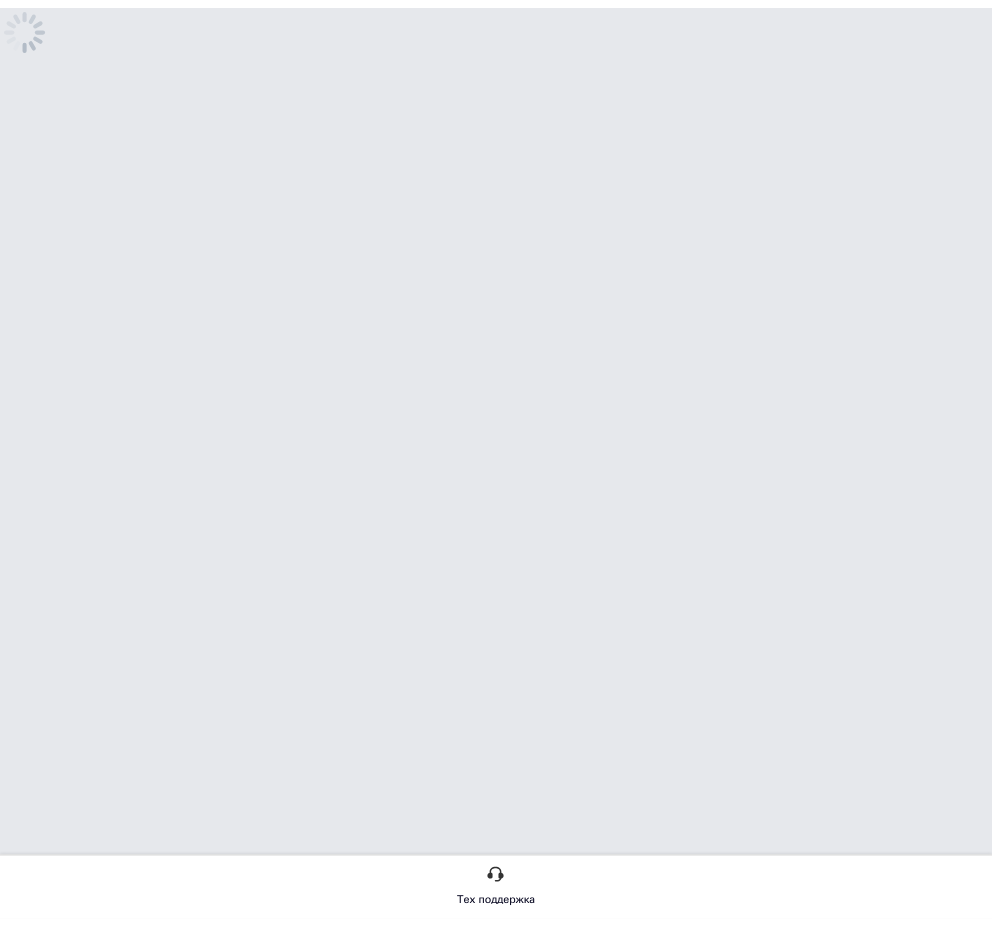 scroll, scrollTop: 0, scrollLeft: 0, axis: both 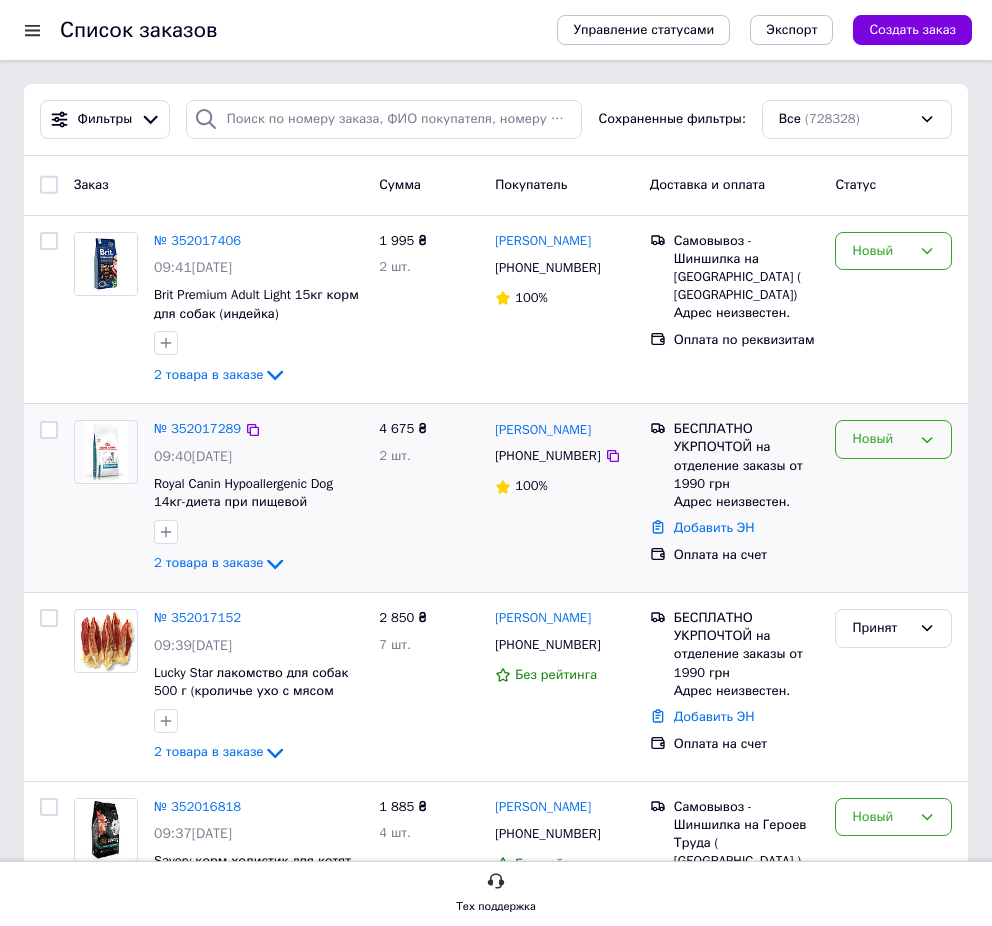 click on "Новый" at bounding box center (893, 439) 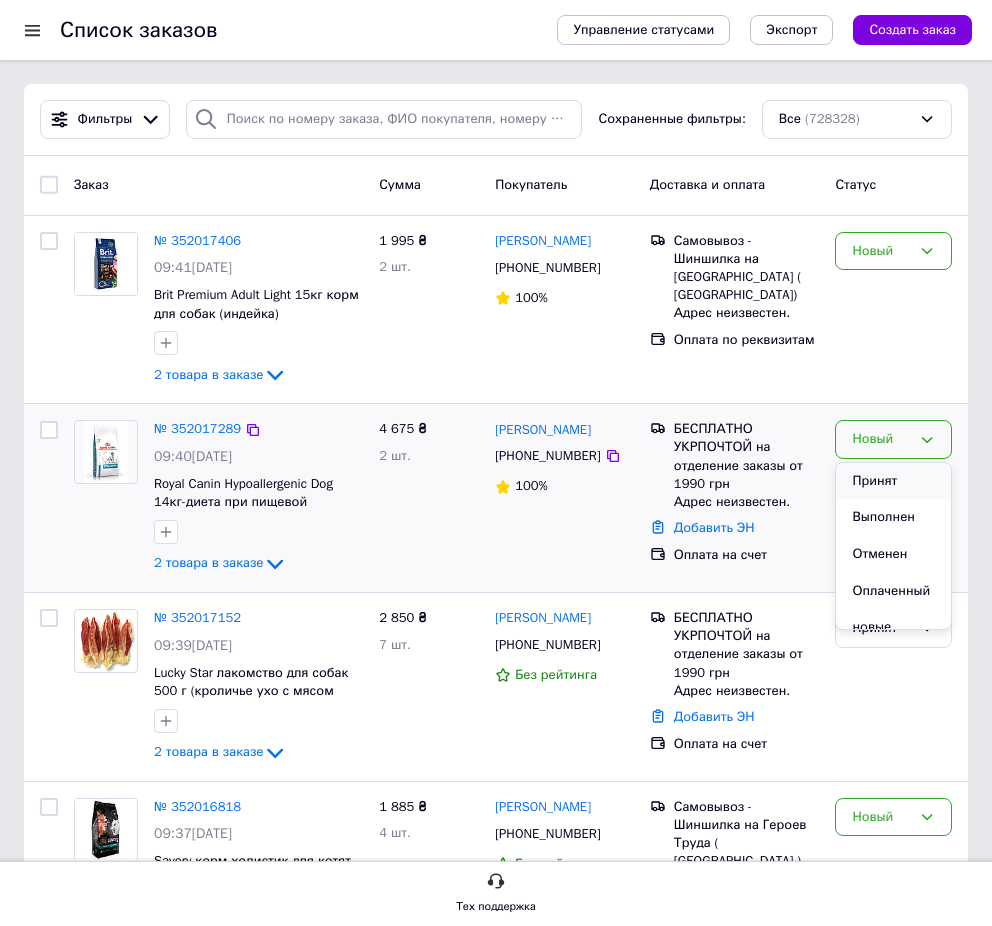 click on "Принят" at bounding box center (893, 481) 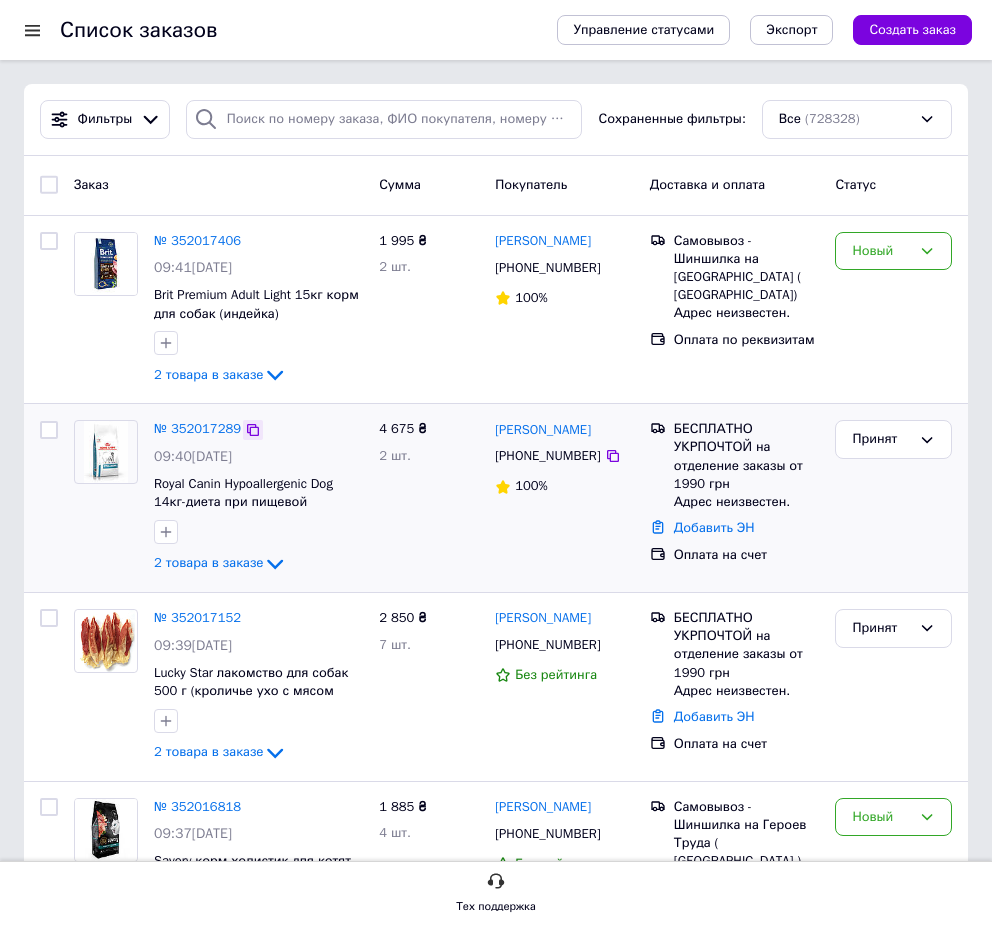 click 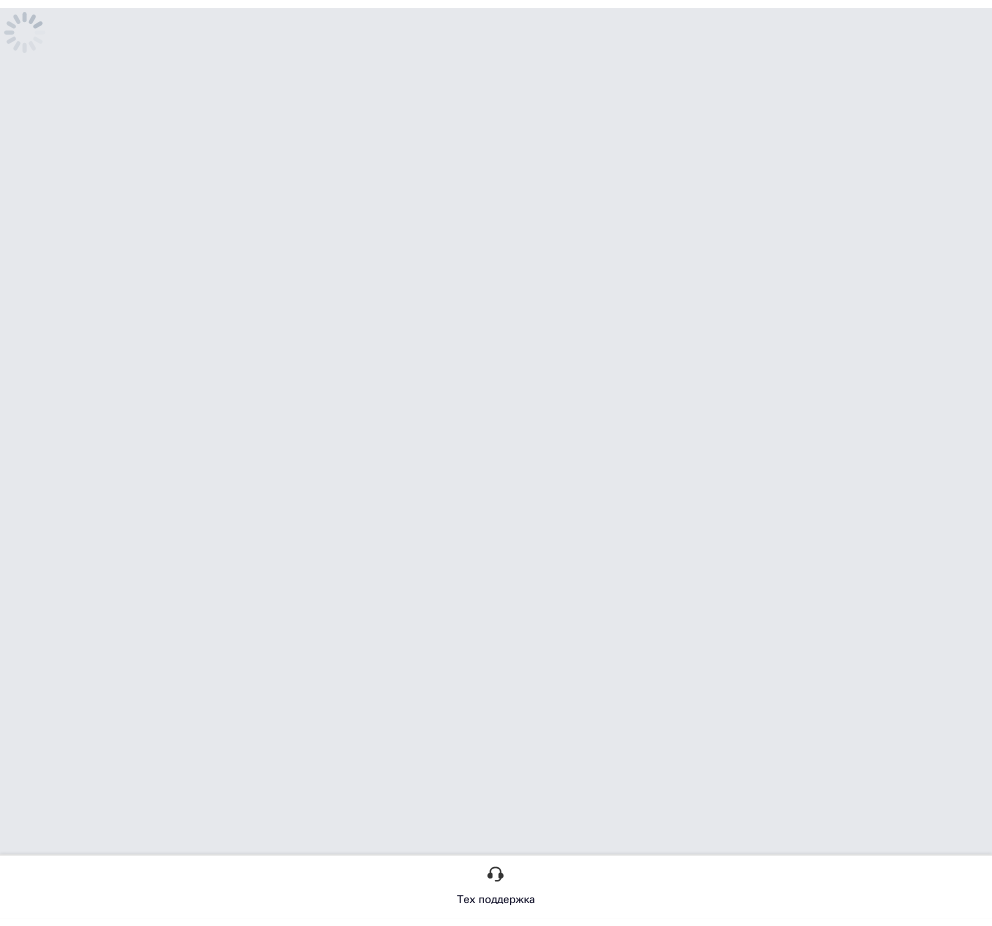 scroll, scrollTop: 0, scrollLeft: 0, axis: both 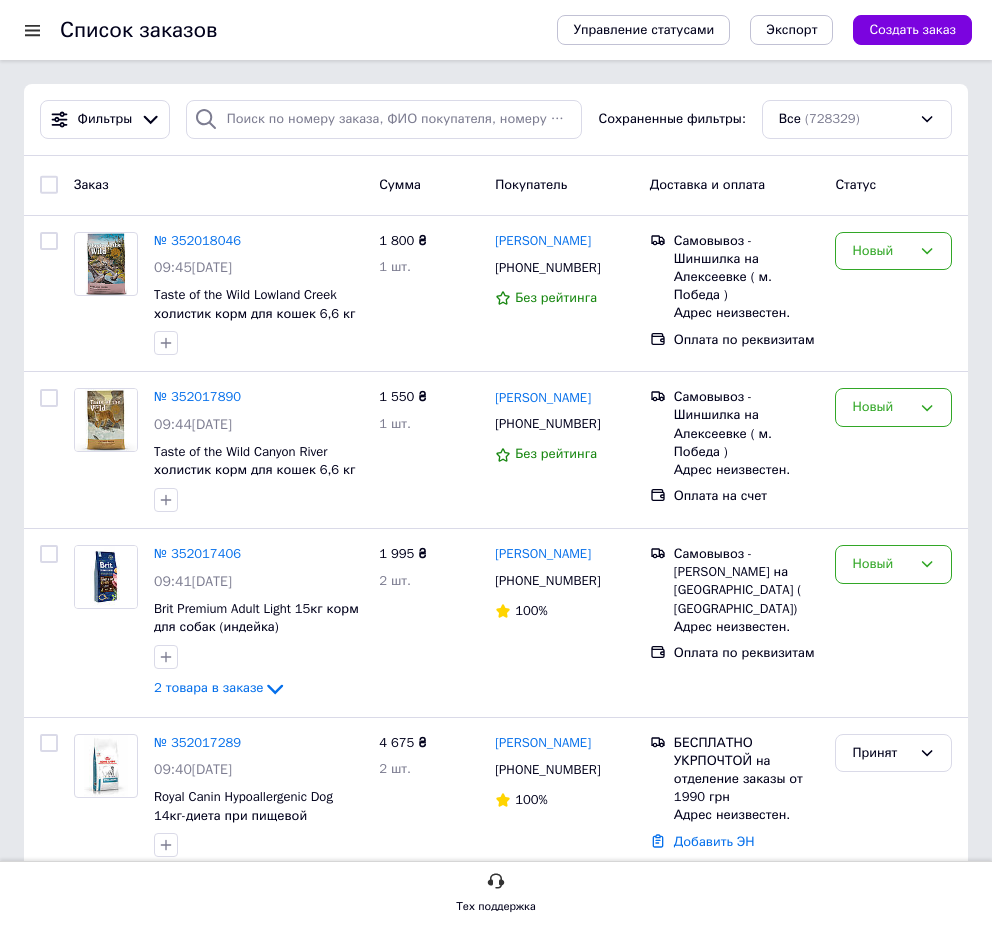 click on "Заказ" at bounding box center [218, 185] 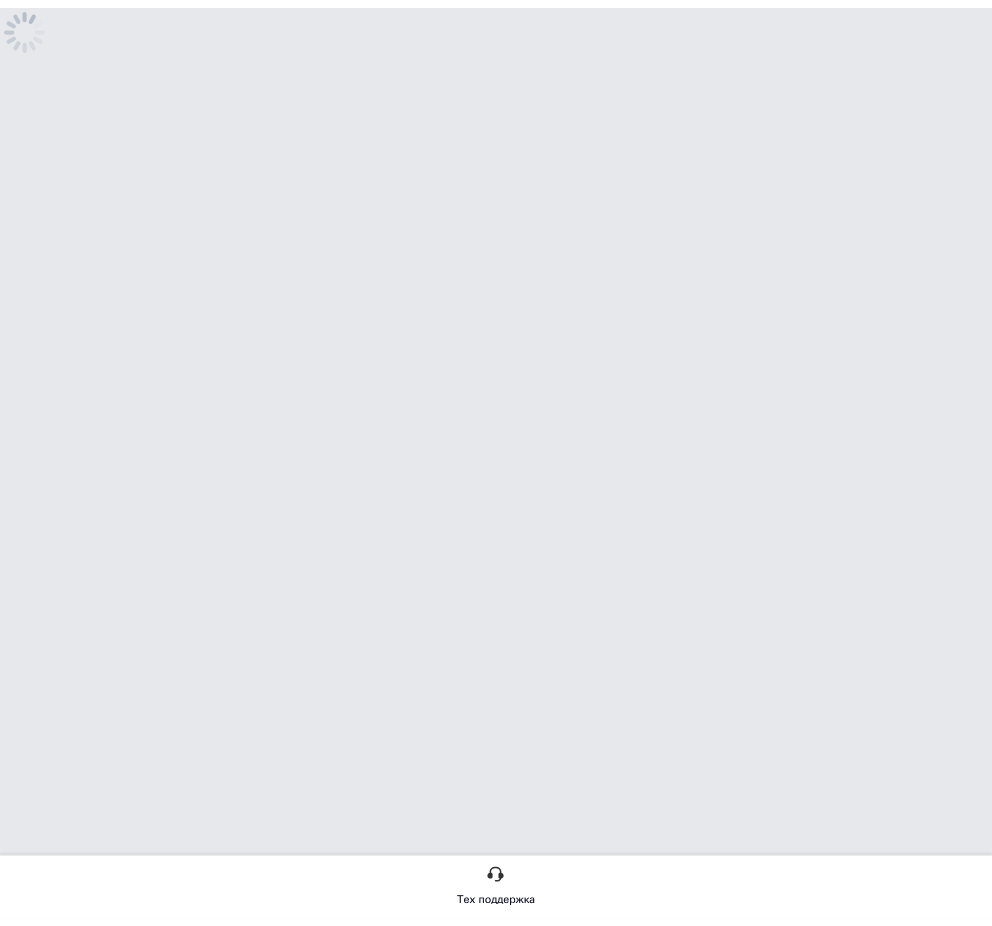 scroll, scrollTop: 0, scrollLeft: 0, axis: both 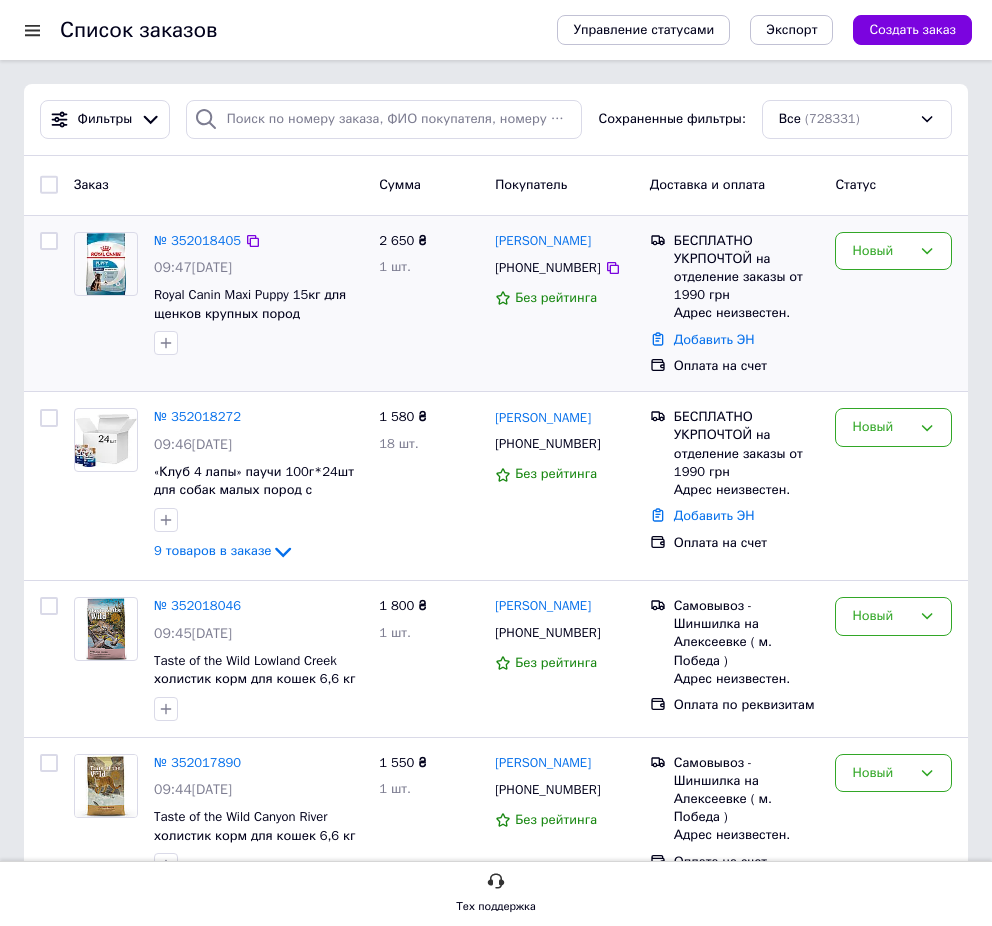 click on "2 650 ₴ 1 шт." at bounding box center (429, 304) 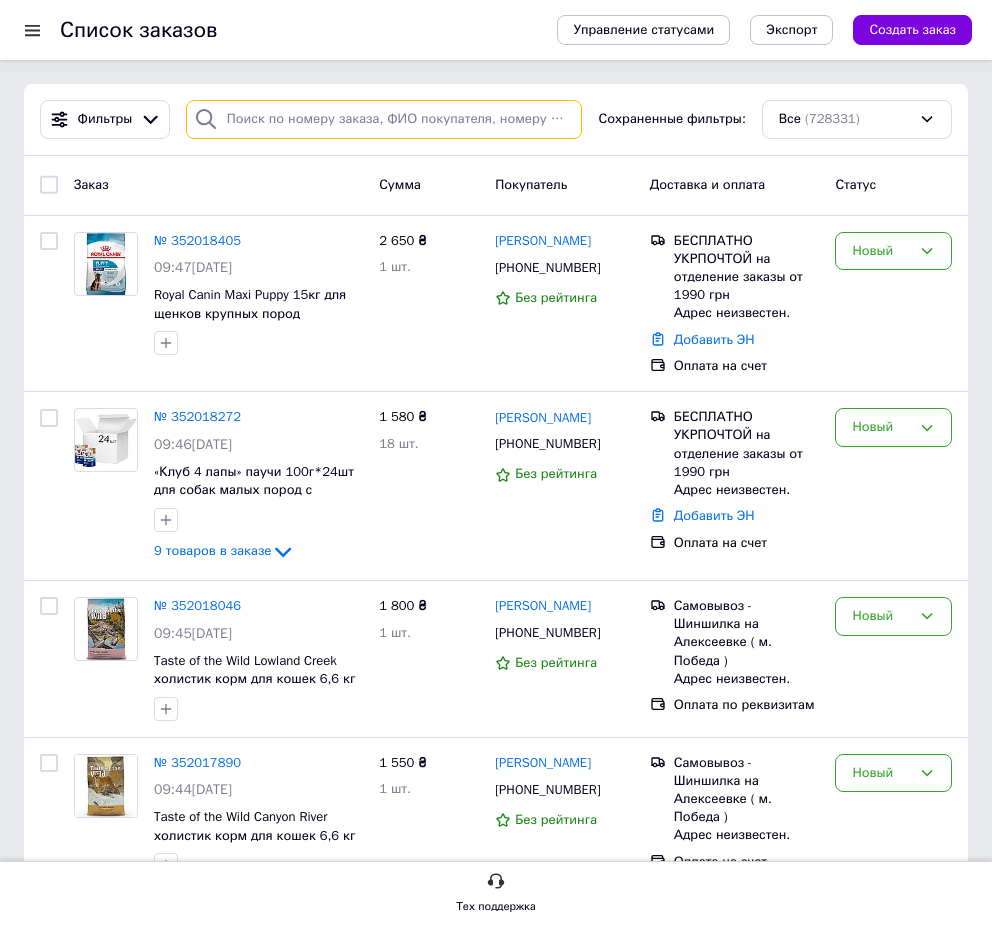 paste on "989708099" 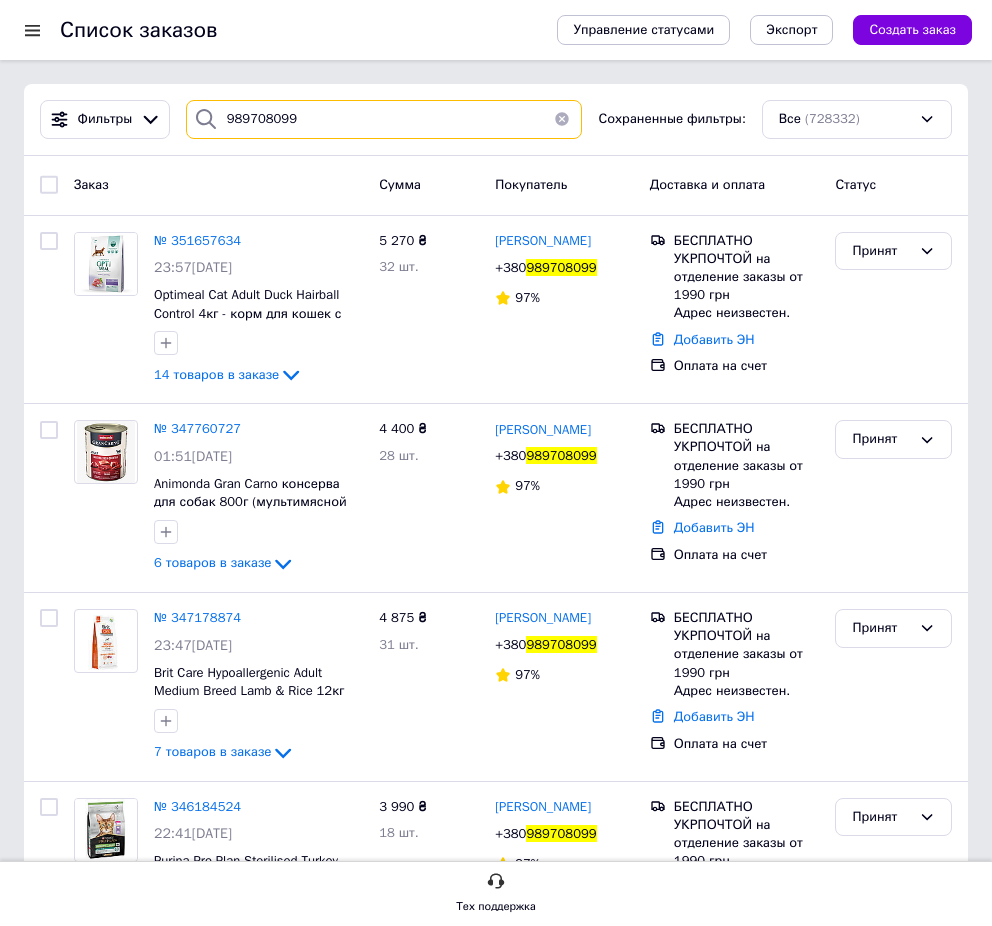 click on "989708099" at bounding box center (384, 119) 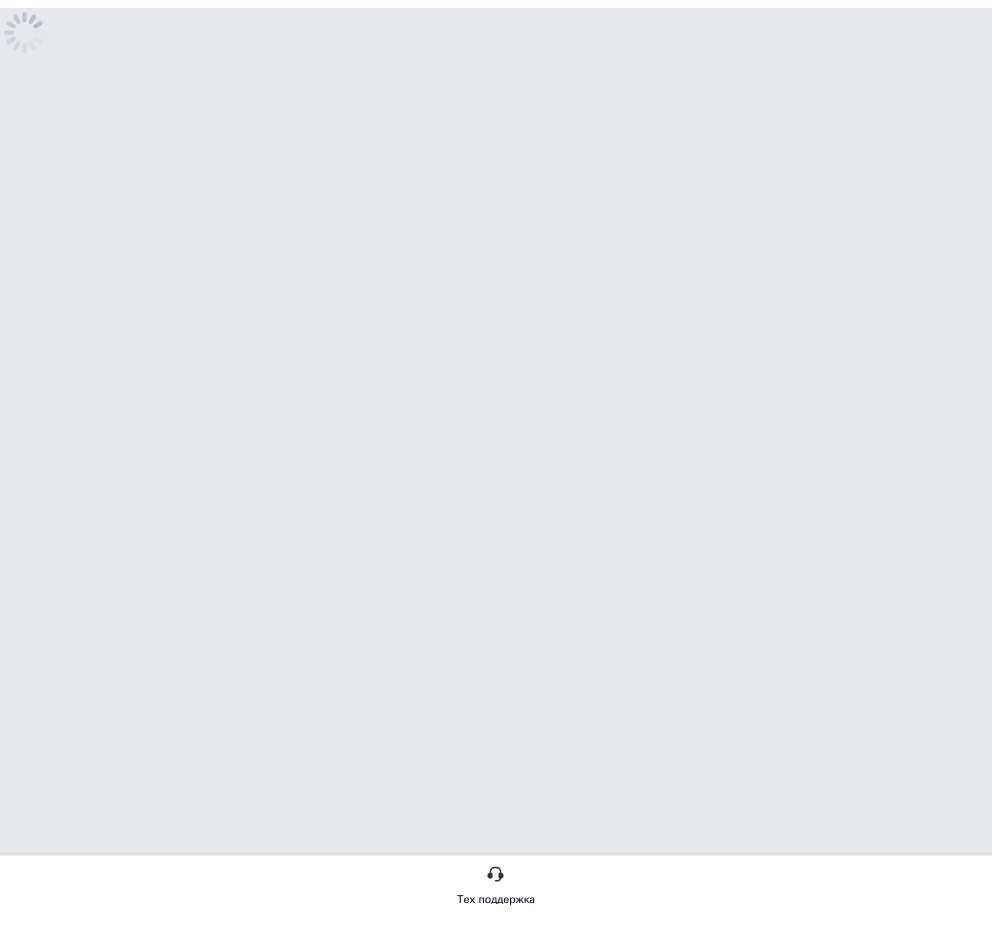 scroll, scrollTop: 0, scrollLeft: 0, axis: both 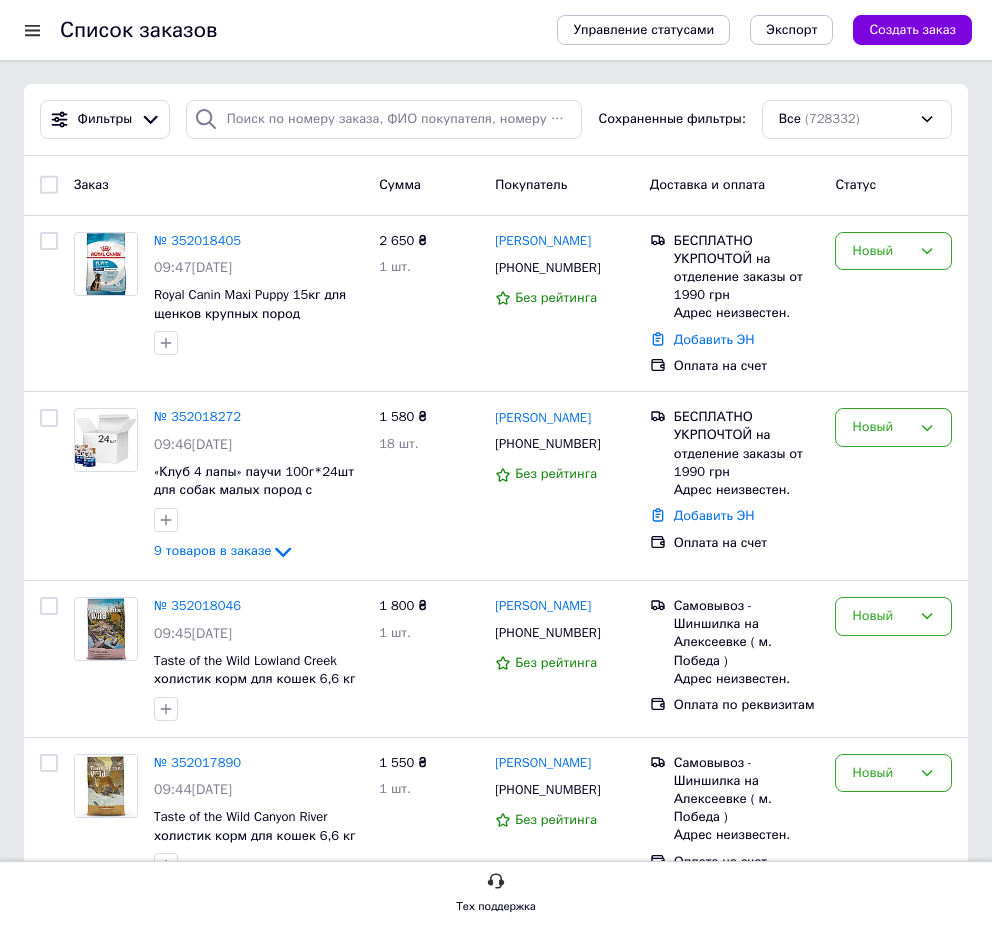 click on "Заказ" at bounding box center (218, 185) 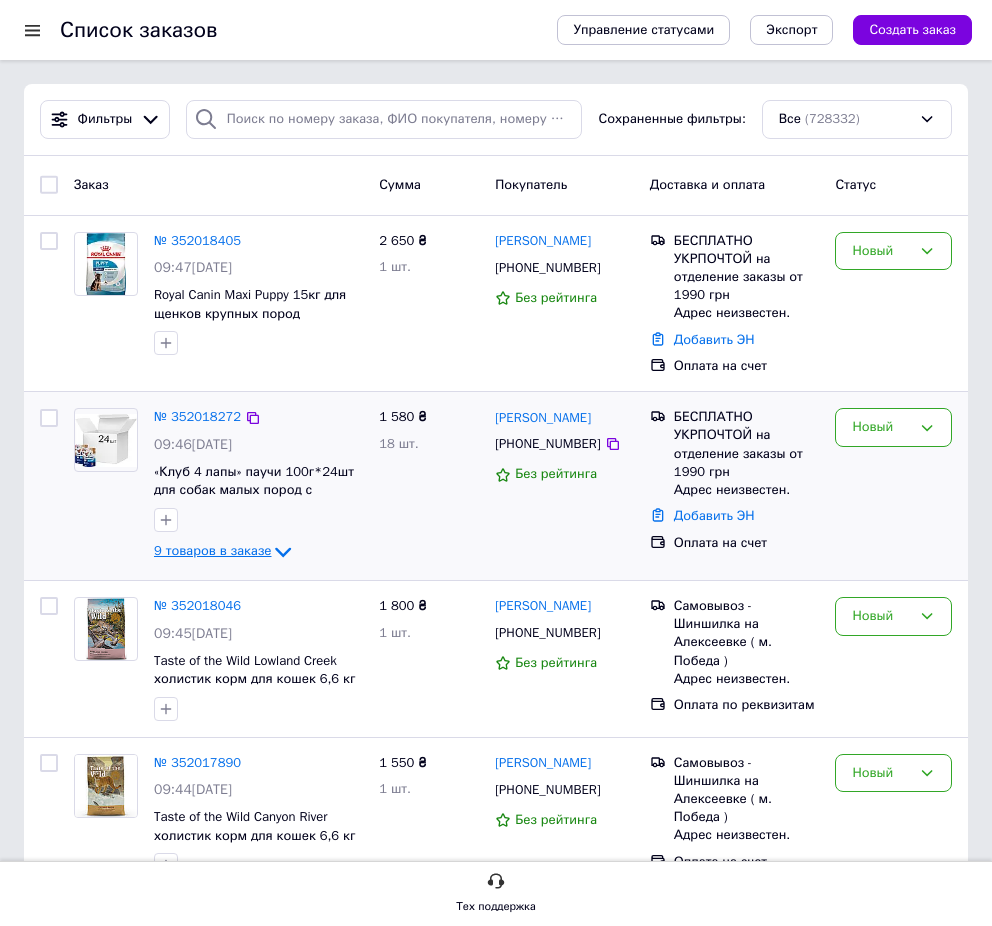 click on "9 товаров в заказе" at bounding box center [212, 551] 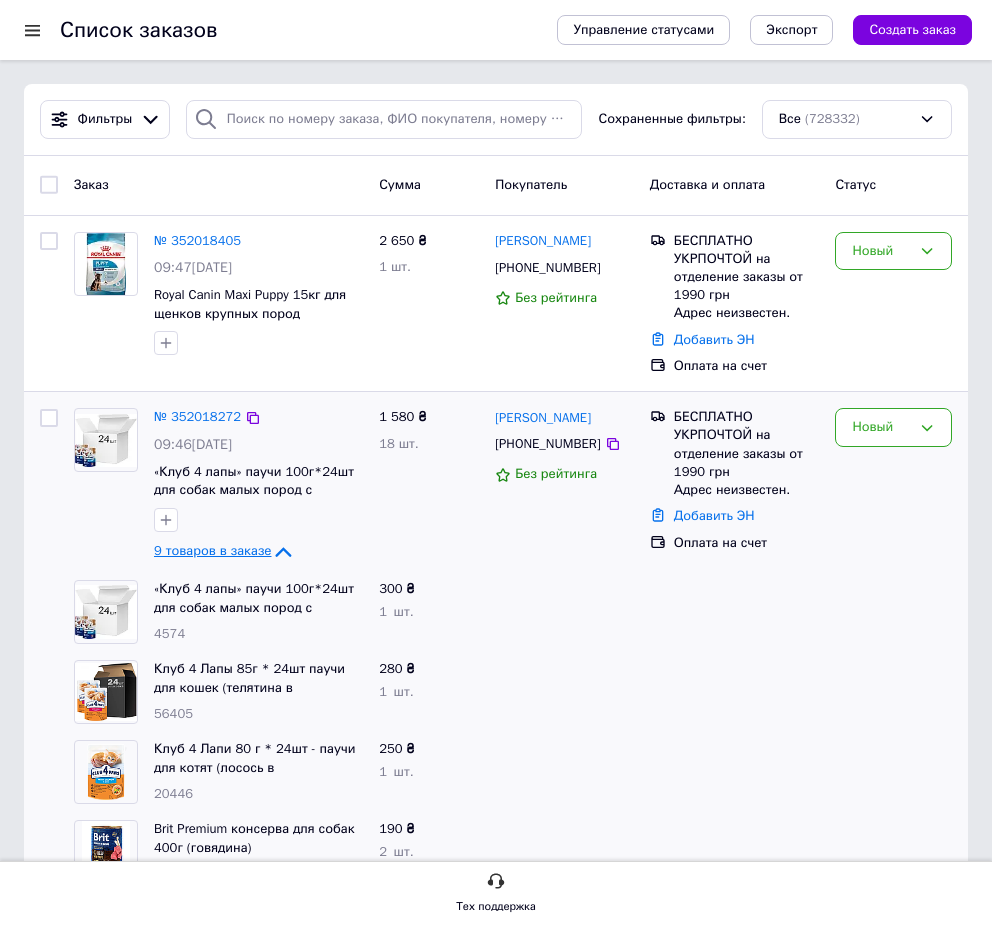 click on "9 товаров в заказе" at bounding box center [212, 551] 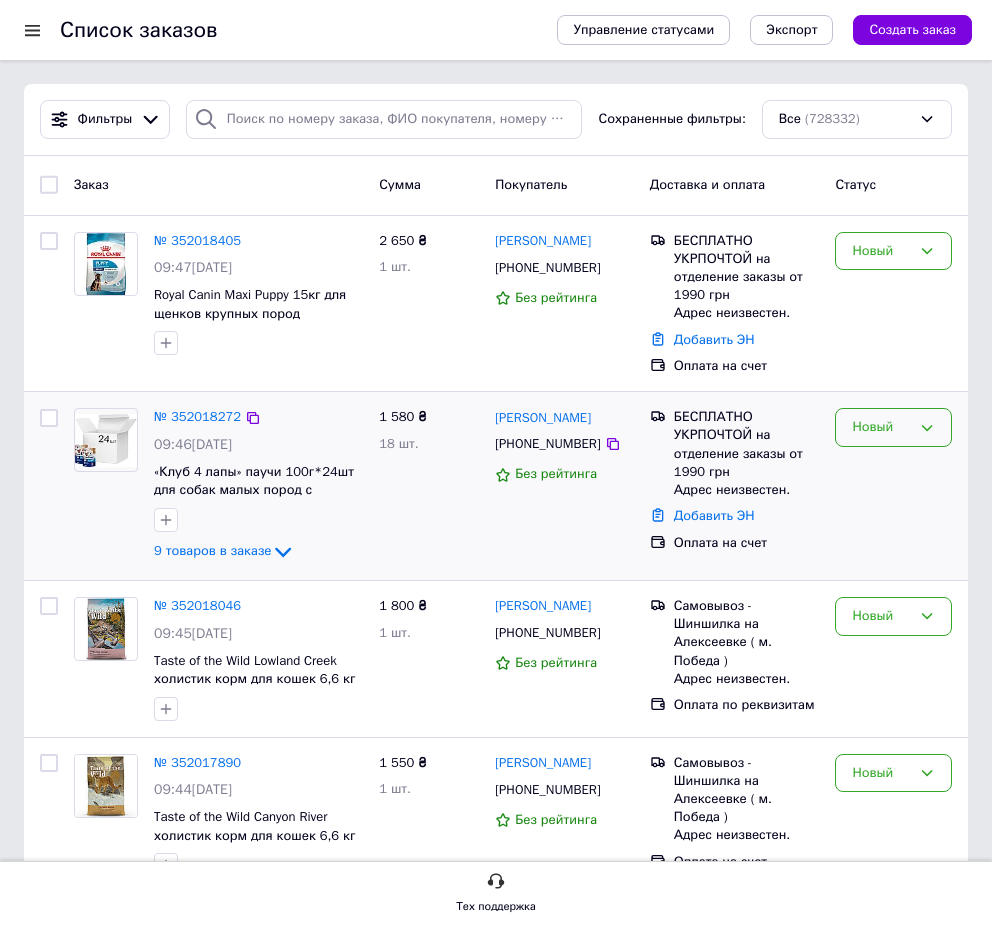click on "Новый" at bounding box center [893, 427] 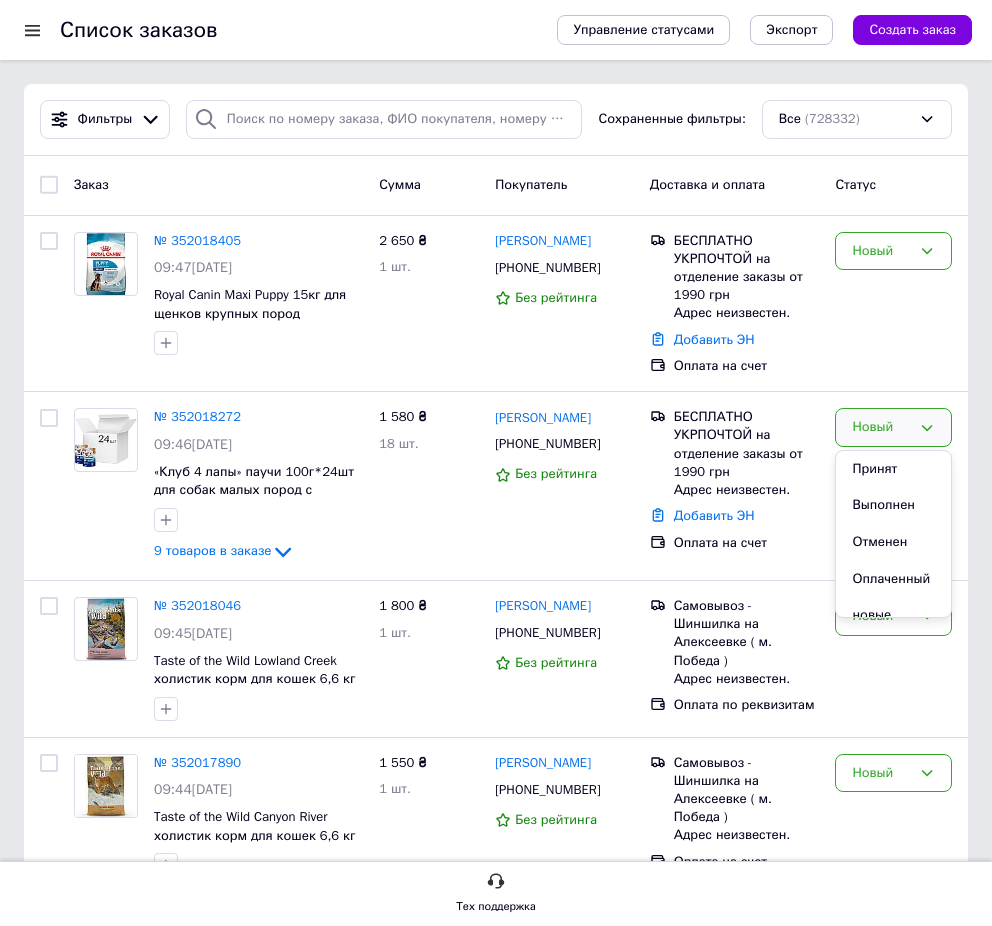 drag, startPoint x: 918, startPoint y: 460, endPoint x: 879, endPoint y: 215, distance: 248.08466 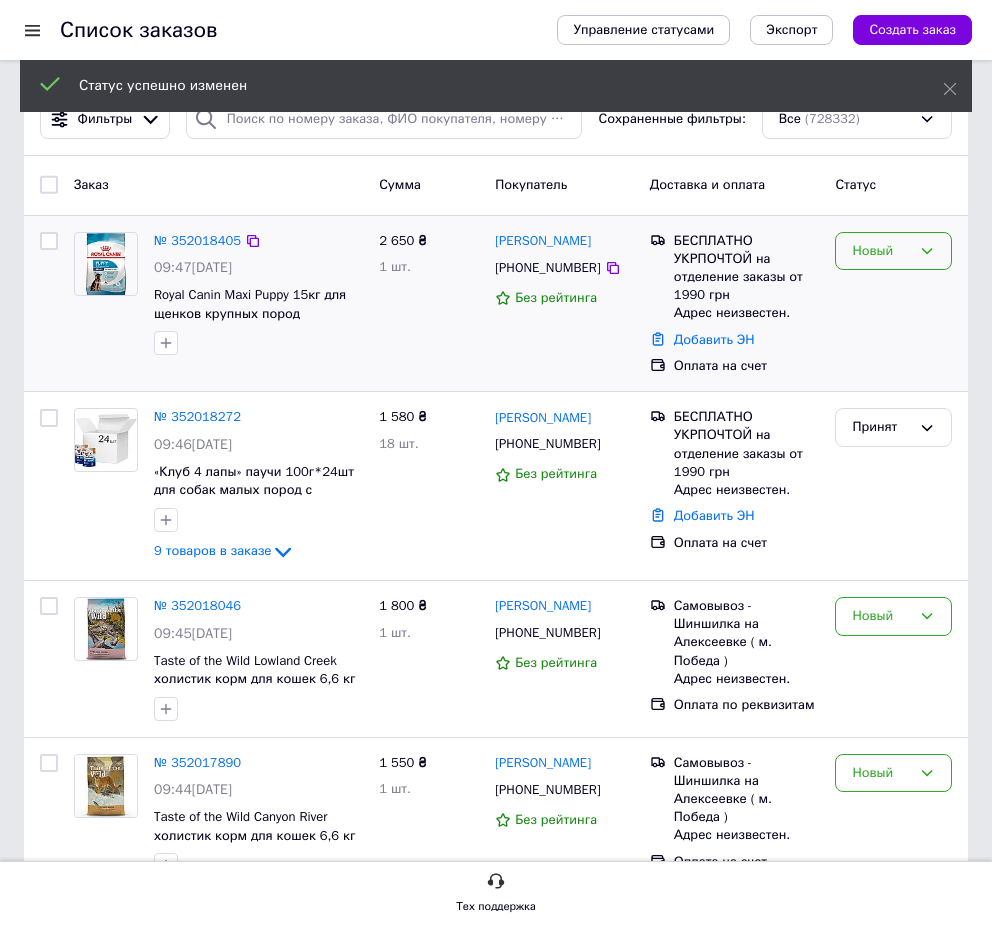 click on "Новый" at bounding box center (893, 251) 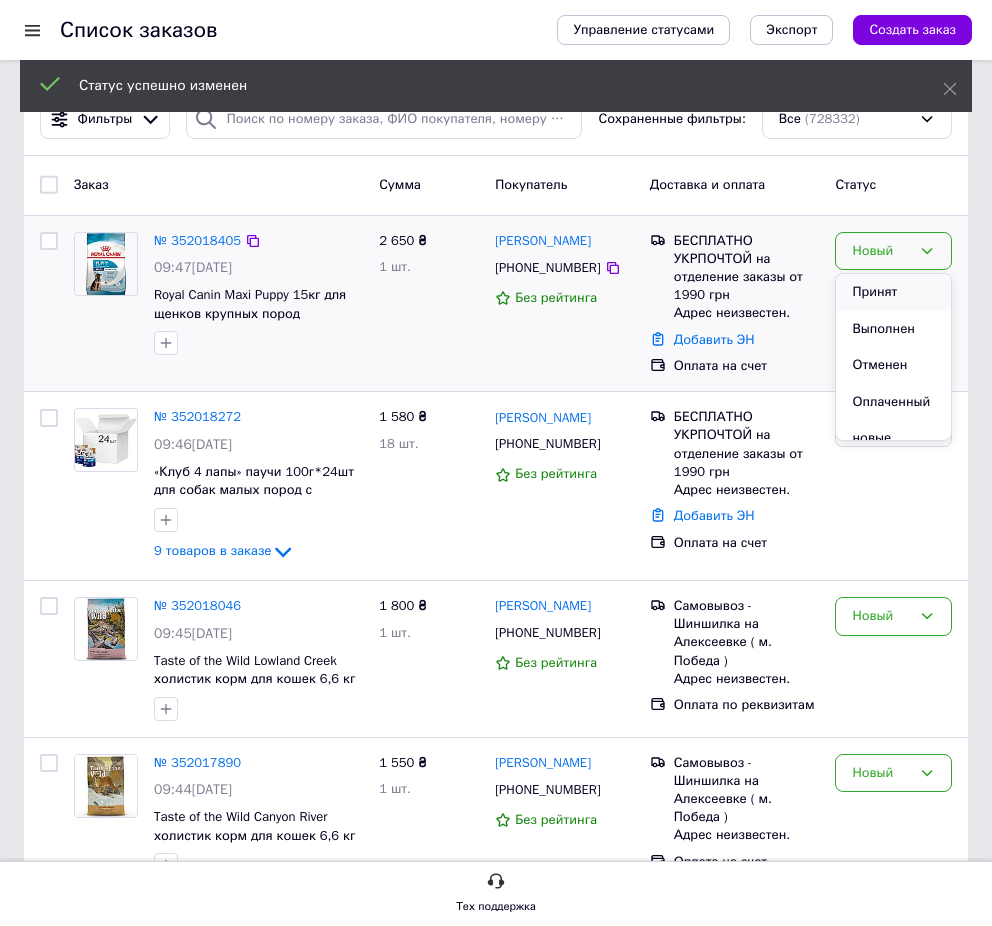 click on "Принят" at bounding box center (893, 292) 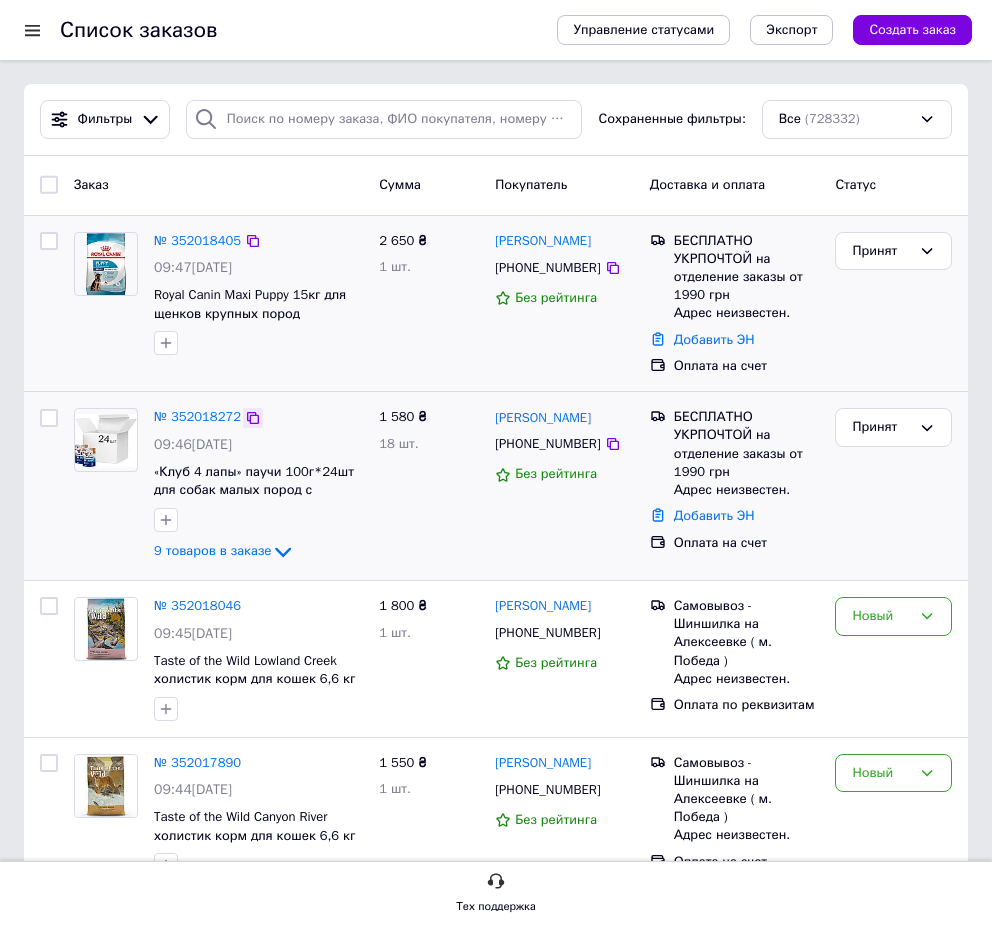 click 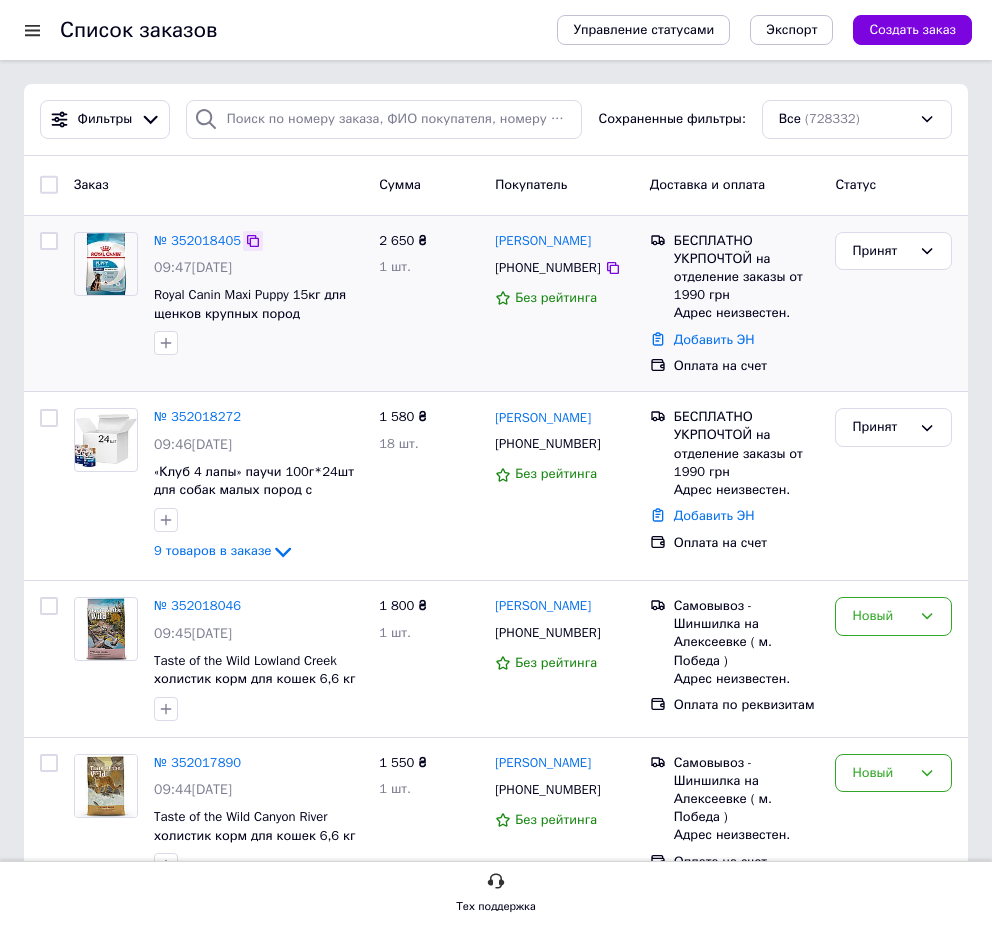 click 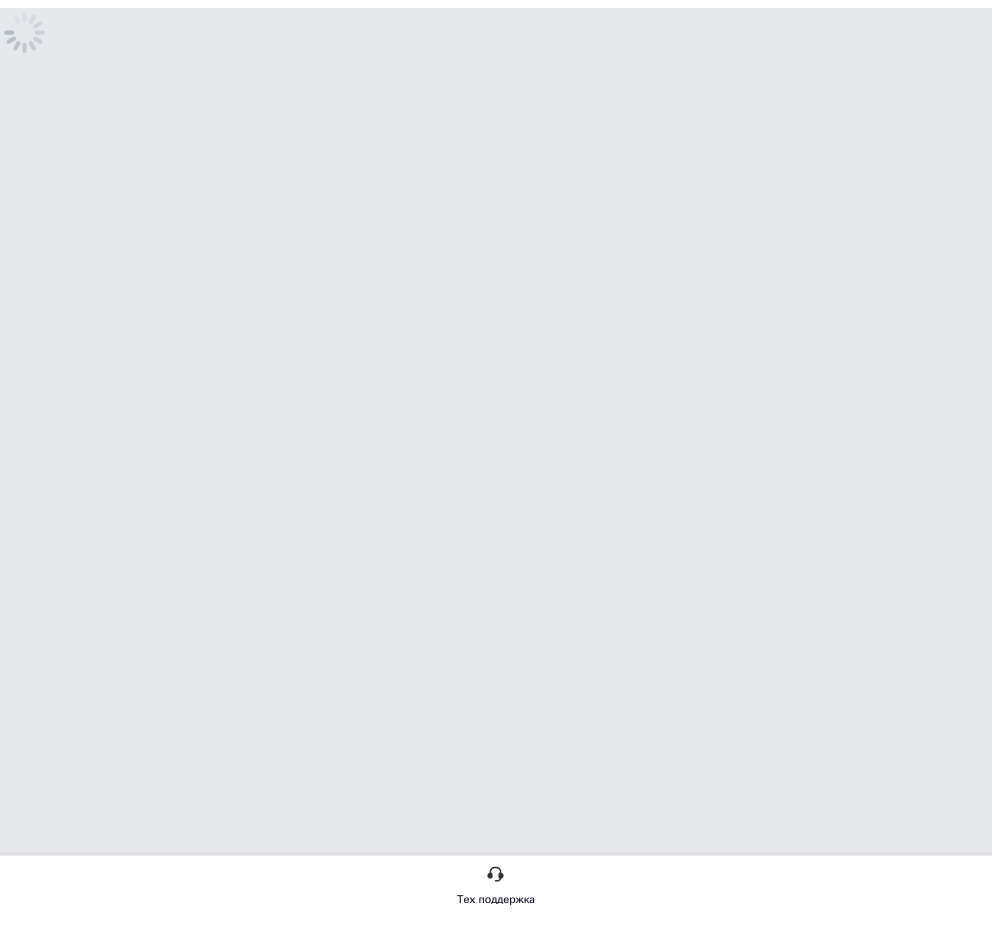 scroll, scrollTop: 0, scrollLeft: 0, axis: both 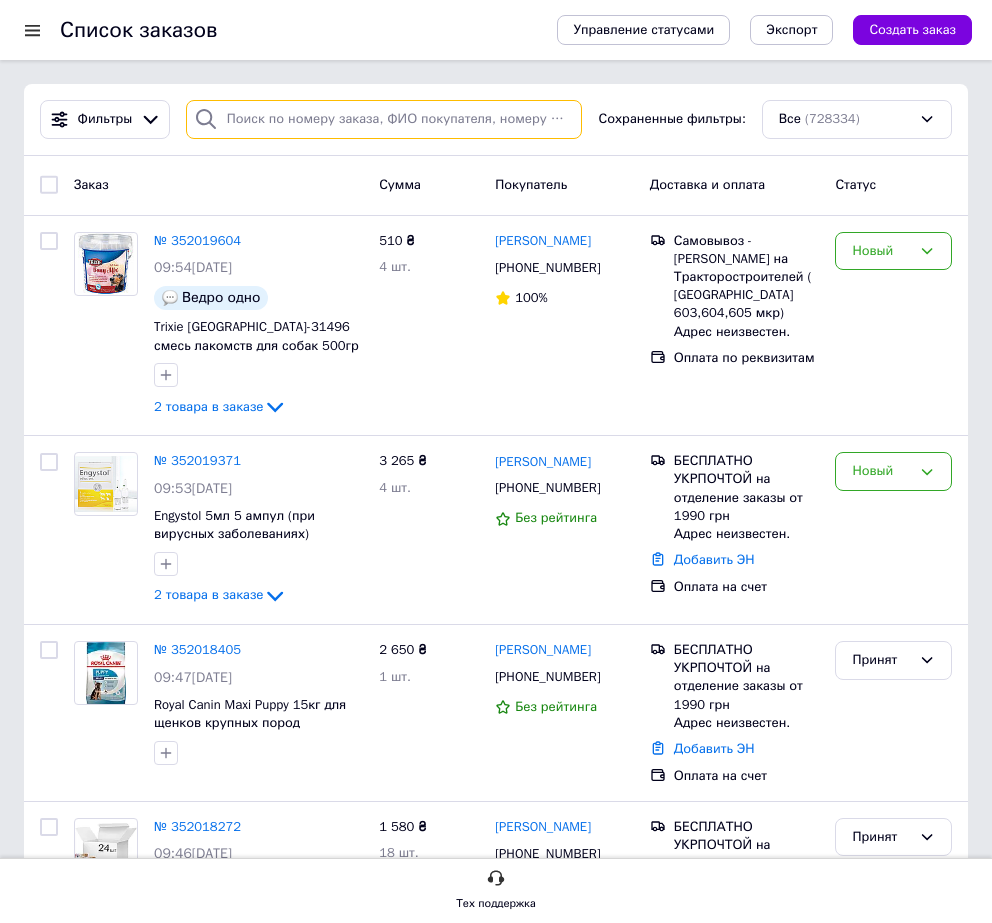 click at bounding box center [384, 119] 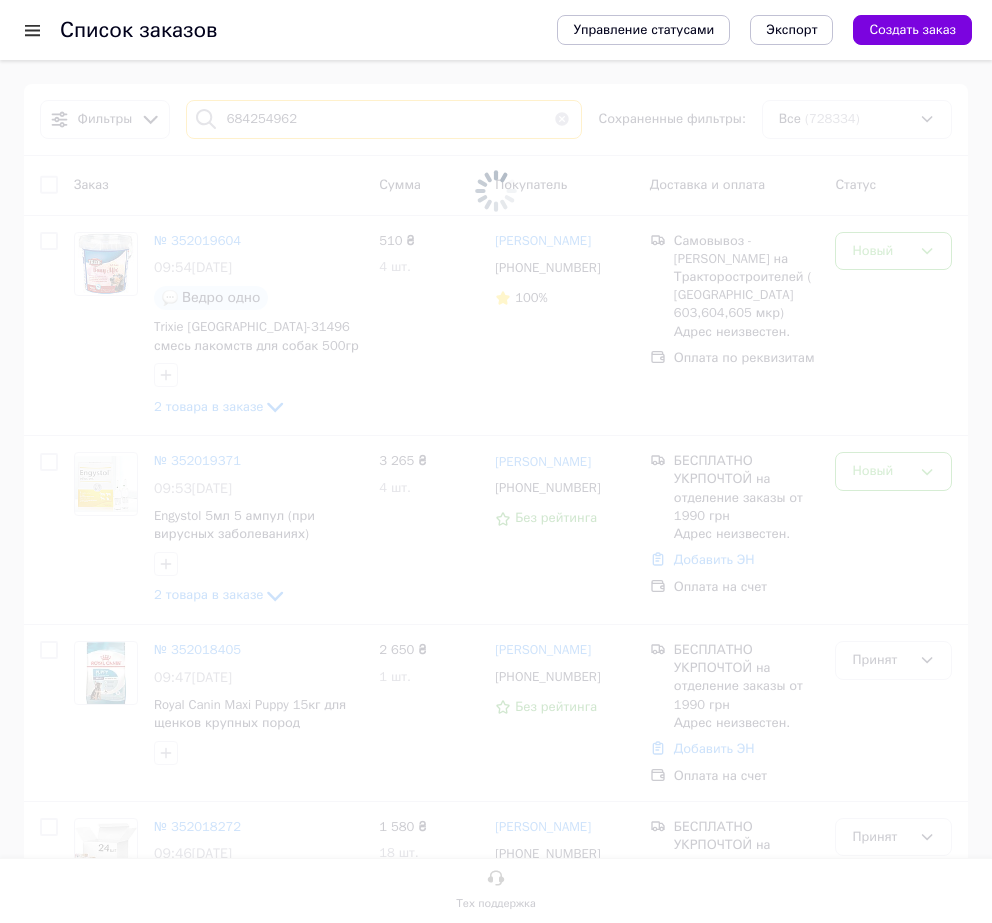 type on "684254962" 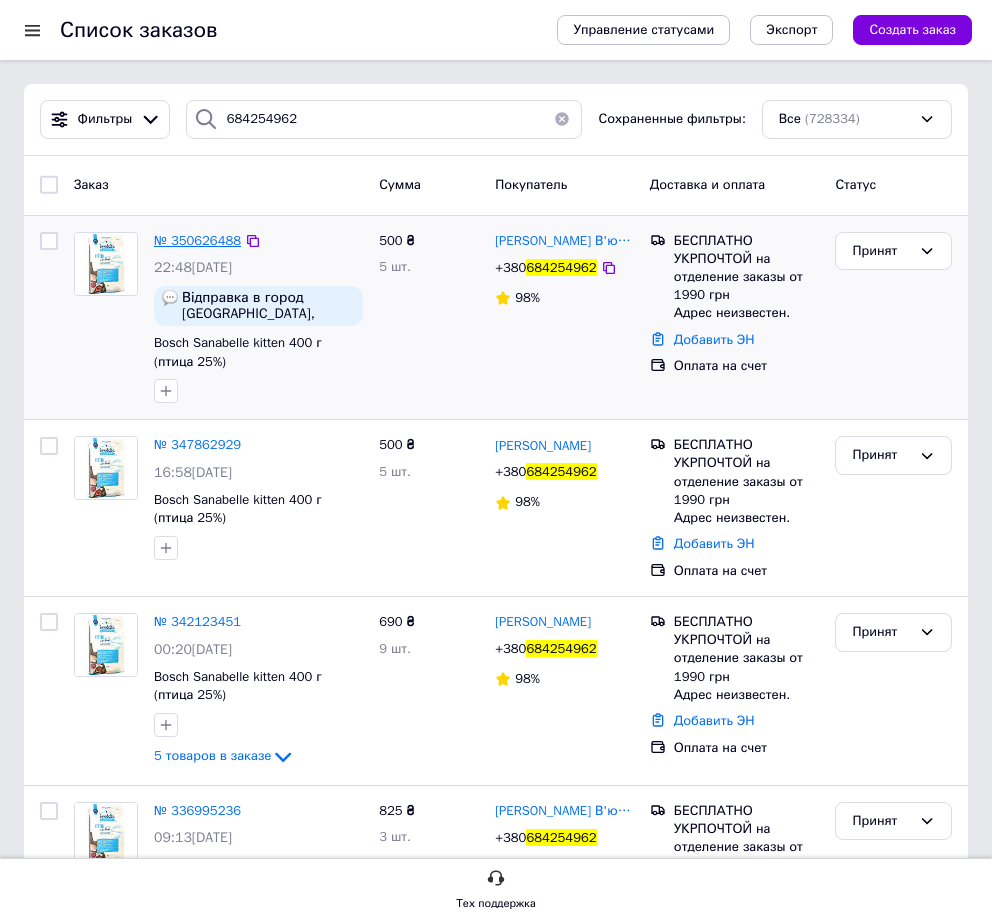 click on "№ 350626488" at bounding box center [197, 240] 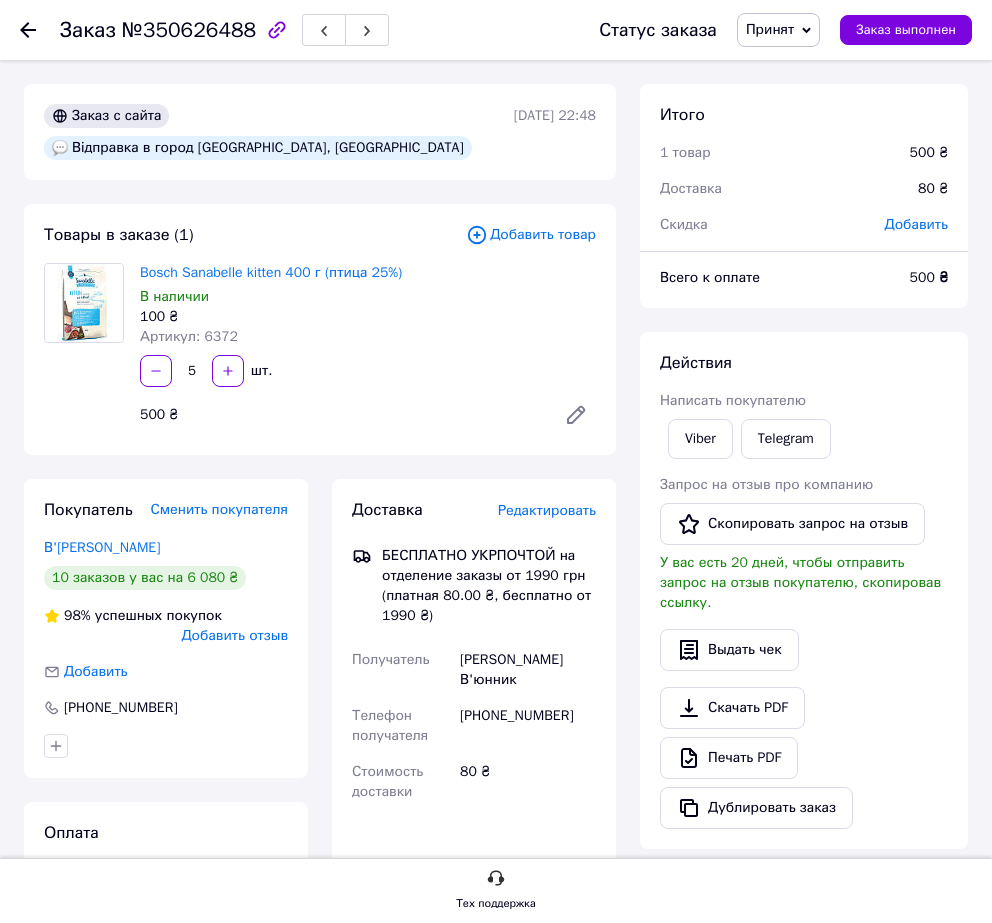 click 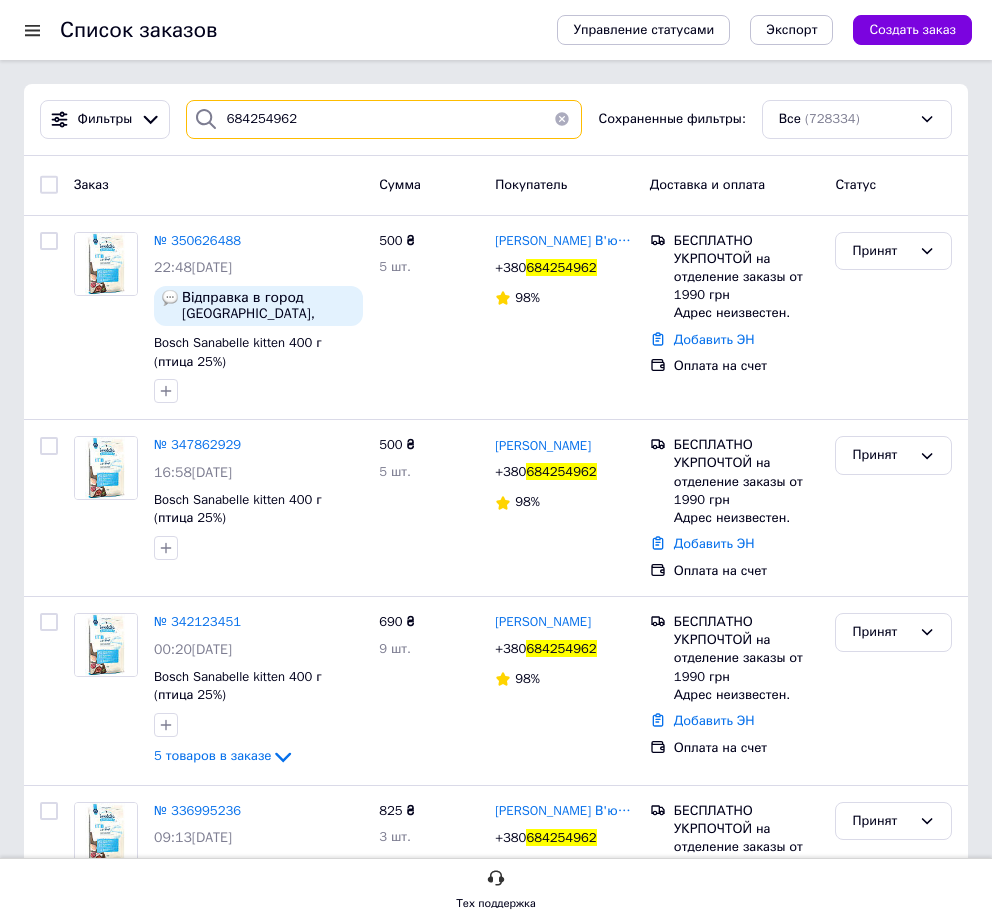 click on "684254962" at bounding box center (384, 119) 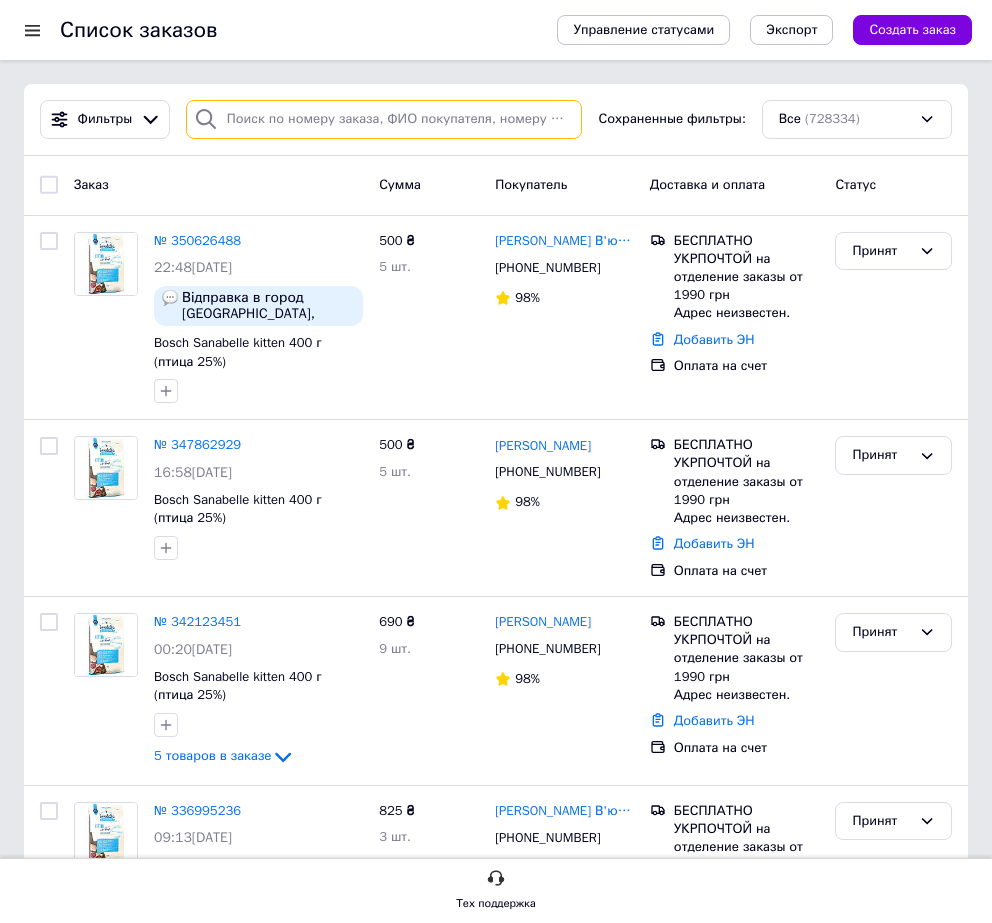 type 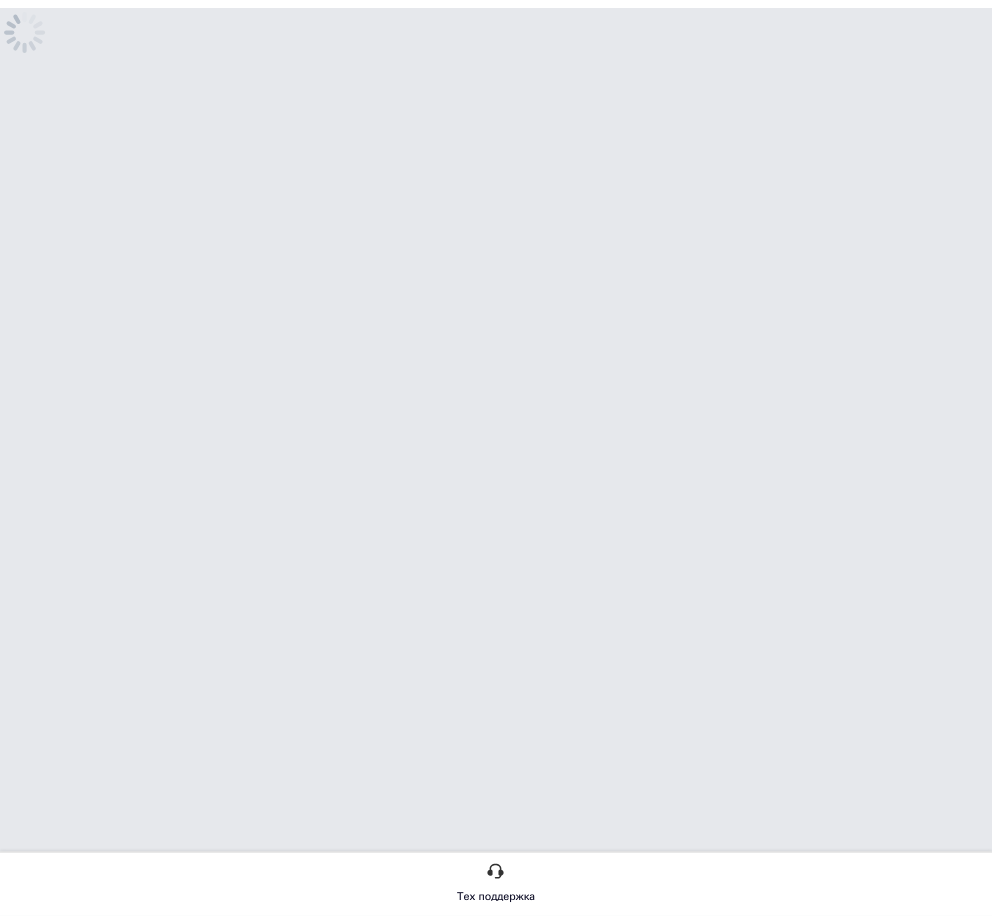 scroll, scrollTop: 0, scrollLeft: 0, axis: both 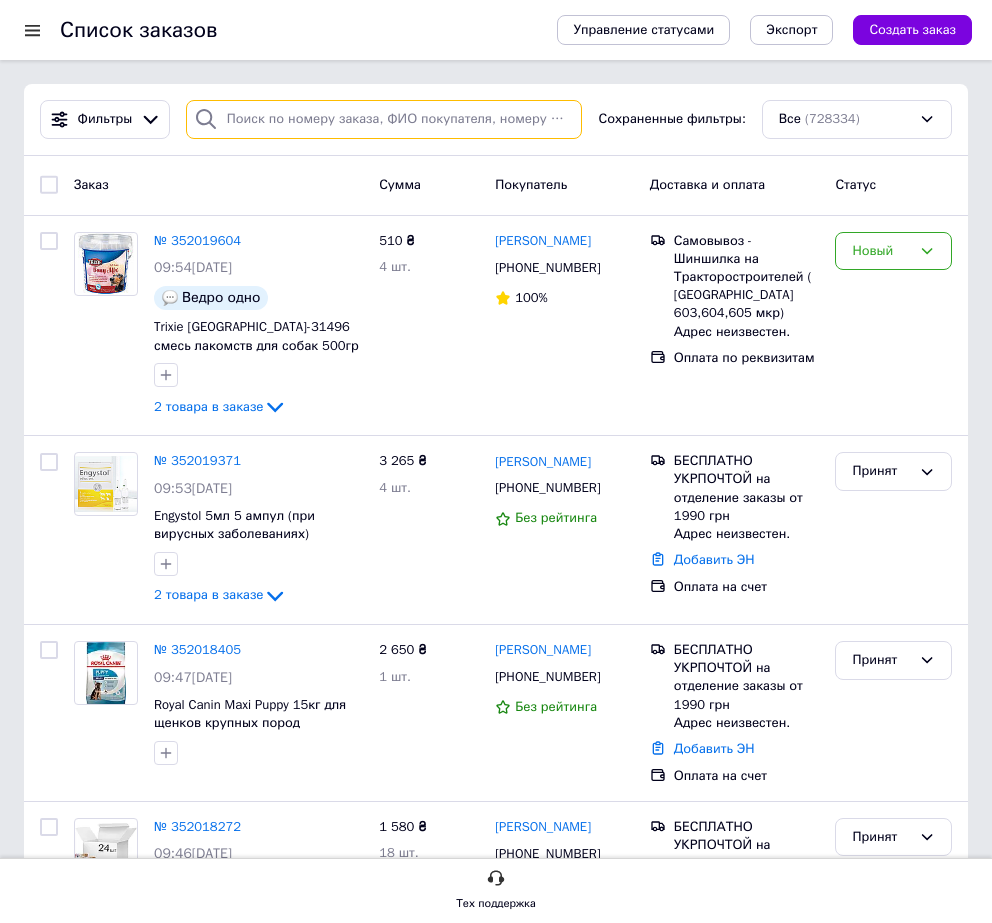 click at bounding box center (384, 119) 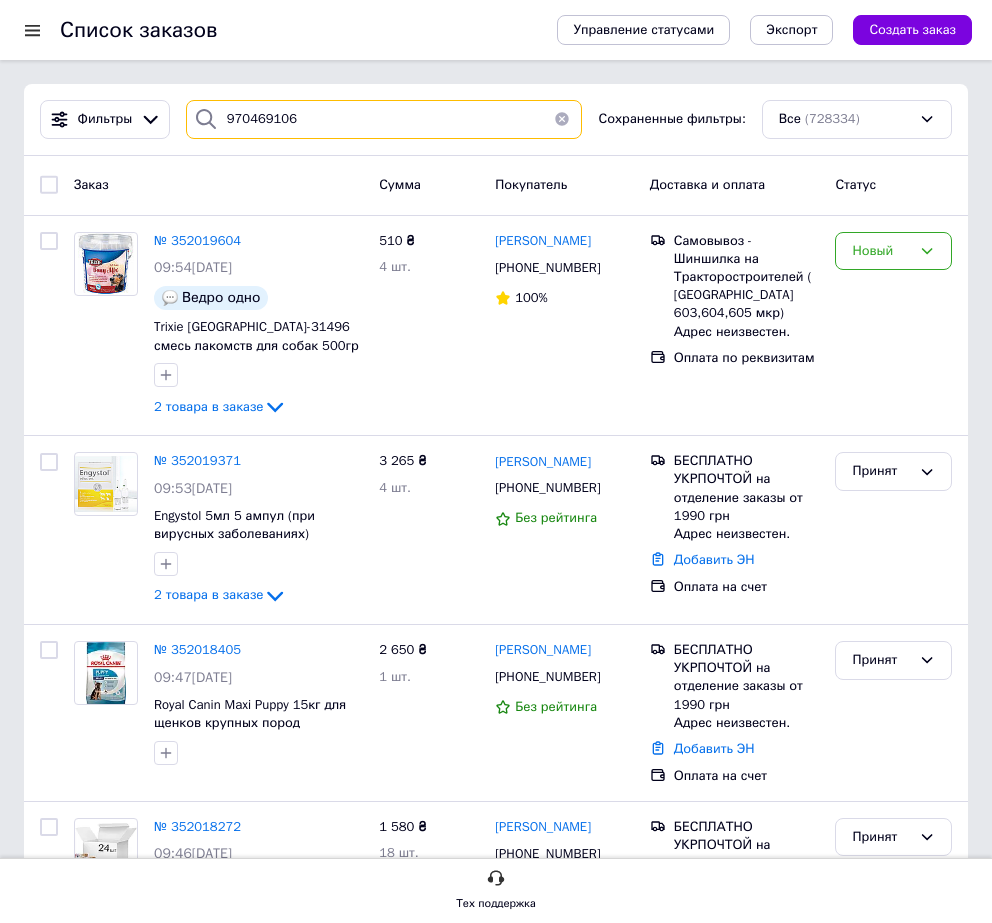 type on "970469106" 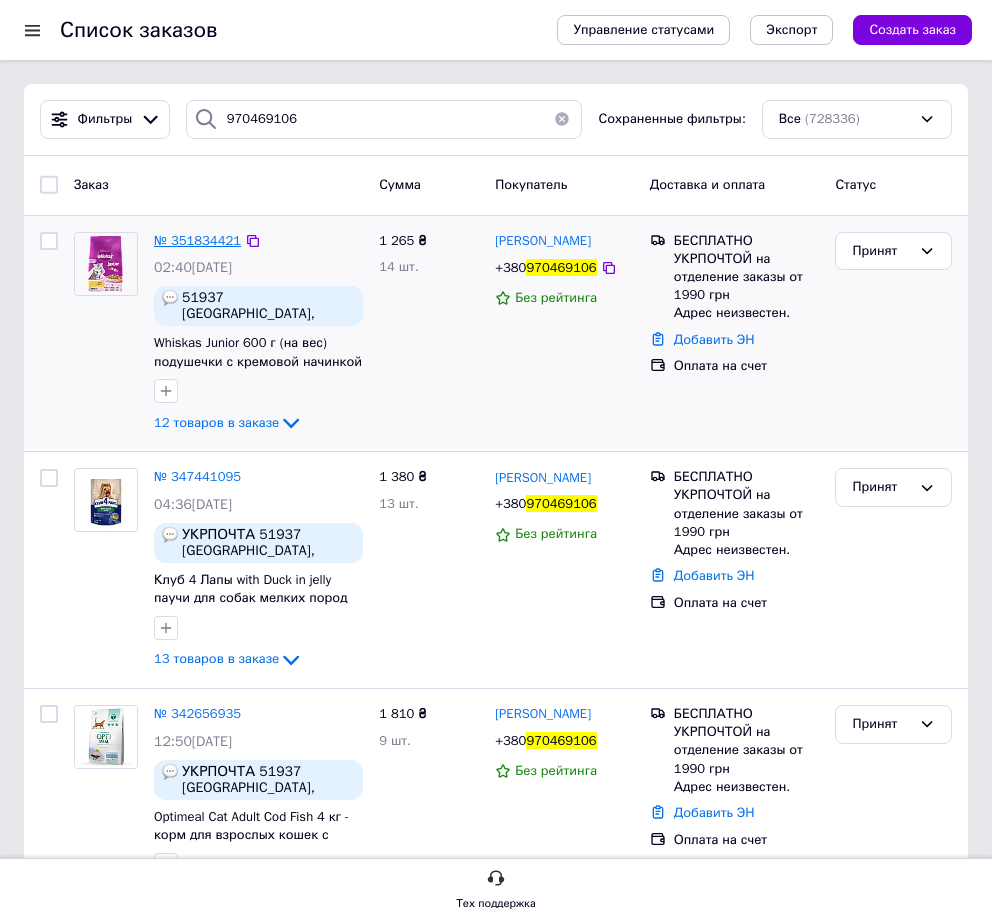 click on "№ 351834421" at bounding box center [197, 240] 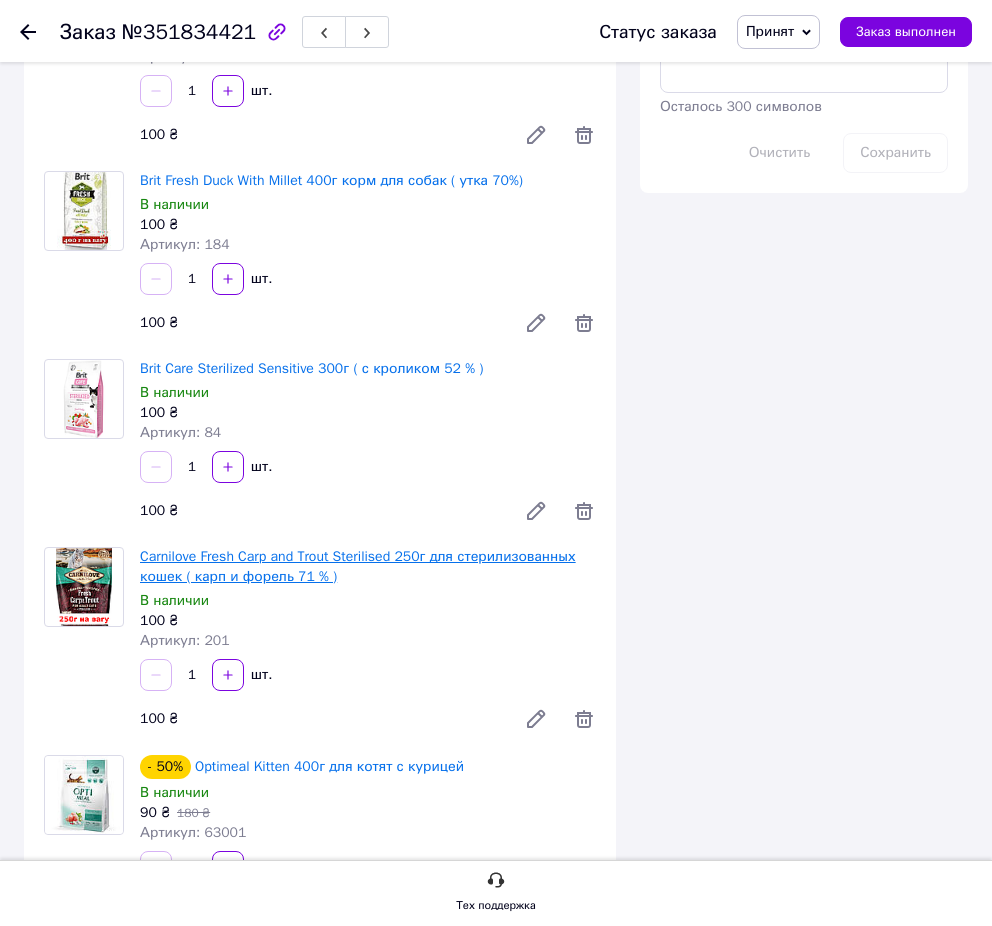 scroll, scrollTop: 1530, scrollLeft: 0, axis: vertical 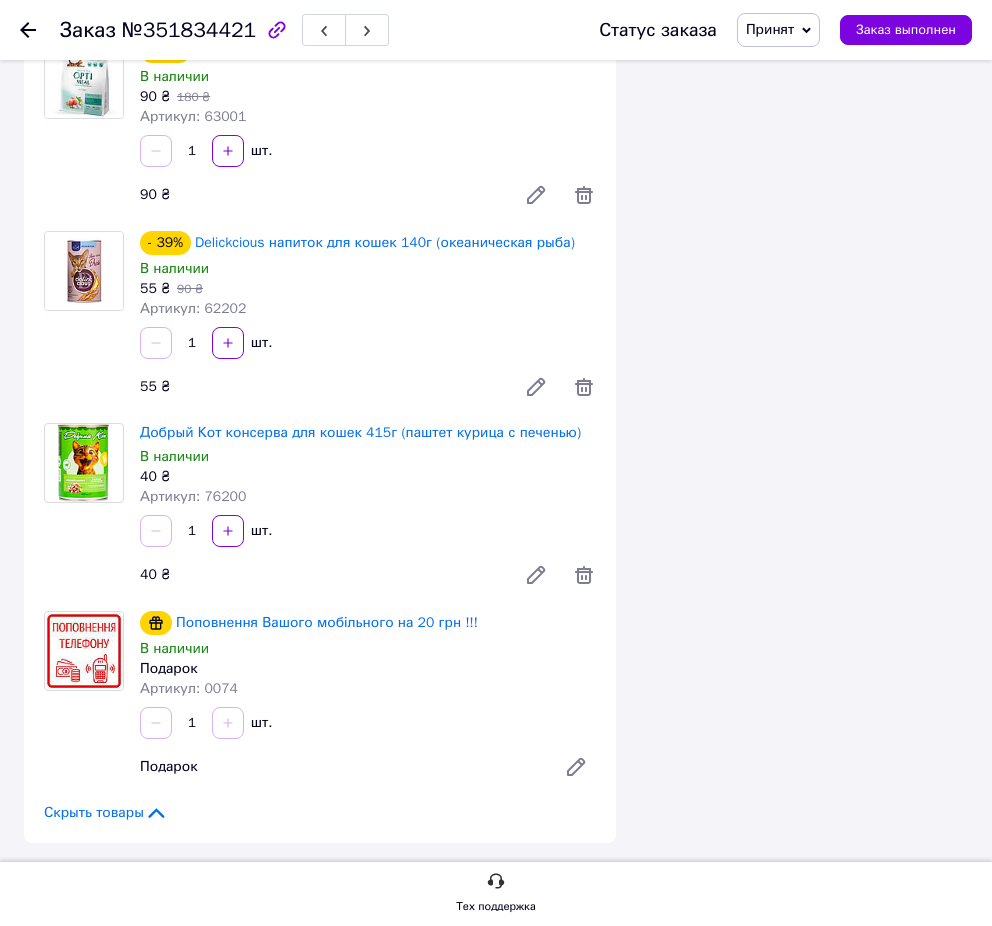 click 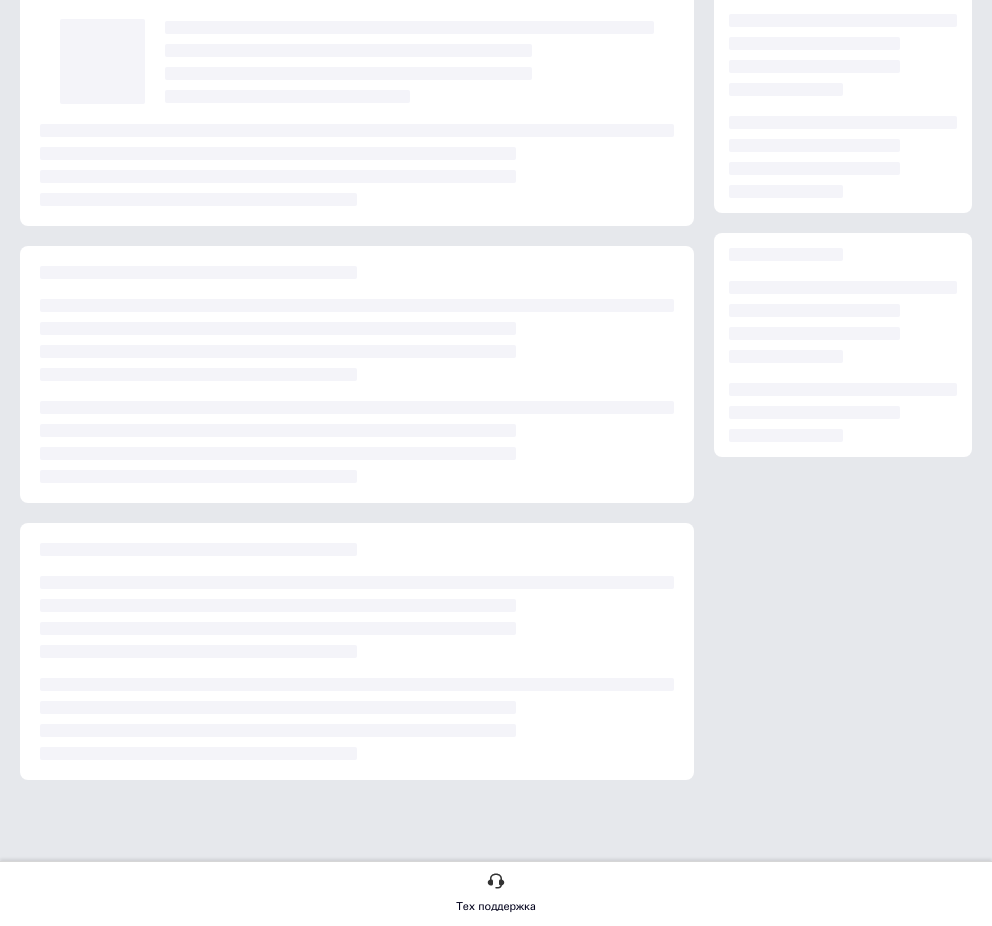 scroll, scrollTop: 0, scrollLeft: 0, axis: both 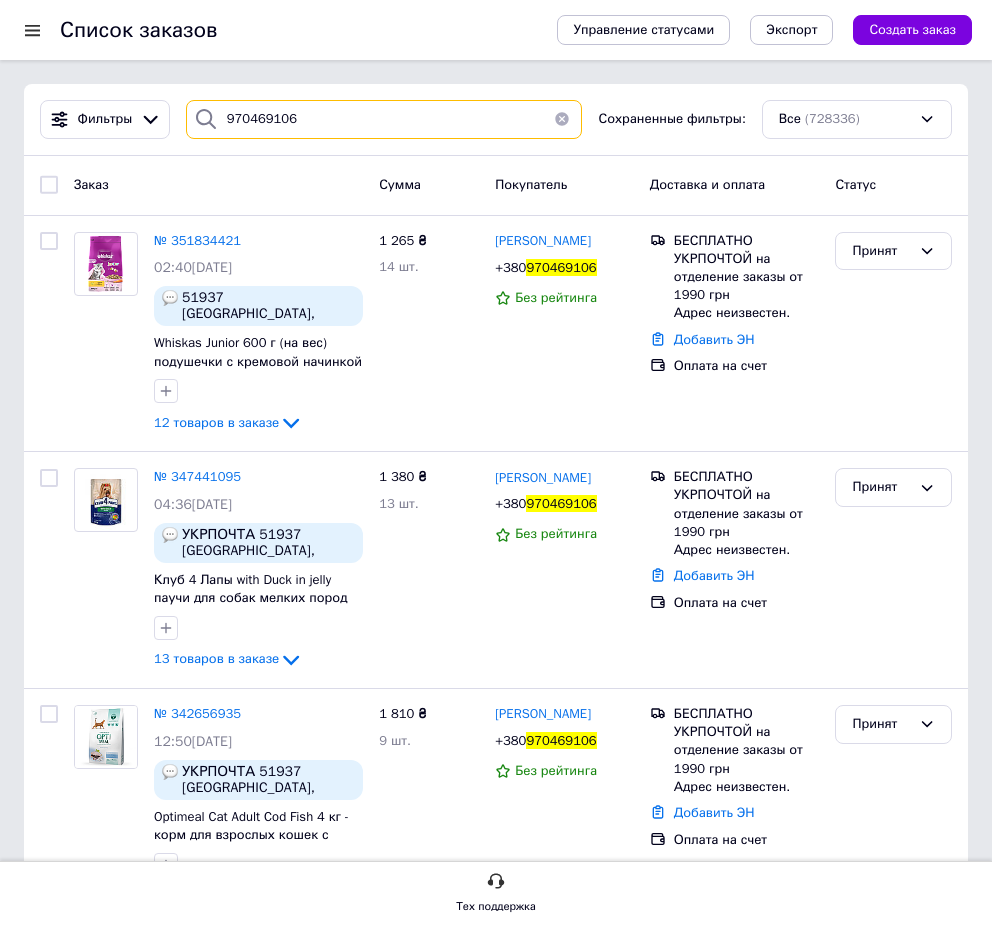 click on "970469106" at bounding box center [384, 119] 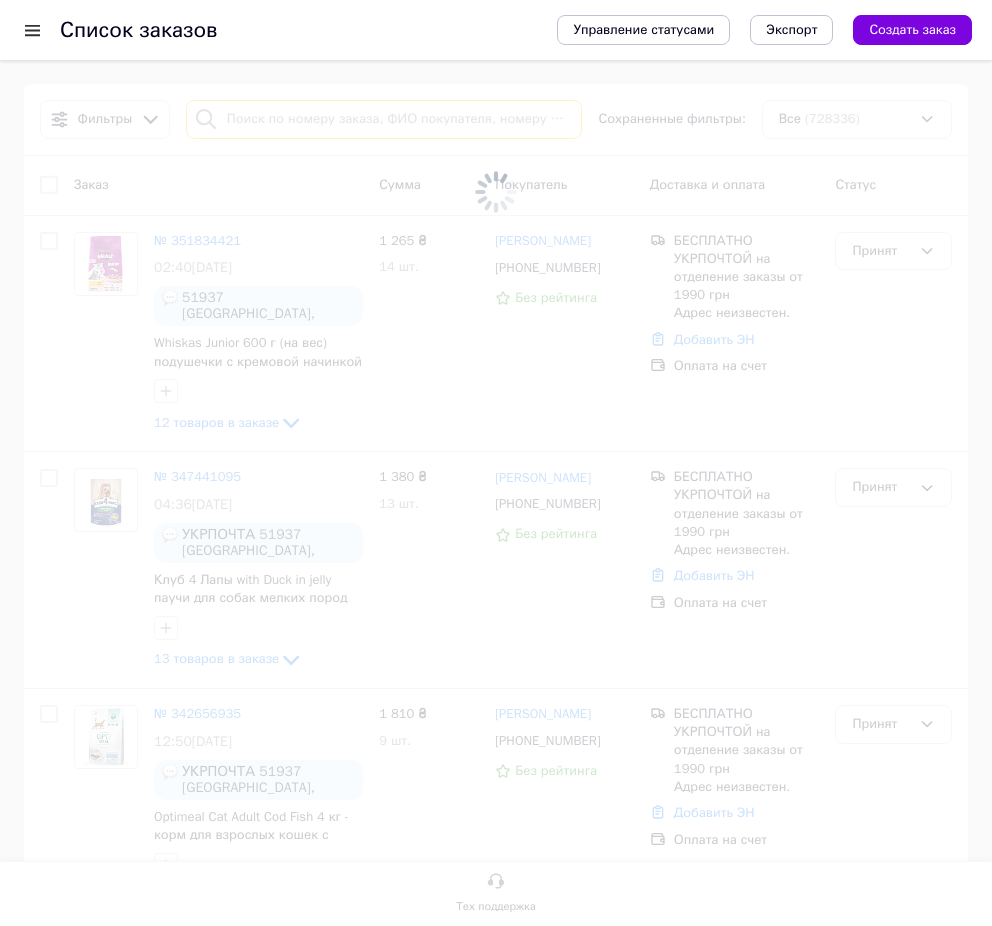 type 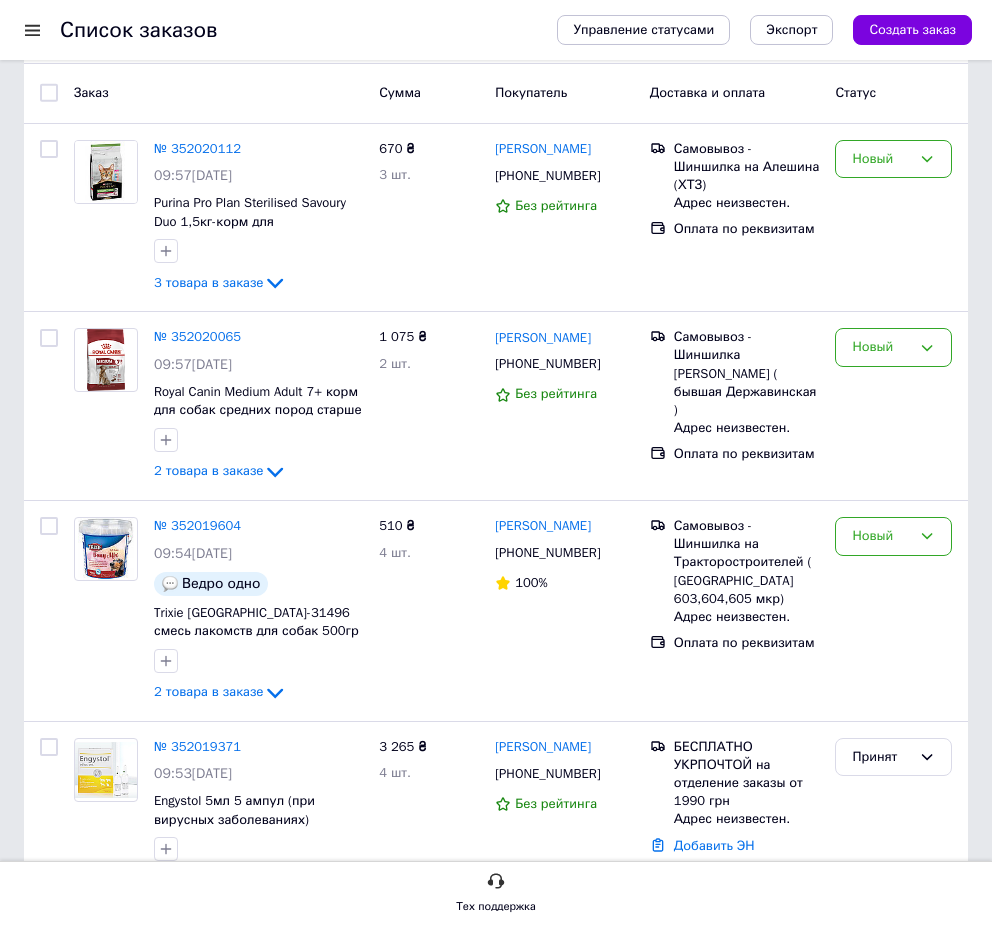 scroll, scrollTop: 204, scrollLeft: 0, axis: vertical 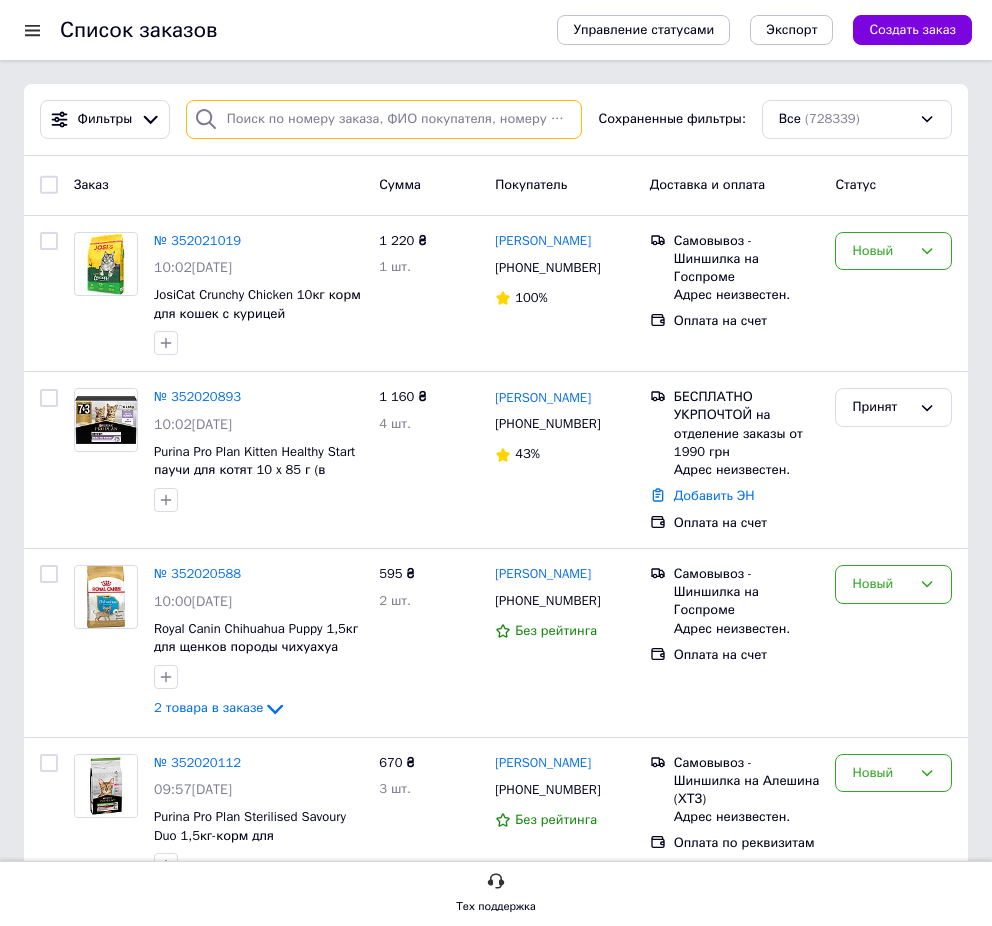 paste on "673919005" 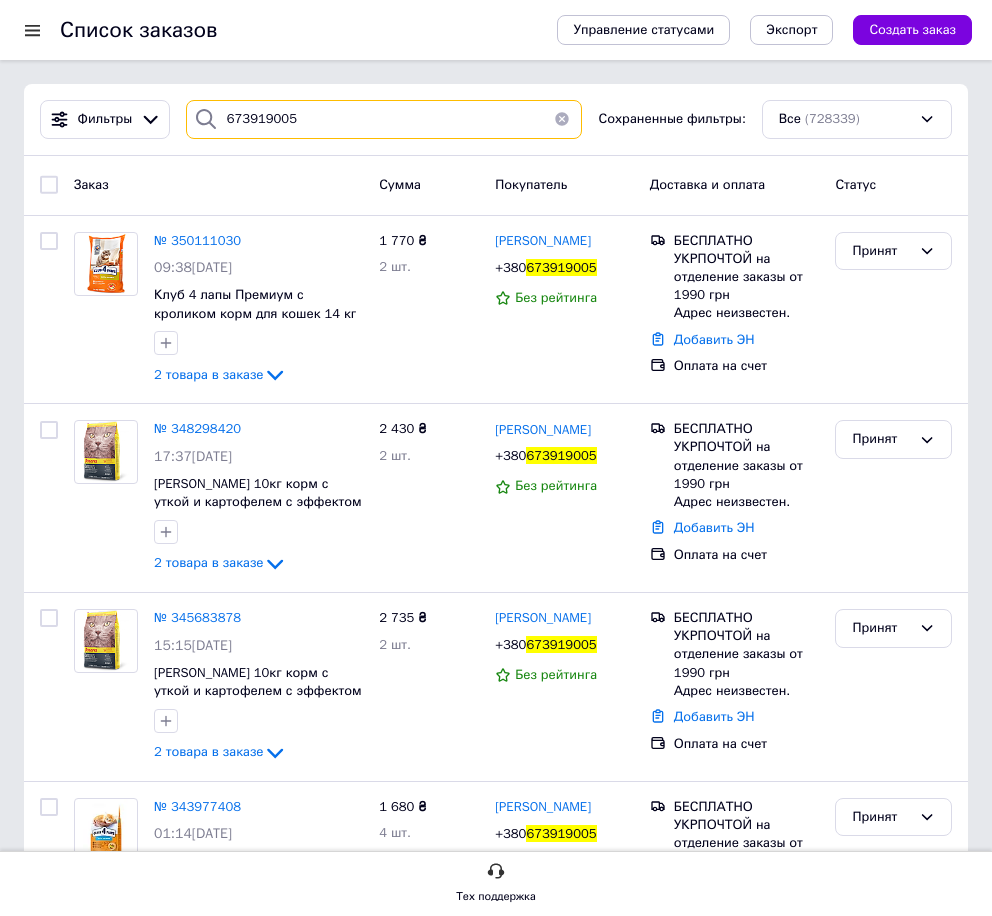 type on "673919005" 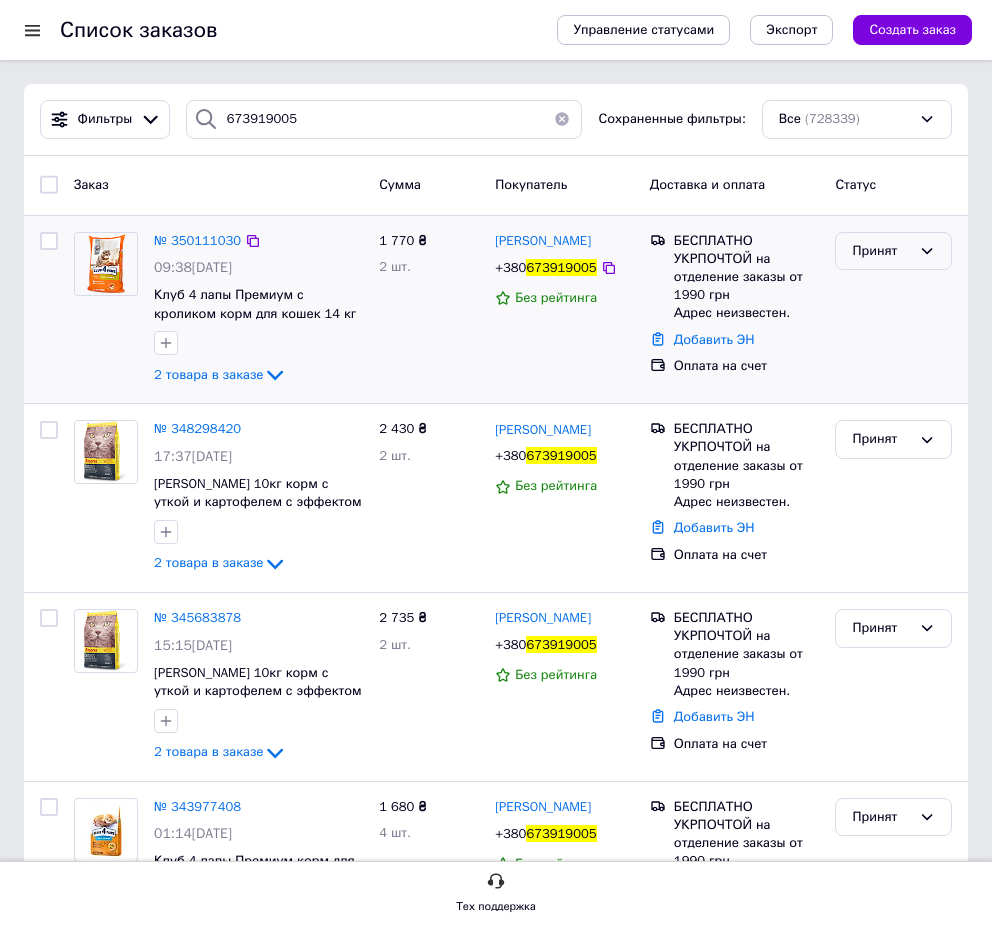 click on "Принят" at bounding box center [881, 251] 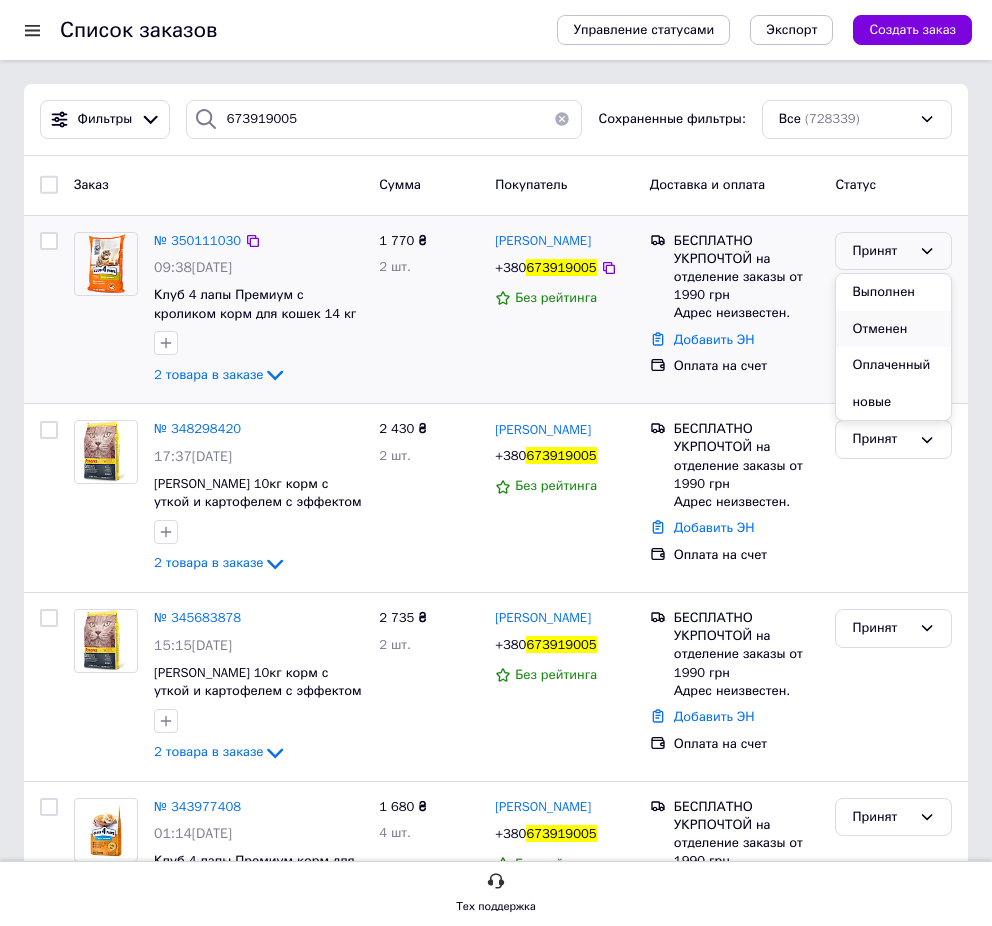 click on "Отменен" at bounding box center [893, 329] 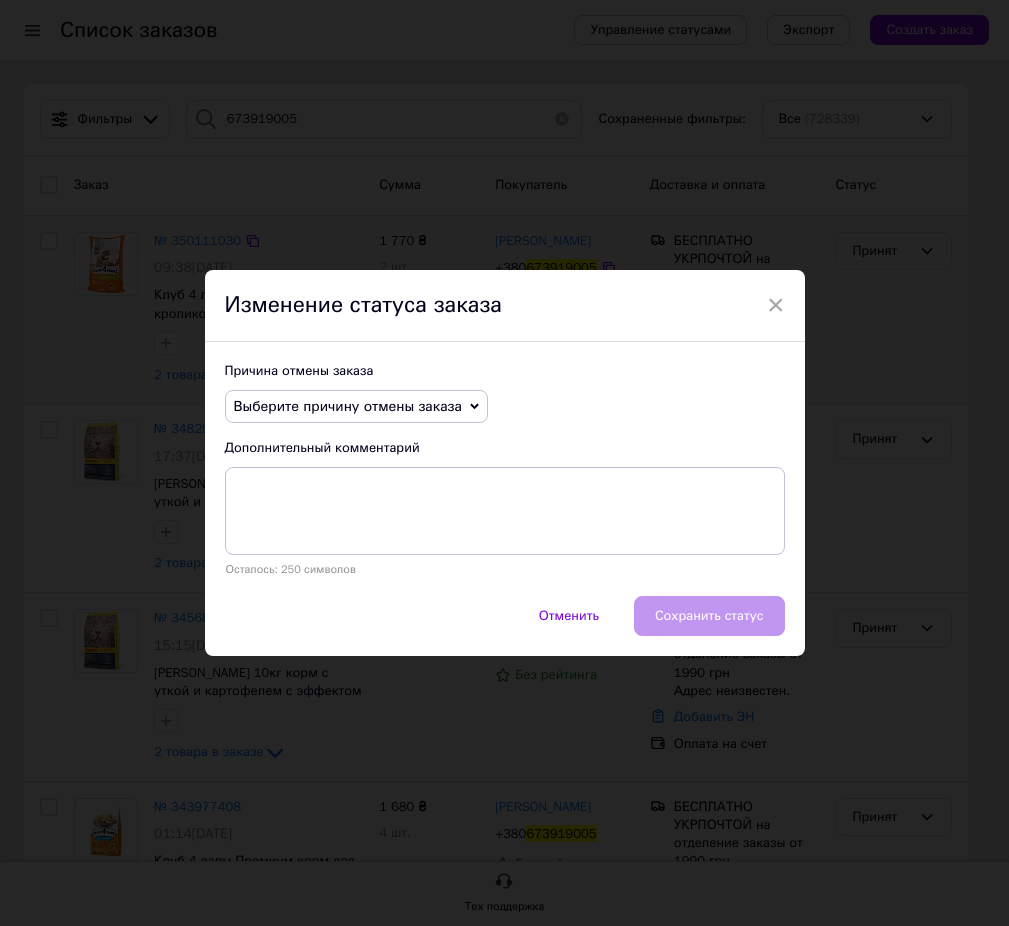click on "Выберите причину отмены заказа" at bounding box center (348, 406) 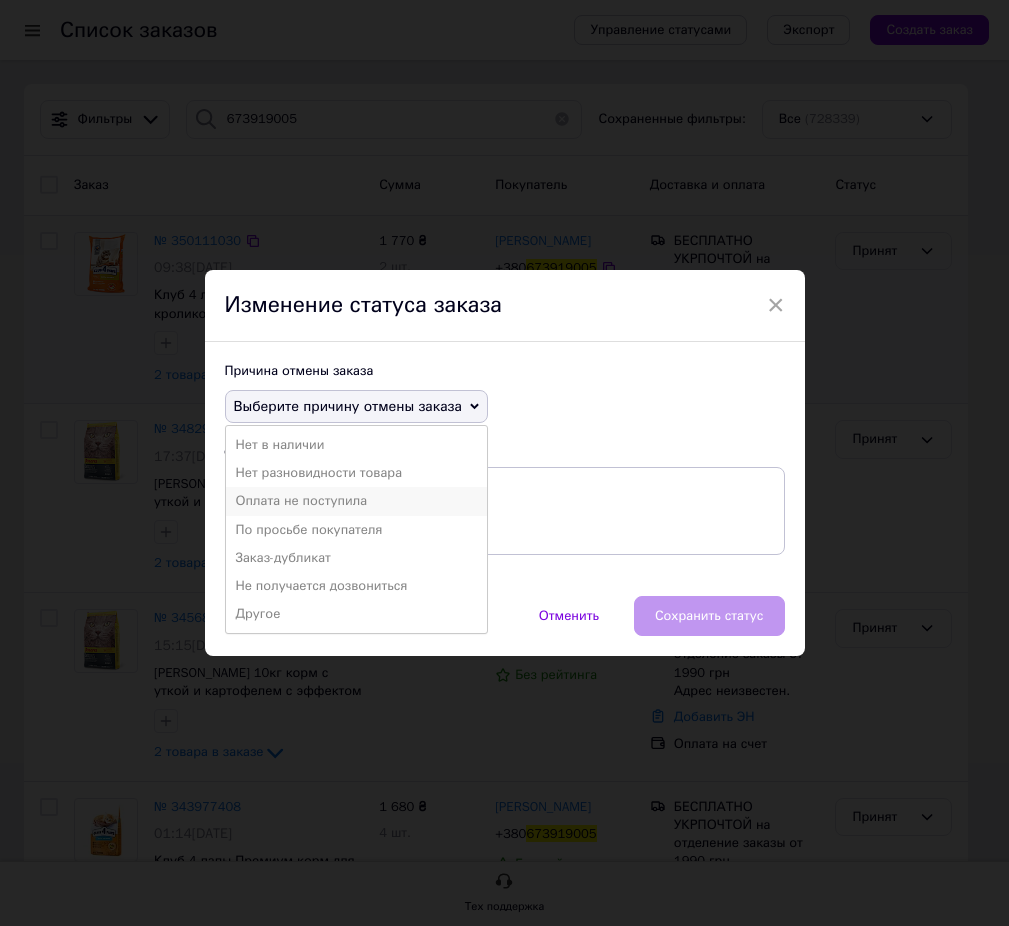 click on "Оплата не поступила" at bounding box center (356, 501) 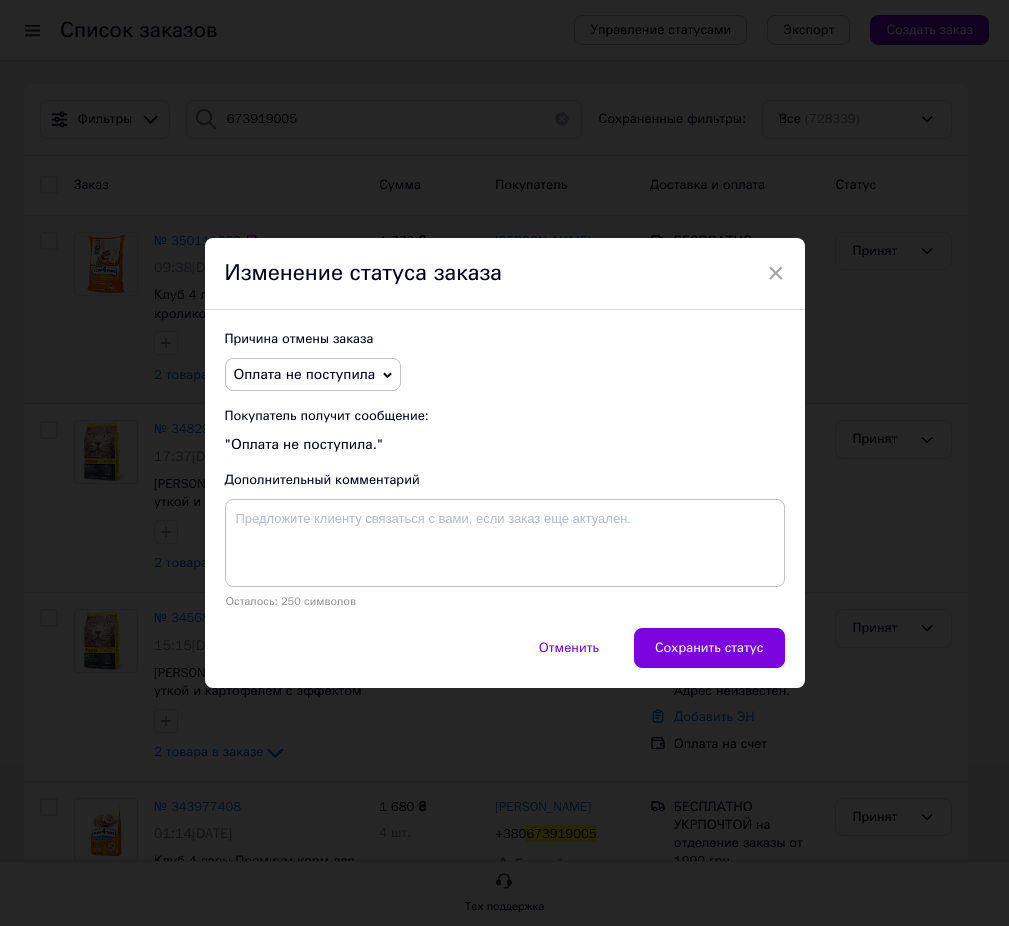 drag, startPoint x: 701, startPoint y: 634, endPoint x: 275, endPoint y: 367, distance: 502.7574 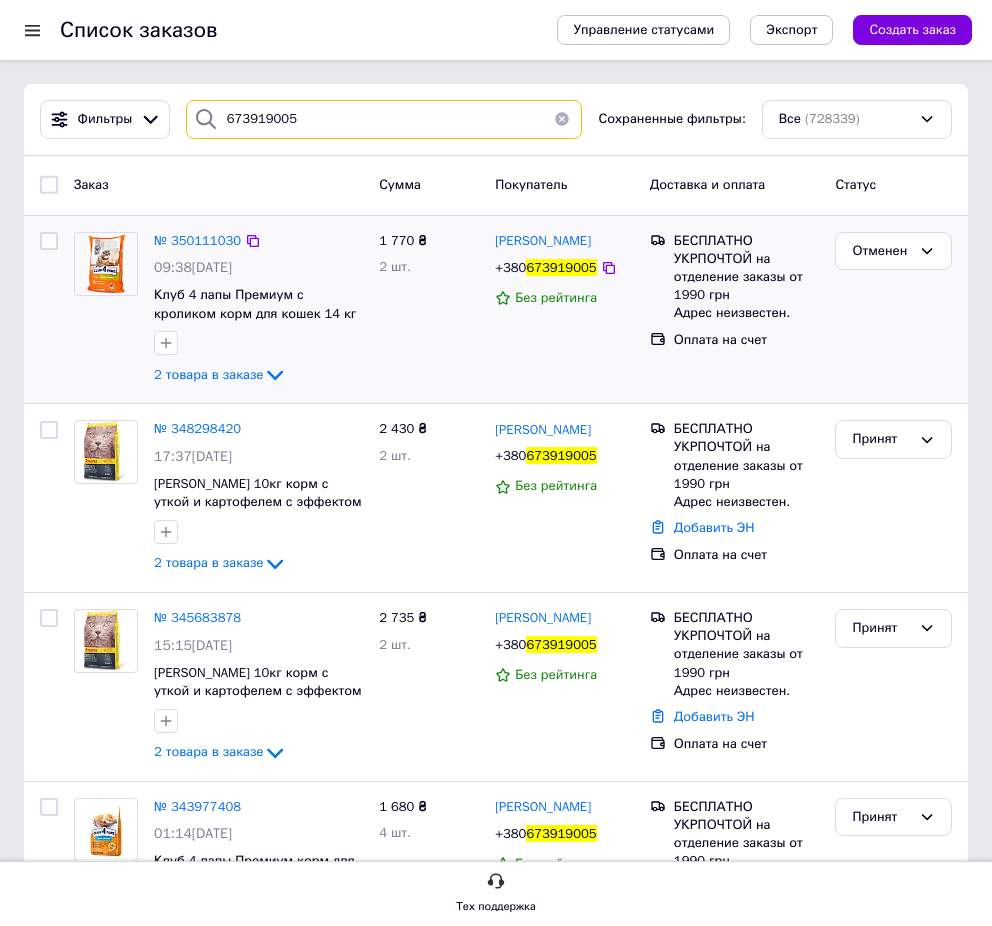 click on "673919005" at bounding box center [384, 119] 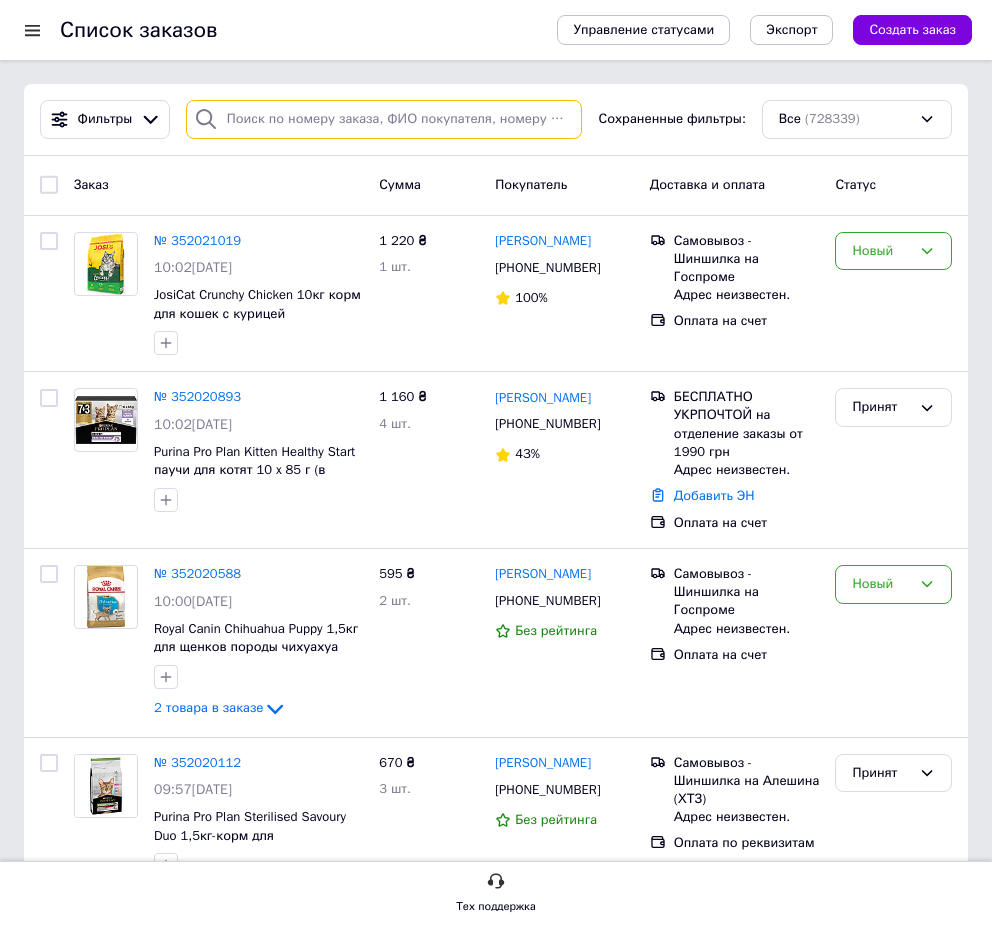 paste on "638983377" 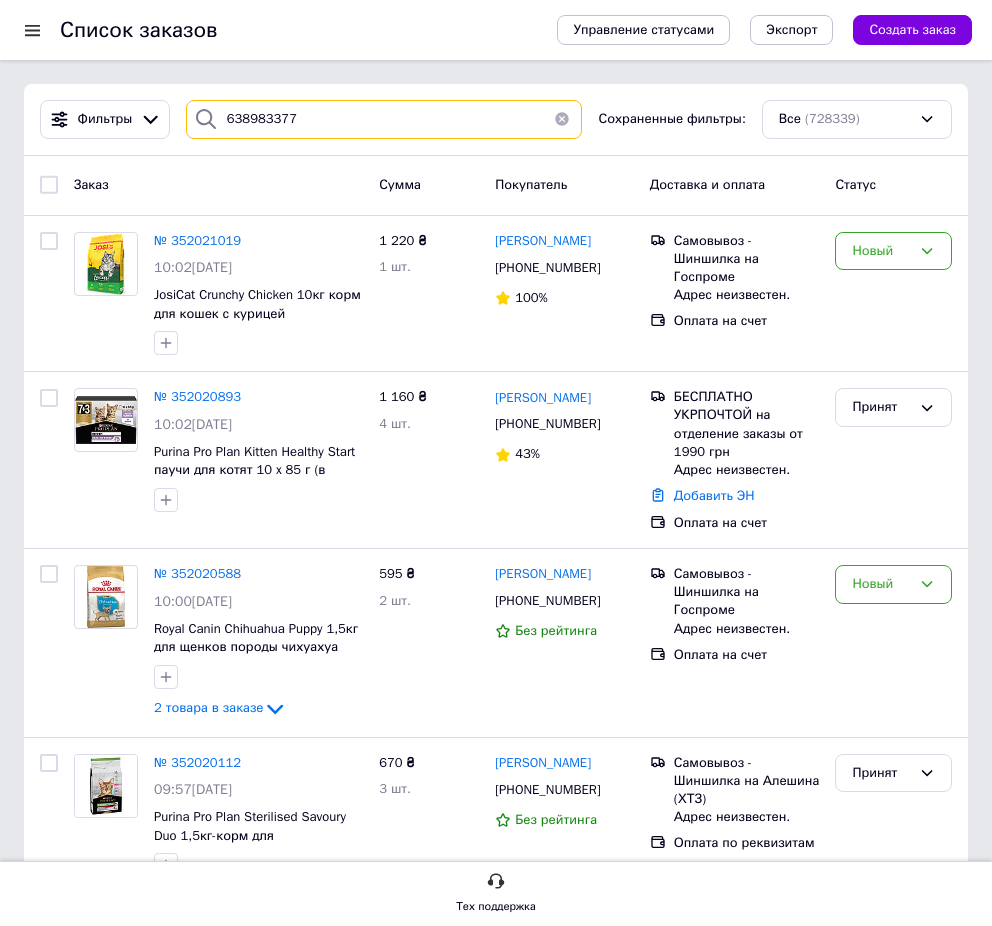 type on "638983377" 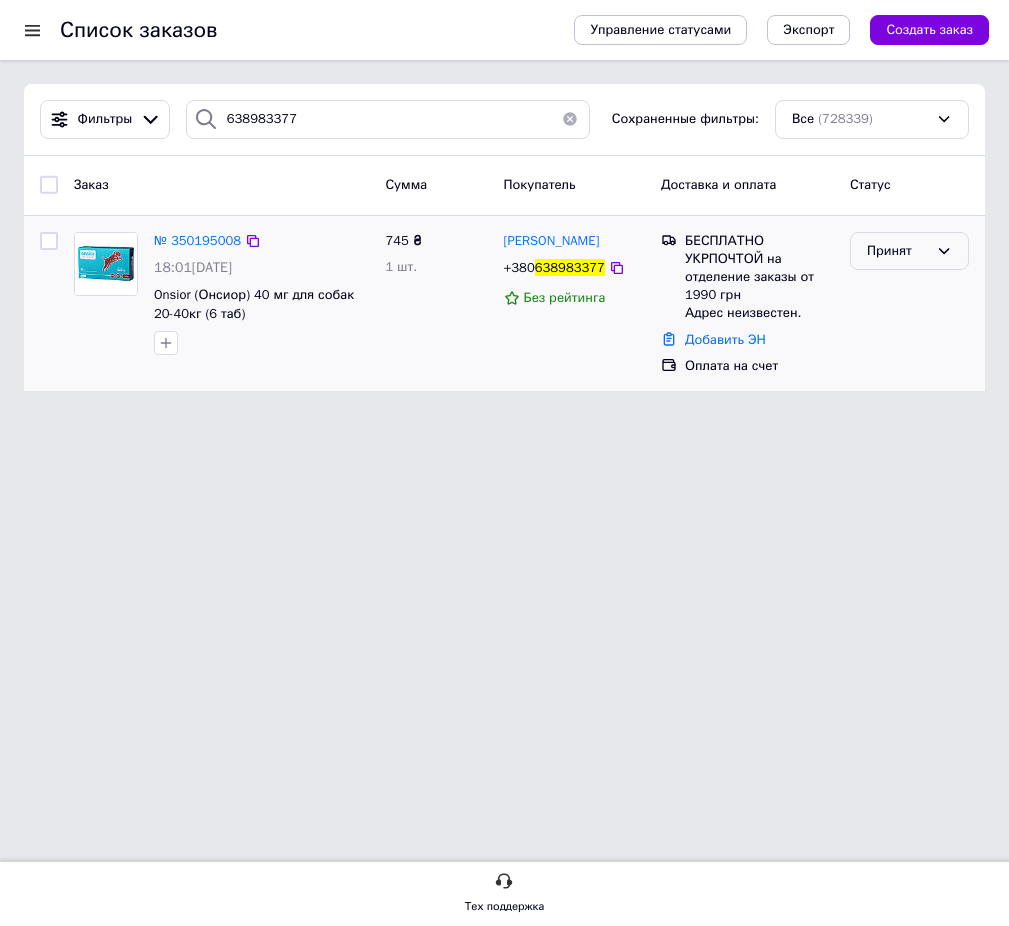 click on "Принят" at bounding box center [897, 251] 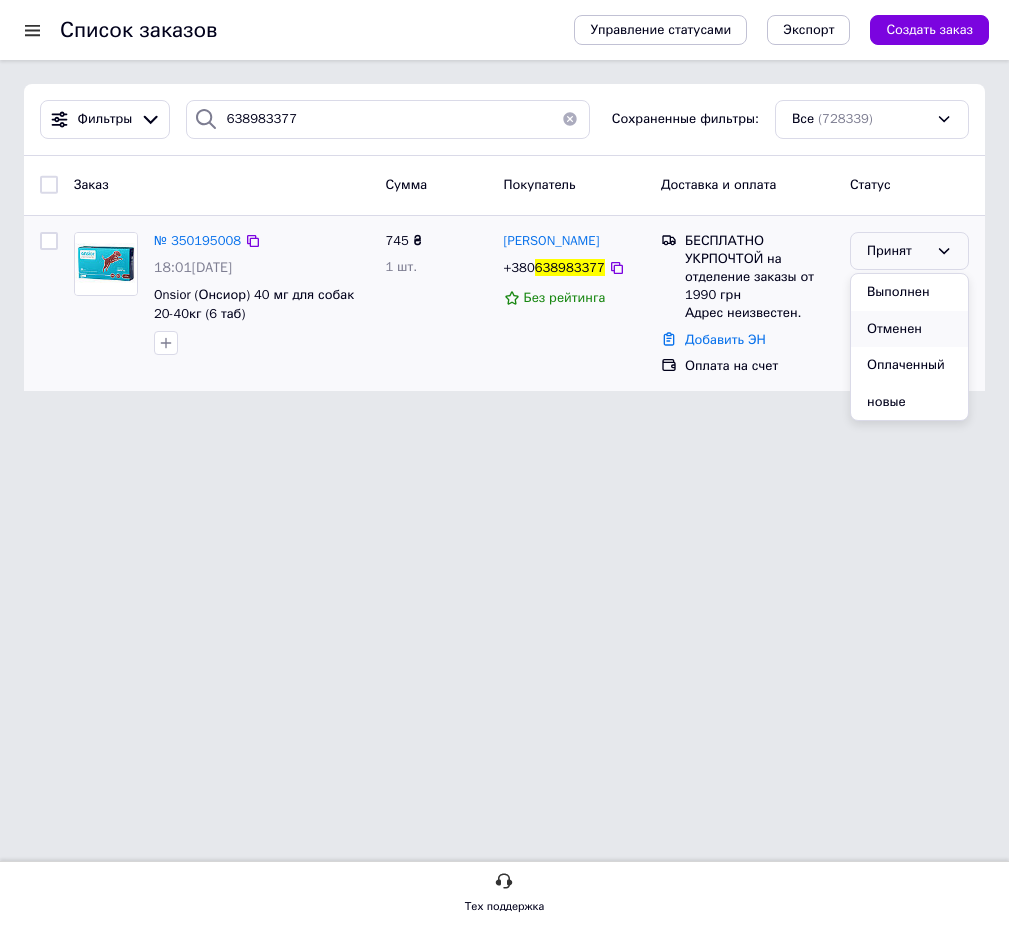 click on "Отменен" at bounding box center [909, 329] 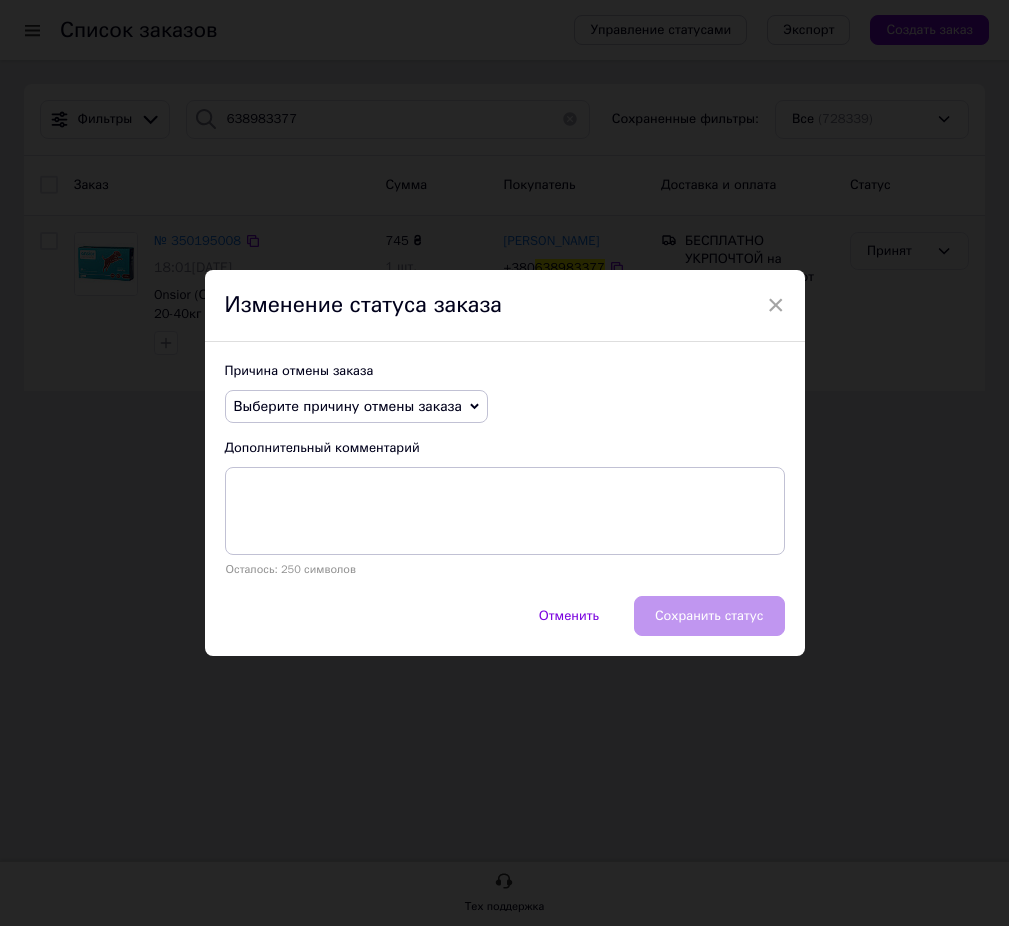 click on "Выберите причину отмены заказа" at bounding box center (348, 406) 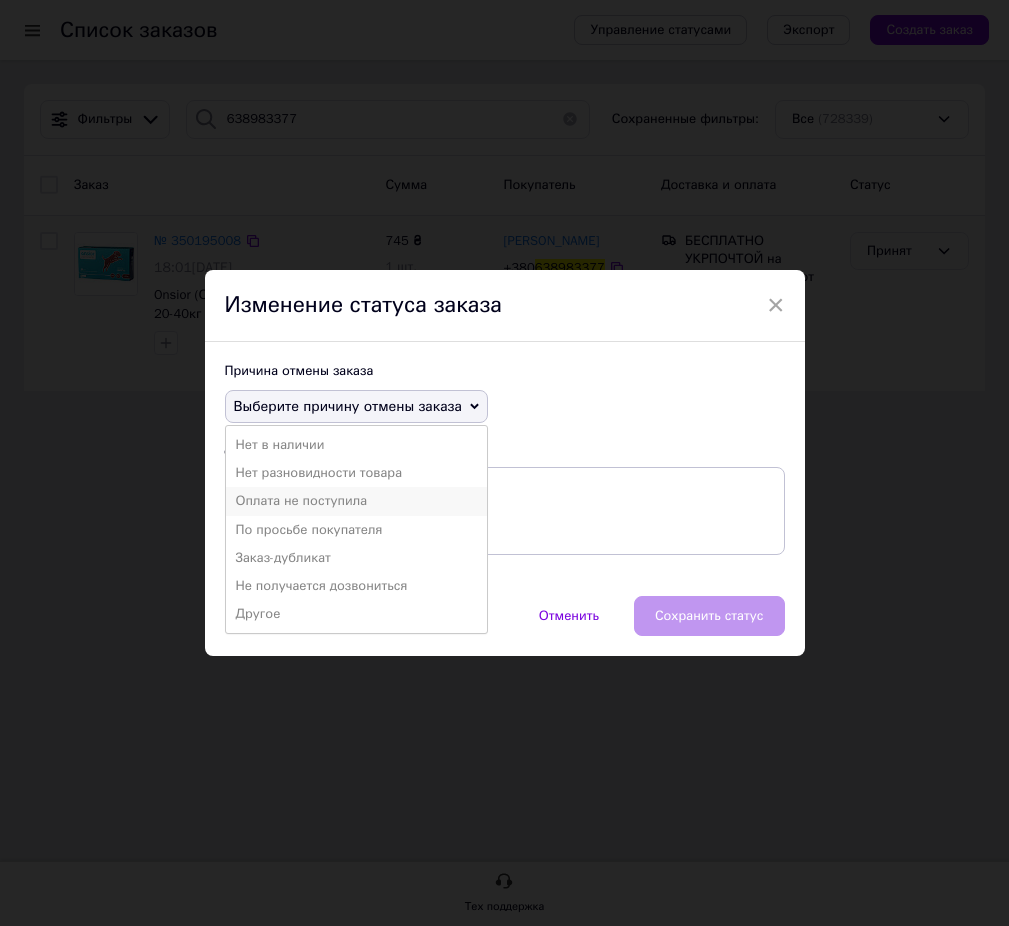 click on "Оплата не поступила" at bounding box center (356, 501) 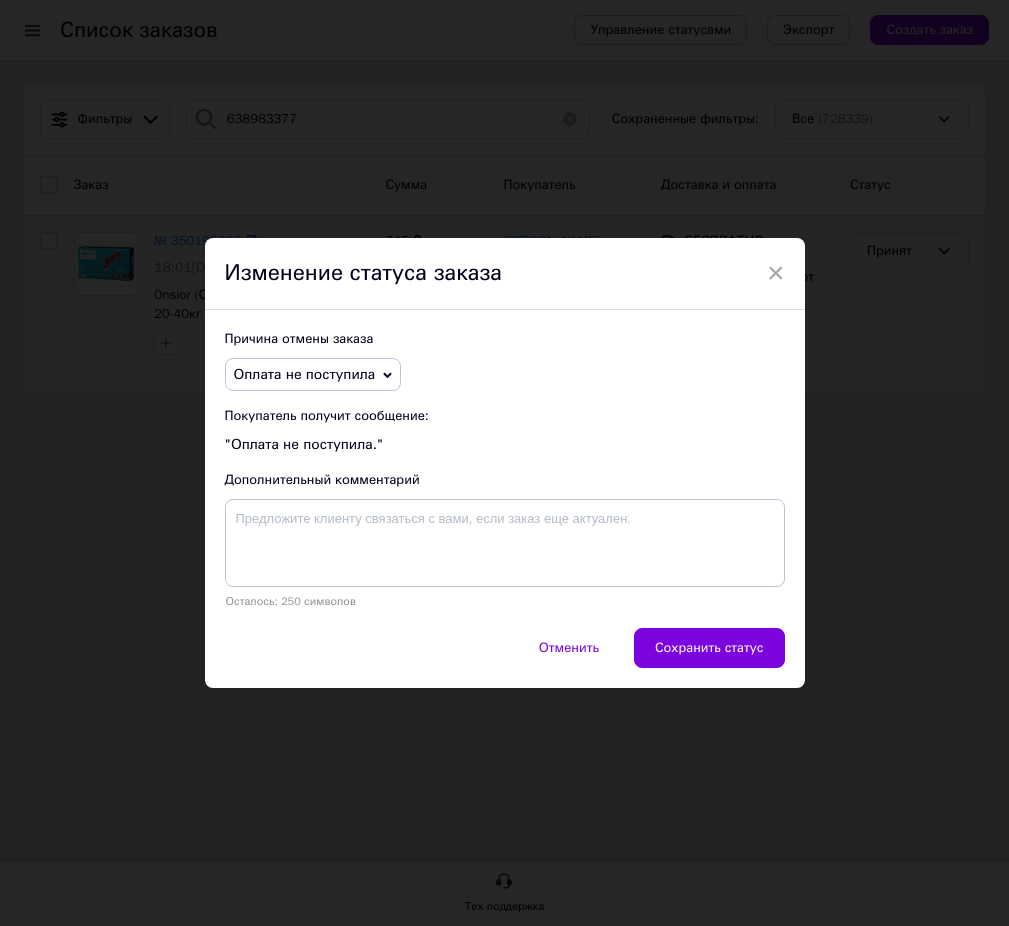 drag, startPoint x: 731, startPoint y: 639, endPoint x: 59, endPoint y: 545, distance: 678.54254 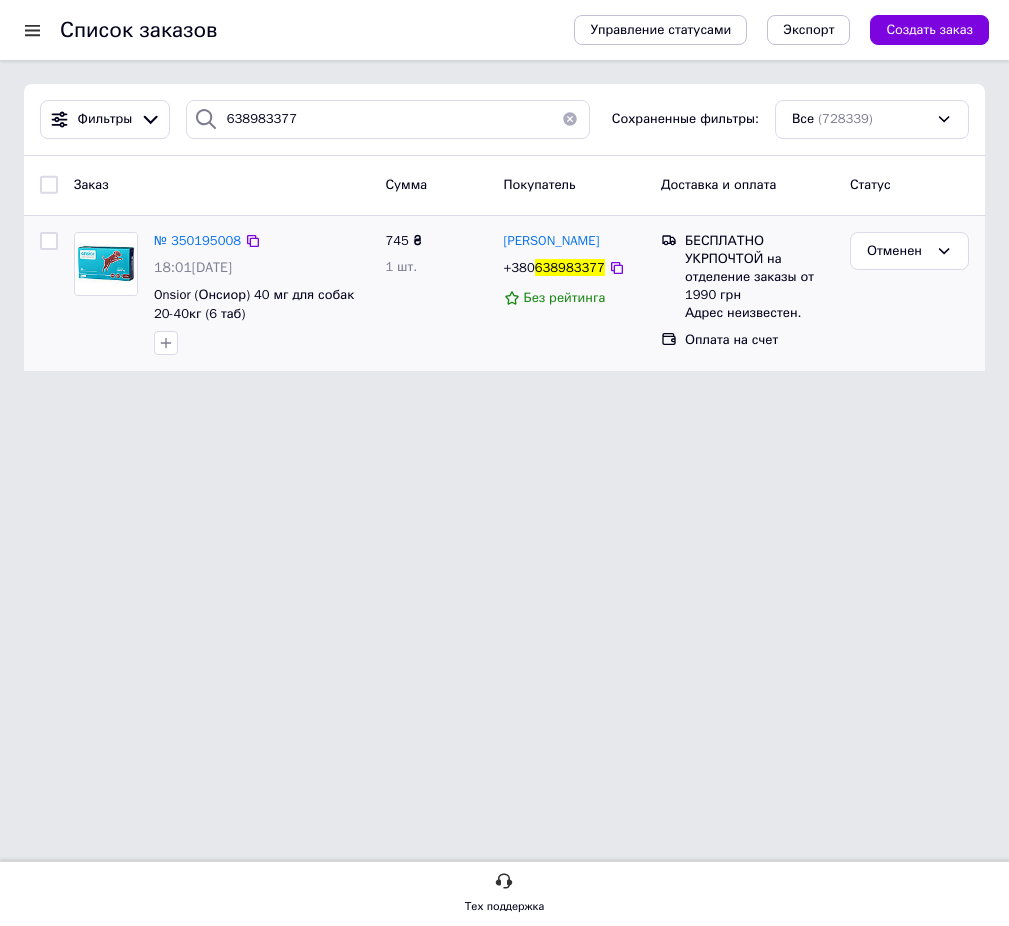 click on "Фильтры 638983377 Сохраненные фильтры: Все (728339)" at bounding box center [504, 120] 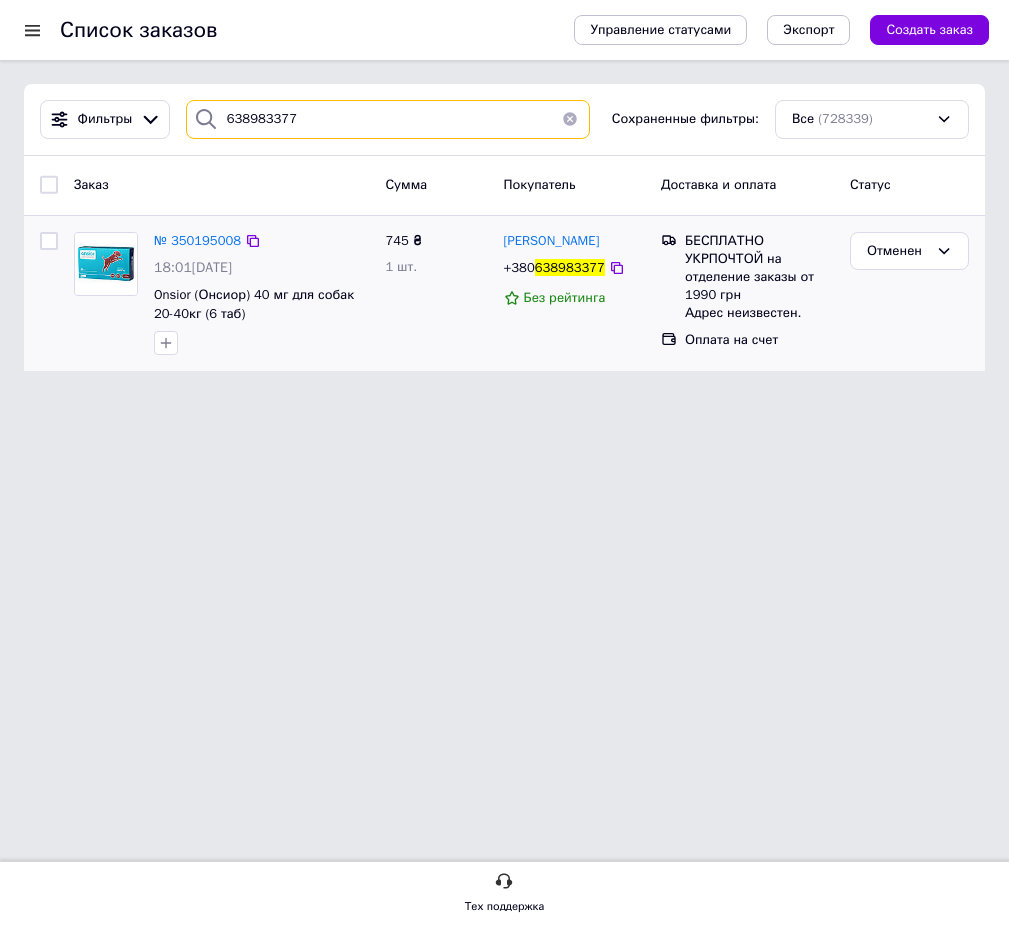 click on "638983377" at bounding box center (388, 119) 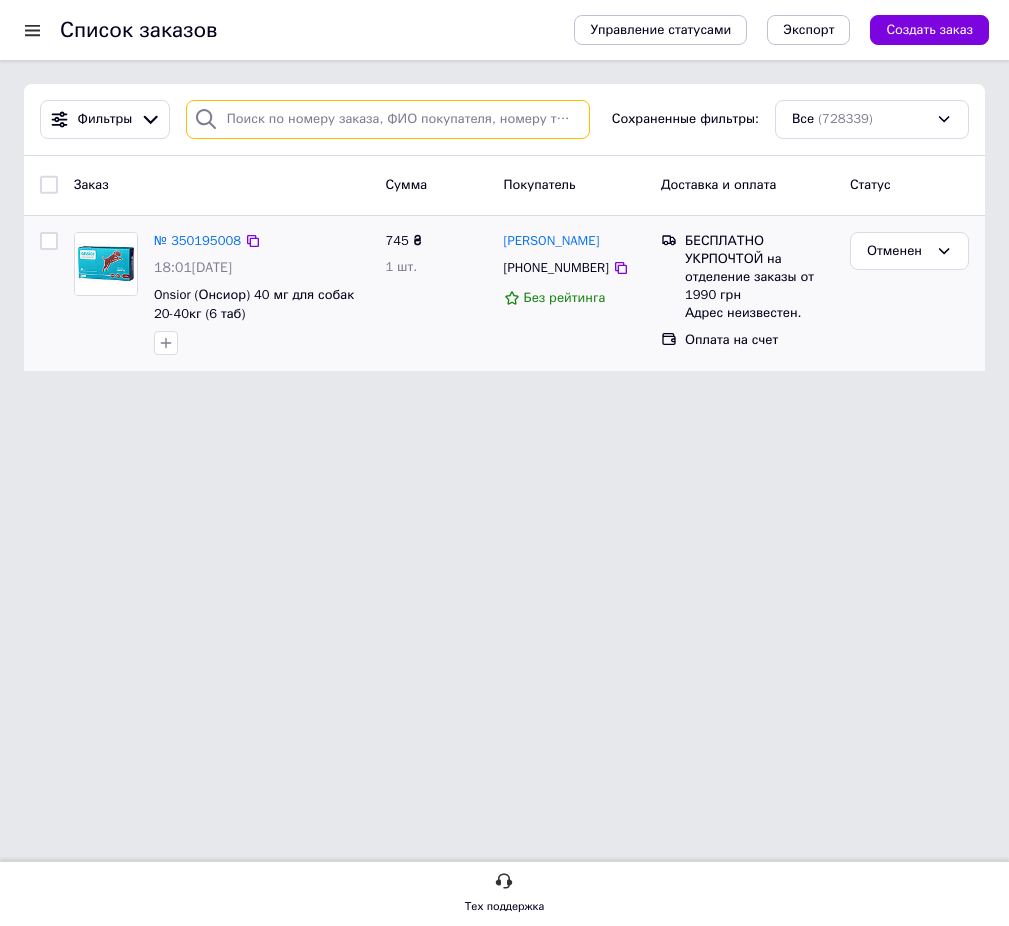 type 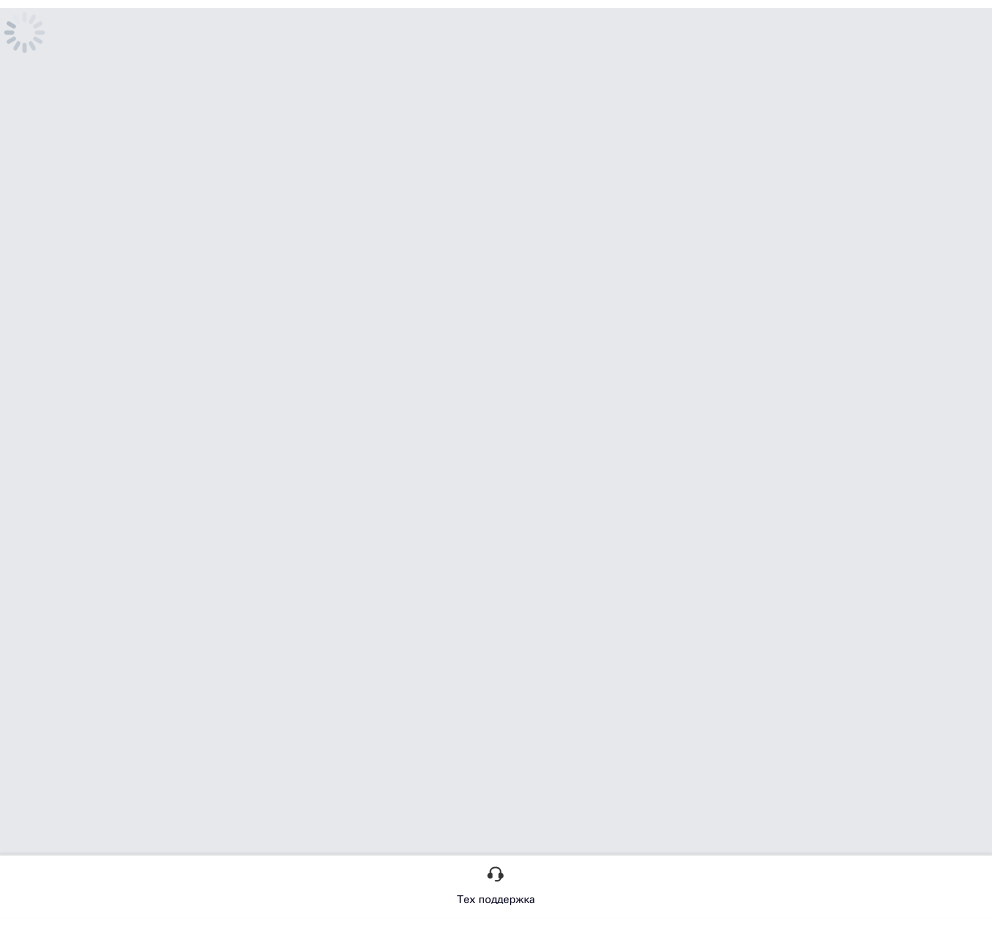 scroll, scrollTop: 0, scrollLeft: 0, axis: both 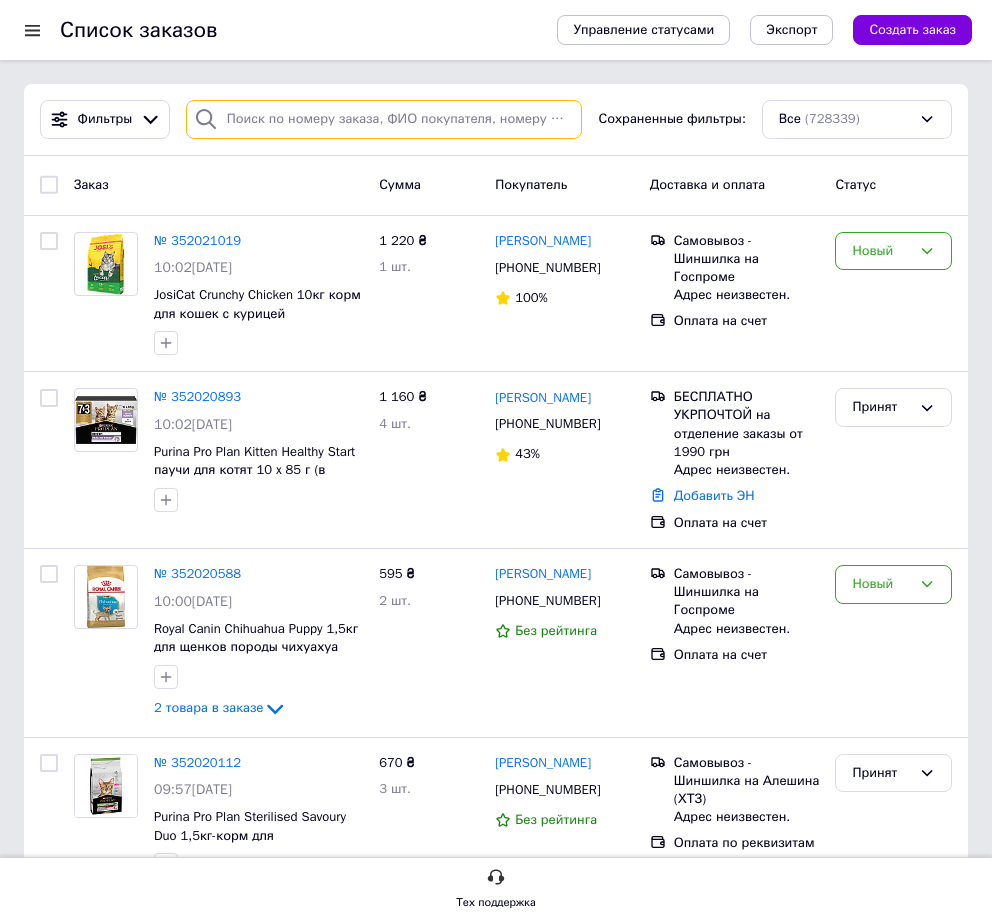 click at bounding box center [384, 119] 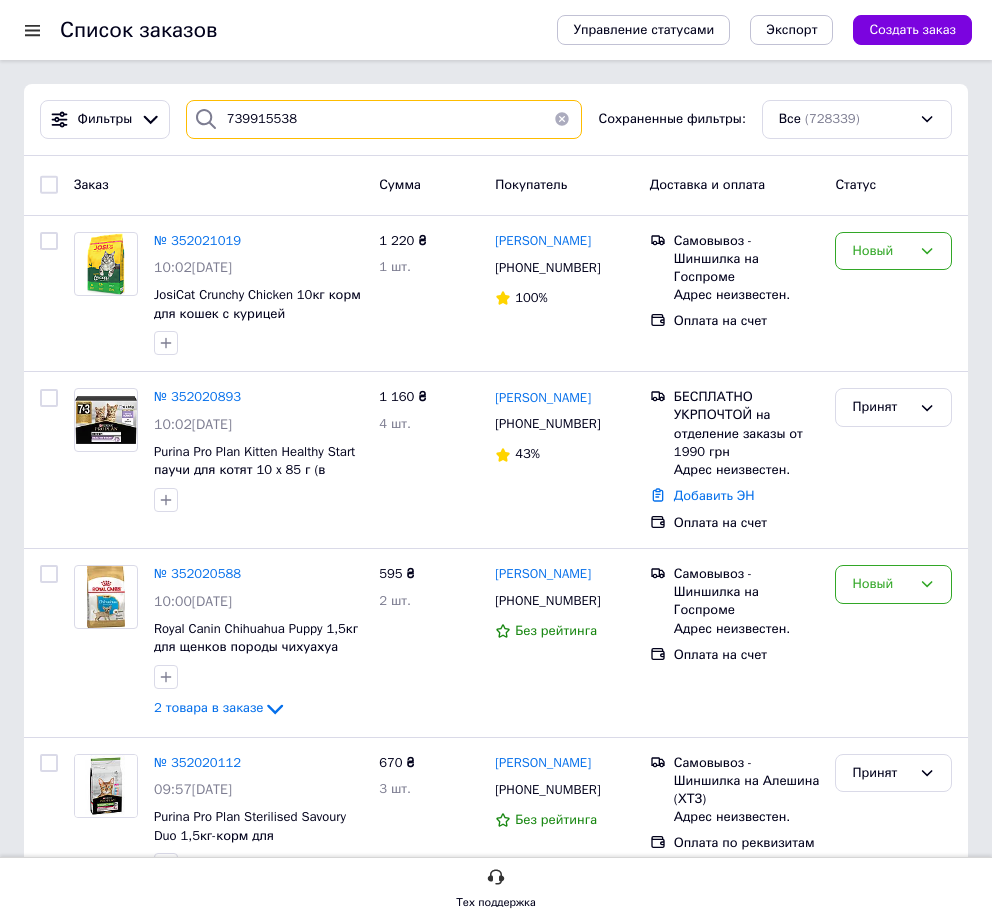 type on "739915538" 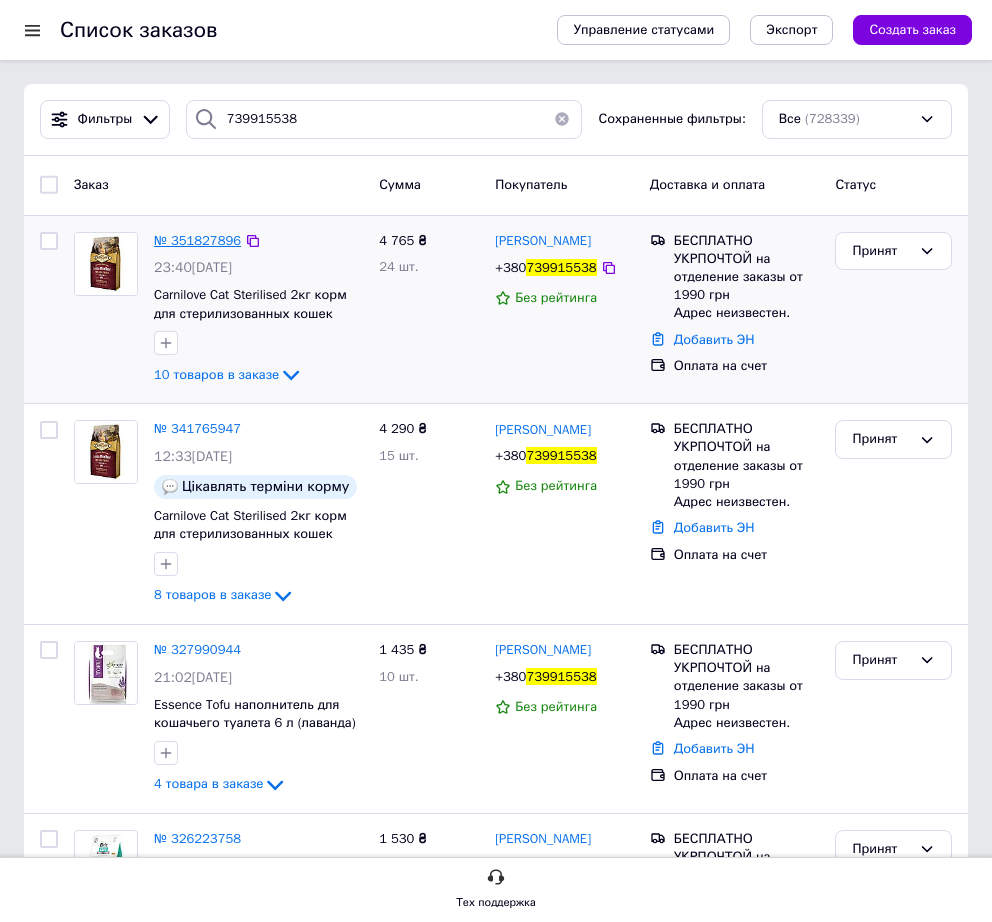 click on "№ 351827896" at bounding box center [197, 240] 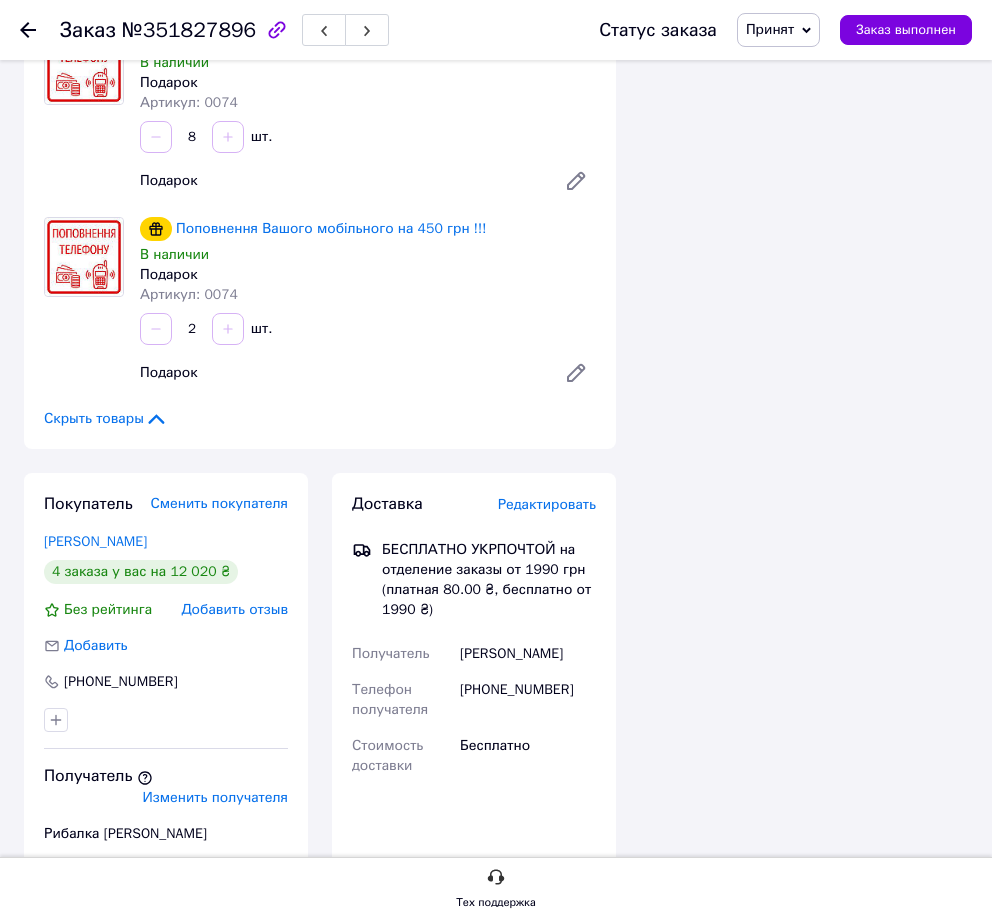 scroll, scrollTop: 2291, scrollLeft: 0, axis: vertical 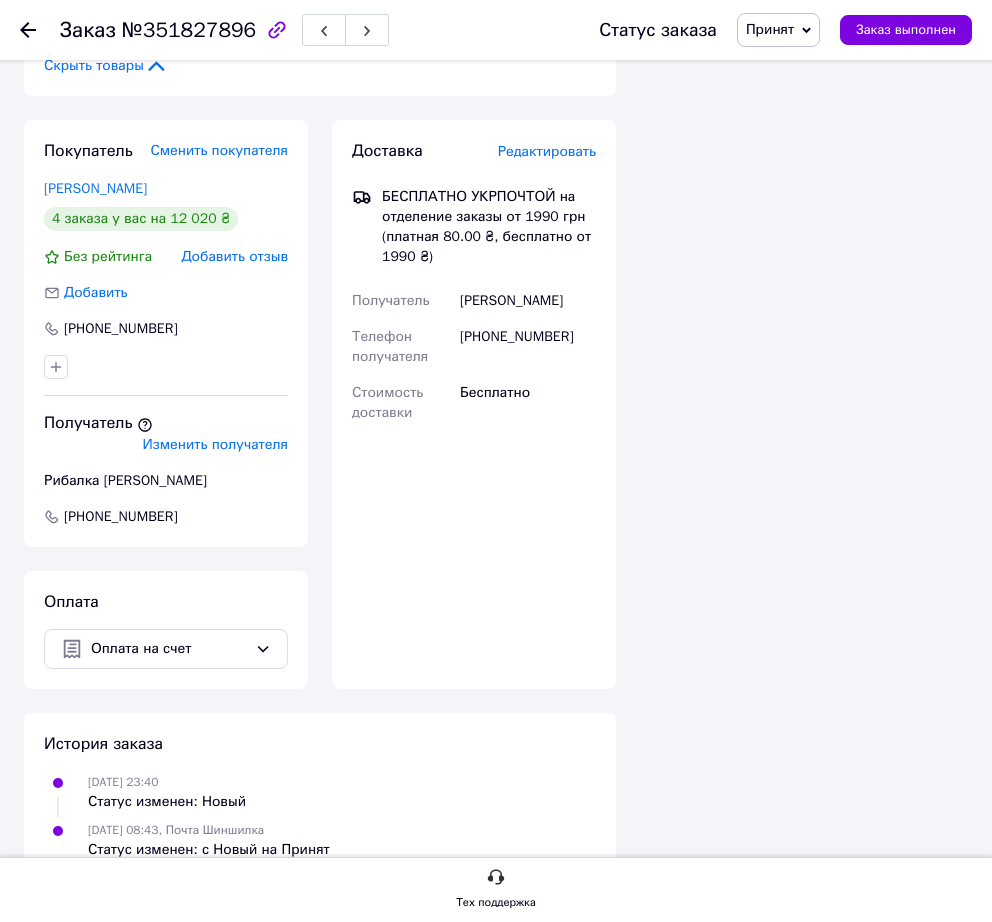 click on "Покупатель Сменить покупателя Гнатюк Анжела 4 заказа у вас на 12 020 ₴ Без рейтинга   Добавить отзыв Добавить +380739915538 Получатель   Изменить получателя Рибалка Альона +380674358523" at bounding box center [166, 333] 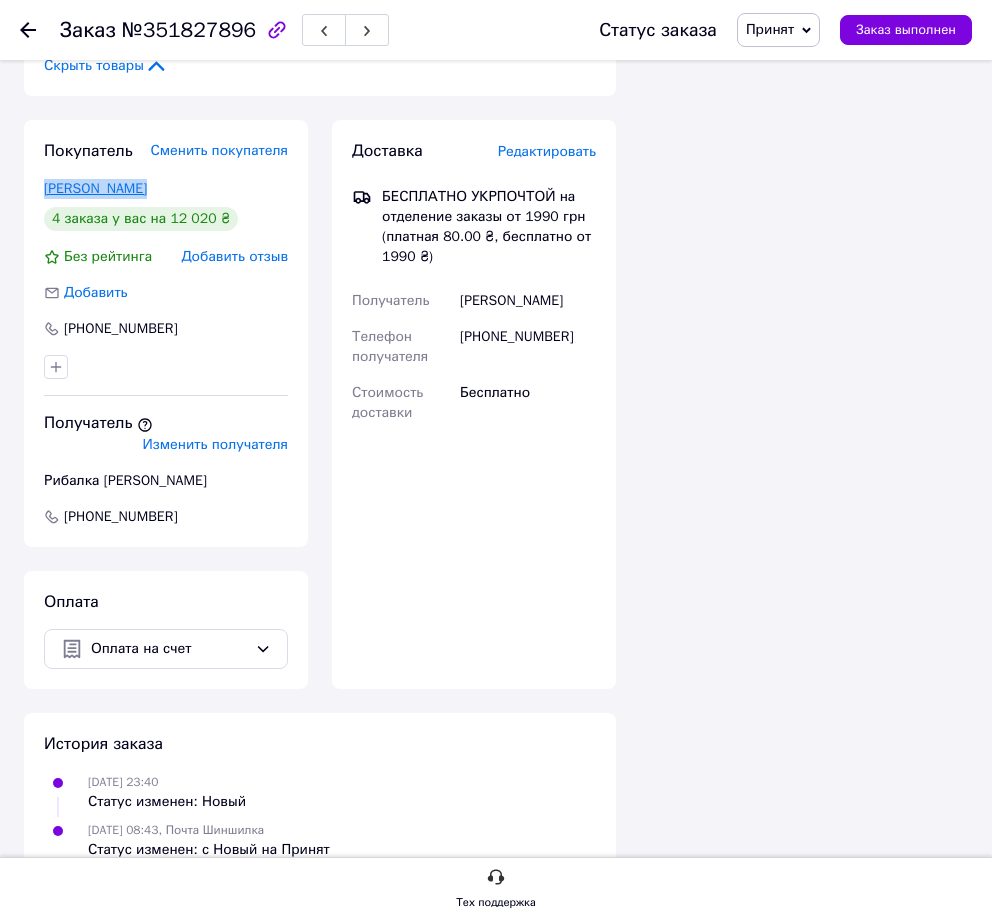 drag, startPoint x: 189, startPoint y: 142, endPoint x: 63, endPoint y: 141, distance: 126.00397 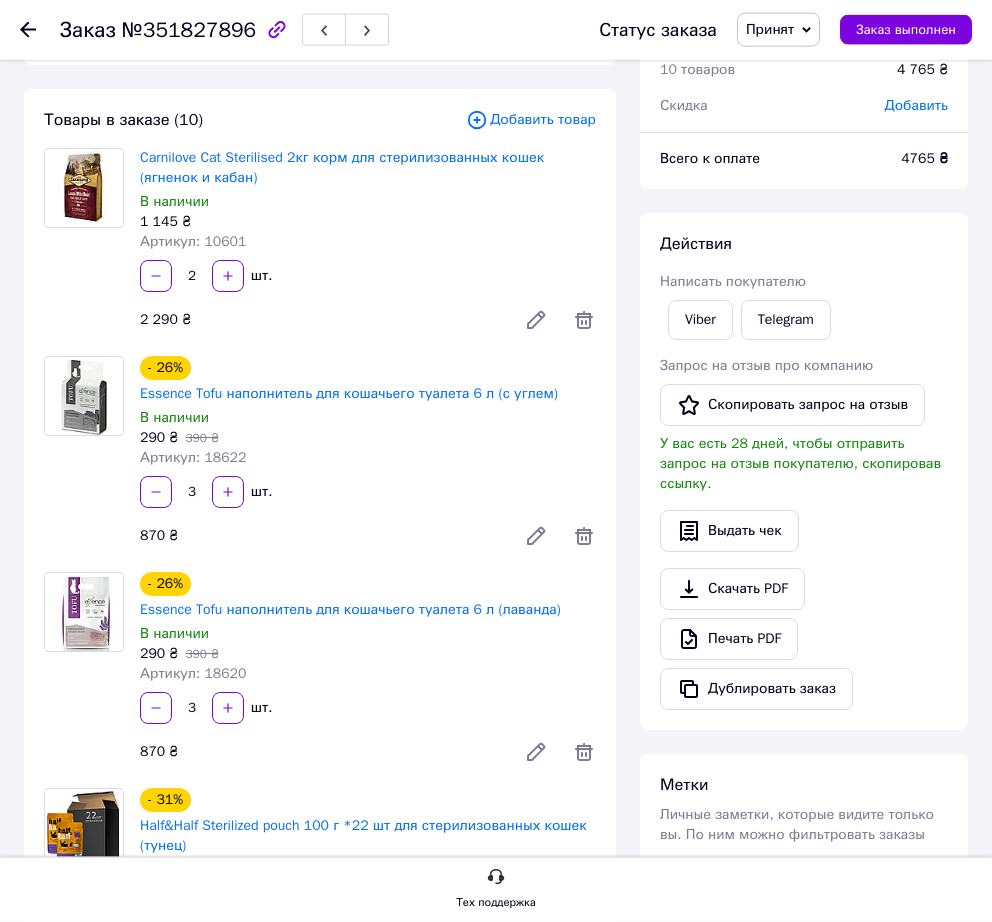 scroll, scrollTop: 306, scrollLeft: 0, axis: vertical 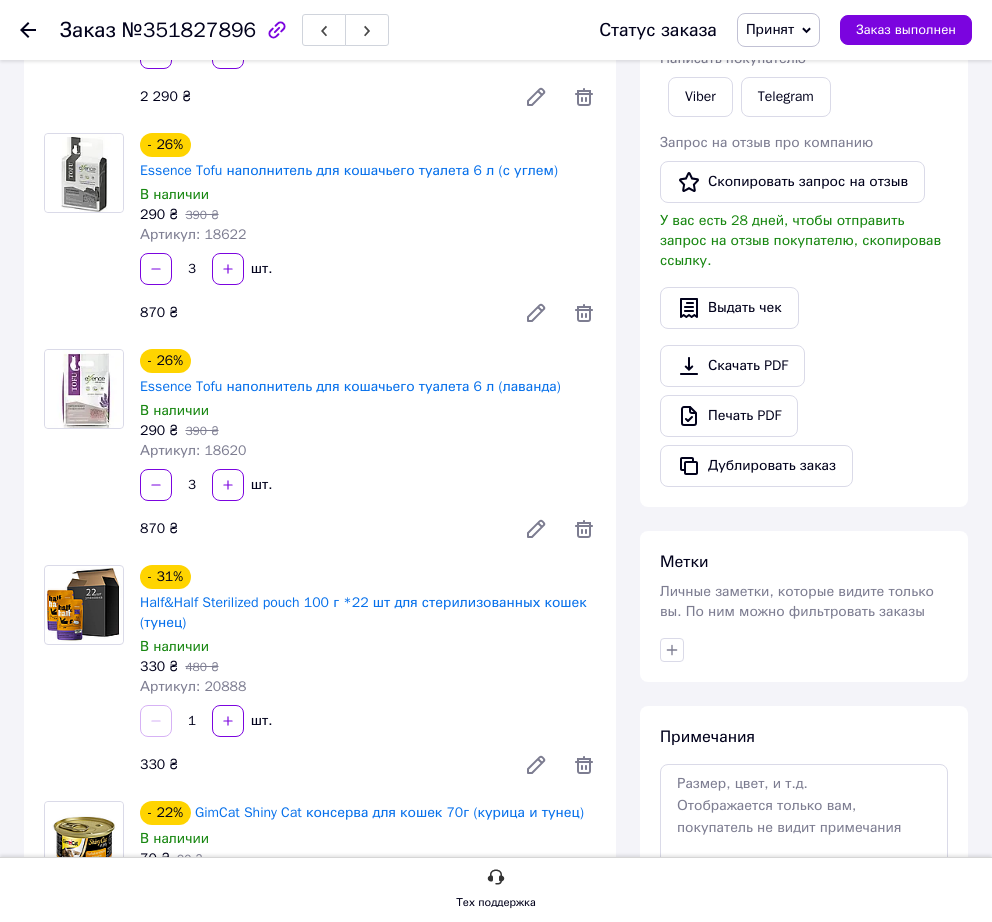 click 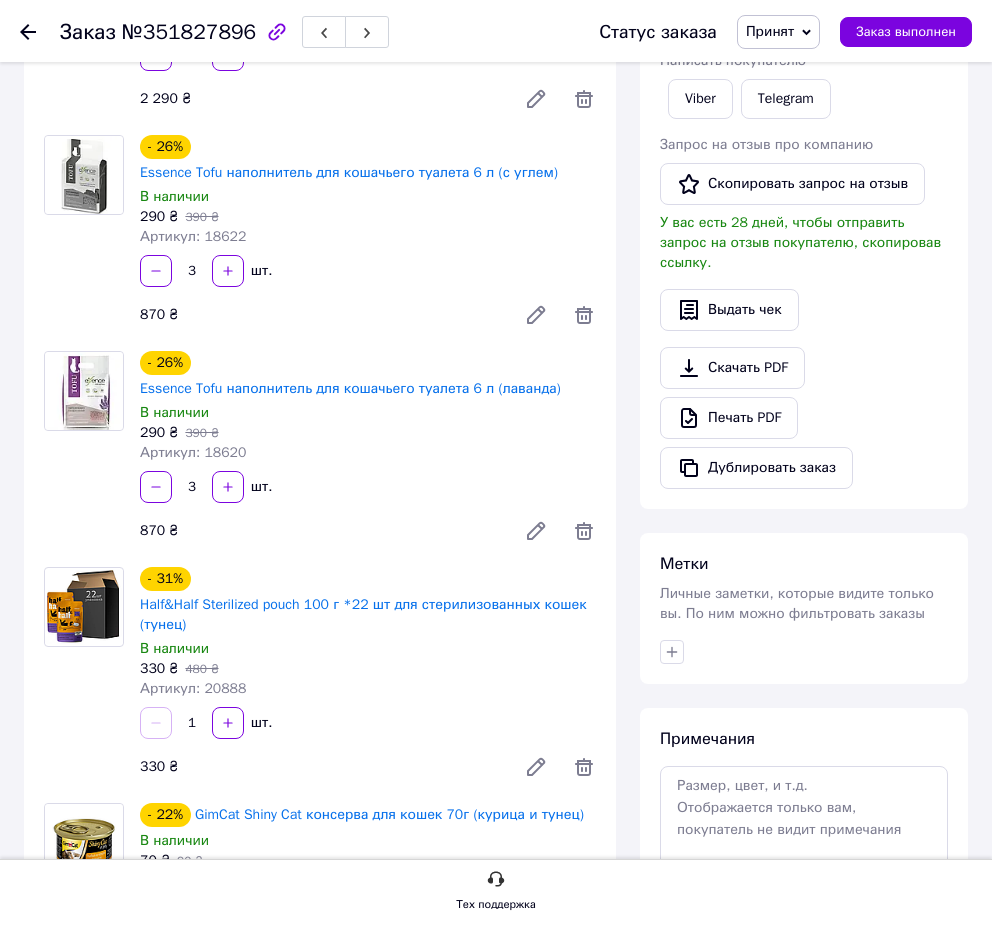 scroll, scrollTop: 0, scrollLeft: 0, axis: both 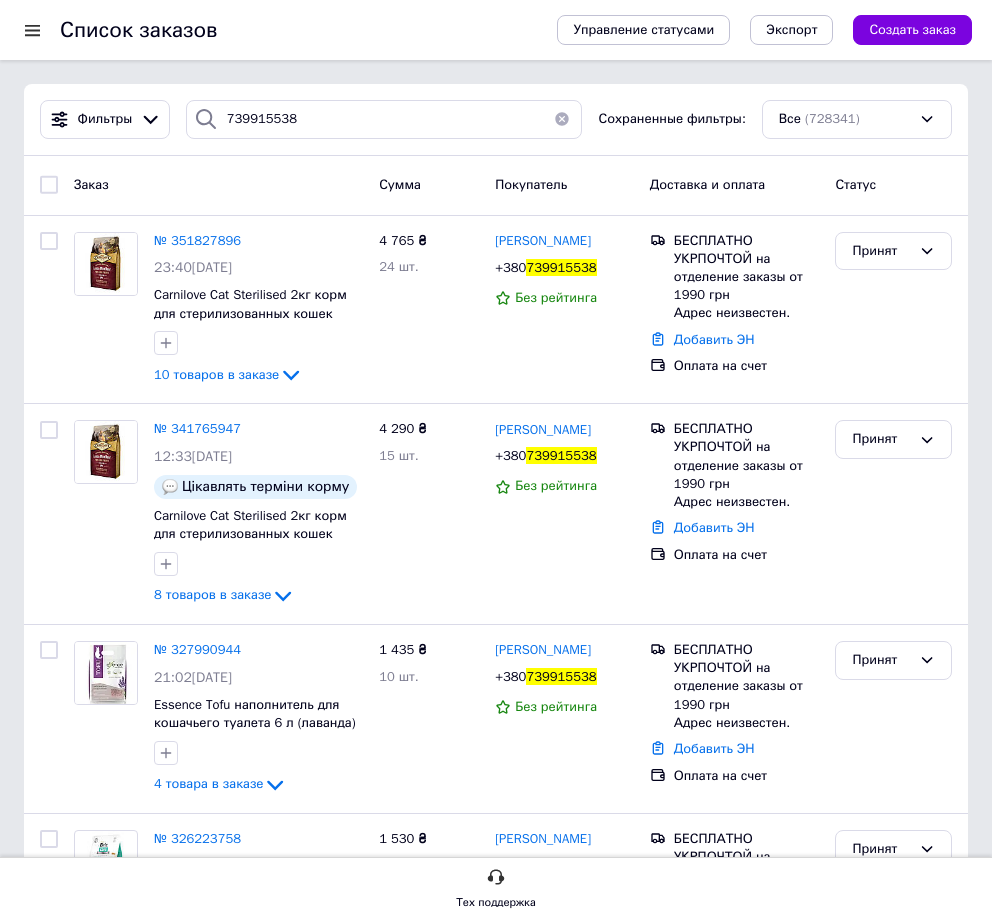click at bounding box center (206, 119) 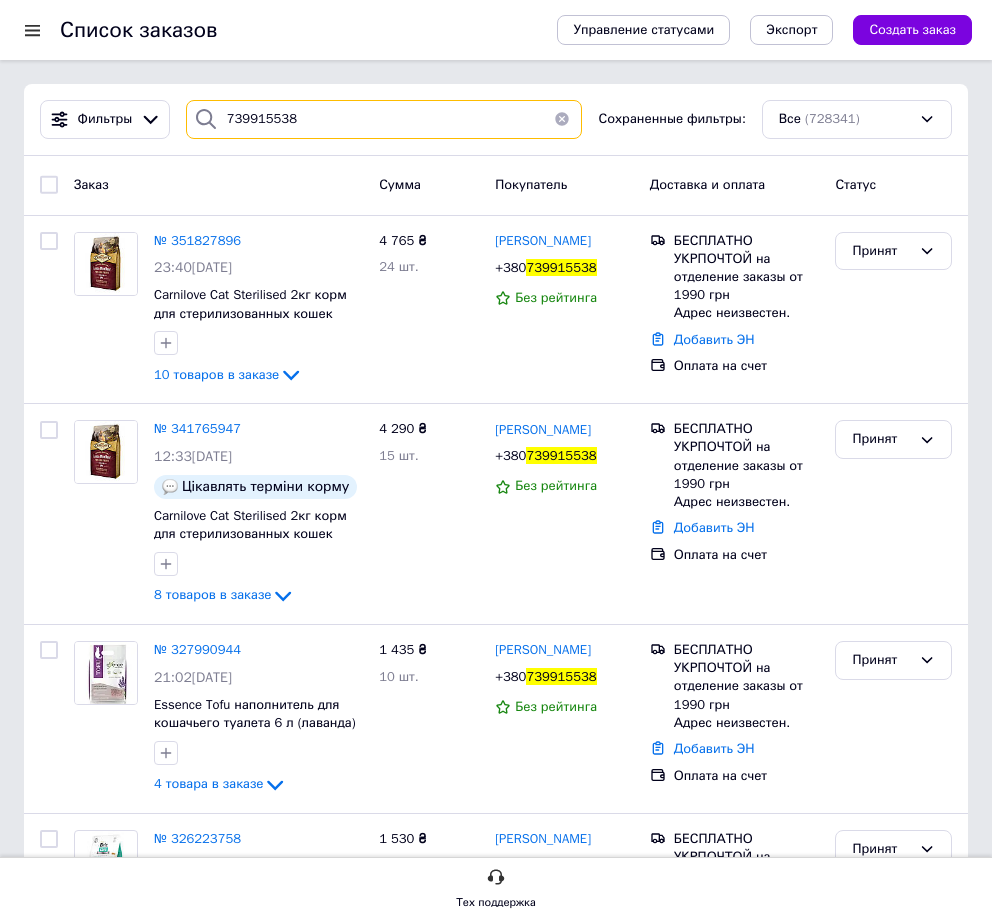click on "739915538" at bounding box center [384, 119] 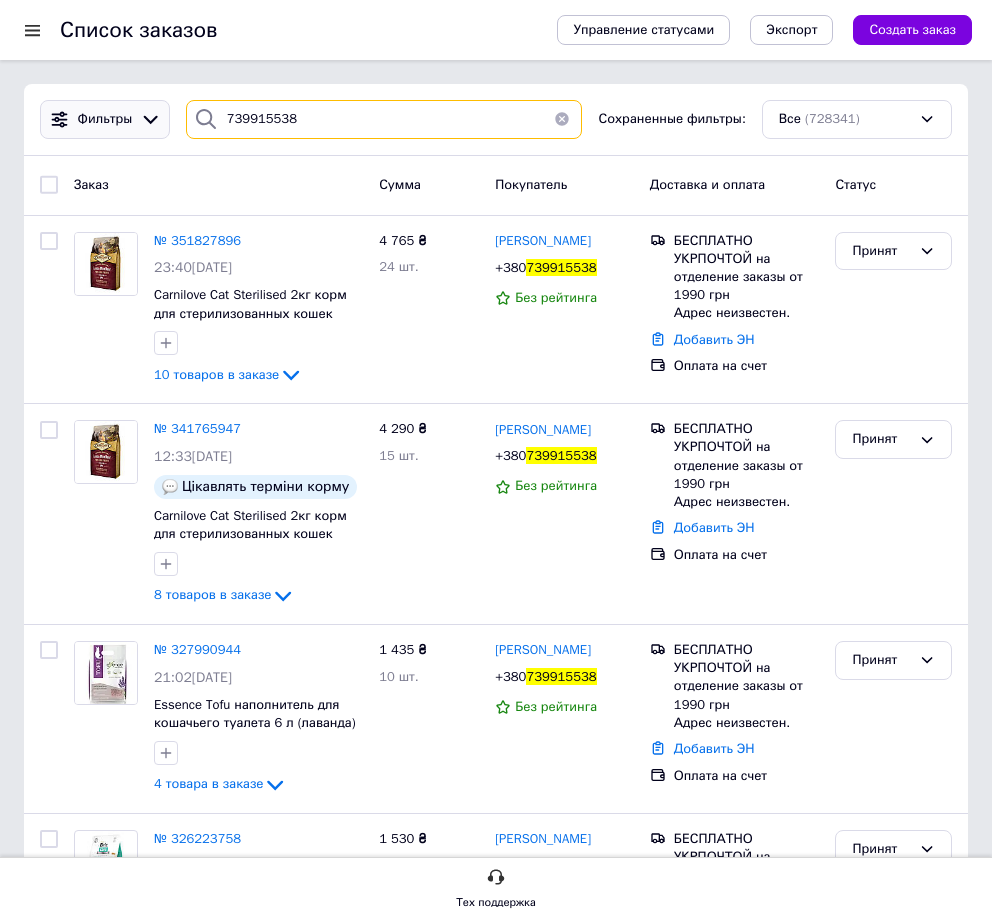 drag, startPoint x: 250, startPoint y: 121, endPoint x: 115, endPoint y: 120, distance: 135.00371 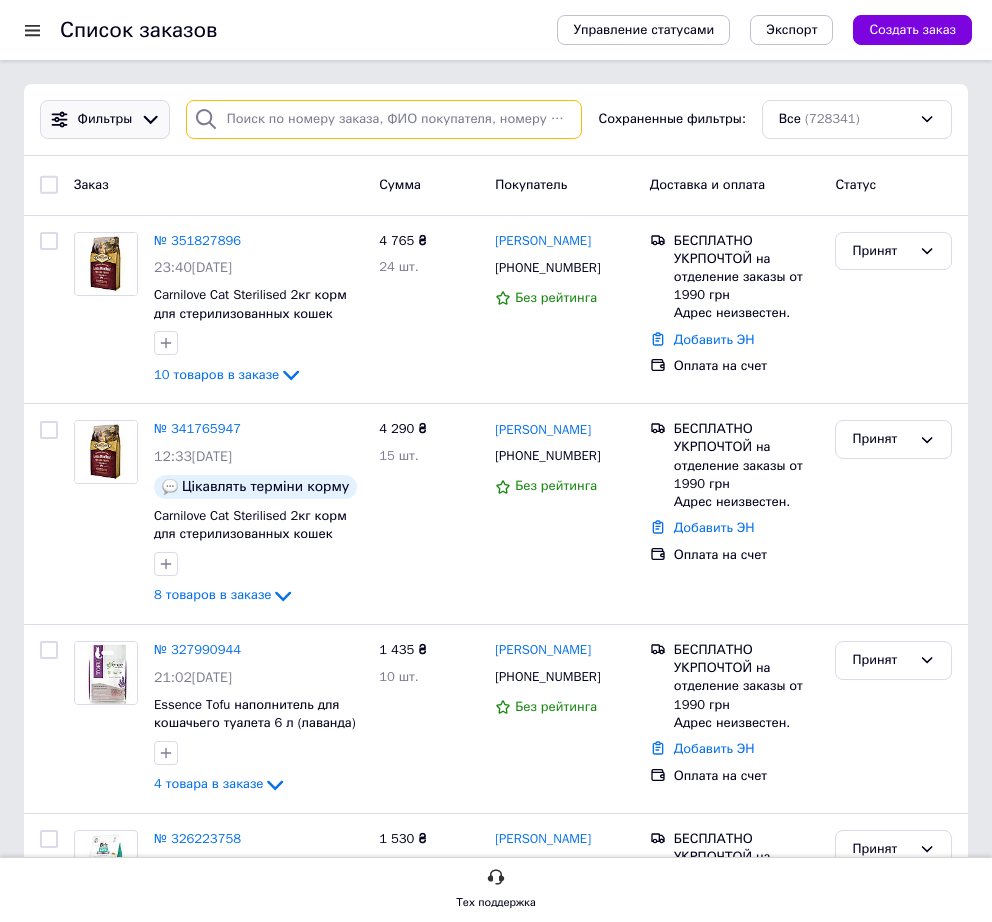 type 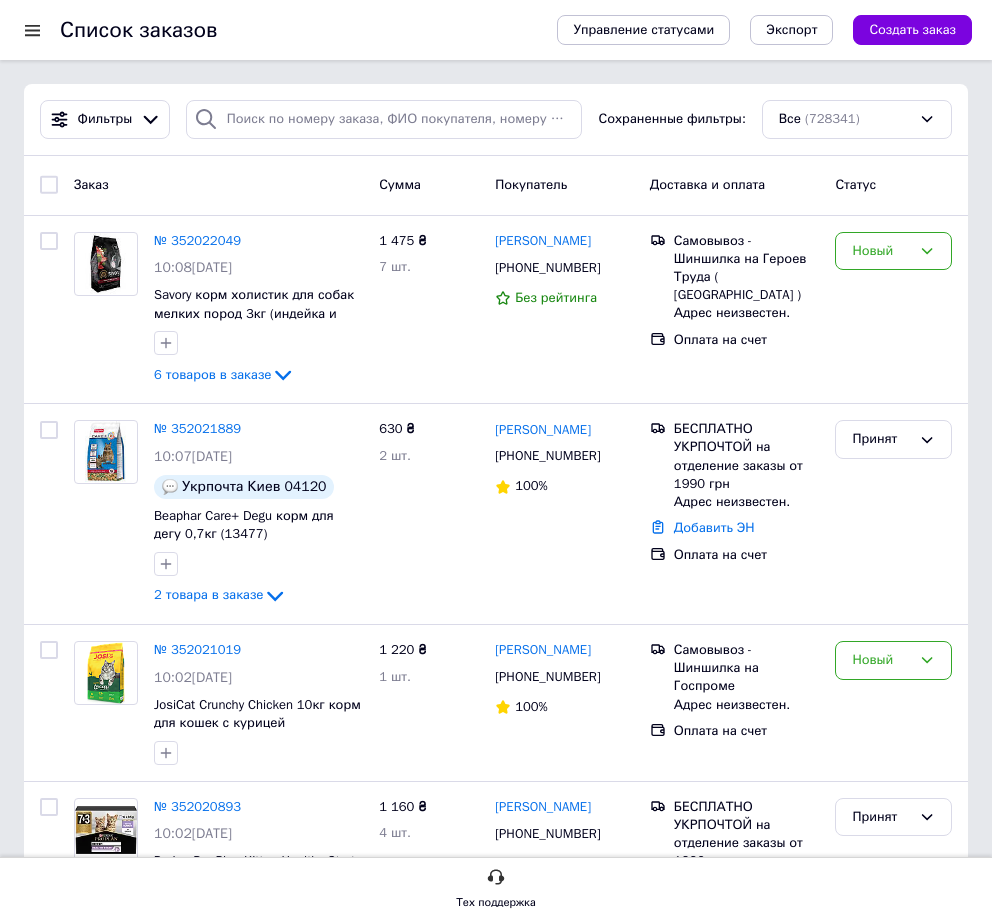 click on "Заказ Сумма Покупатель Доставка и оплата Статус" at bounding box center [496, 186] 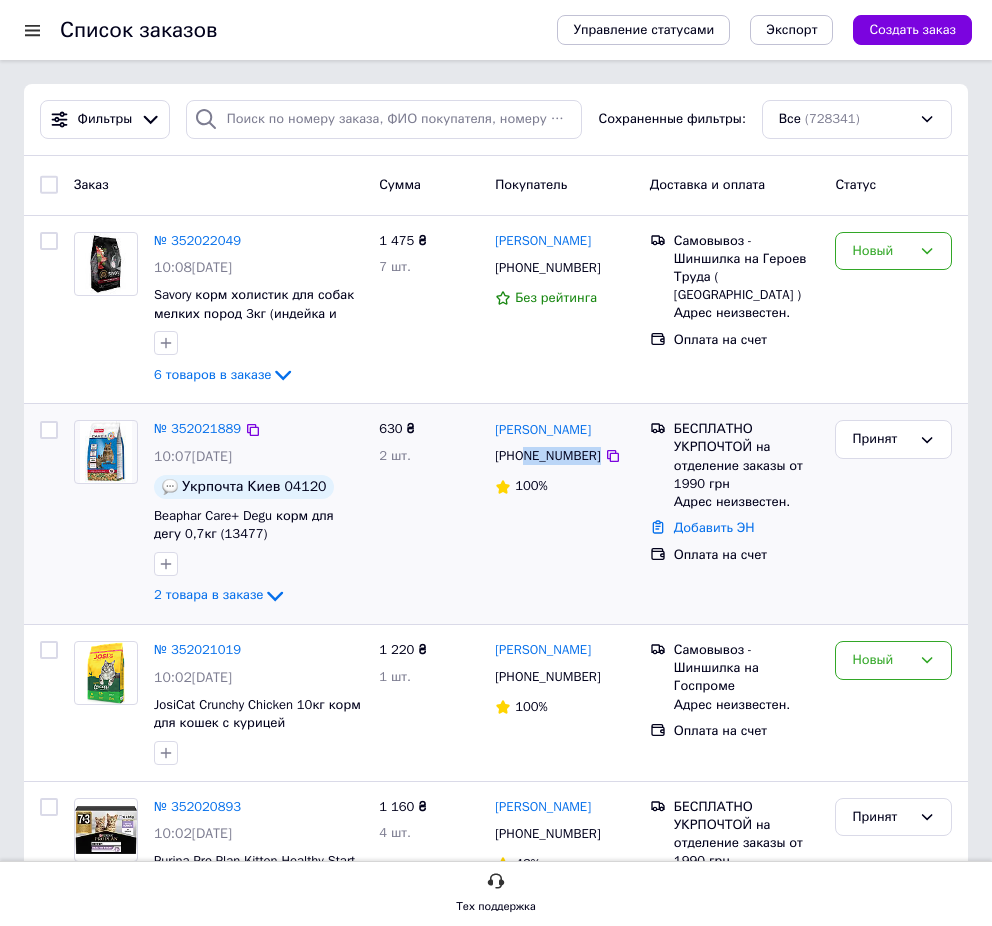 drag, startPoint x: 526, startPoint y: 462, endPoint x: 616, endPoint y: 466, distance: 90.088844 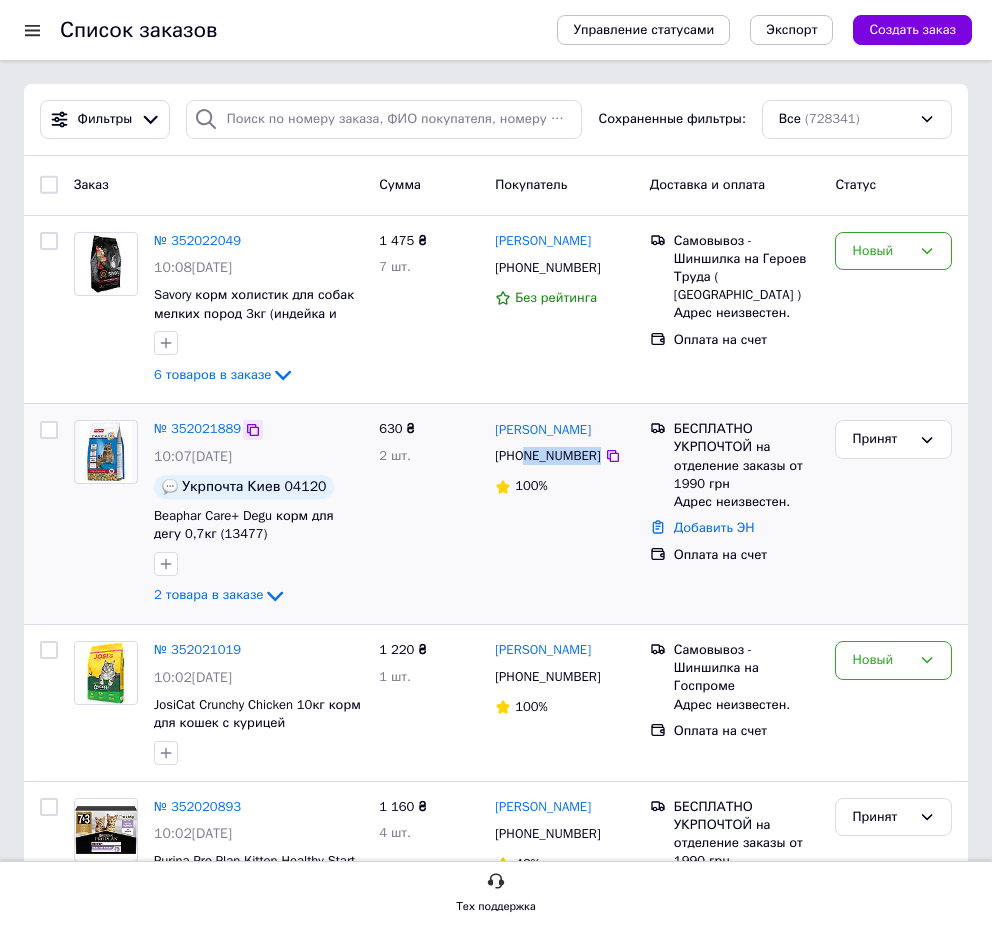 click 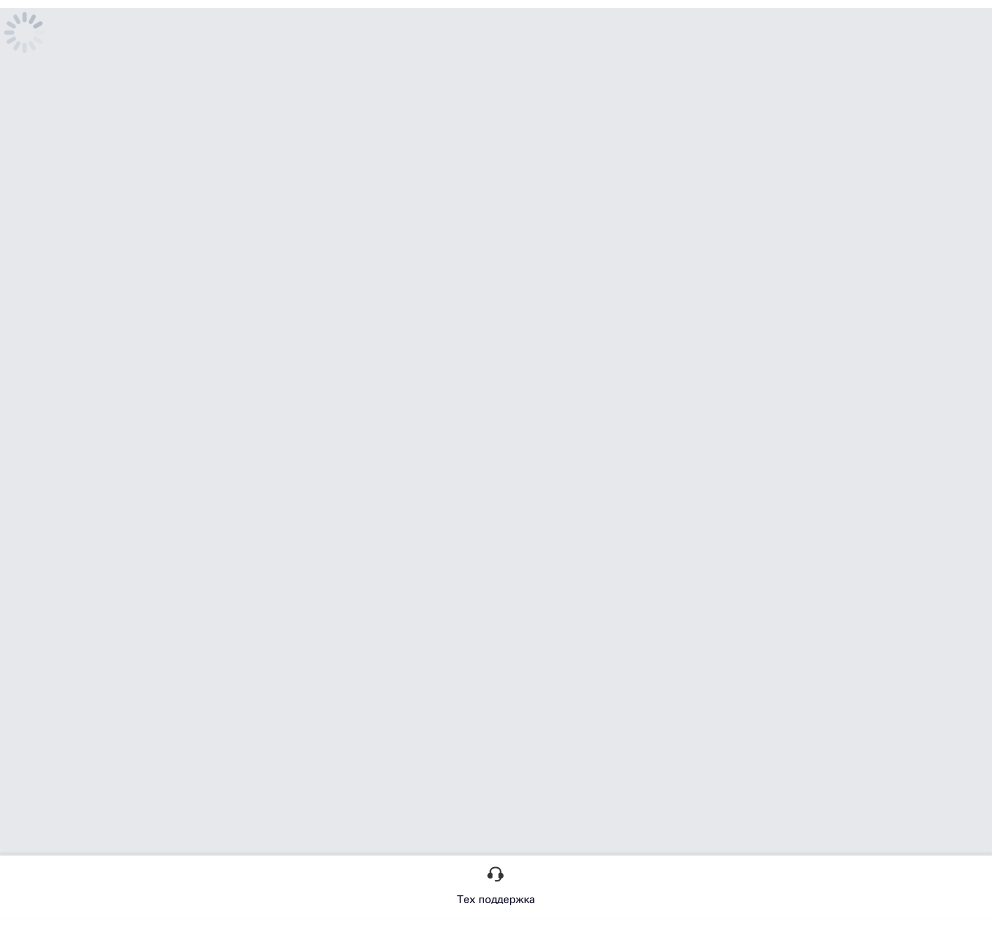 scroll, scrollTop: 0, scrollLeft: 0, axis: both 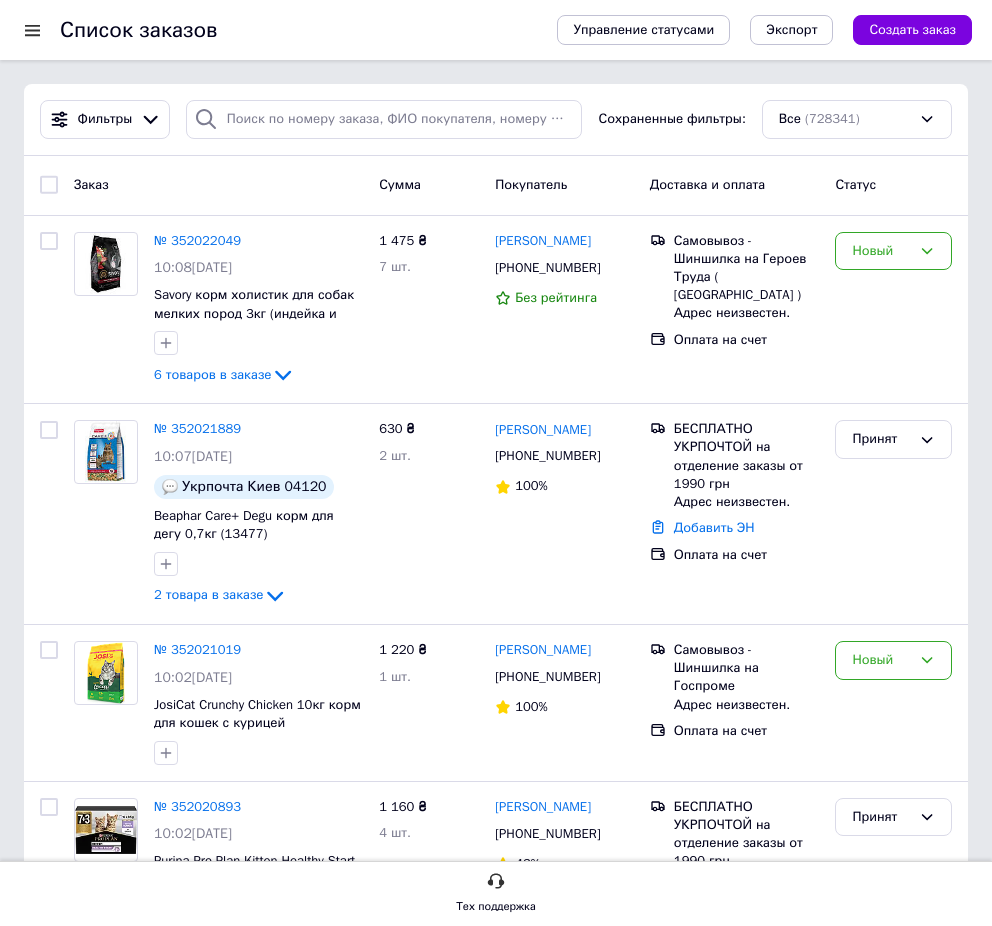 click on "Заказ" at bounding box center [218, 185] 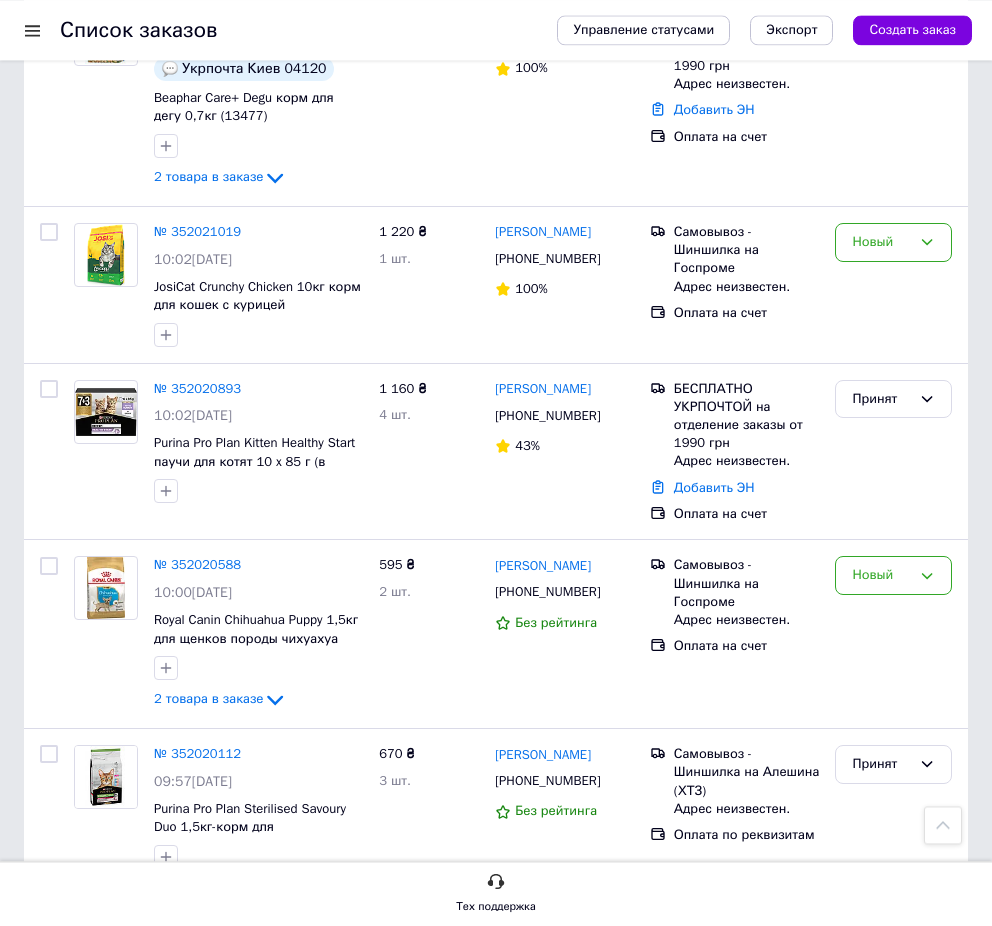 scroll, scrollTop: 204, scrollLeft: 0, axis: vertical 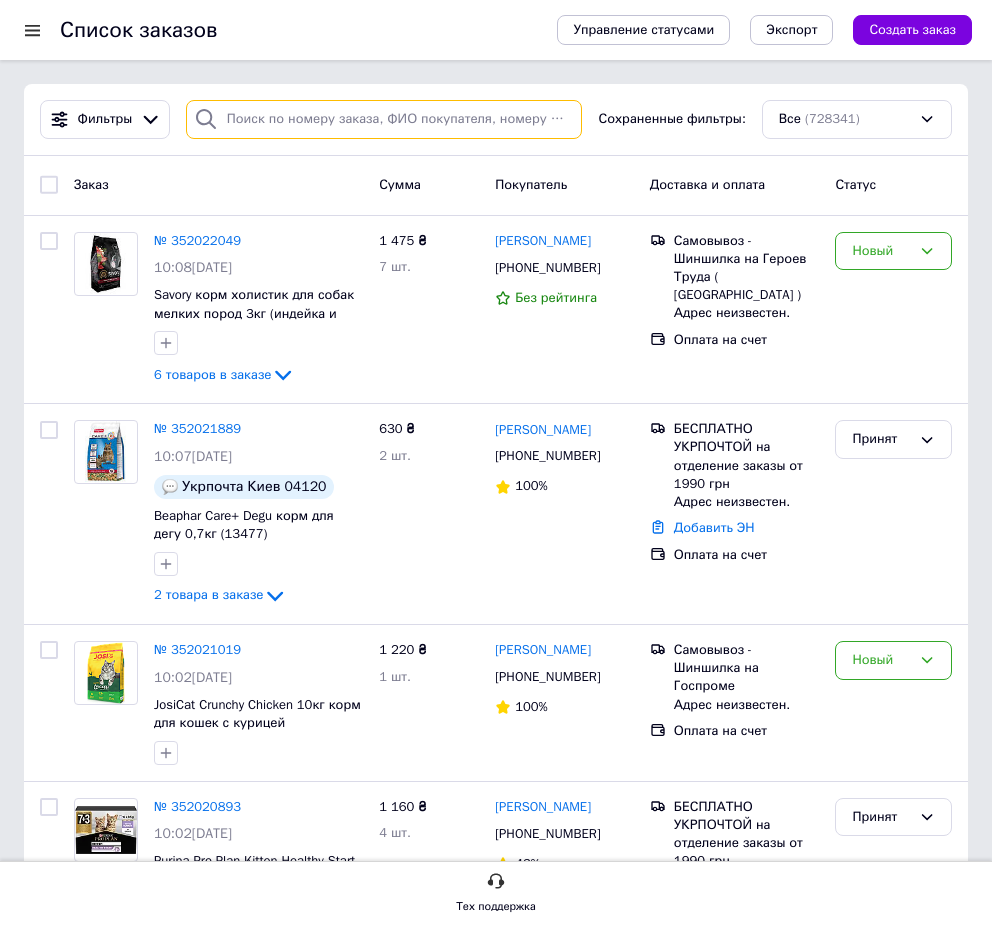 paste on "984066312" 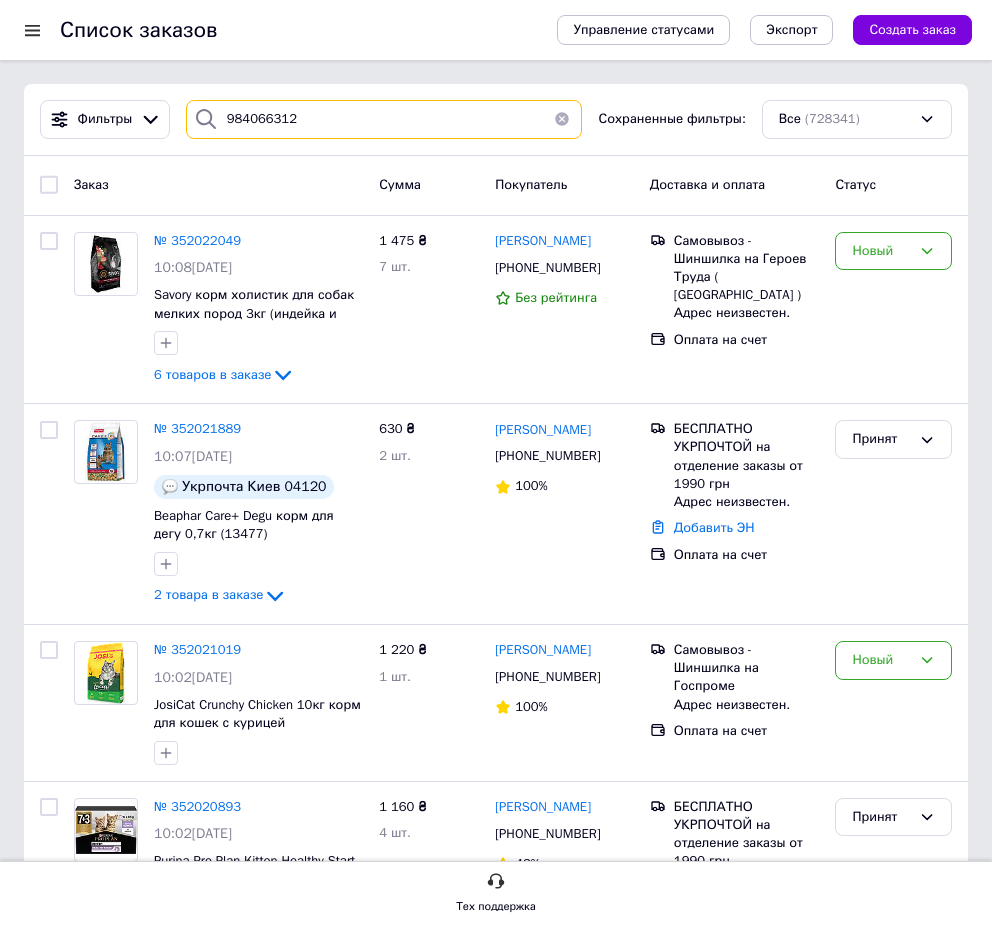 type on "984066312" 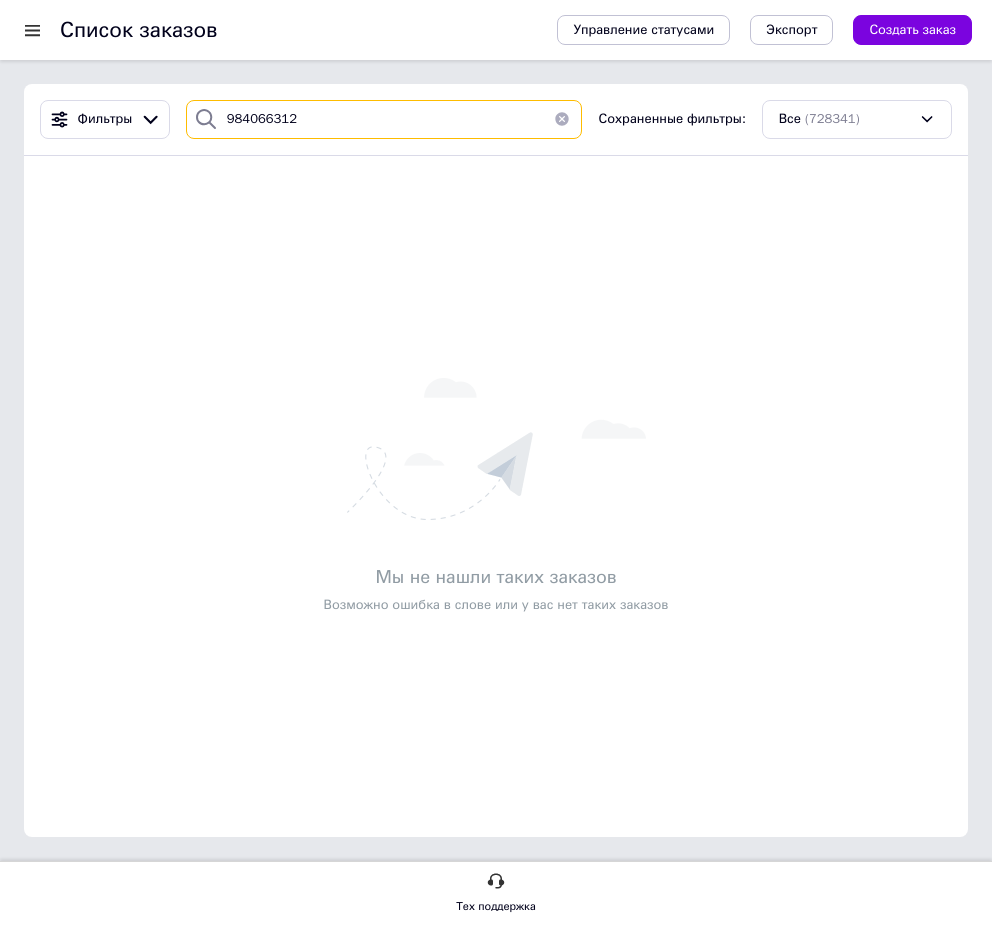 click on "984066312" at bounding box center (384, 119) 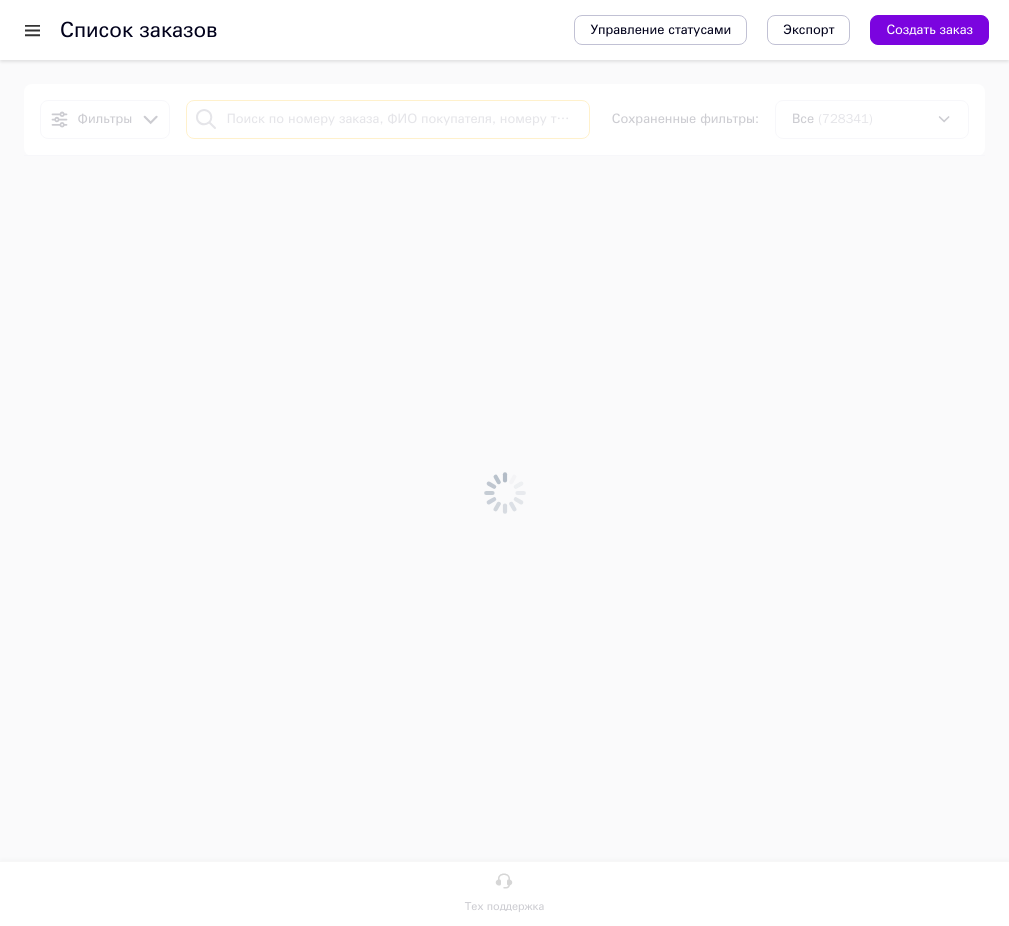 type 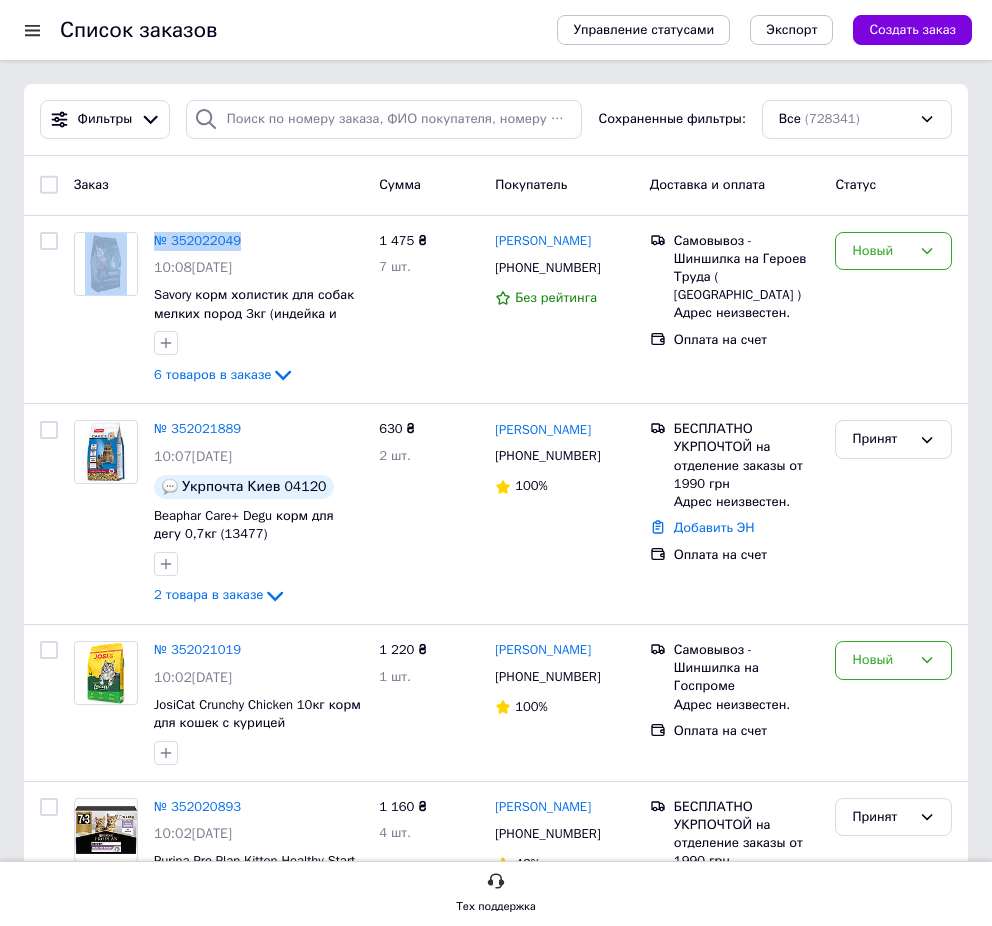 drag, startPoint x: 301, startPoint y: 216, endPoint x: 209, endPoint y: 82, distance: 162.5423 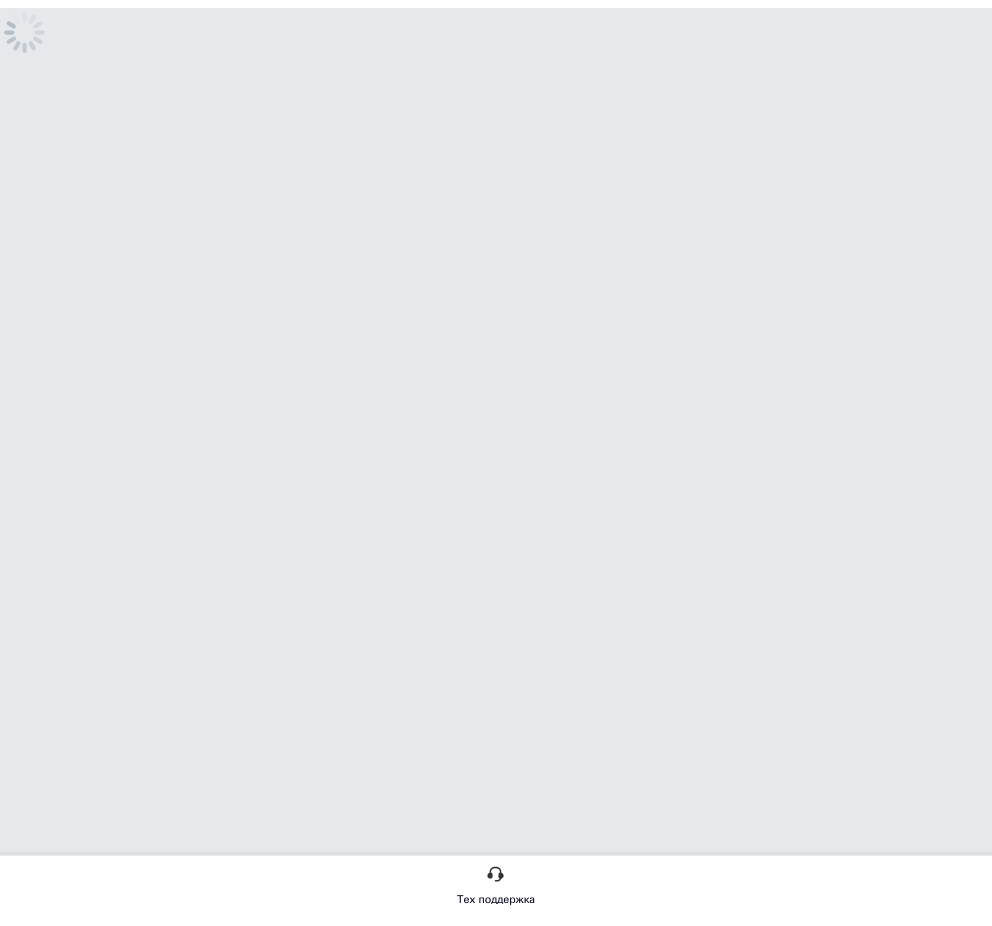scroll, scrollTop: 0, scrollLeft: 0, axis: both 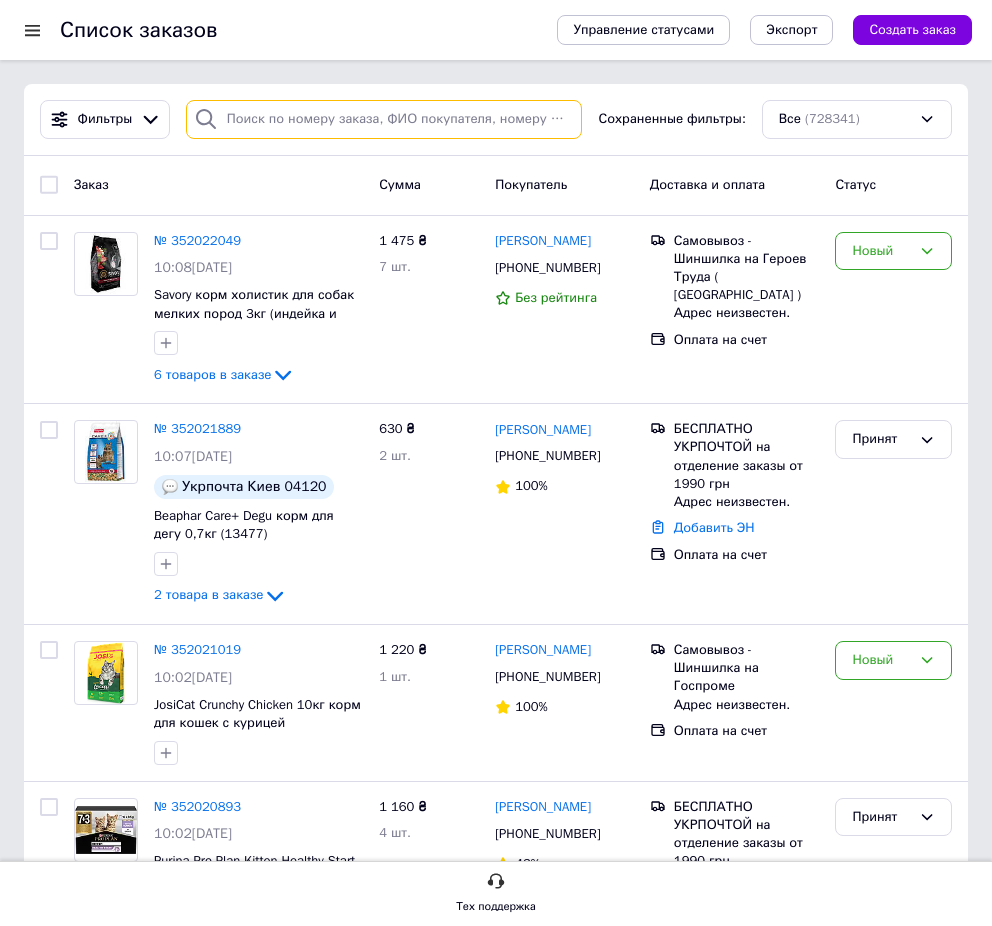 paste on "674073635" 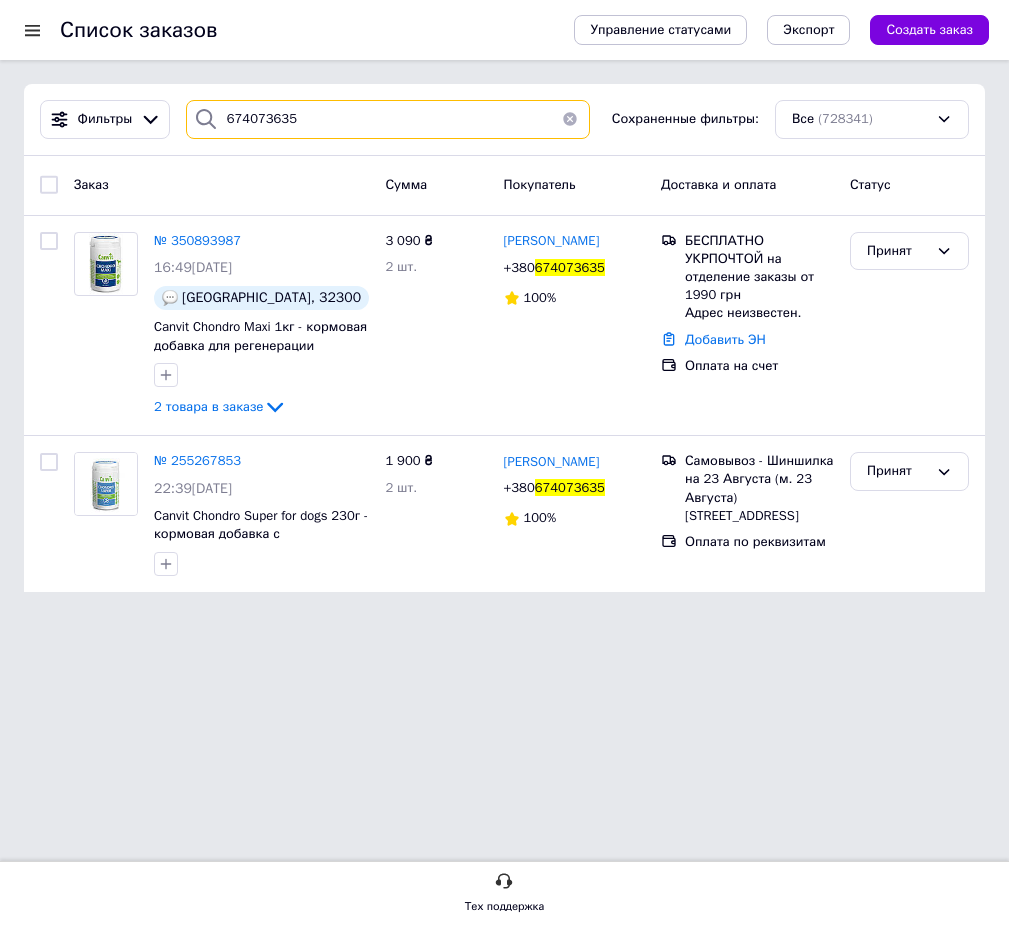 type on "674073635" 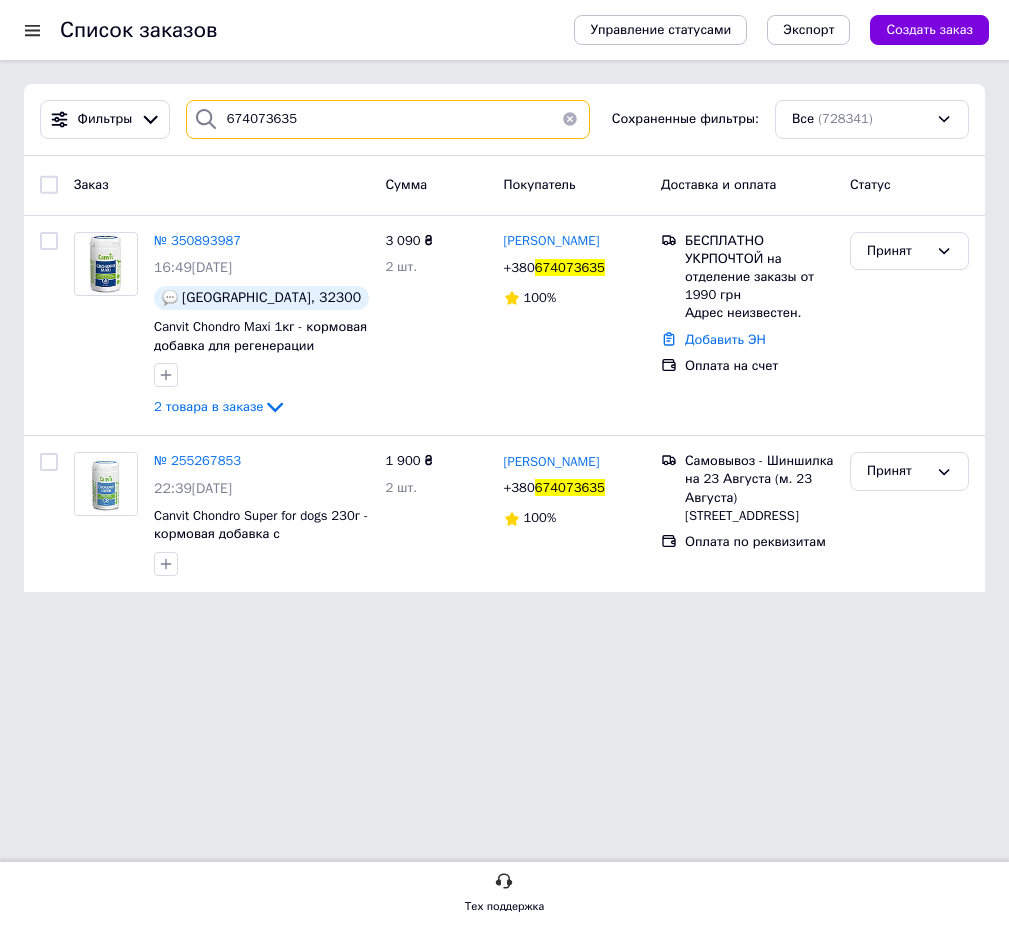 click on "674073635" at bounding box center (388, 119) 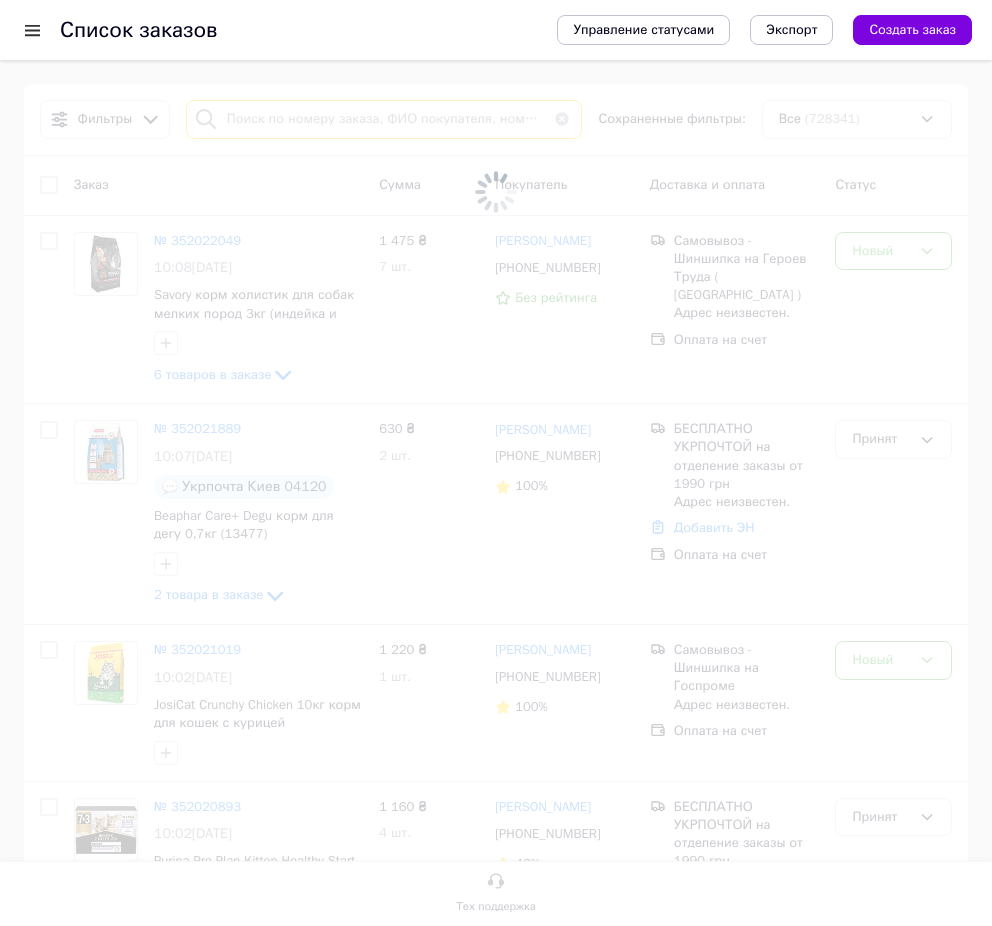 type on "674073635" 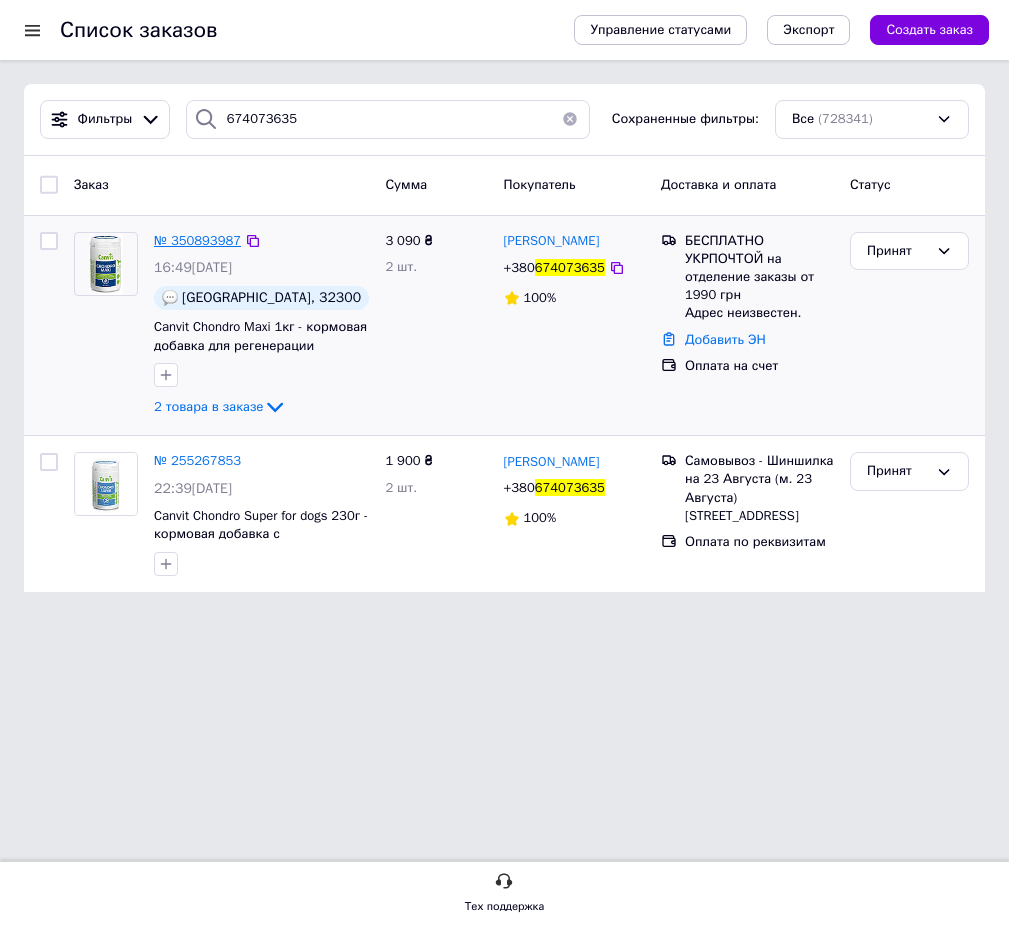 click on "№ 350893987" at bounding box center (197, 240) 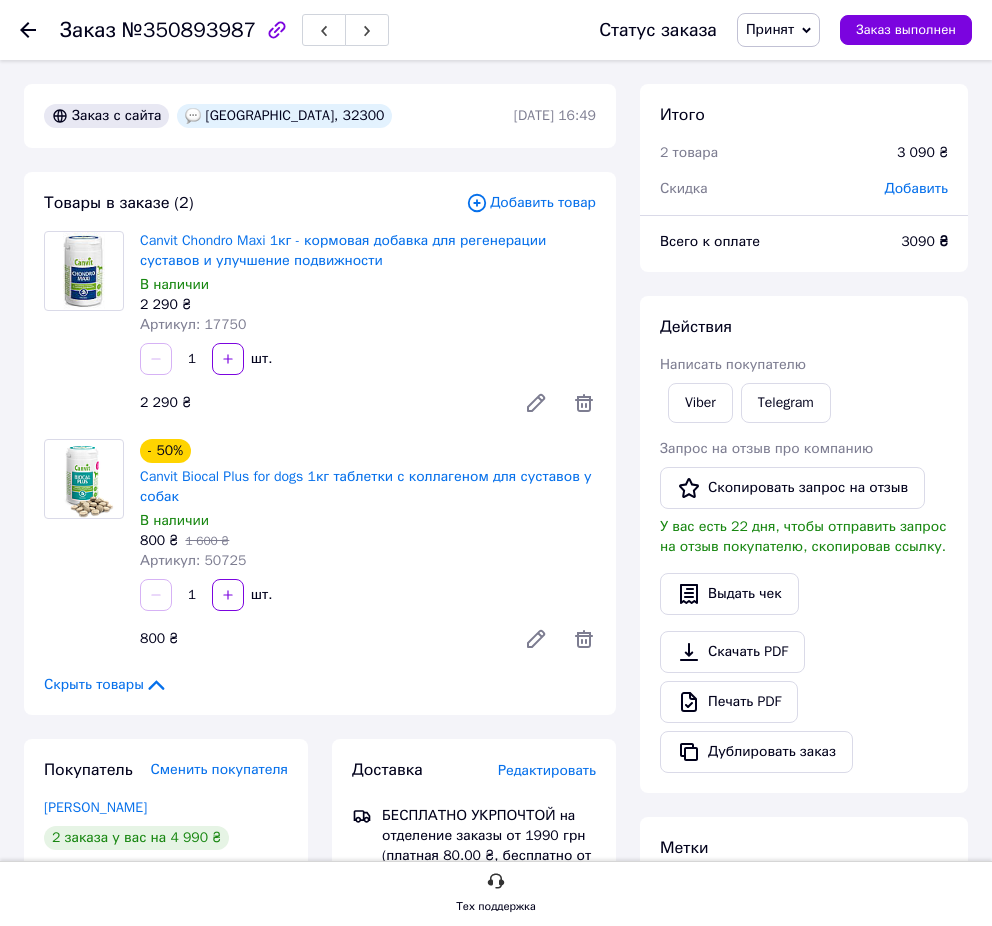 click 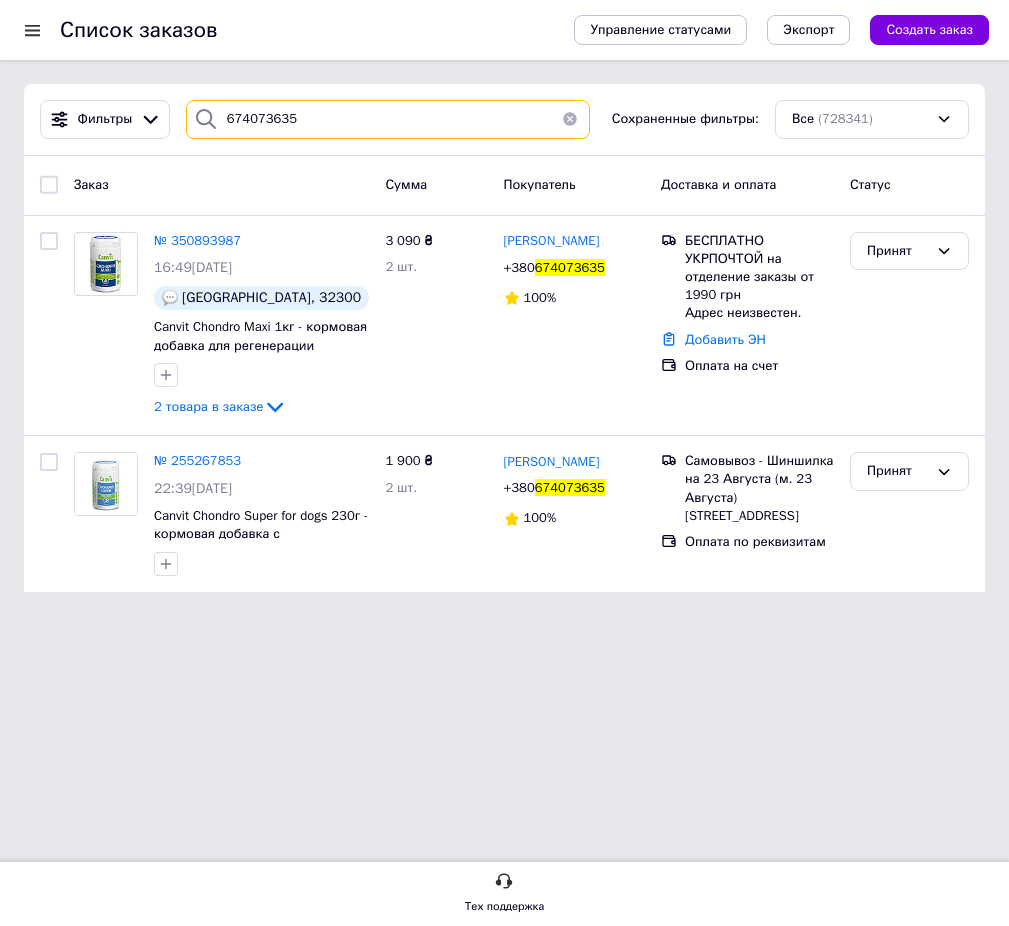 click on "674073635" at bounding box center (388, 119) 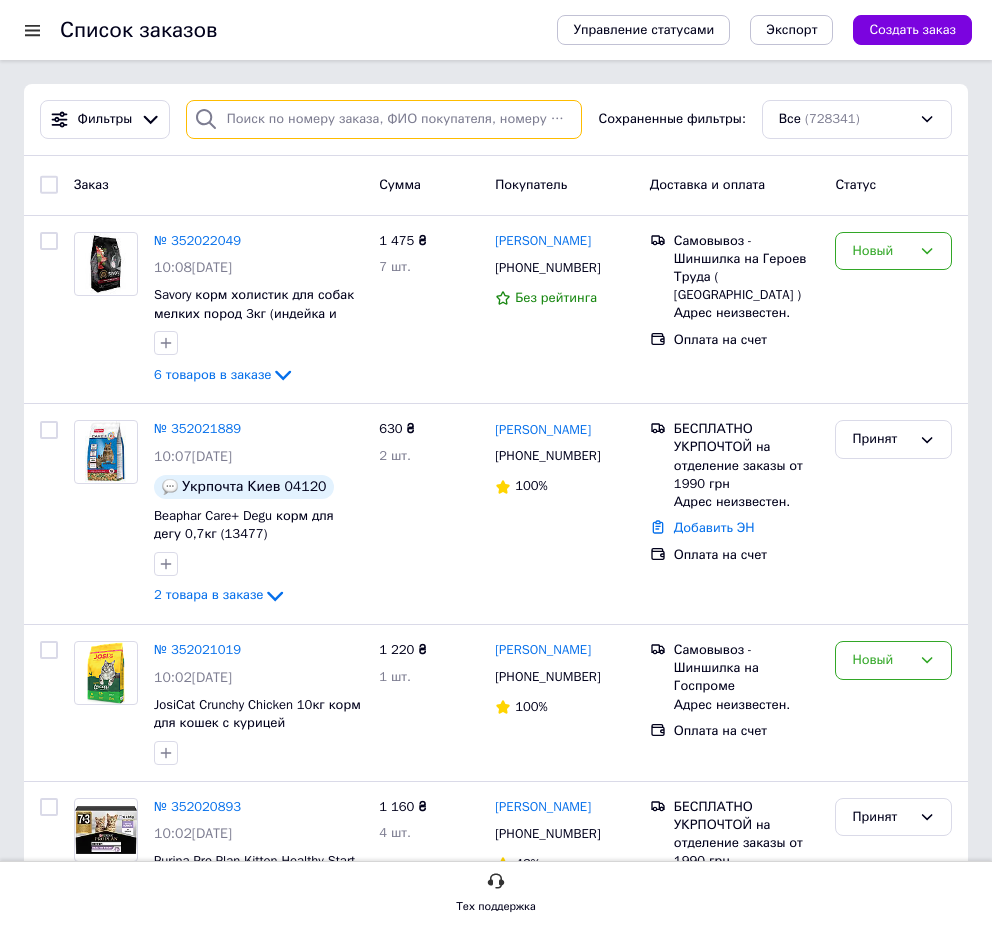 click at bounding box center [384, 119] 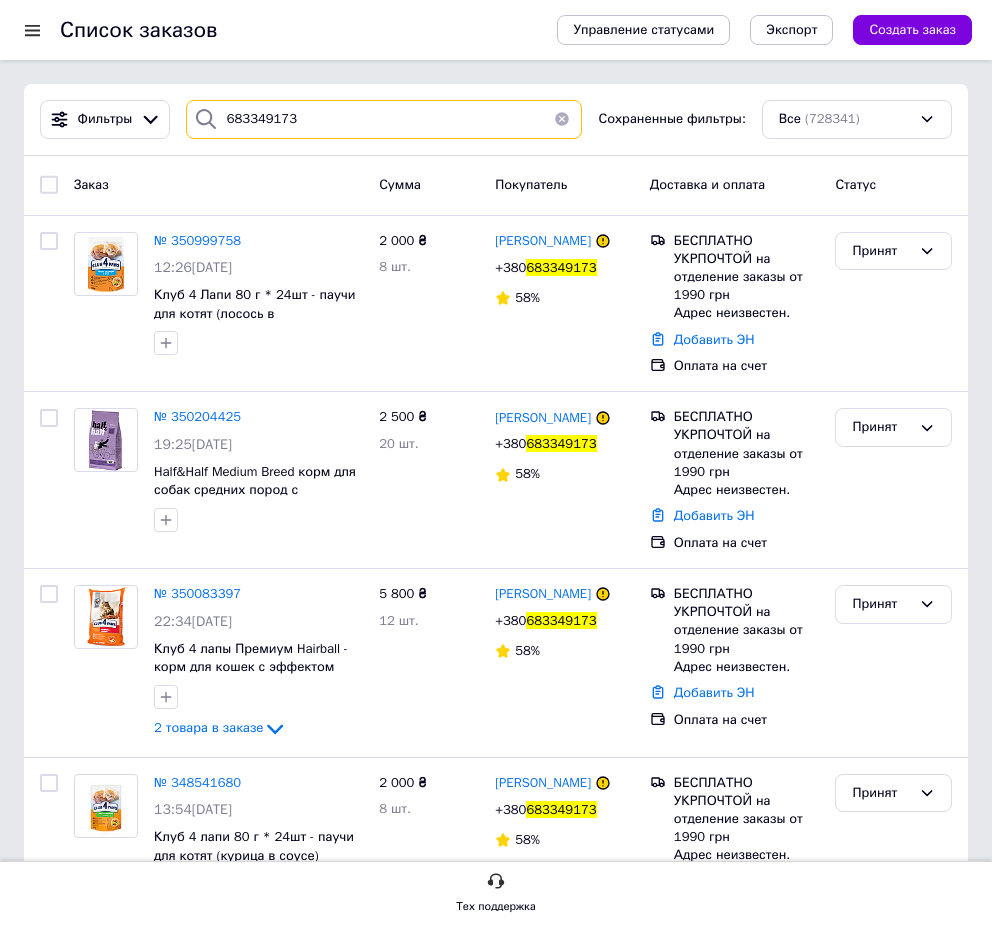 type on "683349173" 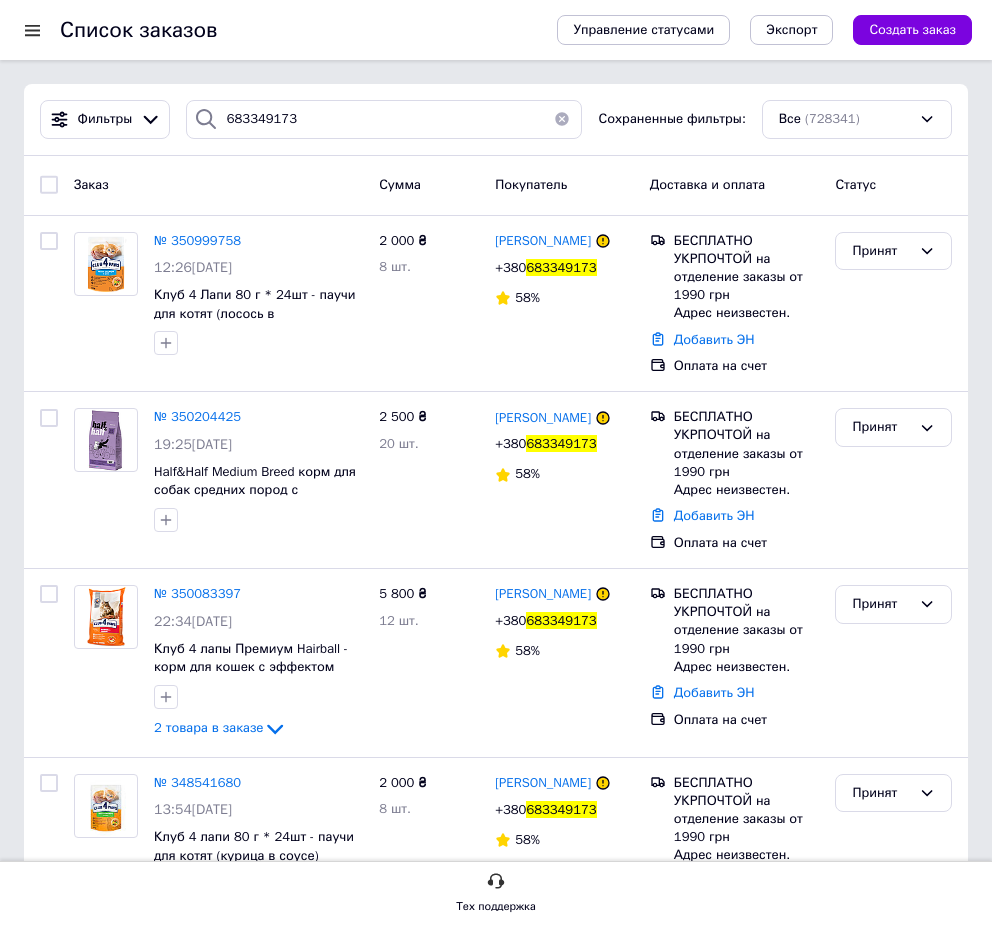 click on "683349173" at bounding box center [384, 119] 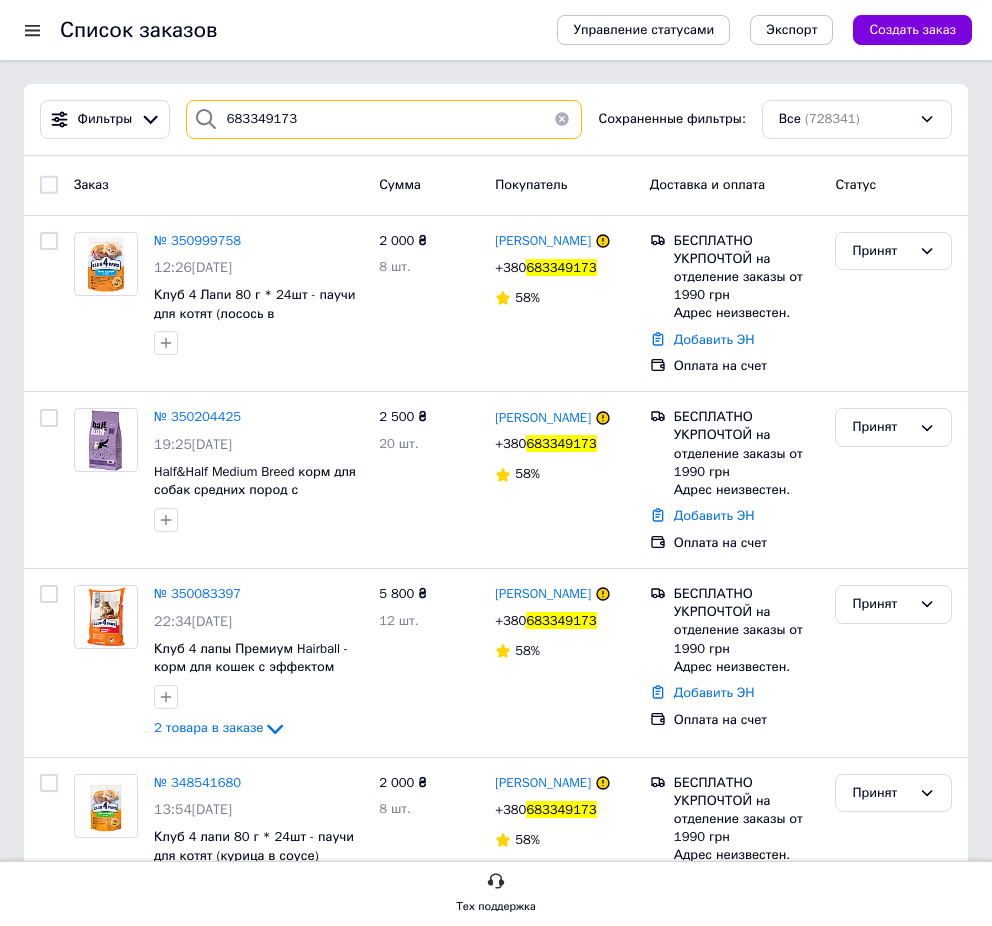 click on "683349173" at bounding box center (384, 119) 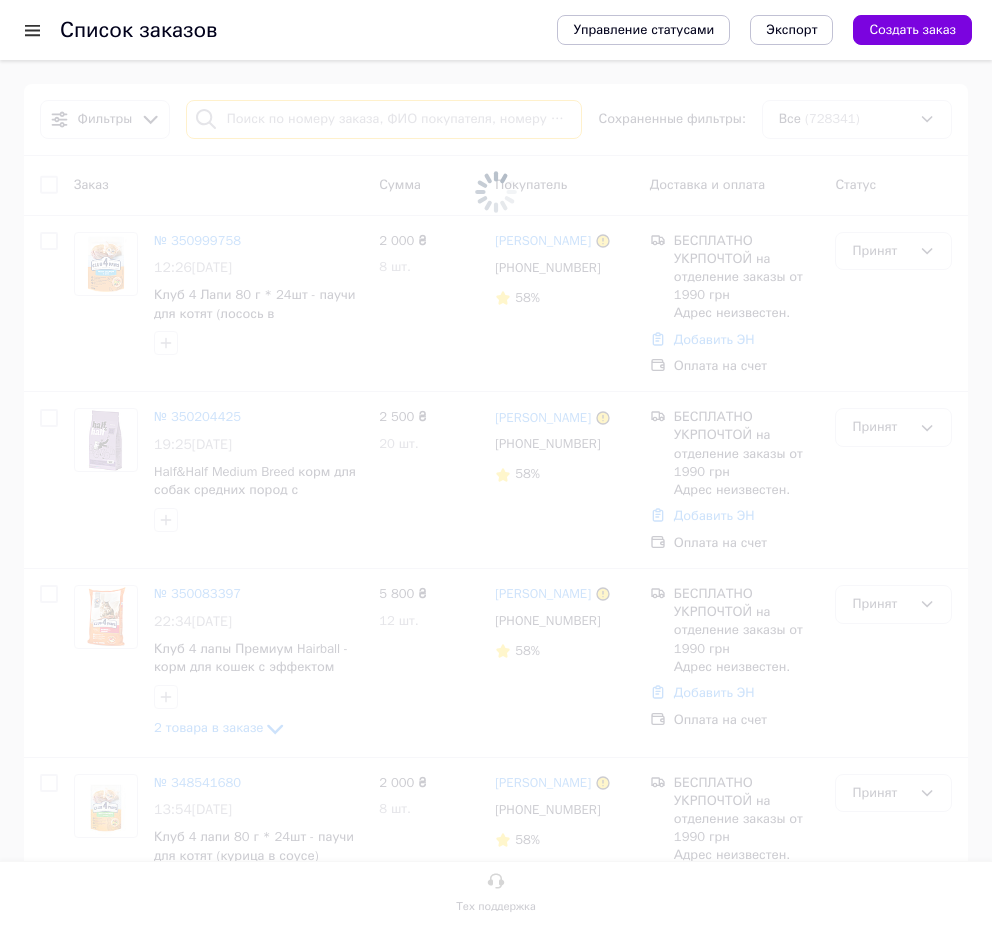 type 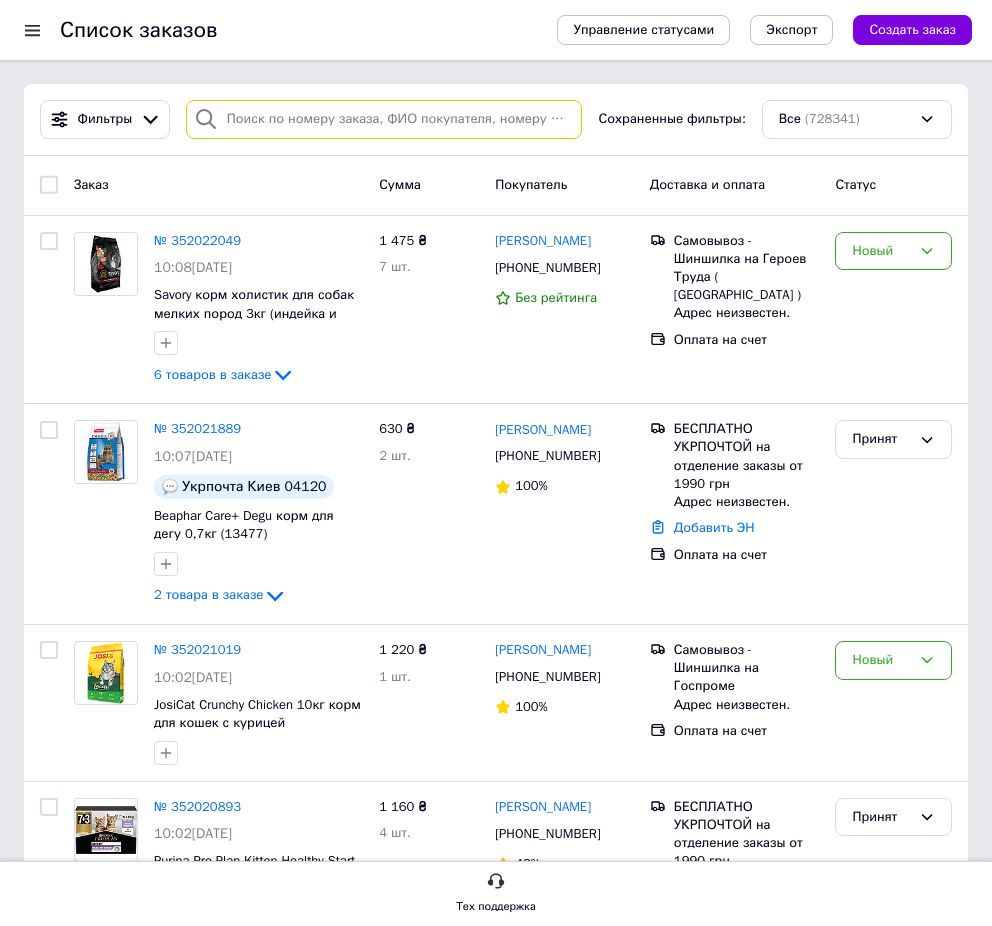 click at bounding box center (384, 119) 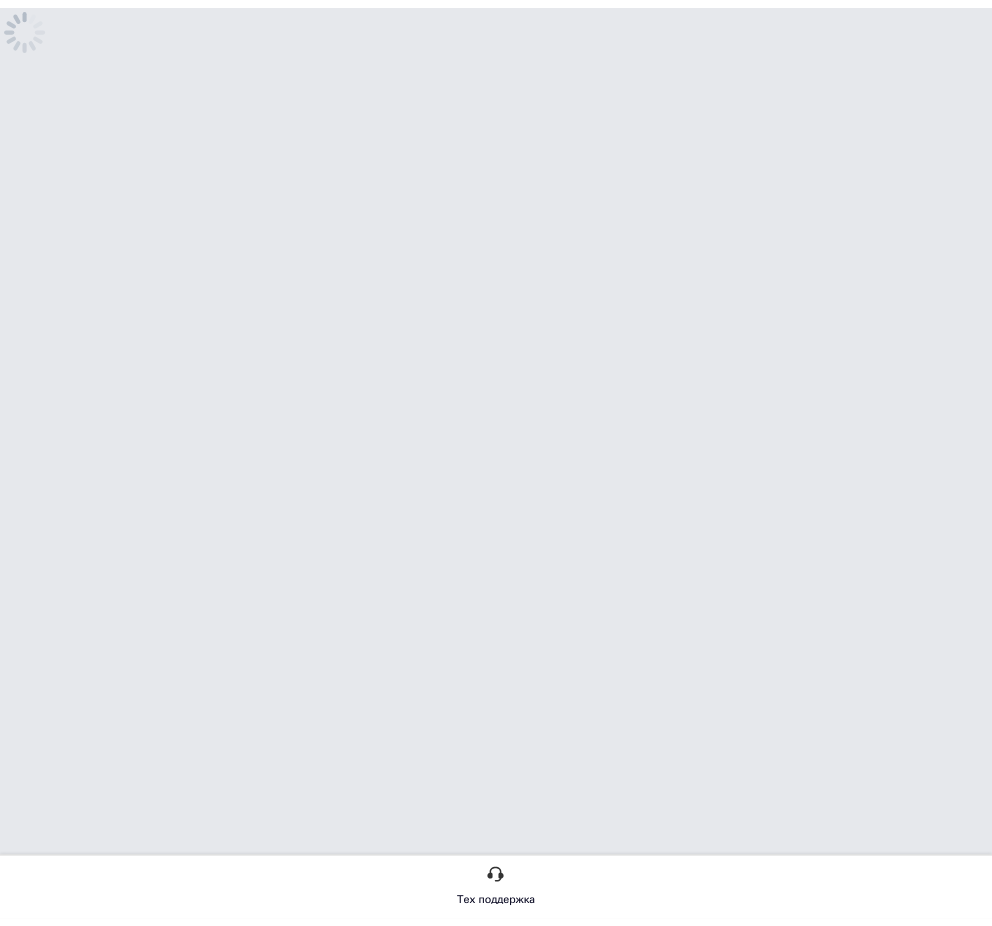 scroll, scrollTop: 0, scrollLeft: 0, axis: both 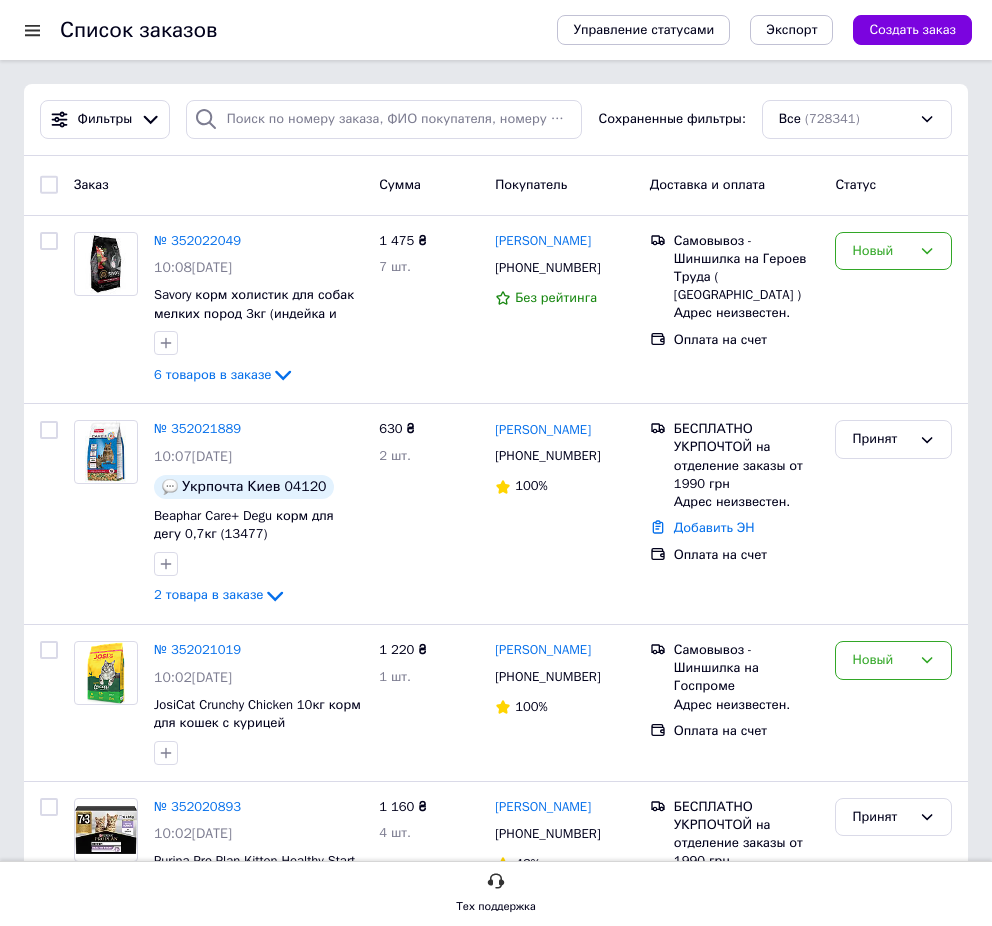 click on "Заказ" at bounding box center [218, 185] 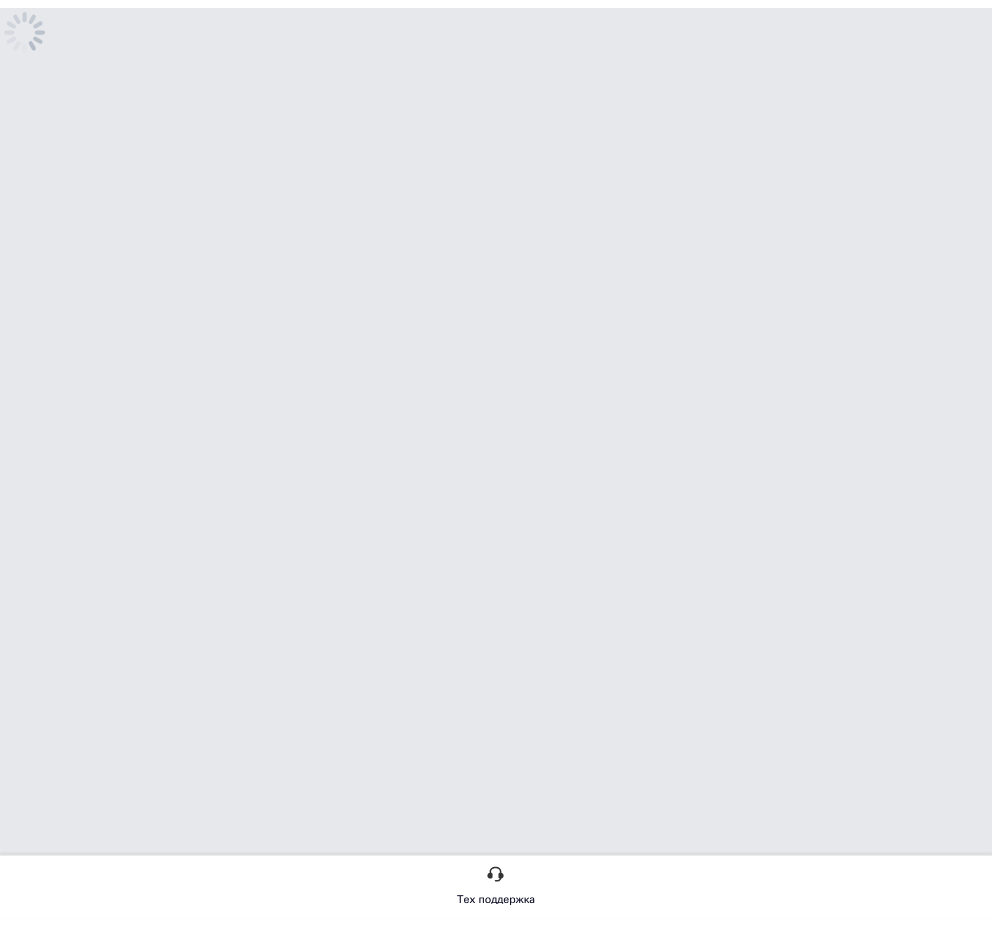 scroll, scrollTop: 0, scrollLeft: 0, axis: both 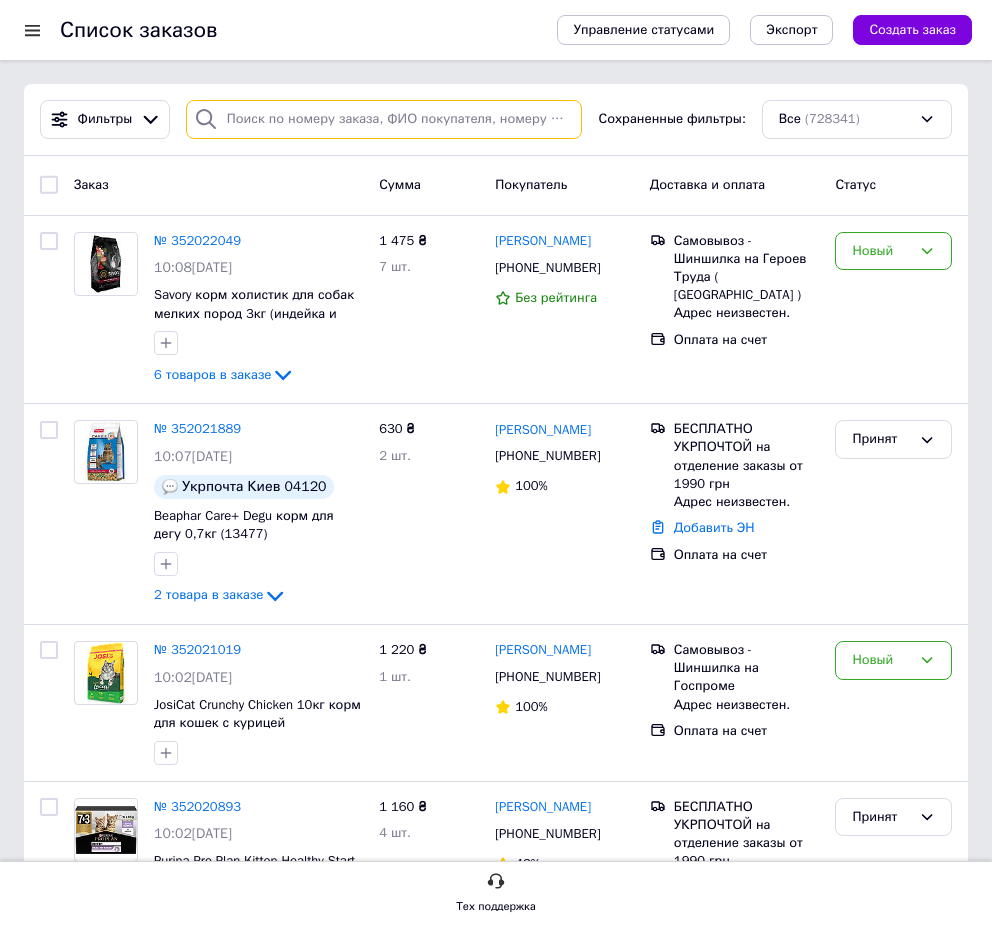 click at bounding box center [384, 119] 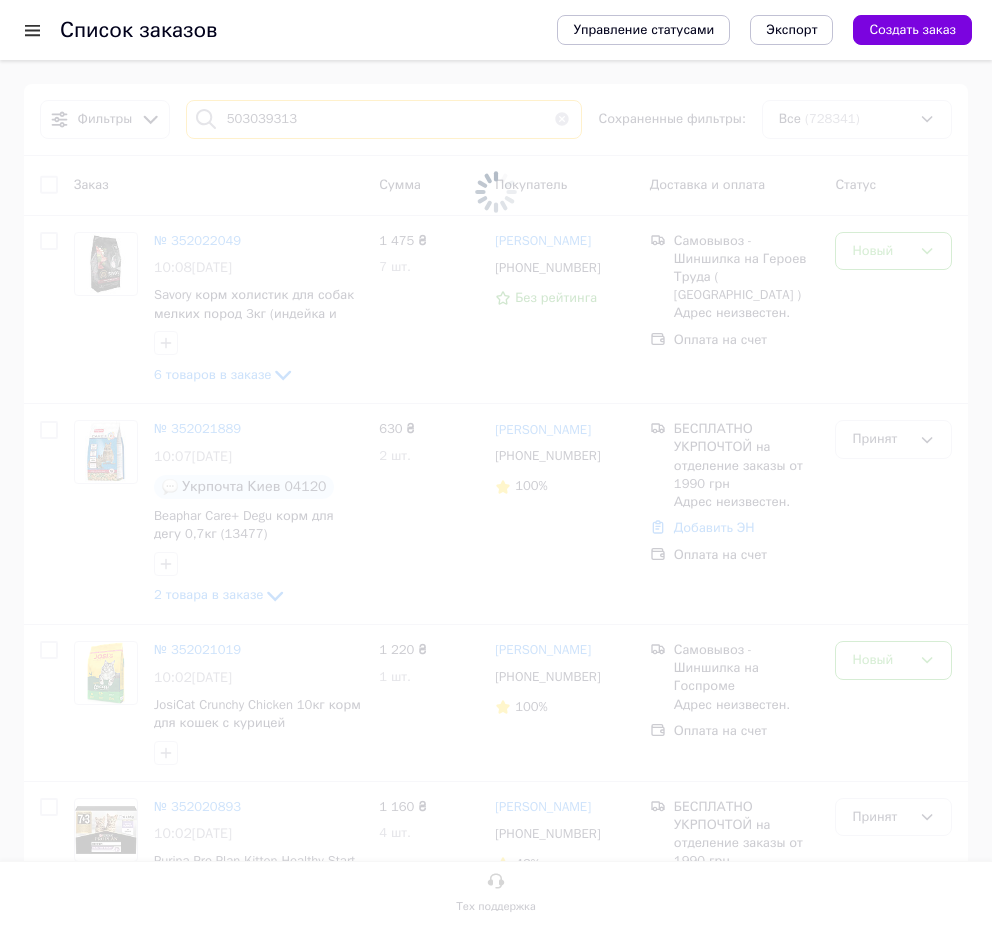 type on "503039313" 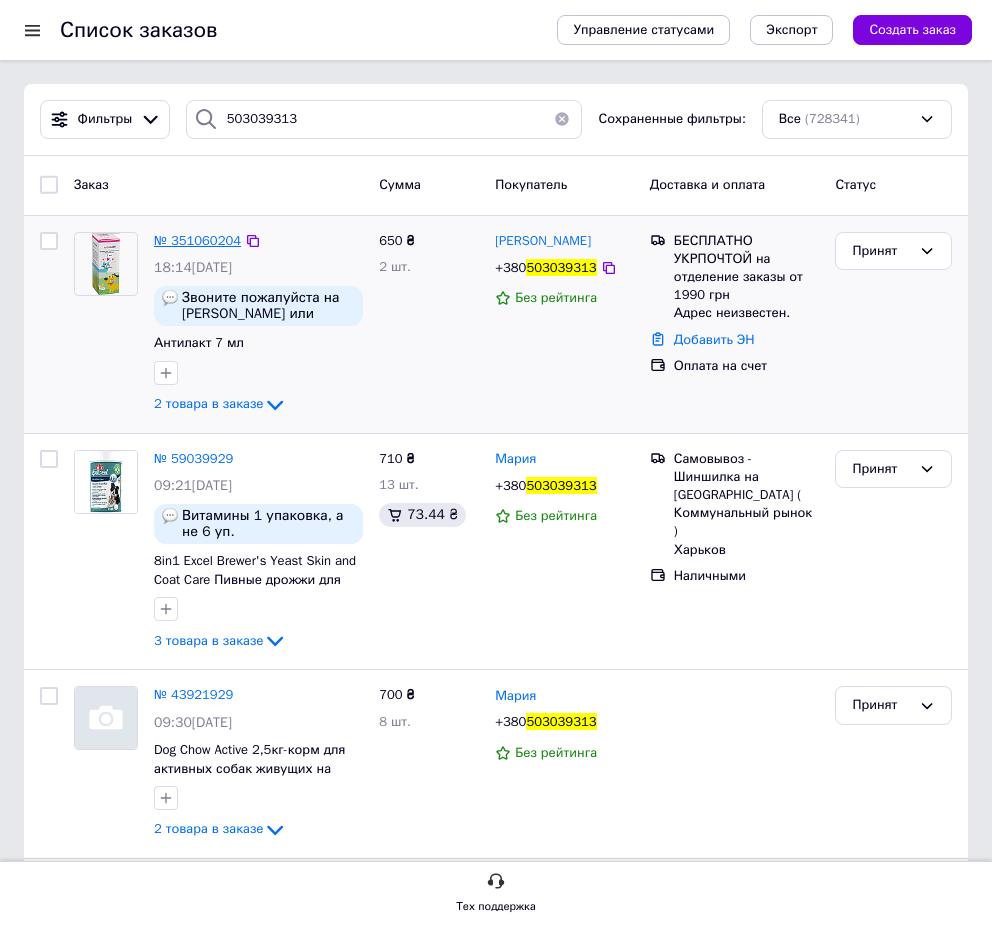click on "№ 351060204" at bounding box center (197, 240) 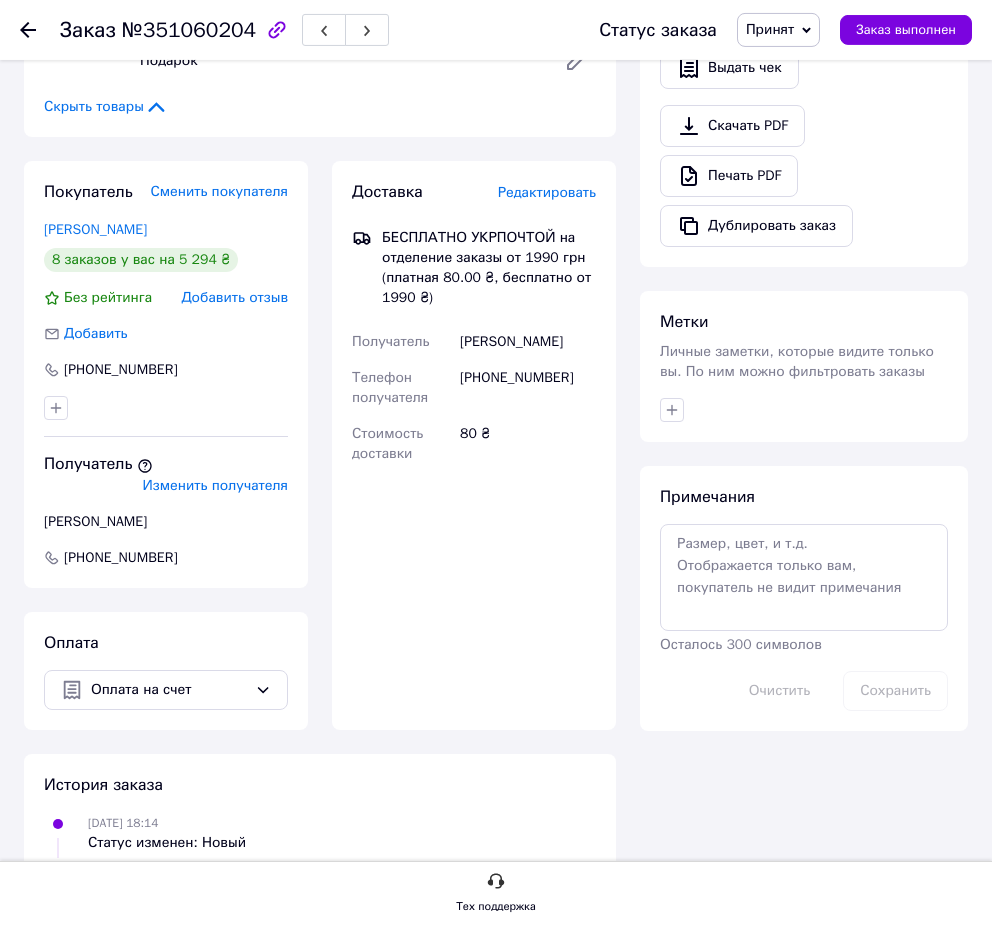 scroll, scrollTop: 612, scrollLeft: 0, axis: vertical 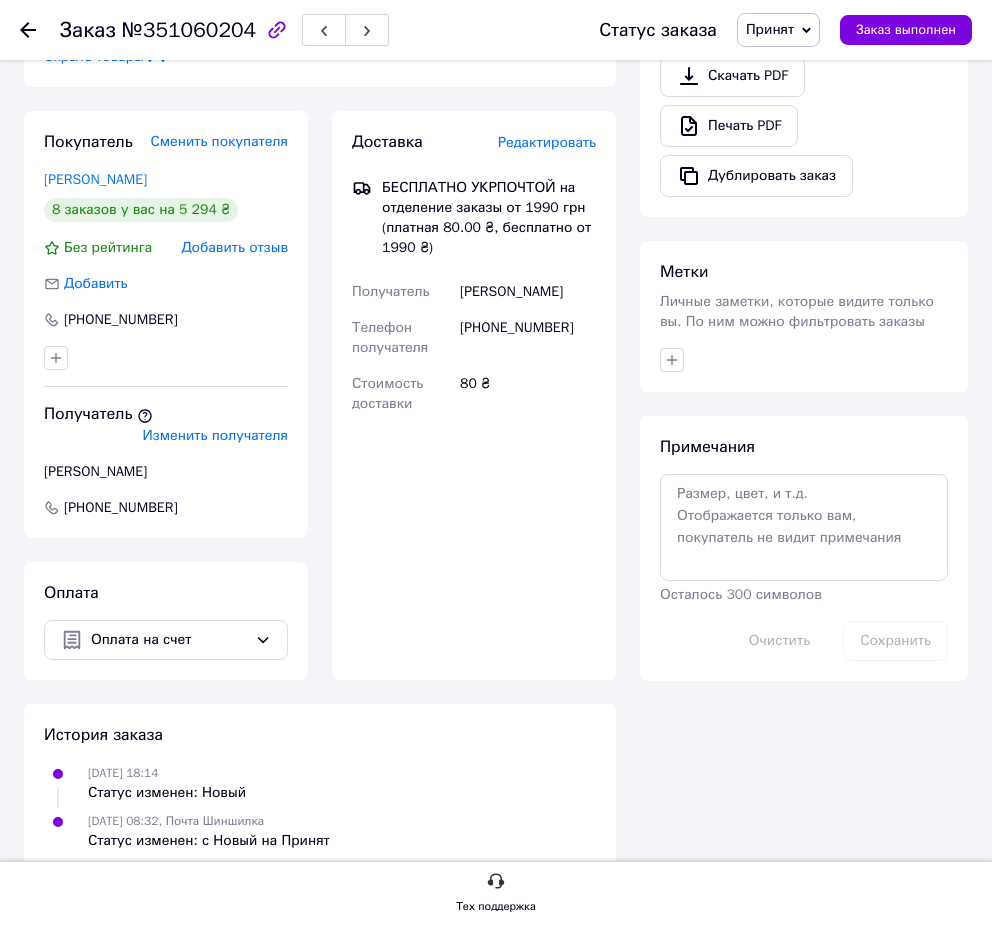 click 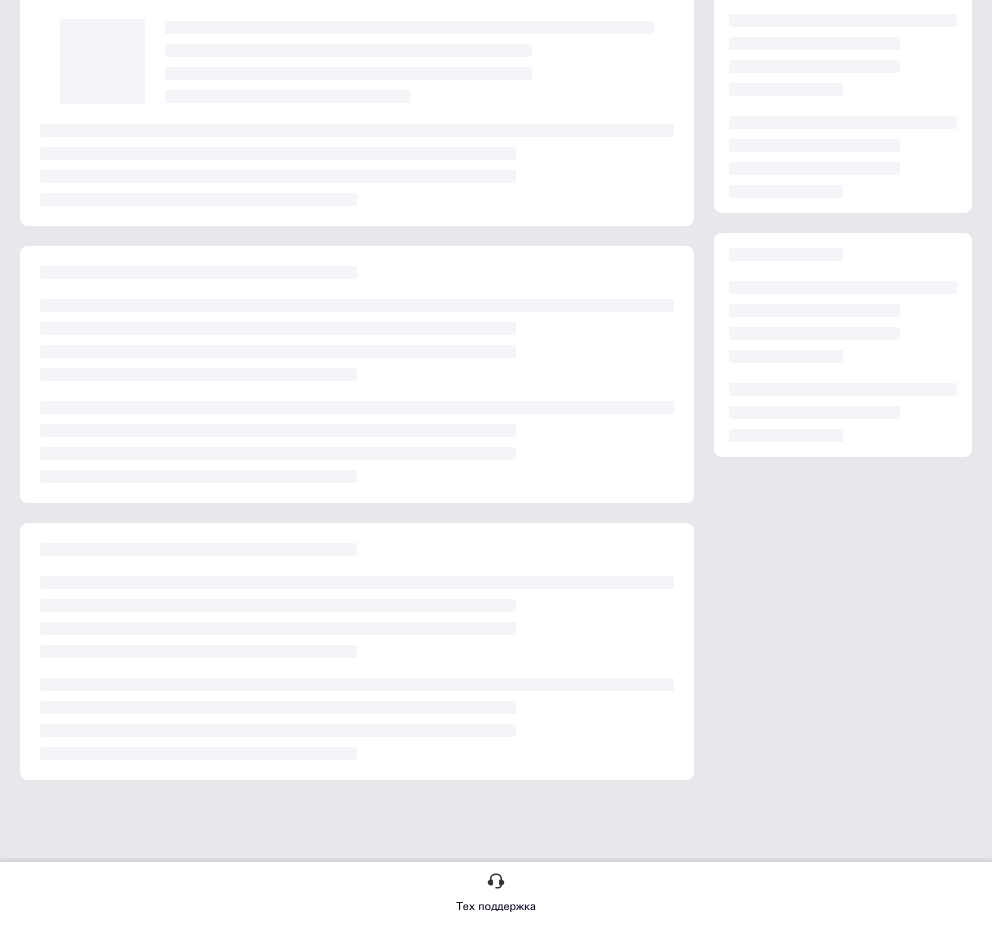 scroll, scrollTop: 0, scrollLeft: 0, axis: both 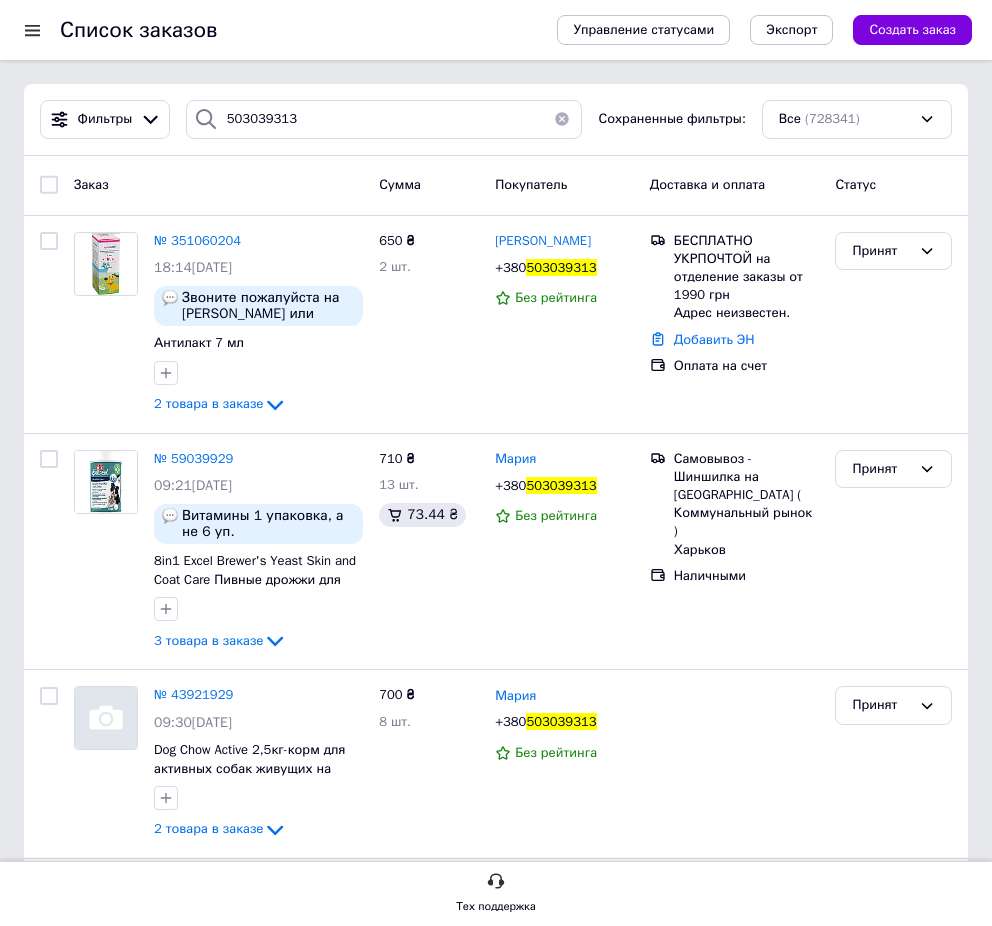 click on "503039313" at bounding box center [384, 119] 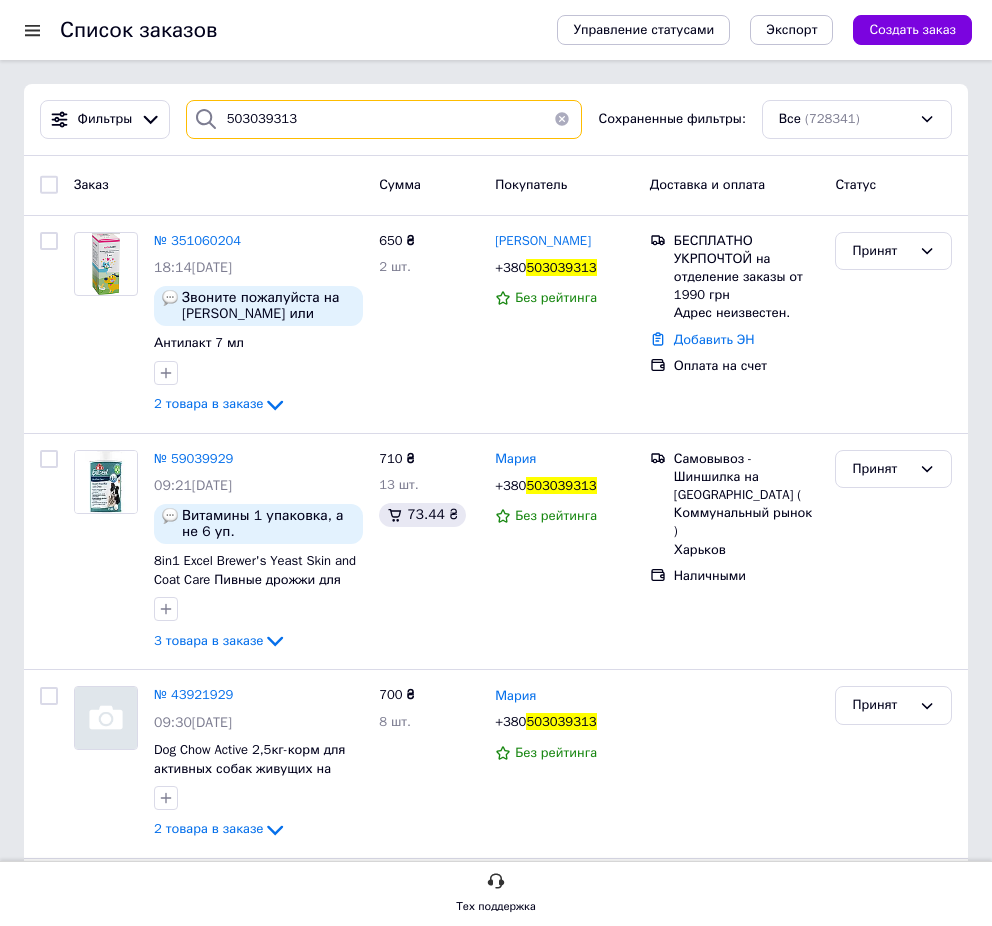 click on "503039313" at bounding box center (384, 119) 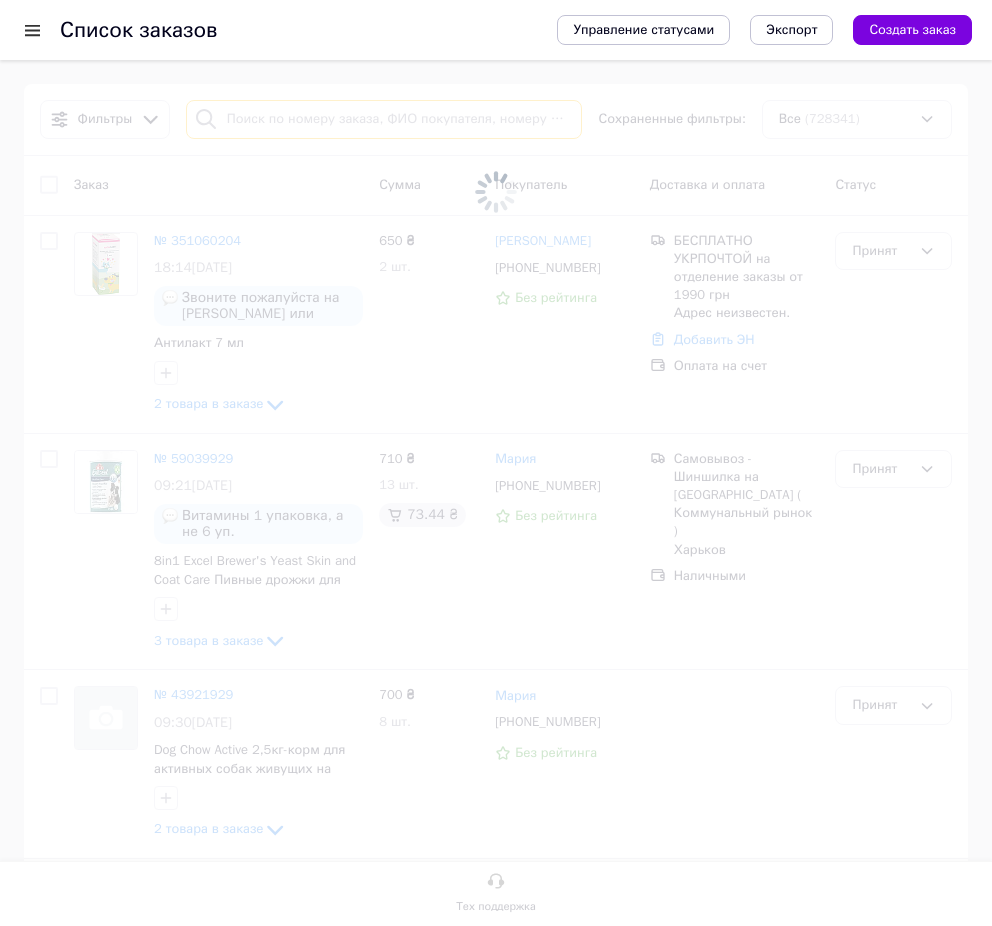 type 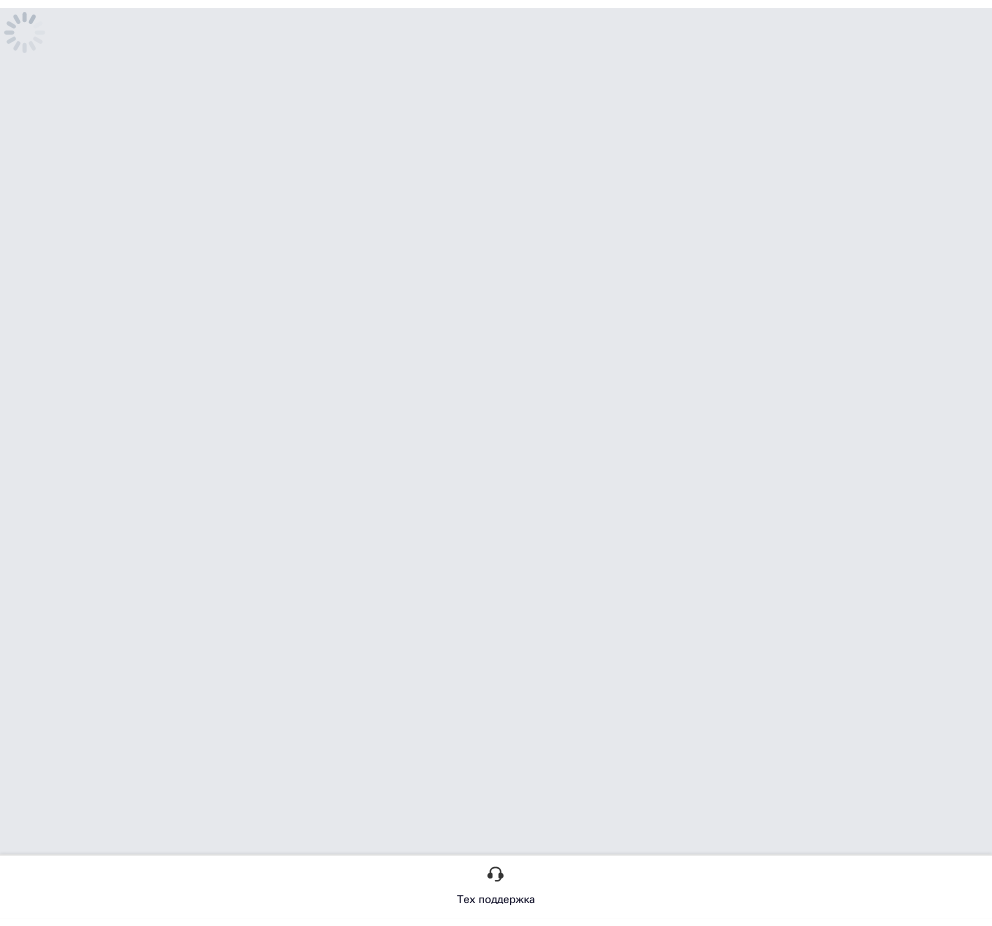 scroll, scrollTop: 0, scrollLeft: 0, axis: both 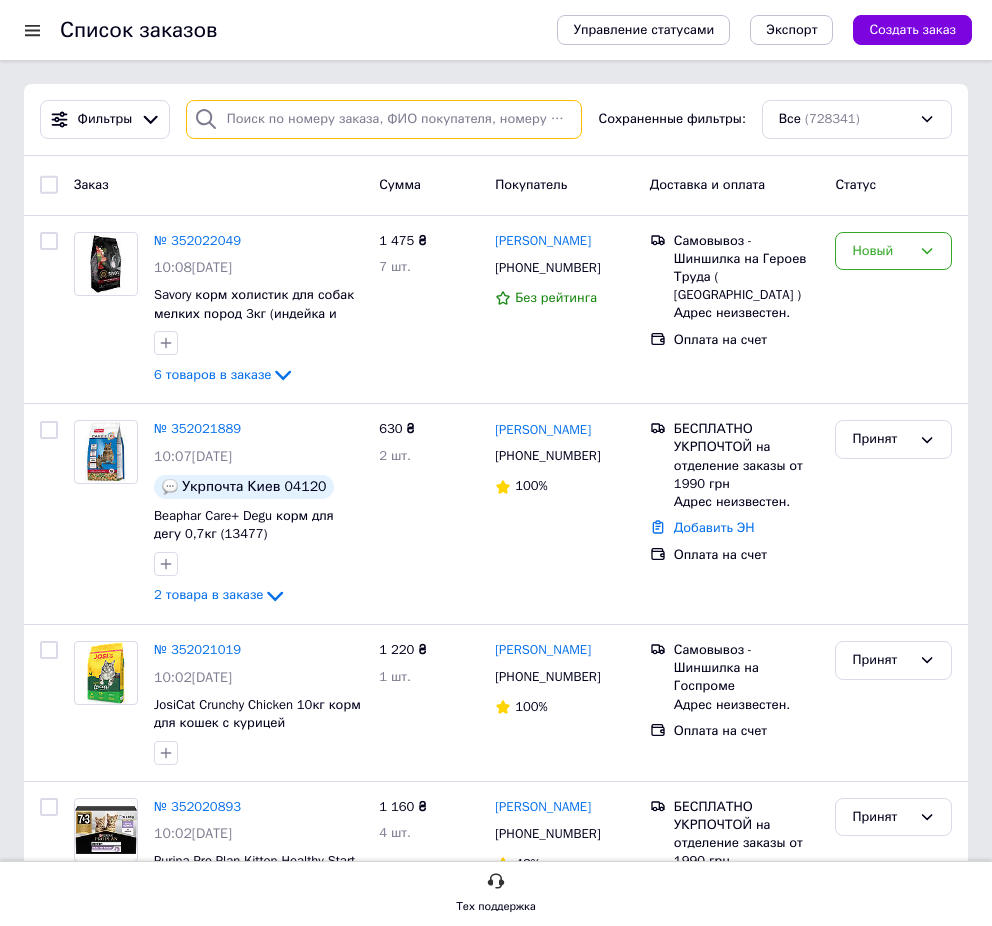 paste on "965500400" 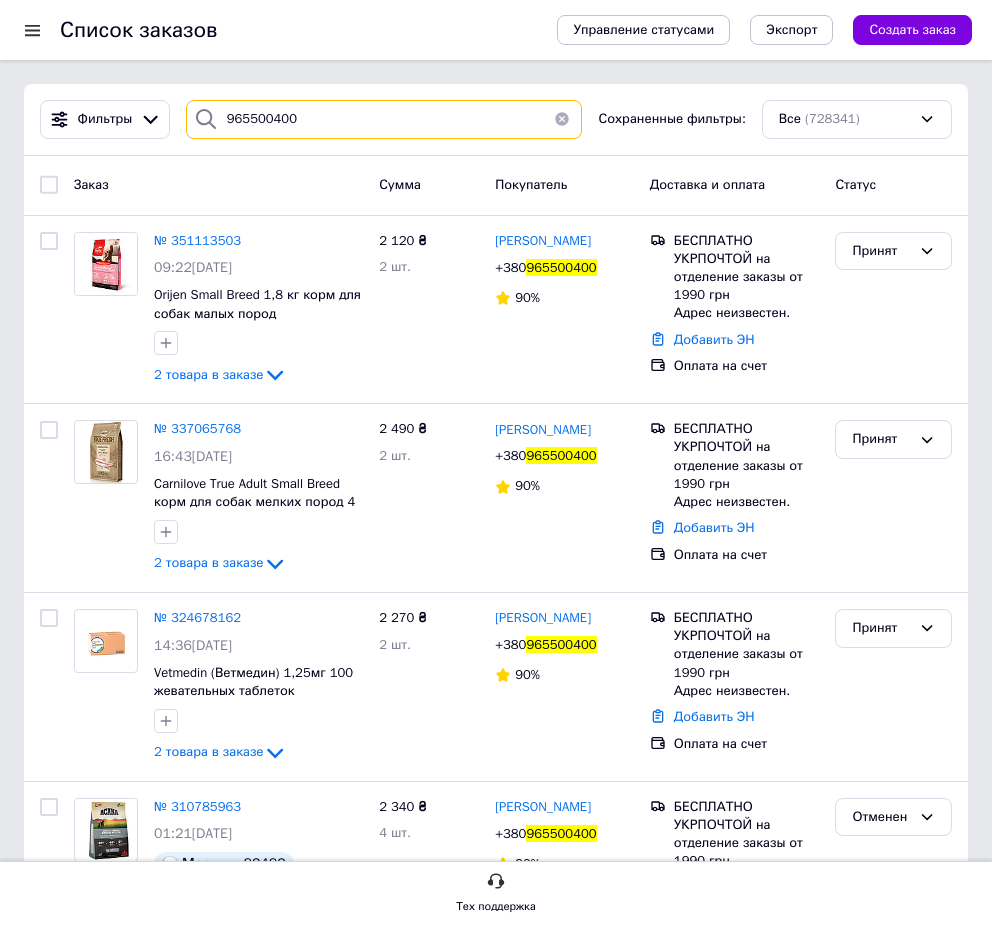 type on "965500400" 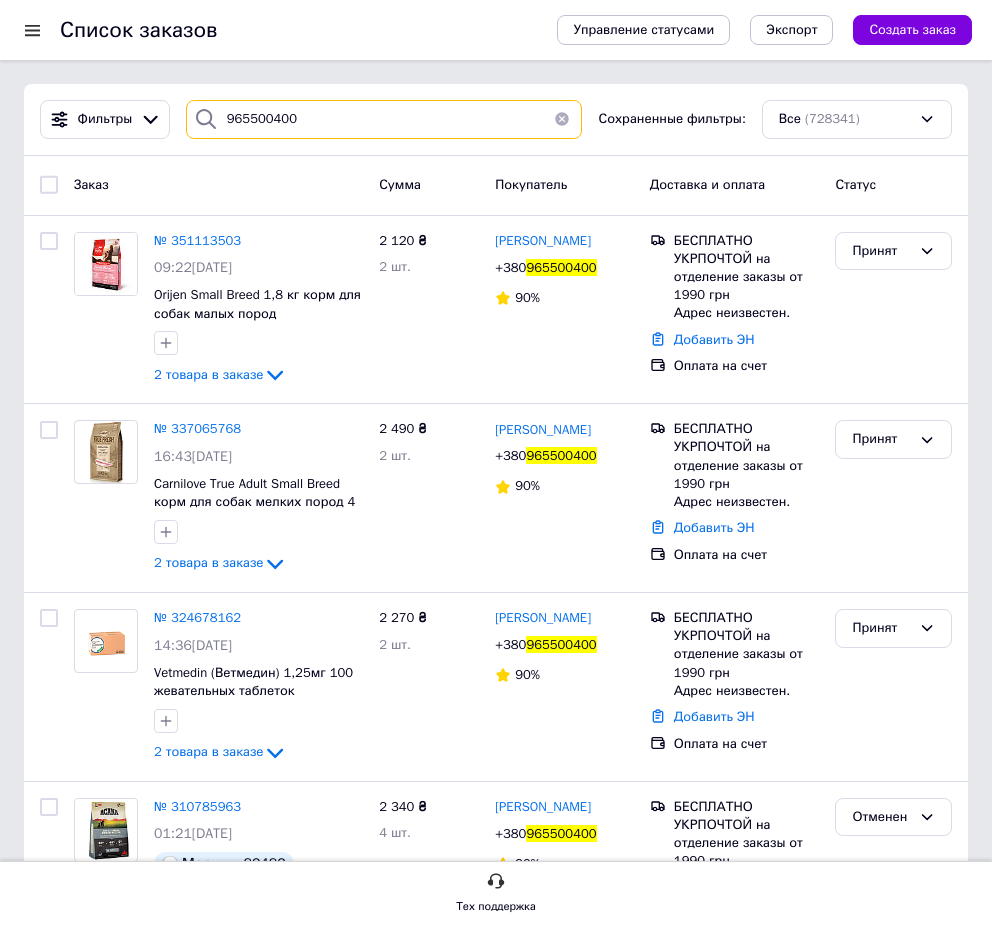 click on "965500400" at bounding box center (384, 119) 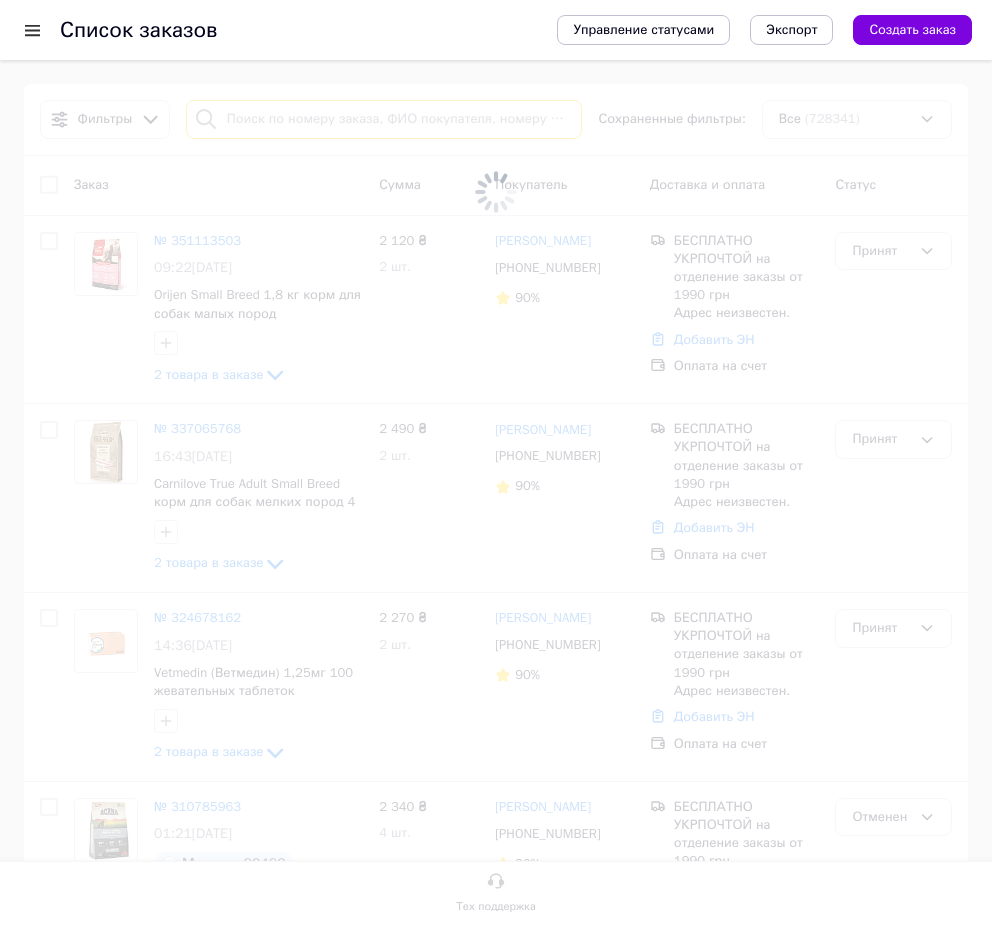 type 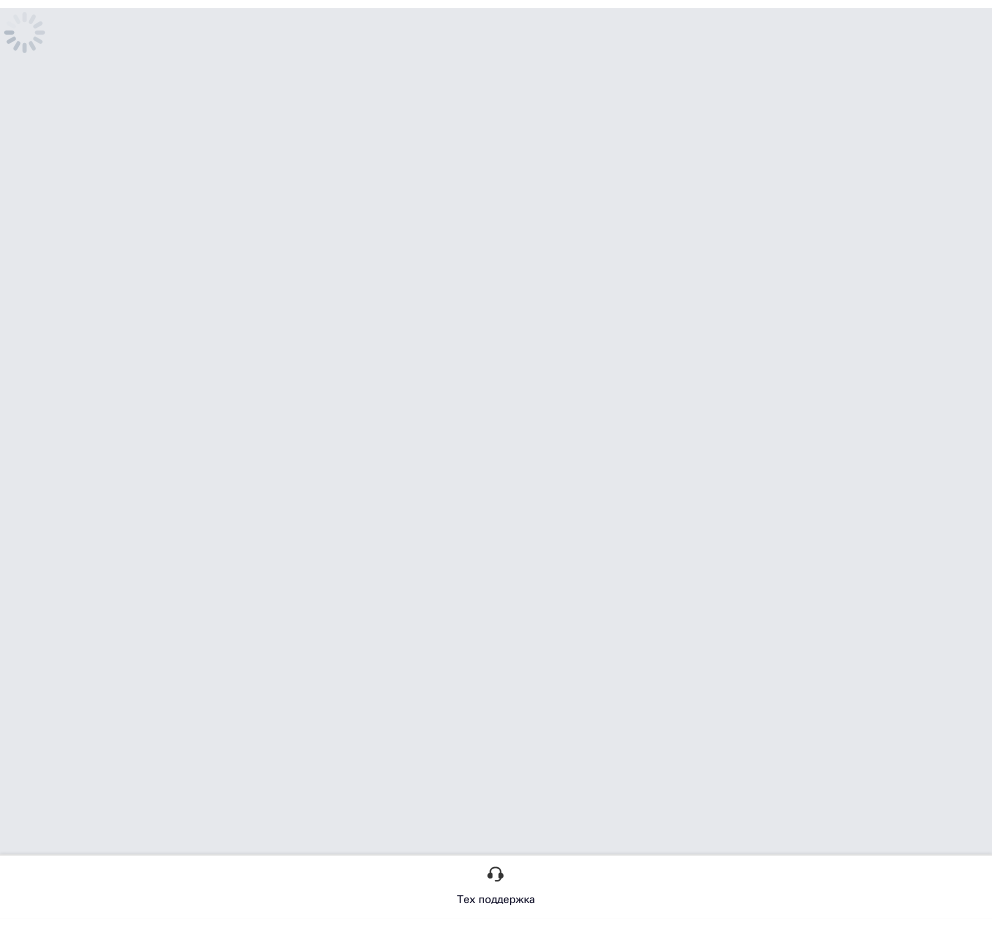scroll, scrollTop: 0, scrollLeft: 0, axis: both 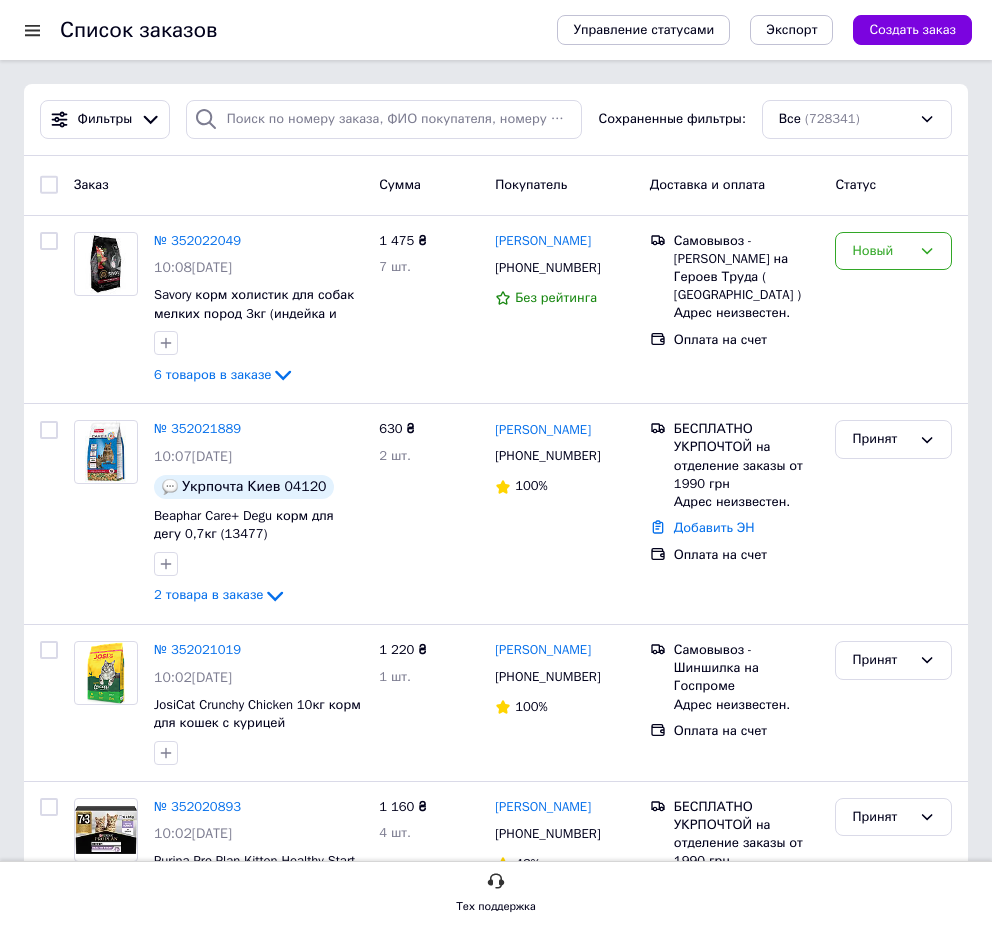 click on "Список заказов" at bounding box center (139, 30) 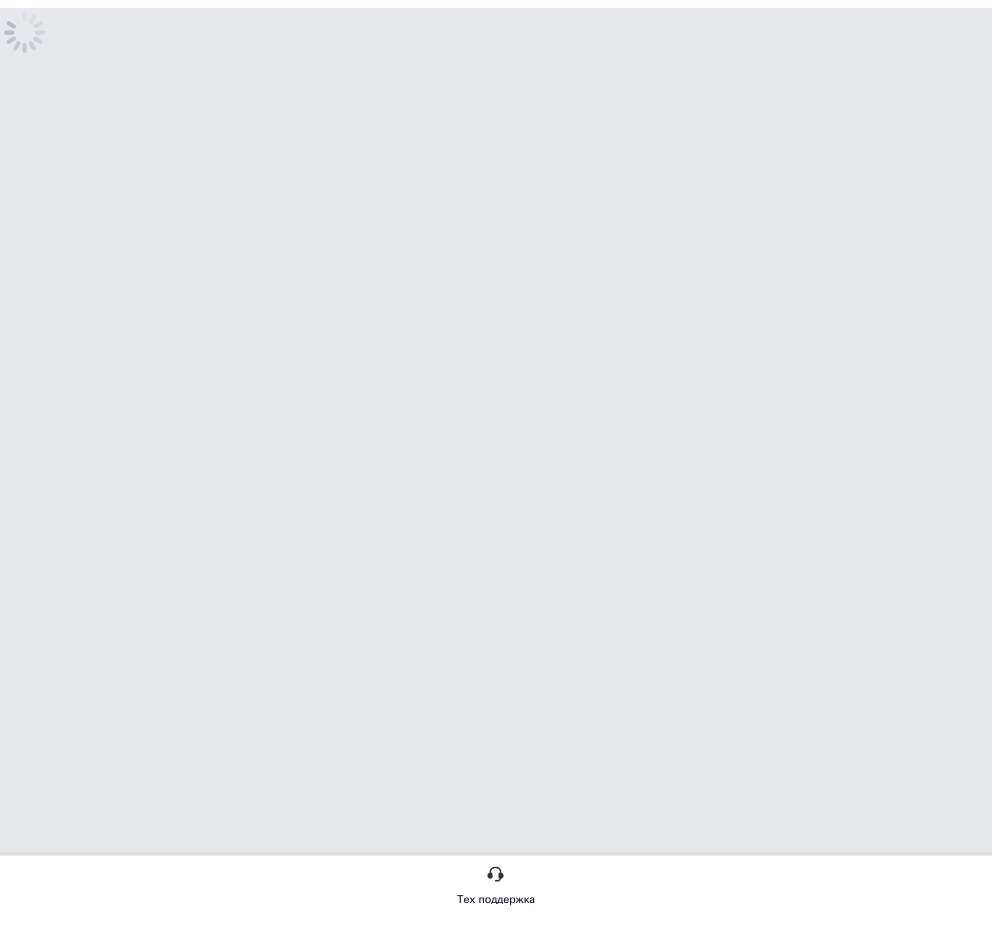 scroll, scrollTop: 0, scrollLeft: 0, axis: both 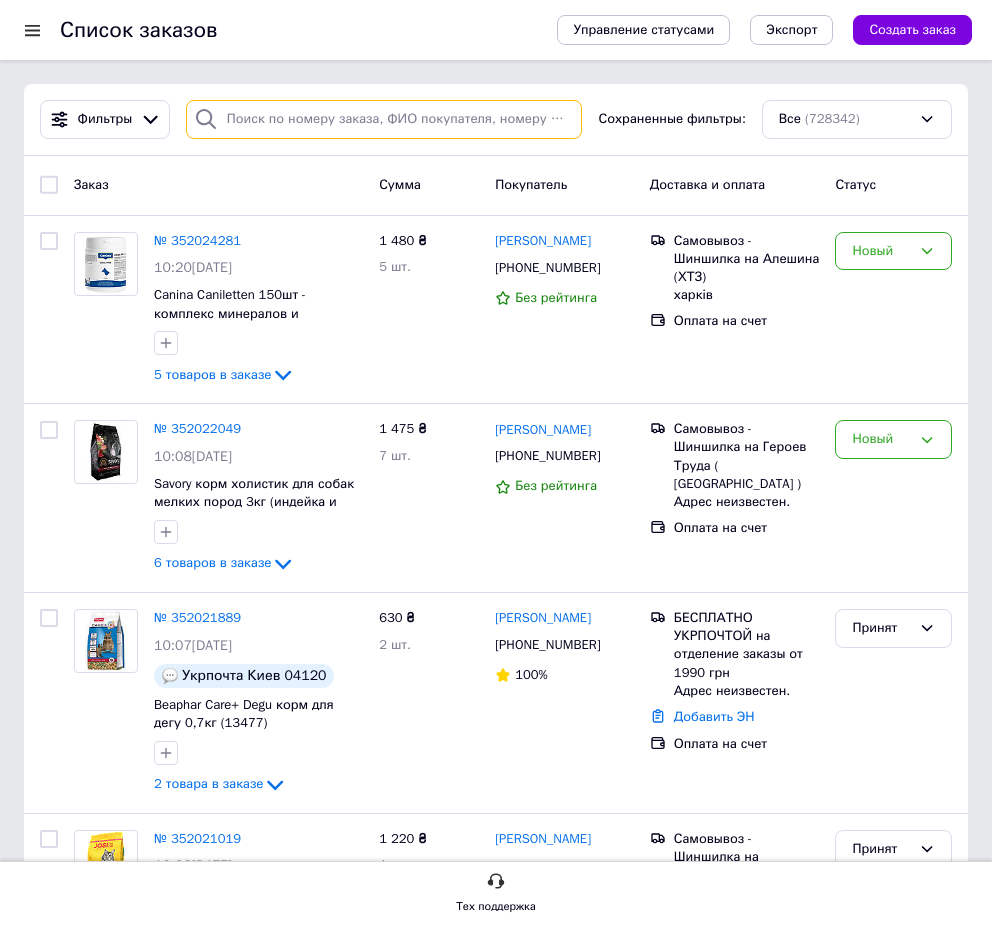 paste on "962428194" 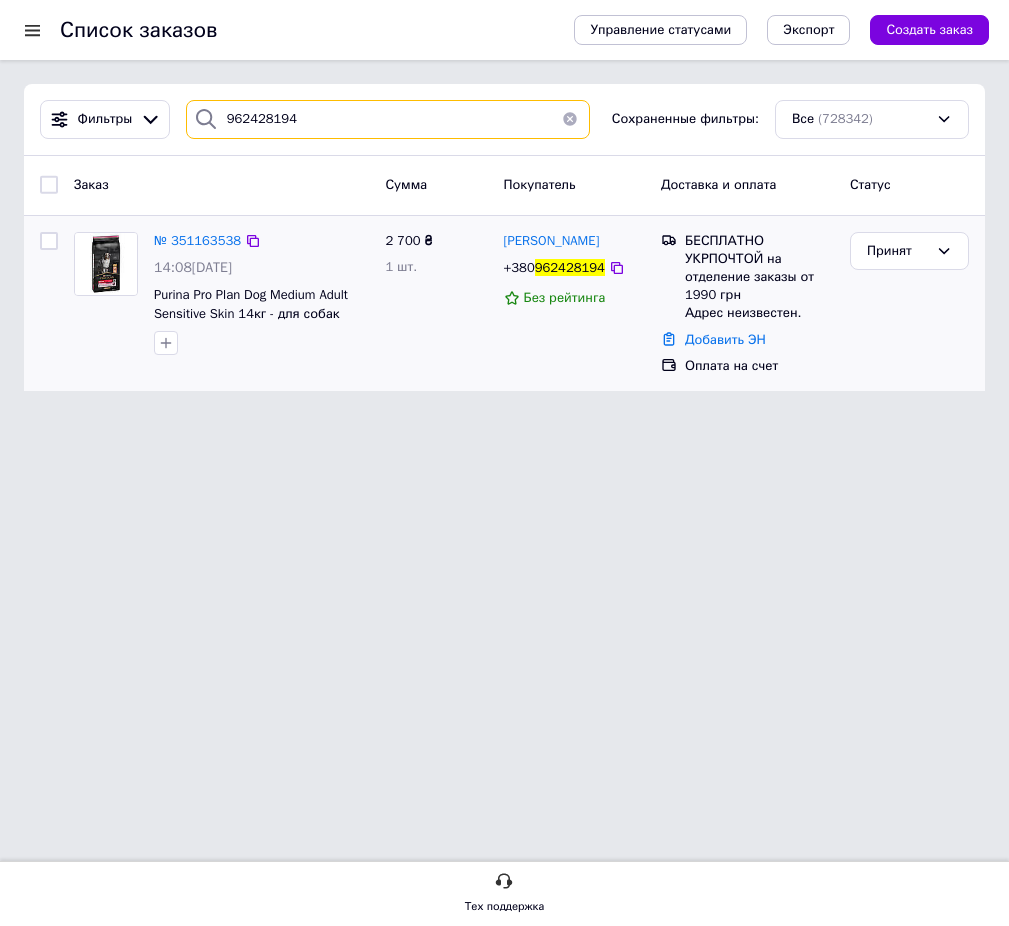 type on "962428194" 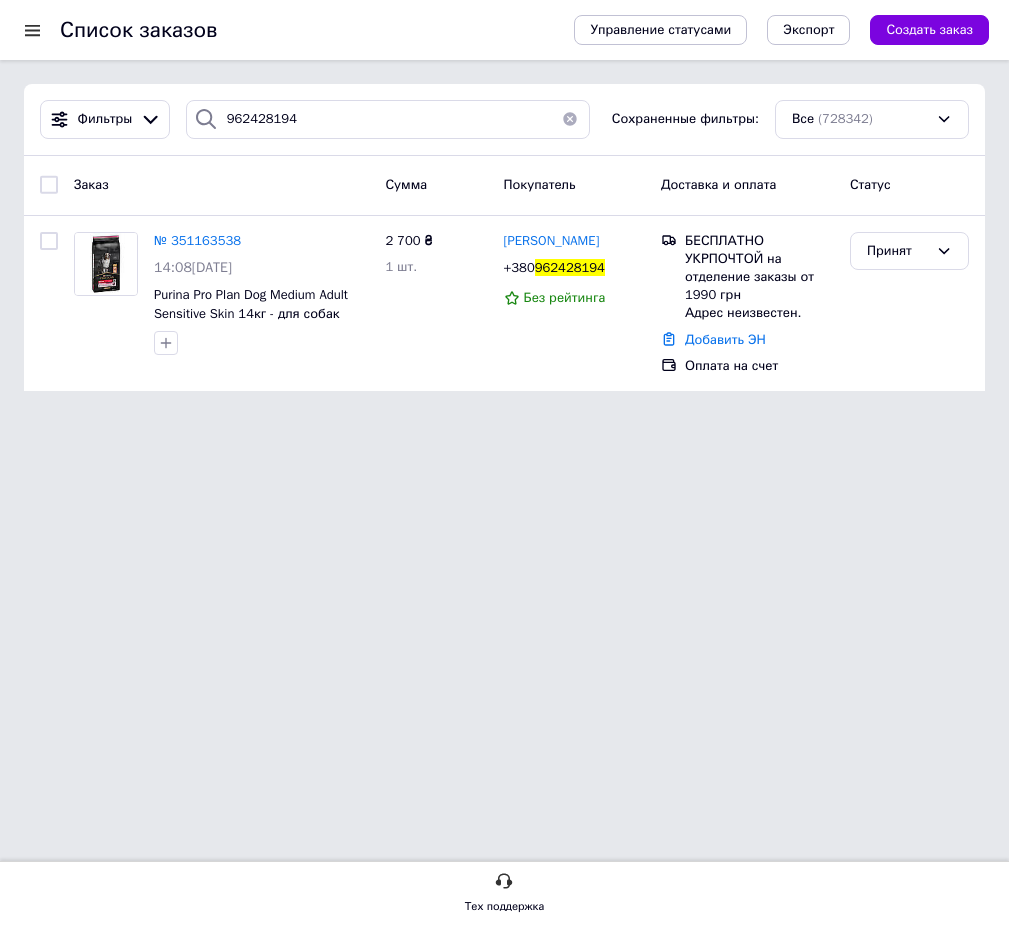 click on "Список заказов Управление статусами Экспорт Создать заказ Фильтры 962428194 Сохраненные фильтры: Все (728342) Заказ Сумма Покупатель Доставка и оплата Статус № 351163538 14:08, 04.07.2025 Purina Pro  Plan Dog Medium Adult Sensitive Skin 14кг - для собак средних пород c лососем 2 700 ₴ 1 шт. Віталій Мироненко +380 962428194 Без рейтинга БЕСПЛАТНО УКРПОЧТОЙ на отделение заказы от 1990 грн Адрес неизвестен. Добавить ЭН Оплата на счет Принят" at bounding box center (504, 237) 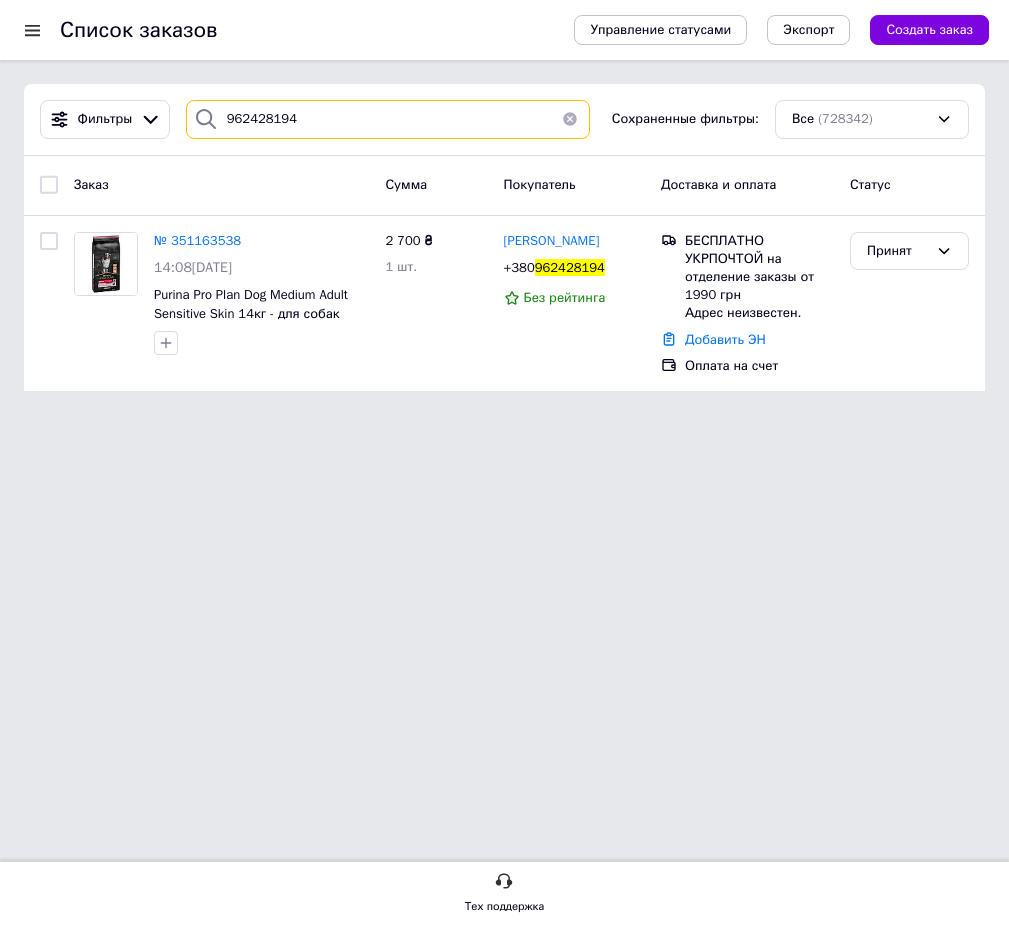 click on "962428194" at bounding box center [388, 119] 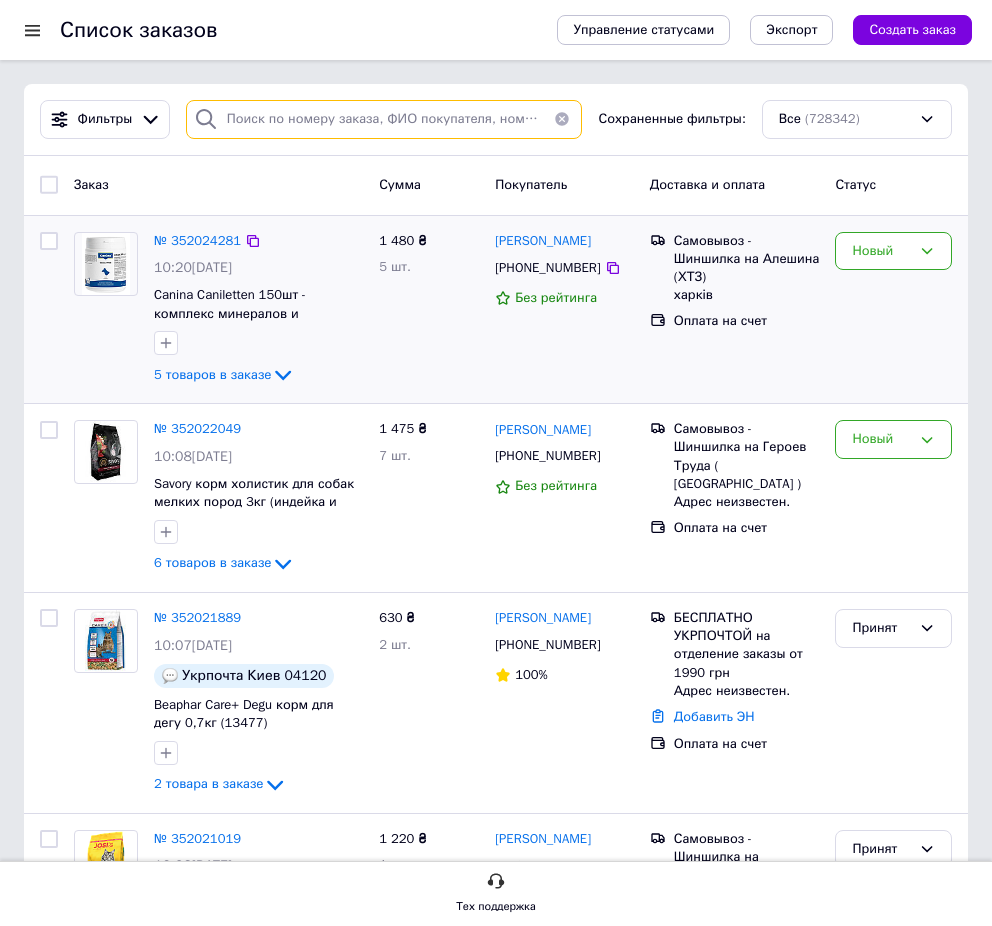 type on "962428194" 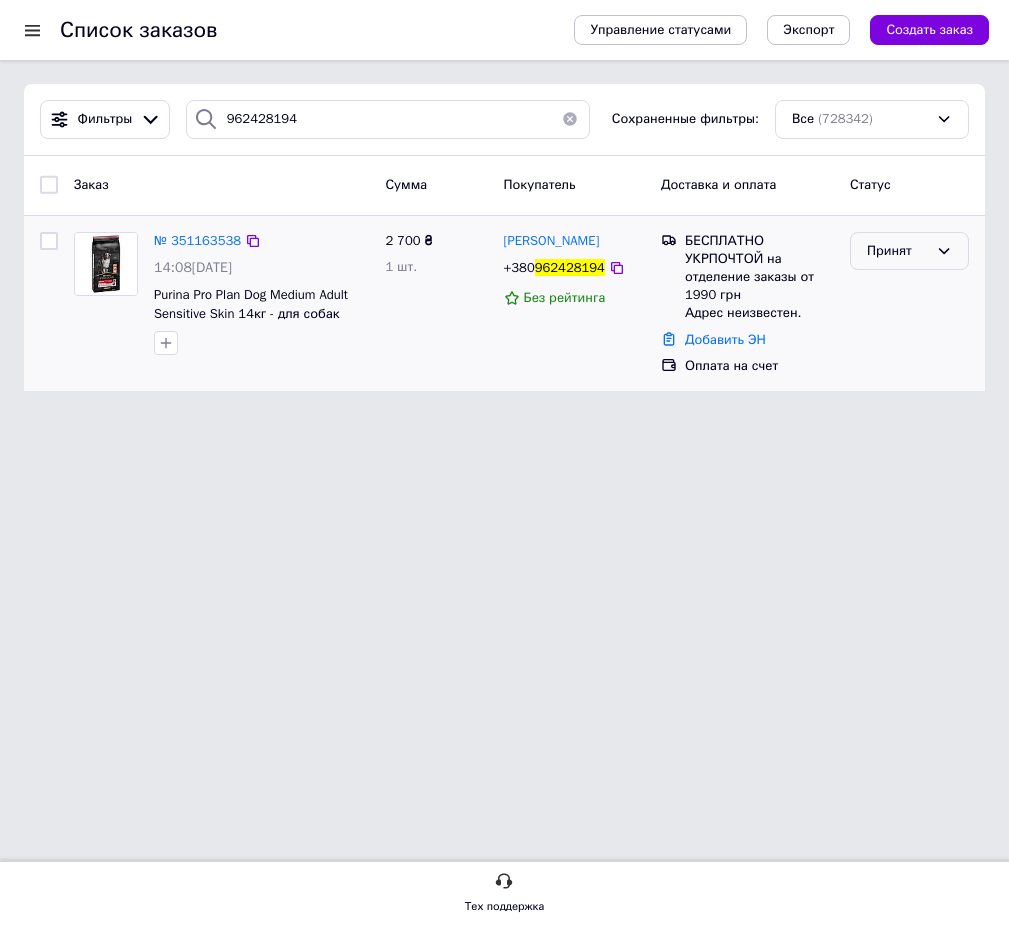 click on "Принят" at bounding box center [897, 251] 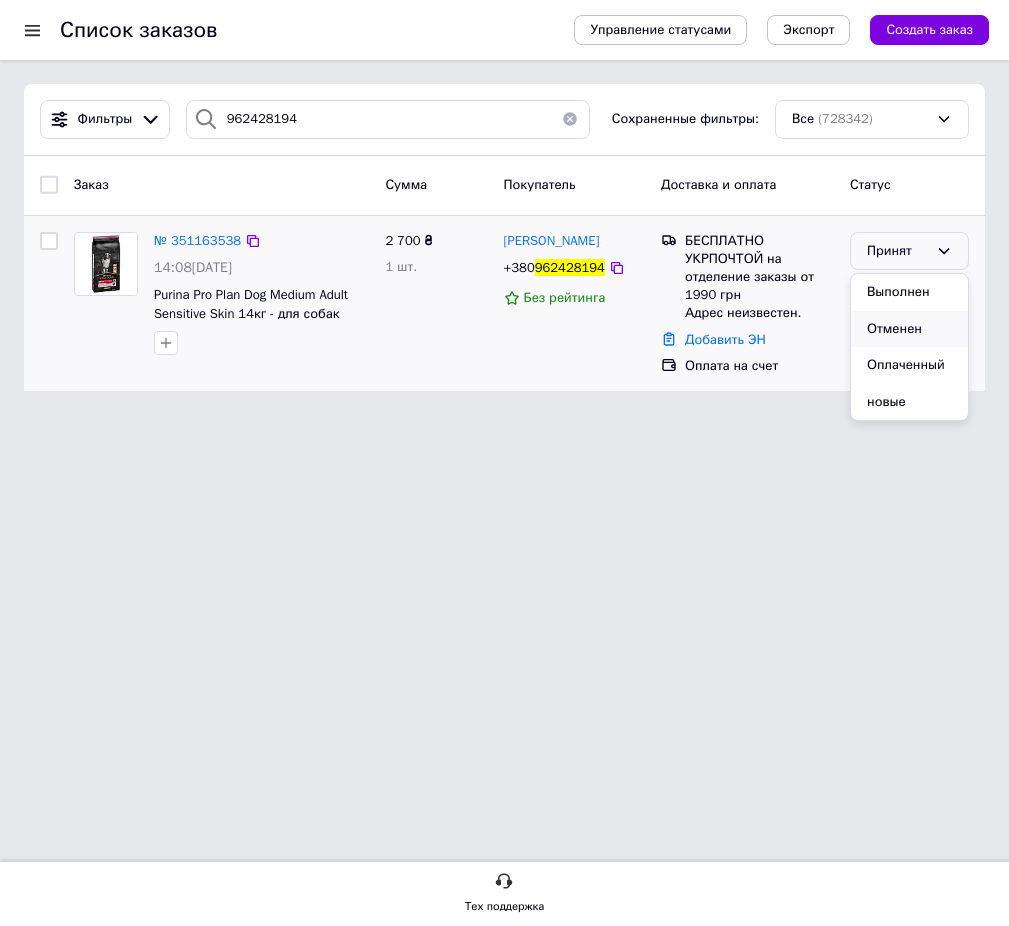 click on "Отменен" at bounding box center [909, 329] 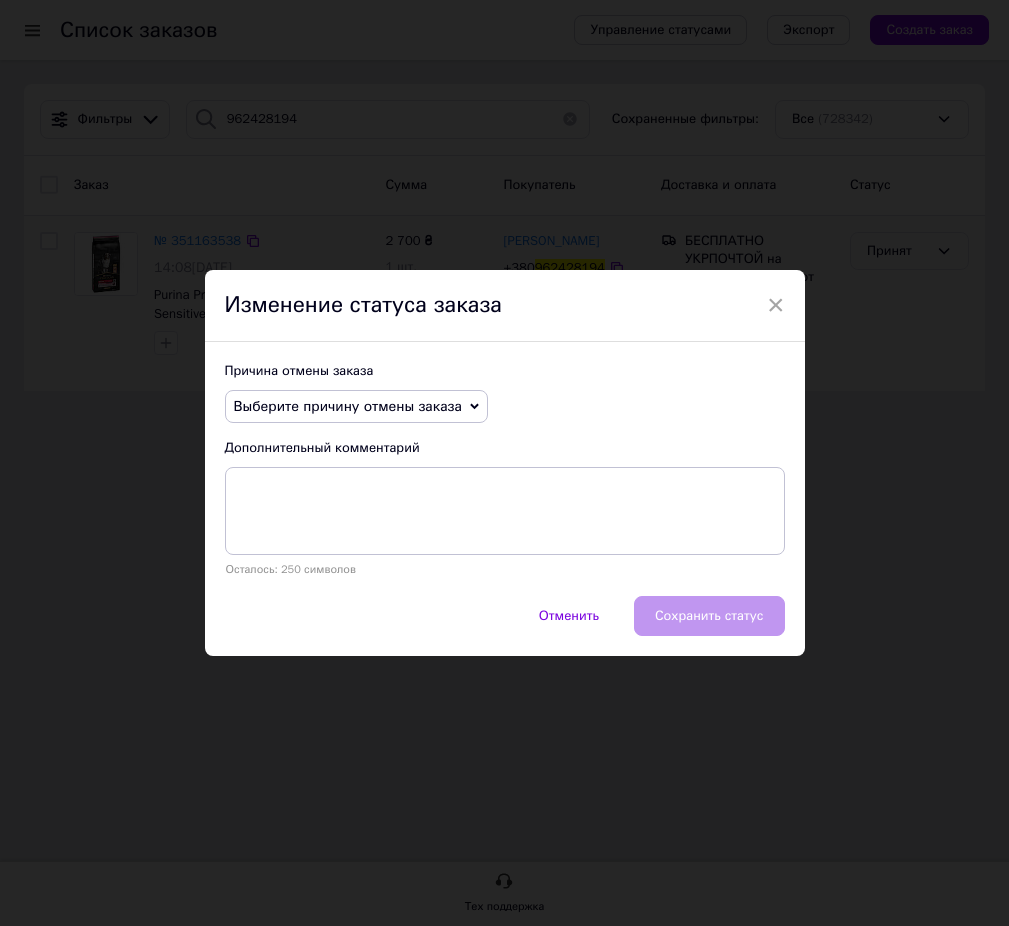 click on "Выберите причину отмены заказа" at bounding box center [348, 406] 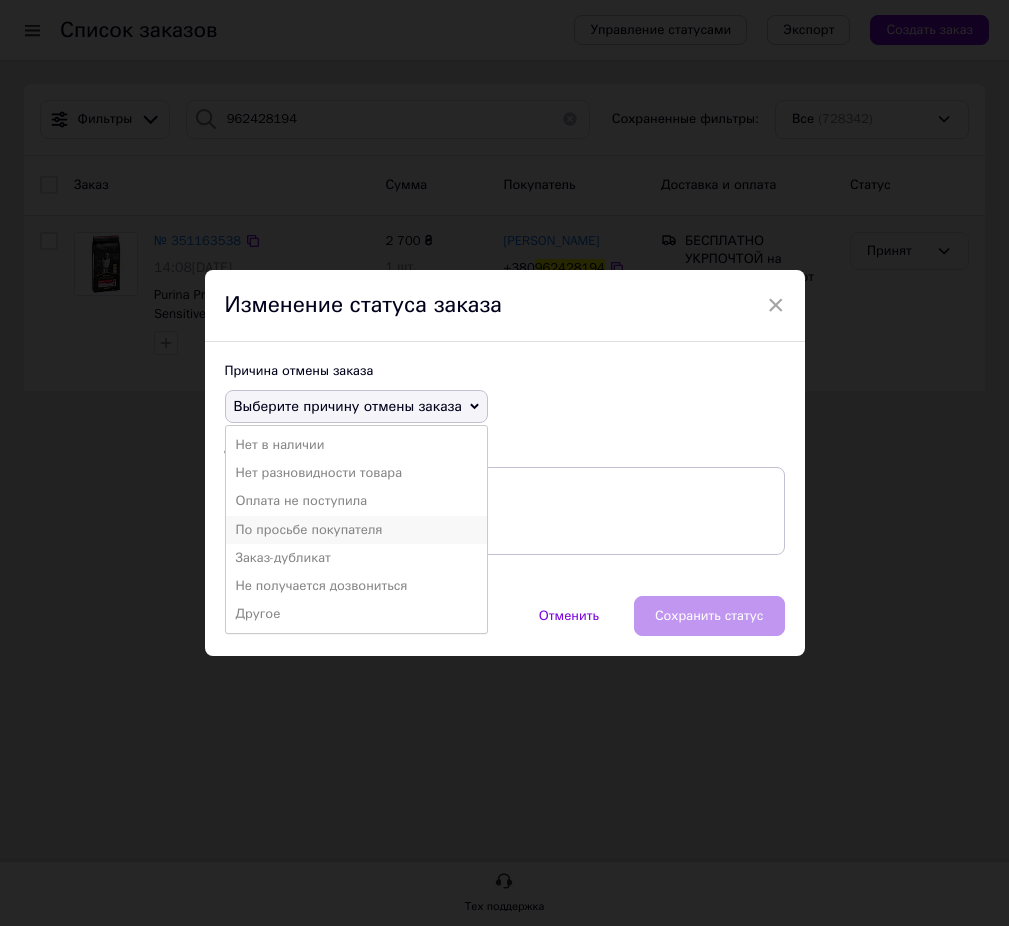 click on "По просьбе покупателя" at bounding box center [356, 530] 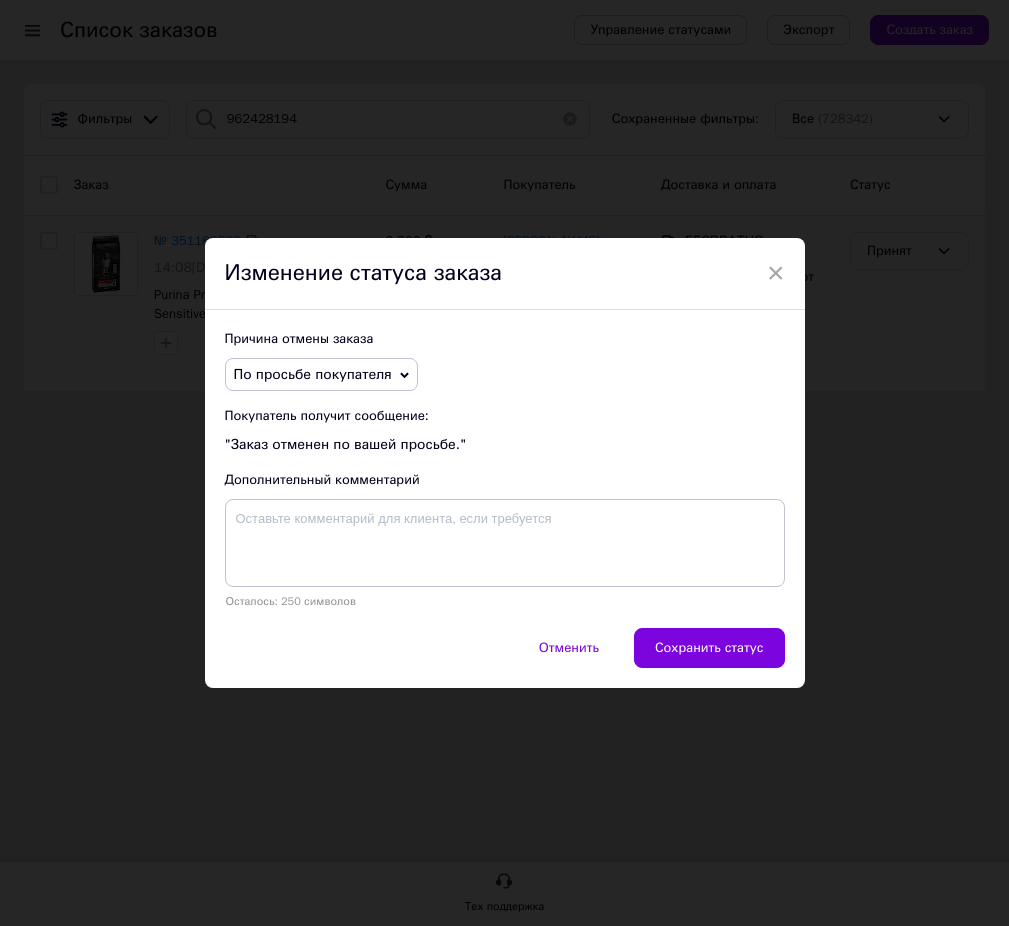 click on "Сохранить статус" at bounding box center [709, 648] 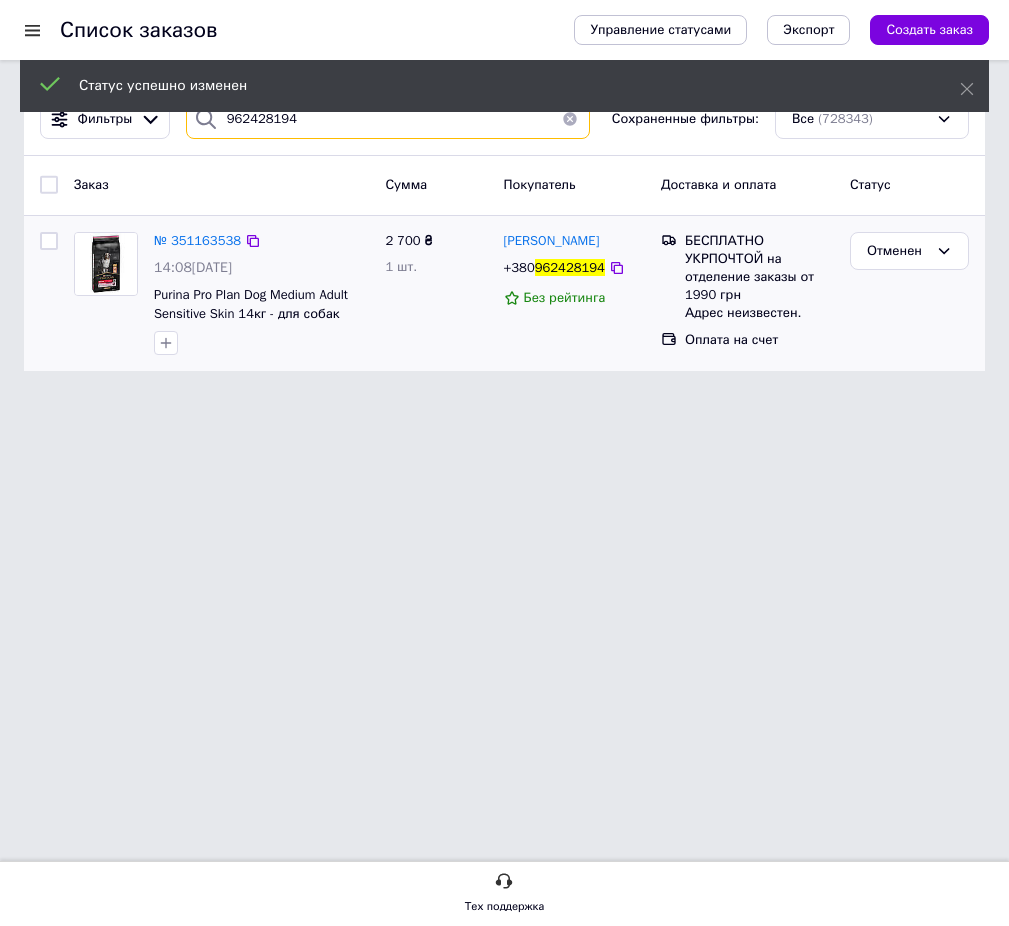 click on "962428194" at bounding box center (388, 119) 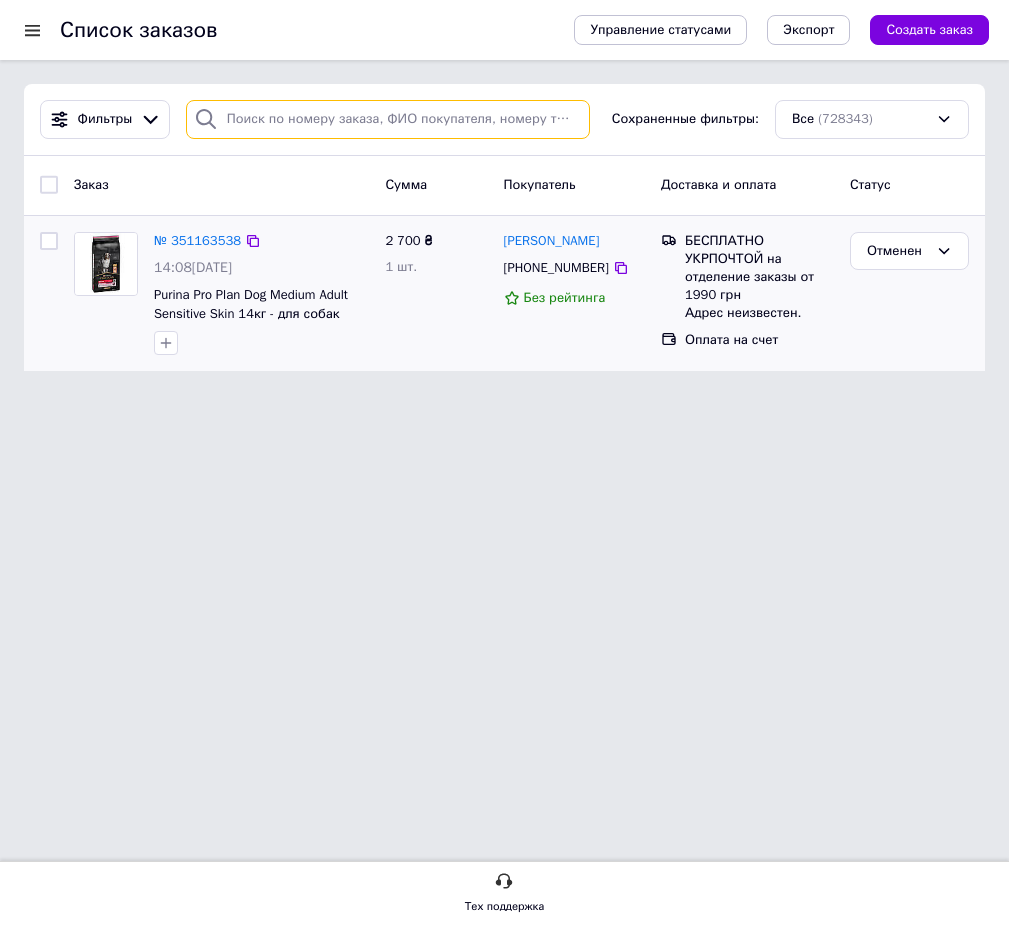 type 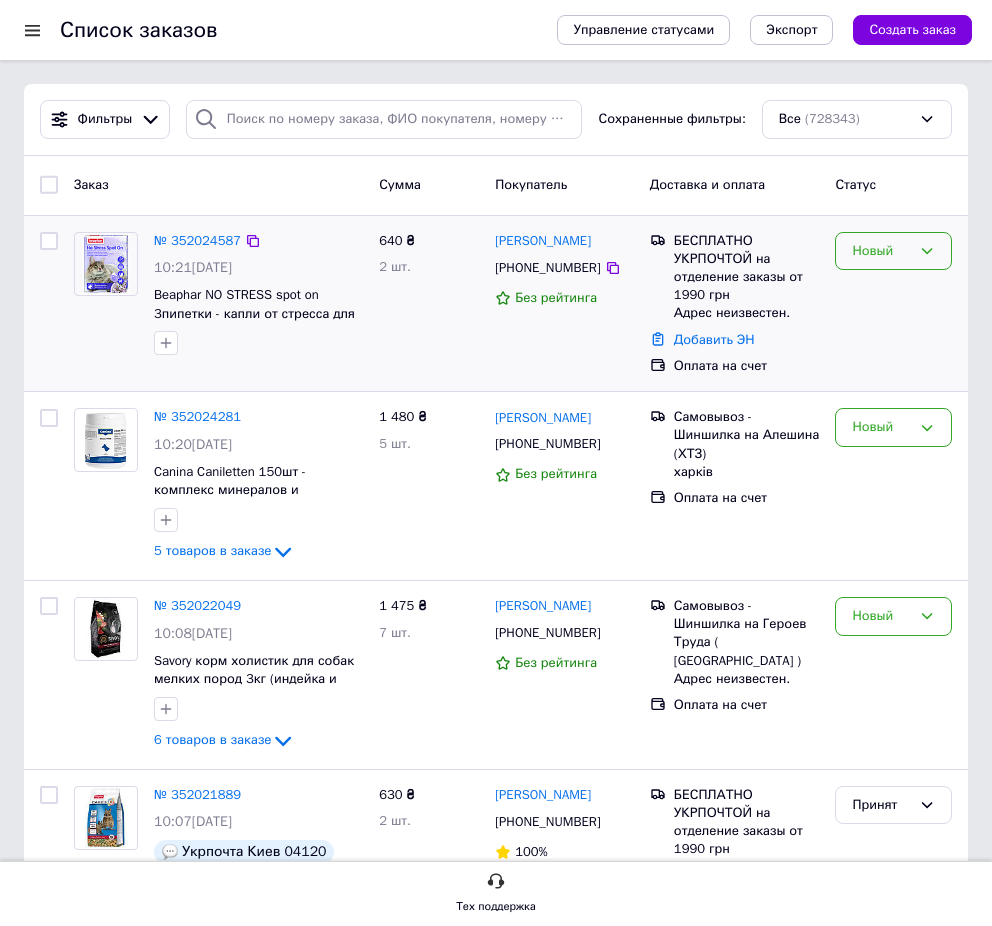 click on "Новый" at bounding box center (893, 251) 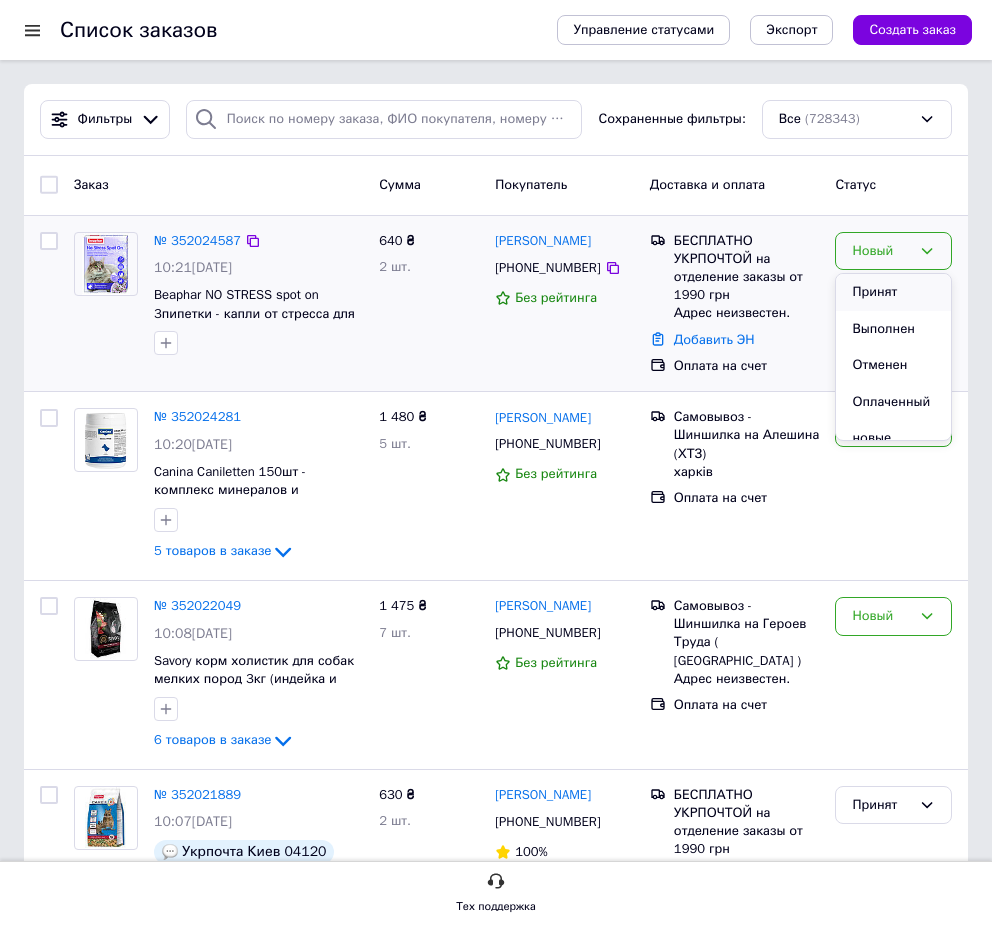 click on "Принят" at bounding box center (893, 292) 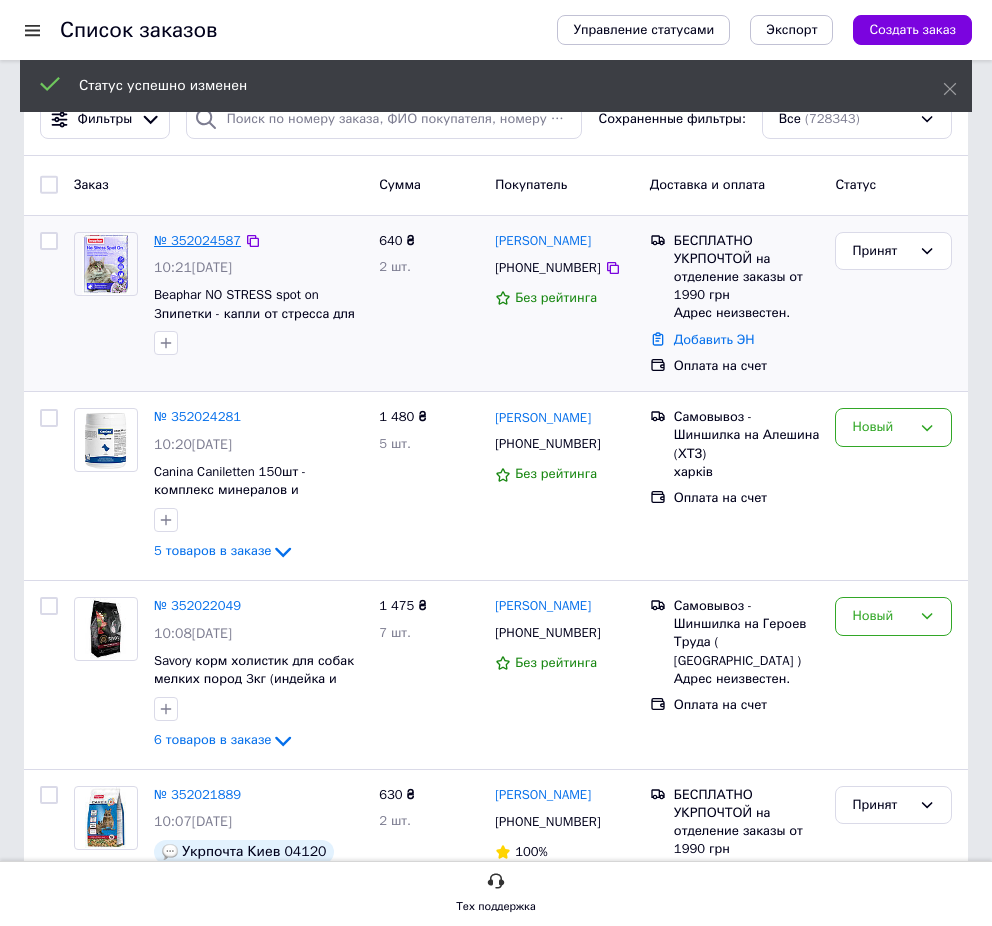 click on "№ 352024587" at bounding box center [197, 240] 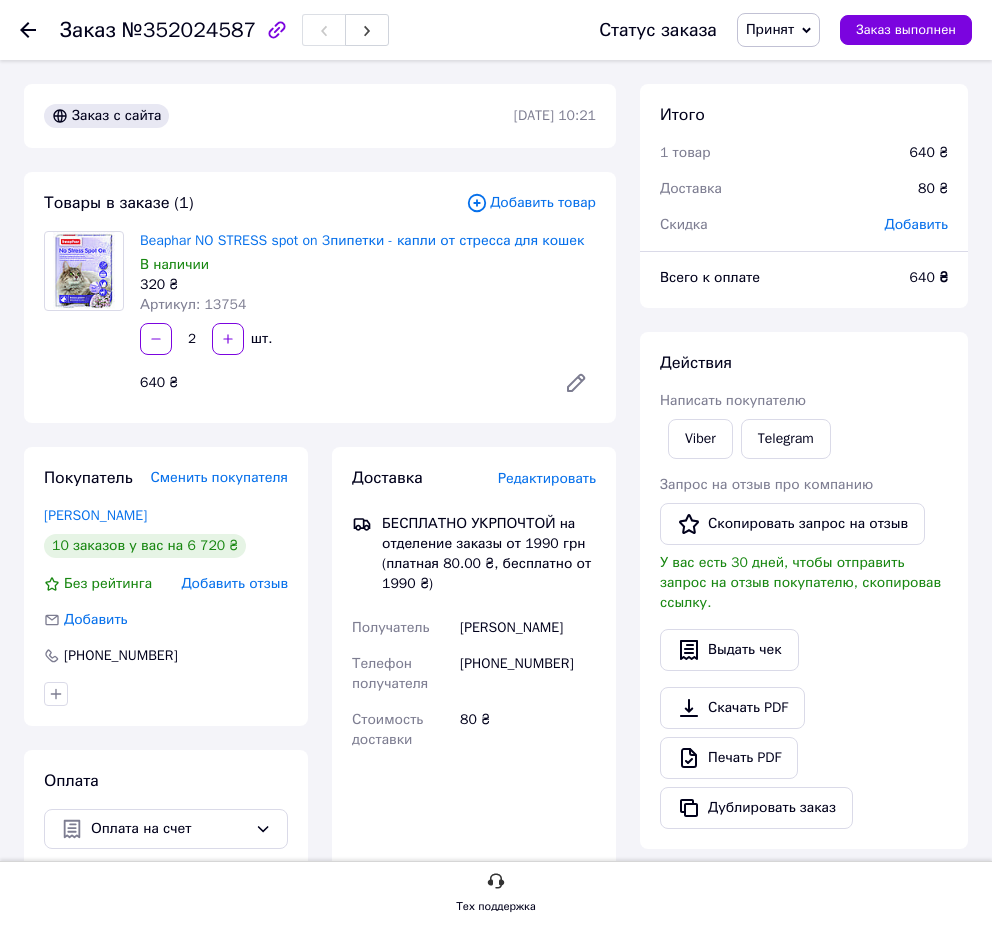 click on "Заказ с сайта 10.07.2025 | 10:21 Товары в заказе (1) Добавить товар Beaphar NO STRESS spot on 3пипетки - капли от стресса для кошек В наличии 320 ₴ Артикул: 13754 2   шт. 640 ₴ Покупатель Сменить покупателя Воронина Елена 10 заказов у вас на 6 720 ₴ Без рейтинга   Добавить отзыв Добавить +380974644831 Оплата Оплата на счет Доставка Редактировать БЕСПЛАТНО УКРПОЧТОЙ на отделение заказы от 1990 грн (платная 80.00 ₴, бесплатно от 1990 ₴) Получатель Елена Воронина Телефон получателя +380974644831 Стоимость доставки 80 ₴ Фамилия получателя Воронина Имя получателя   * Елена Отчество получателя   * +380974644831" at bounding box center [320, 698] 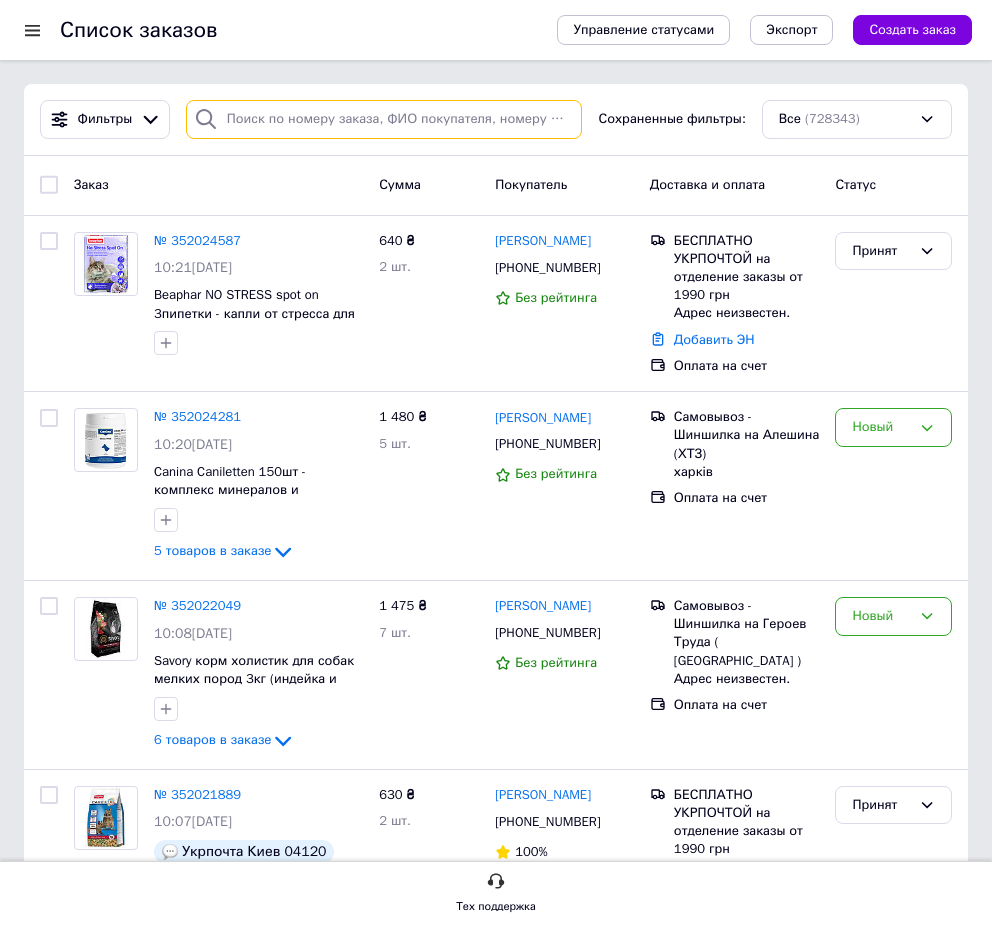 click at bounding box center (384, 119) 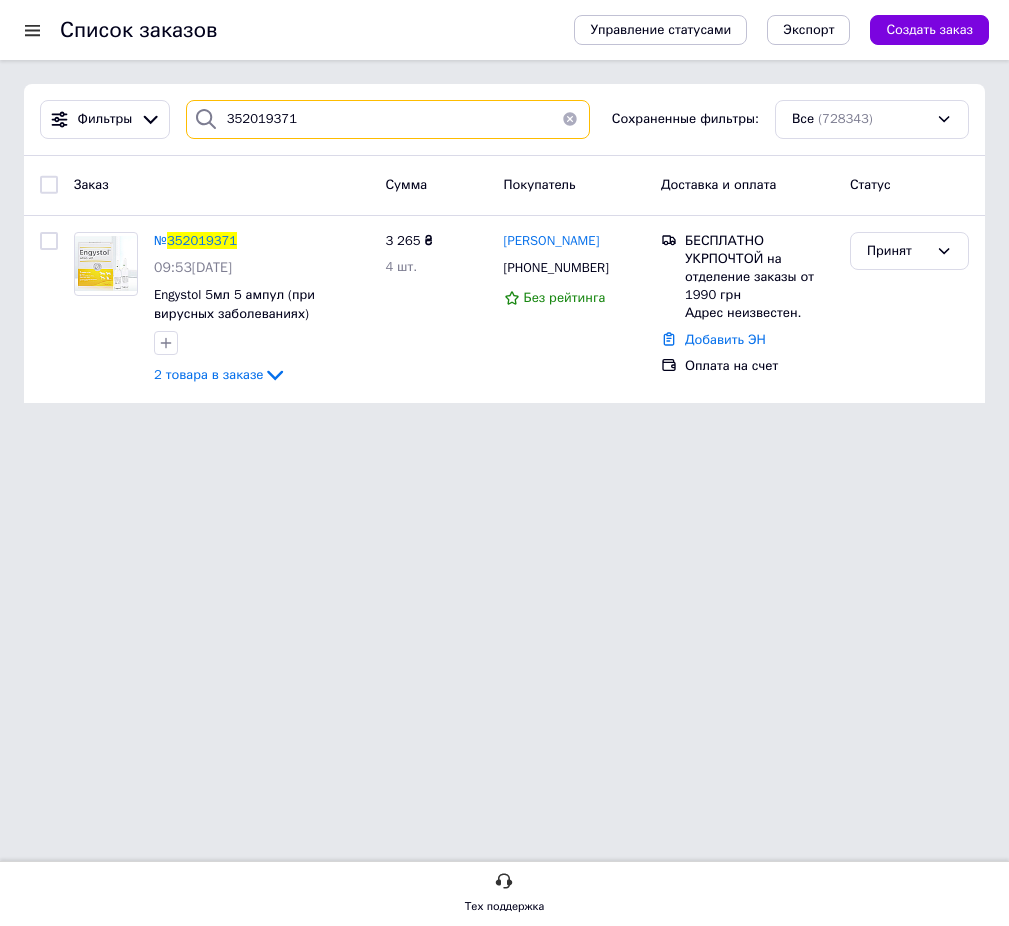 click on "352019371" at bounding box center [388, 119] 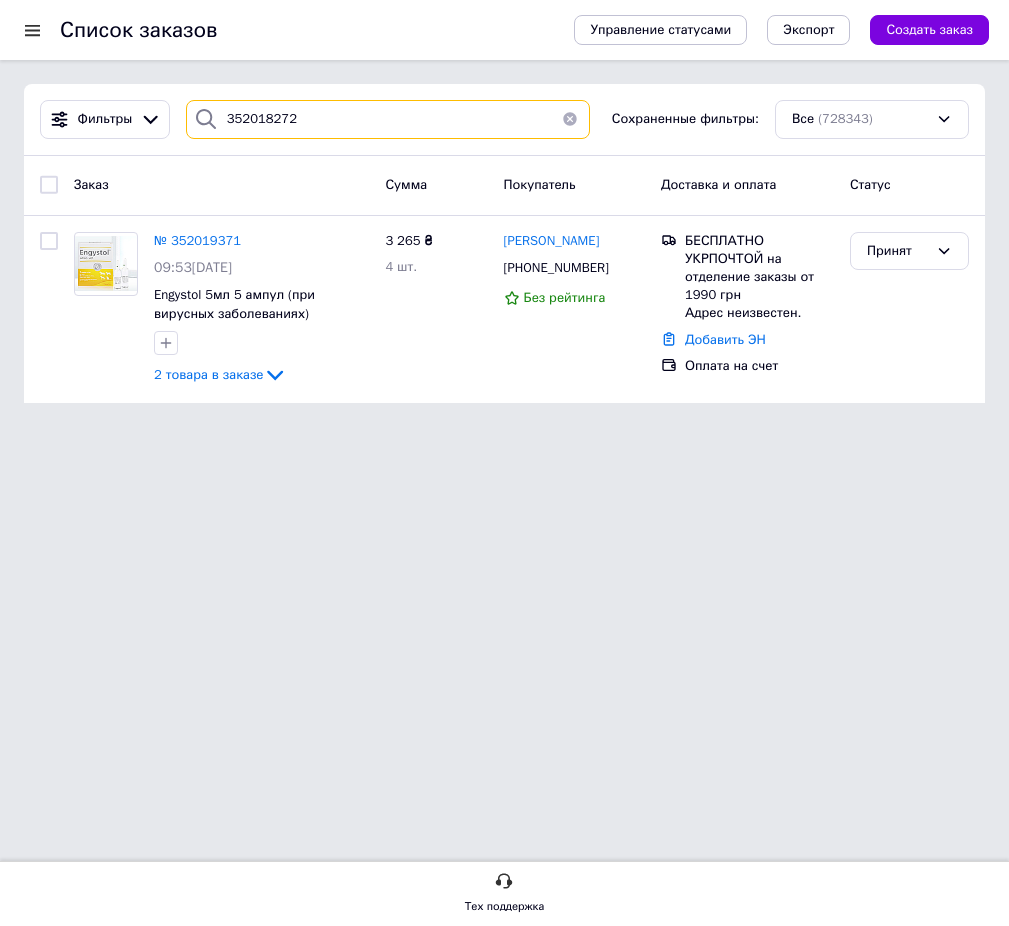 type on "352018272" 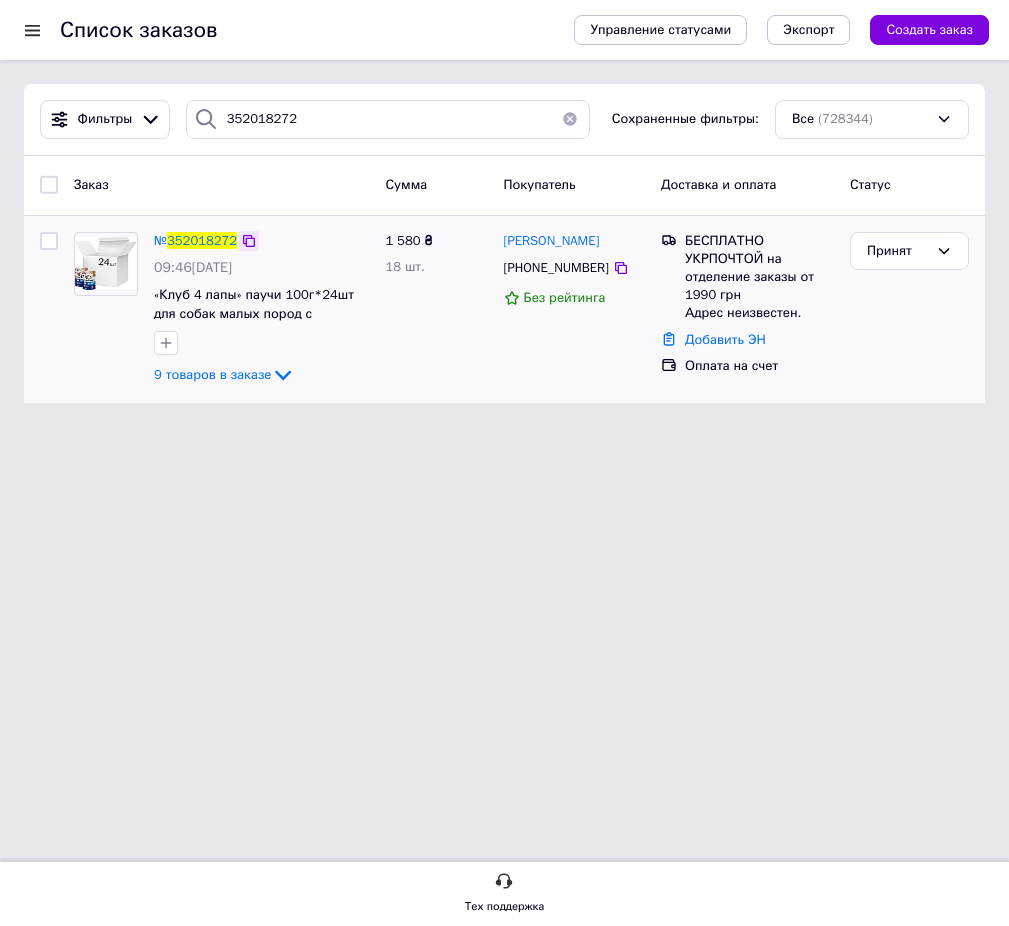 click 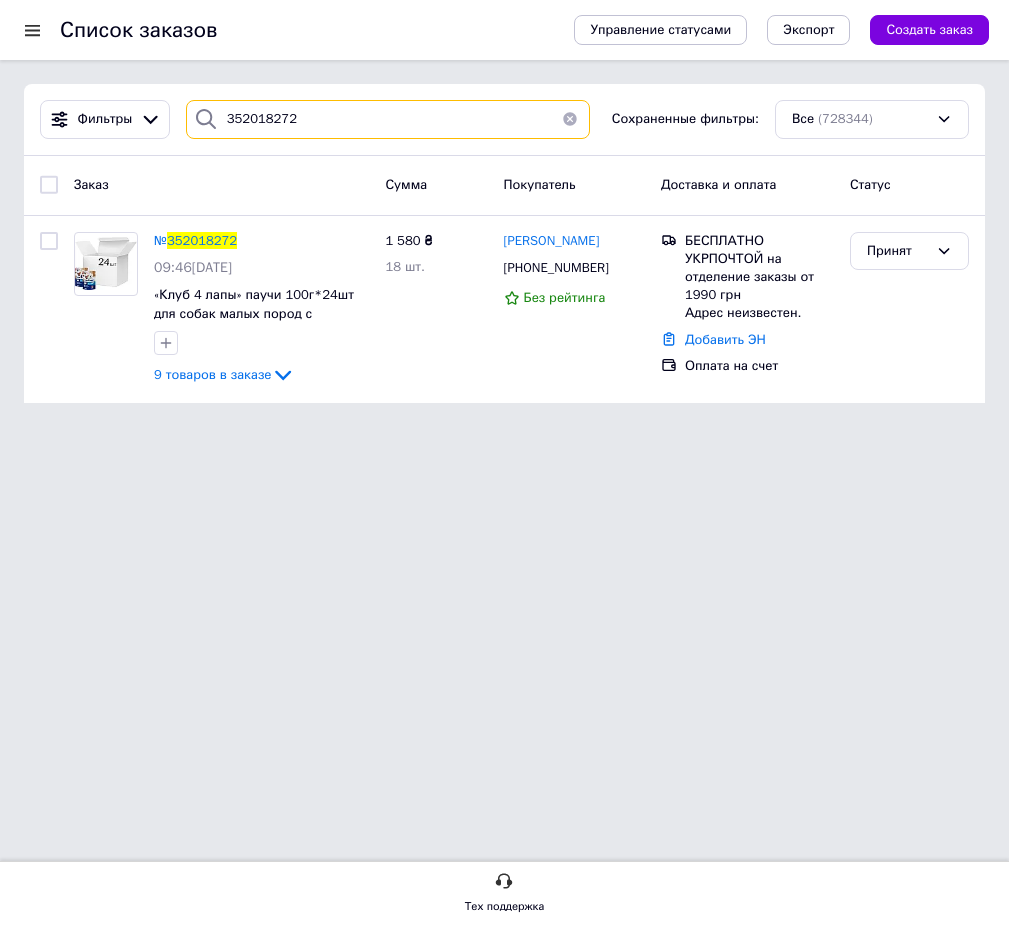 click on "352018272" at bounding box center [388, 119] 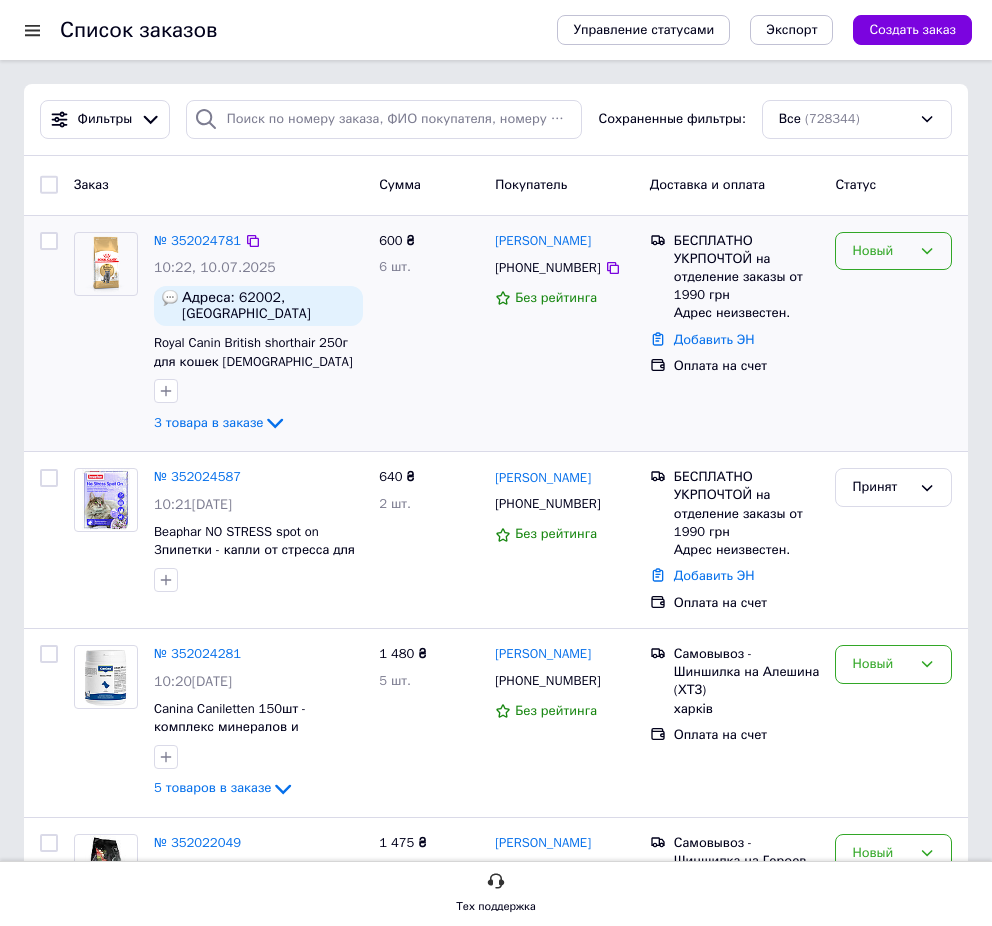 click on "Новый" at bounding box center (881, 251) 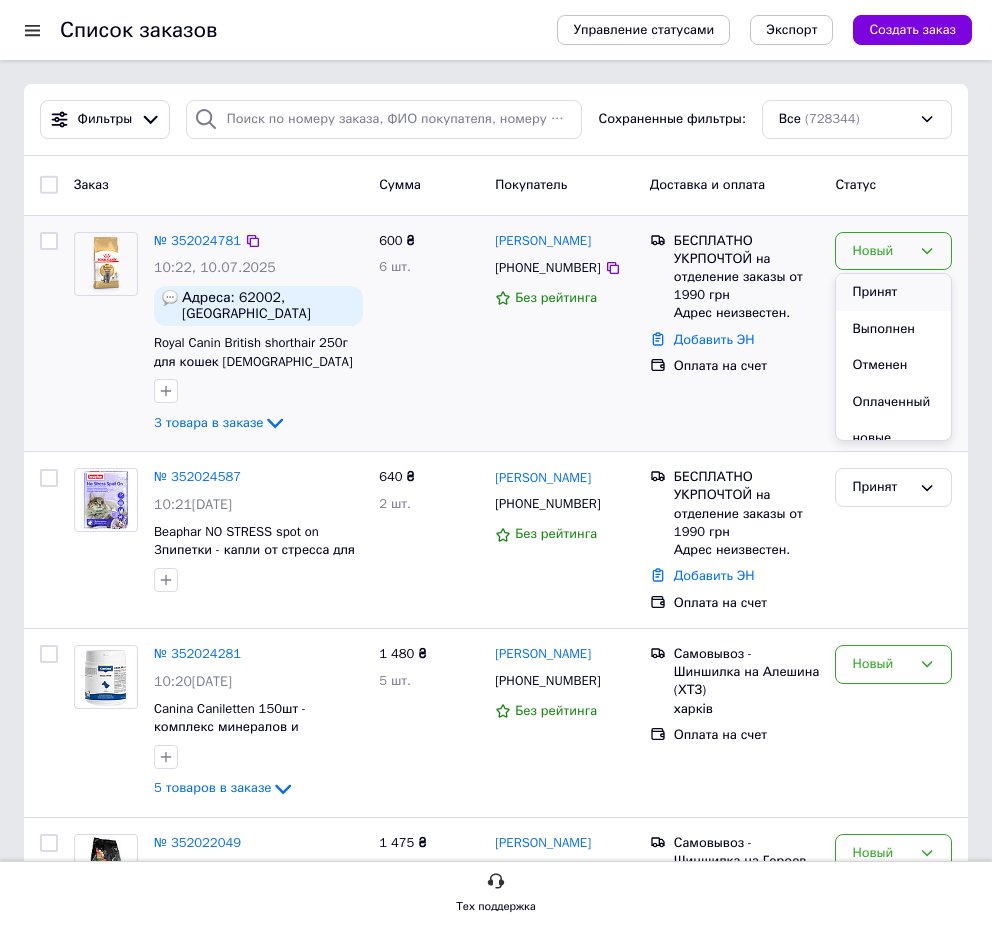 click on "Принят" at bounding box center [893, 292] 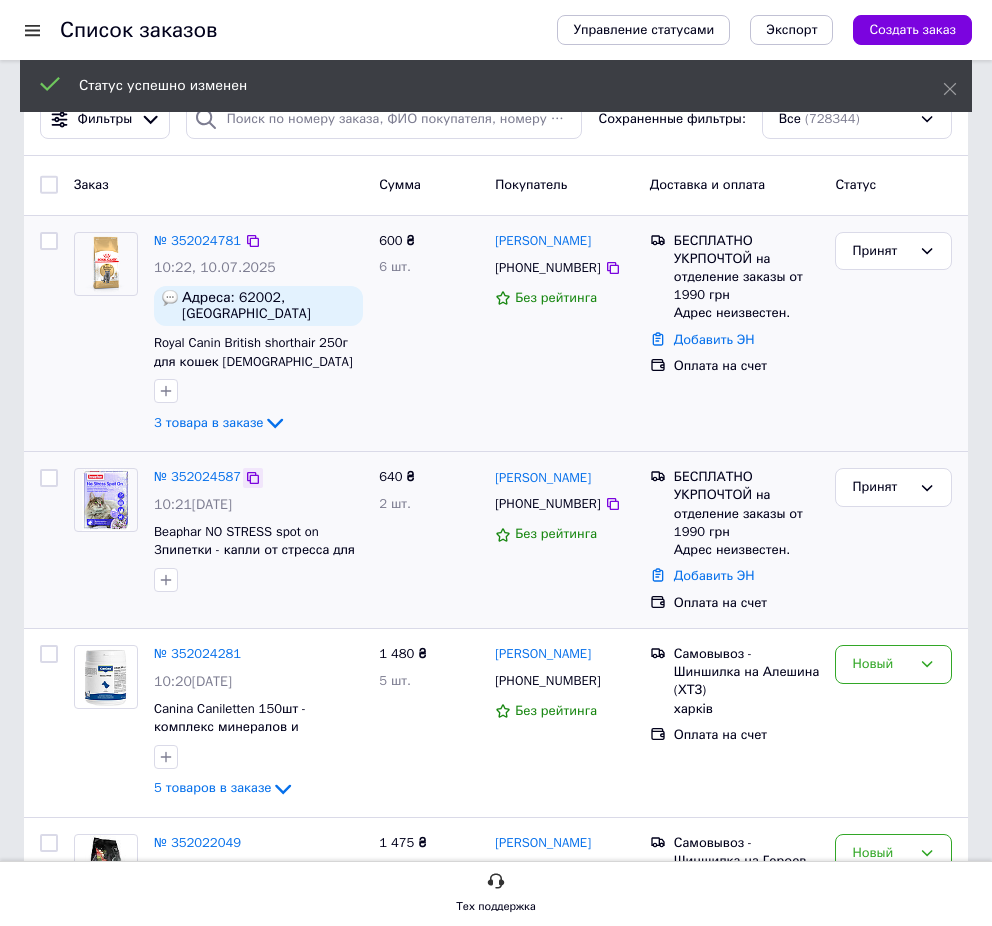 click 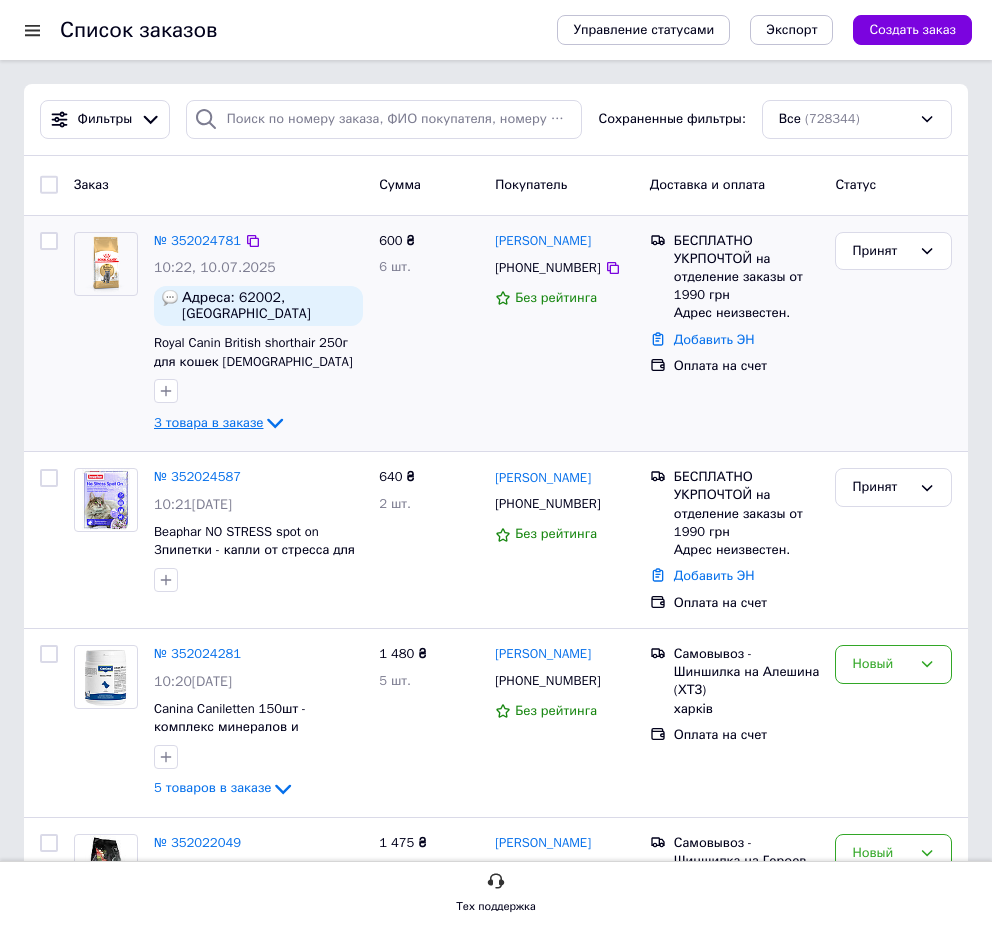 click on "3 товара в заказе" at bounding box center [208, 422] 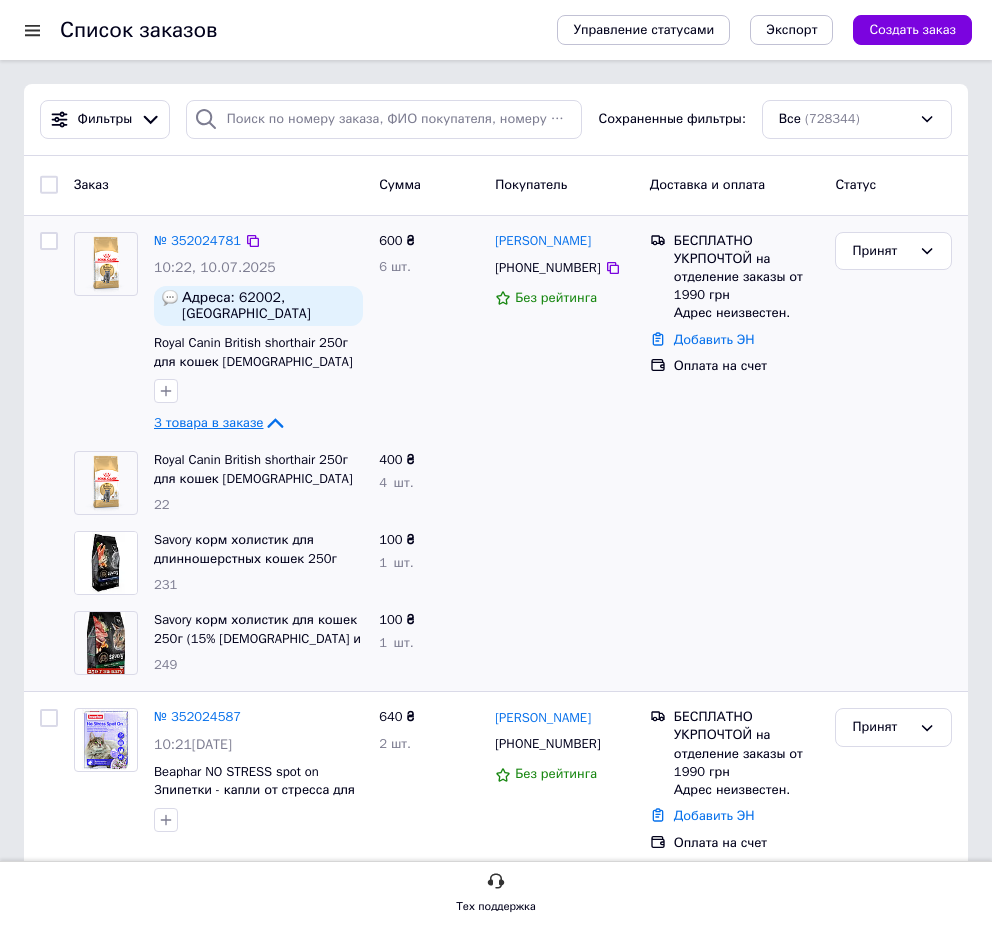 click on "3 товара в заказе" at bounding box center [208, 422] 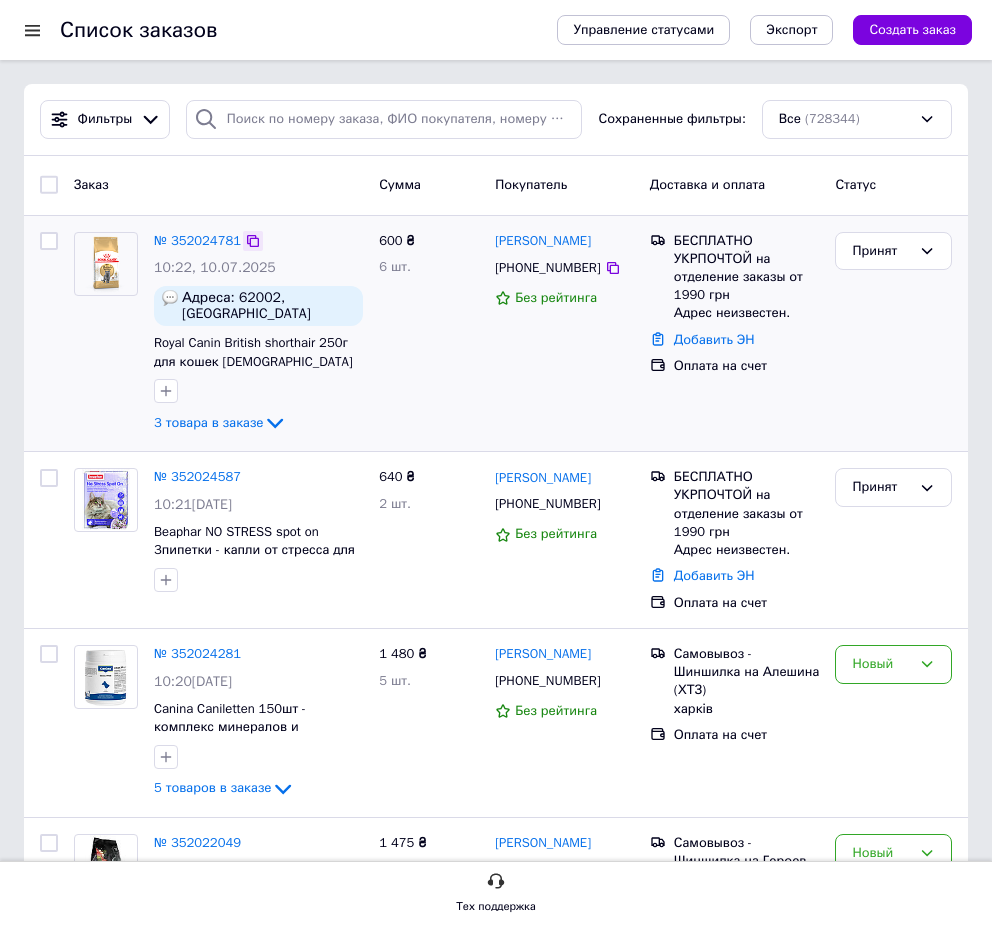 click 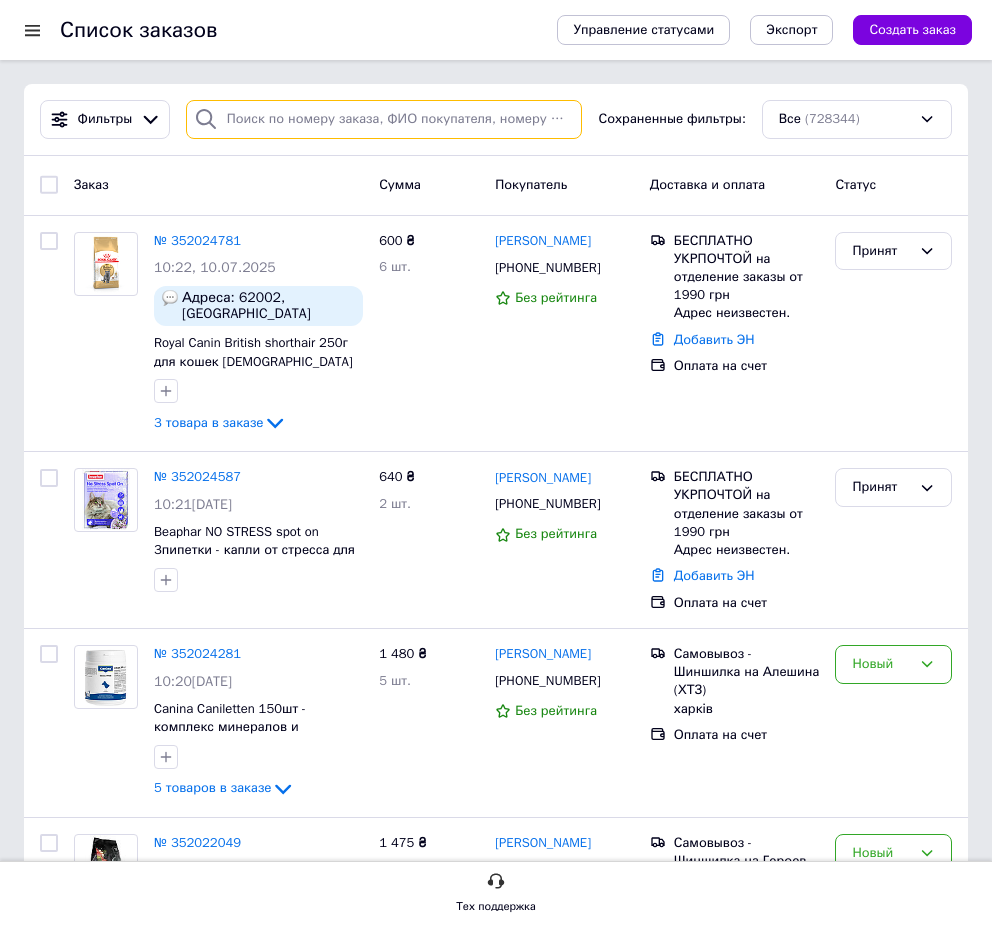 paste on "507815243" 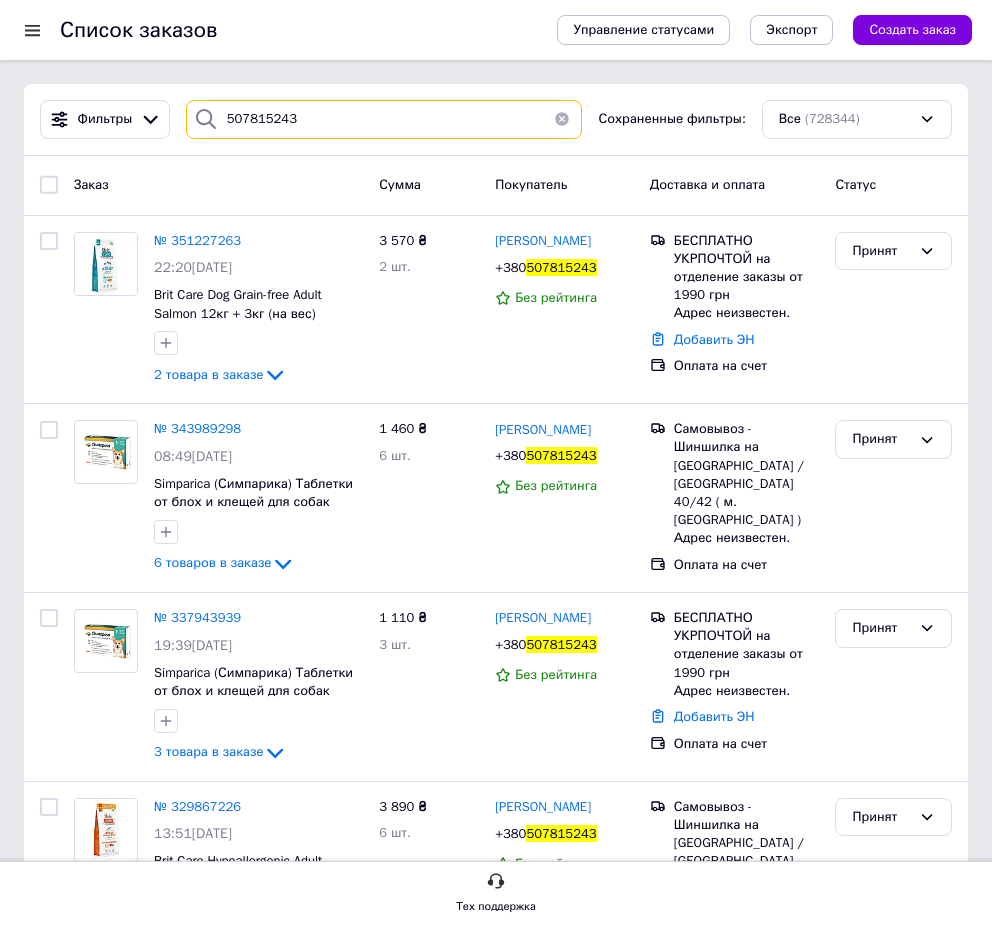 type on "507815243" 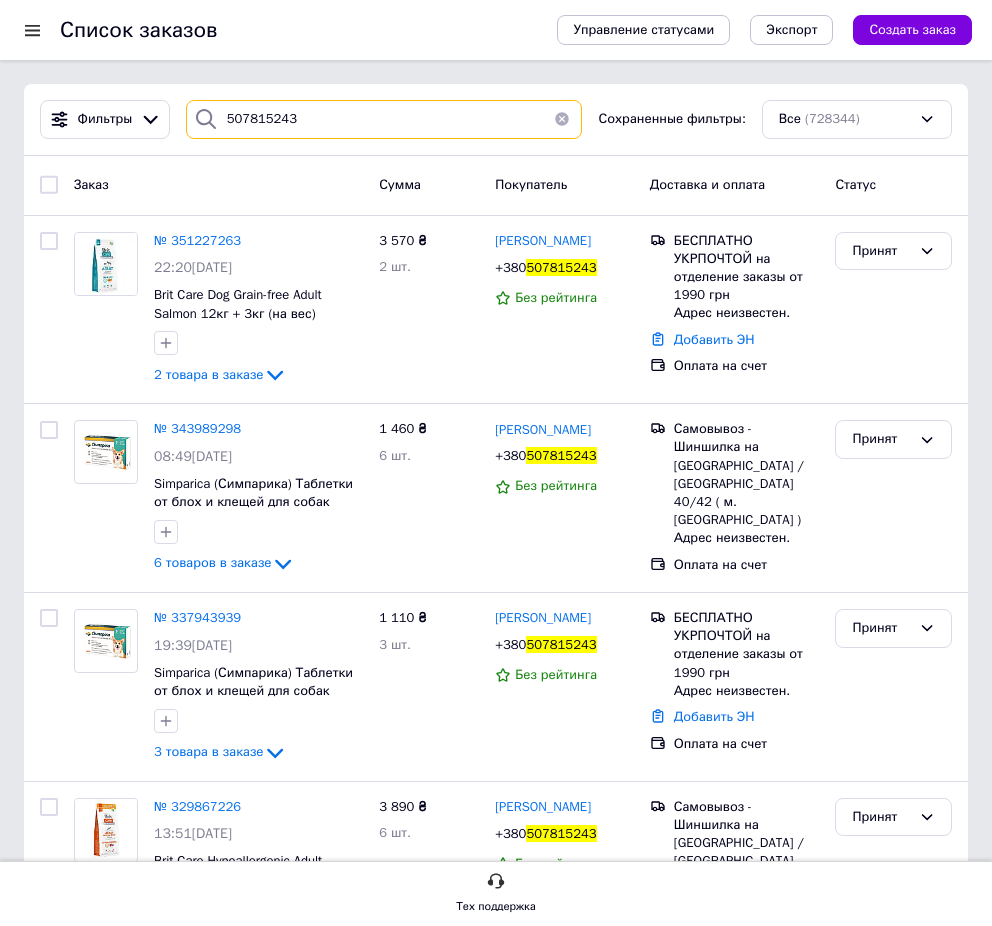 click on "507815243" at bounding box center (384, 119) 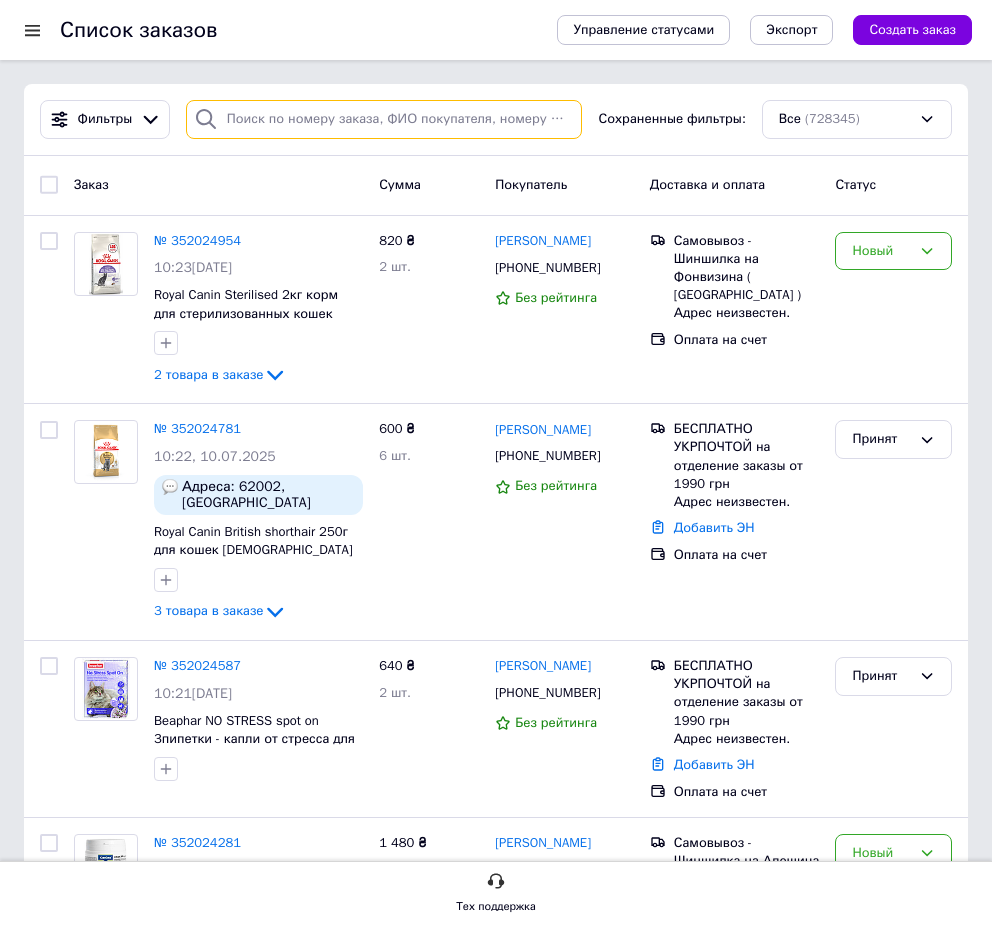 paste on "507815243" 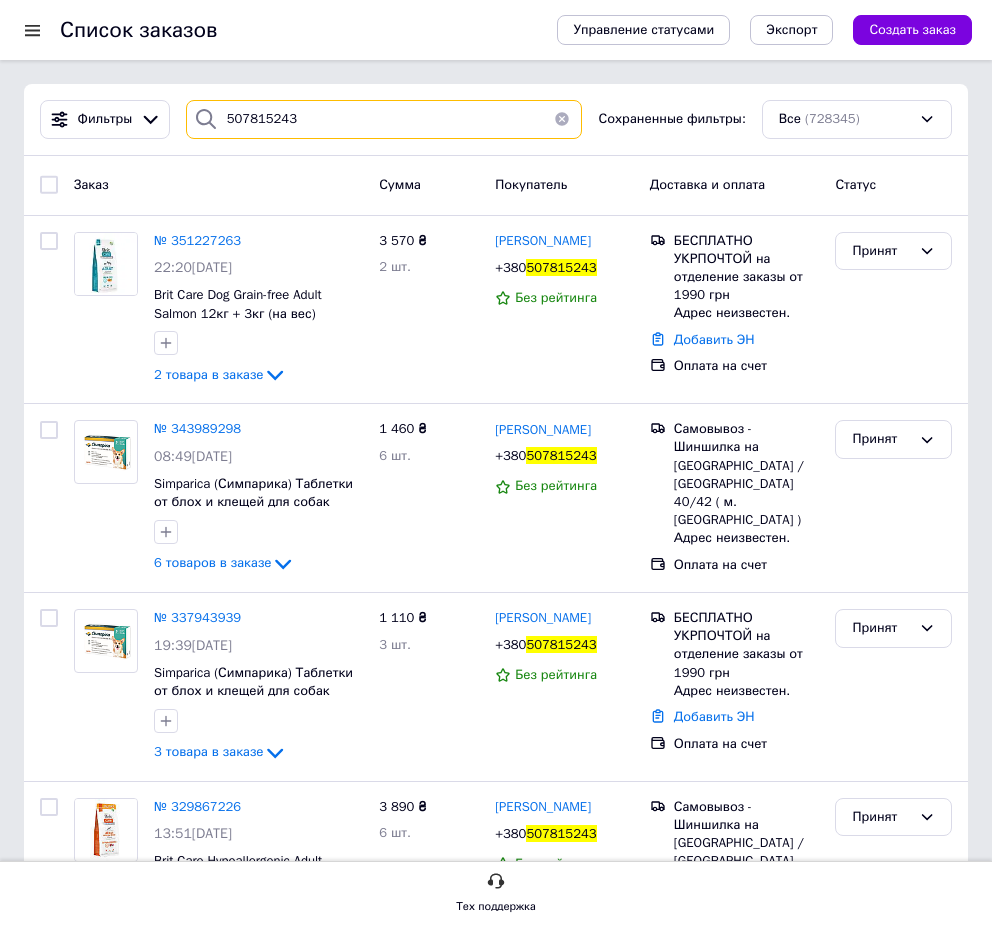 type on "507815243" 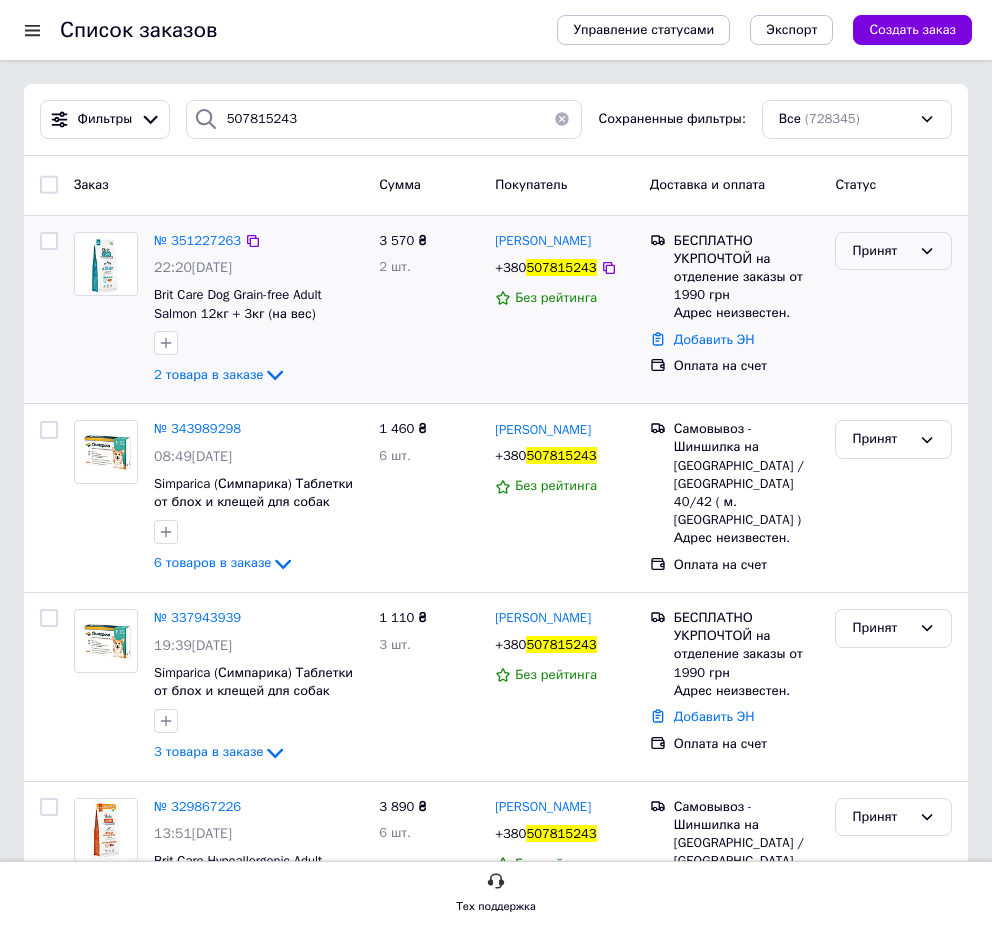 click on "Принят" at bounding box center [881, 251] 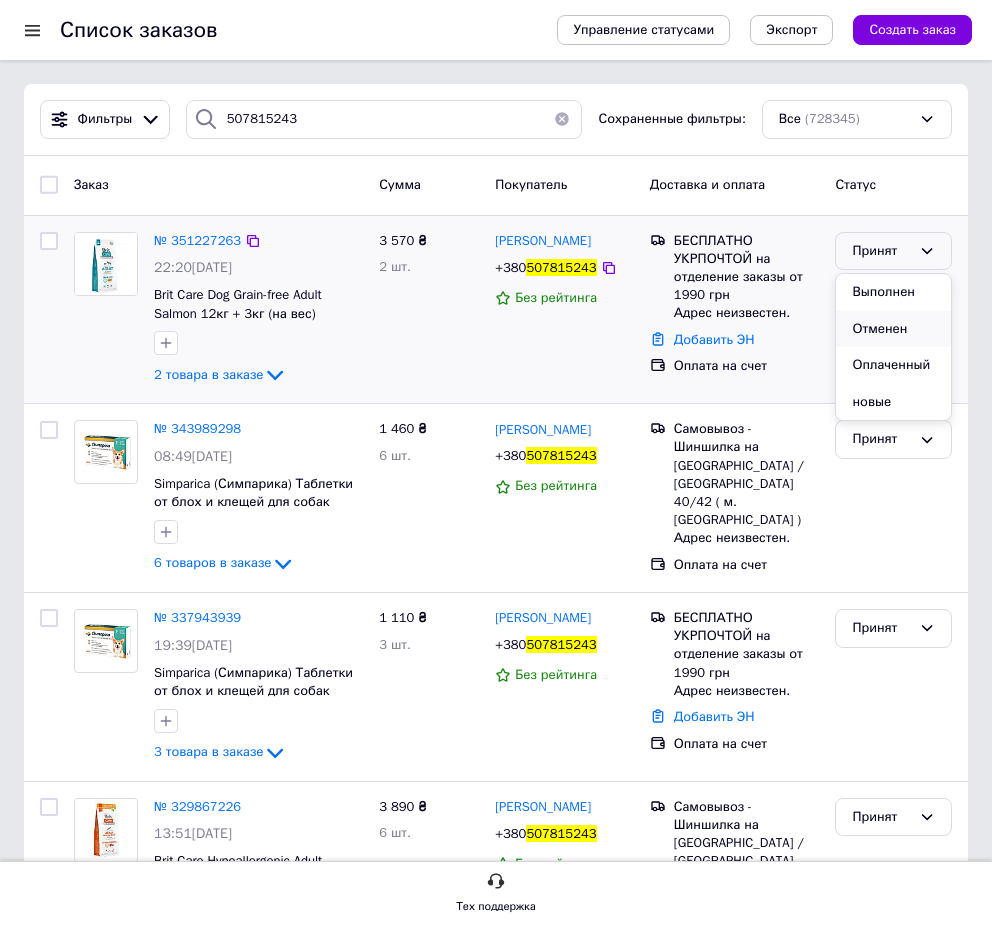 click on "Отменен" at bounding box center [893, 329] 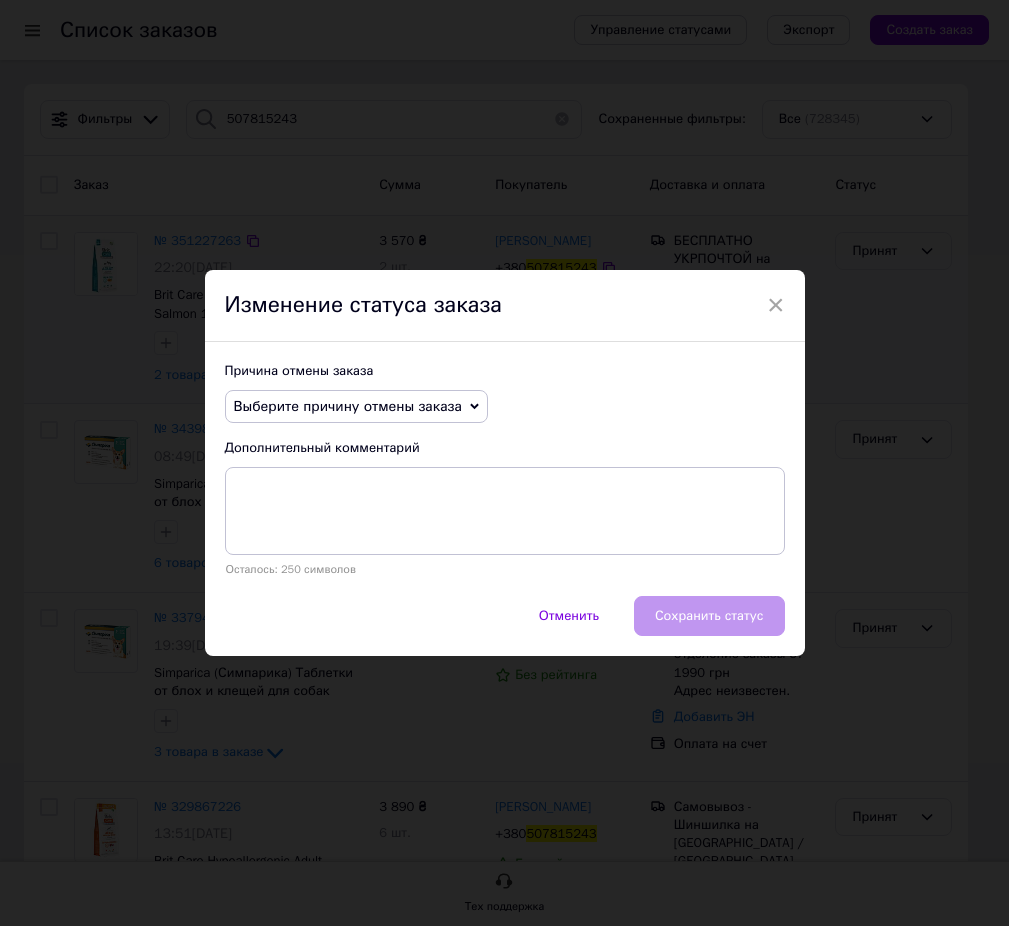 click on "Выберите причину отмены заказа" at bounding box center (348, 406) 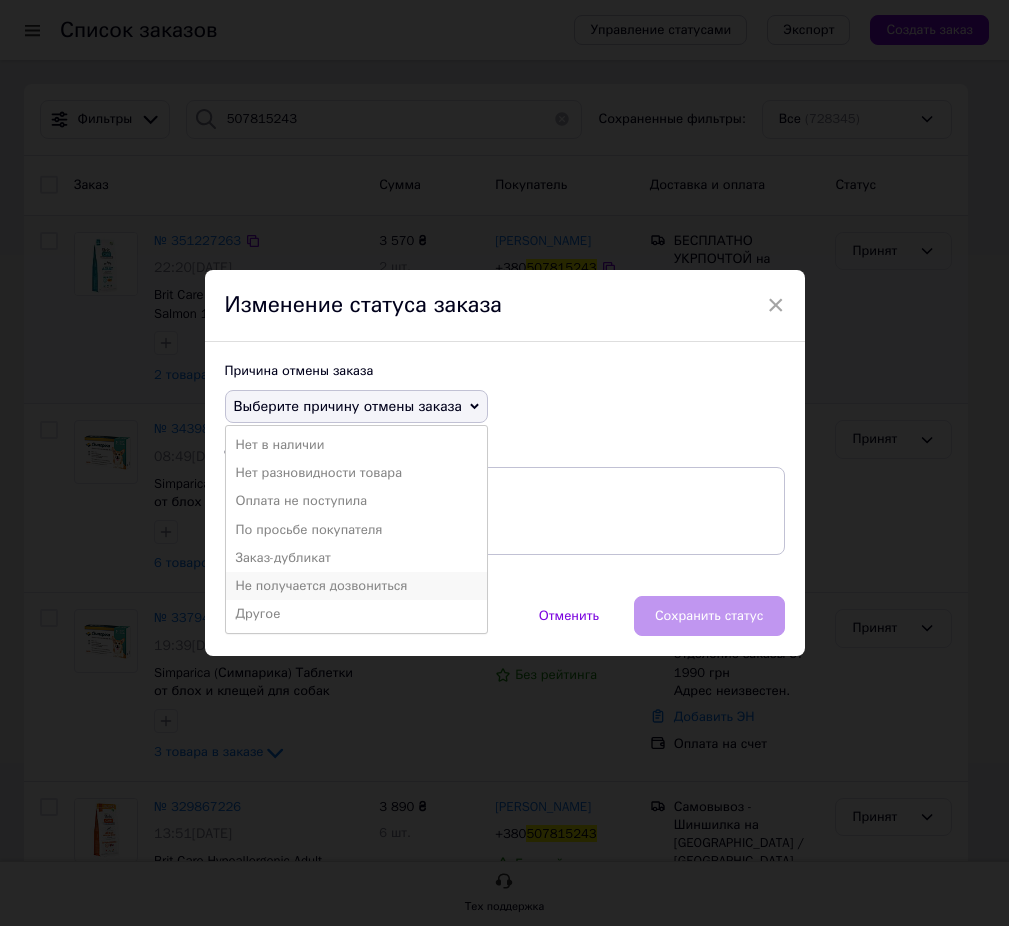 click on "Не получается дозвониться" at bounding box center [356, 586] 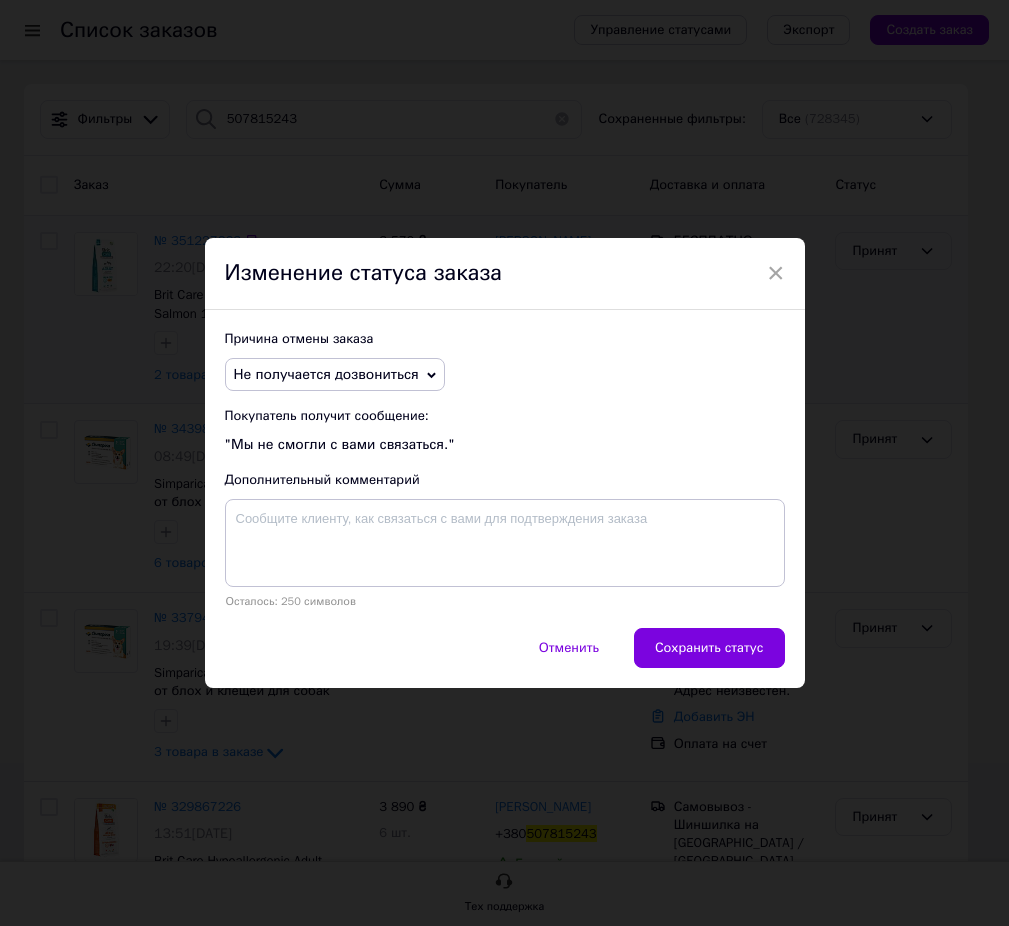 drag, startPoint x: 746, startPoint y: 645, endPoint x: 511, endPoint y: 558, distance: 250.58731 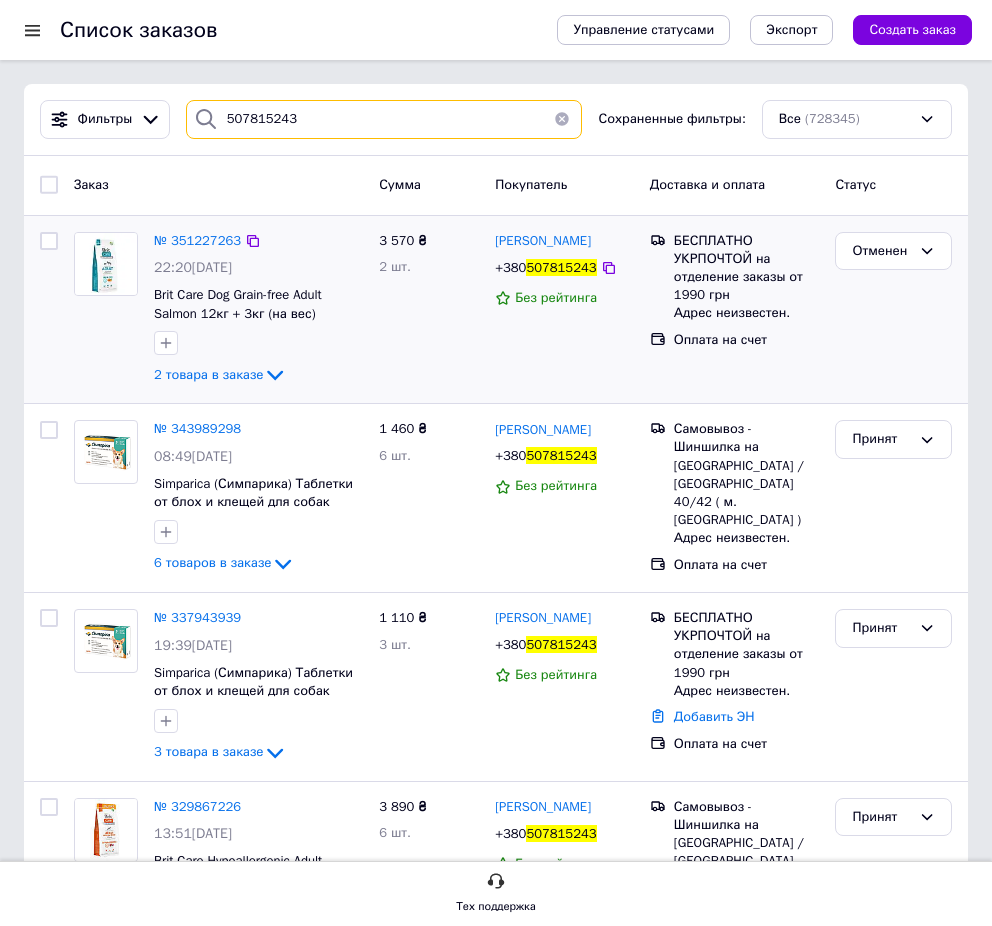 click on "507815243" at bounding box center [384, 119] 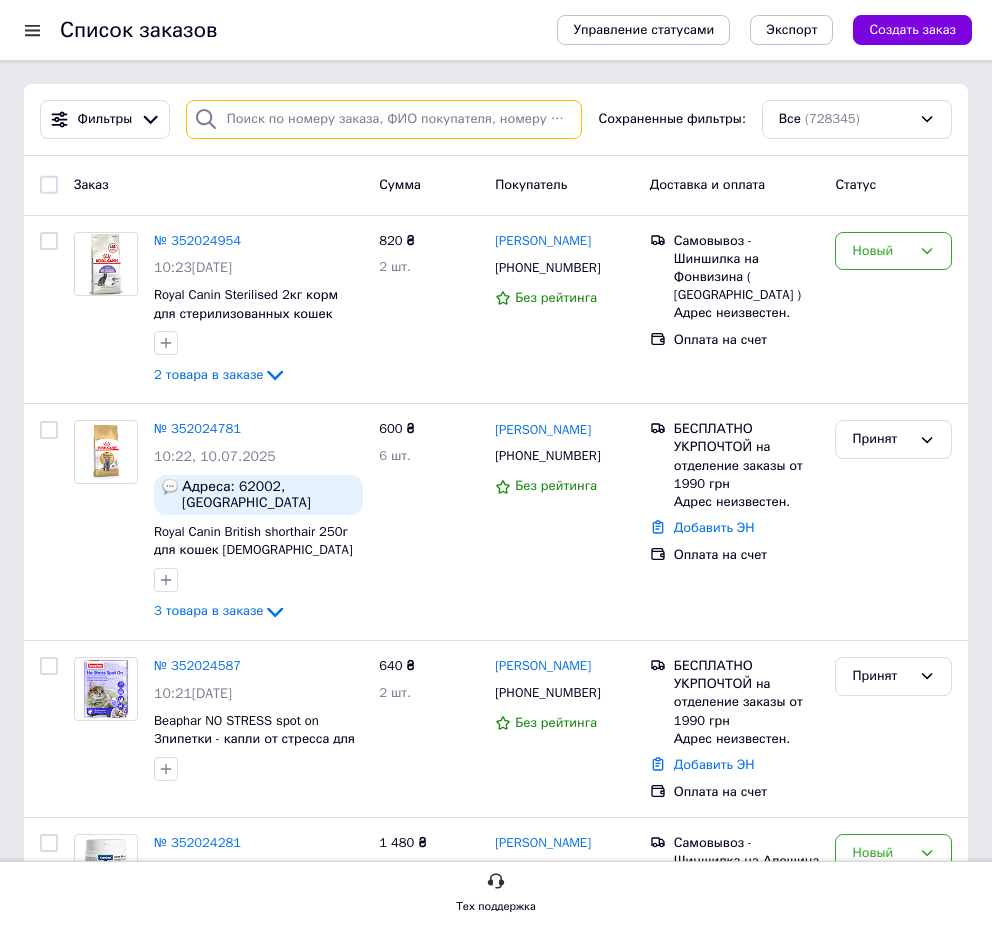 paste on "975250217" 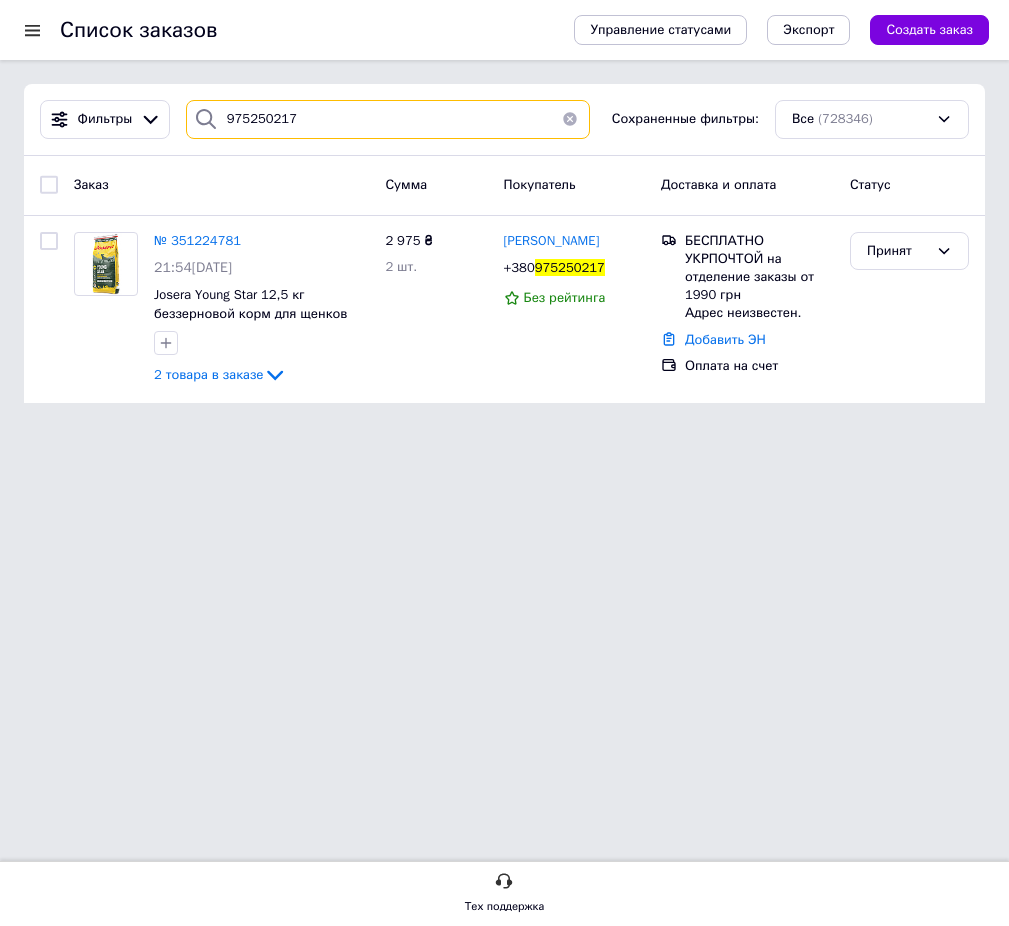 click on "975250217" at bounding box center [388, 119] 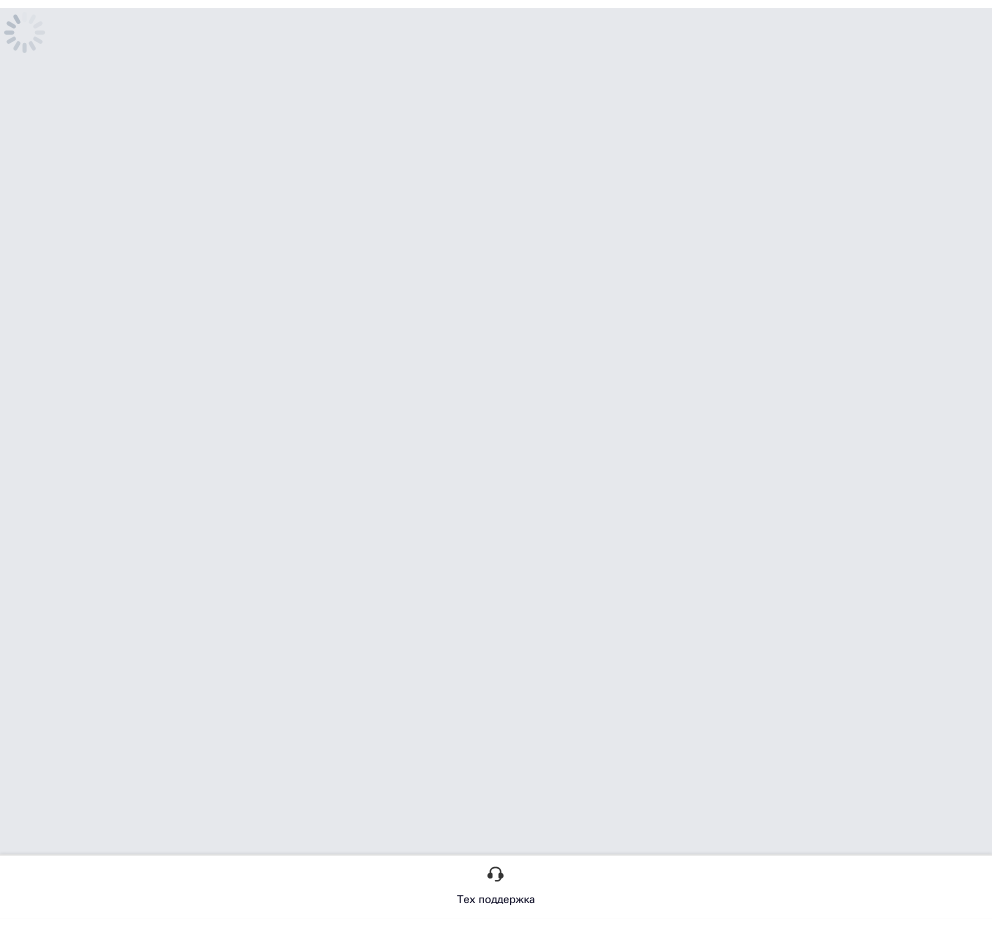scroll, scrollTop: 0, scrollLeft: 0, axis: both 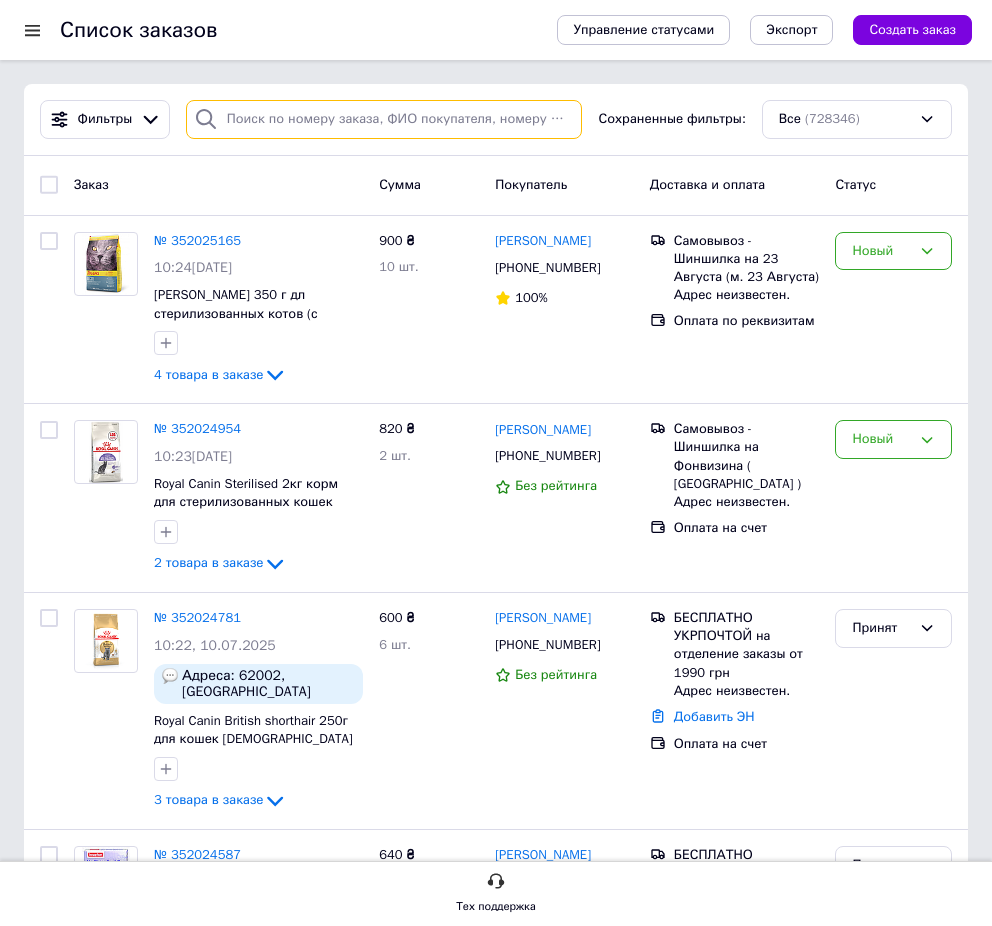 paste on "505226834" 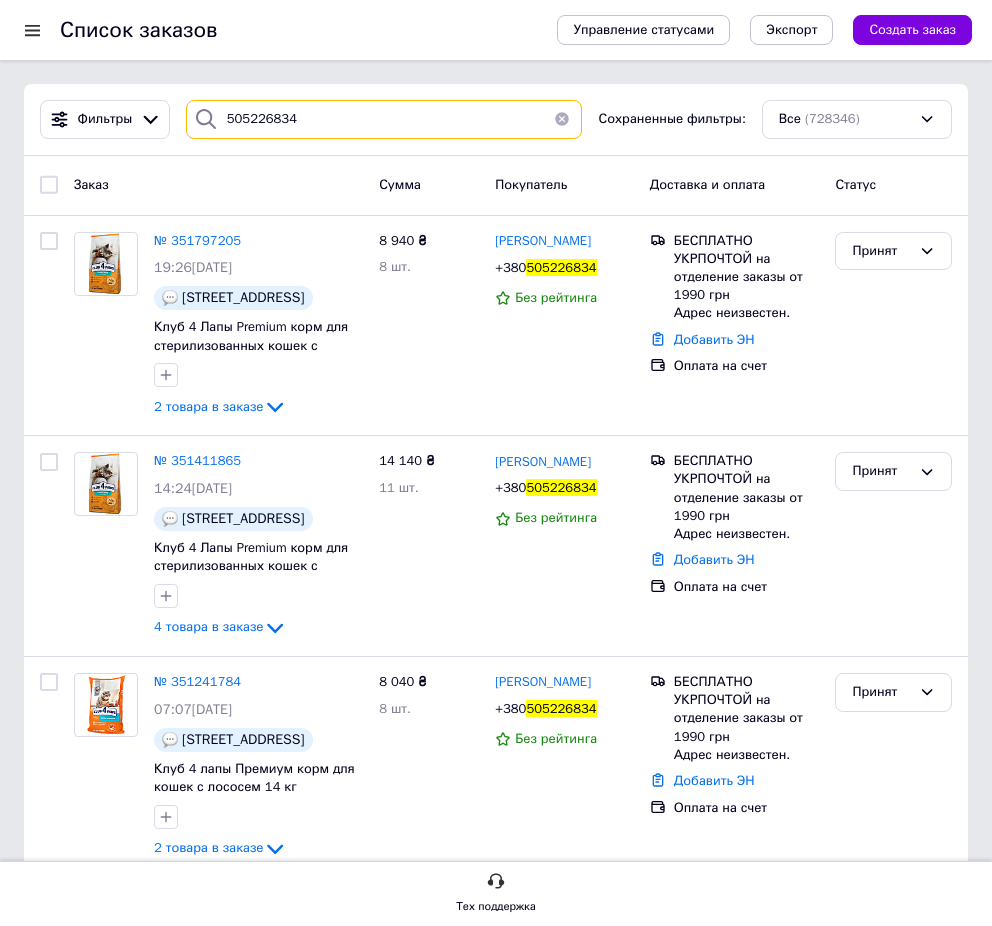 type on "505226834" 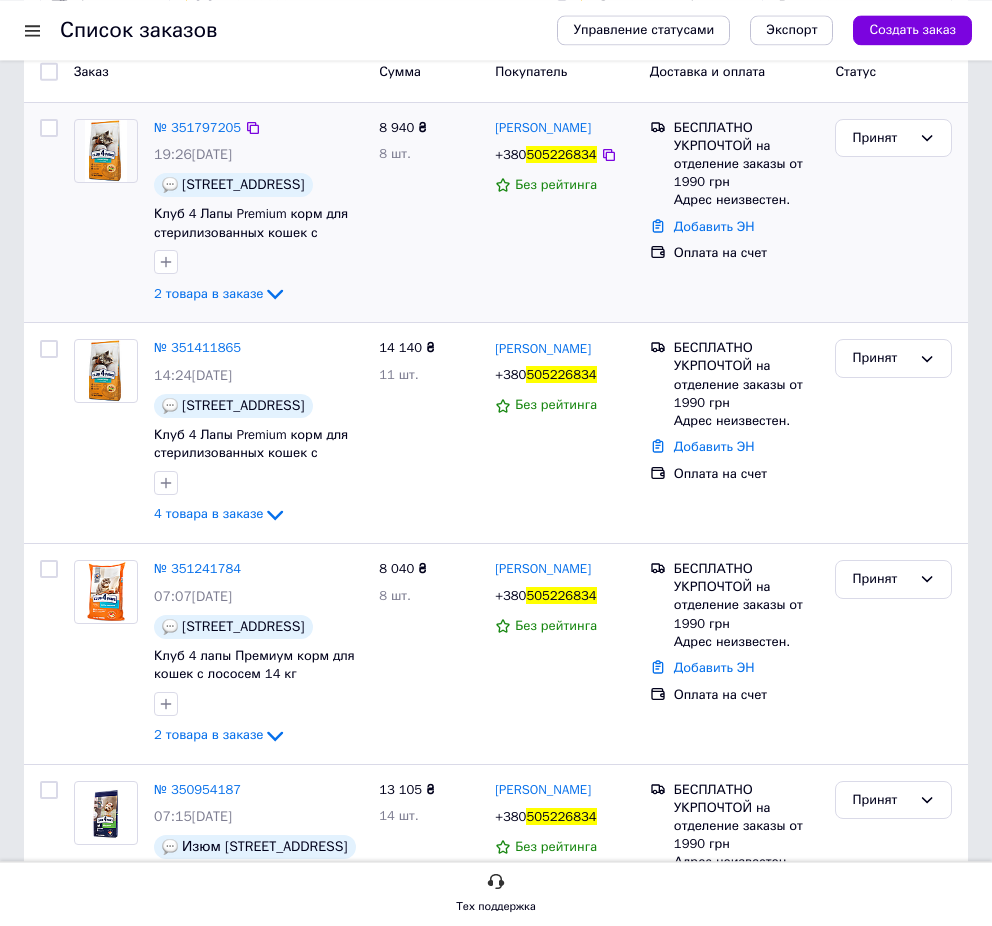 scroll, scrollTop: 306, scrollLeft: 0, axis: vertical 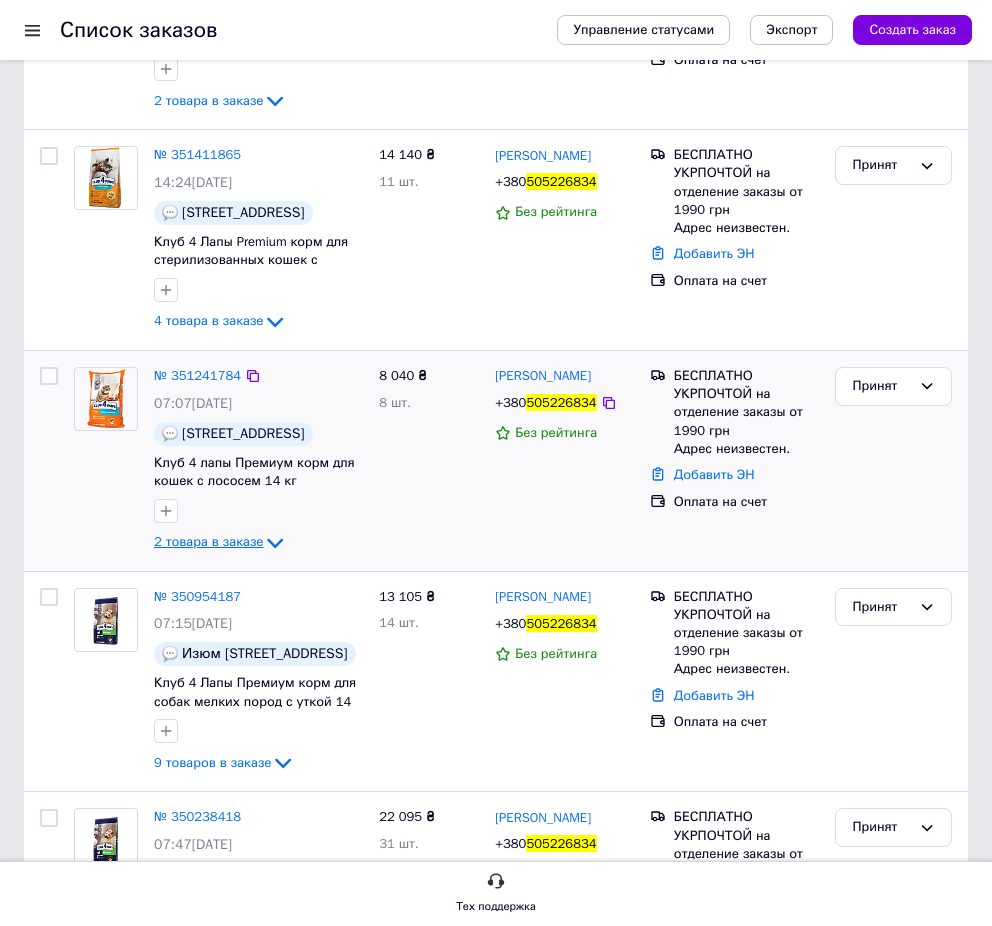 click on "2 товара в заказе" at bounding box center [208, 541] 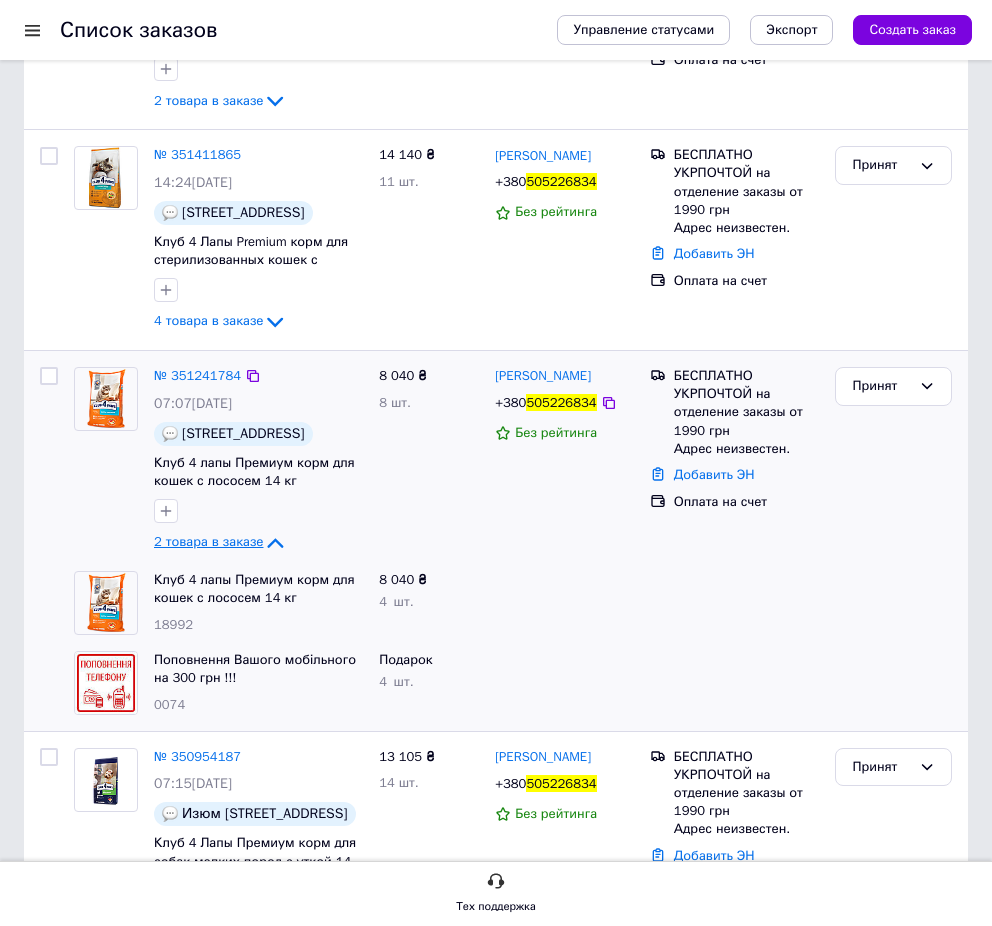 click on "2 товара в заказе" at bounding box center [208, 541] 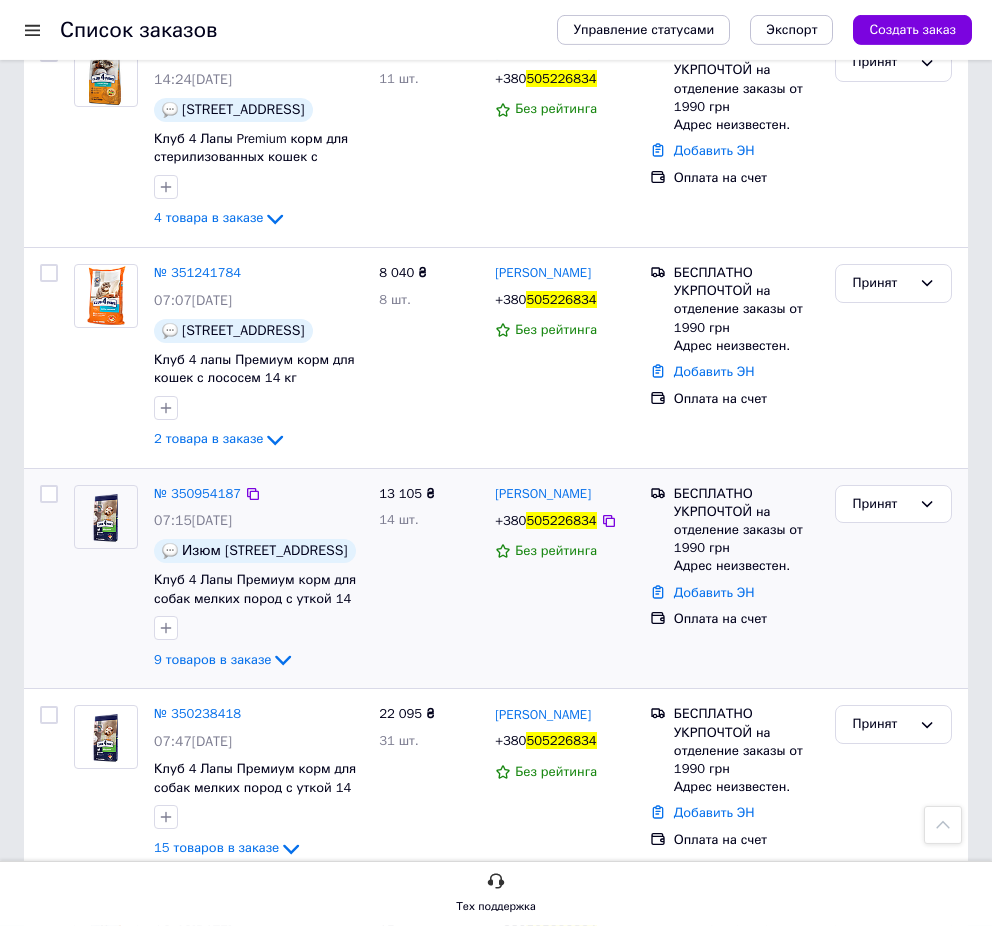 scroll, scrollTop: 408, scrollLeft: 0, axis: vertical 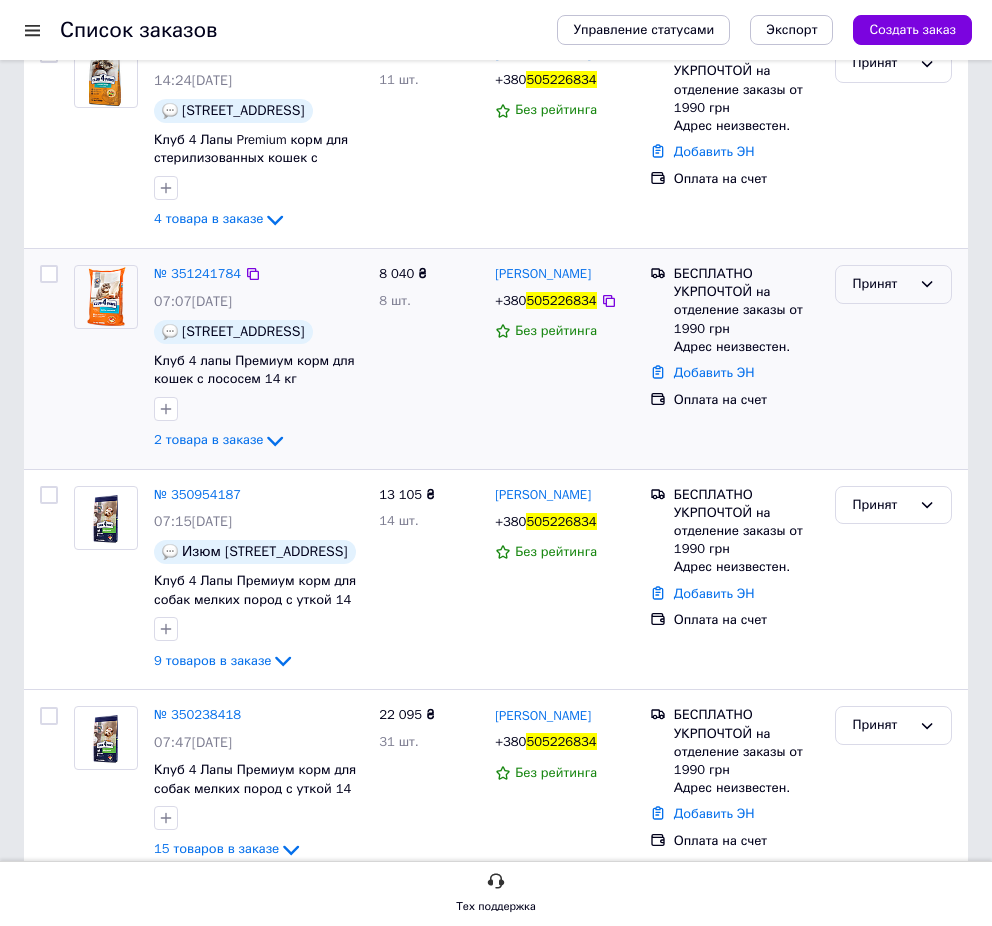 click on "Принят" at bounding box center (881, 284) 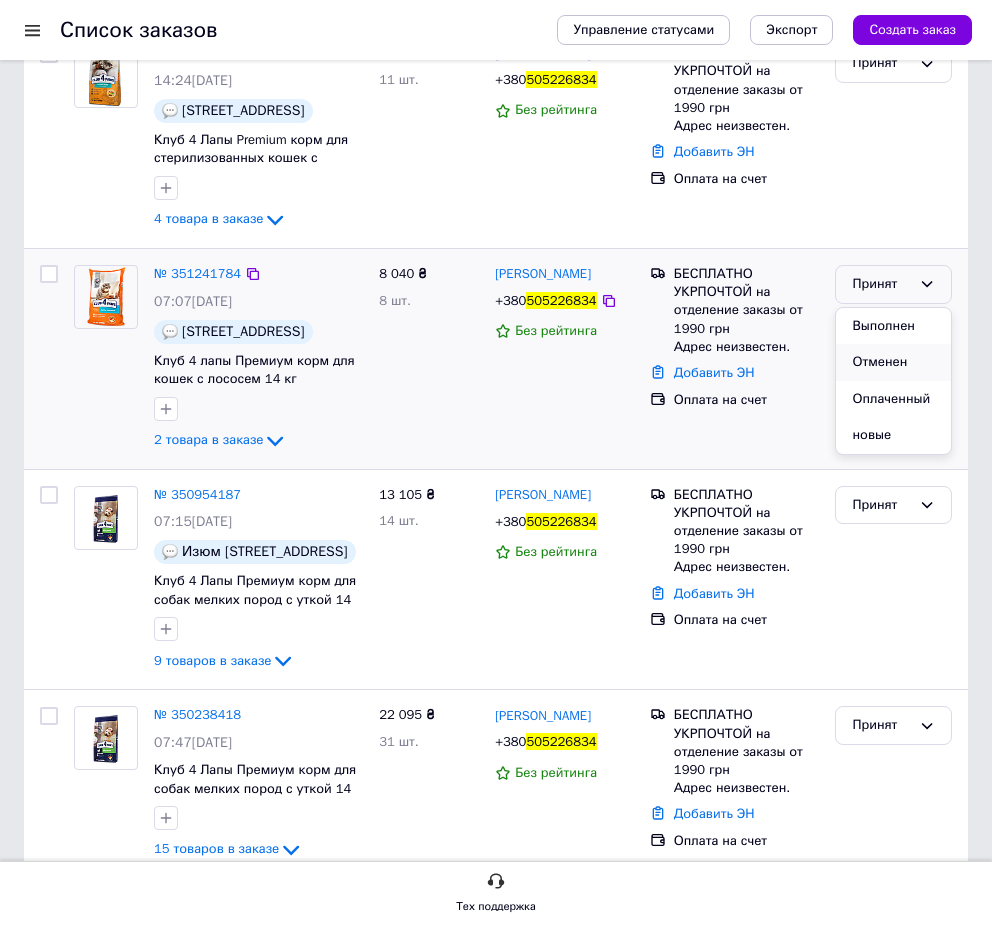 click on "Отменен" at bounding box center [893, 362] 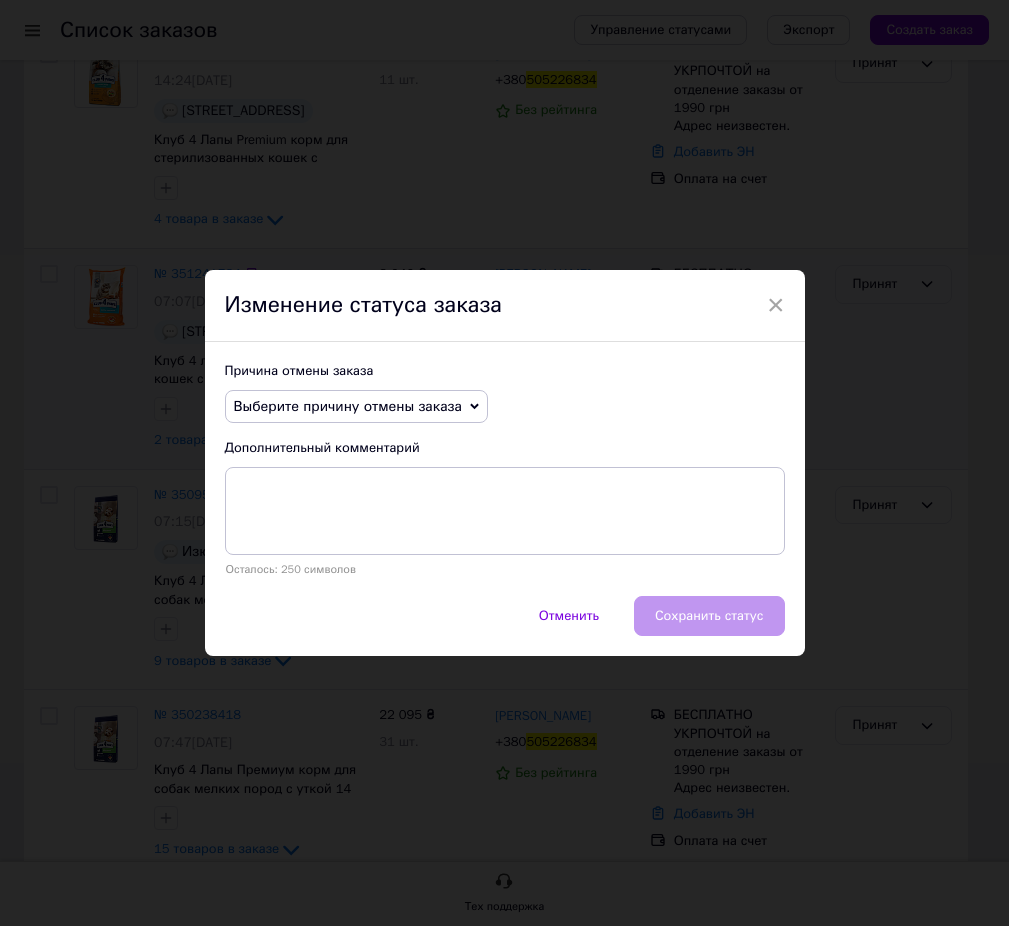 click on "Выберите причину отмены заказа" at bounding box center (348, 406) 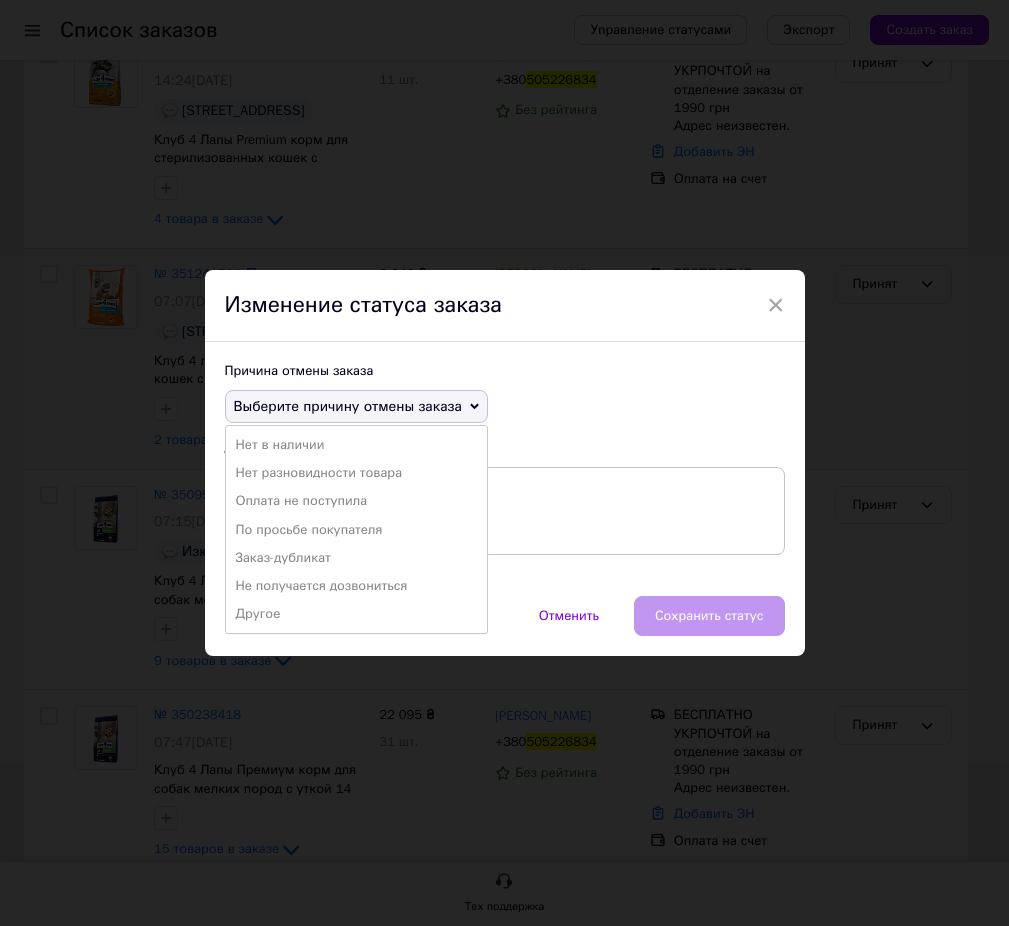 click on "Не получается дозвониться" at bounding box center [356, 586] 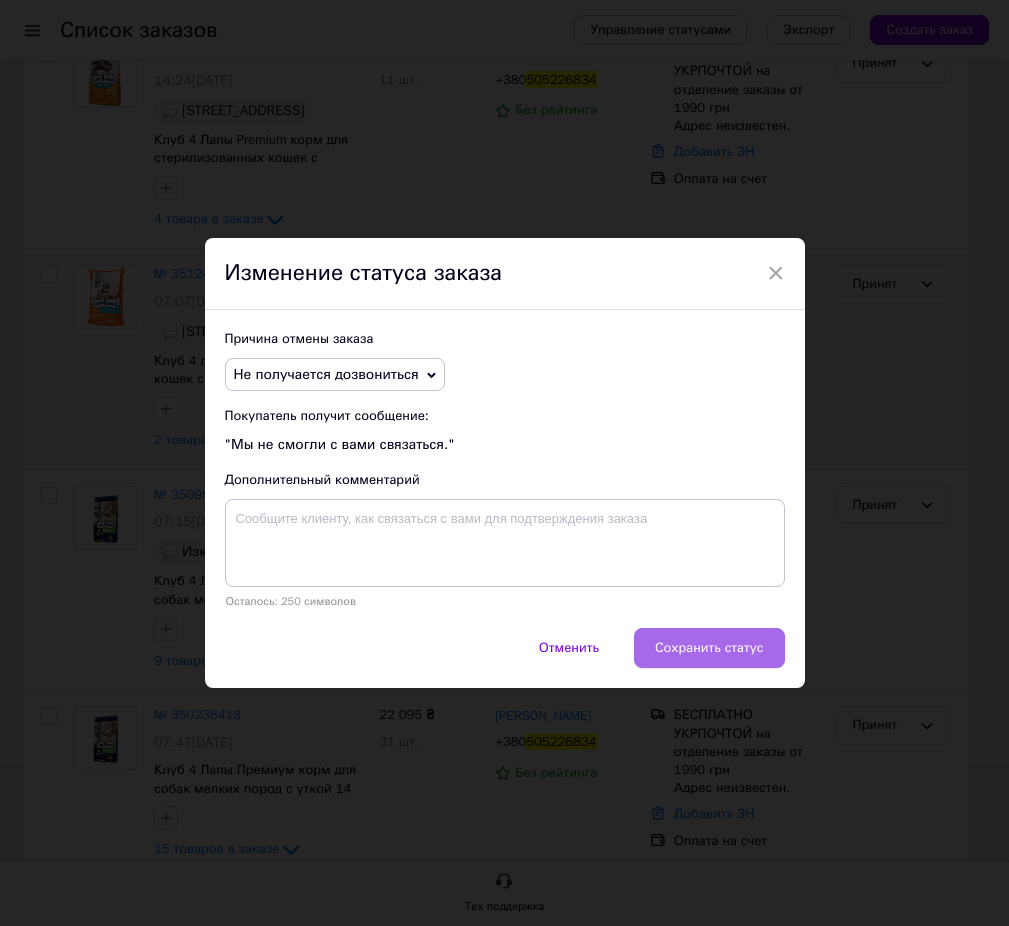 click on "Сохранить статус" at bounding box center (709, 648) 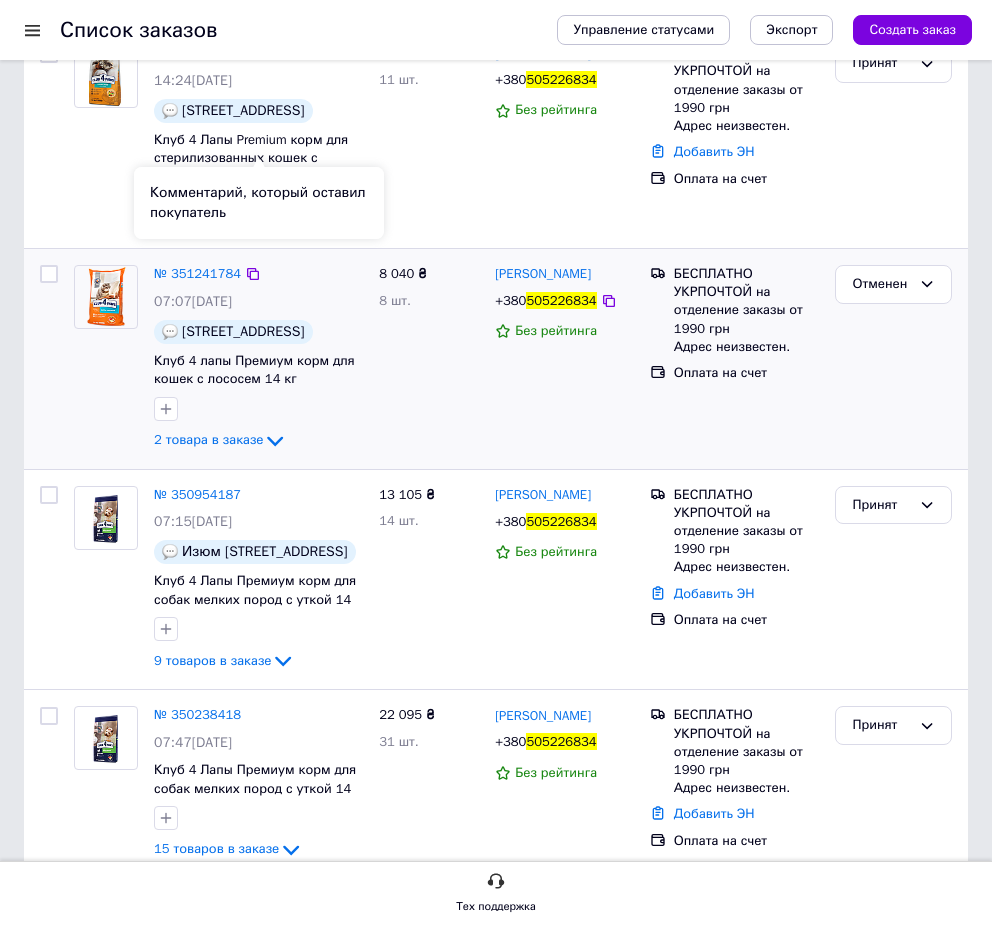 scroll, scrollTop: 0, scrollLeft: 0, axis: both 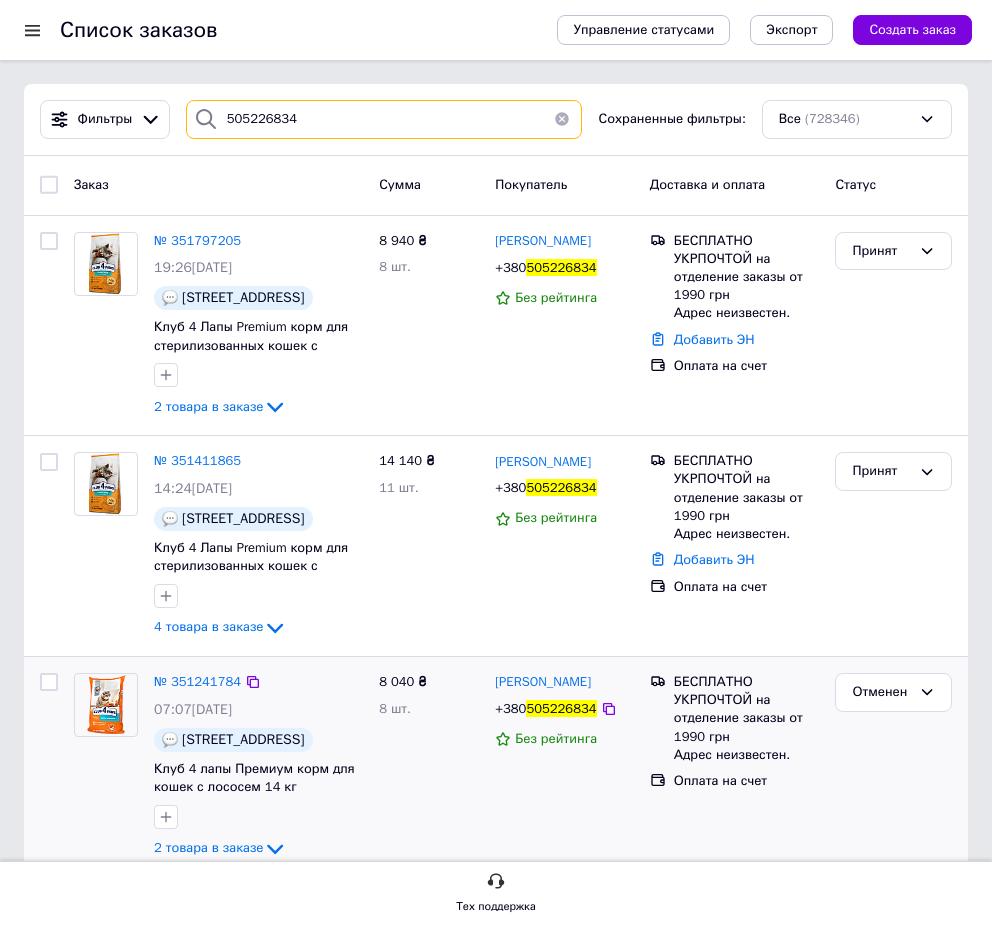 click on "505226834" at bounding box center [384, 119] 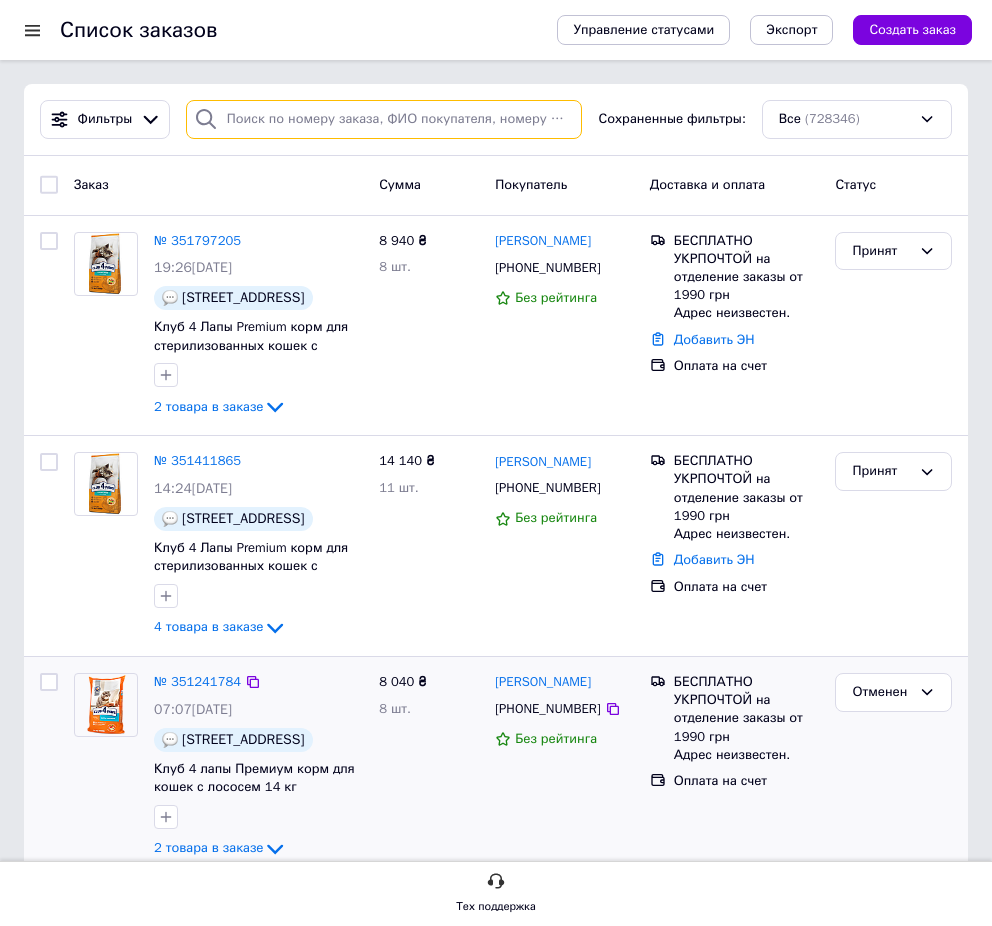 type 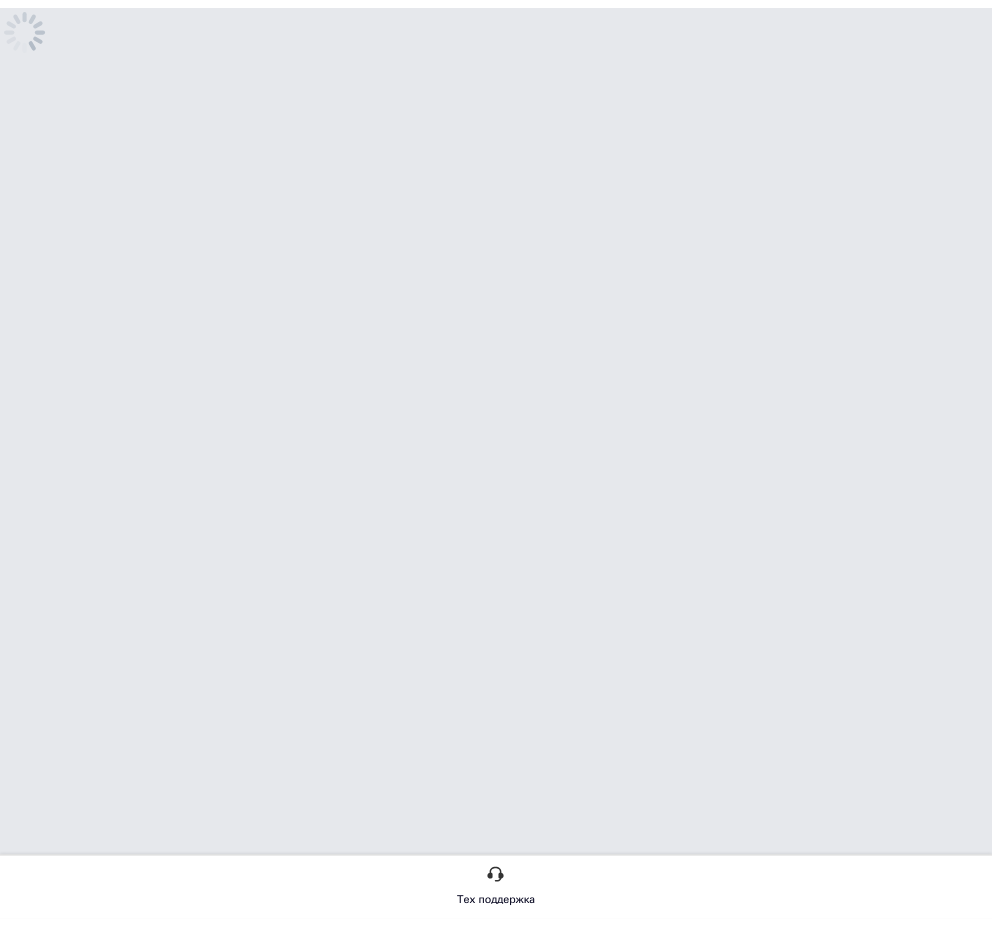 scroll, scrollTop: 0, scrollLeft: 0, axis: both 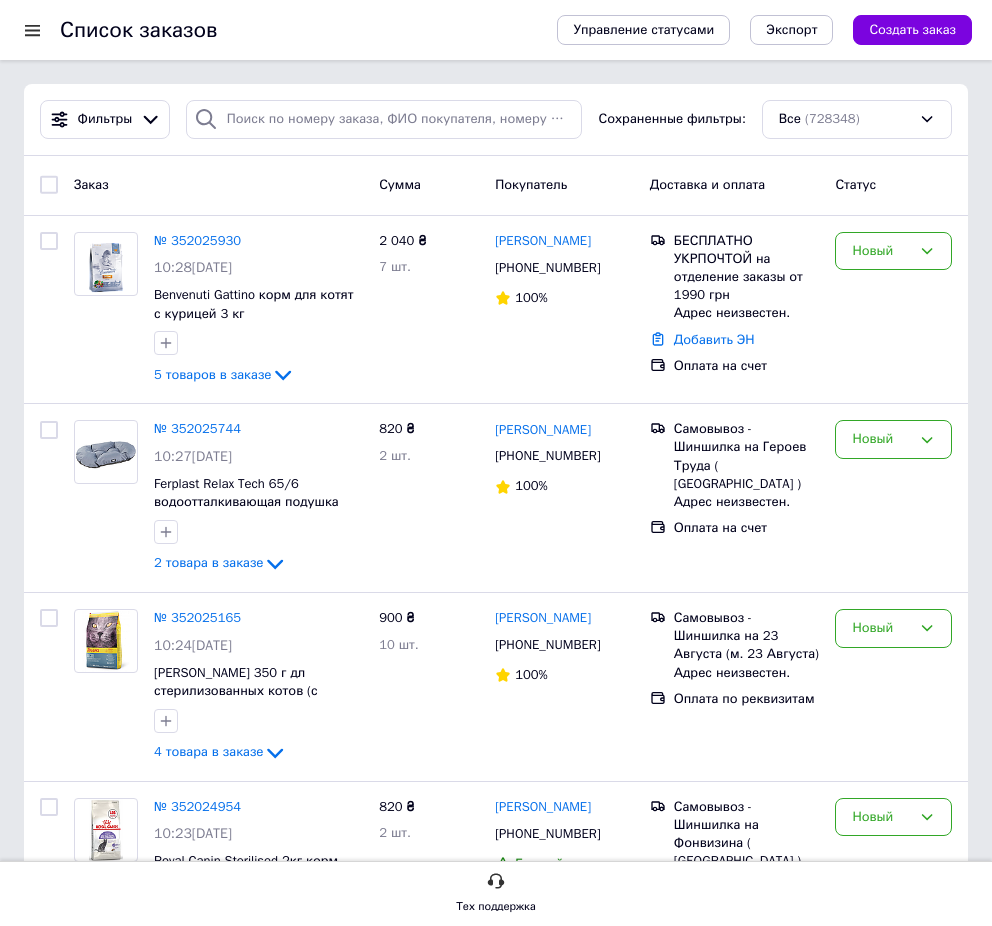 click on "Заказ" at bounding box center [218, 185] 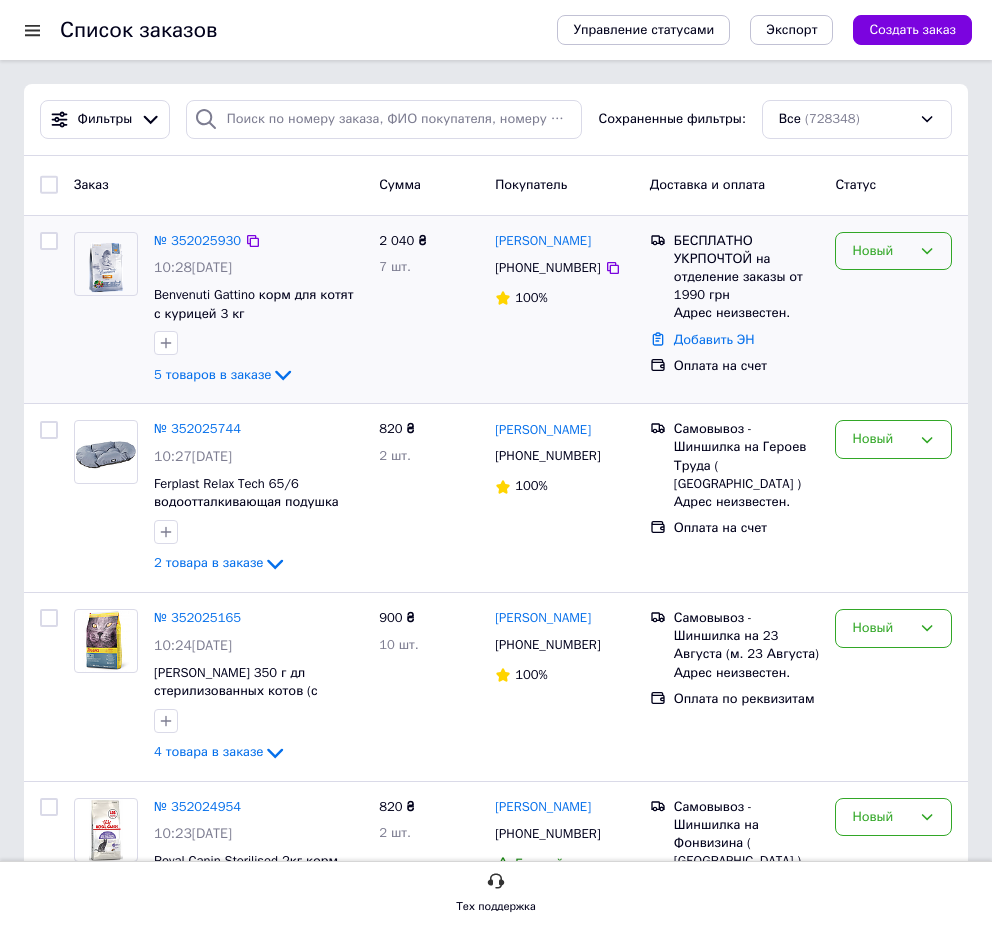 click on "Новый" at bounding box center (893, 251) 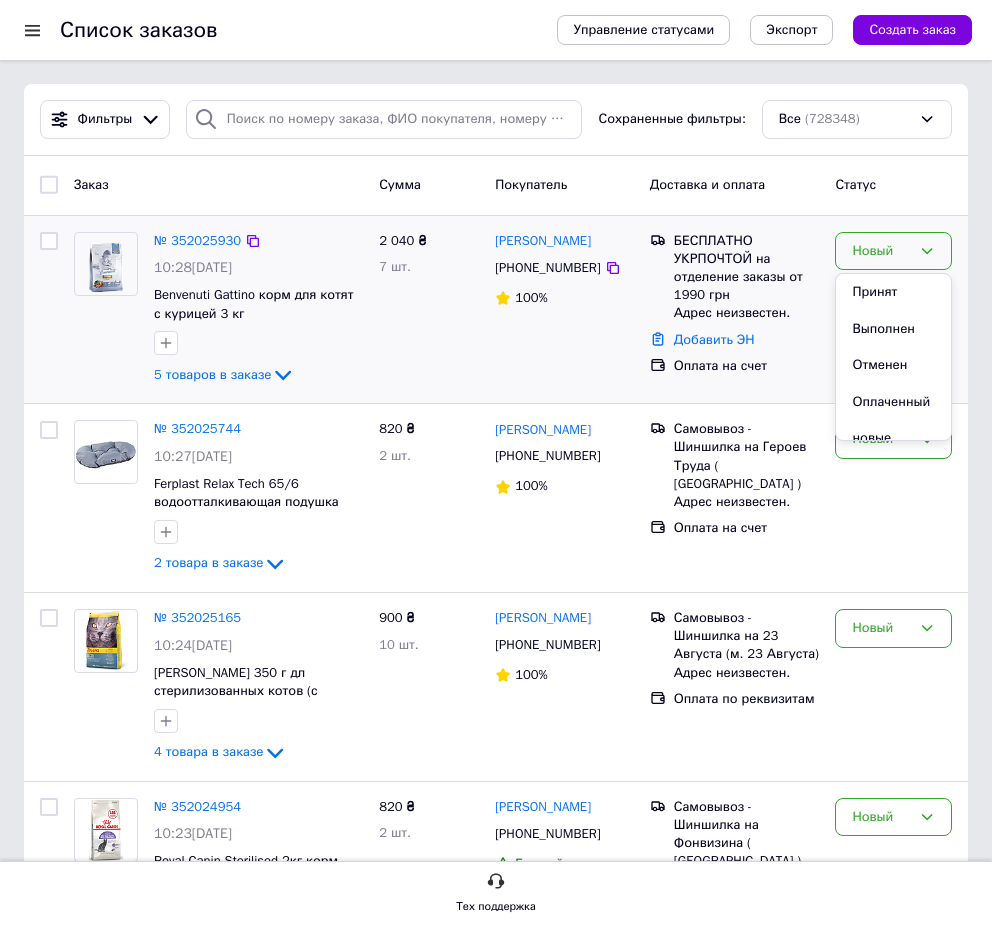 click on "Принят" at bounding box center [893, 292] 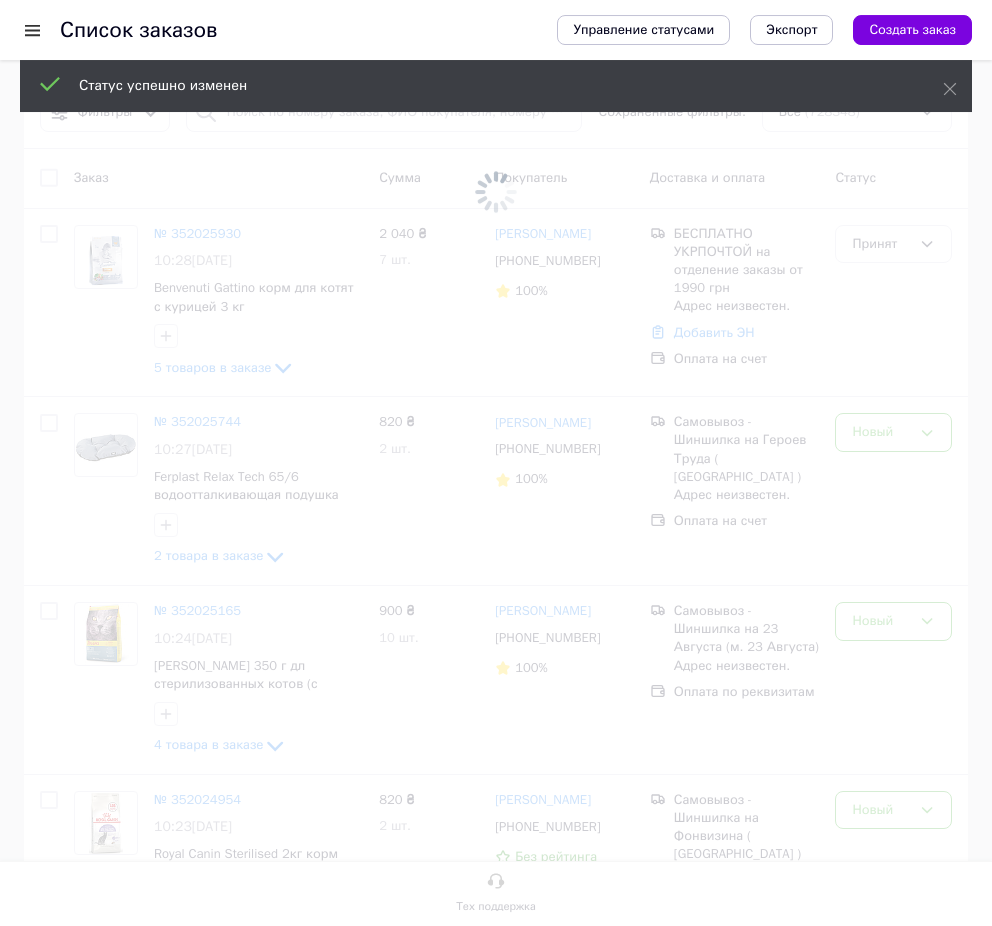 scroll, scrollTop: 0, scrollLeft: 0, axis: both 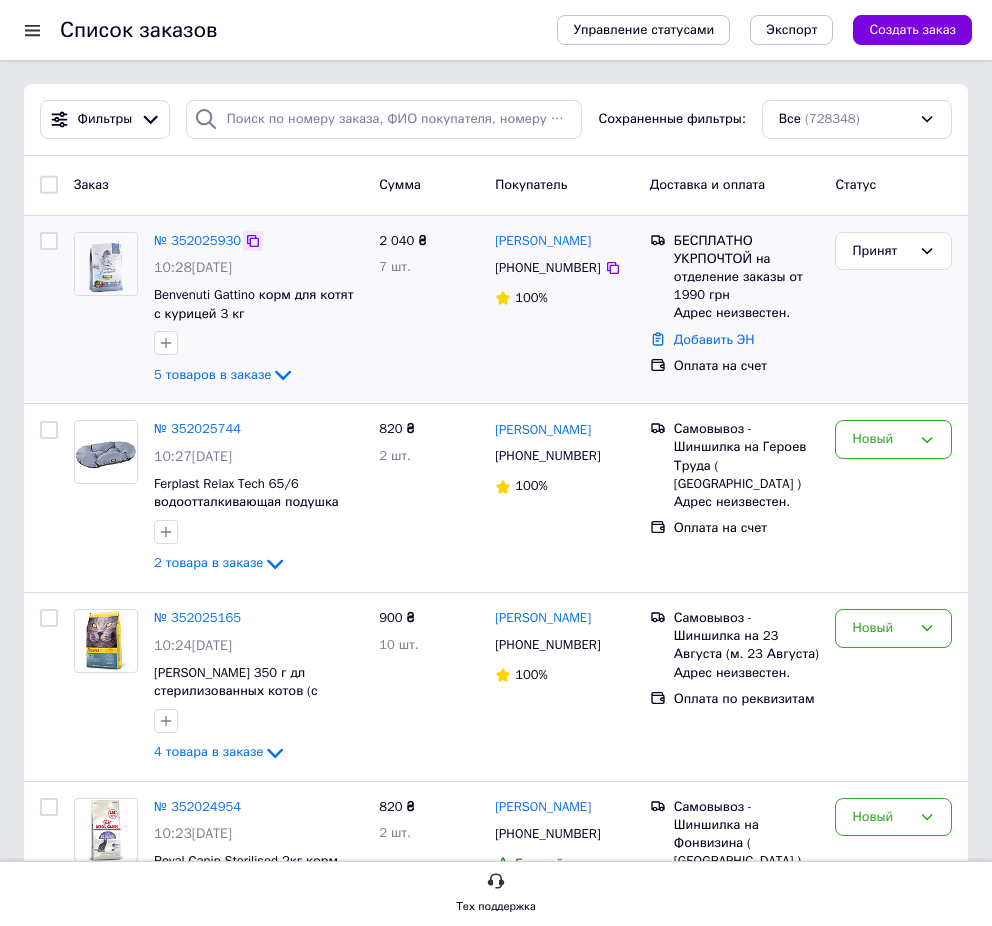 click 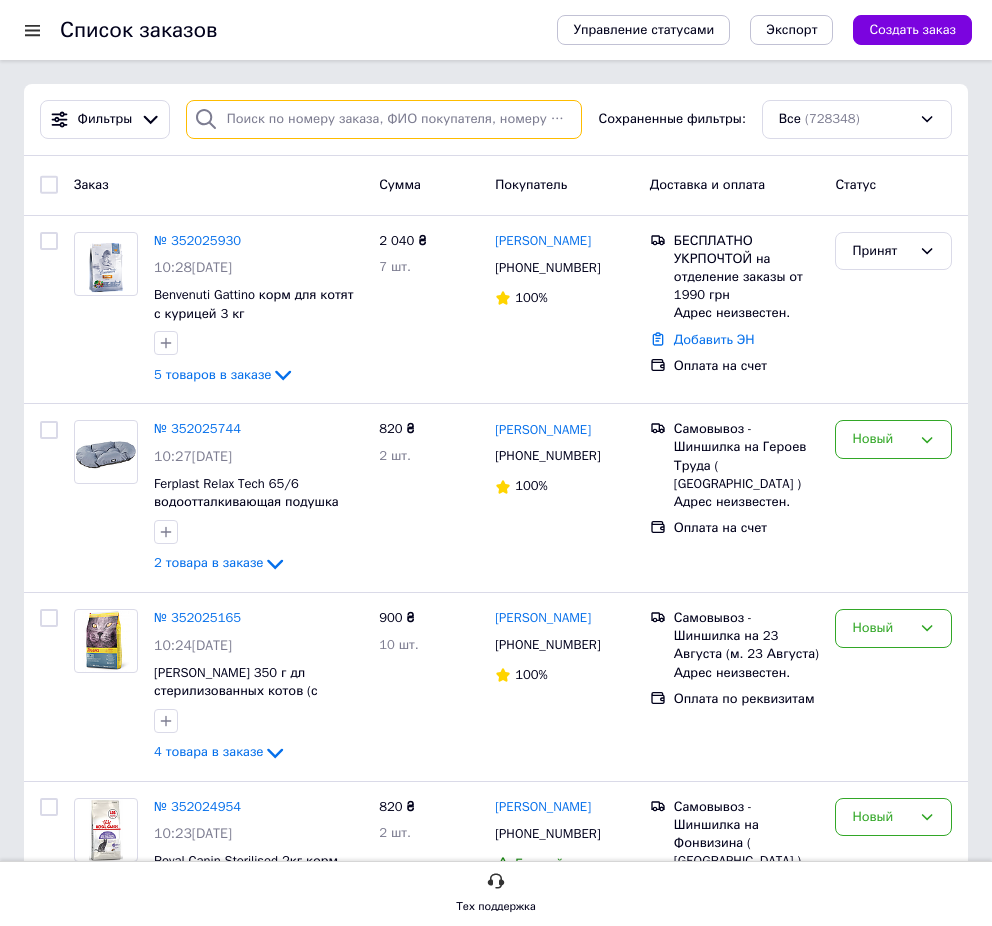 click at bounding box center (384, 119) 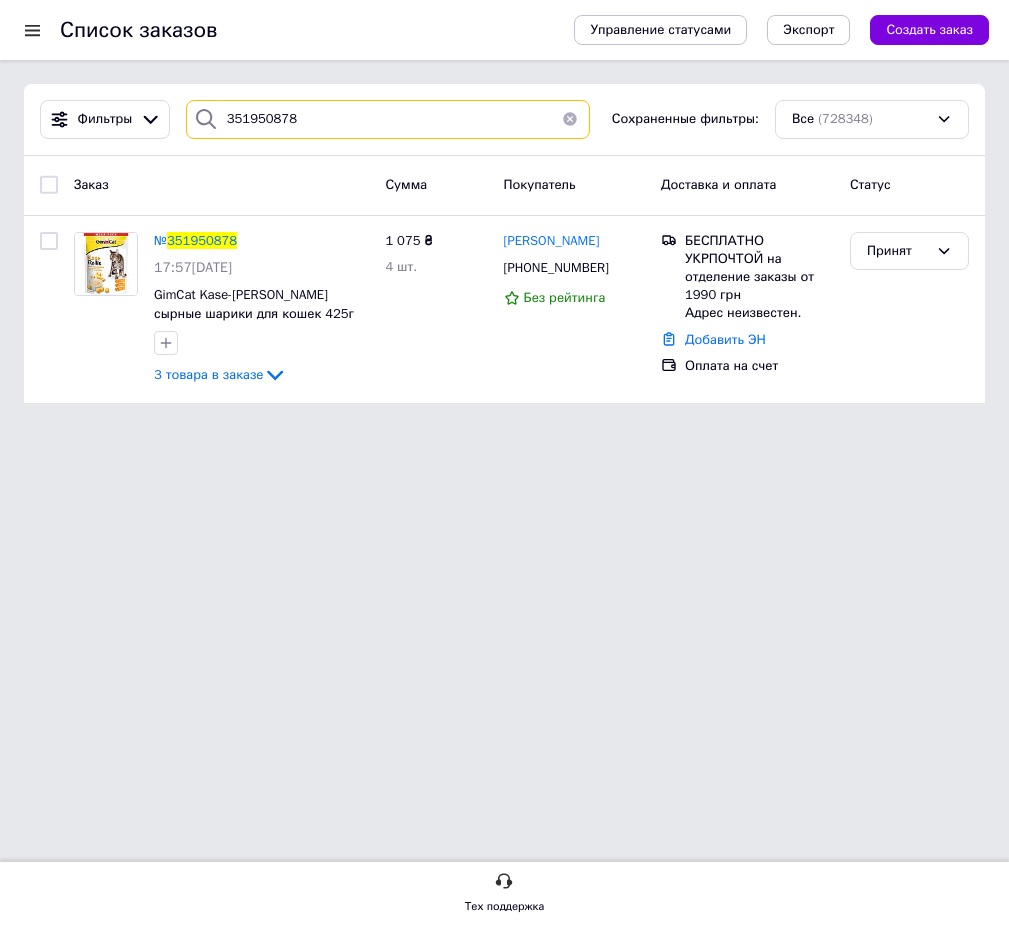 type on "351950878" 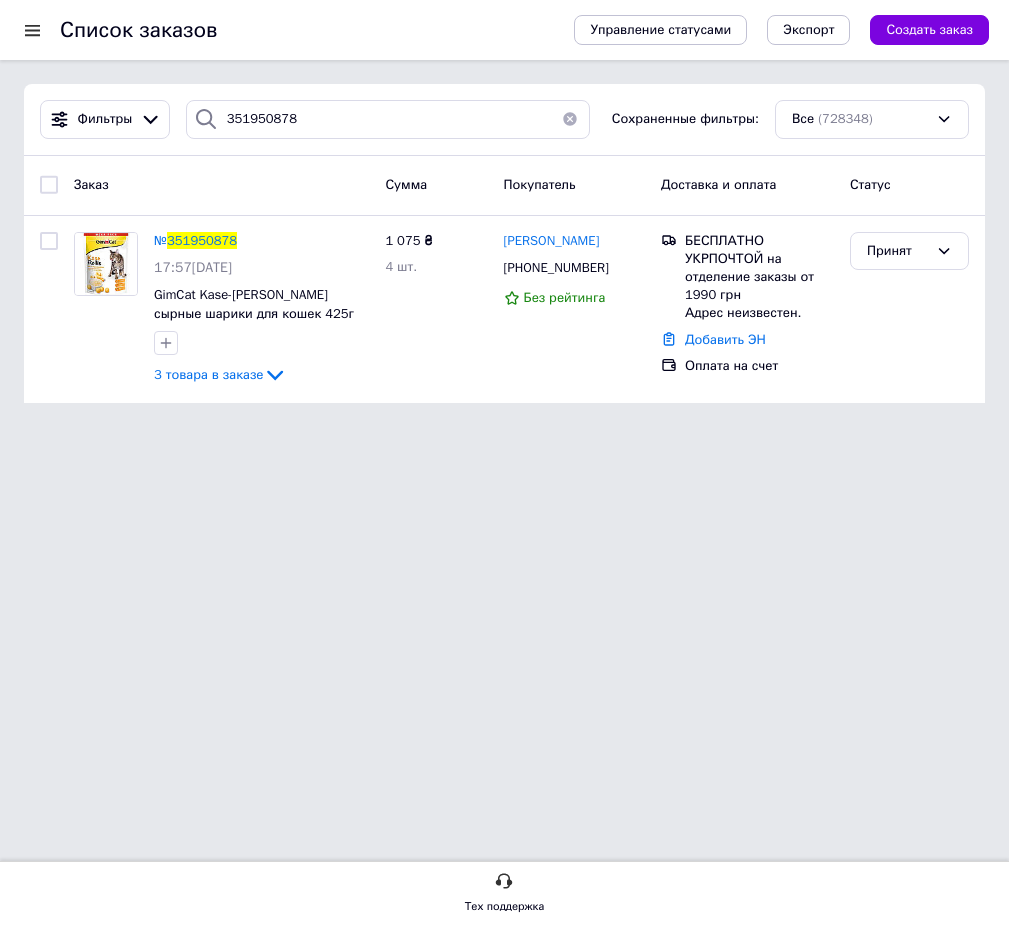 click on "351950878" at bounding box center [202, 240] 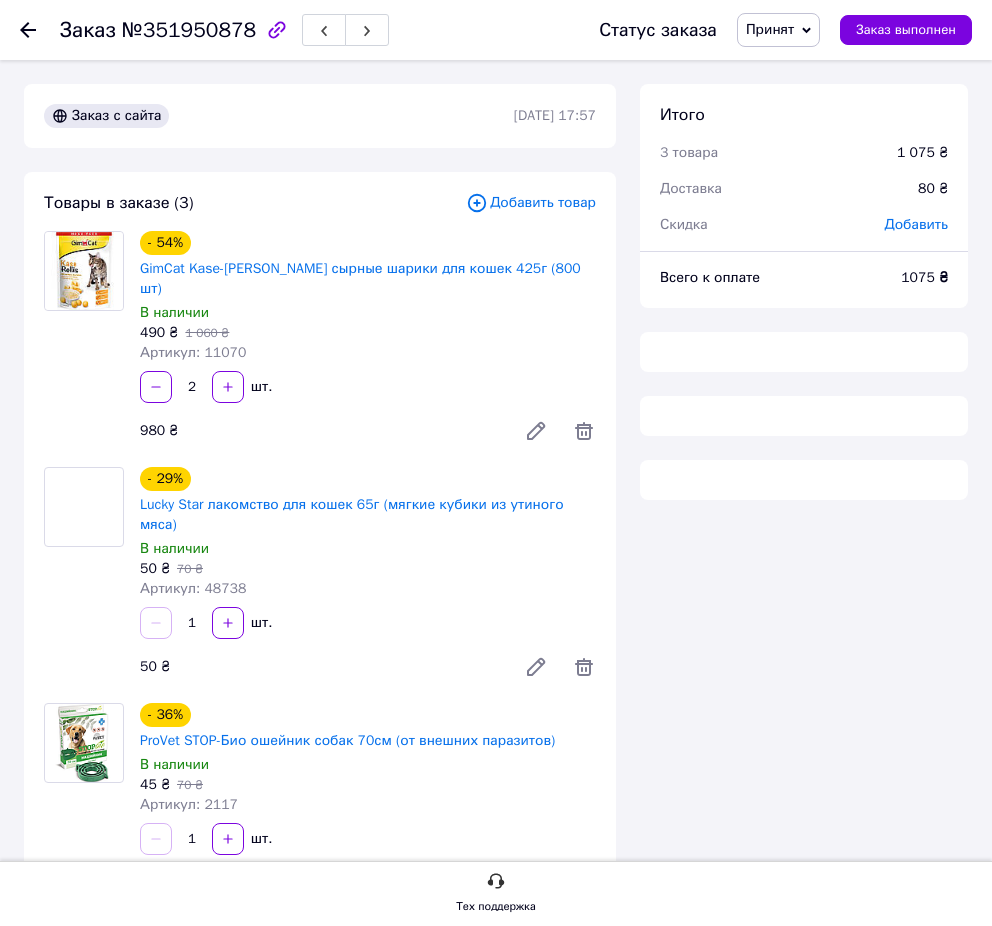 scroll, scrollTop: 509, scrollLeft: 0, axis: vertical 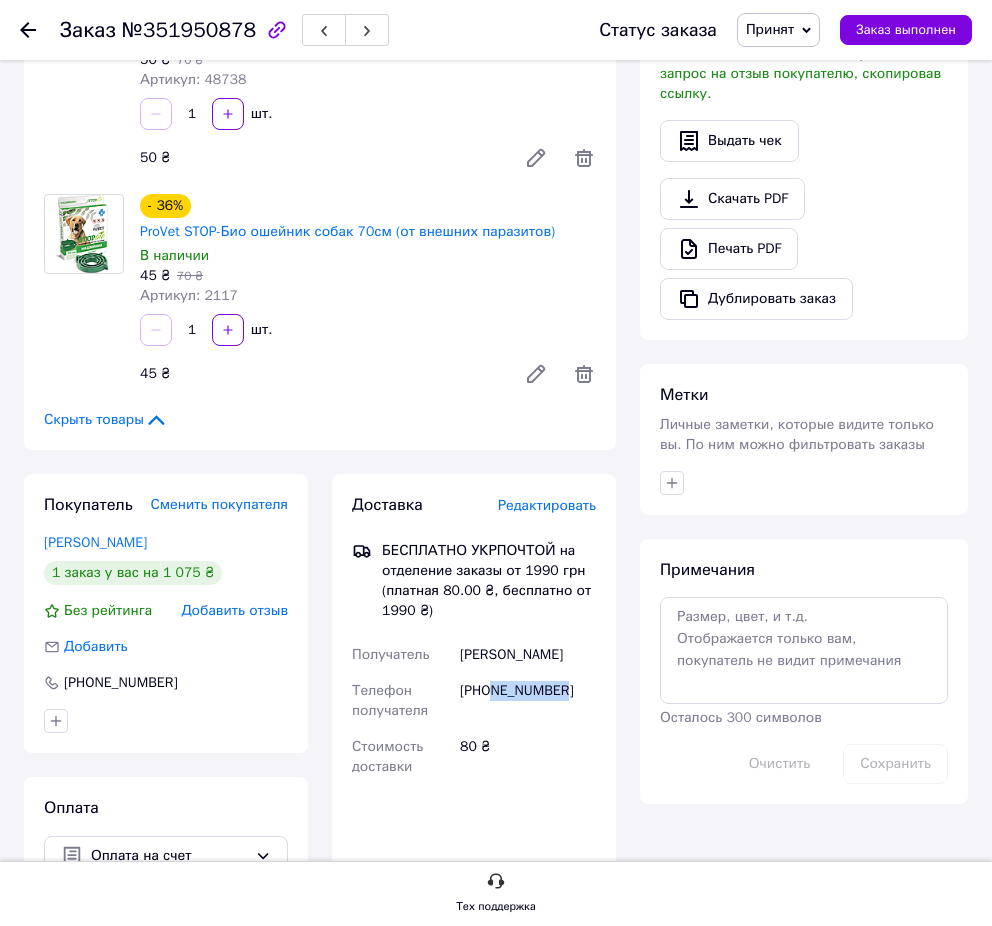 drag, startPoint x: 624, startPoint y: 626, endPoint x: 496, endPoint y: 620, distance: 128.14055 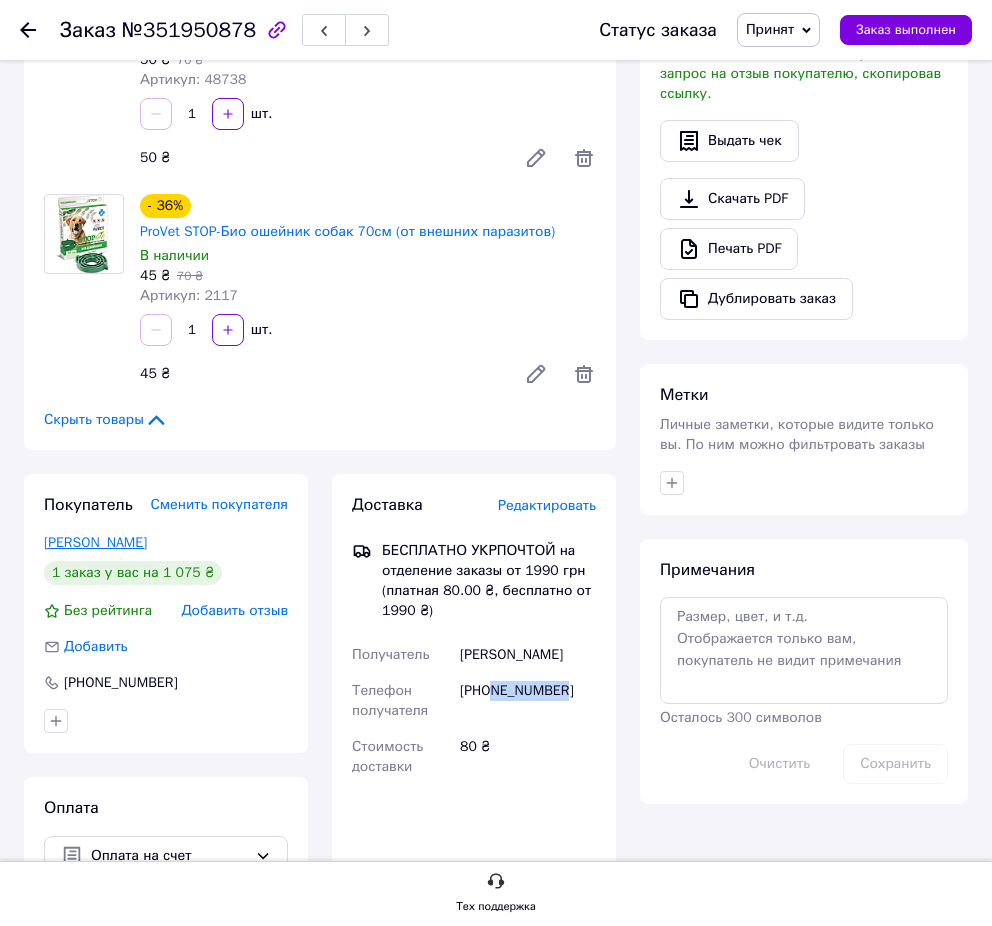 copy on "Майборода Дмитрий" 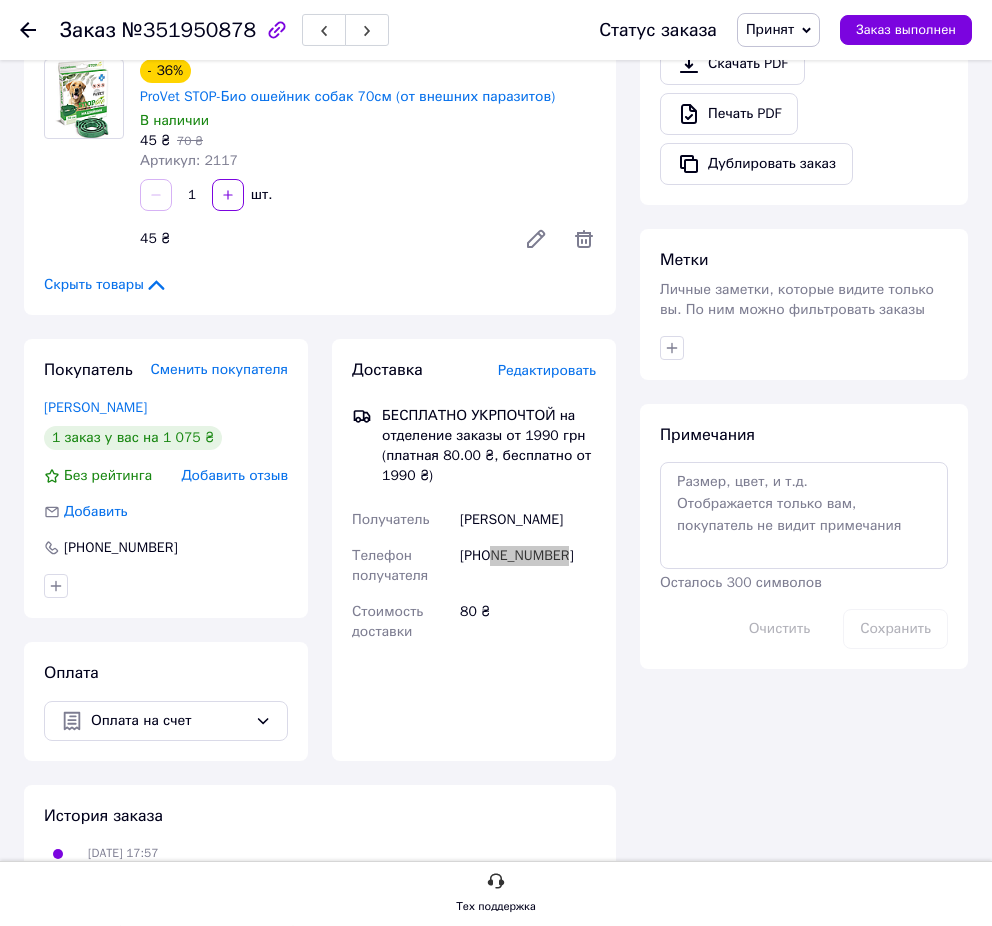 scroll, scrollTop: 671, scrollLeft: 0, axis: vertical 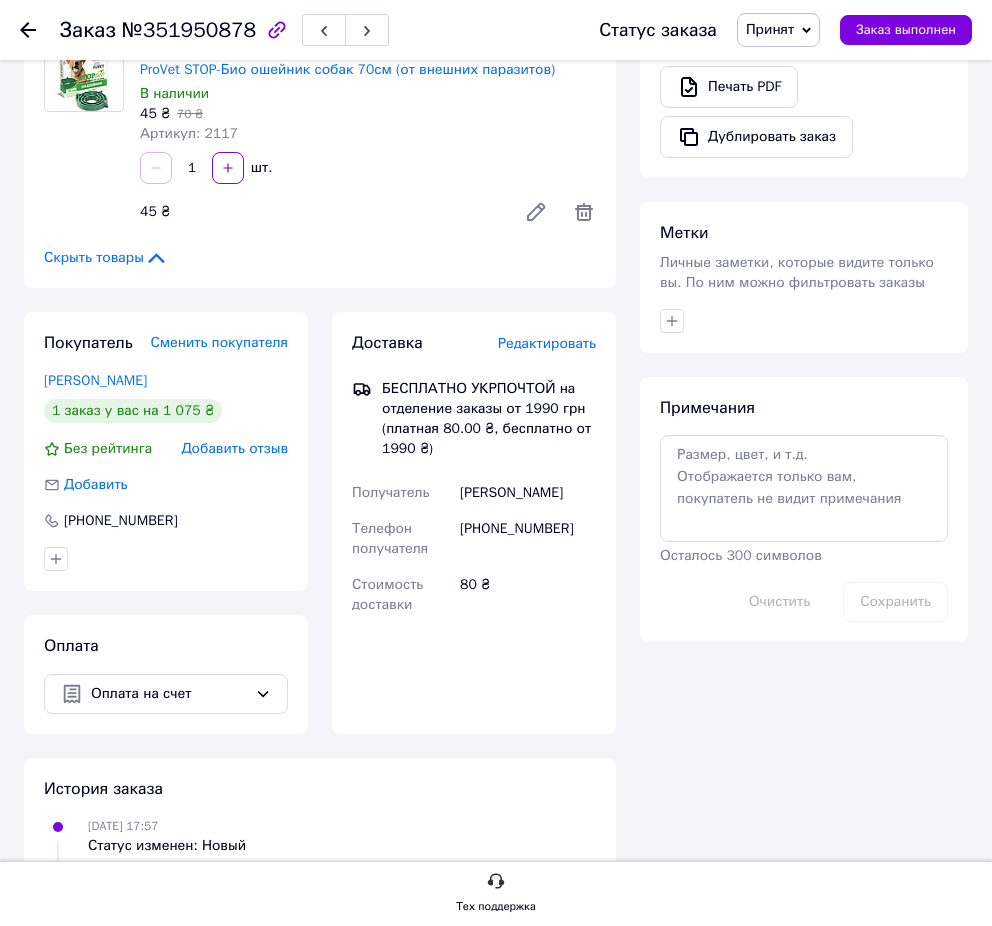 click on "История заказа" at bounding box center [320, 789] 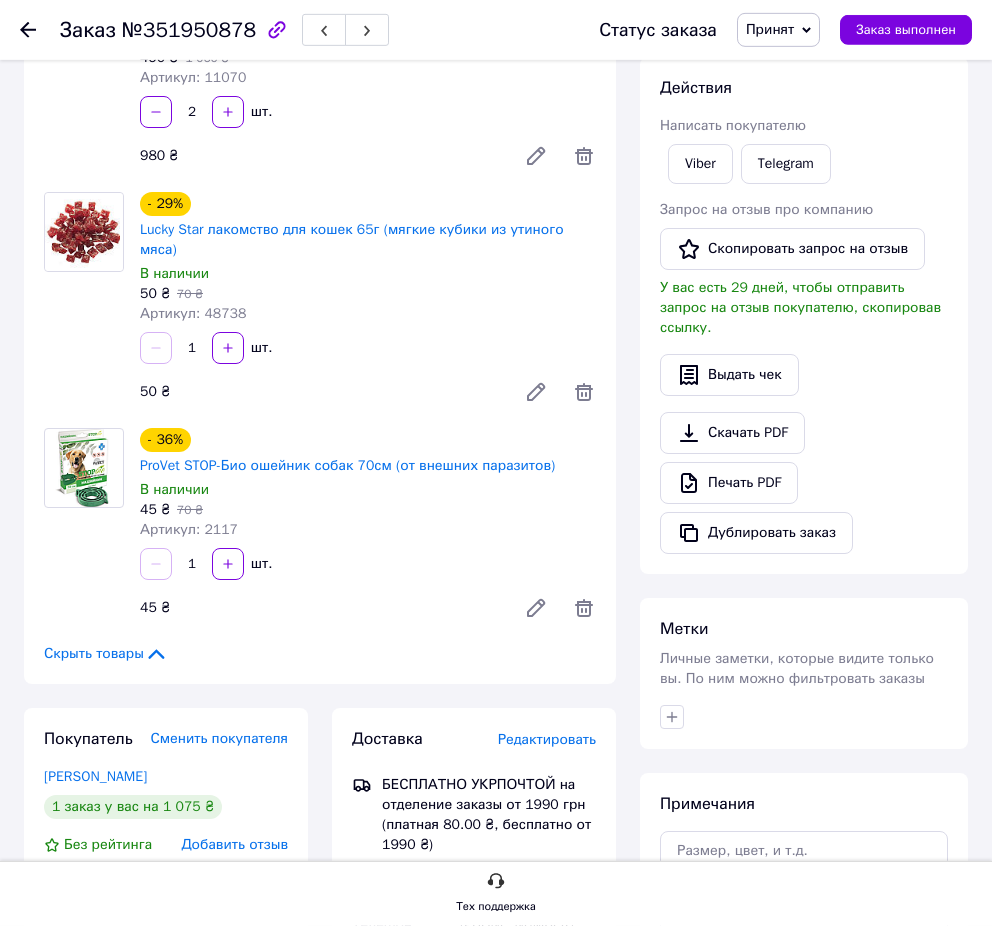 scroll, scrollTop: 263, scrollLeft: 0, axis: vertical 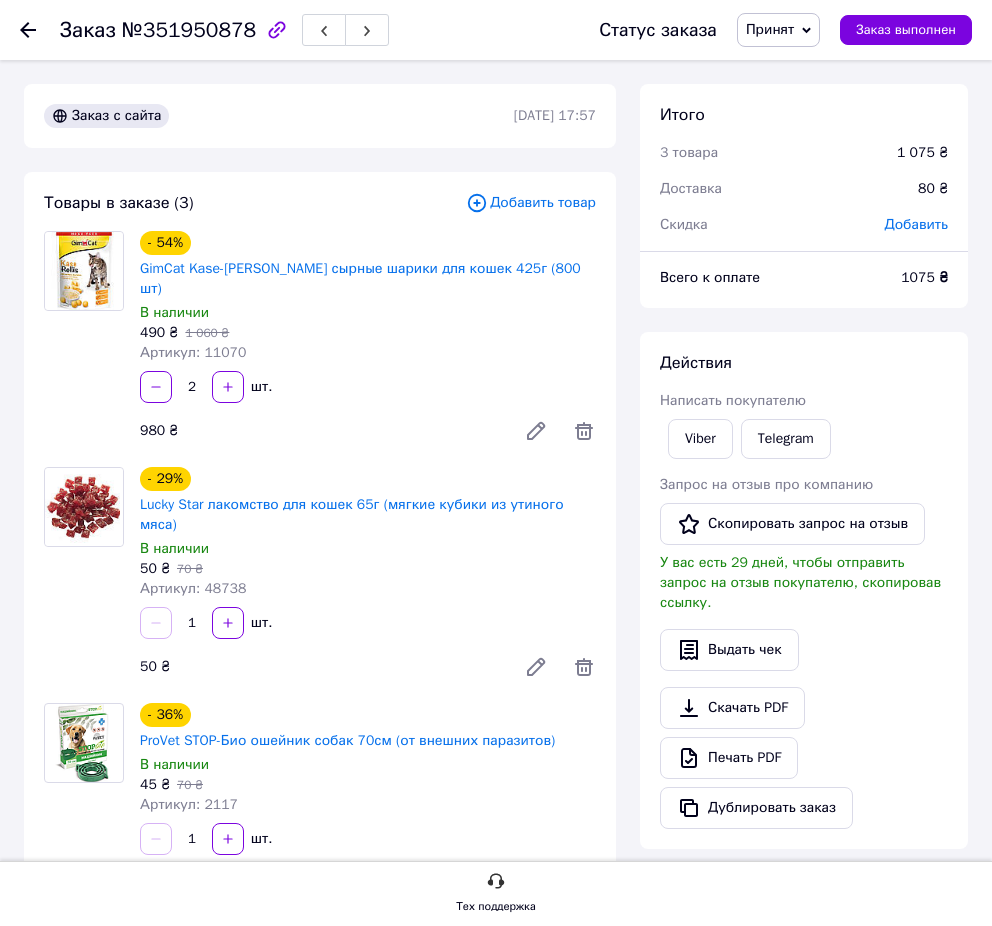 click 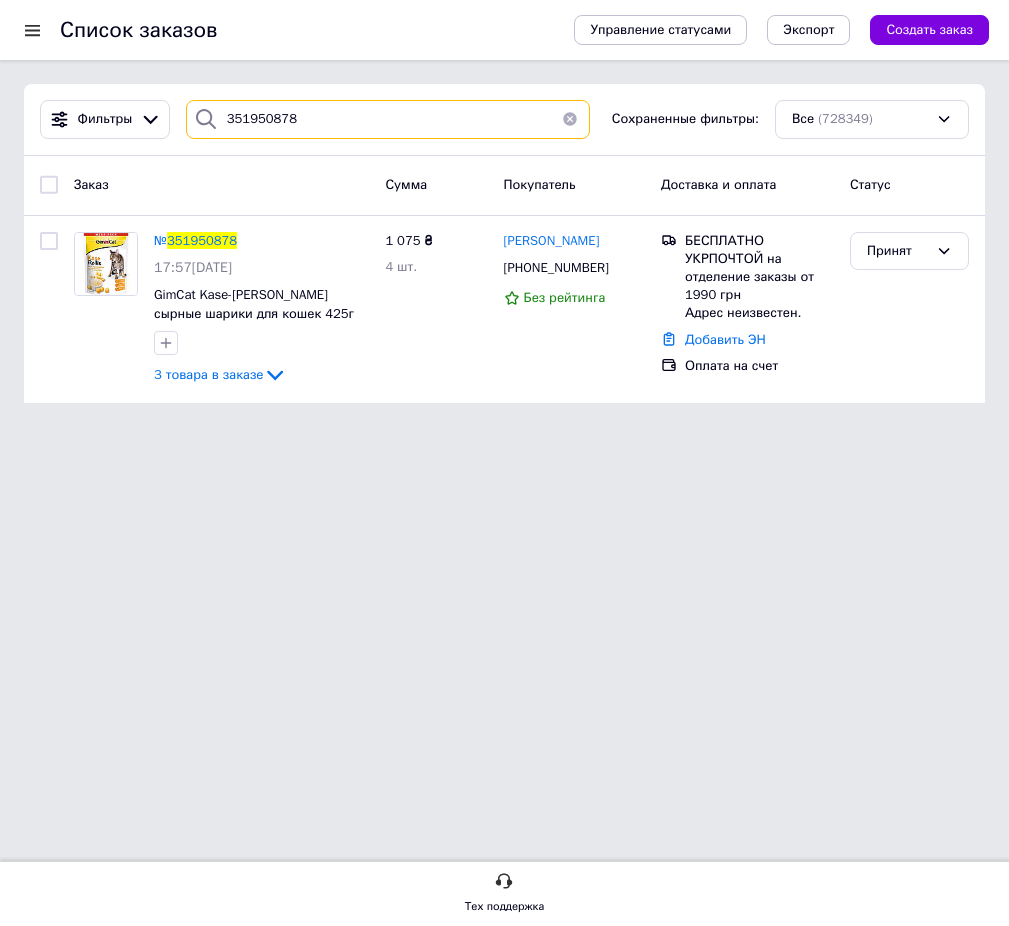 click on "351950878" at bounding box center [388, 119] 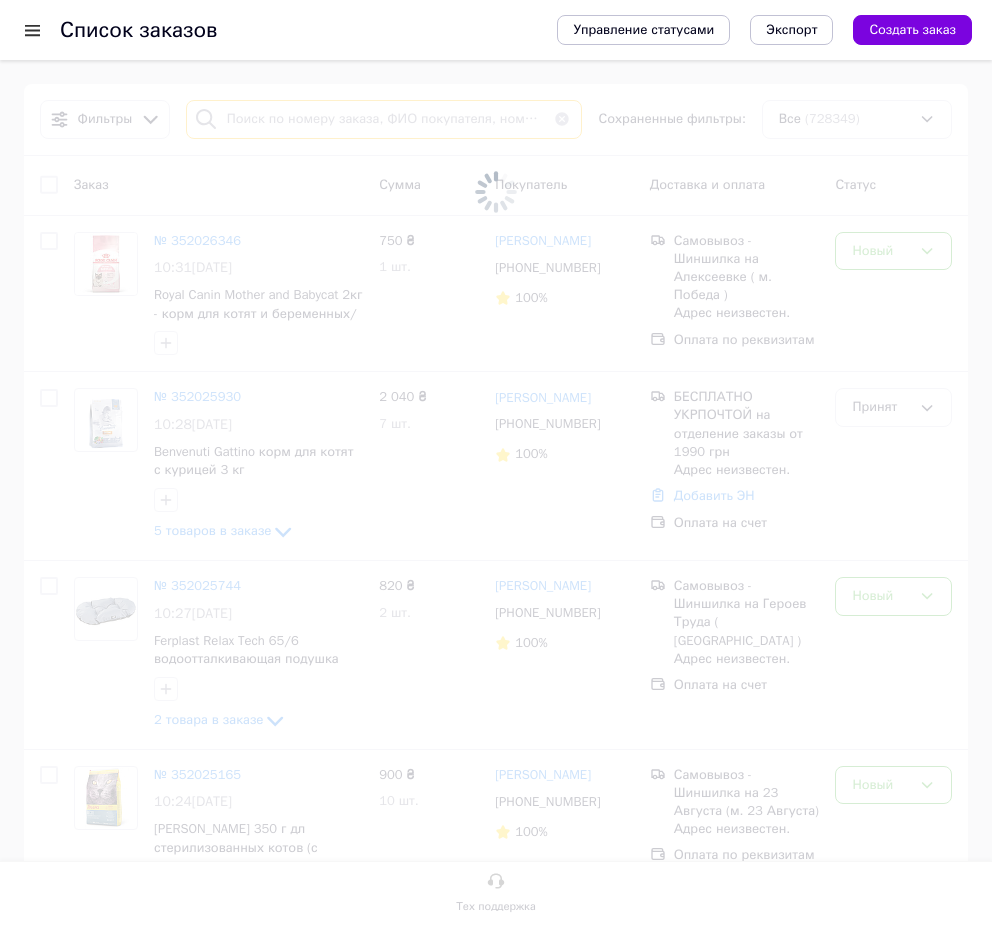 type on "351950878" 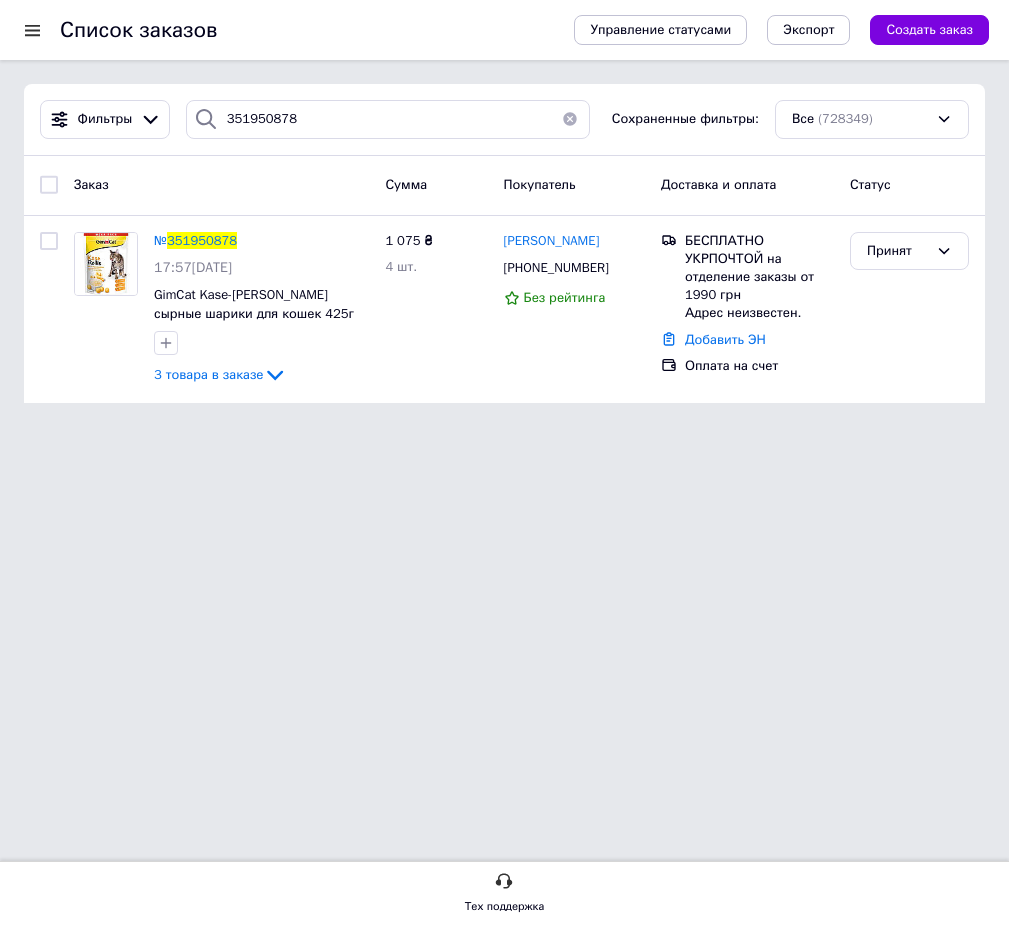 click on "351950878" at bounding box center [202, 240] 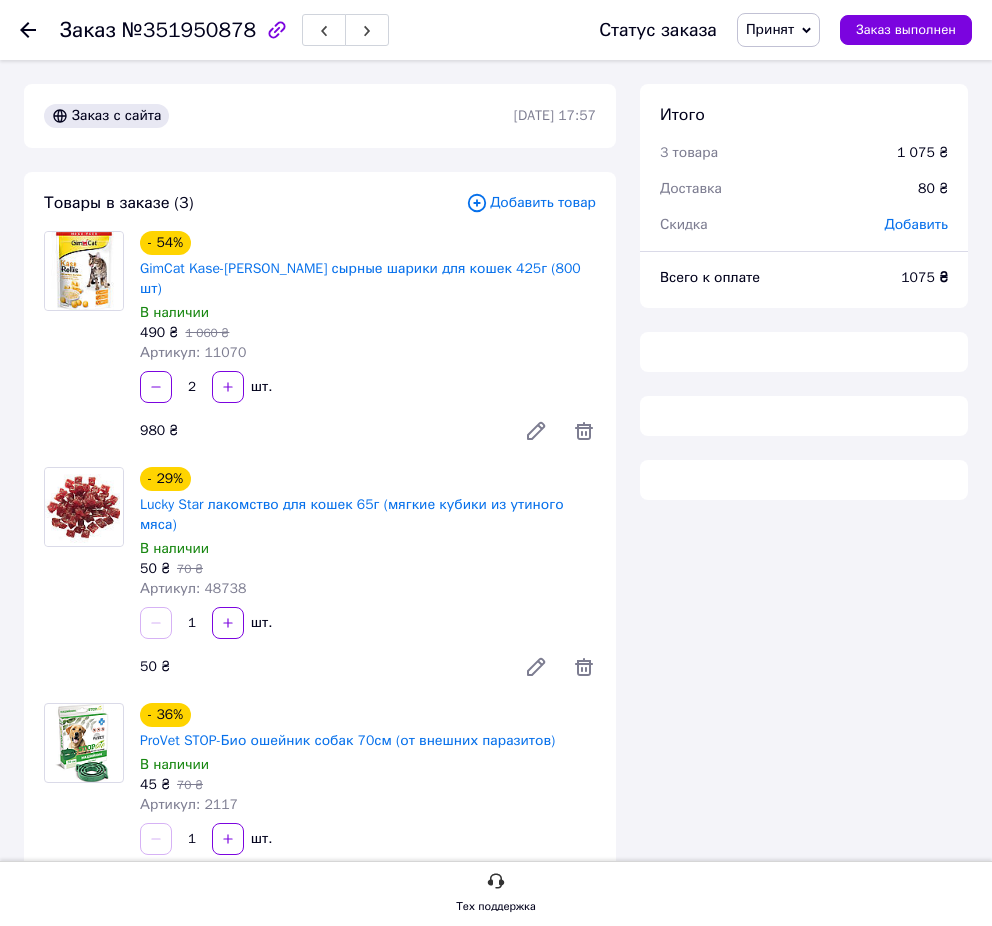 scroll, scrollTop: 509, scrollLeft: 0, axis: vertical 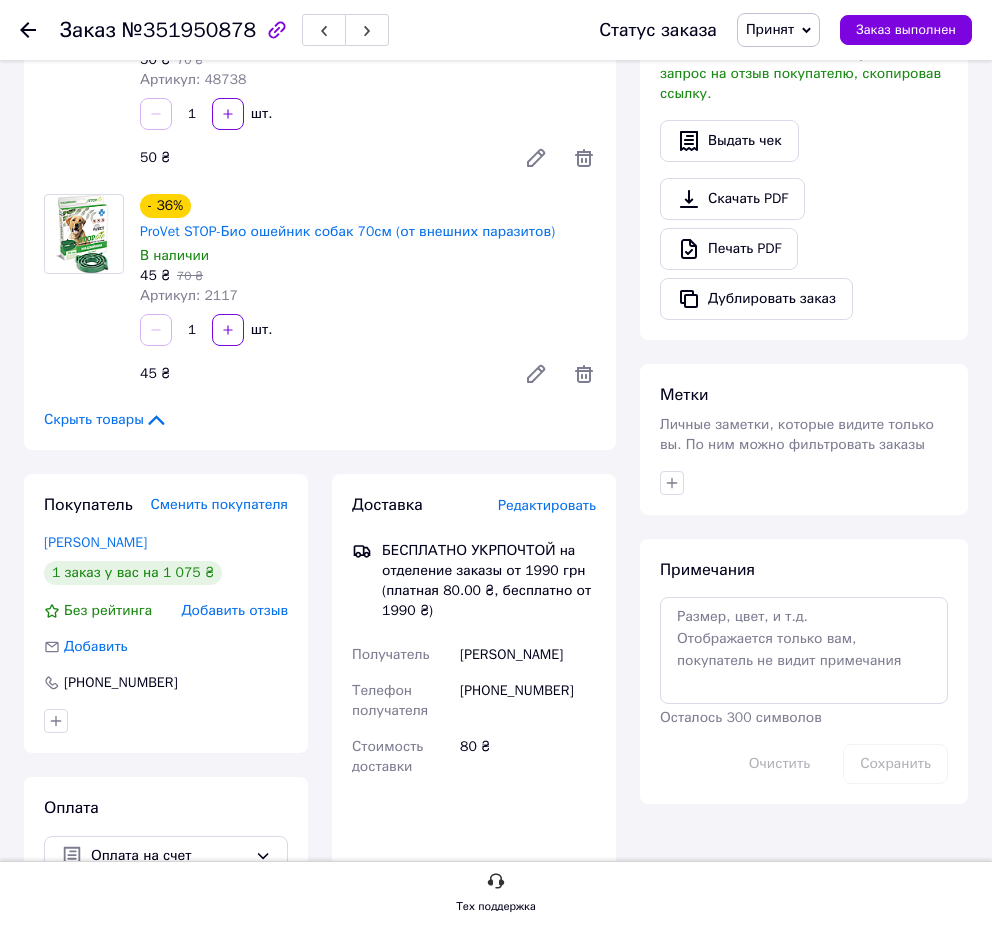 click on "Покупатель Сменить покупателя Майборода Дмитрий 1 заказ у вас на 1 075 ₴ Без рейтинга   Добавить отзыв Добавить +380968669109" at bounding box center (166, 613) 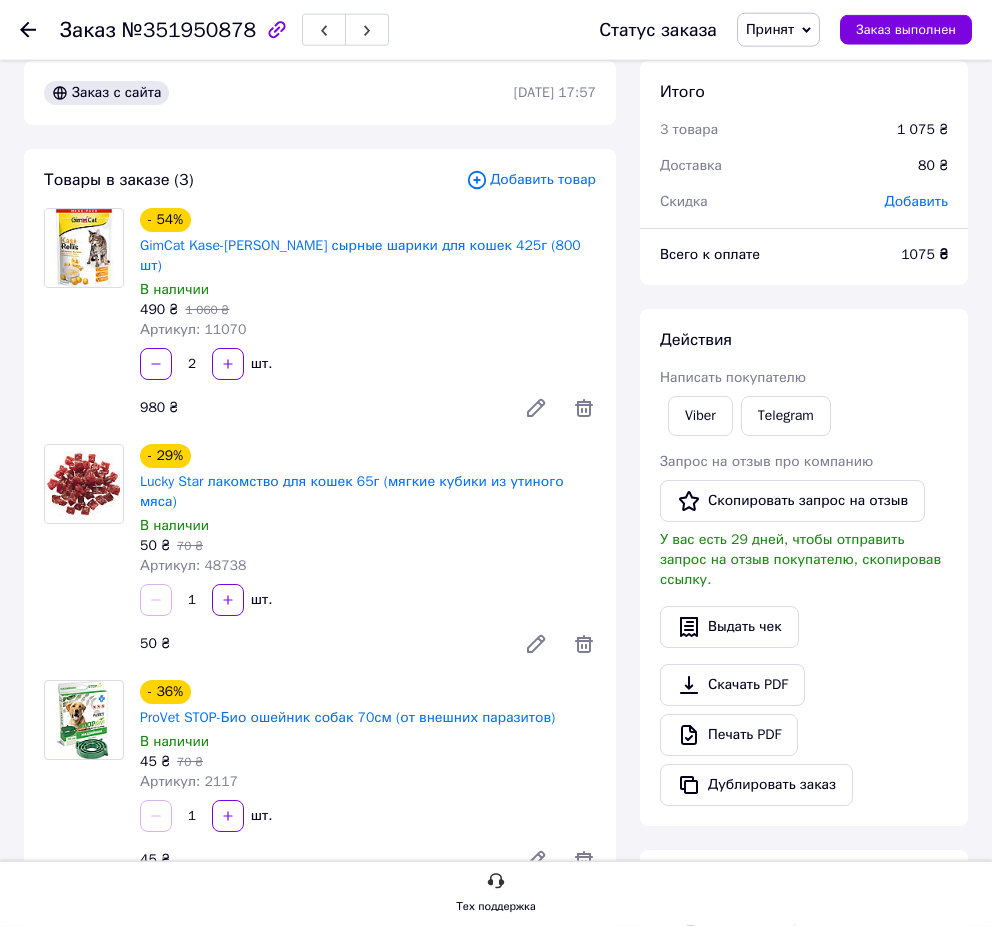 scroll, scrollTop: 0, scrollLeft: 0, axis: both 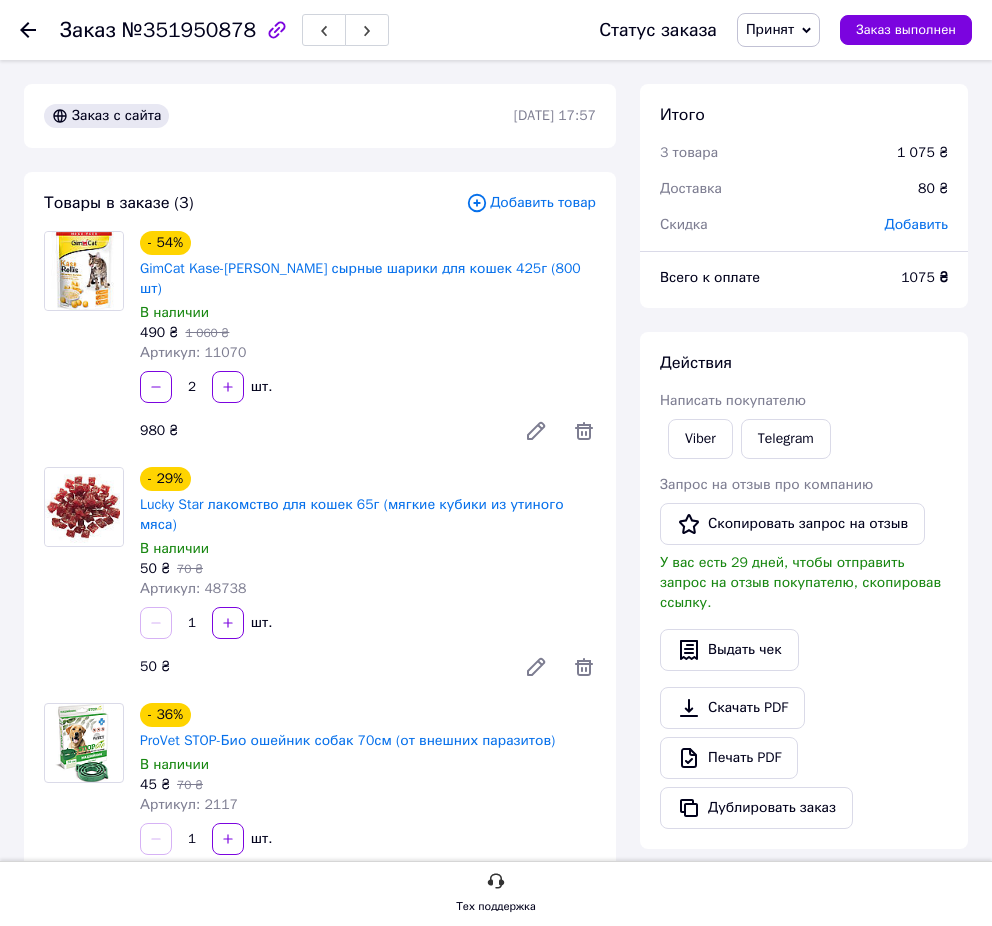 click 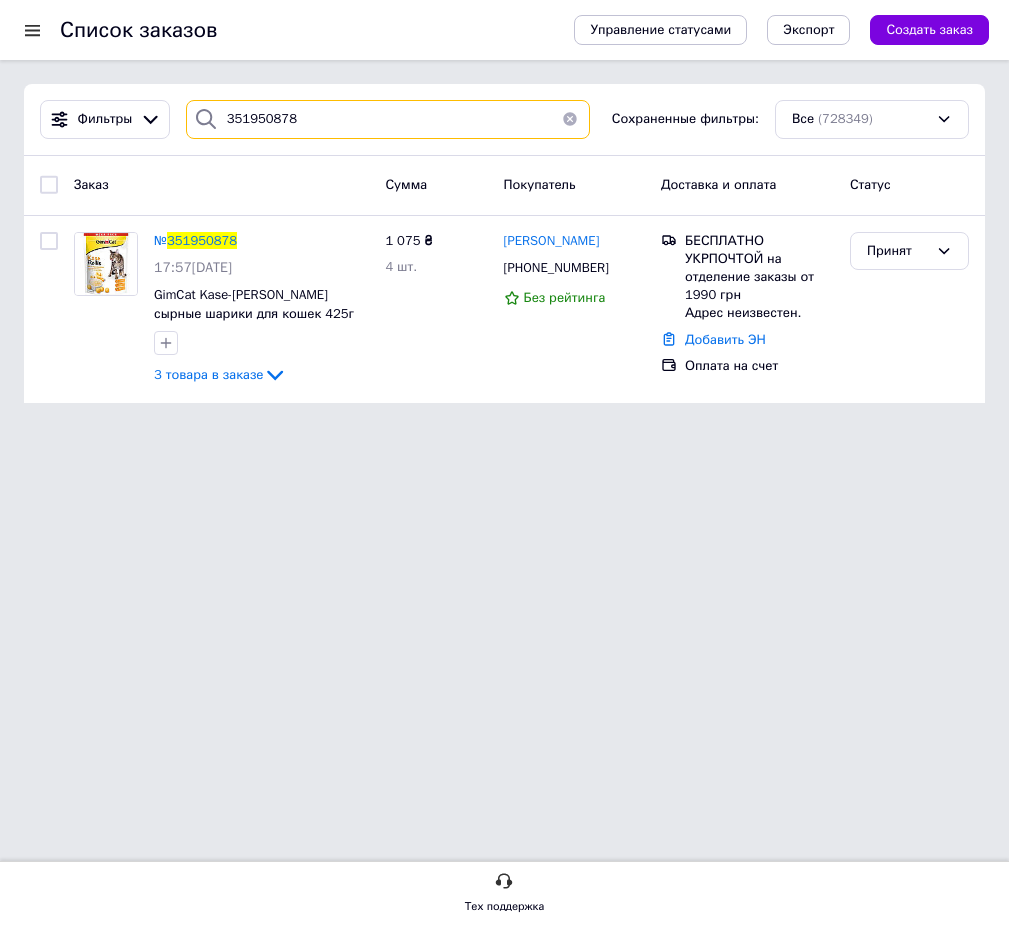 click on "351950878" at bounding box center [388, 119] 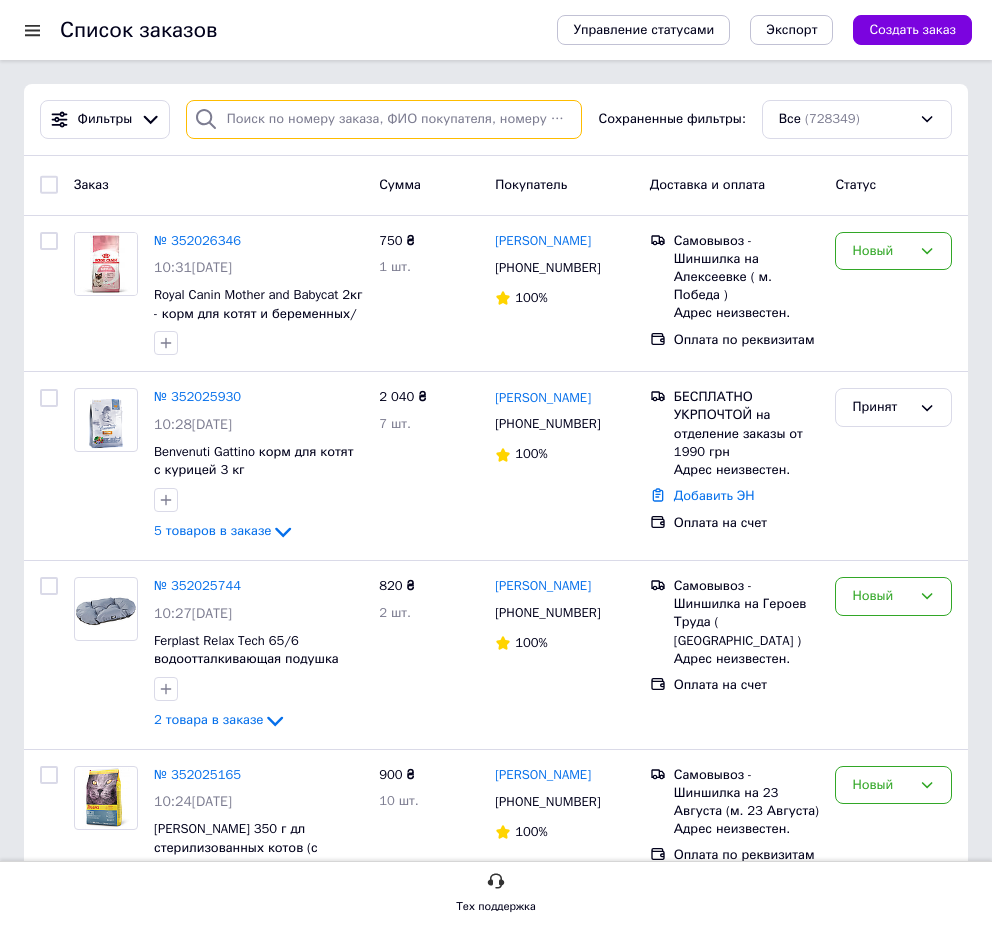 click at bounding box center [384, 119] 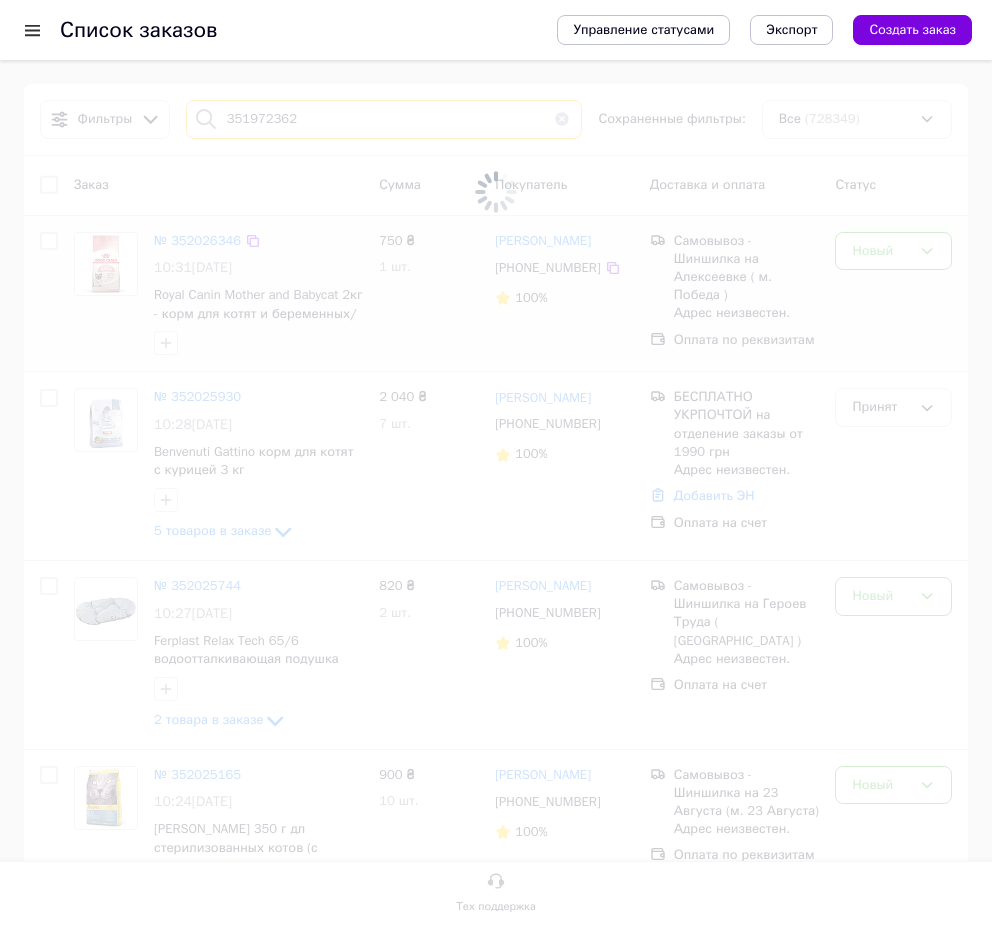 type on "351972362" 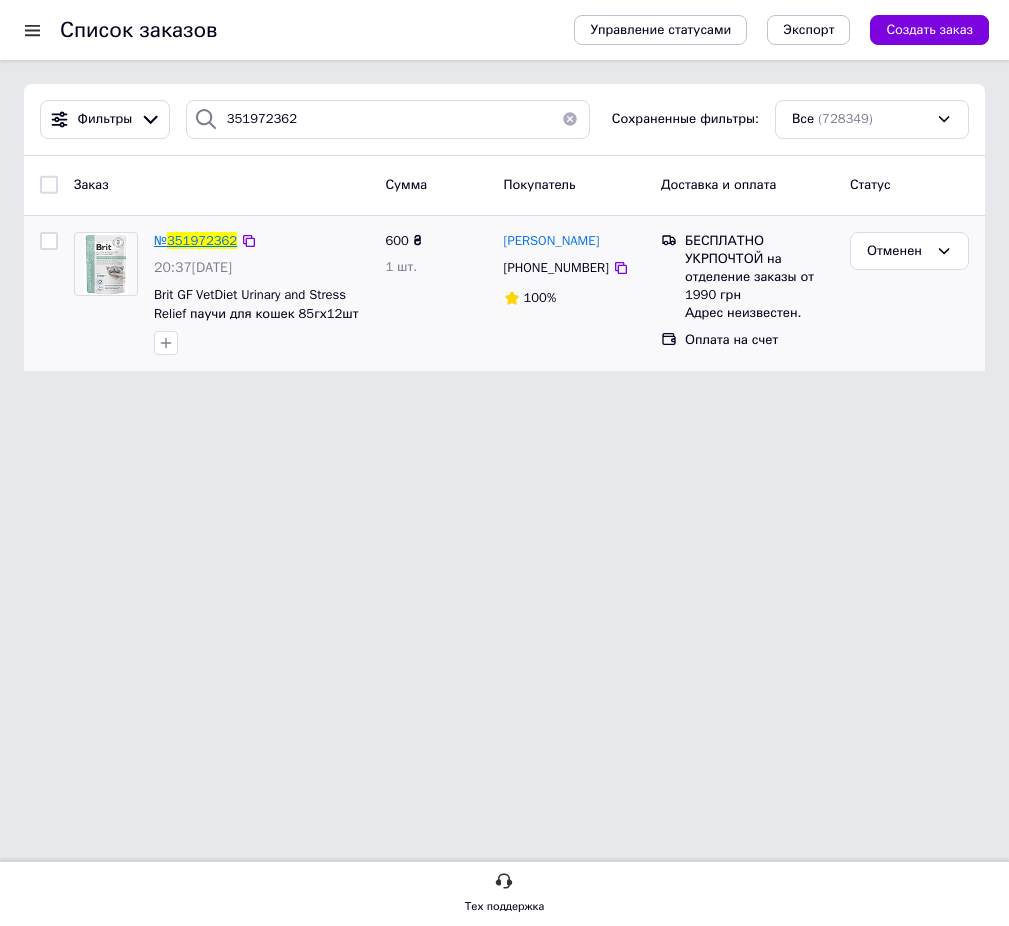 click on "351972362" at bounding box center (202, 240) 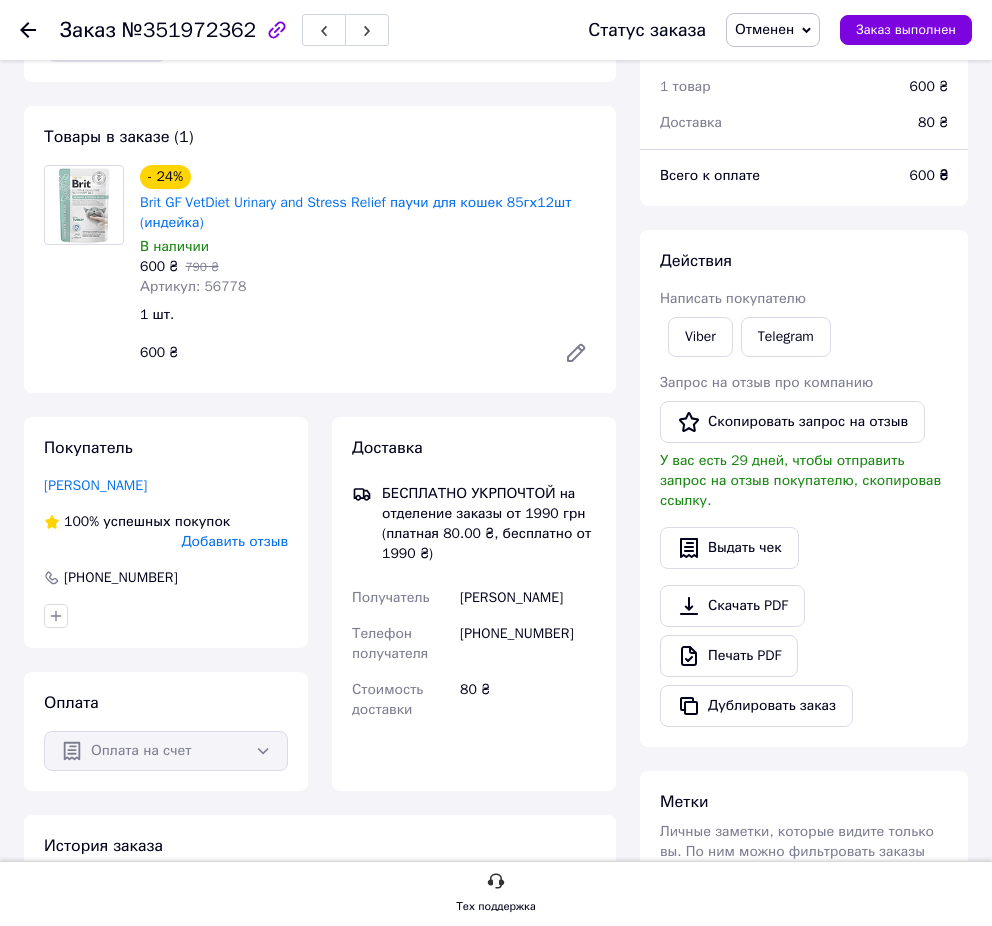 scroll, scrollTop: 421, scrollLeft: 0, axis: vertical 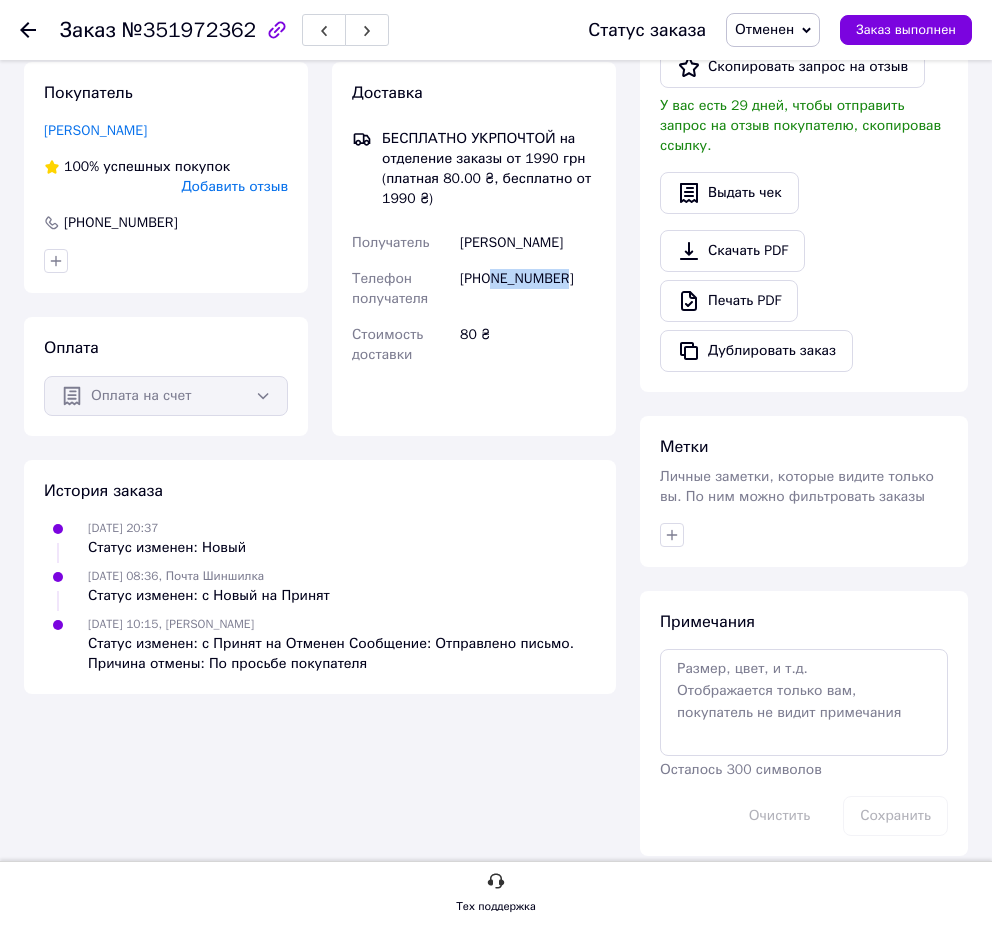 drag, startPoint x: 589, startPoint y: 272, endPoint x: 498, endPoint y: 272, distance: 91 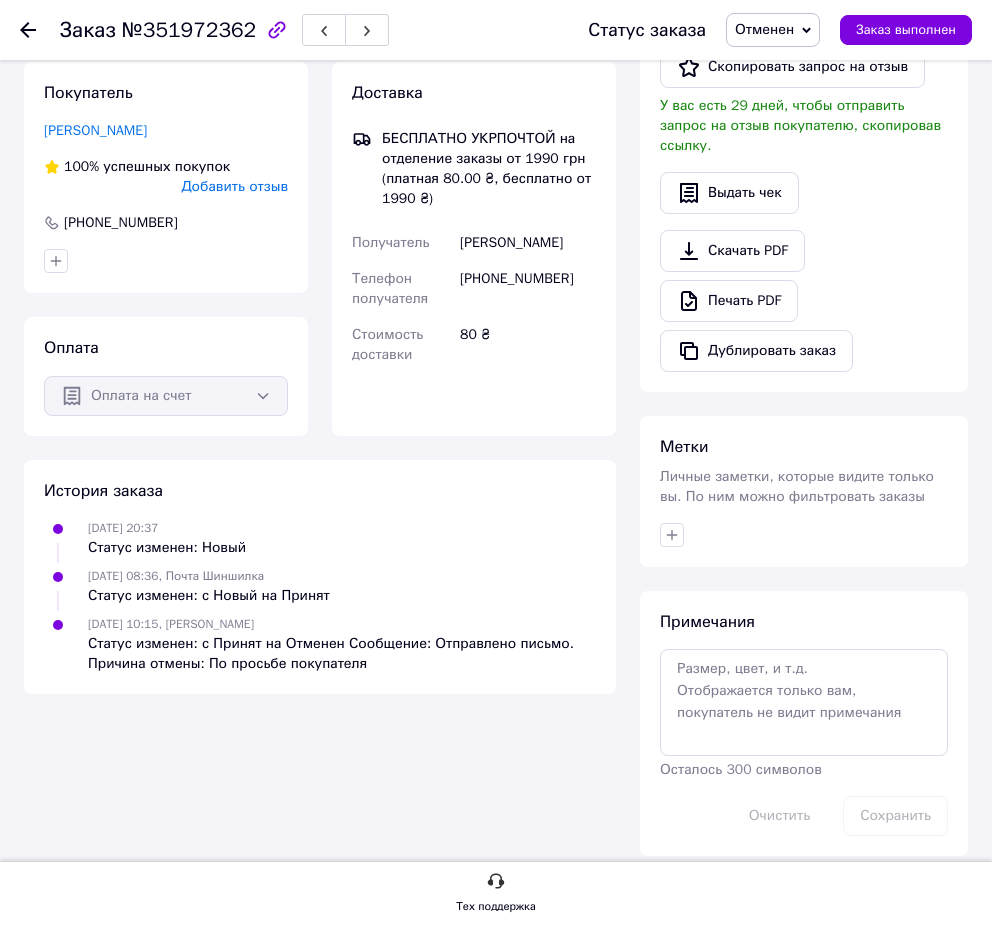 click on "+380636624246" at bounding box center (528, 289) 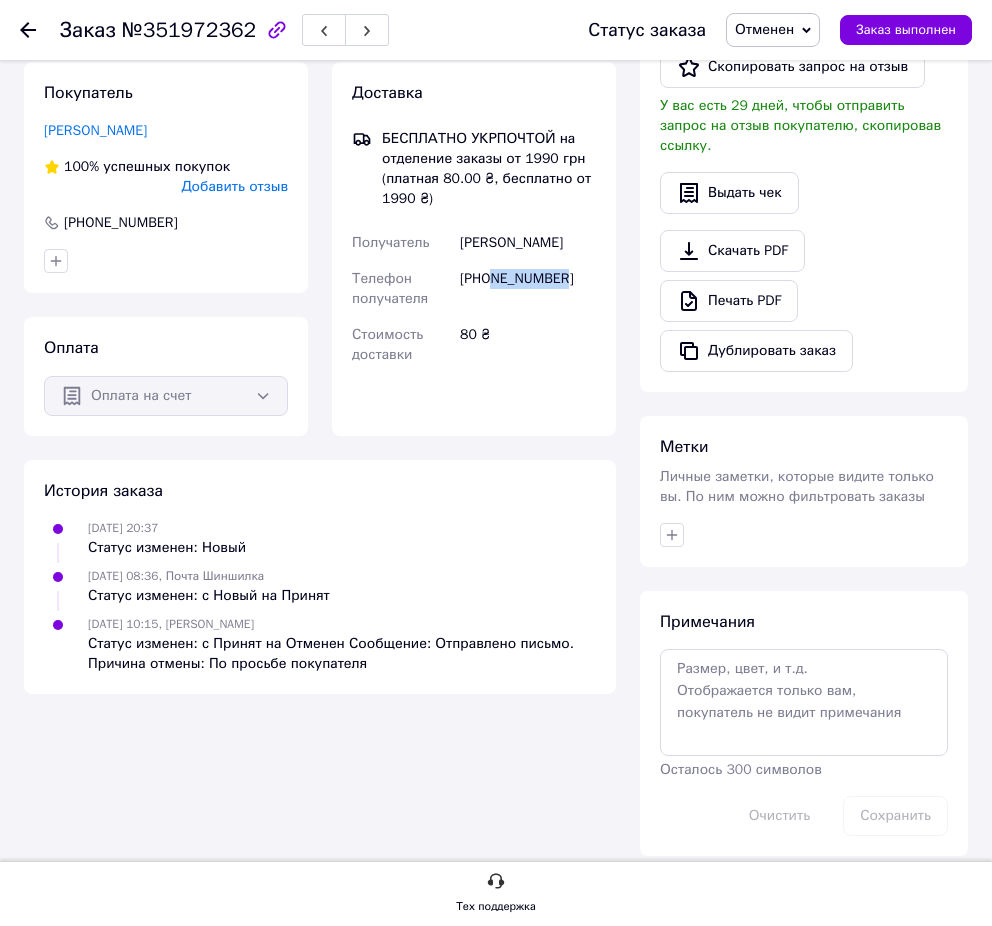 drag, startPoint x: 592, startPoint y: 279, endPoint x: 495, endPoint y: 277, distance: 97.020615 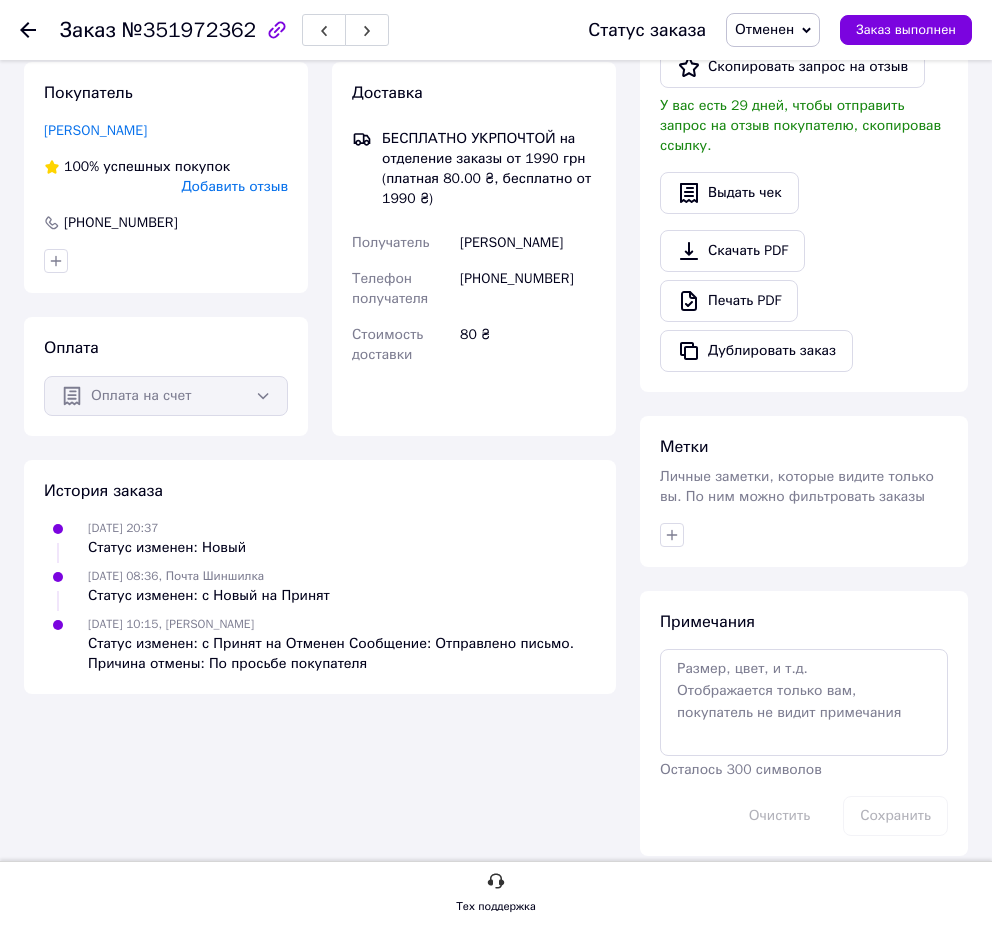 drag, startPoint x: 159, startPoint y: 132, endPoint x: 19, endPoint y: 142, distance: 140.35669 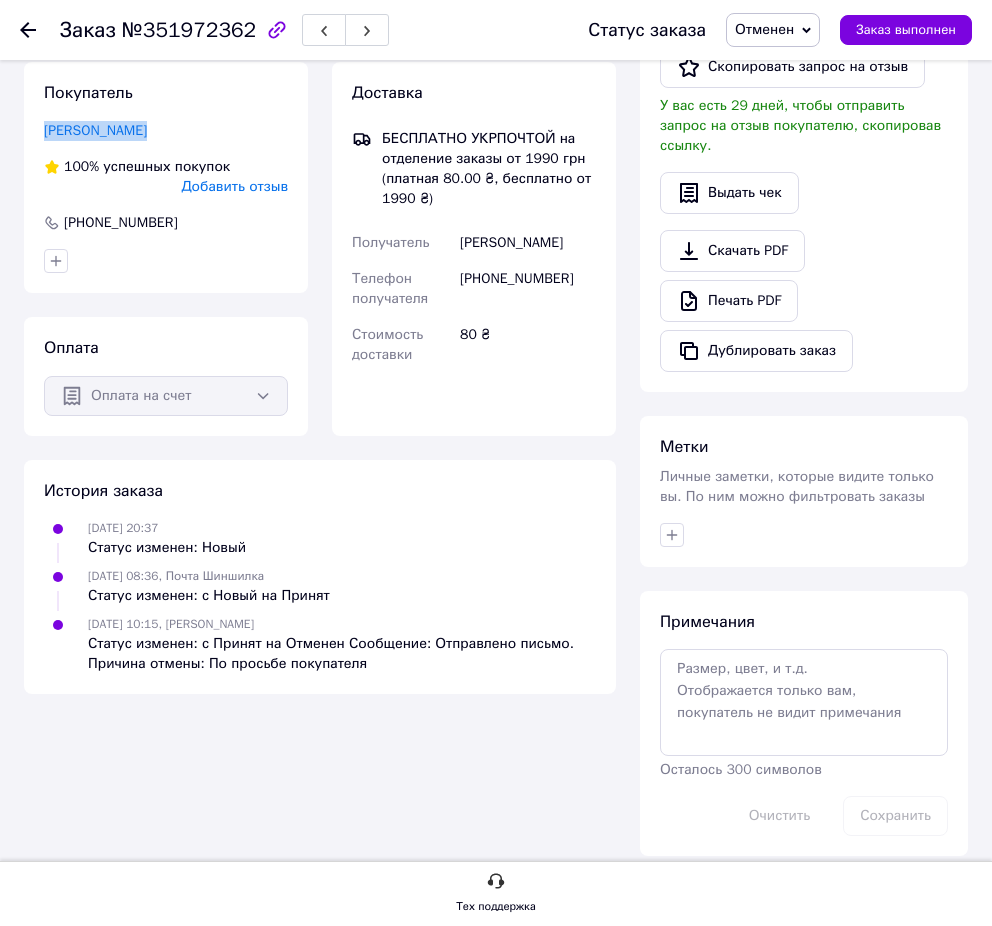 drag, startPoint x: 180, startPoint y: 135, endPoint x: 35, endPoint y: 131, distance: 145.05516 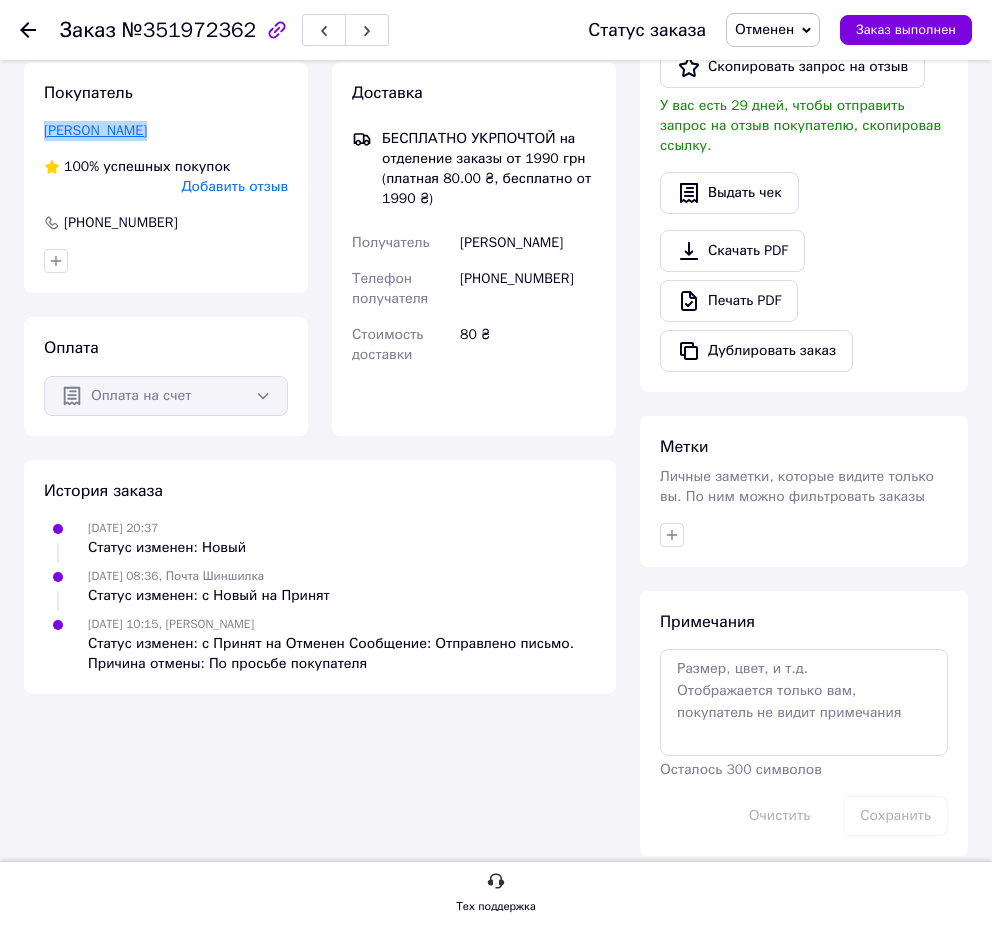 copy on "Бевз Виктория" 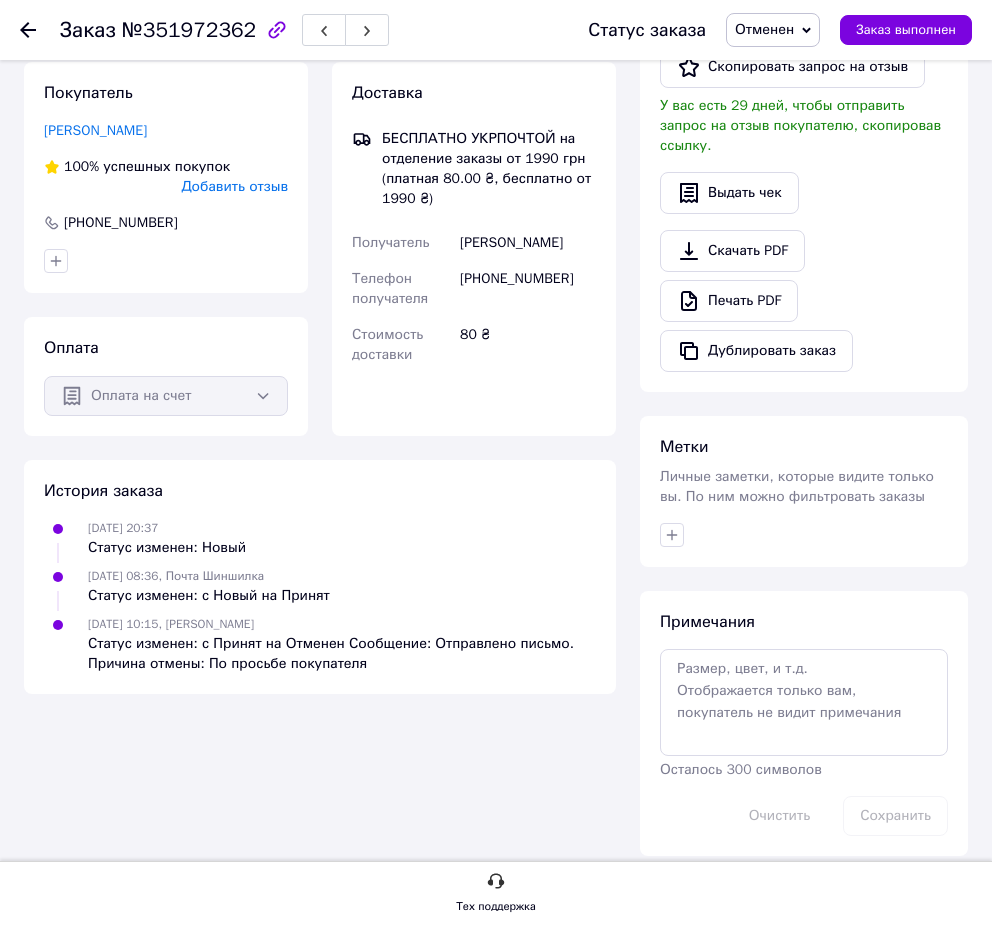 click 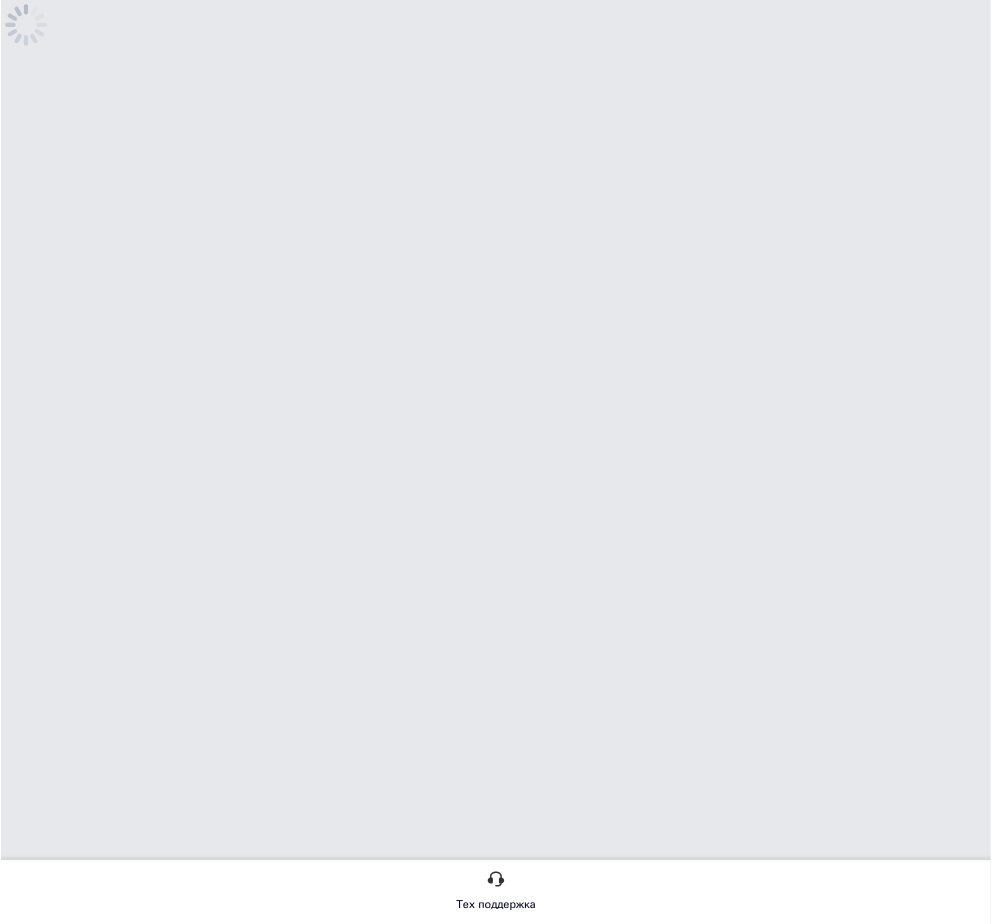 scroll, scrollTop: 0, scrollLeft: 0, axis: both 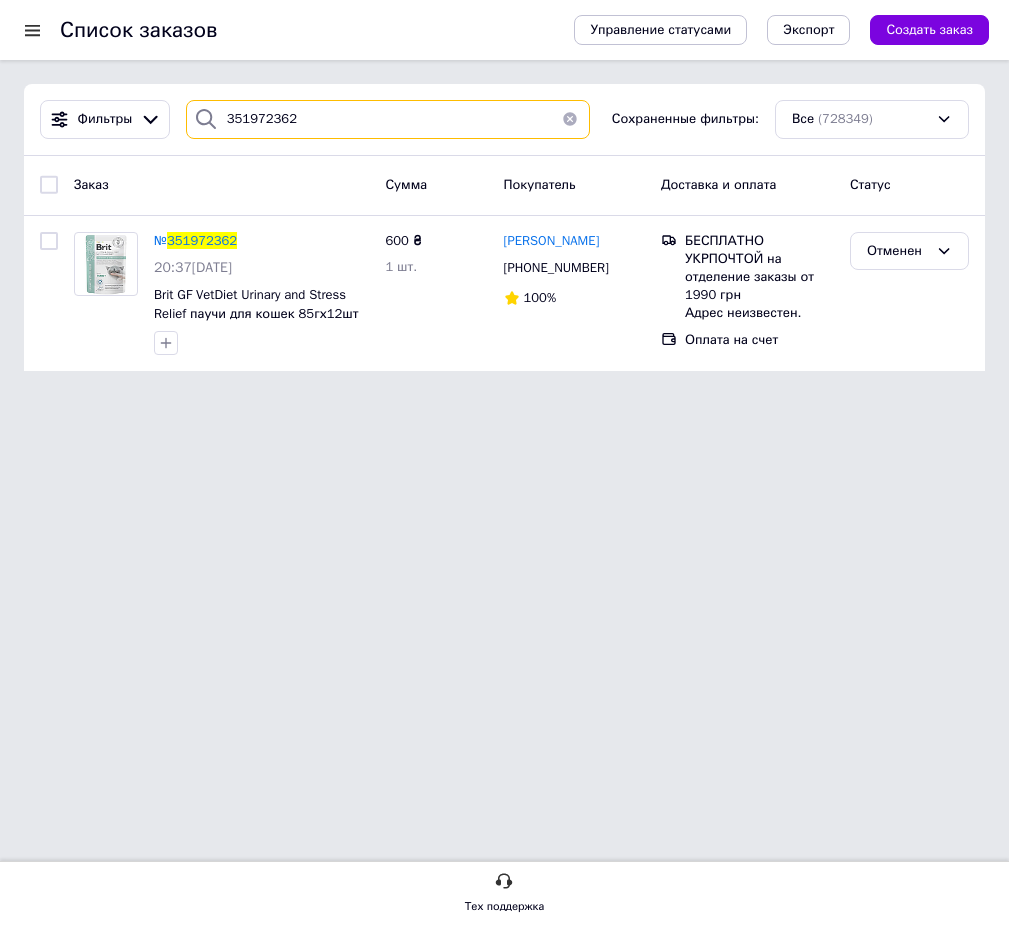 click on "351972362" at bounding box center [388, 119] 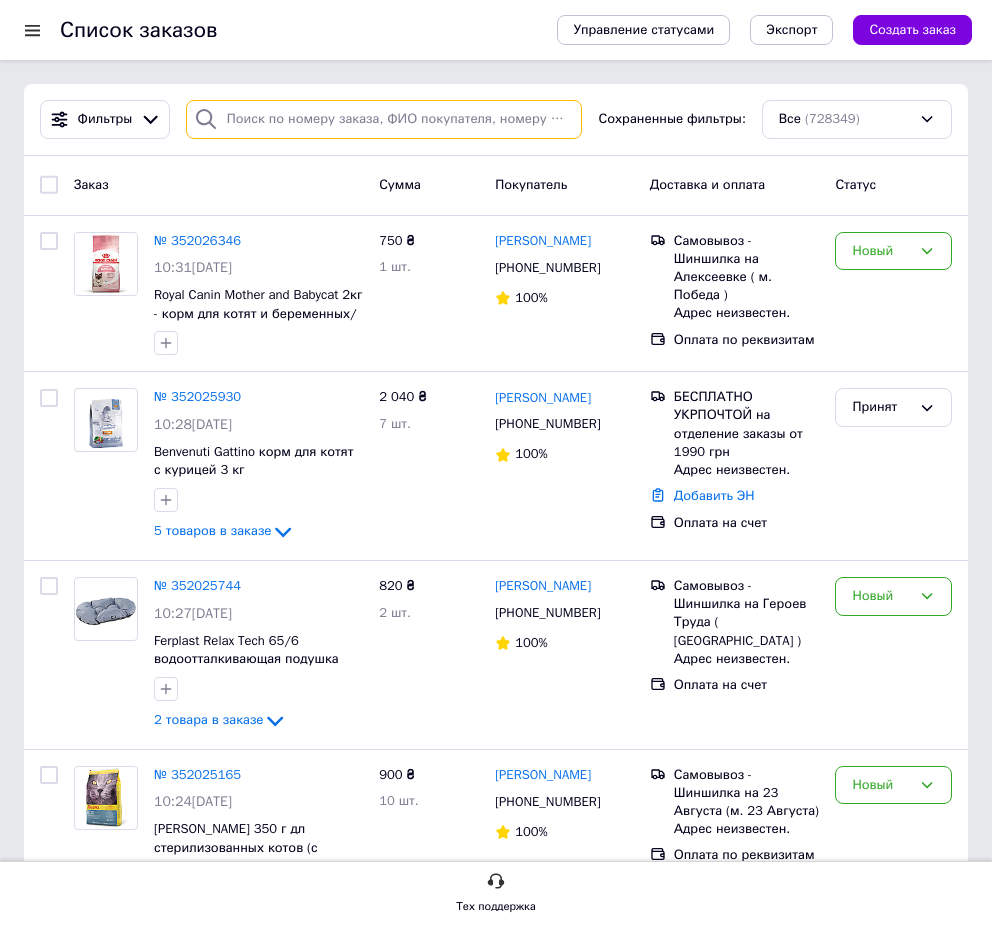 click at bounding box center (384, 119) 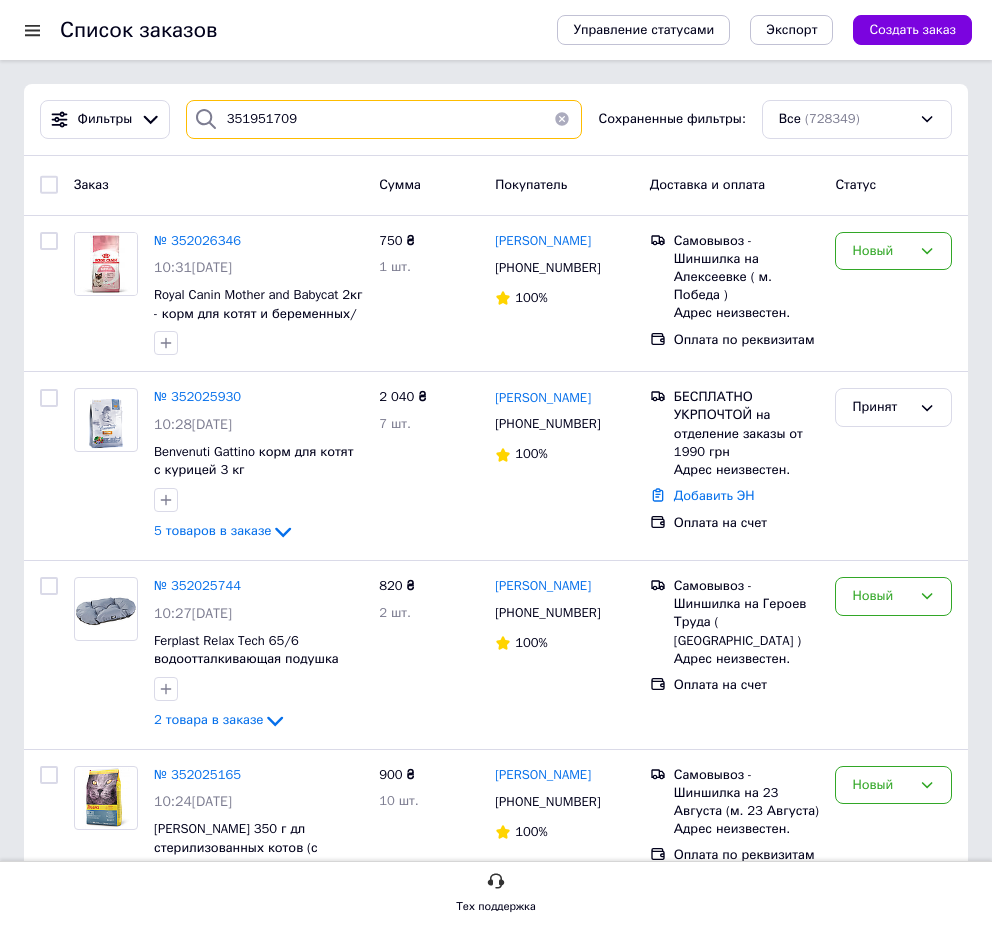 type on "351951709" 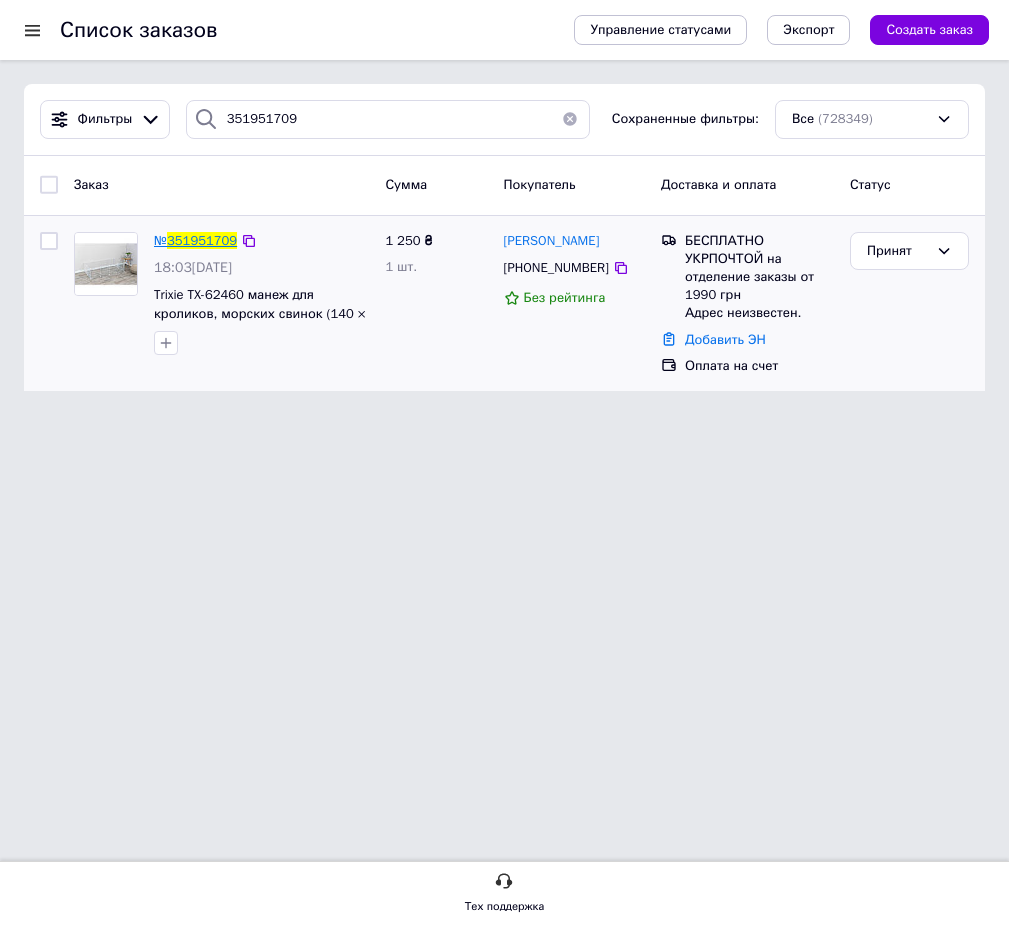 click on "351951709" at bounding box center [202, 240] 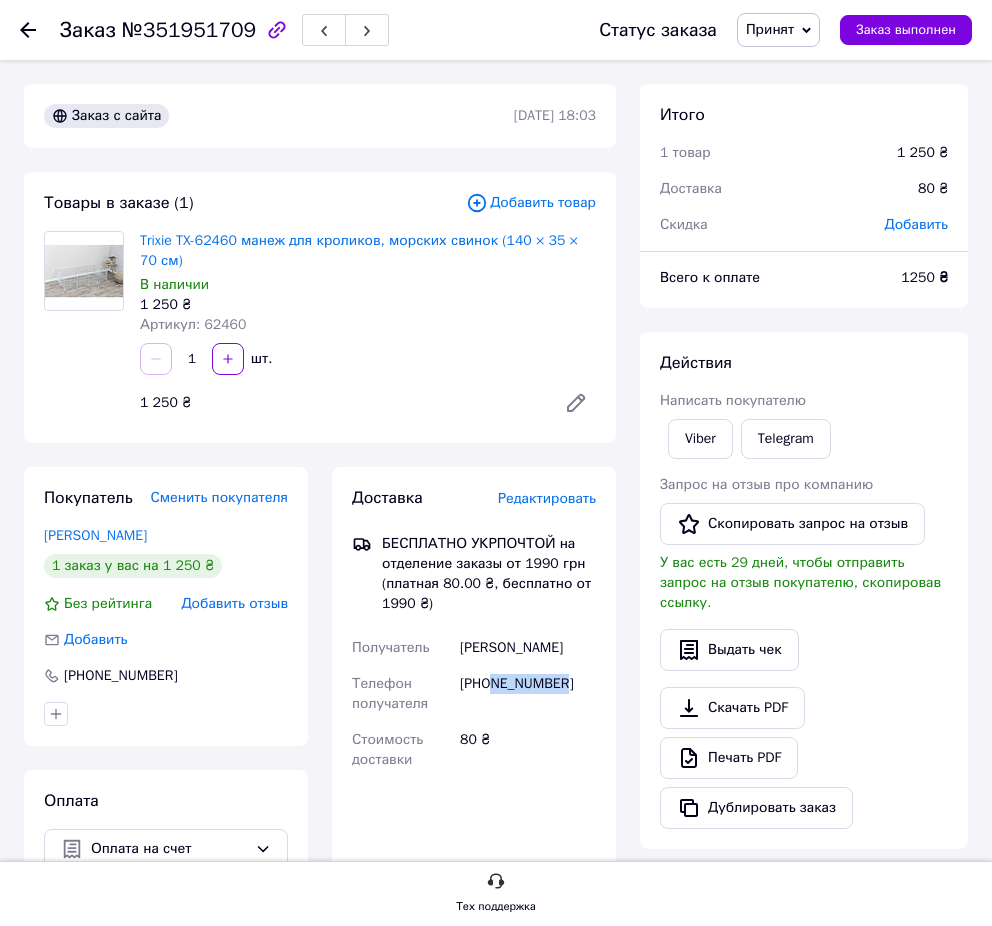 drag, startPoint x: 563, startPoint y: 684, endPoint x: 494, endPoint y: 684, distance: 69 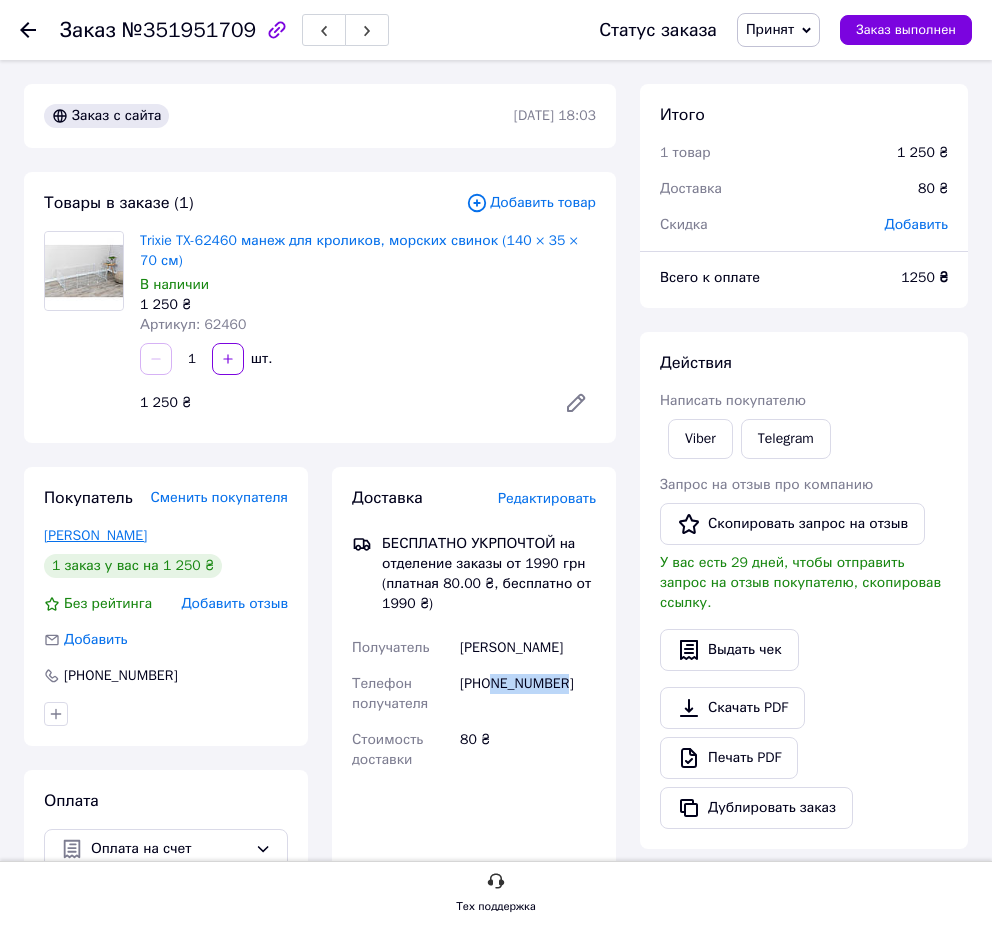 copy on "Чоботарська Анна" 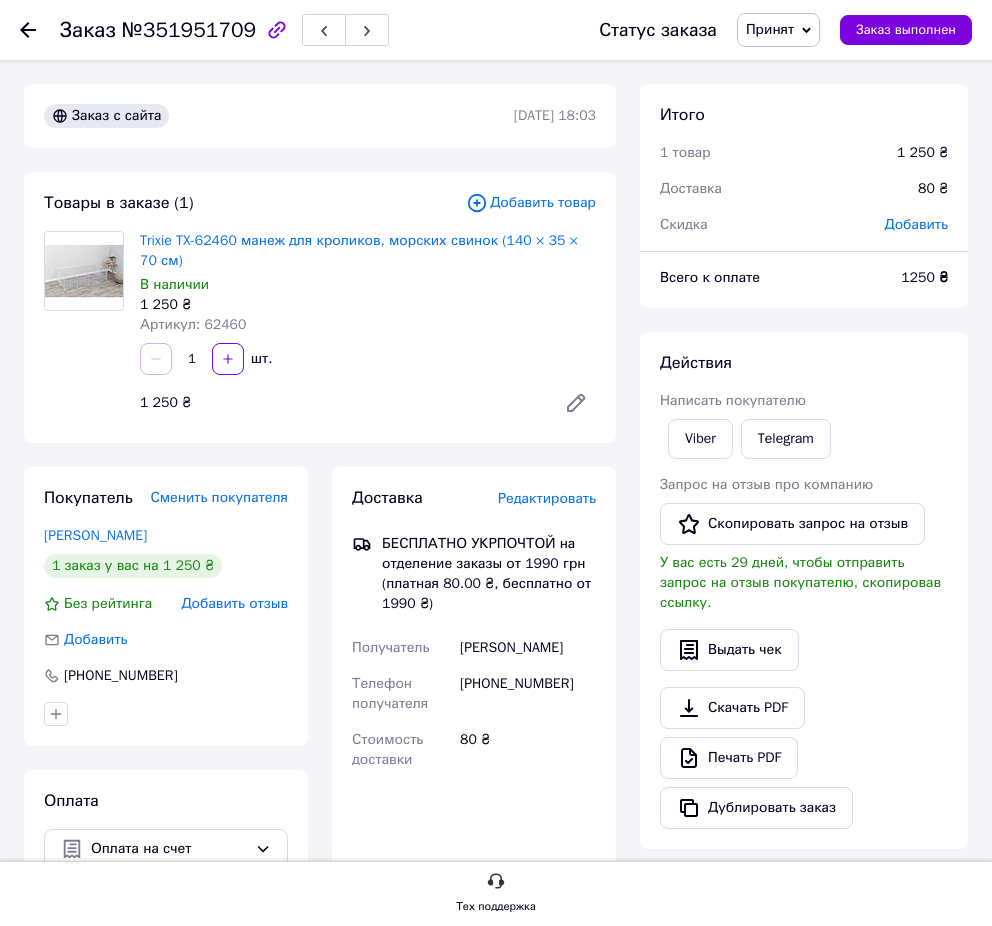 drag, startPoint x: 317, startPoint y: 130, endPoint x: 39, endPoint y: 39, distance: 292.51495 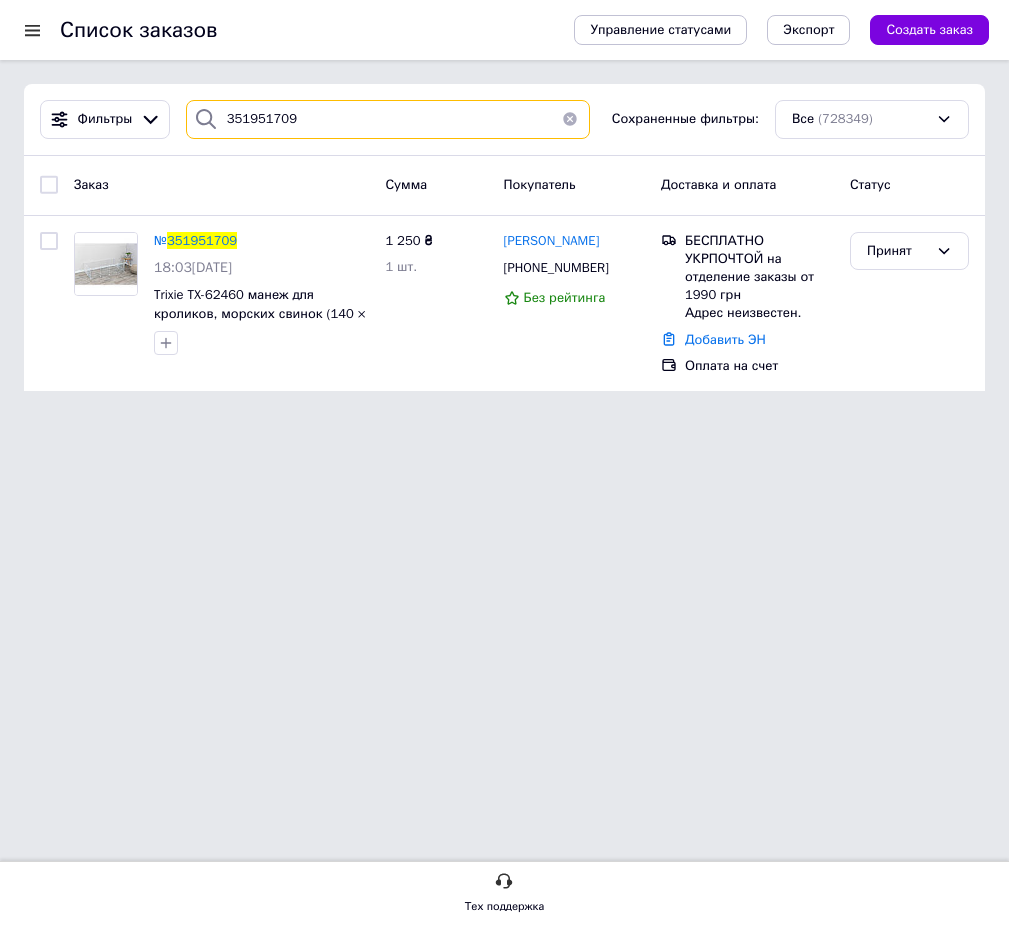 click on "351951709" at bounding box center (388, 119) 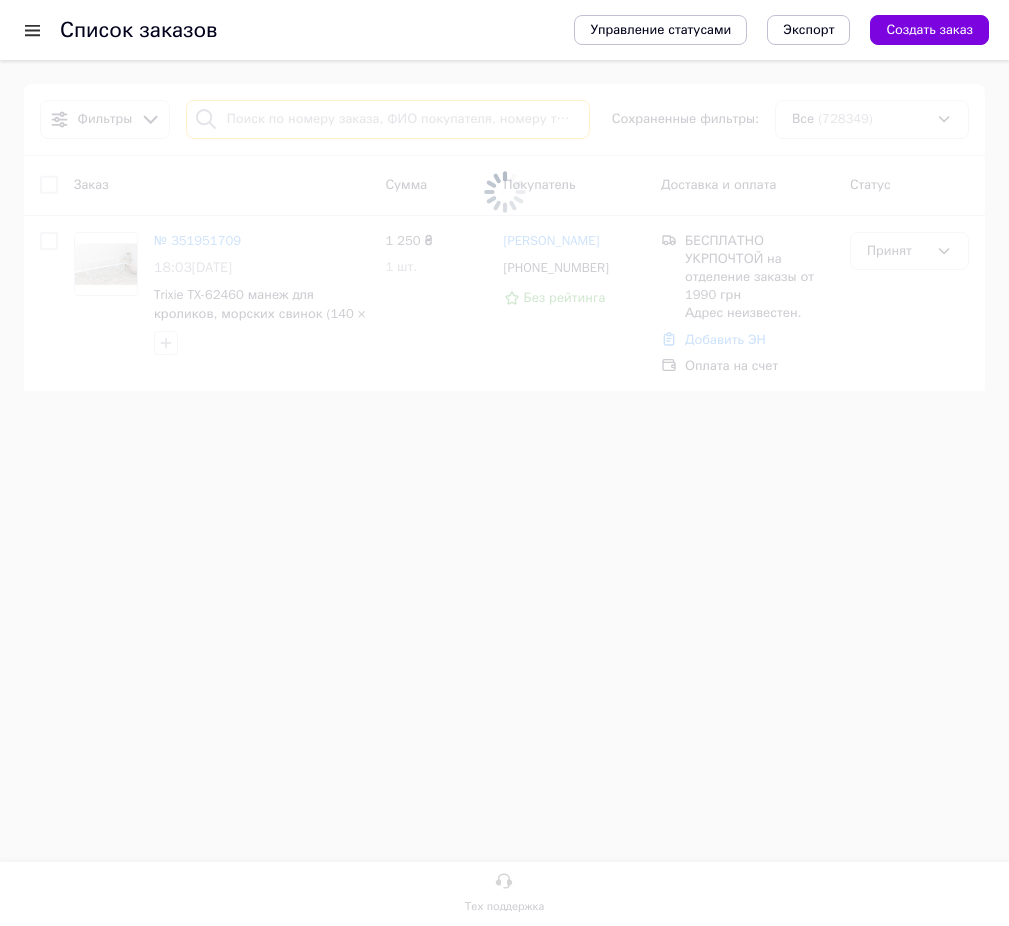 type 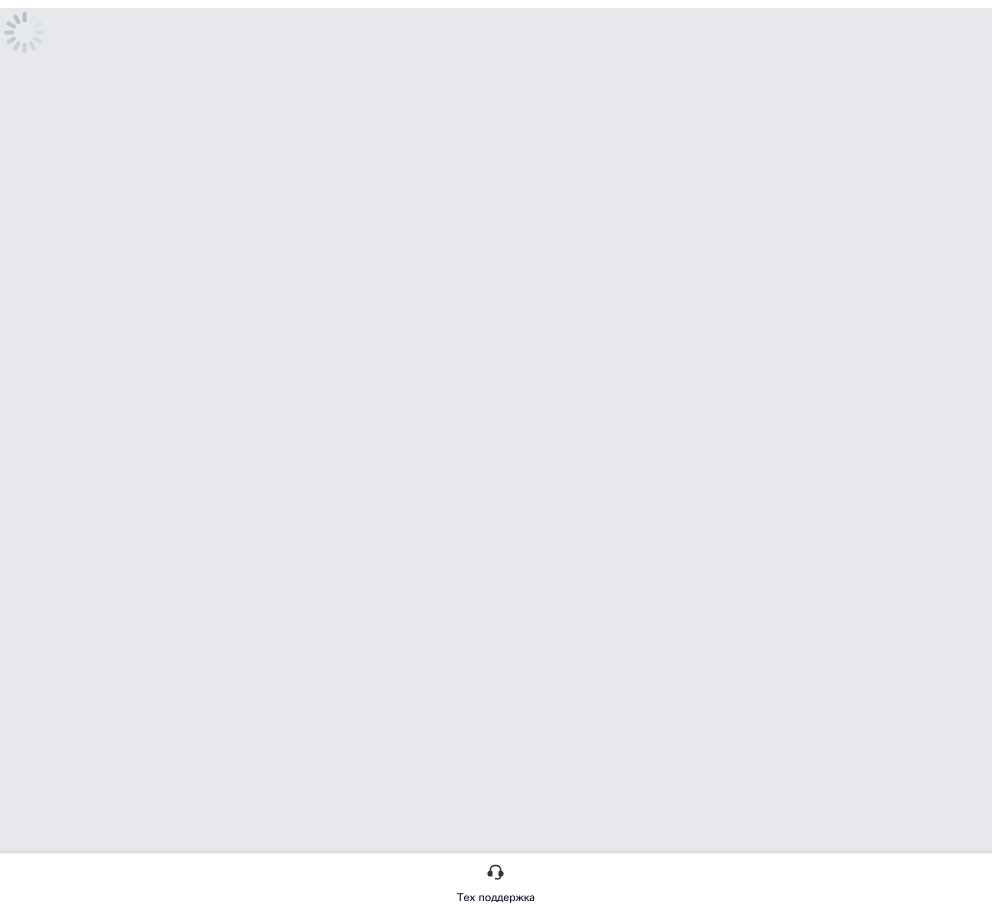 scroll, scrollTop: 0, scrollLeft: 0, axis: both 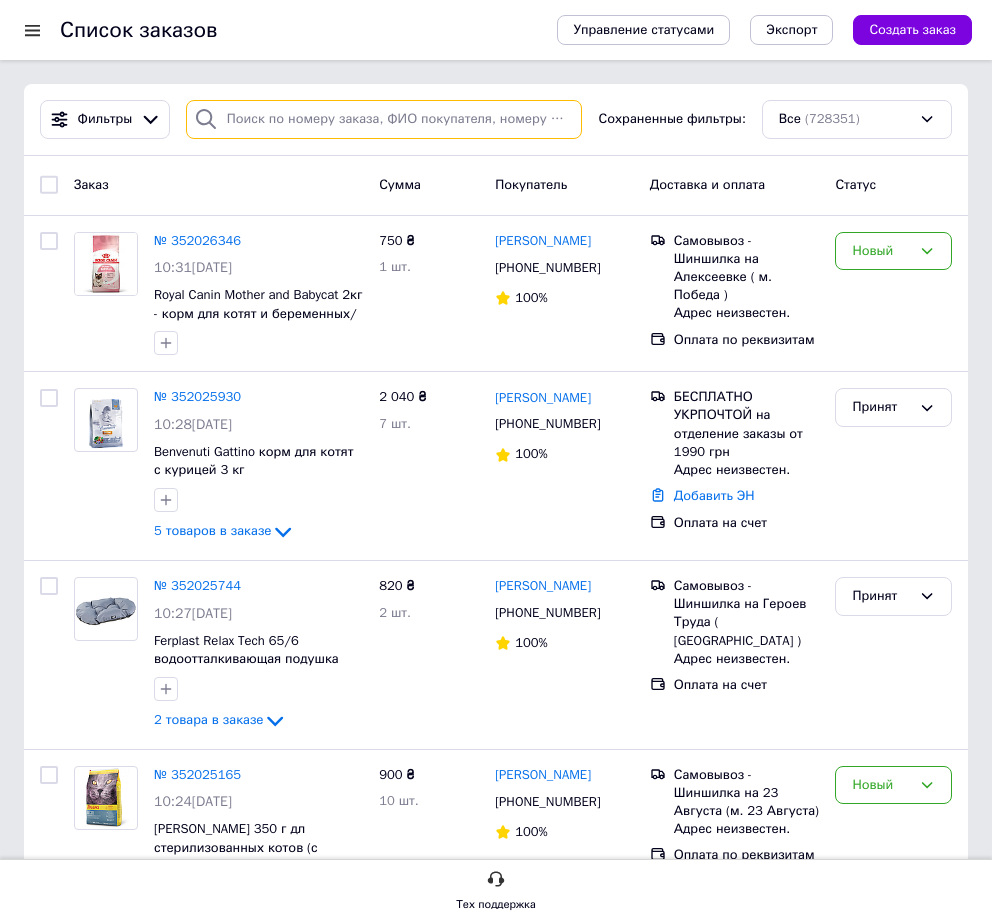 click at bounding box center [384, 119] 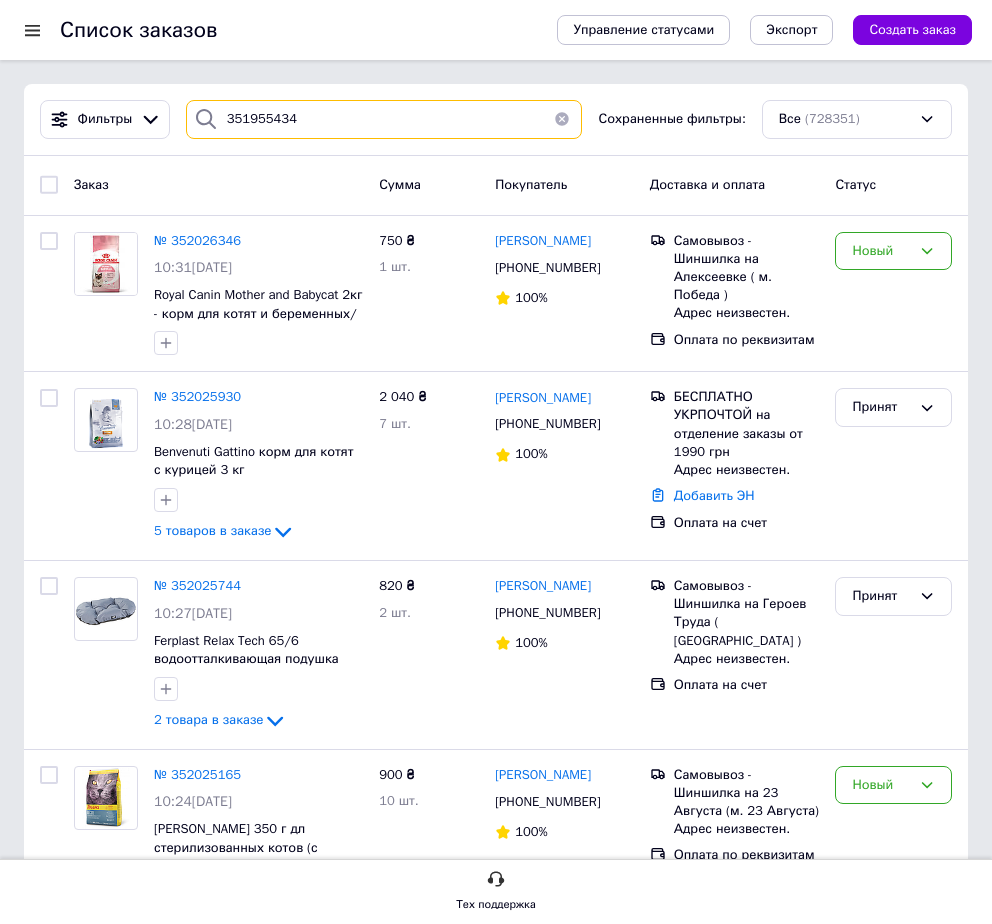 type on "351955434" 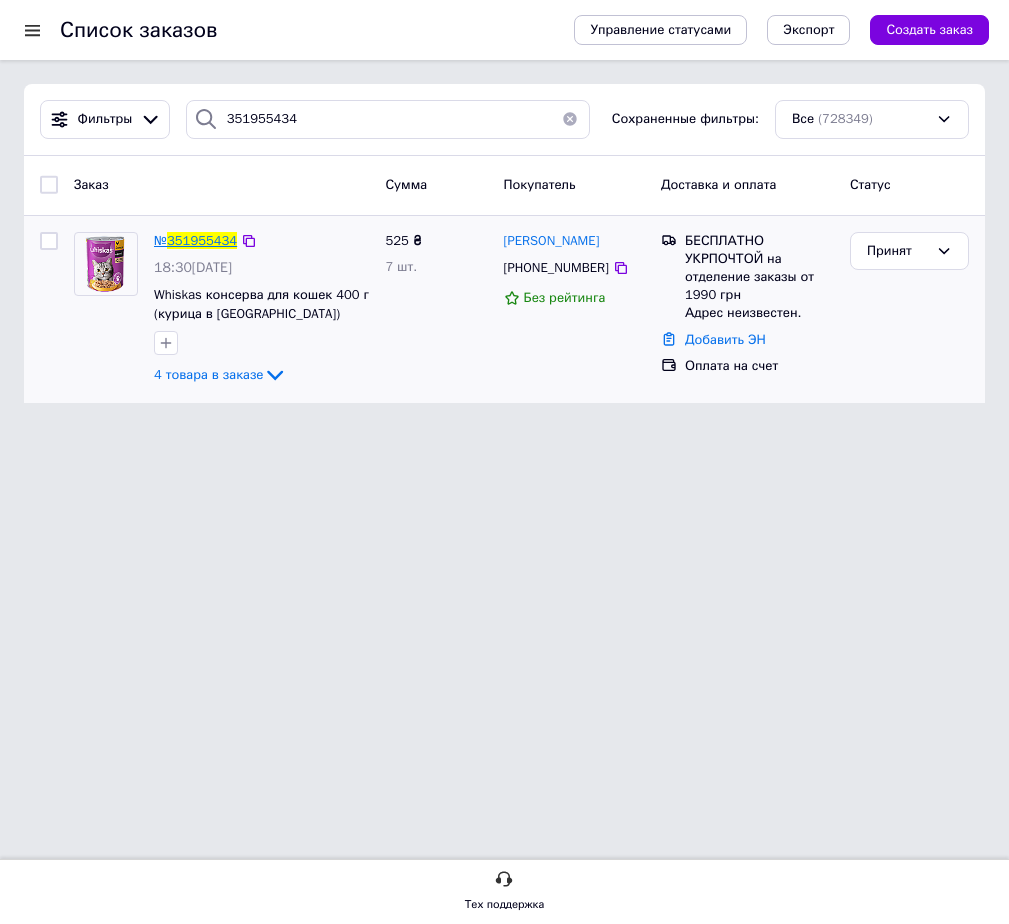 click on "351955434" at bounding box center (202, 240) 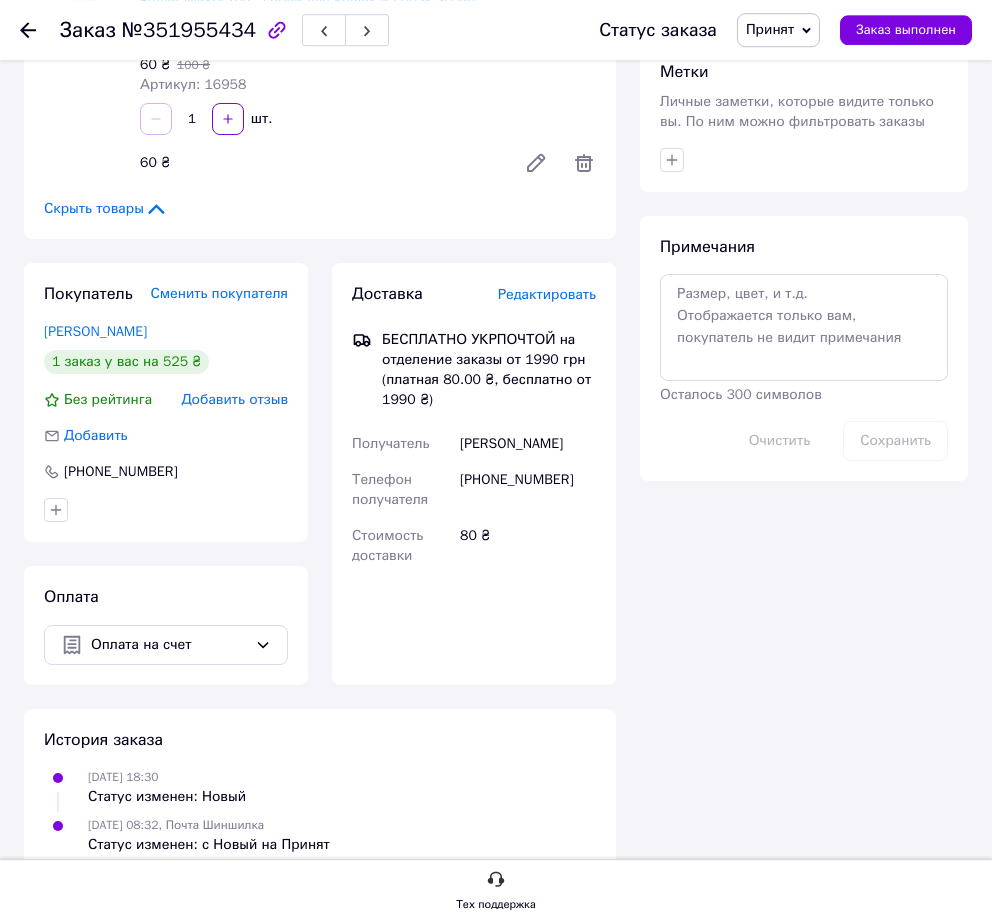 scroll, scrollTop: 873, scrollLeft: 0, axis: vertical 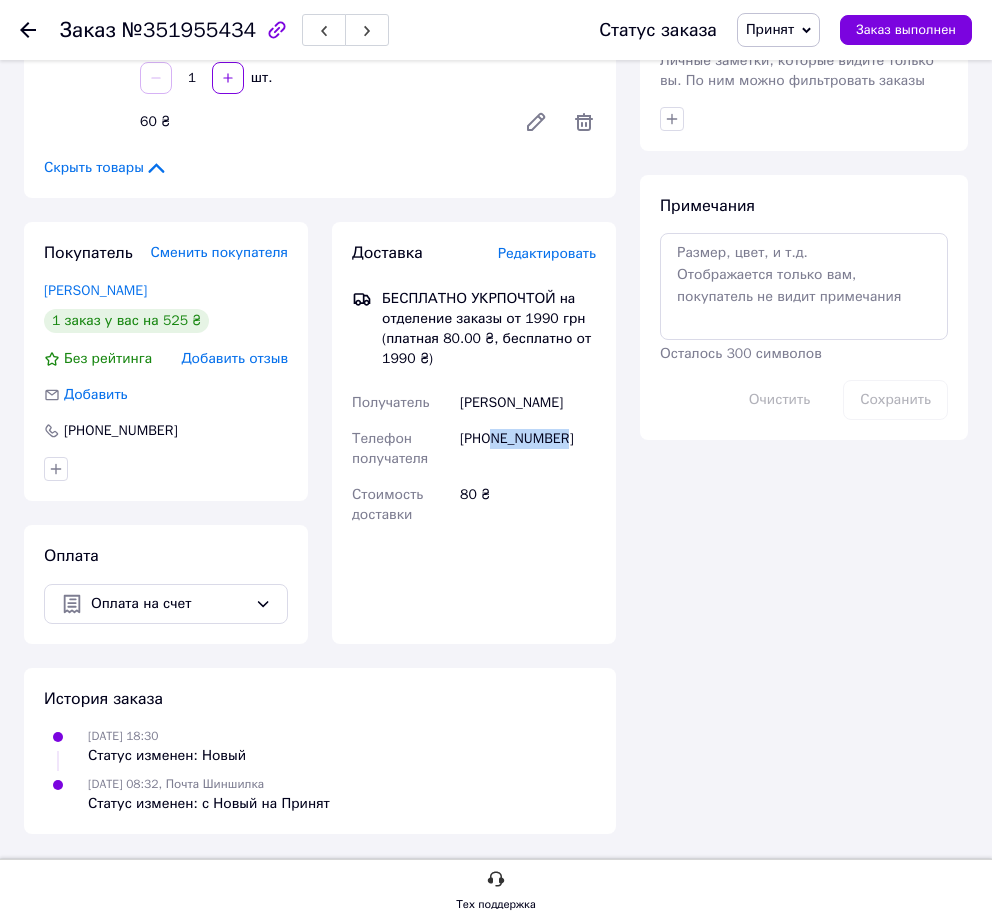 drag, startPoint x: 576, startPoint y: 437, endPoint x: 493, endPoint y: 440, distance: 83.0542 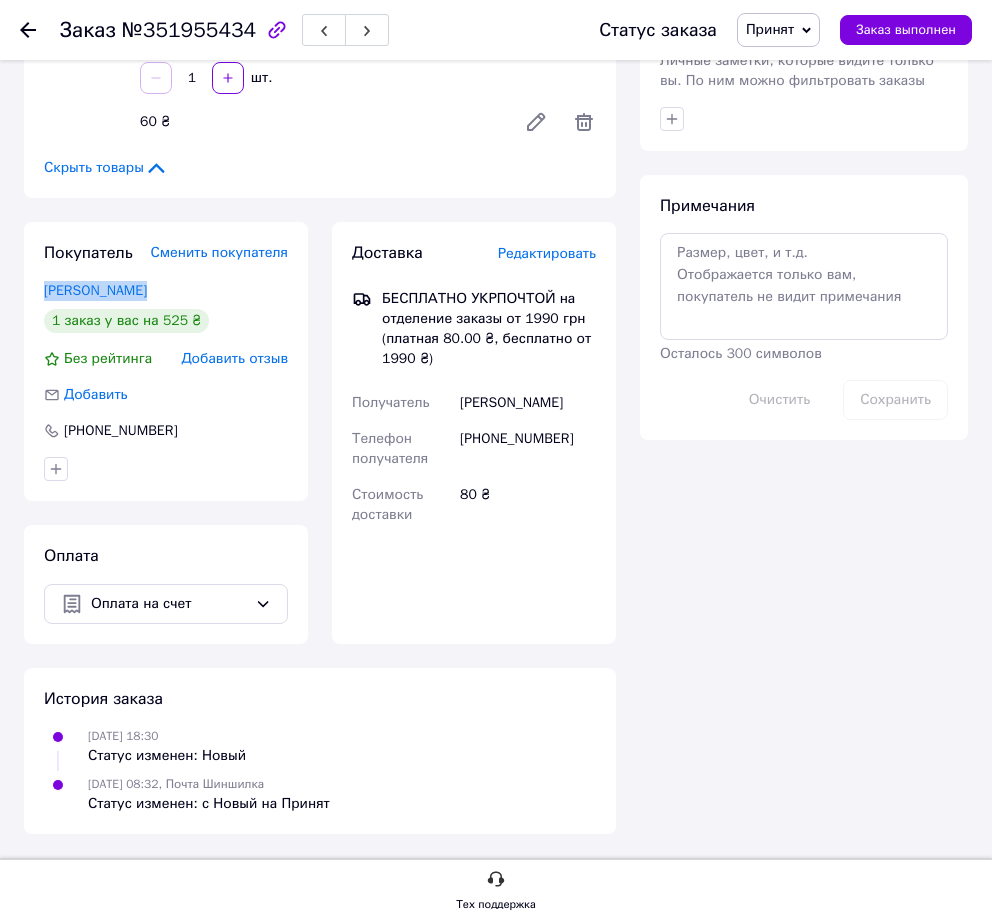 drag, startPoint x: 129, startPoint y: 293, endPoint x: 28, endPoint y: 290, distance: 101.04455 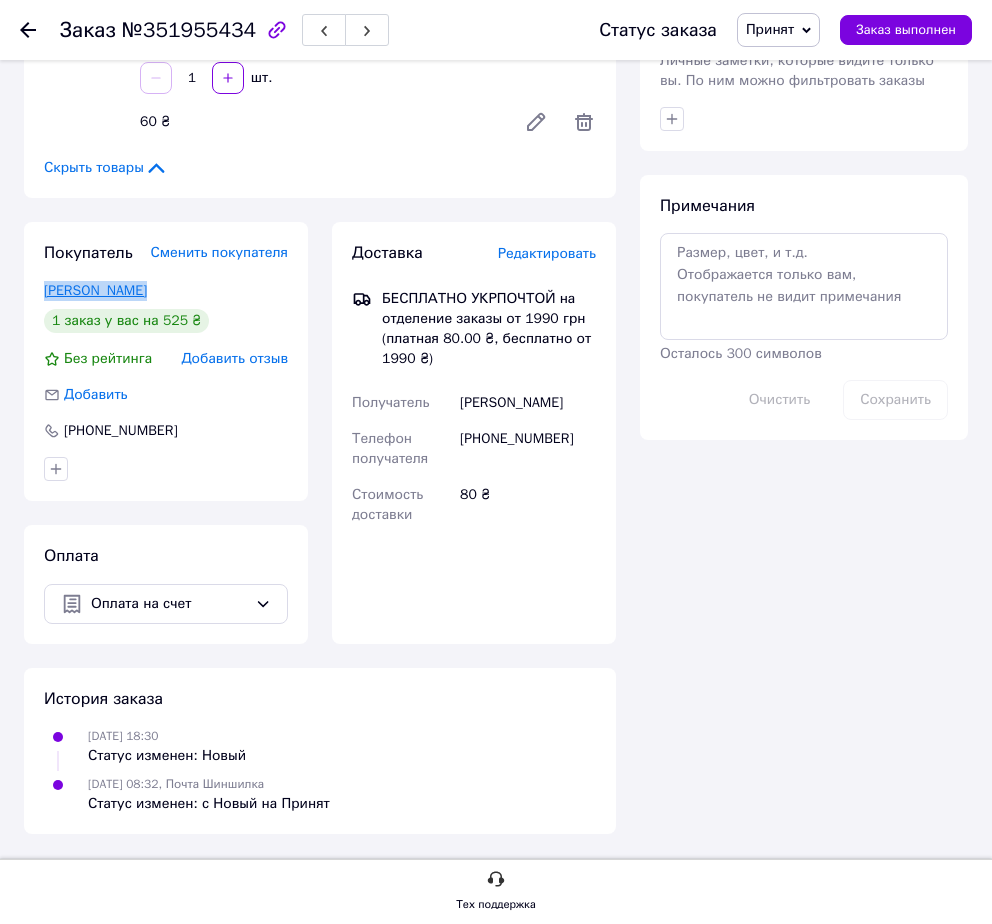copy on "[PERSON_NAME]" 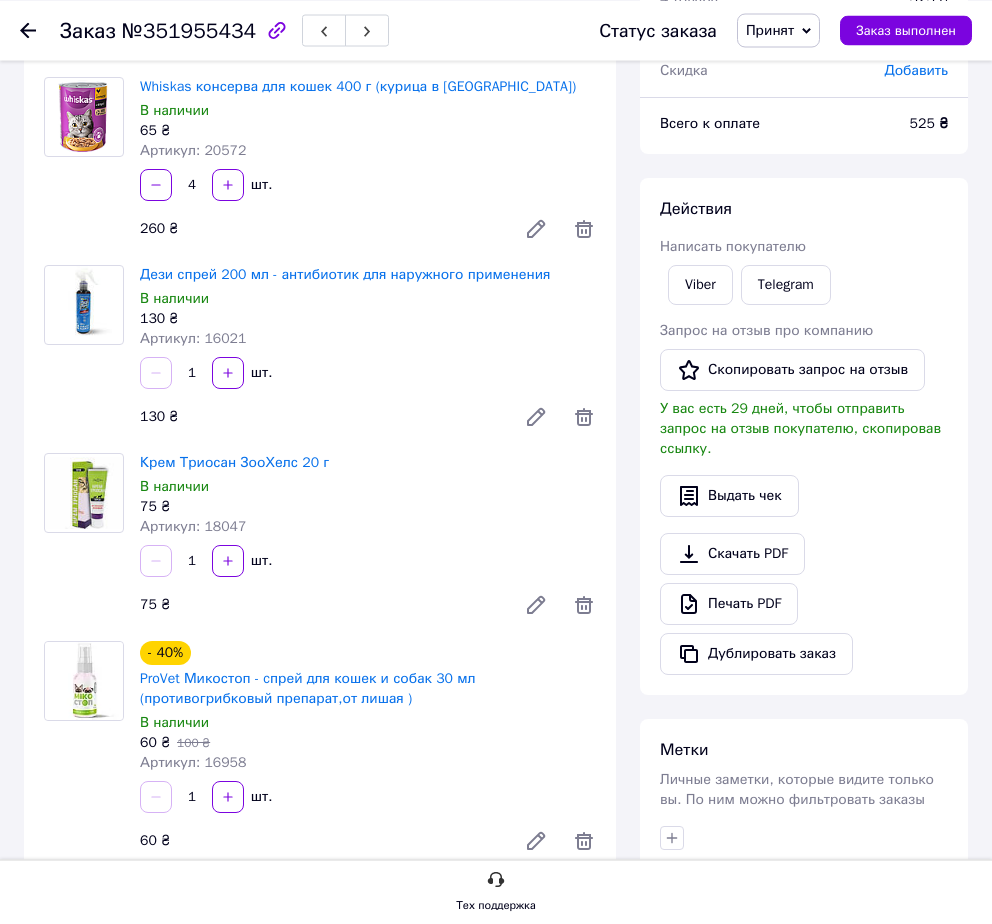 scroll, scrollTop: 306, scrollLeft: 0, axis: vertical 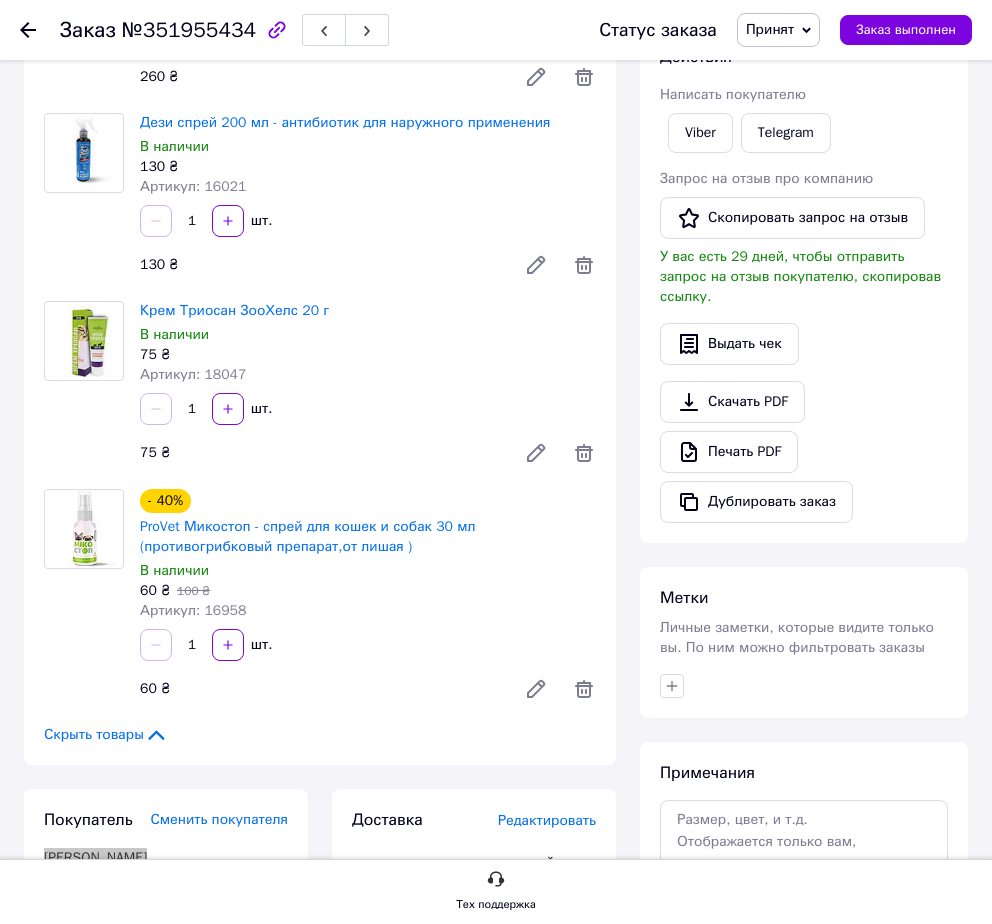 click 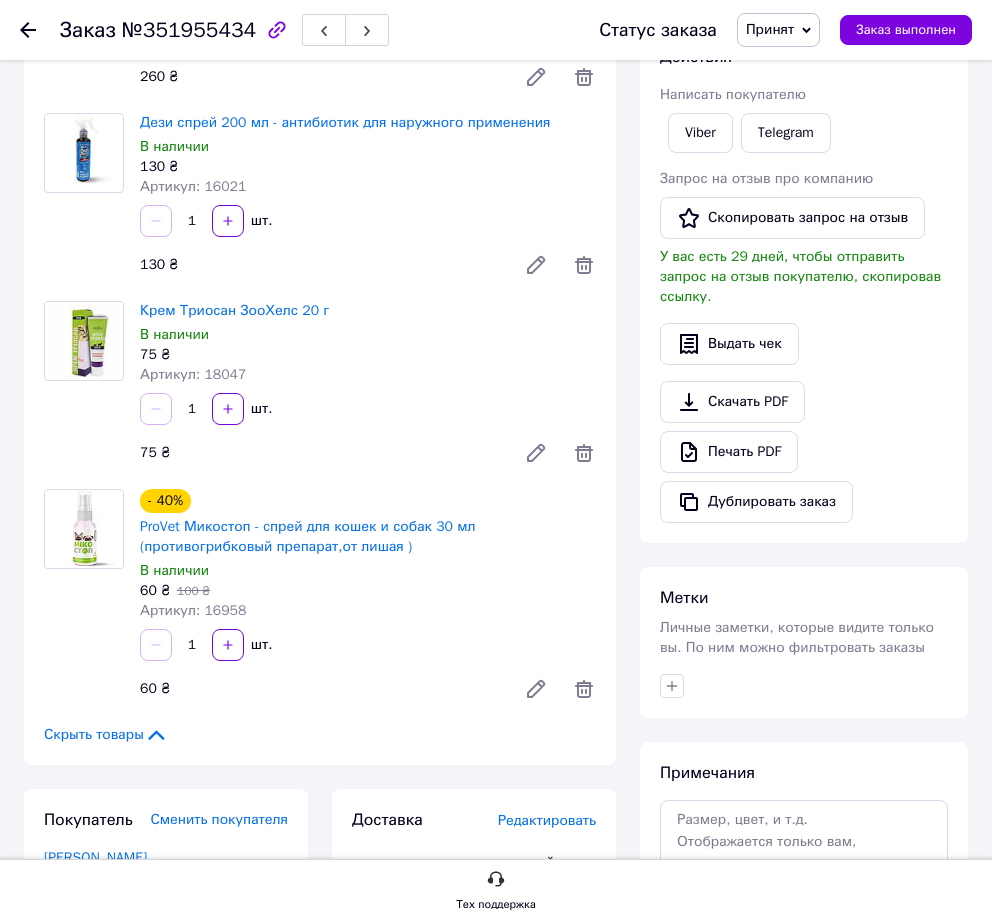 scroll, scrollTop: 0, scrollLeft: 0, axis: both 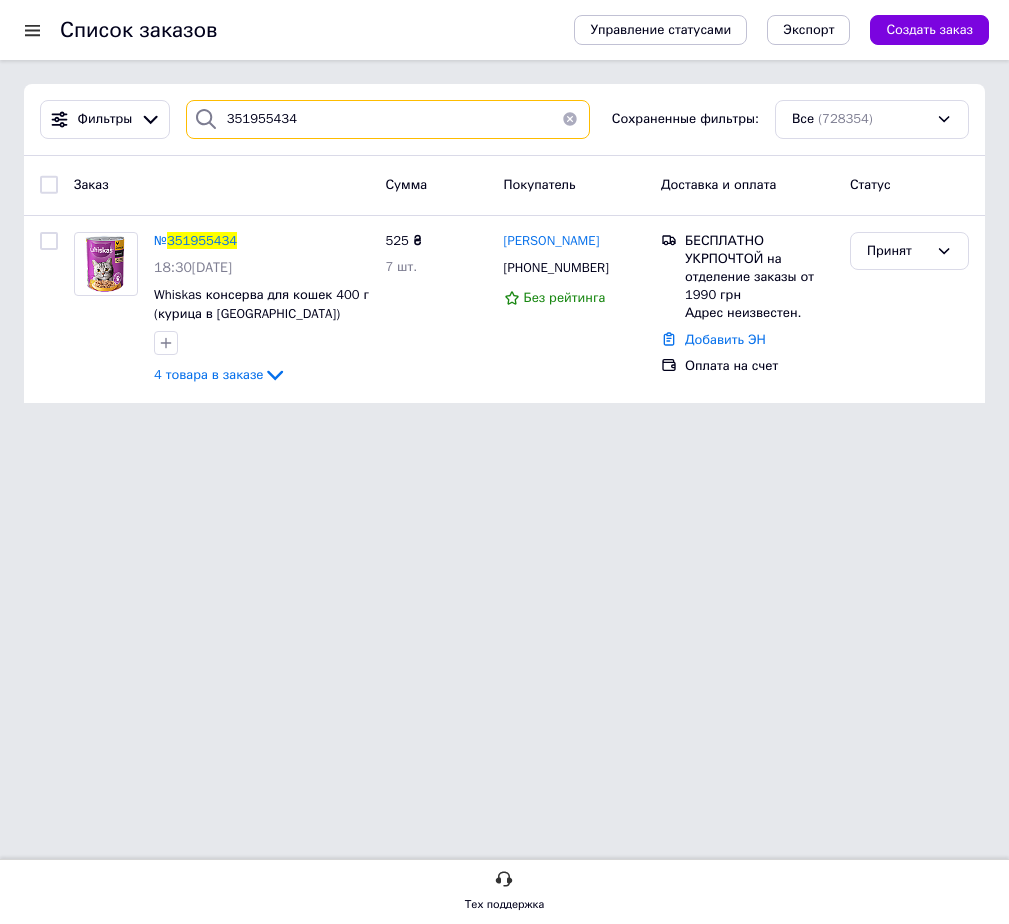 click on "351955434" at bounding box center [388, 119] 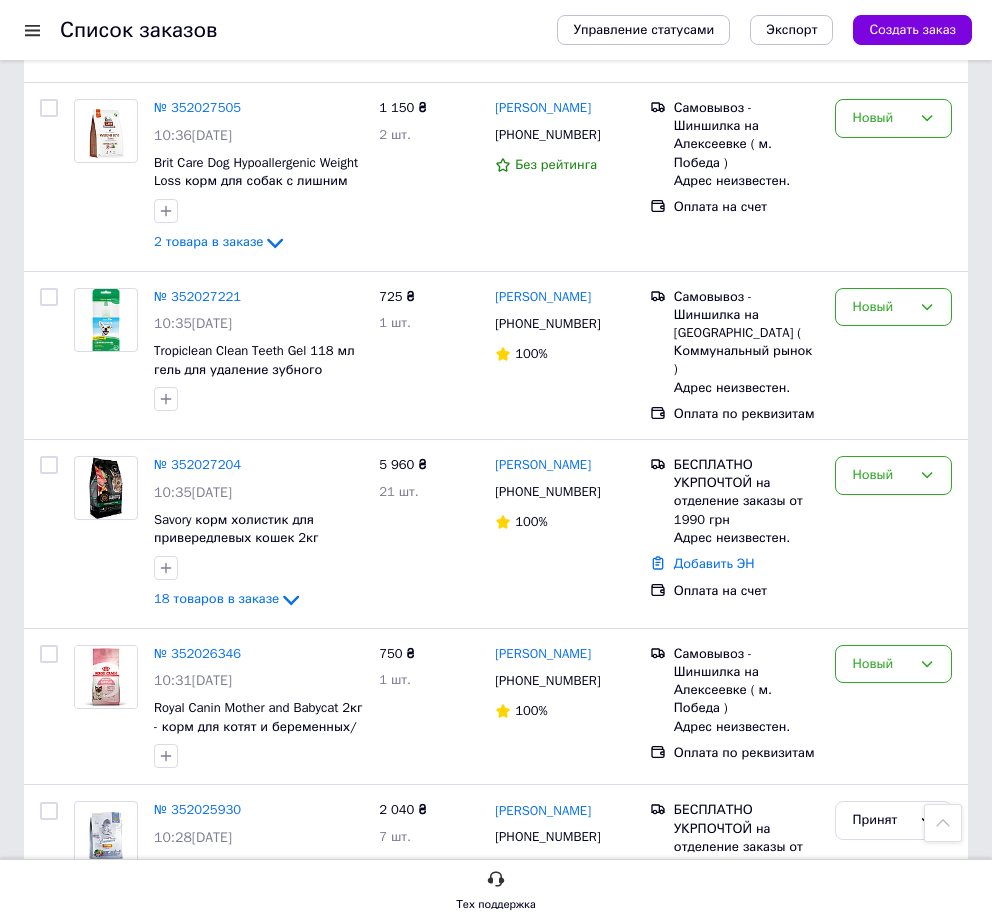 scroll, scrollTop: 714, scrollLeft: 0, axis: vertical 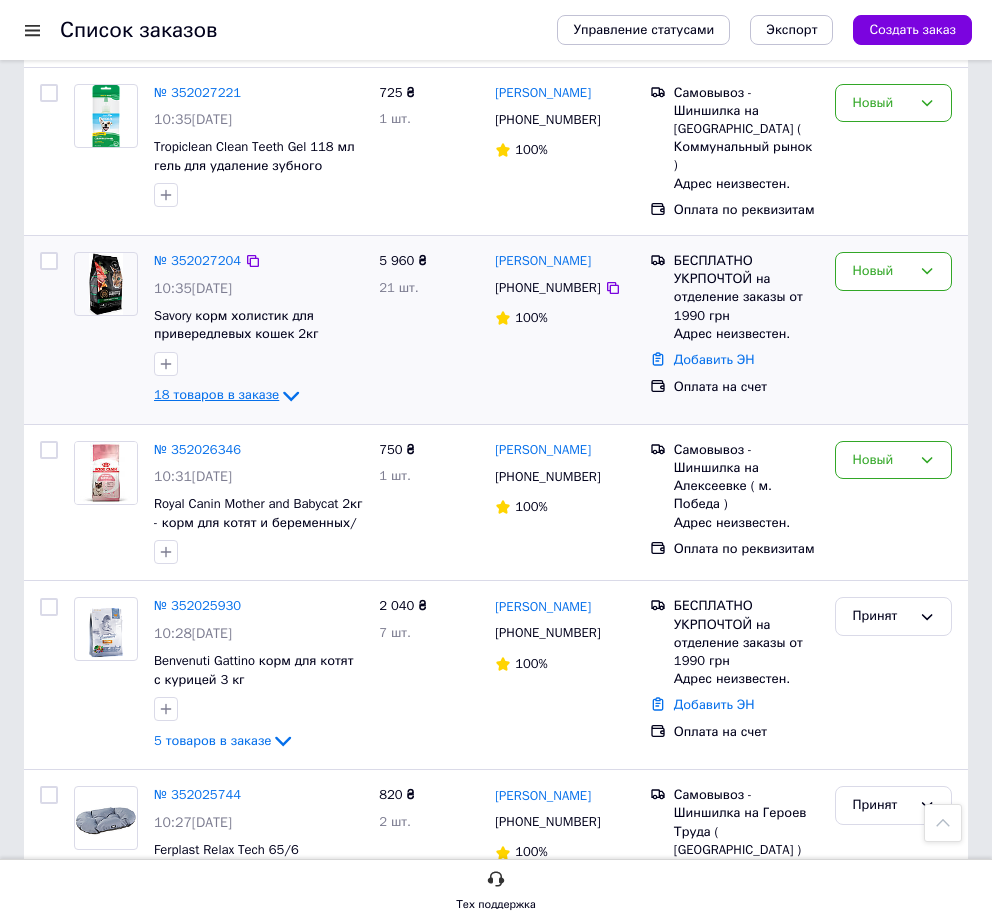 click on "18 товаров в заказе" at bounding box center (216, 394) 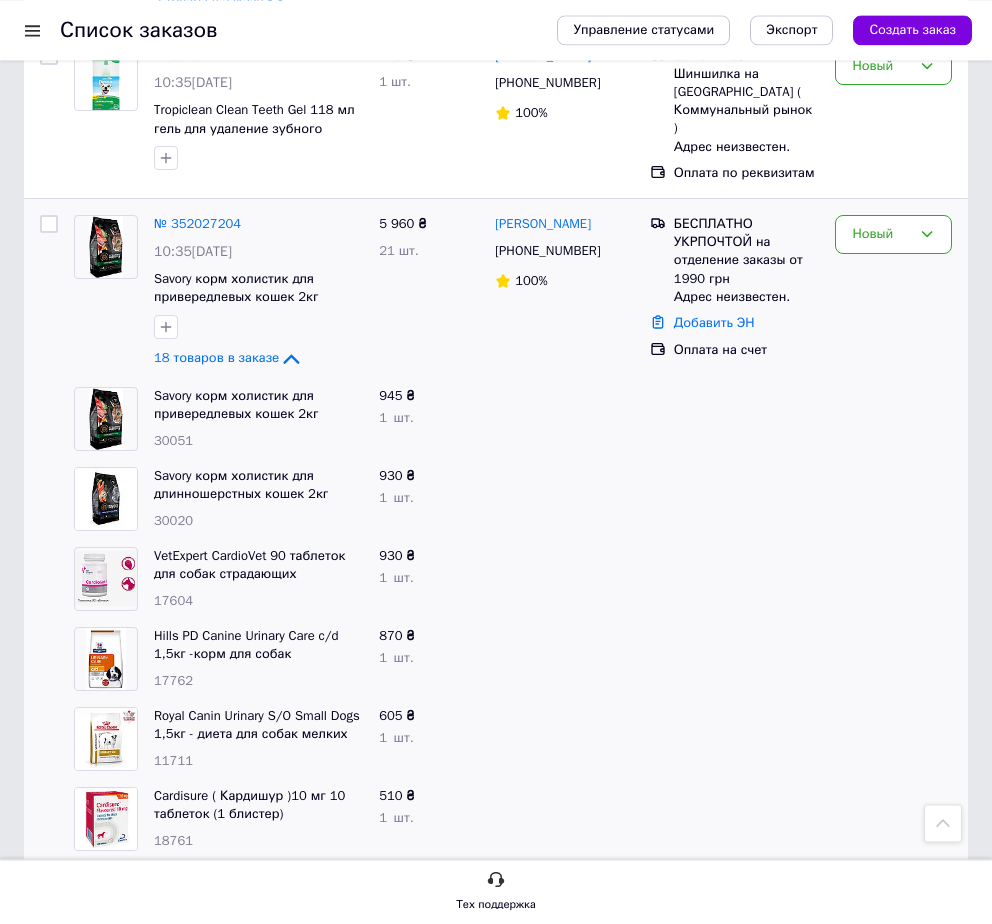 scroll, scrollTop: 714, scrollLeft: 0, axis: vertical 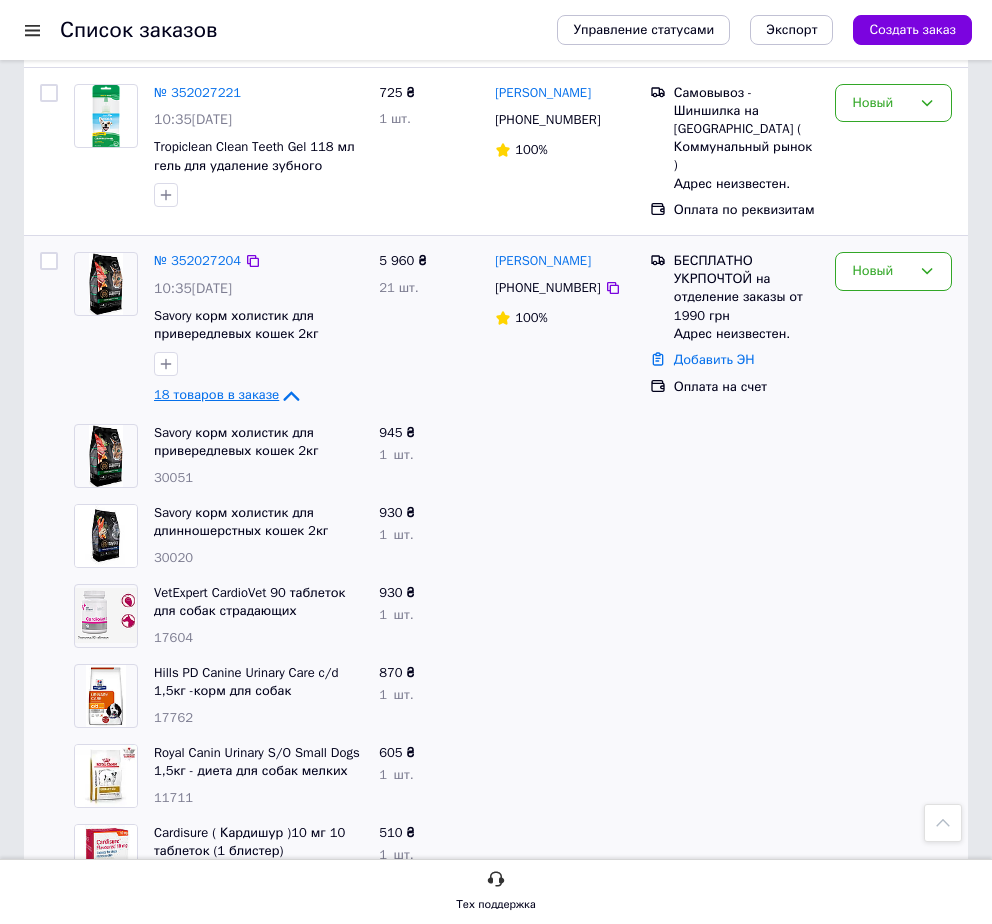 click on "18 товаров в заказе" at bounding box center (216, 394) 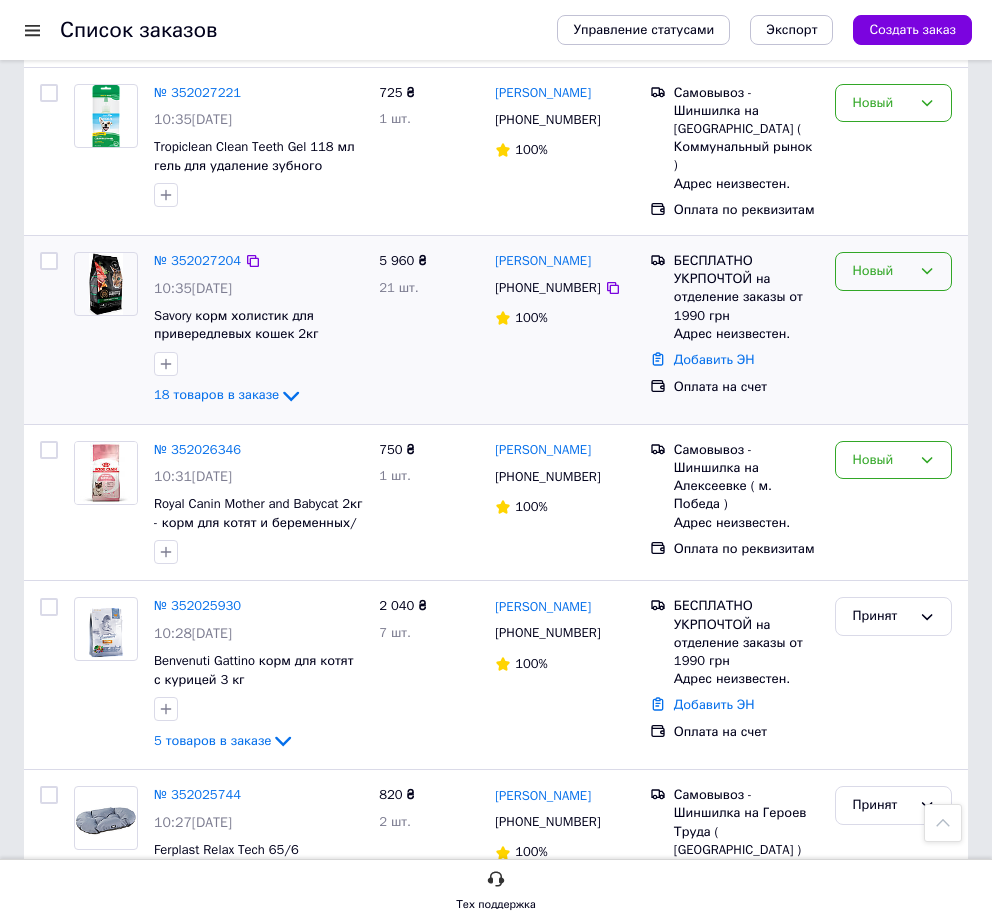 click on "Новый" at bounding box center (881, 271) 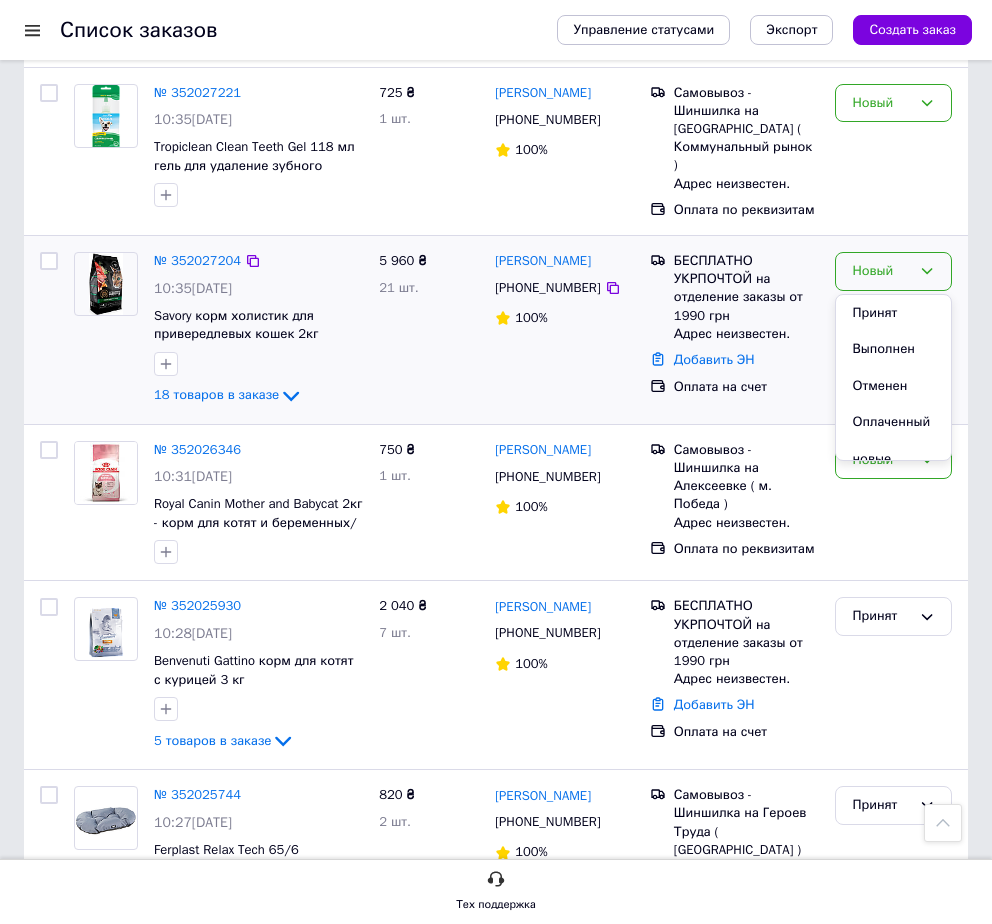 click on "Принят" at bounding box center [893, 313] 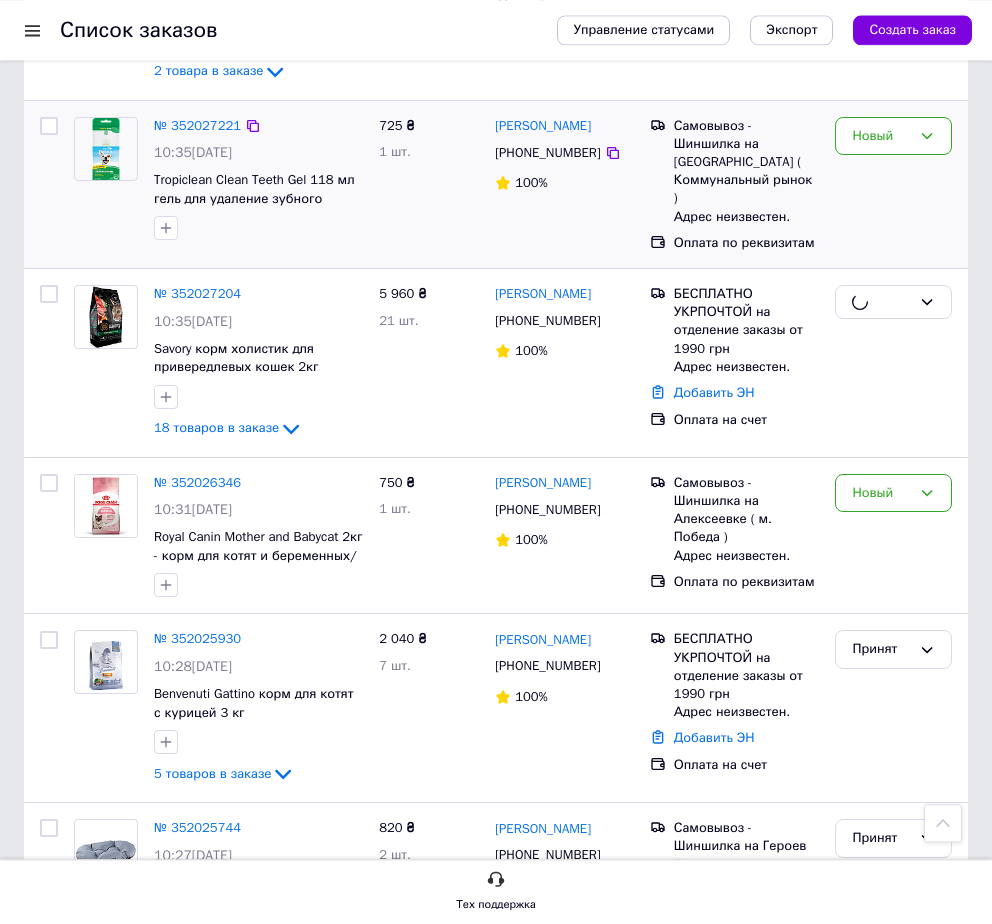 scroll, scrollTop: 306, scrollLeft: 0, axis: vertical 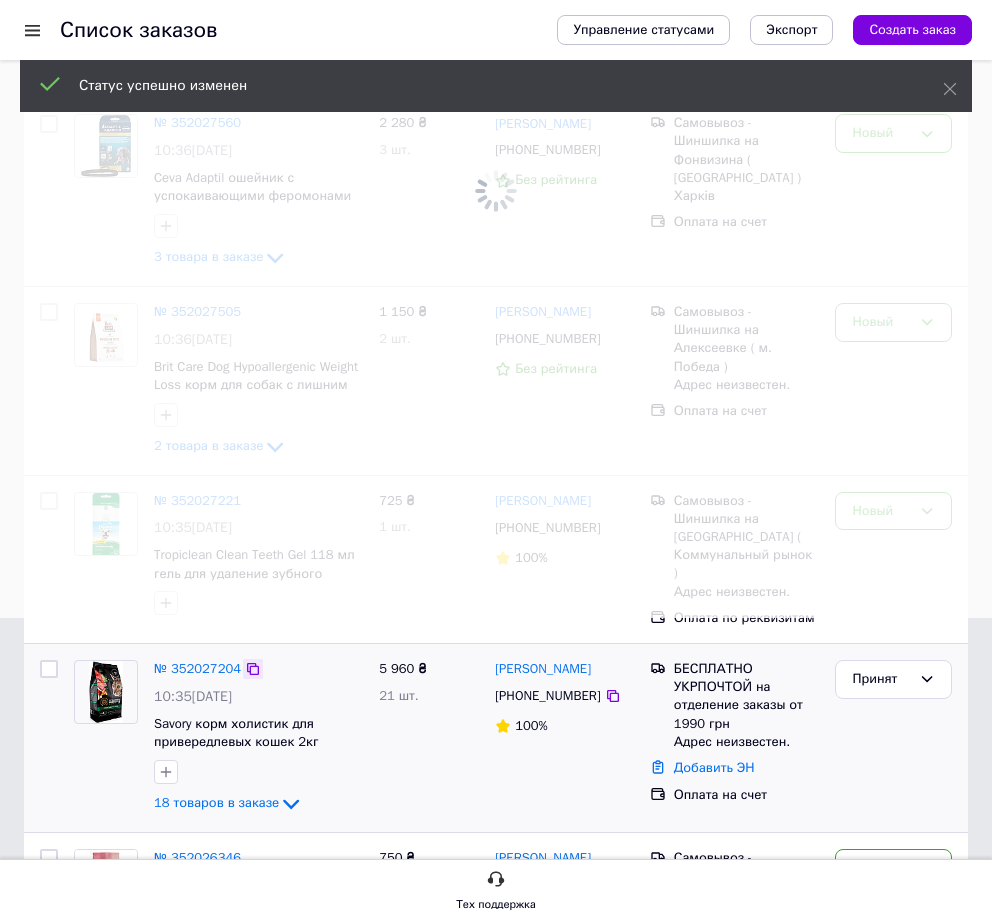 click 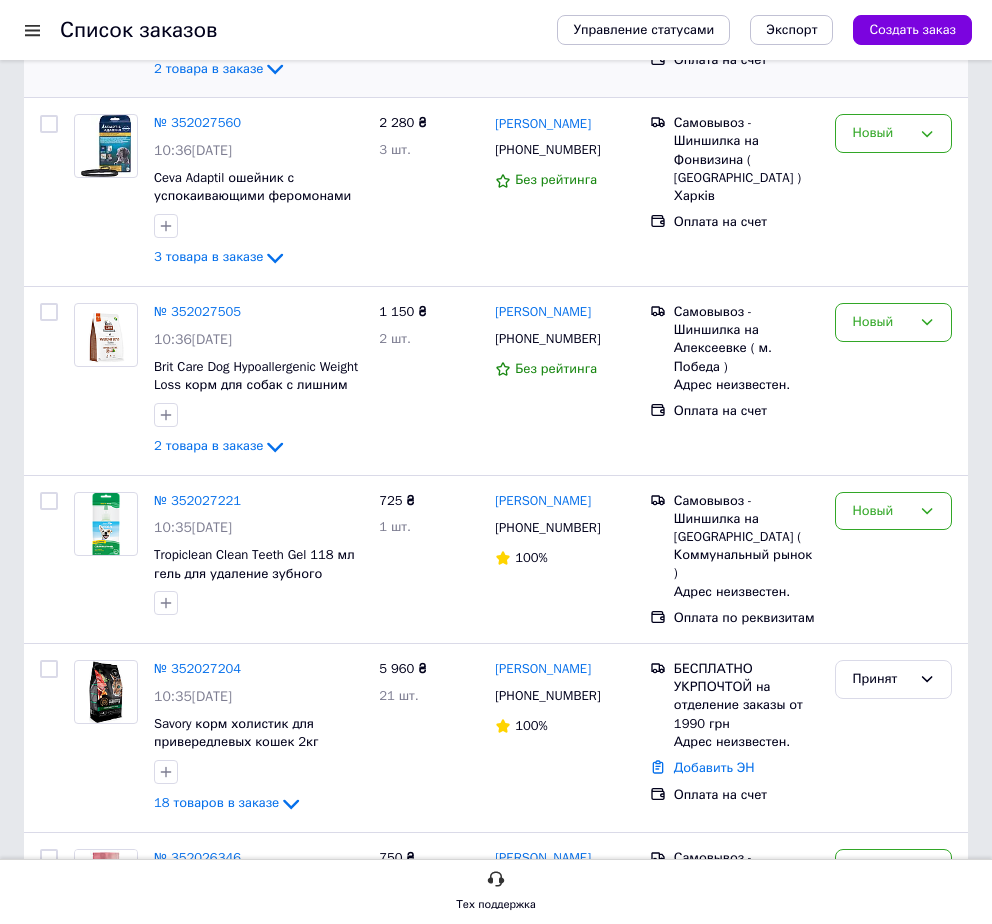 scroll, scrollTop: 0, scrollLeft: 0, axis: both 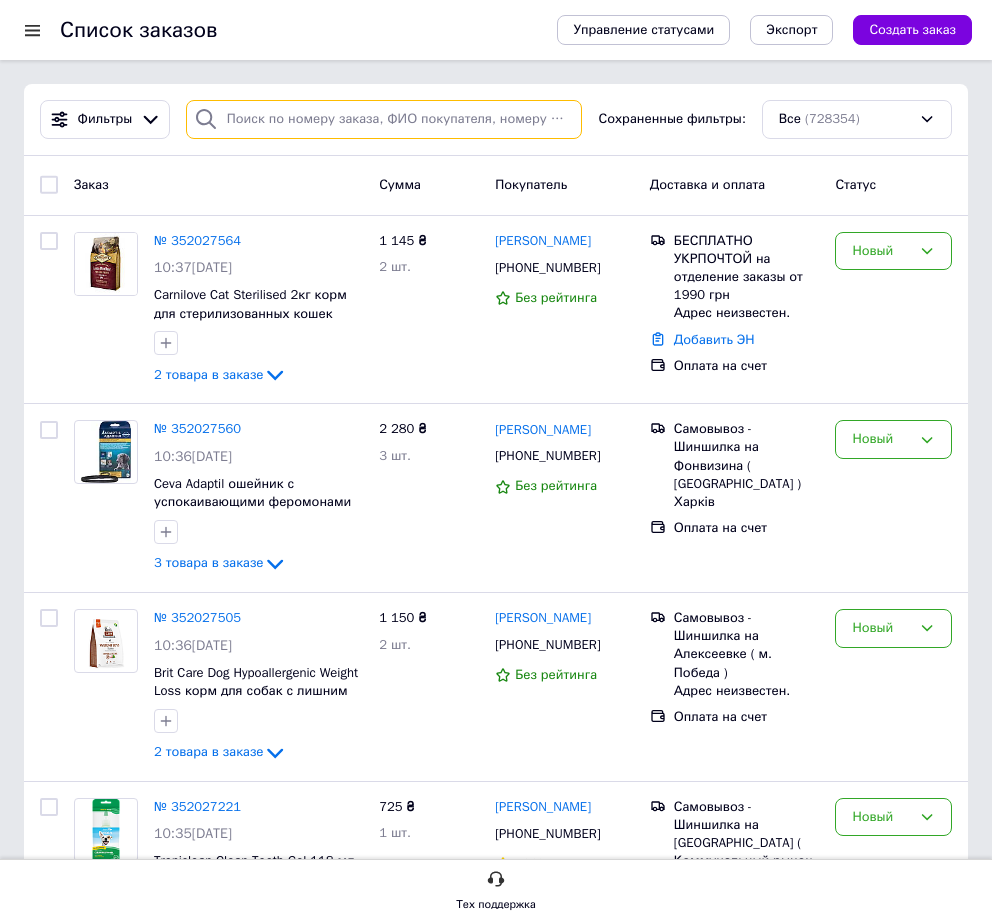 click at bounding box center [384, 119] 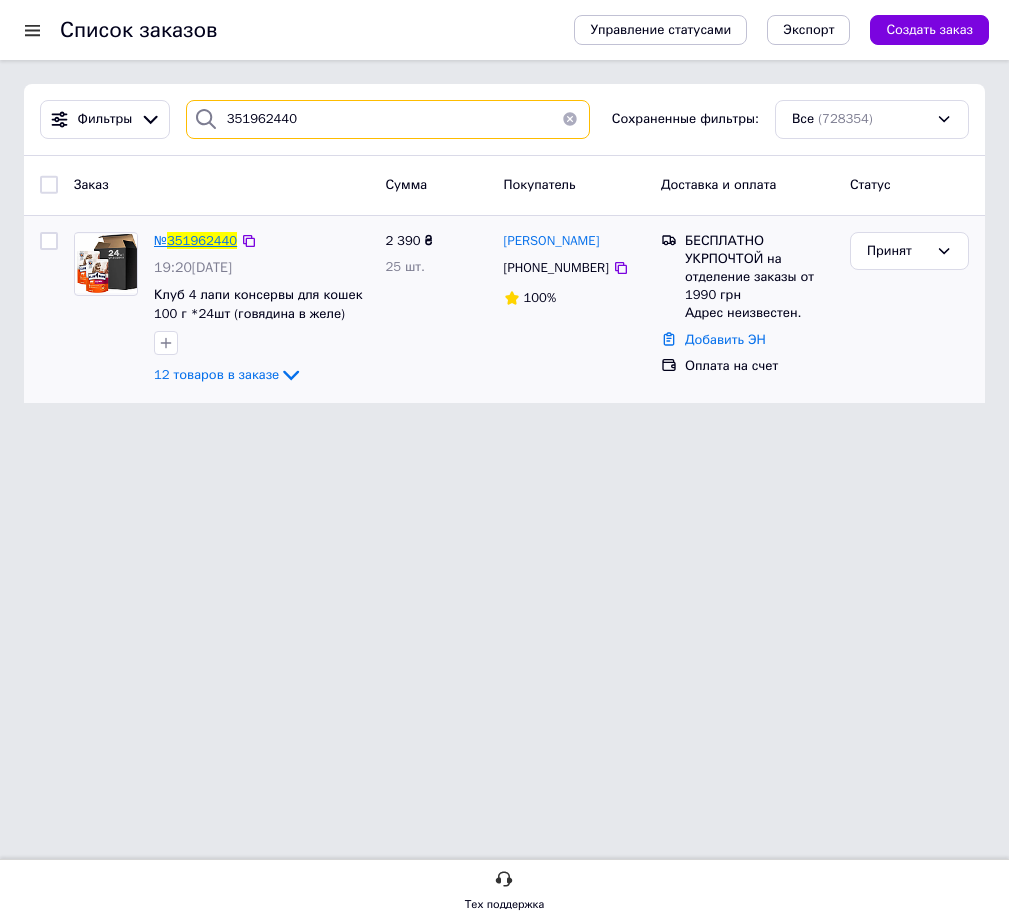 type on "351962440" 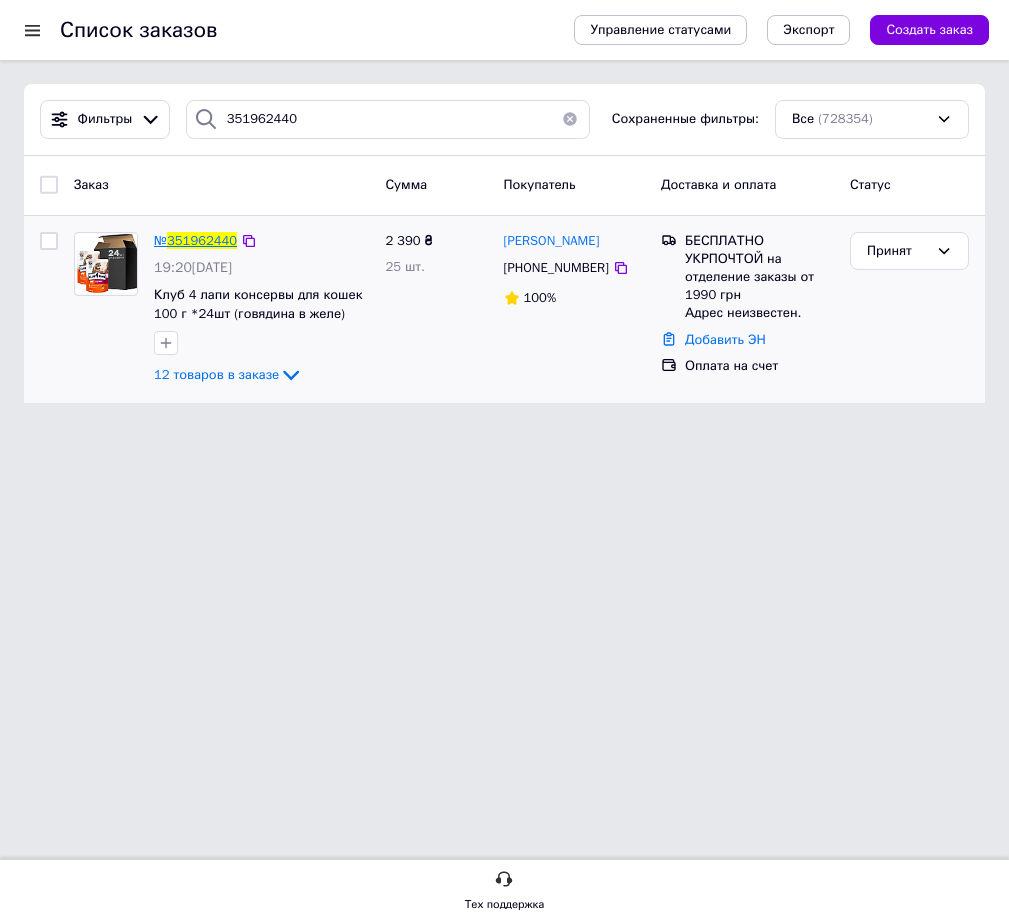 click on "351962440" at bounding box center [202, 240] 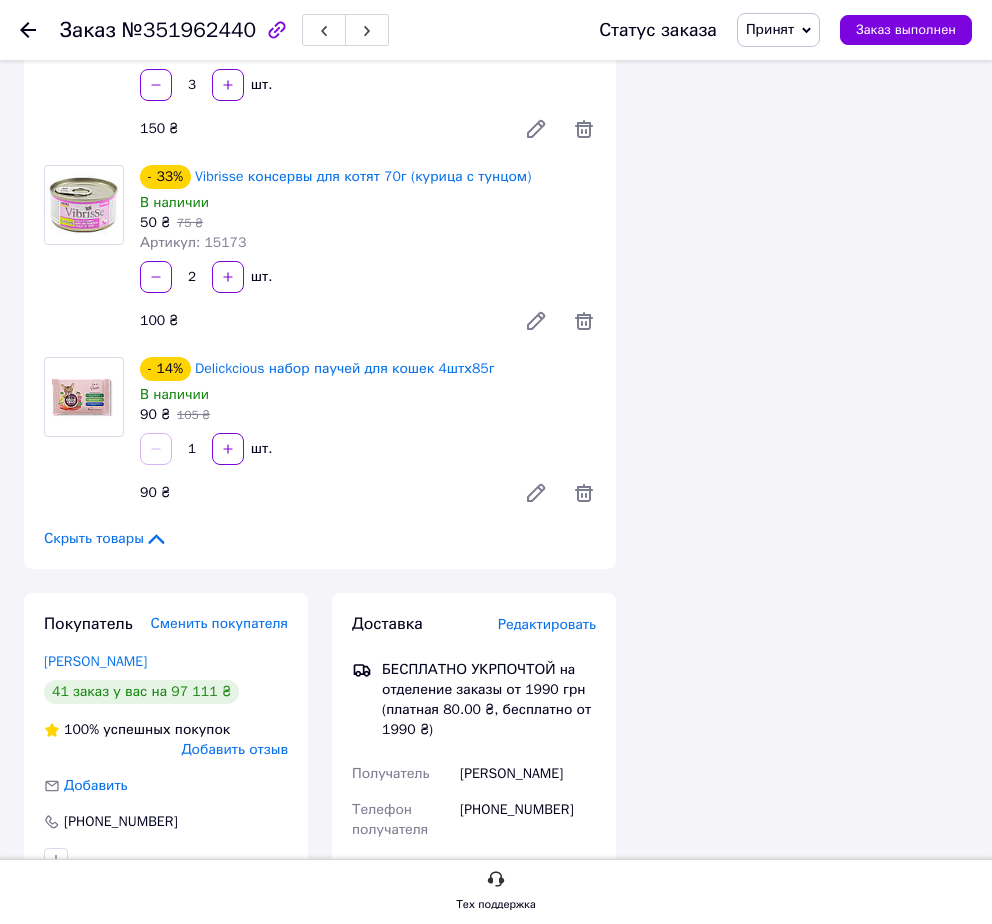 scroll, scrollTop: 2417, scrollLeft: 0, axis: vertical 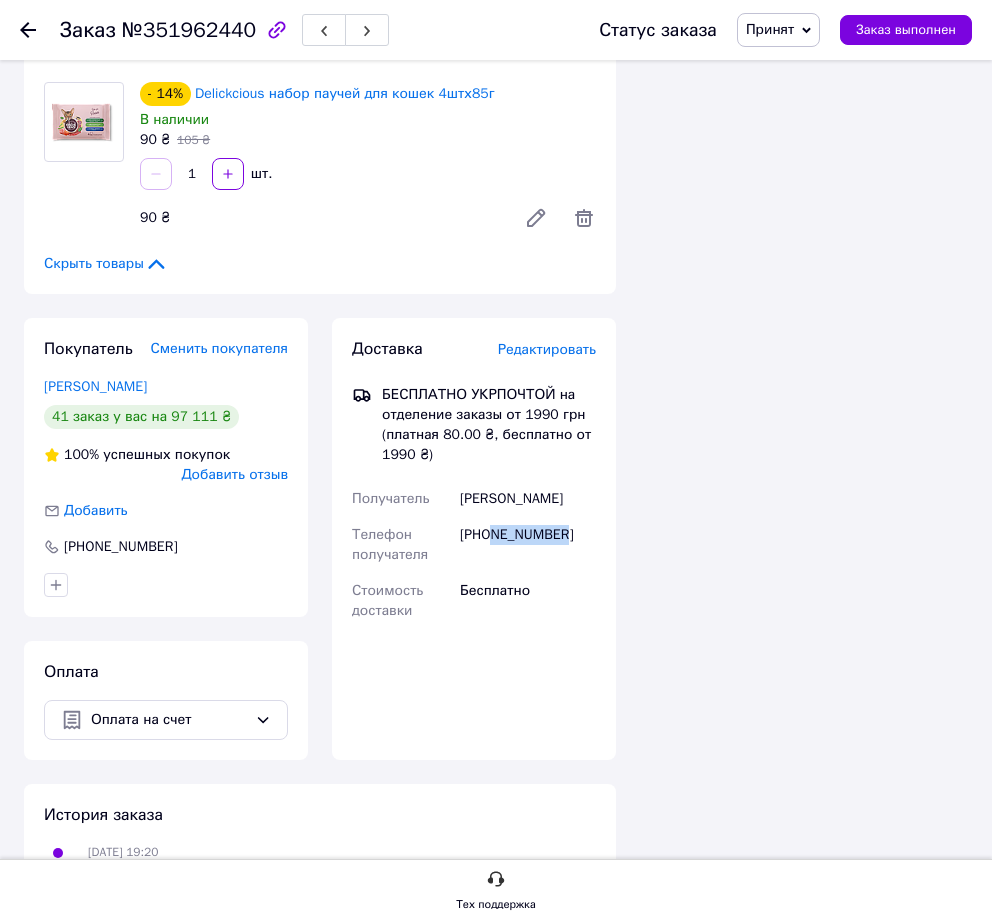 drag, startPoint x: 552, startPoint y: 417, endPoint x: 496, endPoint y: 417, distance: 56 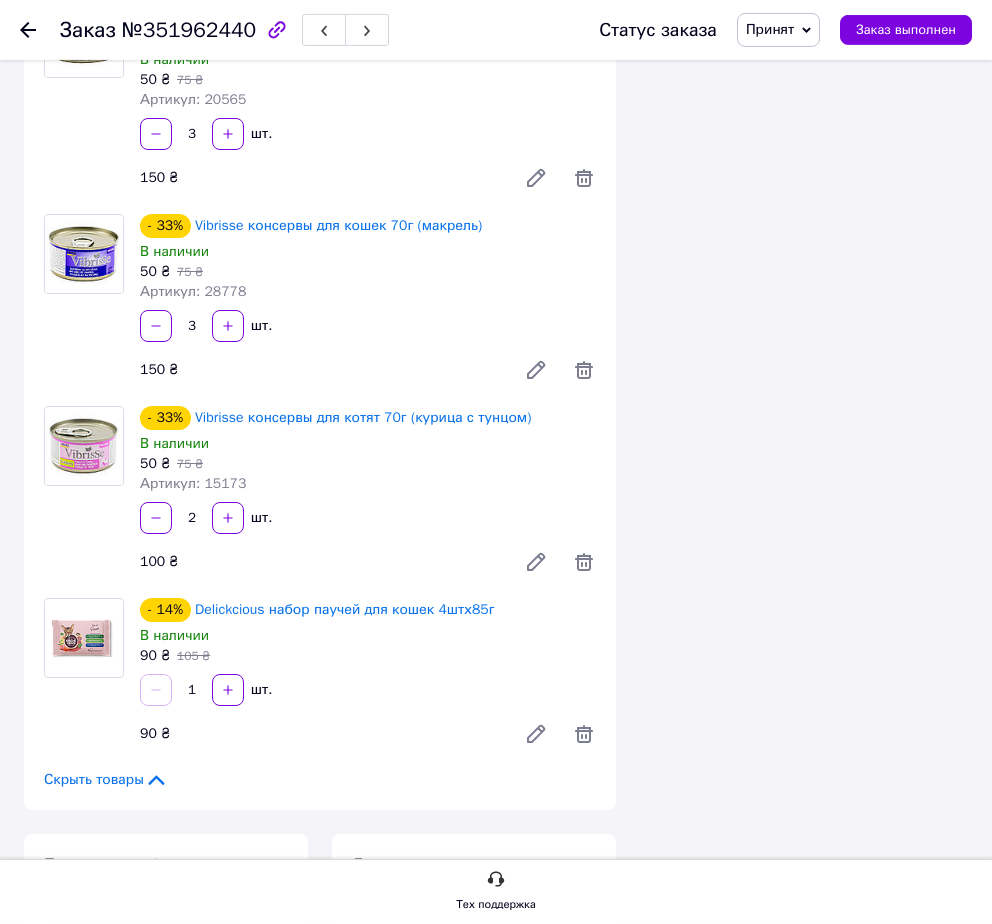 scroll, scrollTop: 1938, scrollLeft: 0, axis: vertical 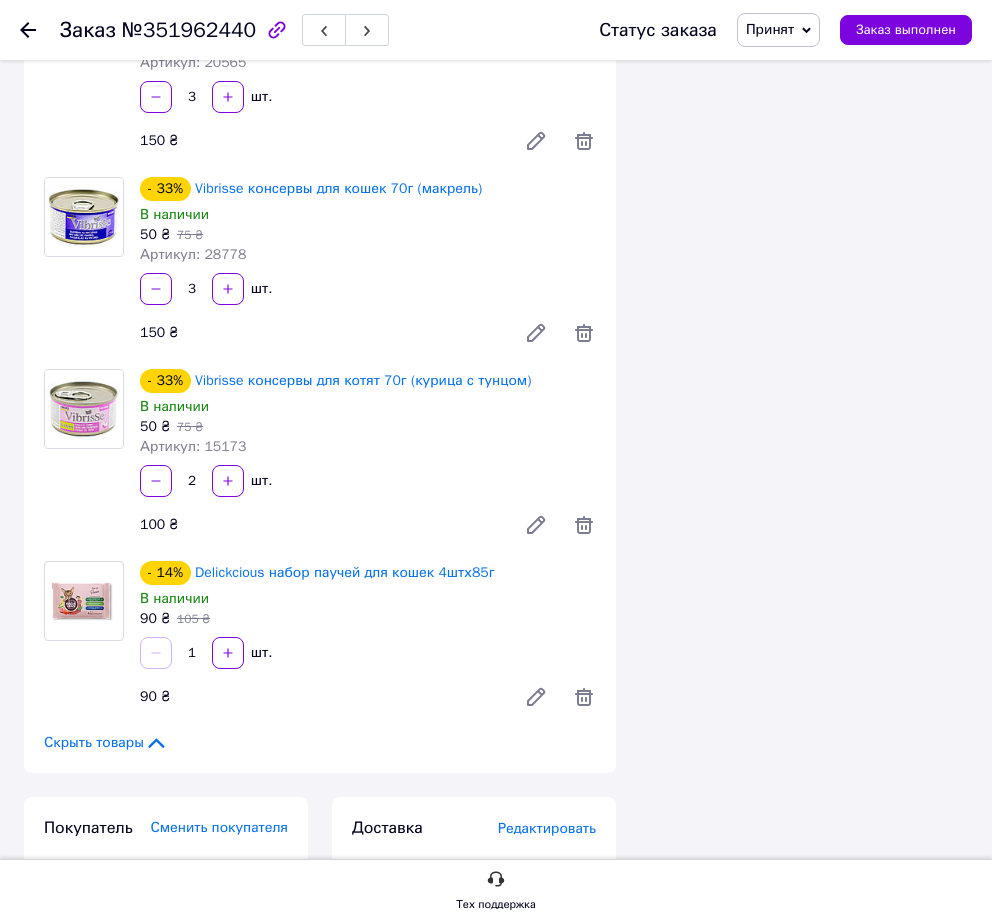 click on "Итого 12 товаров 2 390 ₴ Скидка Добавить Всего к оплате 2390 ₴ Действия Написать покупателю Viber Telegram Запрос на отзыв про компанию   Скопировать запрос на отзыв У вас есть 29 дней, чтобы отправить запрос на отзыв покупателю, скопировав ссылку.   Выдать чек   Скачать PDF   Печать PDF   Дублировать заказ Метки Личные заметки, которые видите только вы. По ним можно фильтровать заказы Примечания Осталось 300 символов Очистить Сохранить" at bounding box center [804, -213] 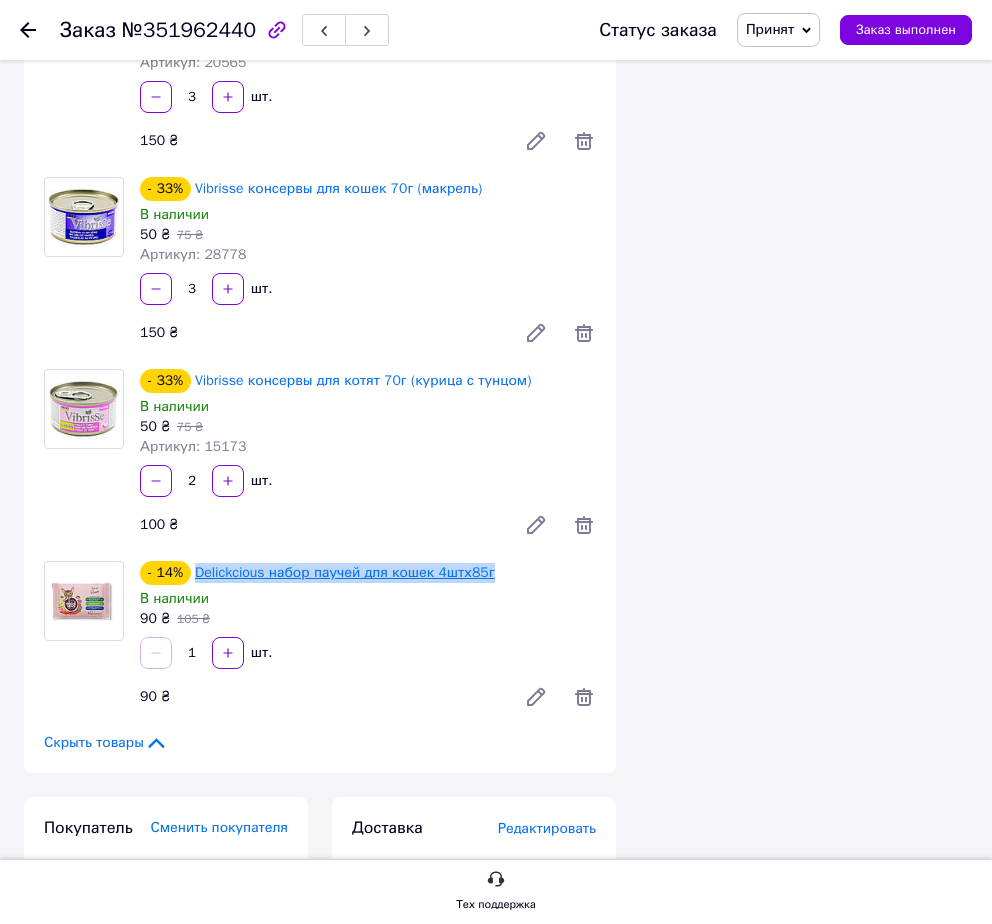 drag, startPoint x: 513, startPoint y: 445, endPoint x: 198, endPoint y: 458, distance: 315.26813 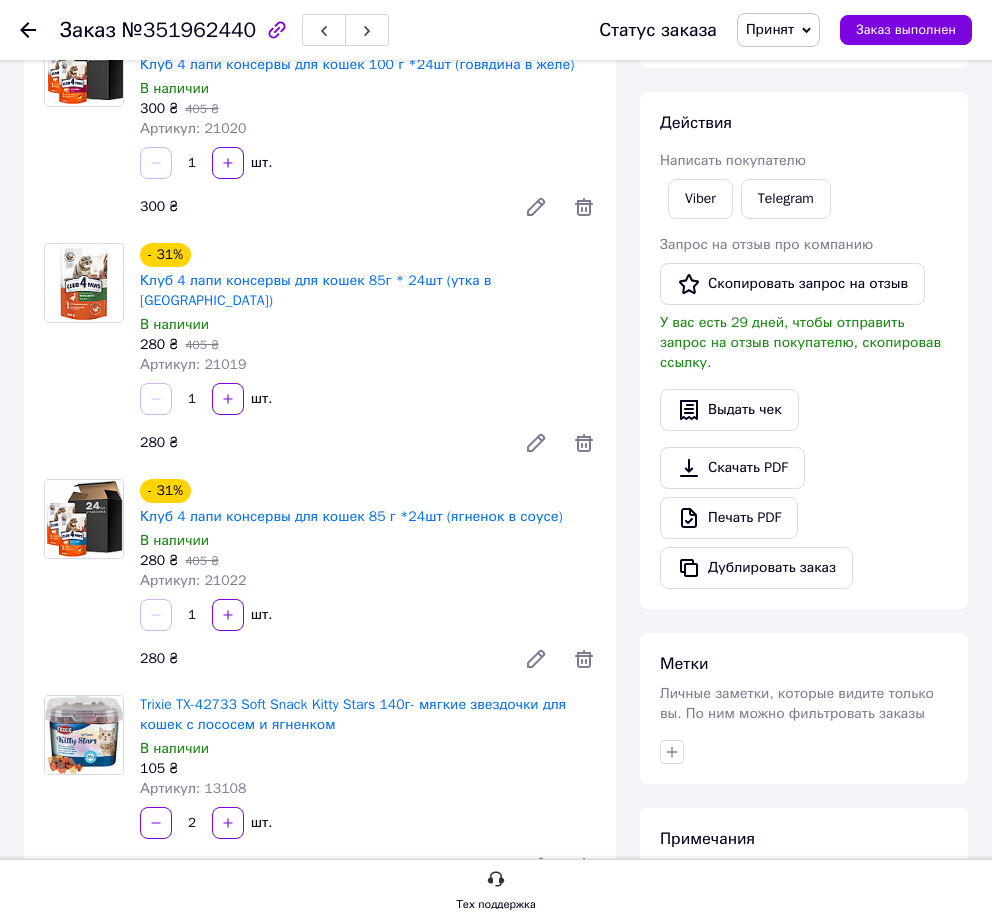 scroll, scrollTop: 0, scrollLeft: 0, axis: both 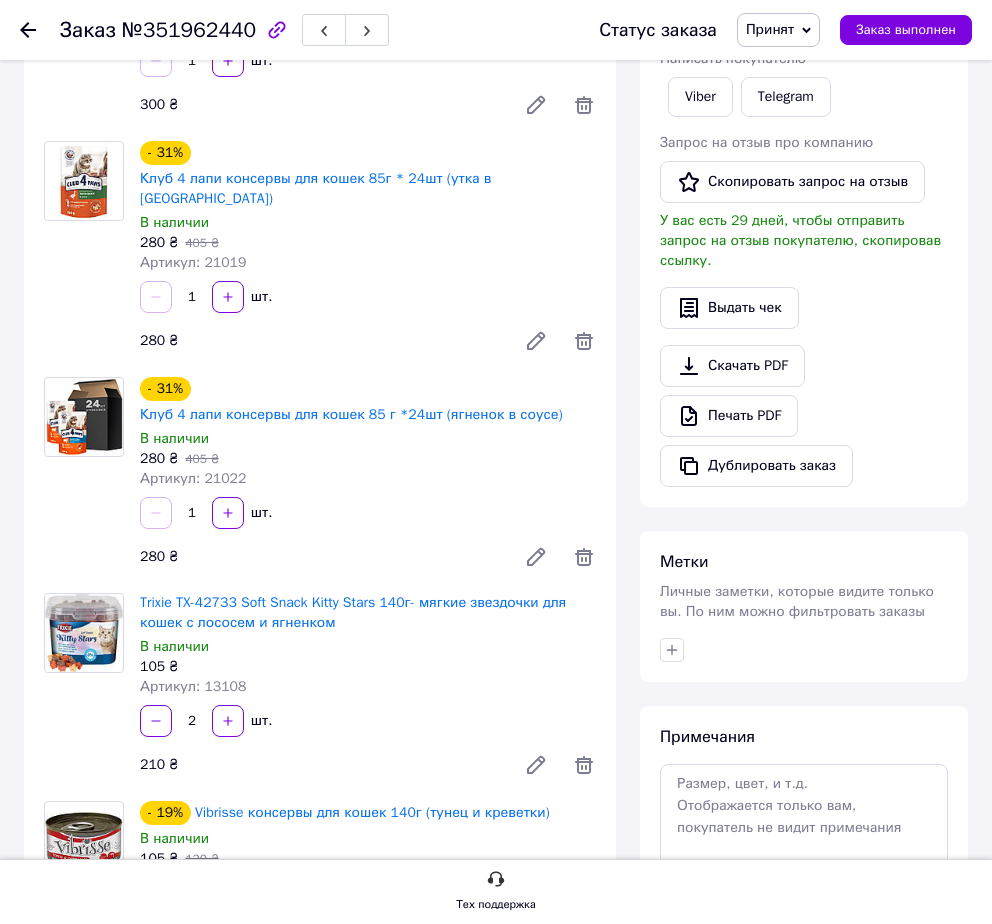 click on "1   шт." at bounding box center [368, 513] 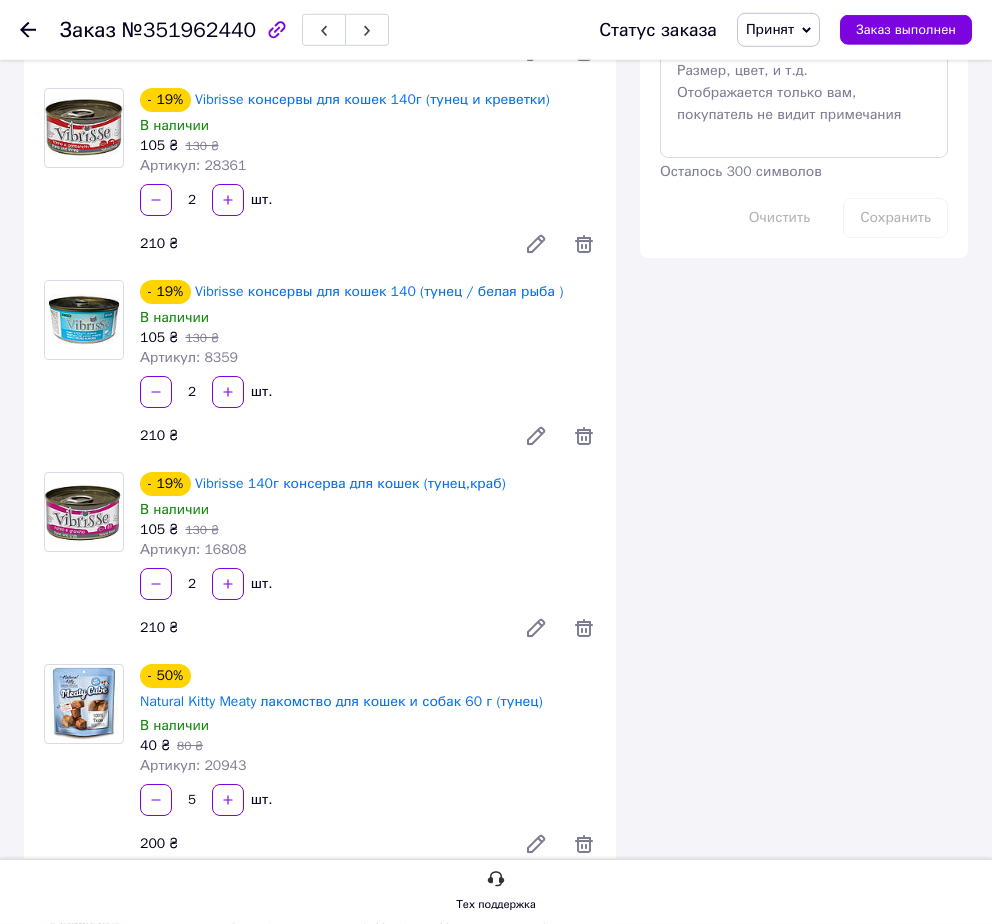 scroll, scrollTop: 1122, scrollLeft: 0, axis: vertical 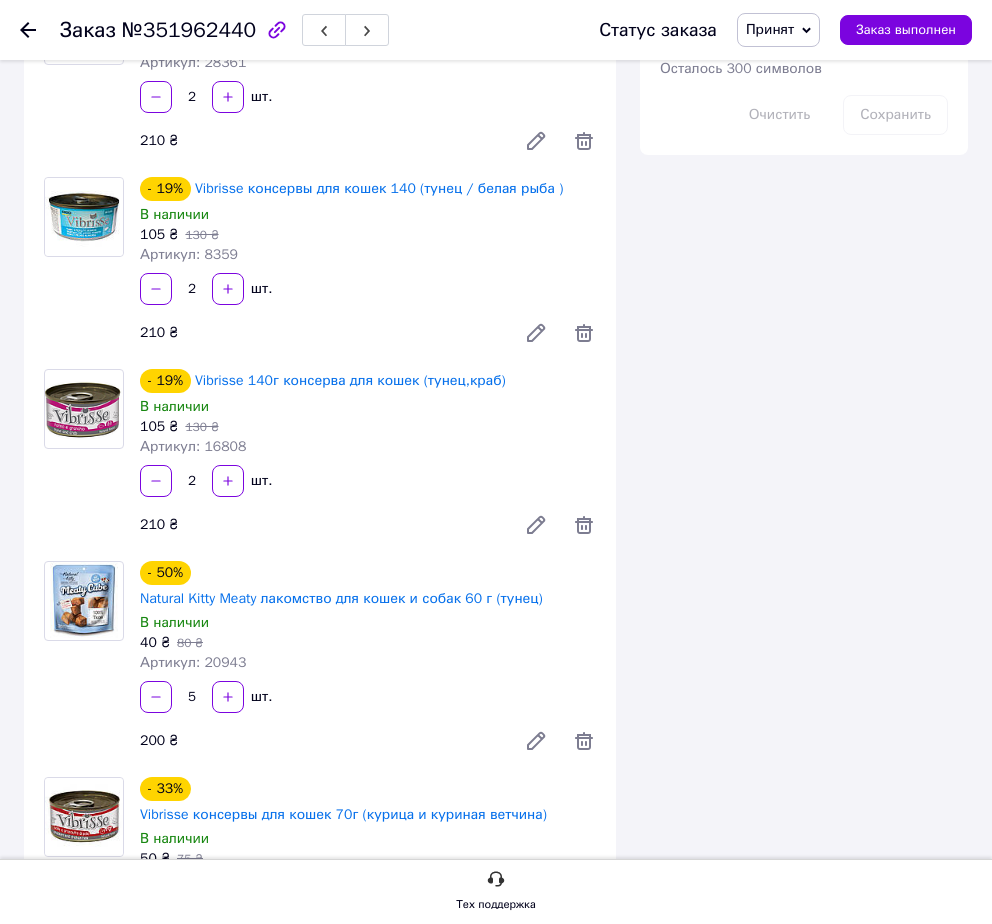 click on "Заказ" at bounding box center [88, 30] 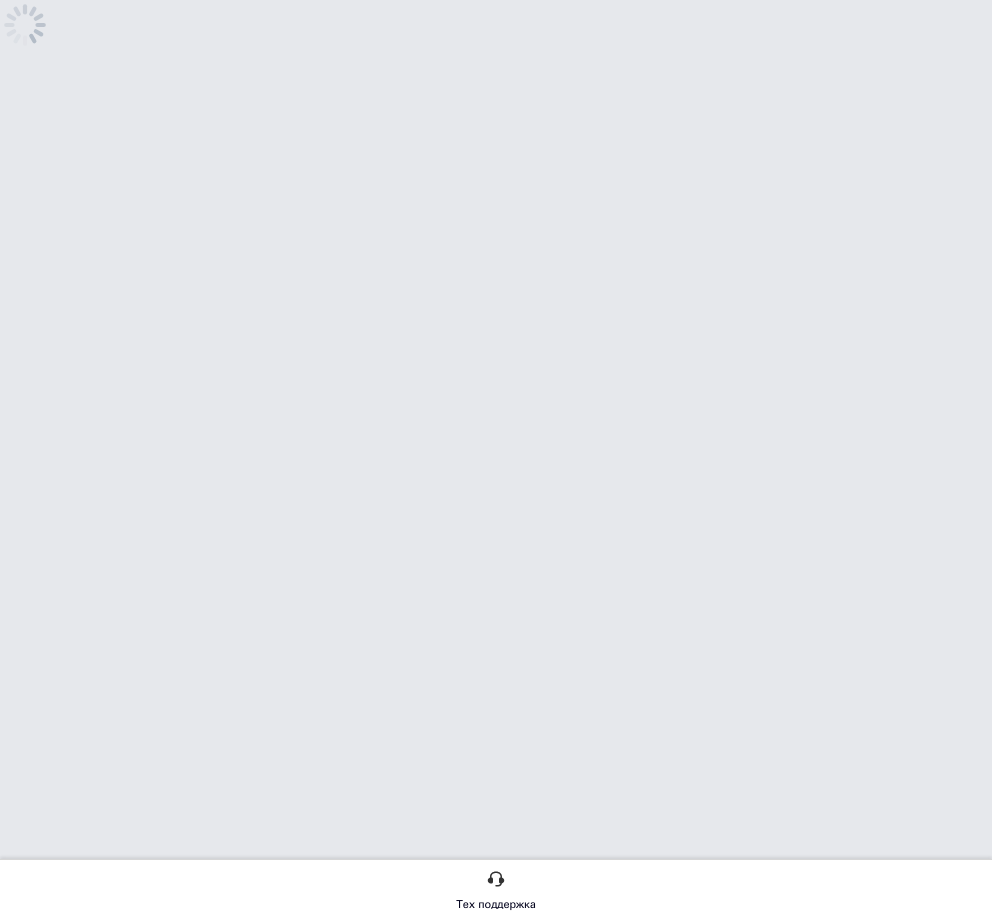 scroll, scrollTop: 0, scrollLeft: 0, axis: both 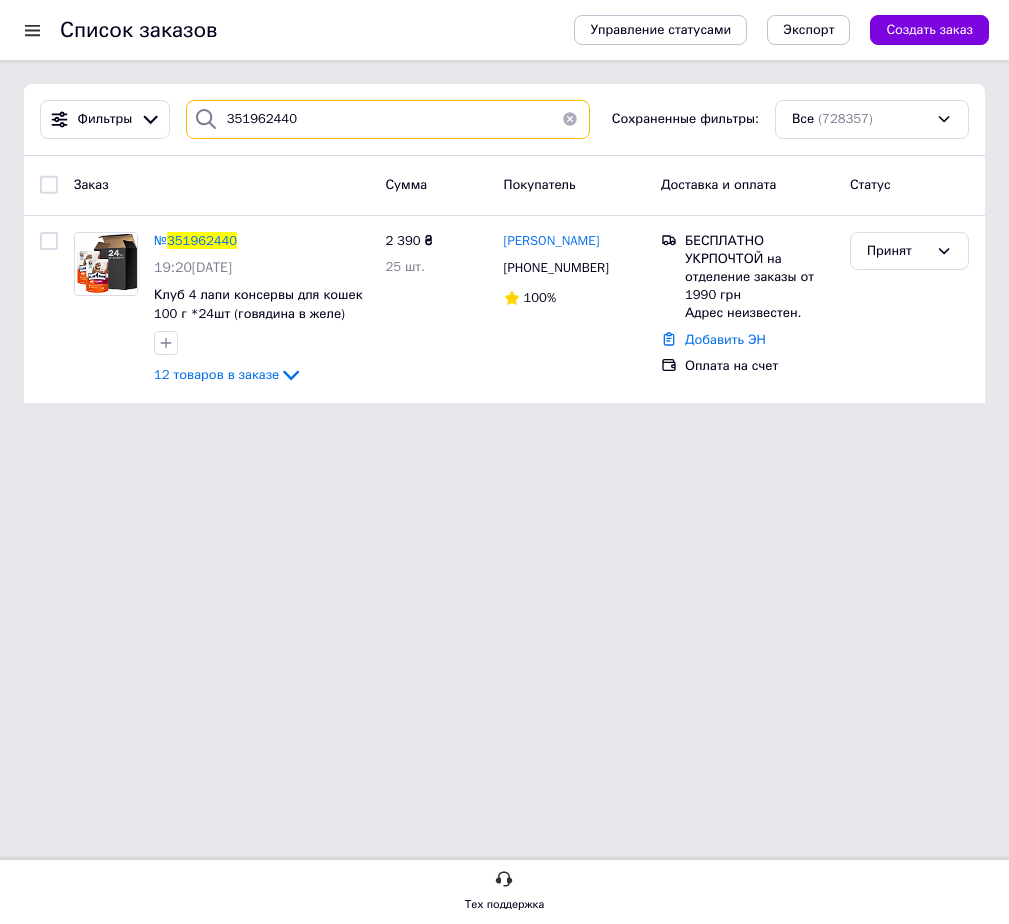 click on "351962440" at bounding box center (388, 119) 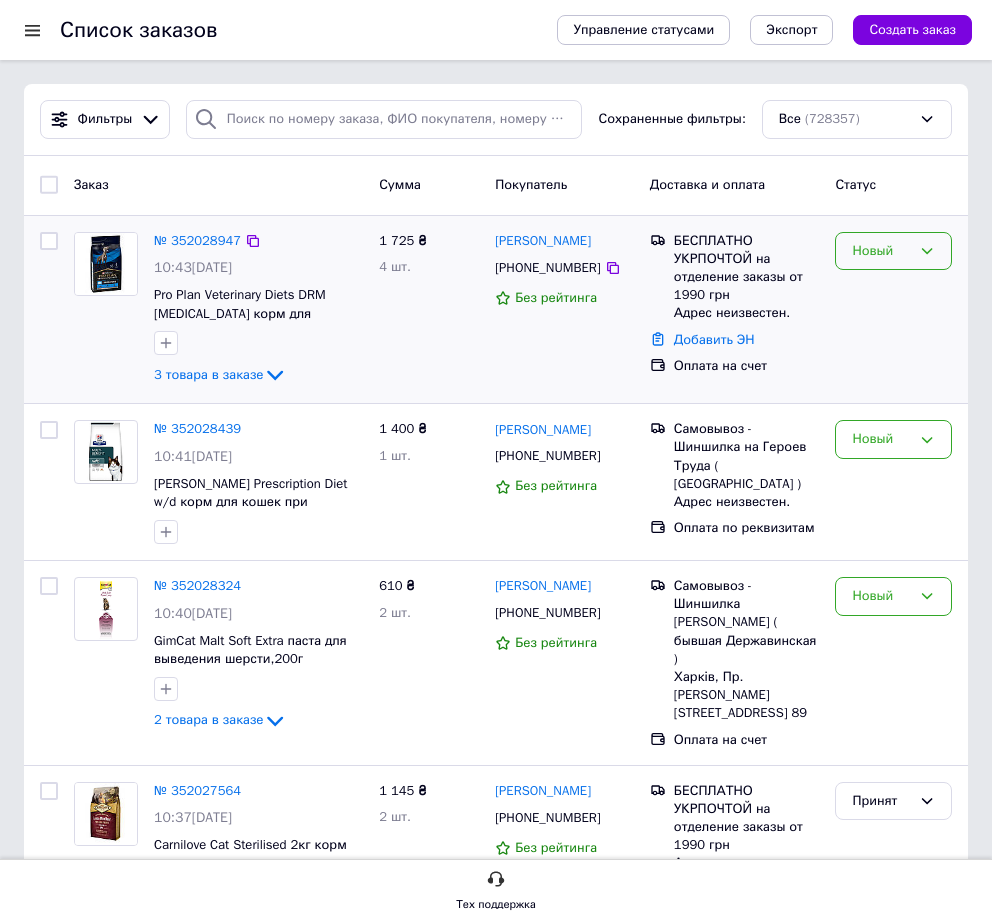 click on "Новый" at bounding box center [881, 251] 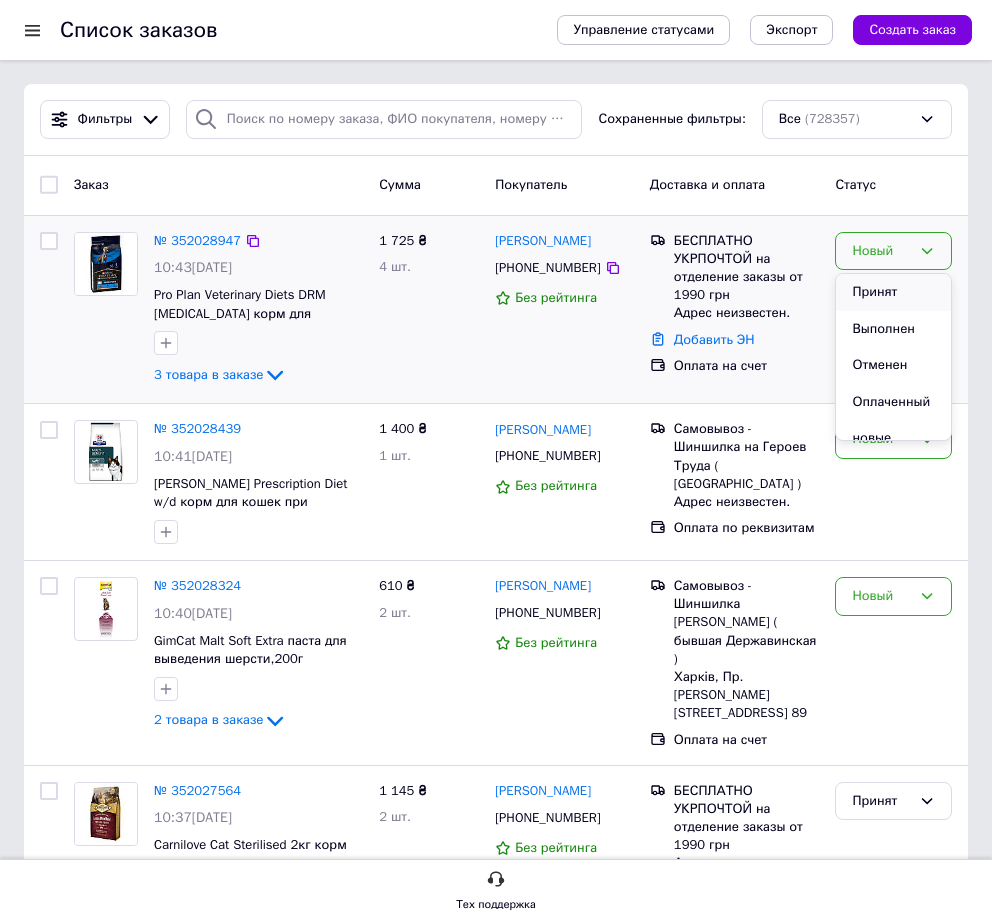 click on "Принят" at bounding box center (893, 292) 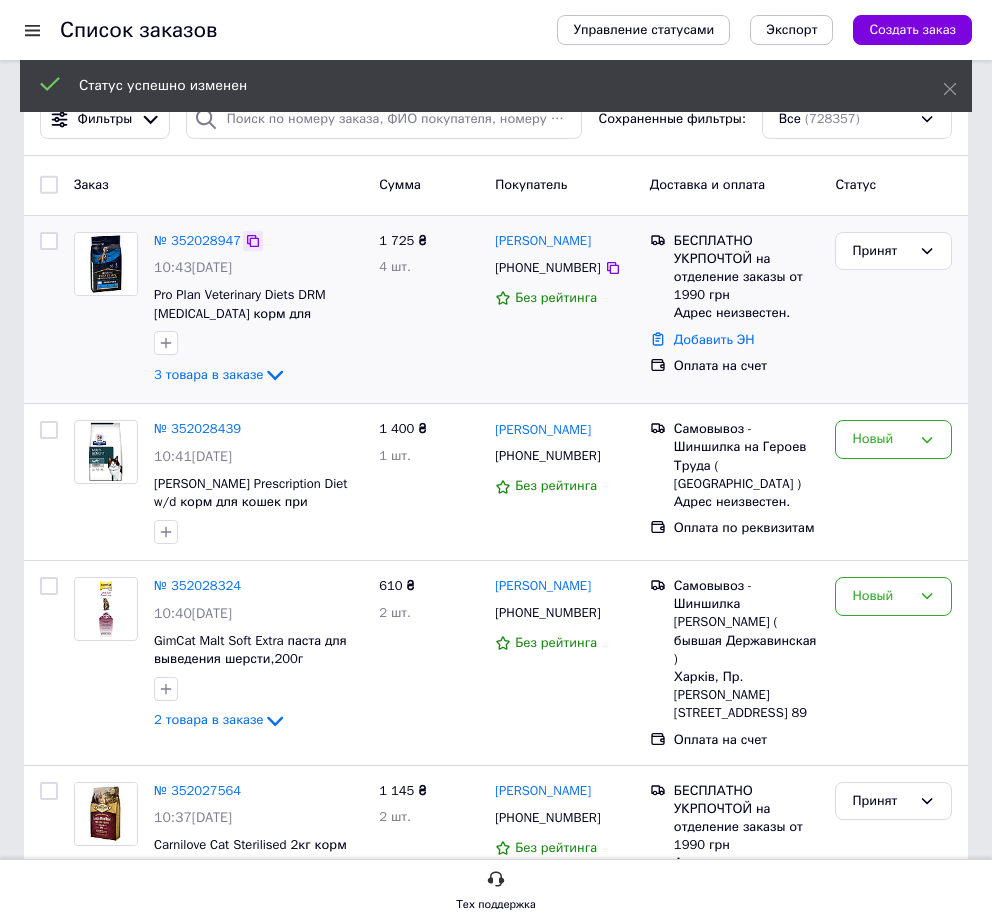 click 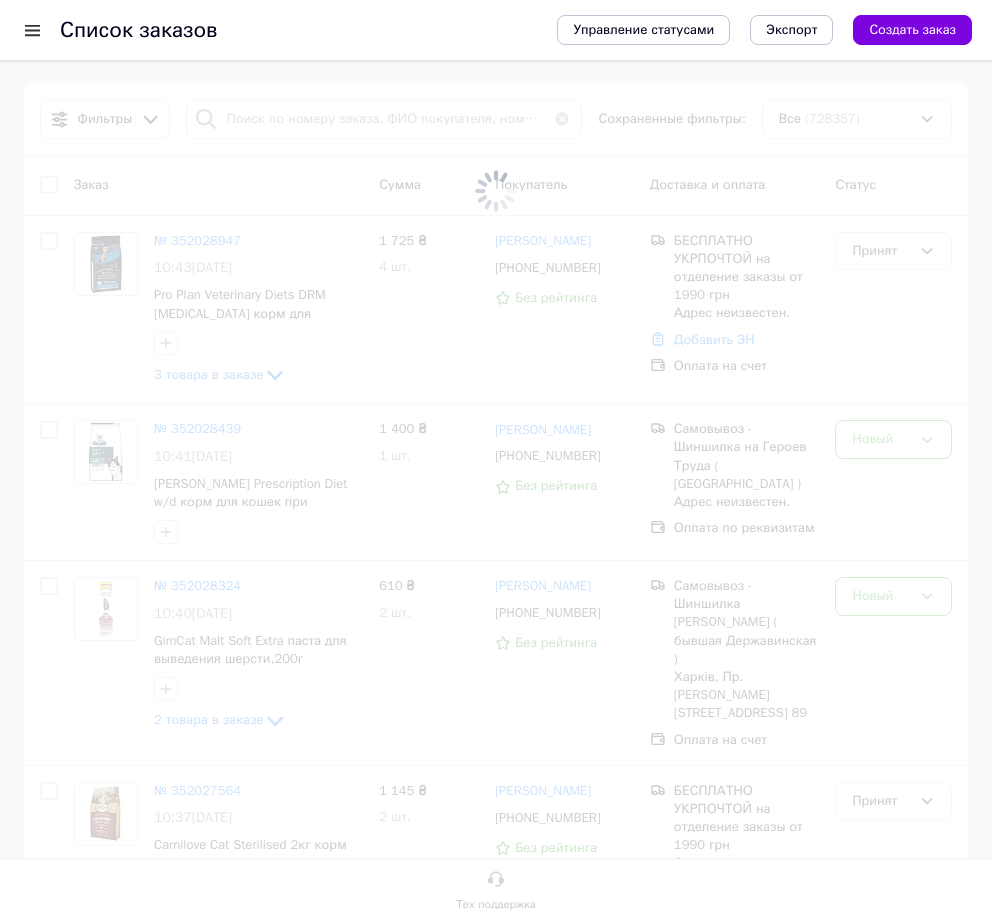 type on "351962440" 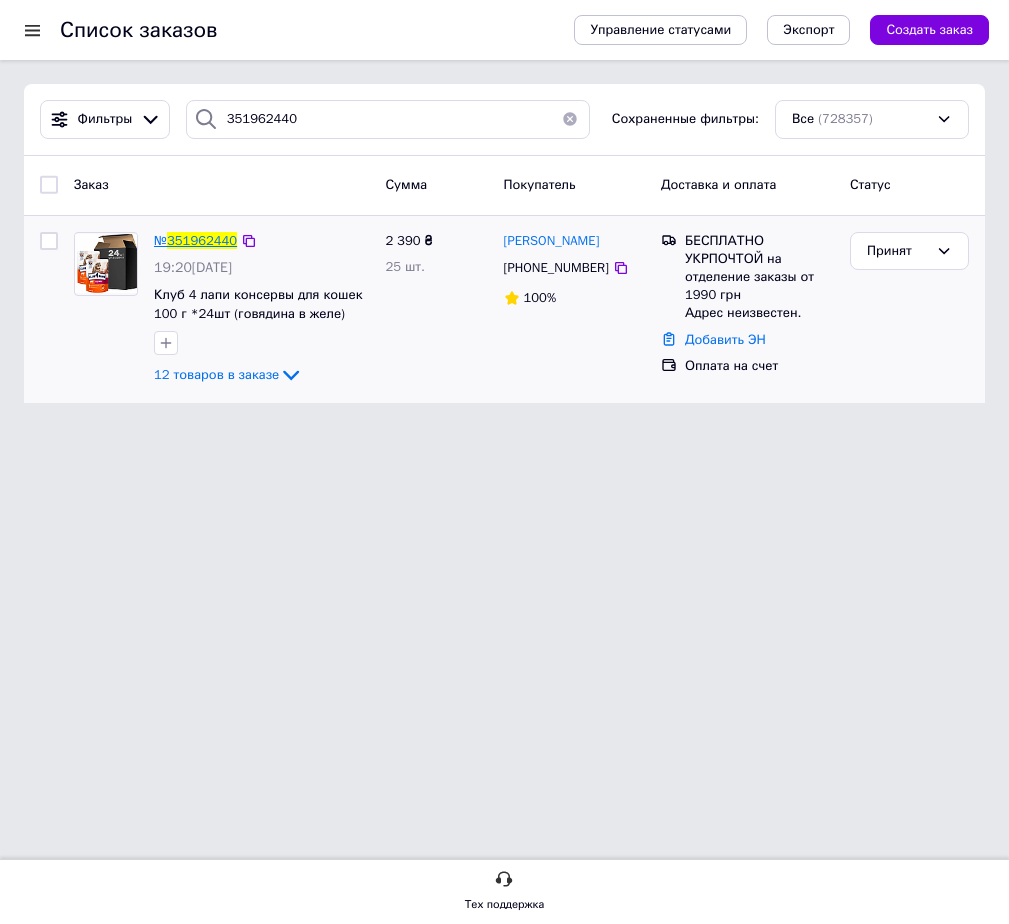 click on "351962440" at bounding box center (202, 240) 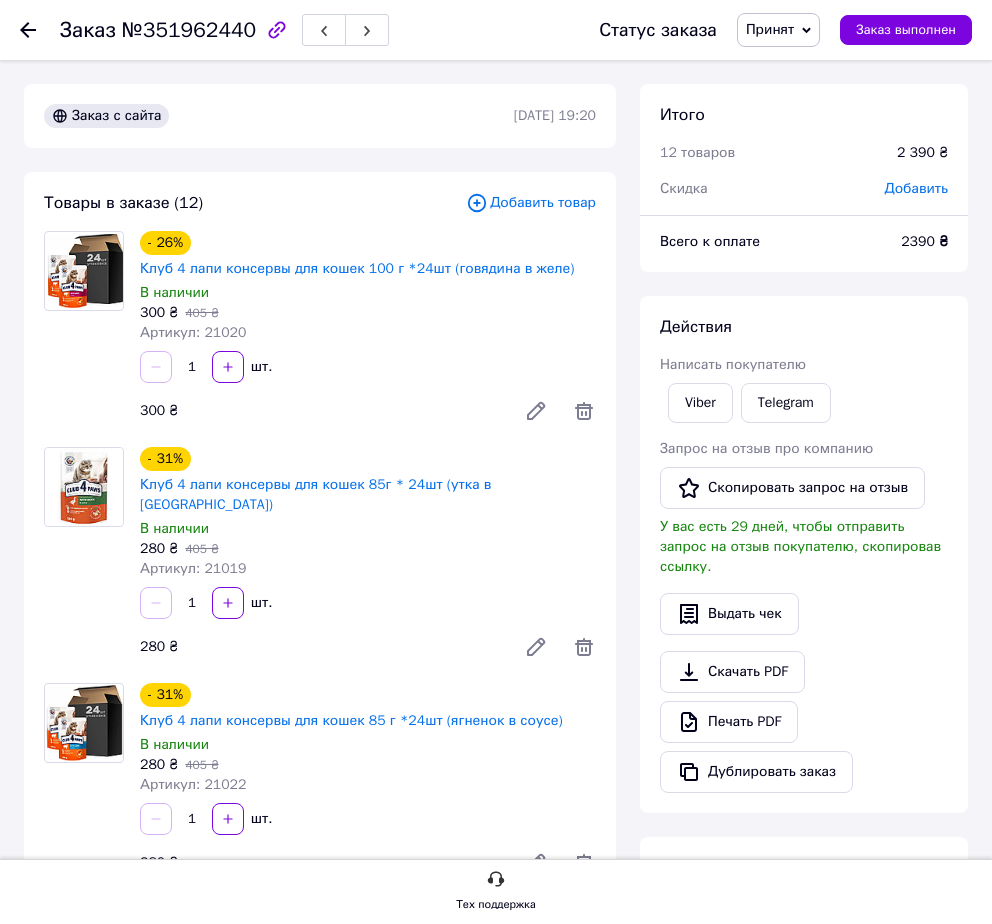 click on "- 26% Клуб 4 лапи консервы для кошек 100 г *24шт (говядина в желе) В наличии 300 ₴   405 ₴ Артикул: 21020 1   шт. 300 ₴" at bounding box center [368, 331] 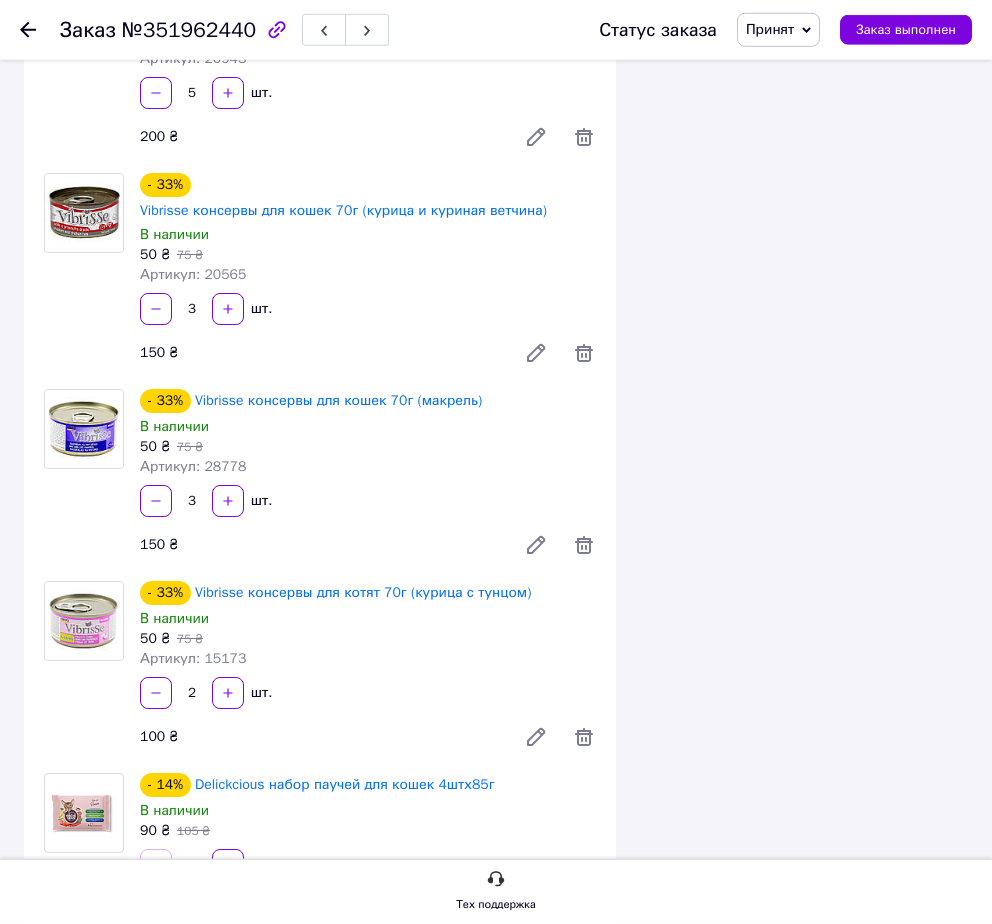 scroll, scrollTop: 1836, scrollLeft: 0, axis: vertical 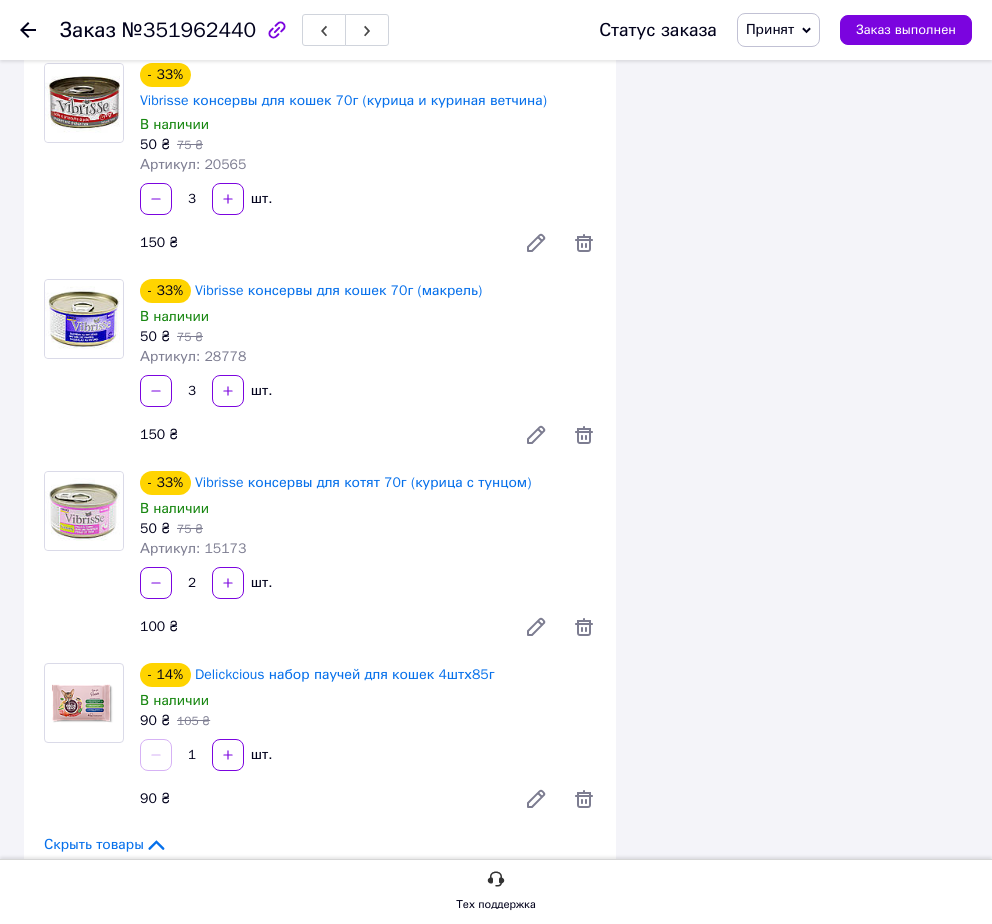 click at bounding box center (84, 163) 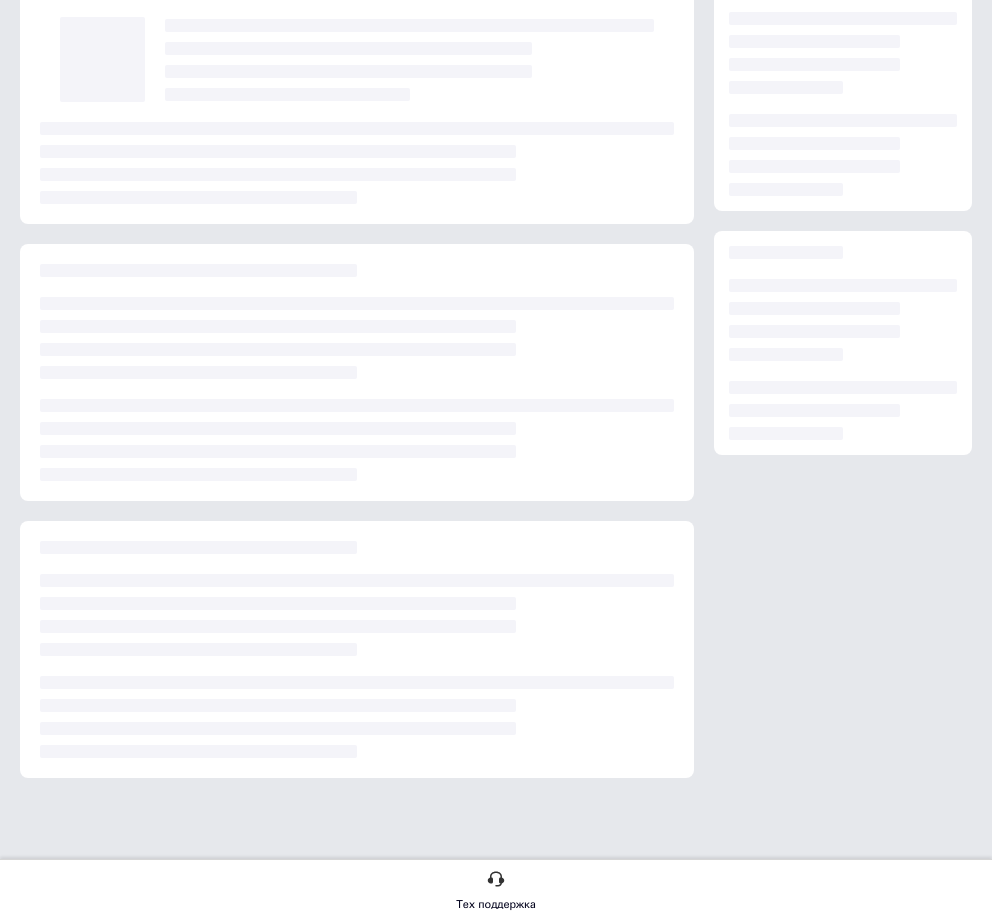scroll, scrollTop: 0, scrollLeft: 0, axis: both 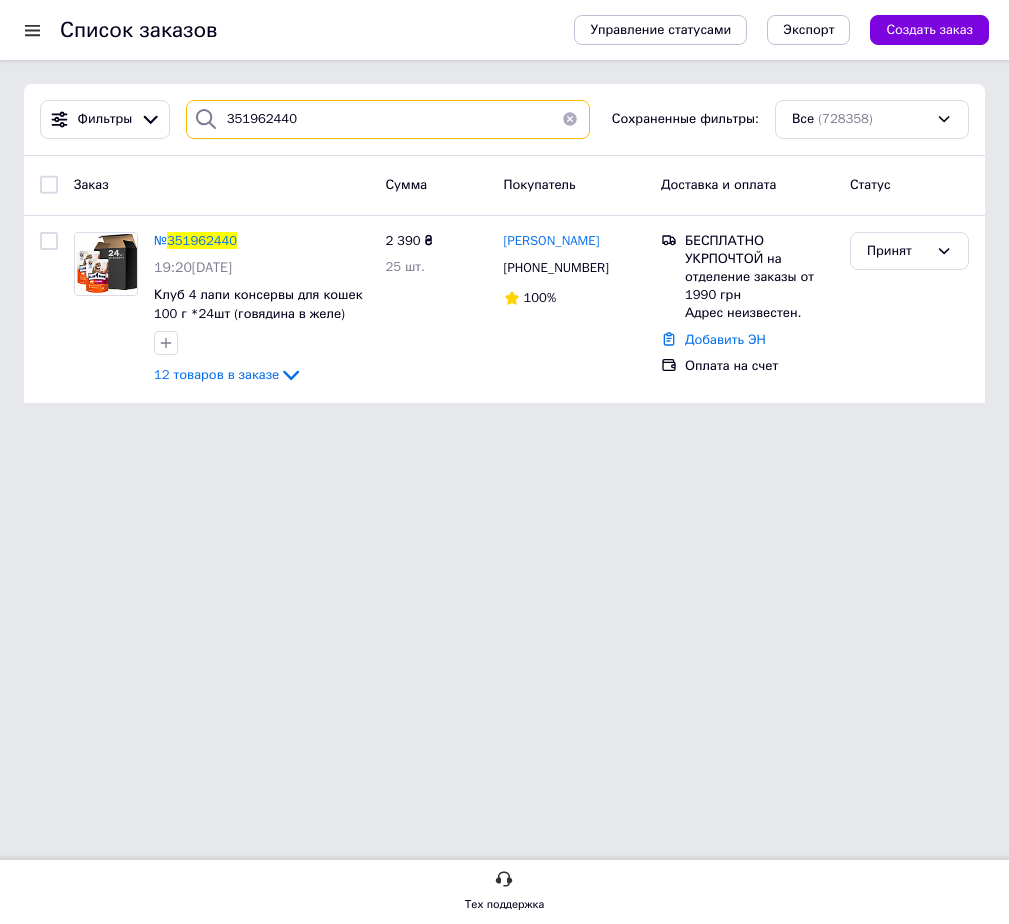 click on "351962440" at bounding box center [388, 119] 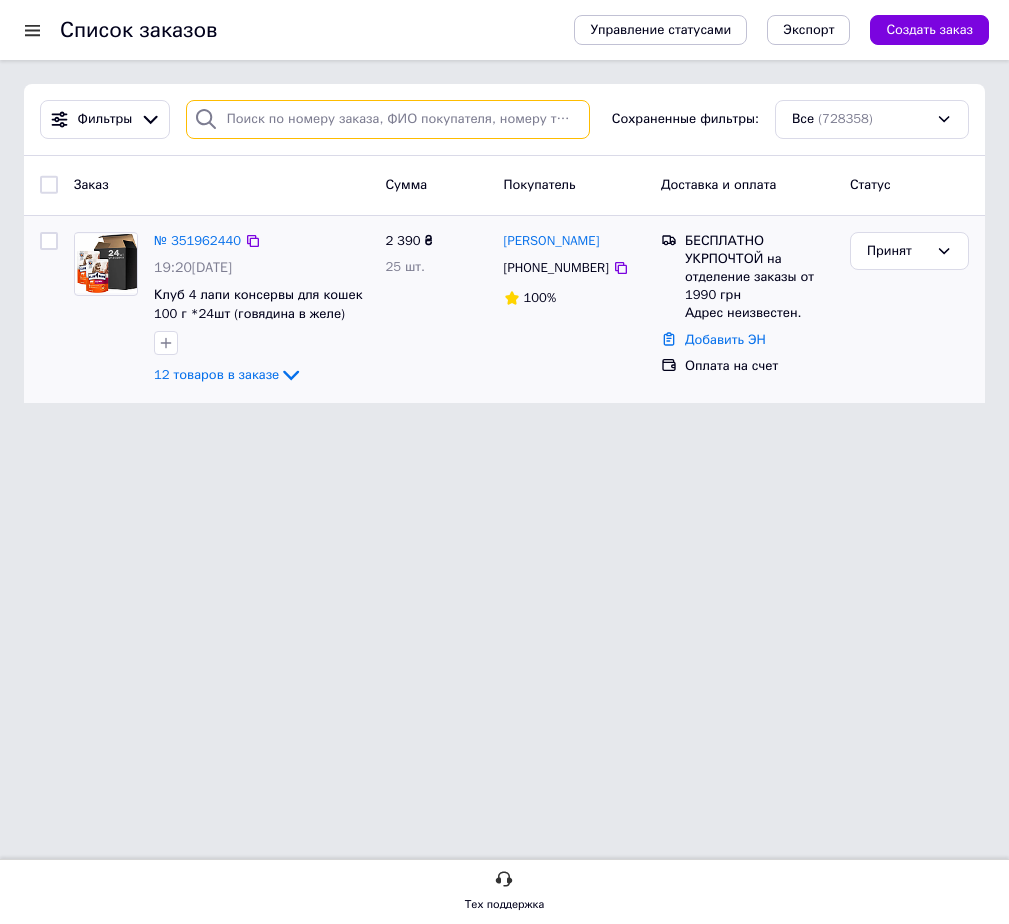 type 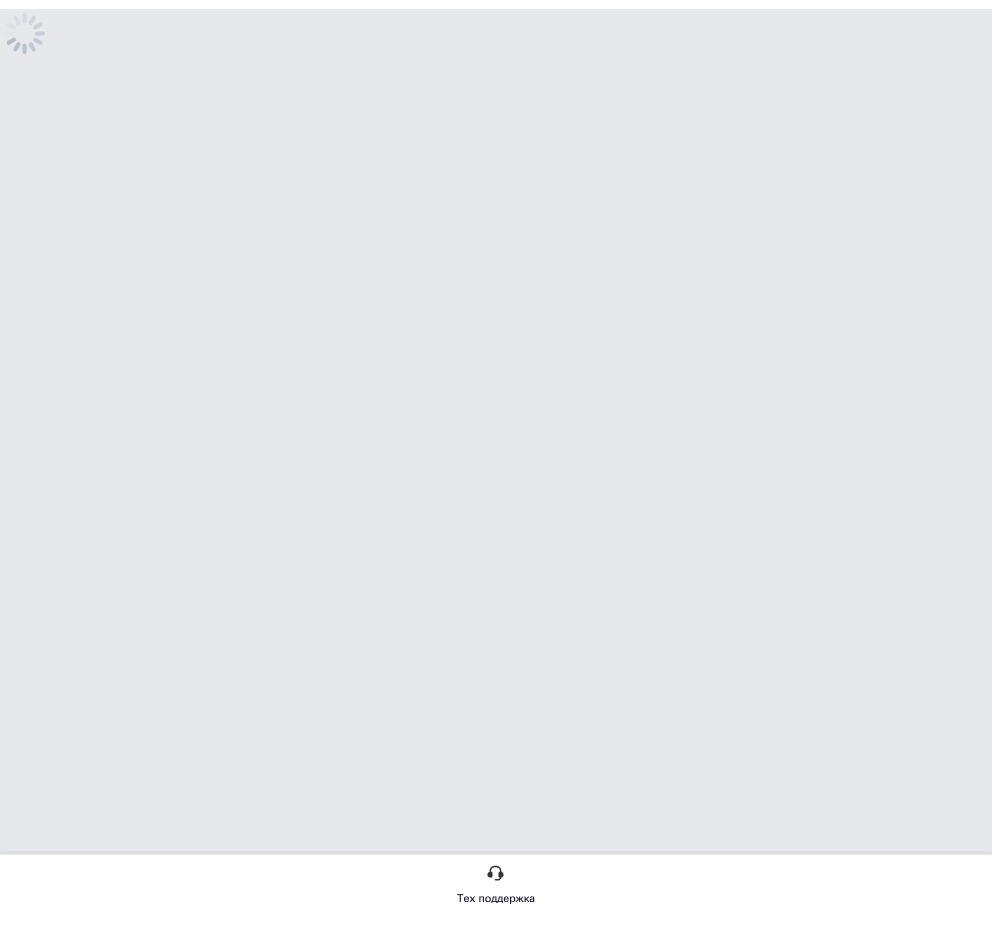 scroll, scrollTop: 0, scrollLeft: 0, axis: both 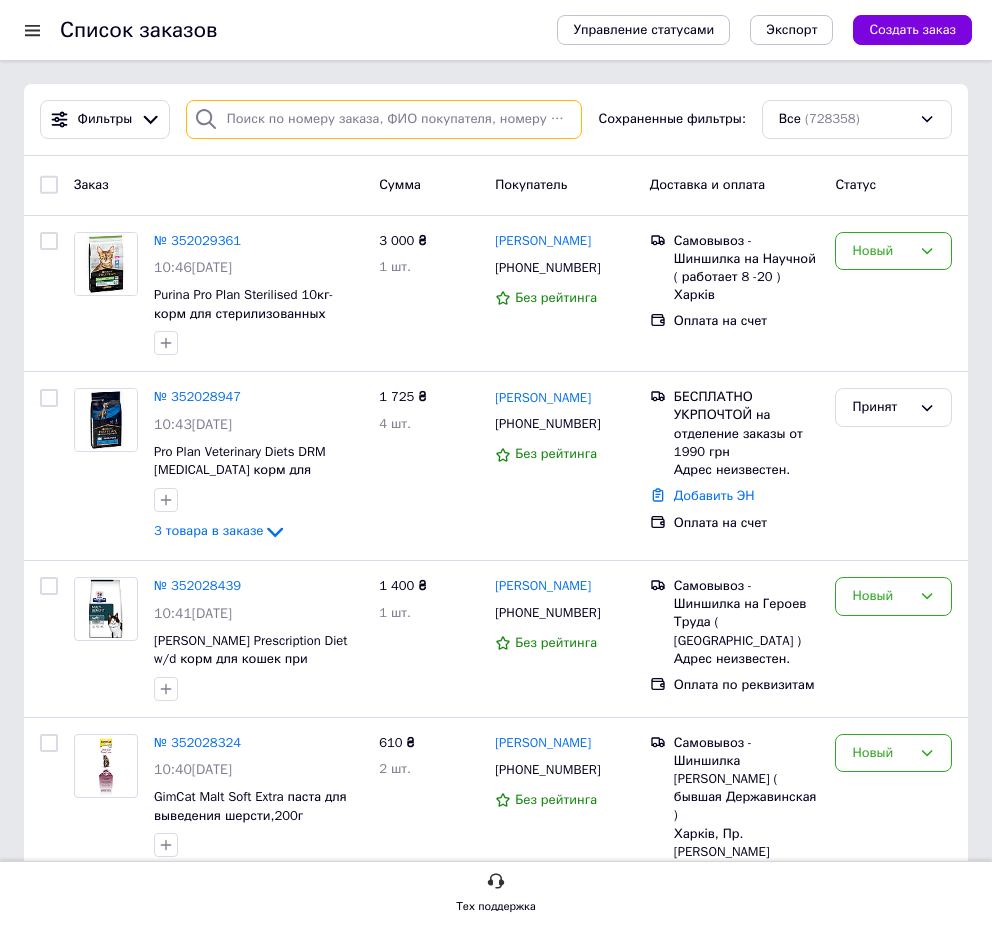 paste on "508155932" 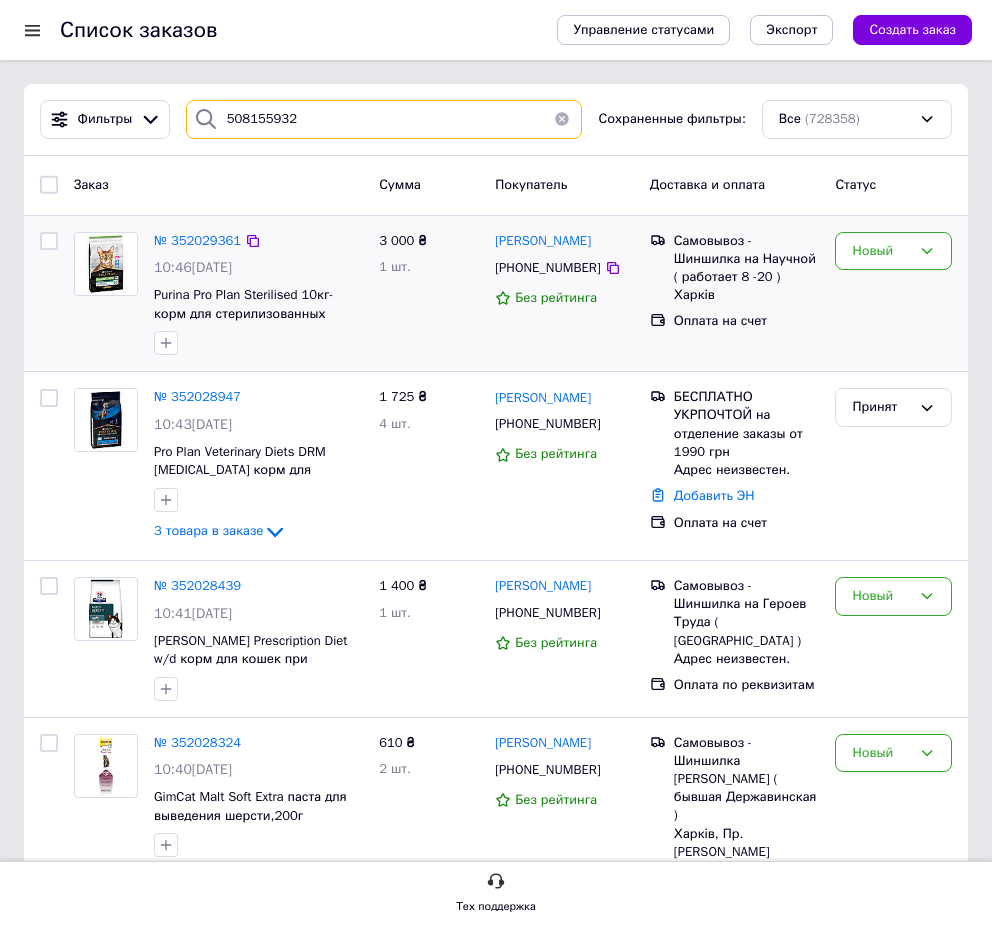 type on "508155932" 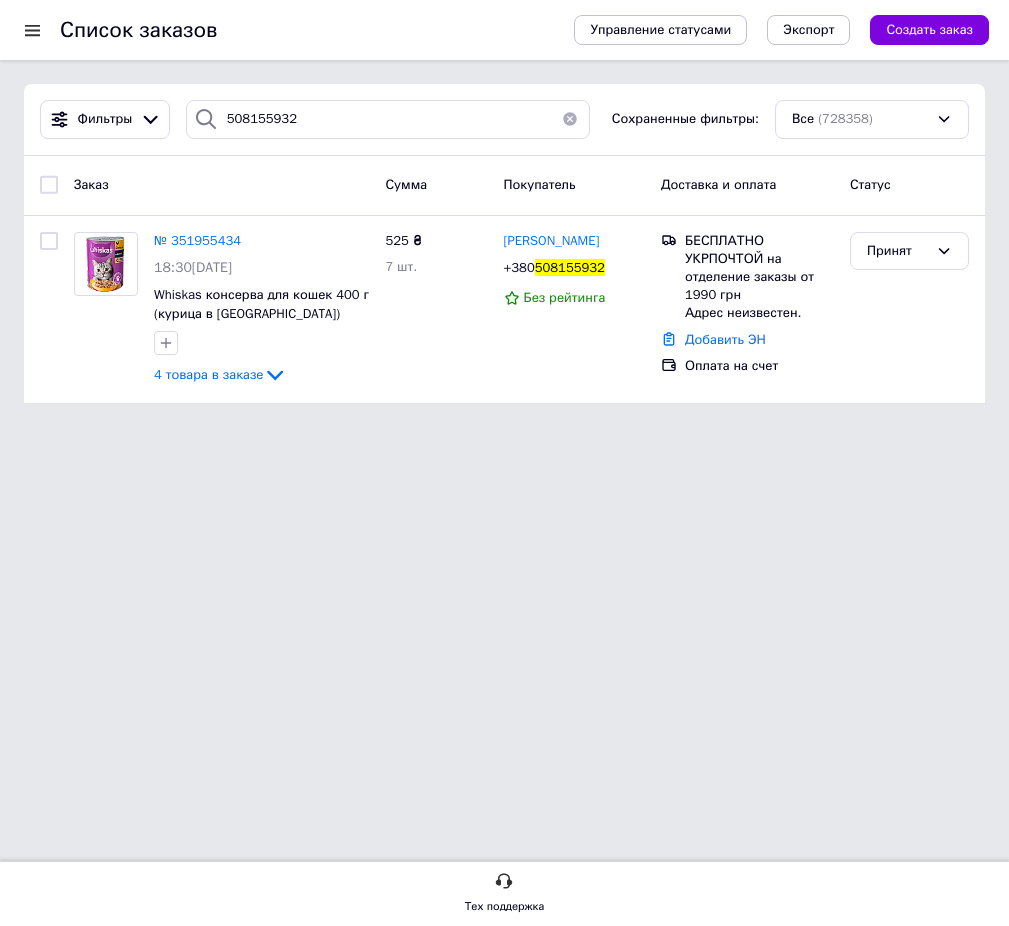 click on "Заказ" at bounding box center (221, 185) 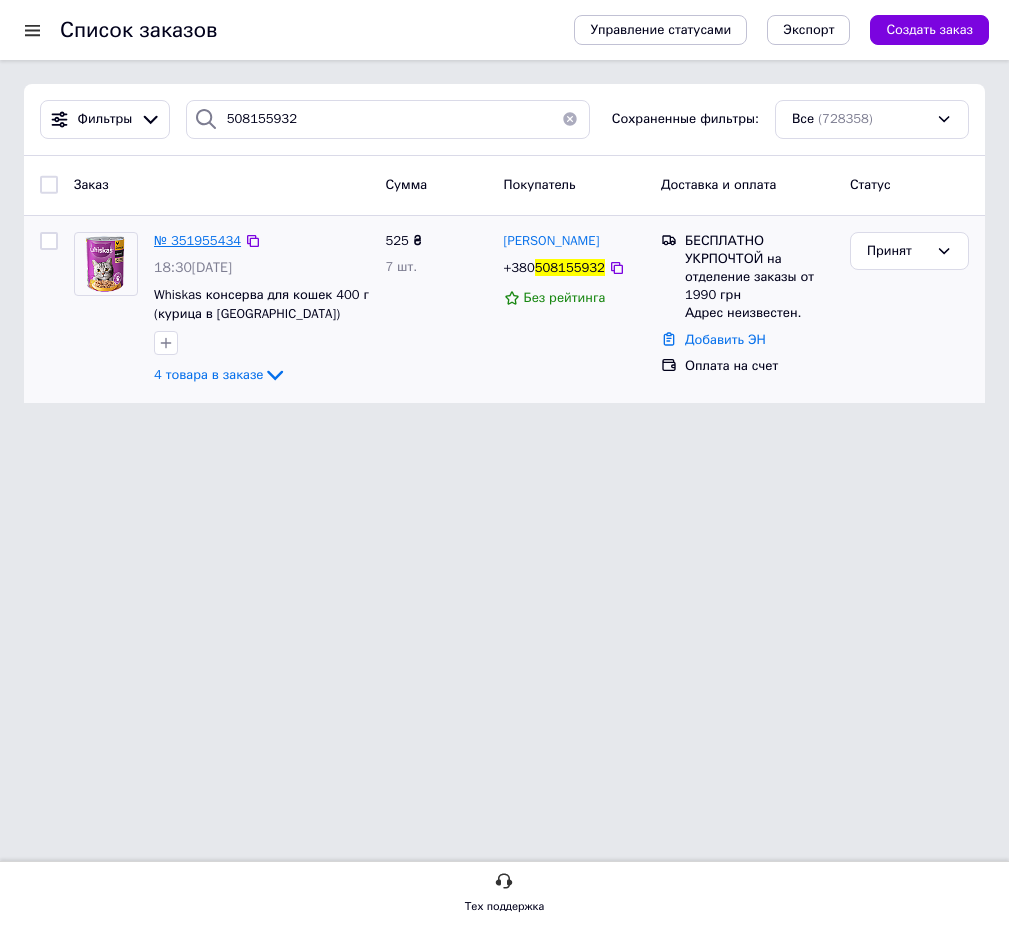 click on "№ 351955434" at bounding box center (197, 240) 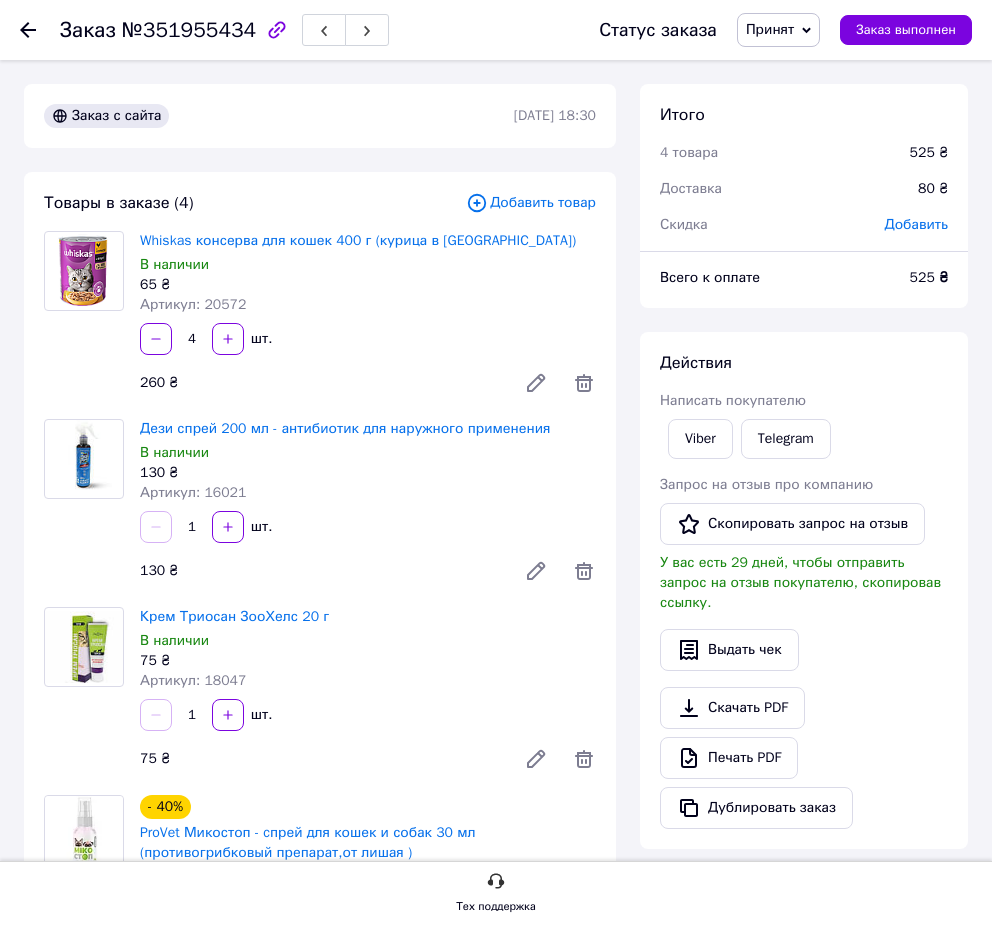 click on "Заказ №351955434 Статус заказа Принят Выполнен Отменен Оплаченный новые Заказ выполнен Заказ с сайта 09.07.2025 | 18:30 Товары в заказе (4) Добавить товар Whiskas консерва для кошек 400 г (курица в соусе) В наличии 65 ₴ Артикул: 20572 4   шт. 260 ₴ Дези спрей 200 мл - антибиотик для наружного применения В наличии 130 ₴ Артикул: 16021 1   шт. 130 ₴ Крем Триосан ЗооХелс 20 г В наличии 75 ₴ Артикул: 18047 1   шт. 75 ₴ - 40% ProVet Микостоп - cпрей для кошек и собак  30 мл (противогрибковый препарат,от лишая ) В наличии 60 ₴   100 ₴ Артикул: 16958 1   шт. 60 ₴ Скрыть товары Покупатель Сменить покупателя Бляшин Марина *" at bounding box center (496, 895) 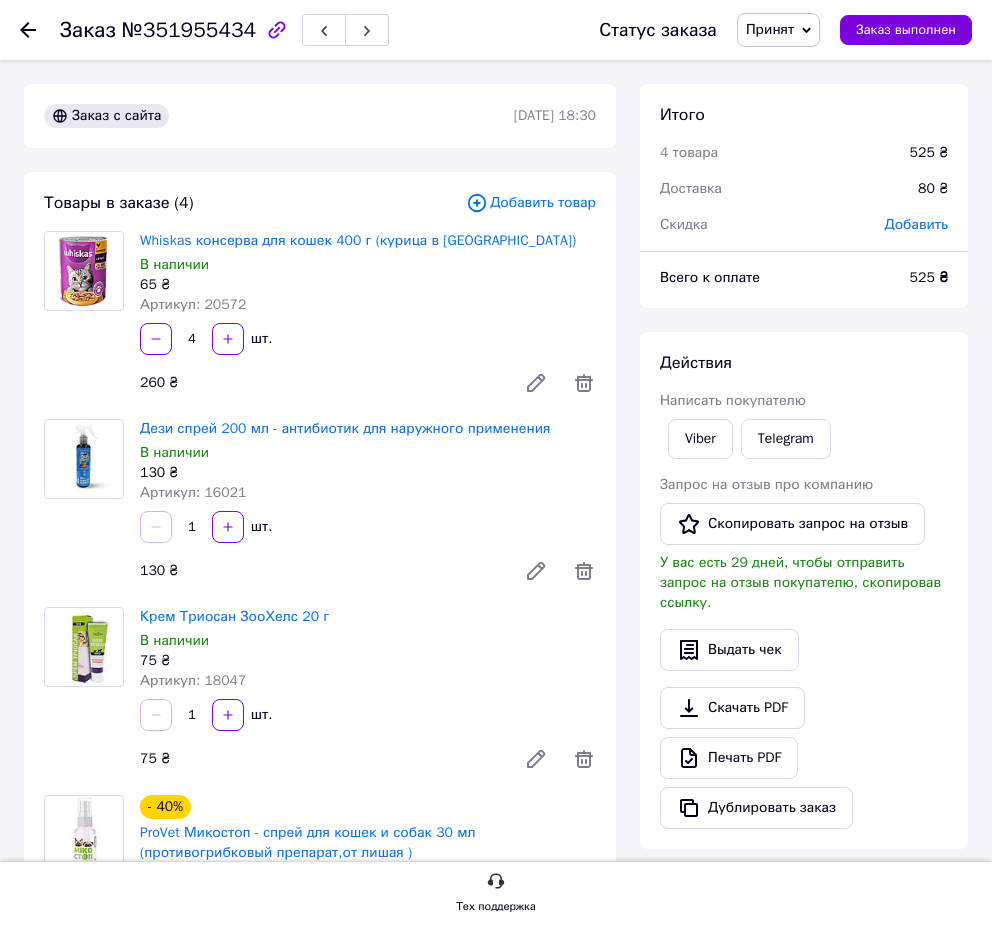 click 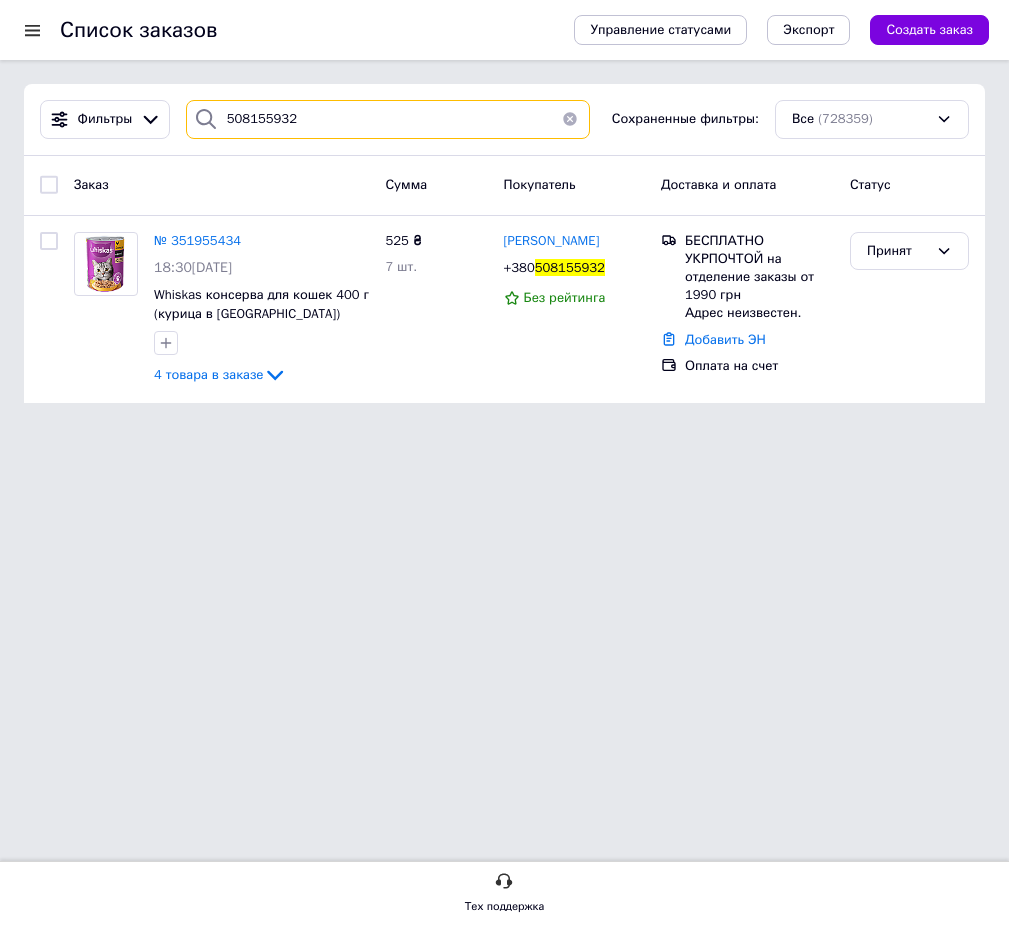 click on "508155932" at bounding box center [388, 119] 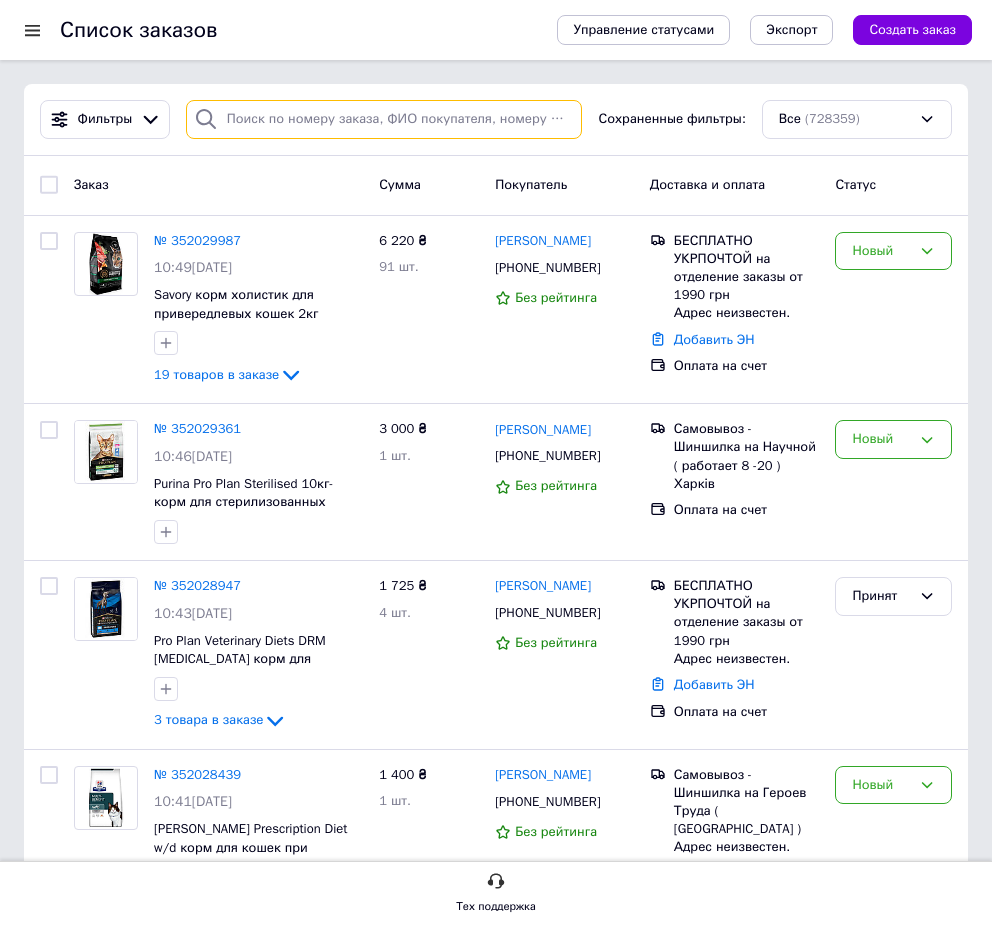paste on "504042406" 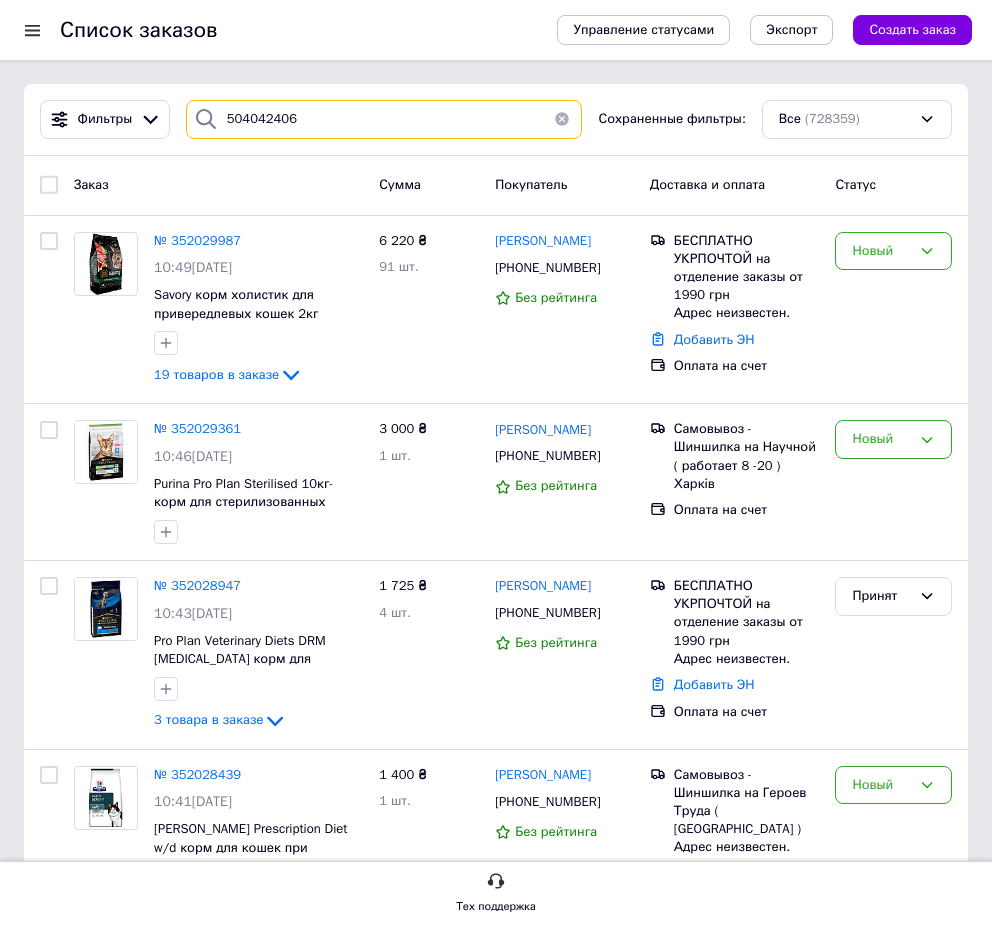 type on "504042406" 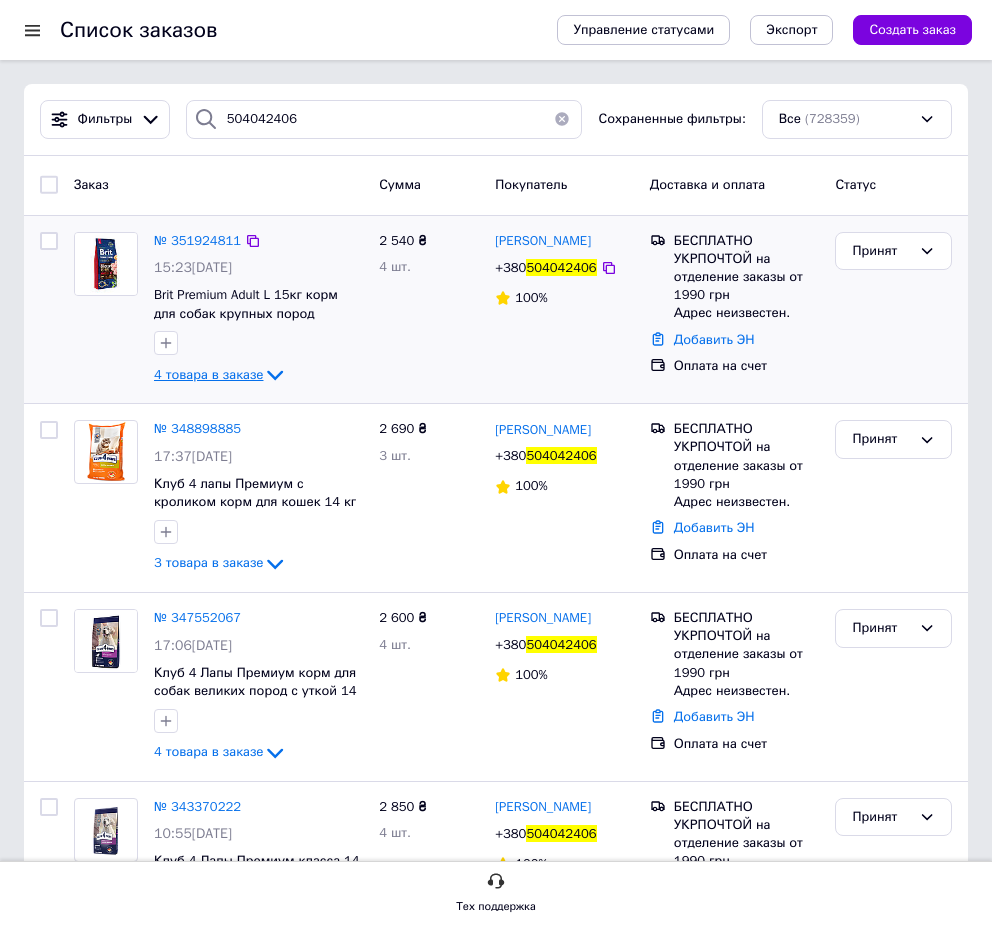 click on "4 товара в заказе" at bounding box center (208, 374) 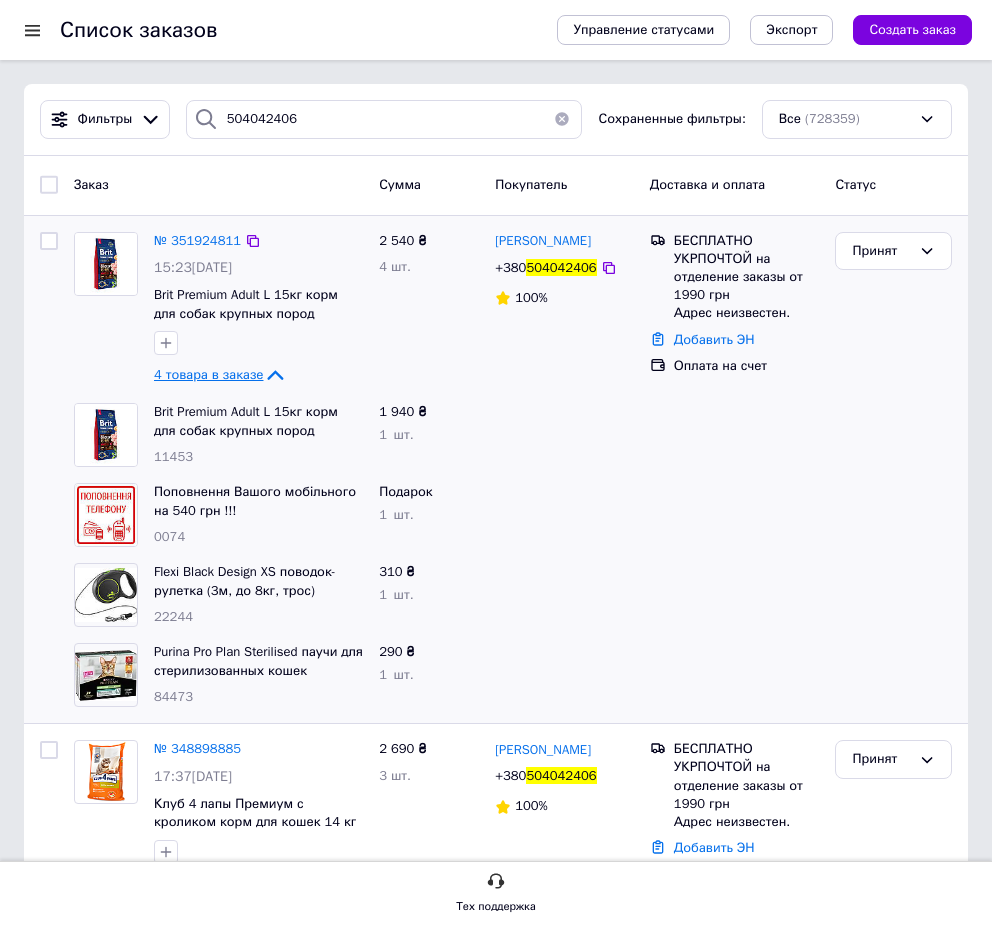 click on "4 товара в заказе" at bounding box center (208, 374) 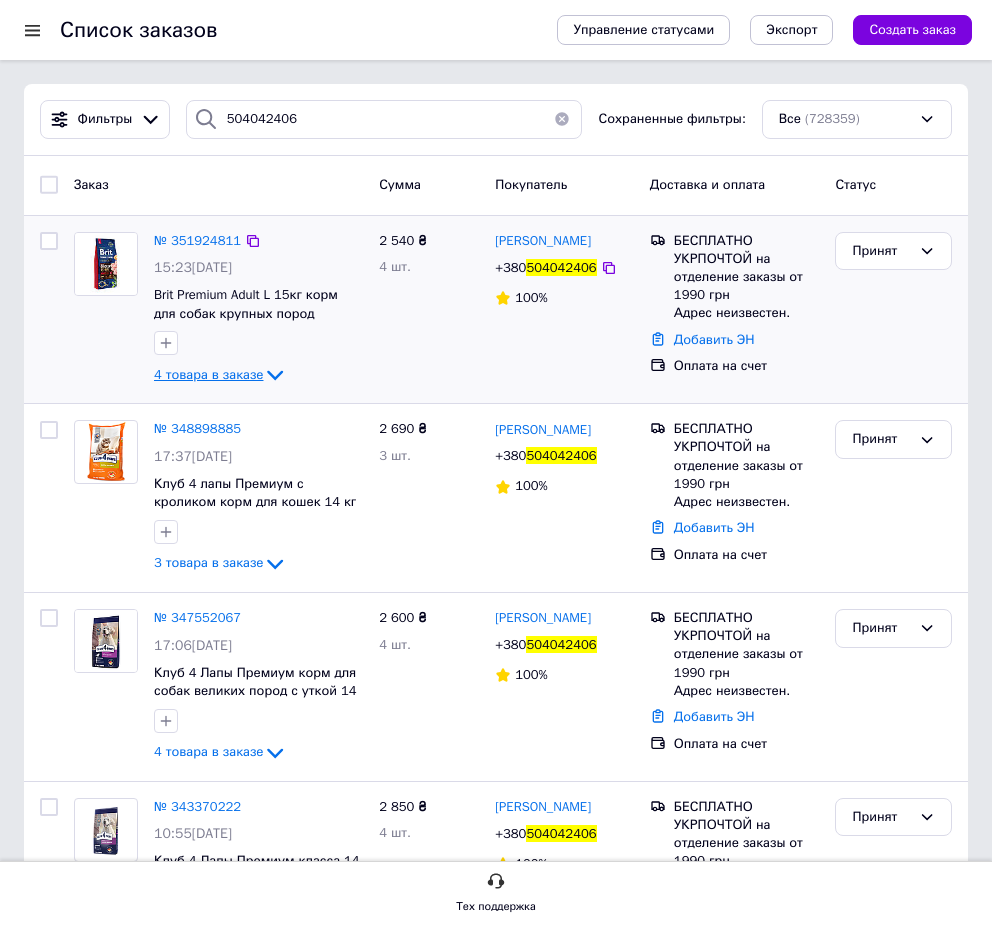 click on "4 товара в заказе" at bounding box center (208, 374) 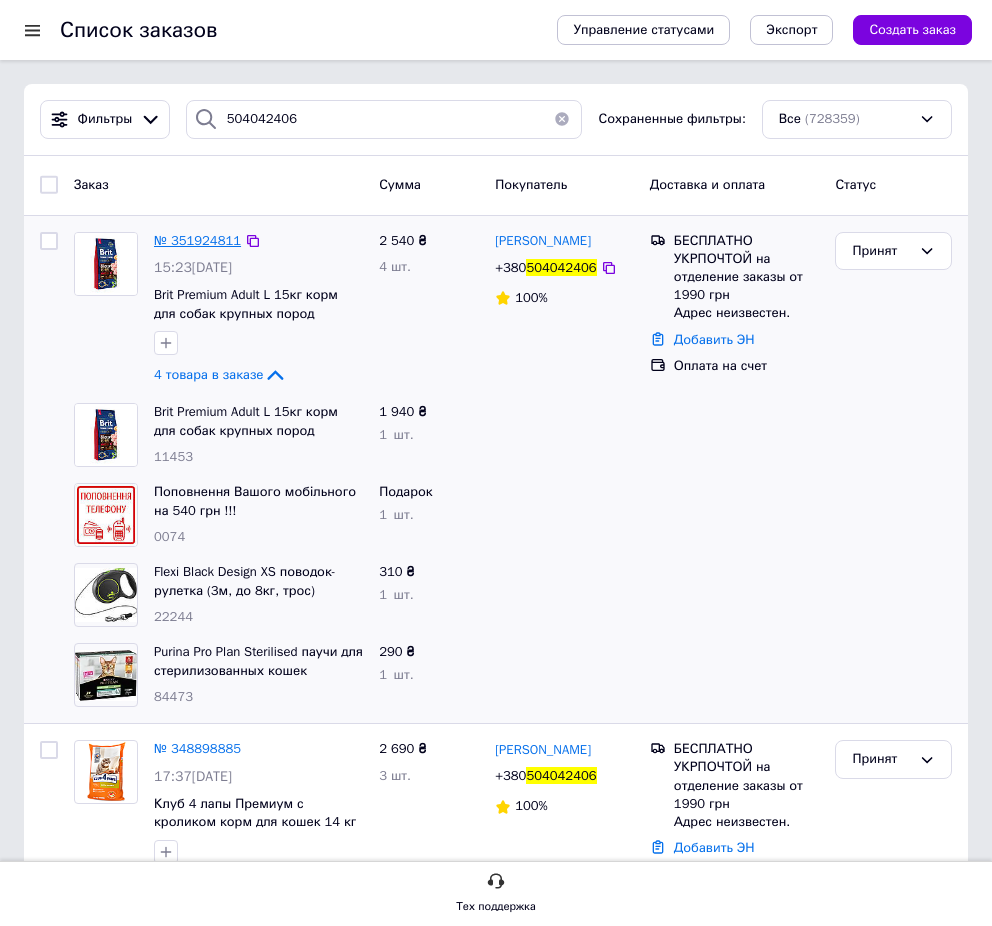 click on "№ 351924811" at bounding box center [197, 240] 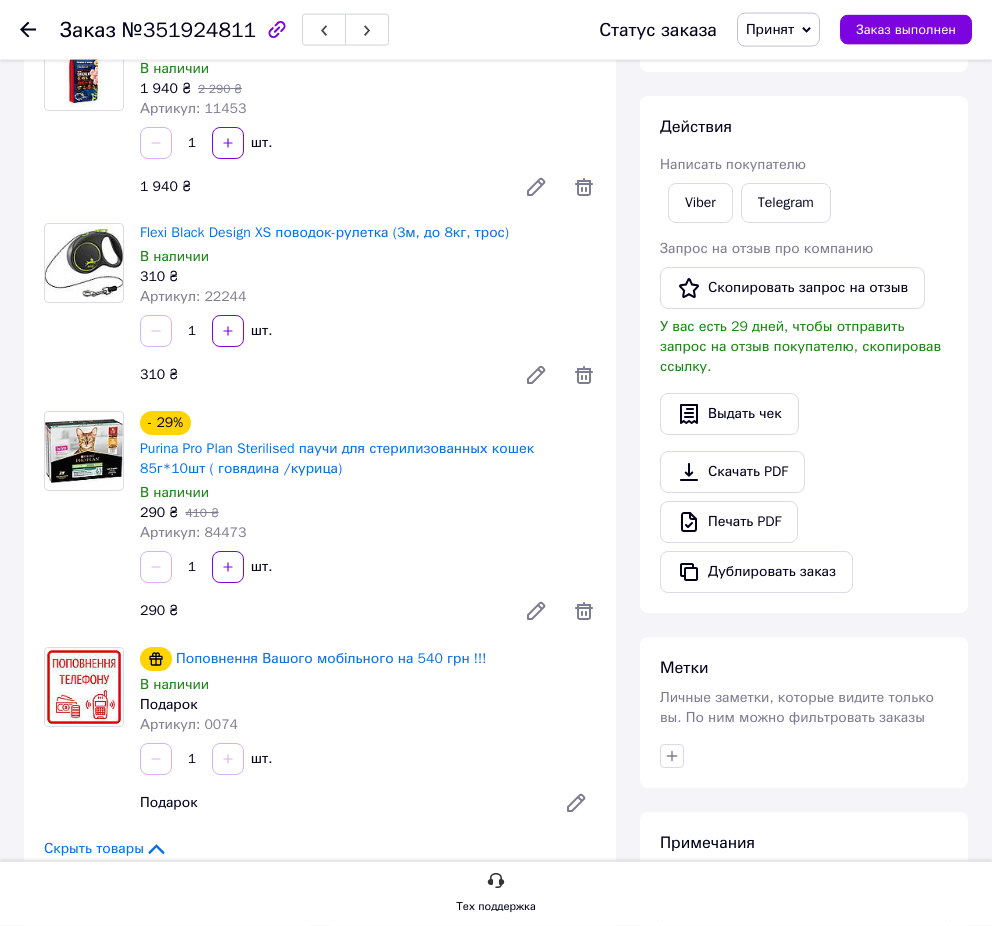 scroll, scrollTop: 0, scrollLeft: 0, axis: both 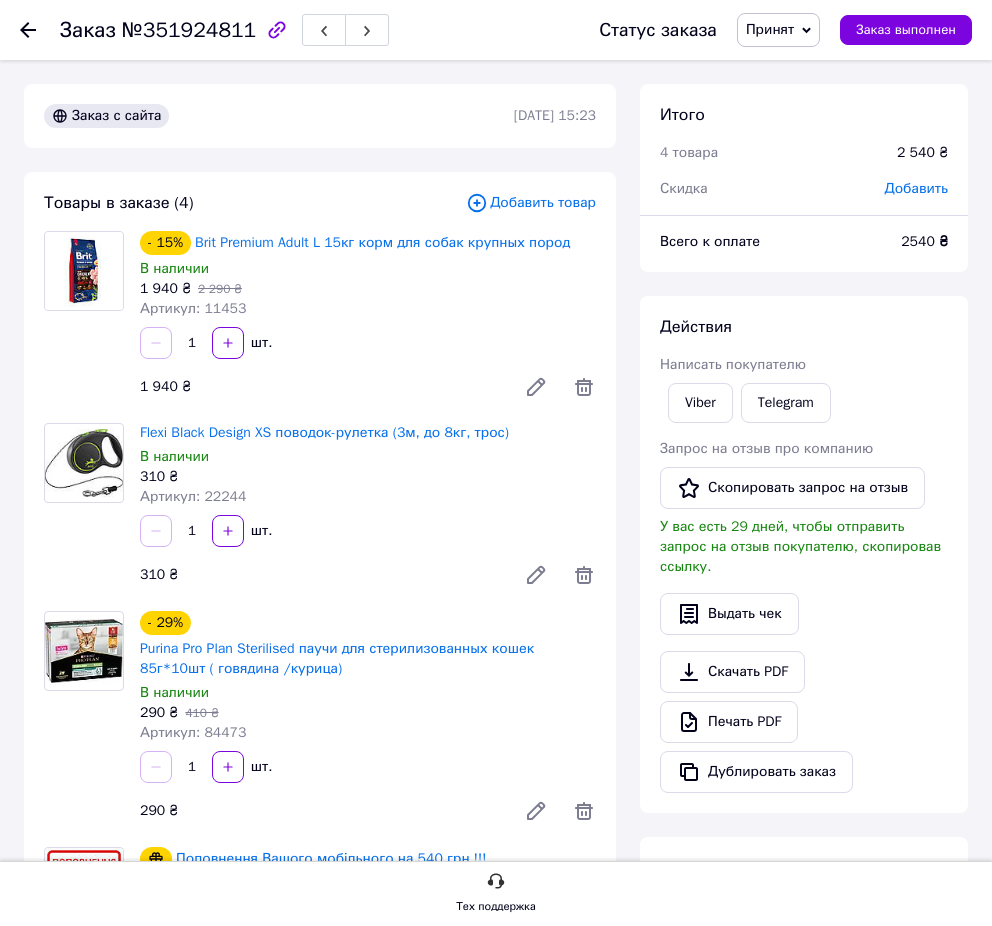 click 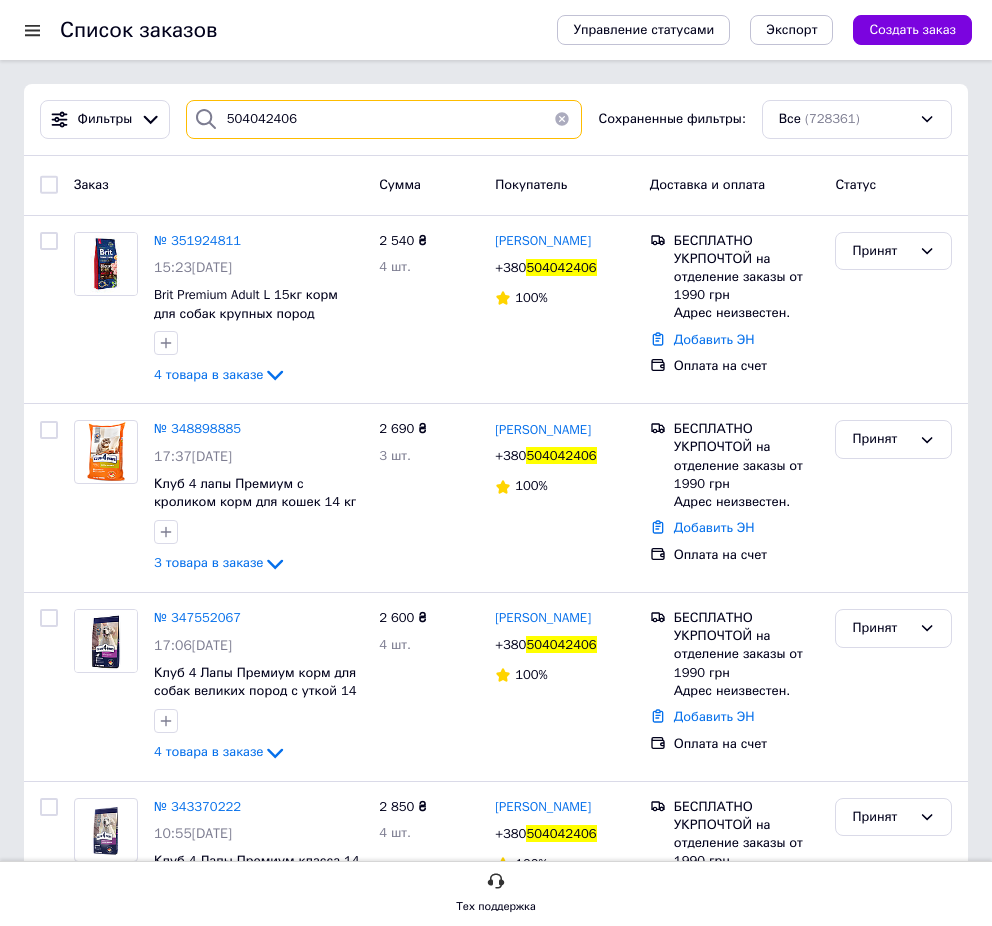 click on "504042406" at bounding box center [384, 119] 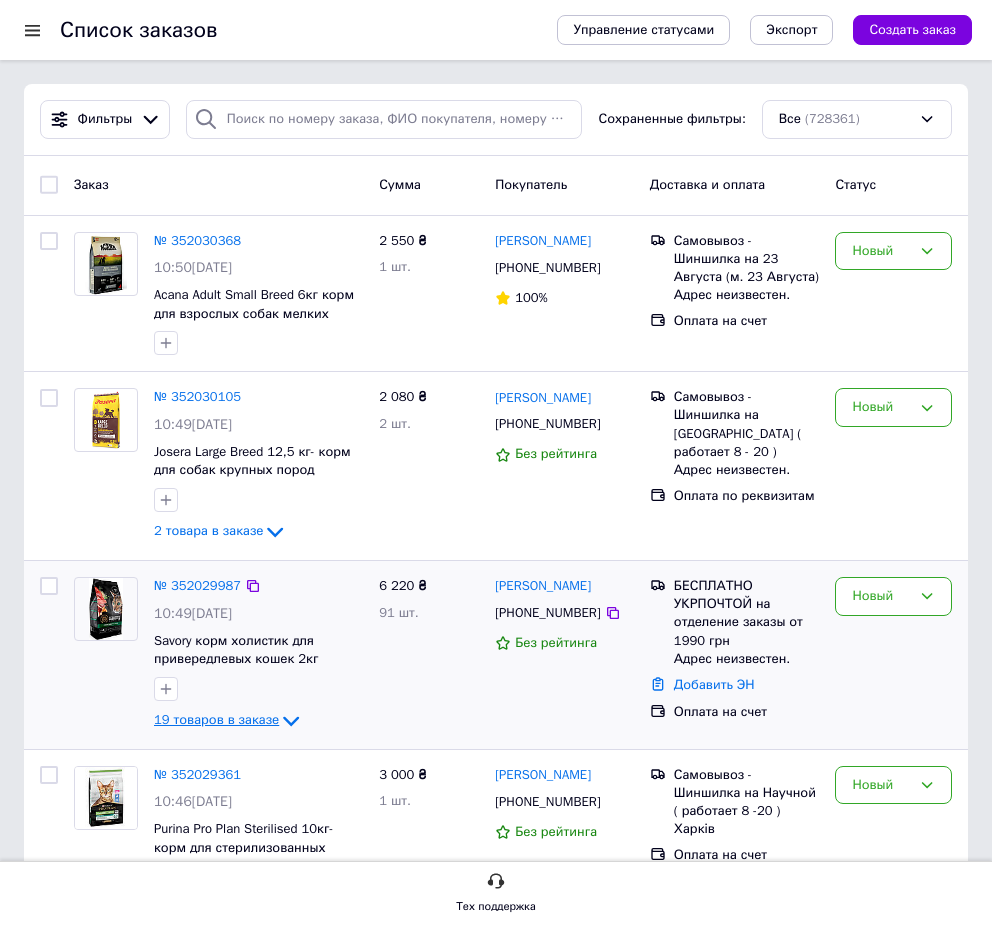 click on "19 товаров в заказе" at bounding box center [216, 719] 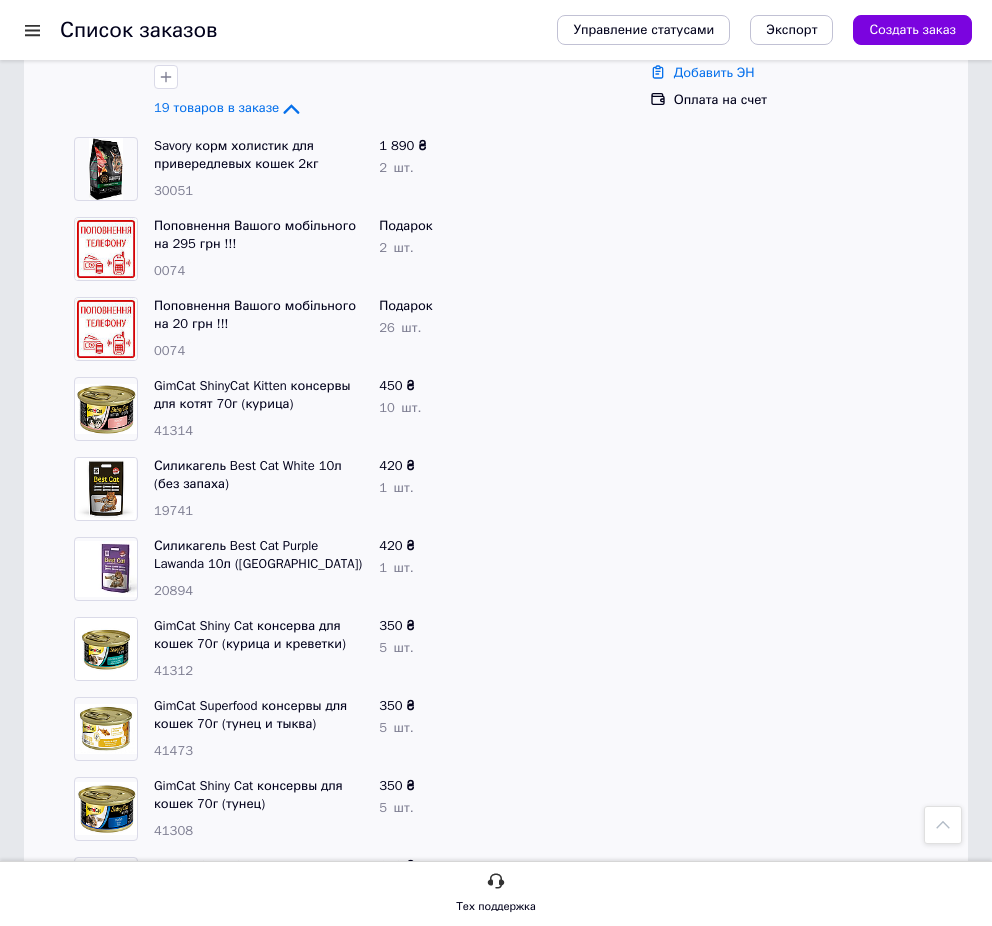 scroll, scrollTop: 204, scrollLeft: 0, axis: vertical 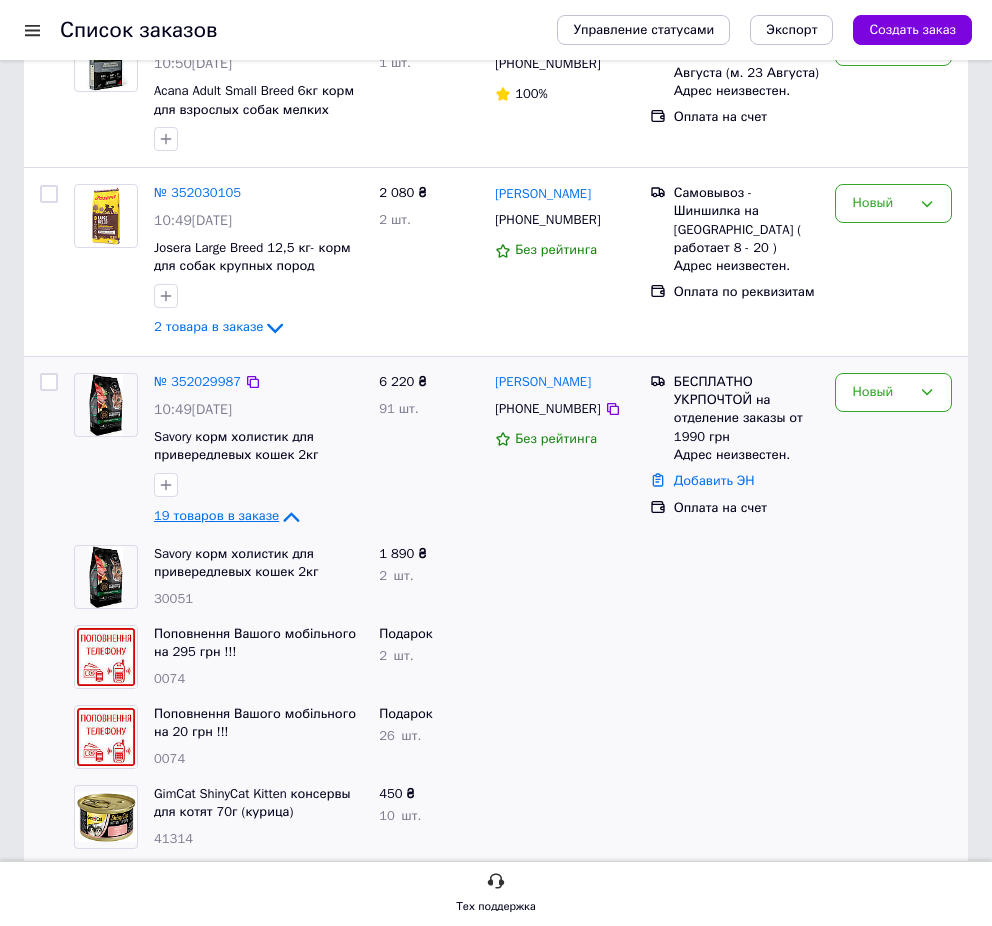 drag, startPoint x: 217, startPoint y: 514, endPoint x: 7, endPoint y: 565, distance: 216.10414 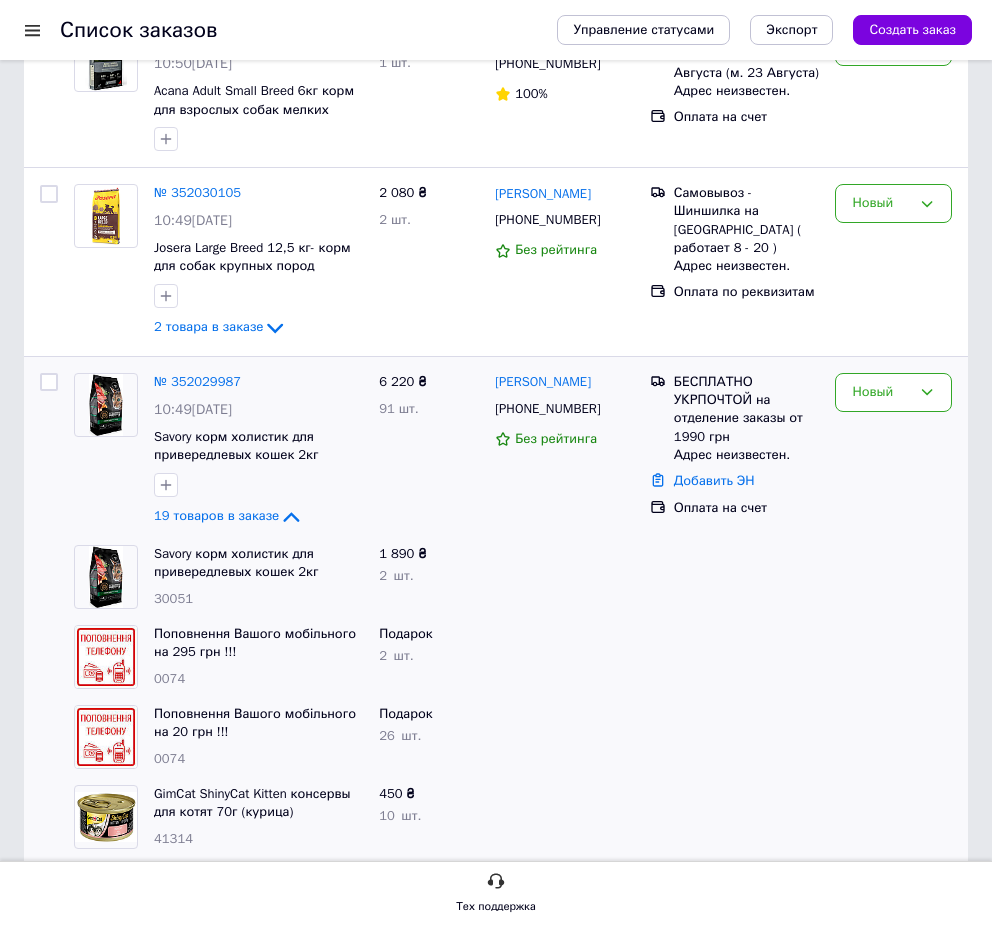 click on "19 товаров в заказе" at bounding box center [216, 515] 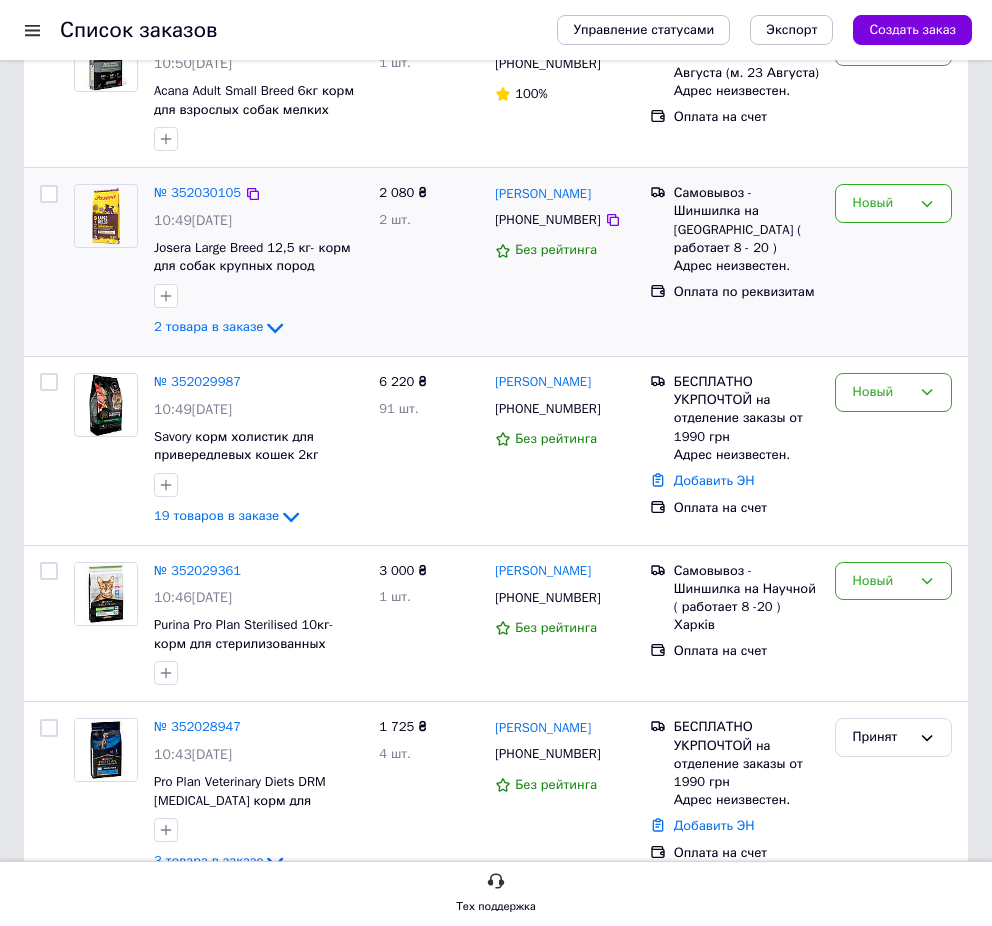 scroll, scrollTop: 0, scrollLeft: 0, axis: both 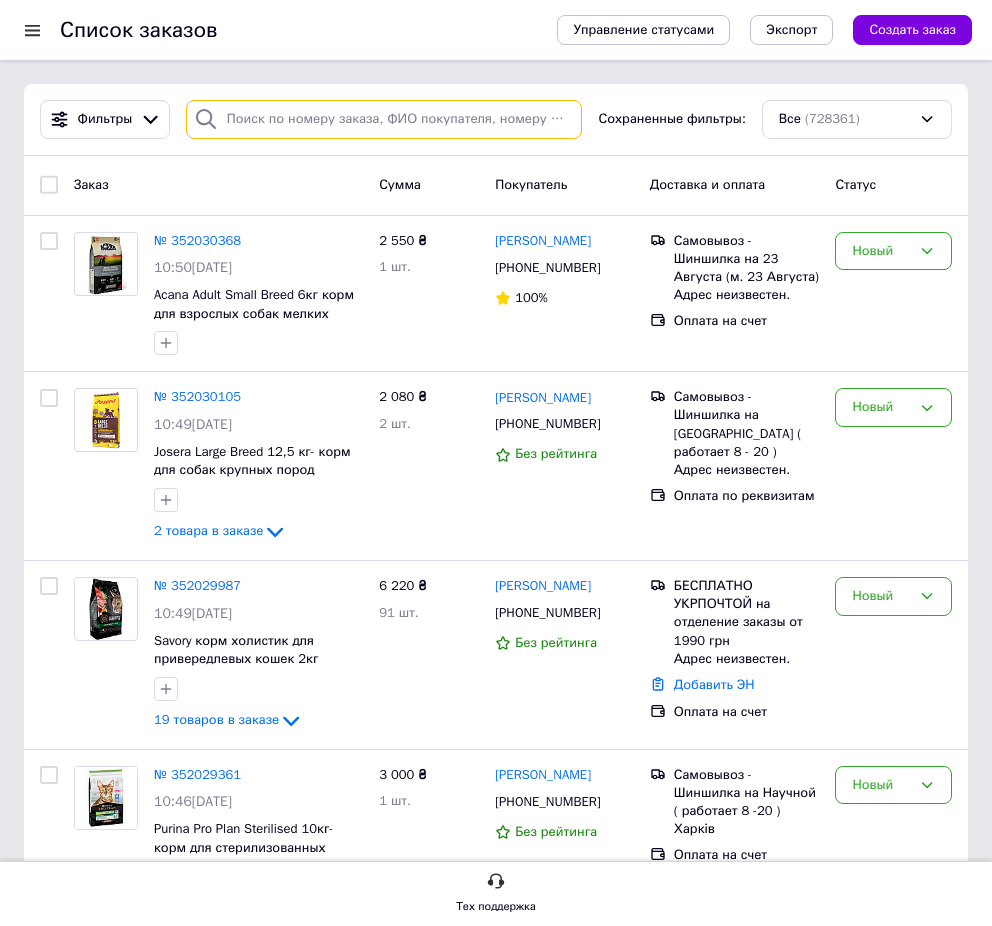 click at bounding box center (384, 119) 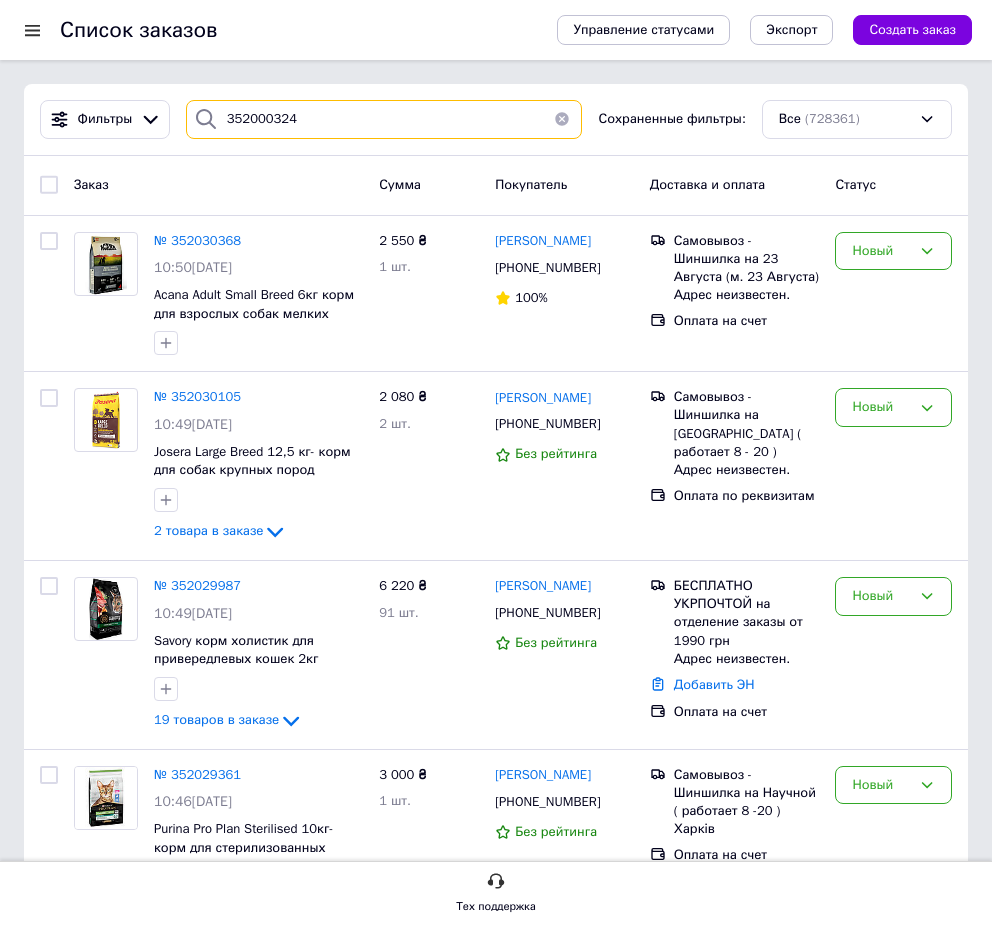 type on "352000324" 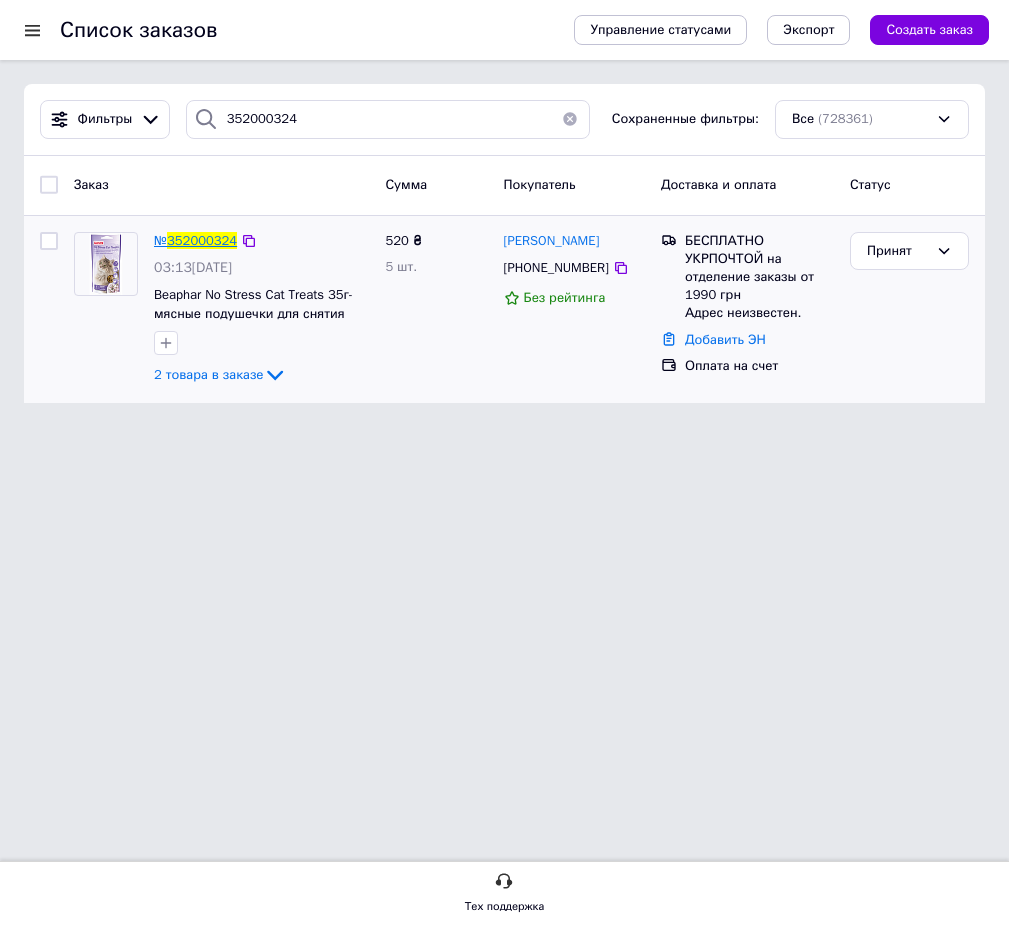 click on "352000324" at bounding box center [202, 240] 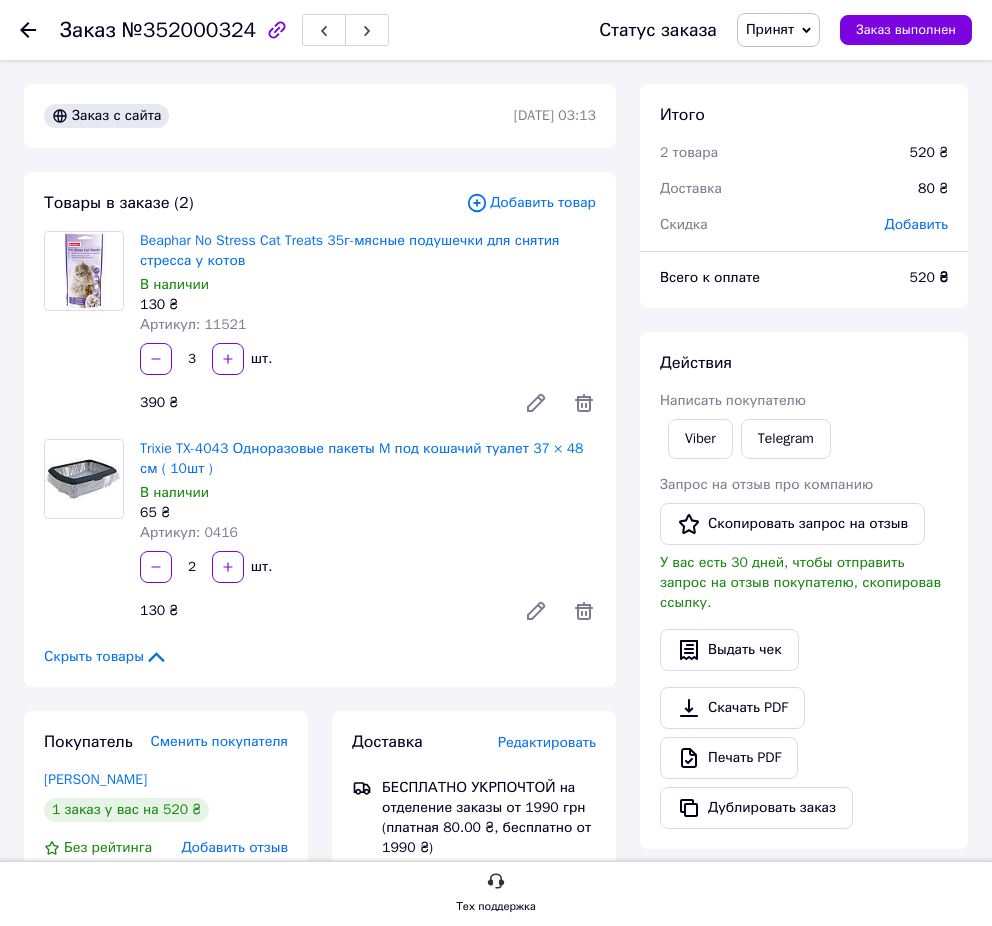 scroll, scrollTop: 487, scrollLeft: 0, axis: vertical 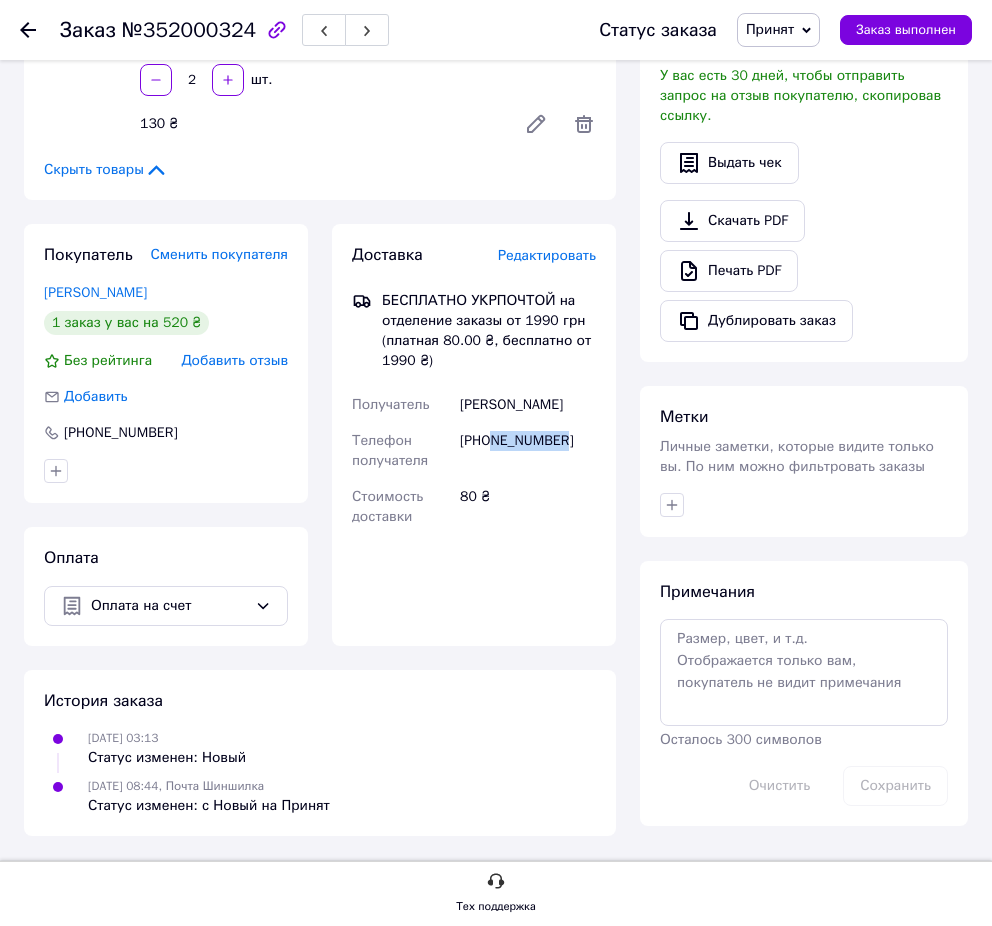 drag, startPoint x: 561, startPoint y: 446, endPoint x: 494, endPoint y: 441, distance: 67.18631 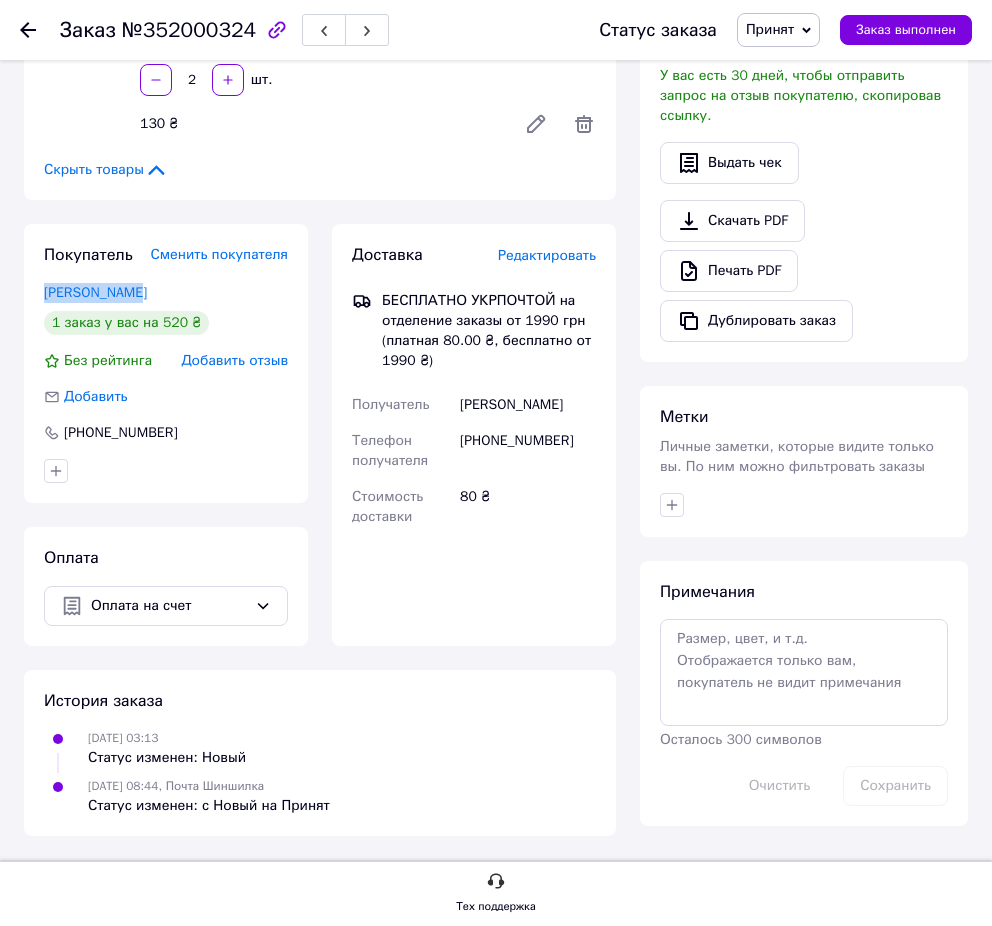 drag, startPoint x: 188, startPoint y: 302, endPoint x: 7, endPoint y: 291, distance: 181.33394 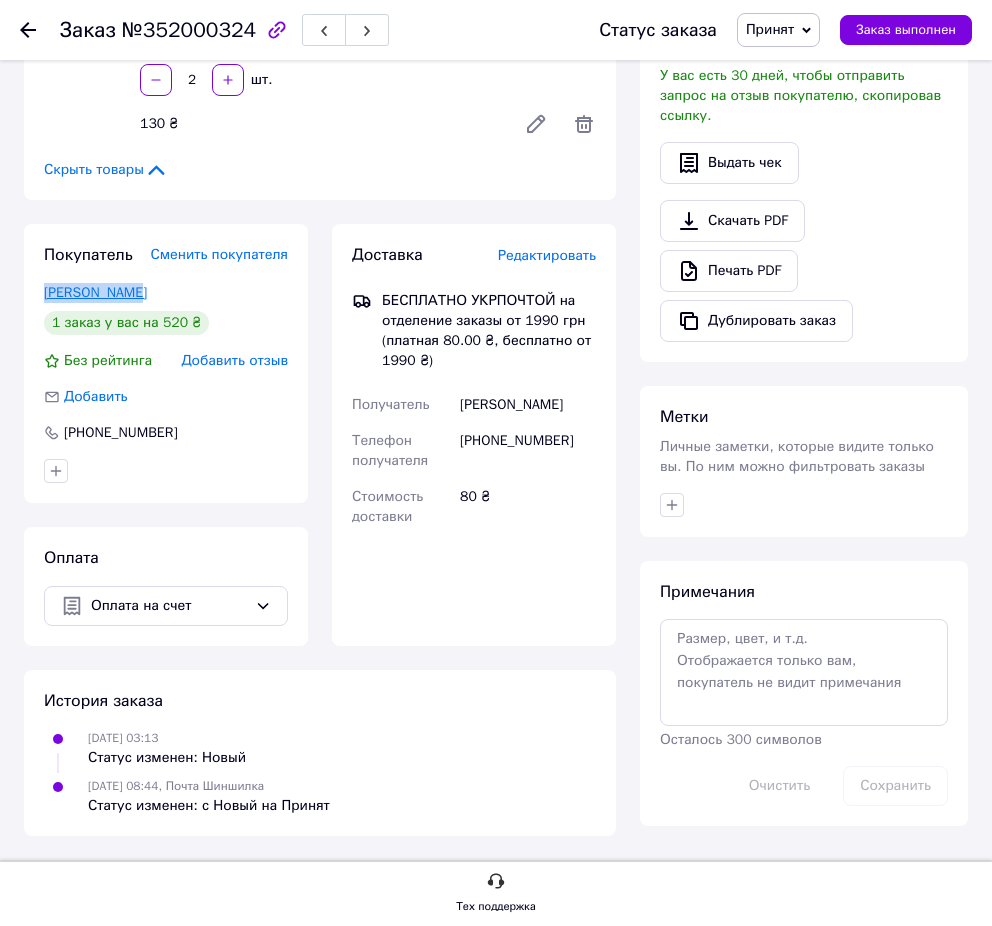 copy on "Вознюк Лілія" 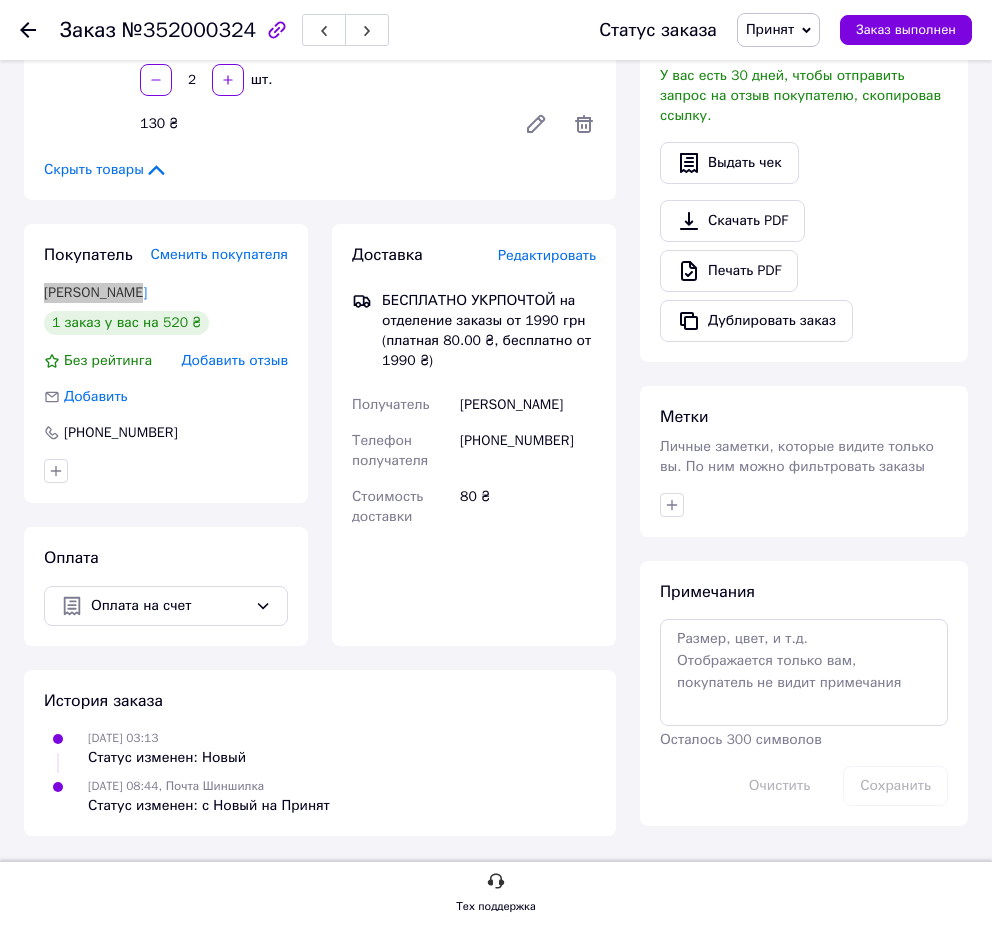 scroll, scrollTop: 0, scrollLeft: 0, axis: both 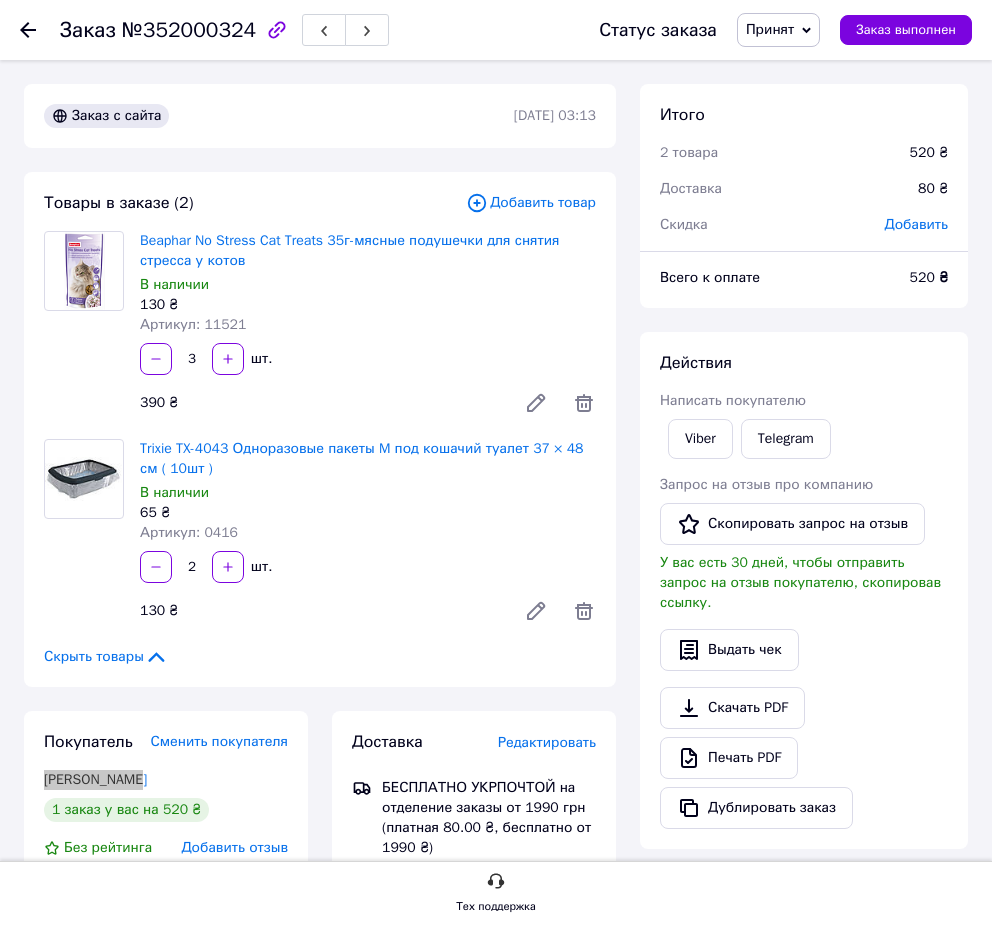 click 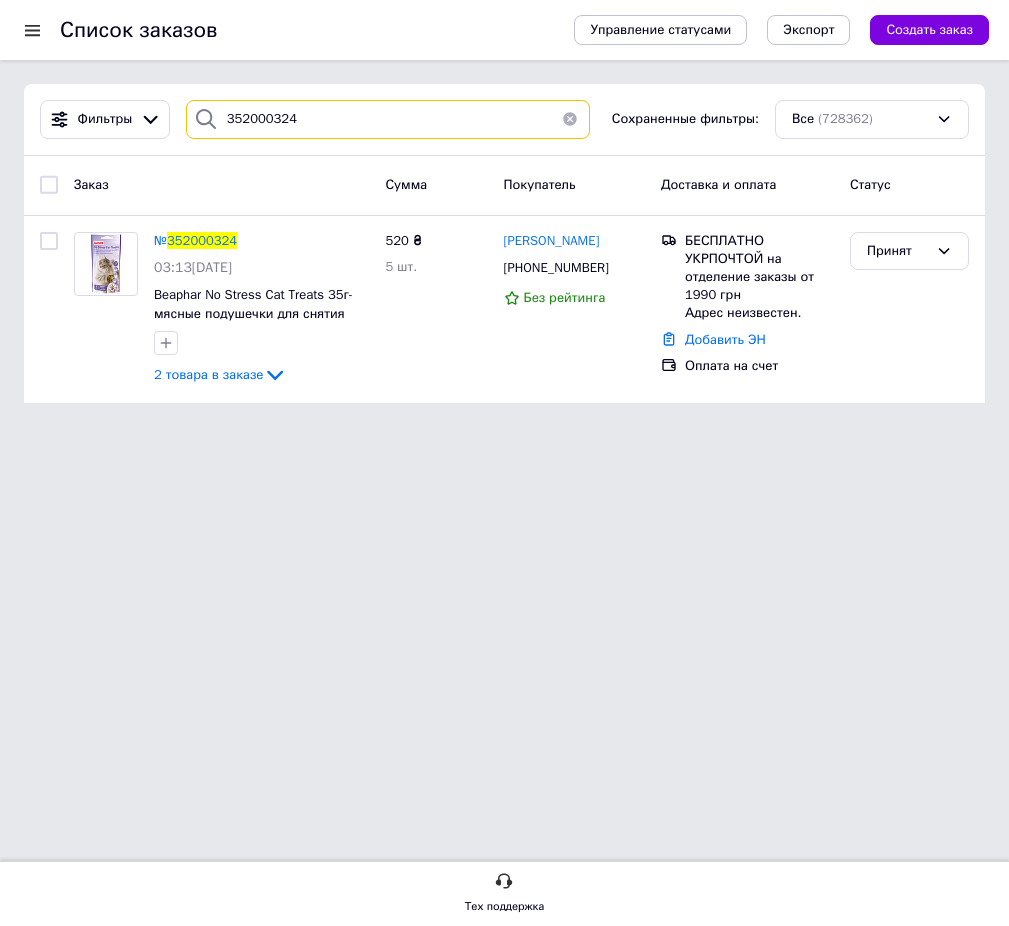click on "352000324" at bounding box center (388, 119) 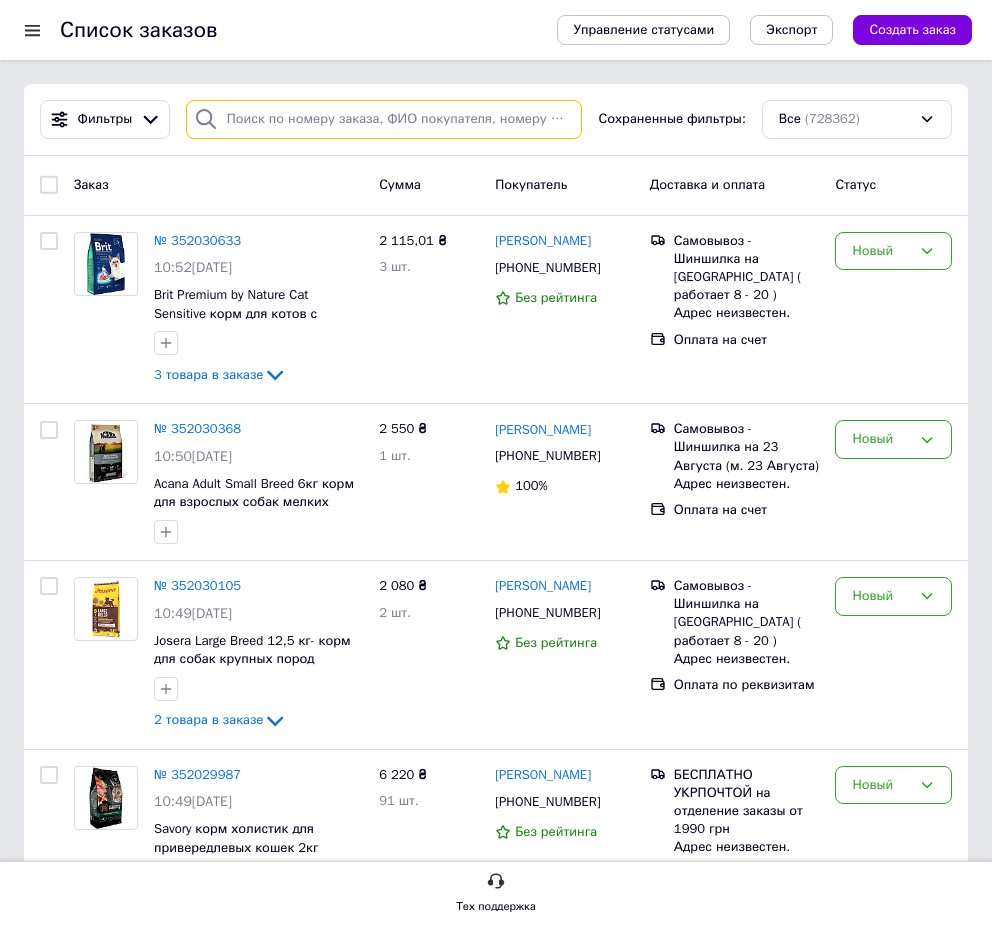 type 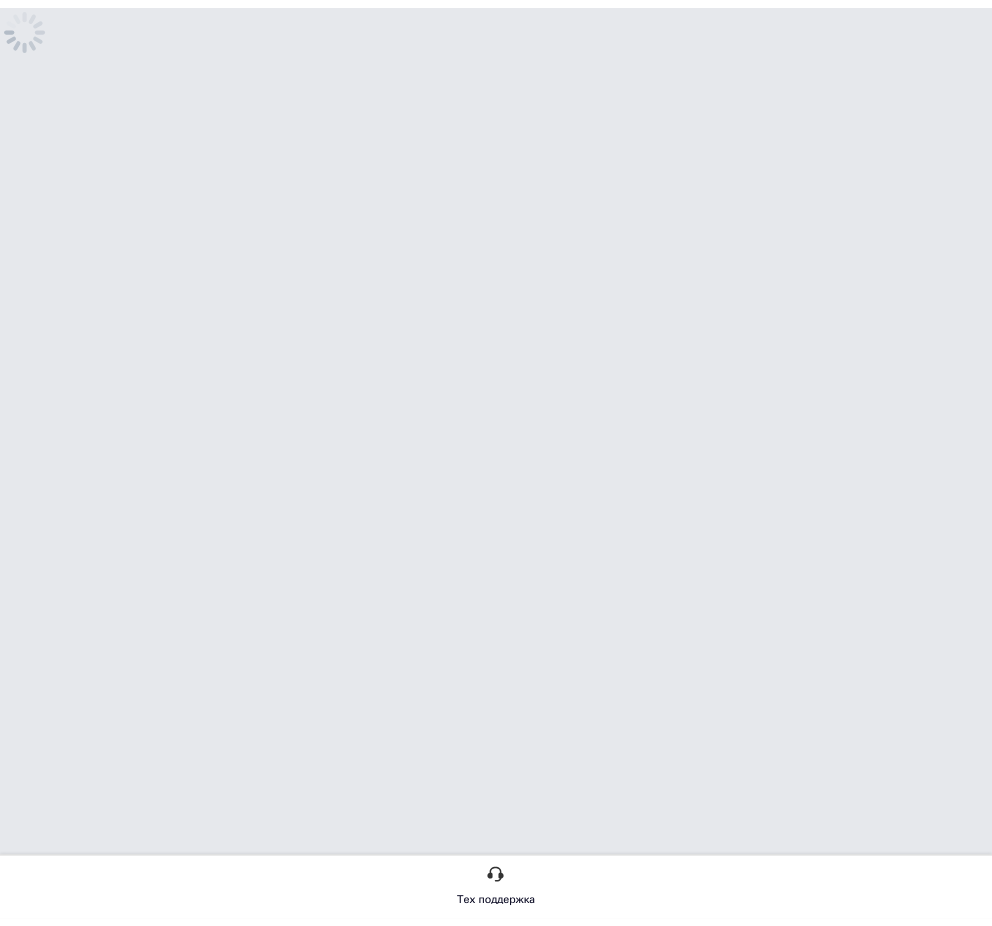 scroll, scrollTop: 0, scrollLeft: 0, axis: both 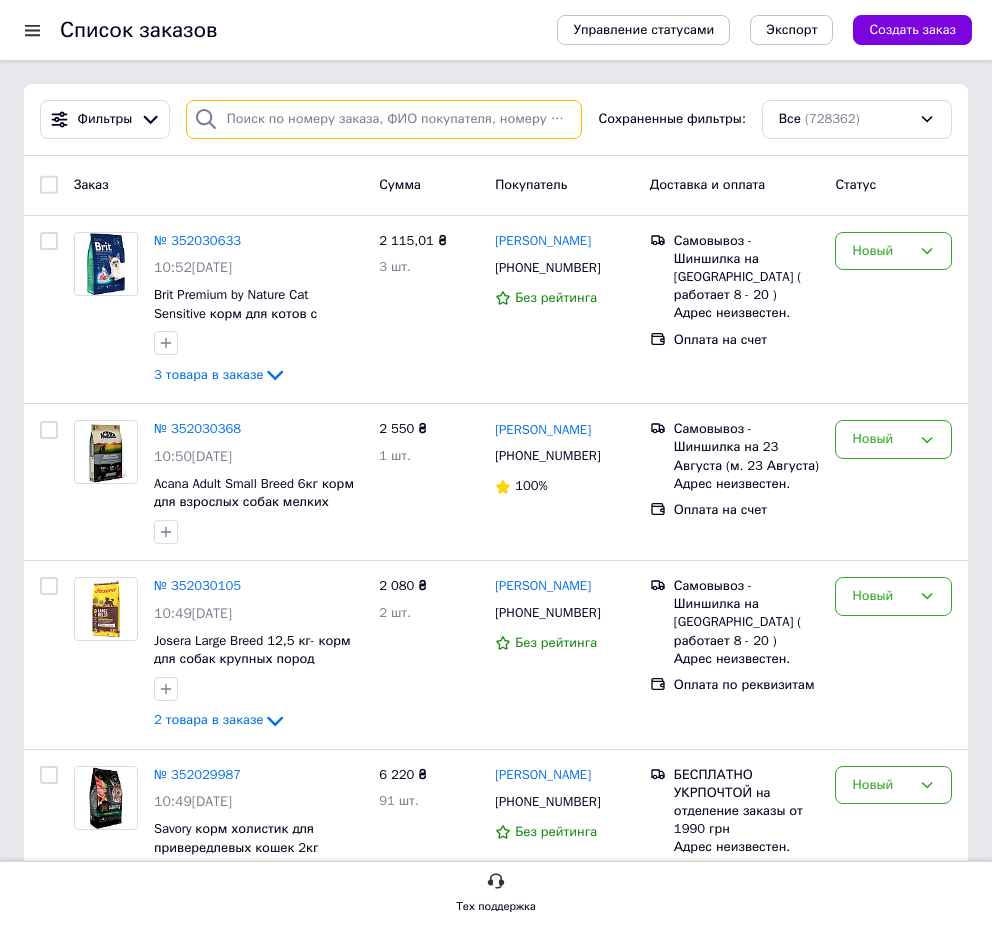 click at bounding box center [384, 119] 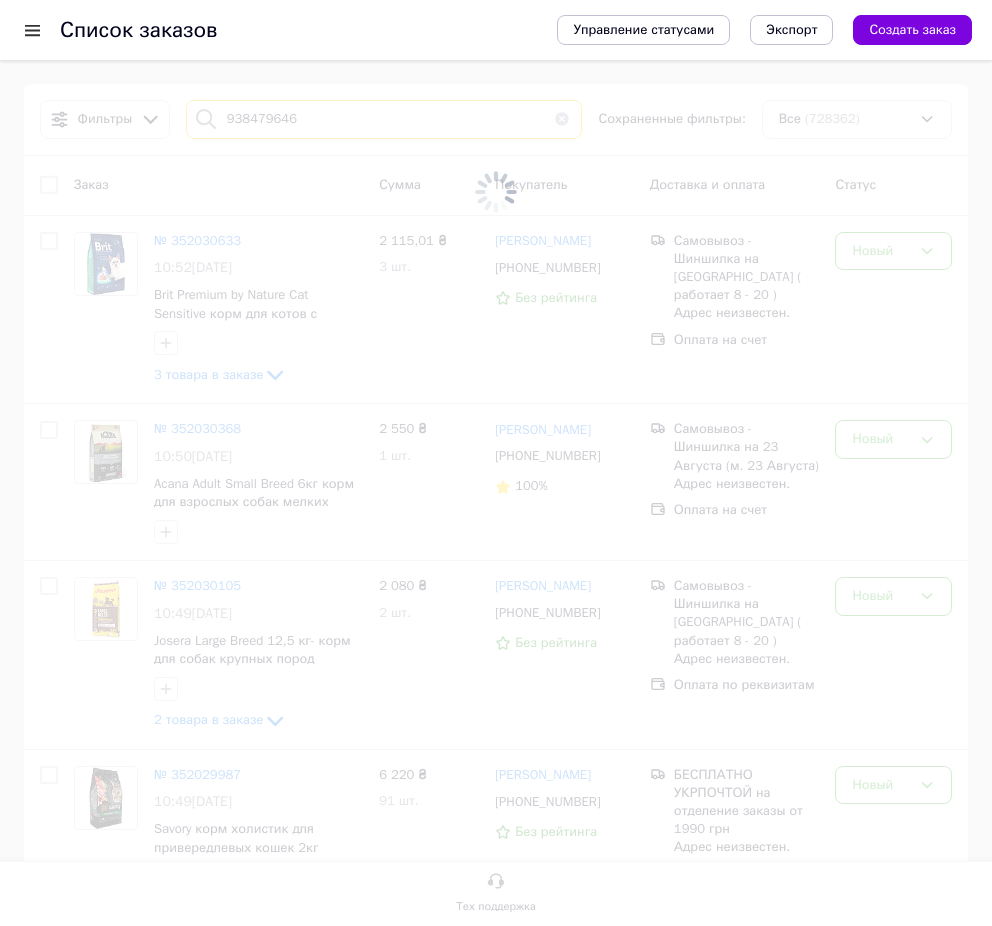 type on "938479646" 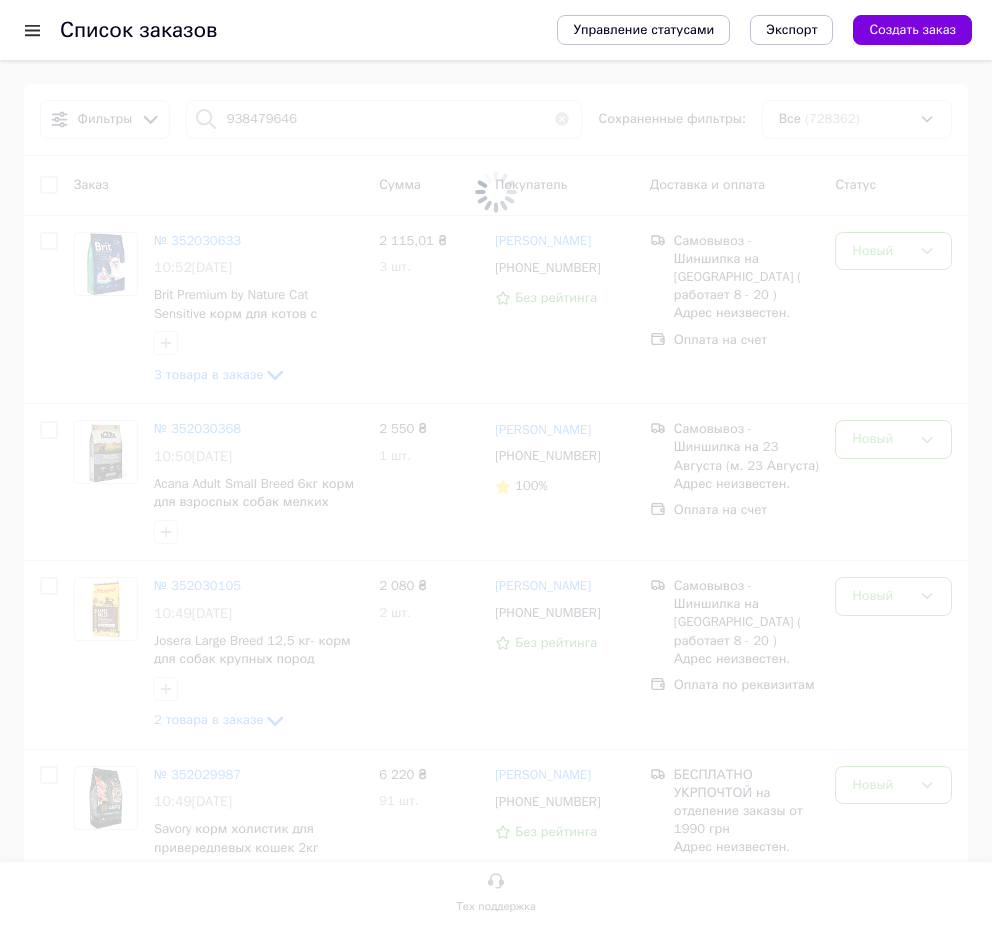 click at bounding box center [496, 191] 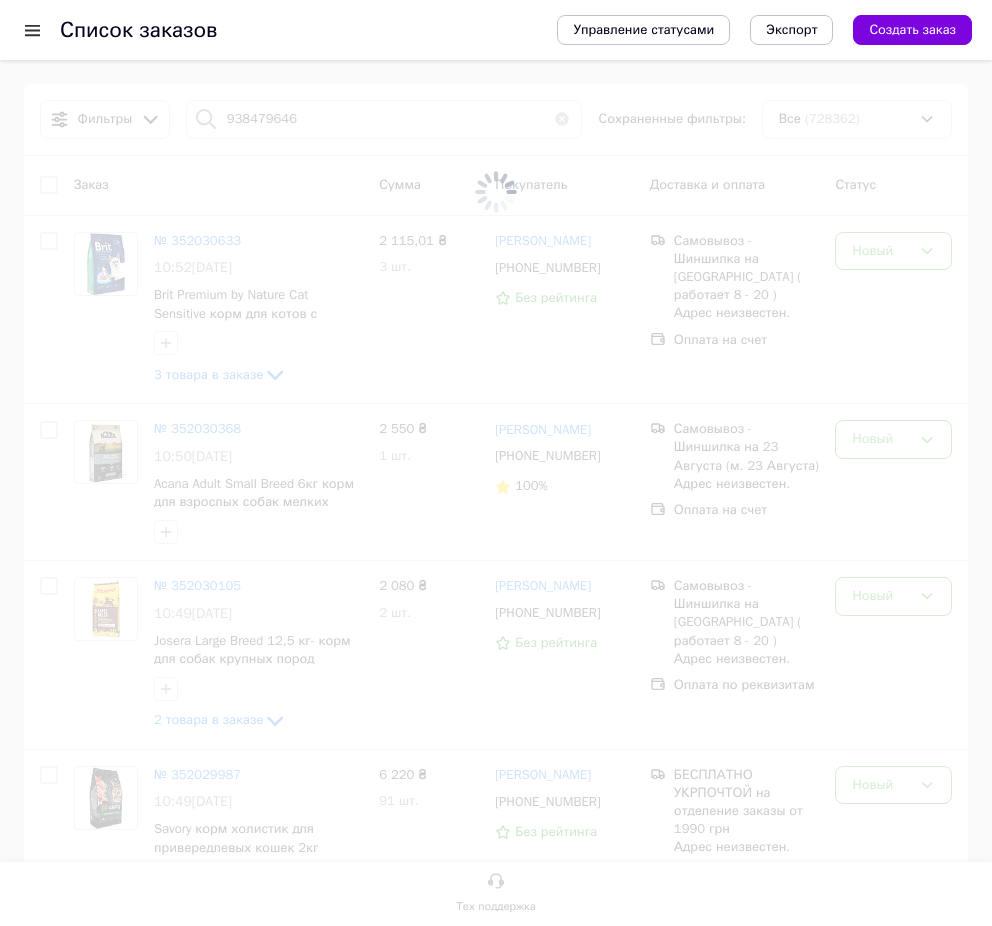 click at bounding box center [496, 191] 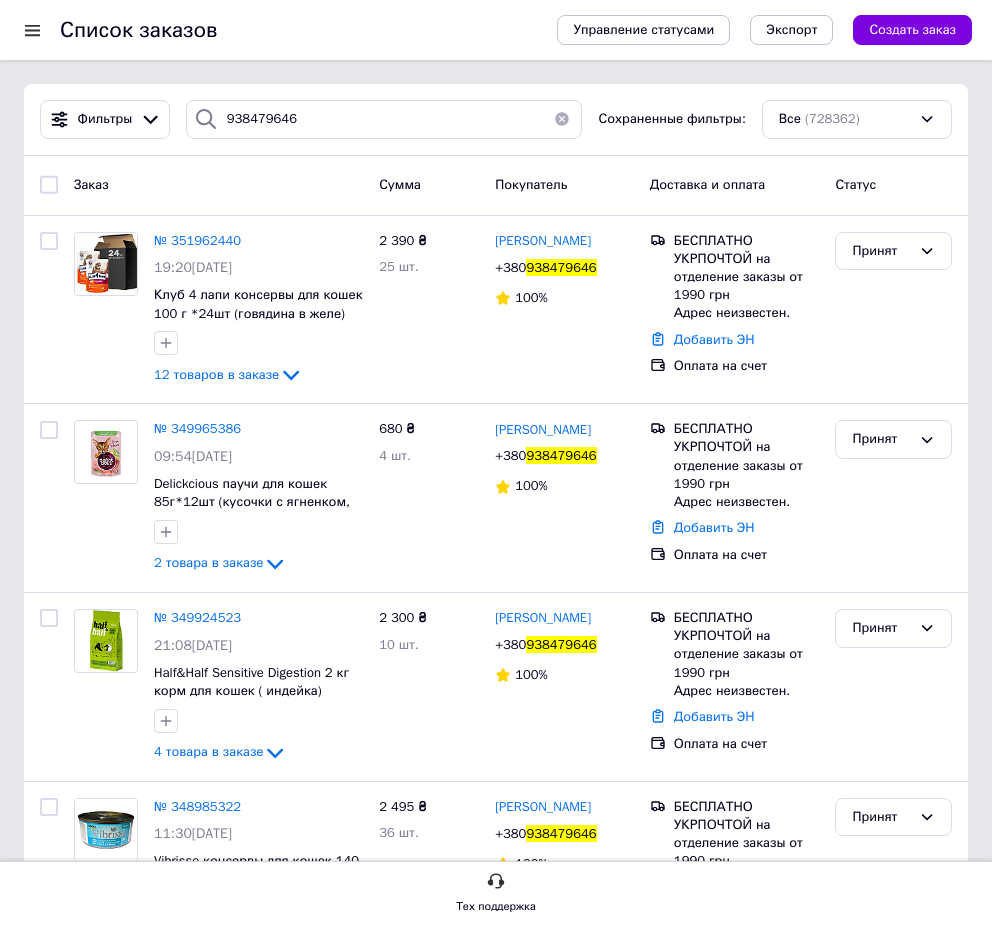 click on "№ 351962440" at bounding box center [197, 240] 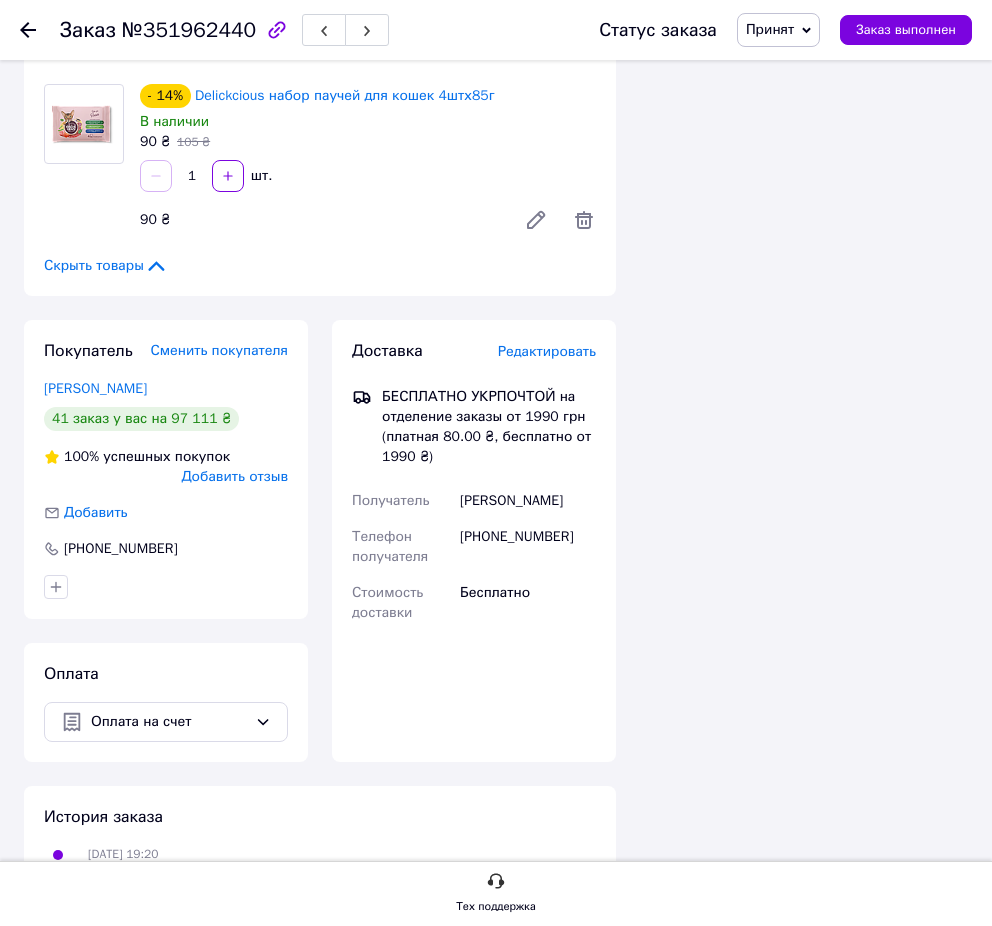 scroll, scrollTop: 2007, scrollLeft: 0, axis: vertical 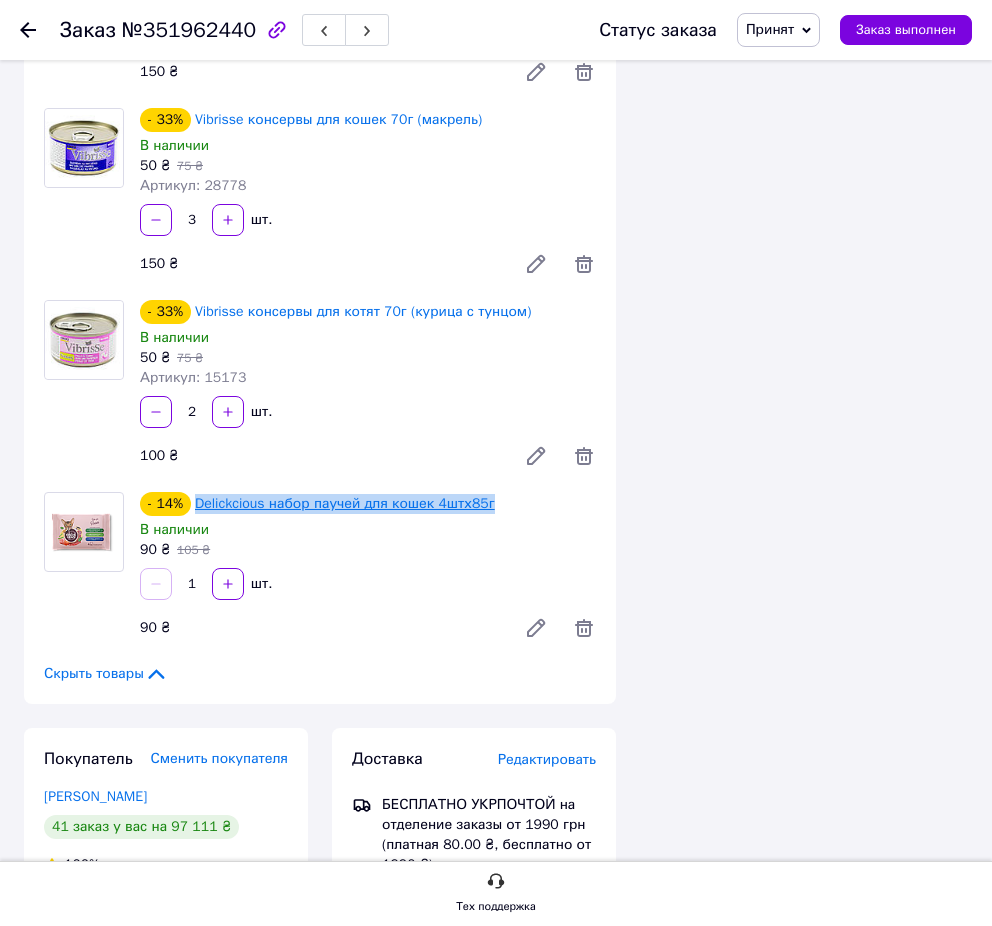 drag, startPoint x: 496, startPoint y: 382, endPoint x: 198, endPoint y: 391, distance: 298.13586 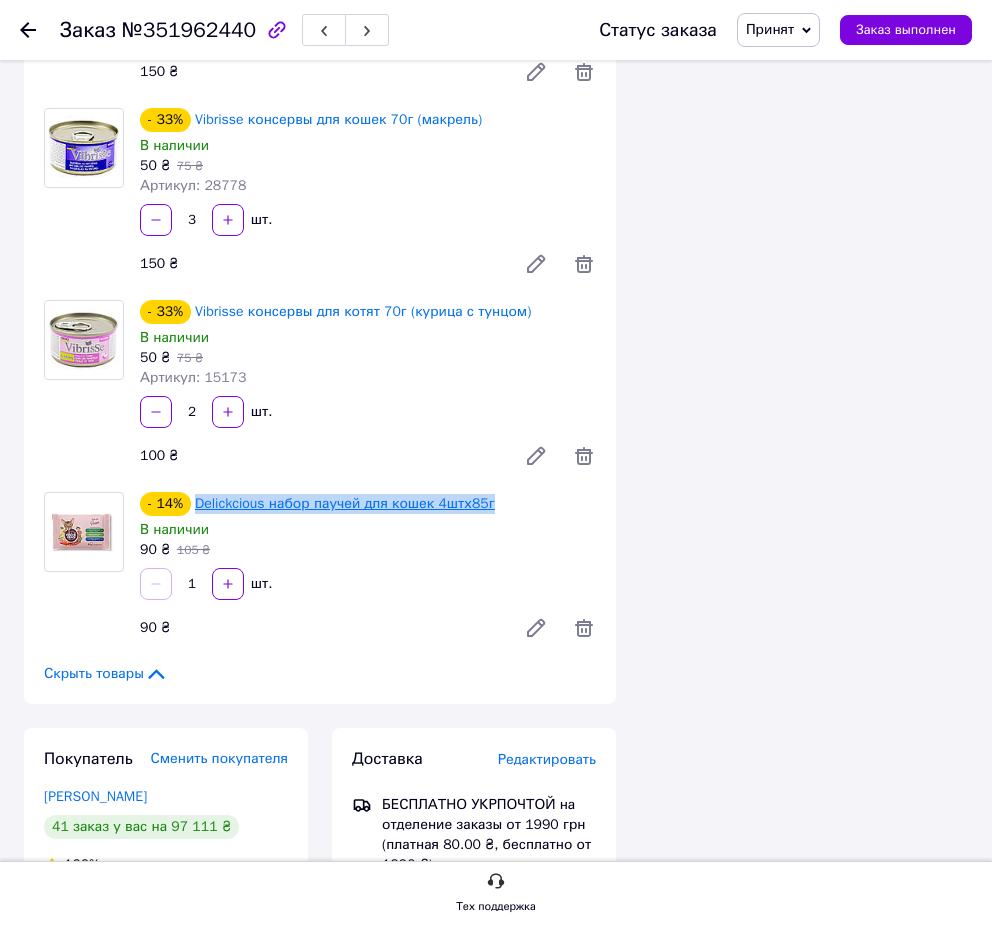 click on "- 14% Delickcious набор паучей для кошек 4штх85г" at bounding box center (368, 504) 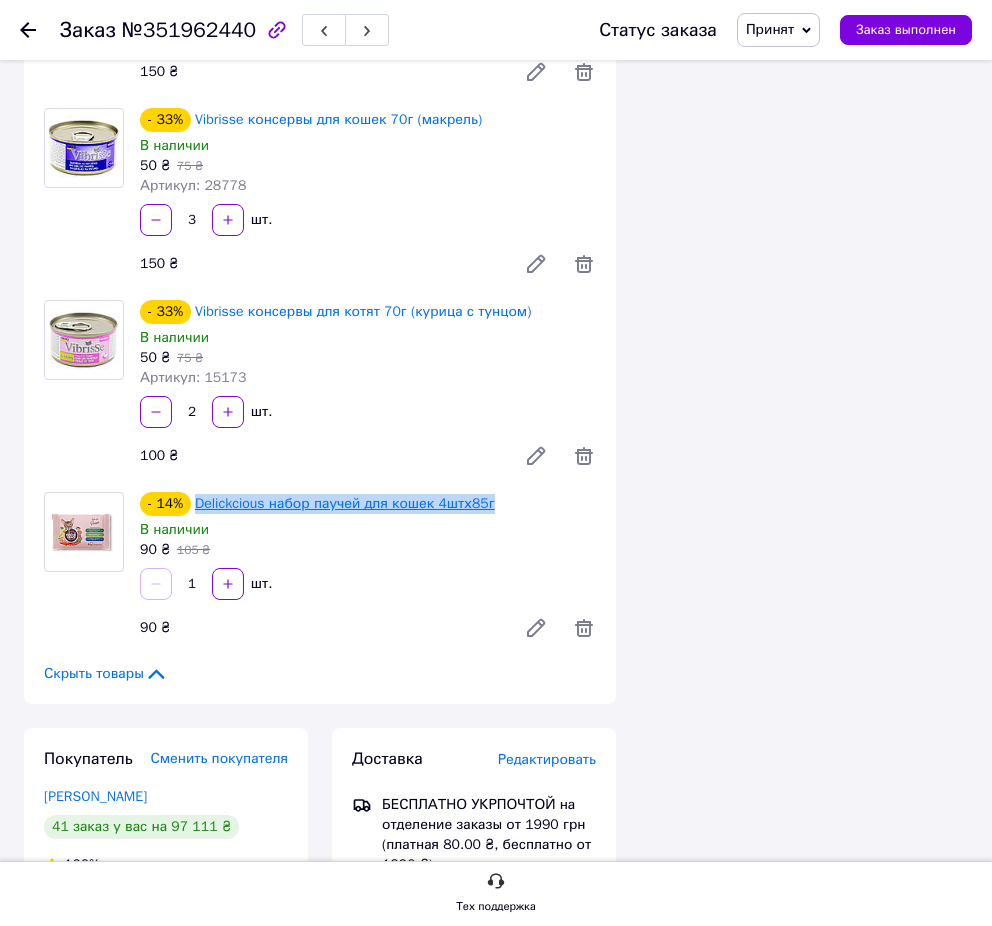 copy on "Delickcious набор паучей для кошек 4штх85г" 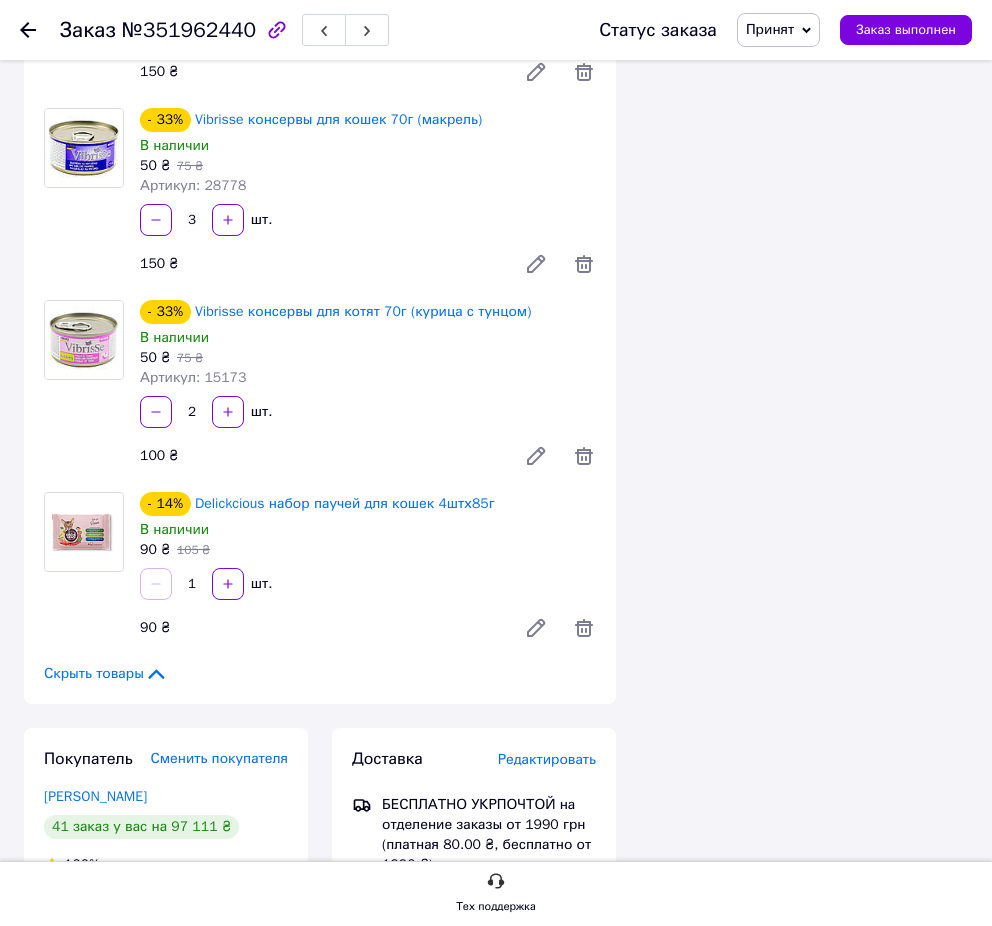 click on "100 ₴" at bounding box center (320, 456) 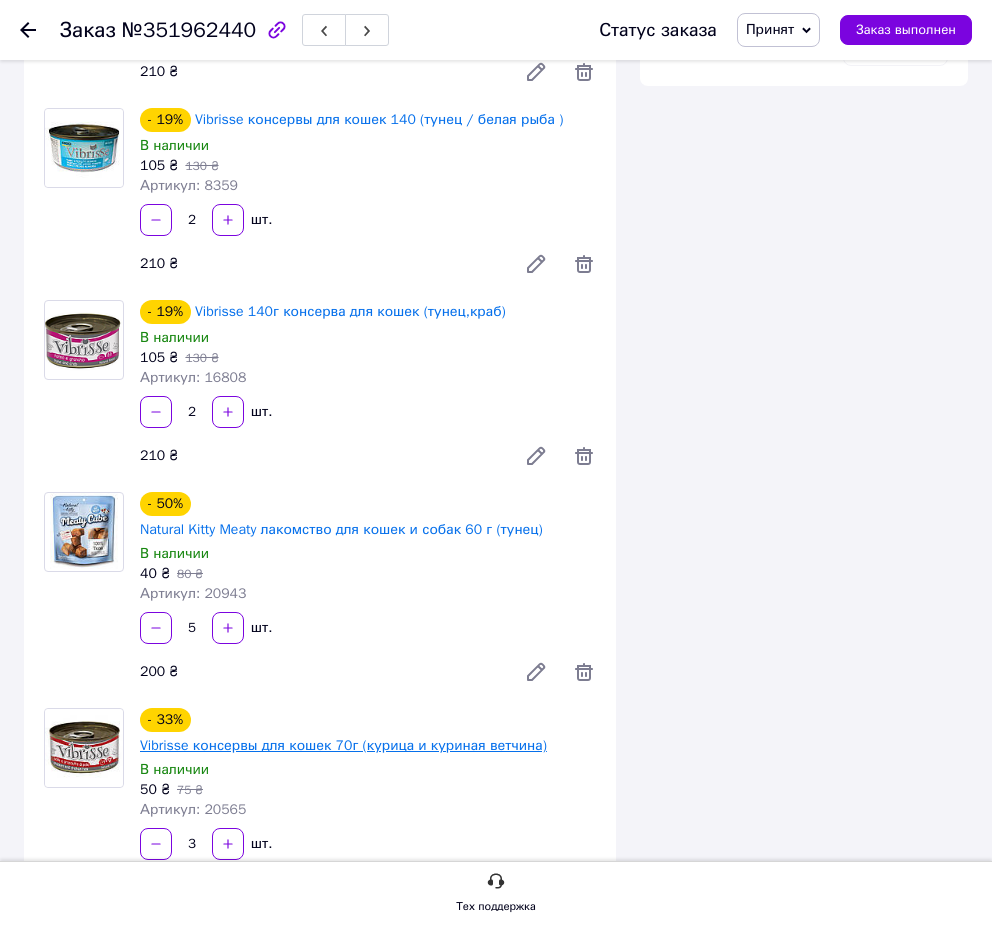 scroll, scrollTop: 1395, scrollLeft: 0, axis: vertical 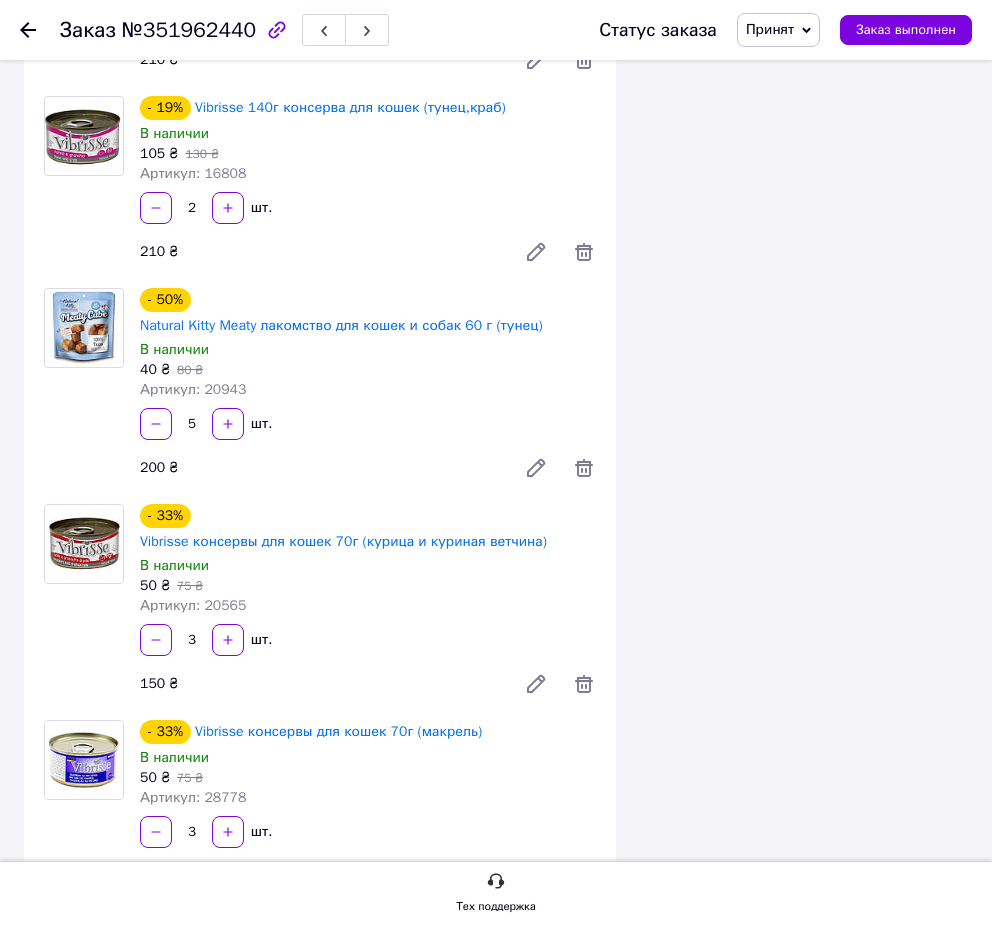 click on "5   шт." at bounding box center (368, 424) 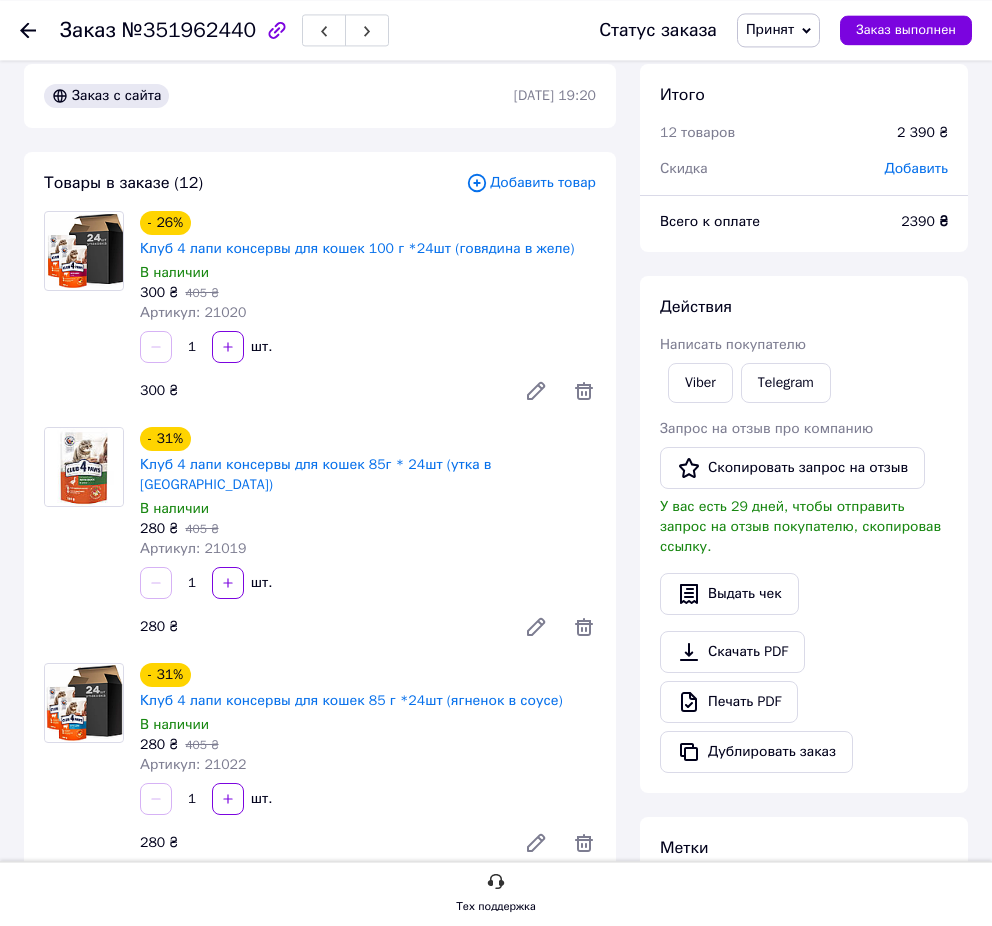 scroll, scrollTop: 0, scrollLeft: 0, axis: both 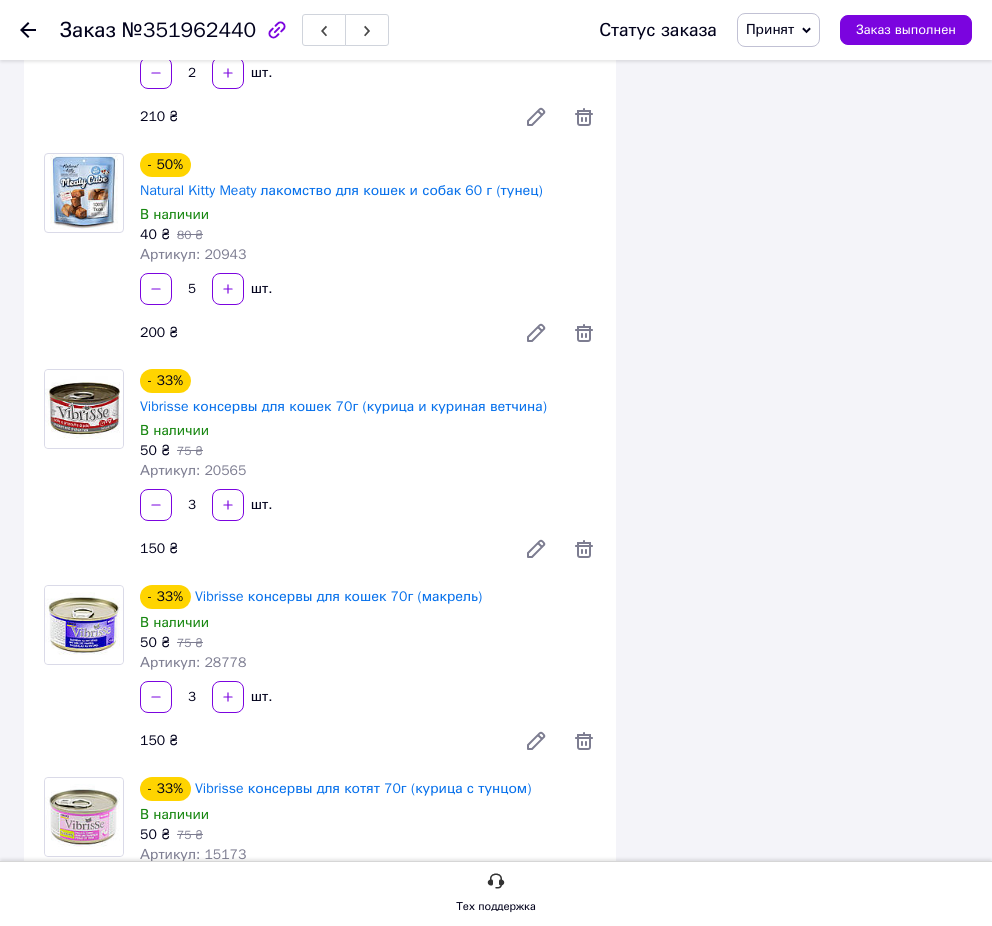 click 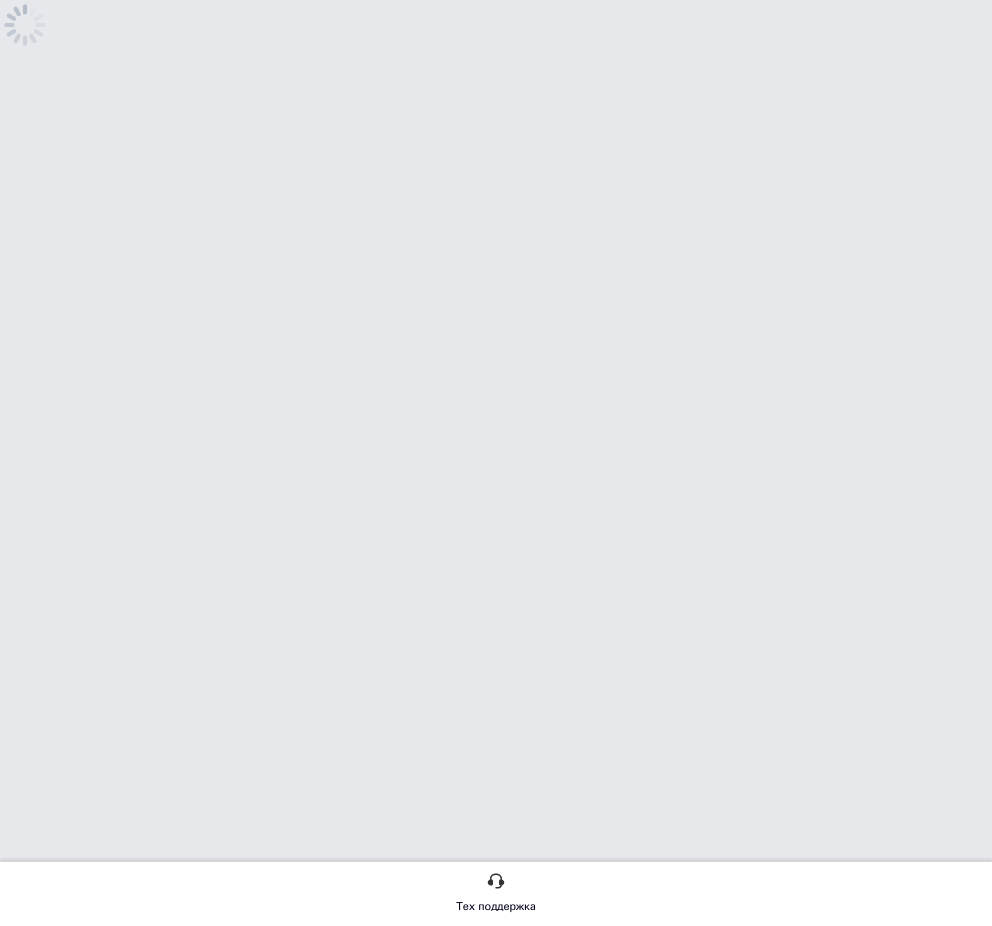 scroll, scrollTop: 0, scrollLeft: 0, axis: both 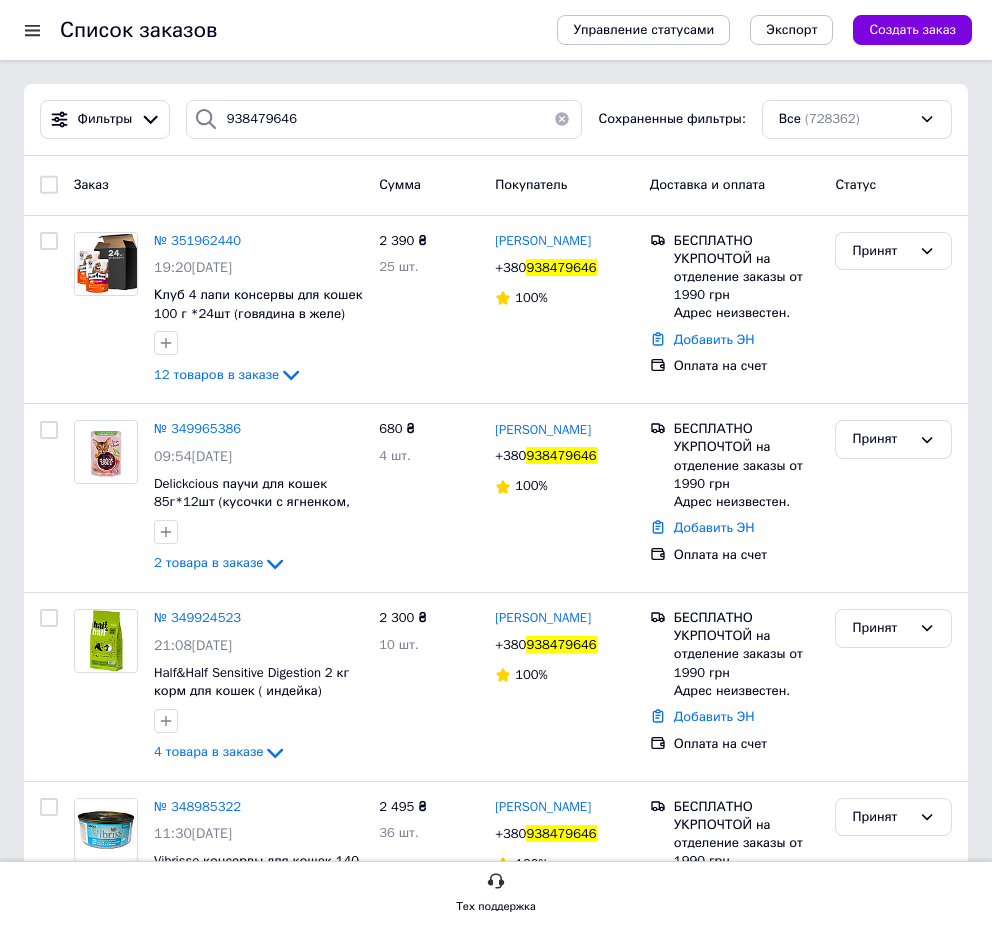 click at bounding box center [206, 119] 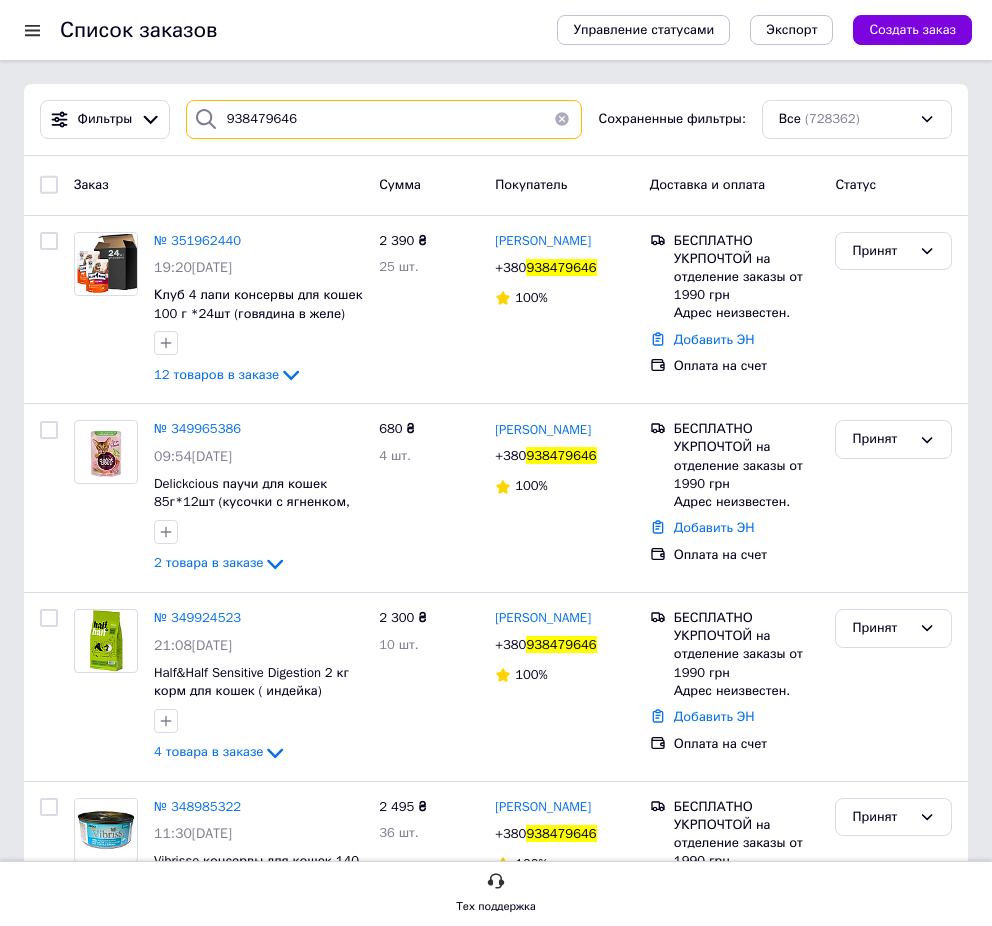 click on "938479646" at bounding box center (384, 119) 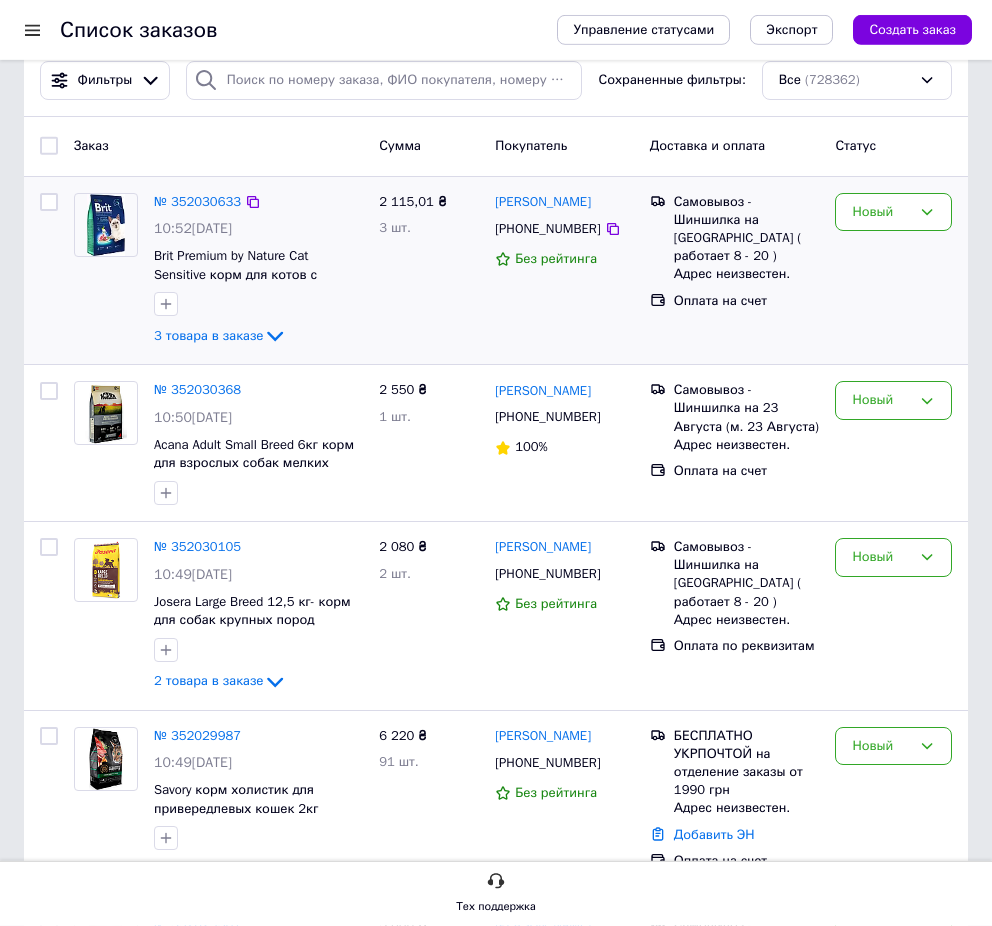 scroll, scrollTop: 0, scrollLeft: 0, axis: both 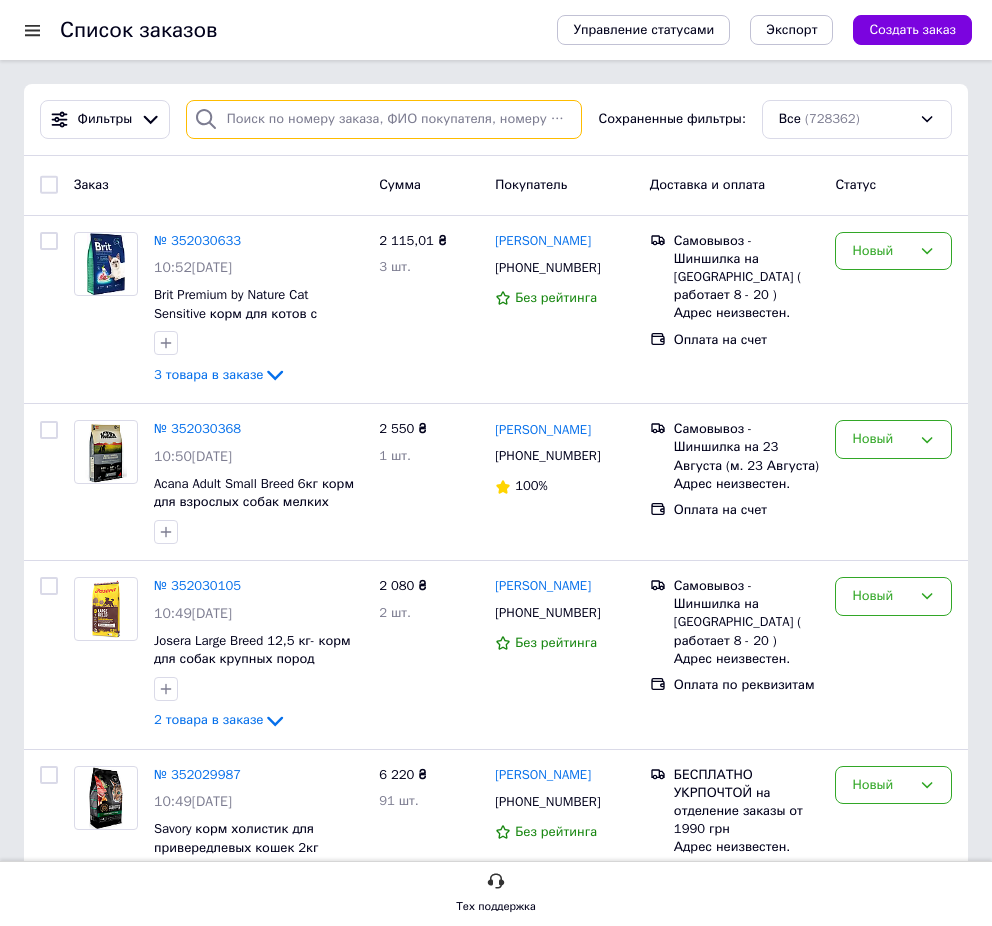 click at bounding box center (384, 119) 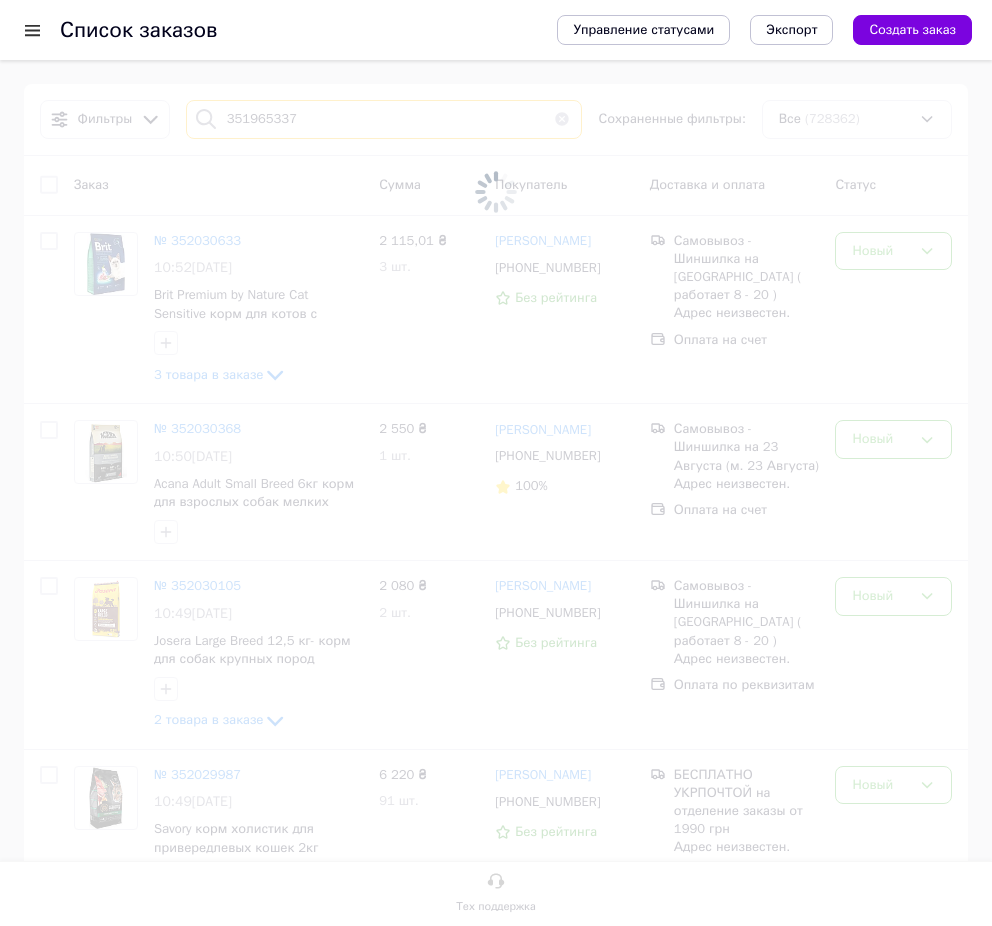 type on "351965337" 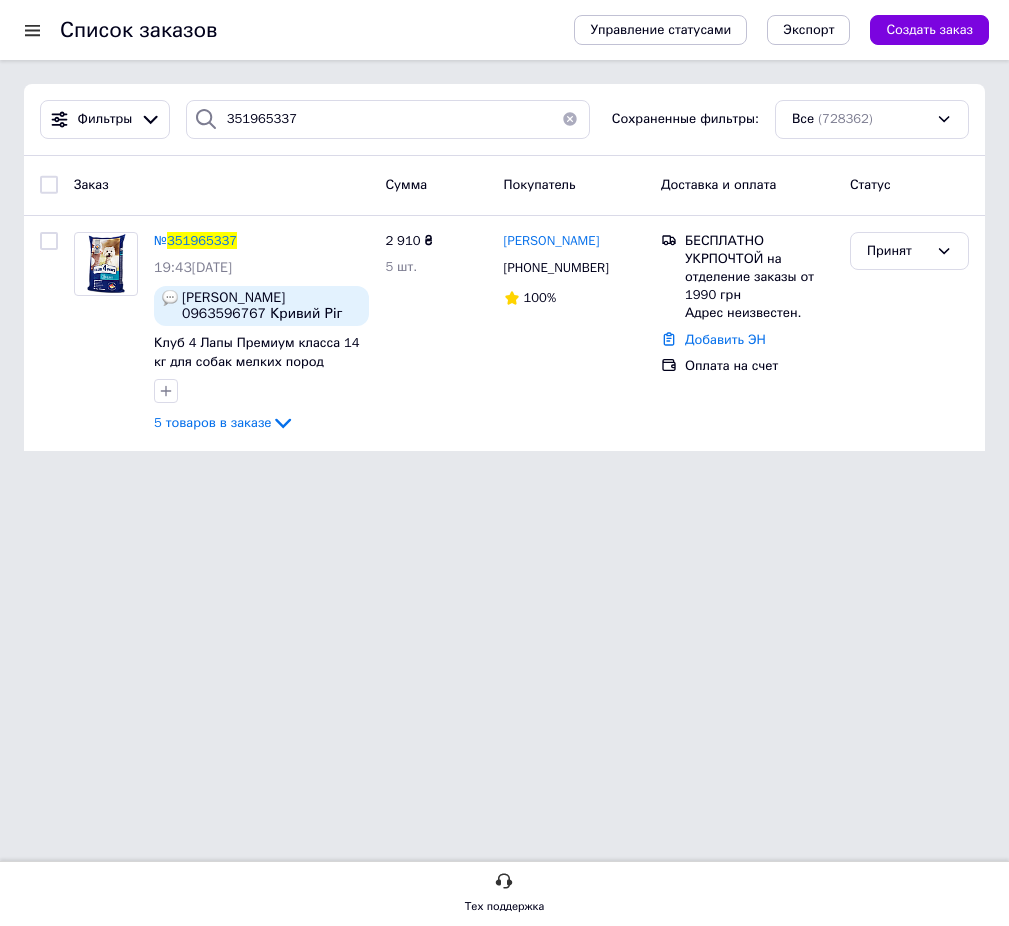 click on "351965337" at bounding box center [202, 240] 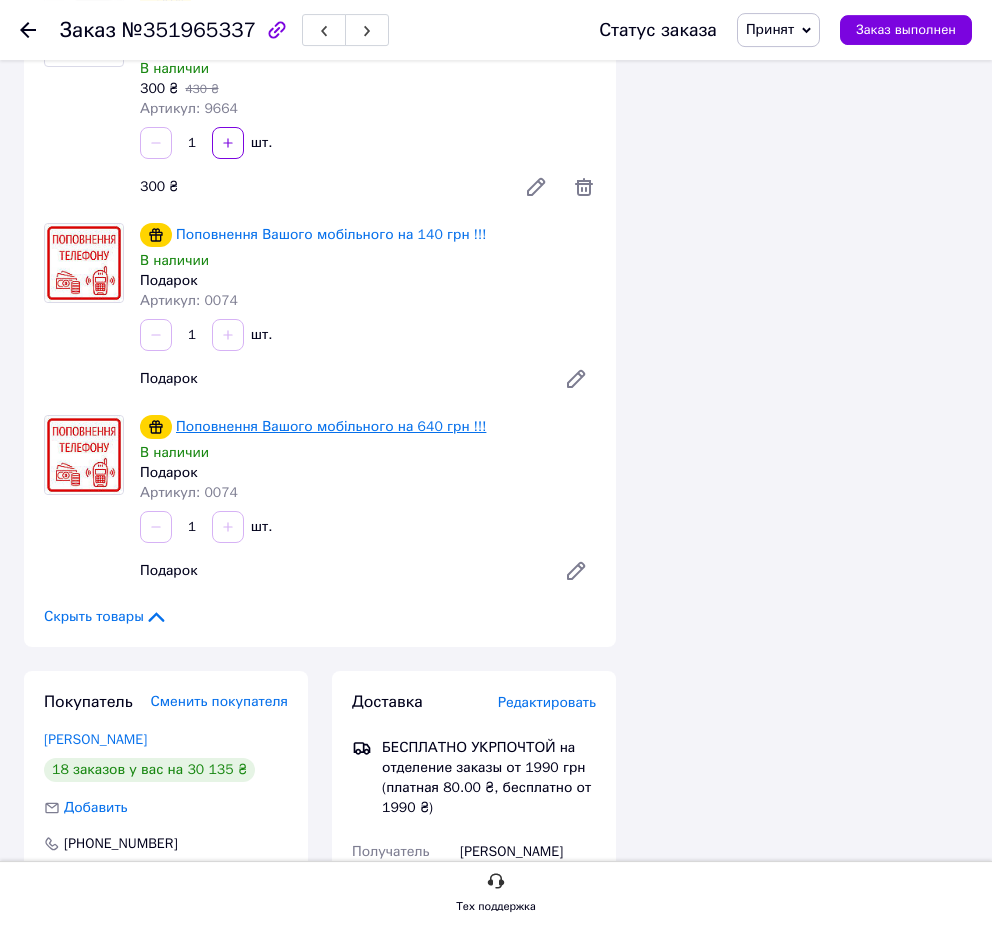scroll, scrollTop: 1095, scrollLeft: 0, axis: vertical 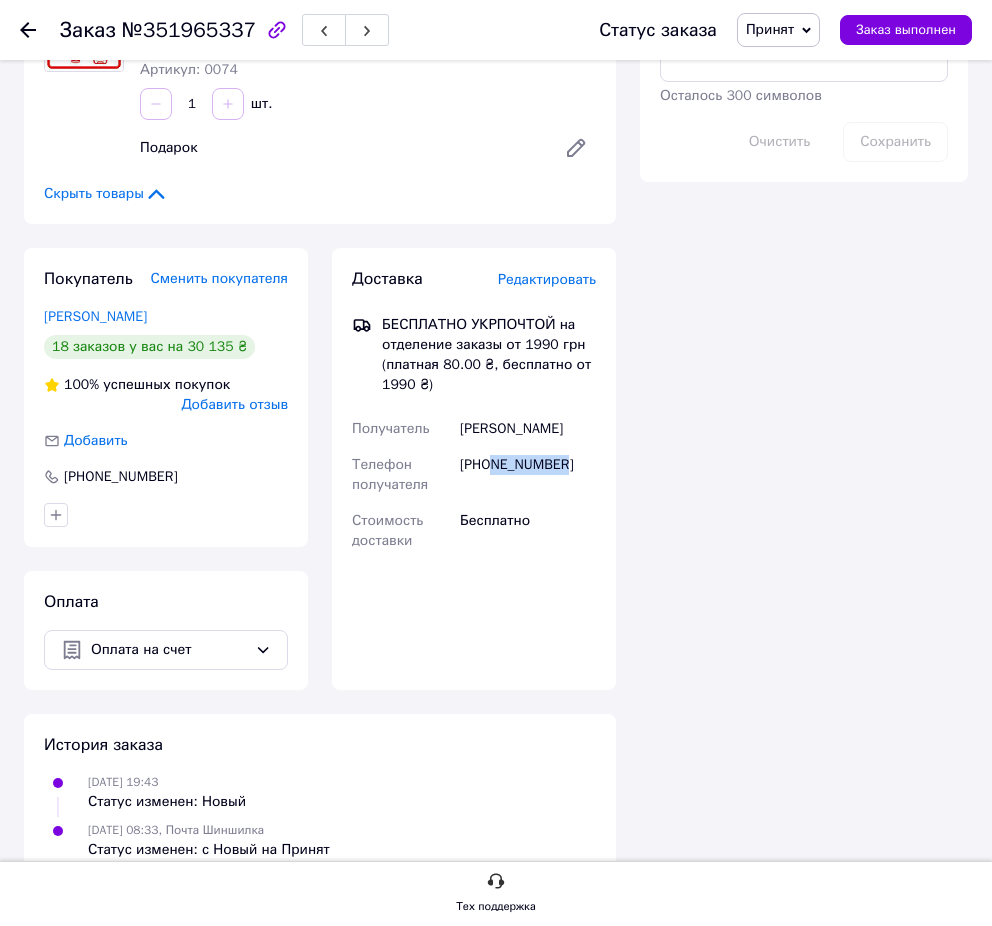 drag, startPoint x: 602, startPoint y: 425, endPoint x: 495, endPoint y: 418, distance: 107.22873 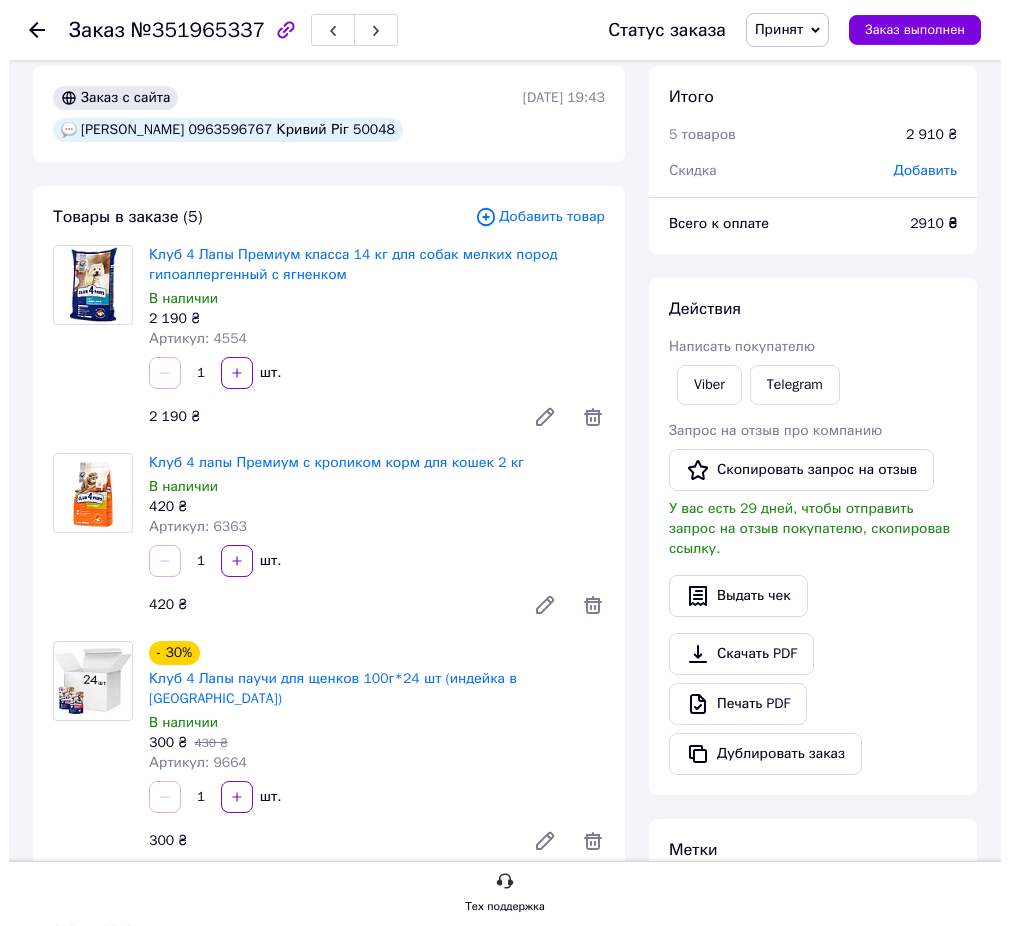 scroll, scrollTop: 0, scrollLeft: 0, axis: both 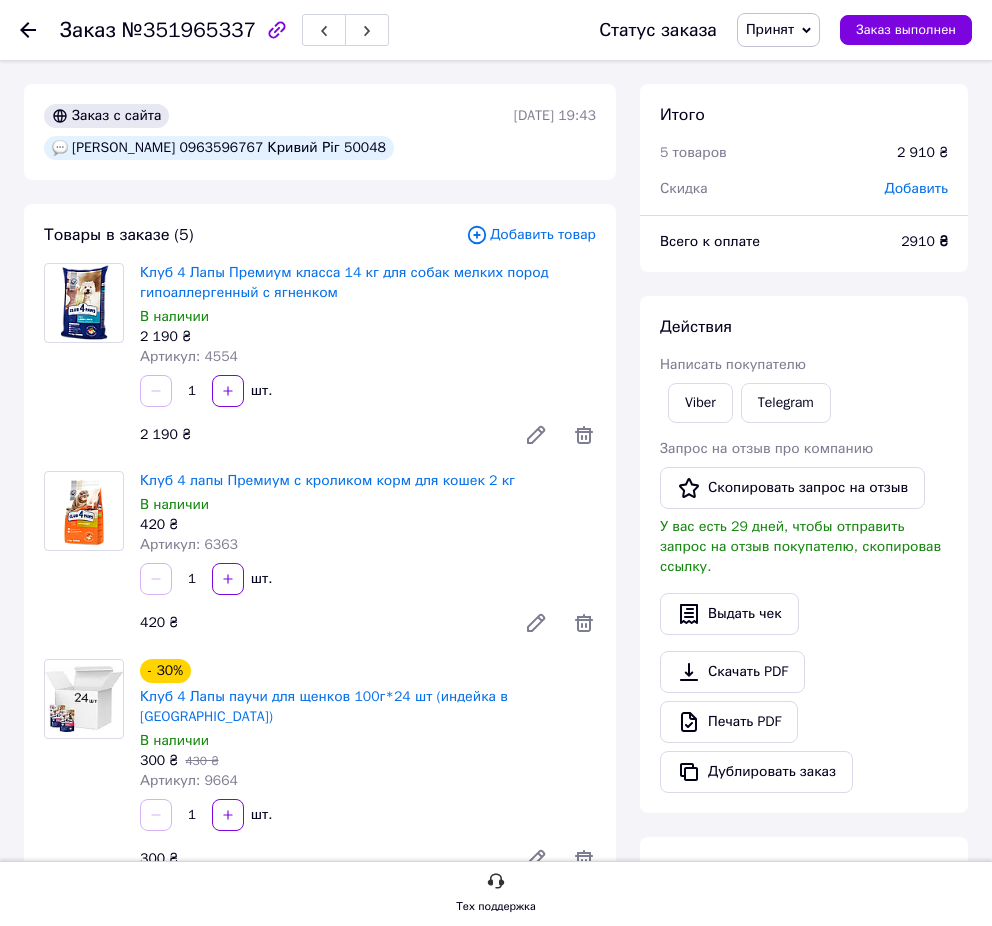 click on "[PERSON_NAME] 0963596767
Кривий Ріг
50048" at bounding box center [219, 148] 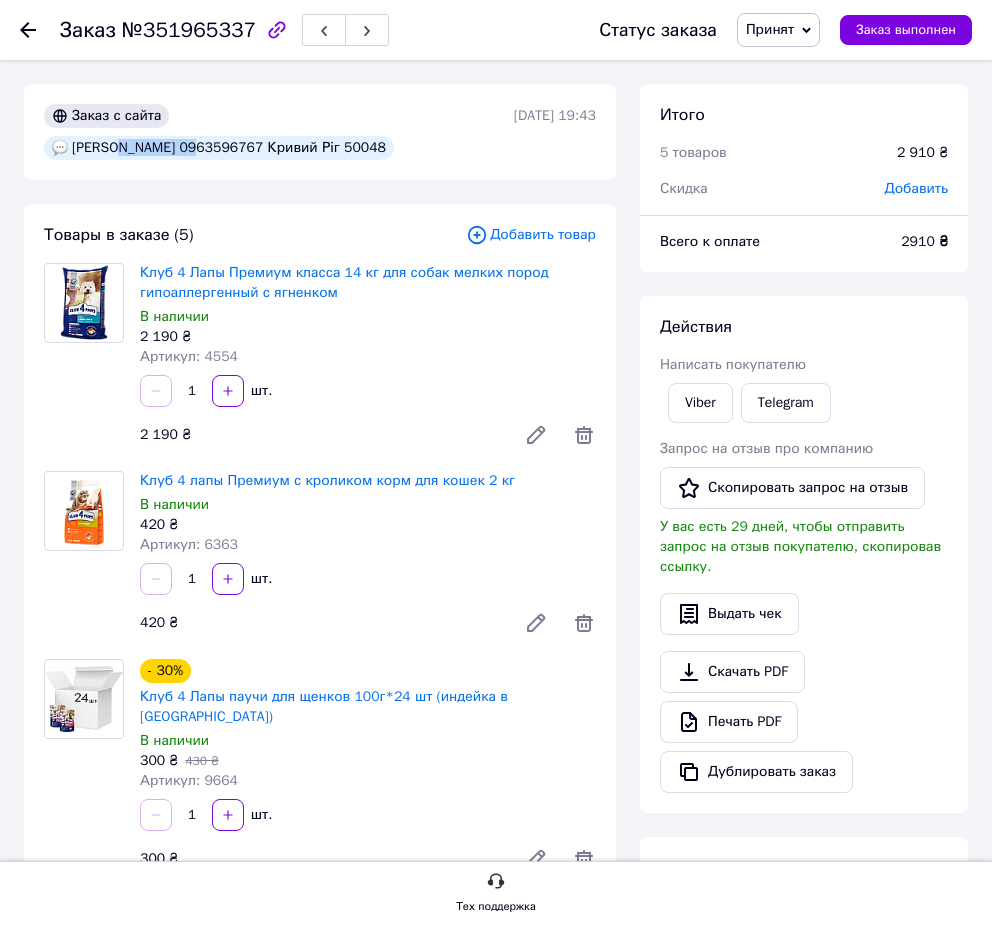 click on "[PERSON_NAME] 0963596767
Кривий Ріг
50048" at bounding box center [219, 148] 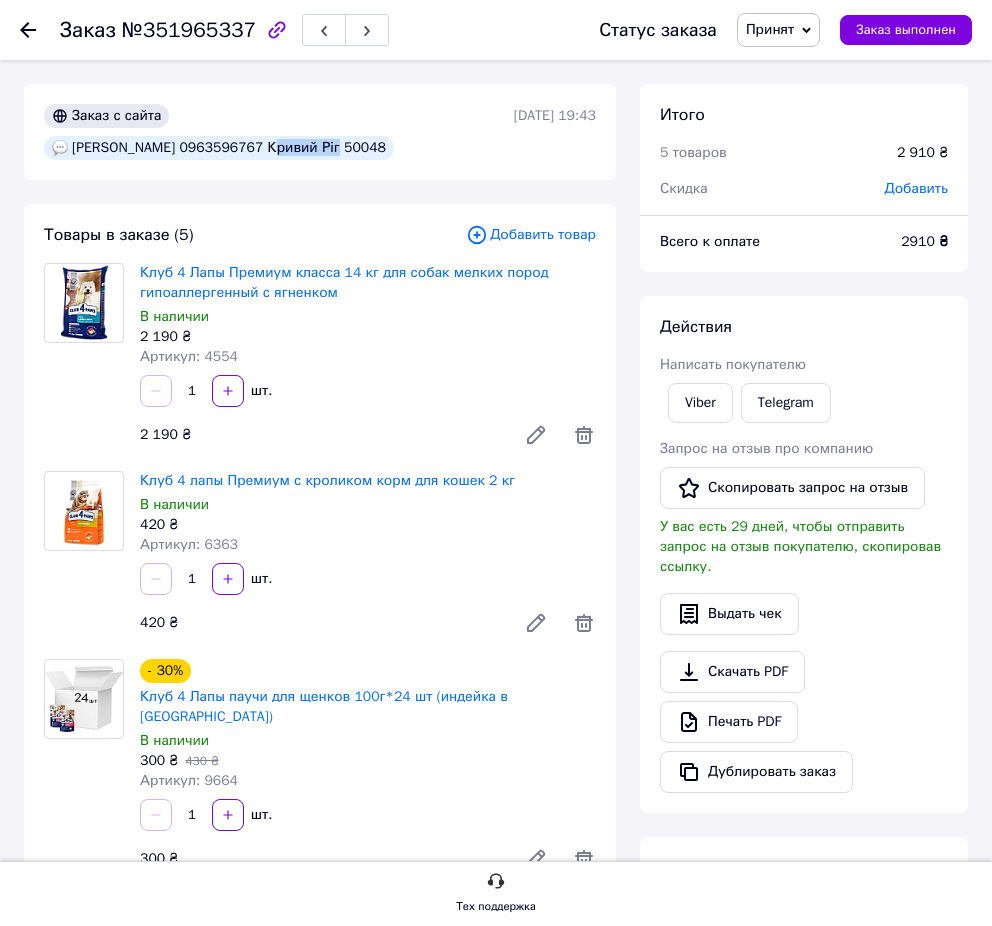 drag, startPoint x: 320, startPoint y: 148, endPoint x: 256, endPoint y: 153, distance: 64.195015 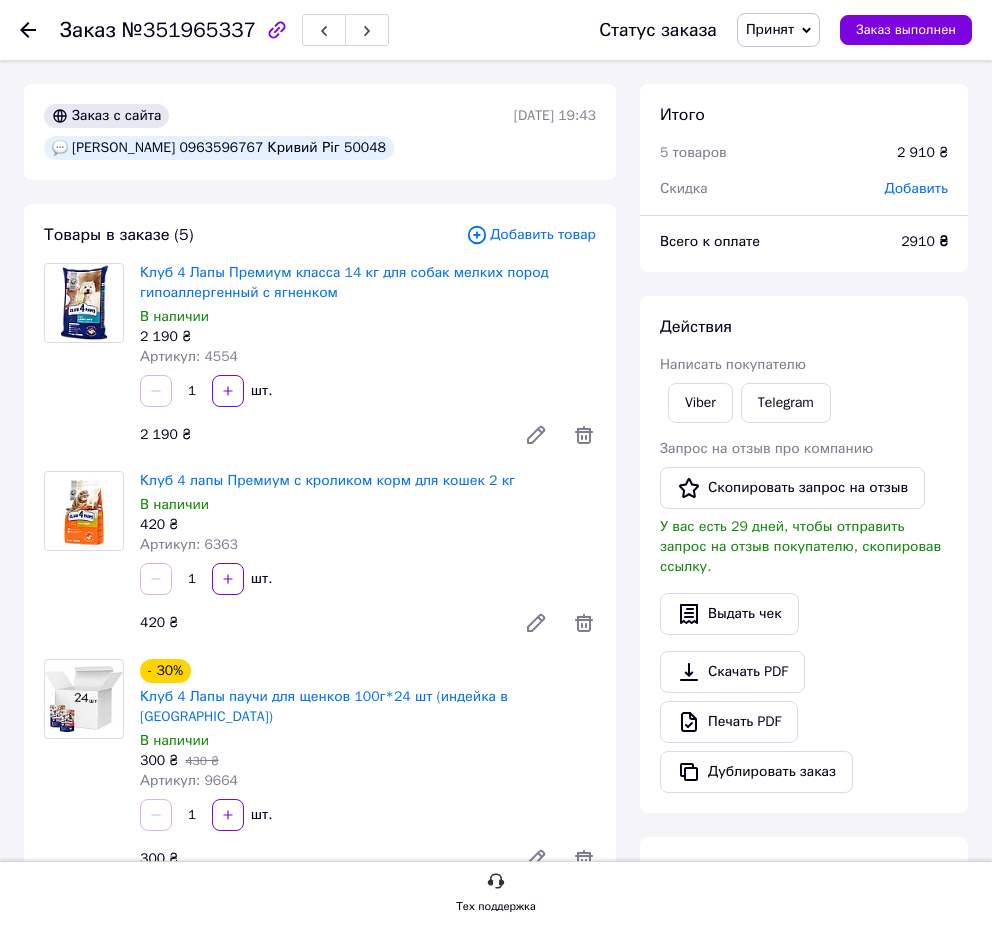 click on "[PERSON_NAME] 0963596767
Кривий Ріг
50048" at bounding box center [219, 148] 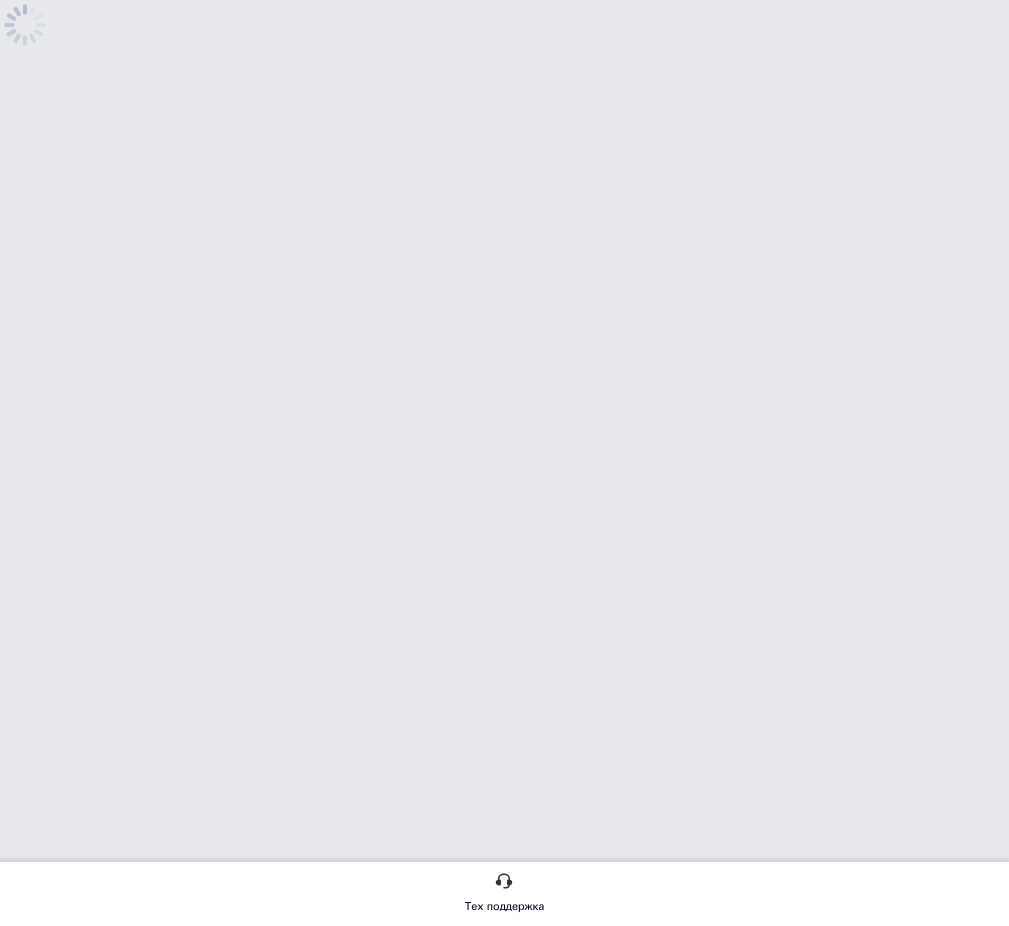 click on "Тех поддержка" at bounding box center [504, 58] 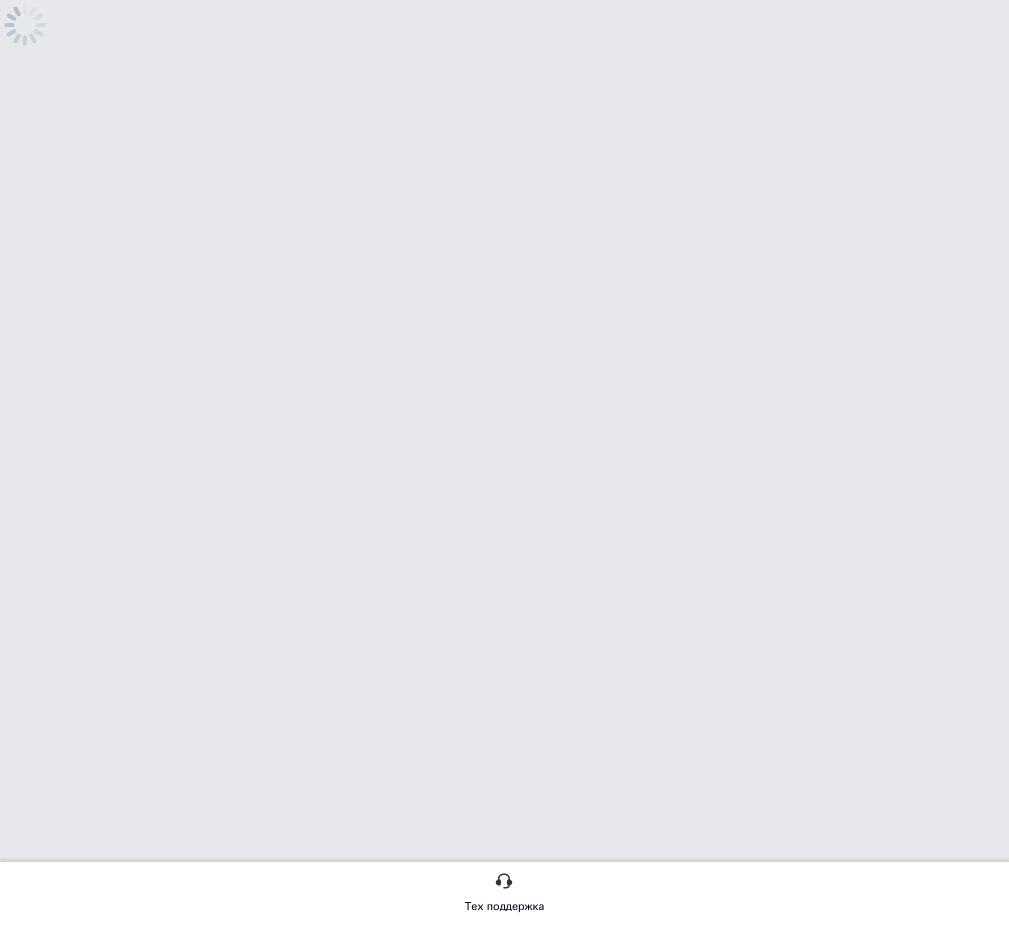 scroll, scrollTop: 0, scrollLeft: 0, axis: both 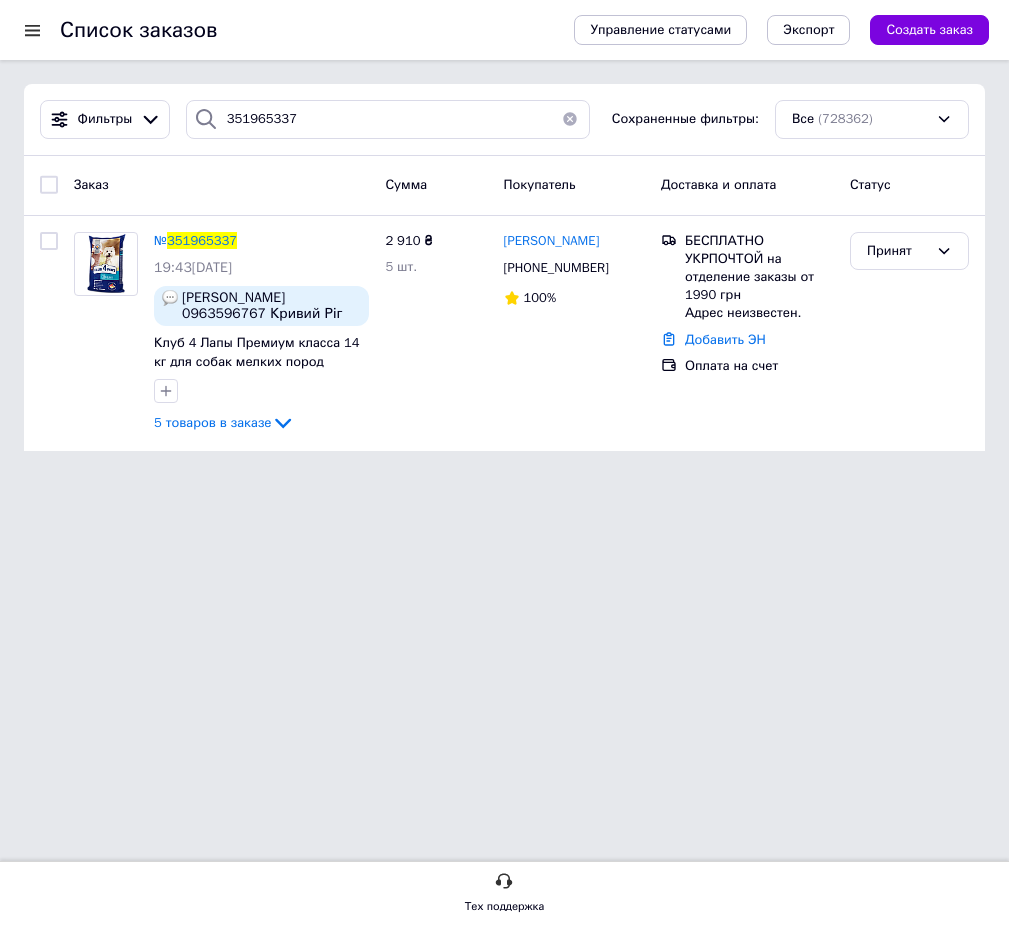click on "Фильтры 351965337 Сохраненные фильтры: Все (728362)" at bounding box center [504, 120] 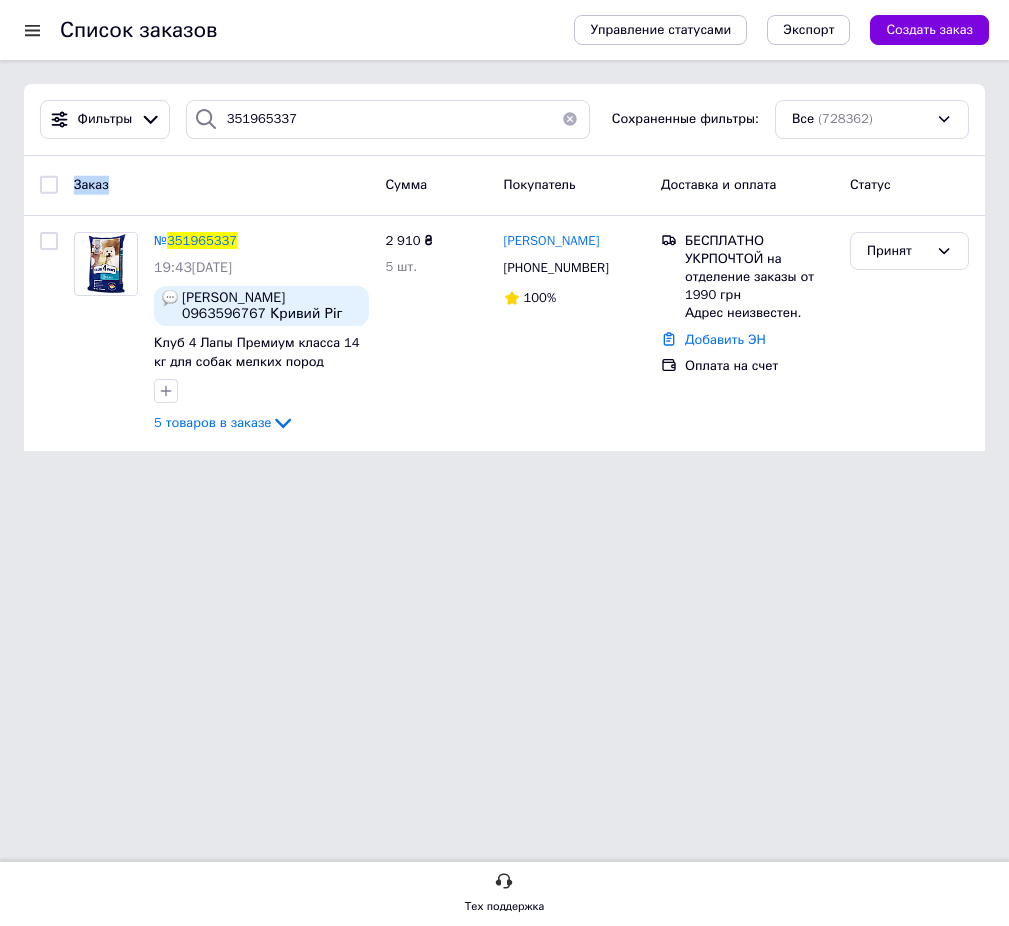 drag, startPoint x: 270, startPoint y: 144, endPoint x: 279, endPoint y: 120, distance: 25.632011 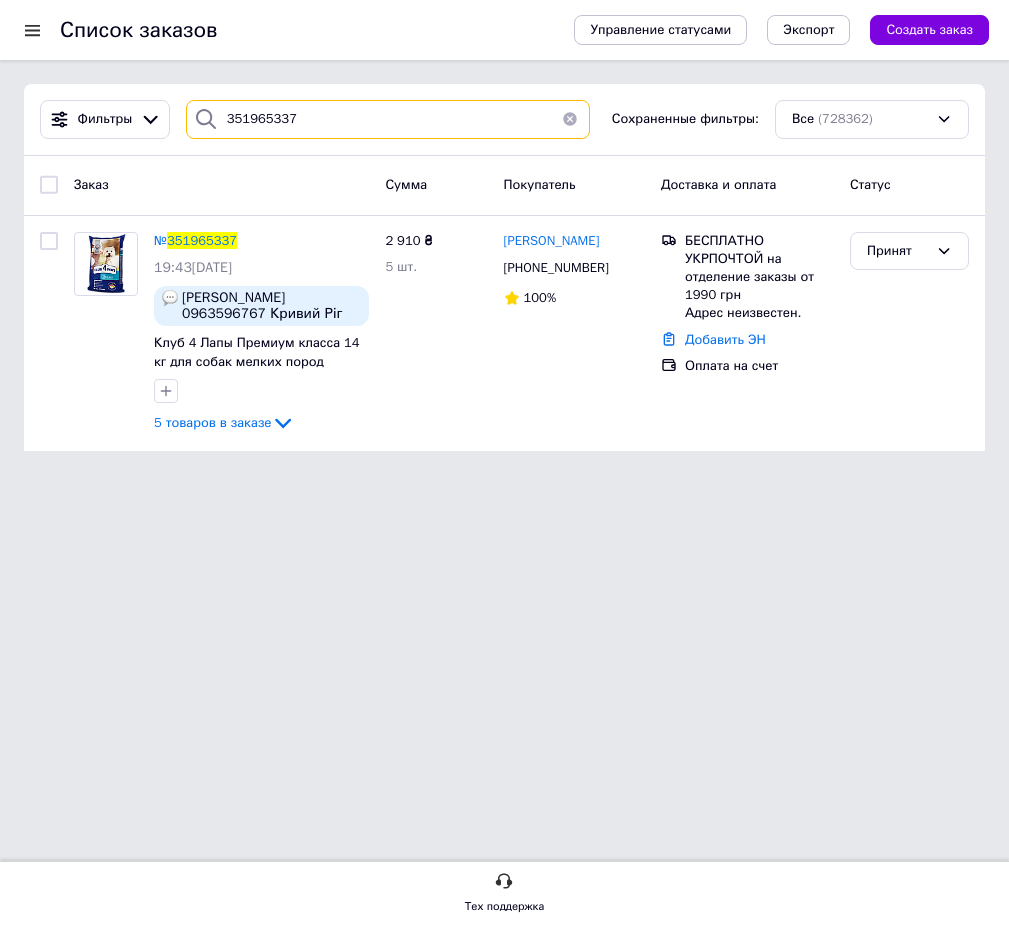 click on "351965337" at bounding box center (388, 119) 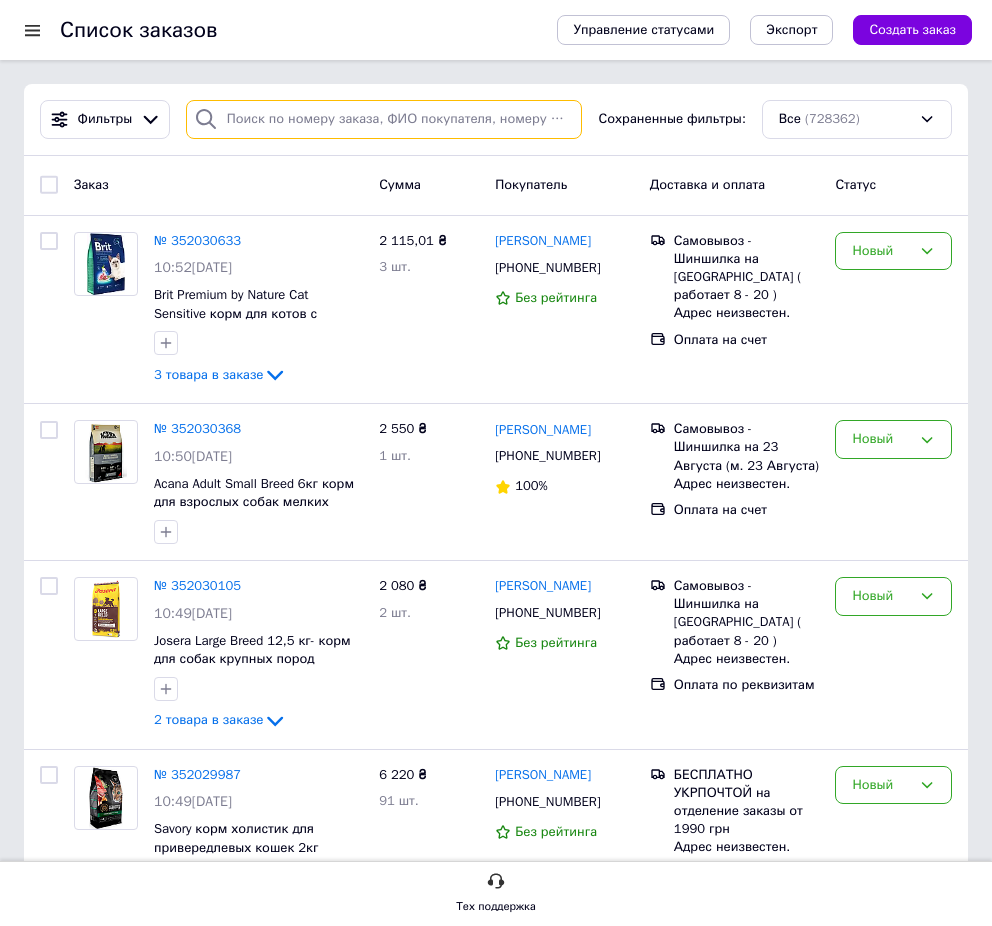 click at bounding box center [384, 119] 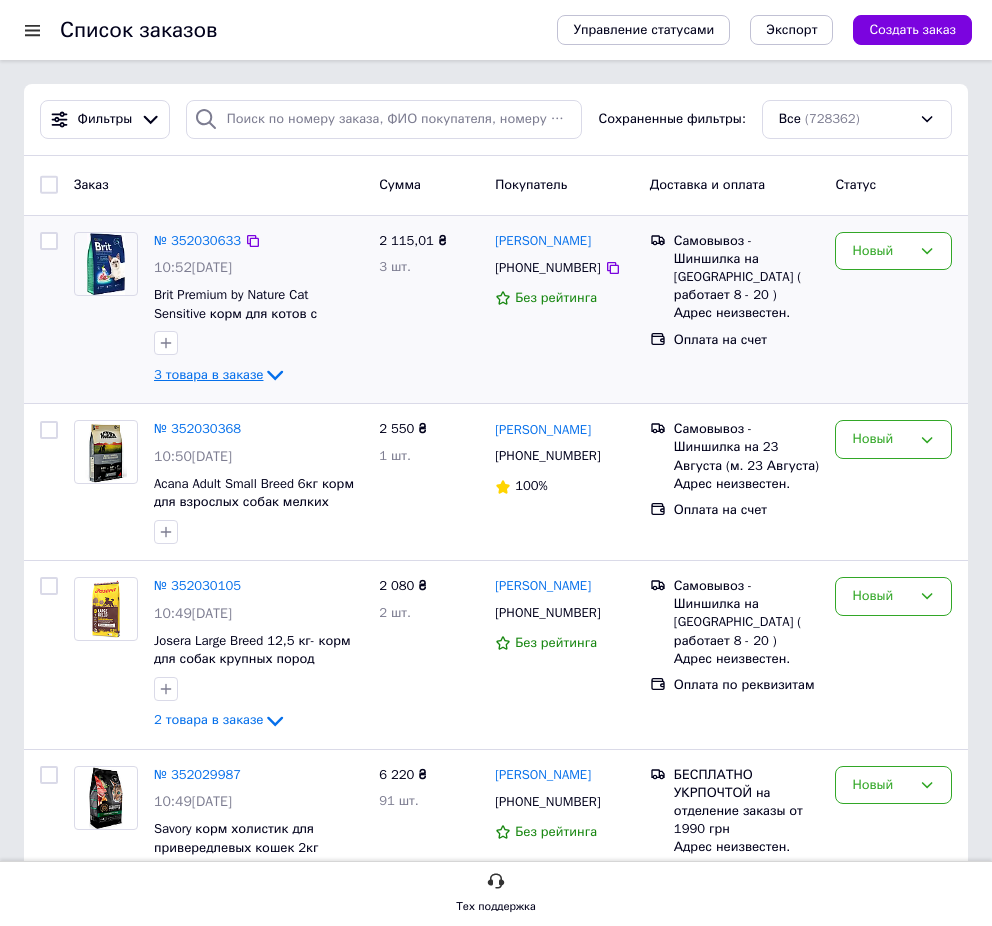 click on "3 товара в заказе" at bounding box center [208, 374] 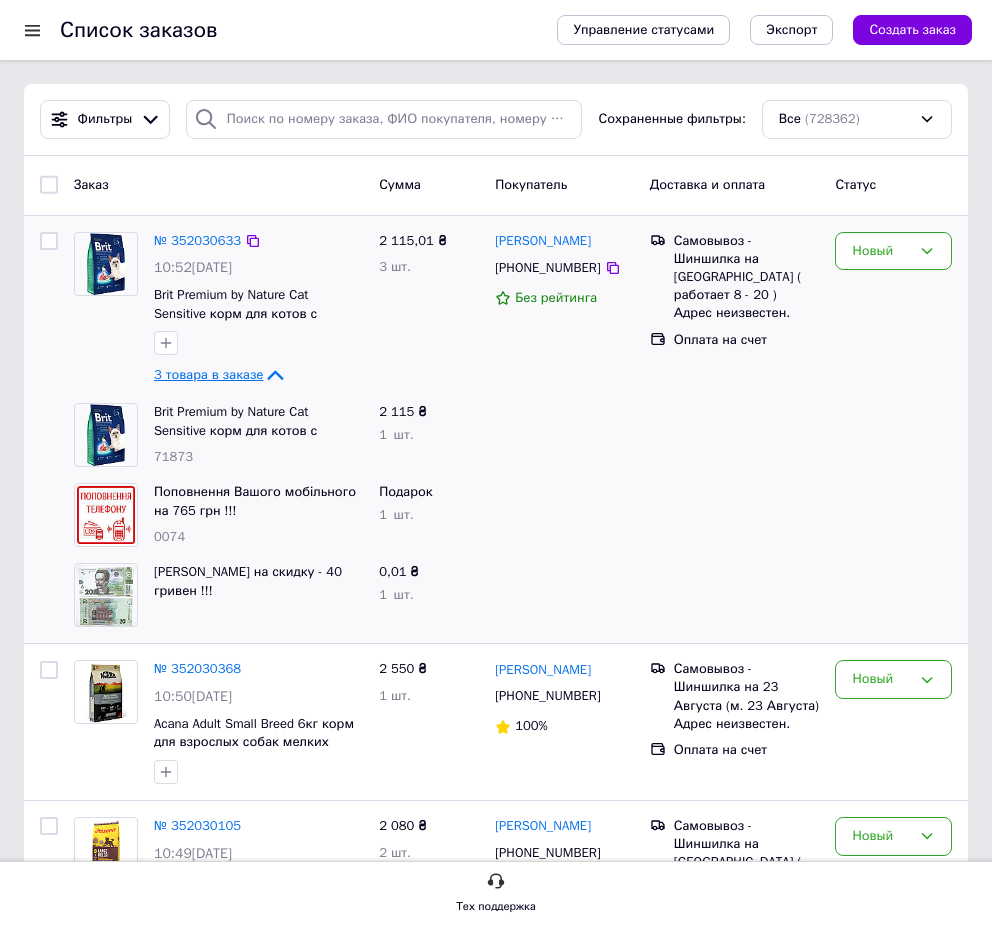 click on "3 товара в заказе" at bounding box center [208, 374] 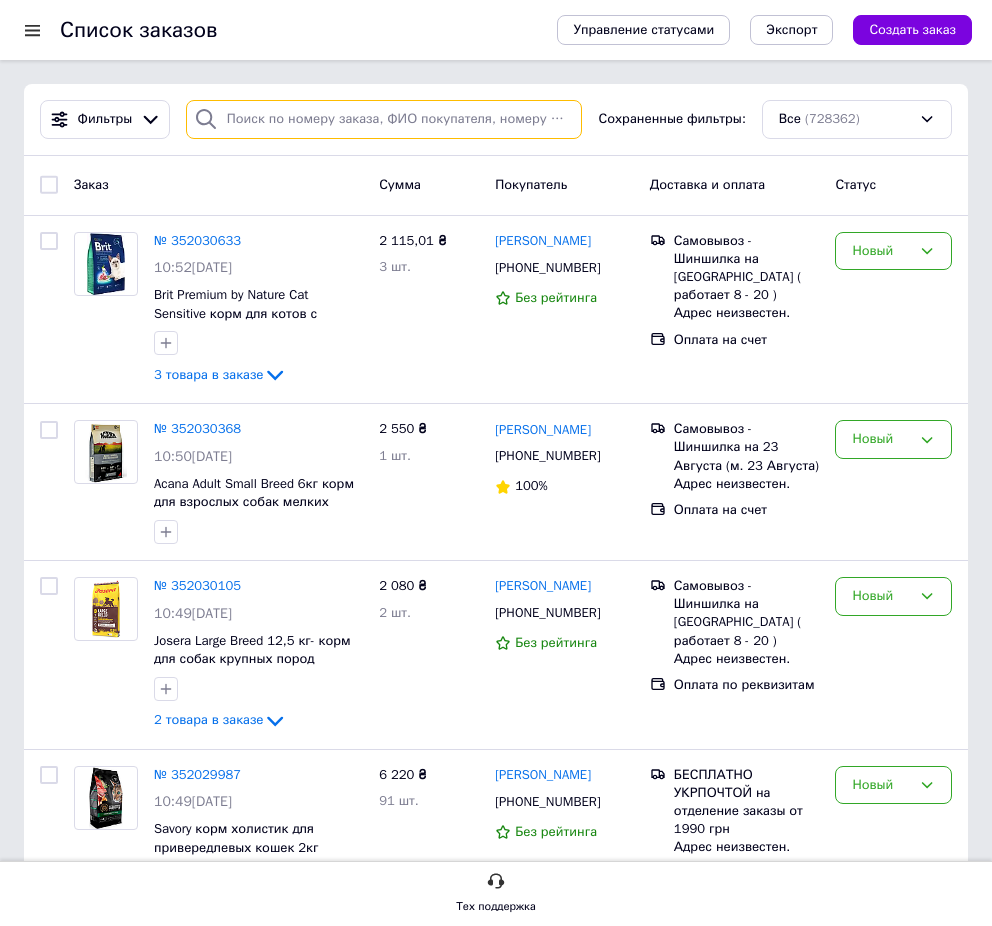 click at bounding box center [384, 119] 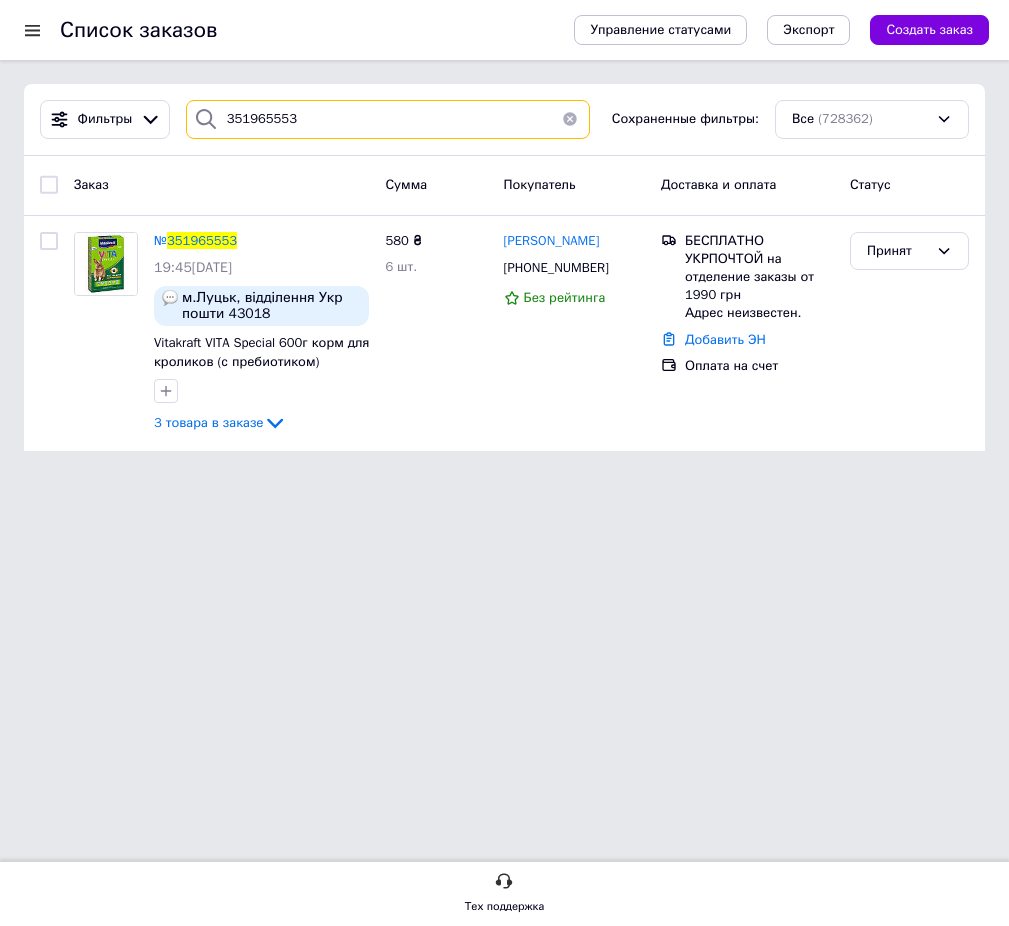 type on "351965553" 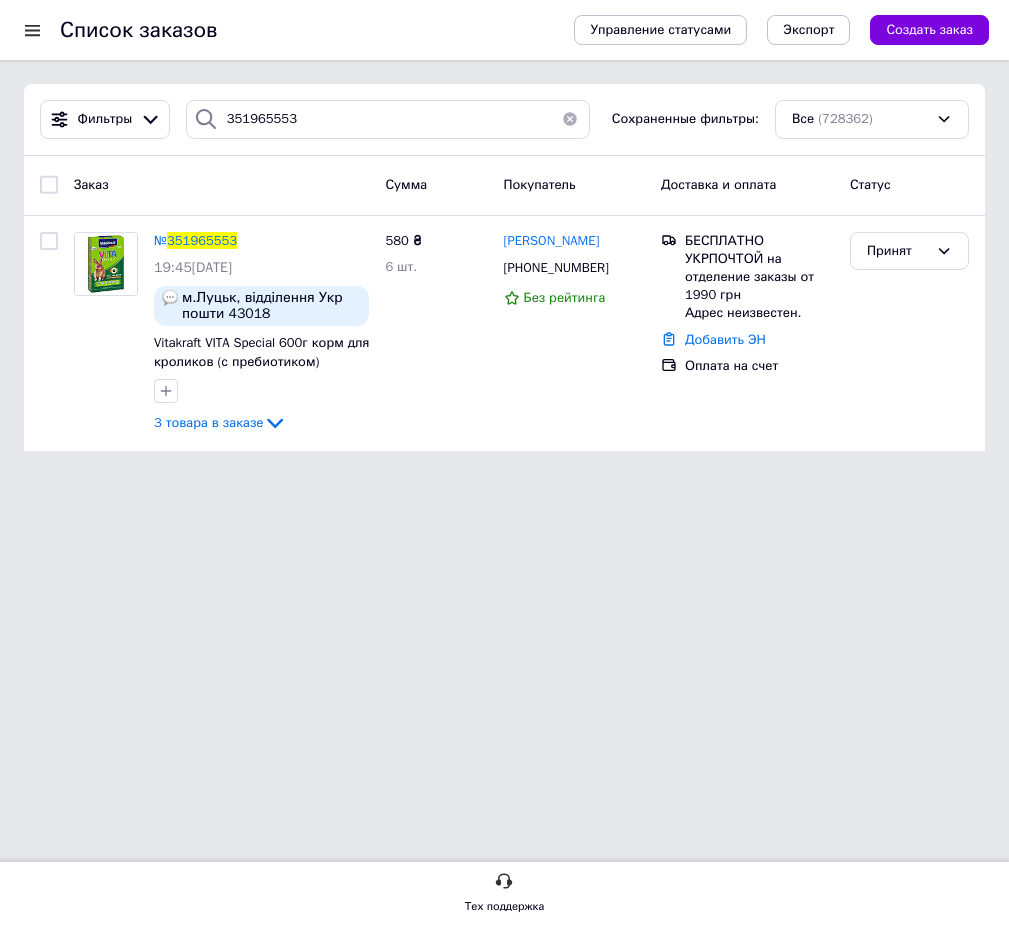 click on "351965553" at bounding box center (202, 240) 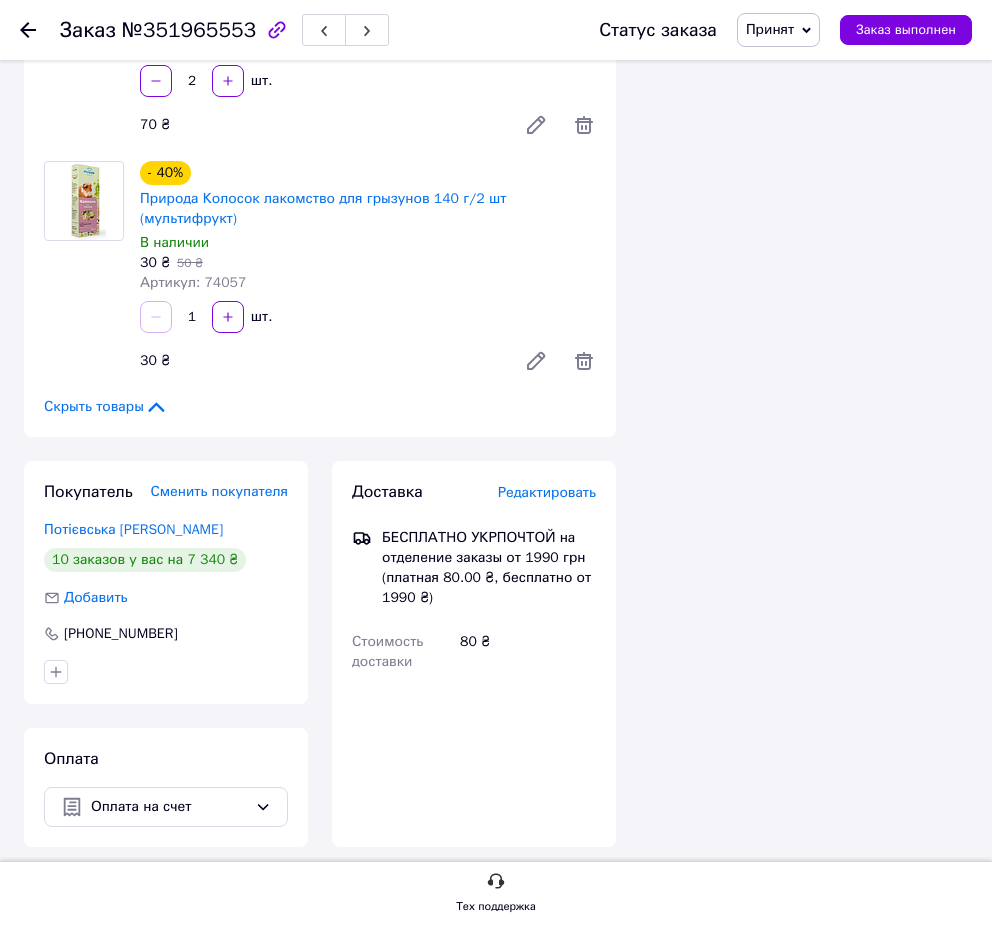 scroll, scrollTop: 553, scrollLeft: 0, axis: vertical 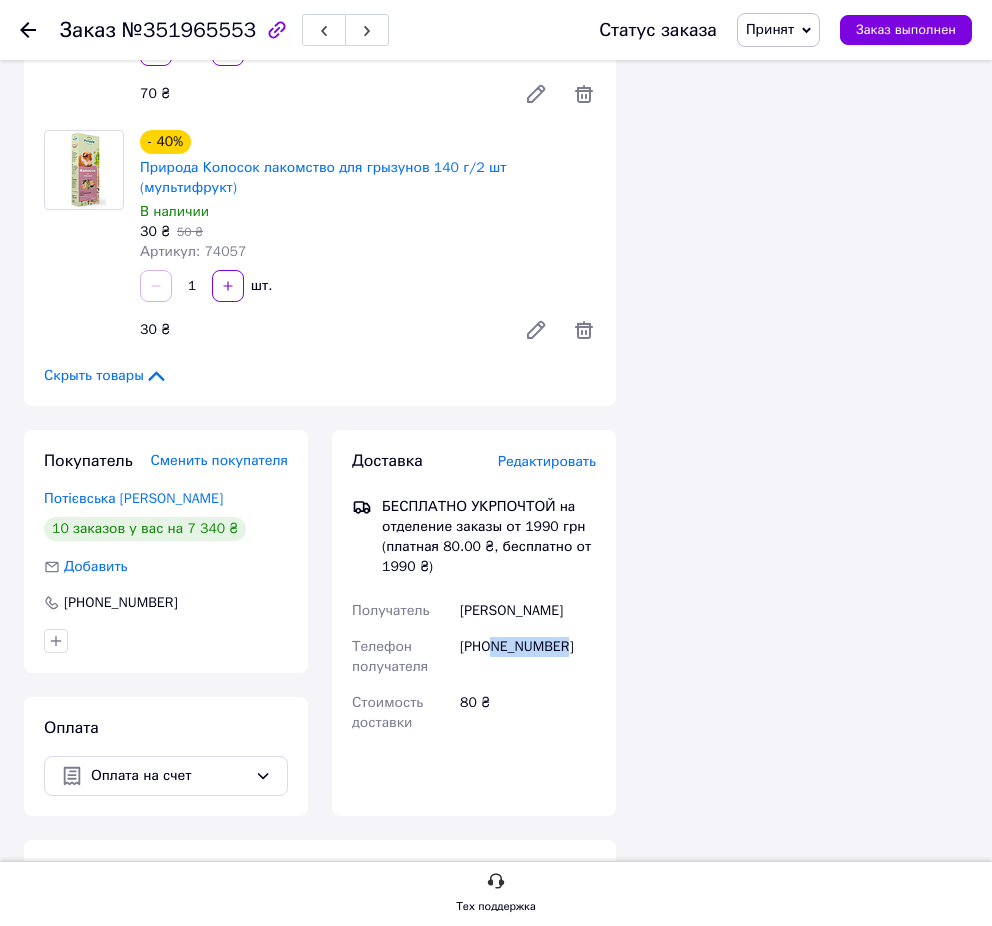drag, startPoint x: 533, startPoint y: 604, endPoint x: 495, endPoint y: 606, distance: 38.052597 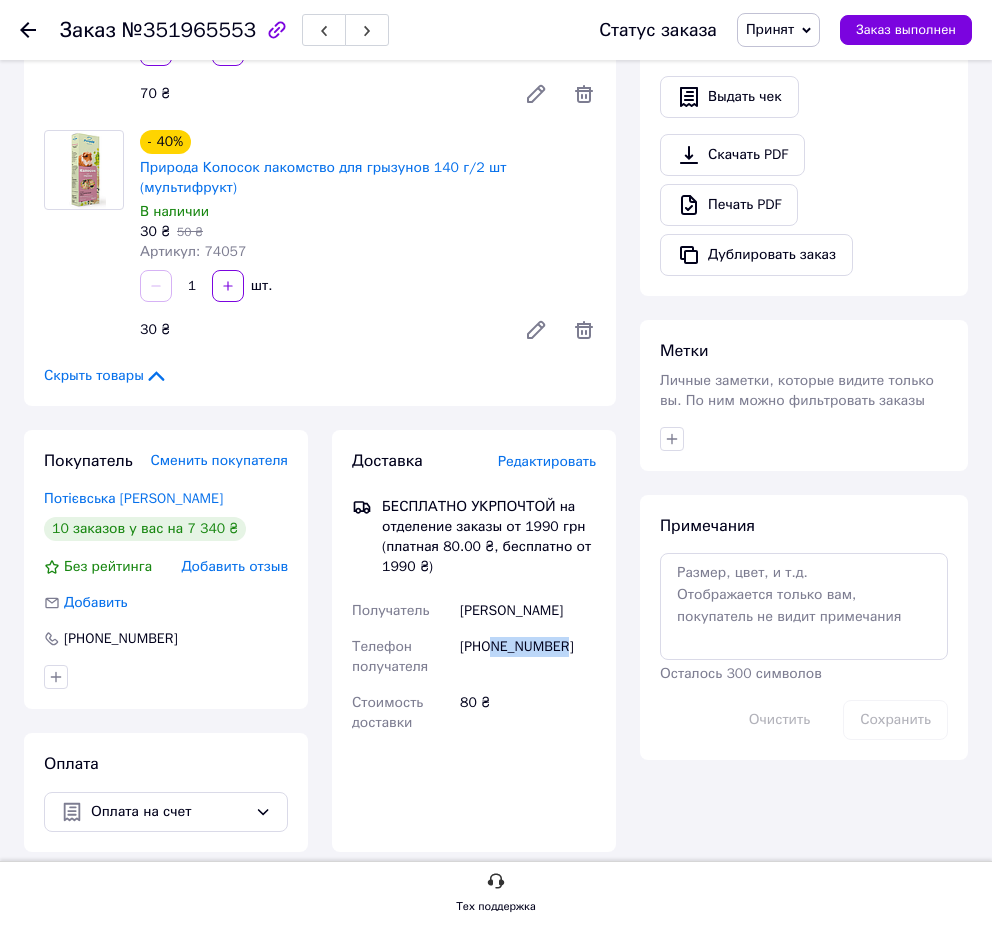 copy on "959392005" 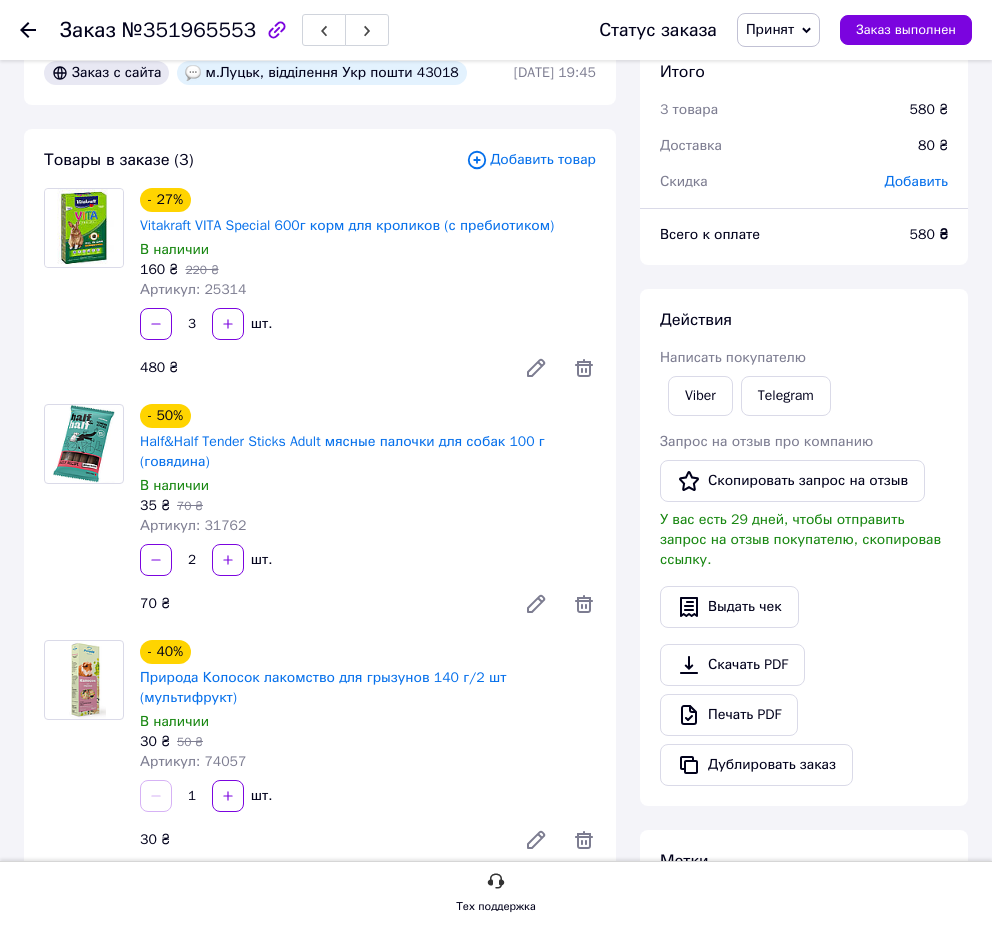 scroll, scrollTop: 0, scrollLeft: 0, axis: both 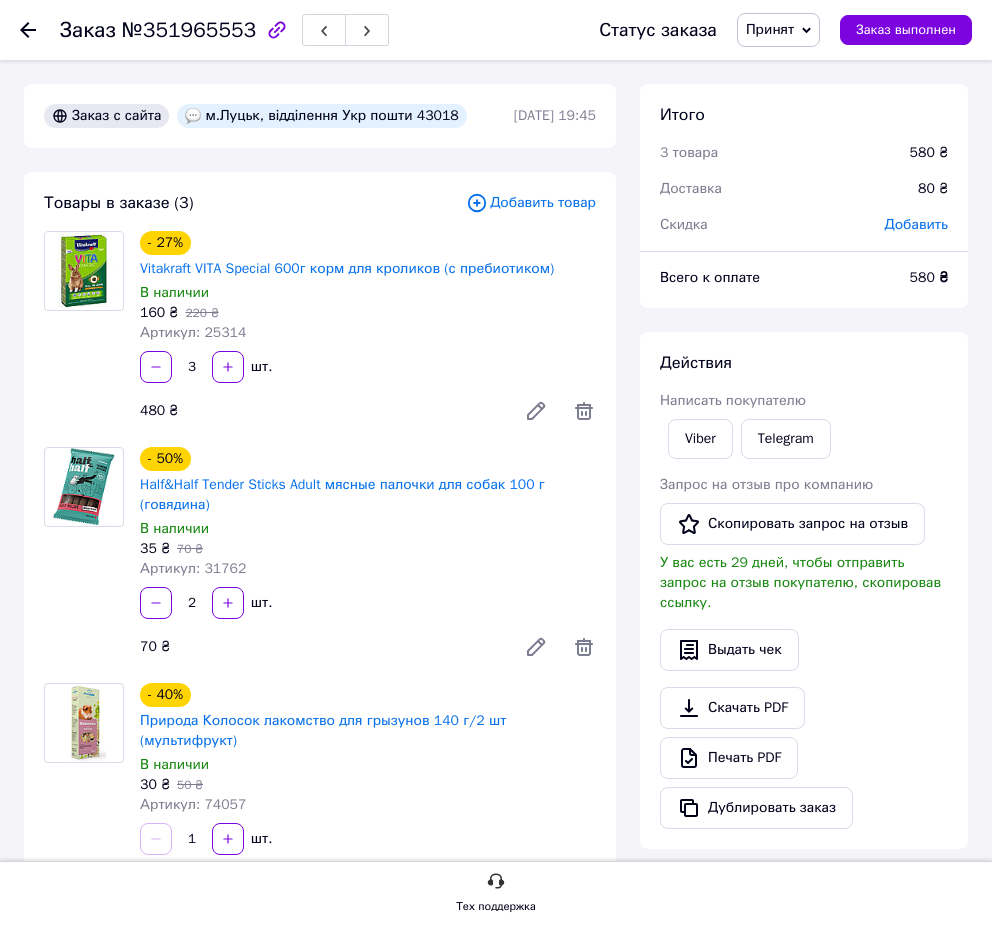 click on "Товары в заказе (3) Добавить товар - 27% Vitakraft VITA Special 600г корм для кроликов (с пребиотиком) В наличии 160 ₴   220 ₴ Артикул: 25314 3   шт. 480 ₴ - 50% Half&Half Tender Sticks Adult мясные палочки для собак 100 г (говядина) В наличии 35 ₴   70 ₴ Артикул: 31762 2   шт. 70 ₴ - 40% Природа Колосок лакомство для грызунов 140 г/2 шт (мультифрукт) В наличии 30 ₴   50 ₴ Артикул: 74057 1   шт. 30 ₴ Скрыть товары" at bounding box center [320, 565] 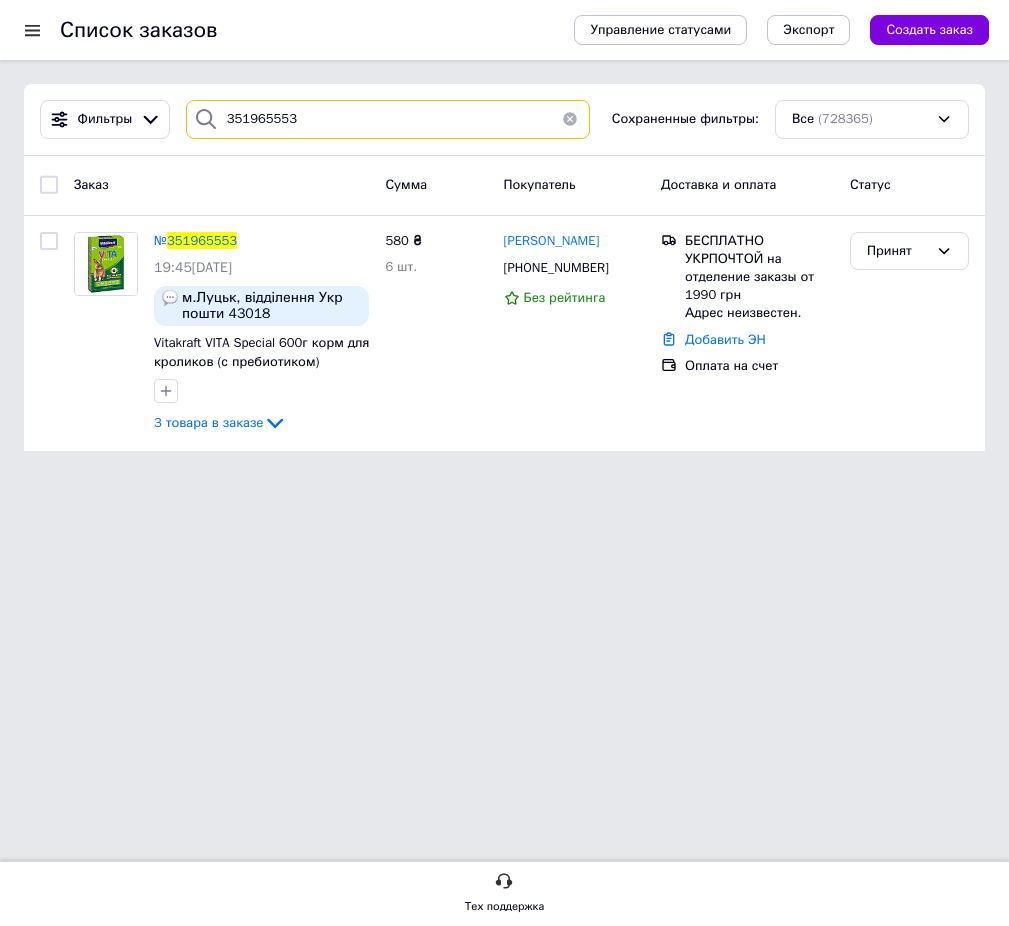 click on "351965553" at bounding box center (388, 119) 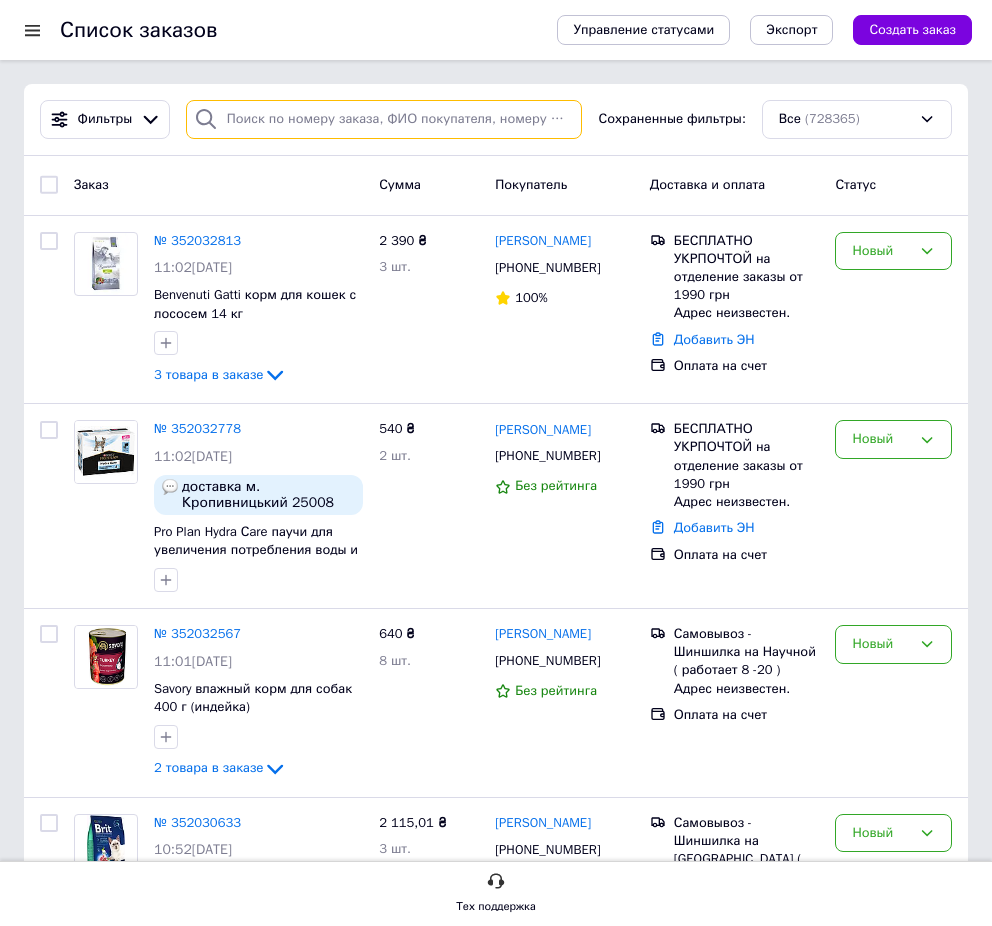 click at bounding box center [384, 119] 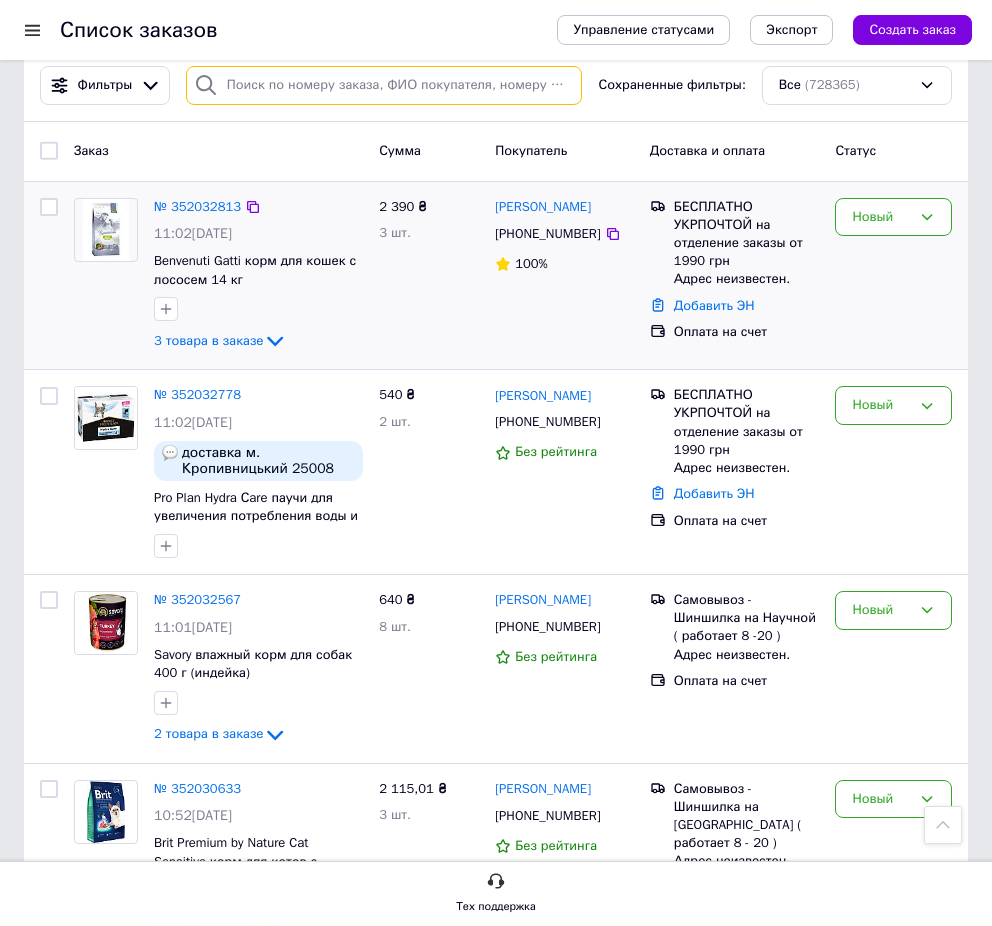 scroll, scrollTop: 0, scrollLeft: 0, axis: both 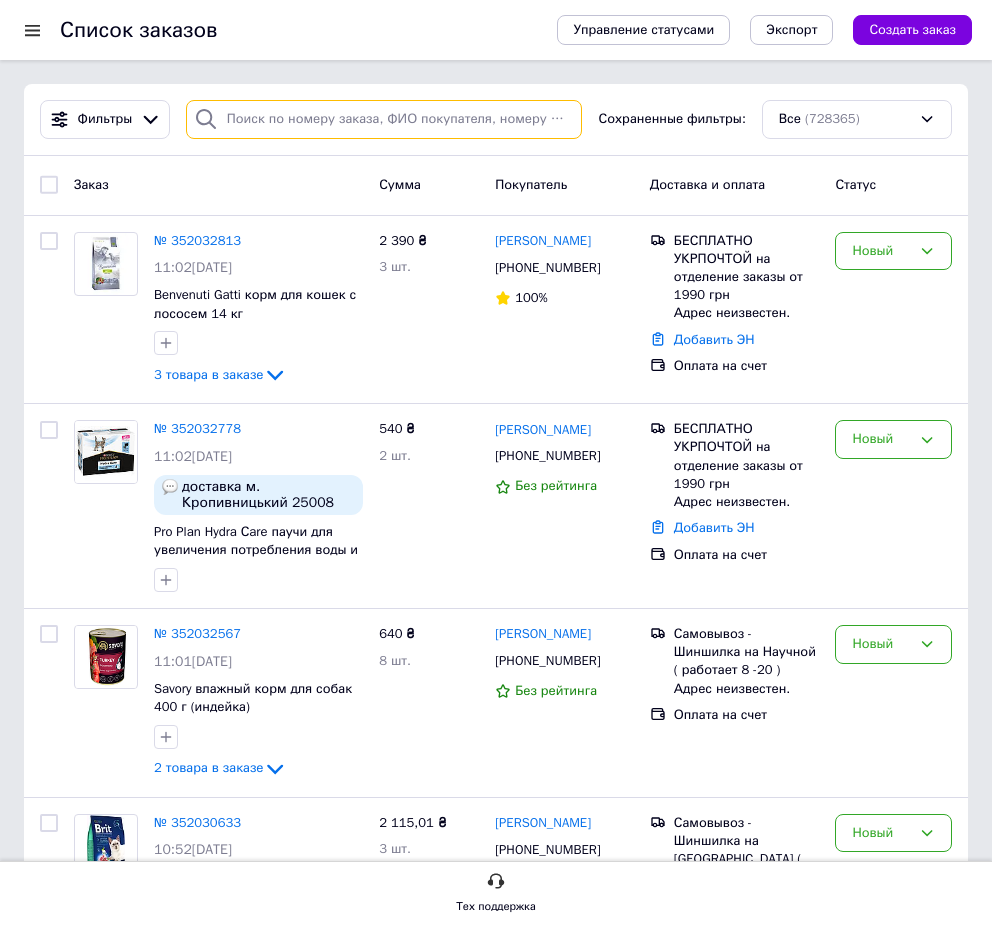 click at bounding box center [384, 119] 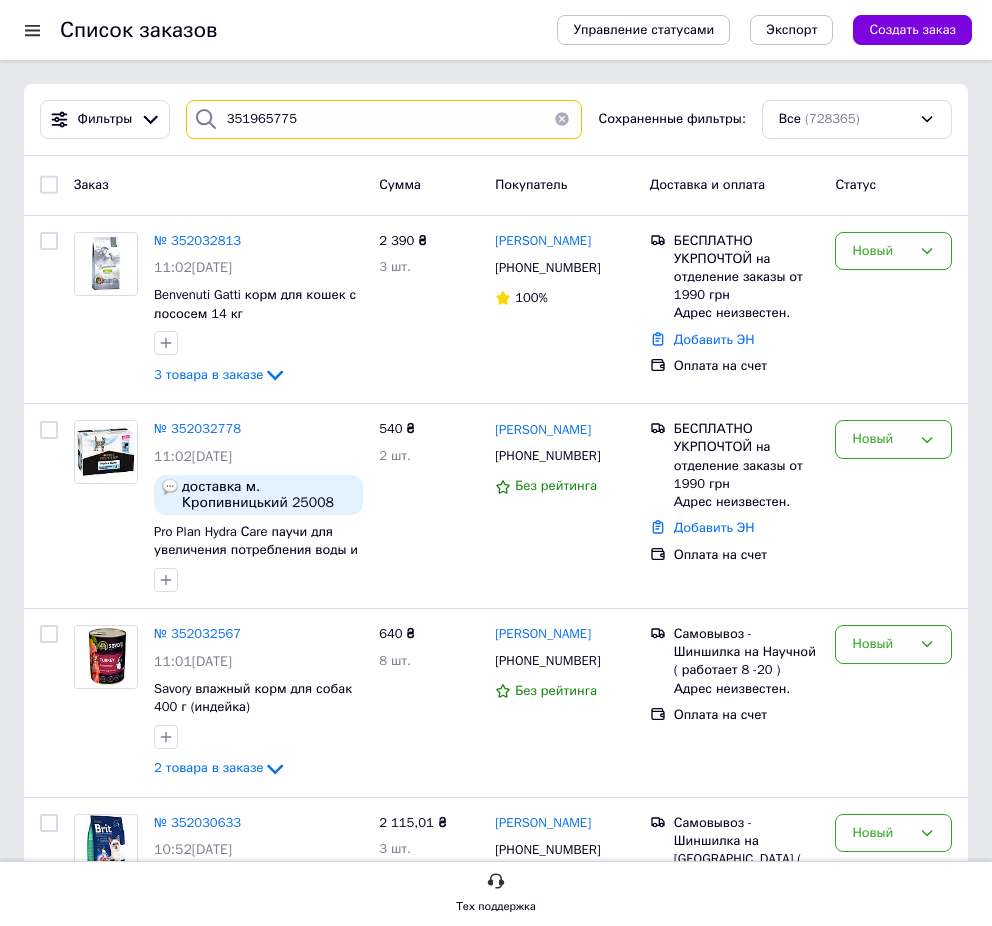 type on "351965775" 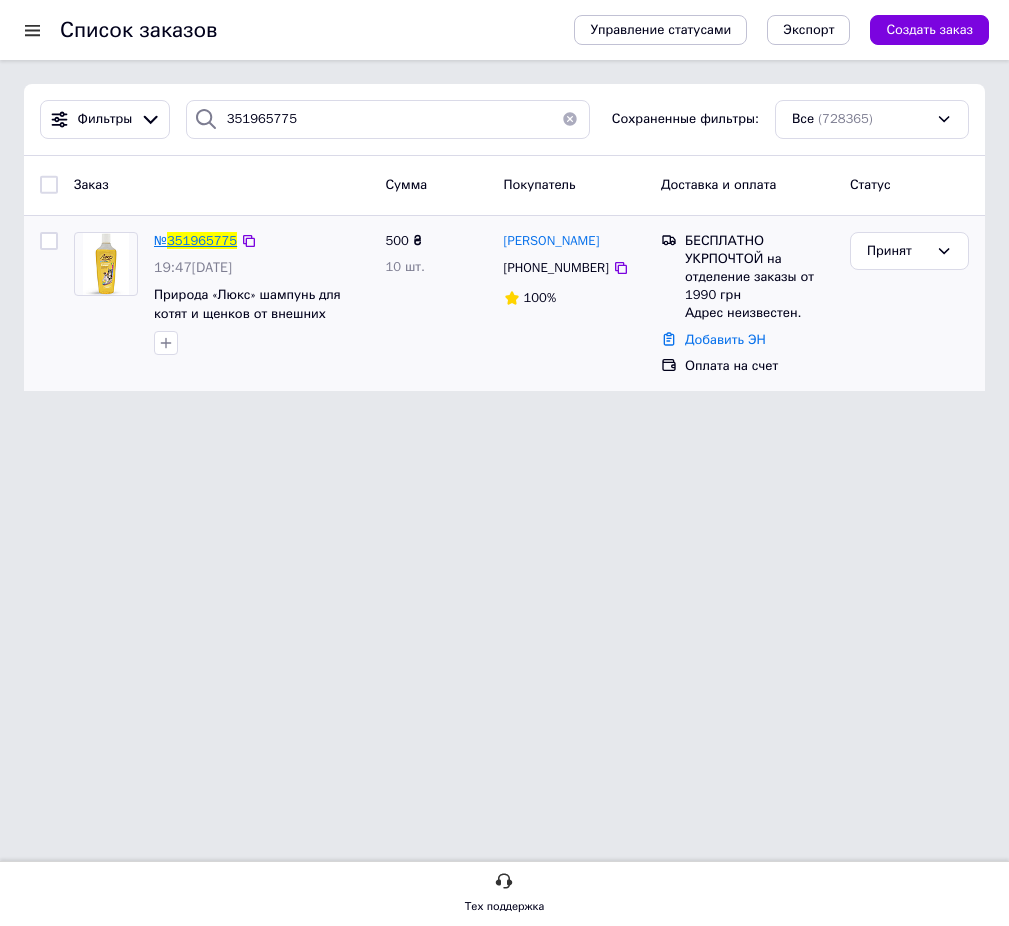 click on "351965775" at bounding box center (202, 240) 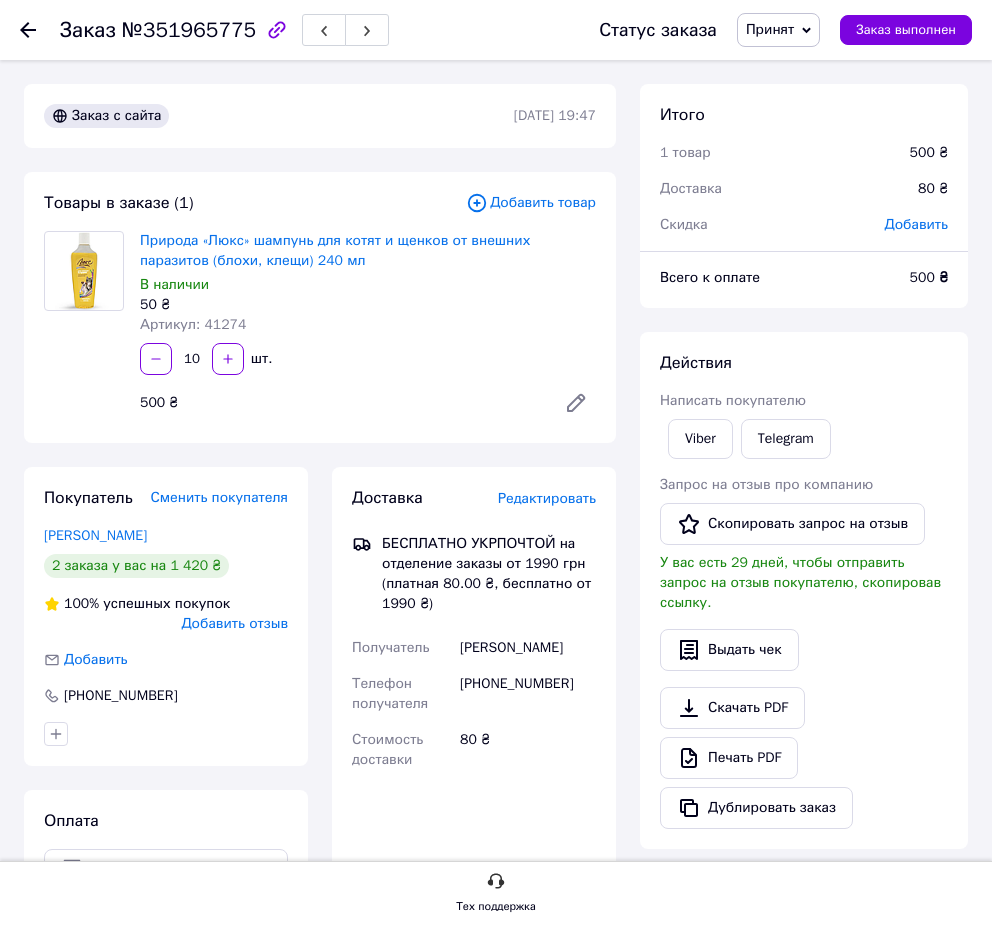click on "№351965775" at bounding box center [189, 30] 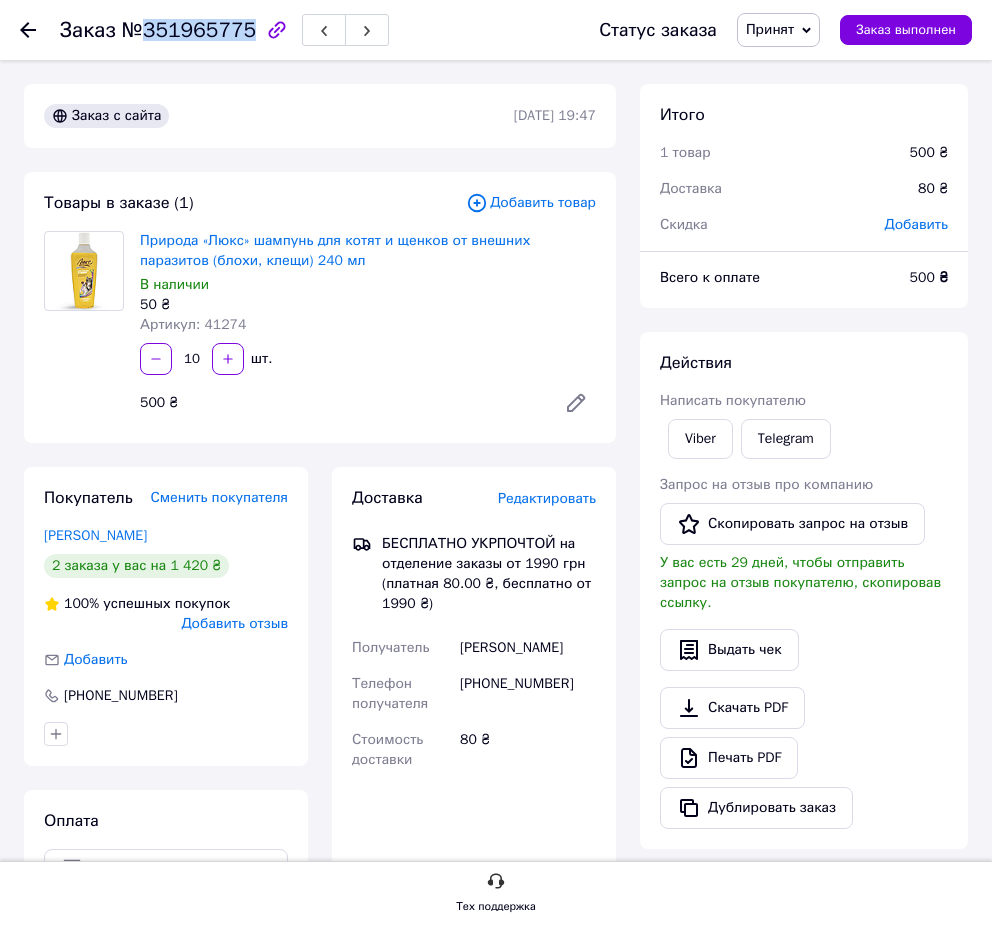 click on "№351965775" at bounding box center (189, 30) 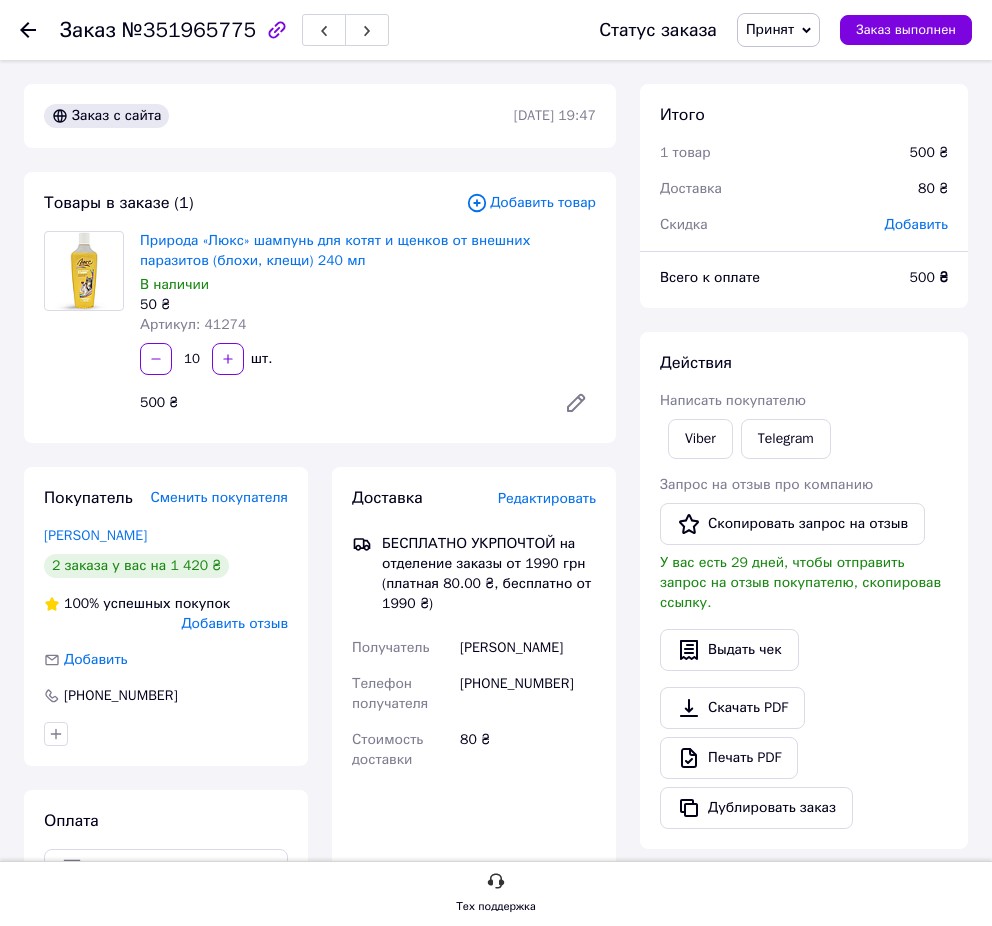 click 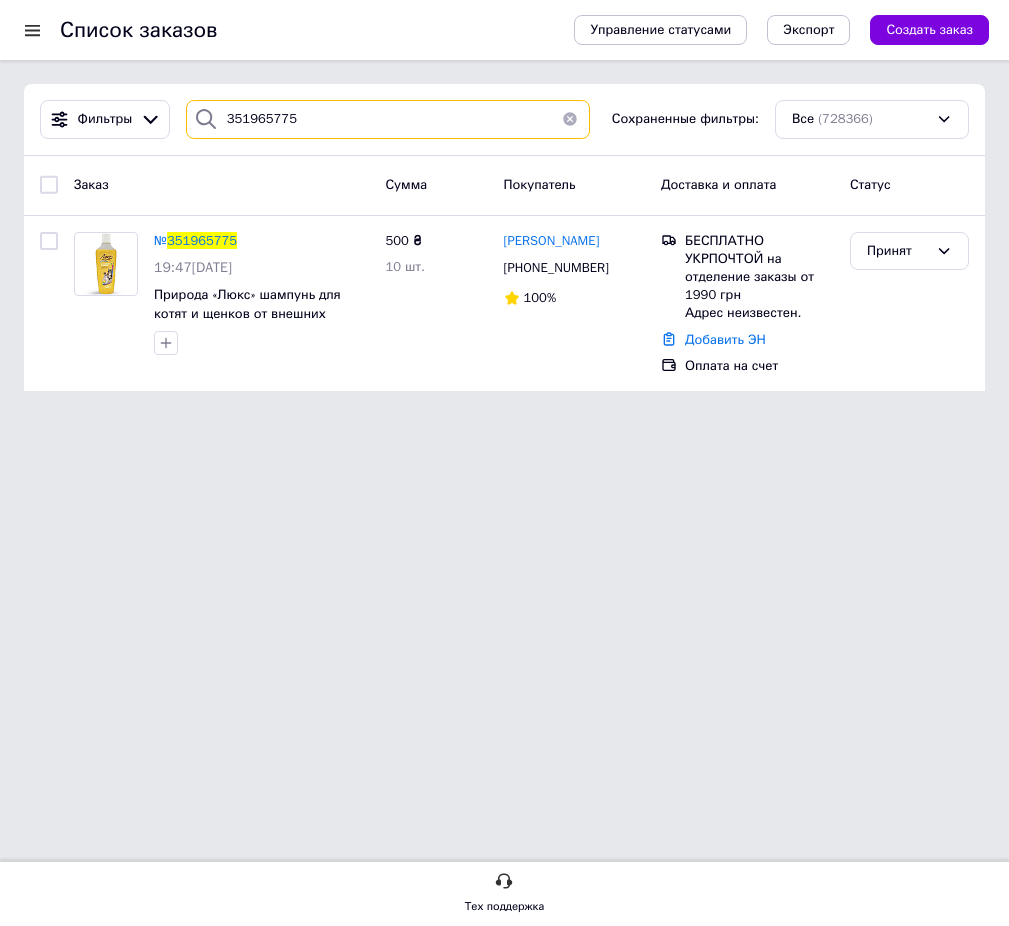 click on "351965775" at bounding box center (388, 119) 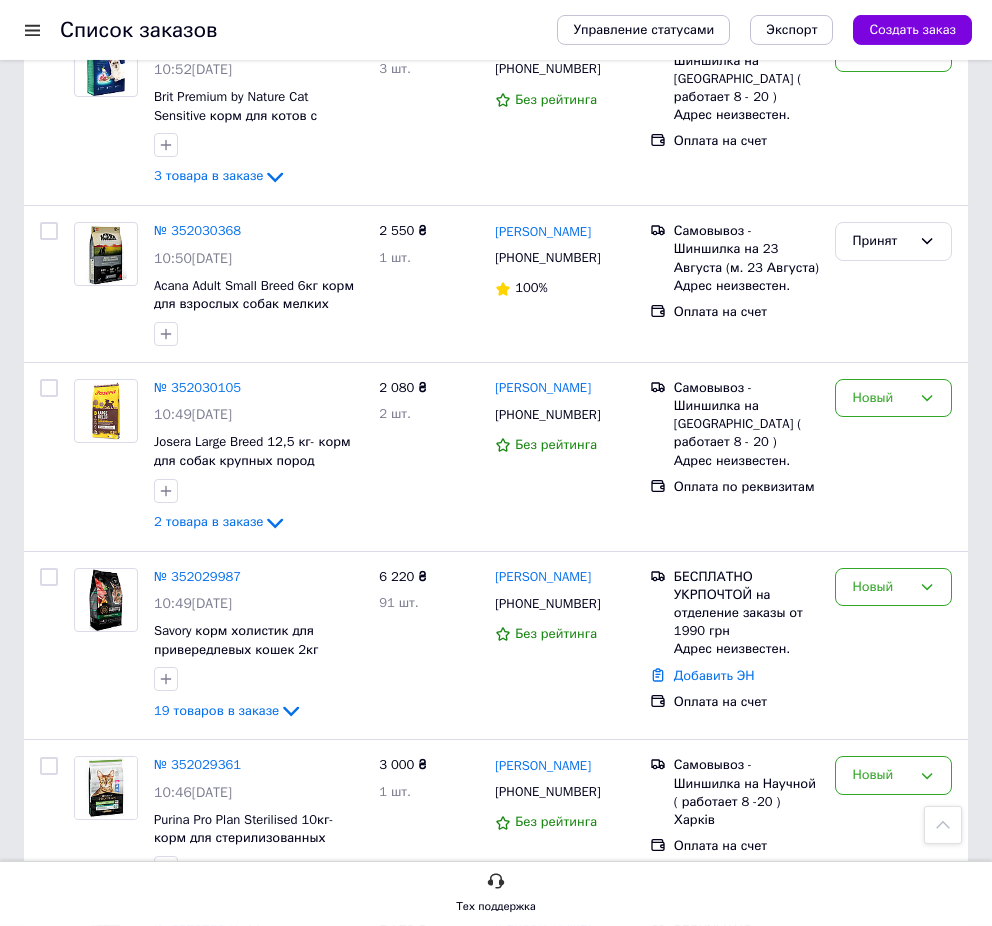 scroll, scrollTop: 918, scrollLeft: 0, axis: vertical 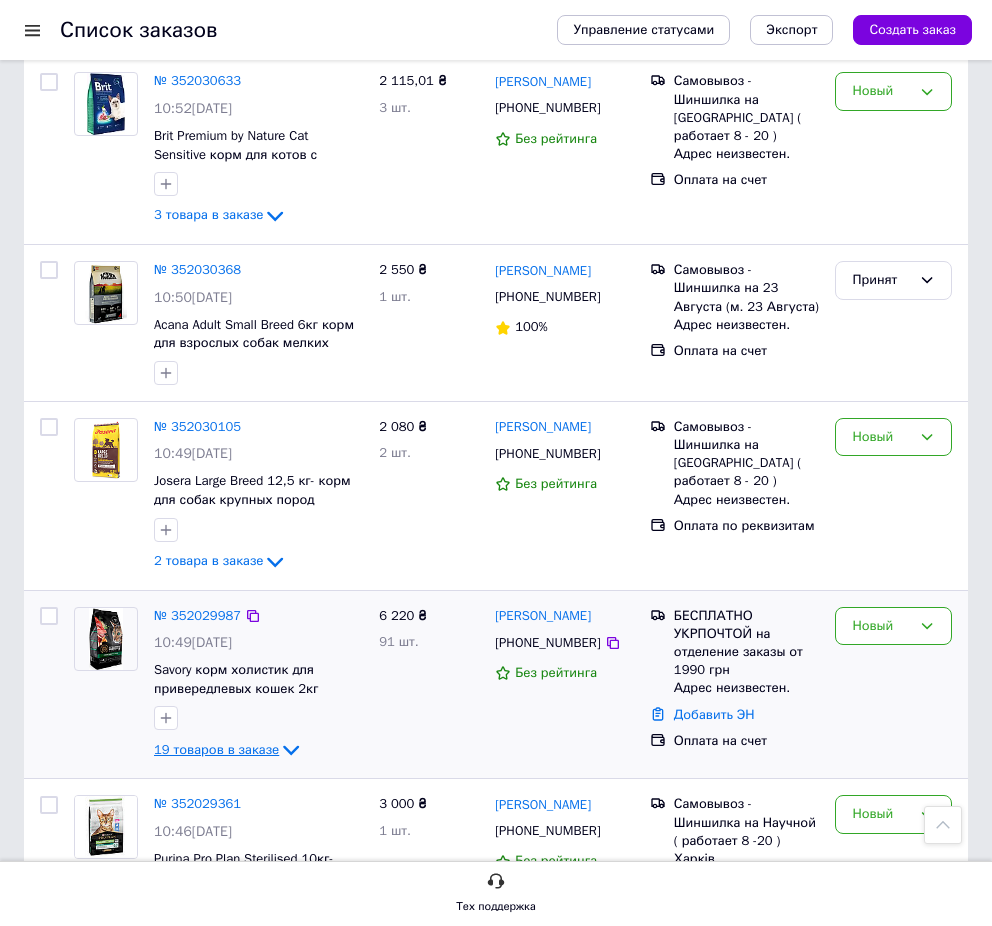 type 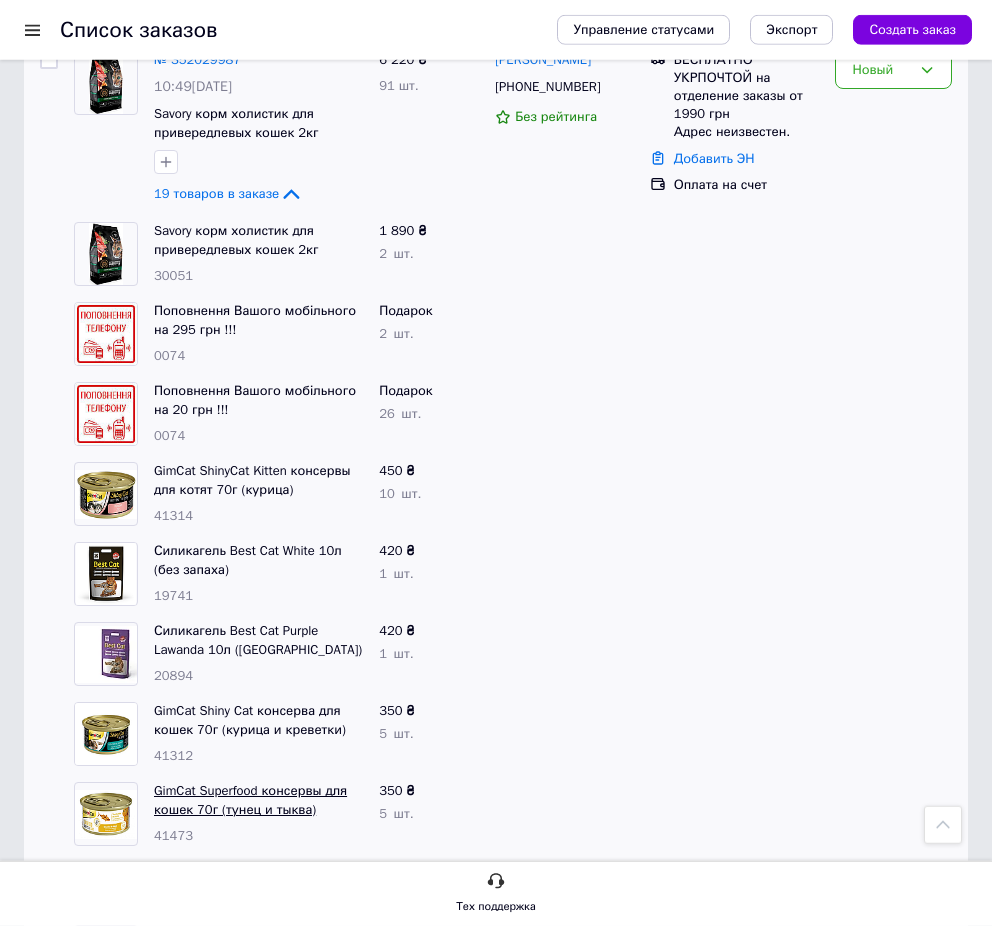 scroll, scrollTop: 1020, scrollLeft: 0, axis: vertical 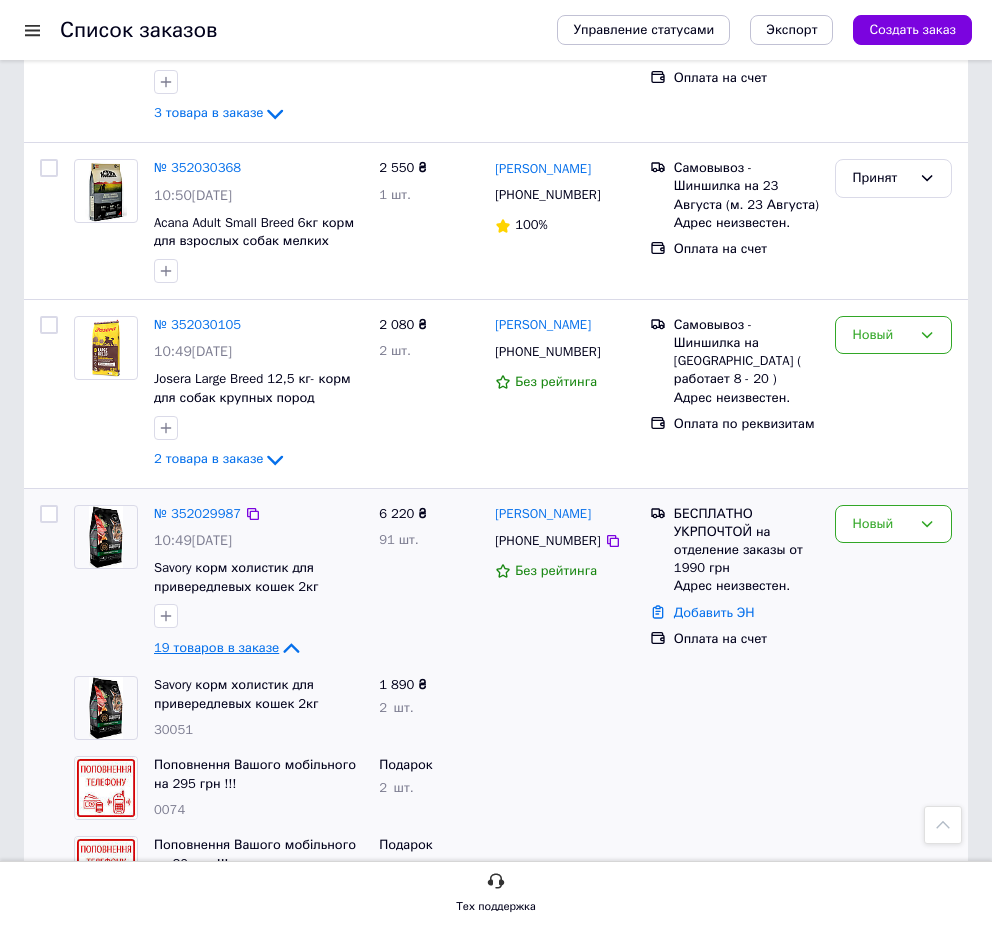 click on "19 товаров в заказе" at bounding box center (216, 647) 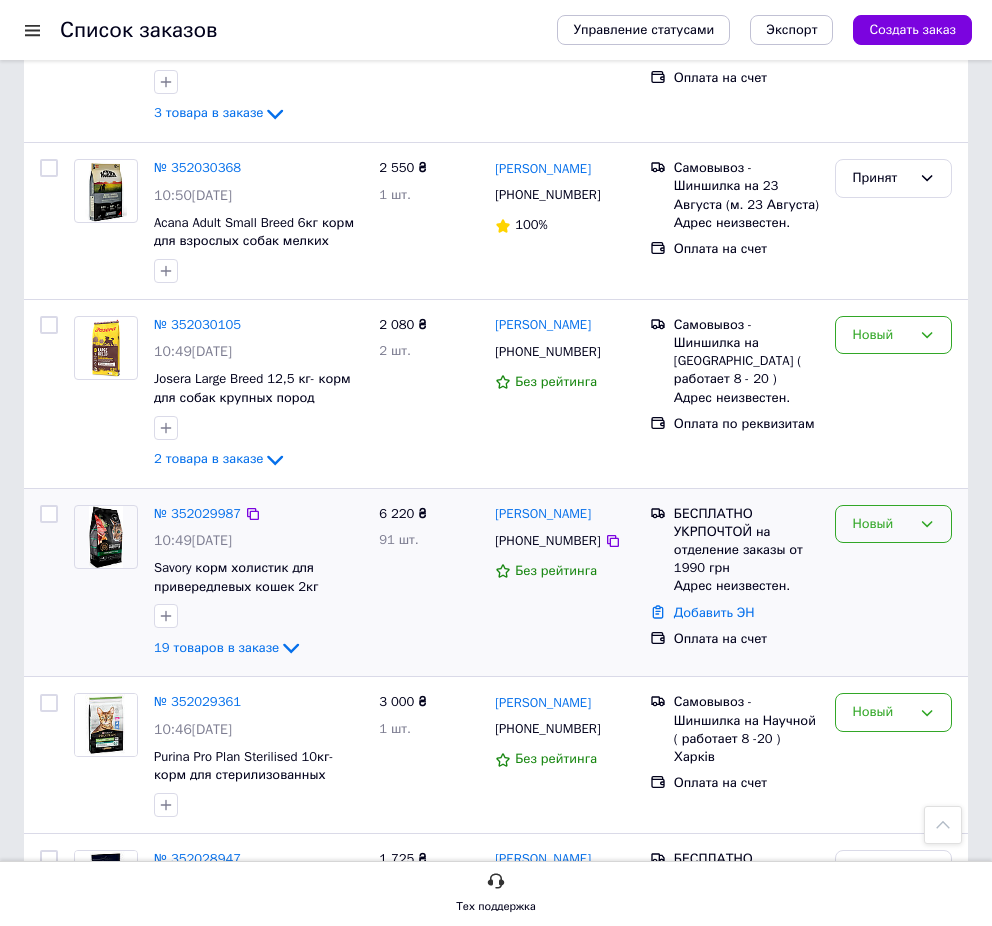 click 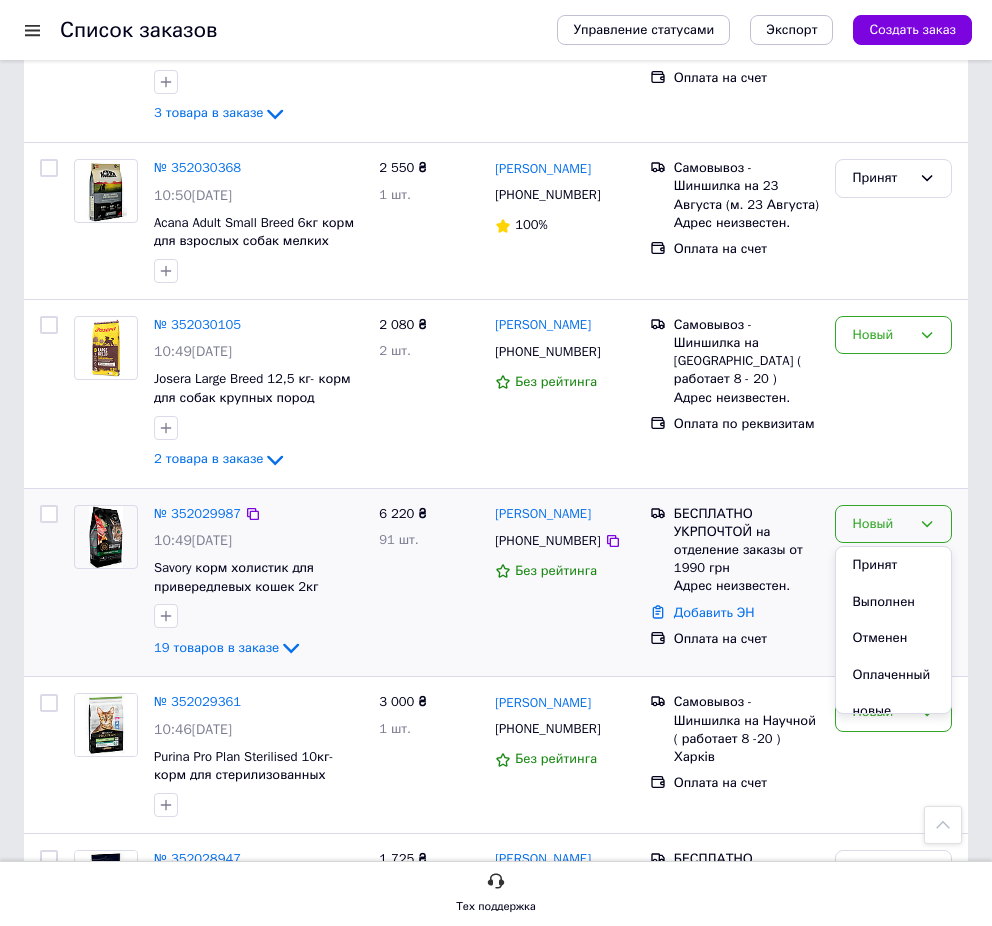 click on "Принят" at bounding box center [893, 565] 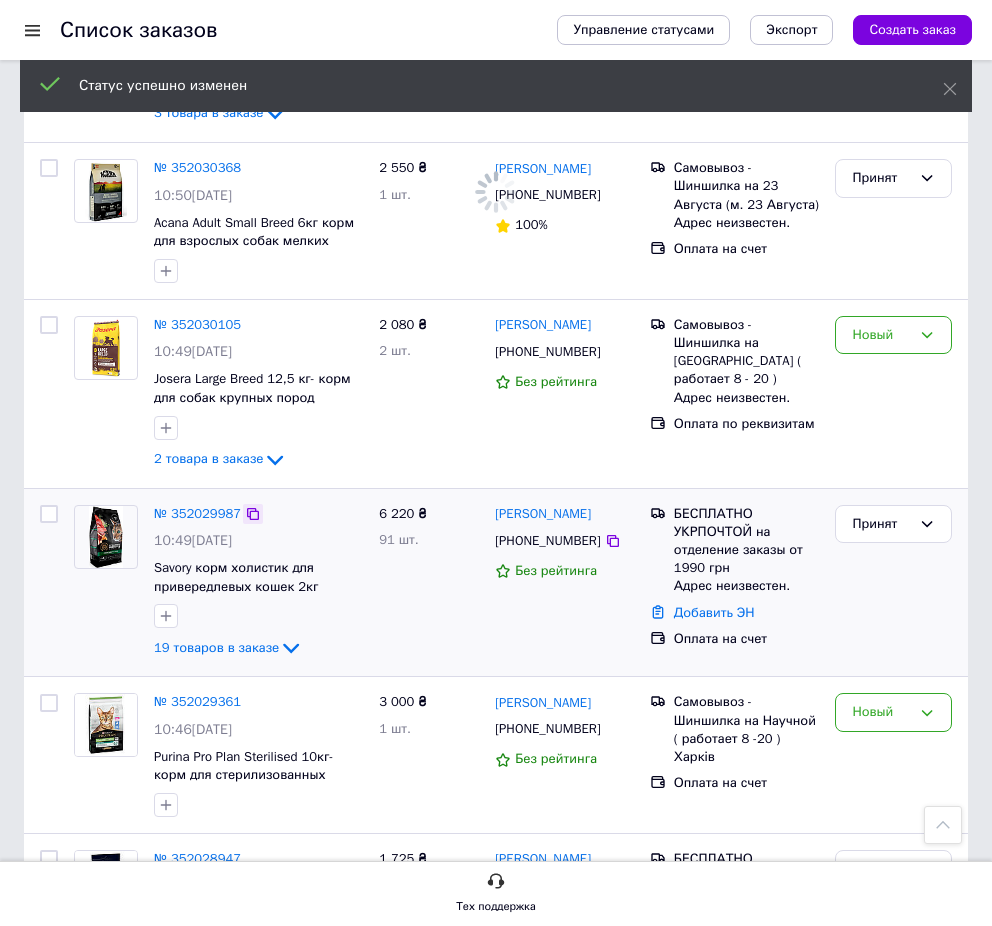 click 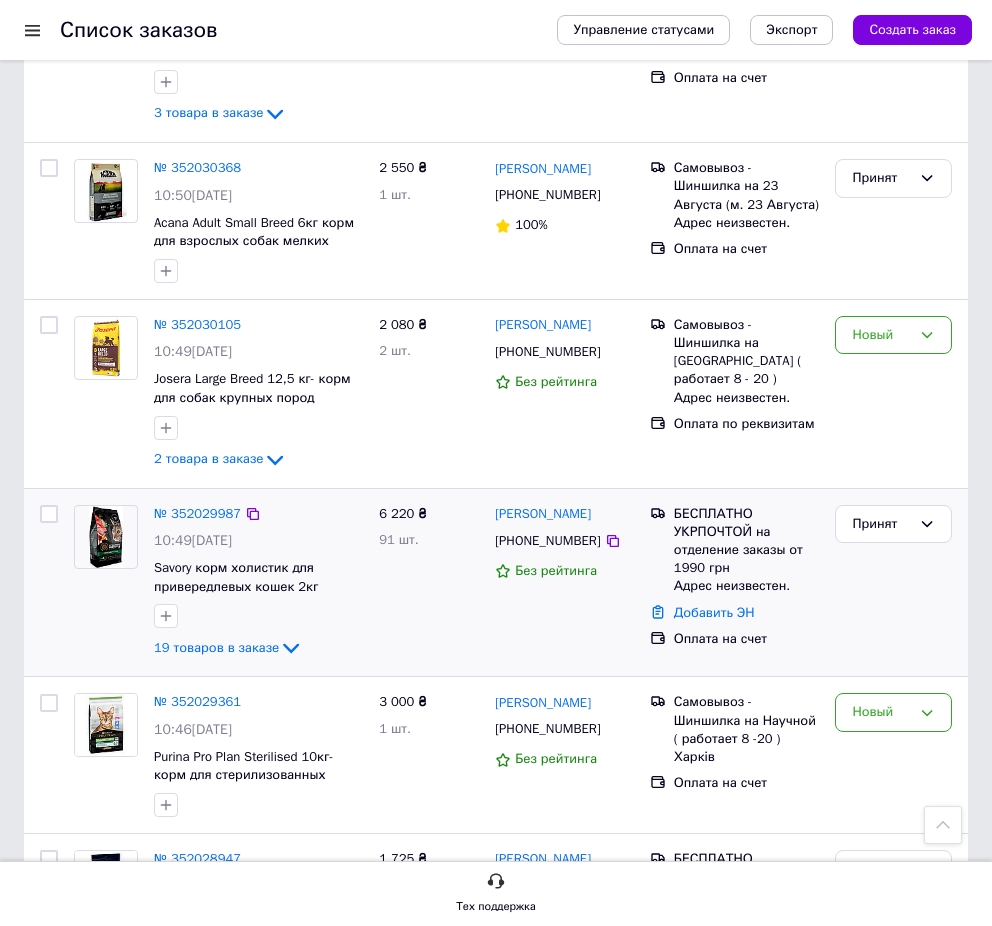 click on "№ 352029987" at bounding box center (197, 514) 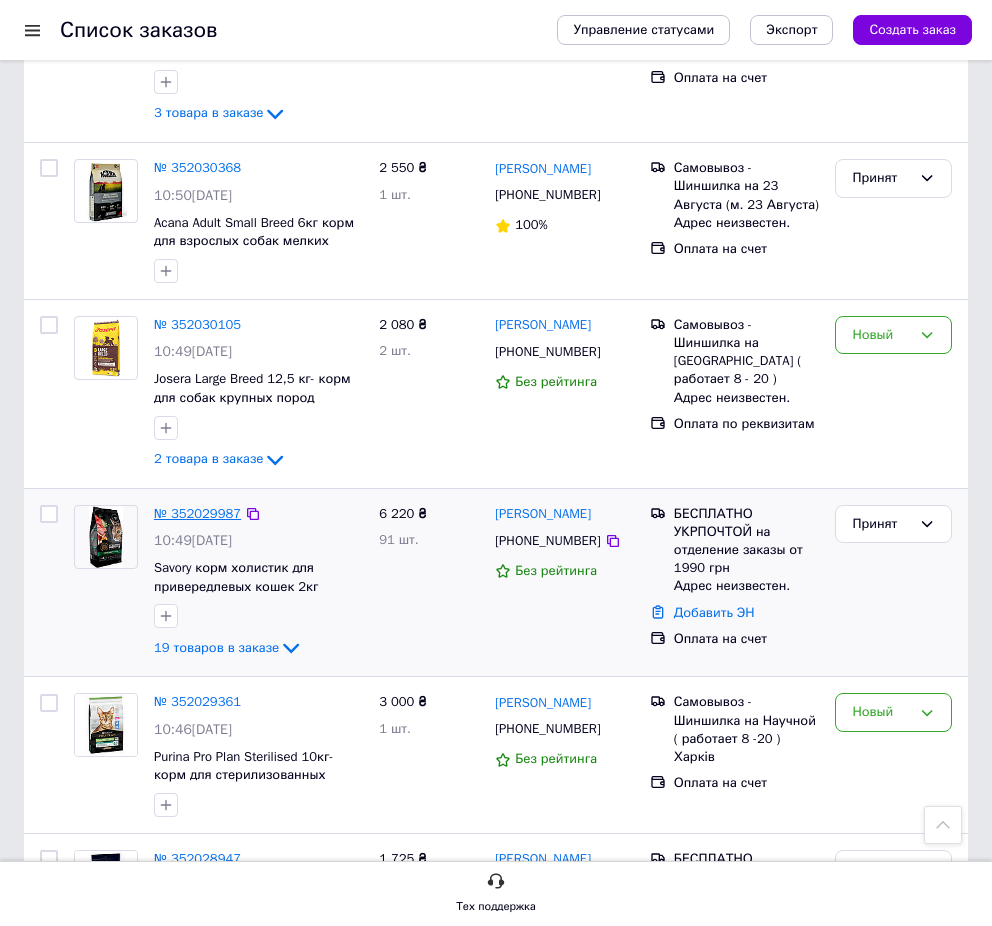 click on "№ 352029987" at bounding box center [197, 513] 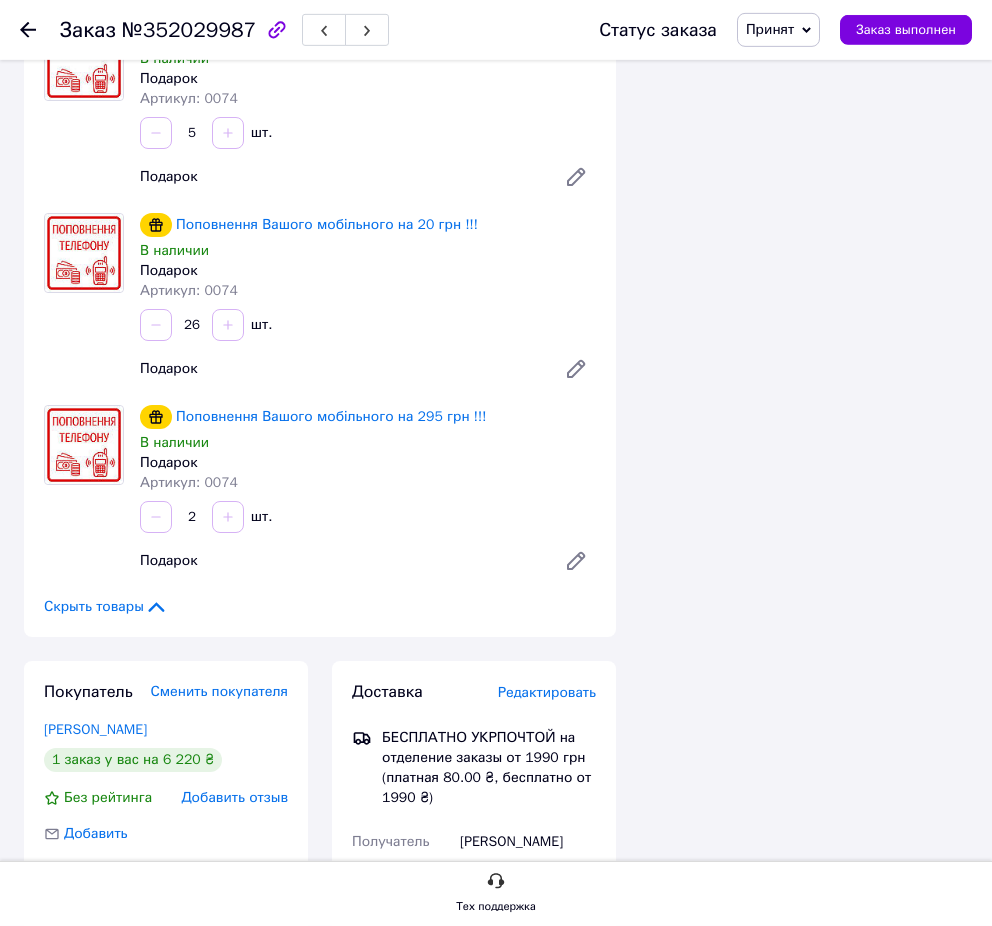 scroll, scrollTop: 3888, scrollLeft: 0, axis: vertical 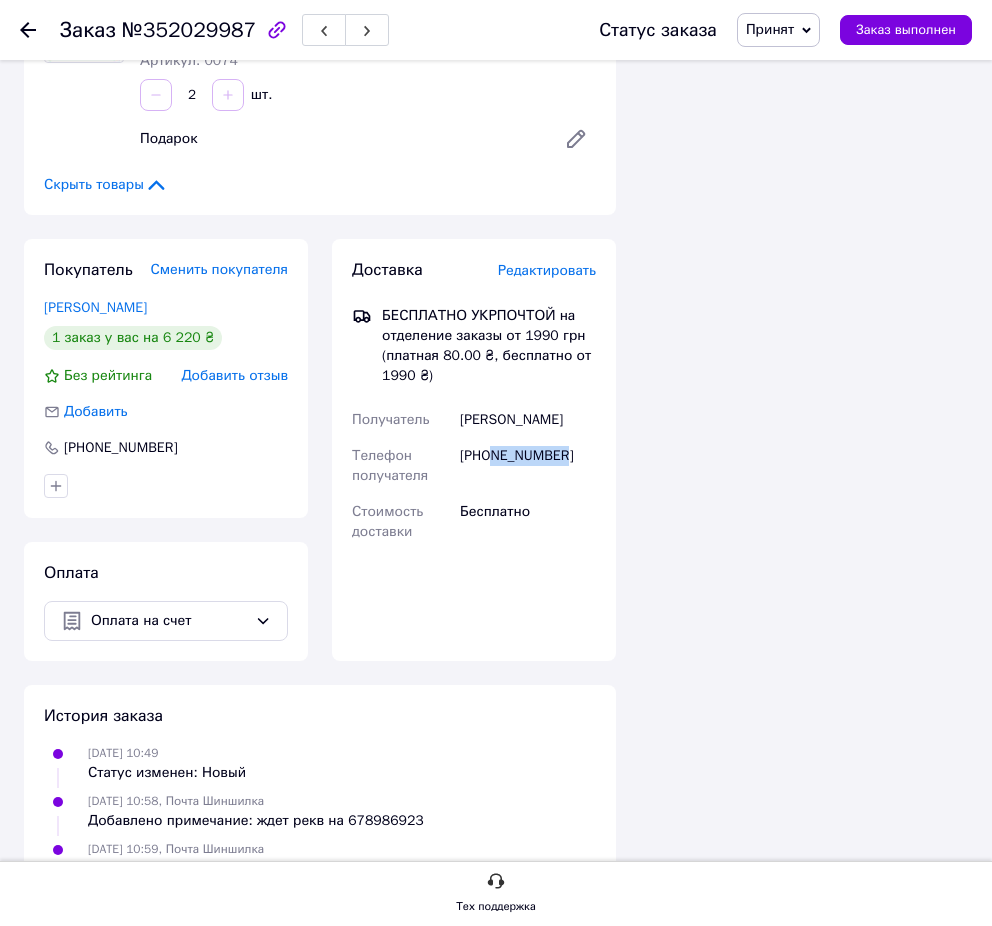 drag, startPoint x: 555, startPoint y: 375, endPoint x: 492, endPoint y: 367, distance: 63.505905 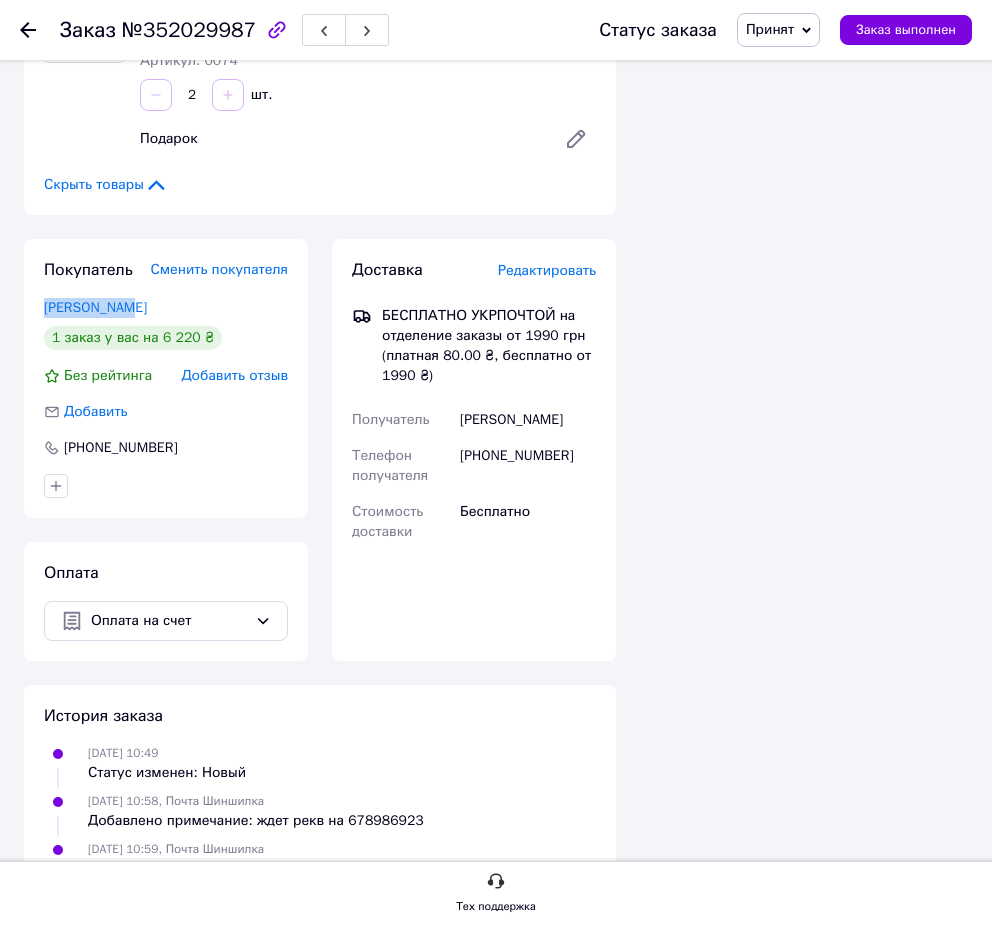 drag, startPoint x: 158, startPoint y: 202, endPoint x: 30, endPoint y: 207, distance: 128.09763 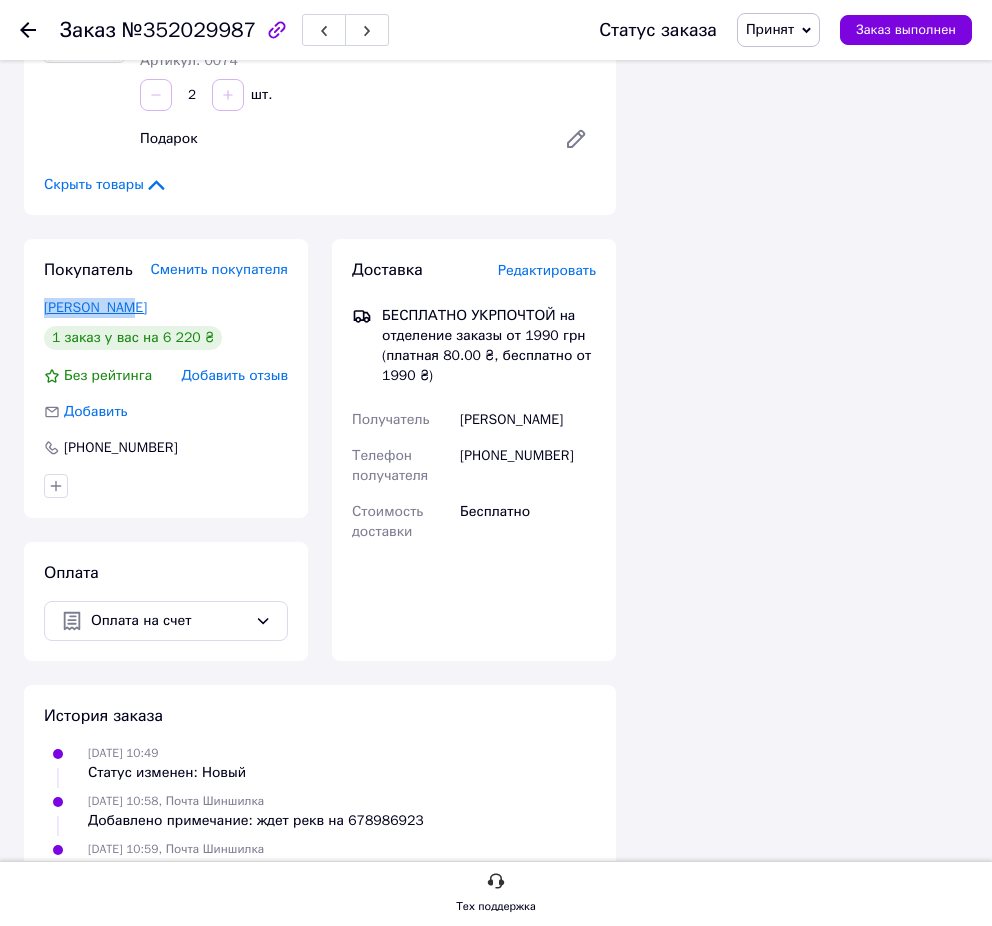copy on "Кунда Євген" 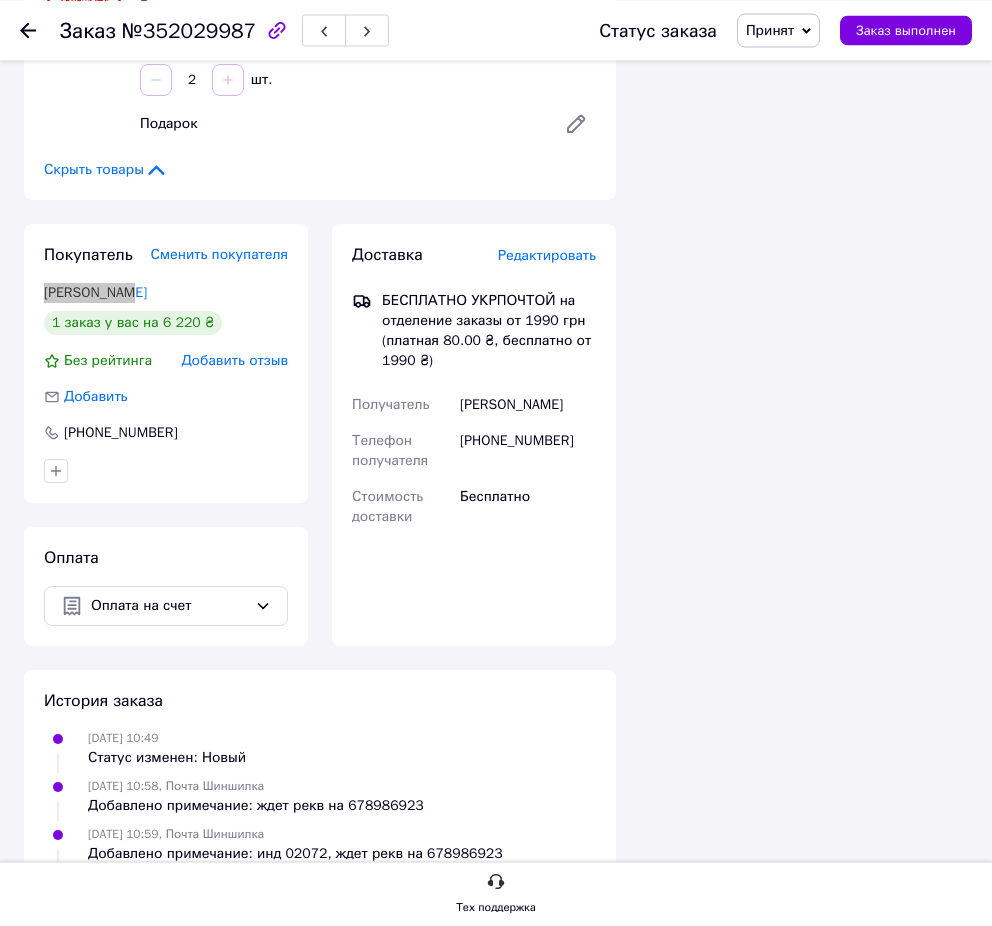 scroll, scrollTop: 3907, scrollLeft: 0, axis: vertical 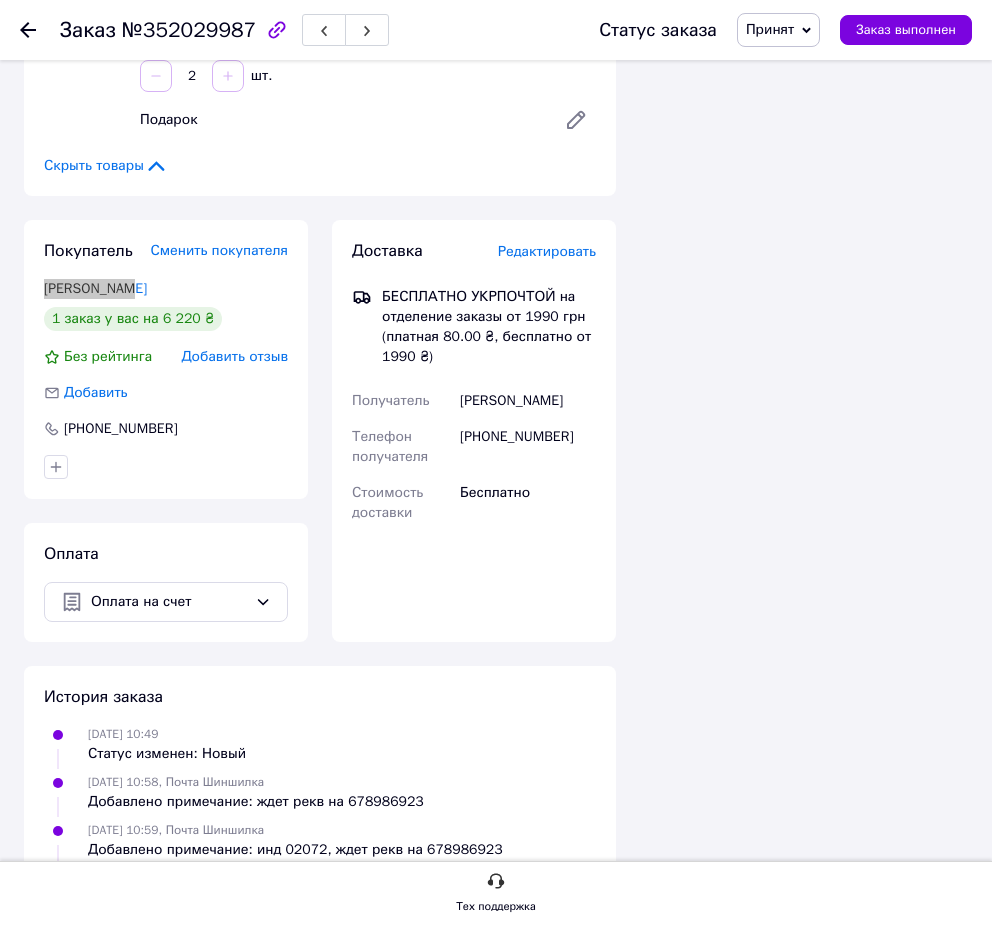 click on "Доставка Редактировать БЕСПЛАТНО УКРПОЧТОЙ на отделение заказы от 1990 грн (платная 80.00 ₴, бесплатно от 1990 ₴) Получатель Євген Кунда Телефон получателя +380672645499 Стоимость доставки Бесплатно Фамилия получателя Кунда Имя получателя   * Євген Отчество получателя Телефон получателя   * +380672645499 Регион Выберите регион Город Улица Номер дома Квартира Почтовый индекс Номер накладной" at bounding box center [474, 431] 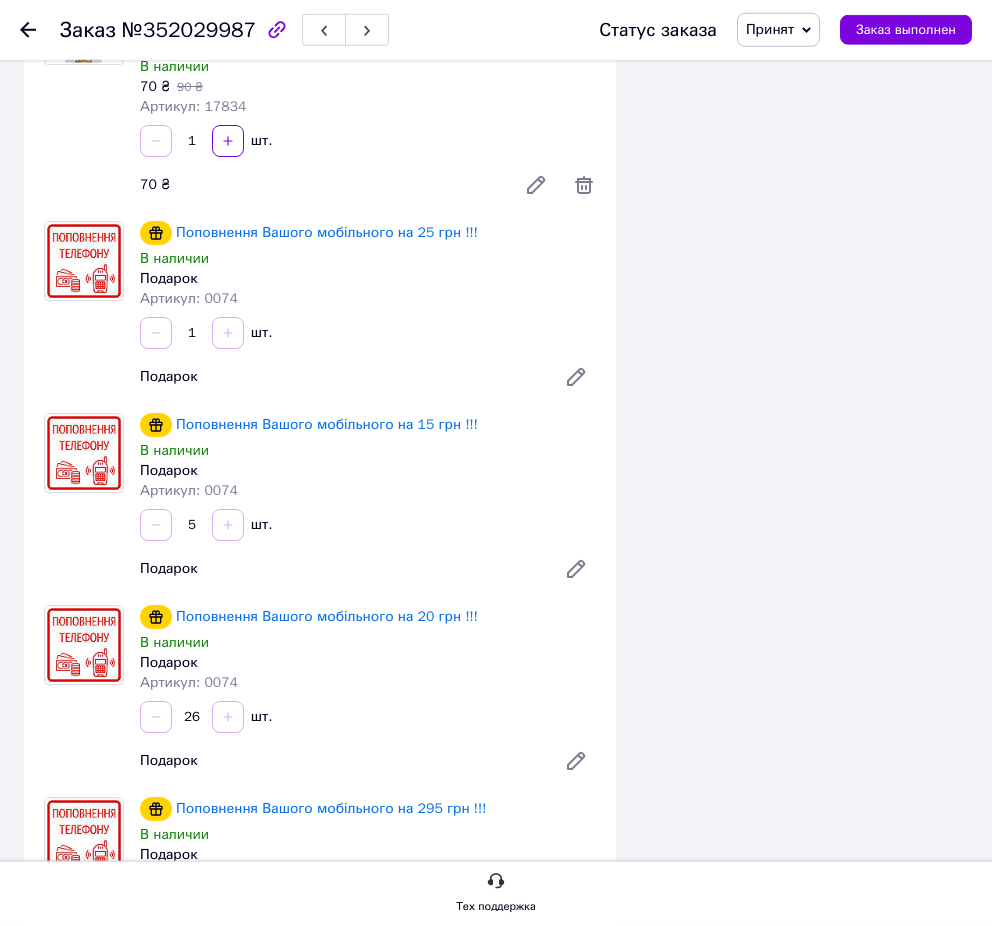 scroll, scrollTop: 2989, scrollLeft: 0, axis: vertical 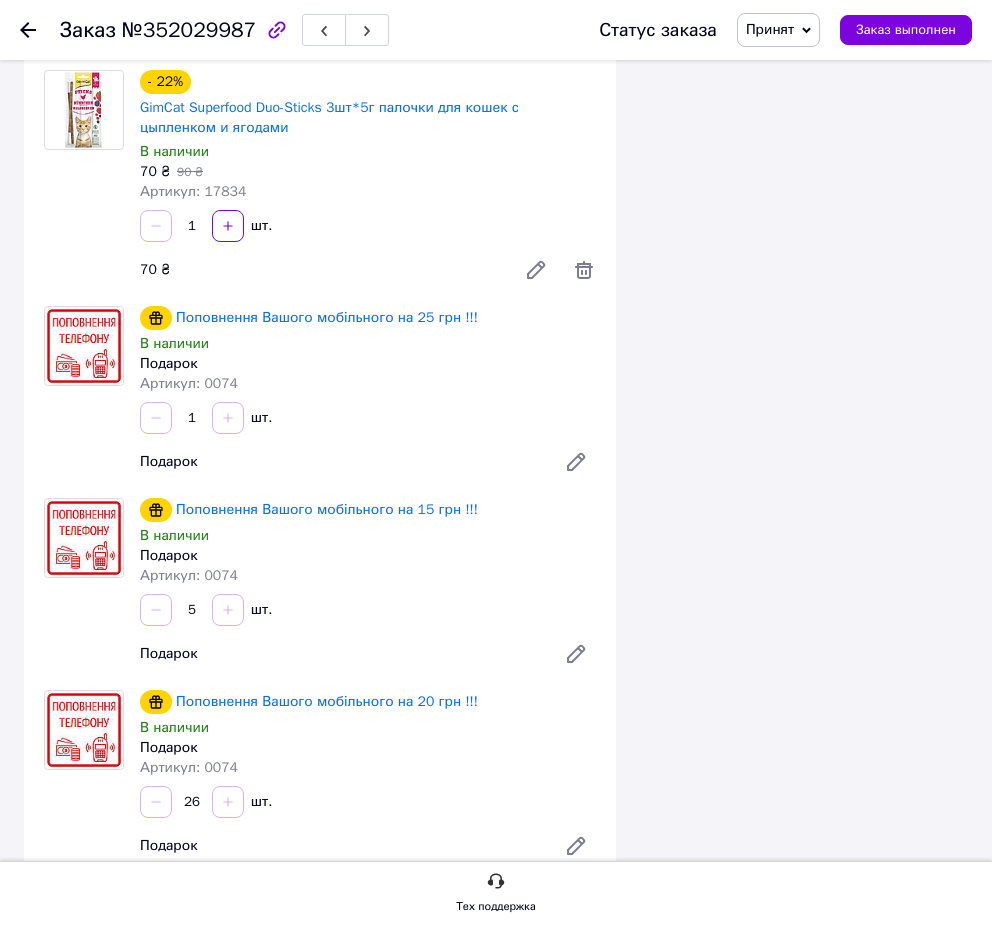 click on "Заказ" at bounding box center [88, 30] 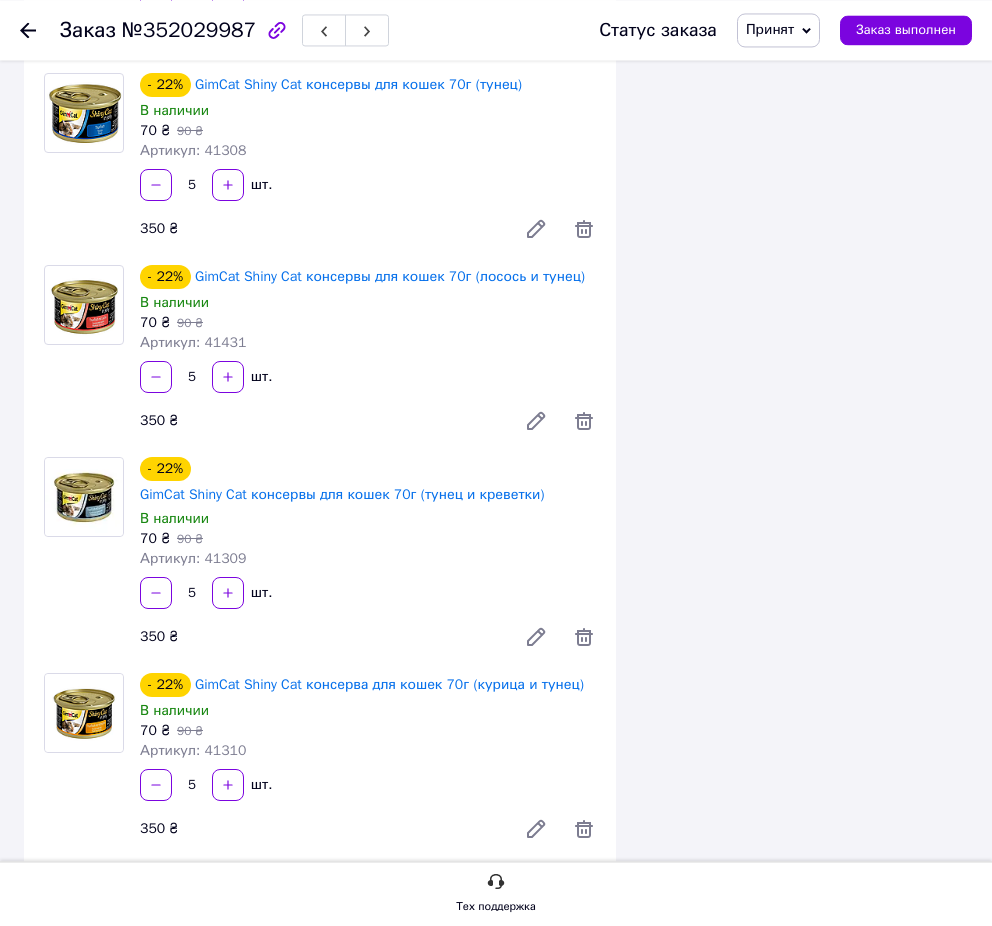 scroll, scrollTop: 1357, scrollLeft: 0, axis: vertical 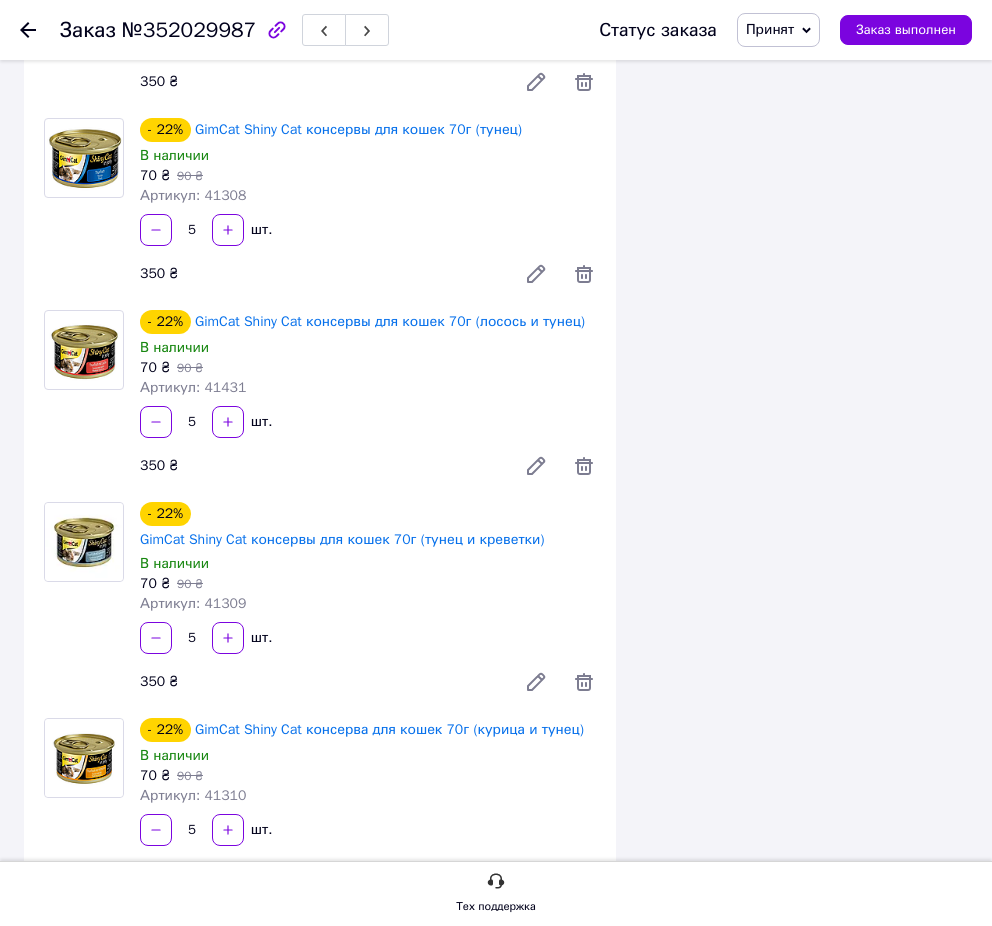 click on "5   шт." at bounding box center (368, 422) 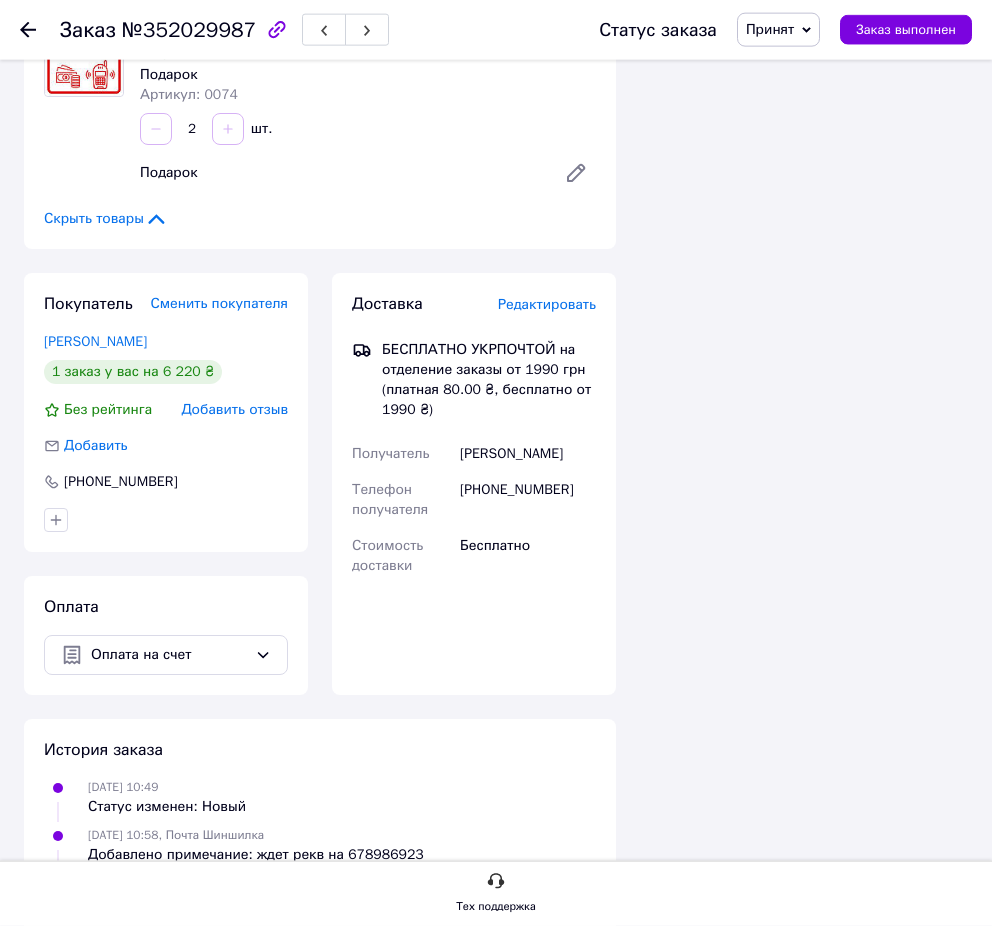scroll, scrollTop: 3907, scrollLeft: 0, axis: vertical 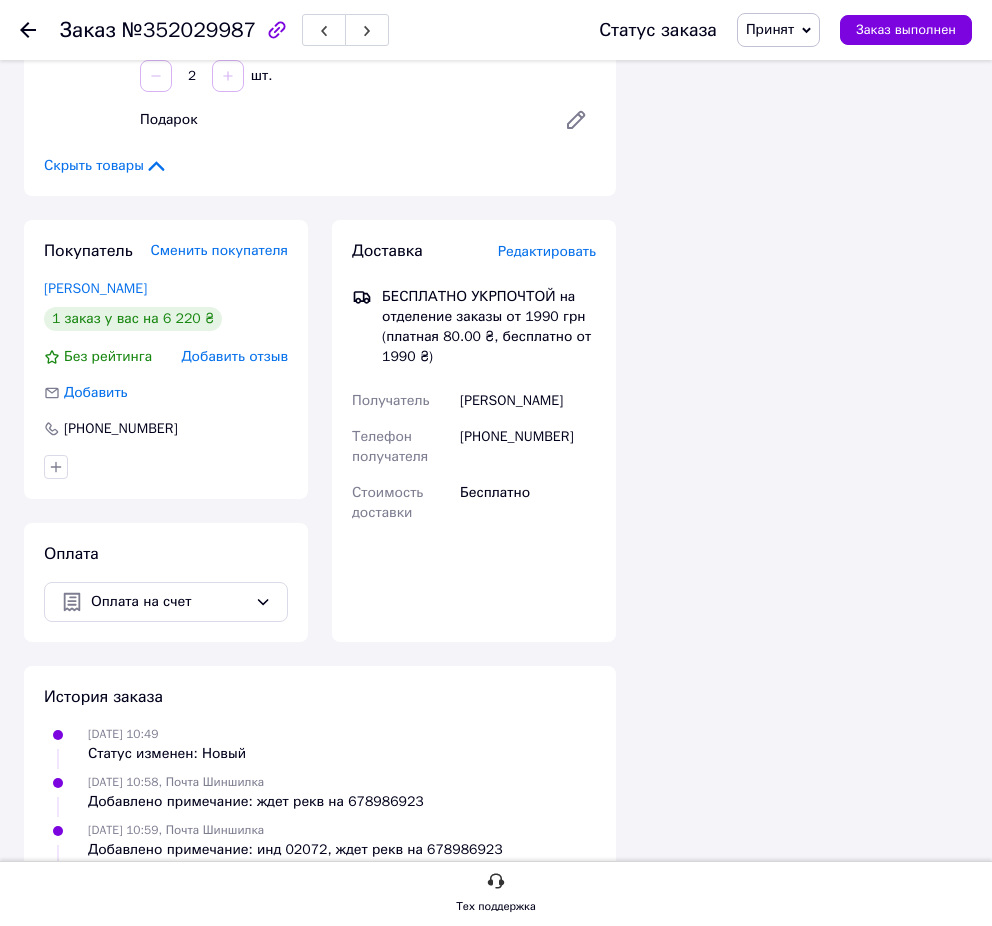click on "10.07.2025 10:59, Почта Шиншилка Добавлено примечание: инд 02072, ждет рекв на 678986923" at bounding box center [295, 840] 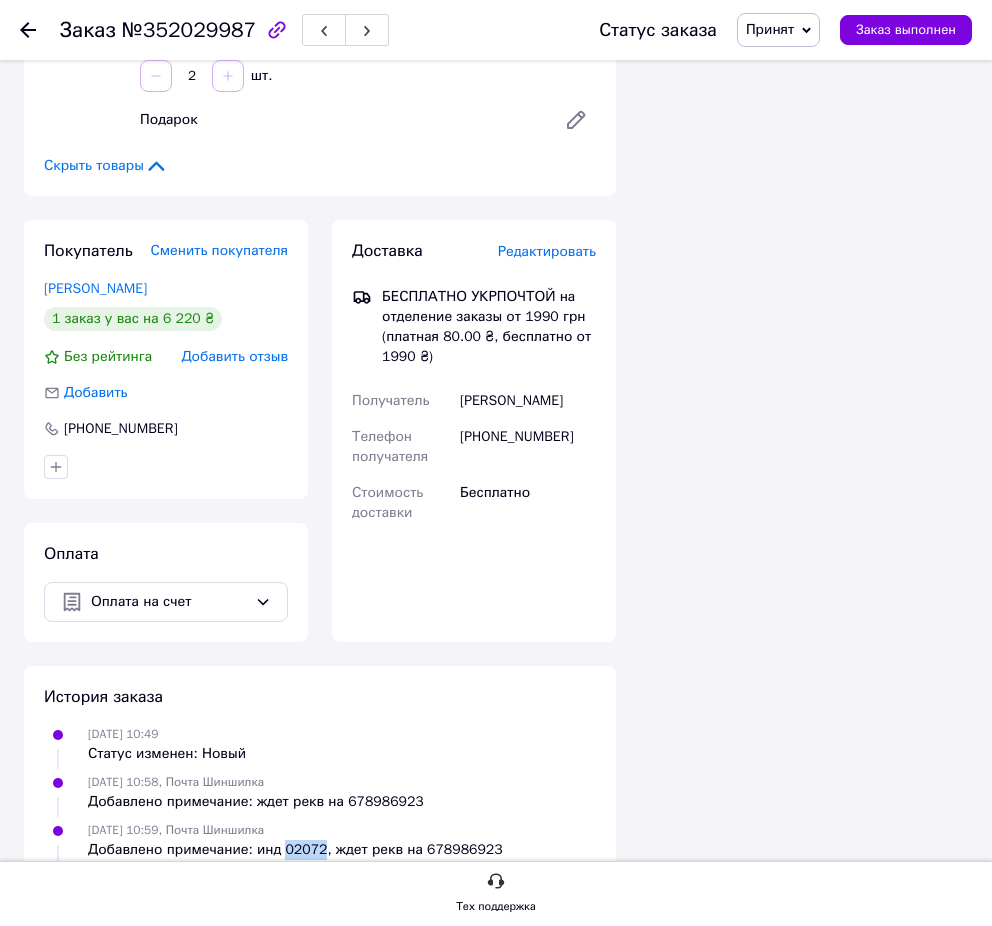 click on "Добавлено примечание: инд 02072, ждет рекв на 678986923" at bounding box center [295, 850] 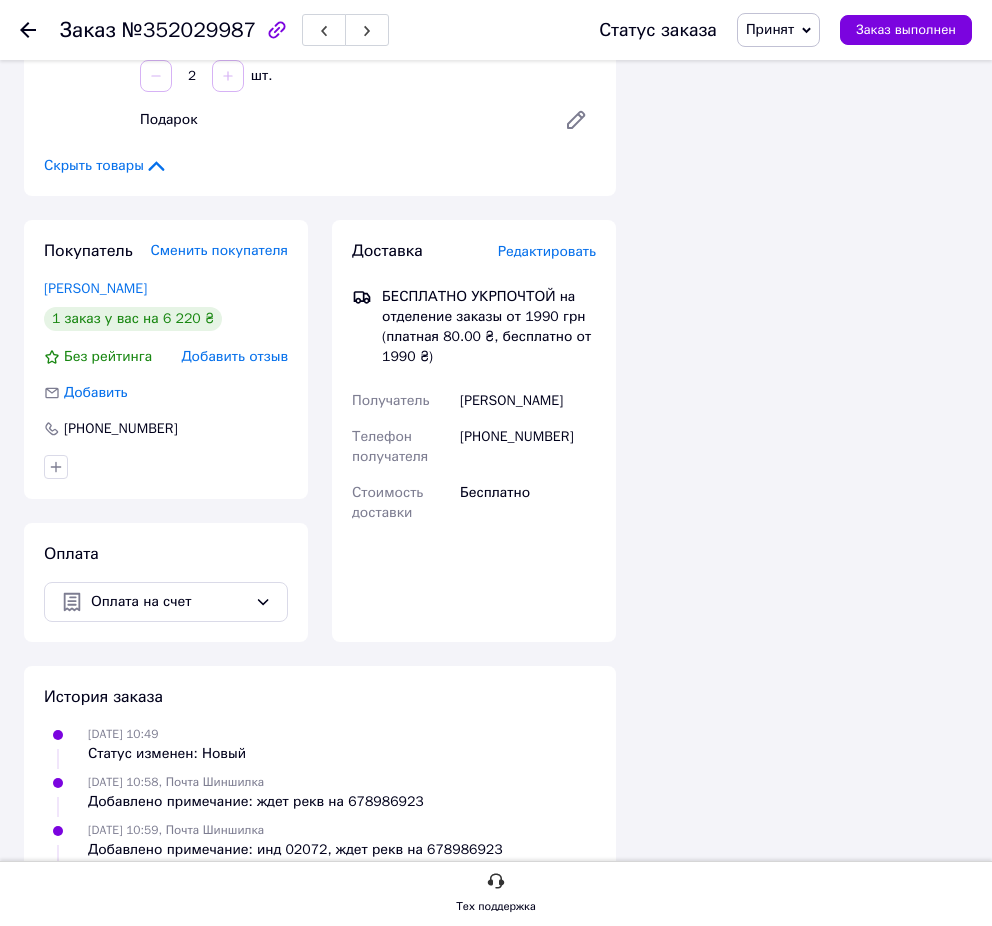 click on "Добавлено примечание: инд 02072, ждет рекв на 678986923" at bounding box center (295, 850) 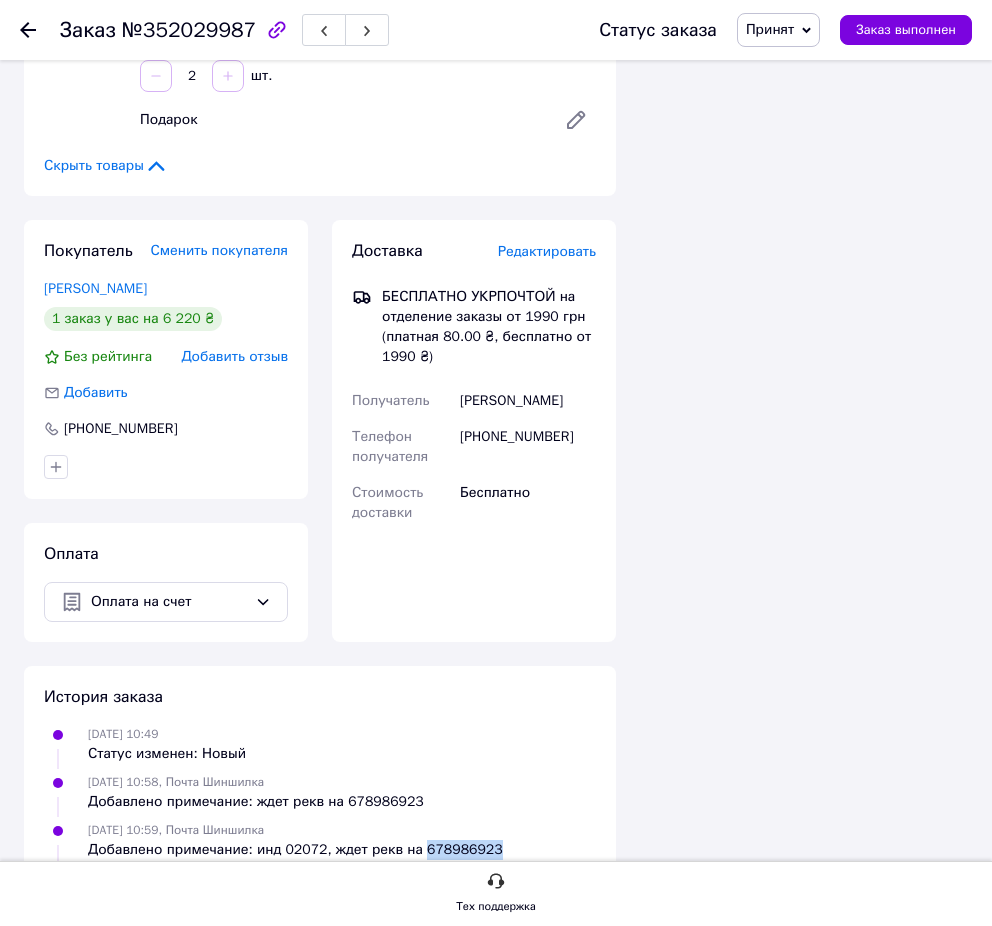 click on "Добавлено примечание: инд 02072, ждет рекв на 678986923" at bounding box center [295, 850] 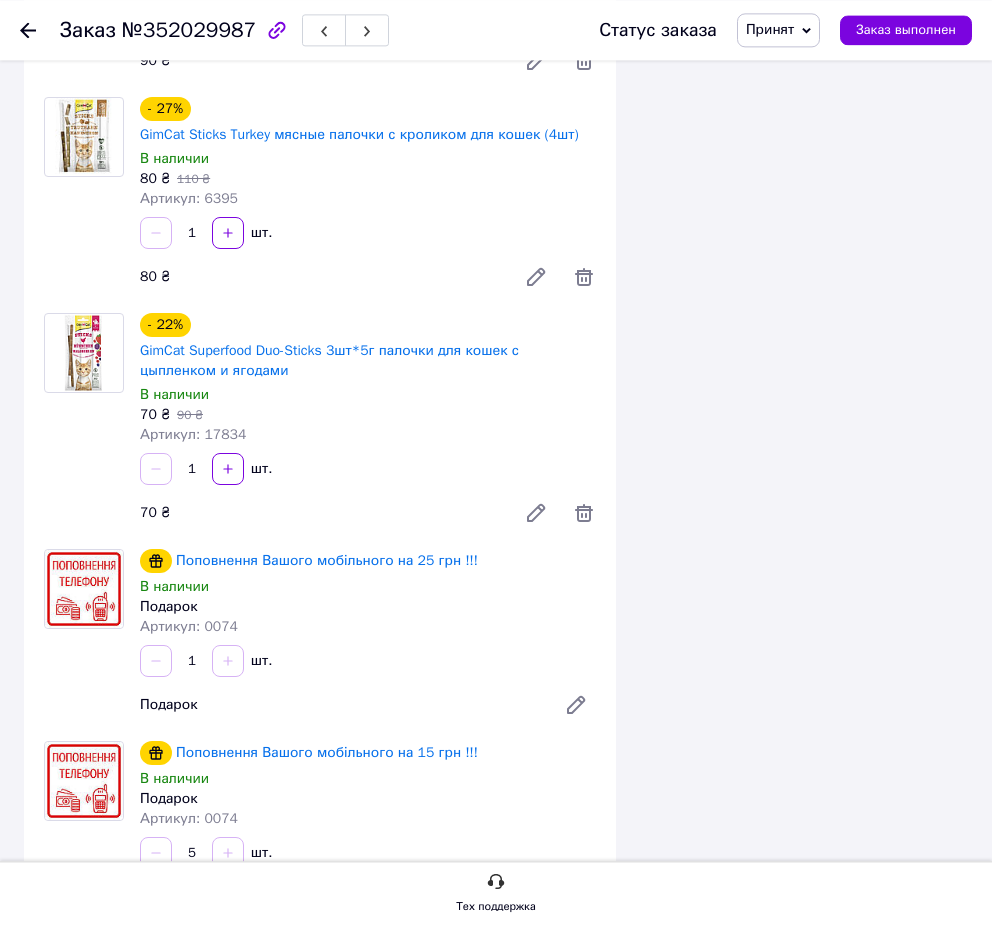 scroll, scrollTop: 2754, scrollLeft: 0, axis: vertical 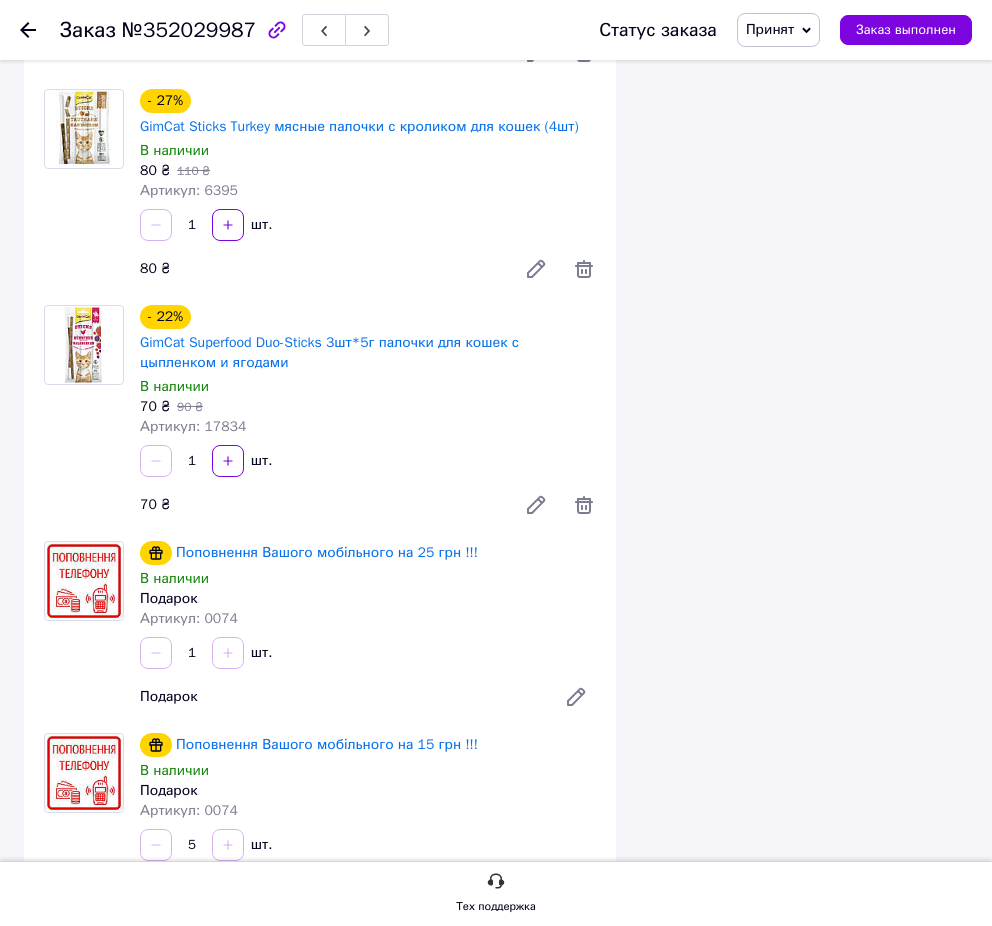 click 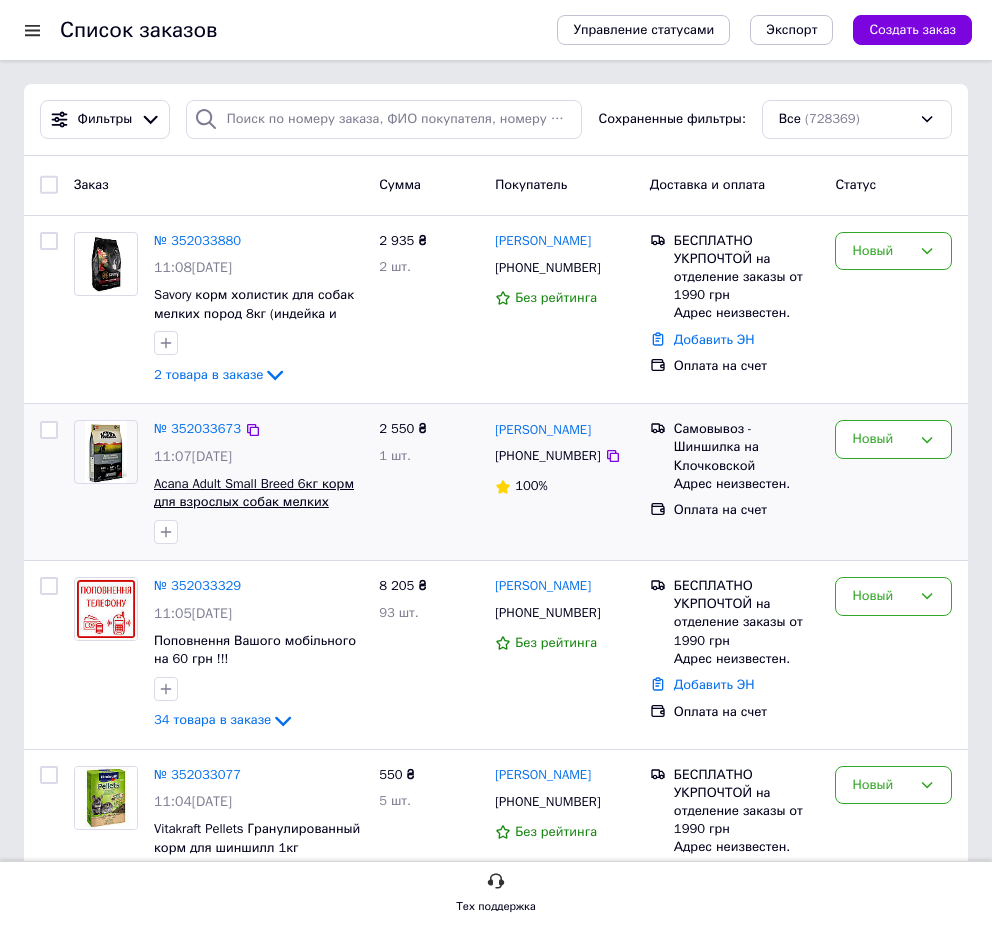 scroll, scrollTop: 204, scrollLeft: 0, axis: vertical 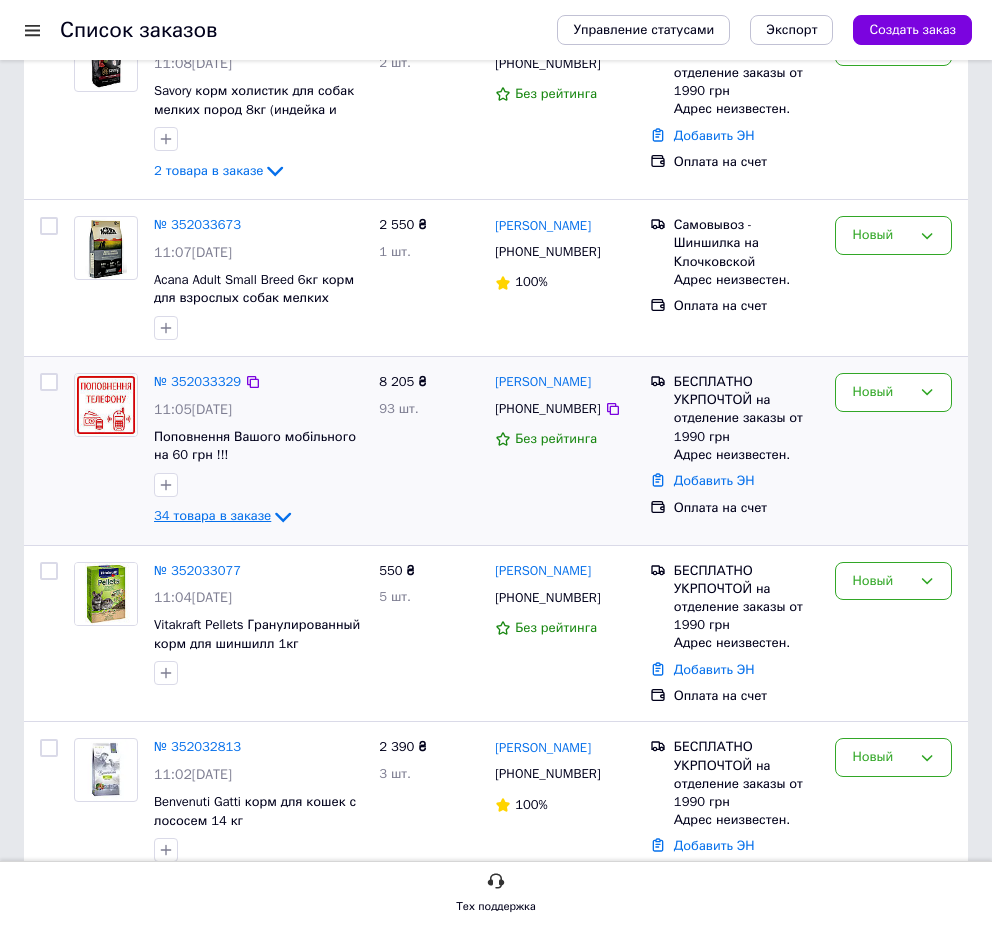 click on "34 товара в заказе" at bounding box center (212, 515) 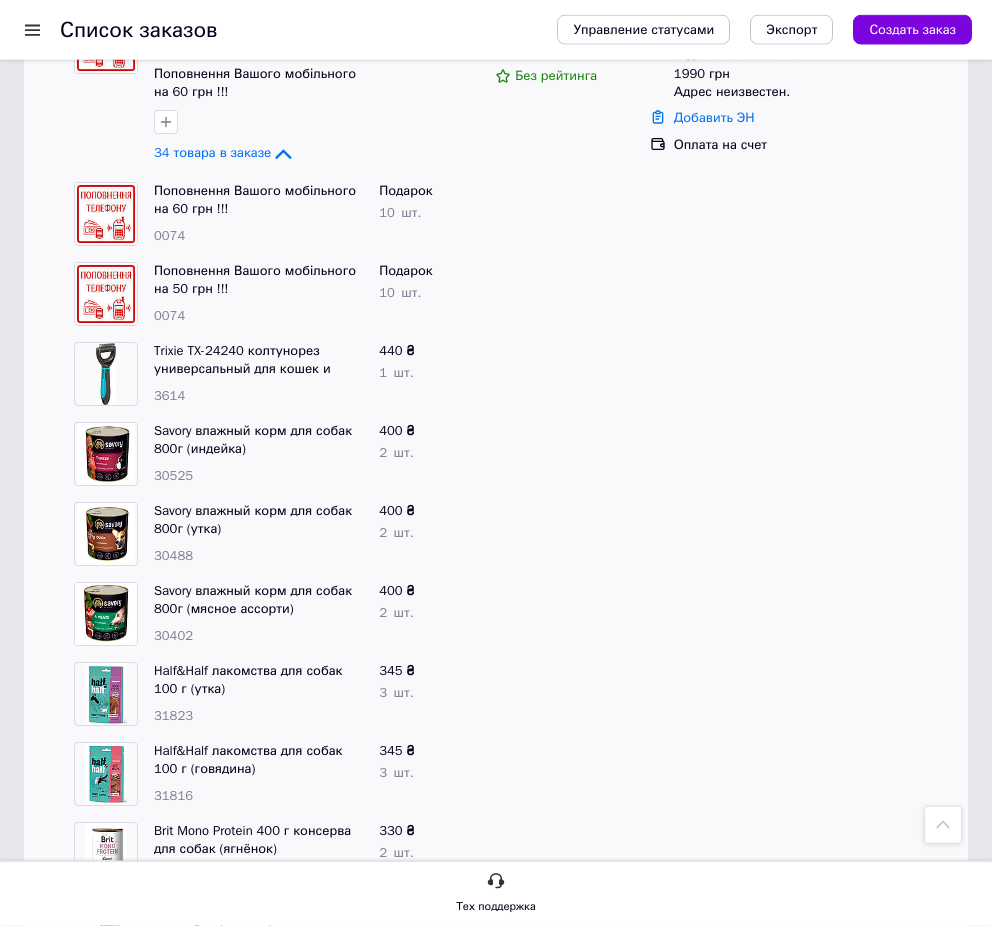 scroll, scrollTop: 306, scrollLeft: 0, axis: vertical 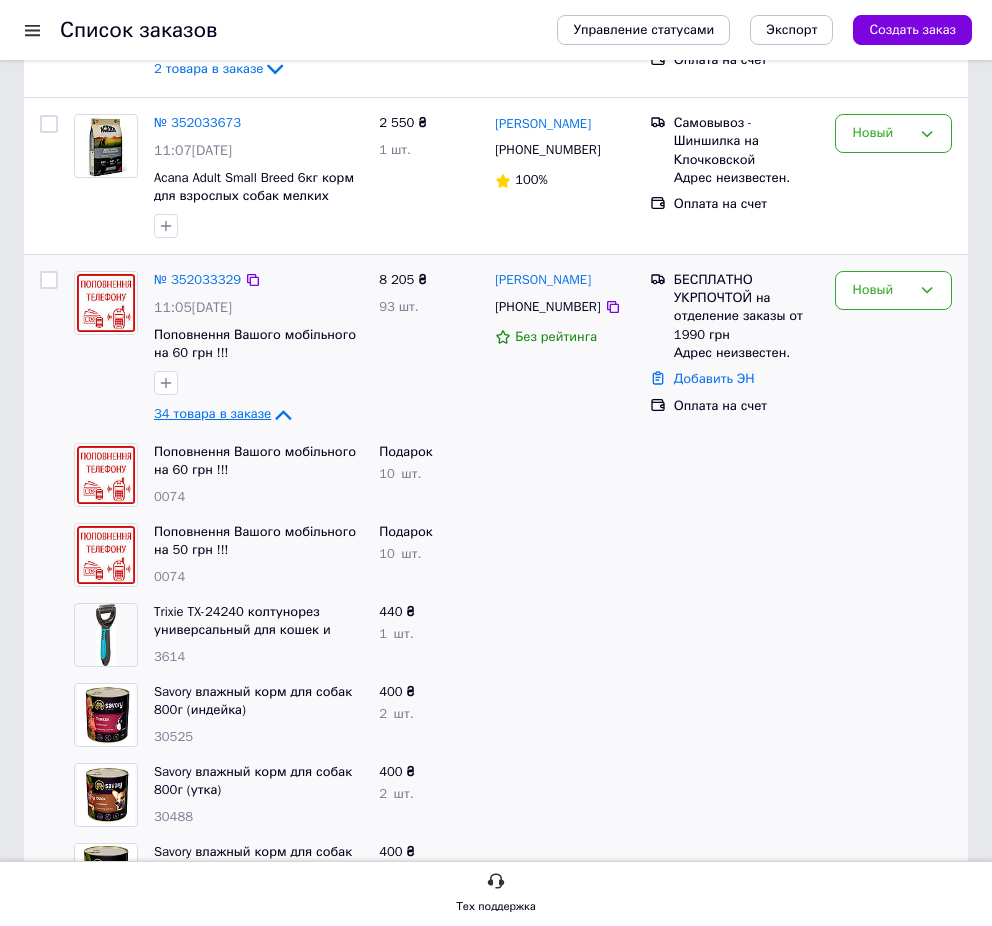 click on "34 товара в заказе" at bounding box center (212, 413) 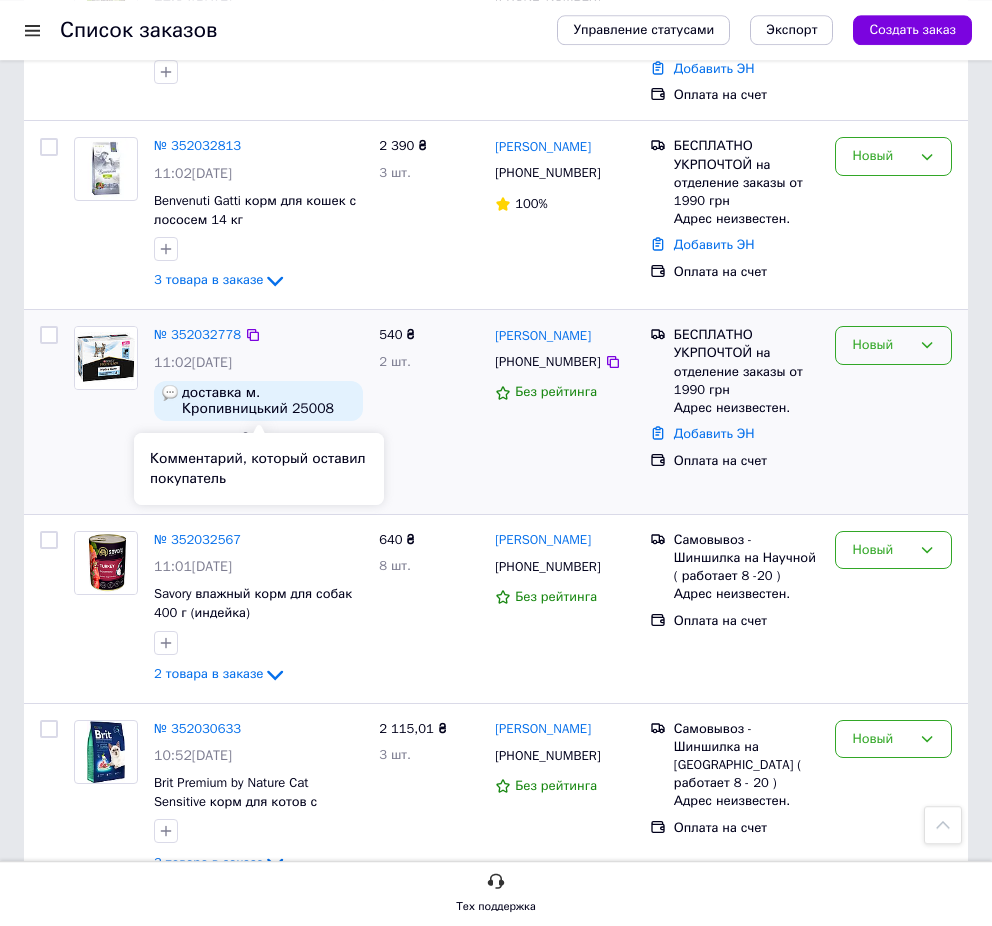 scroll, scrollTop: 714, scrollLeft: 0, axis: vertical 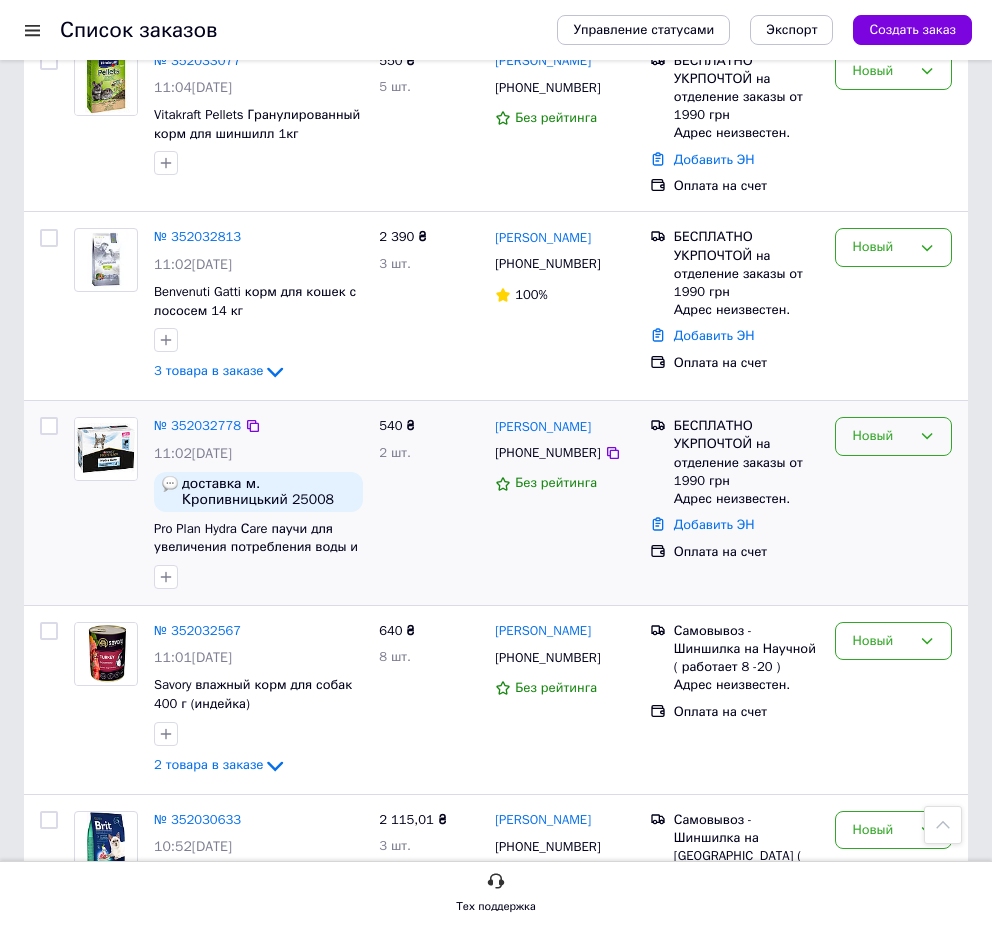 click on "Новый" at bounding box center (881, 436) 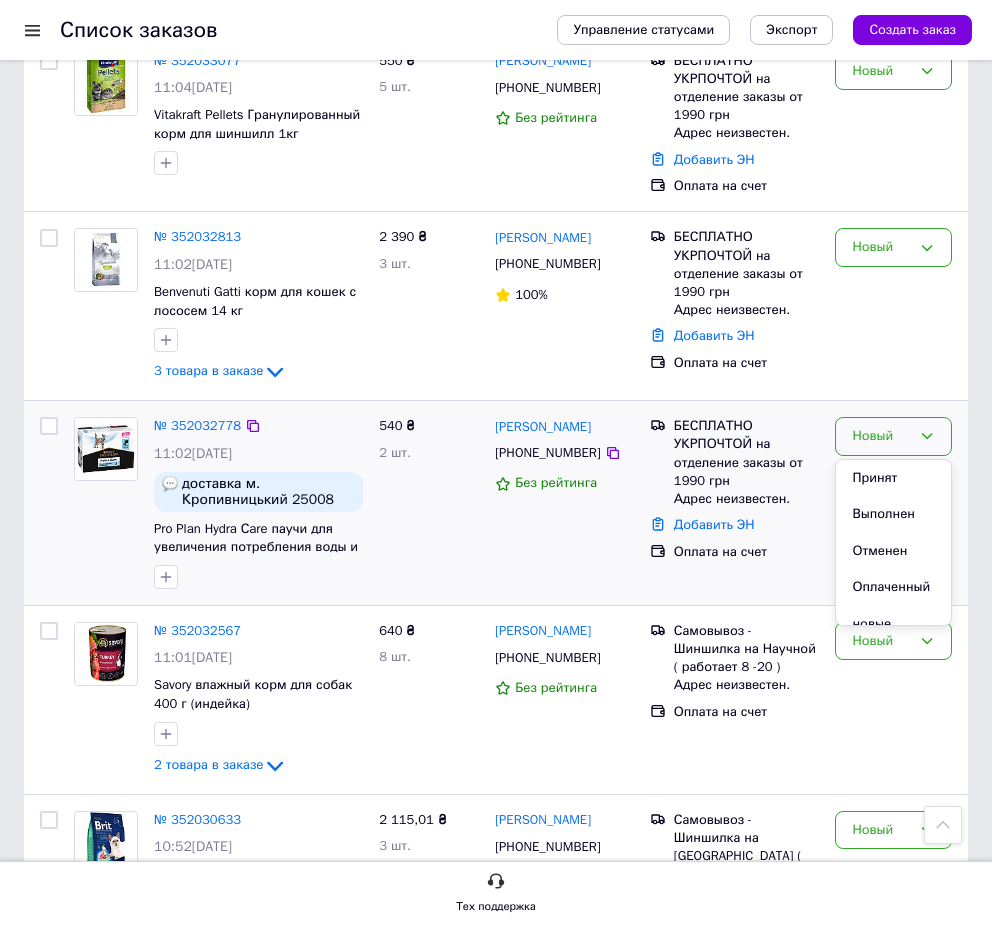 click on "Принят" at bounding box center [893, 478] 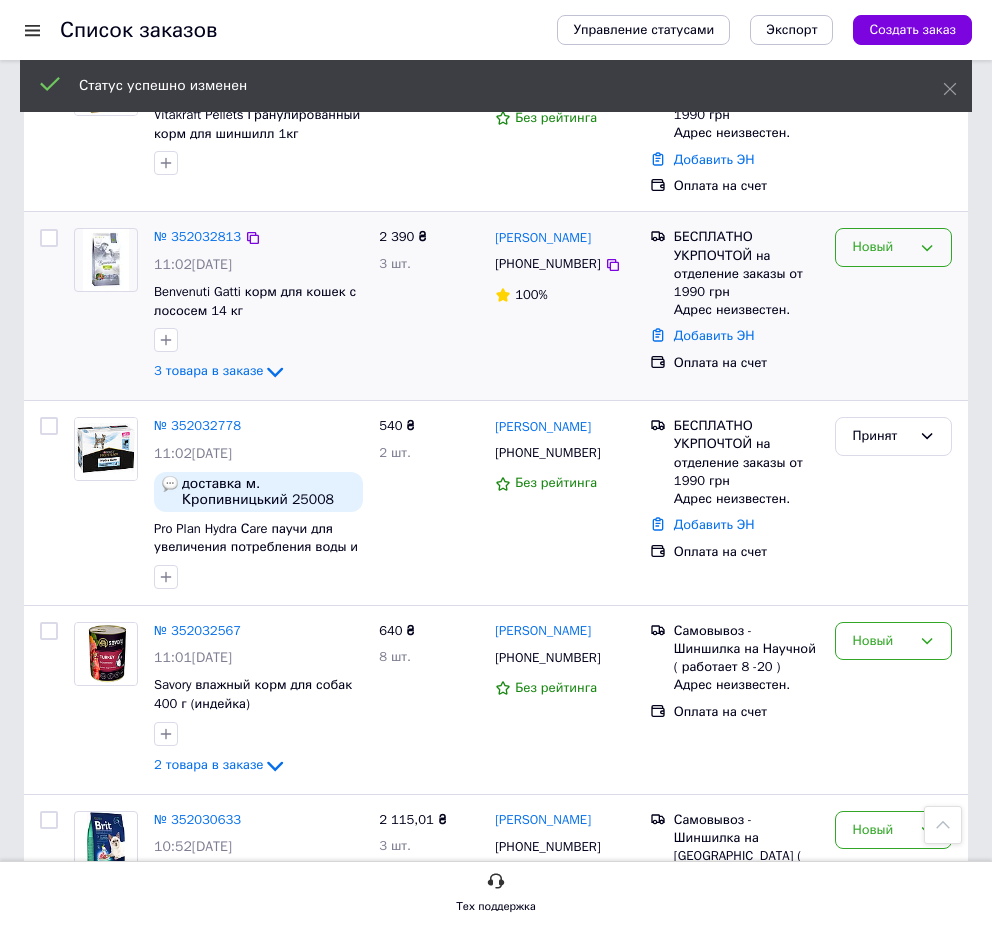 click on "Новый" at bounding box center [881, 247] 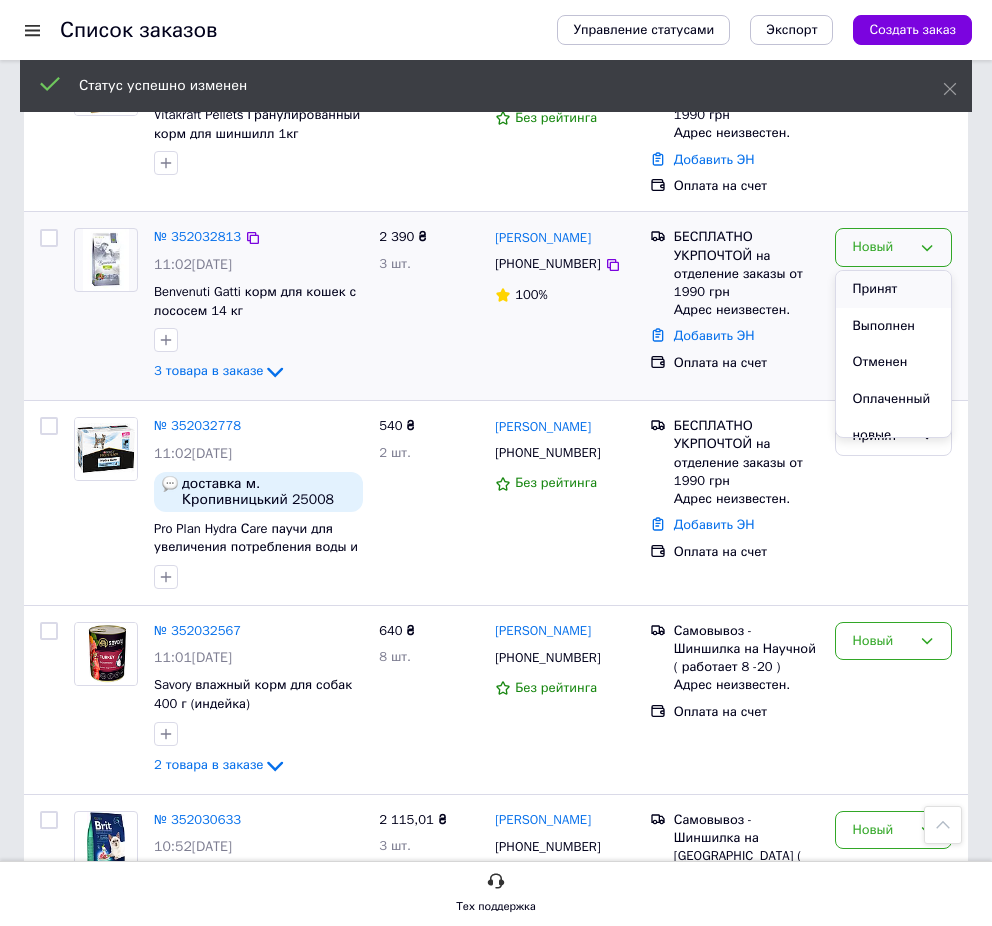 click on "Принят" at bounding box center [893, 289] 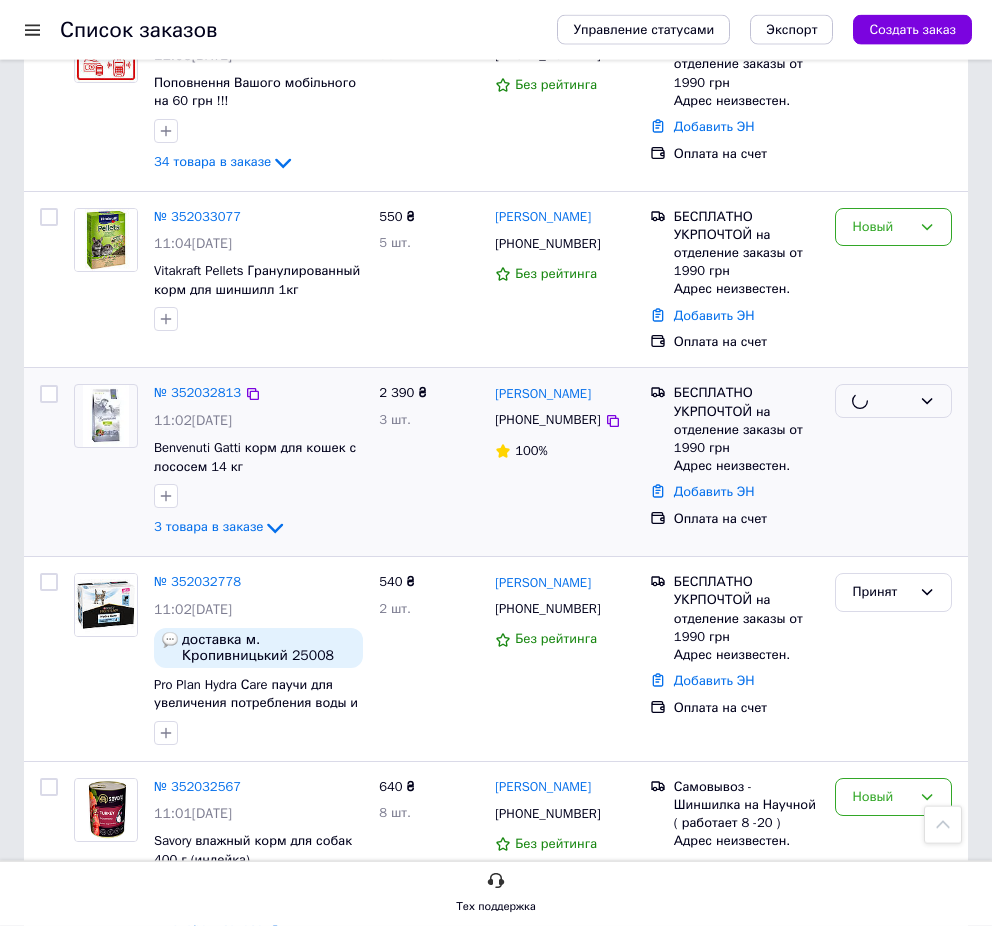 scroll, scrollTop: 510, scrollLeft: 0, axis: vertical 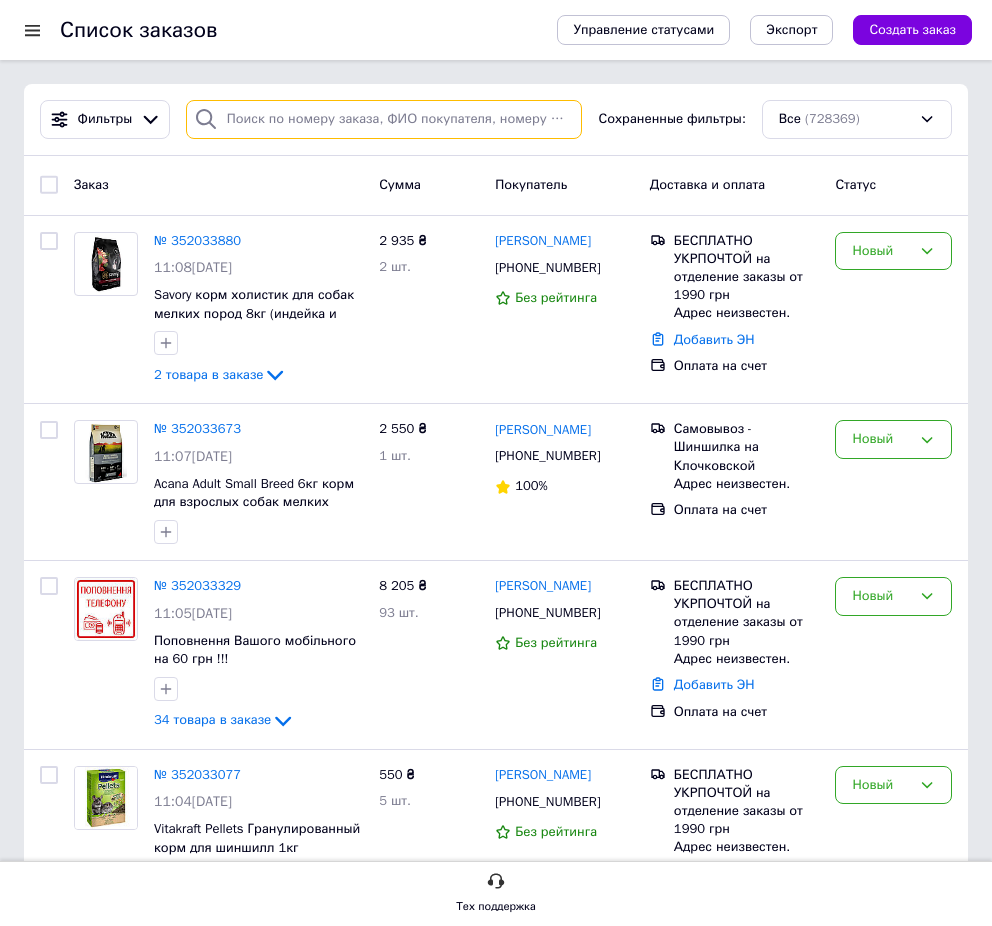 click at bounding box center [384, 119] 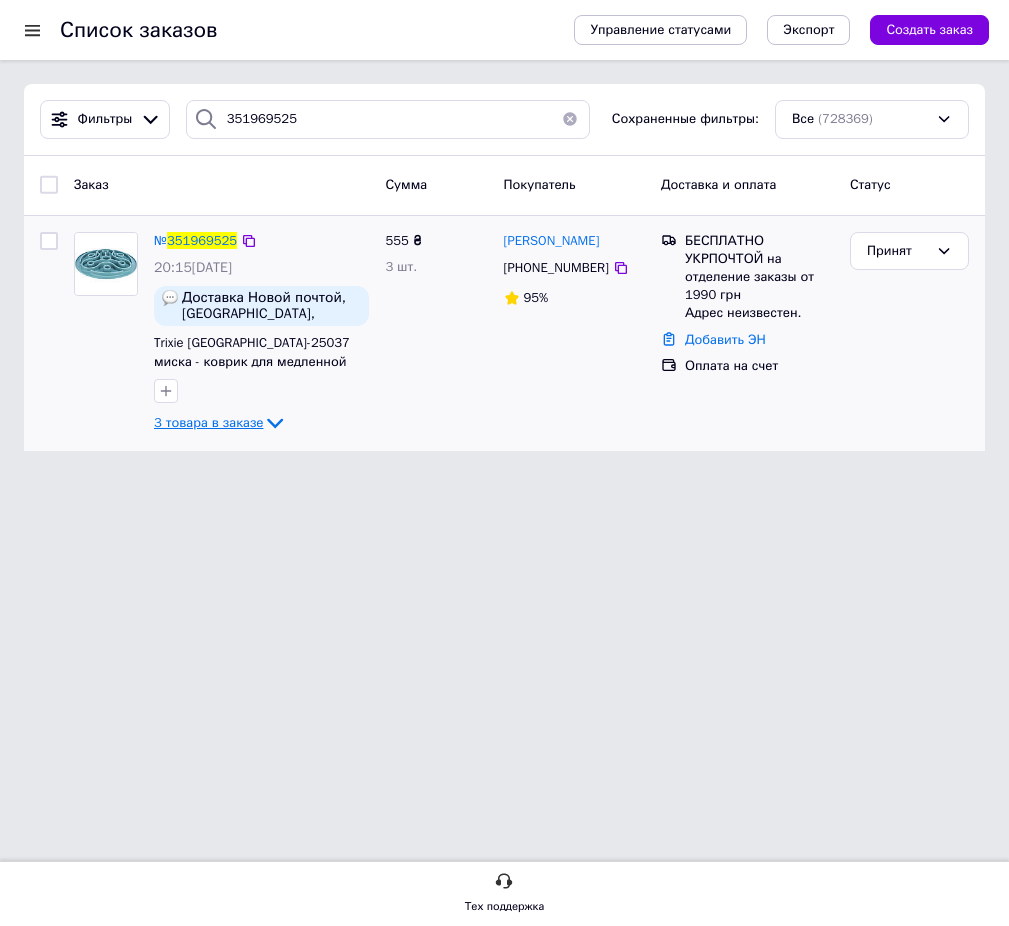 click on "3 товара в заказе" at bounding box center [208, 422] 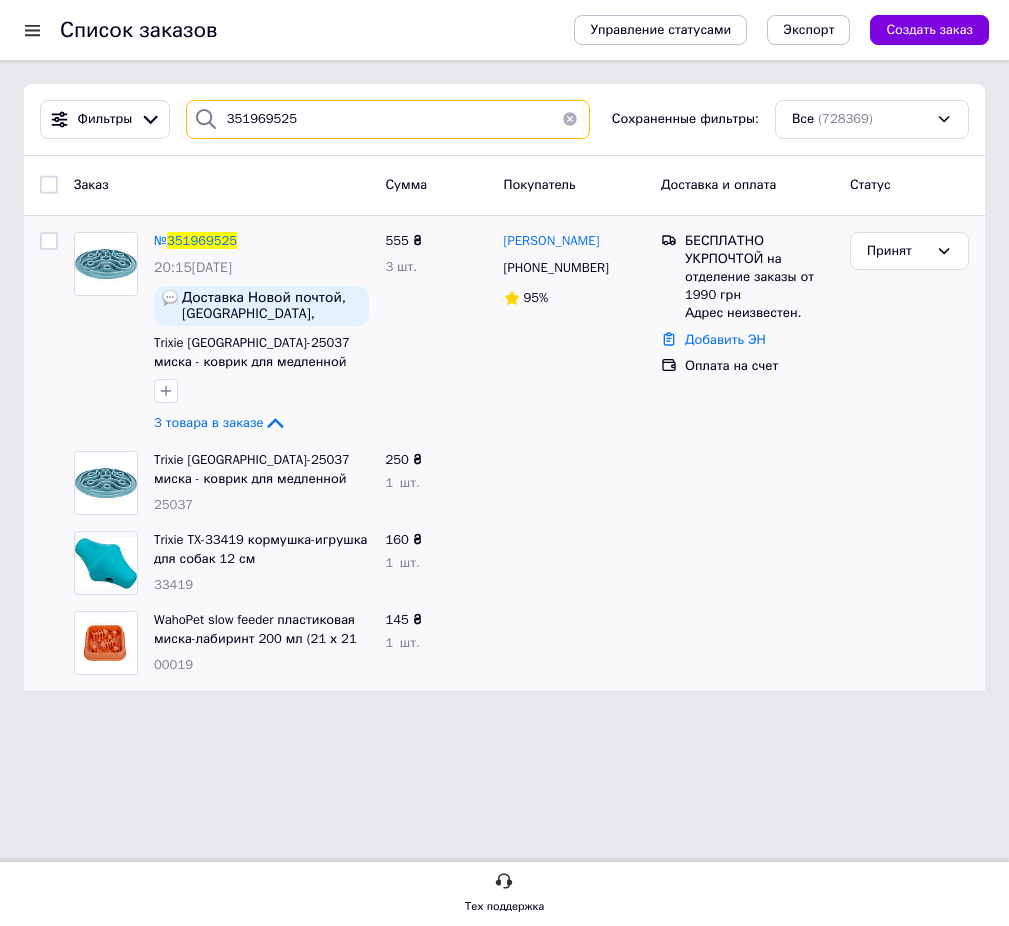 click on "351969525" at bounding box center [388, 119] 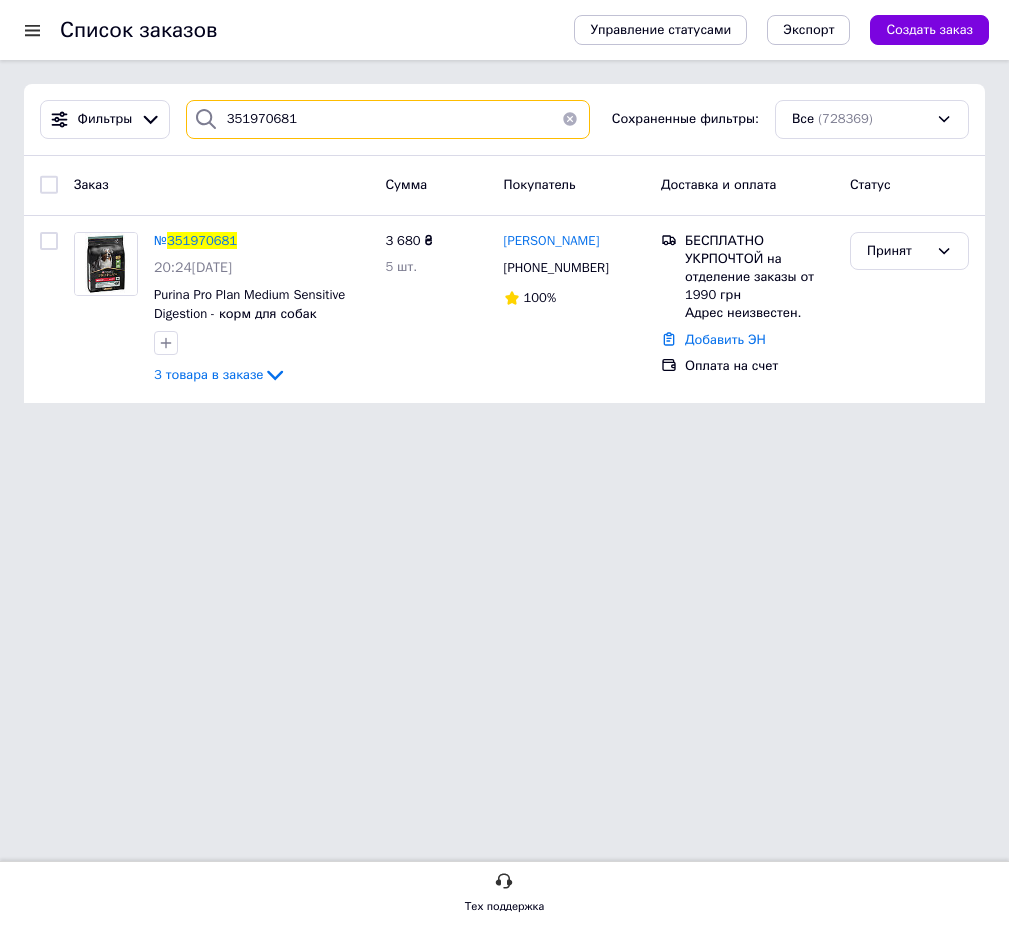 click on "351970681" at bounding box center (388, 119) 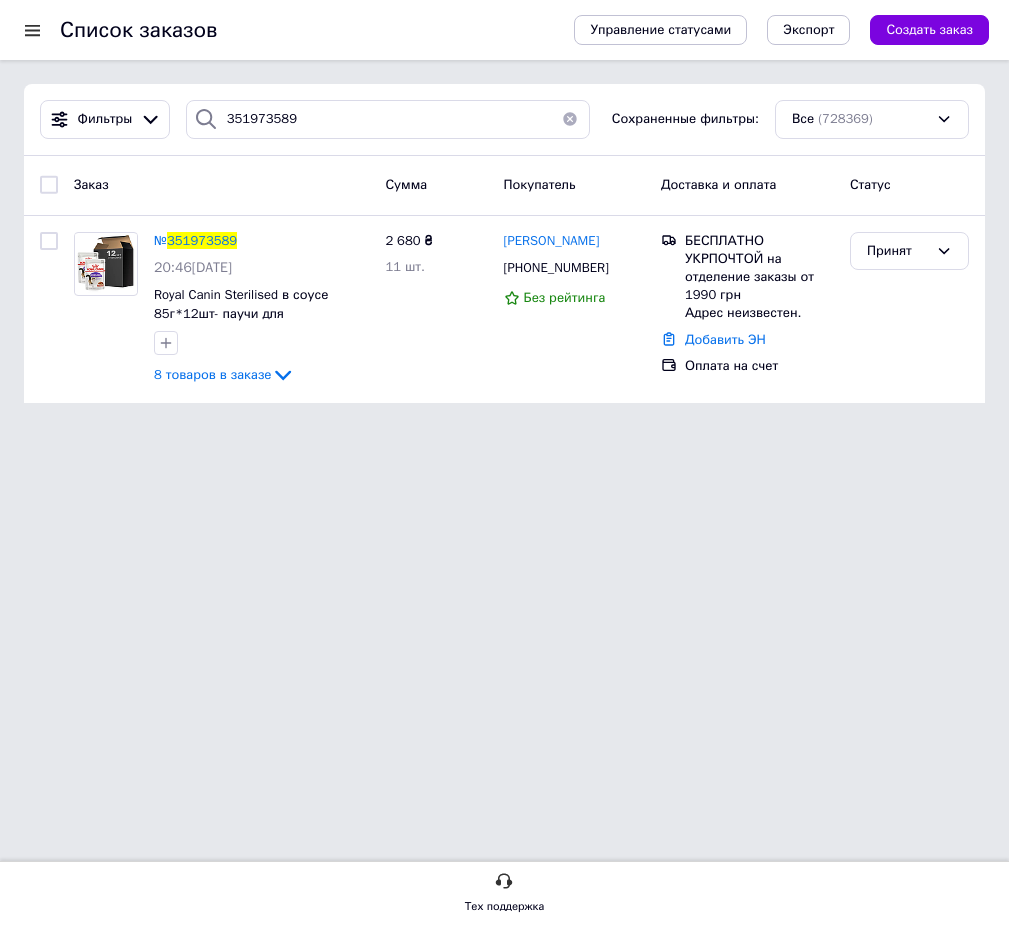 click on "Фильтры 351973589 Сохраненные фильтры: Все (728369)" at bounding box center (504, 120) 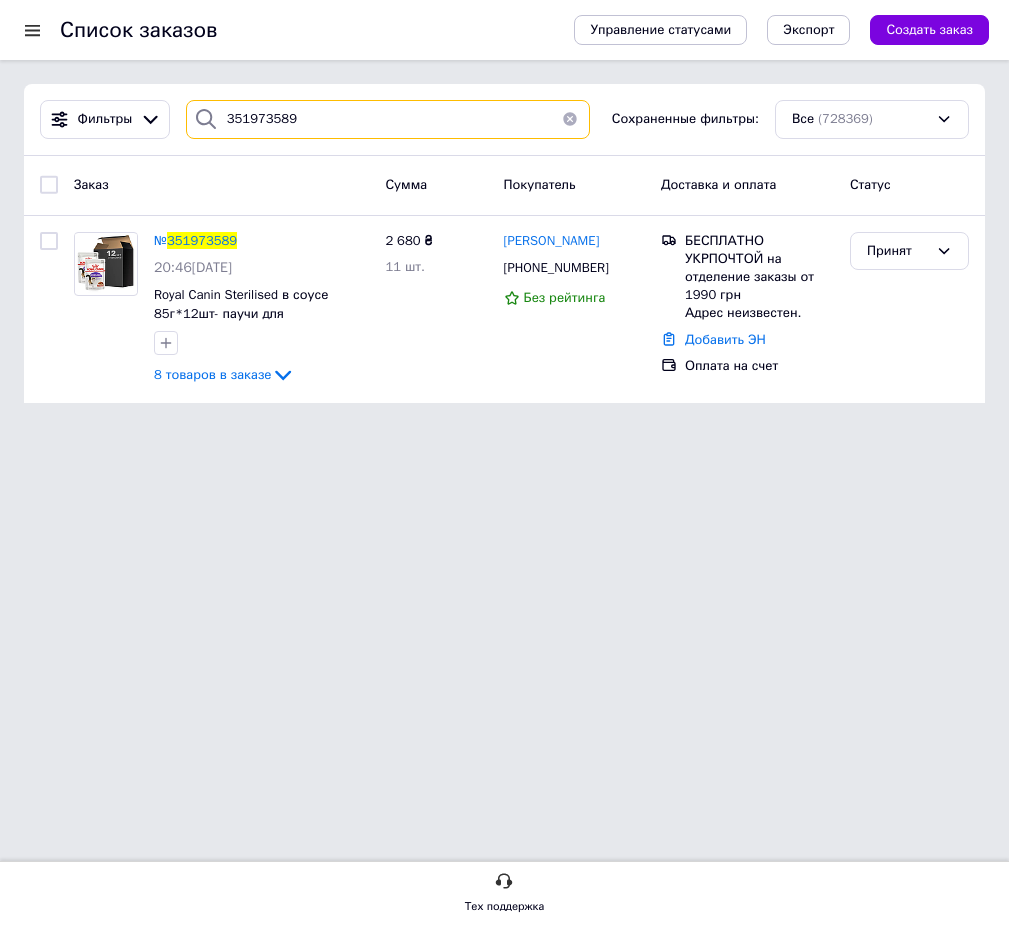 click on "351973589" at bounding box center [388, 119] 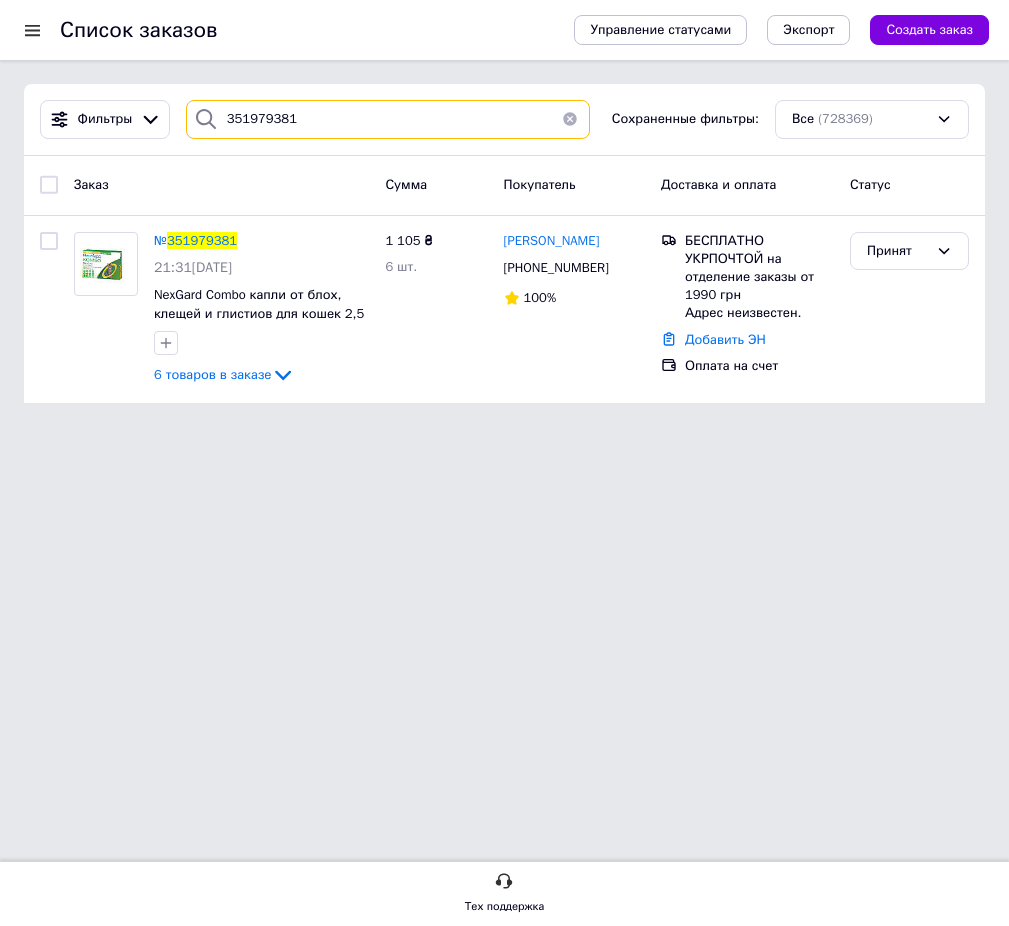 click on "351979381" at bounding box center (388, 119) 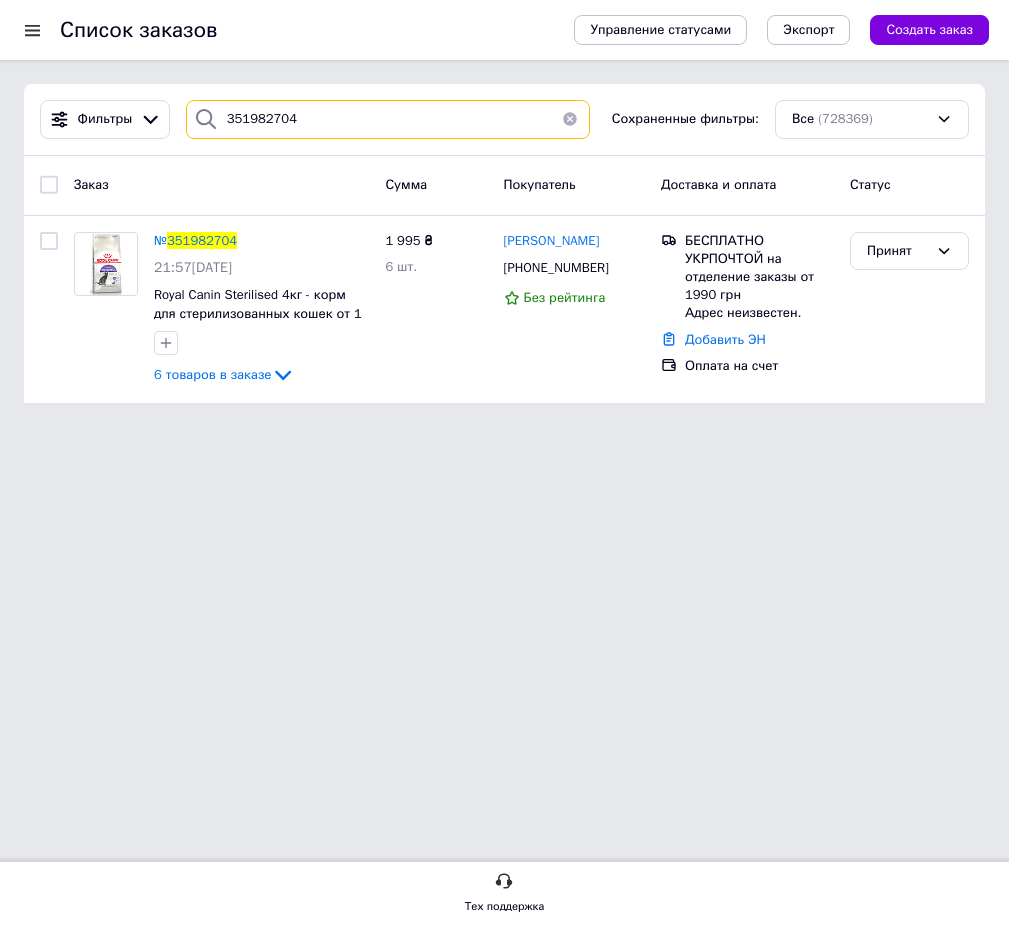 click on "351982704" at bounding box center (388, 119) 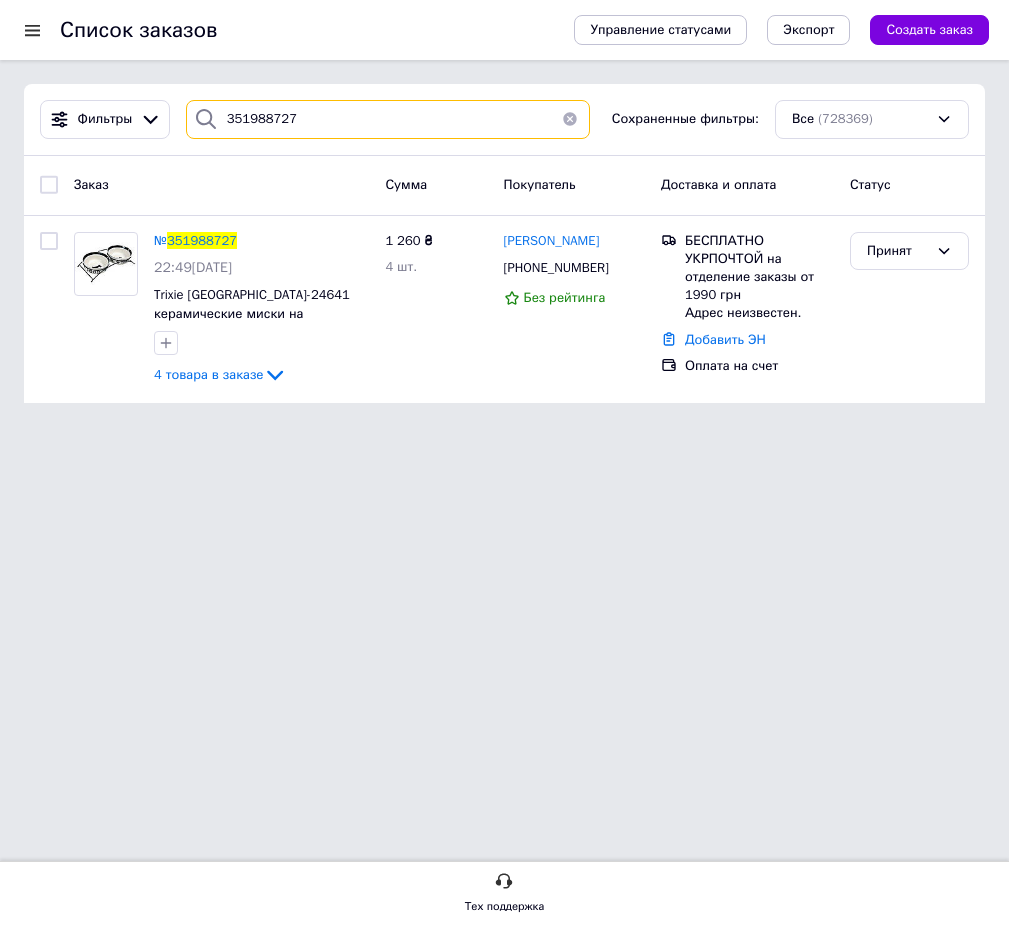 click on "351988727" at bounding box center (388, 119) 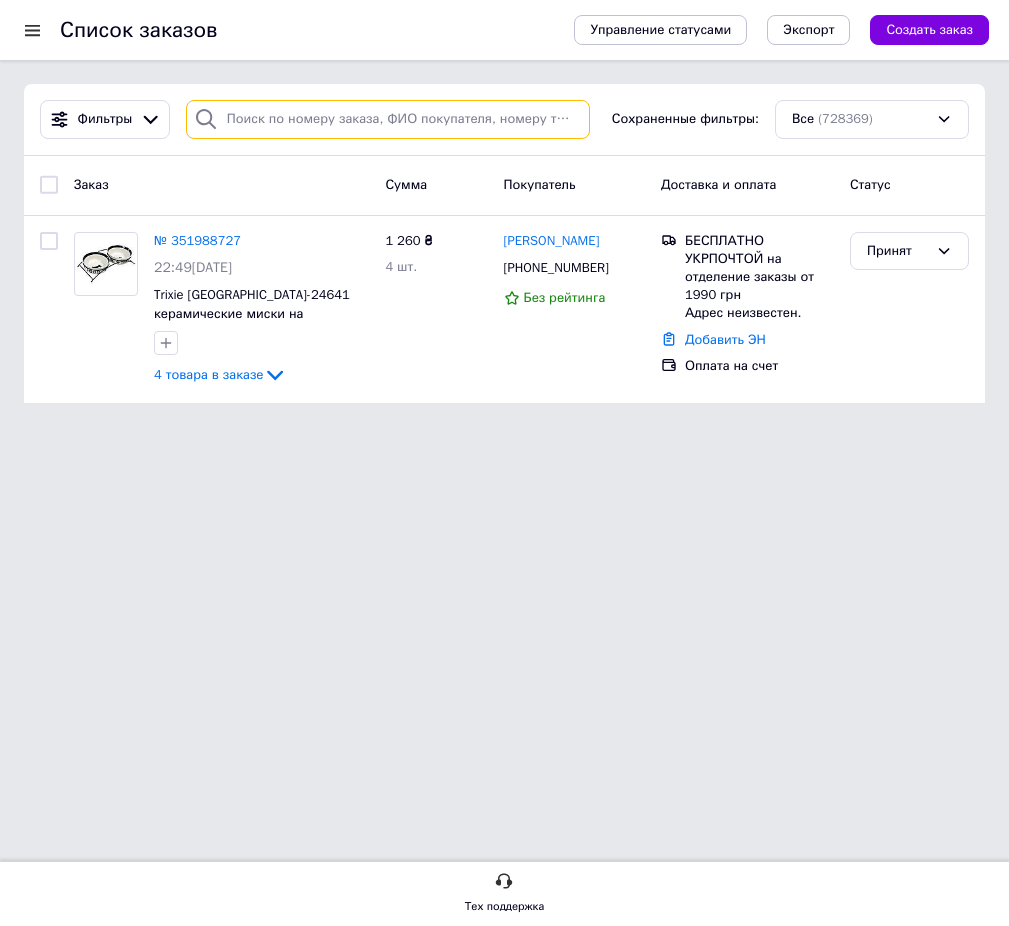 type 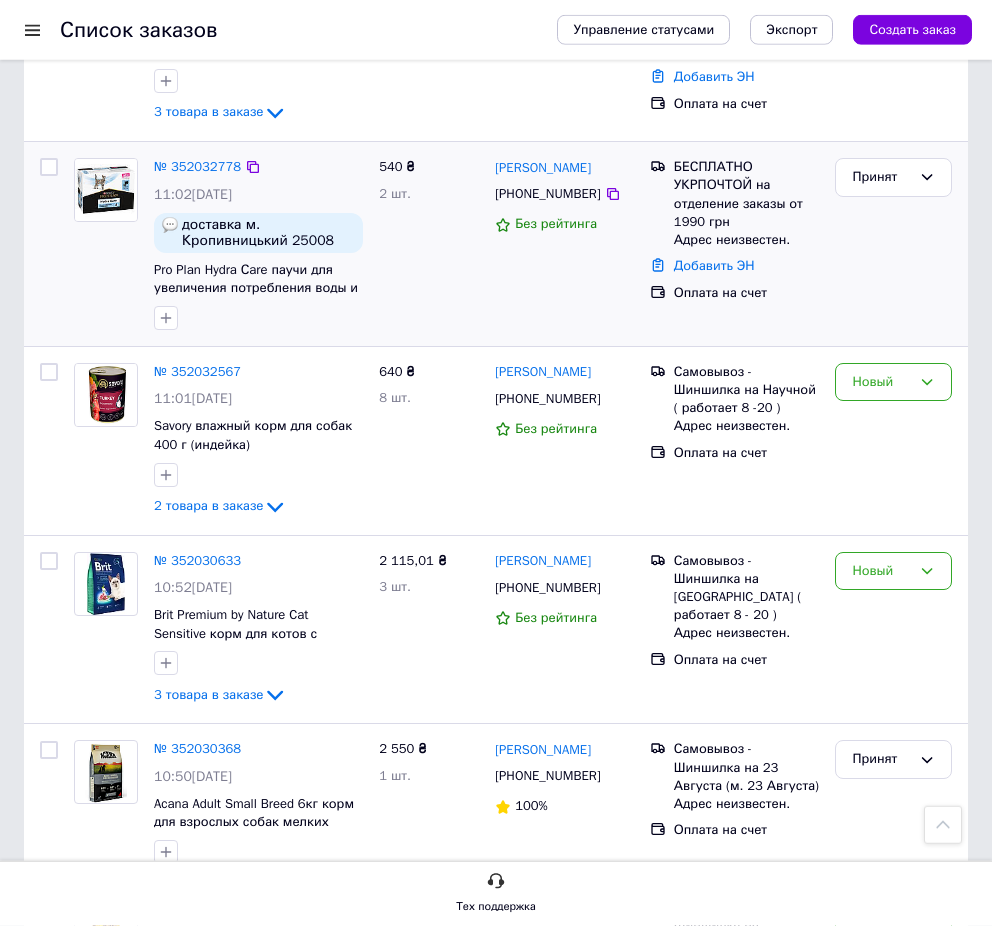 scroll, scrollTop: 1020, scrollLeft: 0, axis: vertical 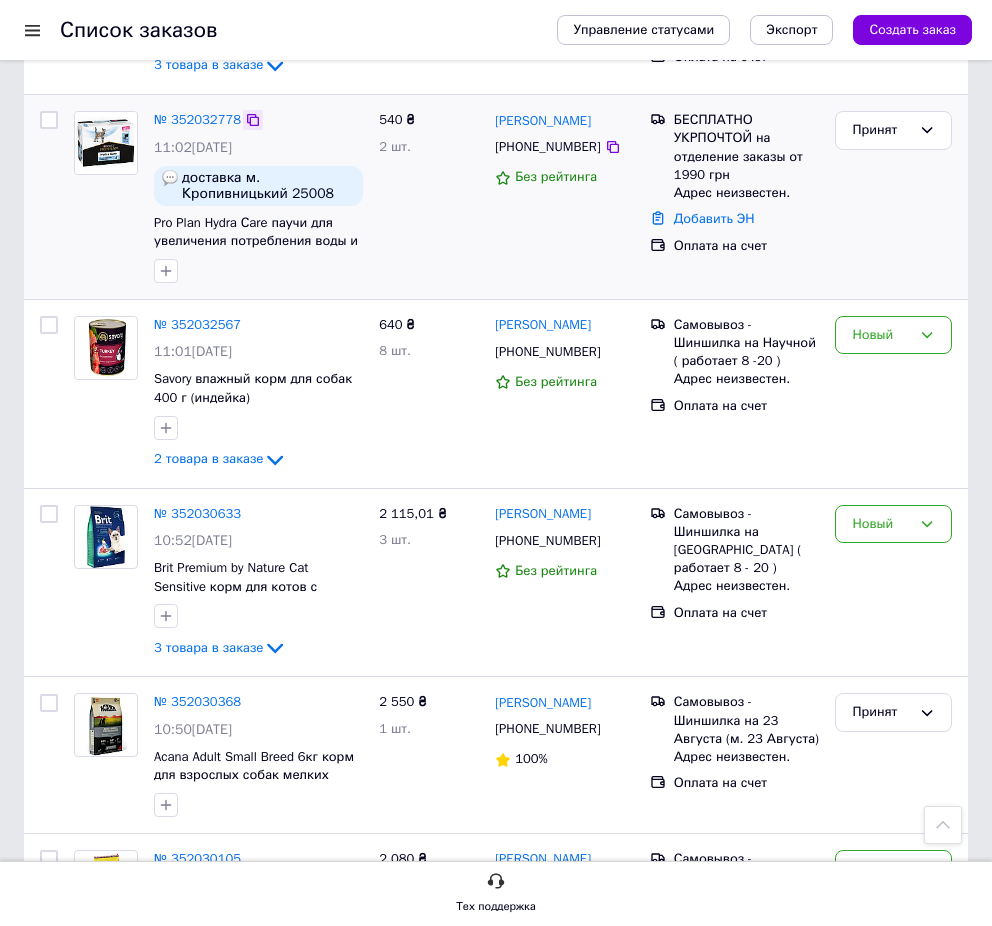 click 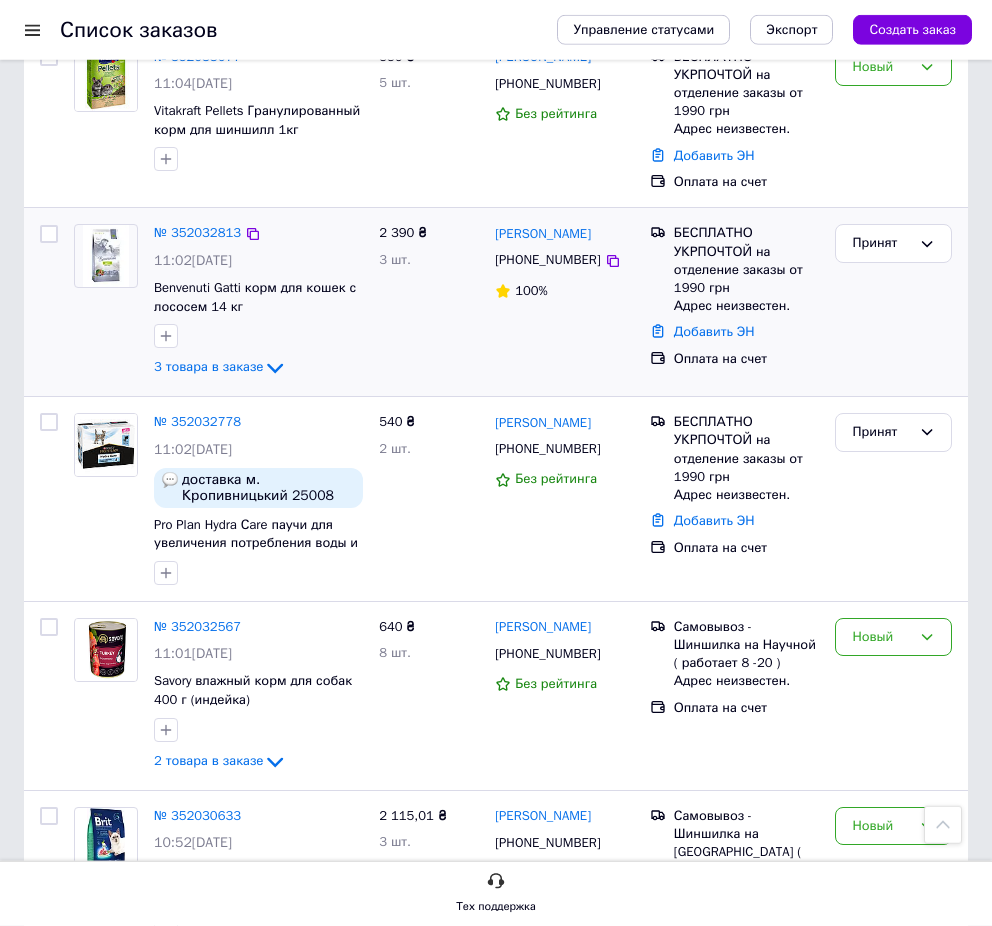 scroll, scrollTop: 714, scrollLeft: 0, axis: vertical 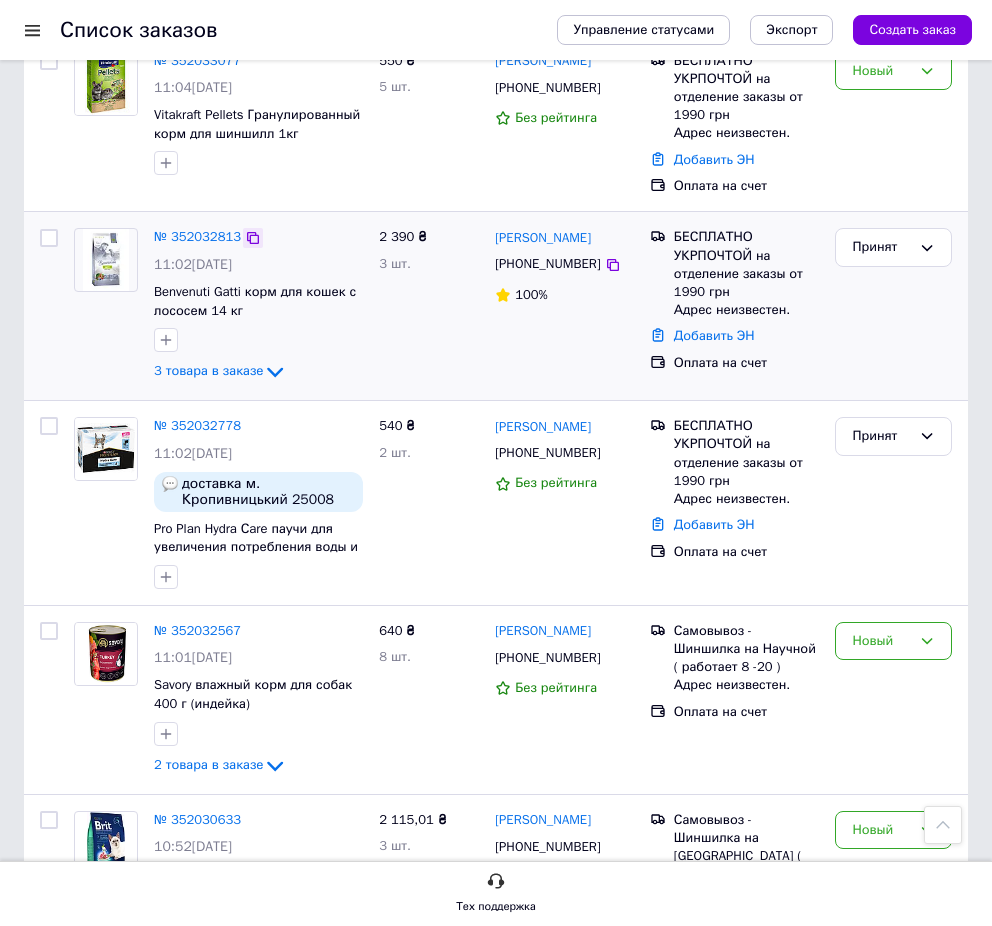 click at bounding box center (253, 238) 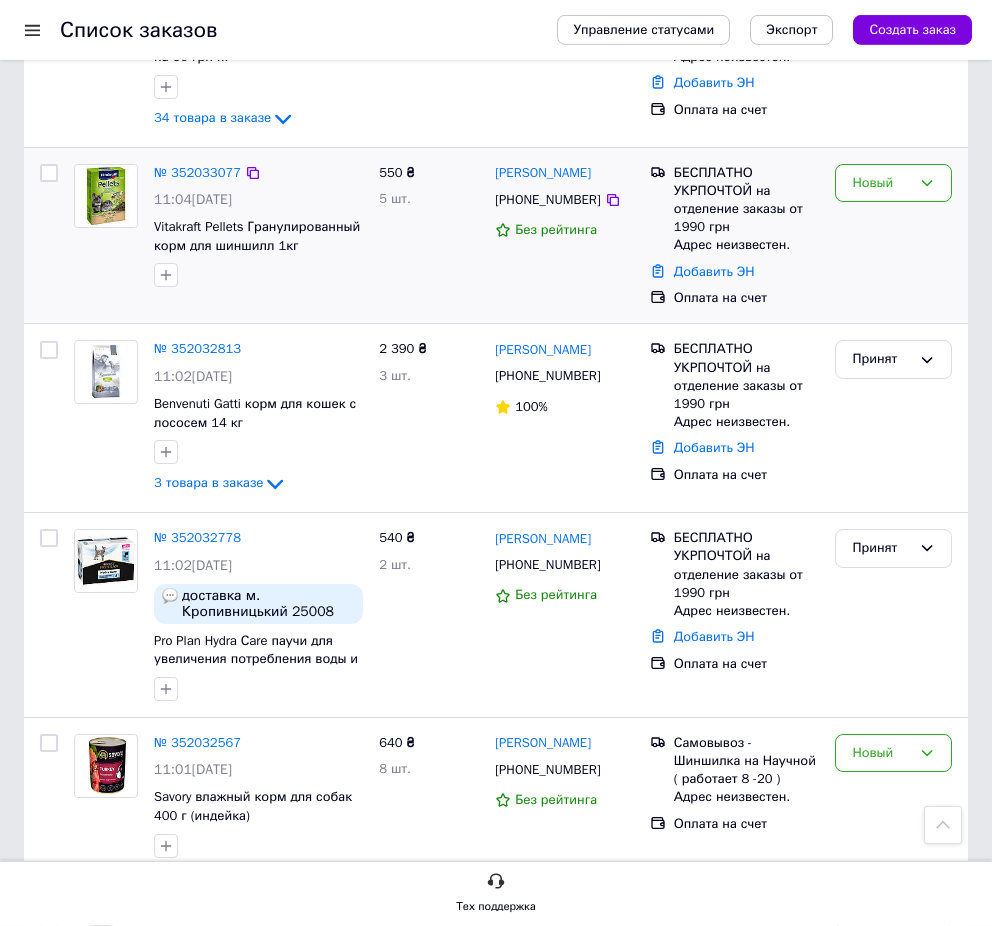 scroll, scrollTop: 408, scrollLeft: 0, axis: vertical 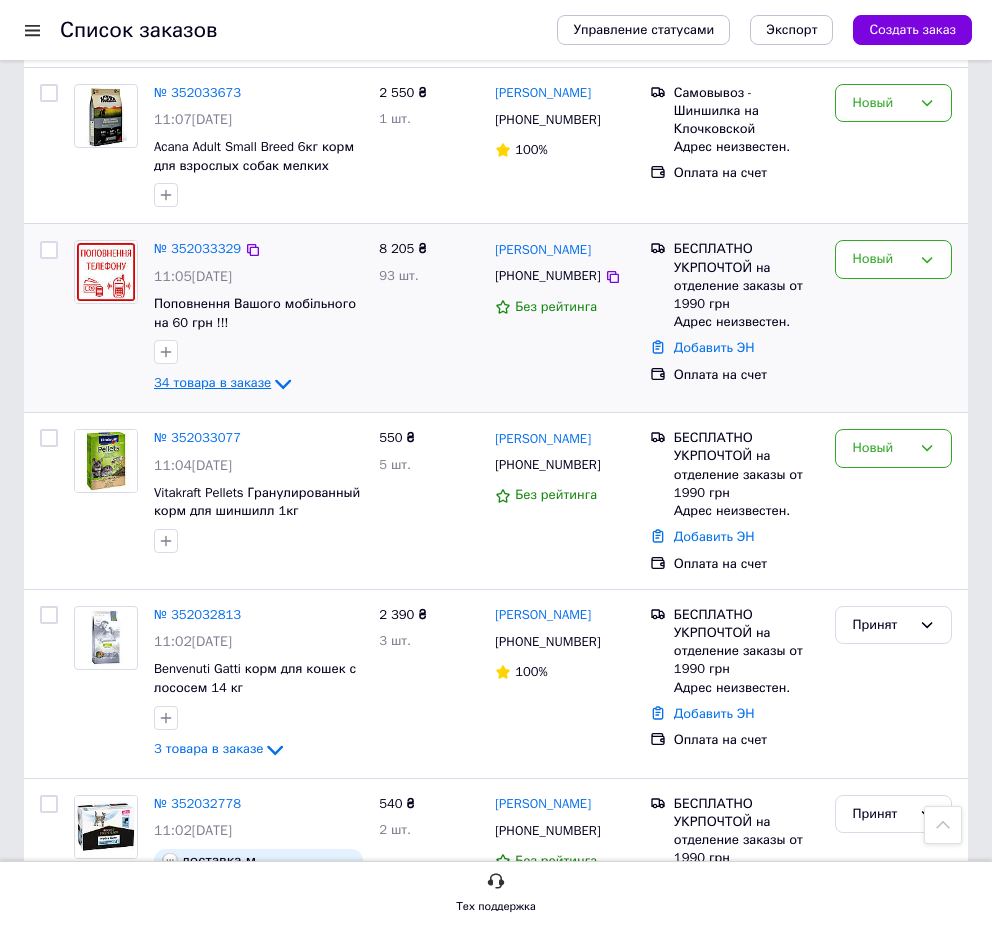 click on "34 товара в заказе" at bounding box center (212, 383) 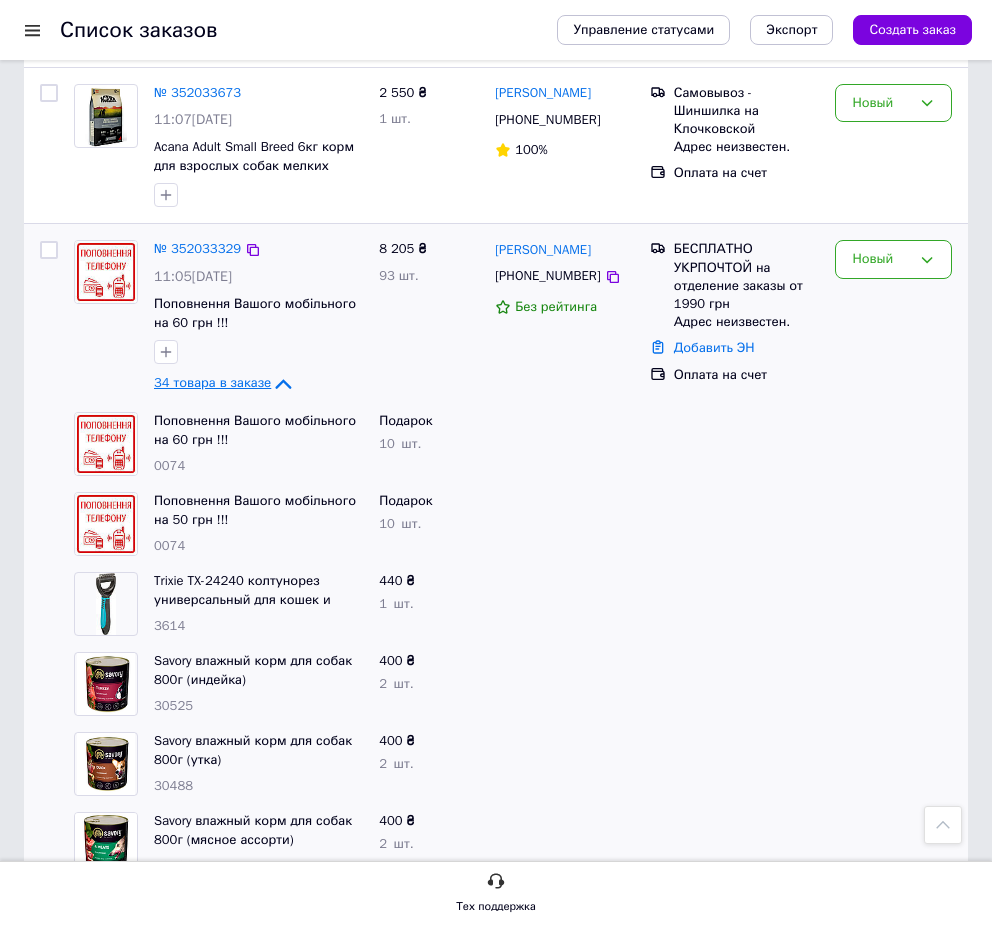 click on "34 товара в заказе" at bounding box center [212, 383] 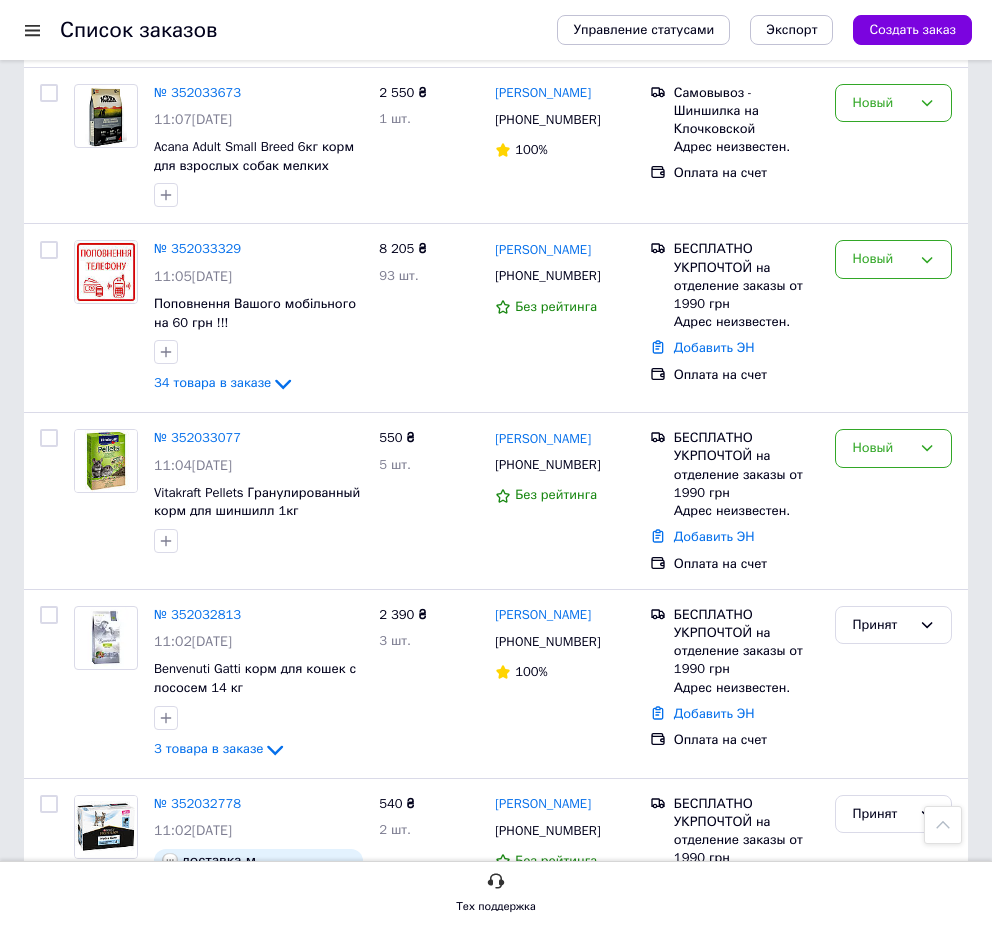 scroll, scrollTop: 306, scrollLeft: 0, axis: vertical 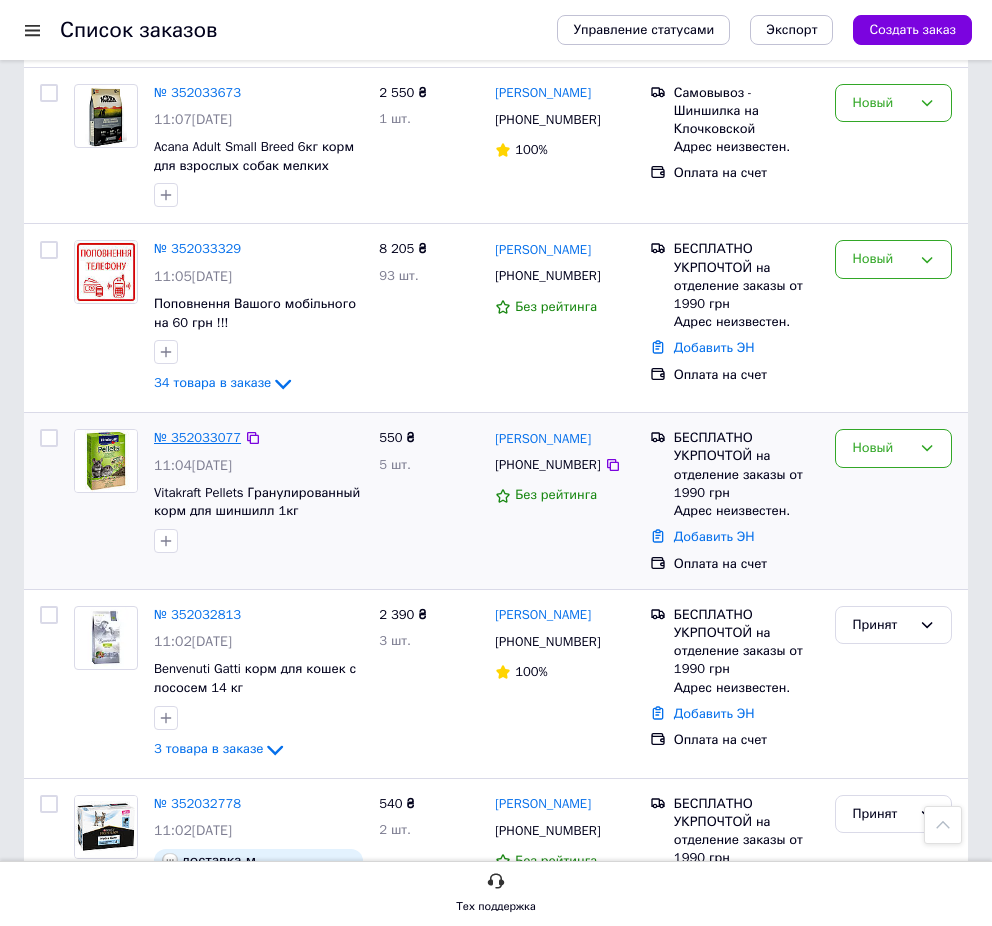 click on "№ 352033077" at bounding box center [197, 437] 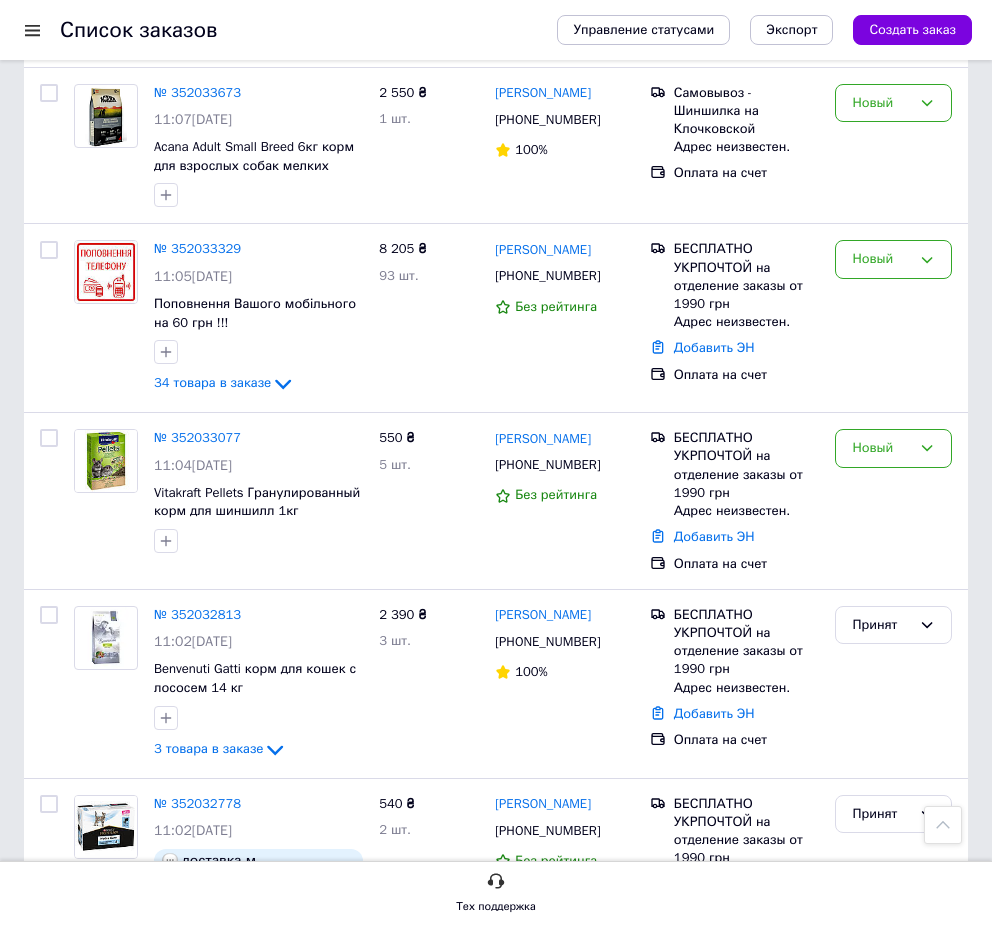 scroll, scrollTop: 0, scrollLeft: 0, axis: both 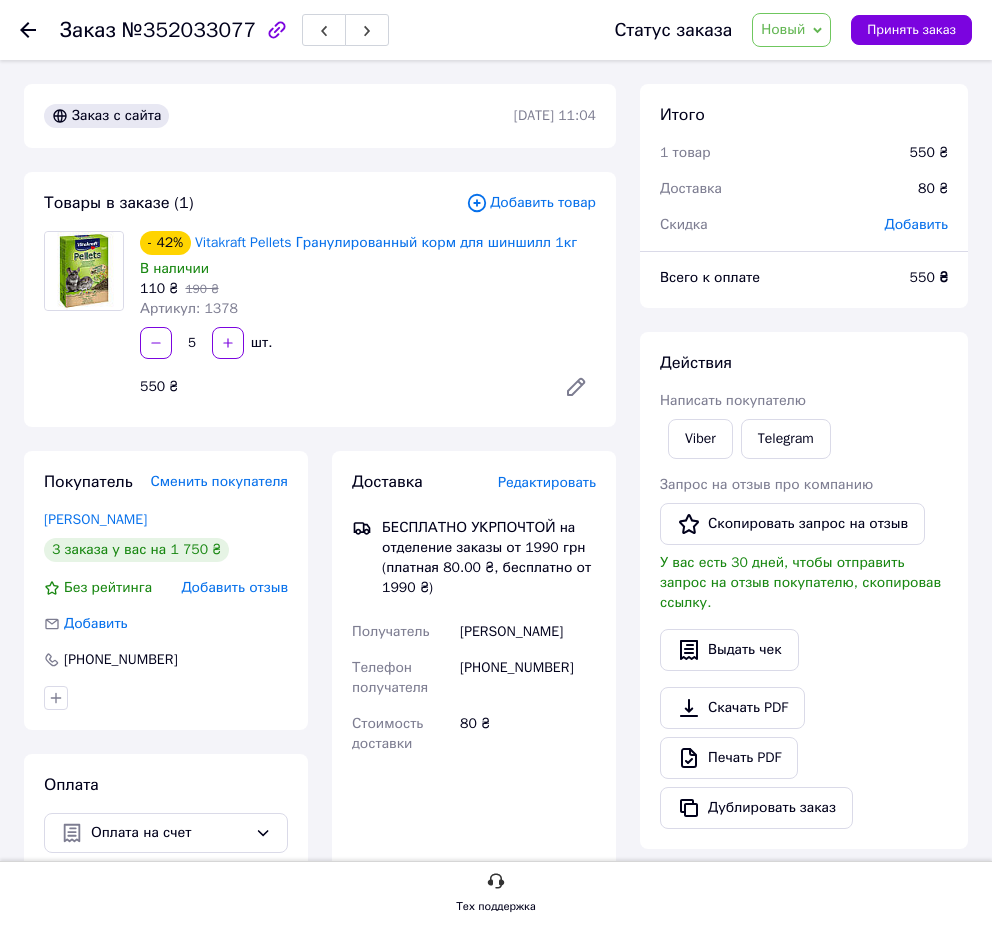 click on "Новый" at bounding box center (783, 29) 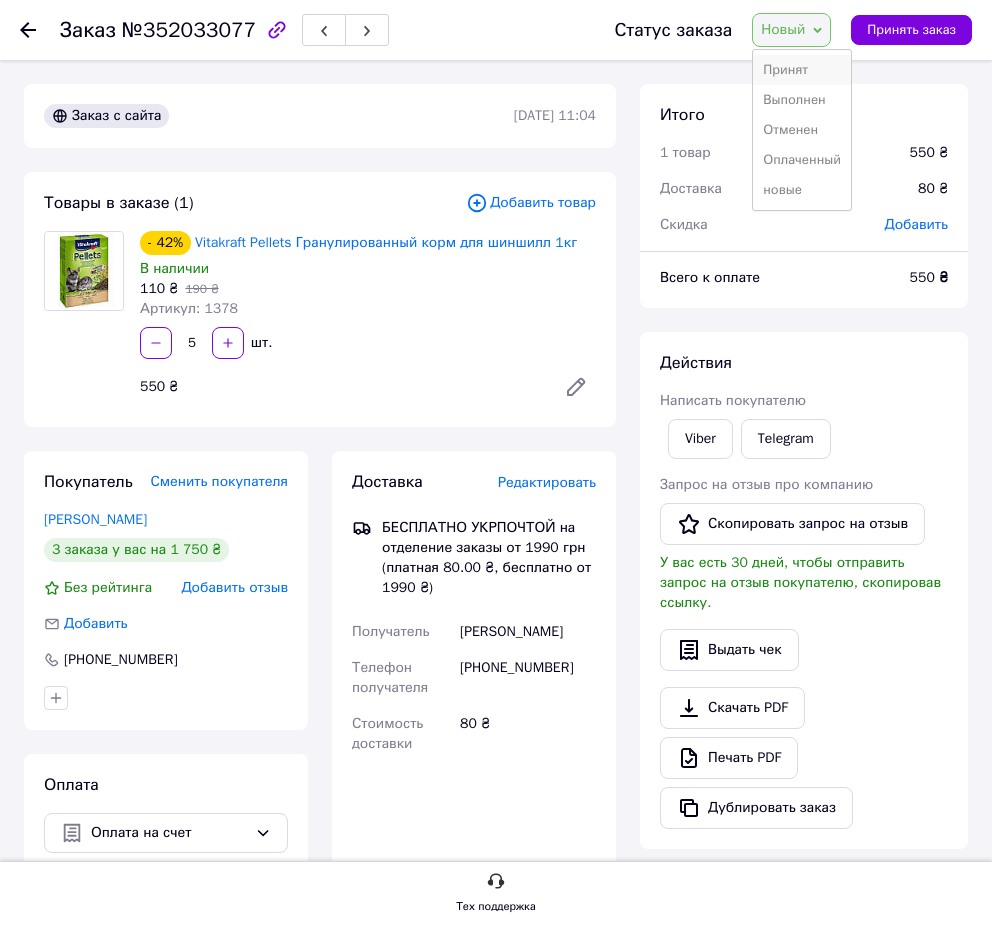 click on "Принят" at bounding box center [802, 70] 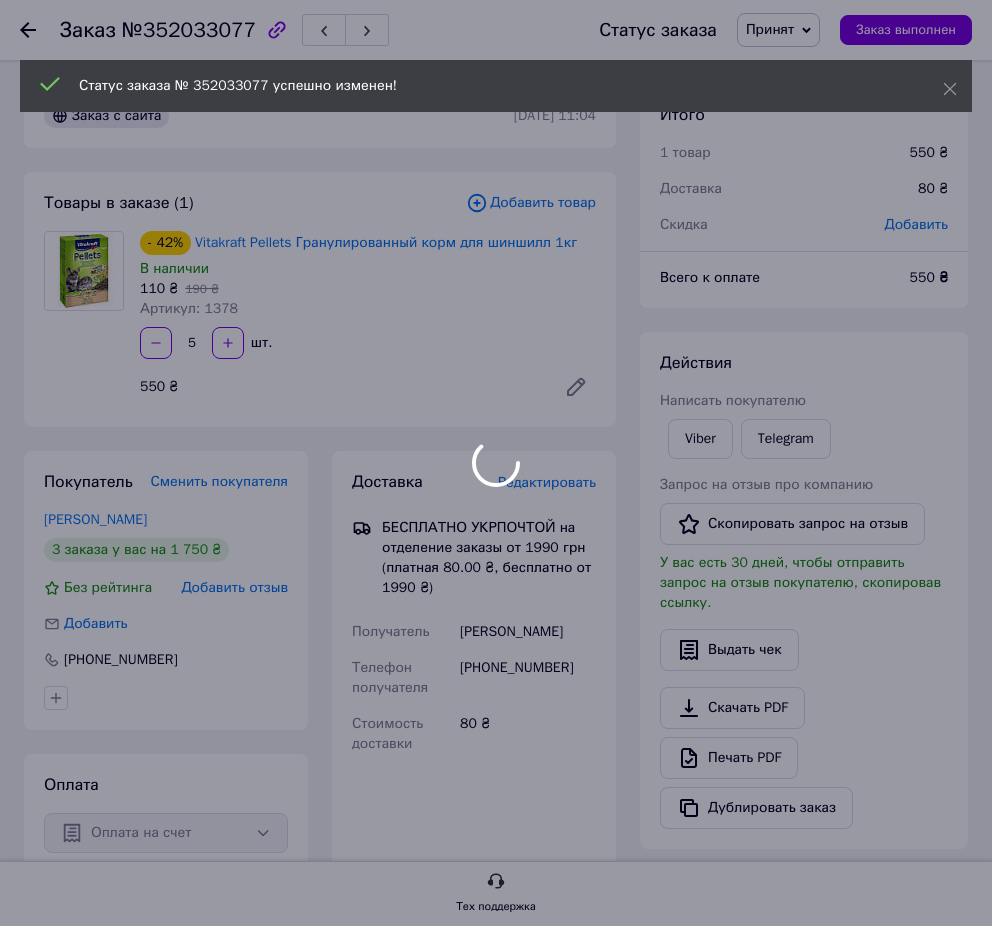 click at bounding box center [496, 463] 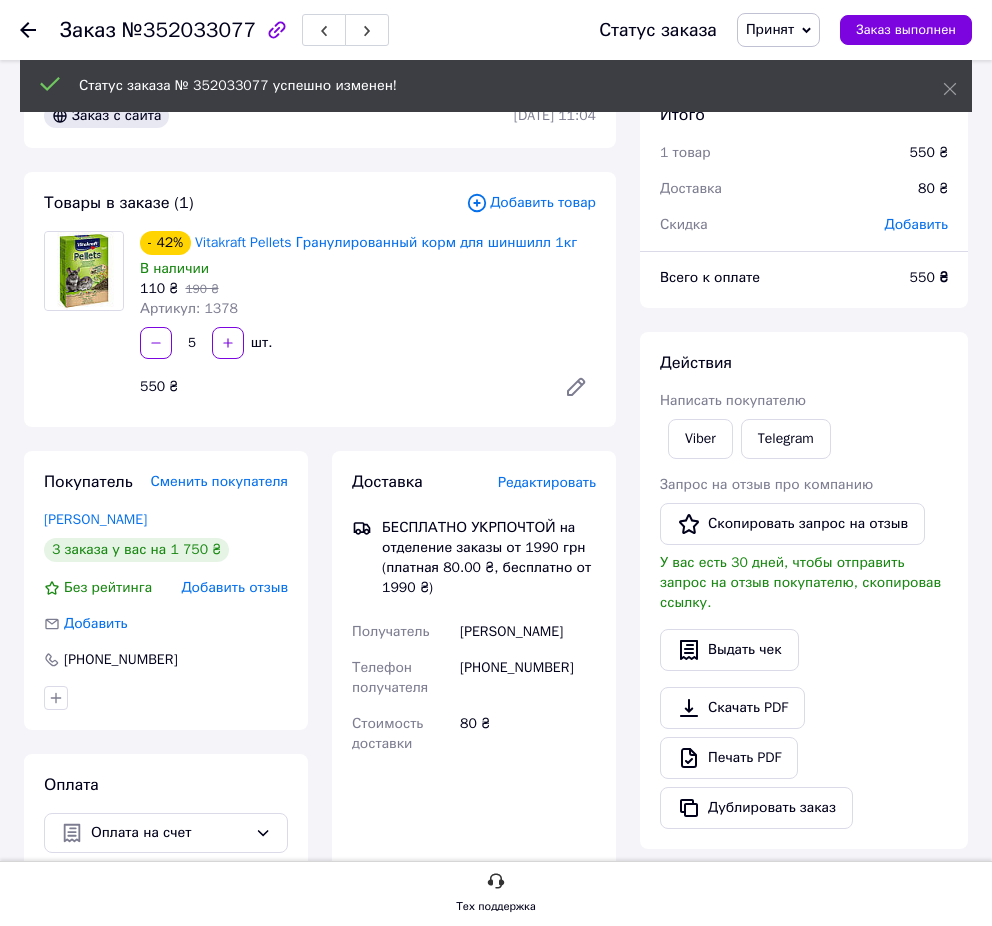 click on "№352033077" at bounding box center [189, 30] 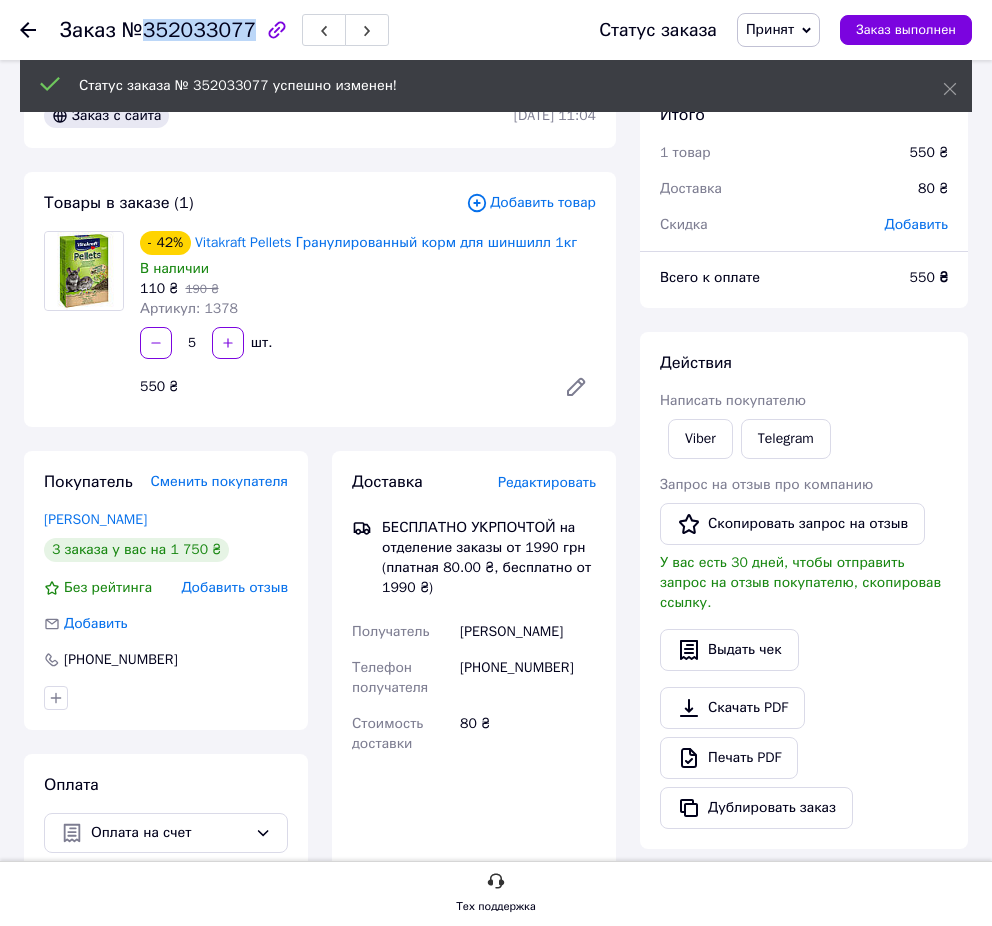 click on "№352033077" at bounding box center (189, 30) 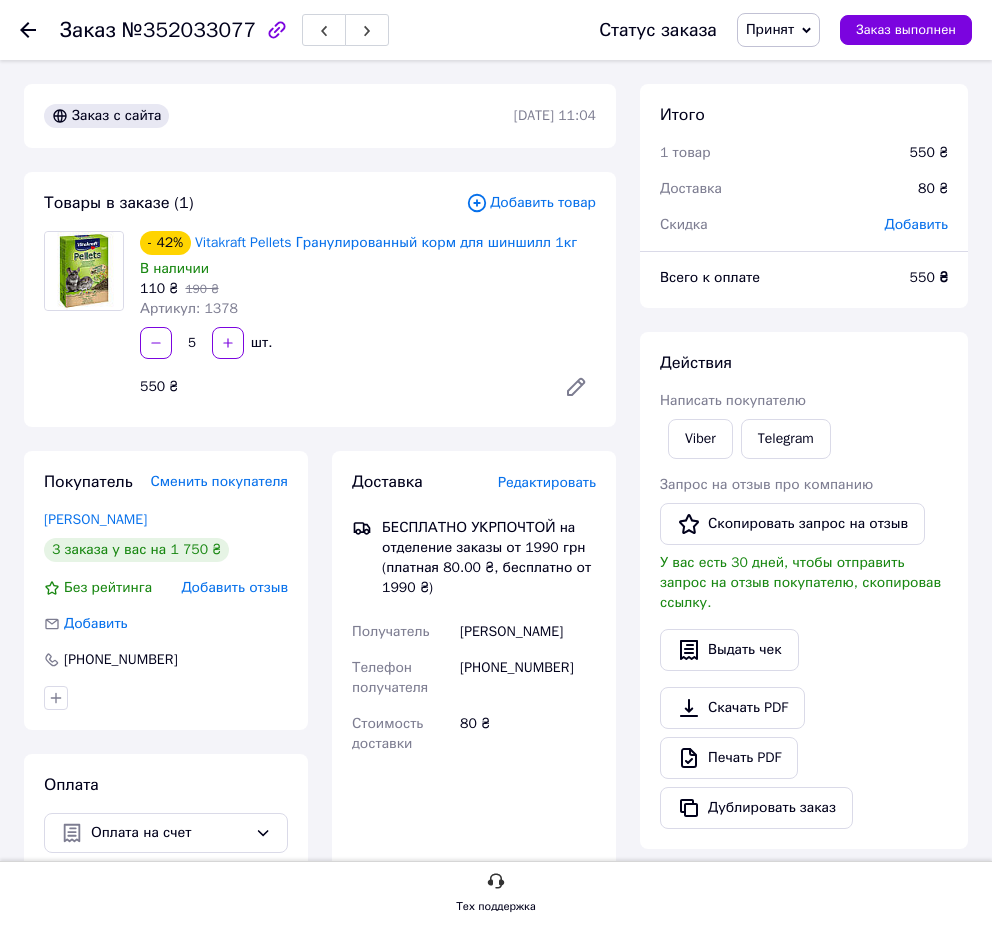 click 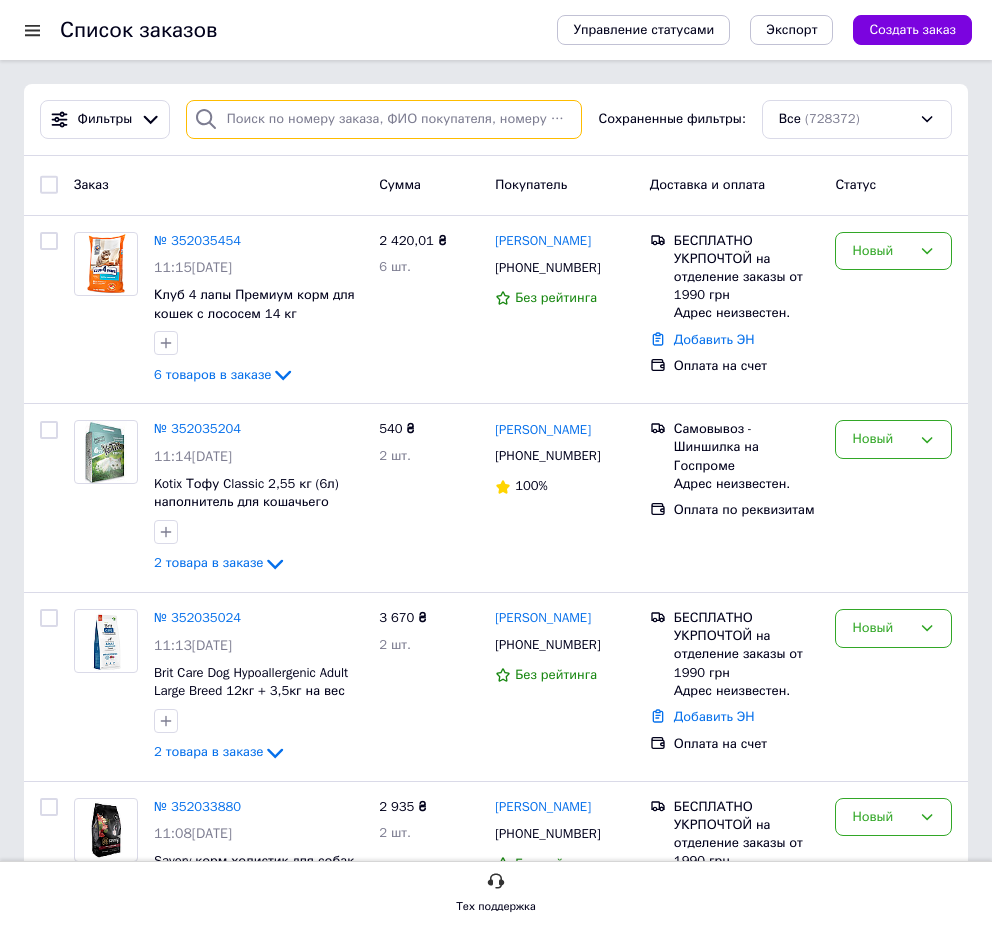 click at bounding box center (384, 119) 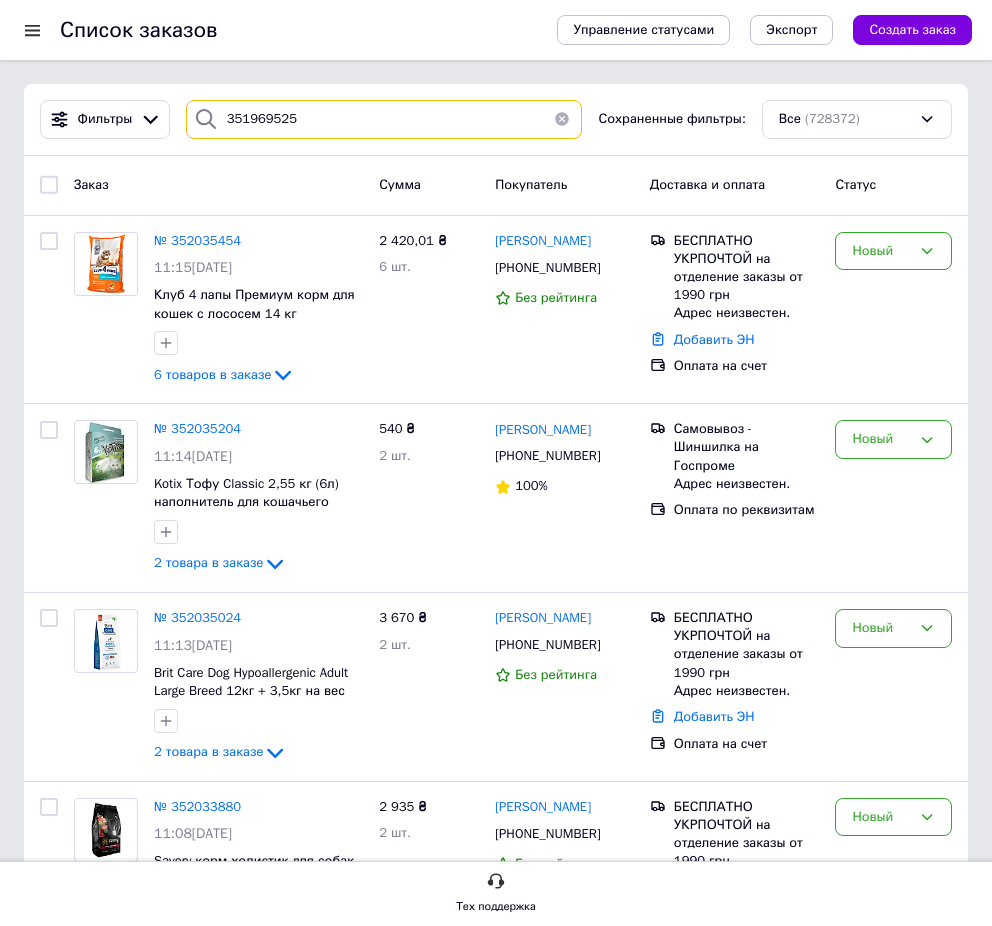 type on "351969525" 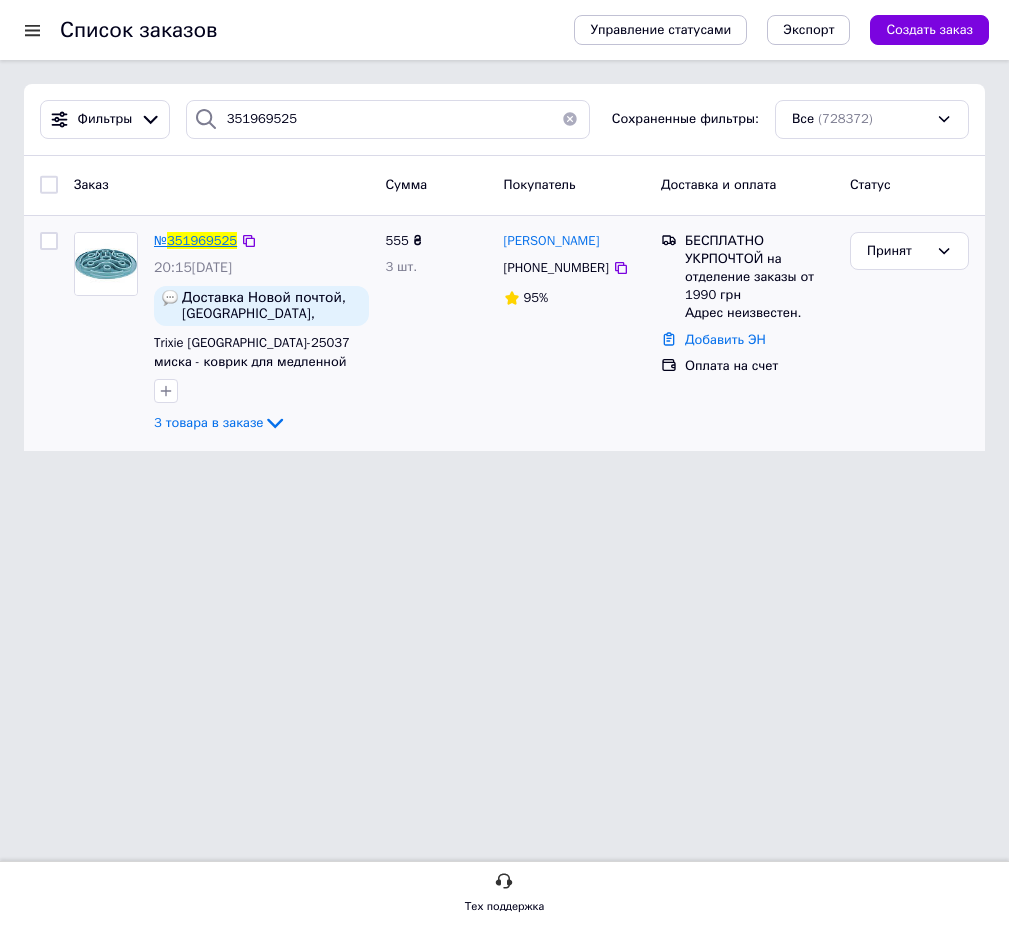 drag, startPoint x: 203, startPoint y: 222, endPoint x: 207, endPoint y: 242, distance: 20.396078 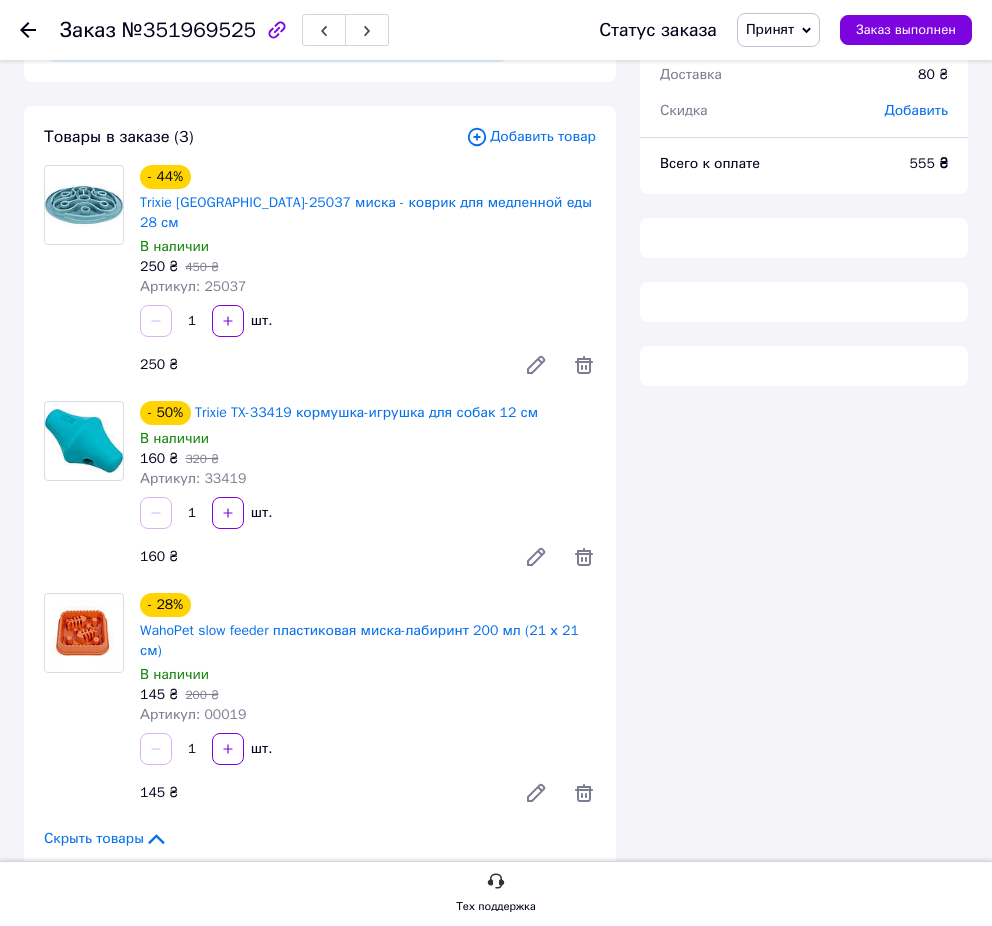 scroll, scrollTop: 541, scrollLeft: 0, axis: vertical 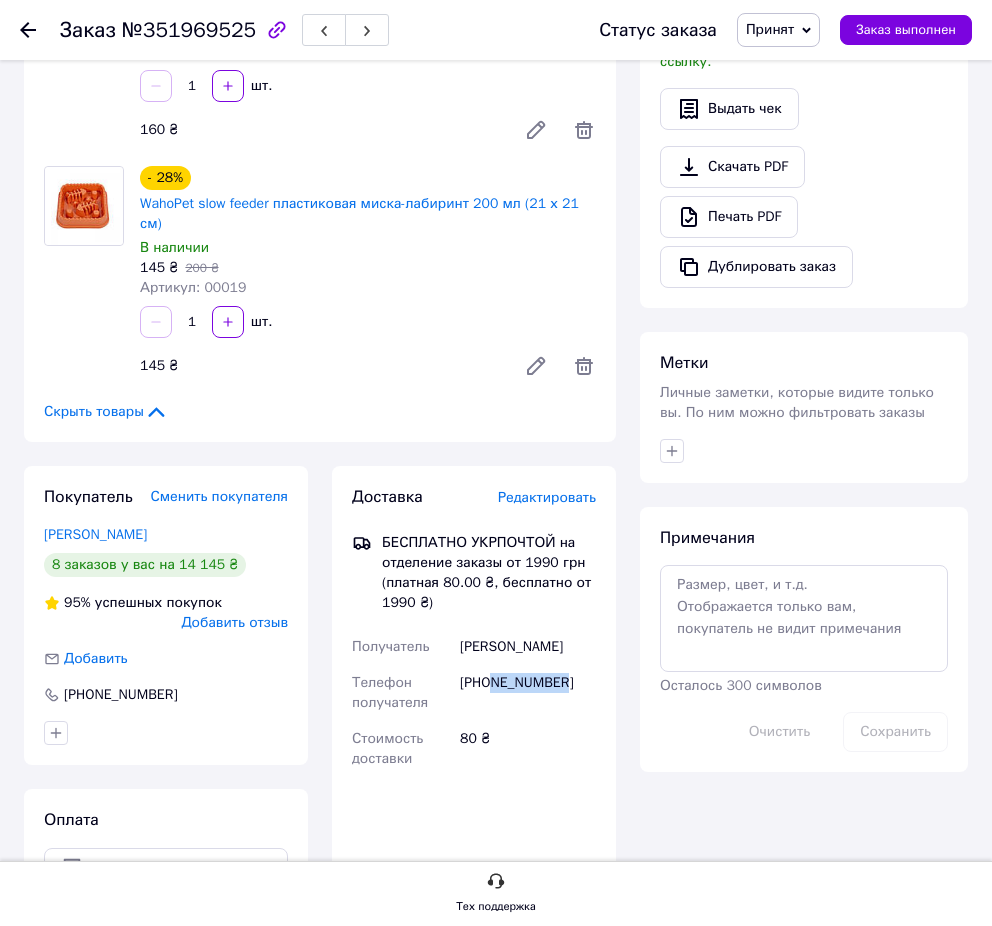 drag, startPoint x: 593, startPoint y: 607, endPoint x: 497, endPoint y: 600, distance: 96.25487 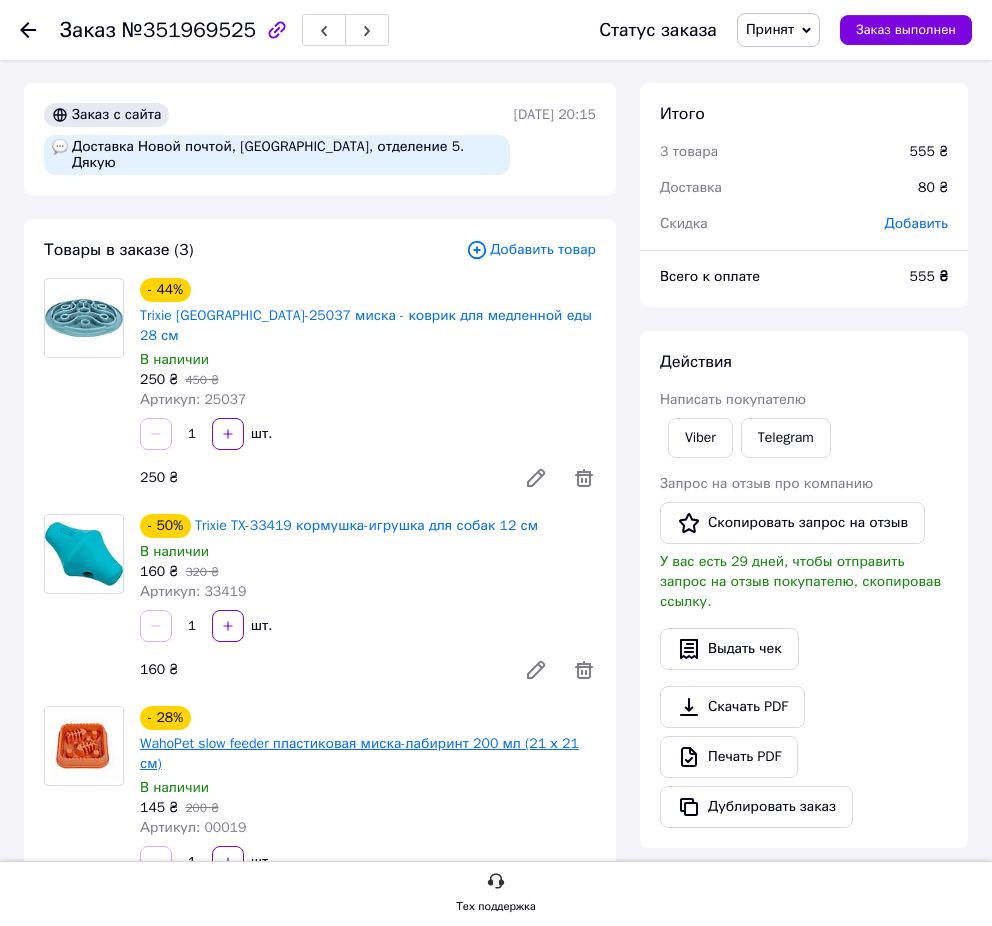 scroll, scrollTop: 0, scrollLeft: 0, axis: both 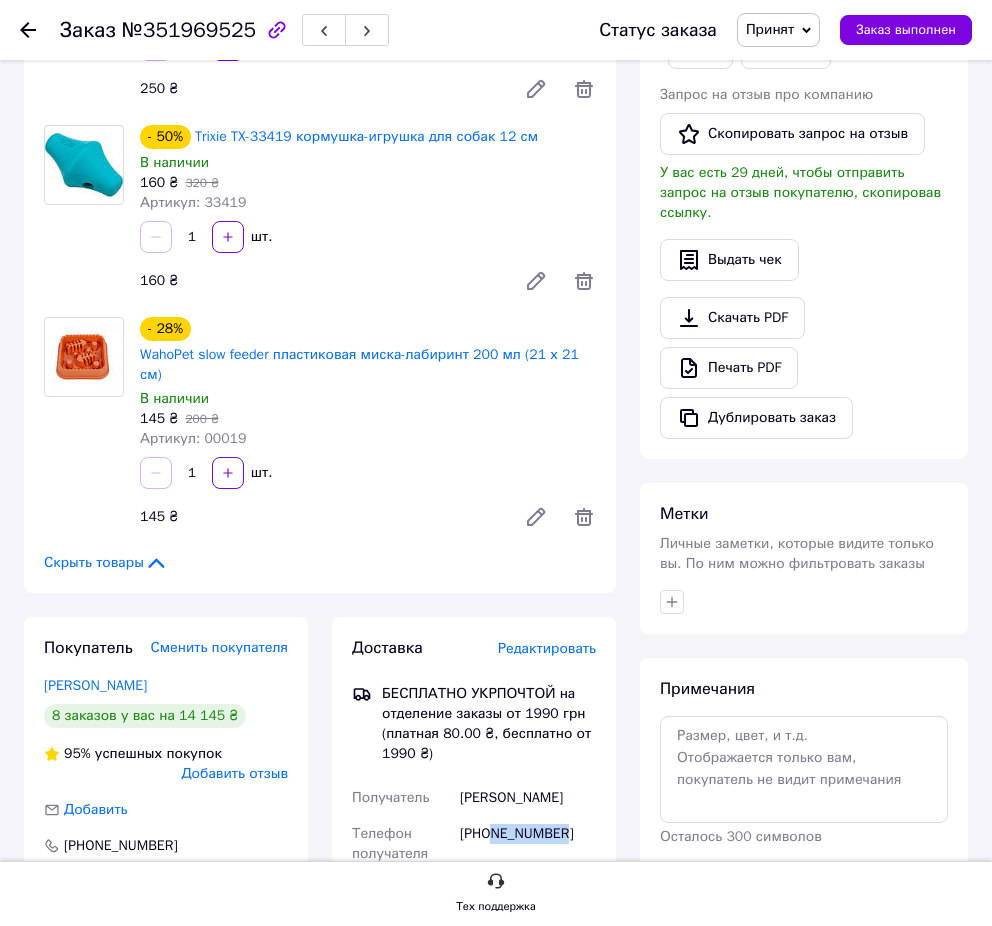 click 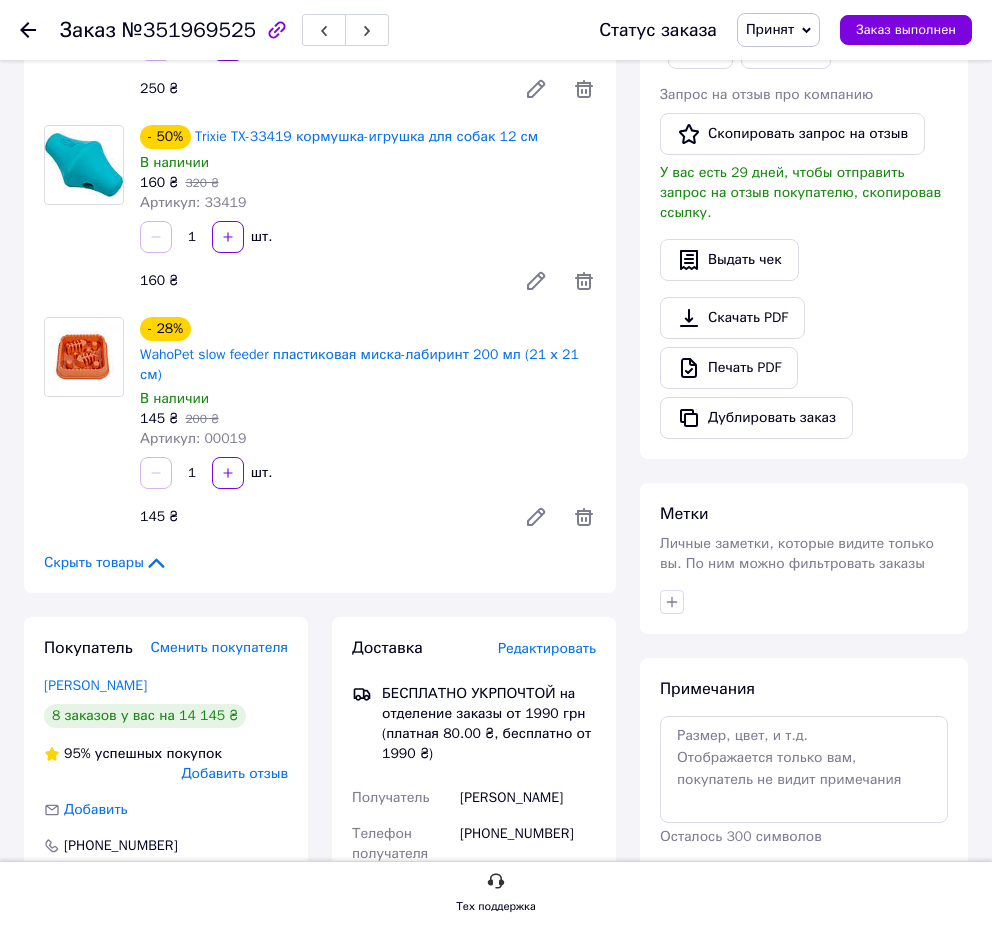 scroll, scrollTop: 0, scrollLeft: 0, axis: both 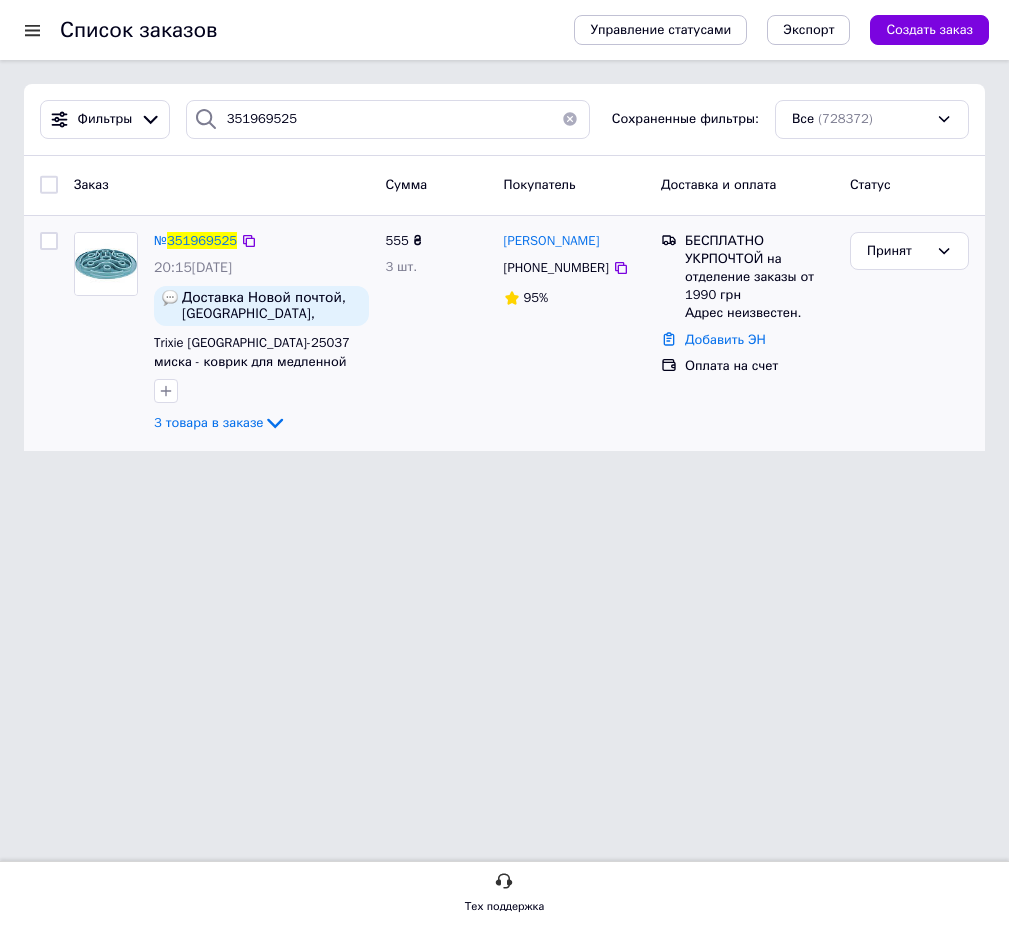 click on "3 товара в заказе" at bounding box center [261, 423] 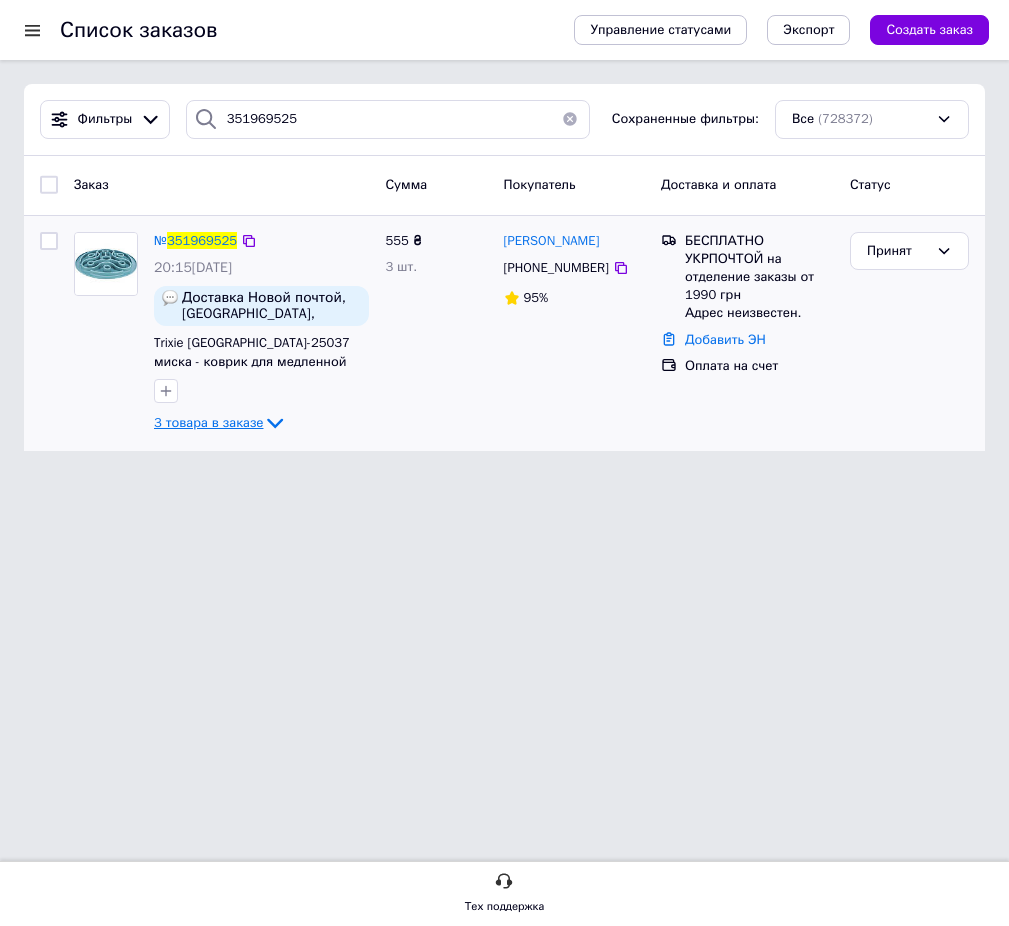 click on "3 товара в заказе" at bounding box center [208, 422] 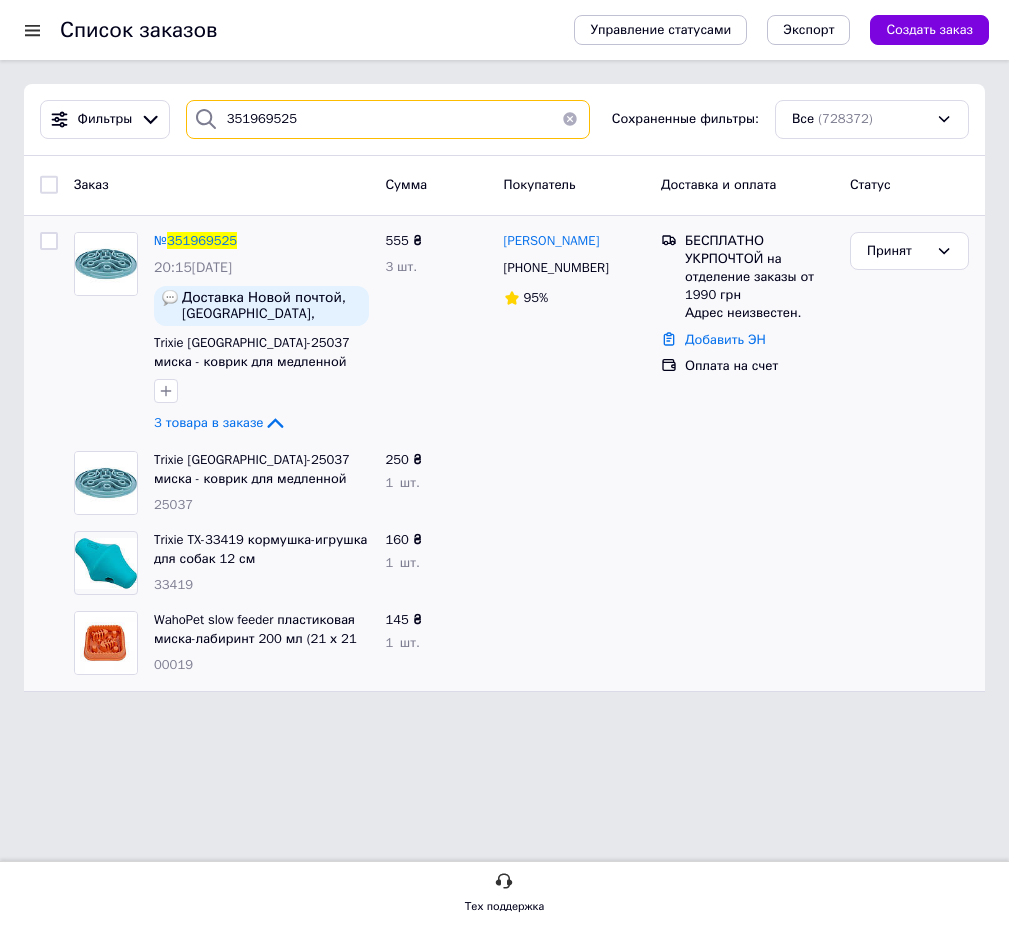 click on "351969525" at bounding box center (388, 119) 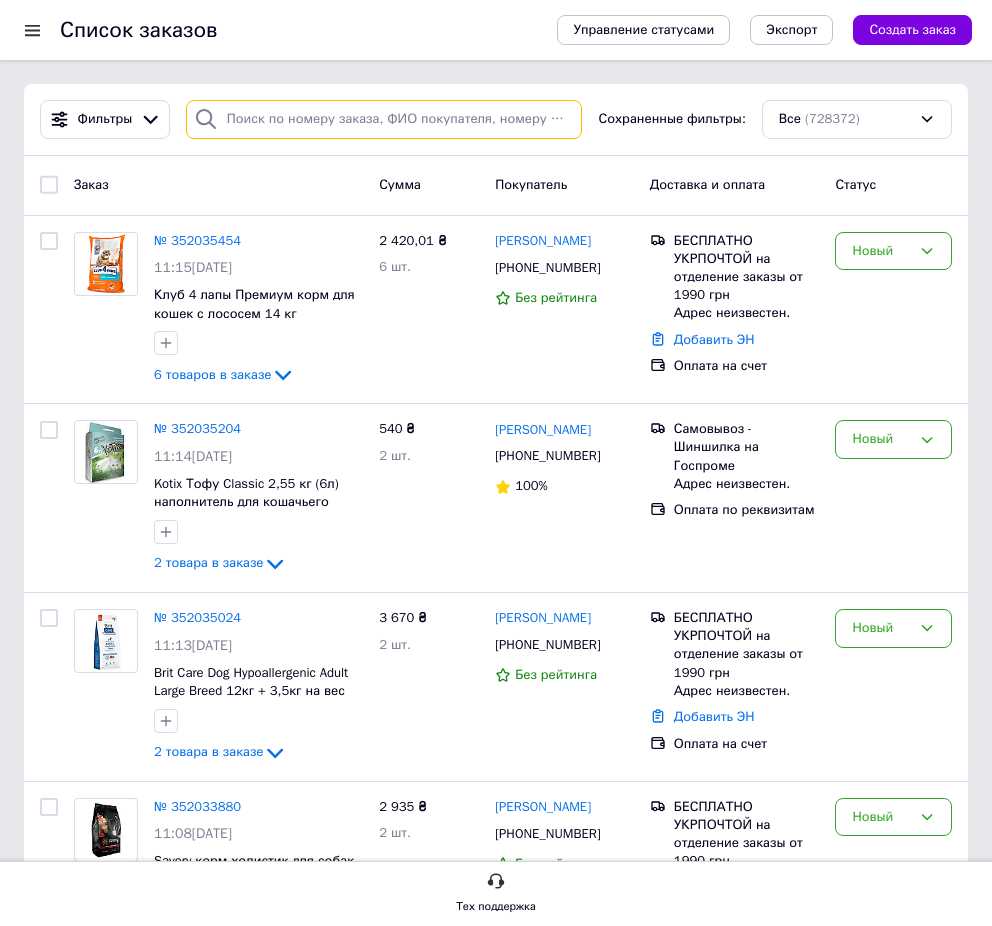 click at bounding box center [384, 119] 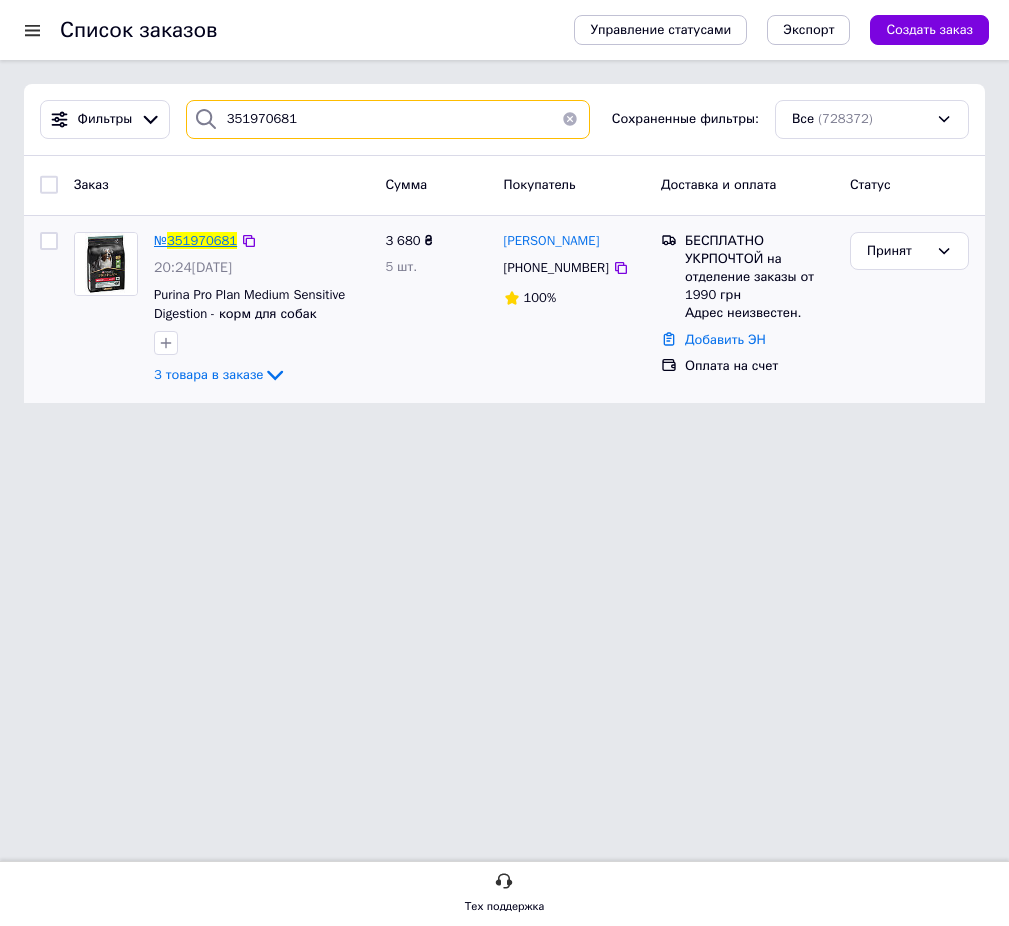 type on "351970681" 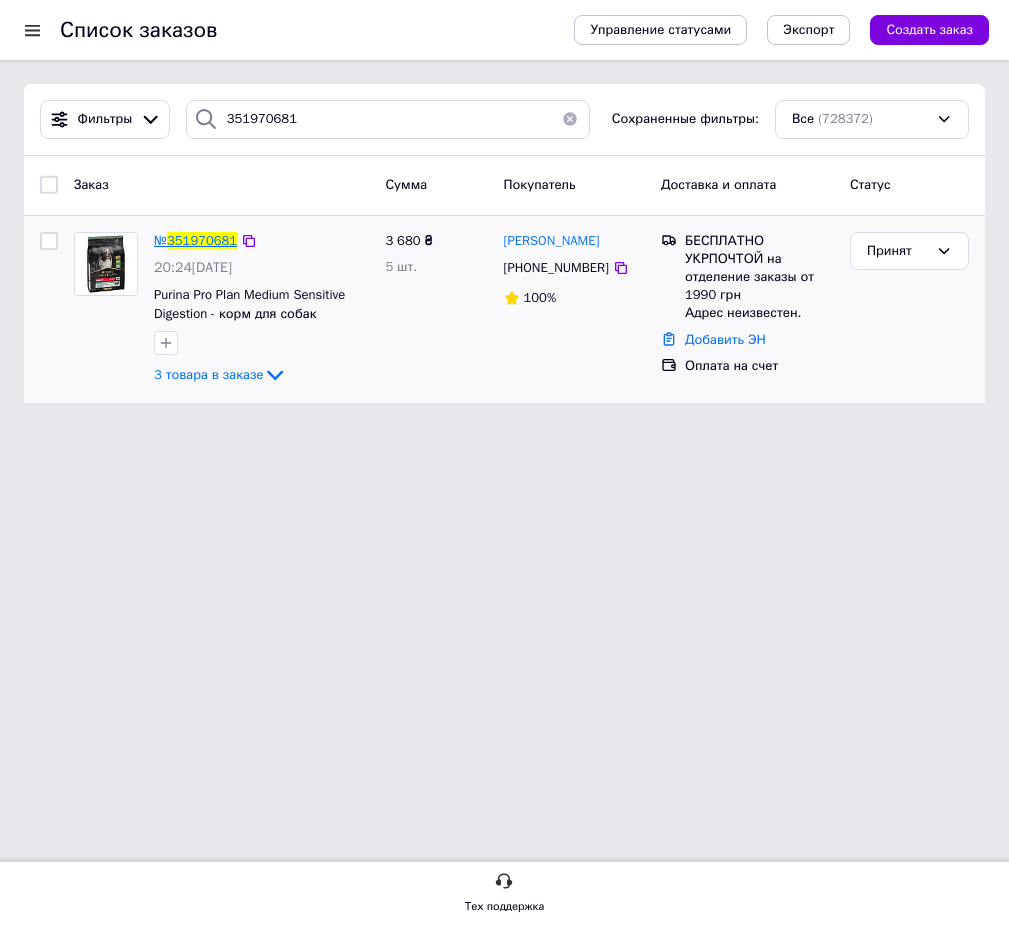 click on "351970681" at bounding box center [202, 240] 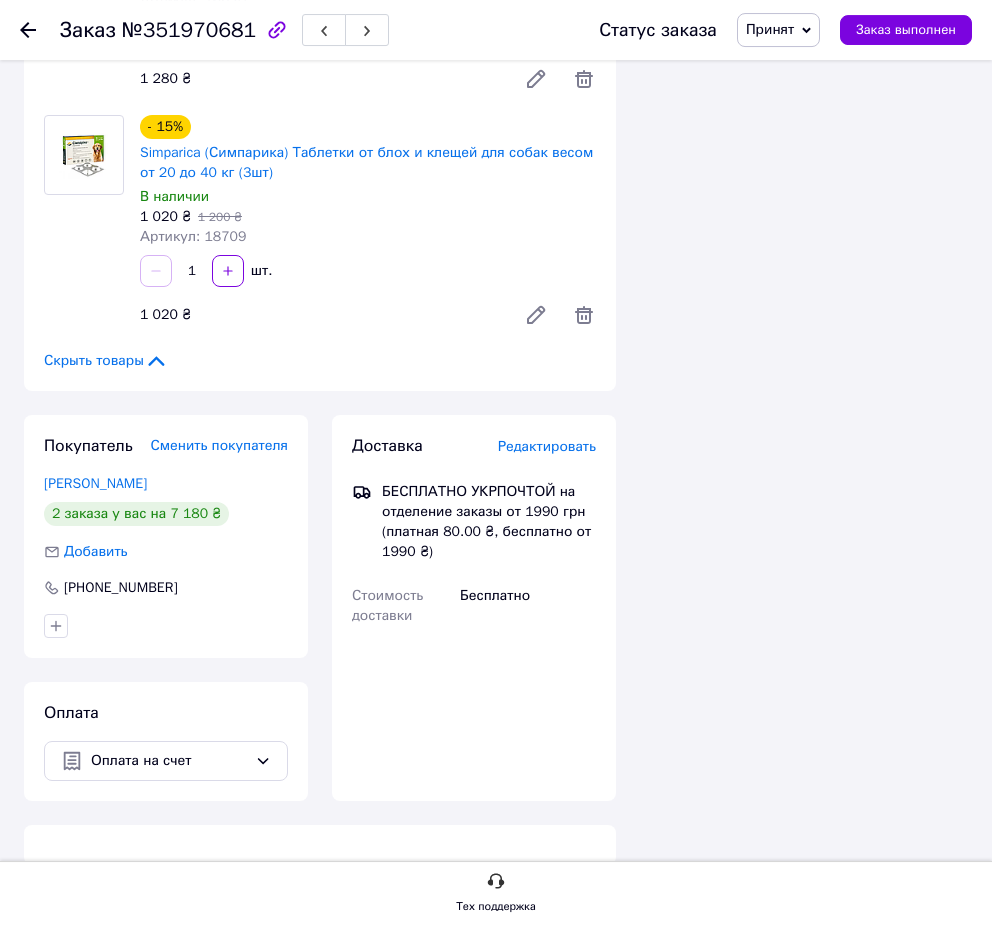 scroll, scrollTop: 617, scrollLeft: 0, axis: vertical 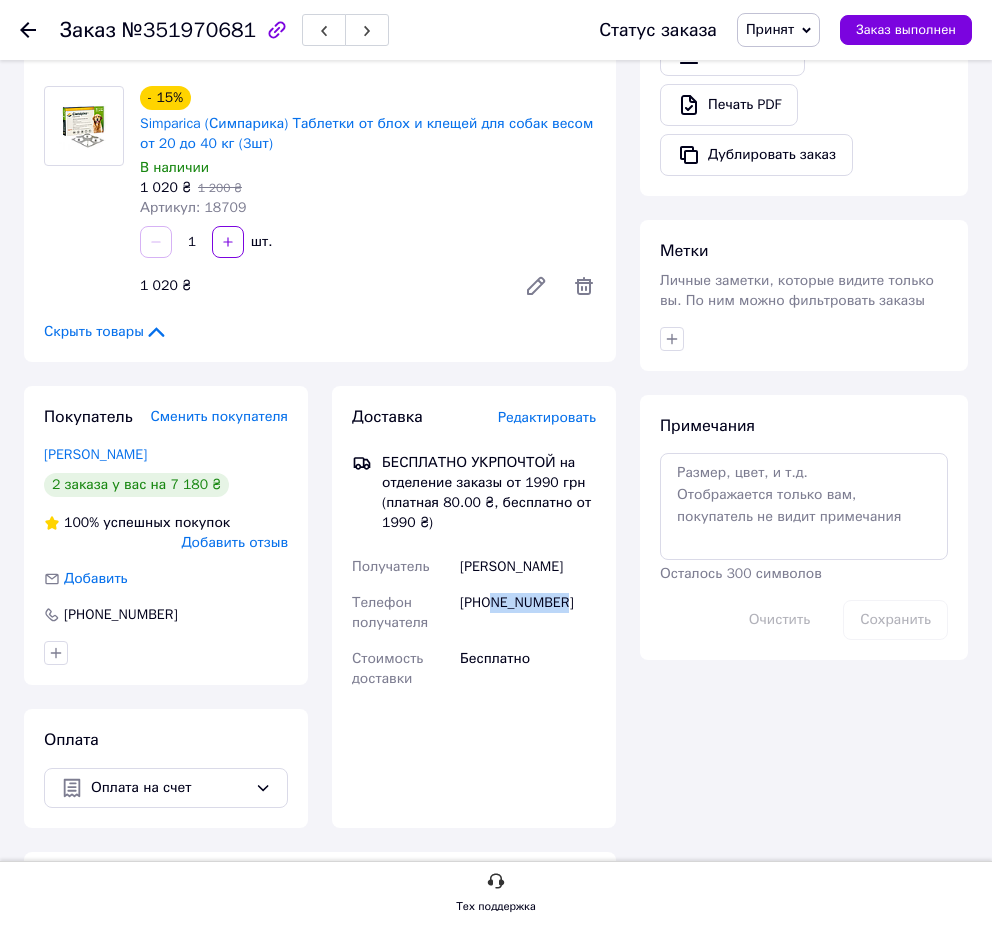 drag, startPoint x: 562, startPoint y: 596, endPoint x: 496, endPoint y: 602, distance: 66.27216 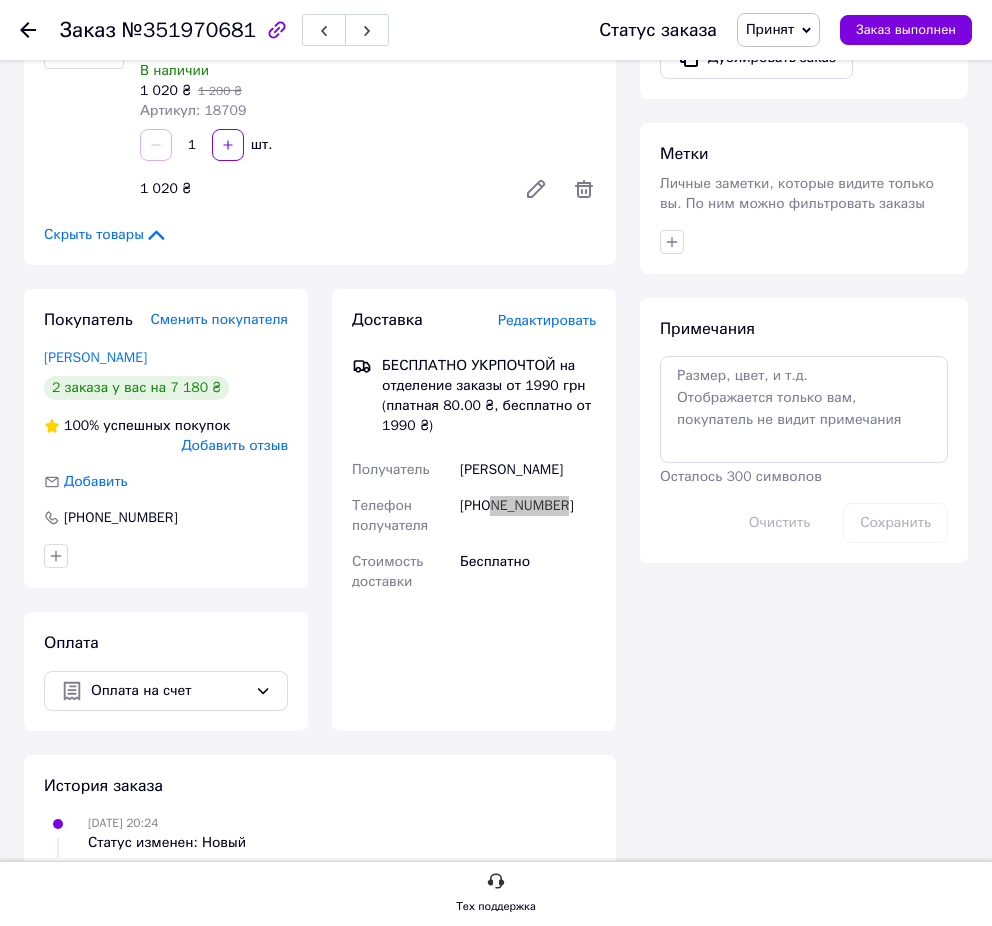 scroll, scrollTop: 799, scrollLeft: 0, axis: vertical 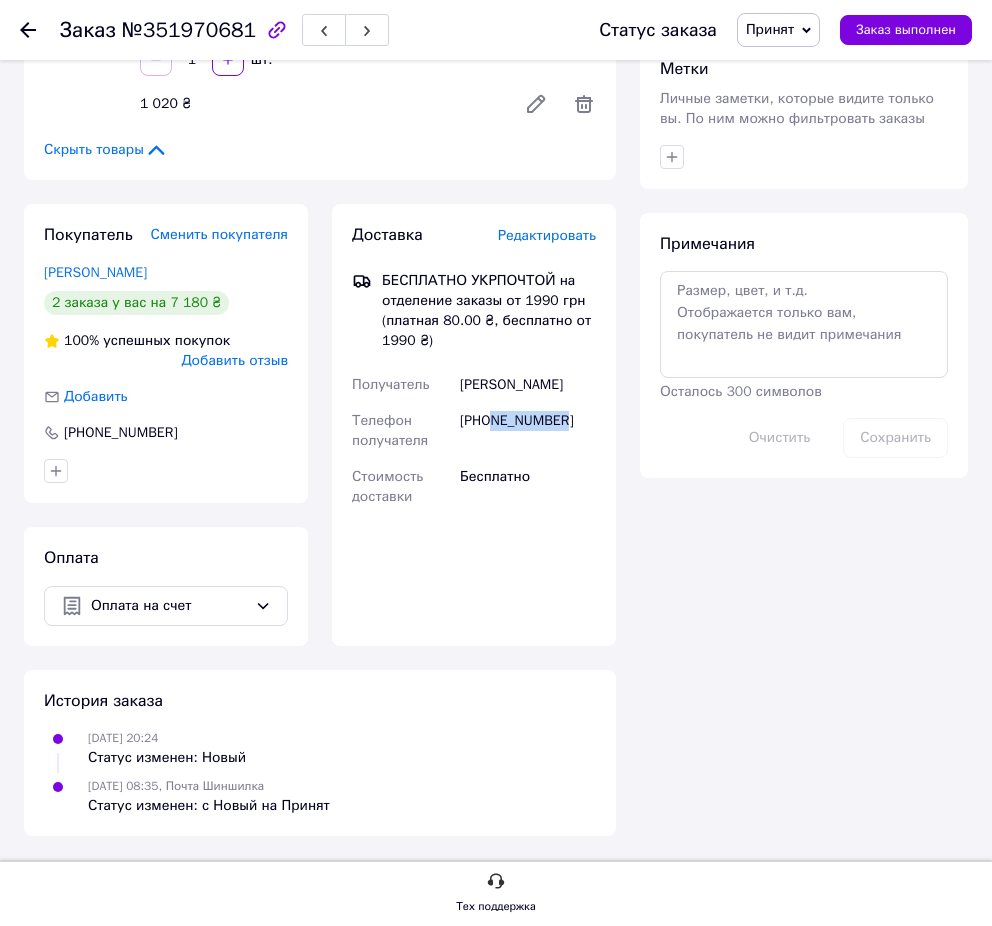 click on "Бесплатно" at bounding box center [528, 487] 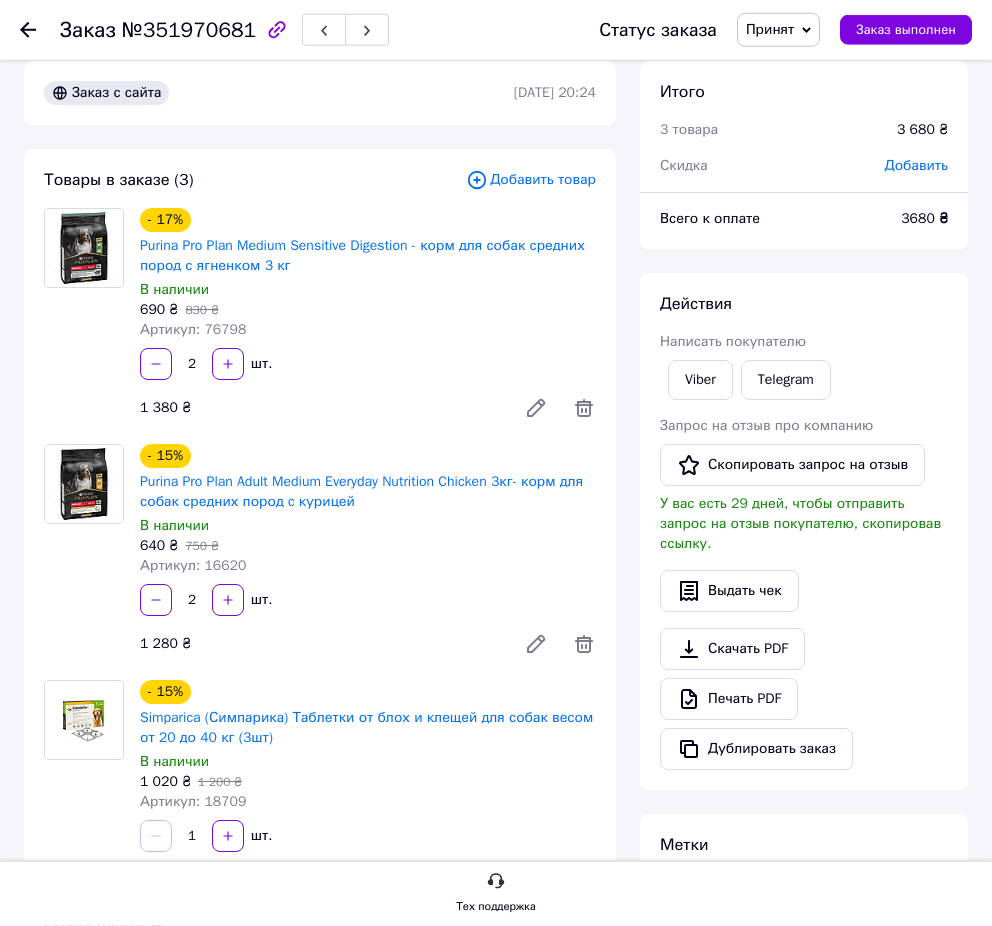 scroll, scrollTop: 0, scrollLeft: 0, axis: both 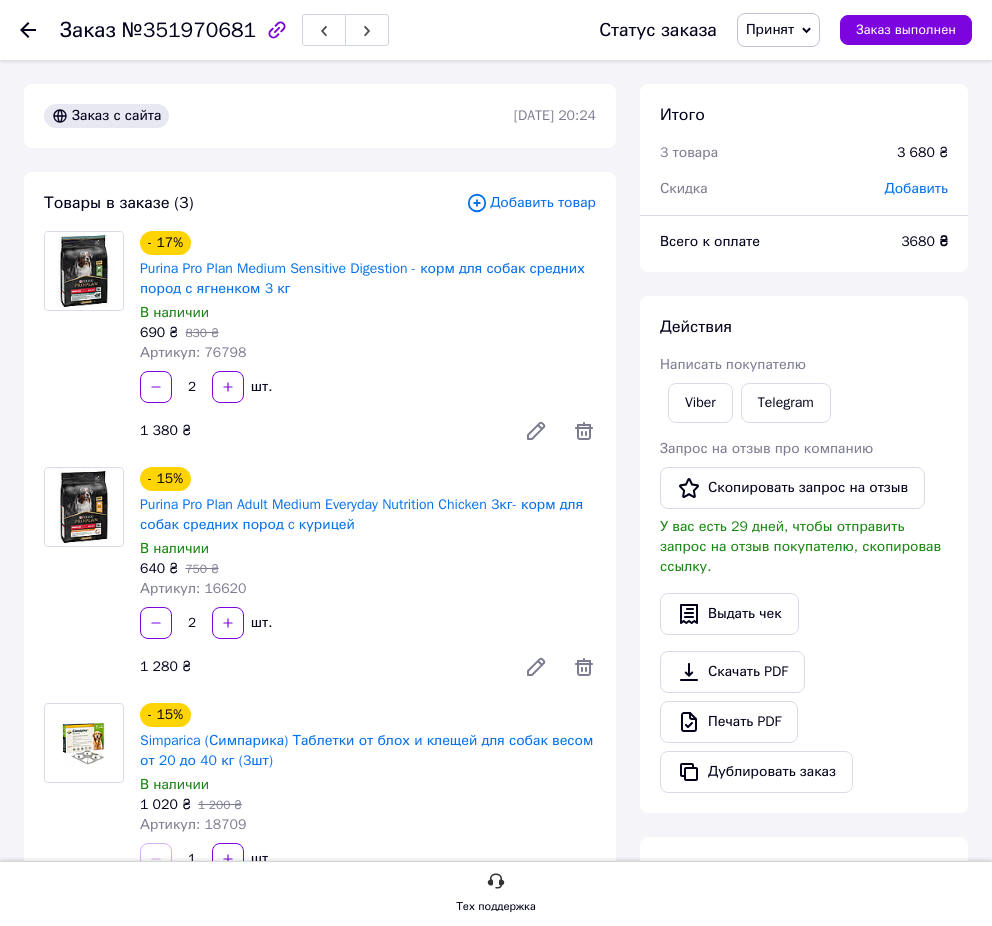 click 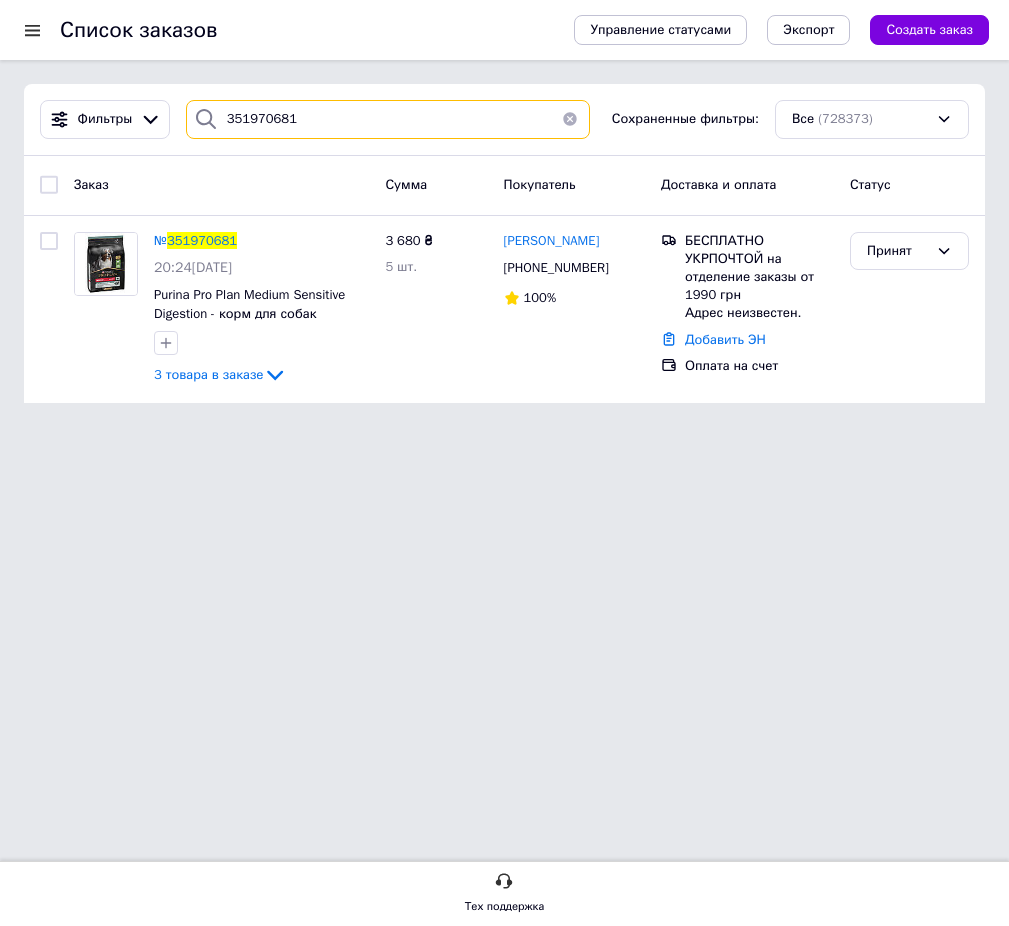click on "351970681" at bounding box center [388, 119] 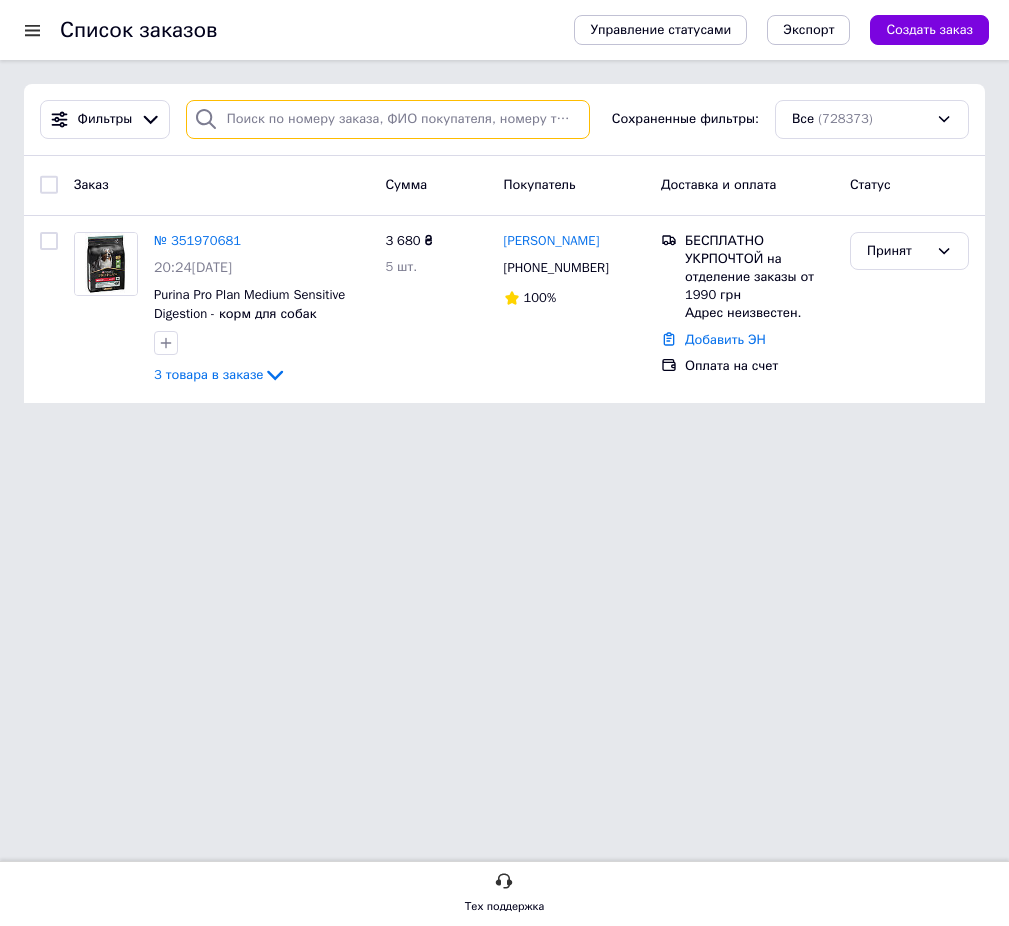 type 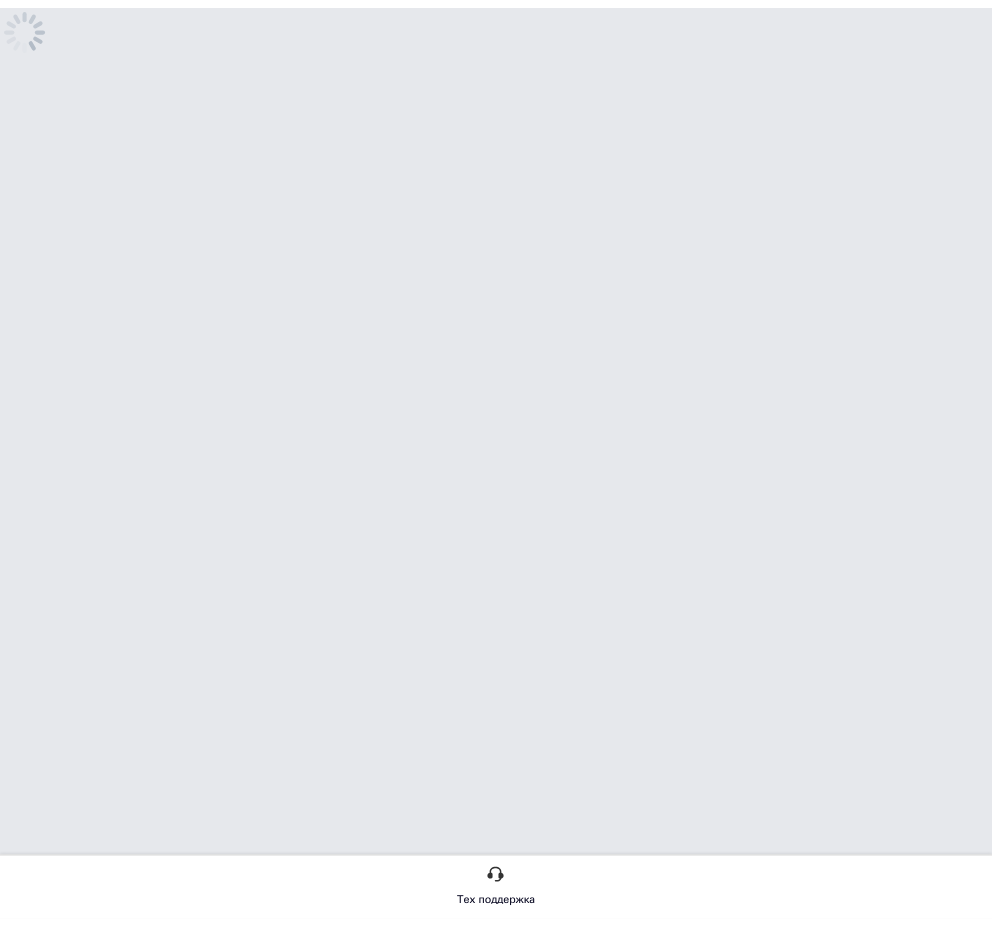 scroll, scrollTop: 0, scrollLeft: 0, axis: both 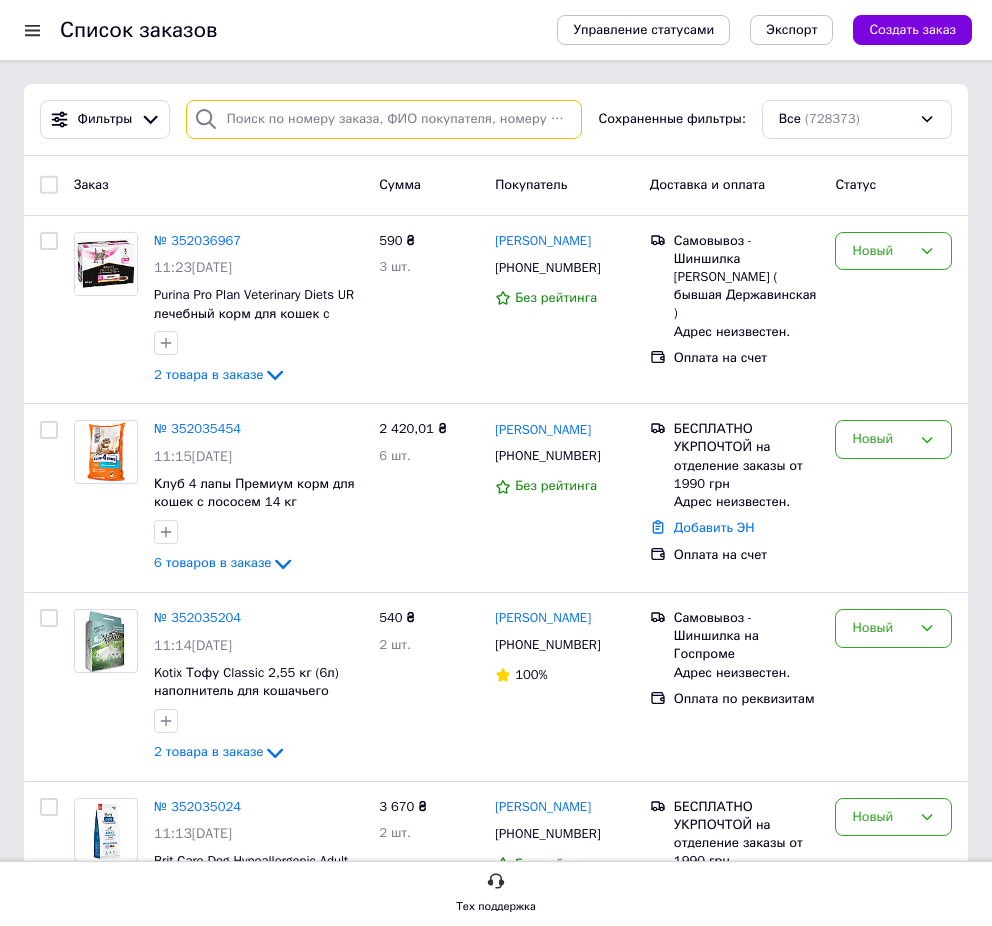 paste on "351973589" 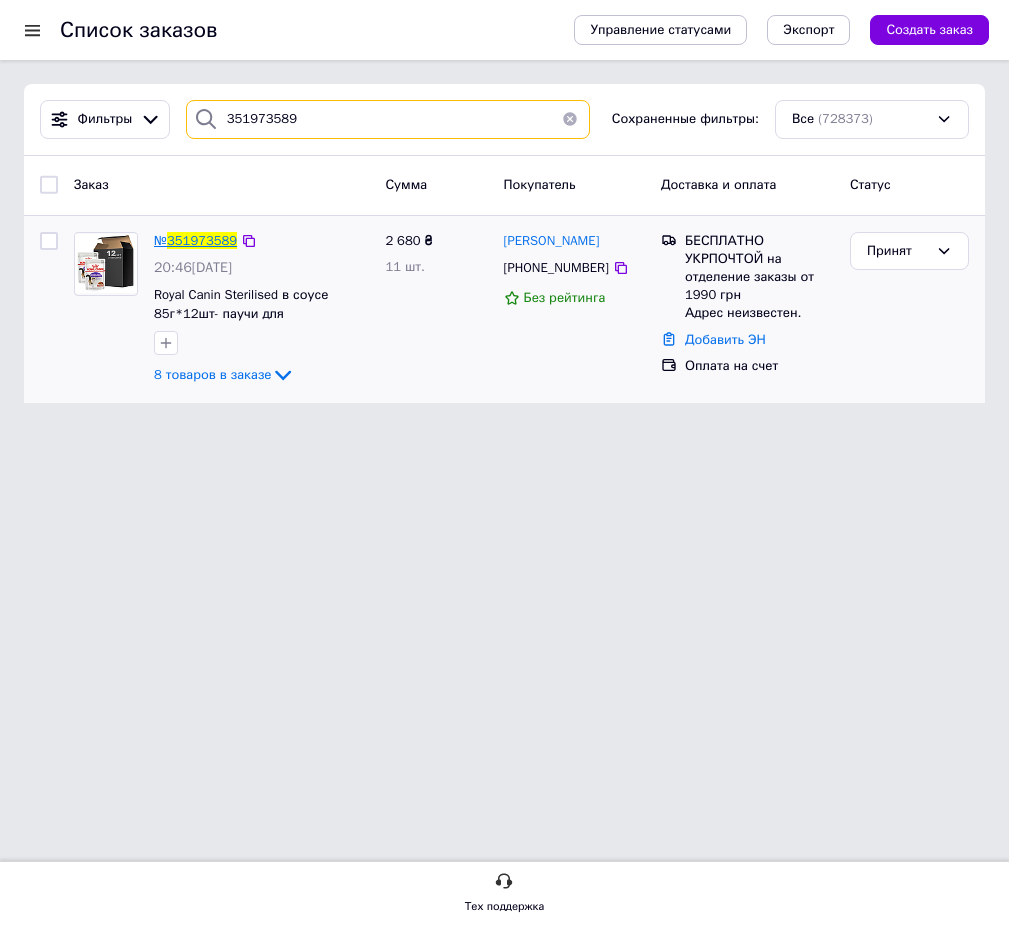 type on "351973589" 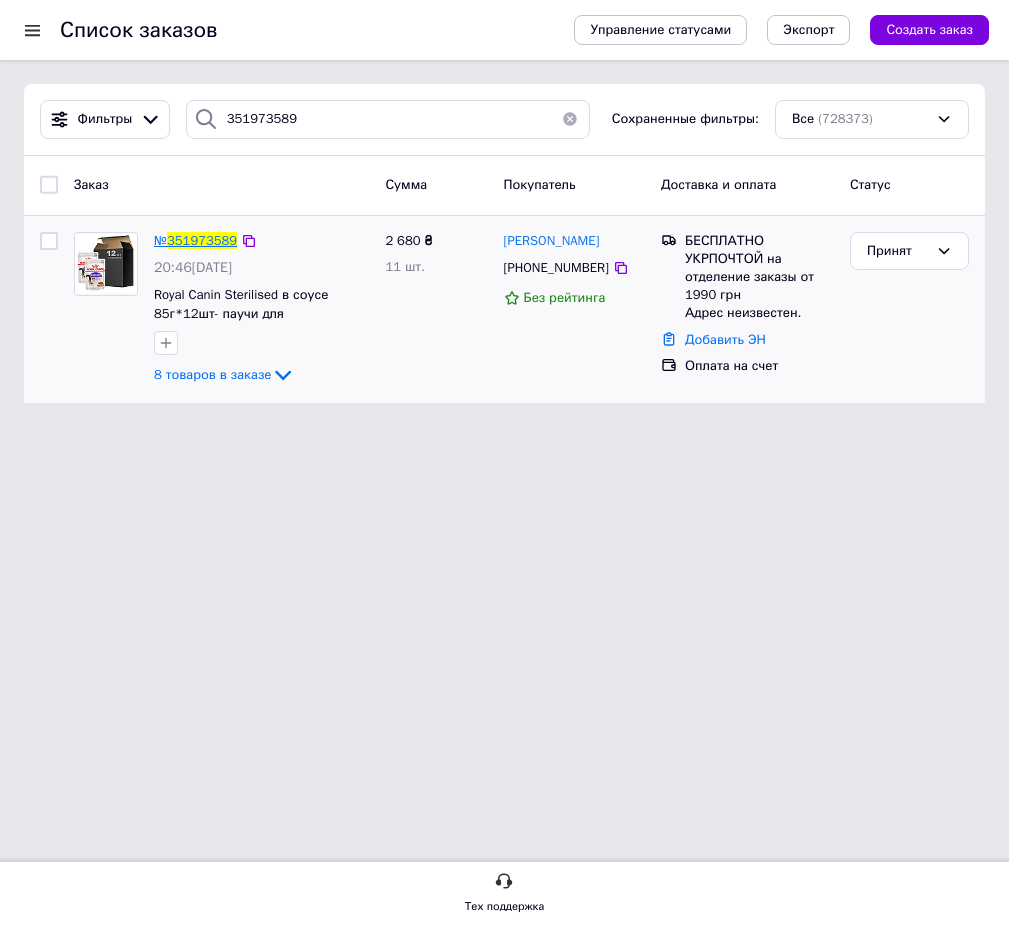 click on "351973589" at bounding box center (202, 240) 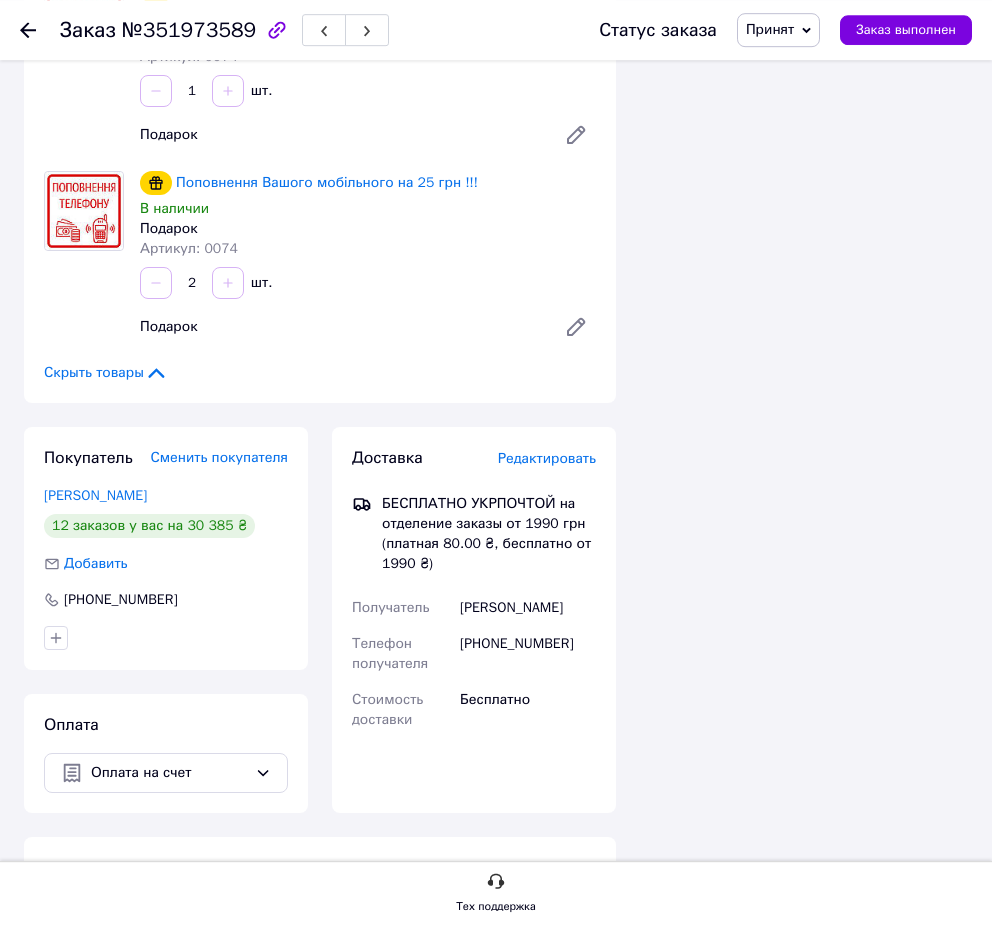 scroll, scrollTop: 1549, scrollLeft: 0, axis: vertical 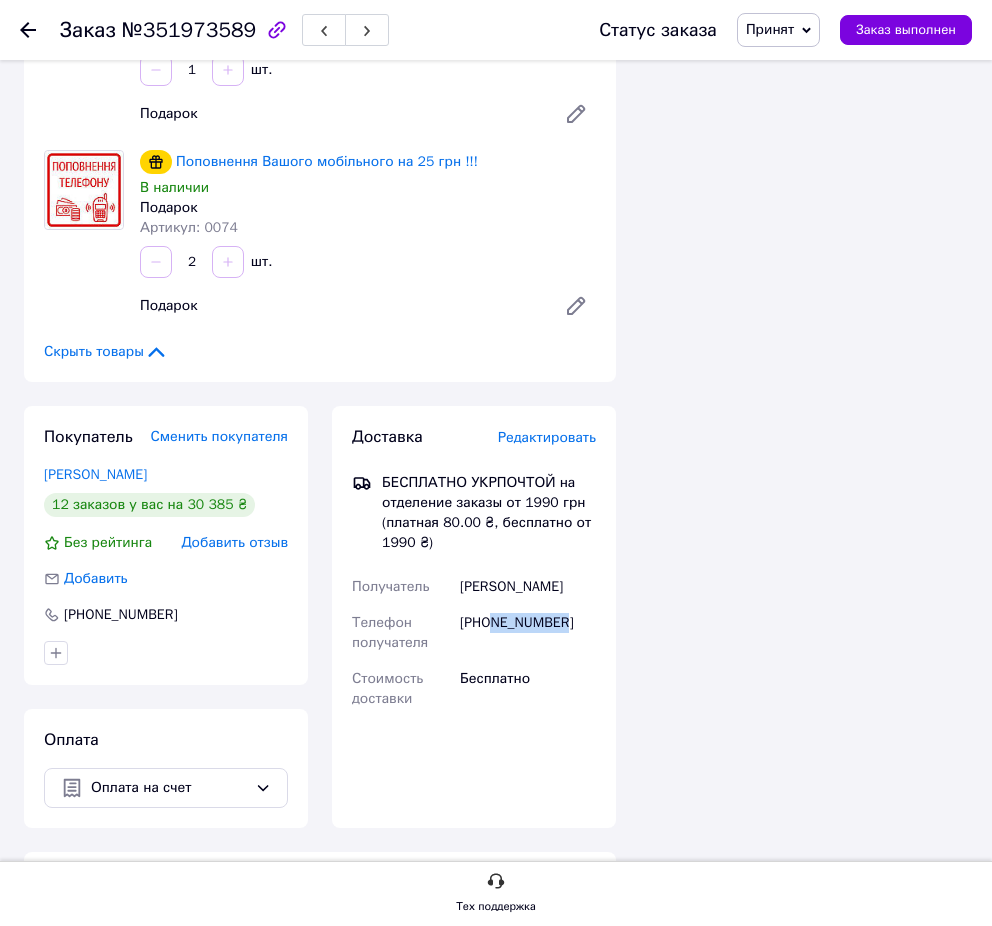 drag, startPoint x: 593, startPoint y: 599, endPoint x: 495, endPoint y: 603, distance: 98.0816 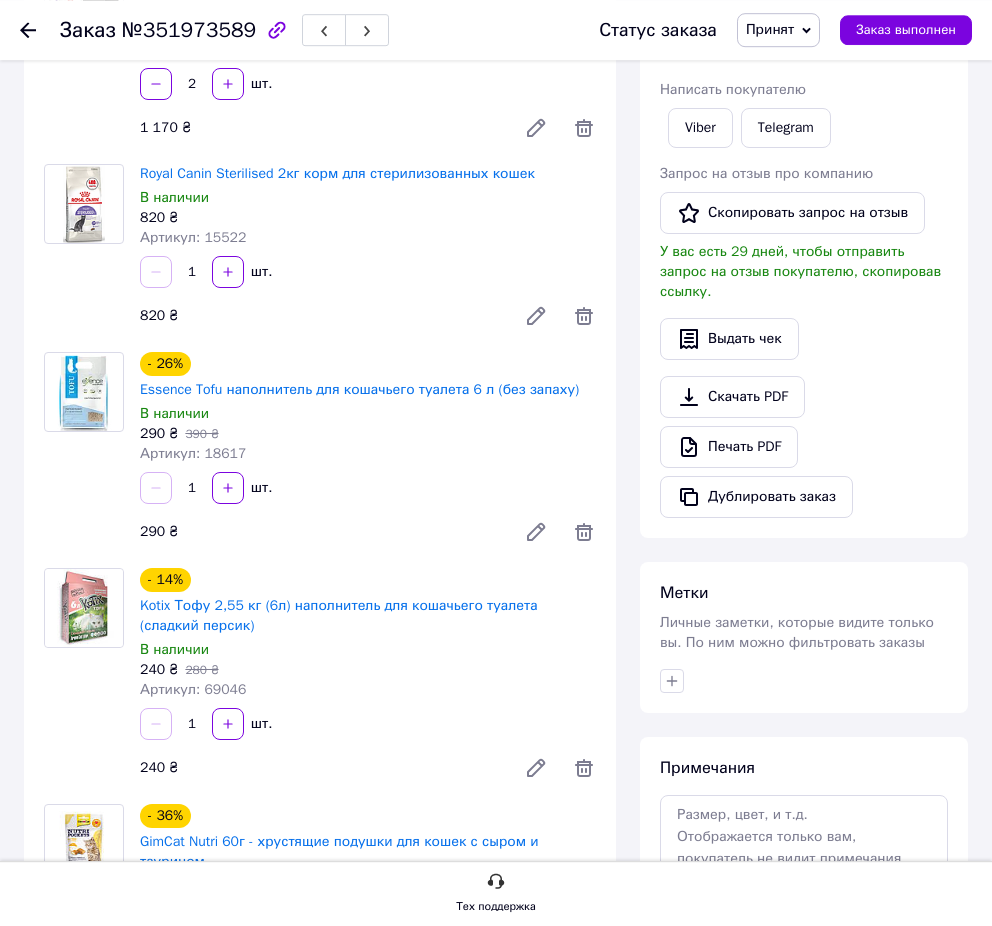 scroll, scrollTop: 0, scrollLeft: 0, axis: both 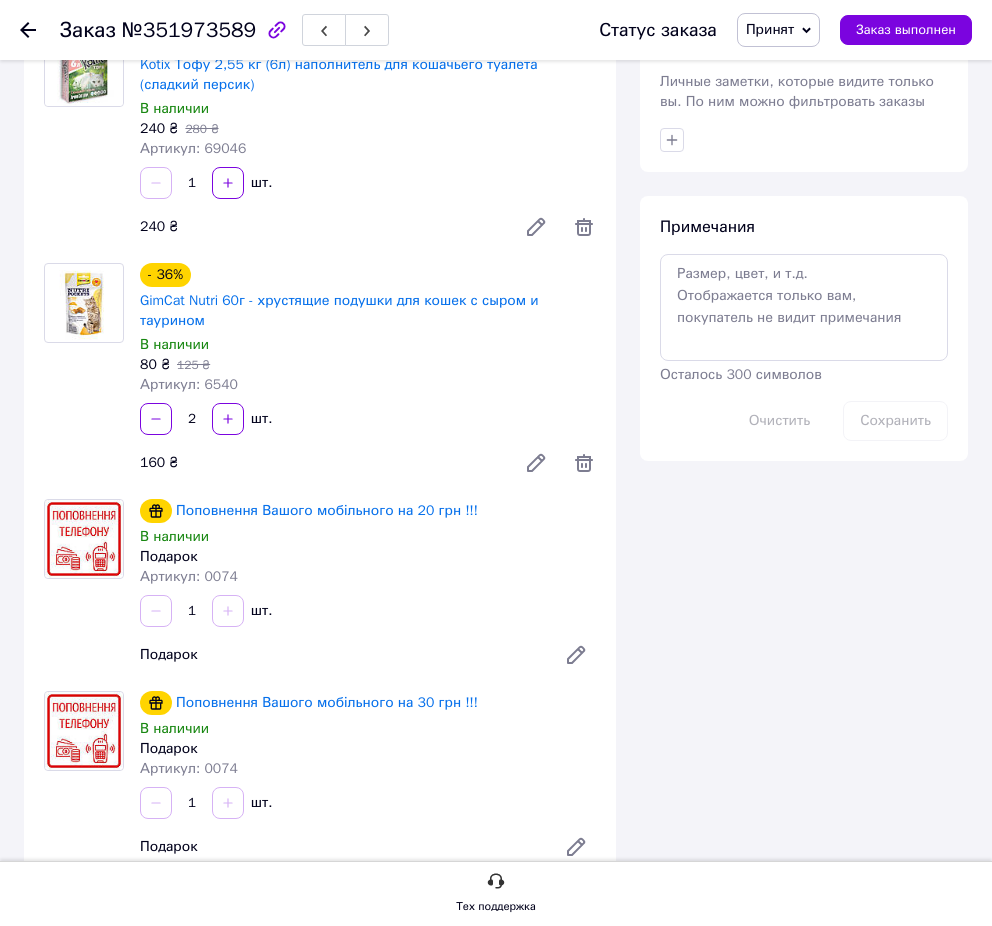 click on "Заказ" at bounding box center [88, 30] 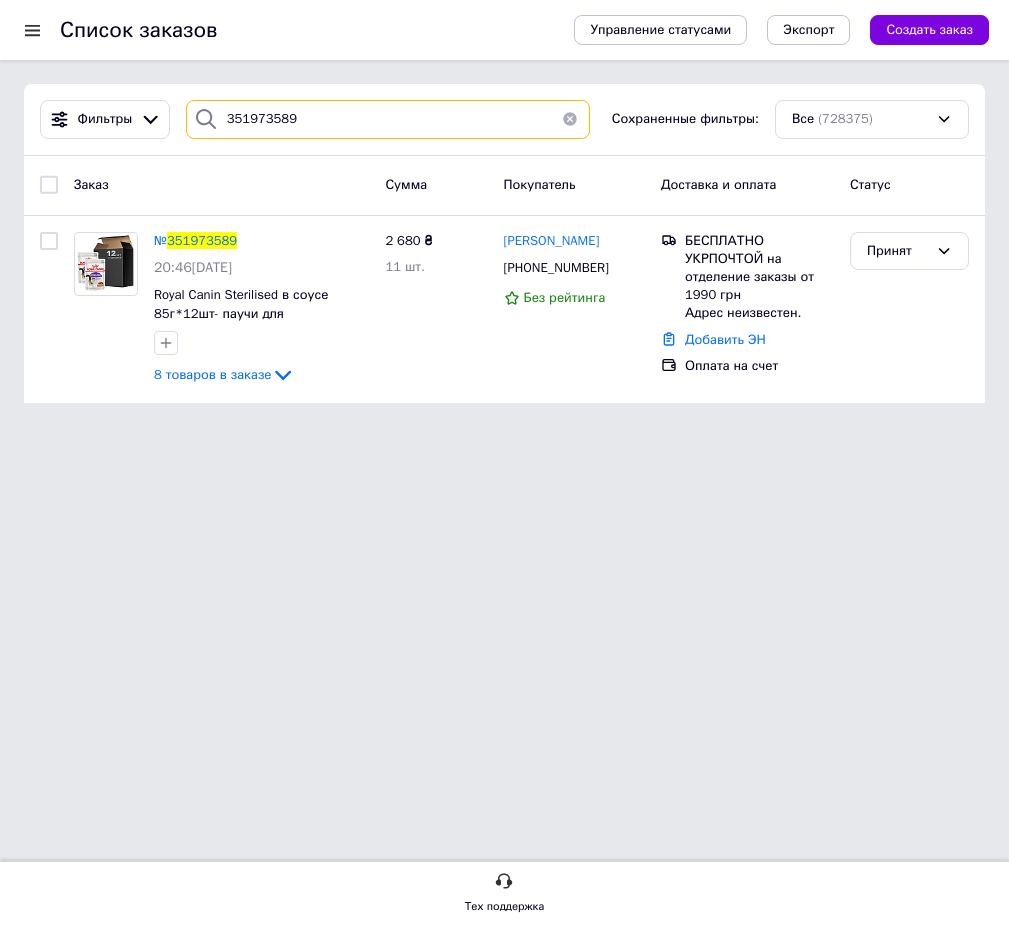 click on "351973589" at bounding box center [388, 119] 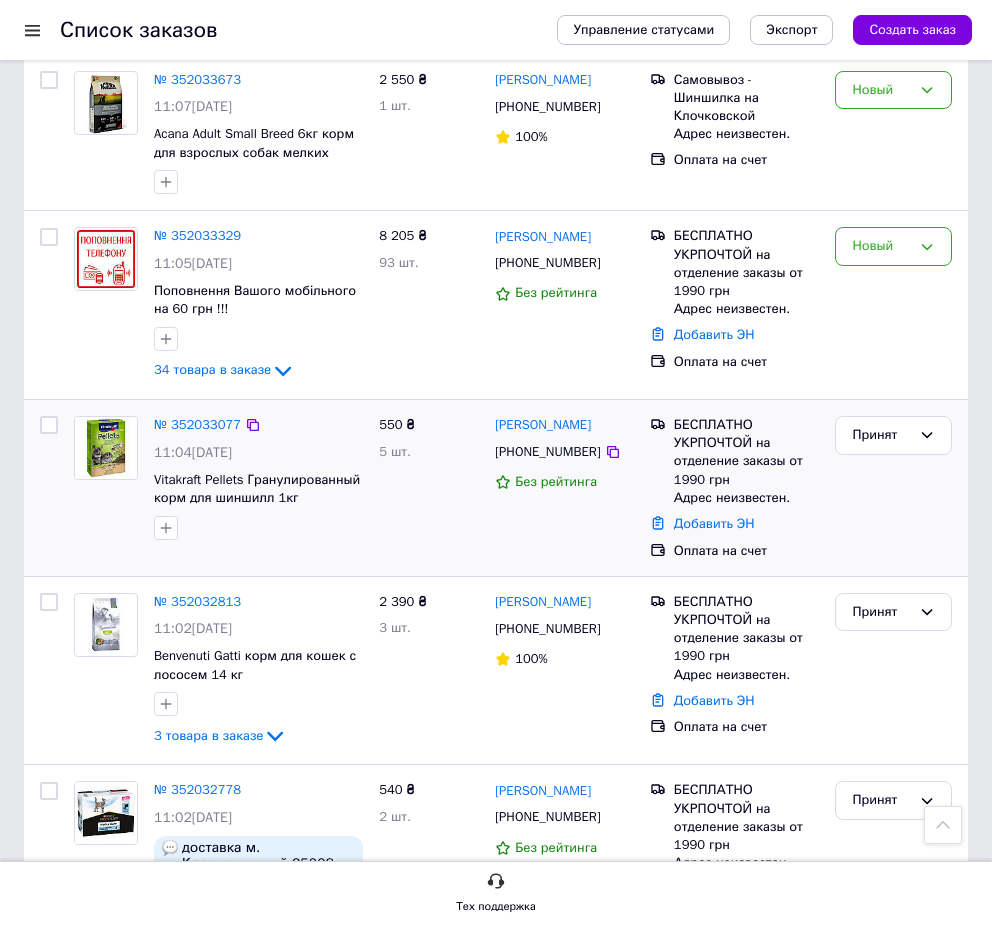 scroll, scrollTop: 1734, scrollLeft: 0, axis: vertical 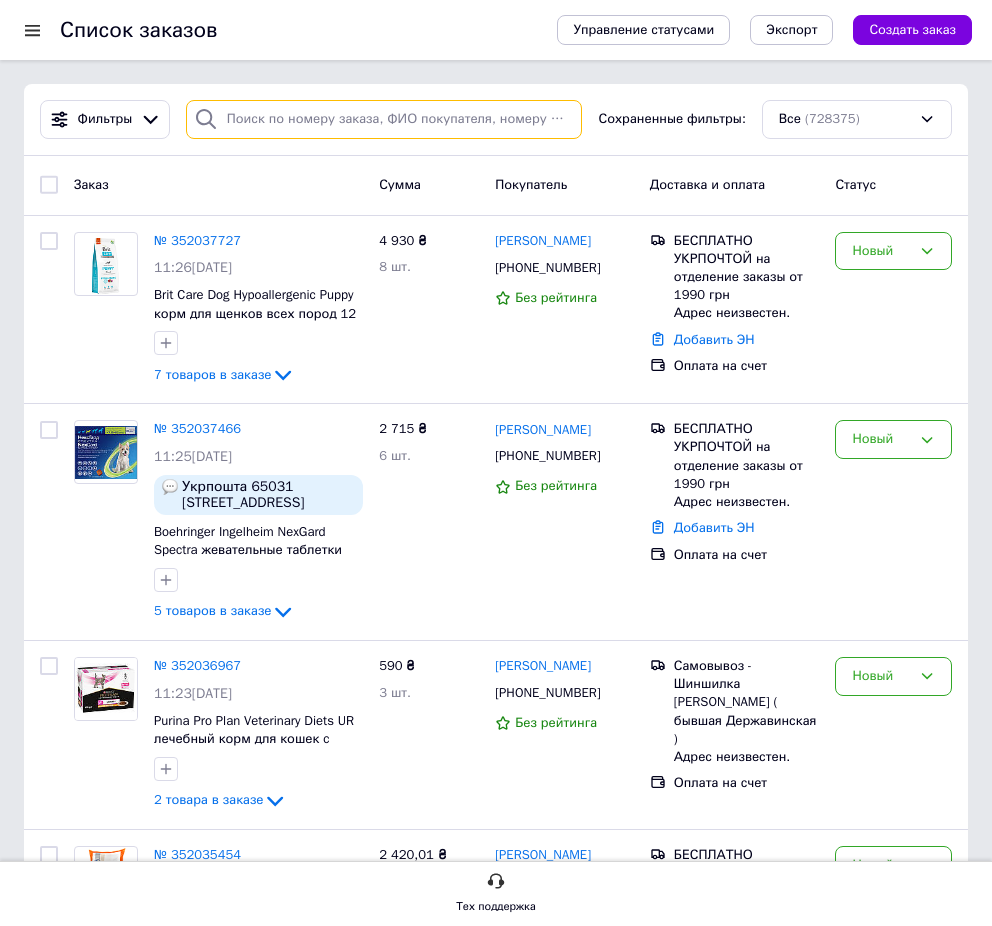 paste on "988602208" 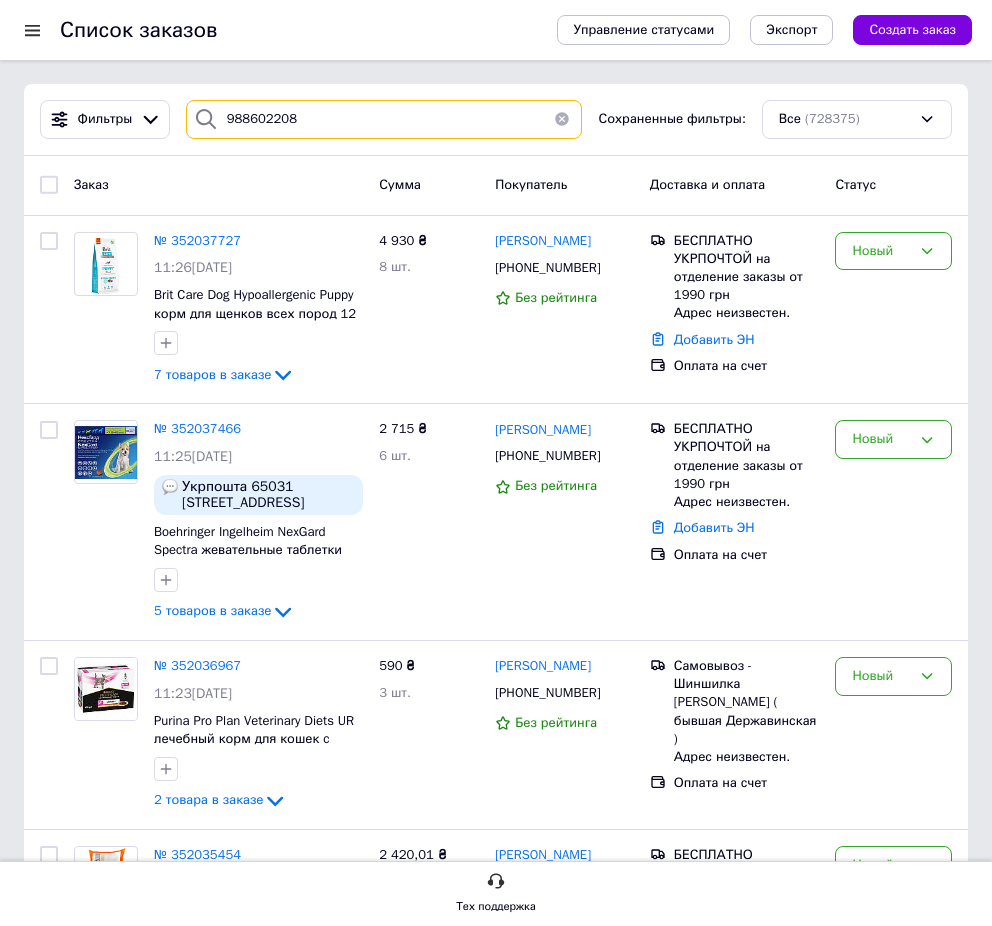 type on "988602208" 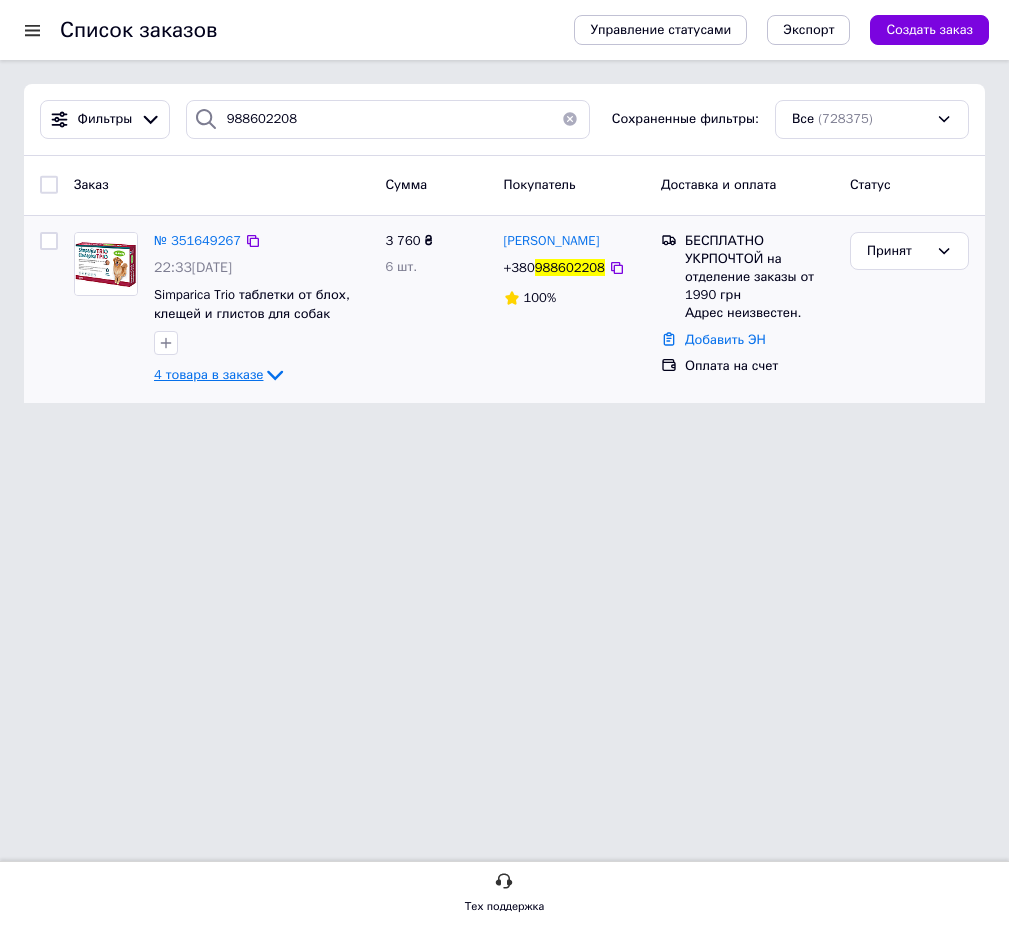 click on "4 товара в заказе" at bounding box center [208, 374] 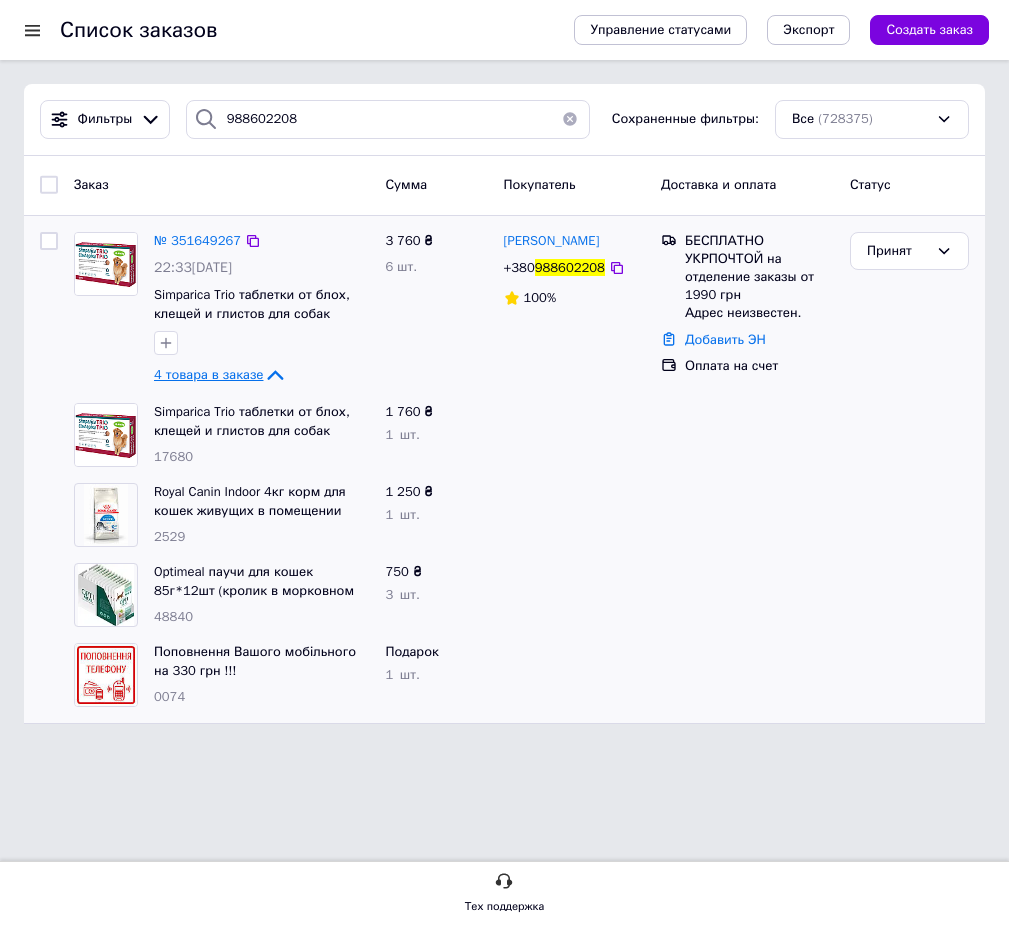 click on "4 товара в заказе" at bounding box center [208, 374] 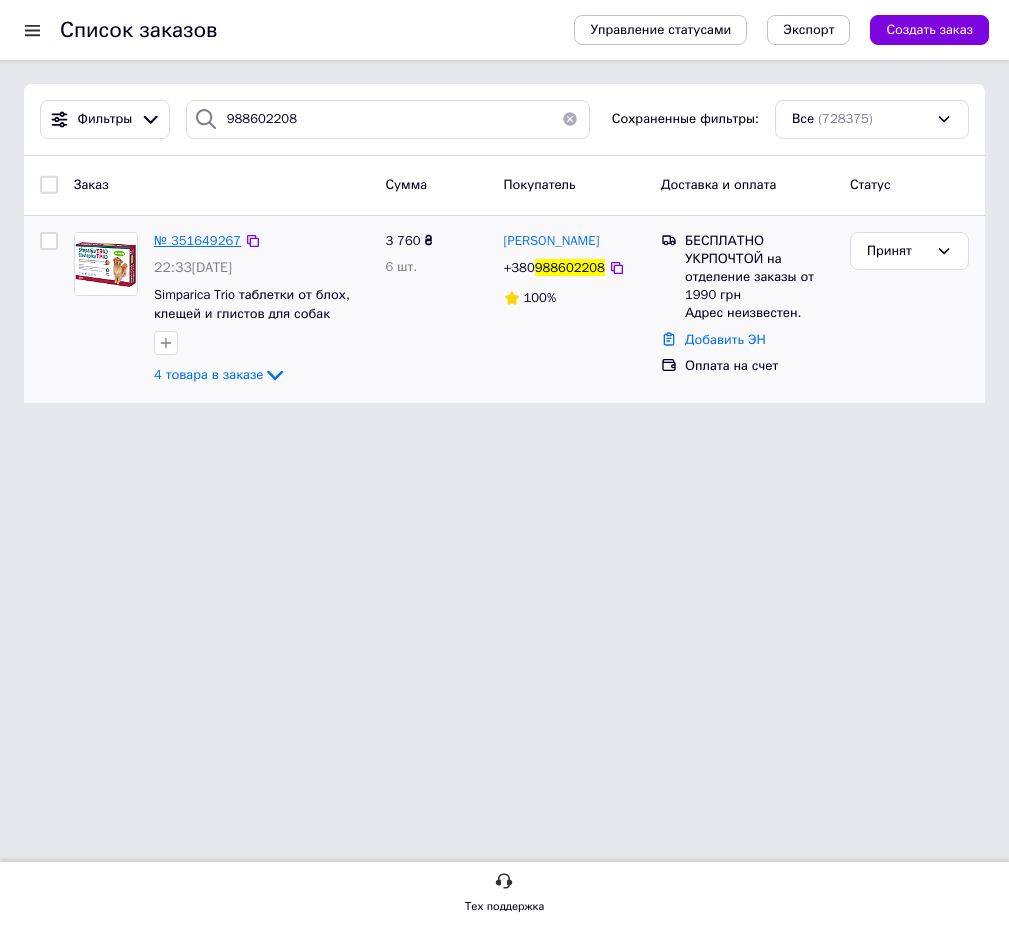 click on "№ 351649267" at bounding box center (197, 240) 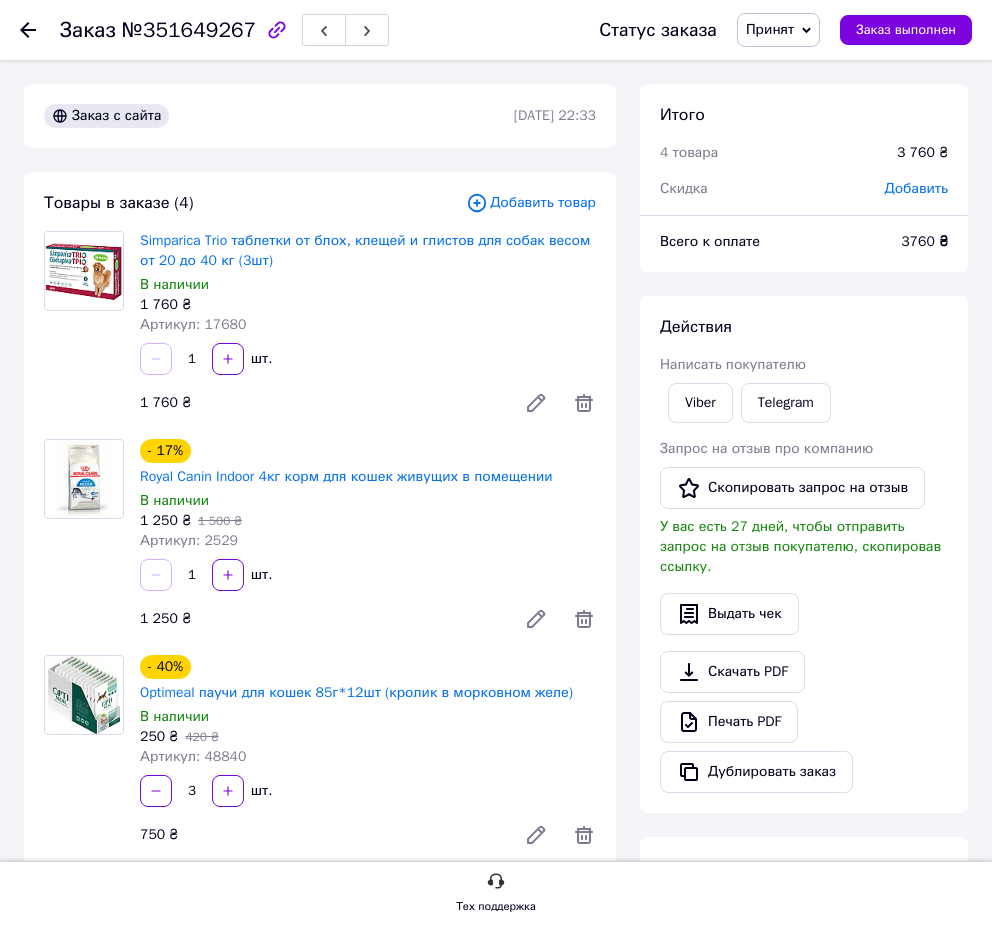 click on "Заказ с сайта 07.07.2025 | 22:33 Товары в заказе (4) Добавить товар Simparica Trio таблетки от блох, клещей и глистов для собак весом от 20 до 40 кг (3шт) В наличии 1 760 ₴ Артикул: 17680 1   шт. 1 760 ₴ - 17% Royal Canin Indoor 4кг корм для кошек  живущих в помещении В наличии 1 250 ₴   1 500 ₴ Артикул: 2529 1   шт. 1 250 ₴ - 40% Optimeal  паучи для кошек  85г*12шт (кролик в морковном желе) В наличии 250 ₴   420 ₴ Артикул: 48840 3   шт. 750 ₴ Поповнення Вашого мобільного на 330 грн !!! В наличии Подарок Артикул: 0074 1   шт. Подарок Скрыть товары Покупатель Сменить покупателя Юрчук Надя 1 заказ у вас на 3 760 ₴ 100%   успешных покупок" at bounding box center [320, 921] 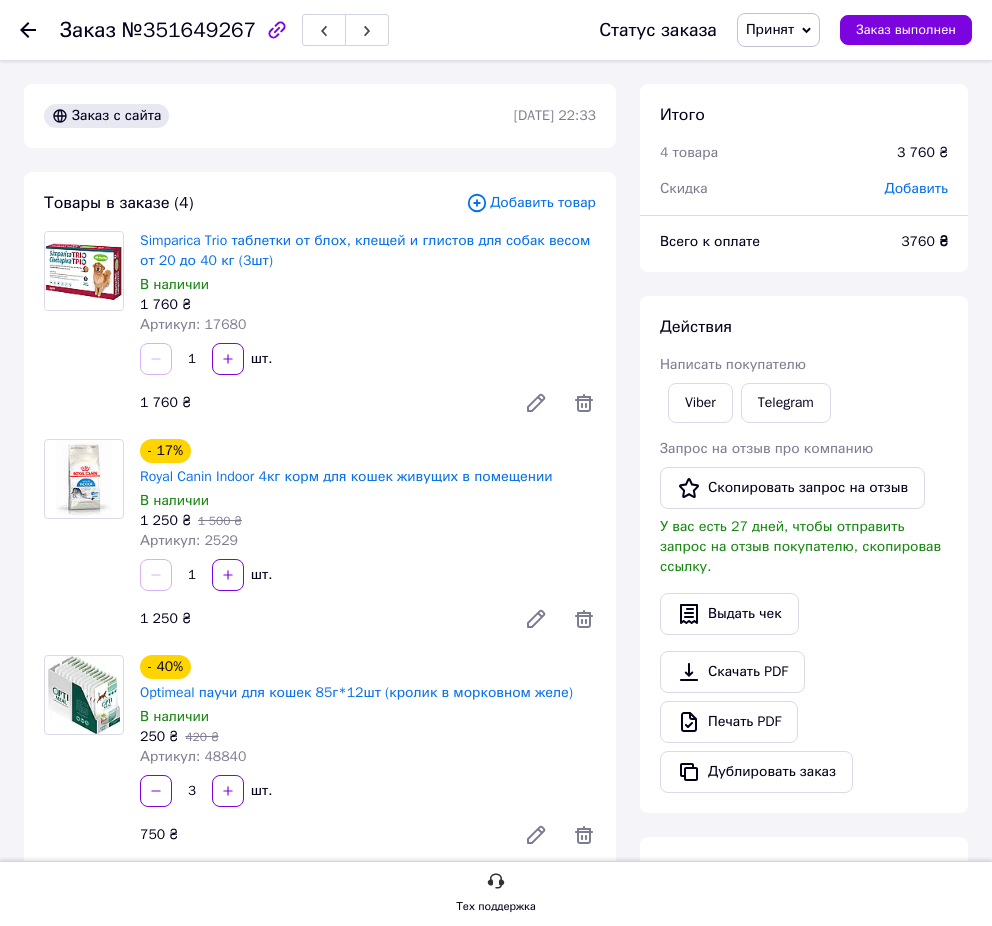 click on "Принят" at bounding box center (770, 29) 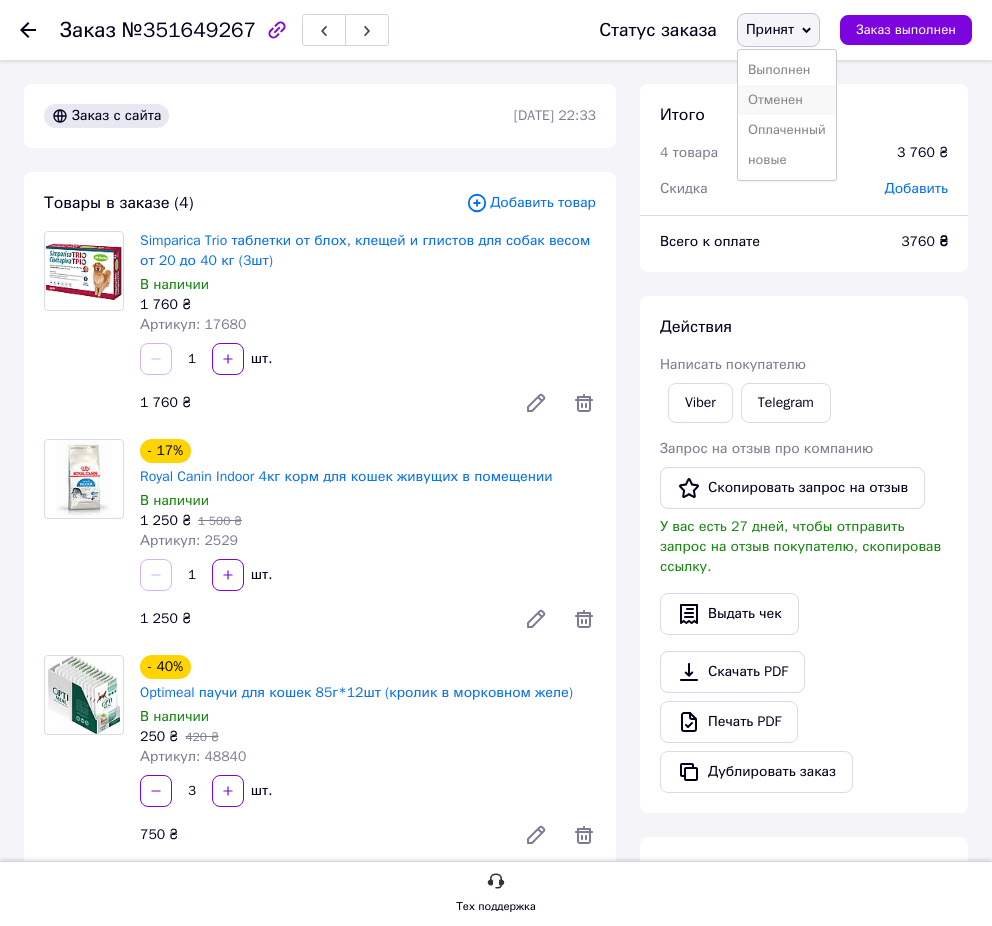 drag, startPoint x: 767, startPoint y: 104, endPoint x: 173, endPoint y: 331, distance: 635.89703 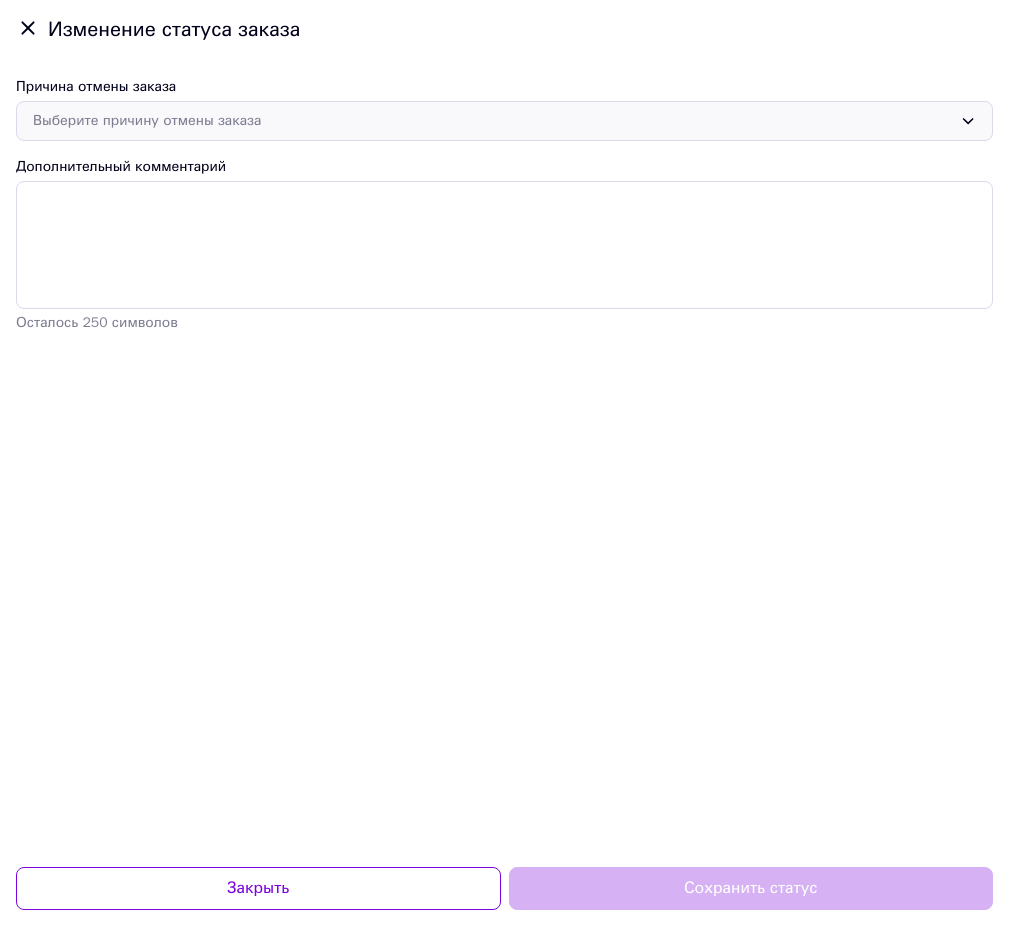 click on "Выберите причину отмены заказа" at bounding box center [492, 121] 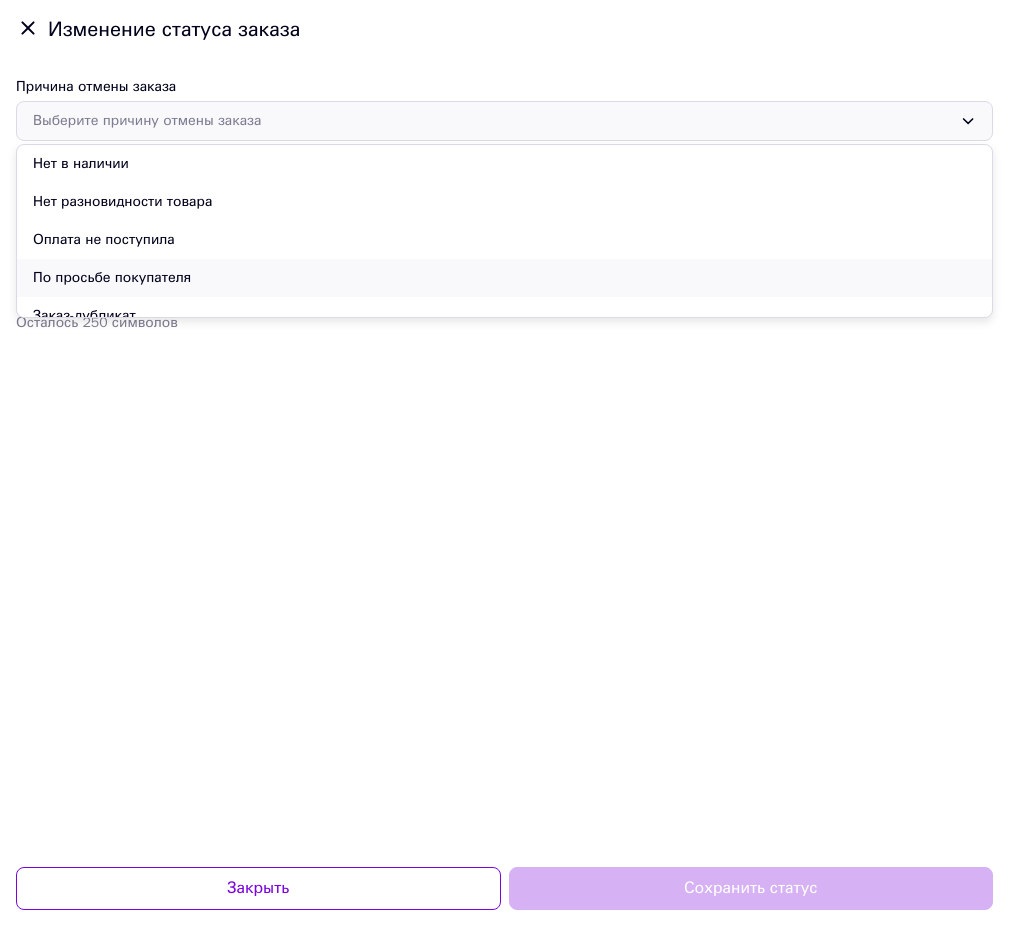 click on "По просьбе покупателя" at bounding box center [504, 278] 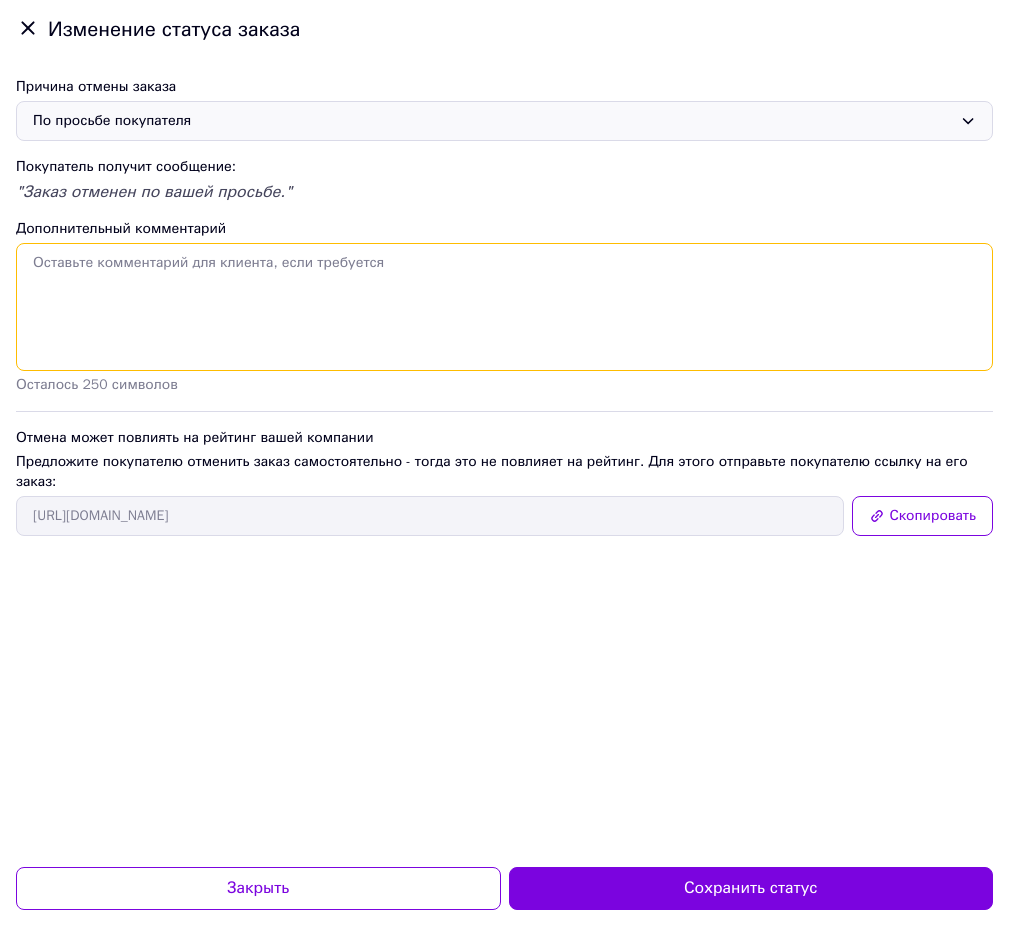 click on "Дополнительный комментарий" at bounding box center (504, 307) 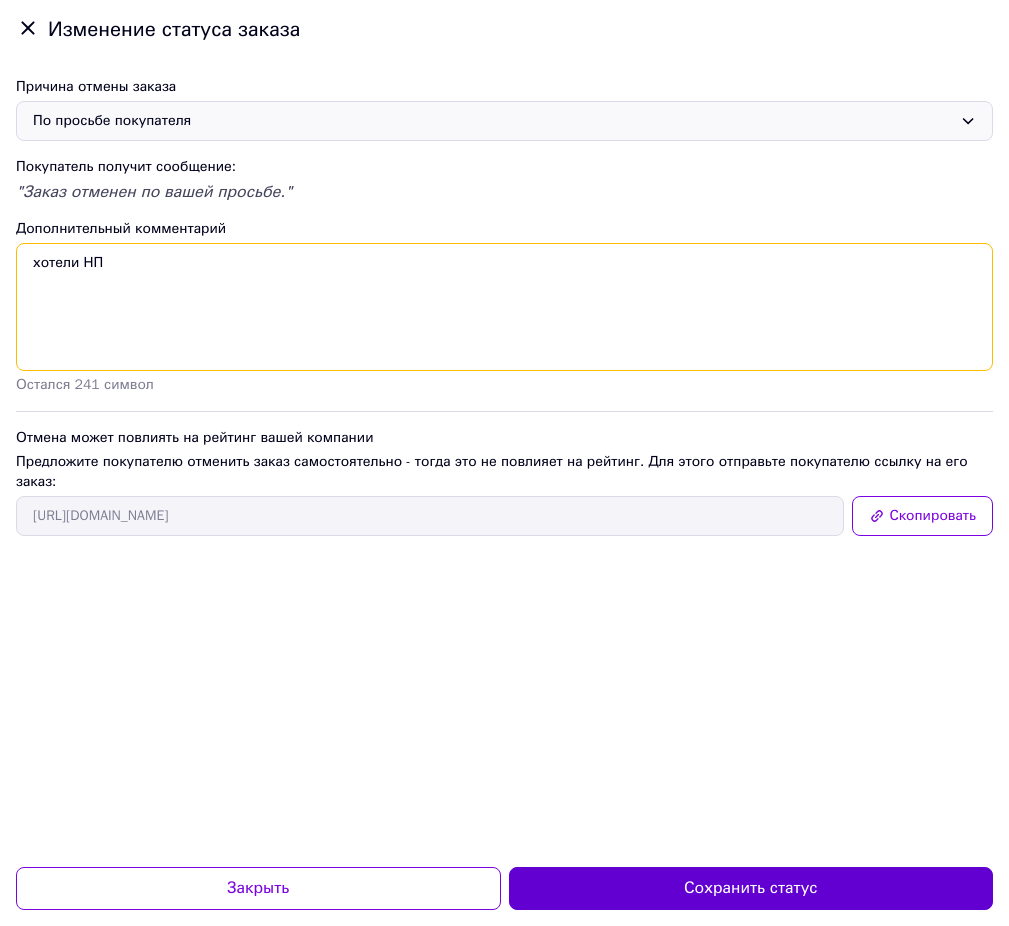 type on "хотели НП" 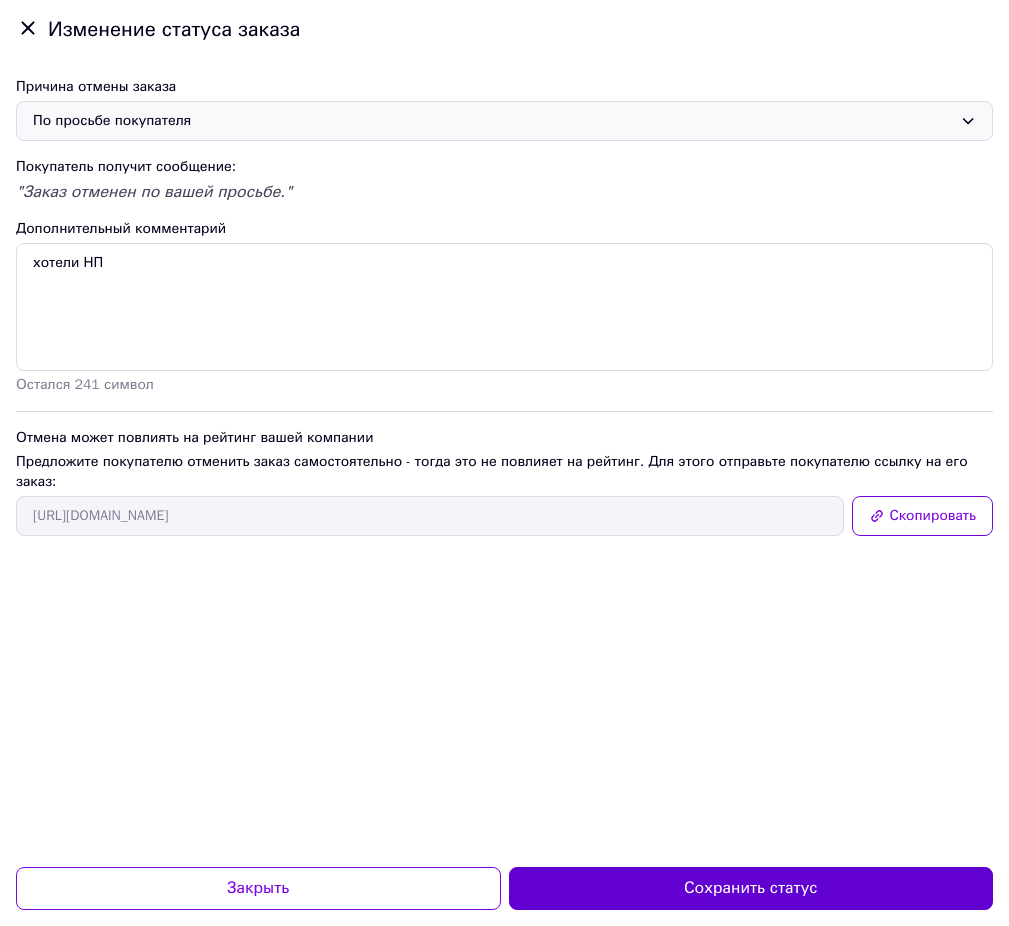 drag, startPoint x: 800, startPoint y: 891, endPoint x: 748, endPoint y: 868, distance: 56.859474 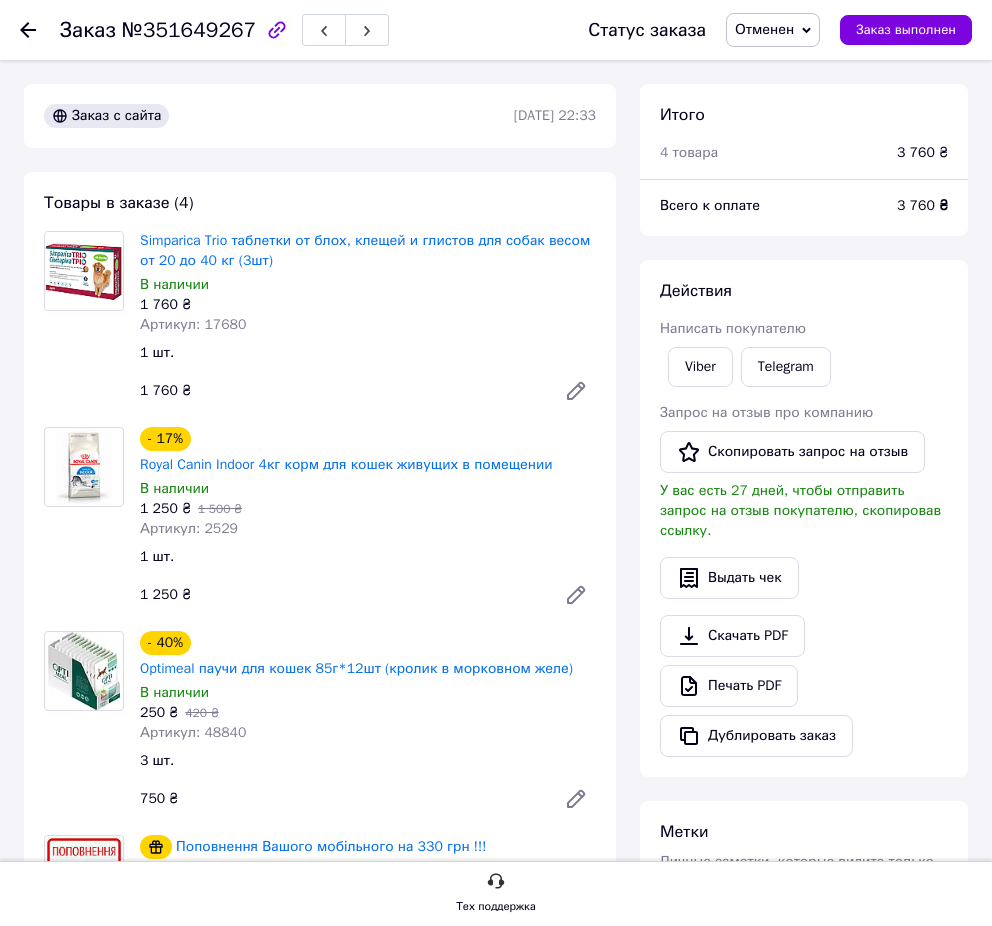 click on "Товары в заказе (4) Simparica Trio таблетки от блох, клещей и глистов для собак весом от 20 до 40 кг (3шт) В наличии 1 760 ₴ Артикул: 17680 1 шт. 1 760 ₴ - 17% Royal Canin Indoor 4кг корм для кошек  живущих в помещении В наличии 1 250 ₴   1 500 ₴ Артикул: 2529 1 шт. 1 250 ₴ - 40% Optimeal  паучи для кошек  85г*12шт (кролик в морковном желе) В наличии 250 ₴   420 ₴ Артикул: 48840 3 шт. 750 ₴ Поповнення Вашого мобільного на 330 грн !!! В наличии Подарок Артикул: 0074 1 шт. Подарок Скрыть товары" at bounding box center [320, 613] 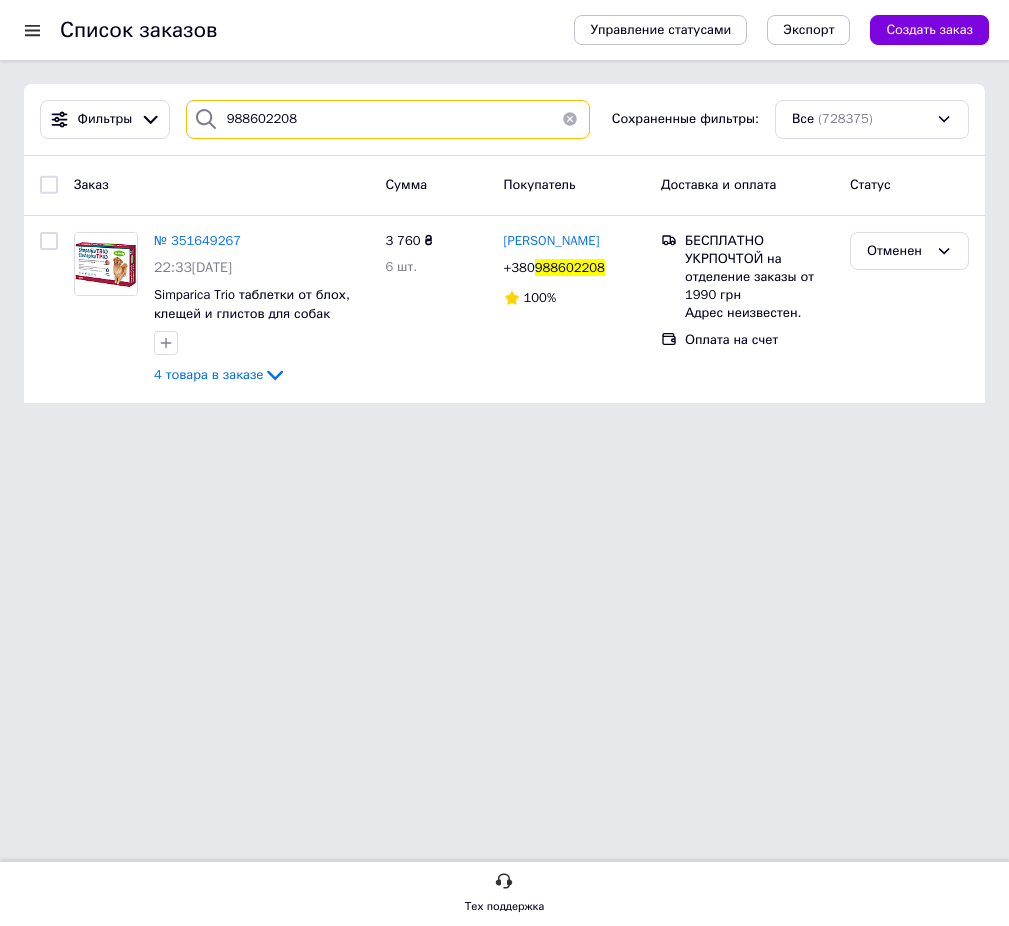click on "988602208" at bounding box center (388, 119) 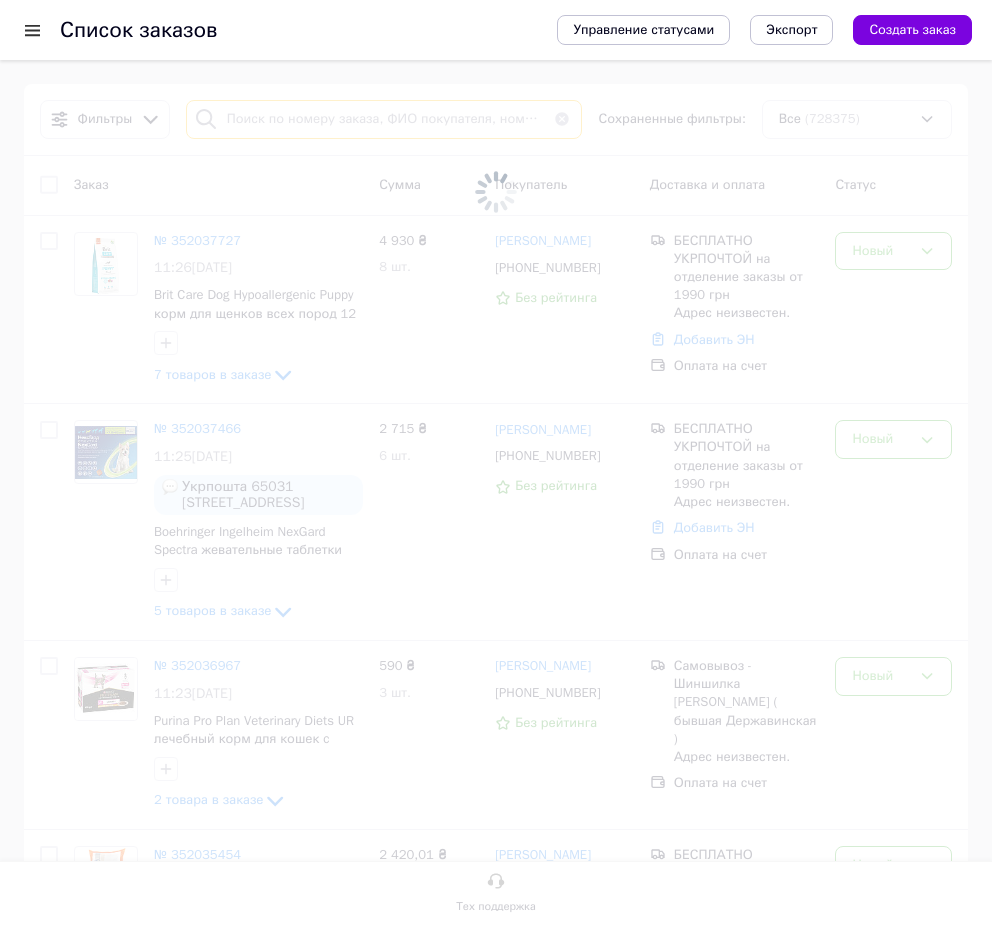 type on "988602208" 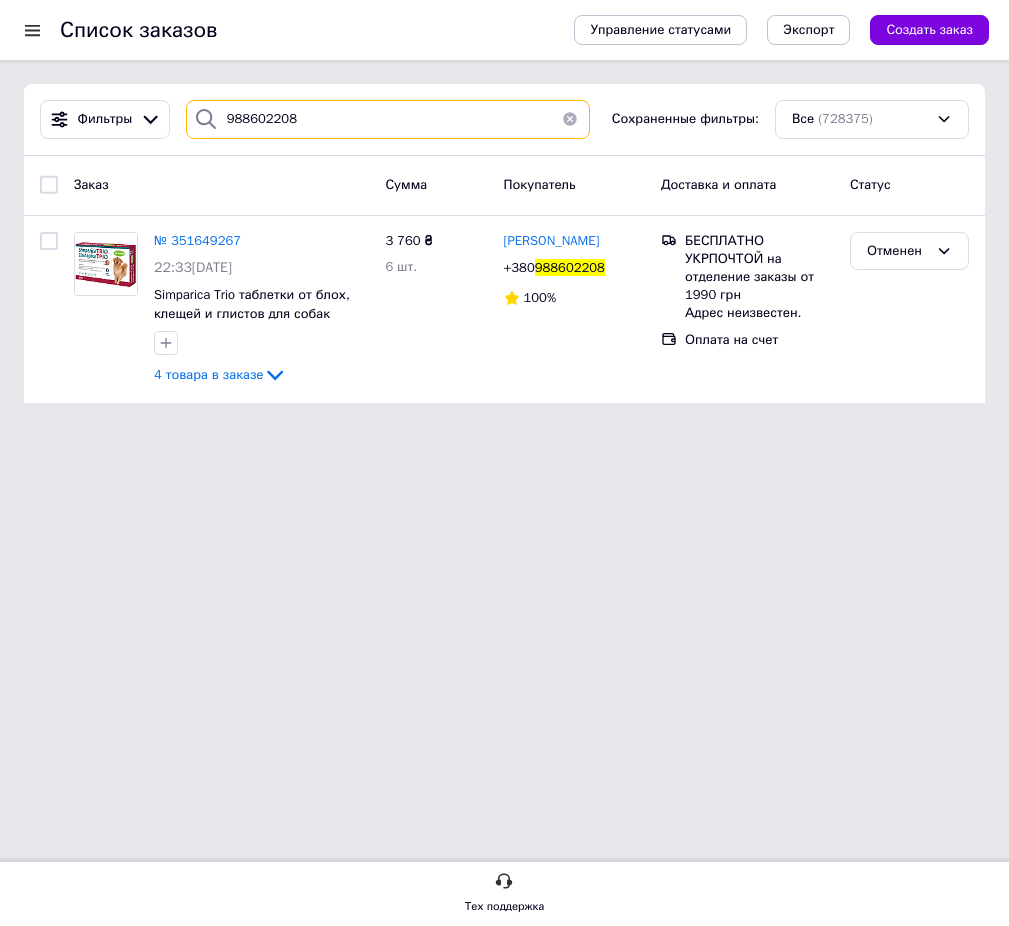 click on "988602208" at bounding box center (388, 119) 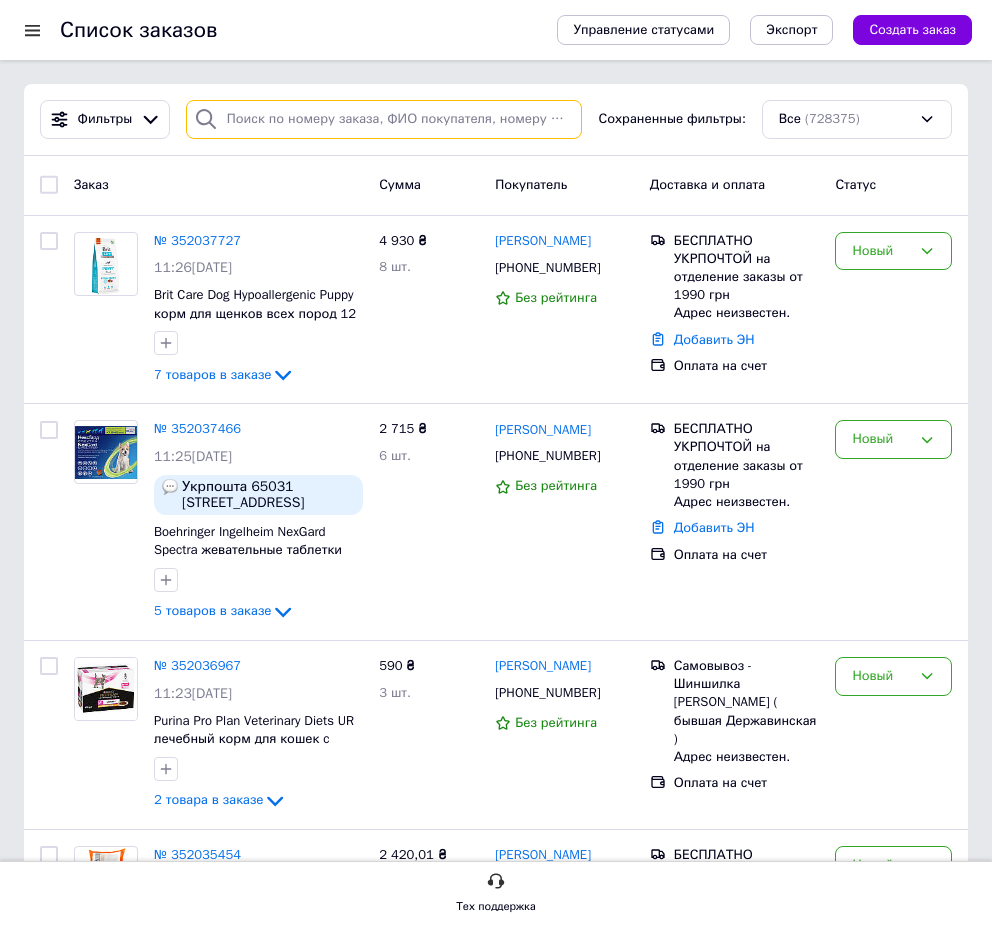 paste on "667573295" 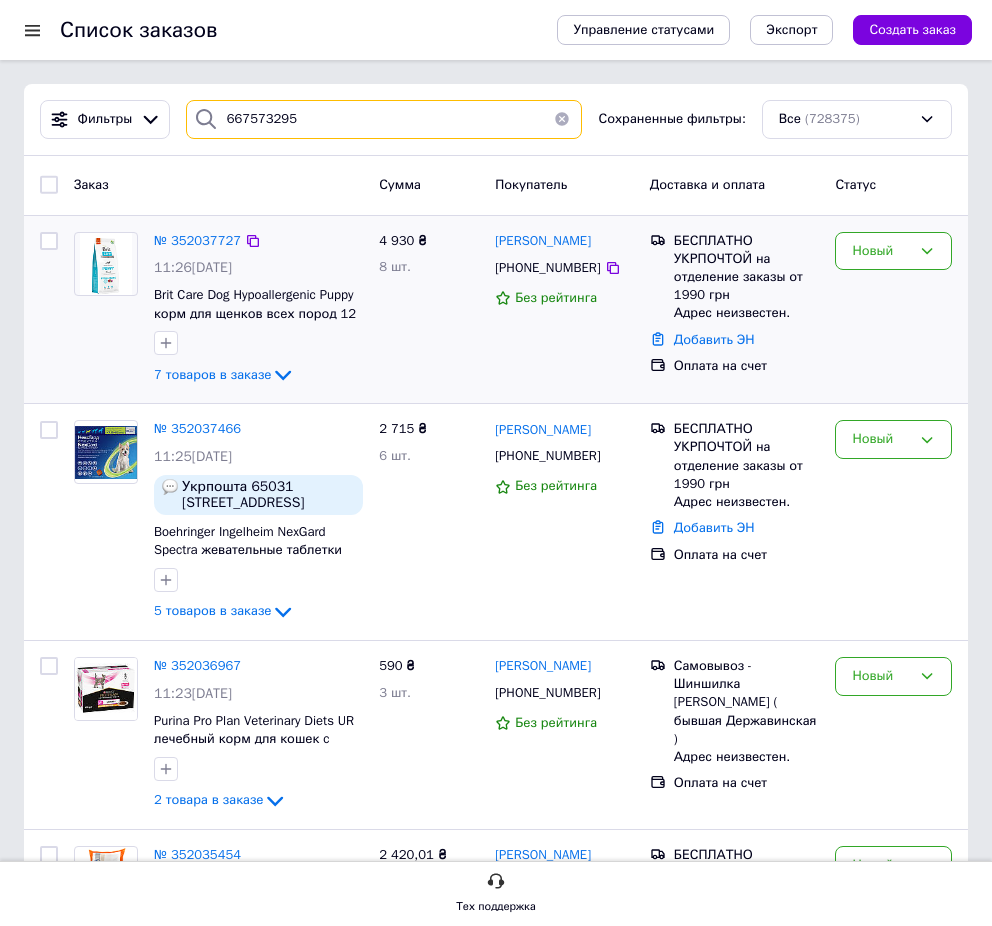 type on "667573295" 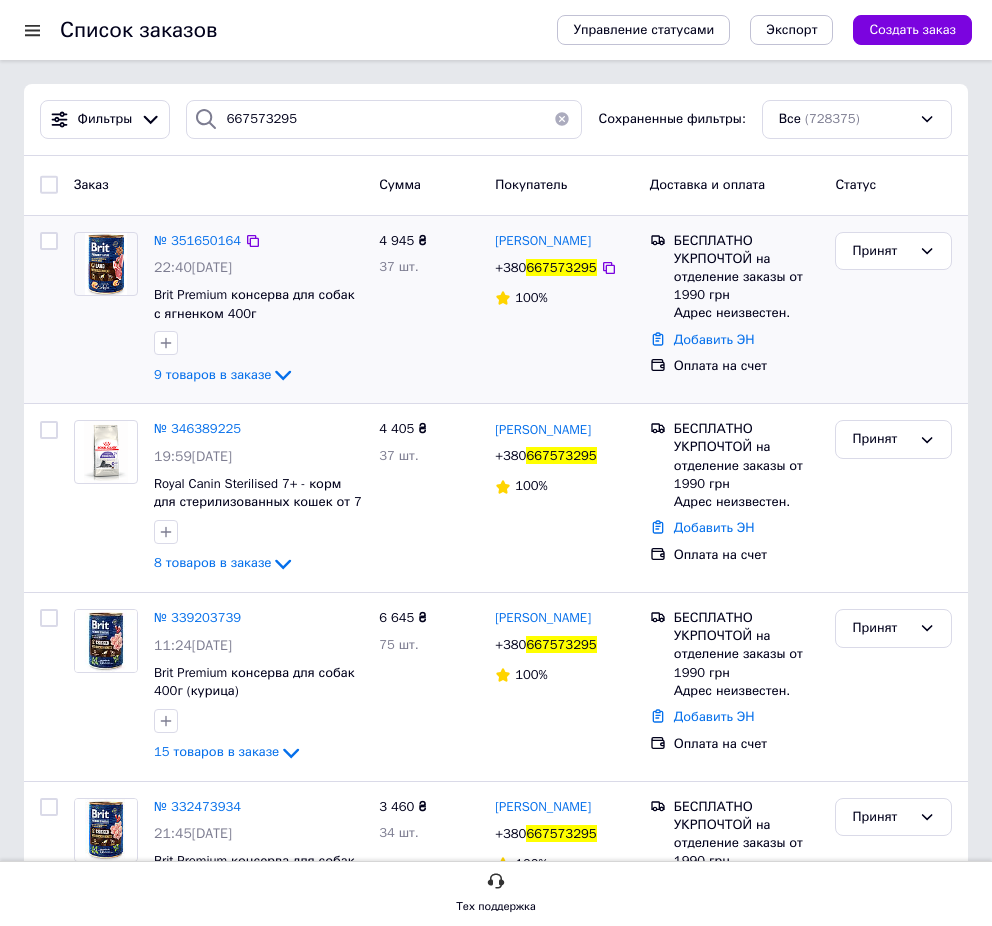 click on "№ 351650164" at bounding box center [197, 241] 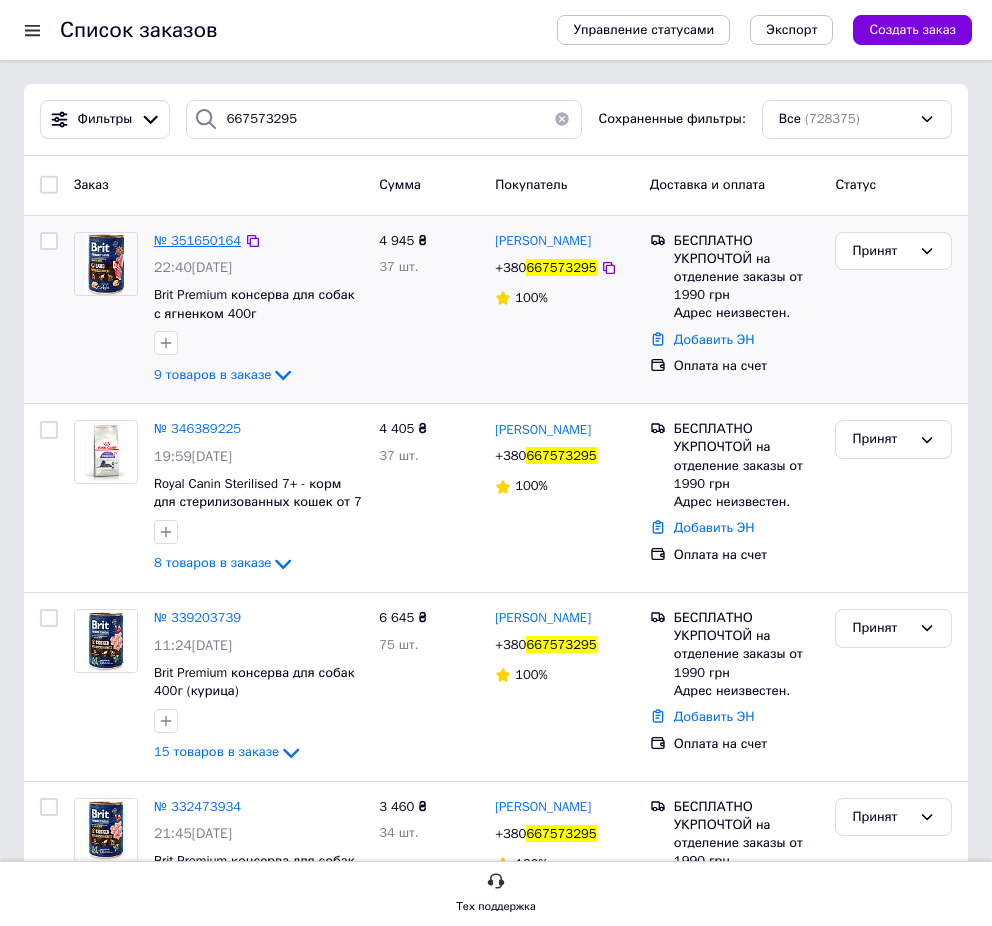 click on "№ 351650164" at bounding box center [197, 240] 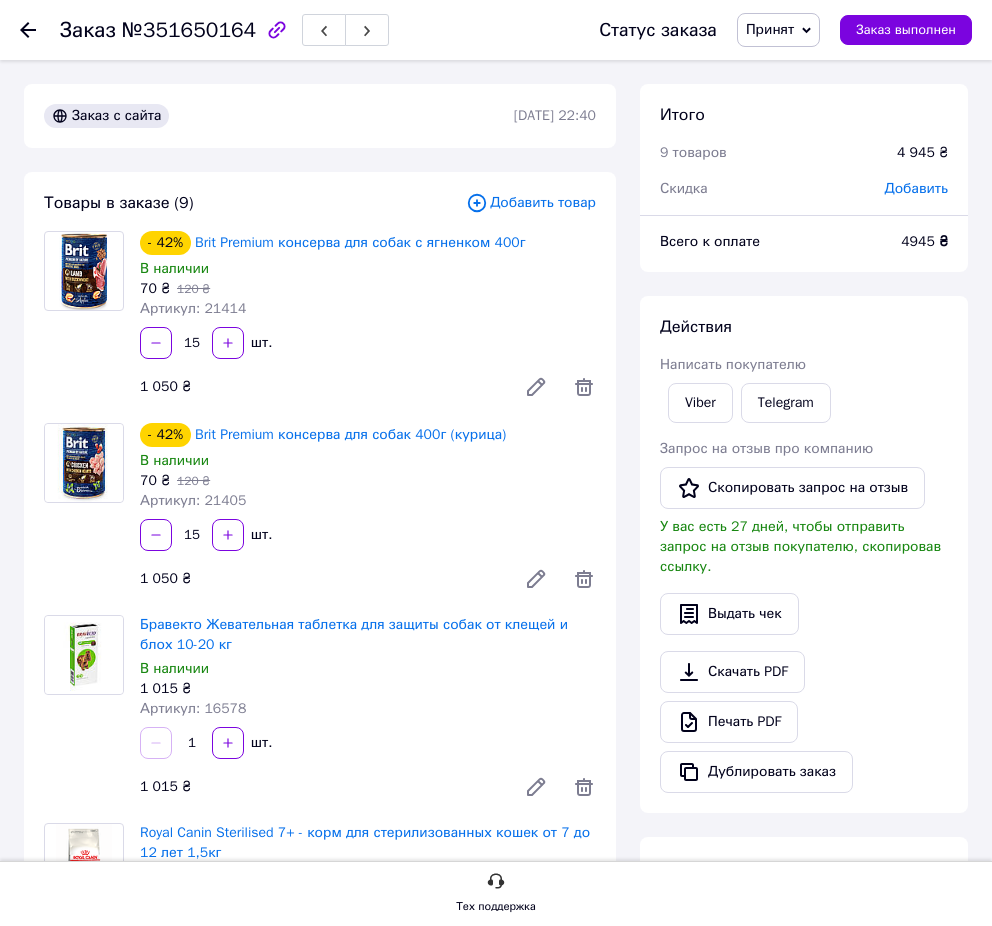 scroll, scrollTop: 204, scrollLeft: 0, axis: vertical 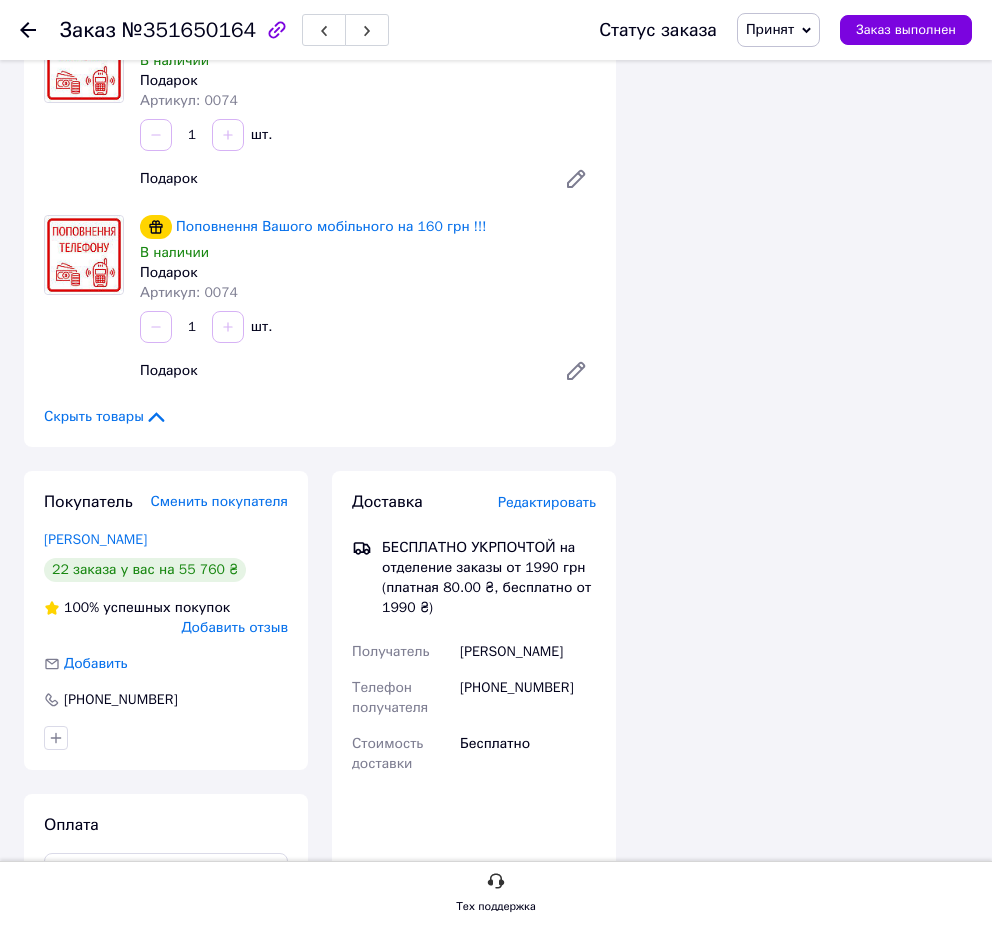 click 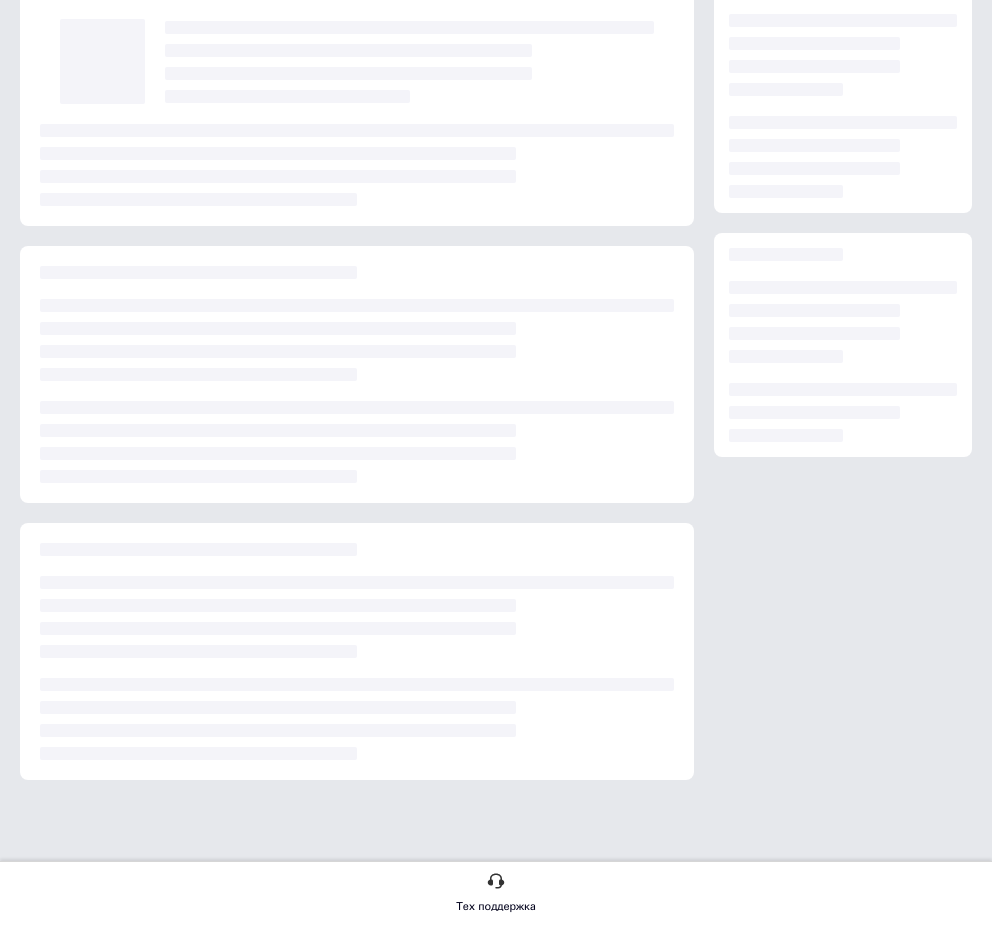 scroll, scrollTop: 0, scrollLeft: 0, axis: both 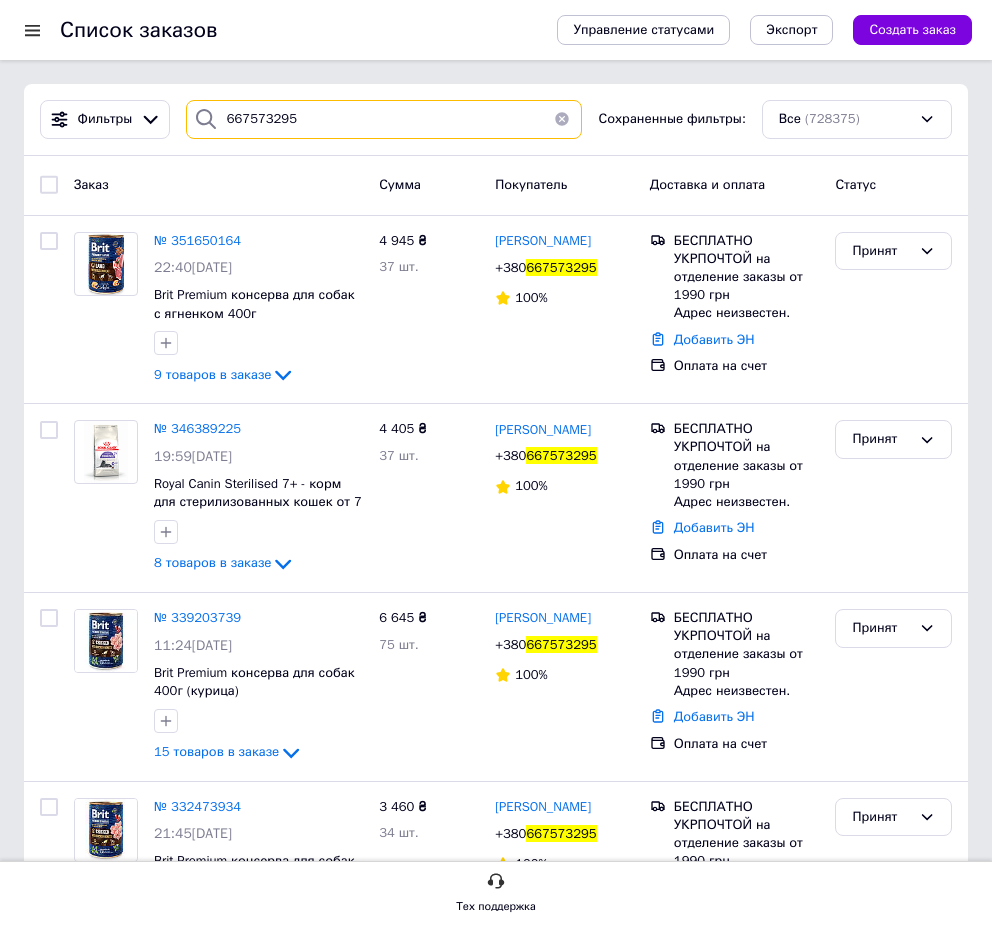 click on "667573295" at bounding box center (384, 119) 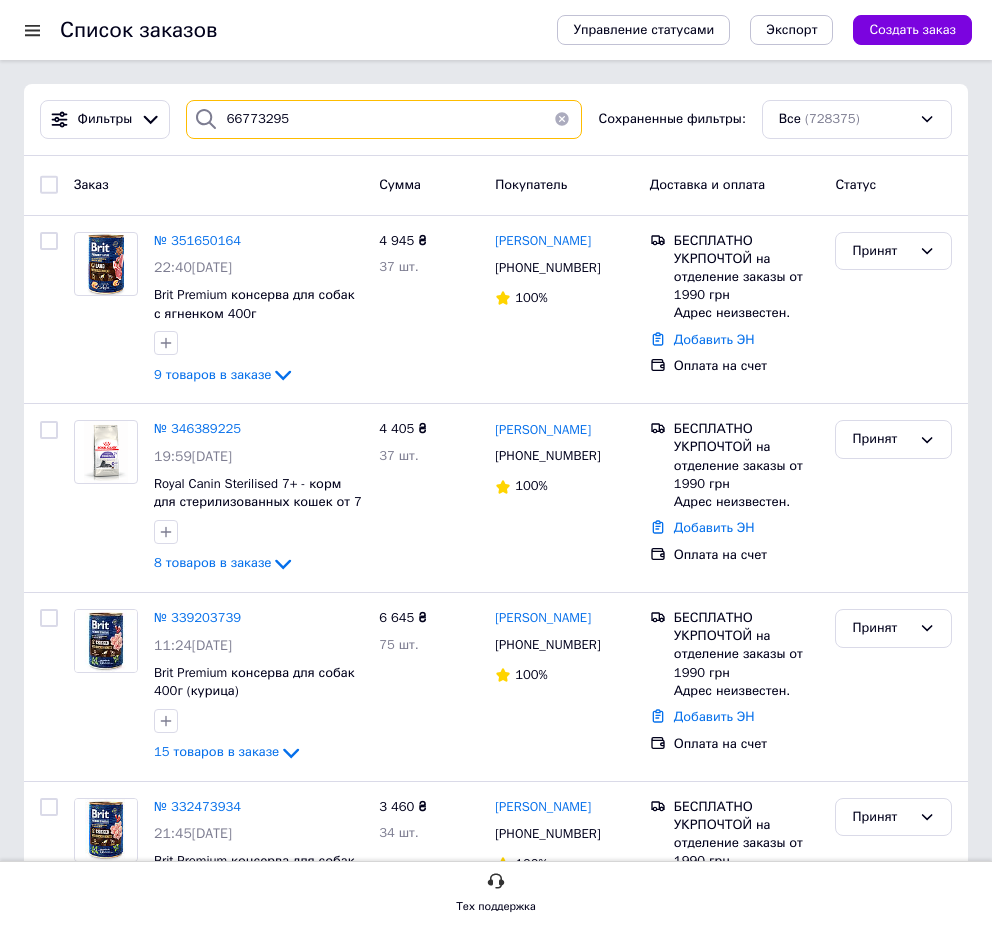 click on "66773295" at bounding box center (384, 119) 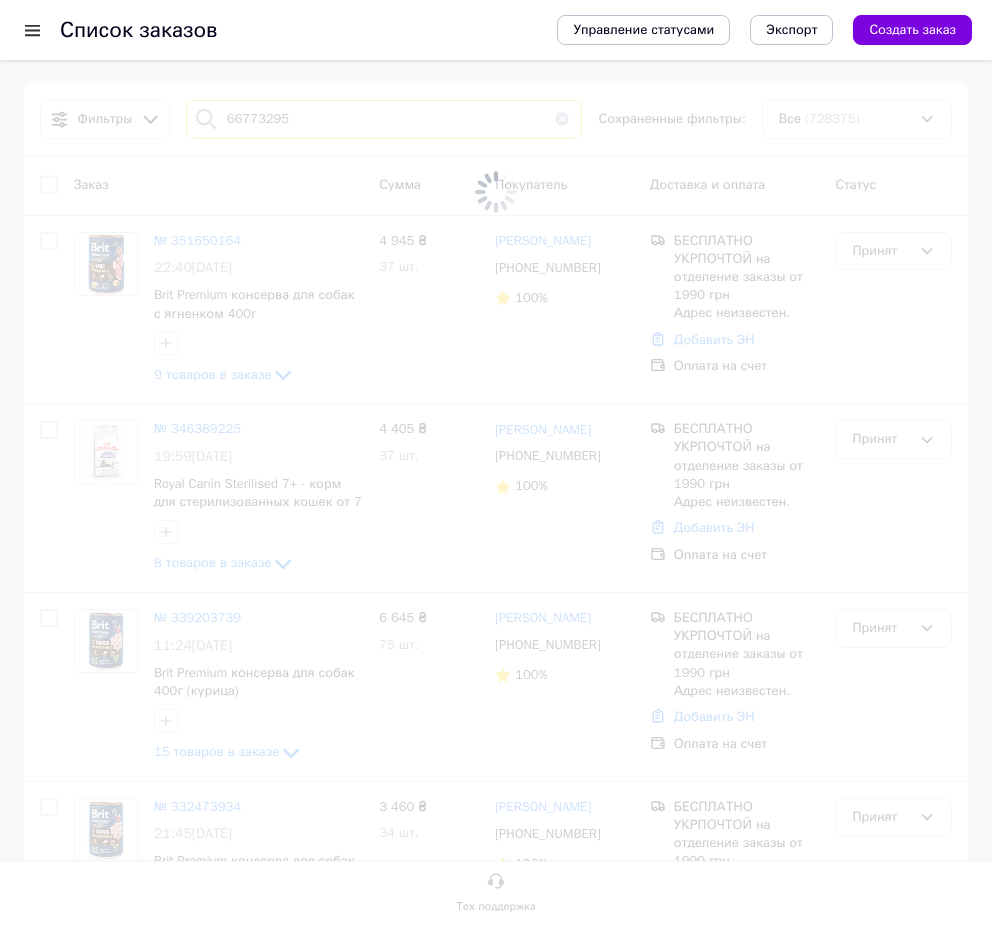 type on "66773295" 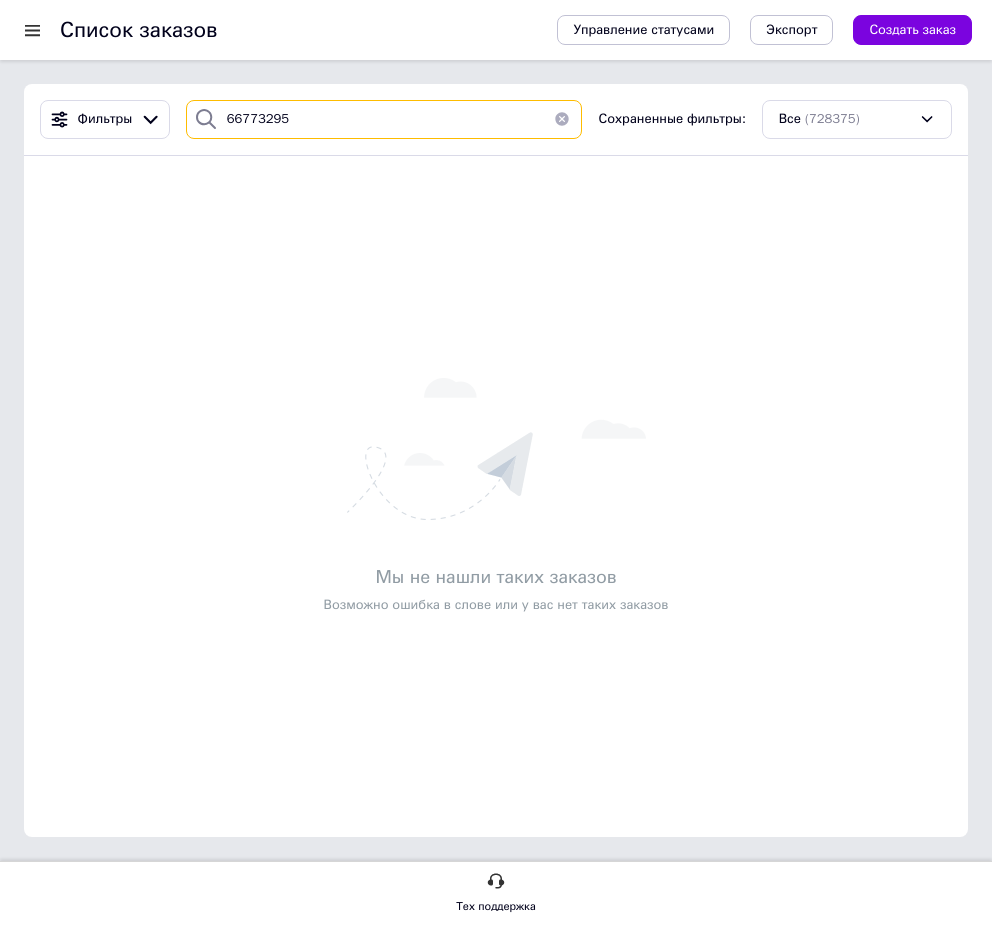 click on "66773295" at bounding box center (384, 119) 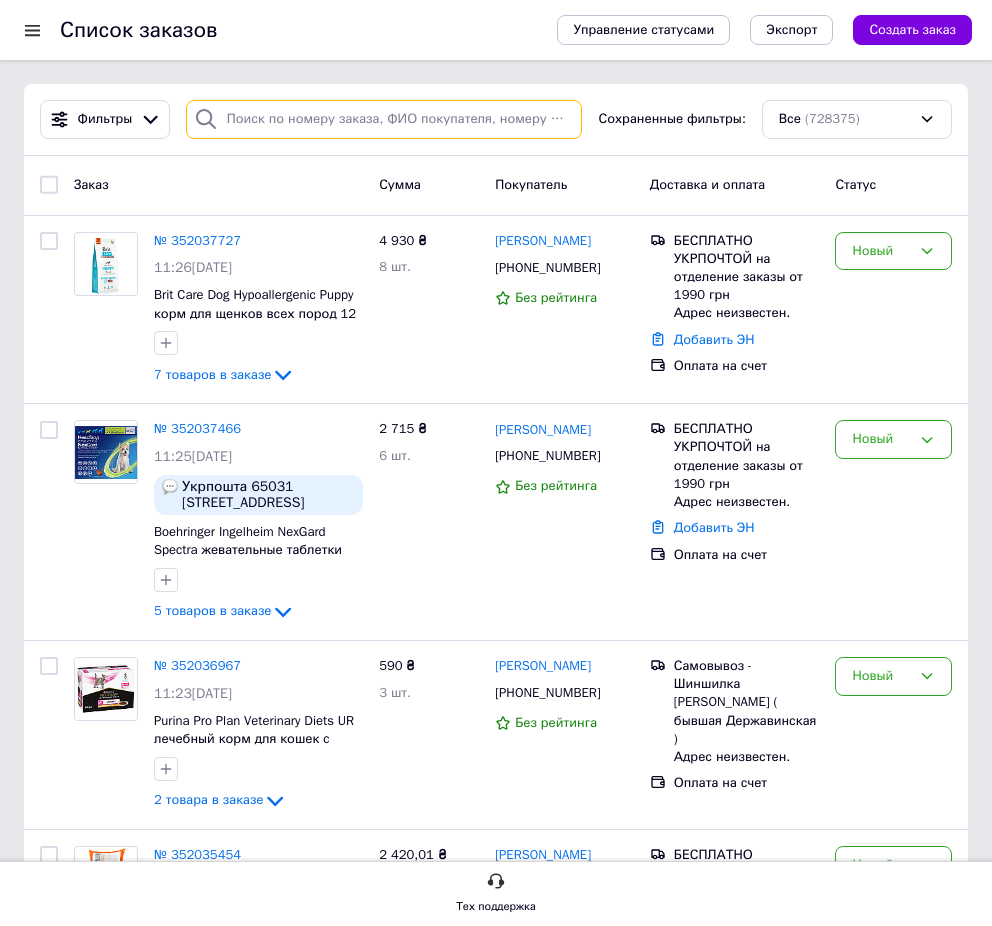 click at bounding box center [384, 119] 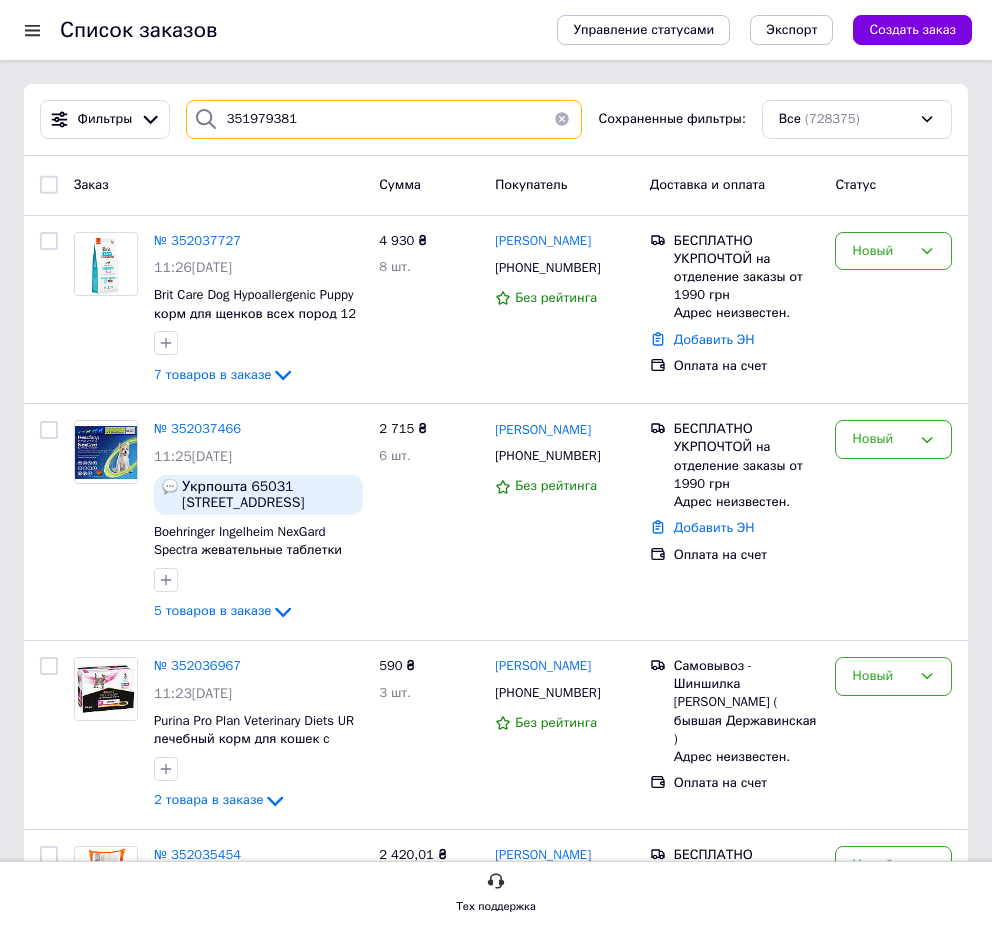type on "351979381" 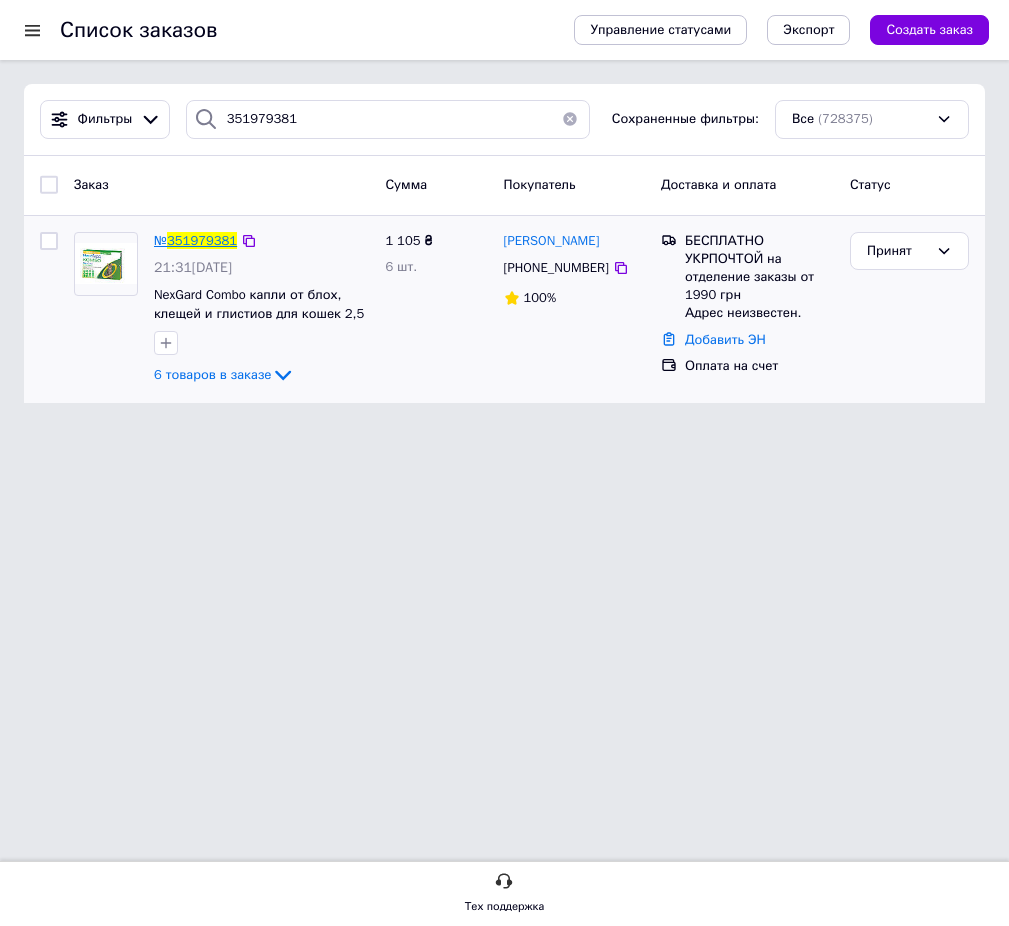 click on "351979381" at bounding box center (202, 240) 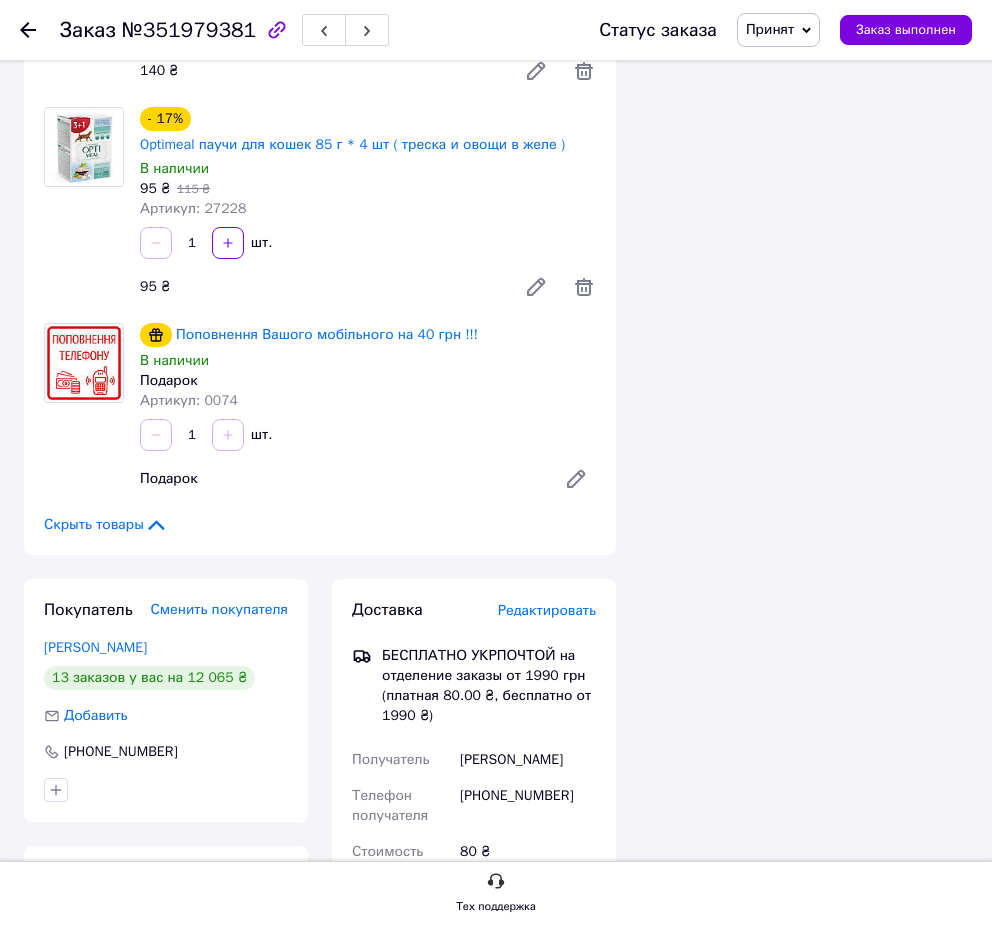 scroll, scrollTop: 1193, scrollLeft: 0, axis: vertical 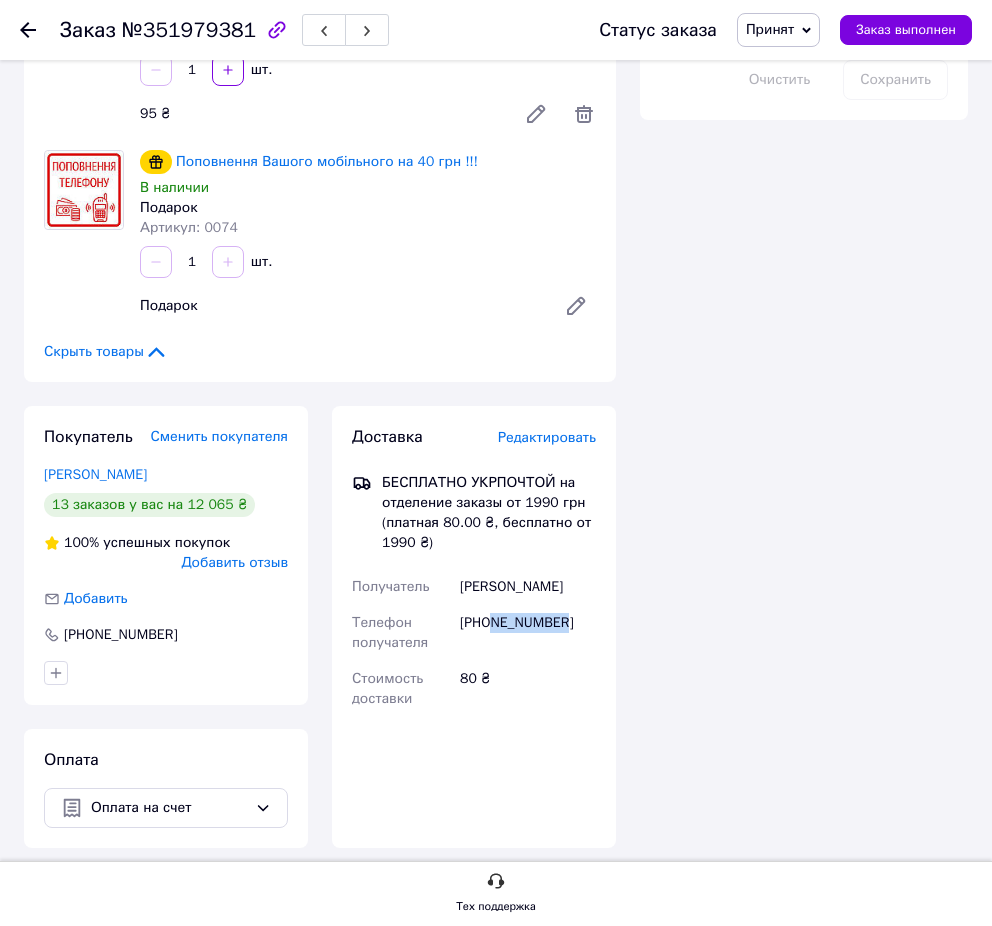 drag, startPoint x: 579, startPoint y: 626, endPoint x: 497, endPoint y: 624, distance: 82.02438 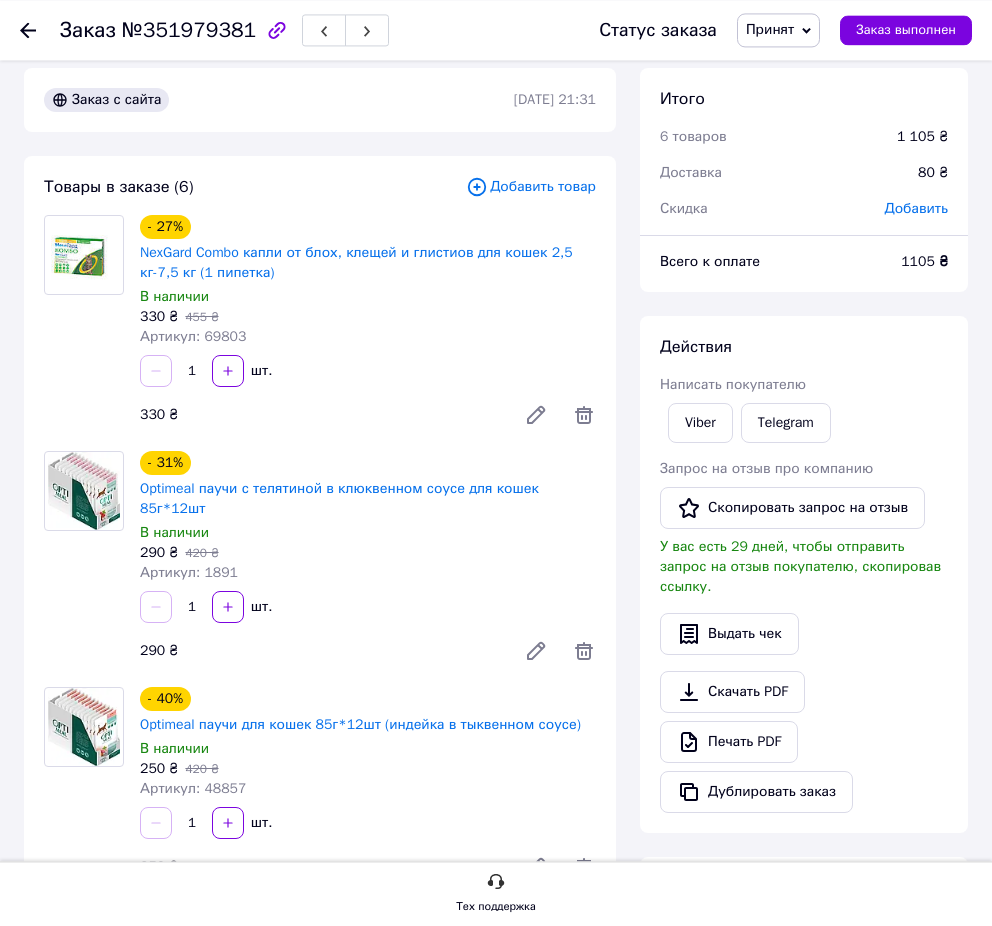 scroll, scrollTop: 0, scrollLeft: 0, axis: both 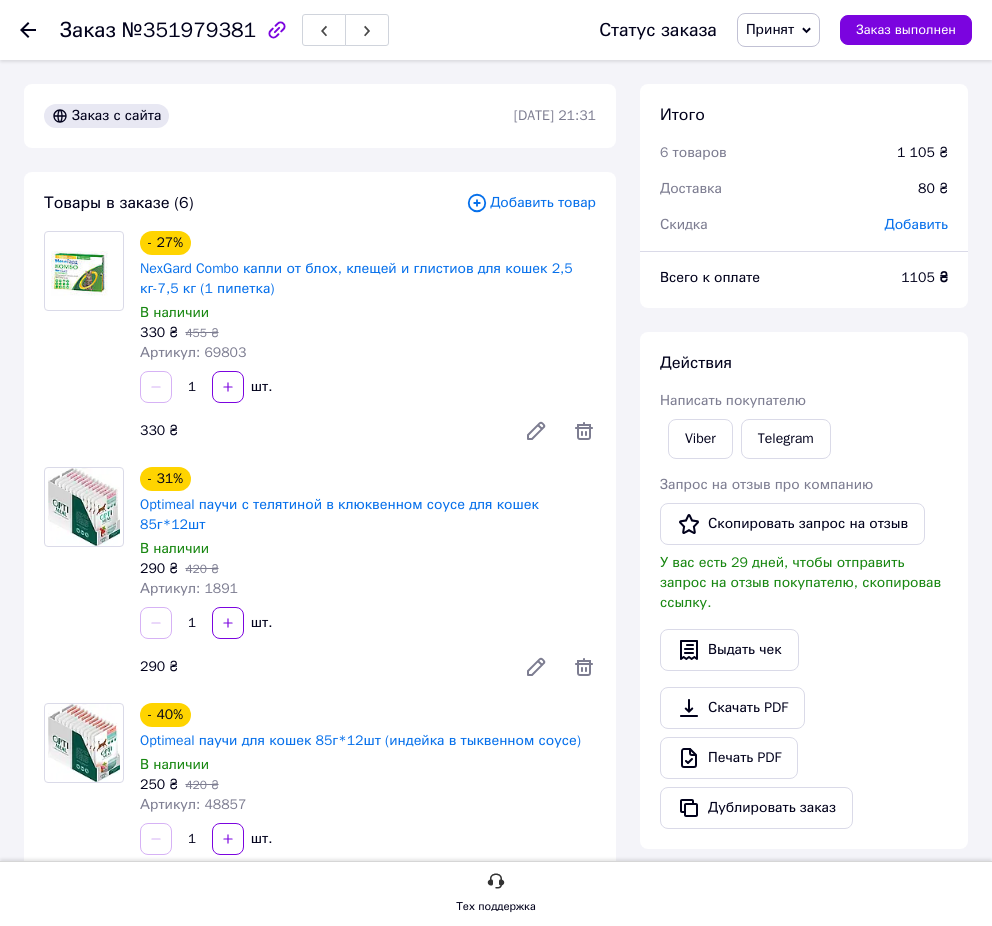 click at bounding box center (28, 30) 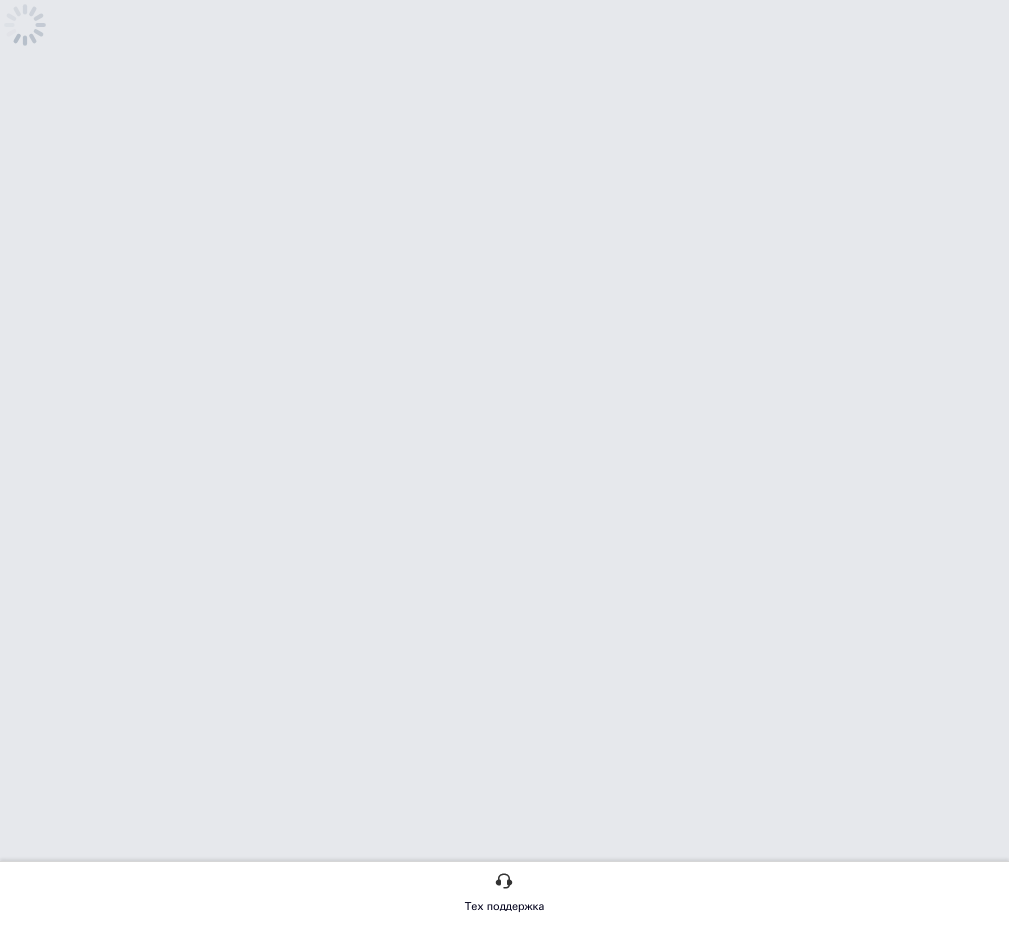 click on "Тех поддержка" at bounding box center [504, 58] 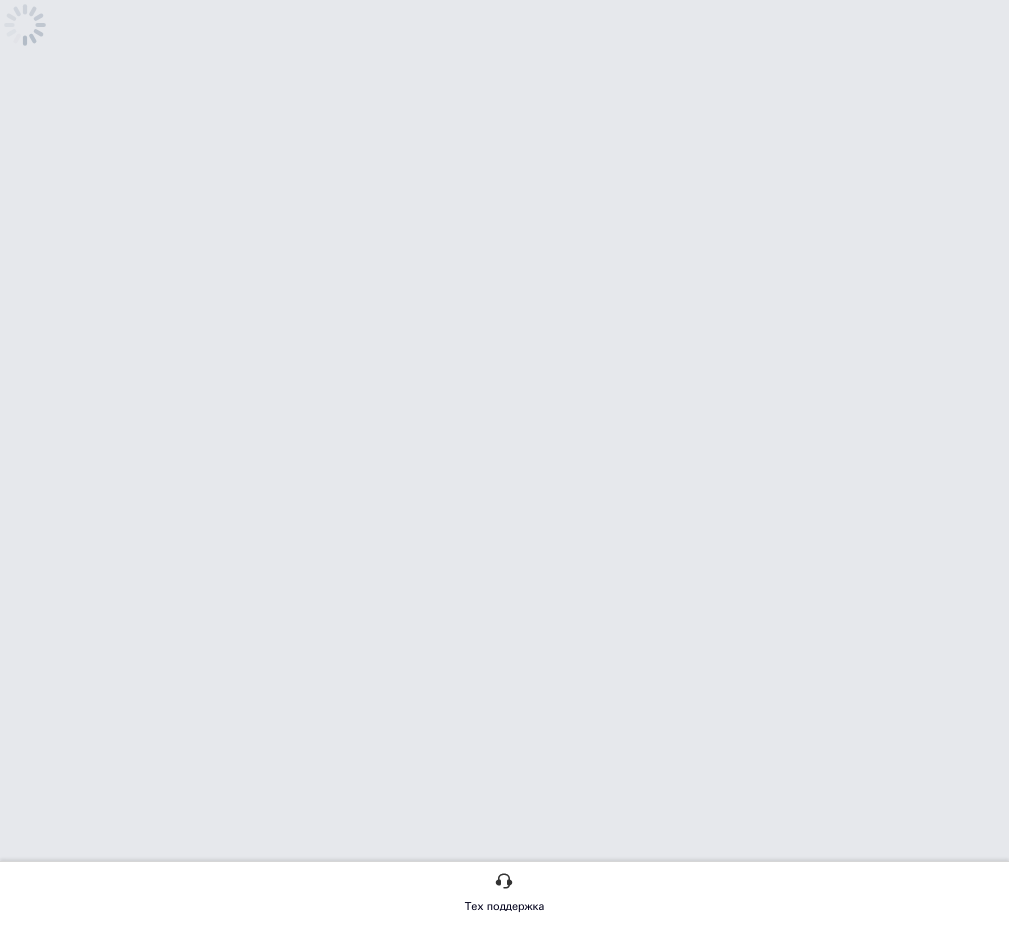 click on "Тех поддержка" at bounding box center [504, 58] 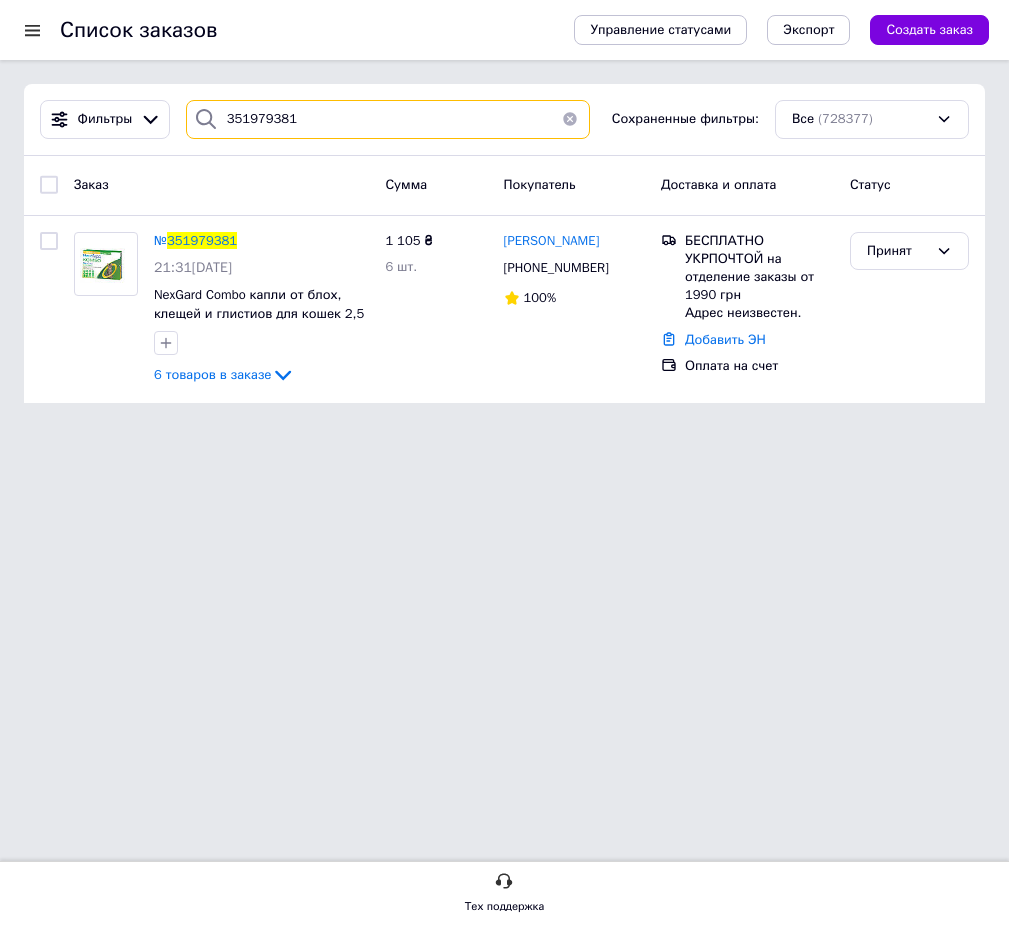 click on "351979381" at bounding box center [388, 119] 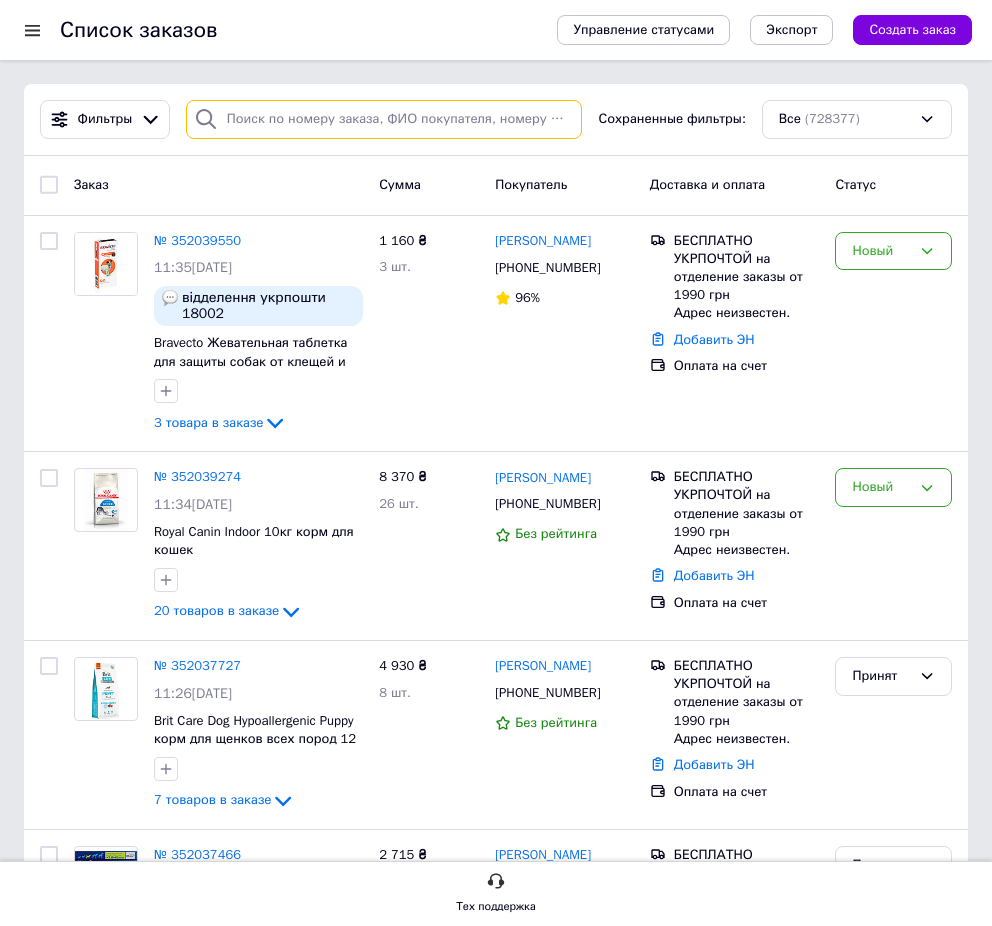 type 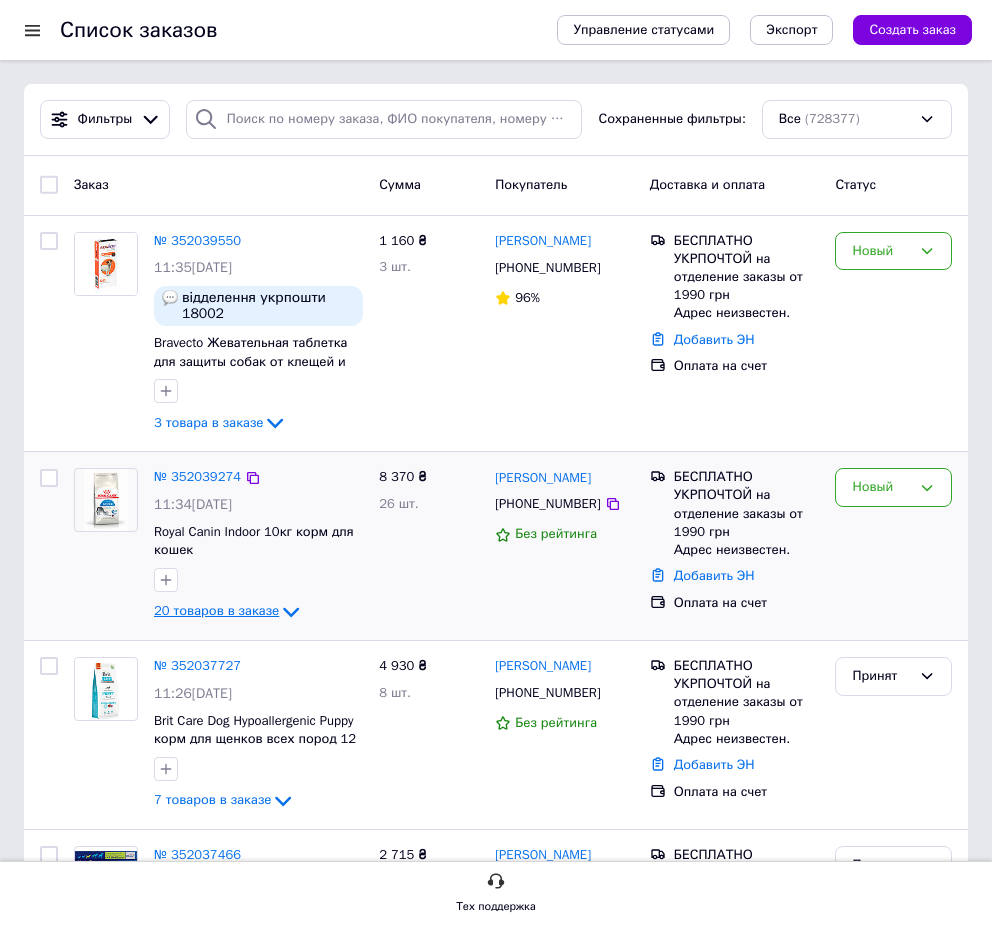 click on "20 товаров в заказе" at bounding box center (216, 611) 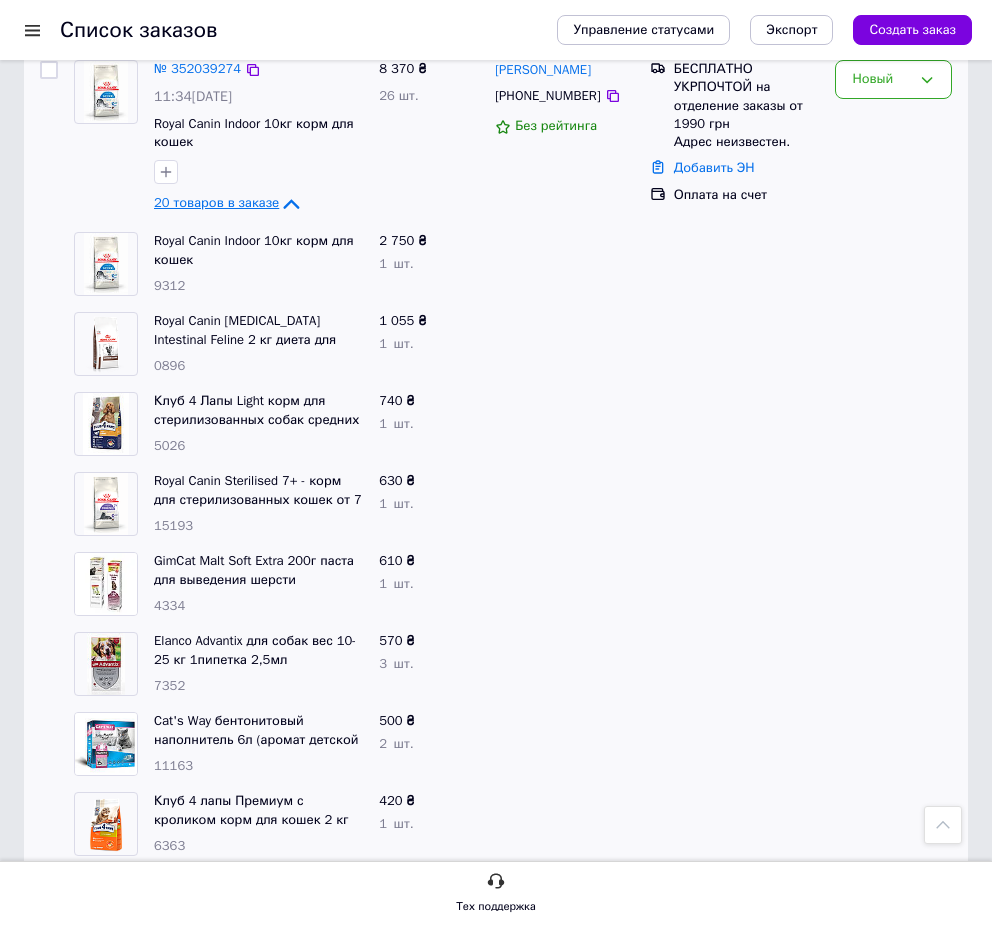 scroll, scrollTop: 0, scrollLeft: 0, axis: both 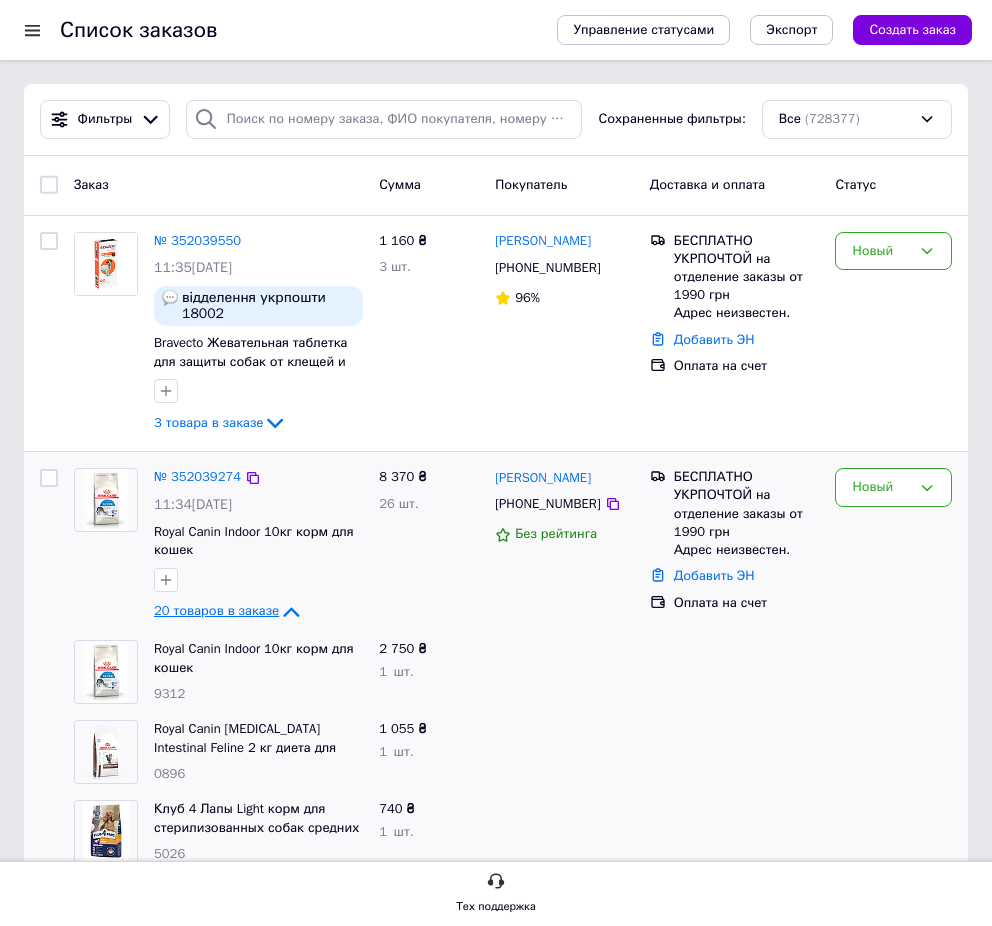 click on "20 товаров в заказе" at bounding box center (228, 610) 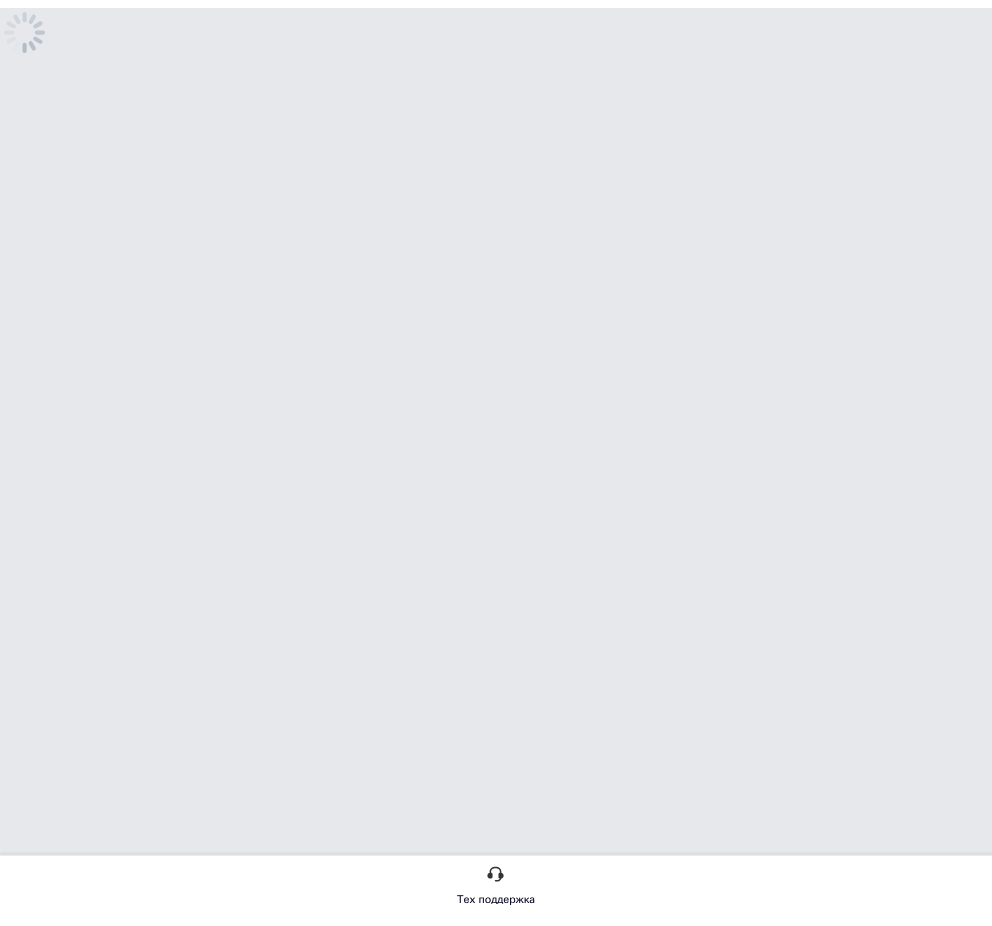 scroll, scrollTop: 0, scrollLeft: 0, axis: both 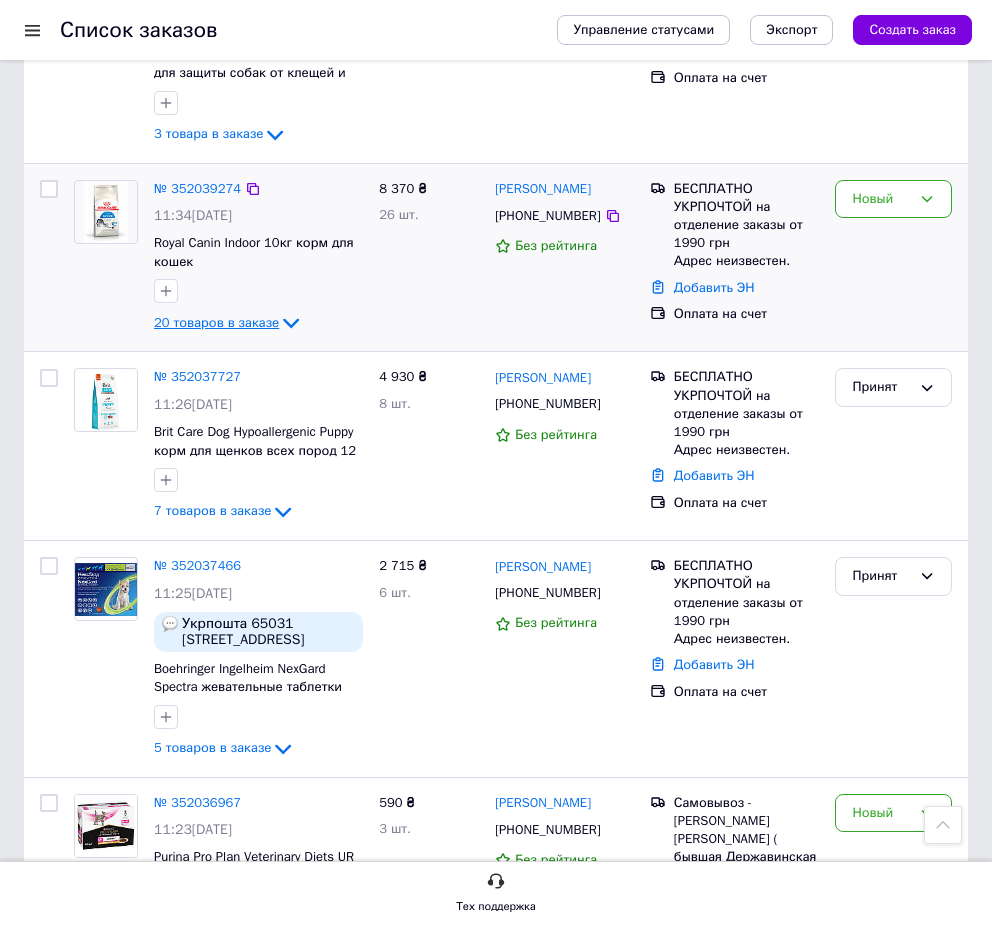 click on "20 товаров в заказе" at bounding box center [216, 322] 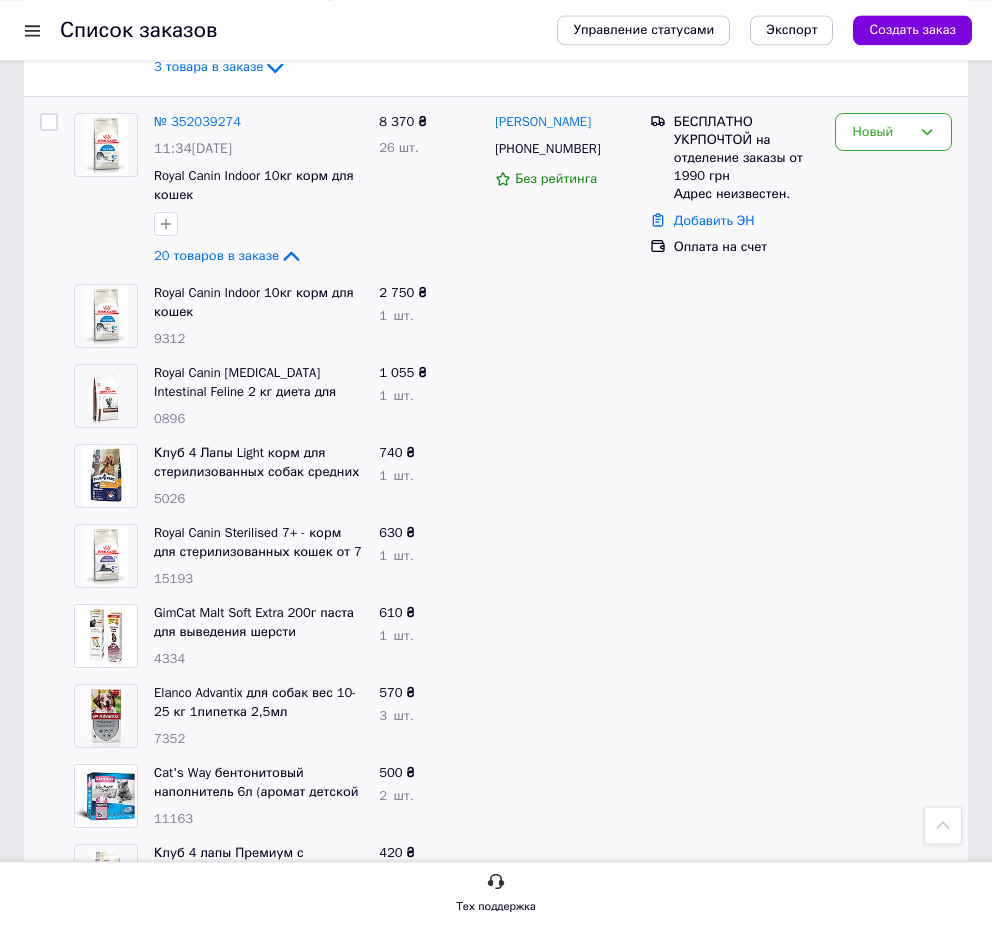 scroll, scrollTop: 612, scrollLeft: 0, axis: vertical 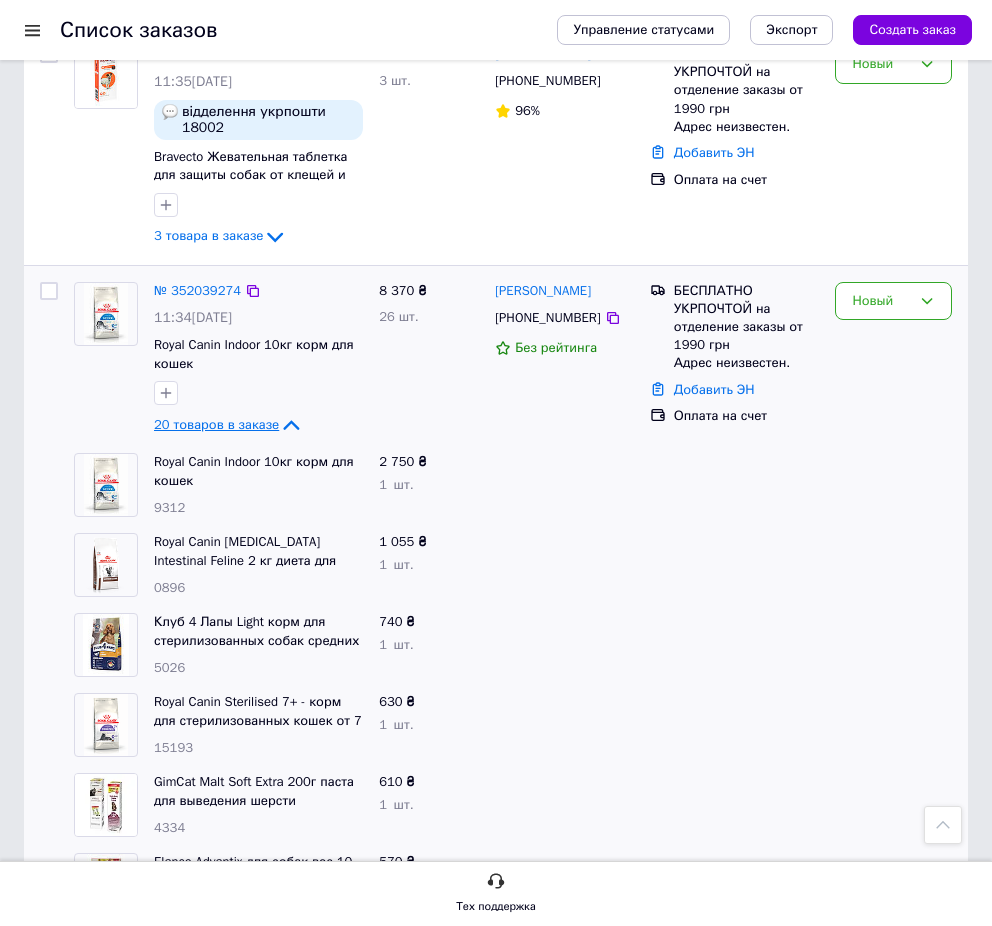 click on "20 товаров в заказе" at bounding box center [216, 424] 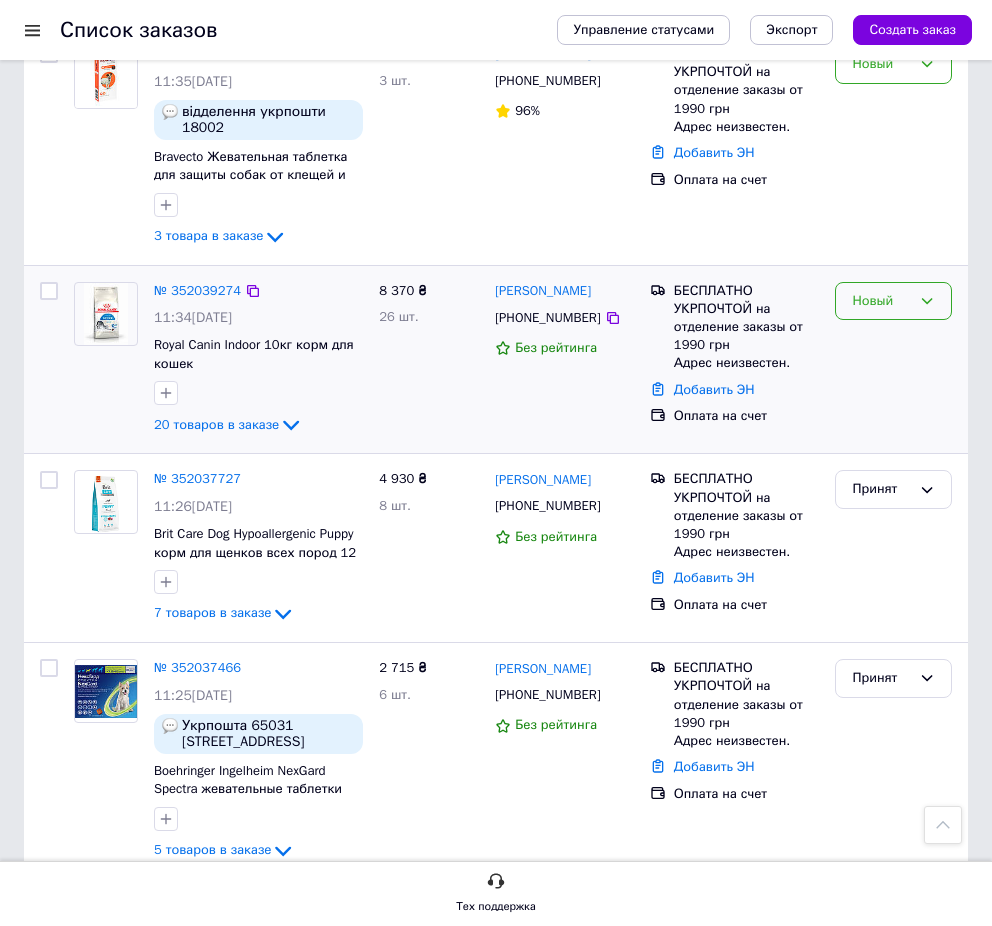 click on "Новый" at bounding box center (881, 301) 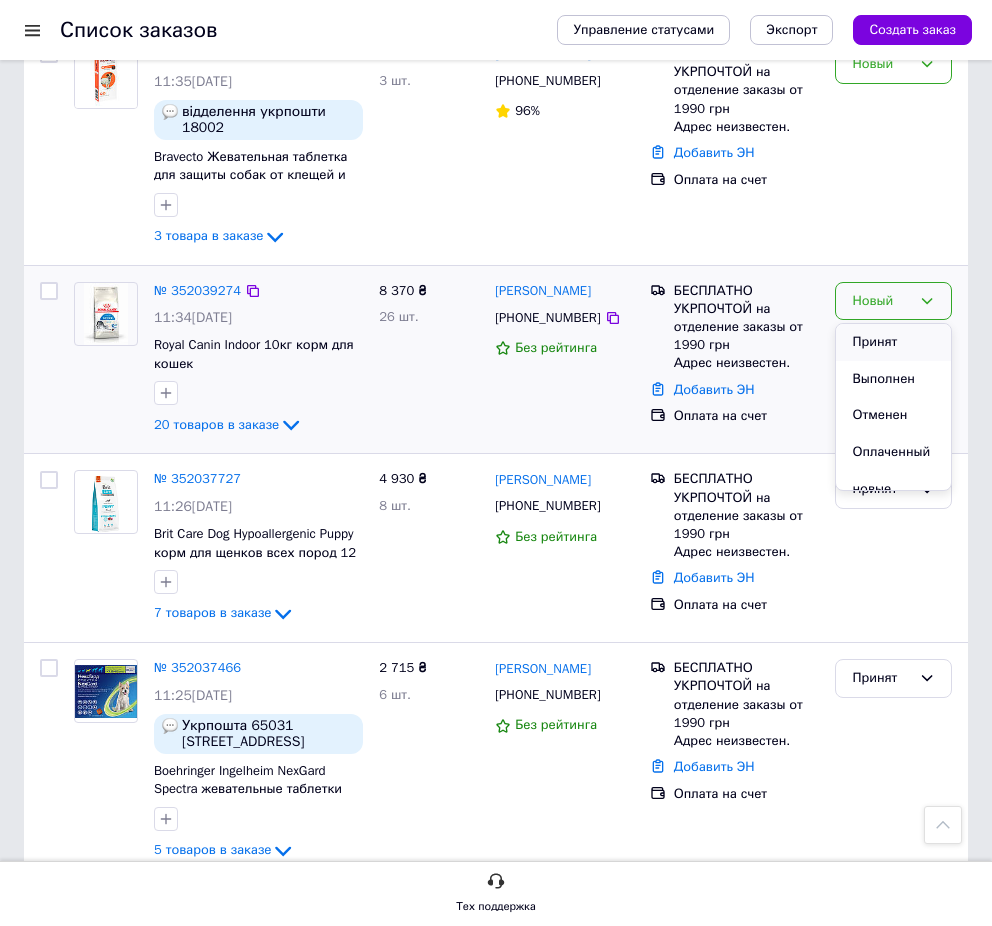click on "Принят" at bounding box center (893, 342) 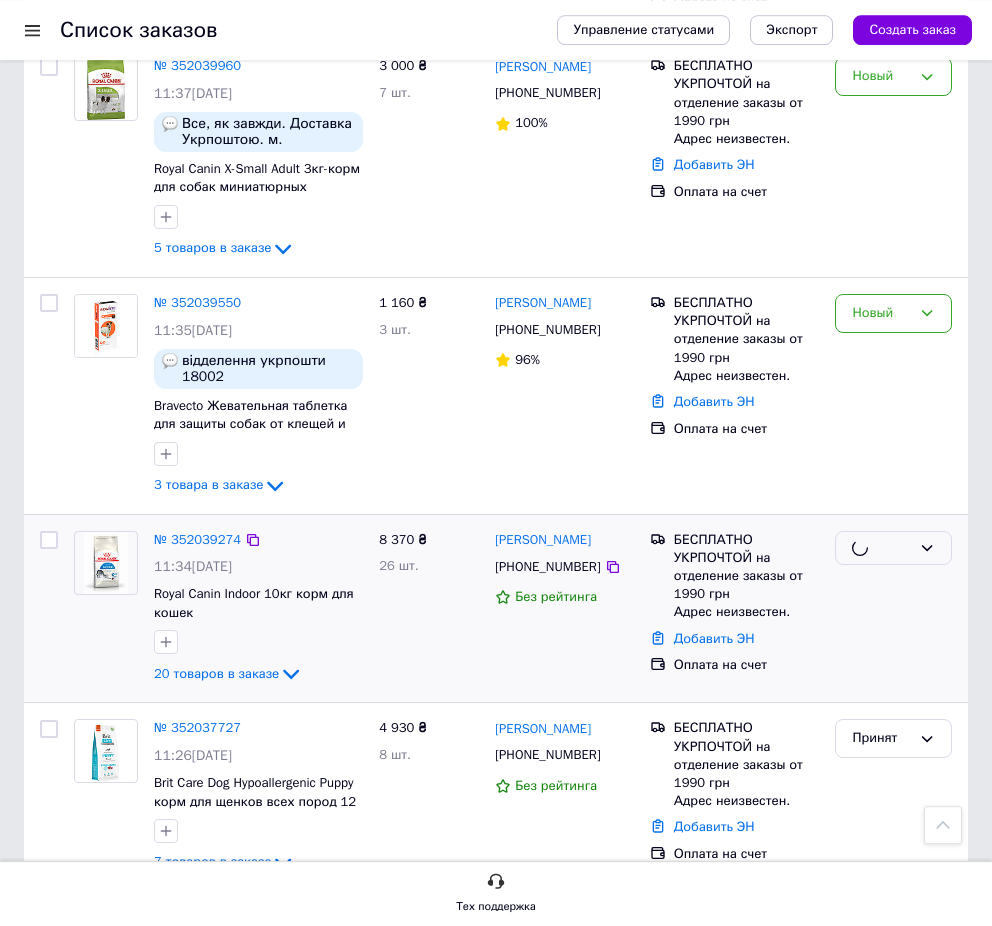 scroll, scrollTop: 306, scrollLeft: 0, axis: vertical 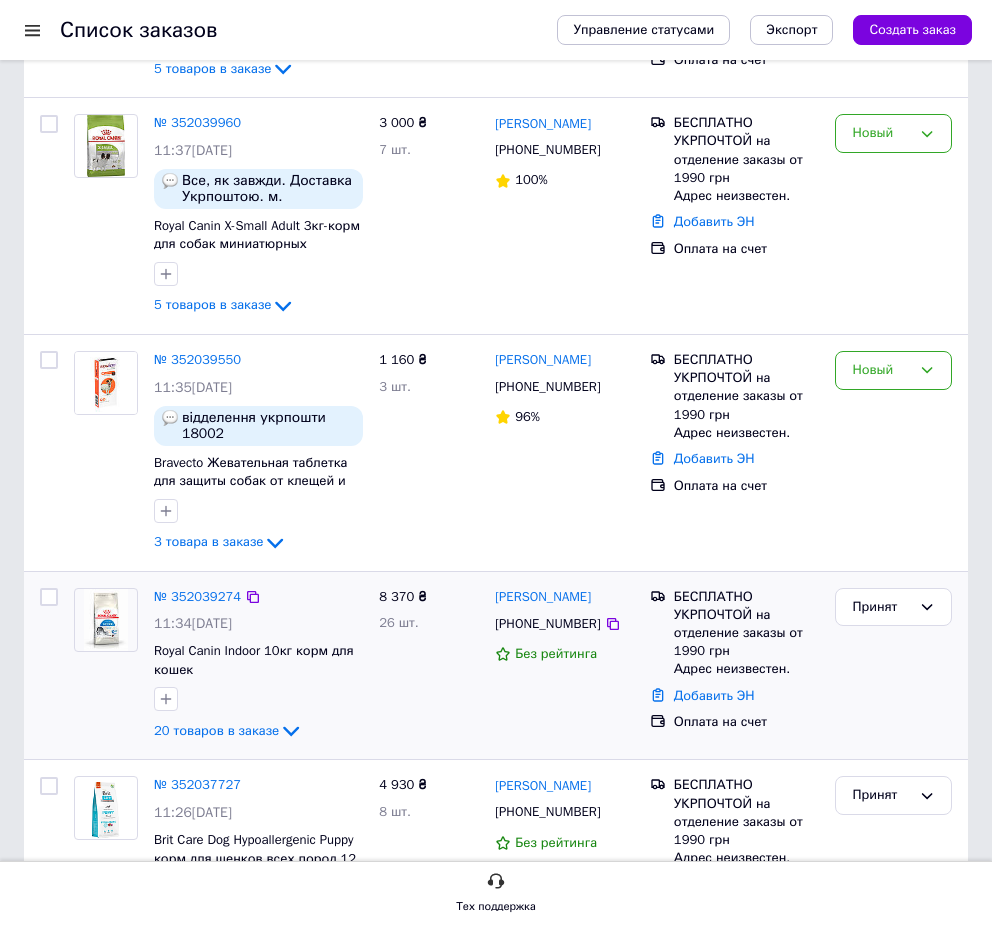 click 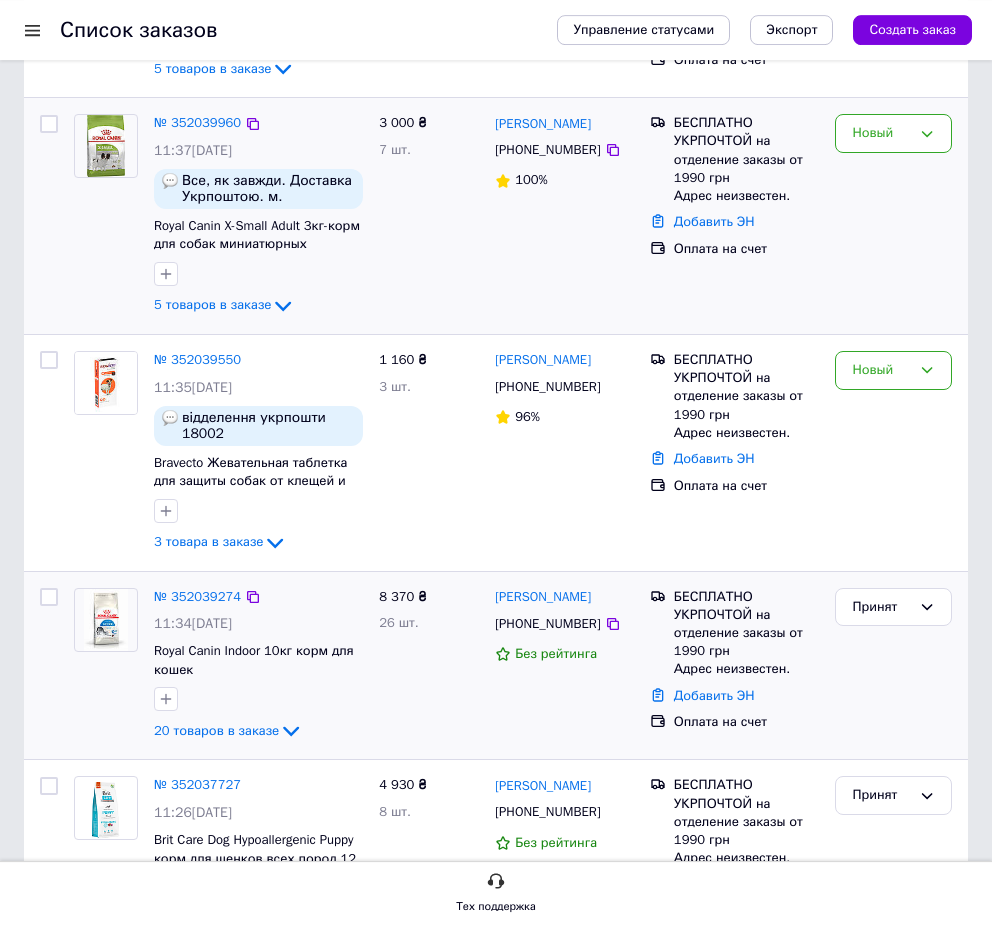 scroll, scrollTop: 0, scrollLeft: 0, axis: both 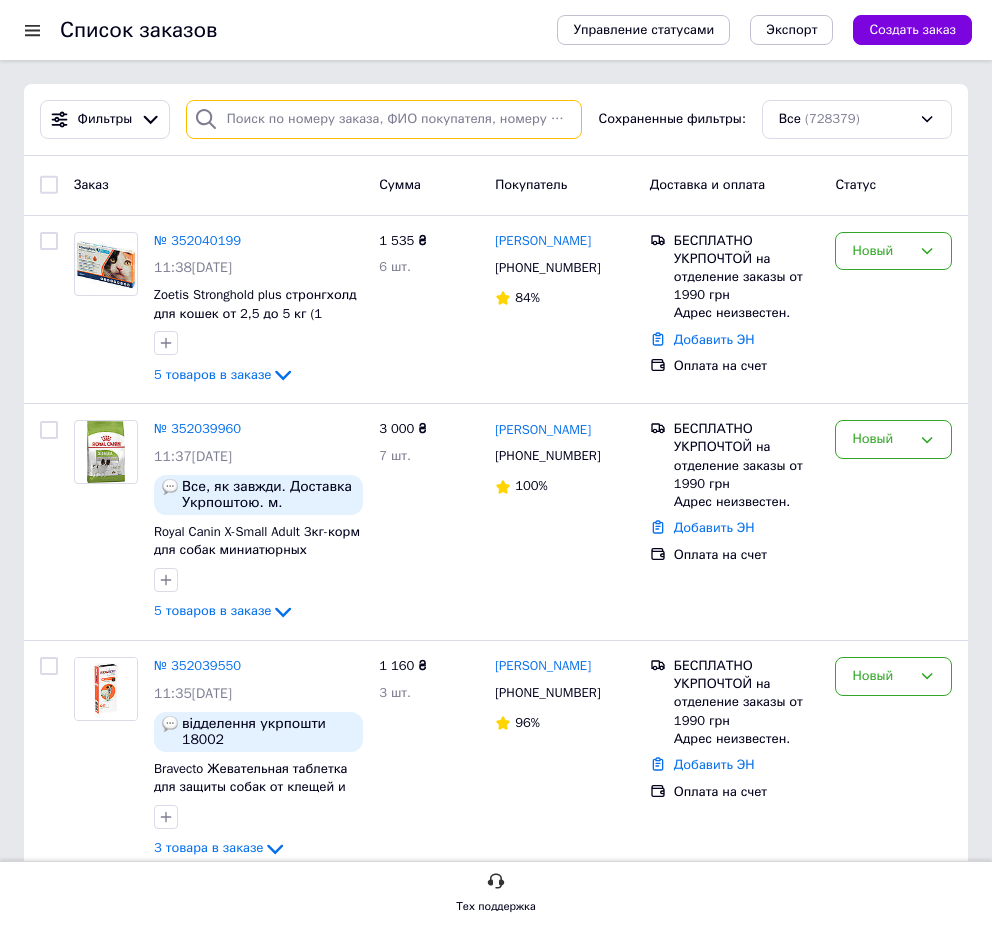 click at bounding box center (384, 119) 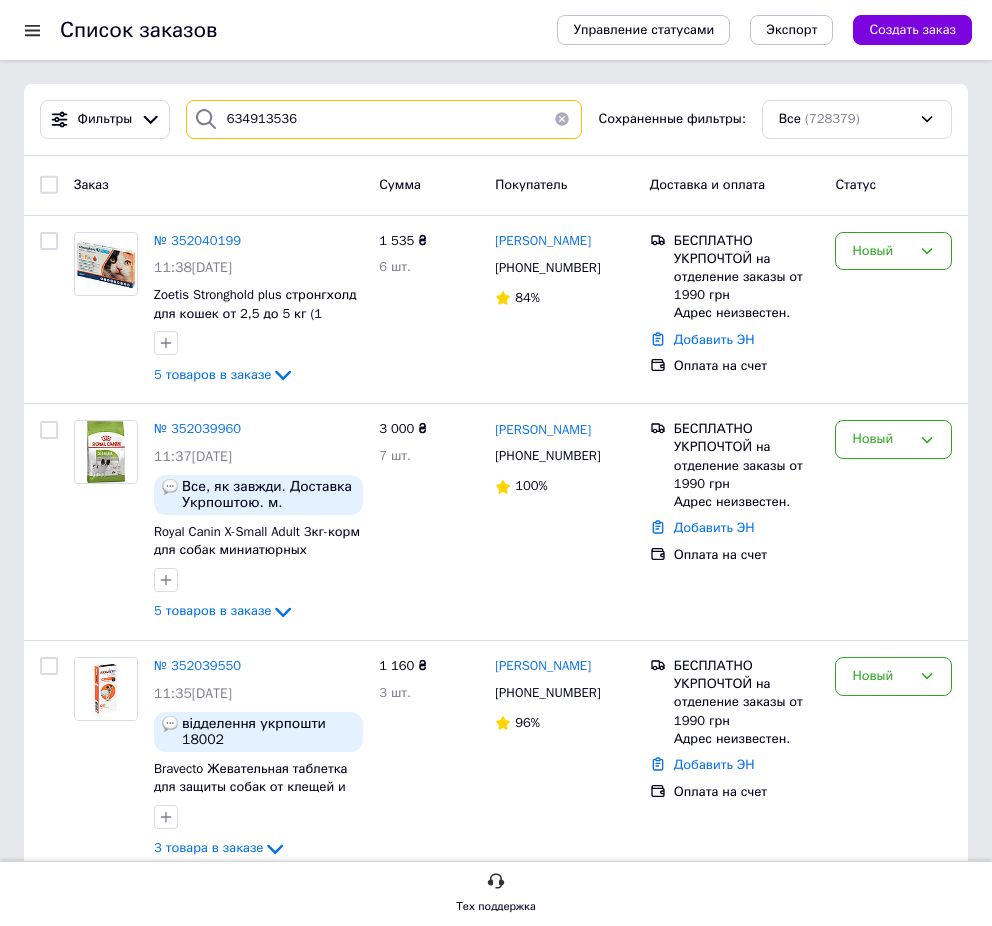 type on "634913536" 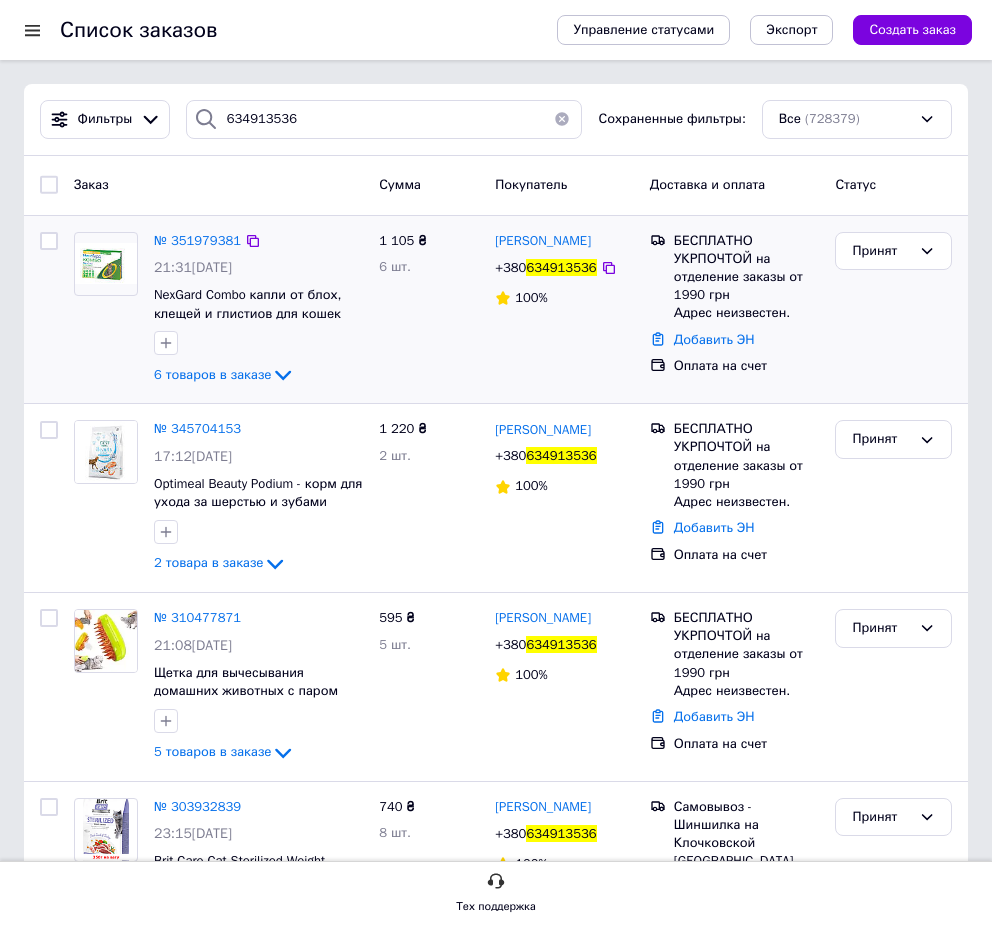 click on "№ 351979381" at bounding box center [197, 241] 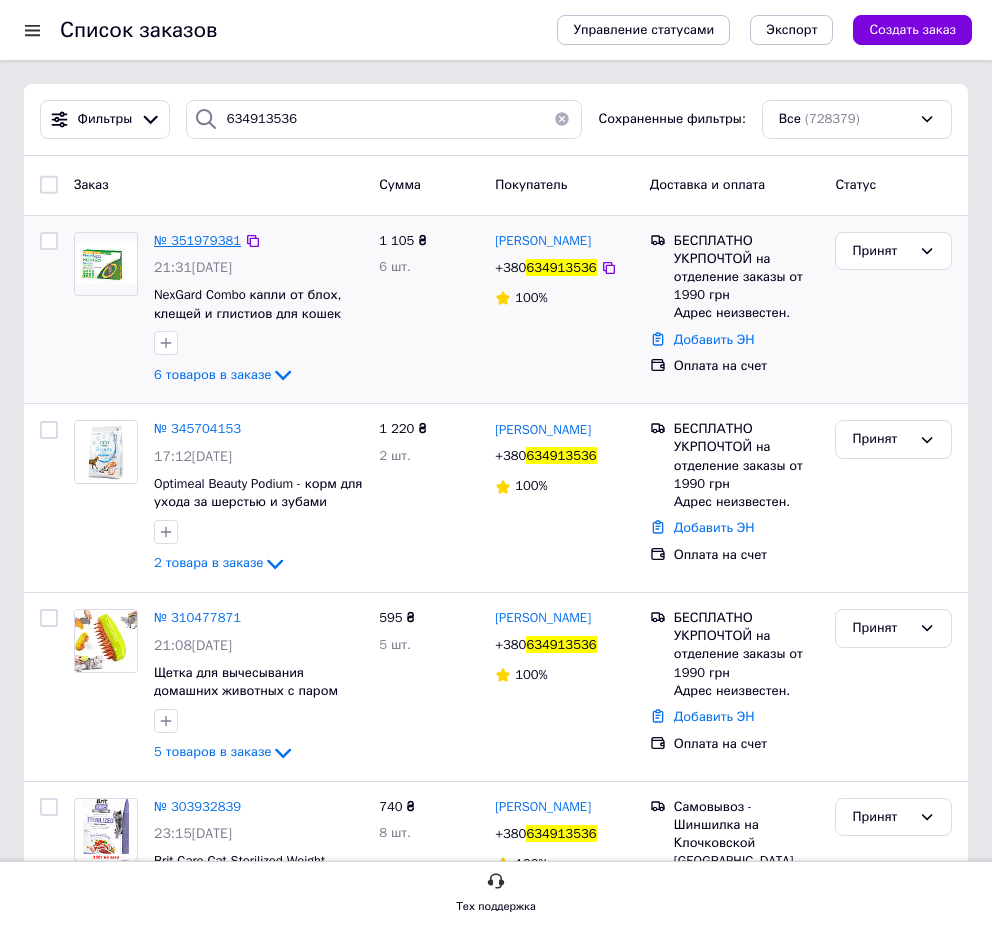 click on "№ 351979381" at bounding box center [197, 240] 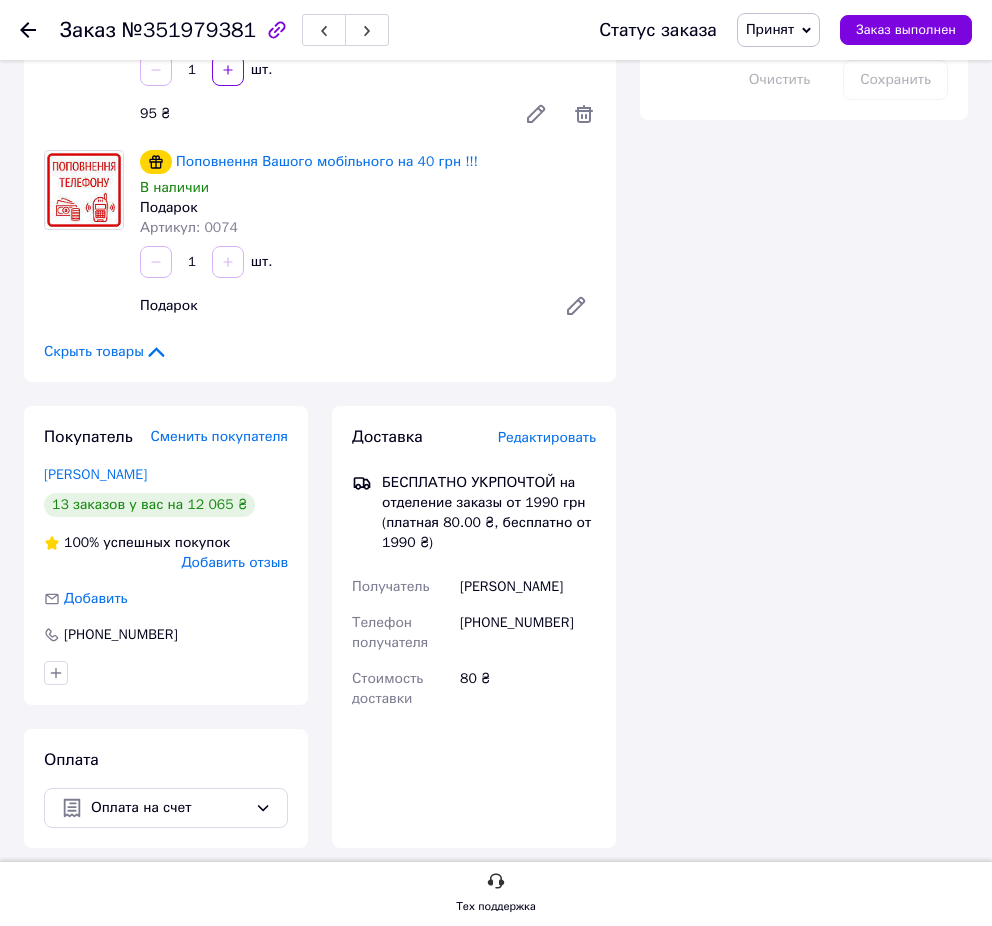 scroll, scrollTop: 785, scrollLeft: 0, axis: vertical 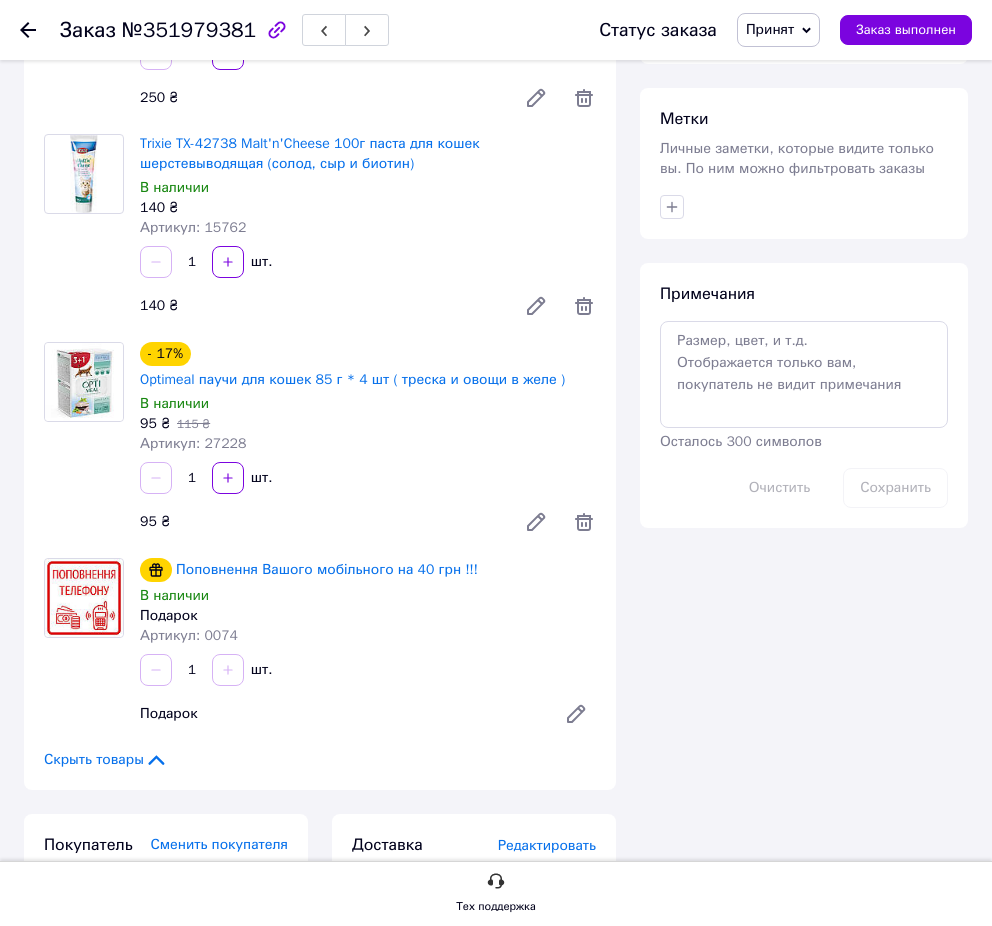 click on "1   шт." at bounding box center [368, 478] 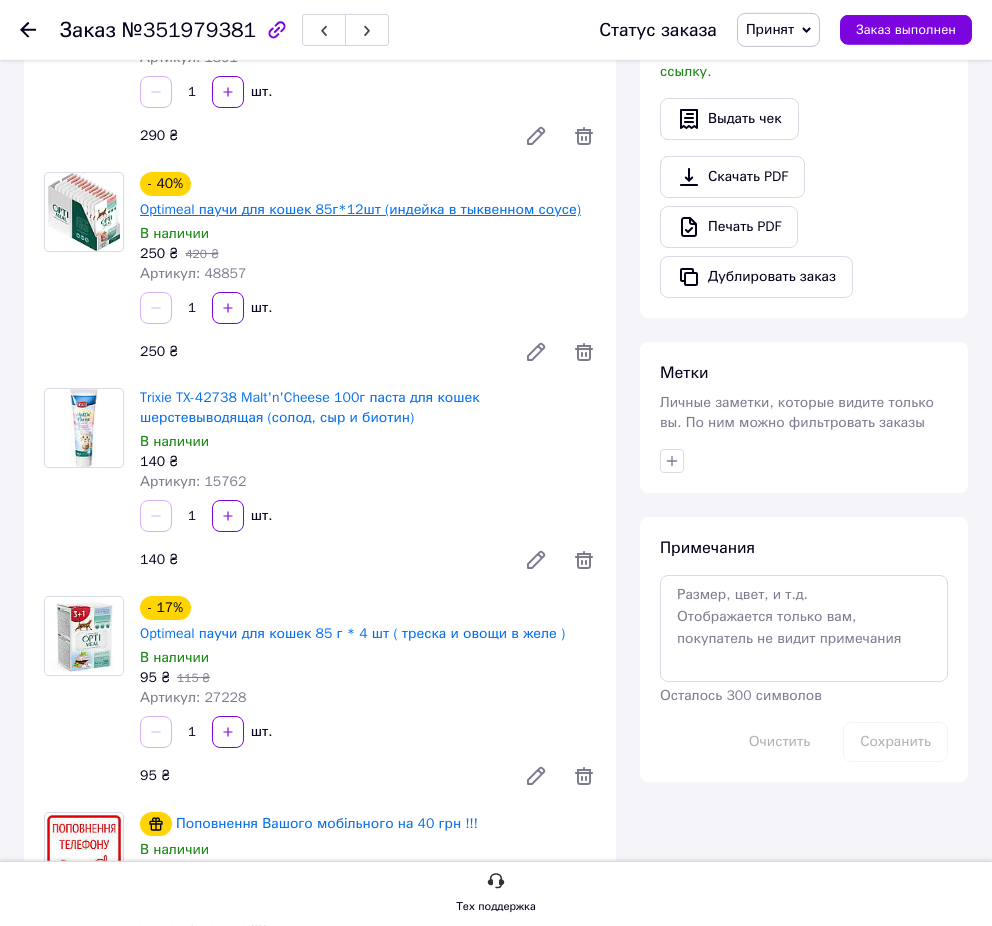 scroll, scrollTop: 714, scrollLeft: 0, axis: vertical 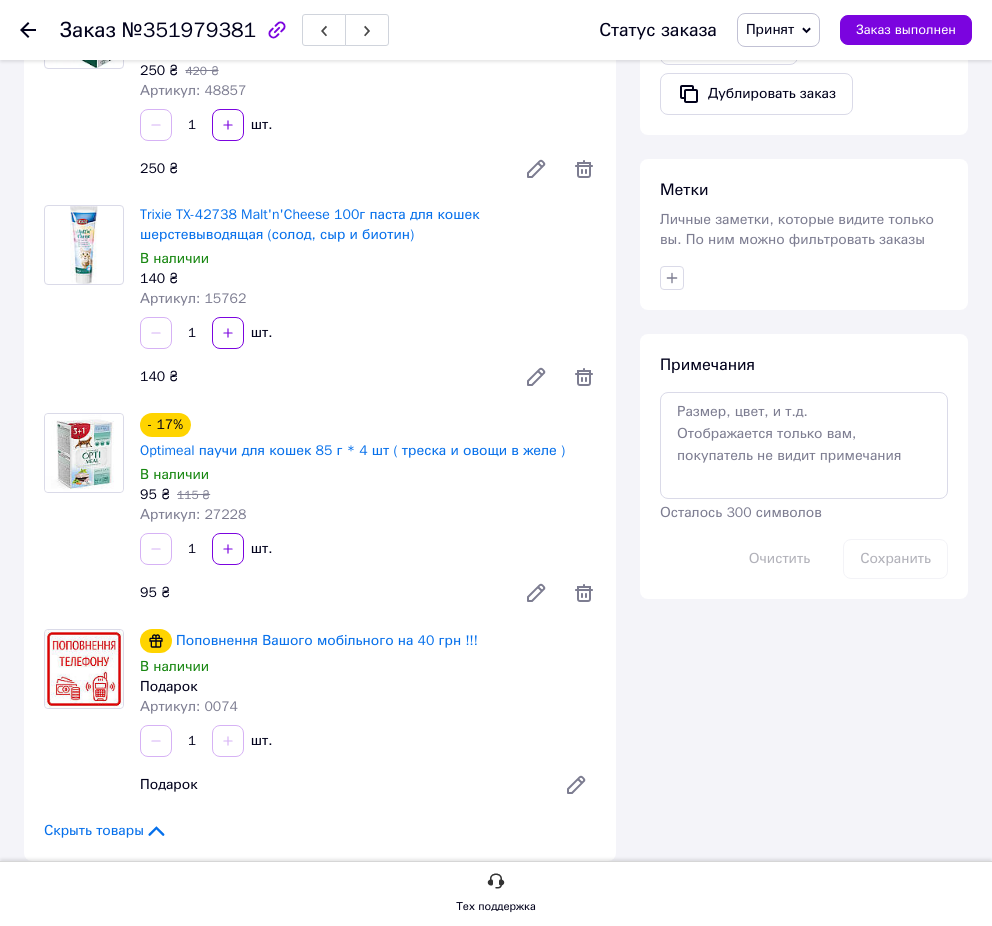 click 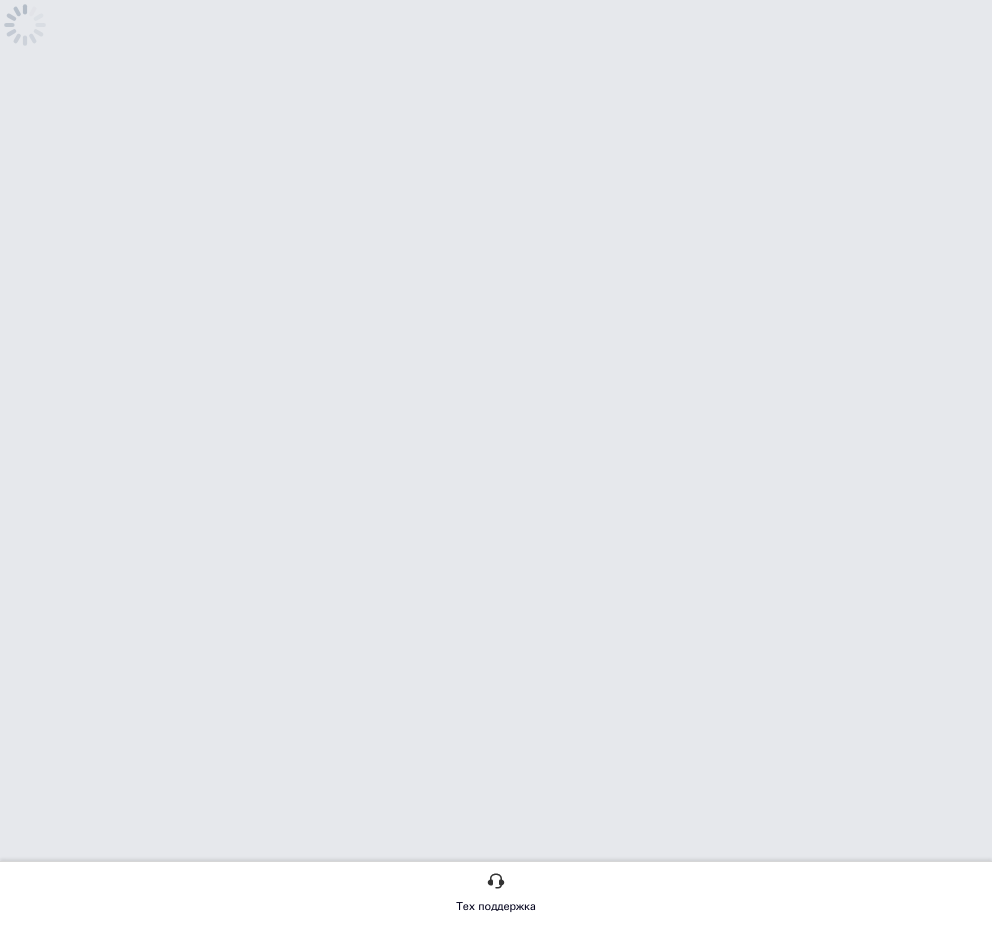 scroll, scrollTop: 0, scrollLeft: 0, axis: both 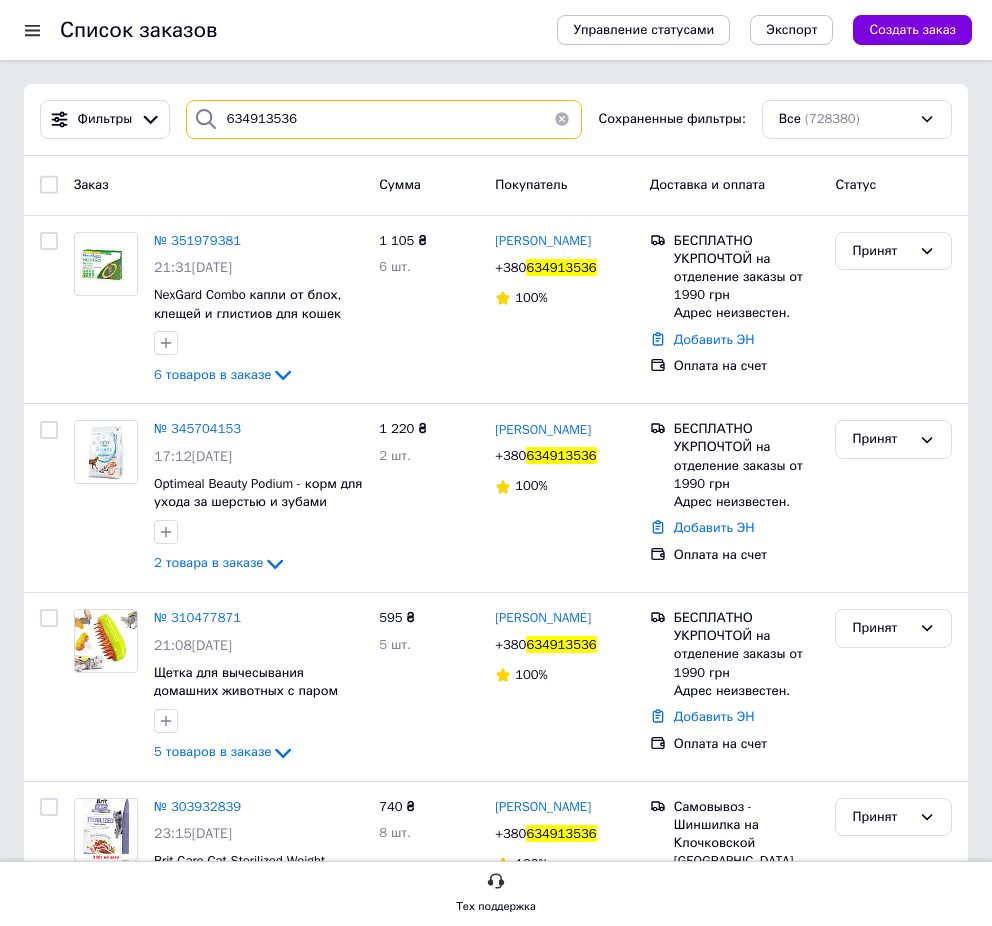 click on "634913536" at bounding box center [384, 119] 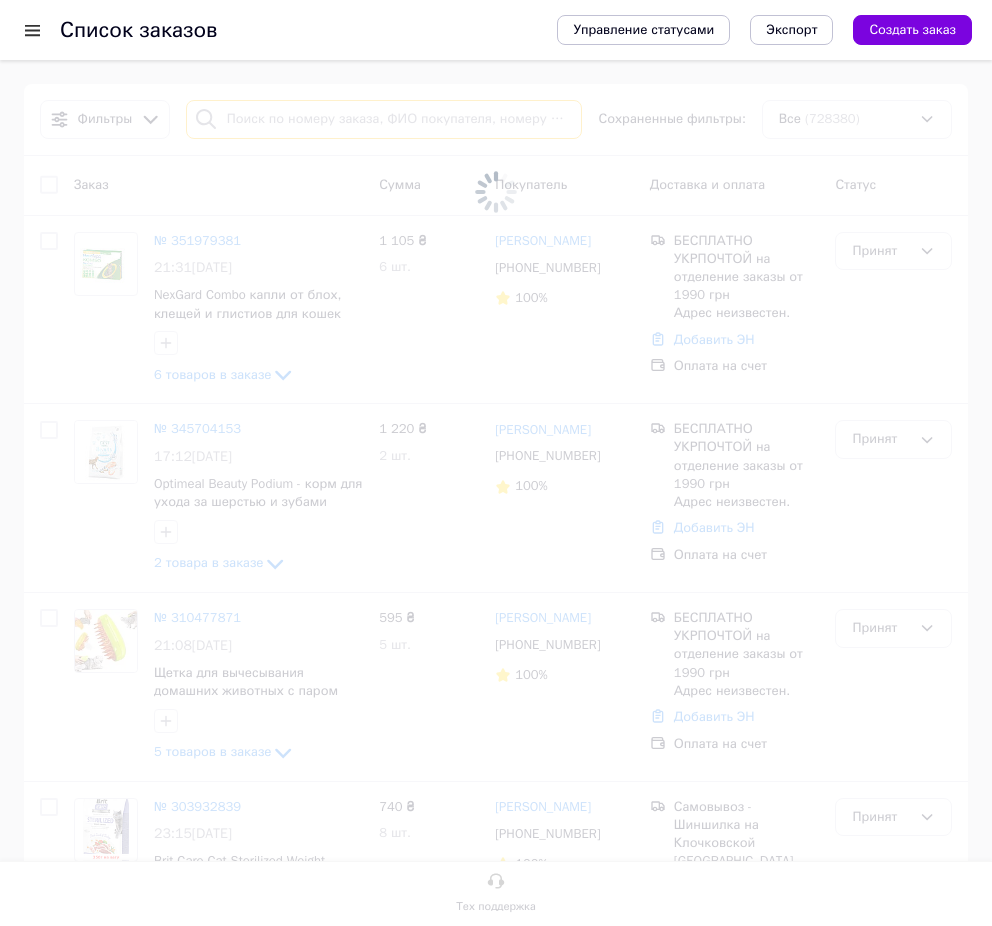 type 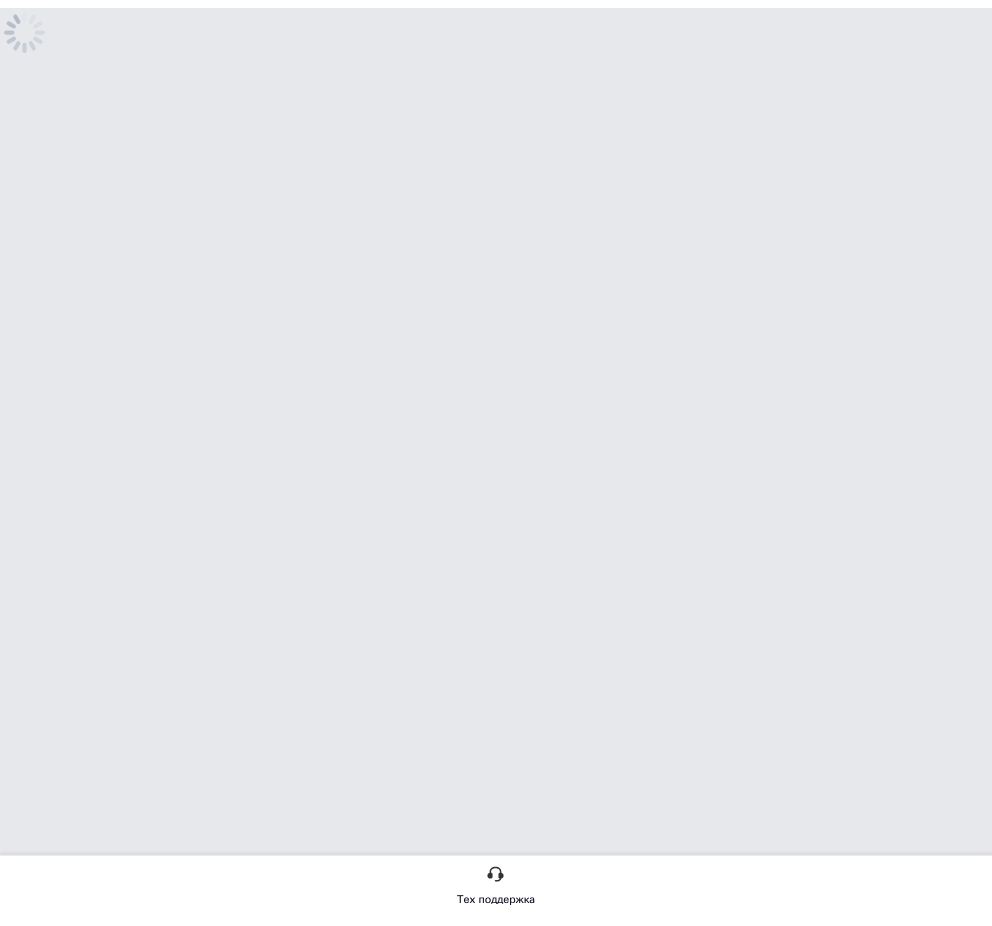scroll, scrollTop: 0, scrollLeft: 0, axis: both 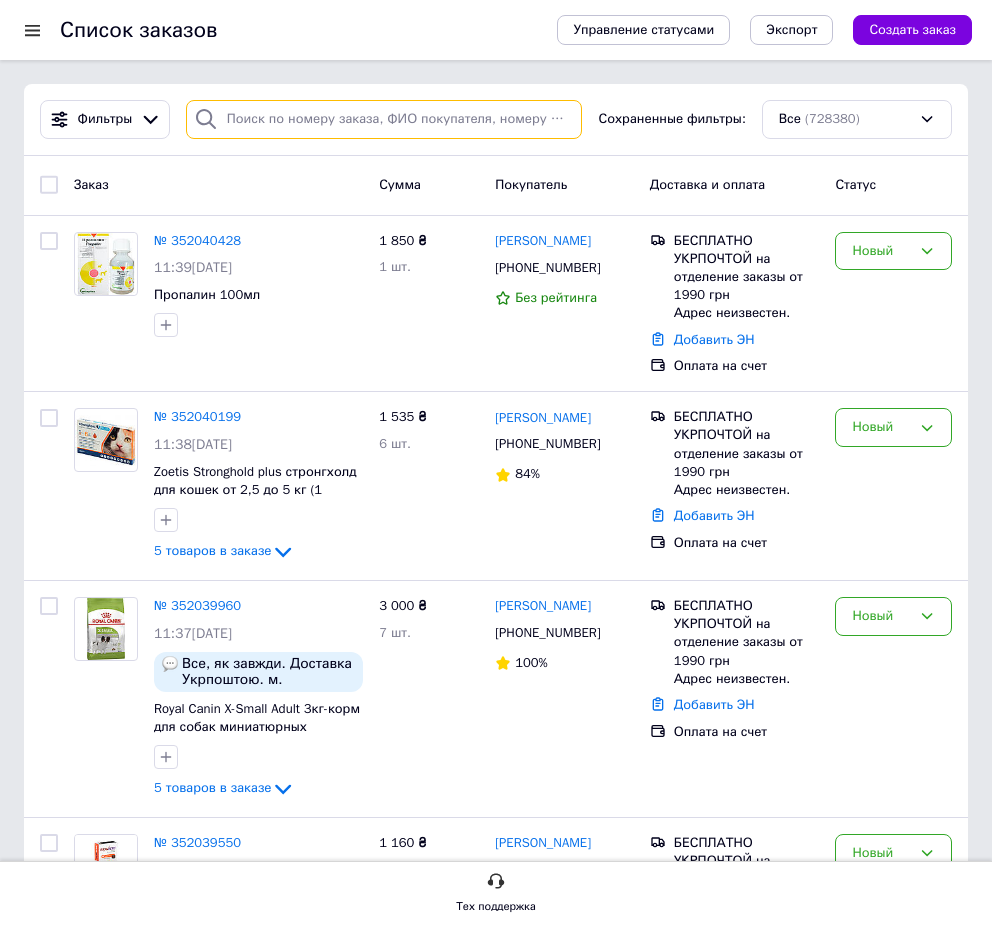 paste on "351982704" 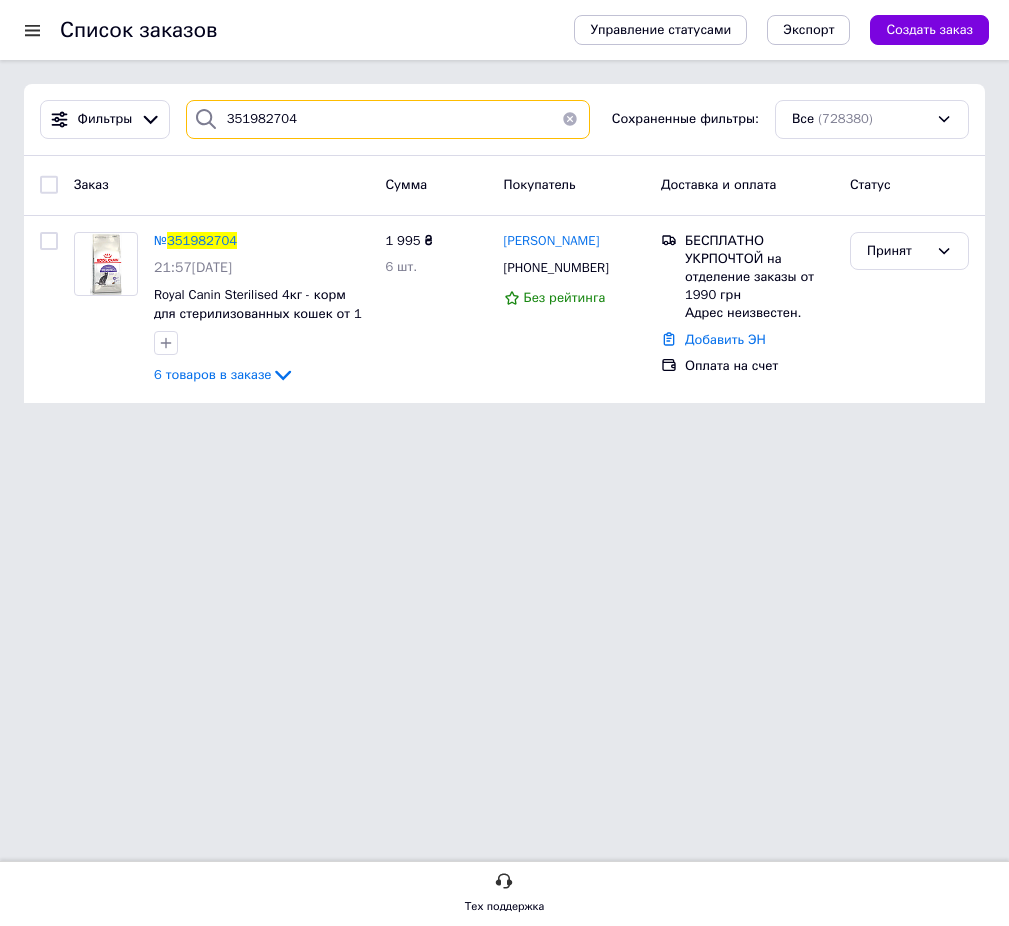 type on "351982704" 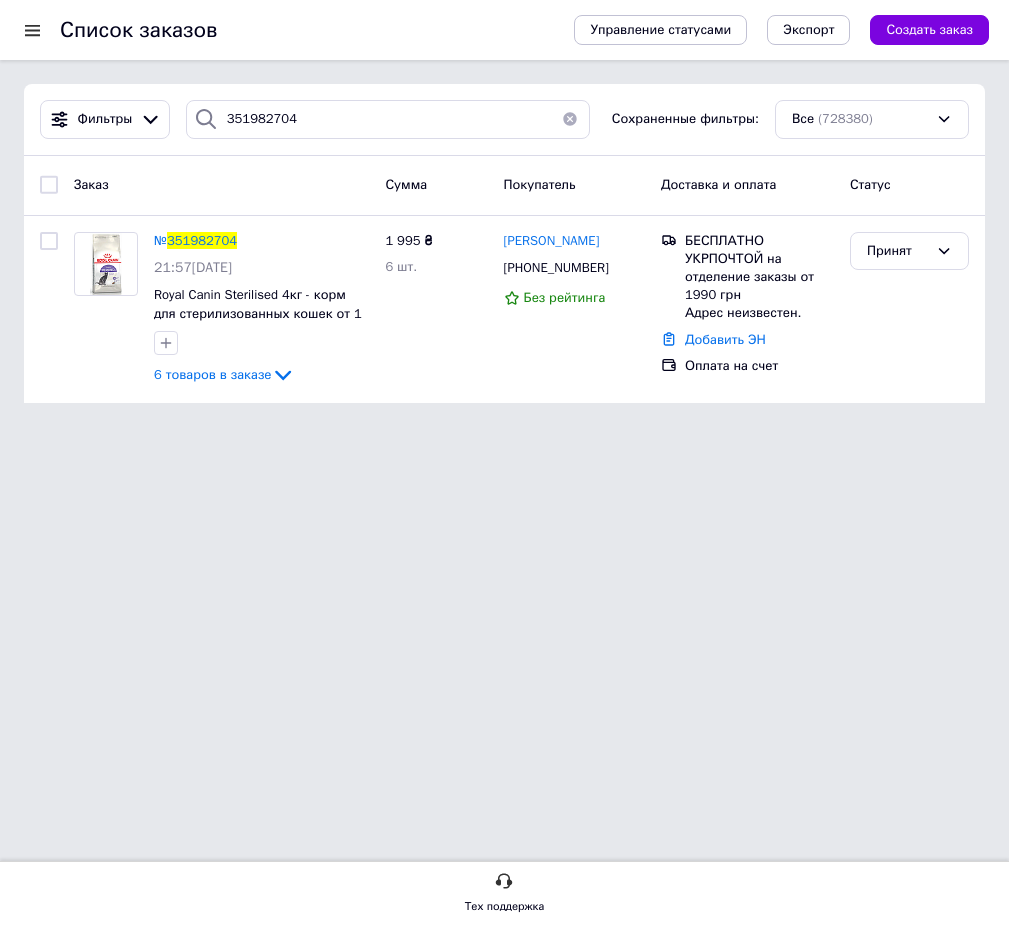 click on "351982704" at bounding box center (202, 240) 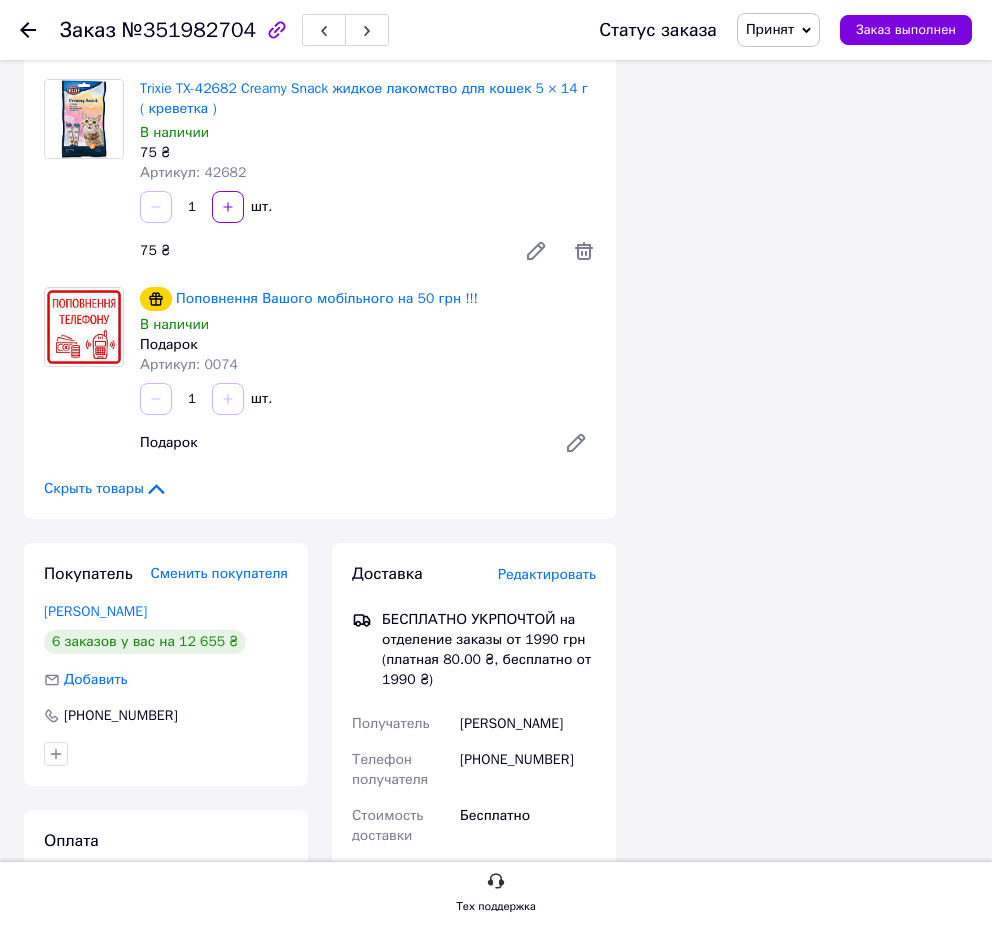 scroll, scrollTop: 1177, scrollLeft: 0, axis: vertical 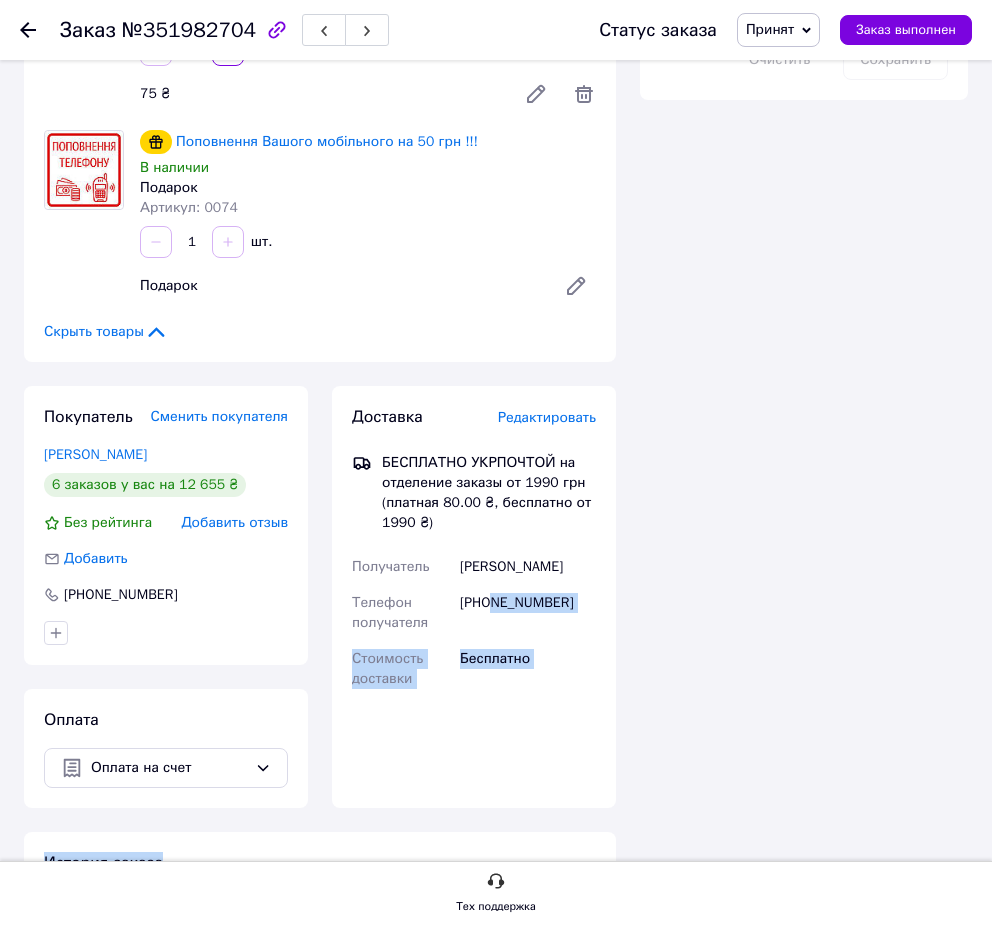 drag, startPoint x: 634, startPoint y: 609, endPoint x: 498, endPoint y: 600, distance: 136.29747 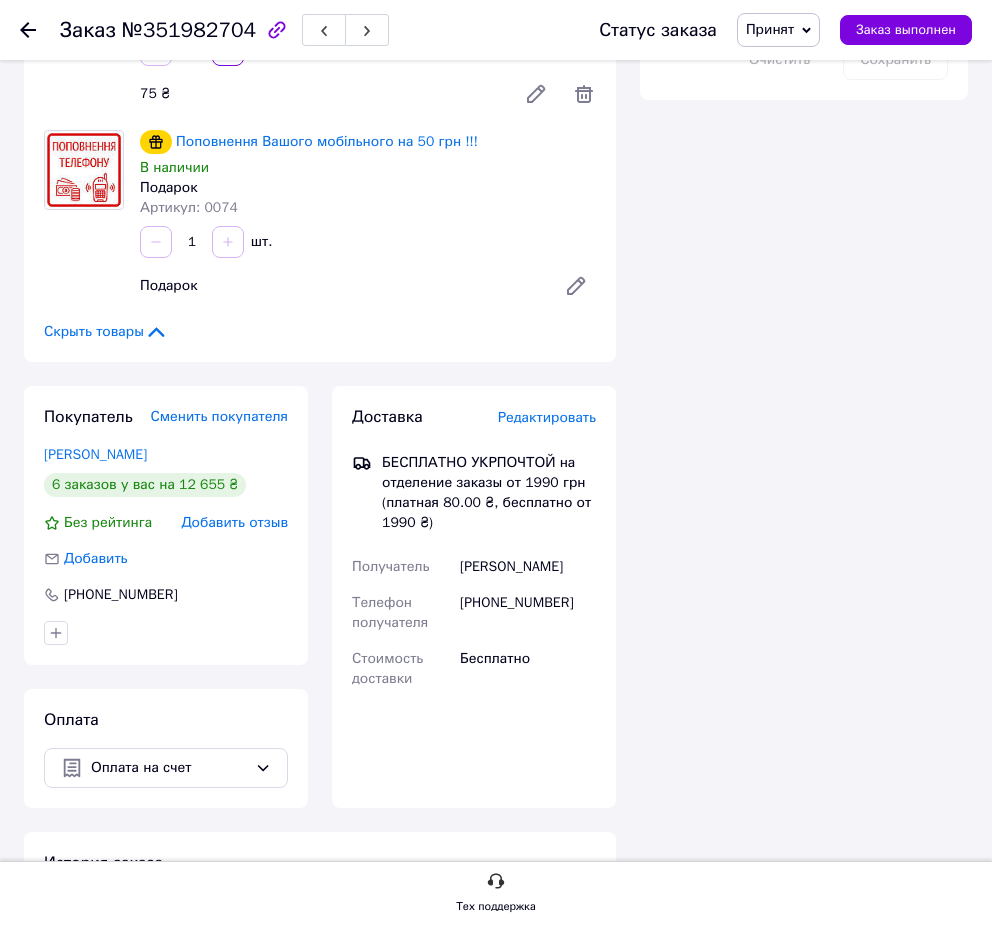 click on "[PHONE_NUMBER]" at bounding box center [528, 613] 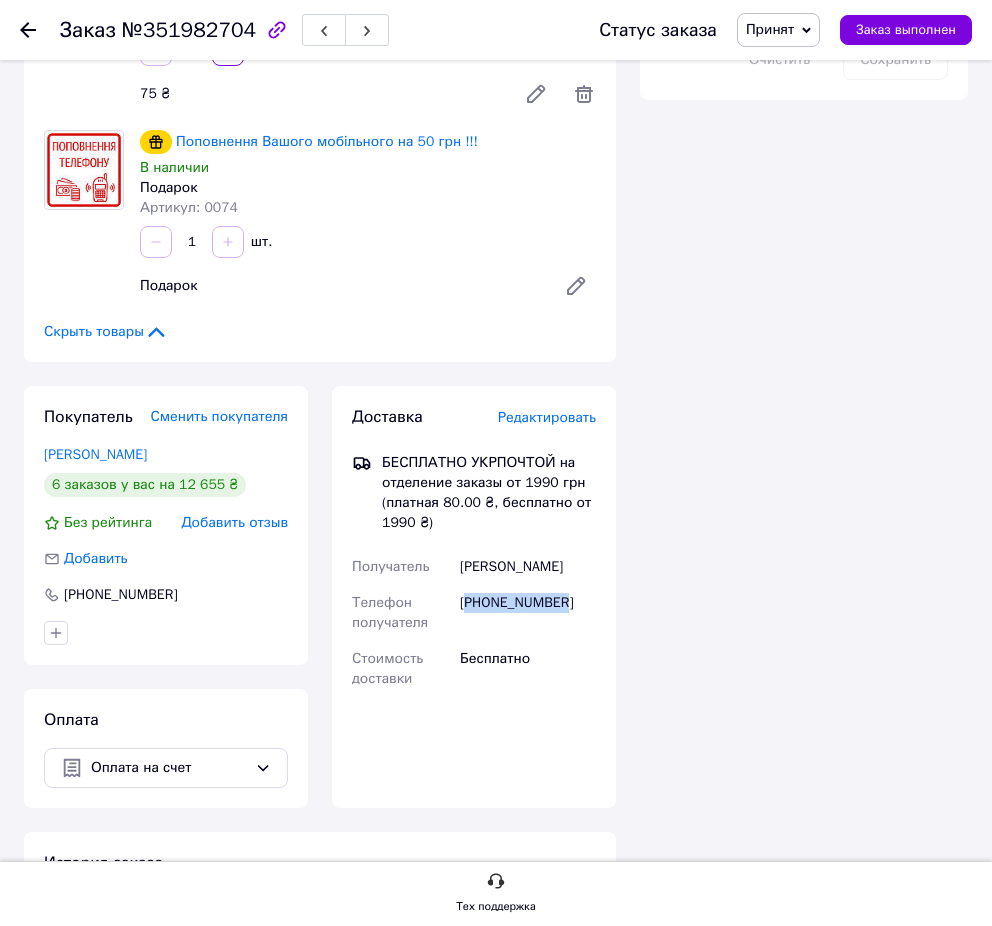 drag, startPoint x: 494, startPoint y: 601, endPoint x: 552, endPoint y: 597, distance: 58.137768 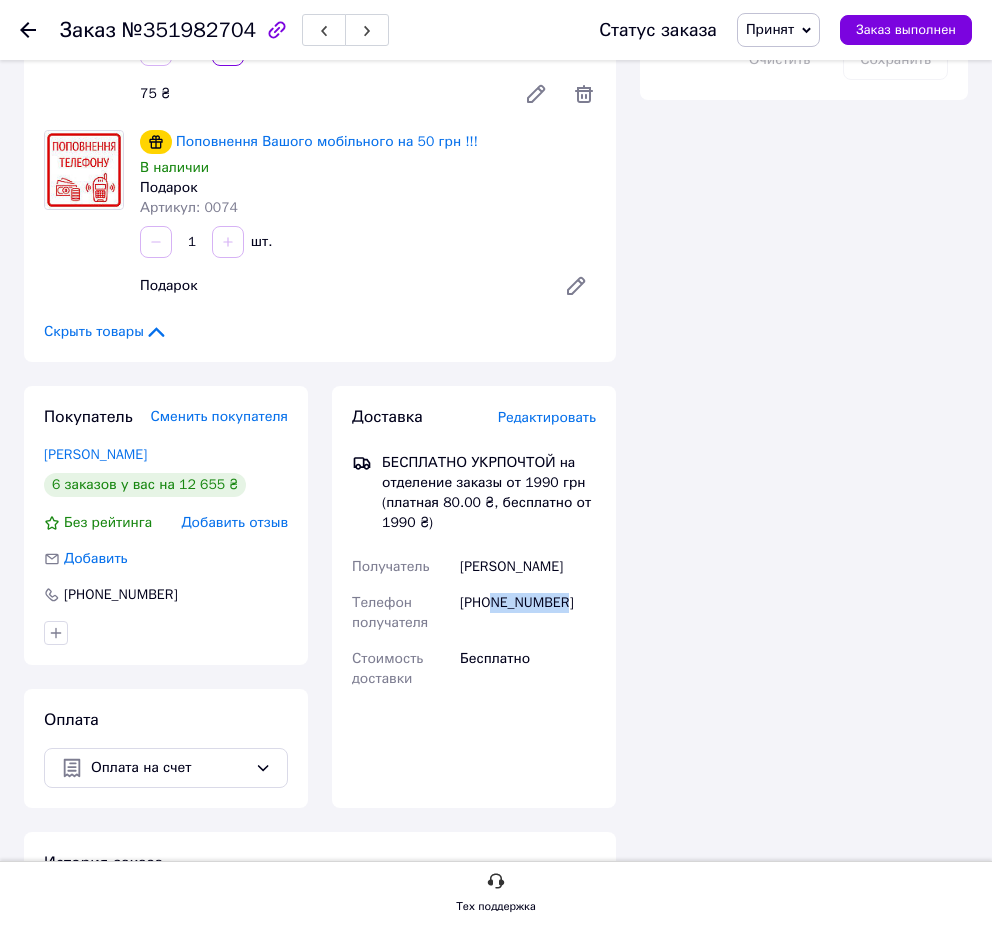 drag, startPoint x: 537, startPoint y: 599, endPoint x: 496, endPoint y: 601, distance: 41.04875 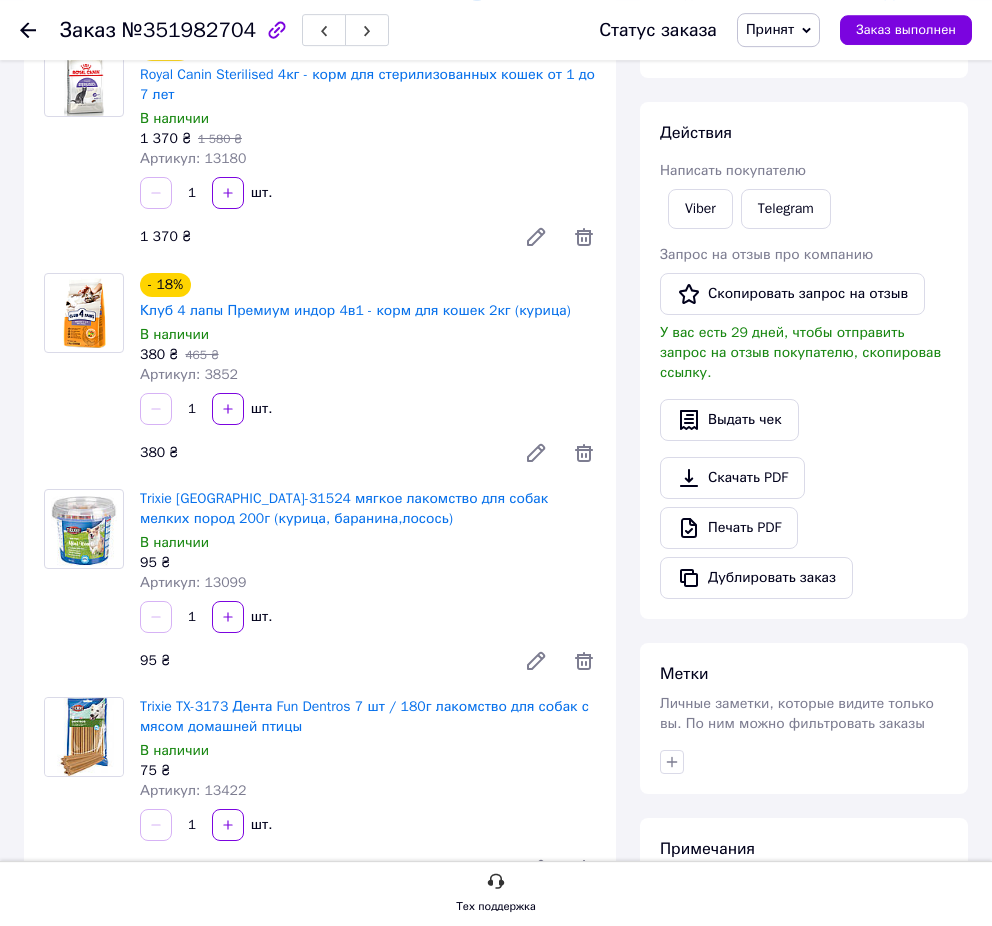 scroll, scrollTop: 0, scrollLeft: 0, axis: both 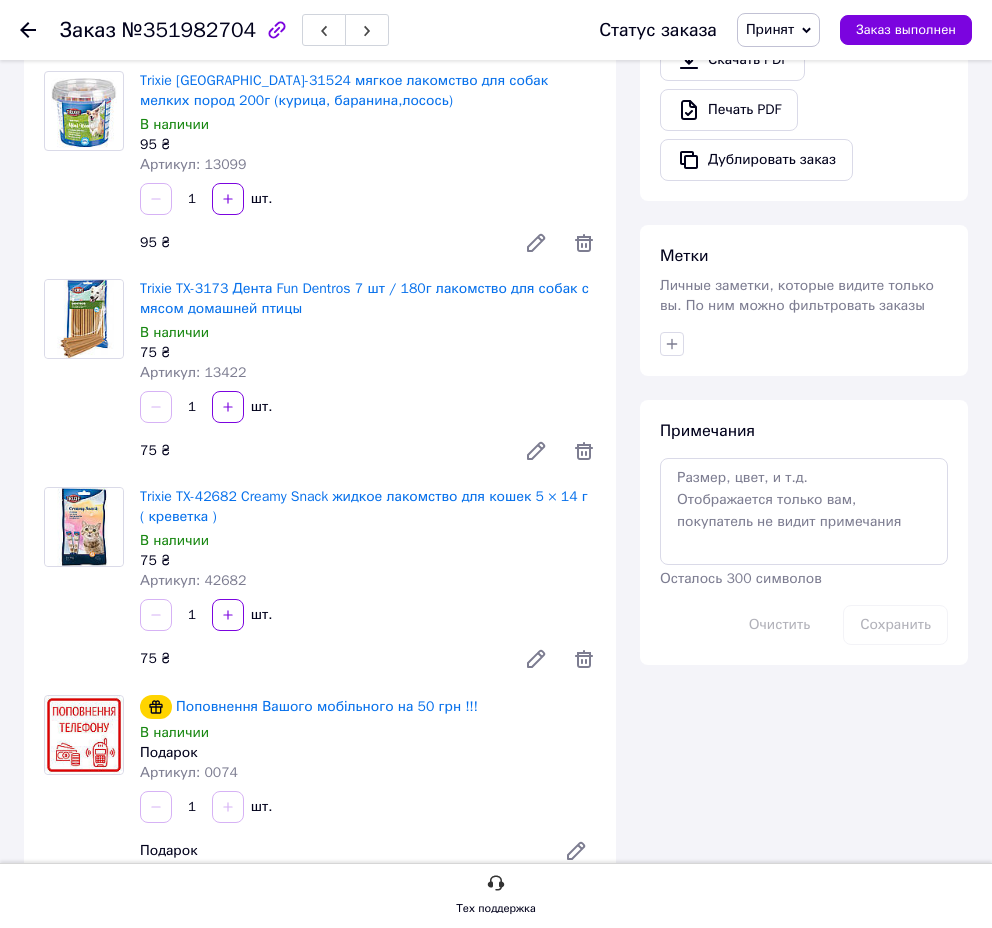 click on "1   шт." at bounding box center (368, 407) 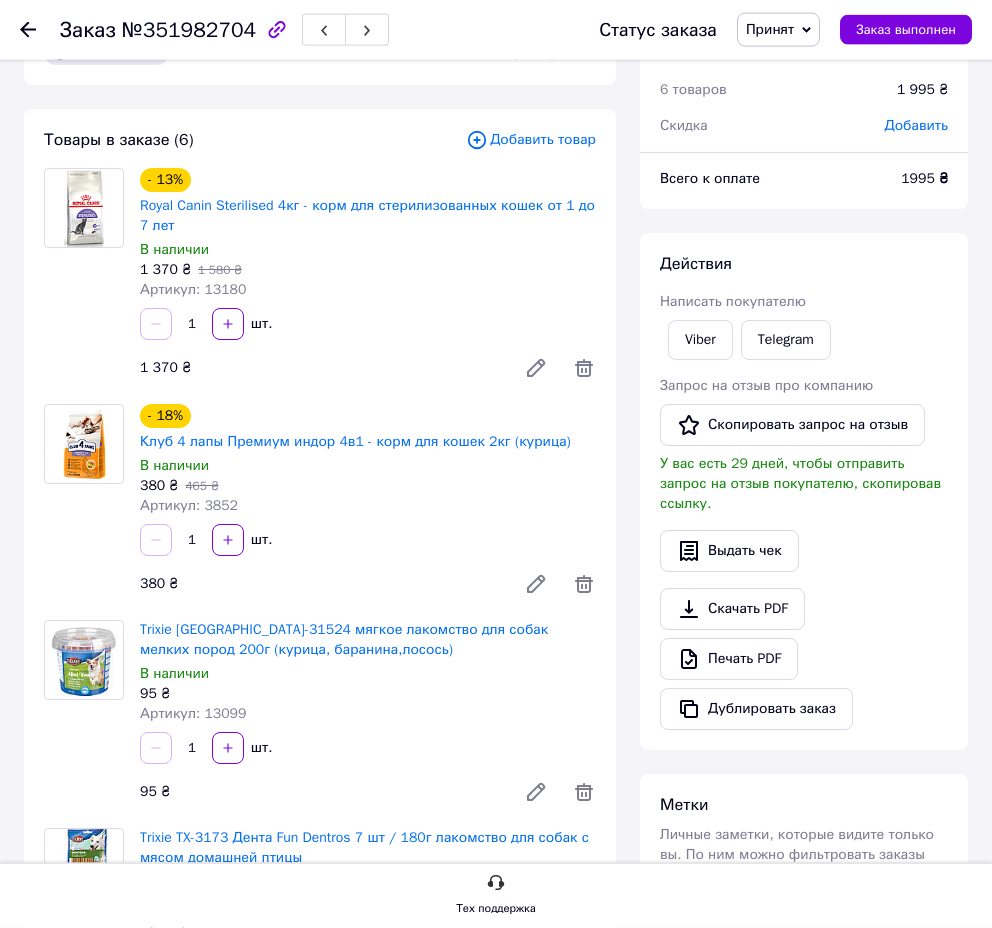 scroll, scrollTop: 0, scrollLeft: 0, axis: both 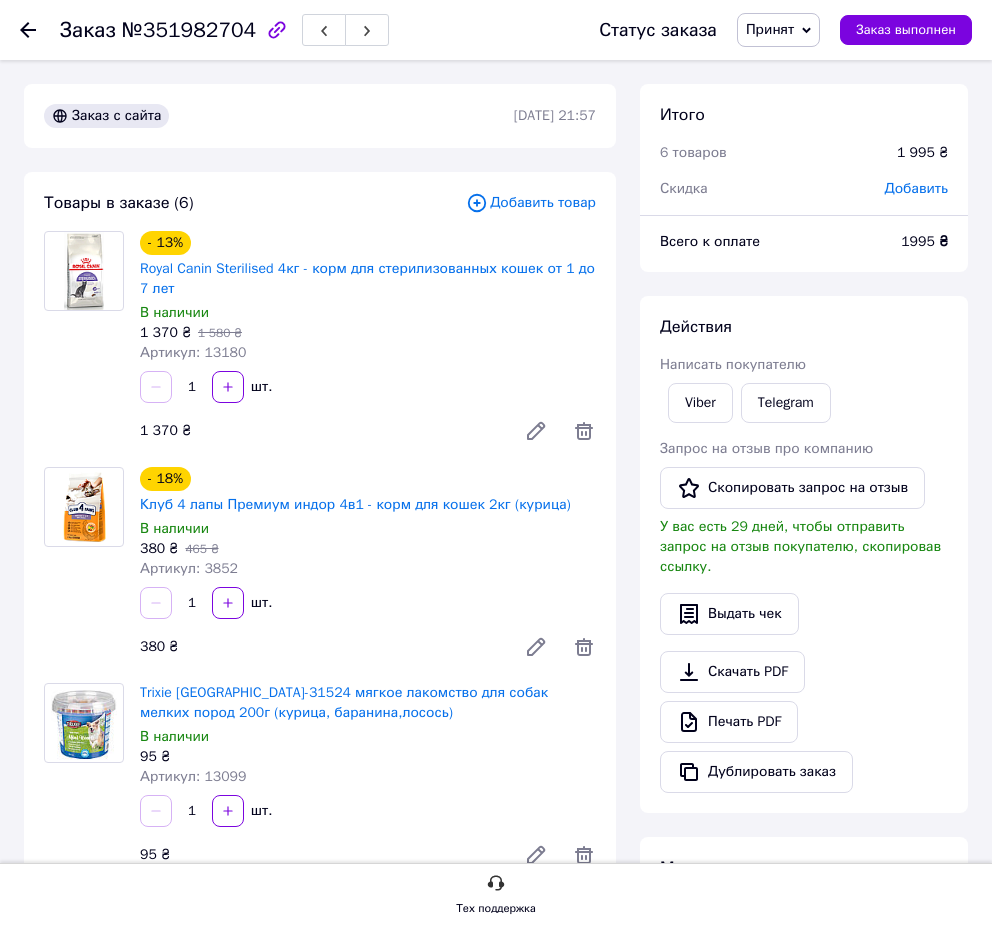 click on "Товары в заказе (6) Добавить товар - 13% Royal Canin Sterilised 4кг - корм для стерилизованных кошек от 1 до 7 лет В наличии 1 370 ₴   1 580 ₴ Артикул: 13180 1   шт. 1 370 ₴ - 18% Клуб 4 лапы Премиум индор 4в1 - корм для кошек 2кг (курица) В наличии 380 ₴   465 ₴ Артикул: 3852 1   шт. 380 ₴ Trixie TX-31524 мягкое лакомство  для собак мелких пород 200г  (курица, баранина,лосось) В наличии 95 ₴ Артикул: 13099 1   шт. 95 ₴ Trixie  TX-3173 Дента Fun Dentros 7 шт / 180г лакомство для собак с мясом домашней птицы В наличии 75 ₴ Артикул: 13422 1   шт. 75 ₴ Trixie TX-42682 Creamy Snack жидкое лакомство для кошек 5 × 14 г ( креветка ) В наличии 75 ₴ Артикул: 42682 1" at bounding box center (320, 855) 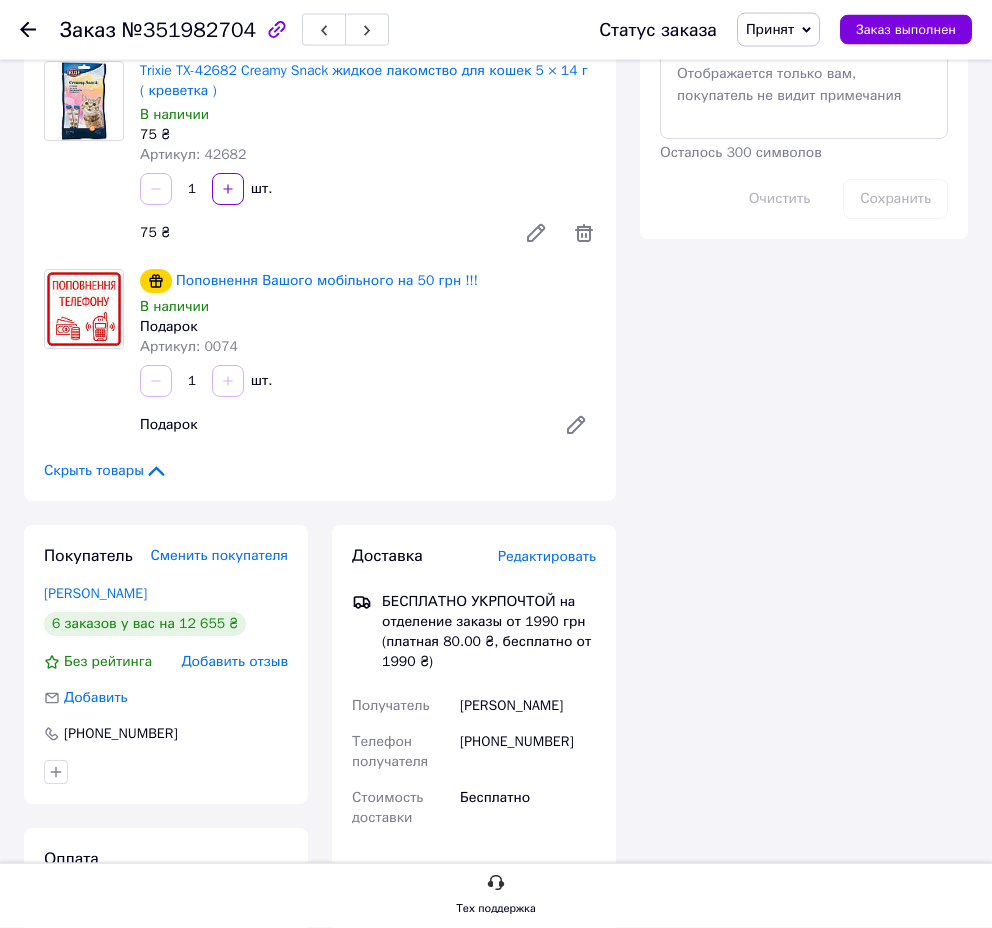 scroll, scrollTop: 929, scrollLeft: 0, axis: vertical 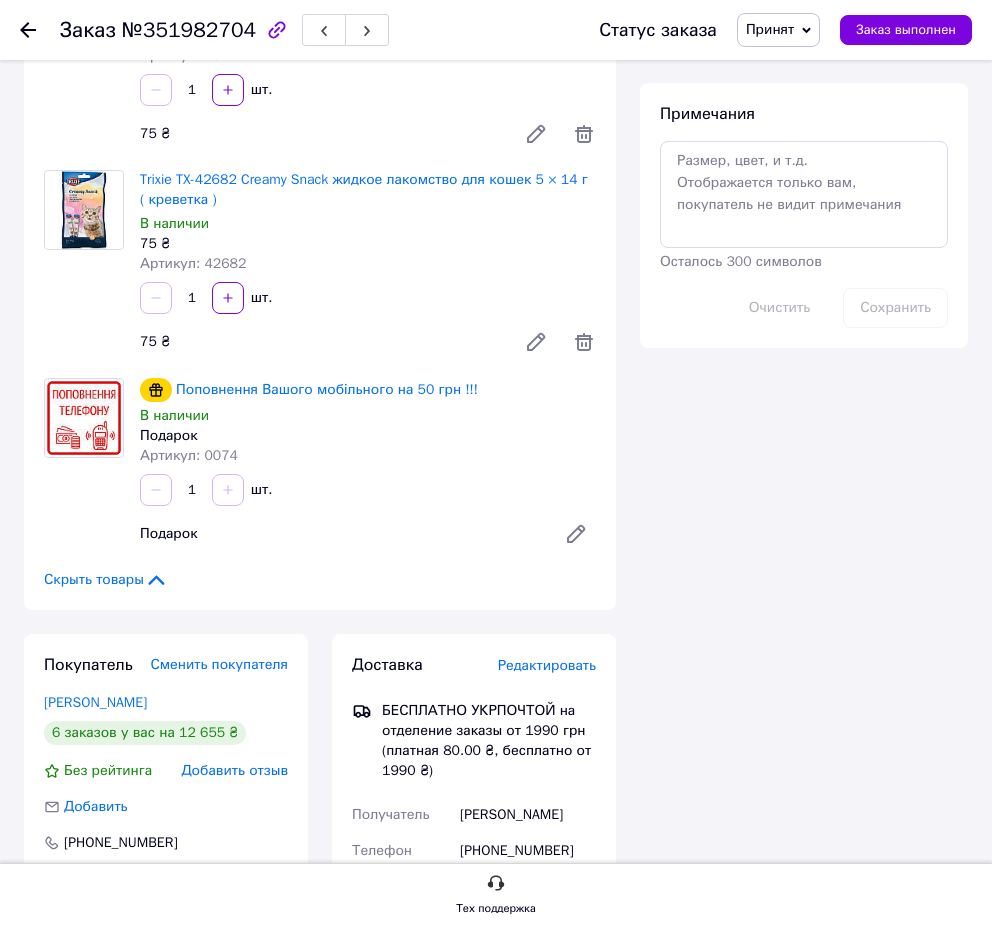 click on "75 ₴" at bounding box center (368, 244) 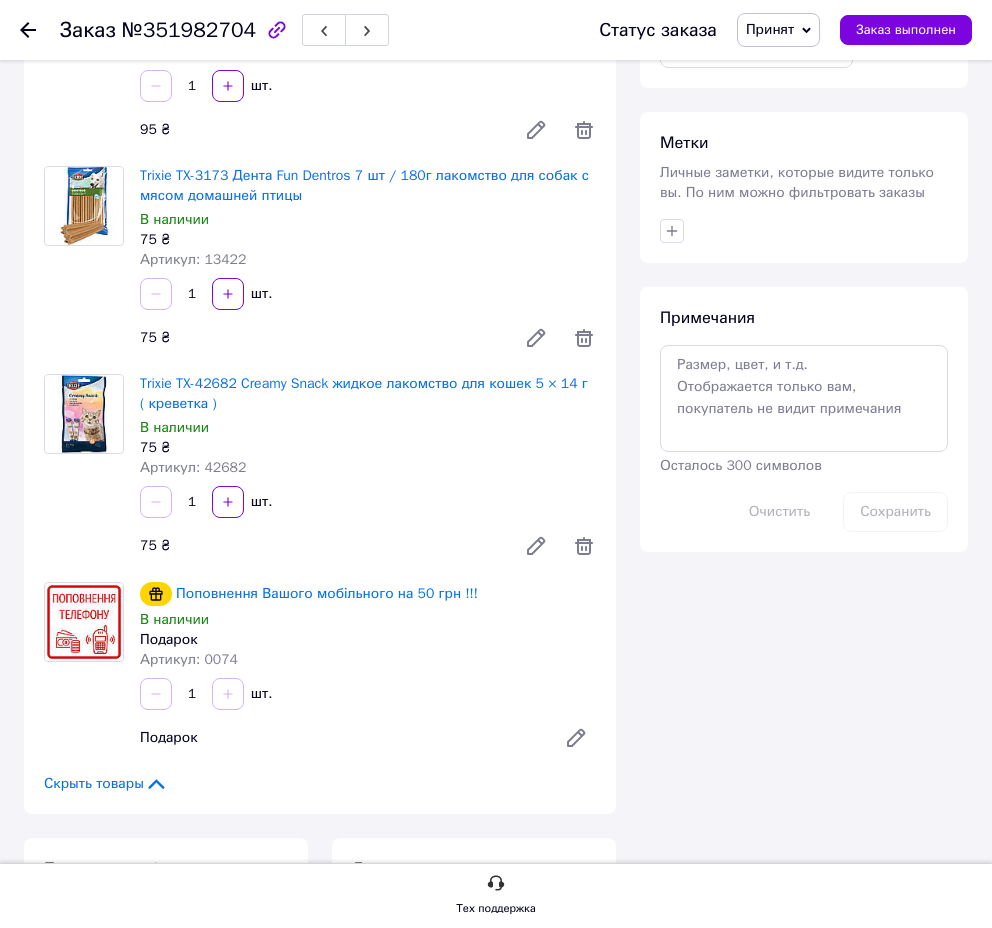 scroll, scrollTop: 521, scrollLeft: 0, axis: vertical 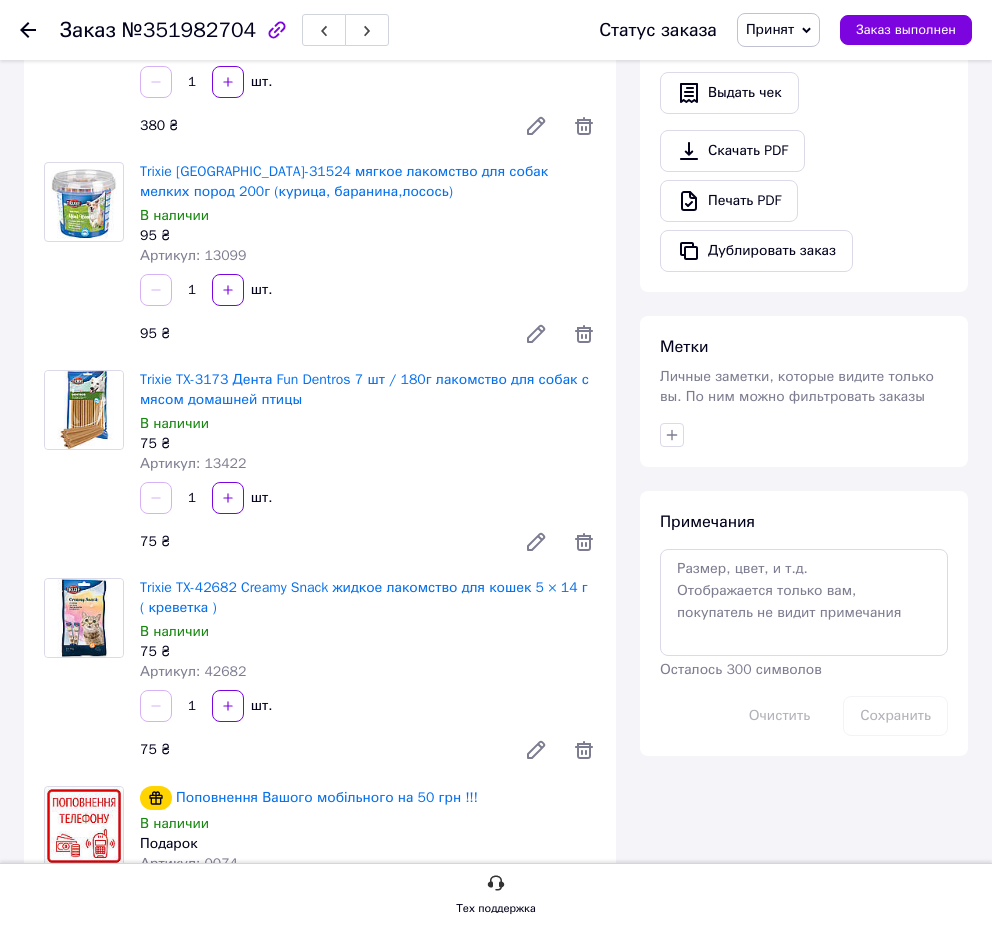 click on "Артикул: 13099" at bounding box center (368, 256) 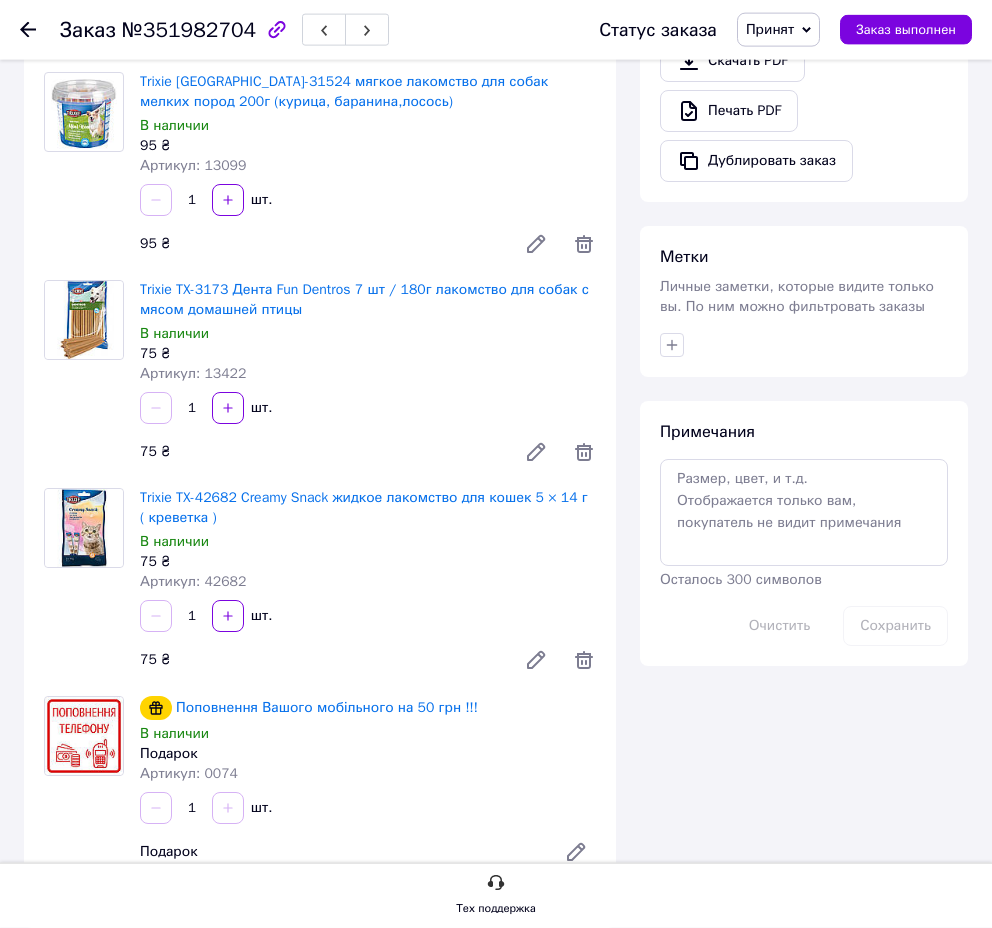 scroll, scrollTop: 623, scrollLeft: 0, axis: vertical 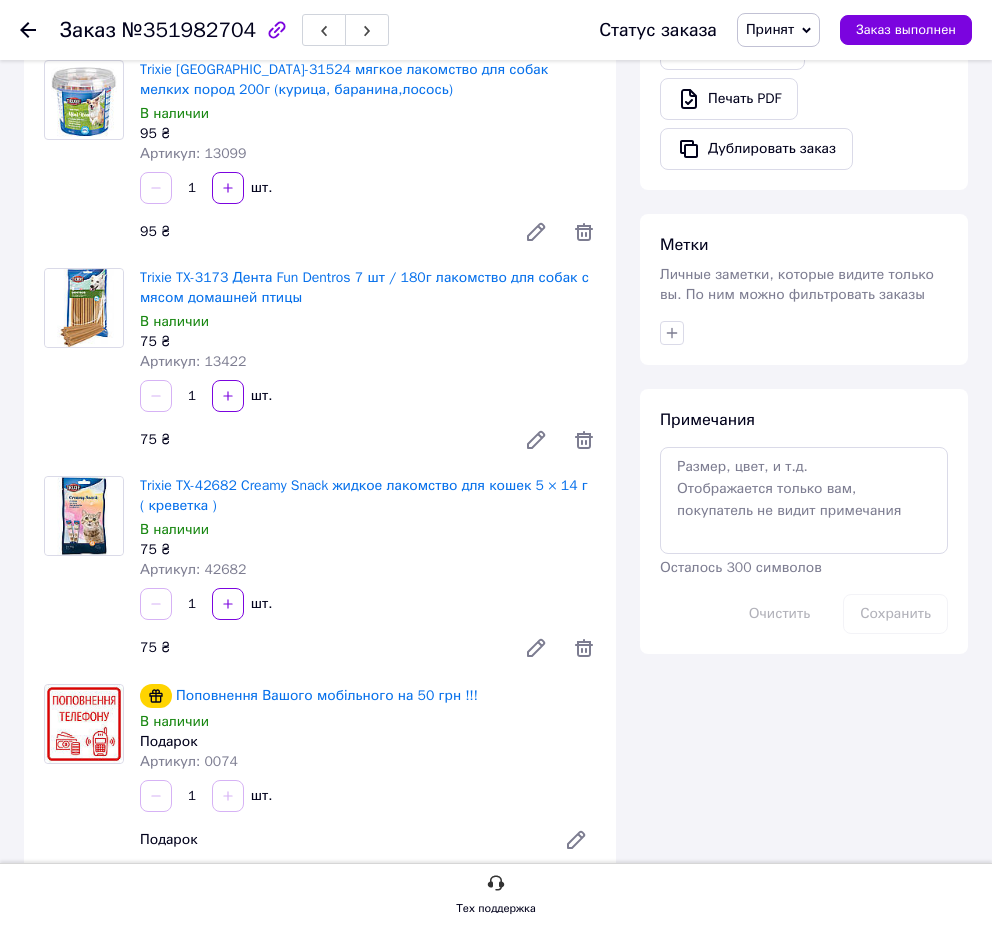 click on "Trixie  TX-3173 Дента Fun Dentros 7 шт / 180г лакомство для собак с мясом домашней птицы В наличии 75 ₴ Артикул: 13422" at bounding box center [368, 320] 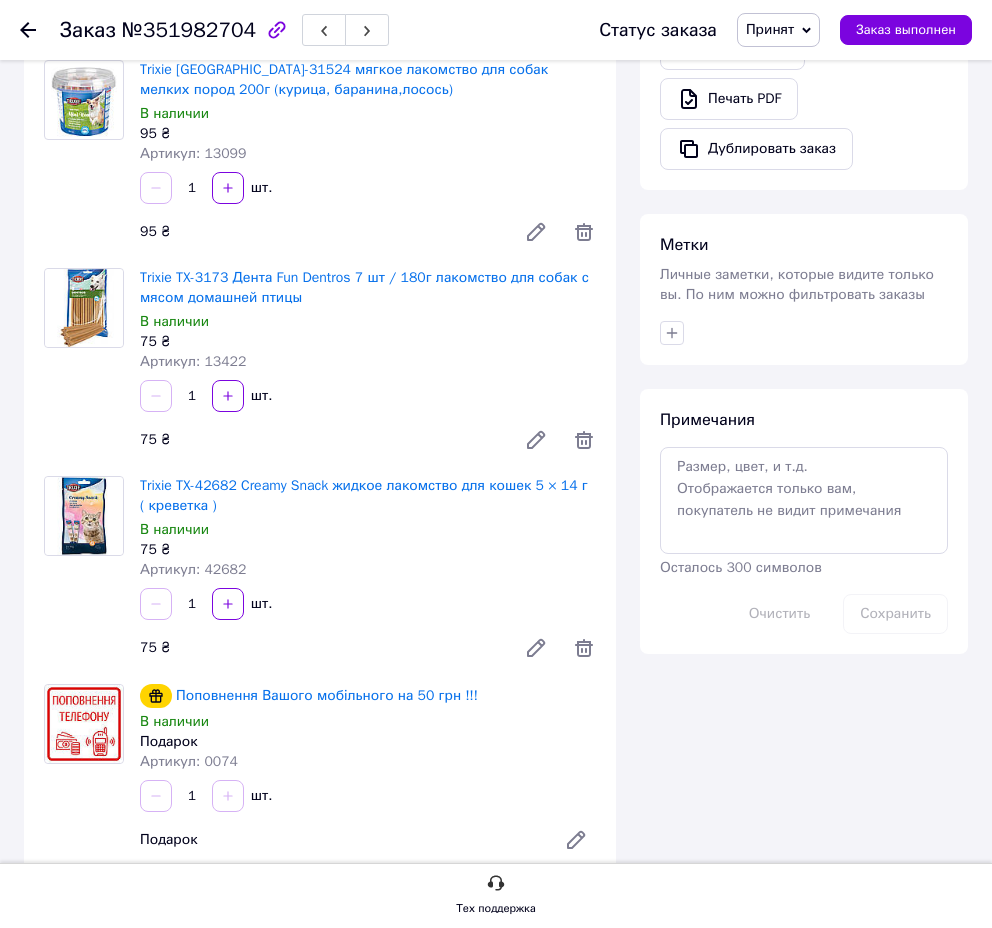 click at bounding box center (28, 30) 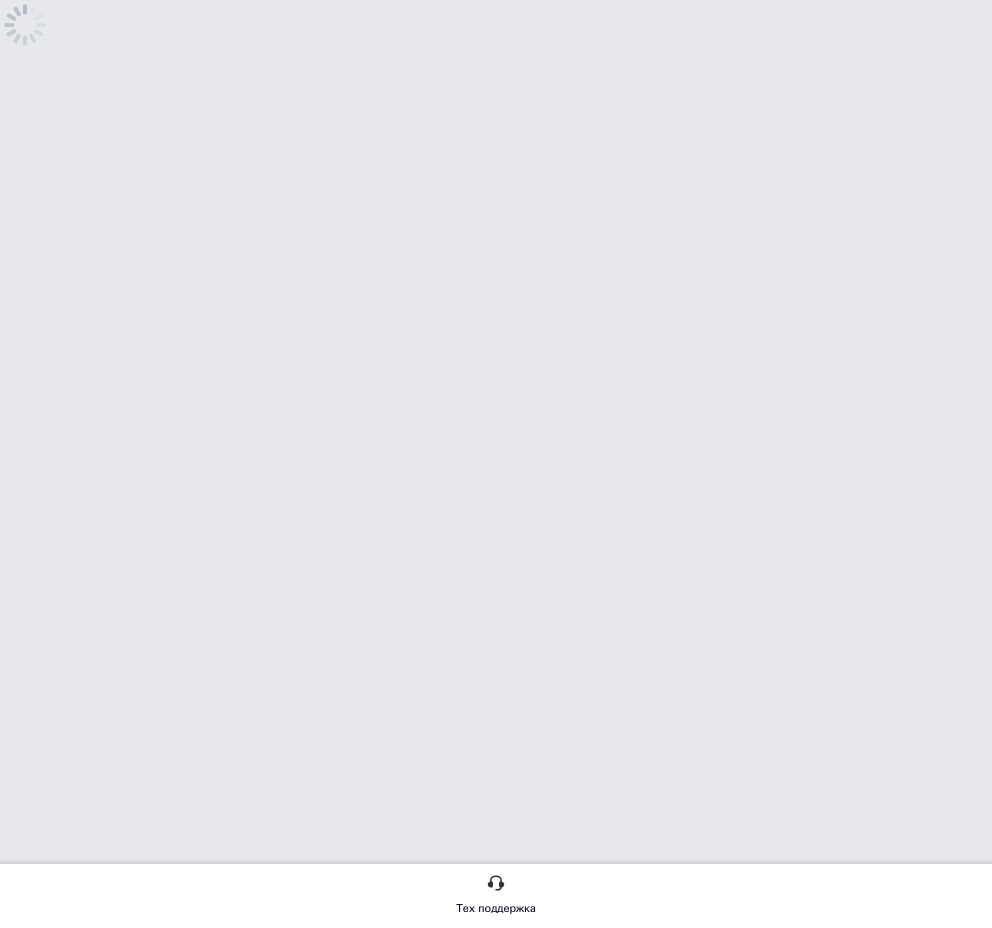 scroll, scrollTop: 0, scrollLeft: 0, axis: both 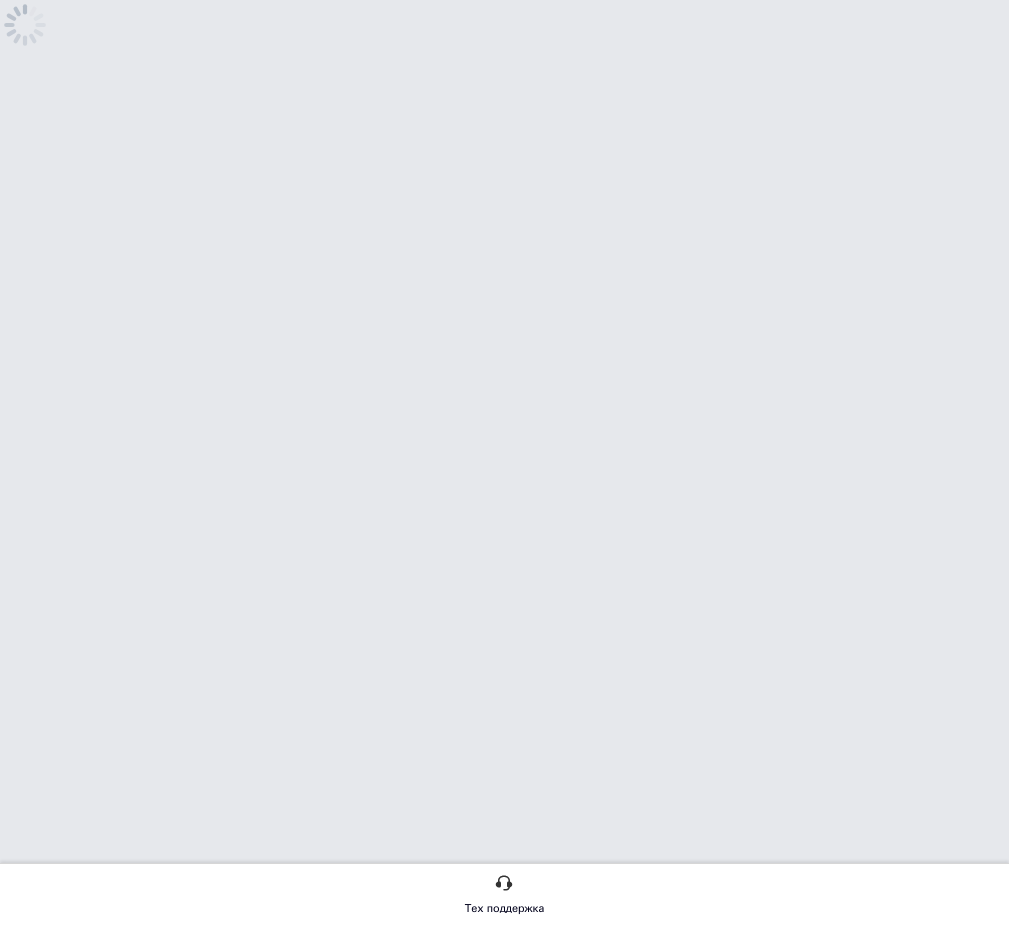 click on "Тех поддержка" at bounding box center [504, 58] 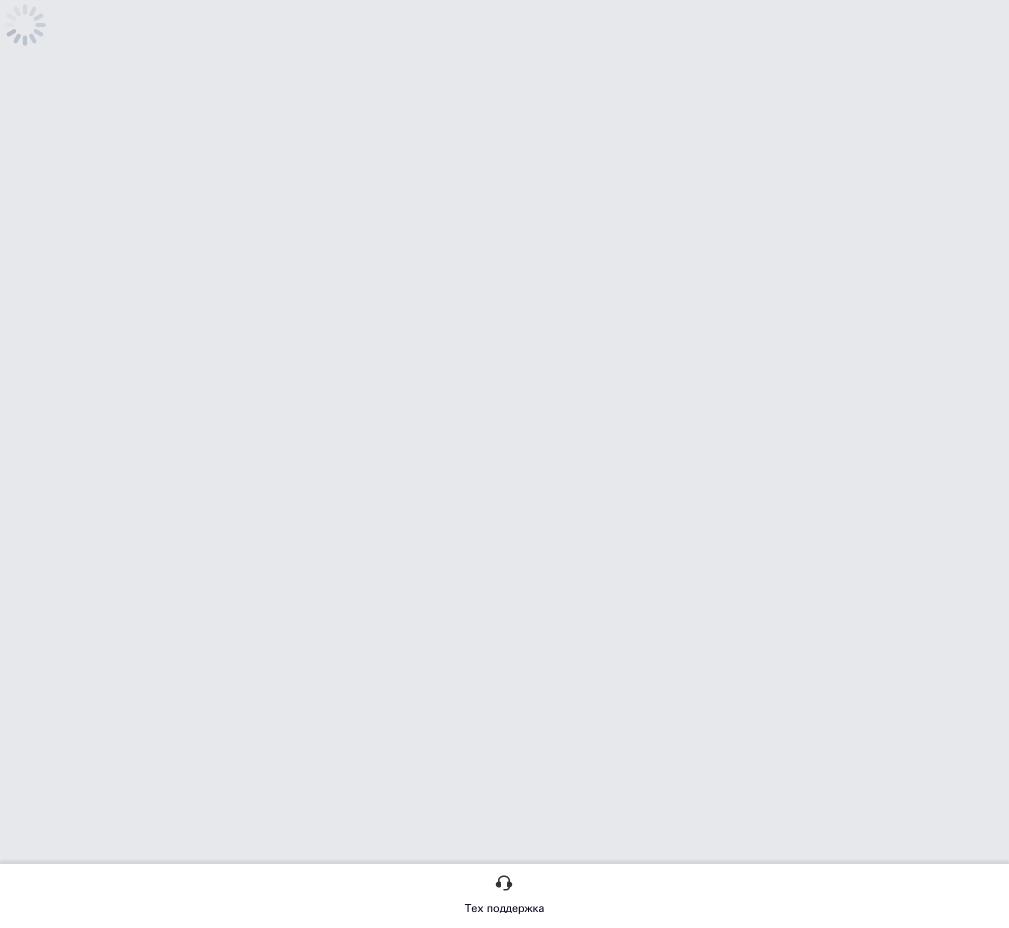 click on "Тех поддержка" at bounding box center [504, 58] 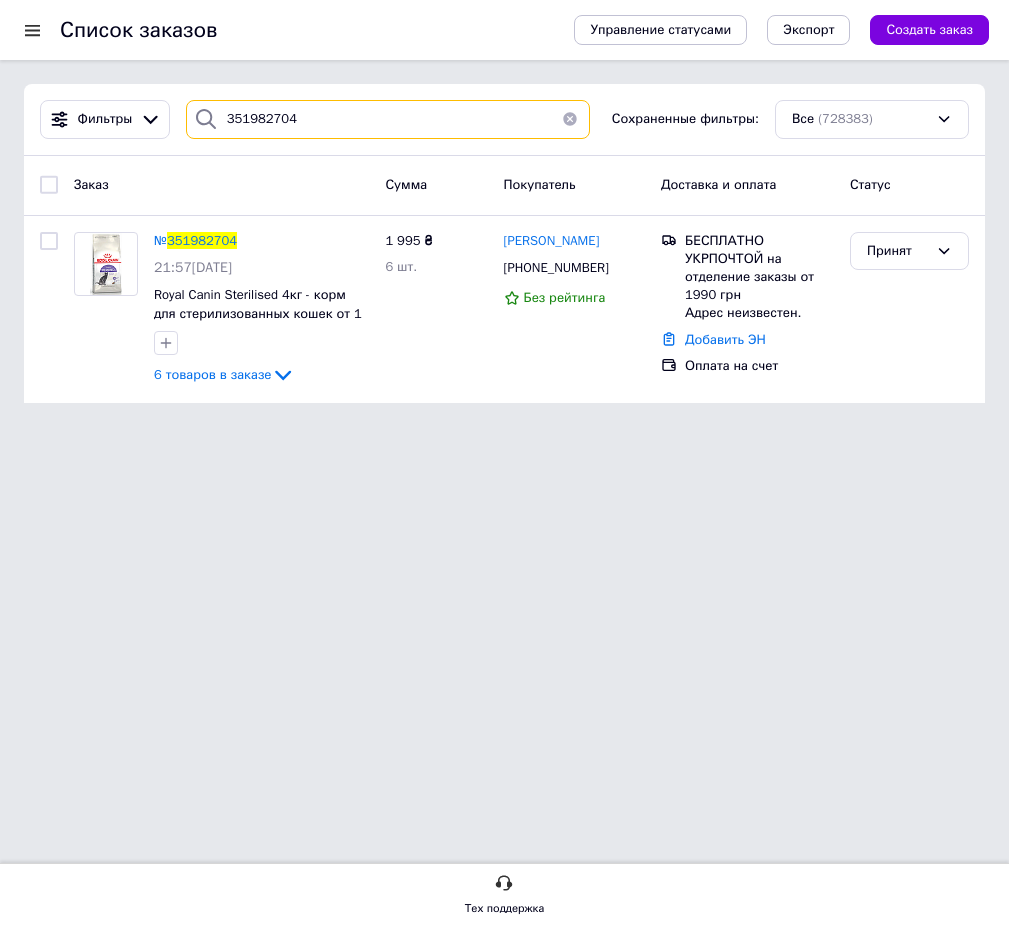 click on "351982704" at bounding box center (388, 119) 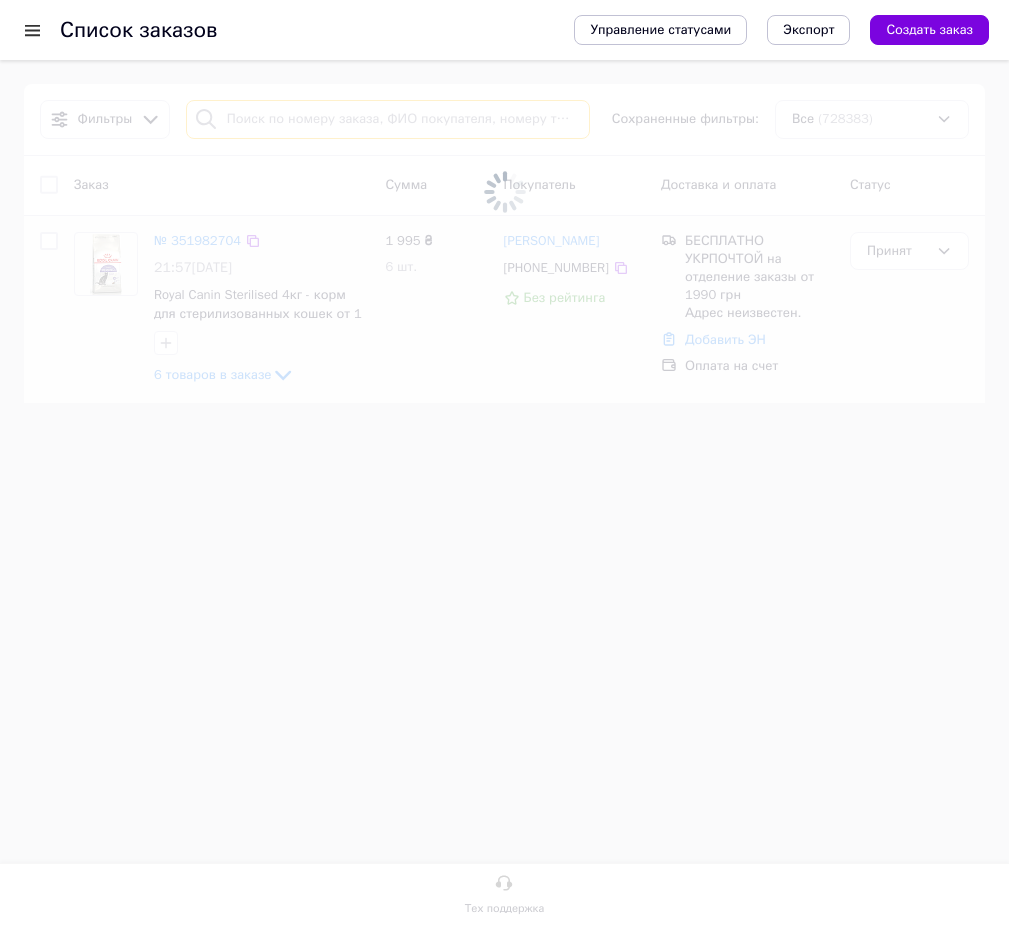 type 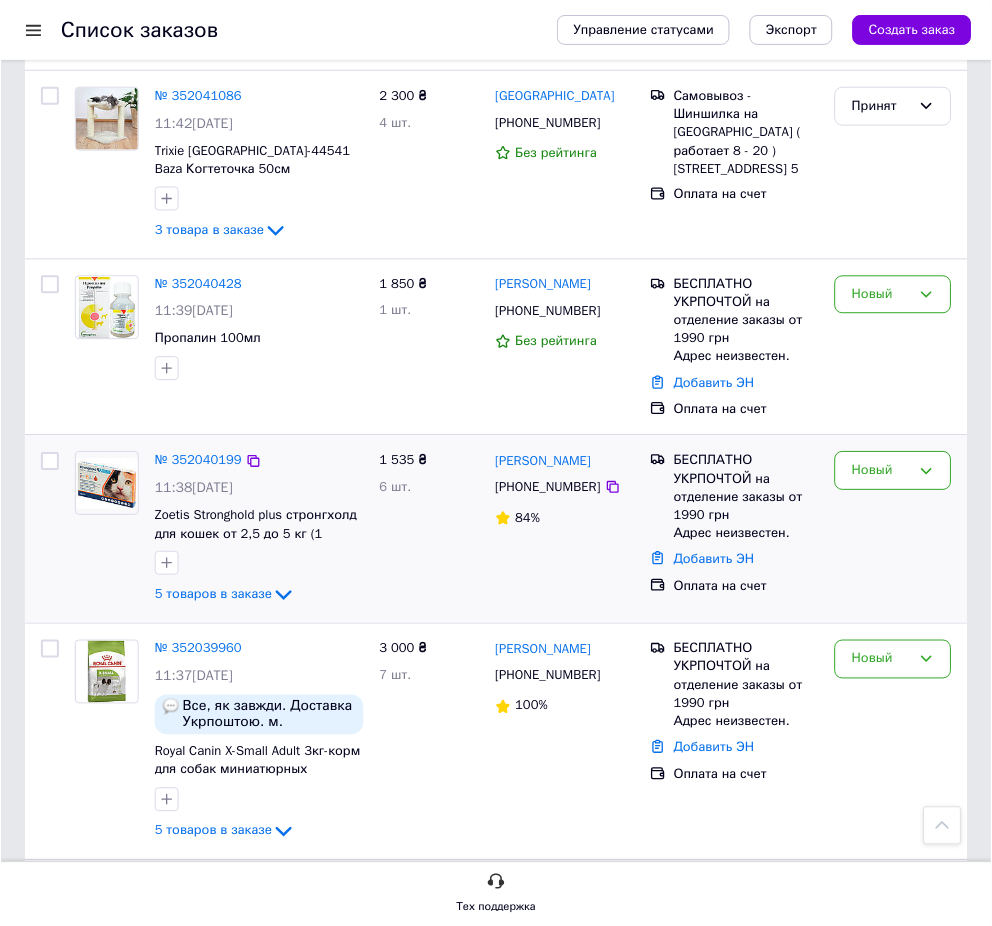 scroll, scrollTop: 714, scrollLeft: 0, axis: vertical 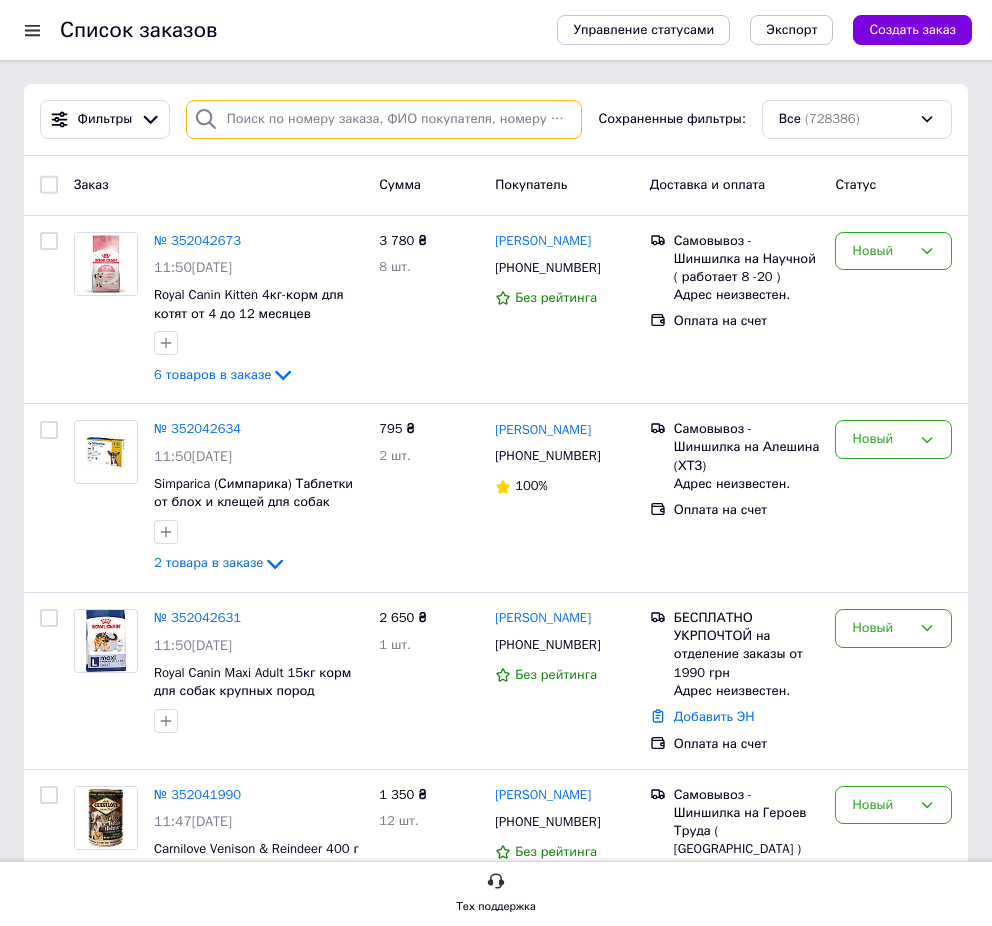 click at bounding box center [384, 119] 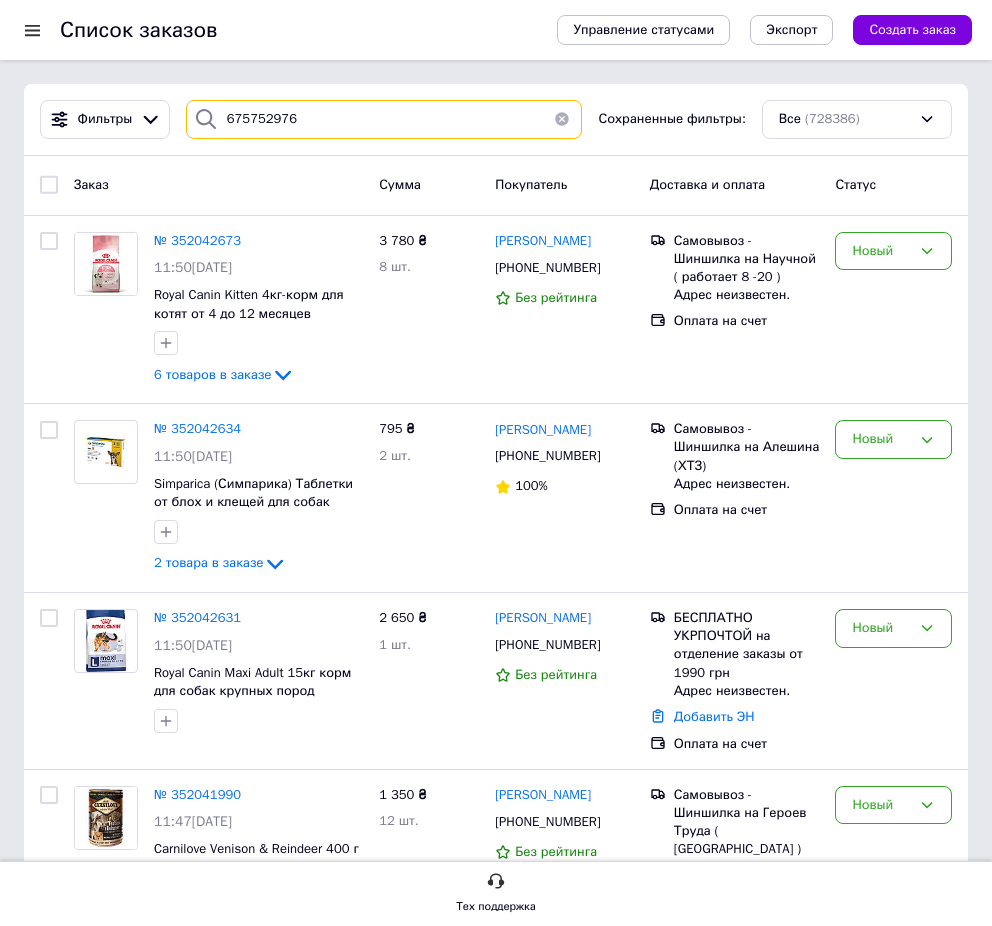 type on "675752976" 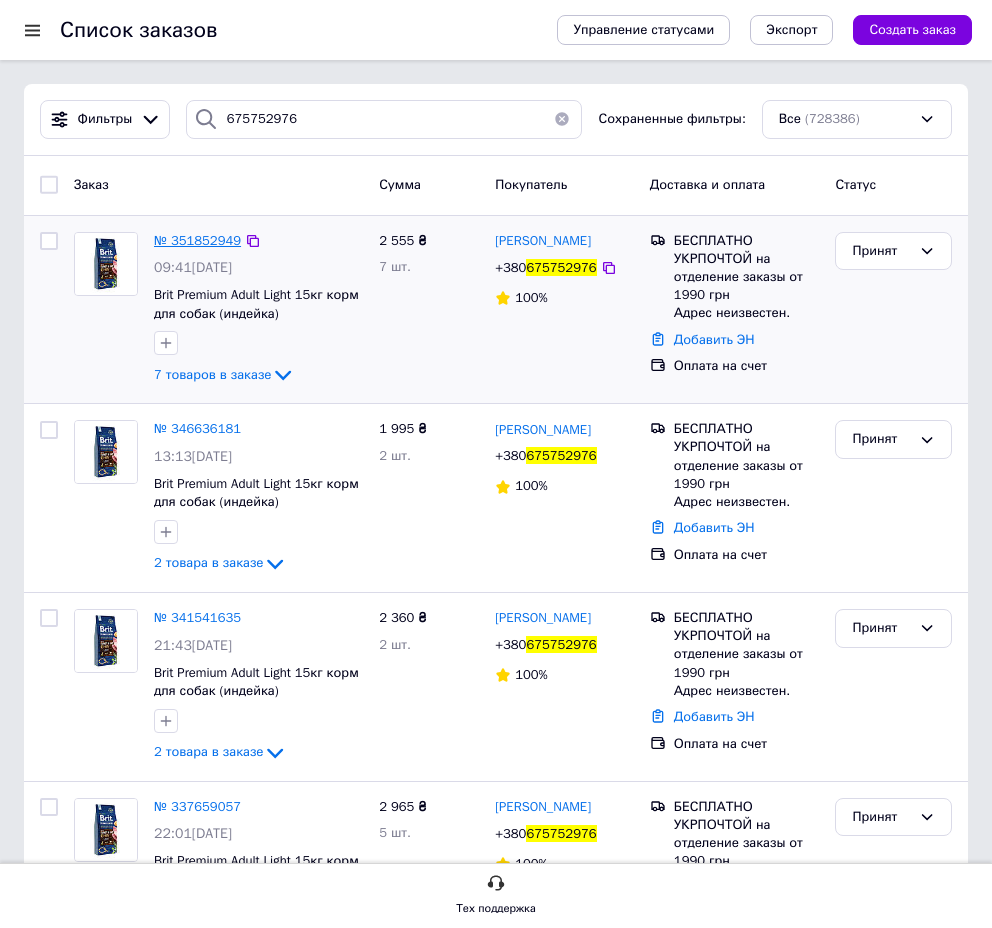 click on "№ 351852949" at bounding box center [197, 240] 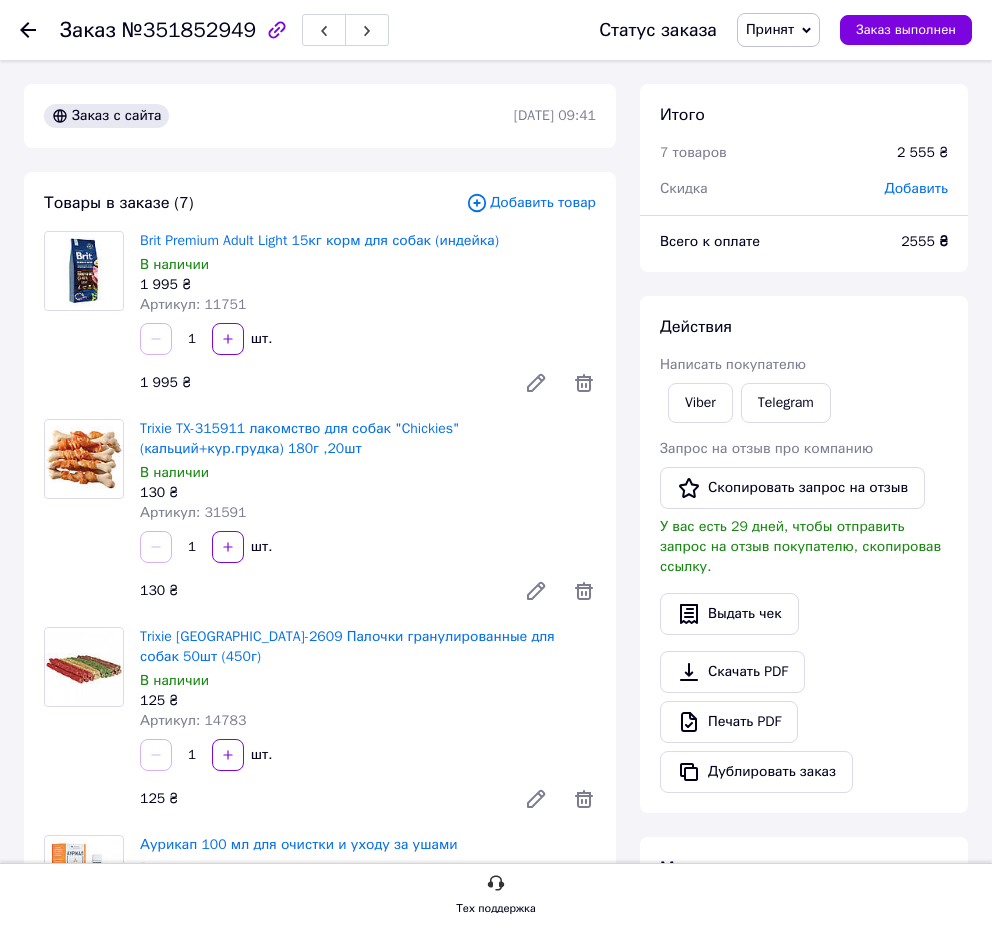 click on "1   шт." at bounding box center [368, 339] 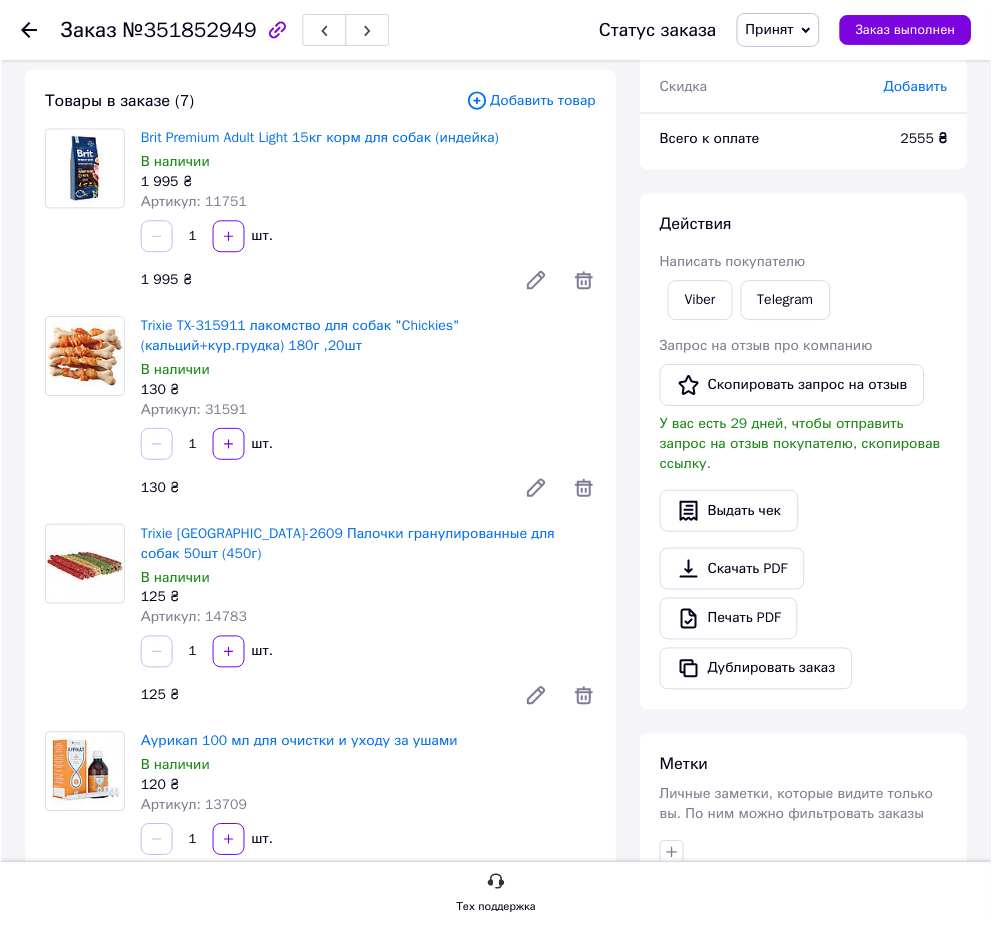 scroll, scrollTop: 0, scrollLeft: 0, axis: both 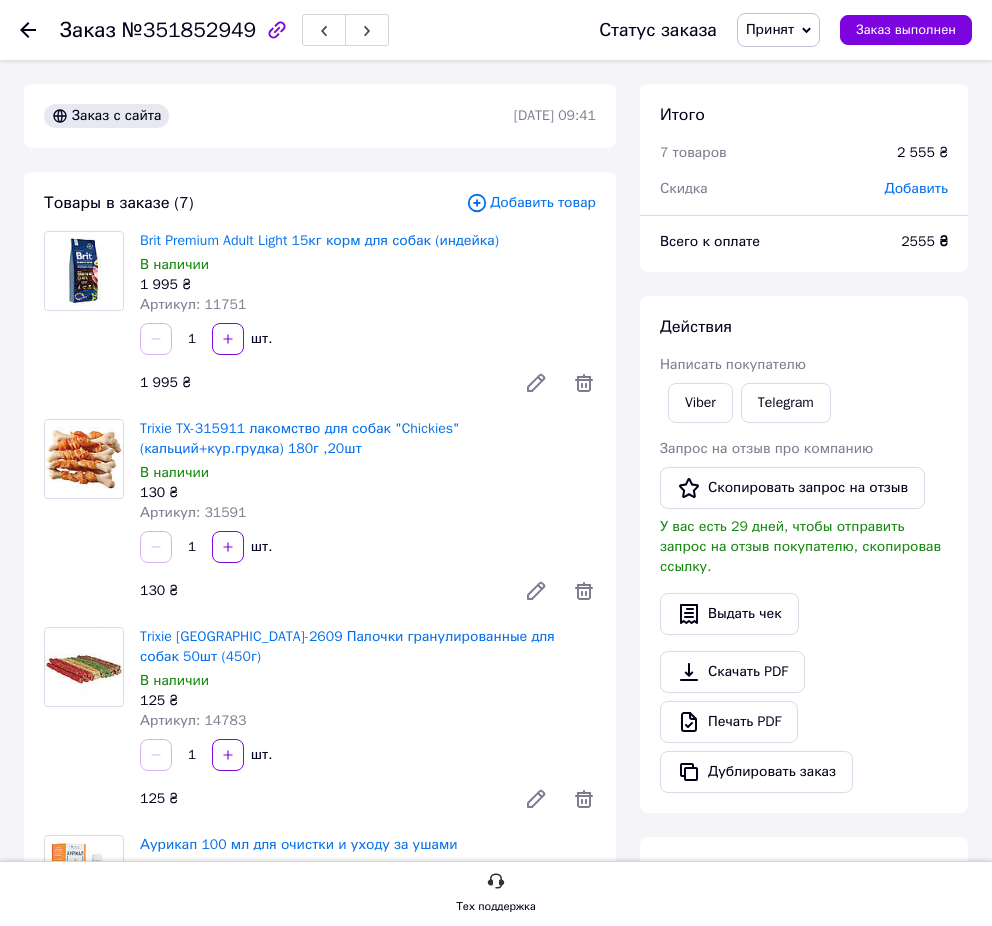 click at bounding box center (28, 30) 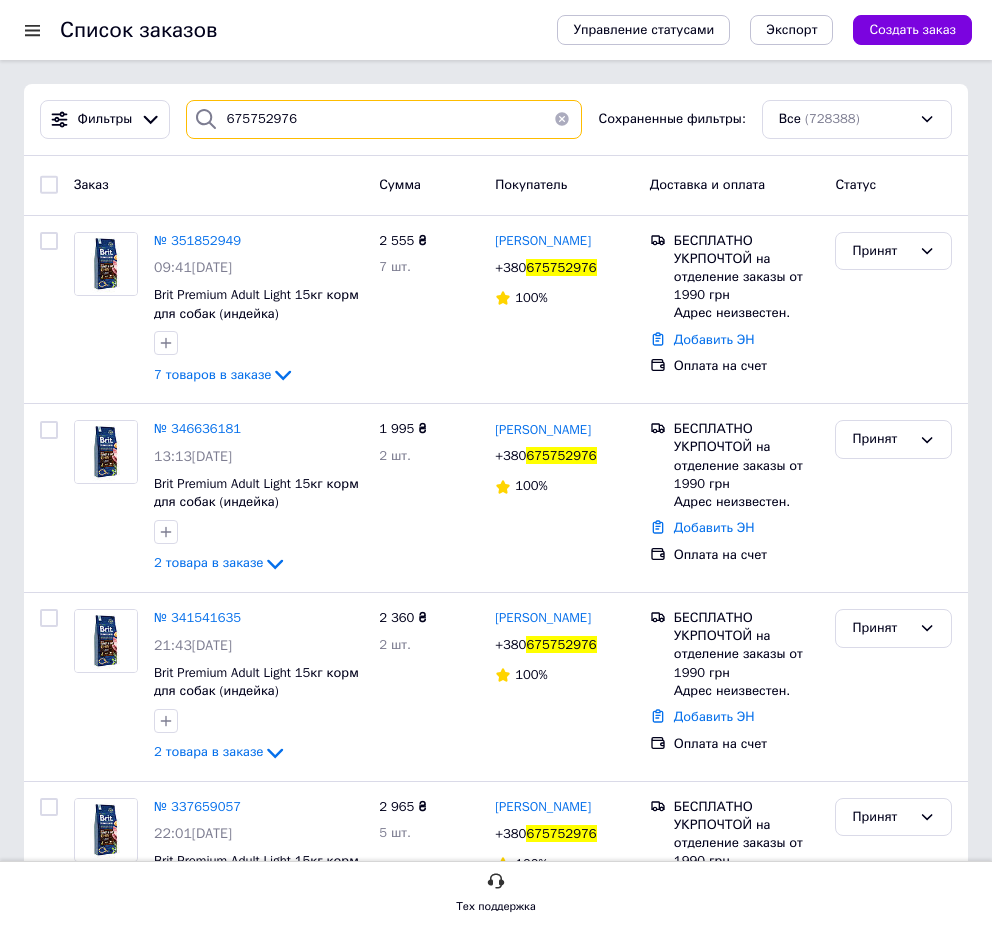 click on "675752976" at bounding box center [384, 119] 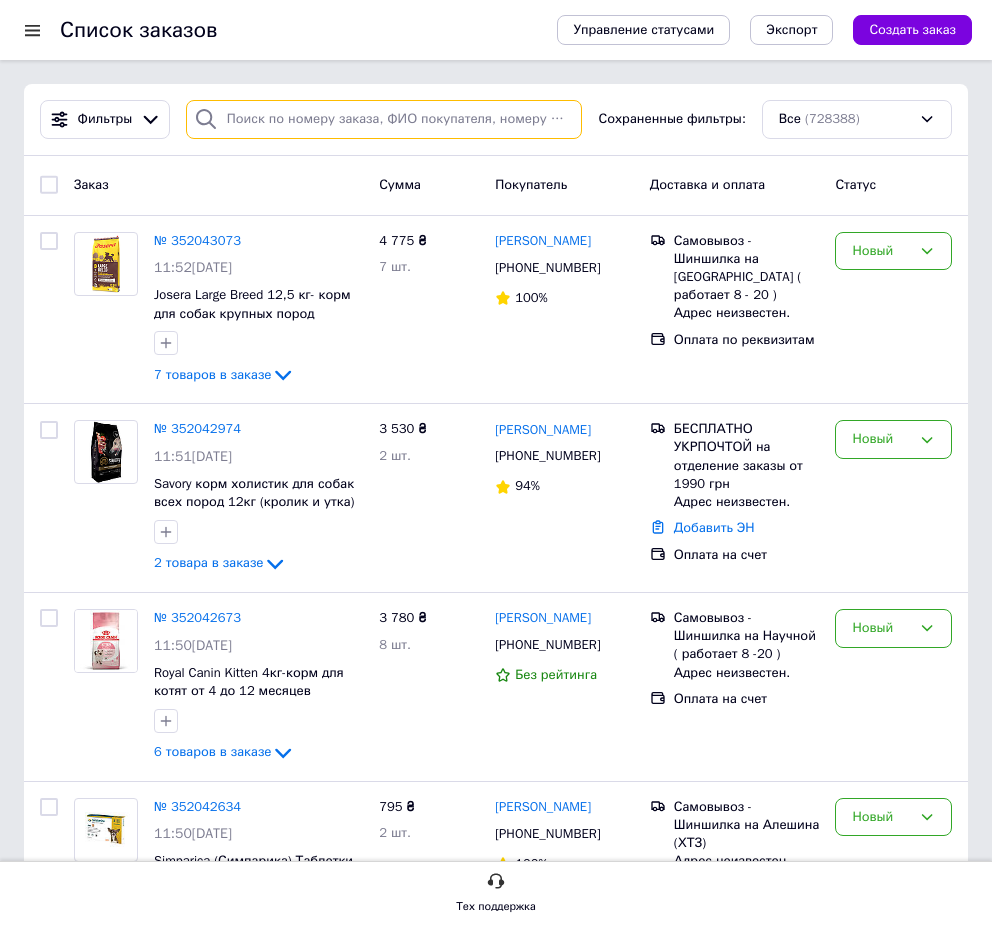 click at bounding box center [384, 119] 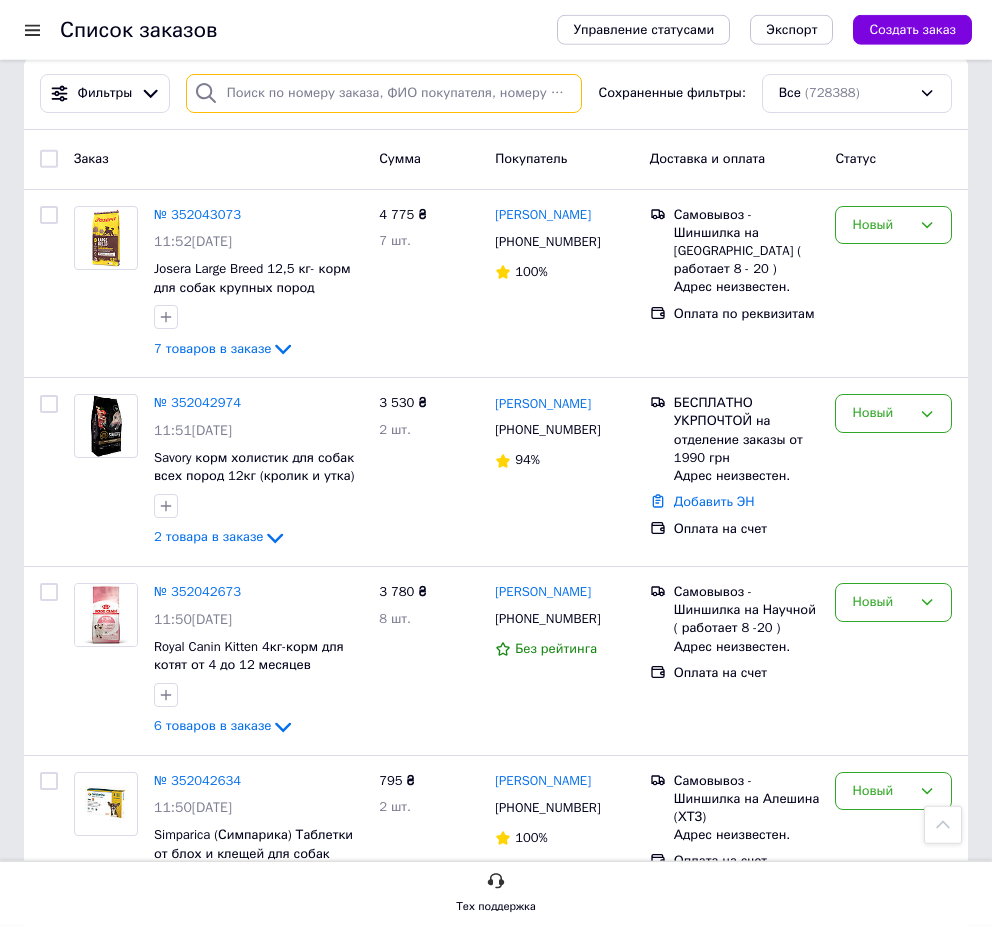 scroll, scrollTop: 0, scrollLeft: 0, axis: both 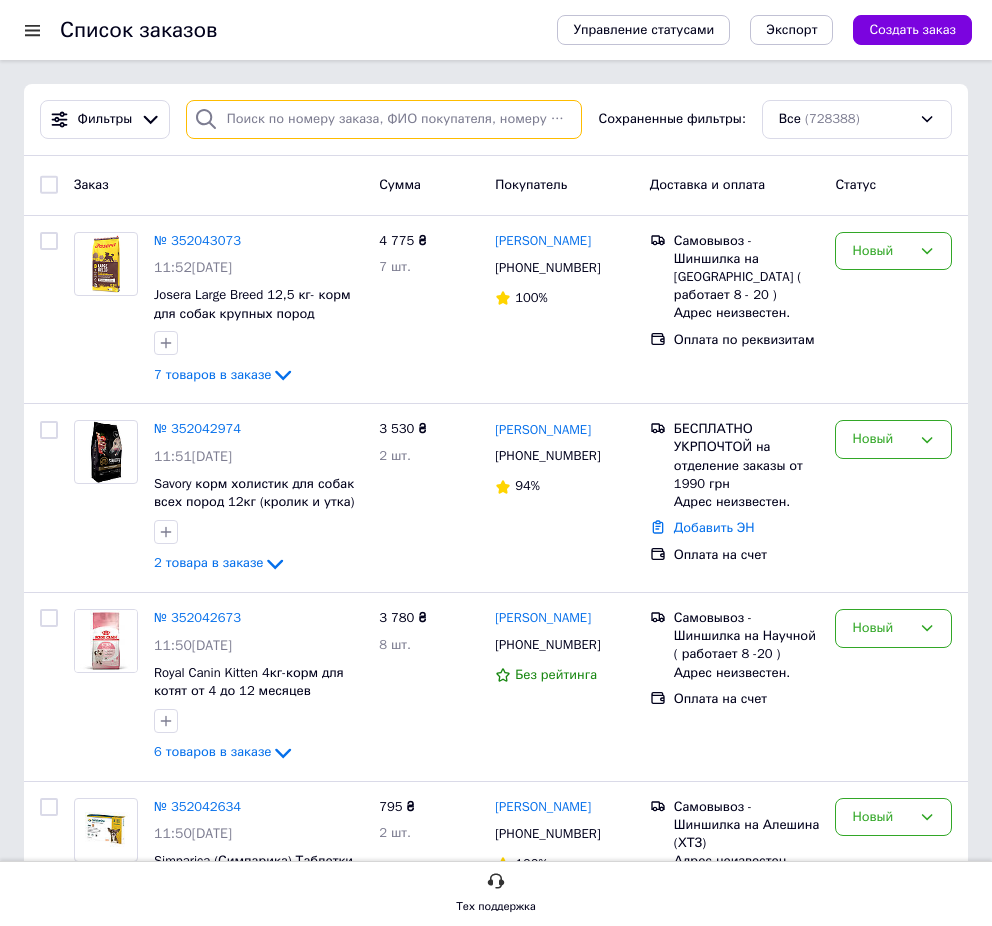 click at bounding box center (384, 119) 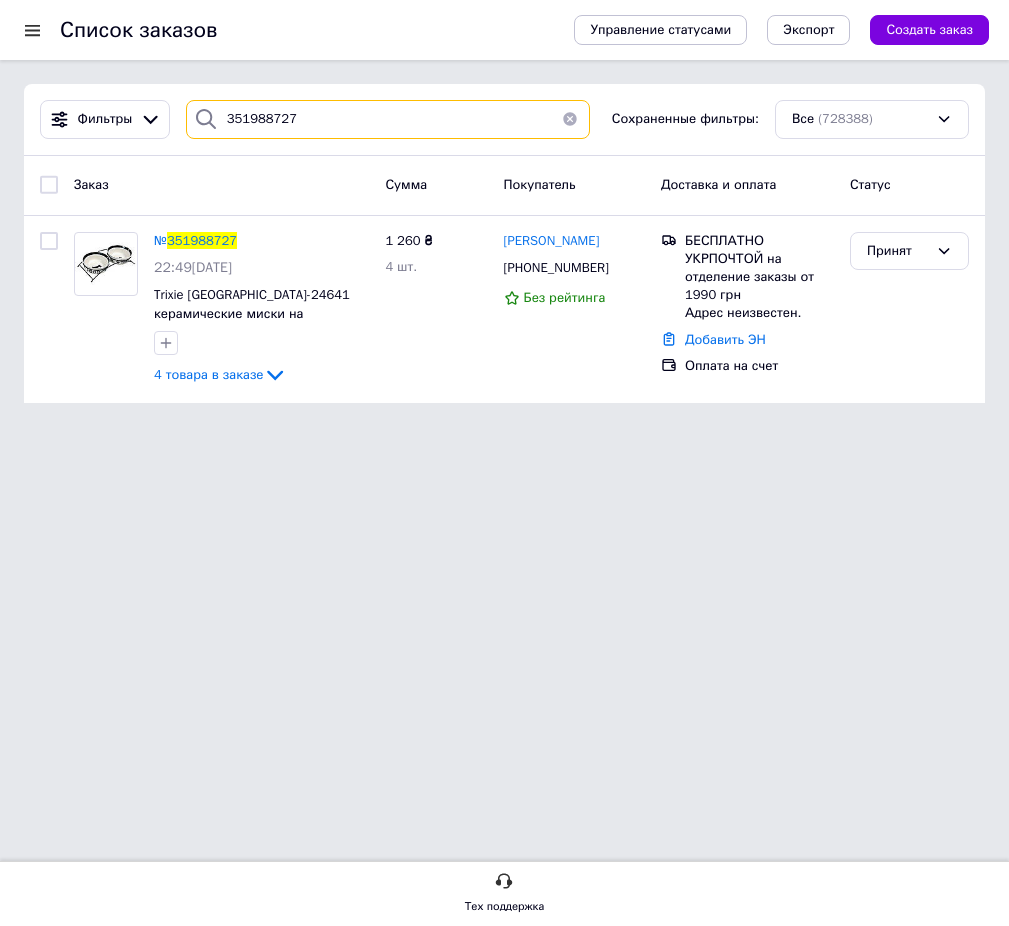 type on "351988727" 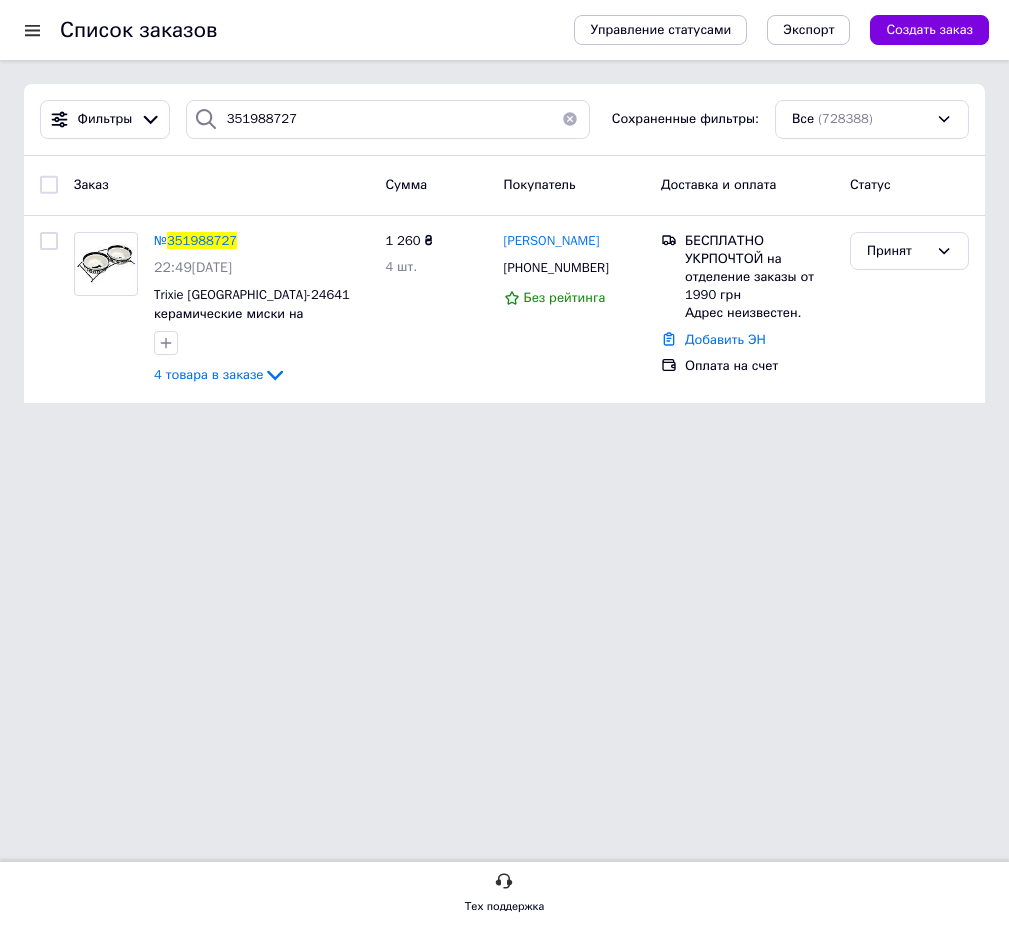 click on "351988727" at bounding box center (202, 240) 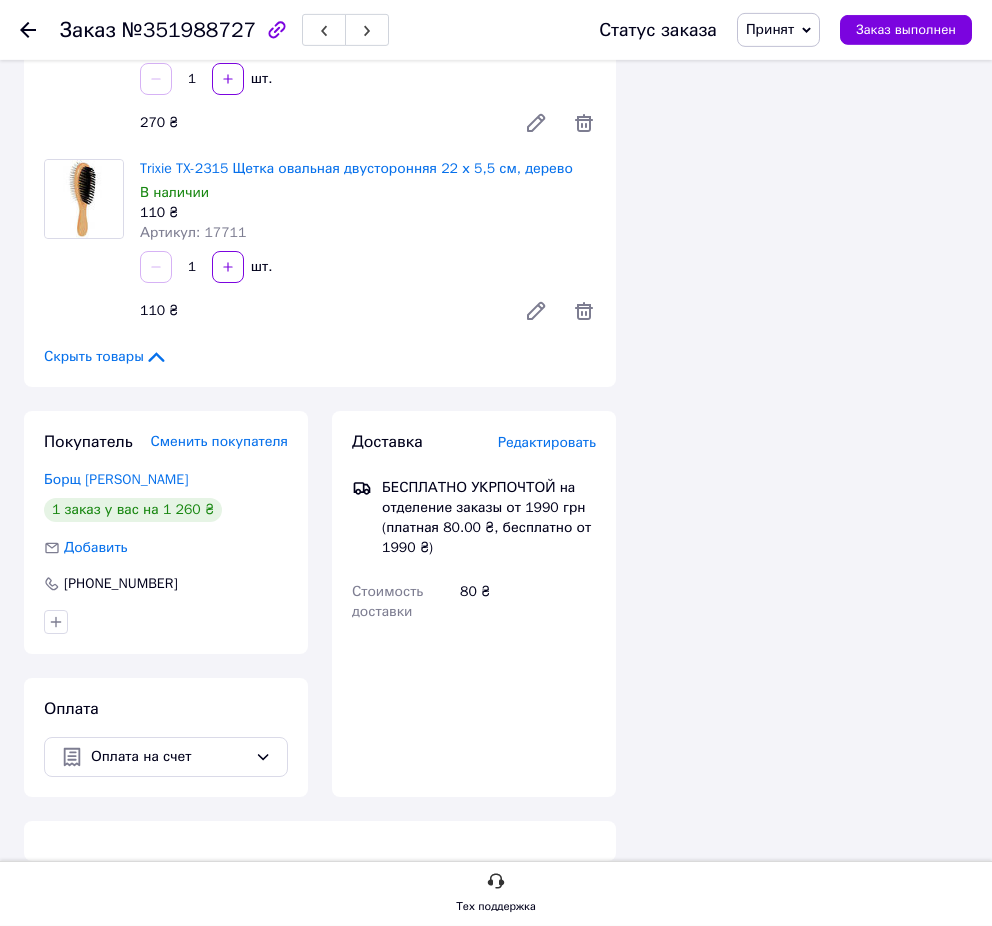 scroll, scrollTop: 665, scrollLeft: 0, axis: vertical 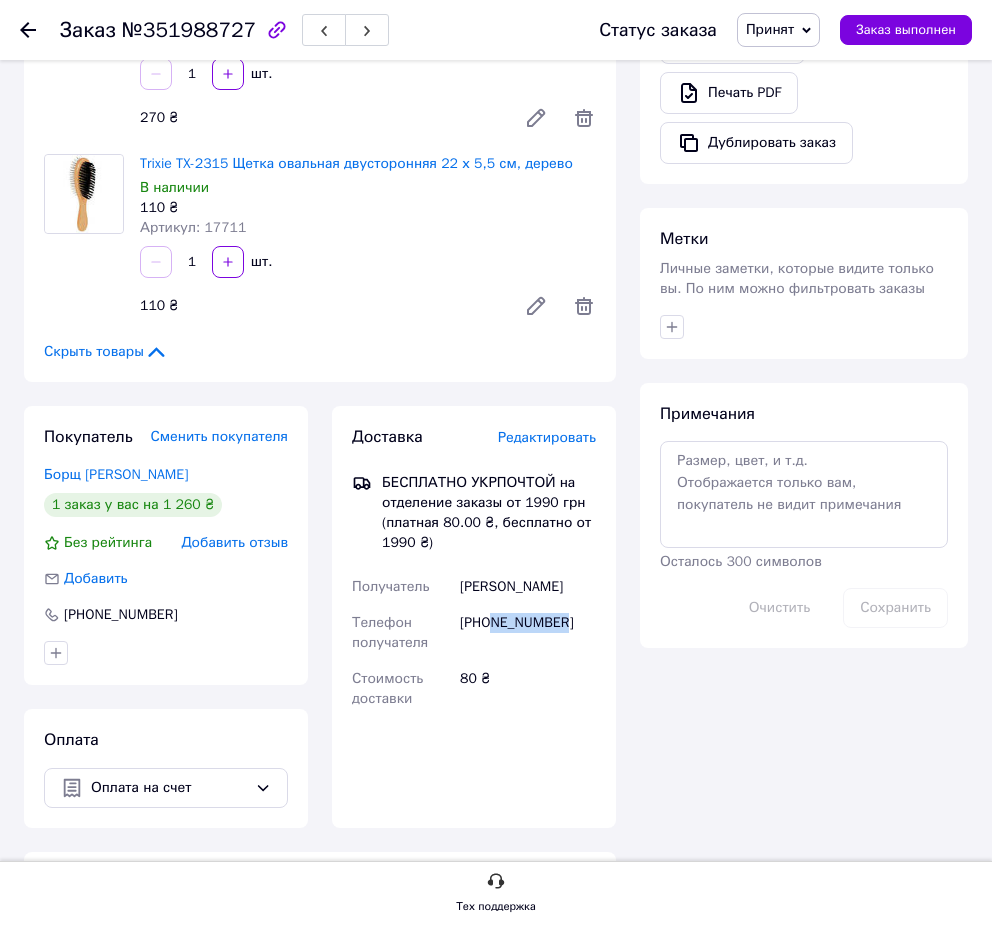 drag, startPoint x: 577, startPoint y: 604, endPoint x: 493, endPoint y: 602, distance: 84.0238 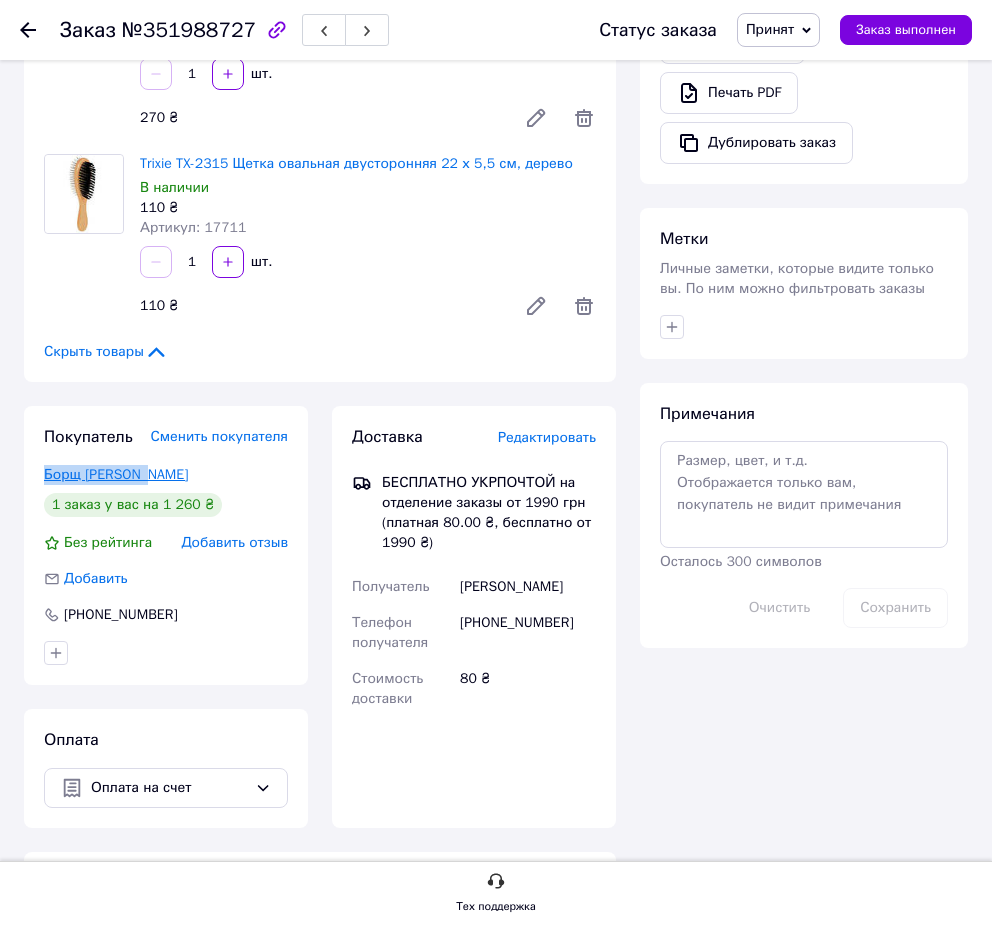 drag, startPoint x: 183, startPoint y: 451, endPoint x: 81, endPoint y: 455, distance: 102.0784 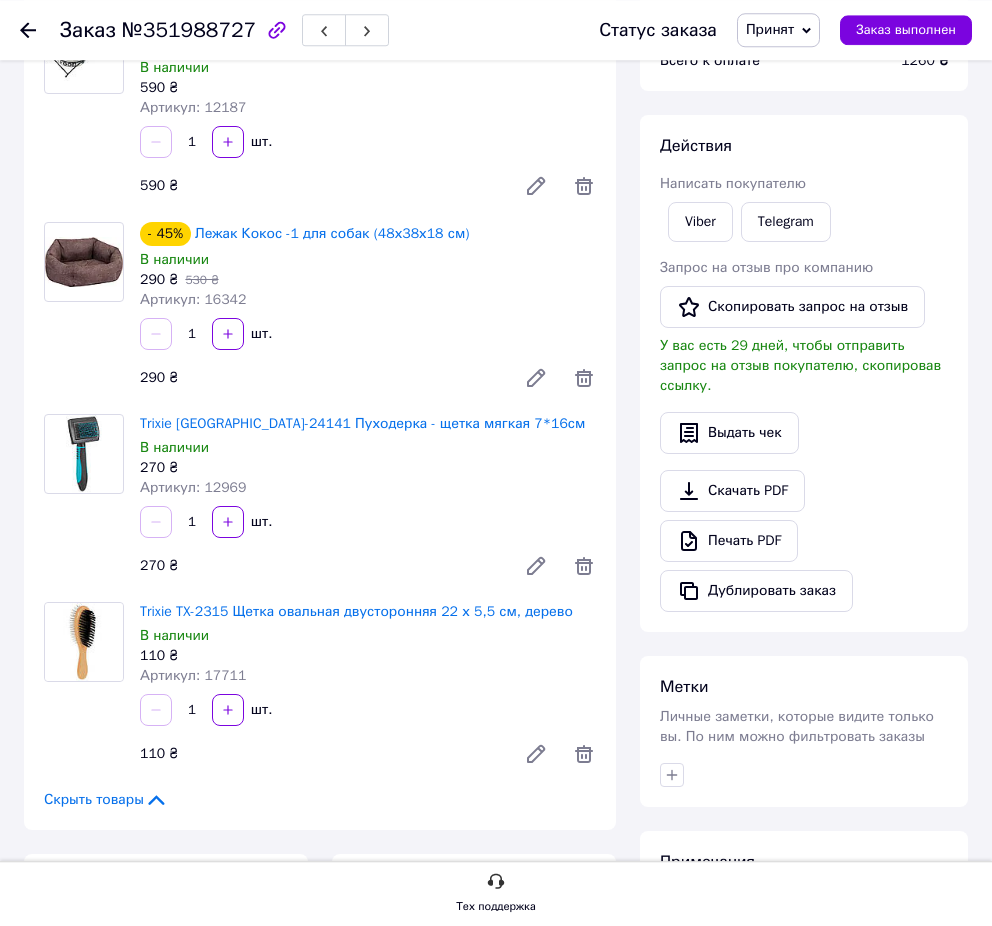 scroll, scrollTop: 306, scrollLeft: 0, axis: vertical 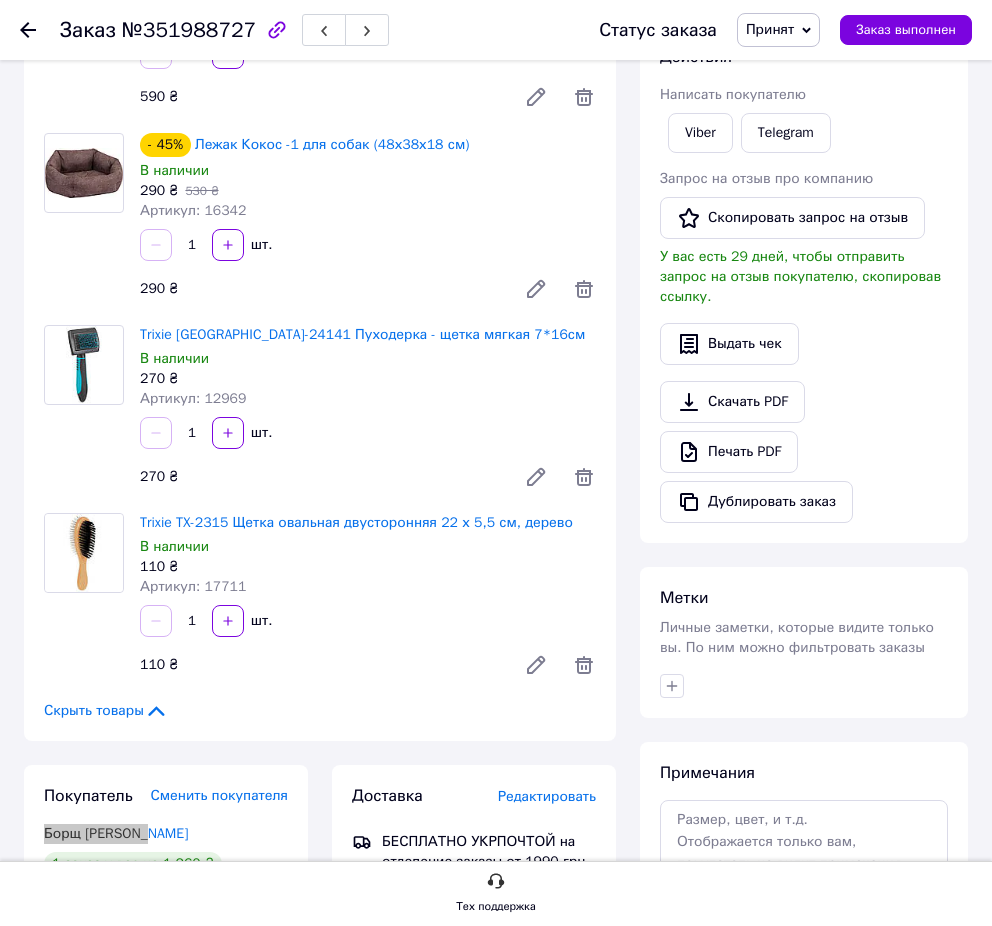click 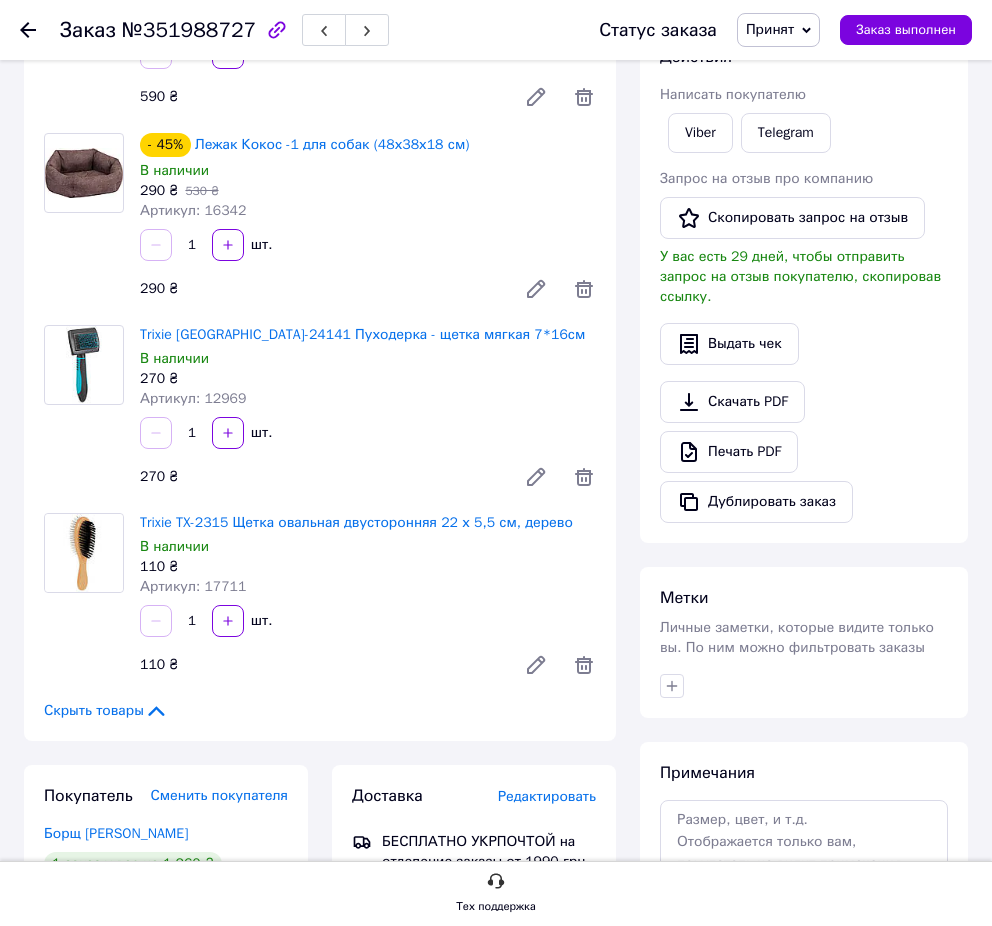 scroll, scrollTop: 0, scrollLeft: 0, axis: both 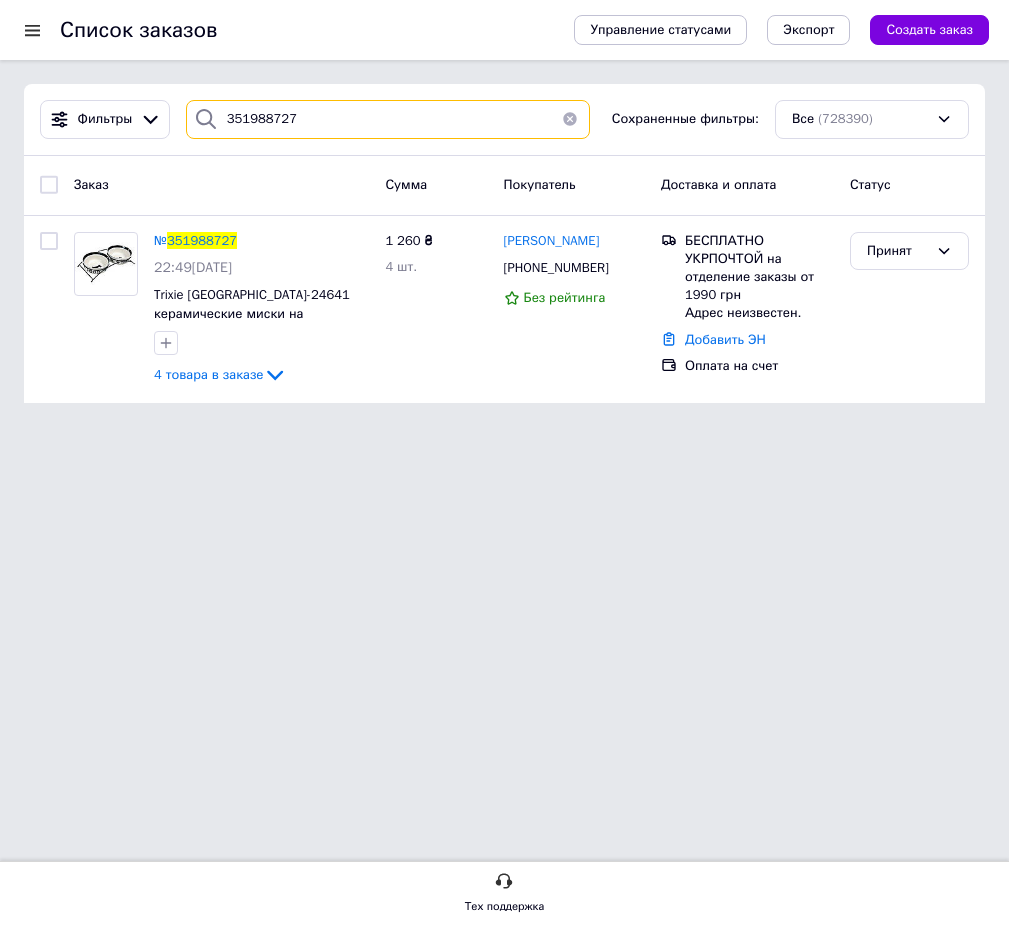 click on "351988727" at bounding box center [388, 119] 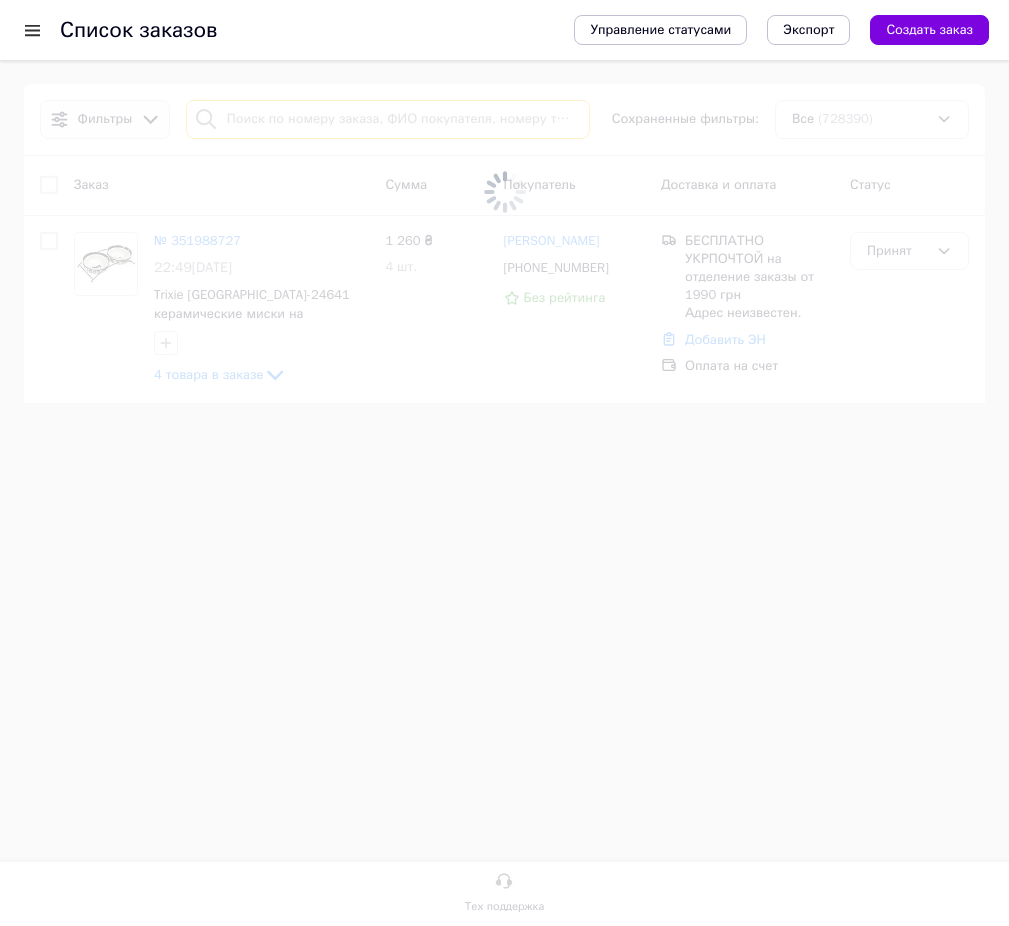 type 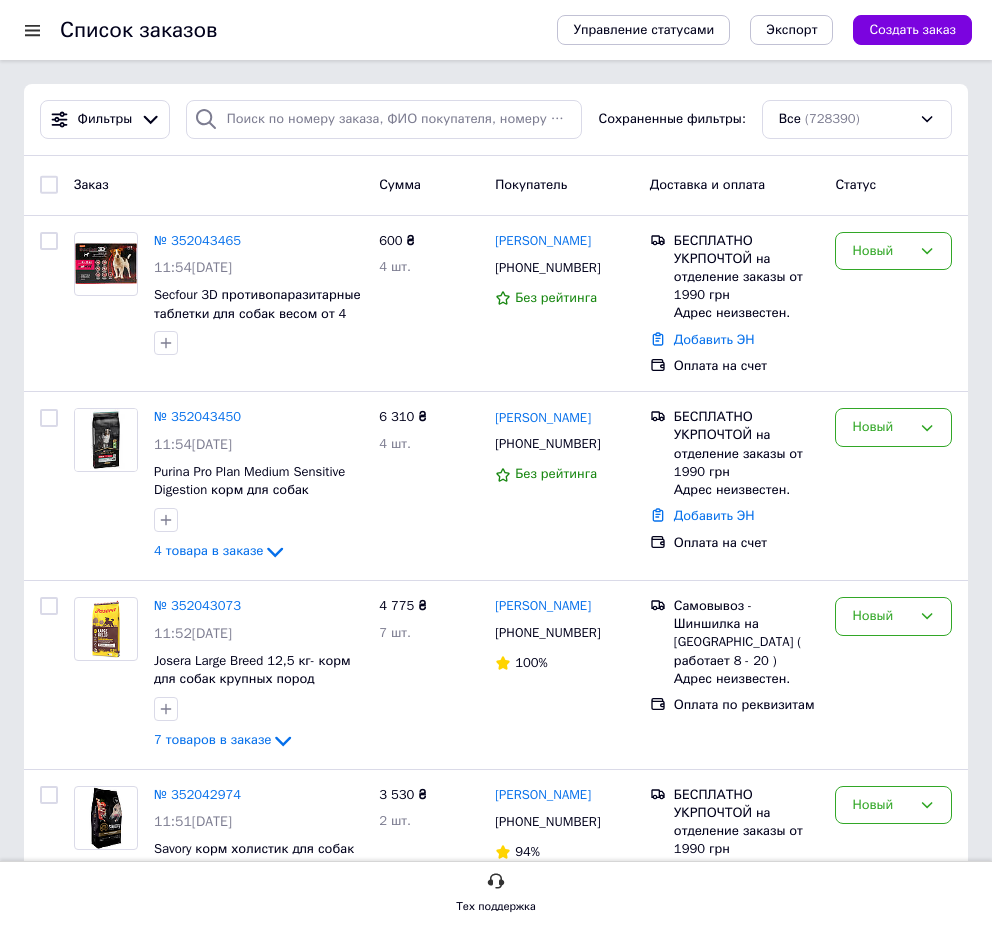 click on "Заказ" at bounding box center (218, 185) 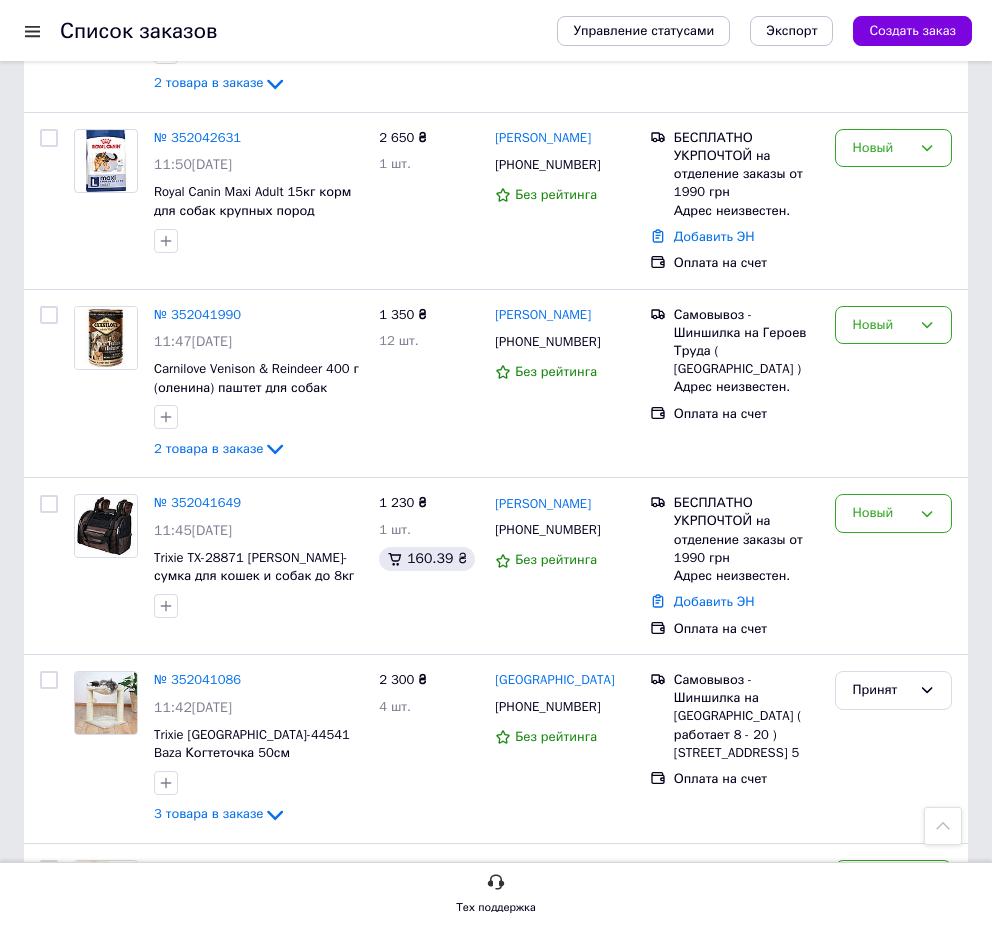 scroll, scrollTop: 1530, scrollLeft: 0, axis: vertical 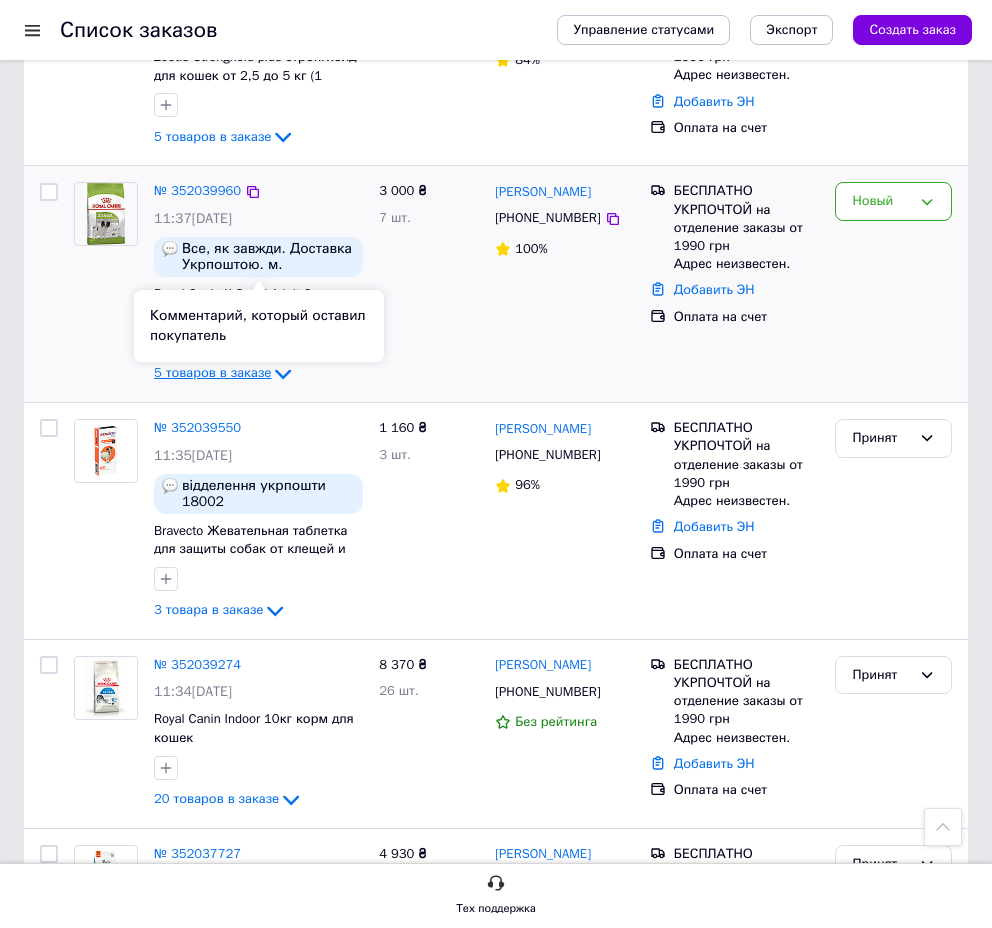 click on "5 товаров в заказе" at bounding box center [212, 373] 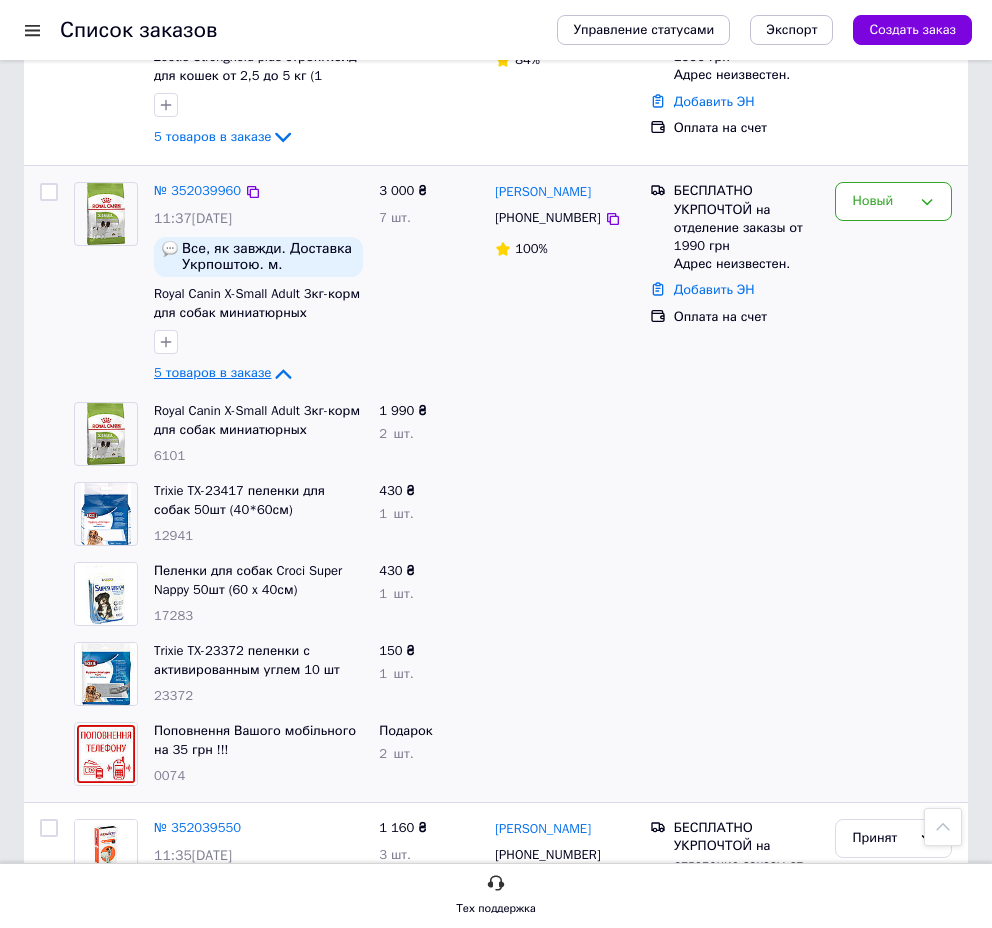 click on "5 товаров в заказе" at bounding box center (212, 373) 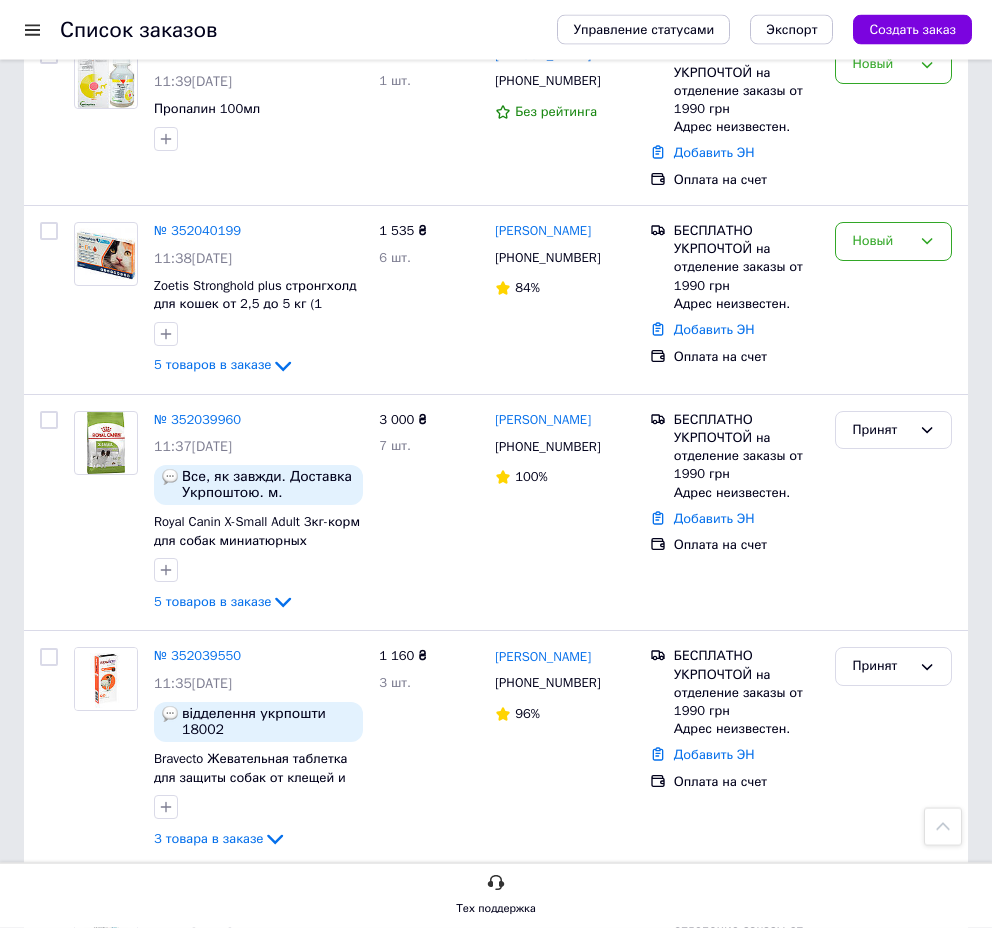 scroll, scrollTop: 3366, scrollLeft: 0, axis: vertical 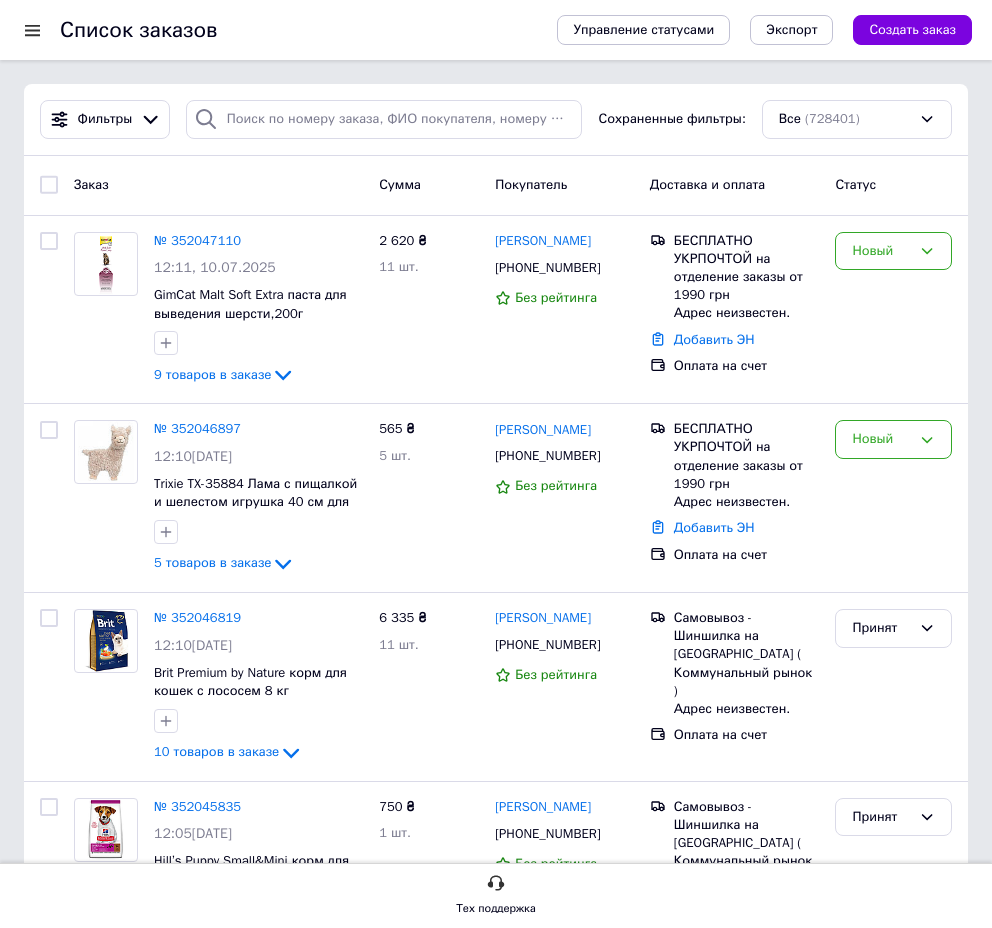 click on "Заказ" at bounding box center (218, 185) 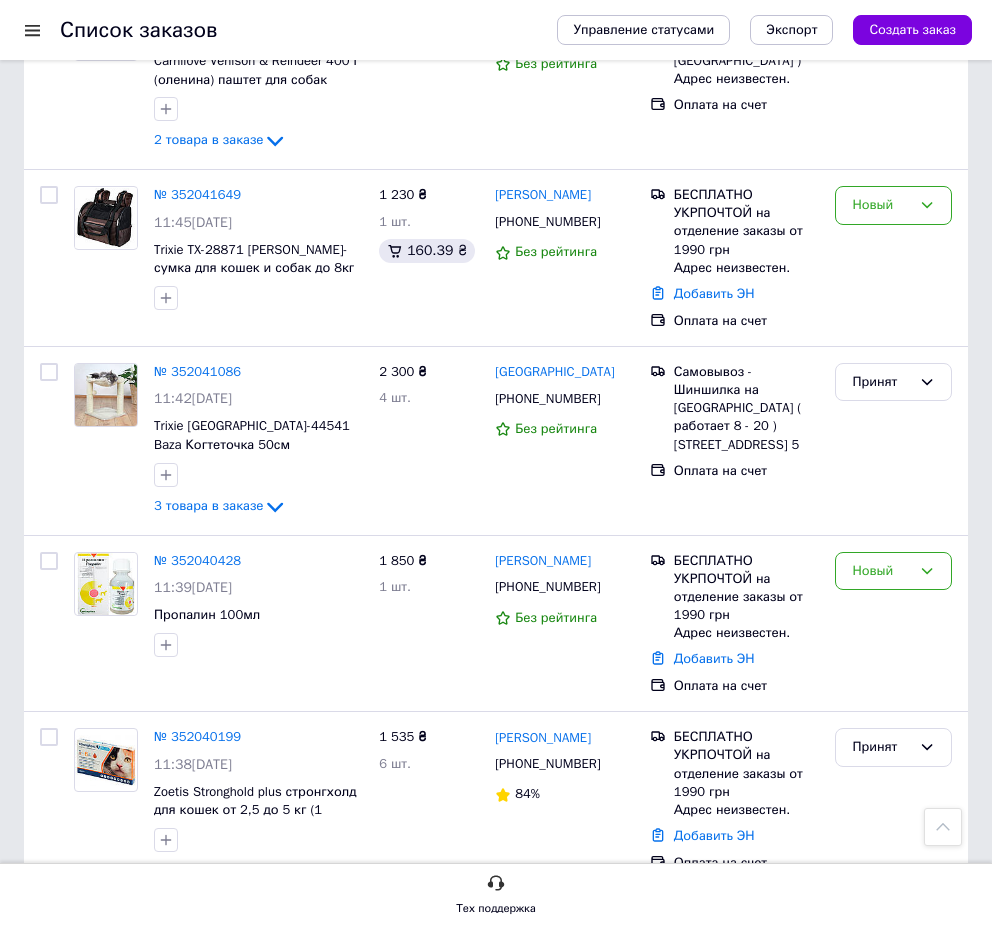scroll, scrollTop: 3774, scrollLeft: 0, axis: vertical 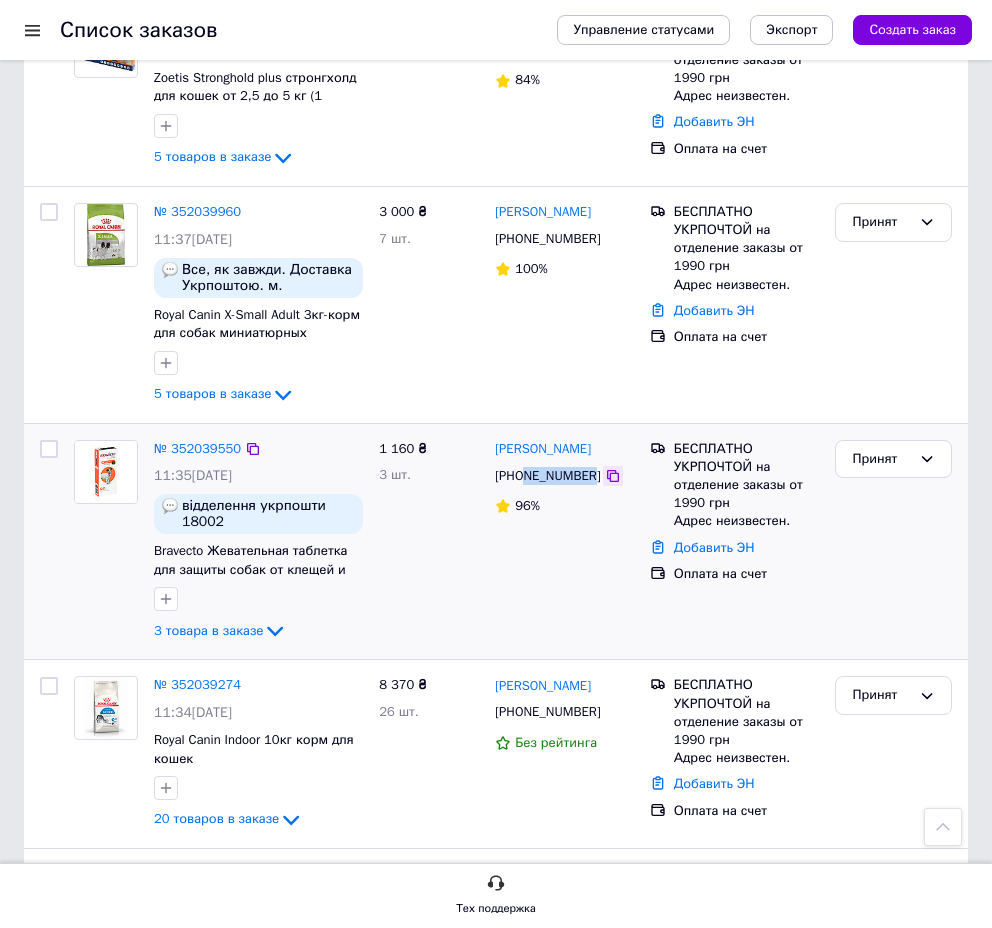 drag, startPoint x: 535, startPoint y: 463, endPoint x: 600, endPoint y: 464, distance: 65.00769 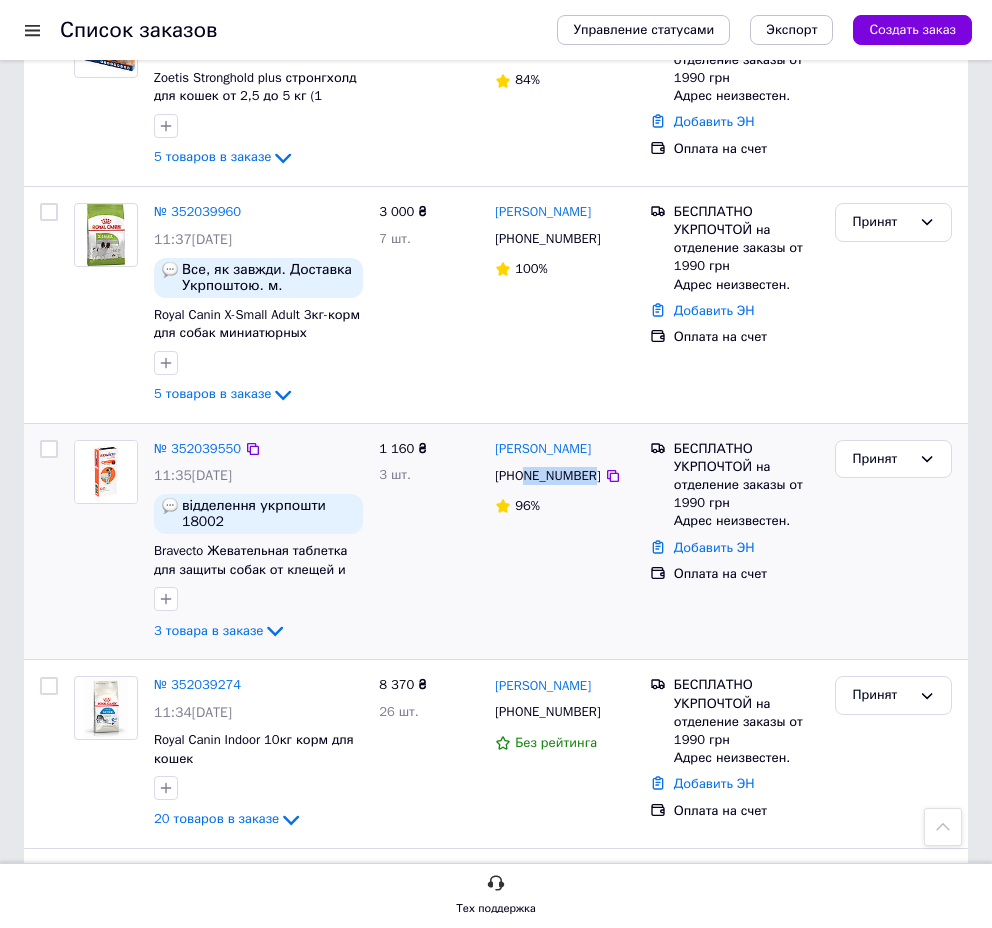 copy on "985565880" 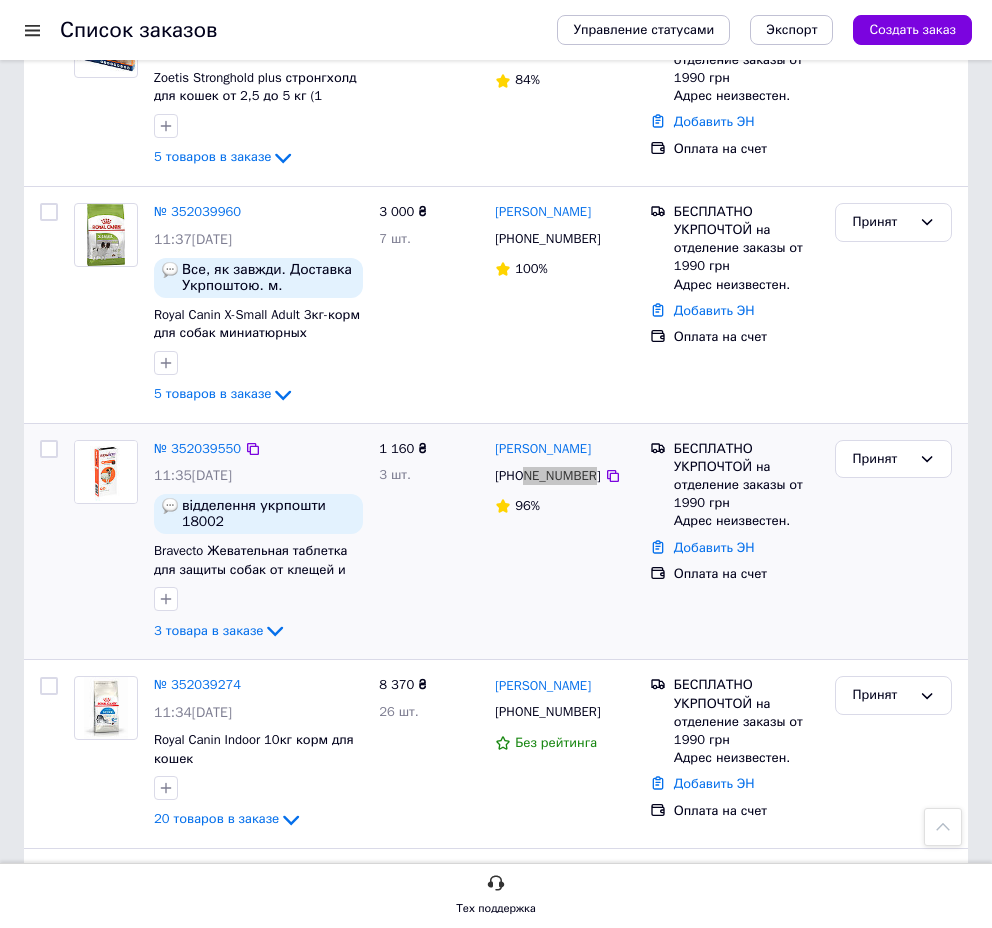 scroll, scrollTop: 3774, scrollLeft: 0, axis: vertical 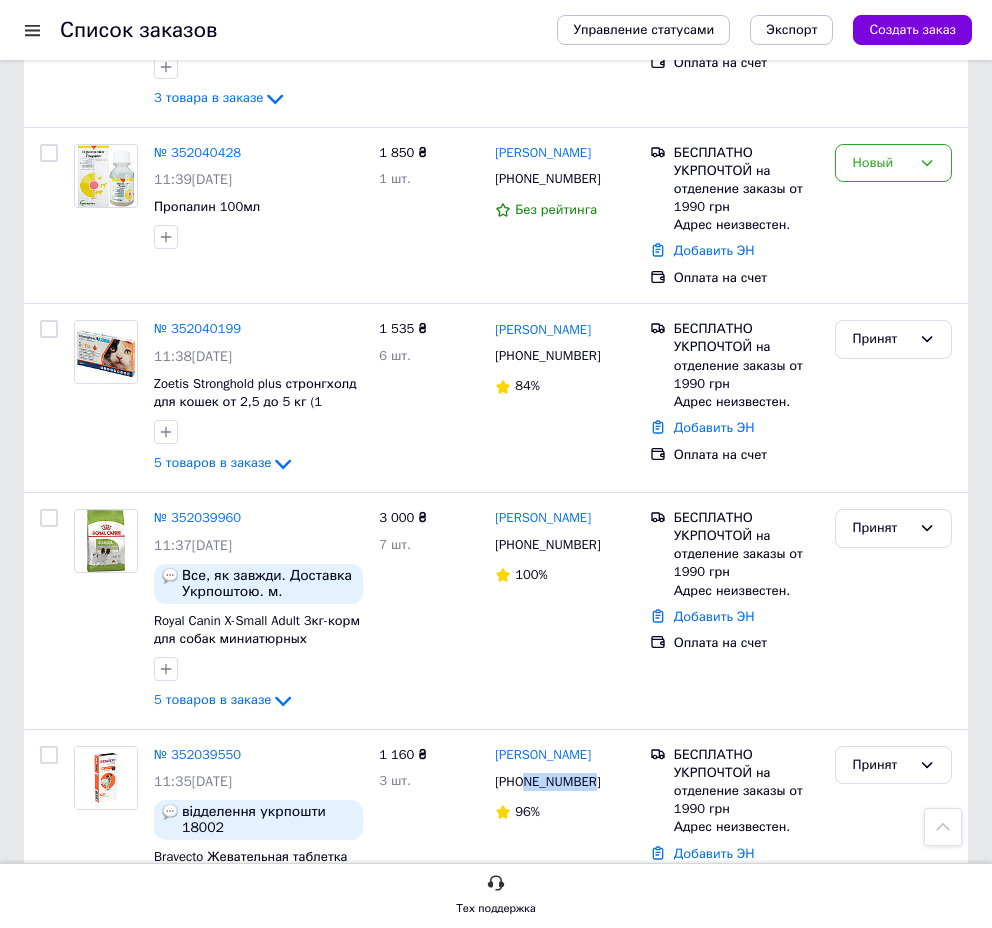 click on "№ 352040428" at bounding box center (197, 152) 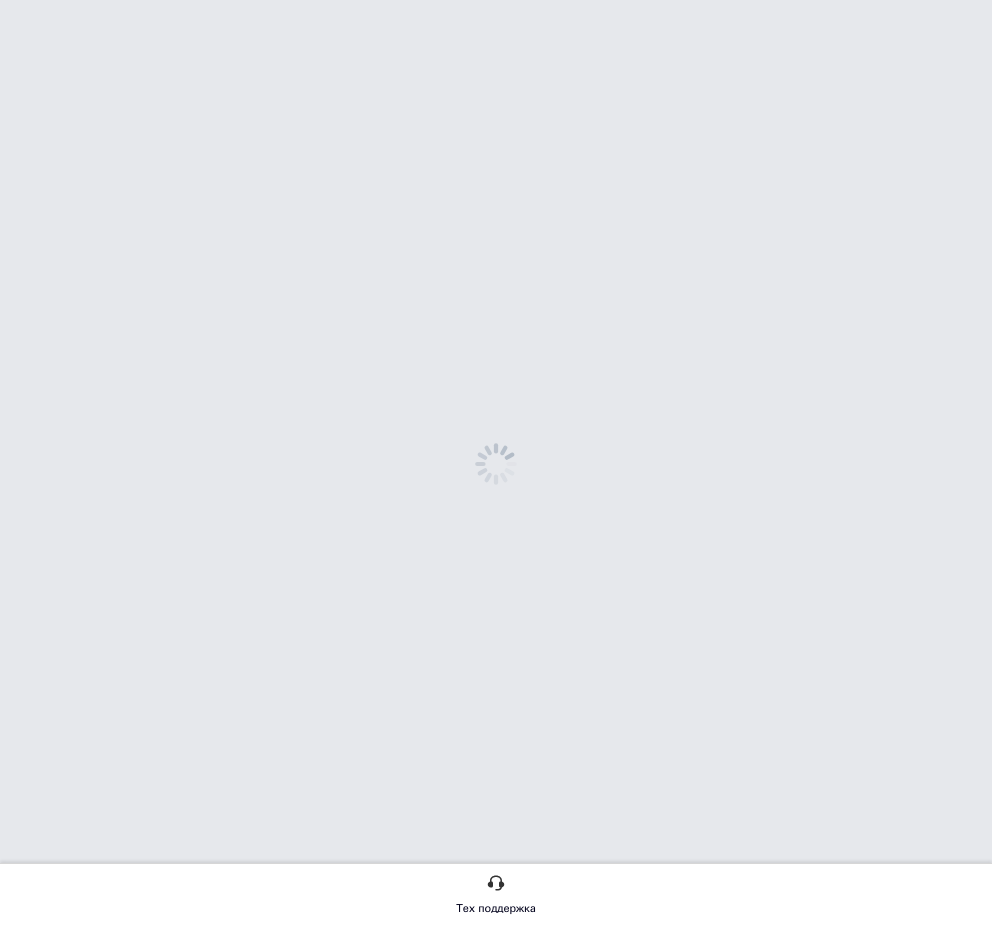 scroll, scrollTop: 0, scrollLeft: 0, axis: both 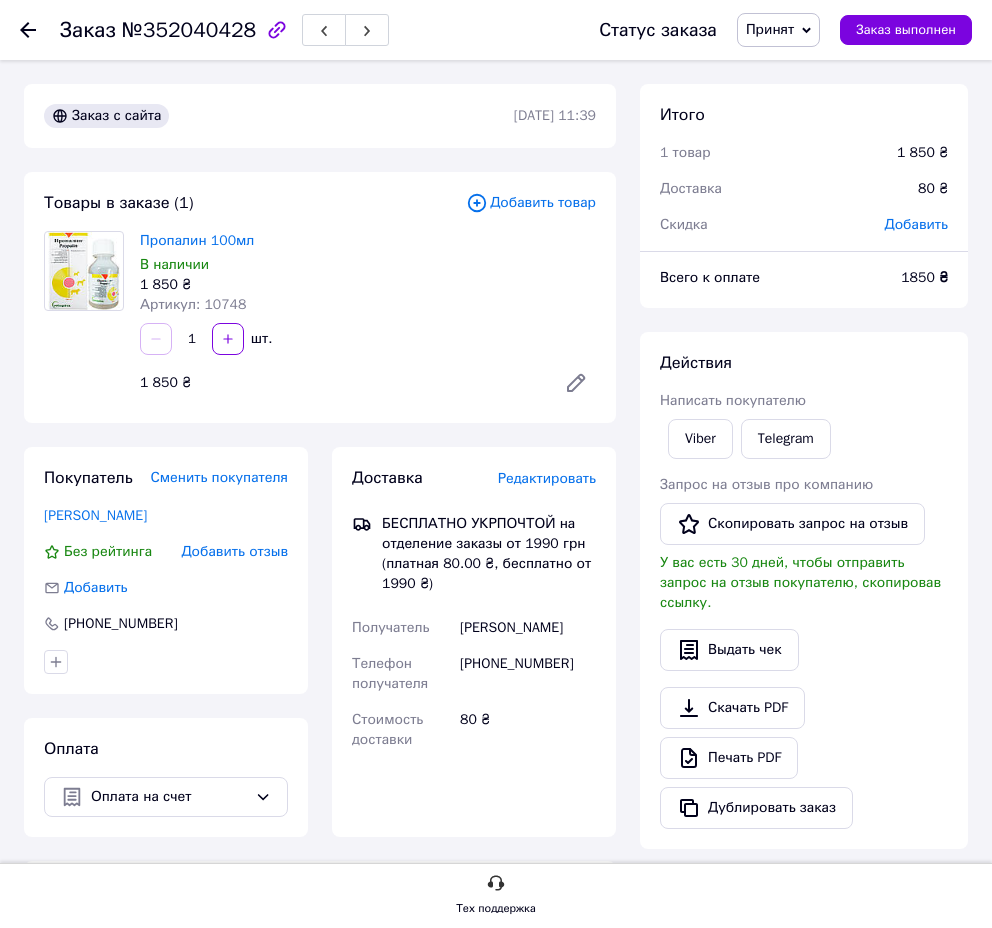 click on "Заказ" at bounding box center [88, 30] 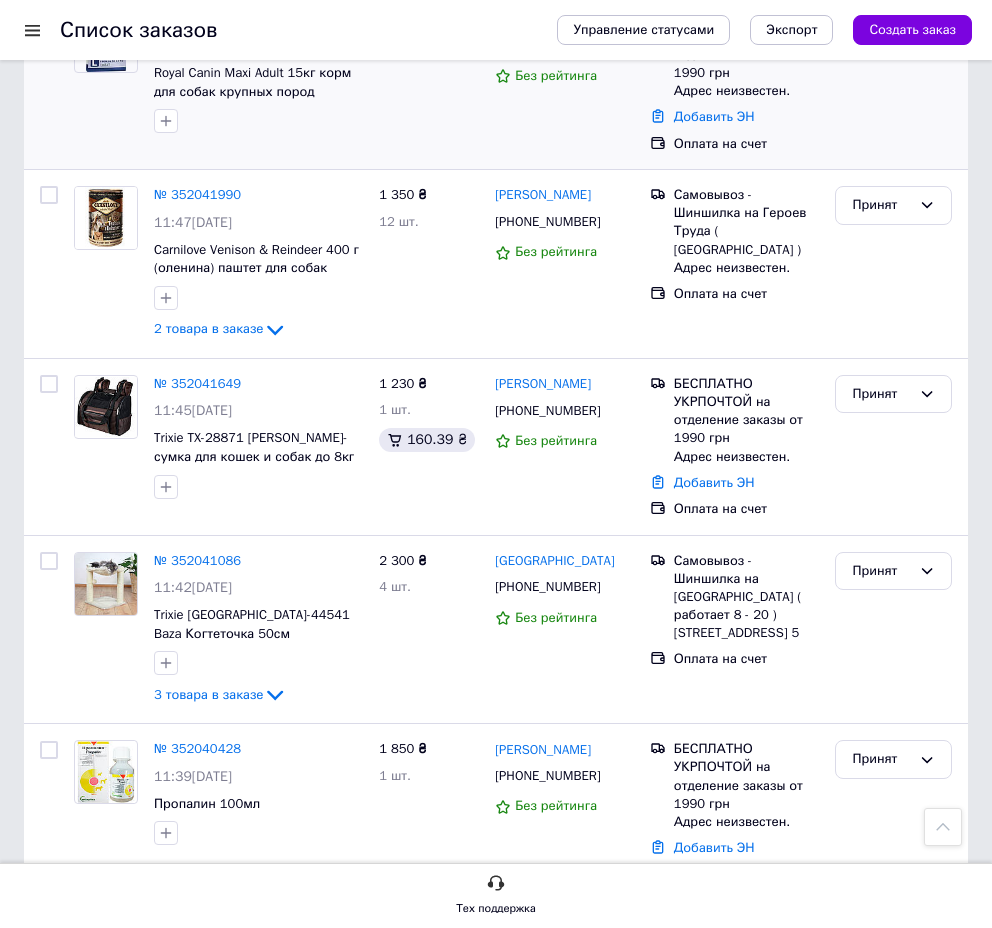 scroll, scrollTop: 3060, scrollLeft: 0, axis: vertical 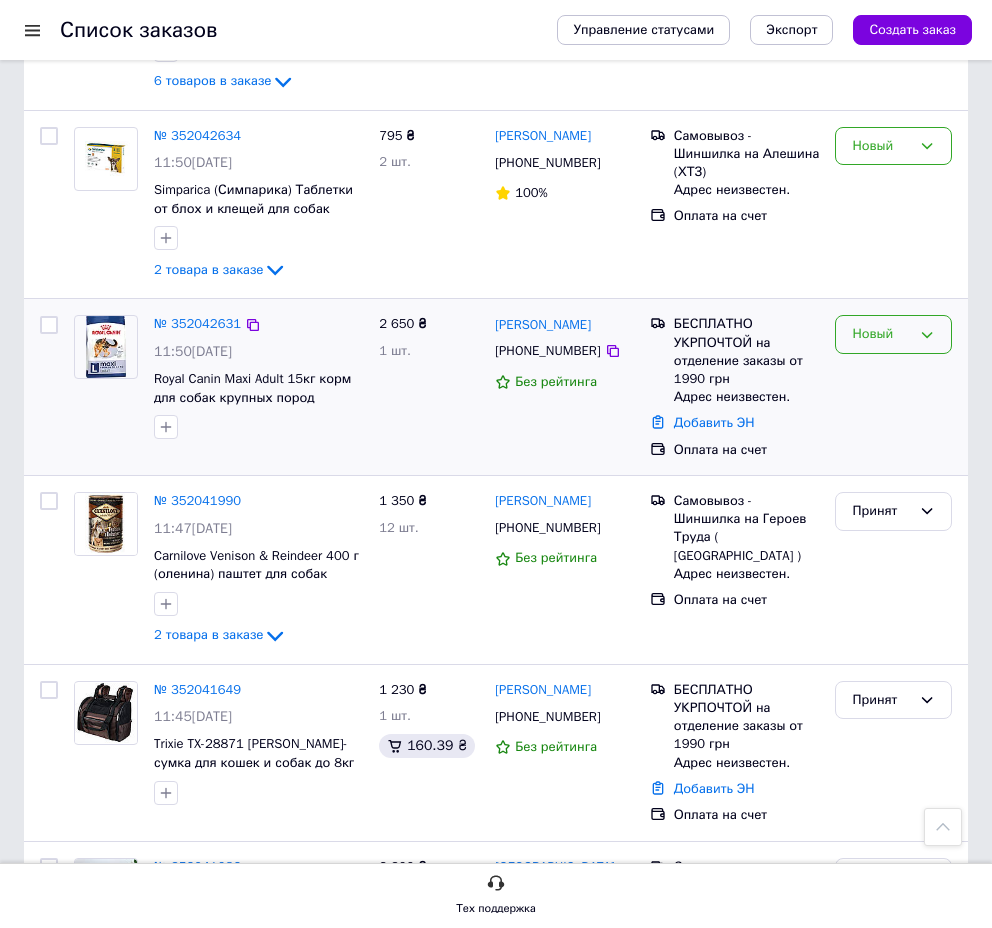 click on "Новый" at bounding box center [893, 334] 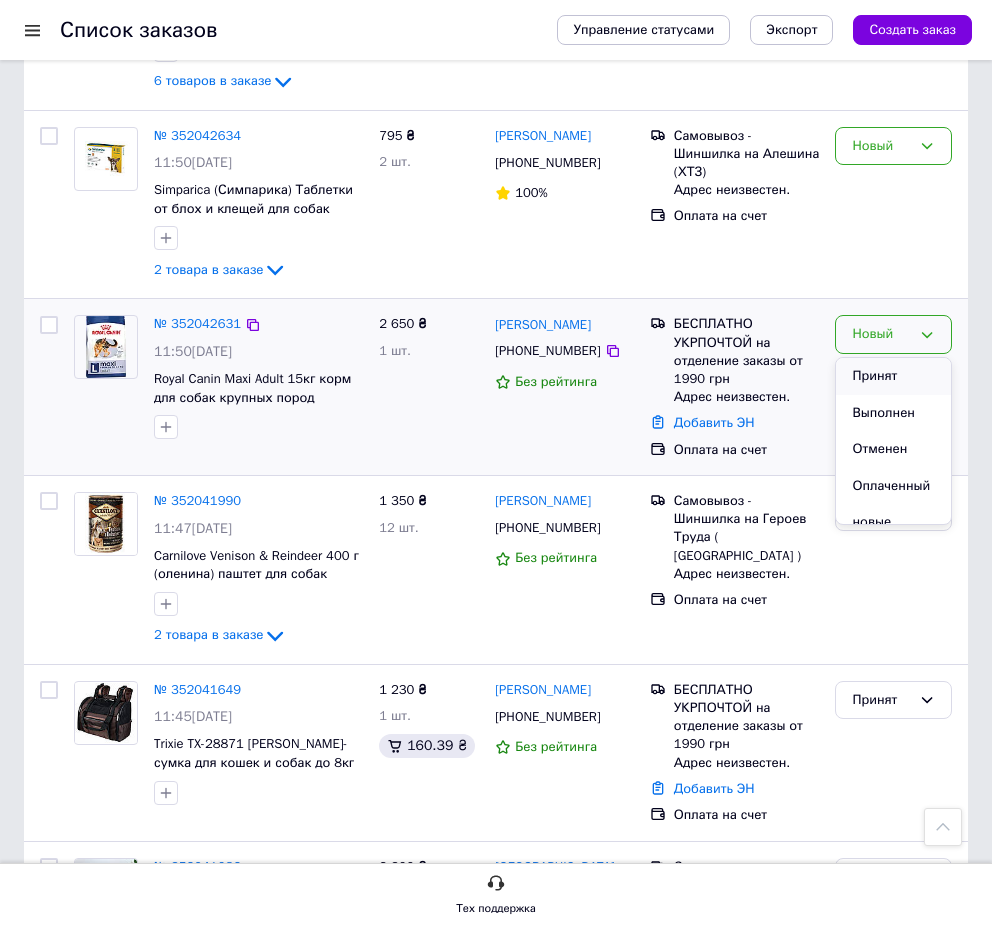 click on "Принят" at bounding box center (893, 376) 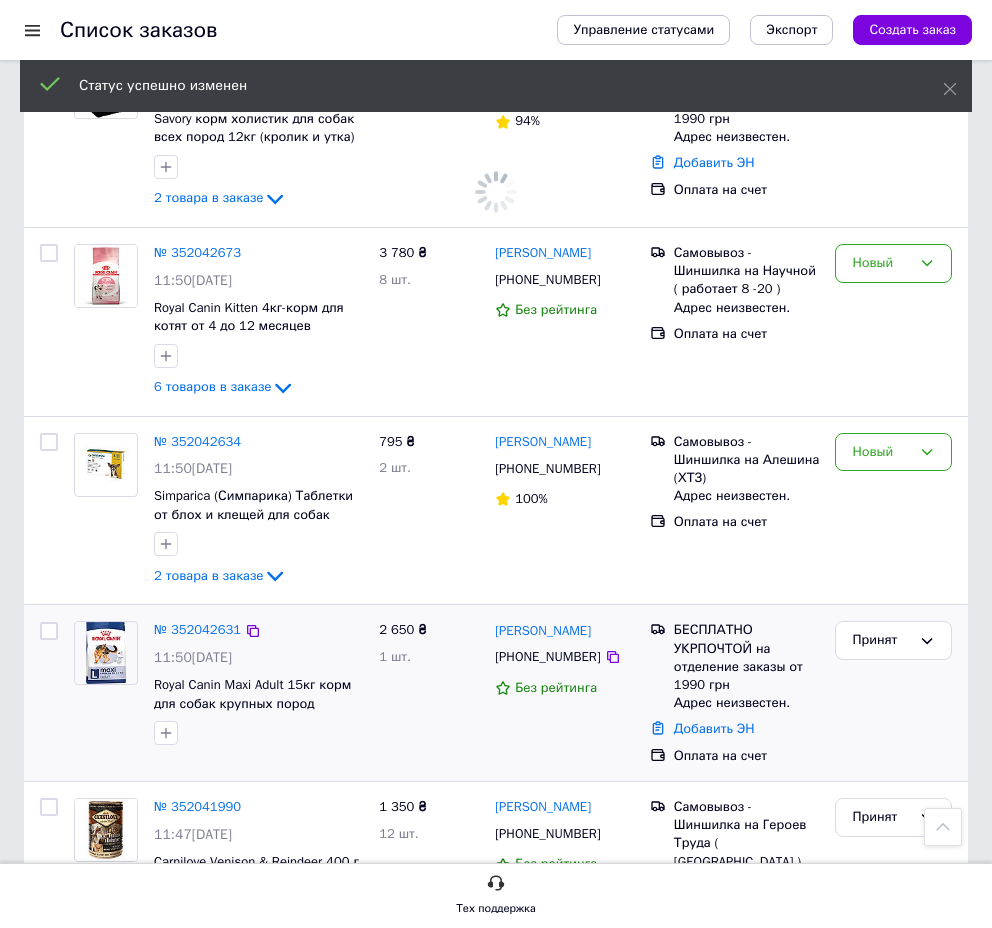 scroll, scrollTop: 2550, scrollLeft: 0, axis: vertical 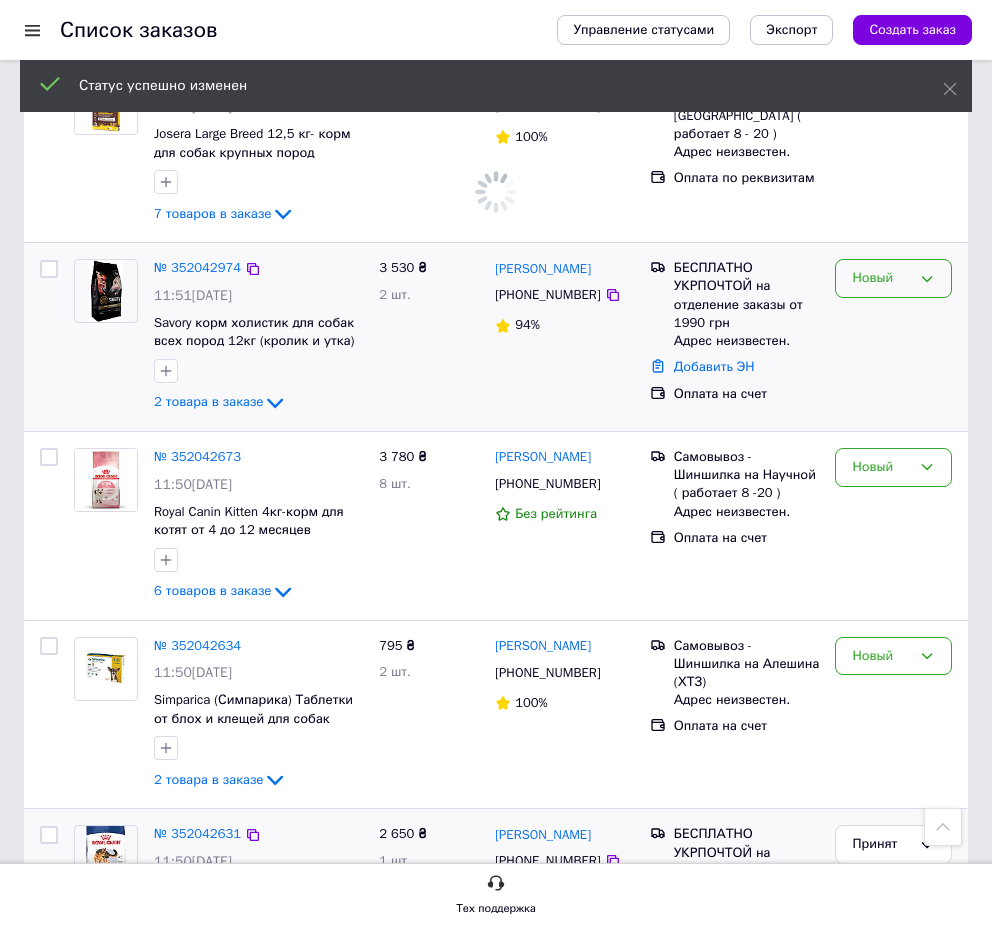 click on "Новый" at bounding box center [893, 278] 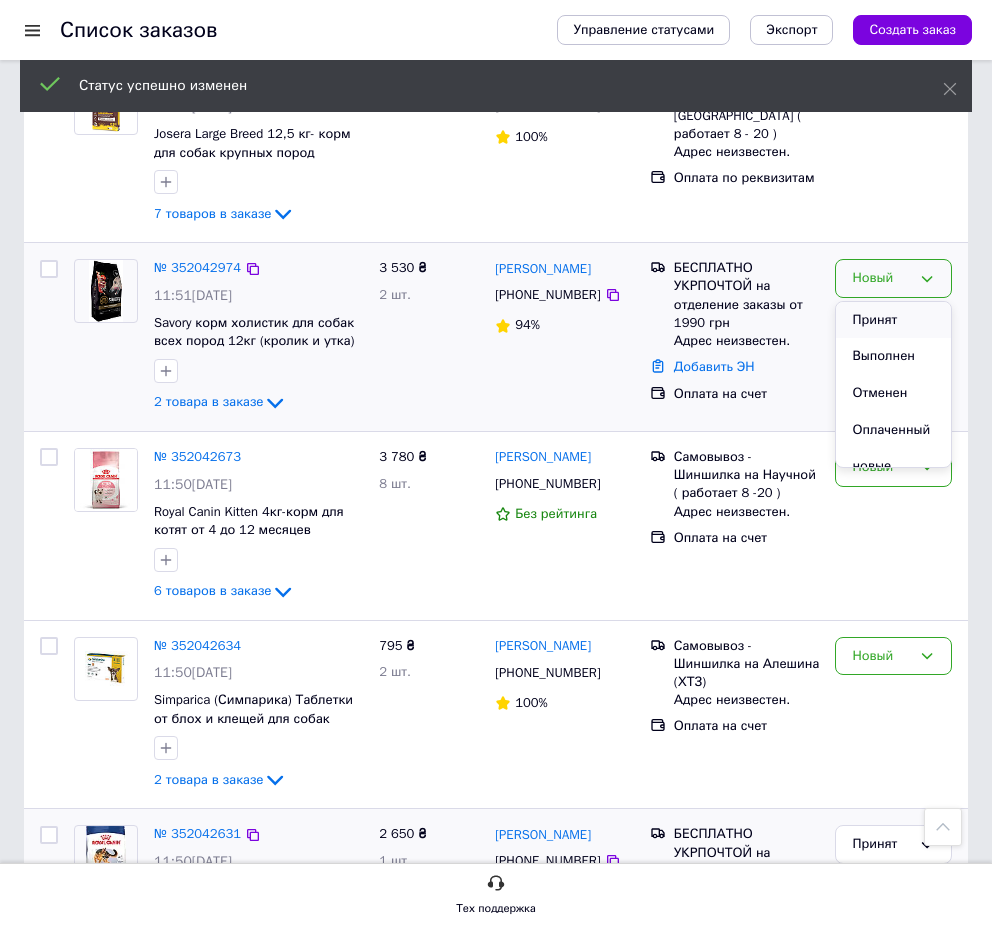 click on "Принят" at bounding box center (893, 320) 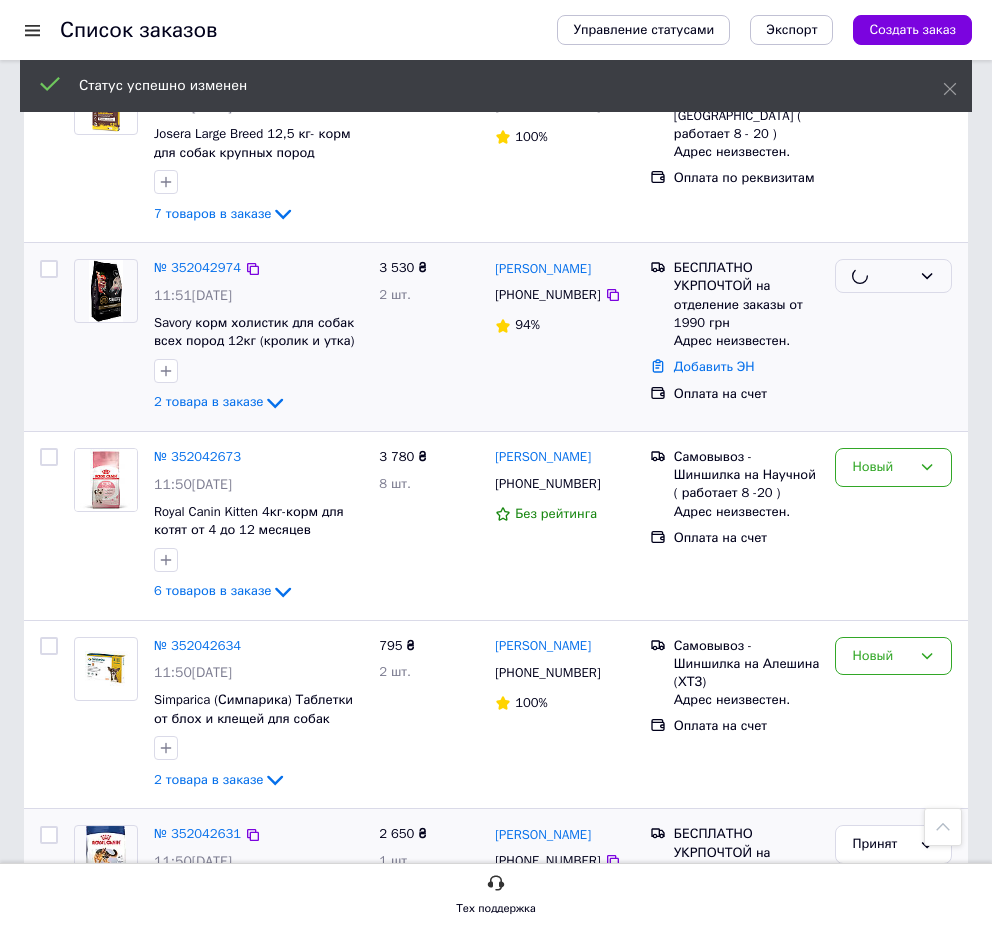 scroll, scrollTop: 2244, scrollLeft: 0, axis: vertical 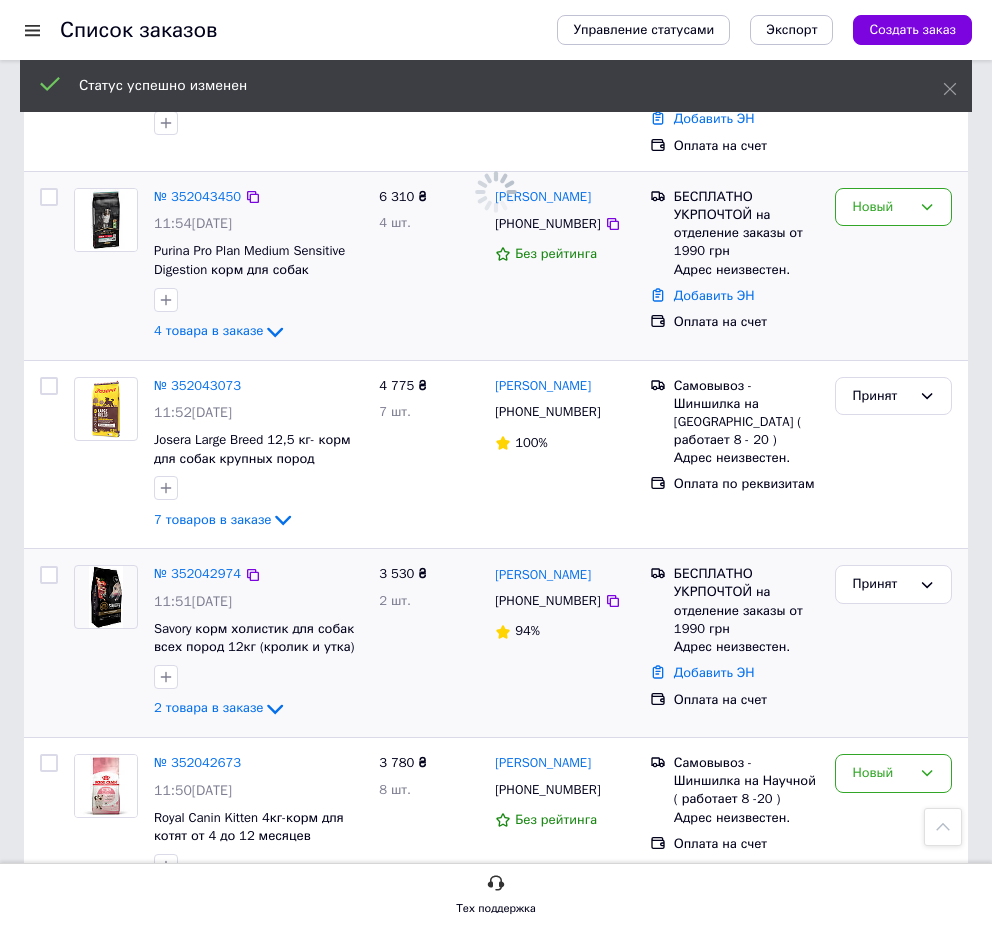 click on "Новый" at bounding box center [893, 266] 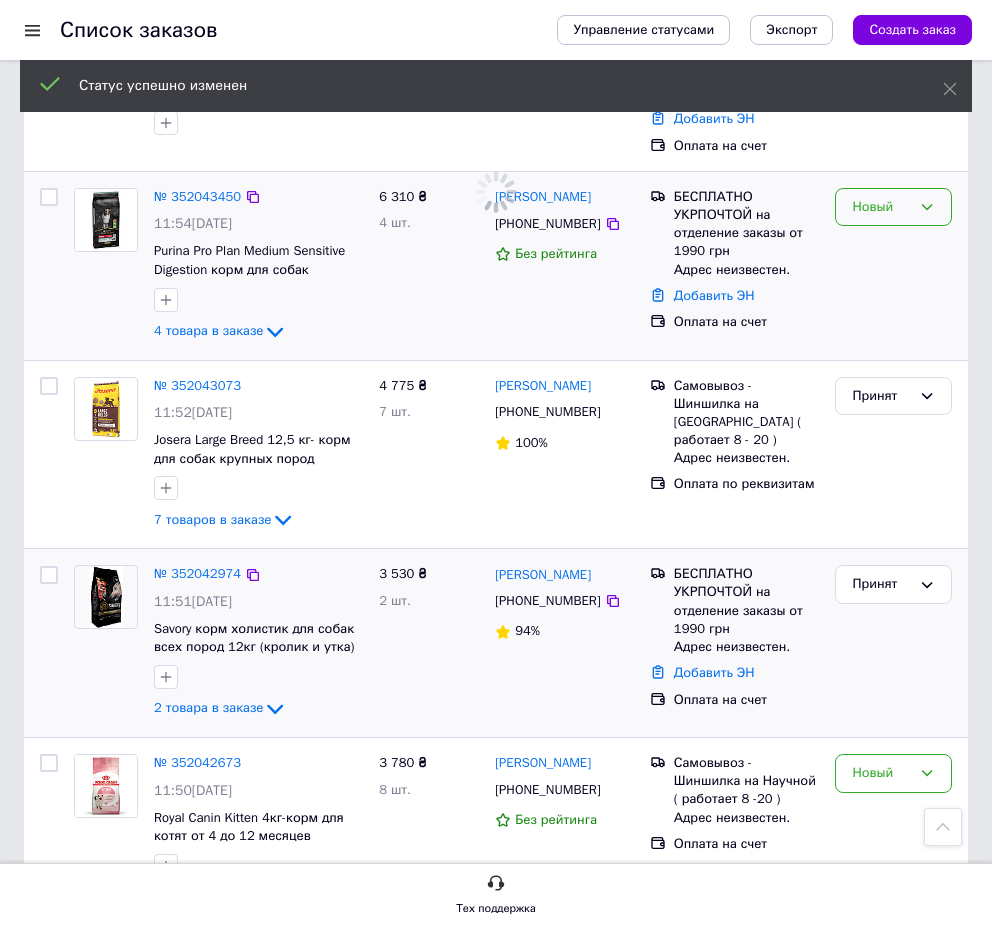 drag, startPoint x: 871, startPoint y: 191, endPoint x: 870, endPoint y: 216, distance: 25.019993 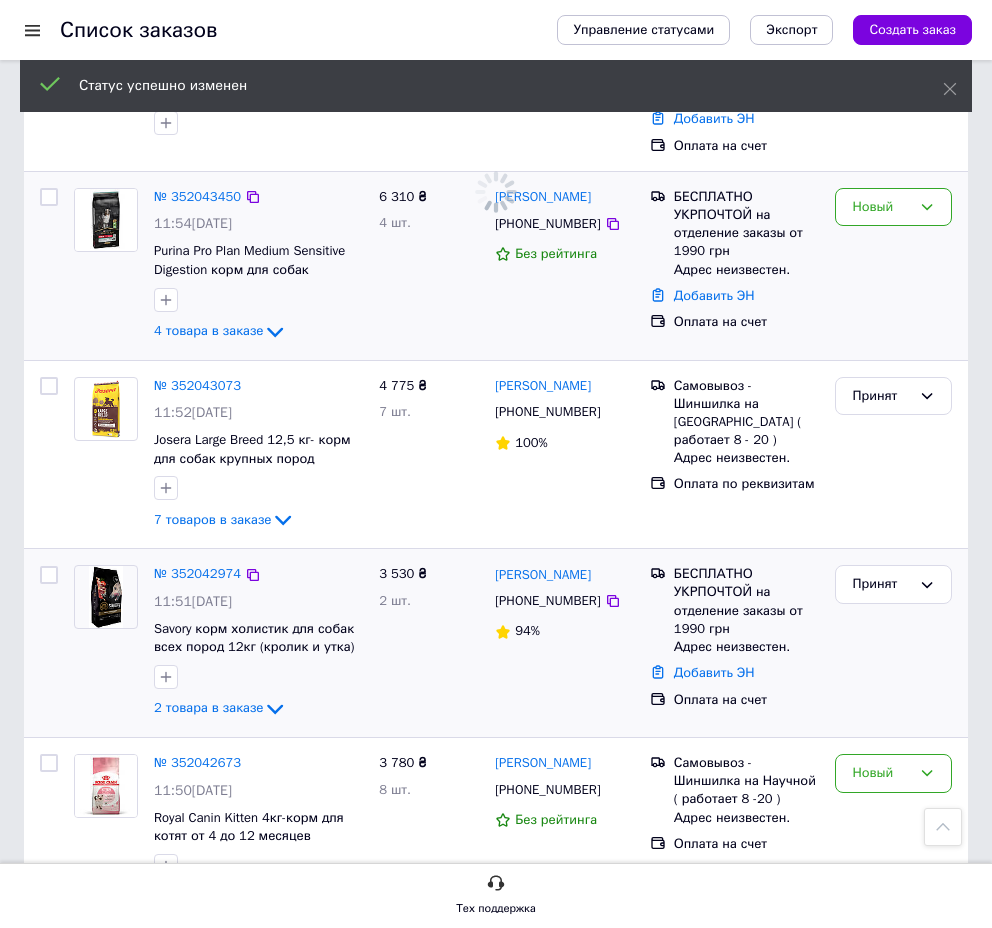 click on "Новый" at bounding box center [881, 207] 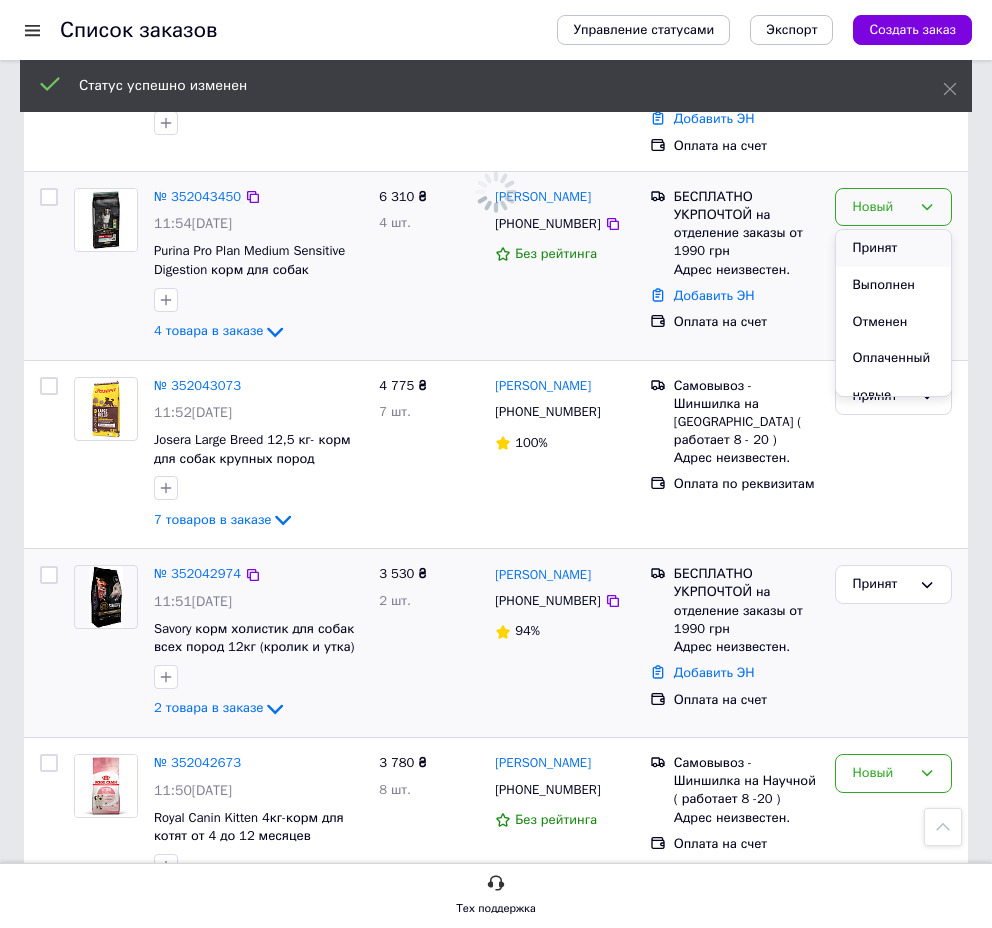 click on "Принят" at bounding box center [893, 248] 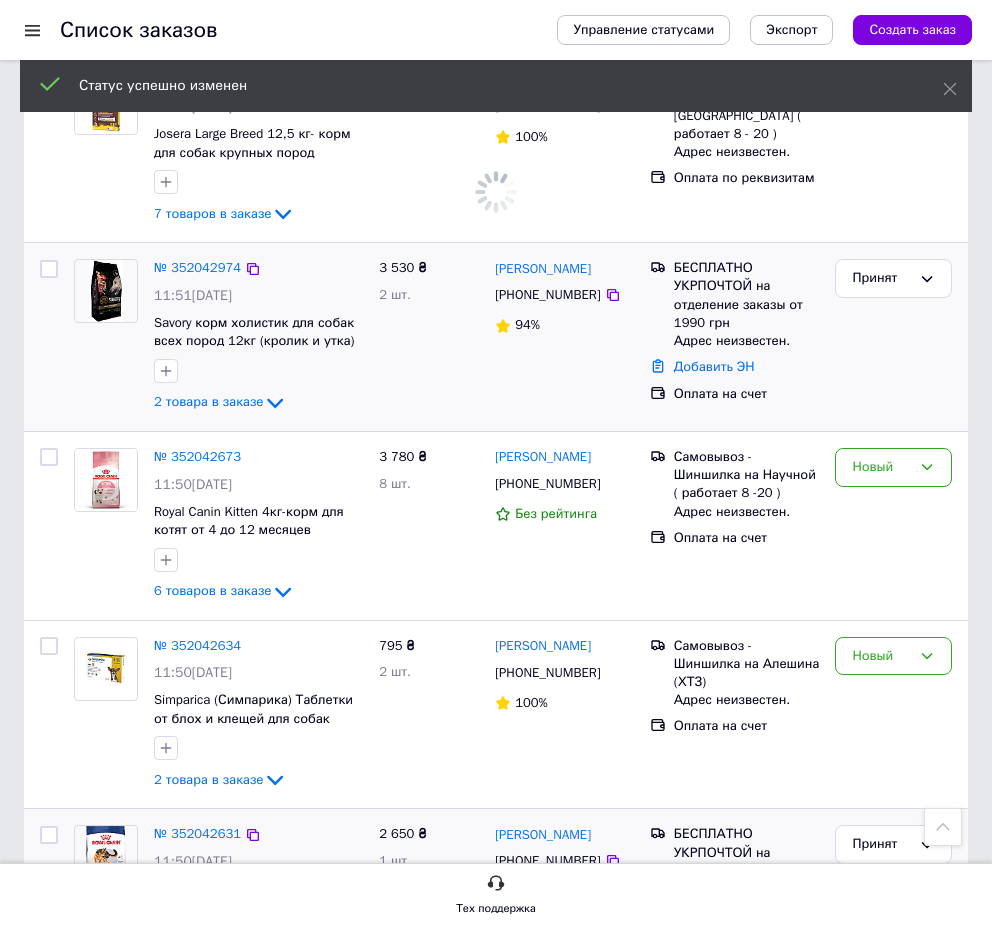 scroll, scrollTop: 2856, scrollLeft: 0, axis: vertical 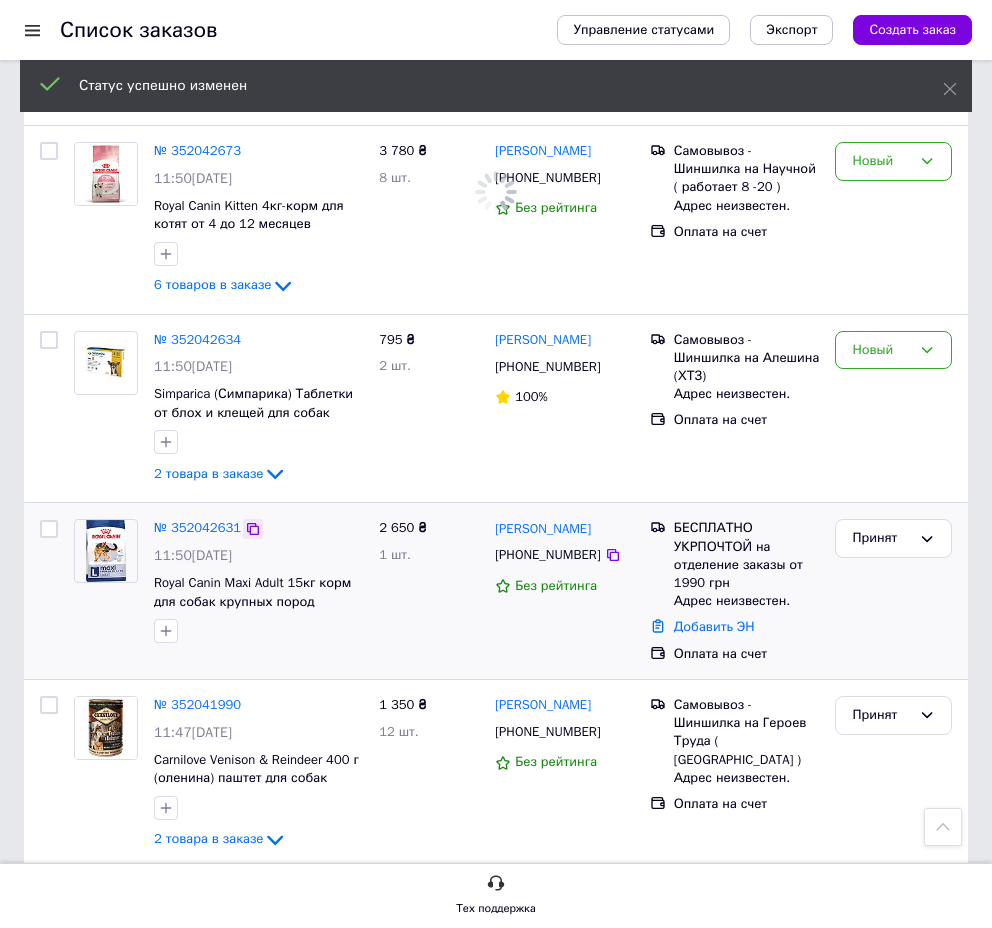click 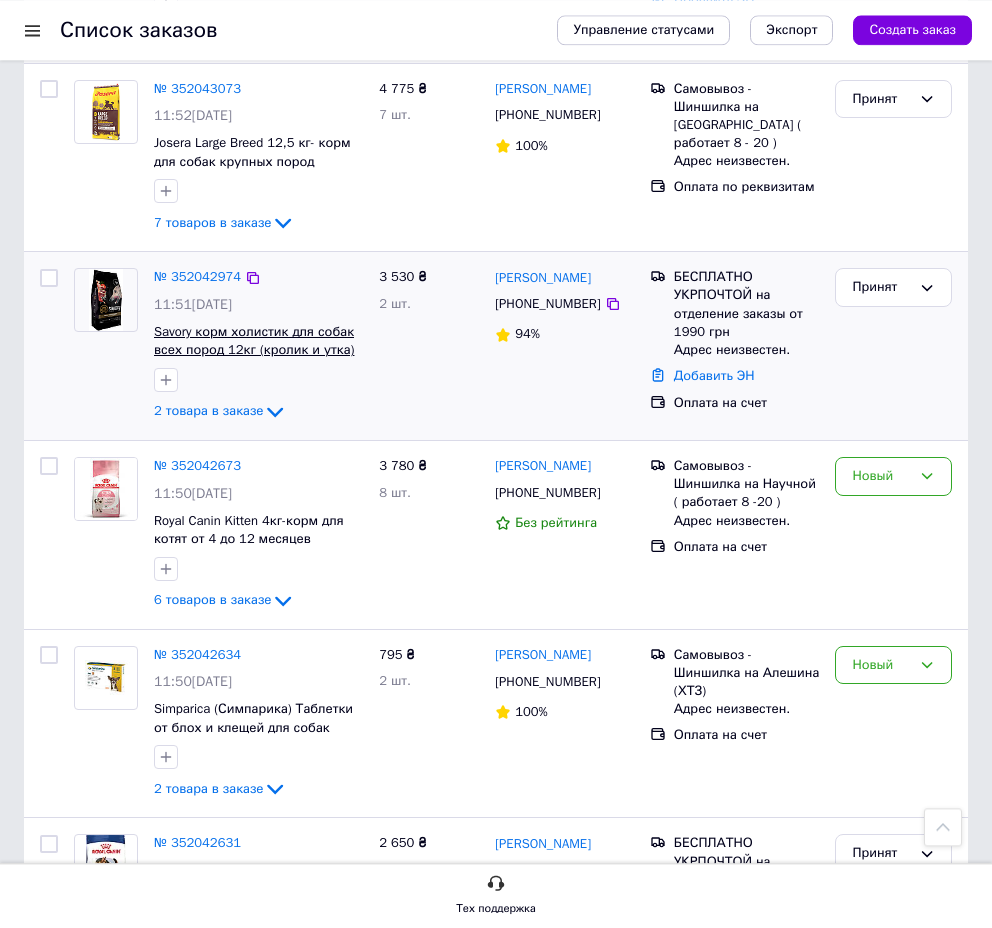 scroll, scrollTop: 2448, scrollLeft: 0, axis: vertical 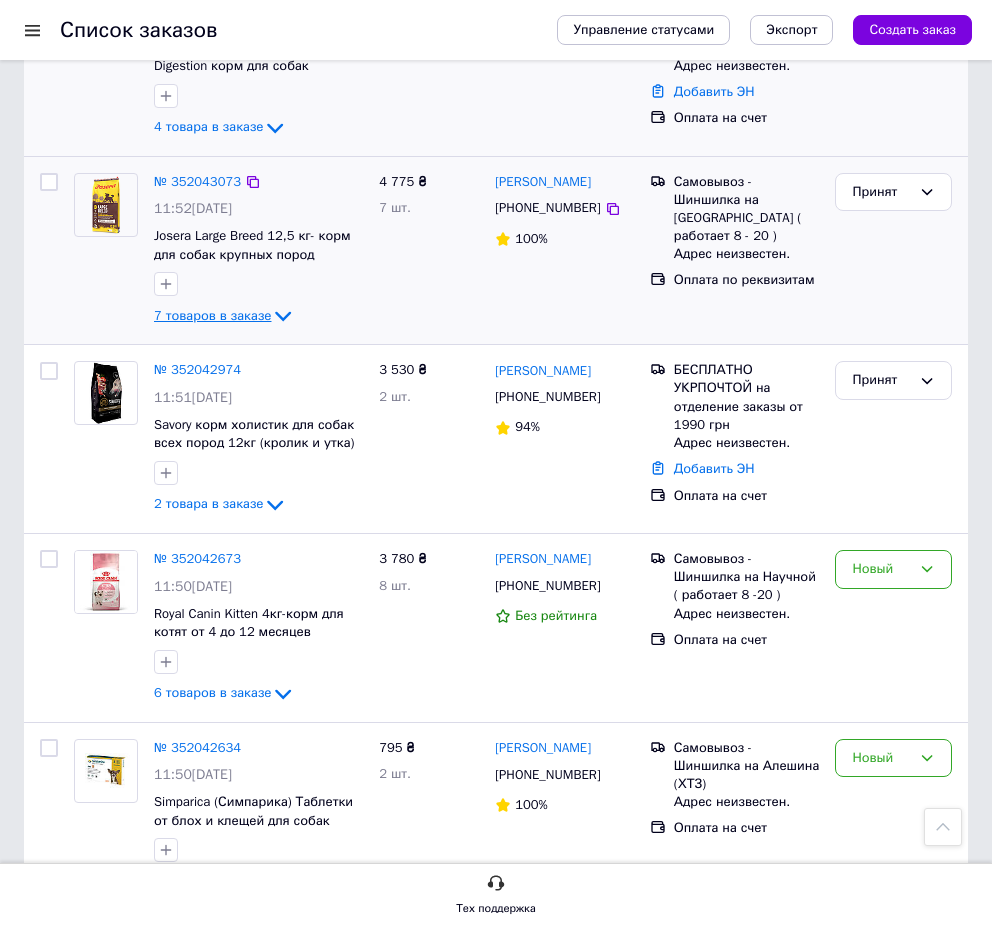 click 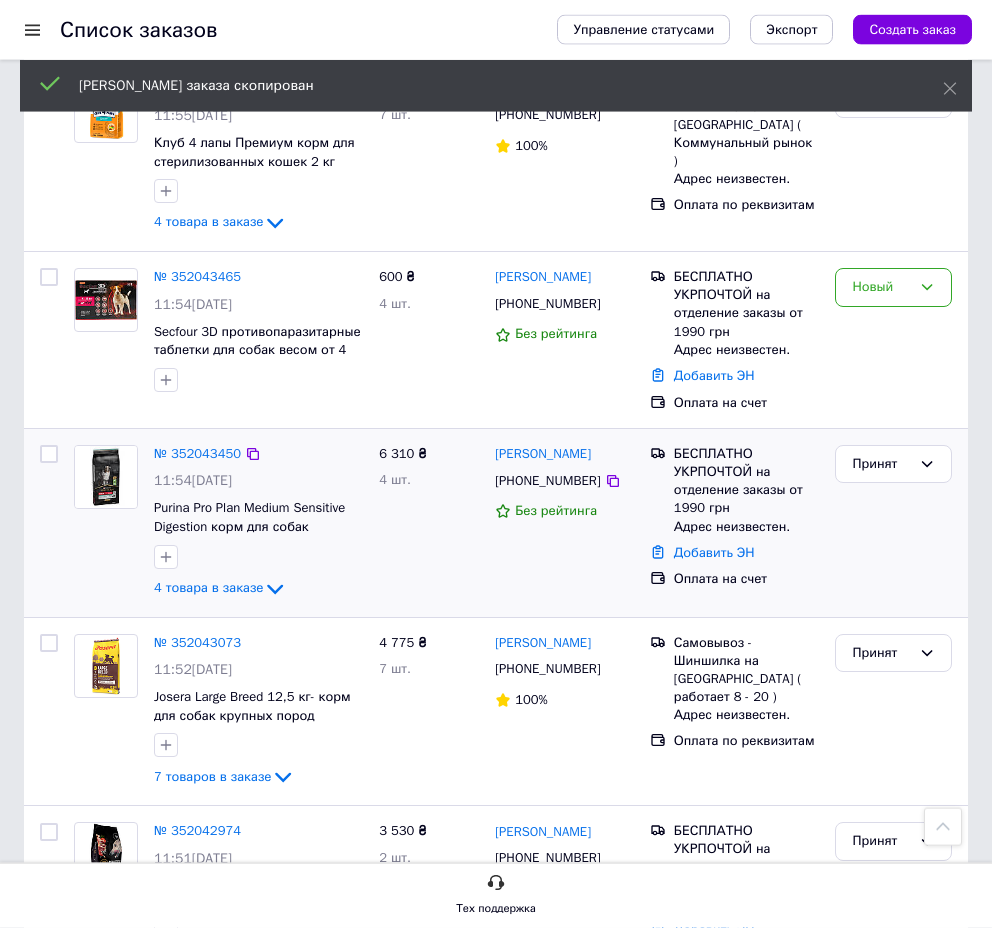 scroll, scrollTop: 1938, scrollLeft: 0, axis: vertical 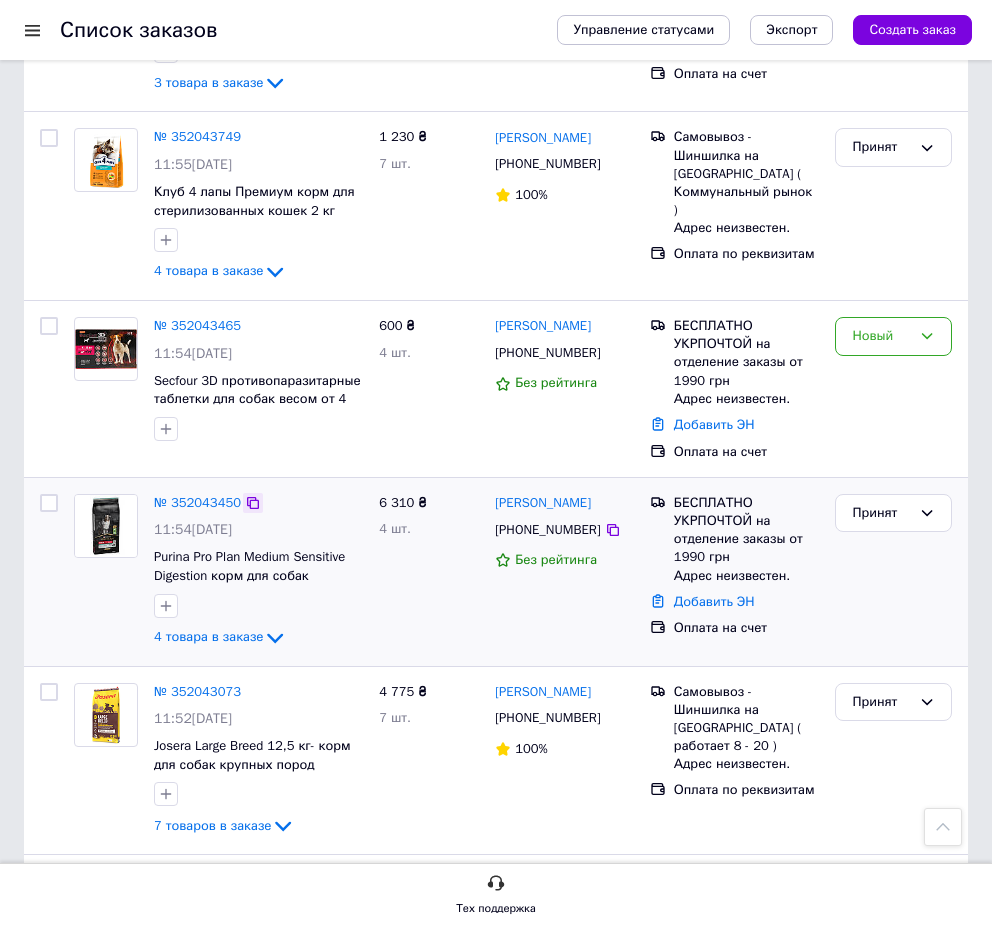 drag, startPoint x: 247, startPoint y: 493, endPoint x: 246, endPoint y: 243, distance: 250.002 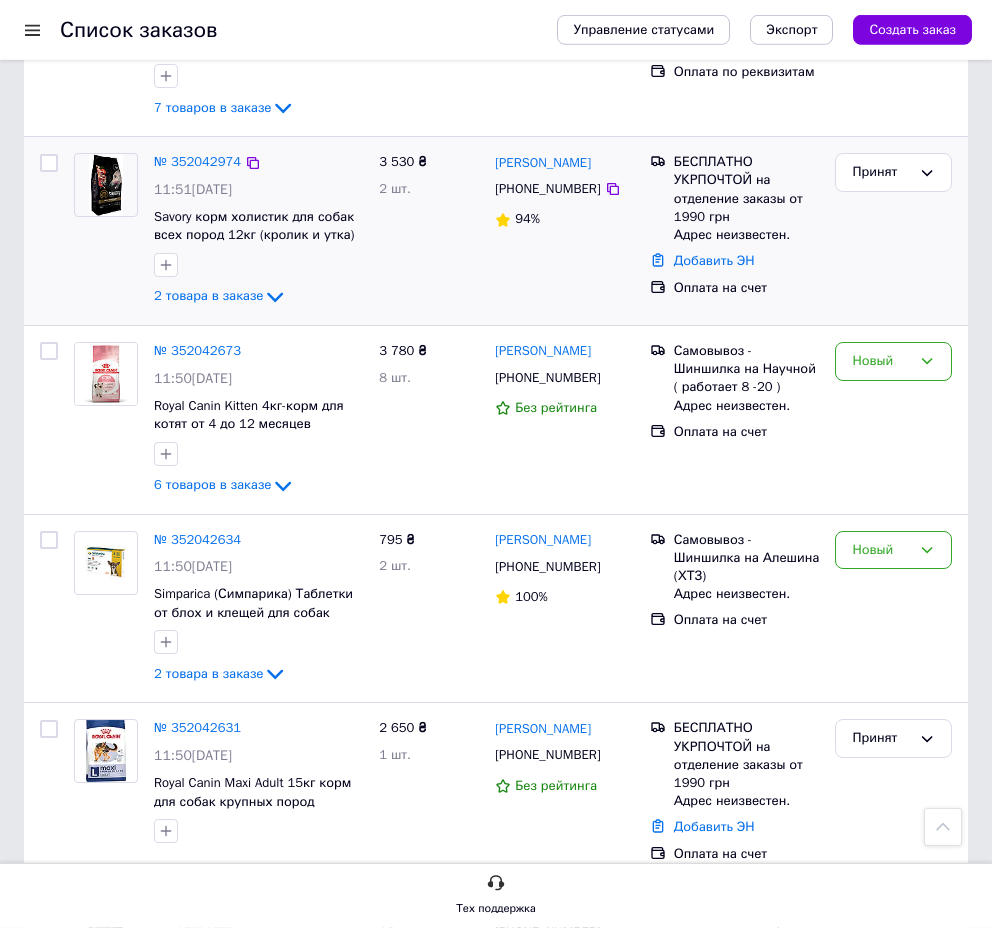 scroll, scrollTop: 2958, scrollLeft: 0, axis: vertical 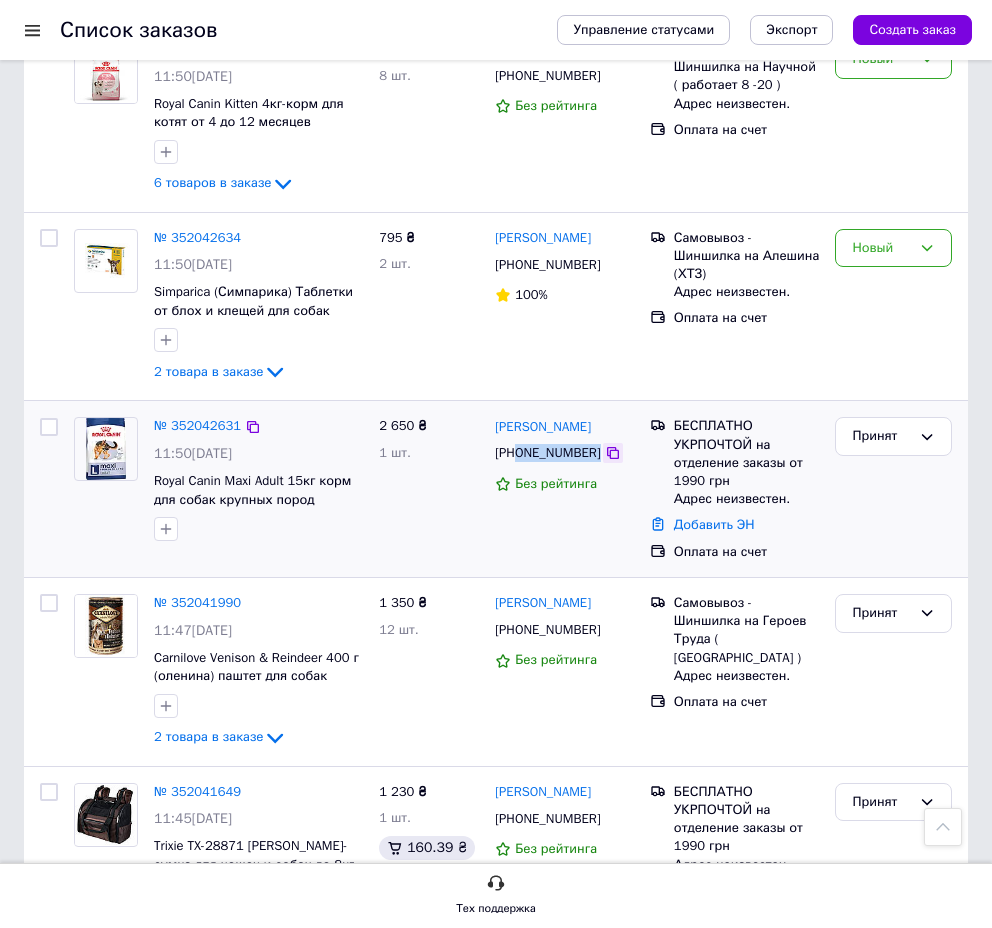 drag, startPoint x: 522, startPoint y: 447, endPoint x: 606, endPoint y: 448, distance: 84.00595 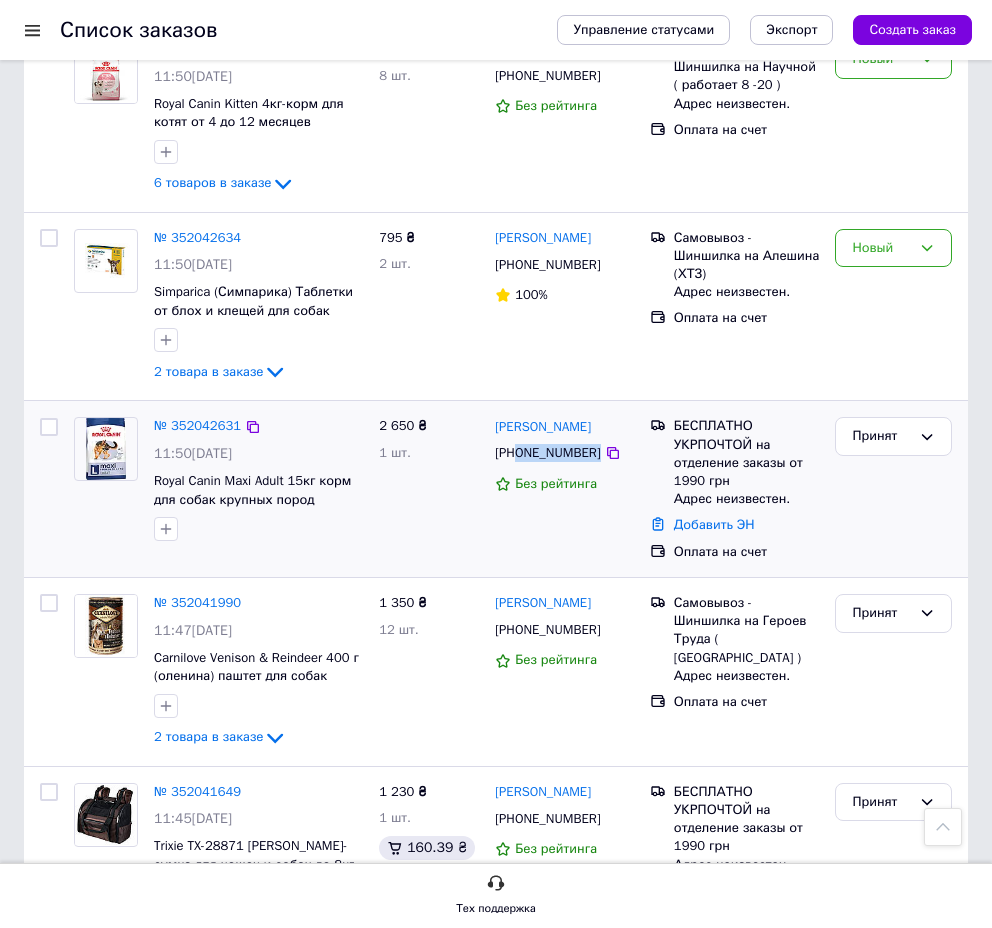 drag, startPoint x: 545, startPoint y: 446, endPoint x: 517, endPoint y: 446, distance: 28 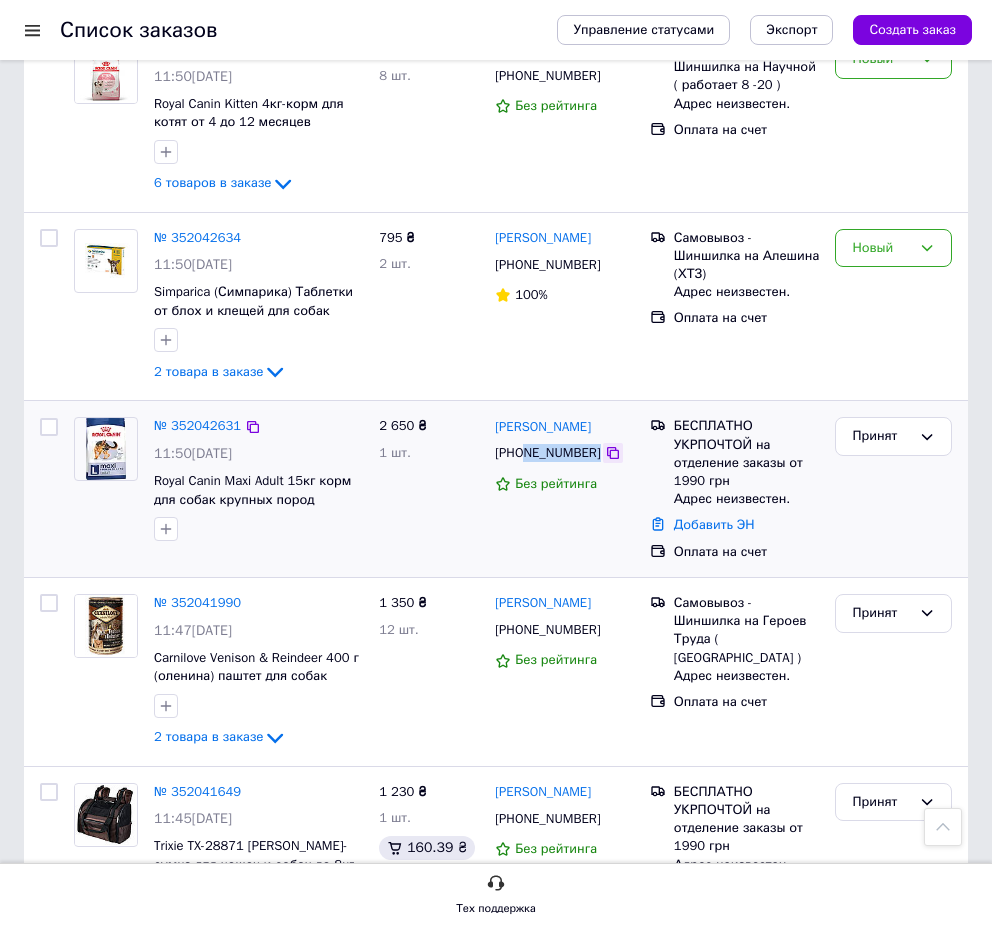 drag, startPoint x: 524, startPoint y: 445, endPoint x: 600, endPoint y: 442, distance: 76.05919 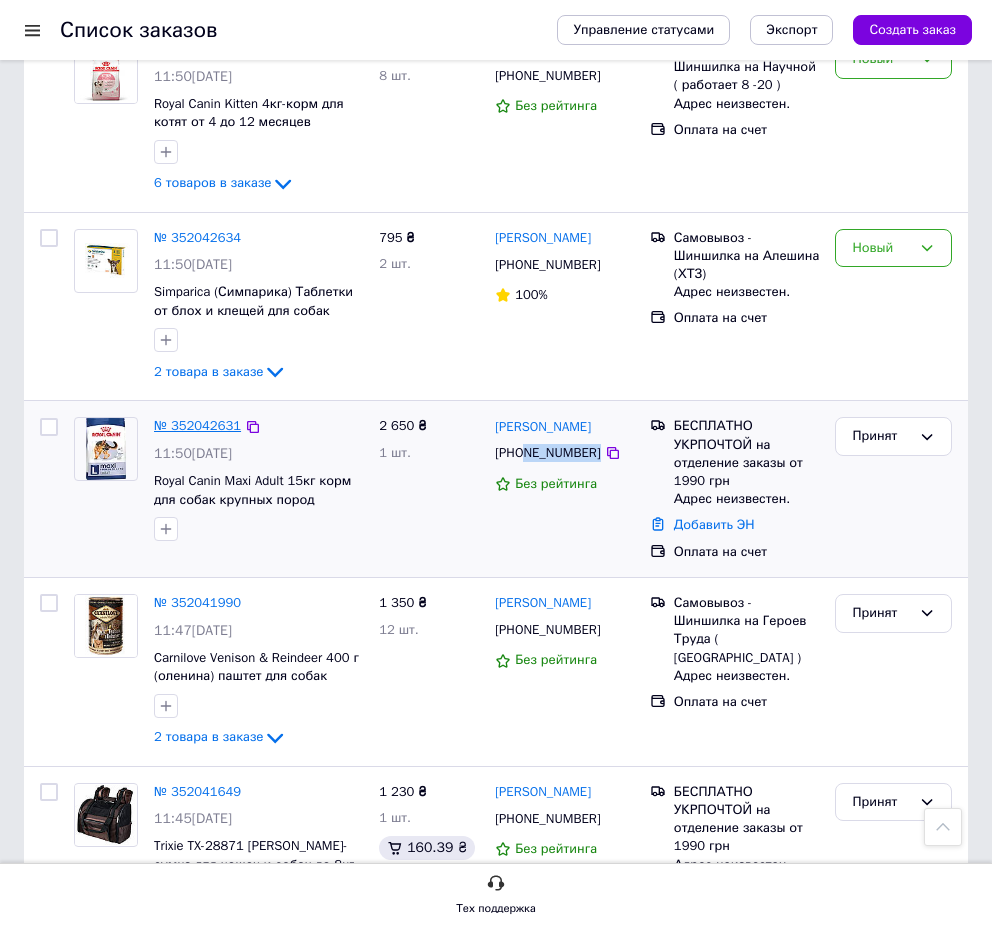 click on "№ 352042631" at bounding box center [197, 425] 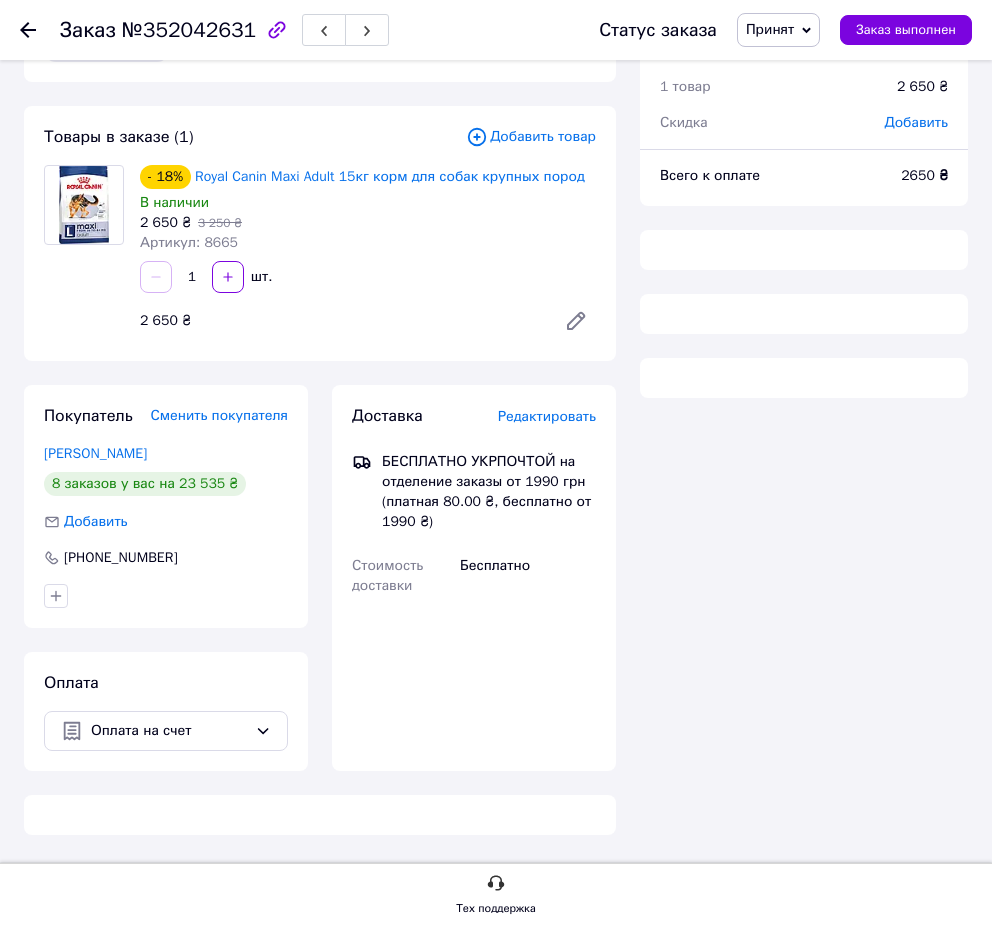 scroll, scrollTop: 66, scrollLeft: 0, axis: vertical 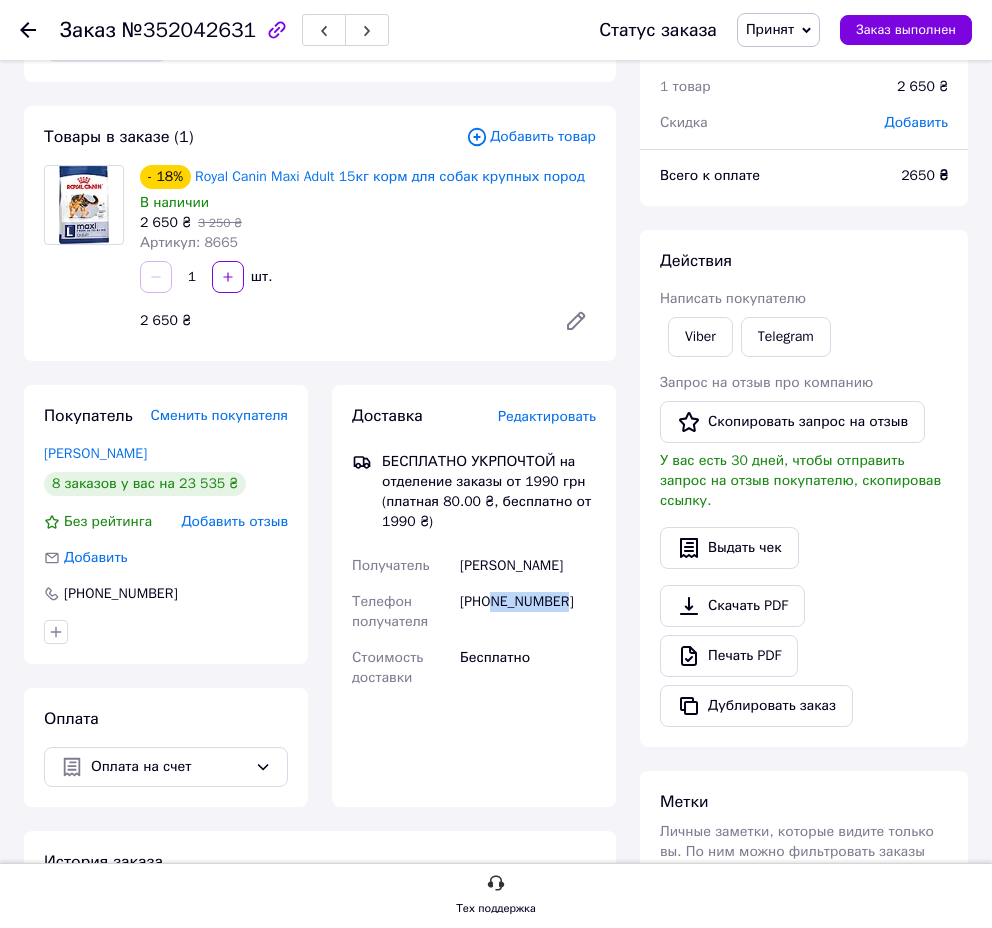 drag, startPoint x: 508, startPoint y: 595, endPoint x: 495, endPoint y: 596, distance: 13.038404 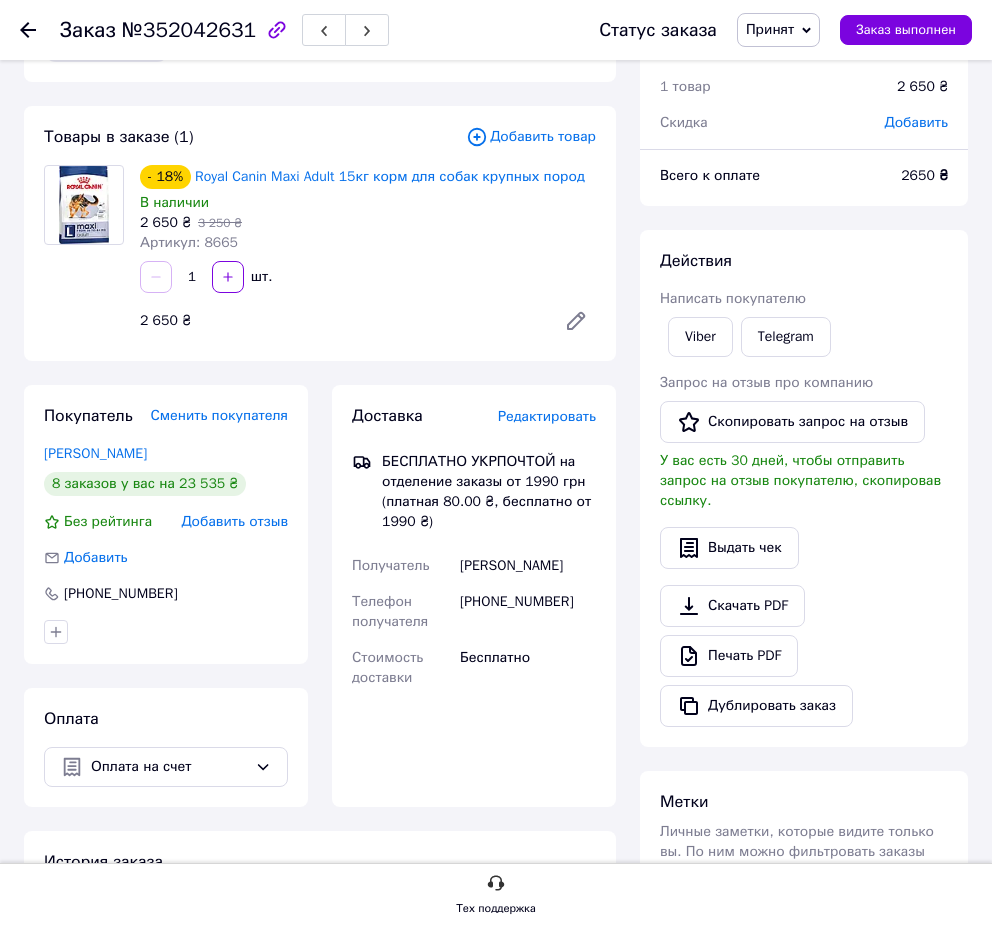 drag, startPoint x: 305, startPoint y: 117, endPoint x: 29, endPoint y: 11, distance: 295.6552 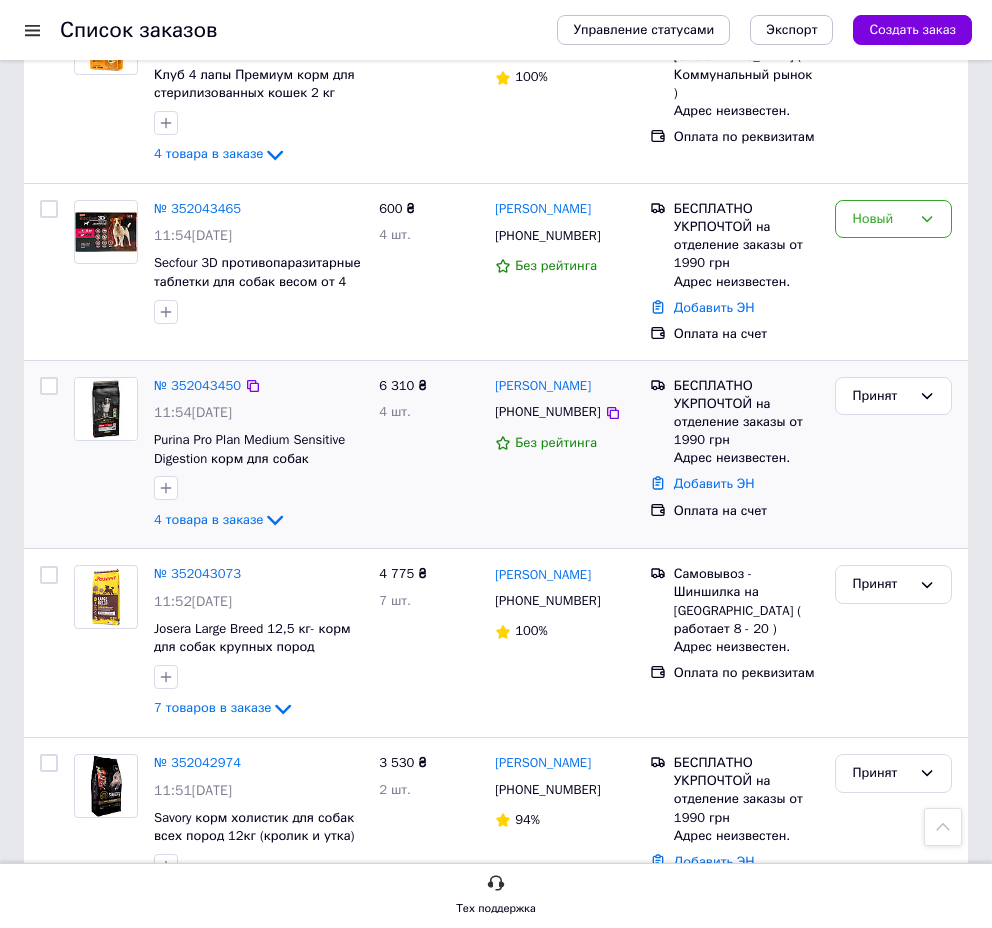 scroll, scrollTop: 2448, scrollLeft: 0, axis: vertical 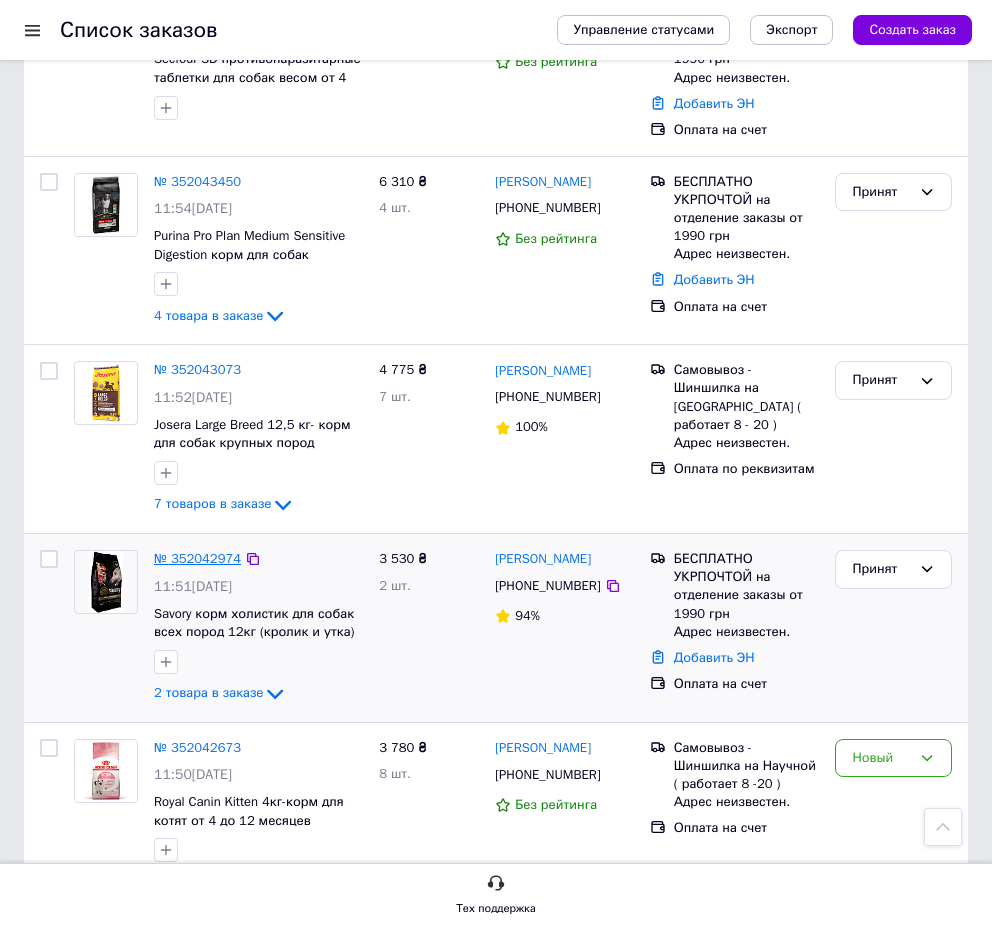 click on "№ 352042974" at bounding box center [197, 558] 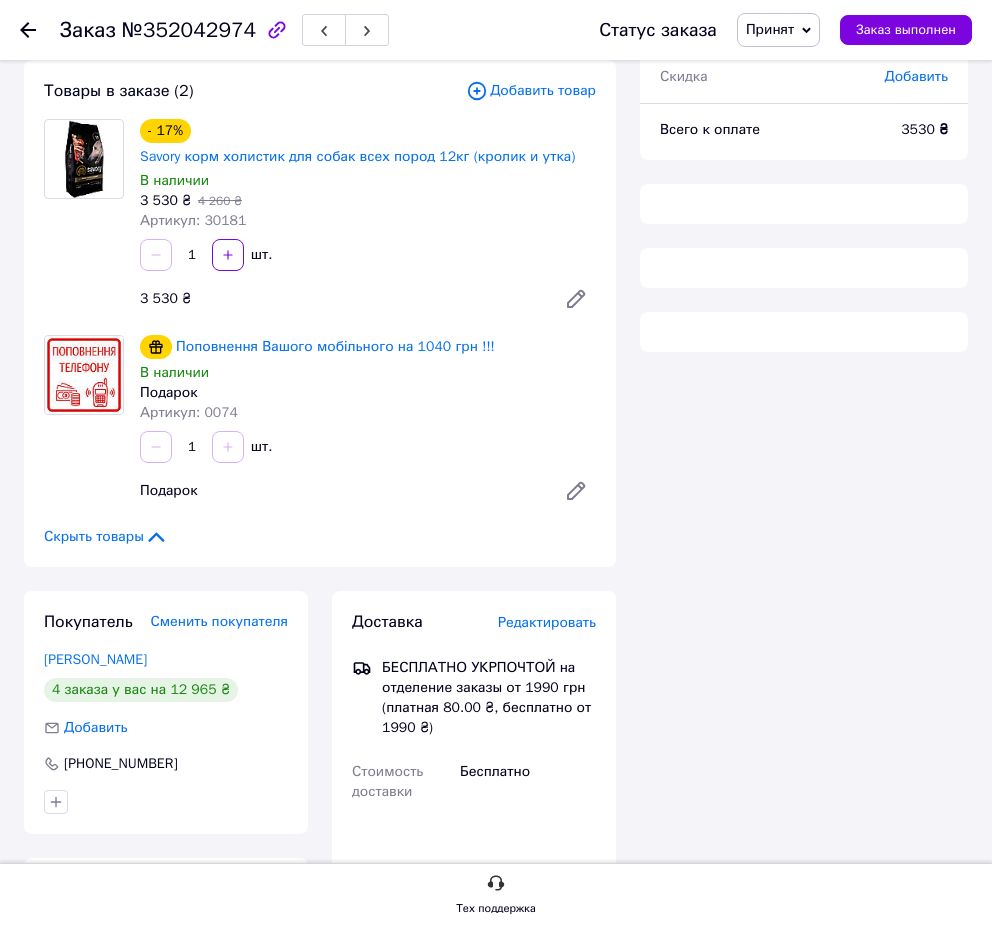 scroll, scrollTop: 315, scrollLeft: 0, axis: vertical 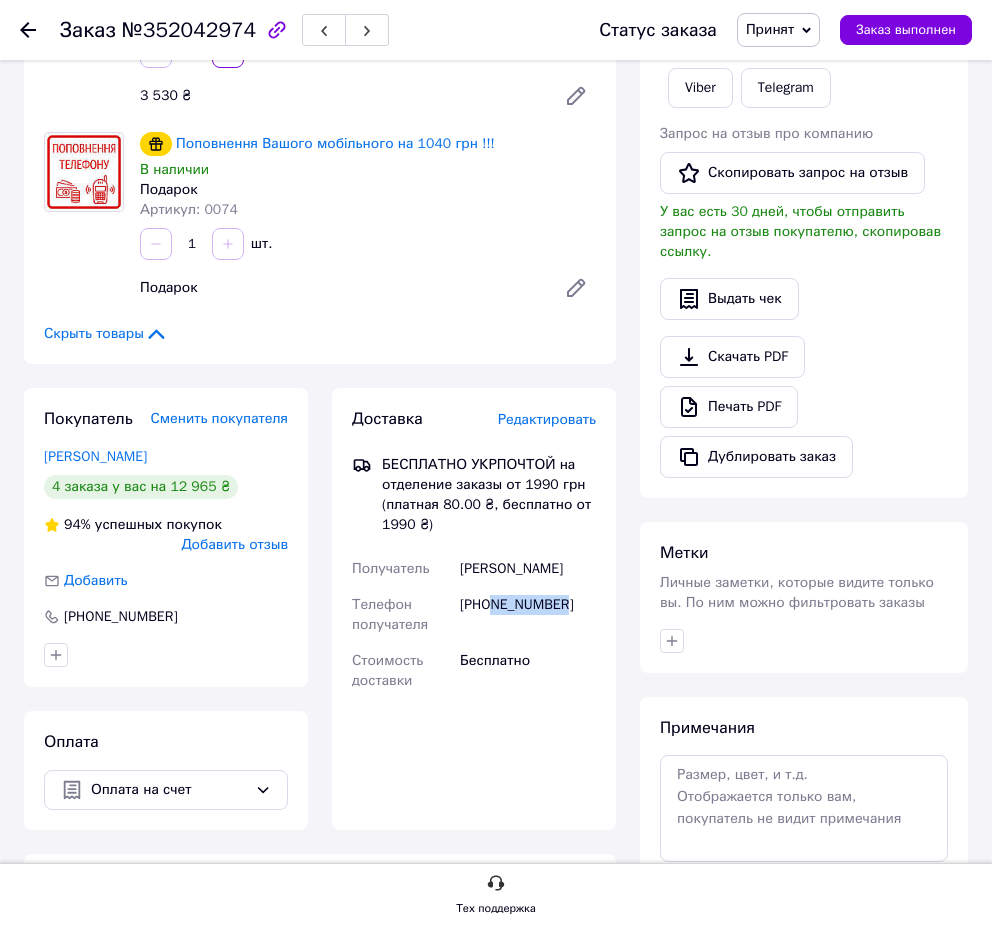 drag, startPoint x: 575, startPoint y: 608, endPoint x: 494, endPoint y: 610, distance: 81.02469 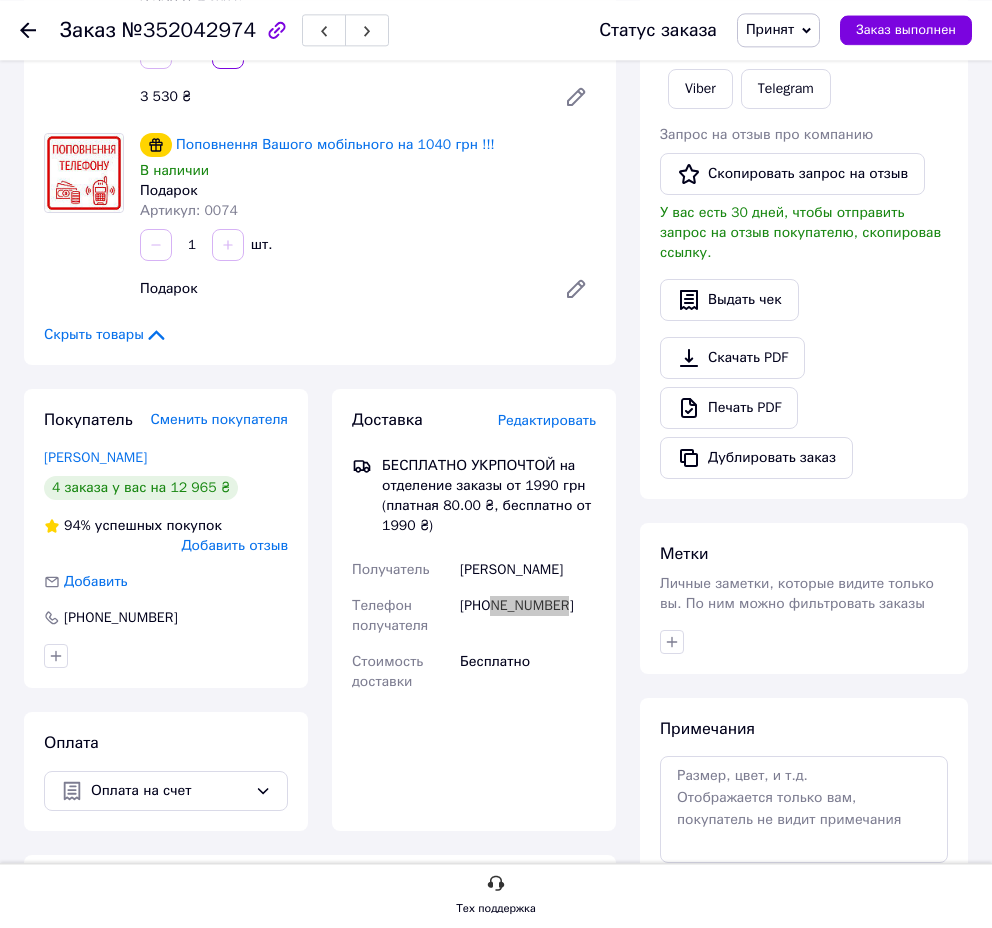 scroll, scrollTop: 0, scrollLeft: 0, axis: both 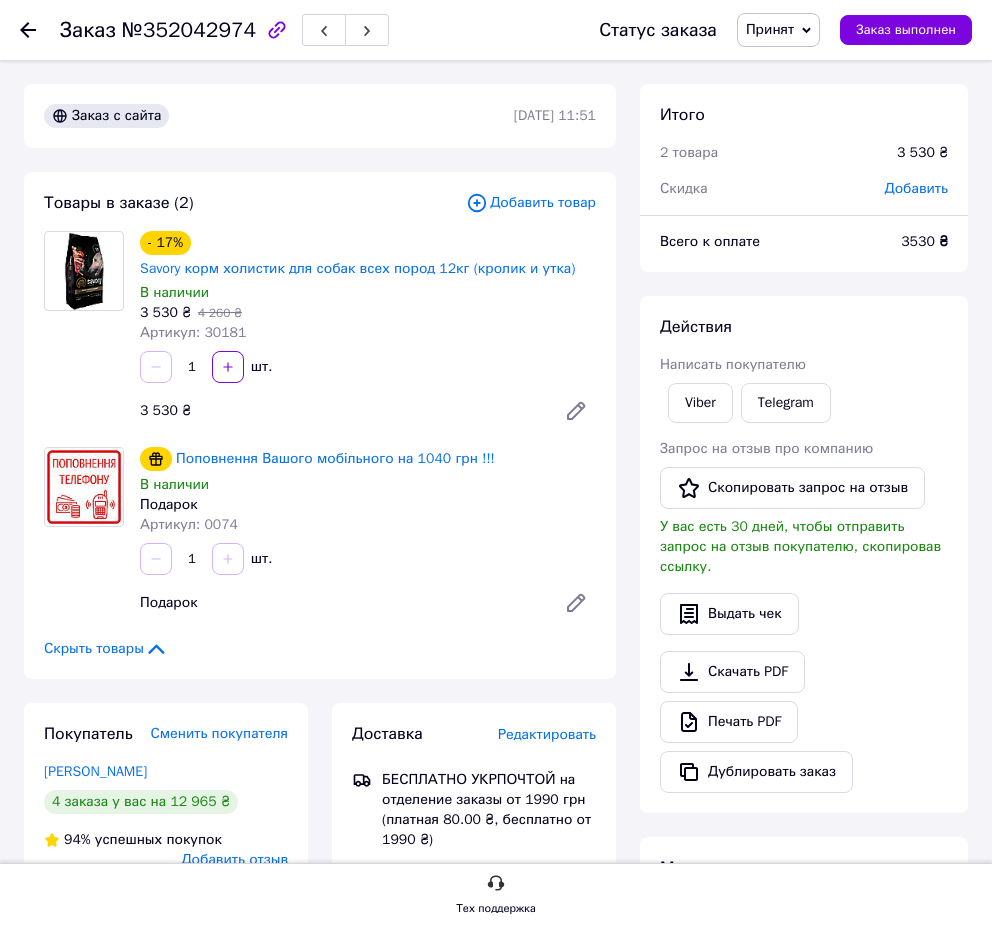 click on "Заказ с сайта 10.07.2025 | 11:51" at bounding box center [320, 116] 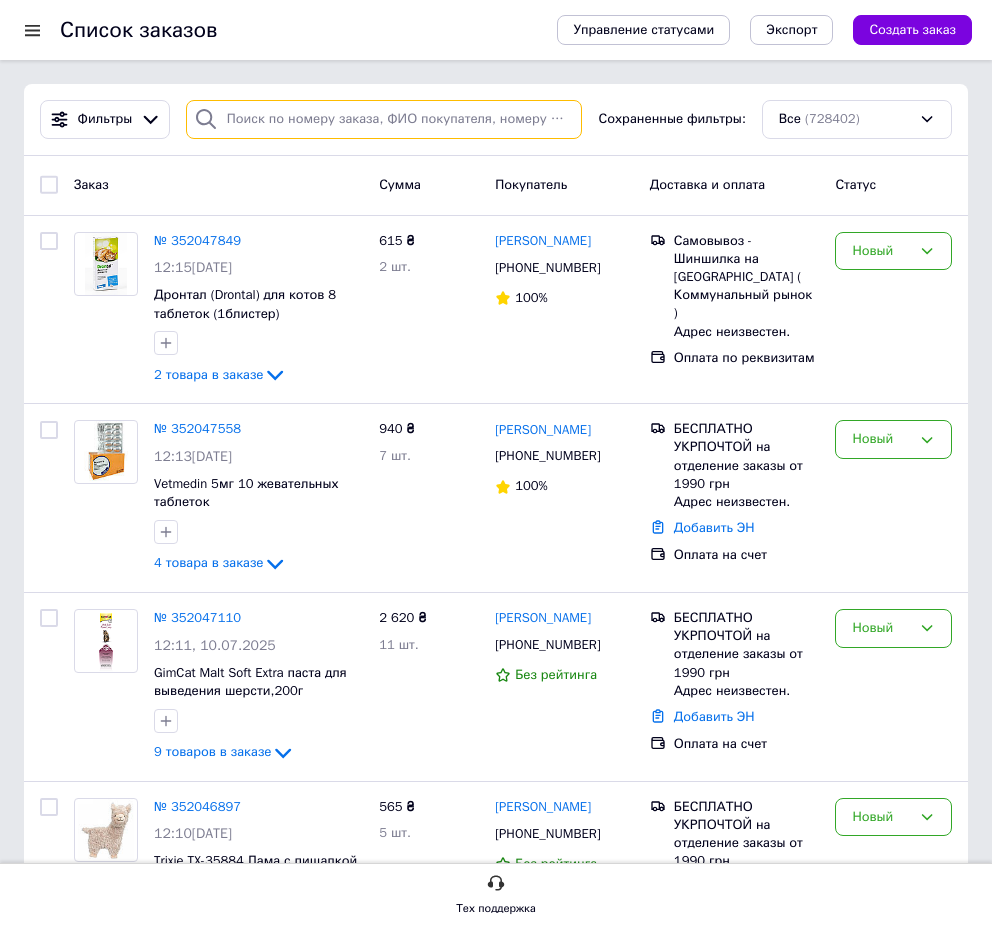 click at bounding box center [384, 119] 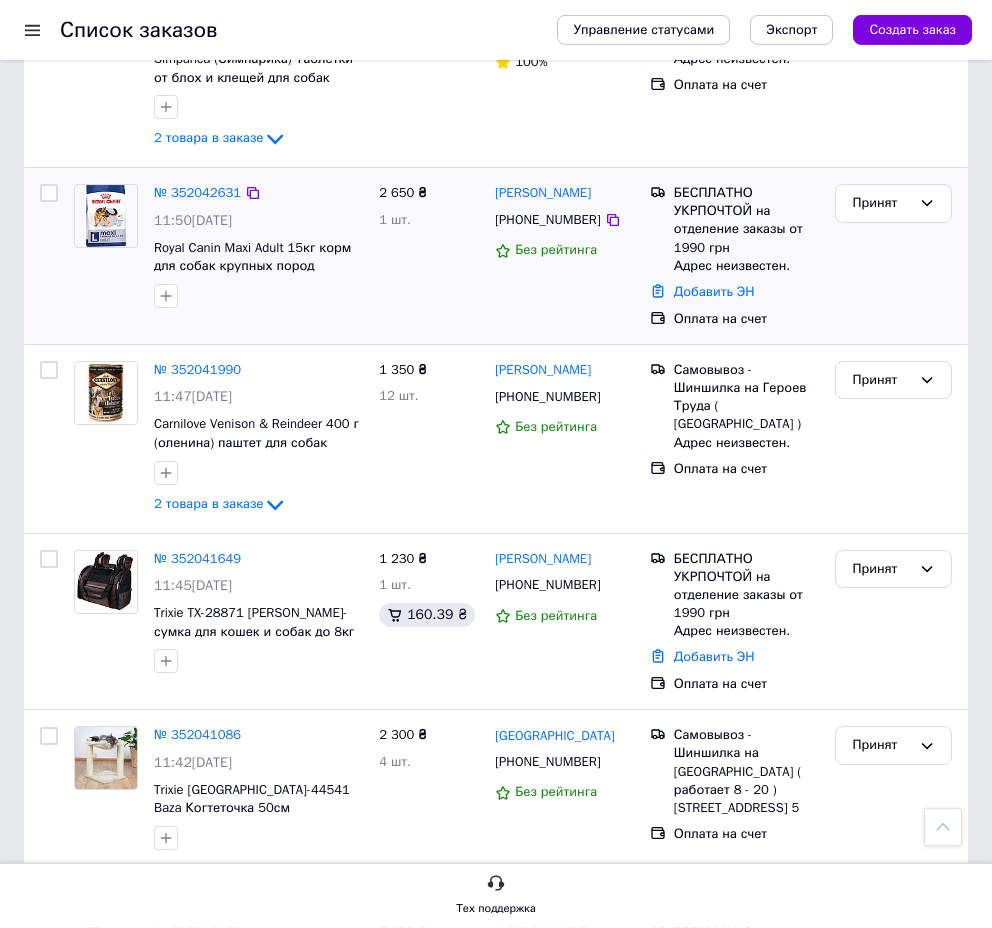 scroll, scrollTop: 3468, scrollLeft: 0, axis: vertical 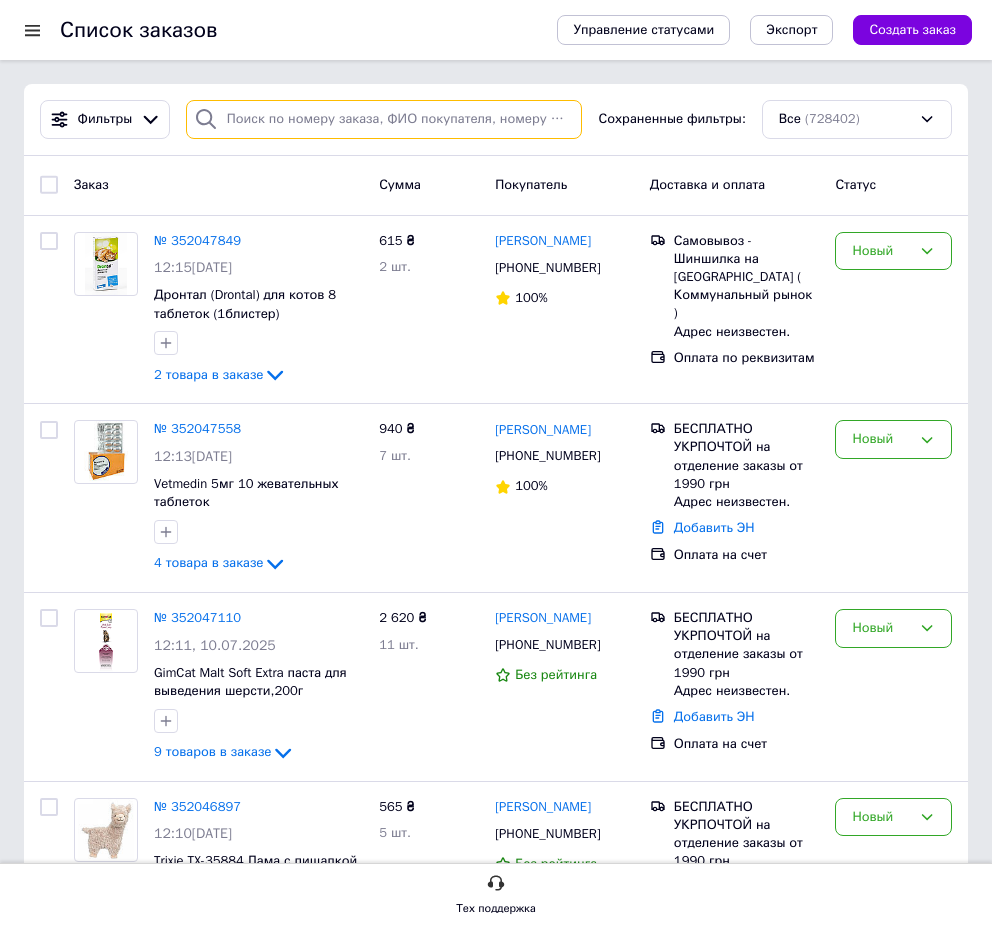 click at bounding box center (384, 119) 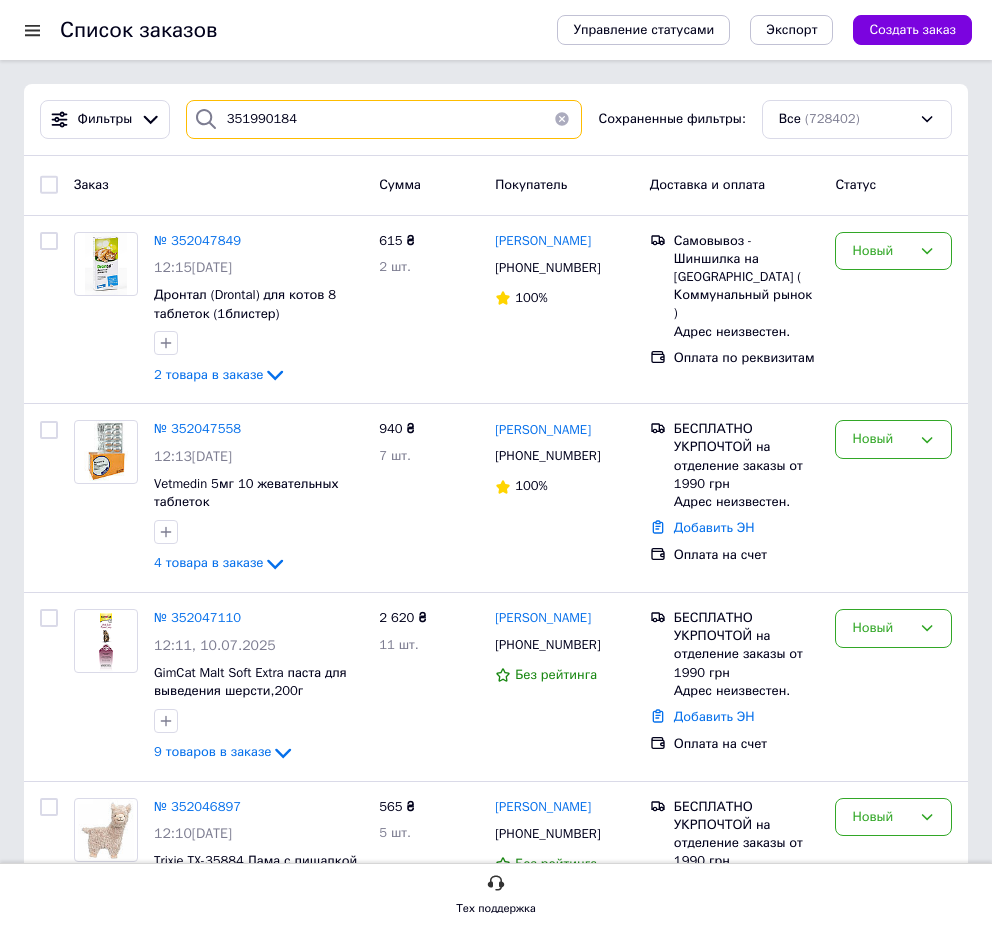 type on "351990184" 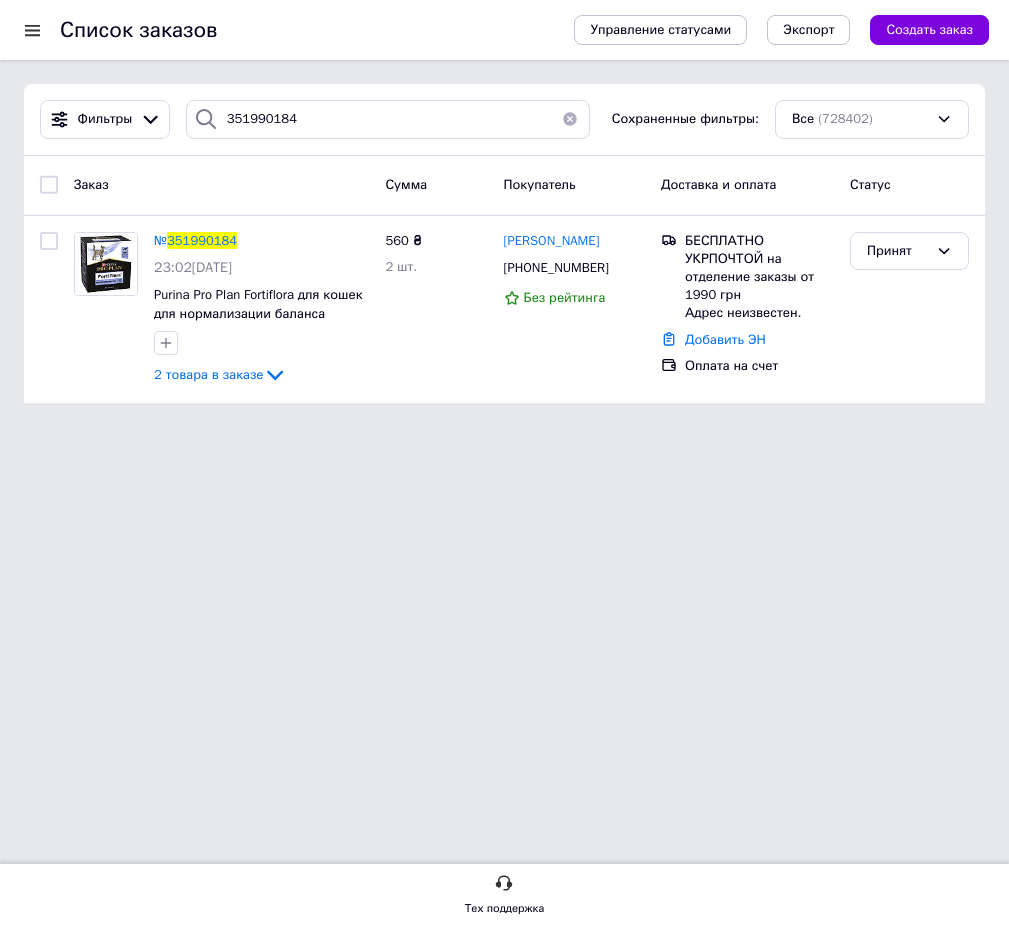 click on "351990184" at bounding box center [202, 240] 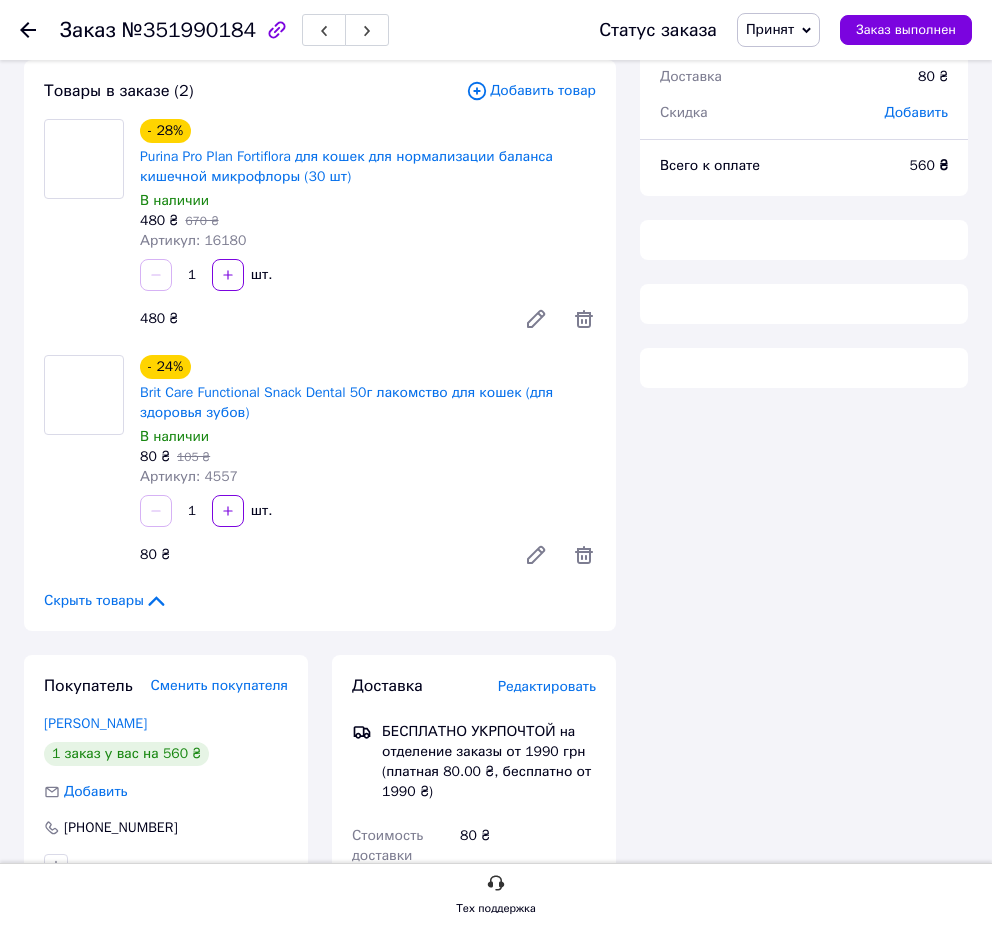 scroll, scrollTop: 379, scrollLeft: 0, axis: vertical 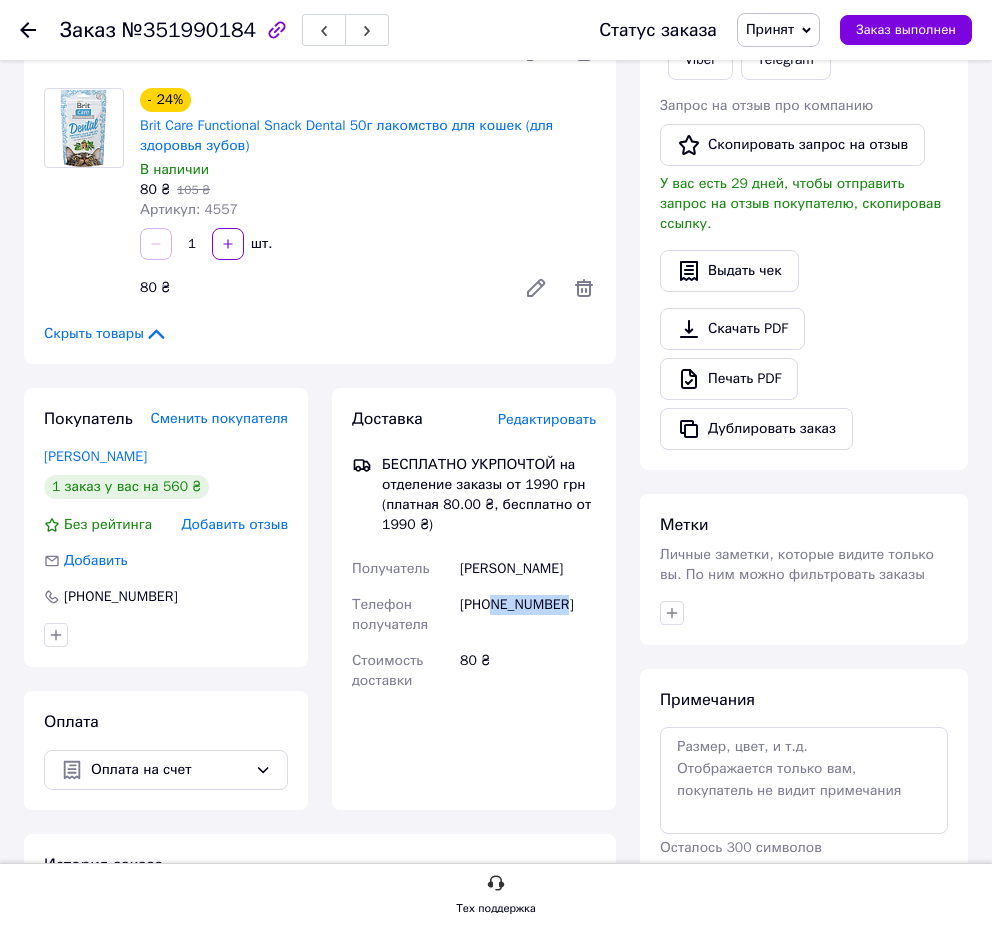 drag, startPoint x: 536, startPoint y: 599, endPoint x: 496, endPoint y: 606, distance: 40.60788 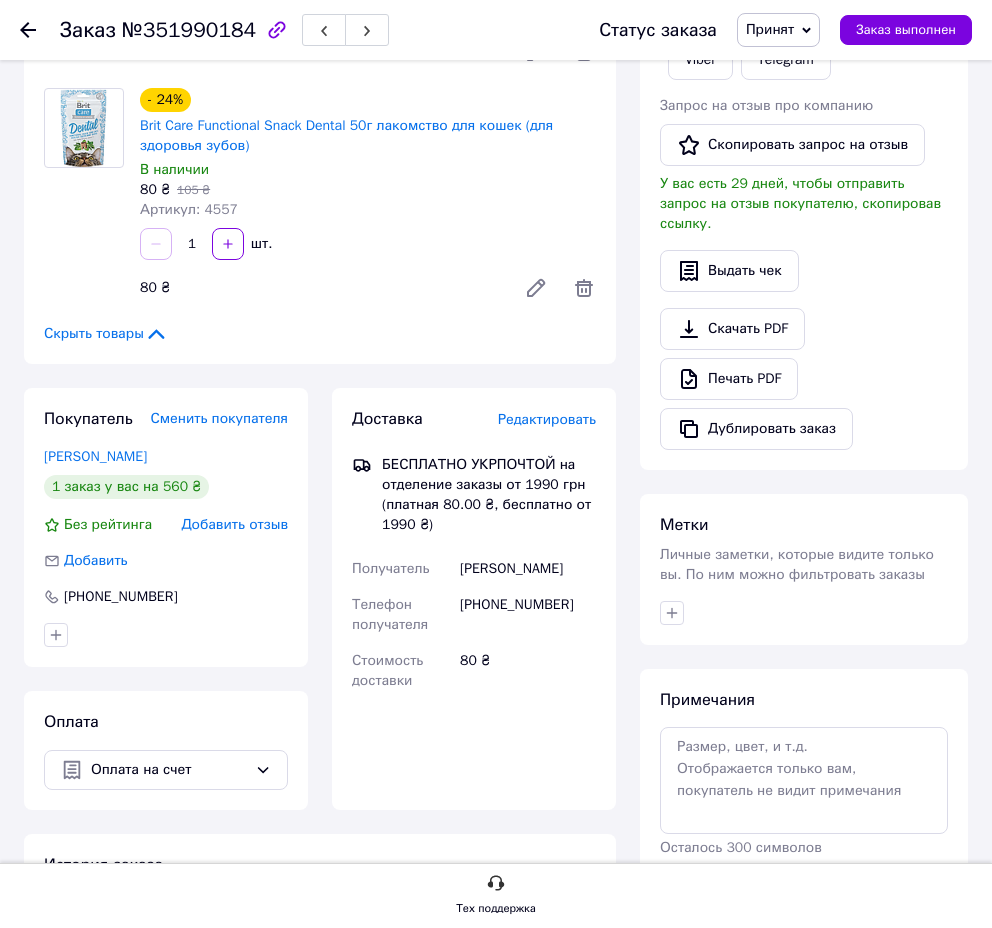 click on "+380676574670" at bounding box center [528, 615] 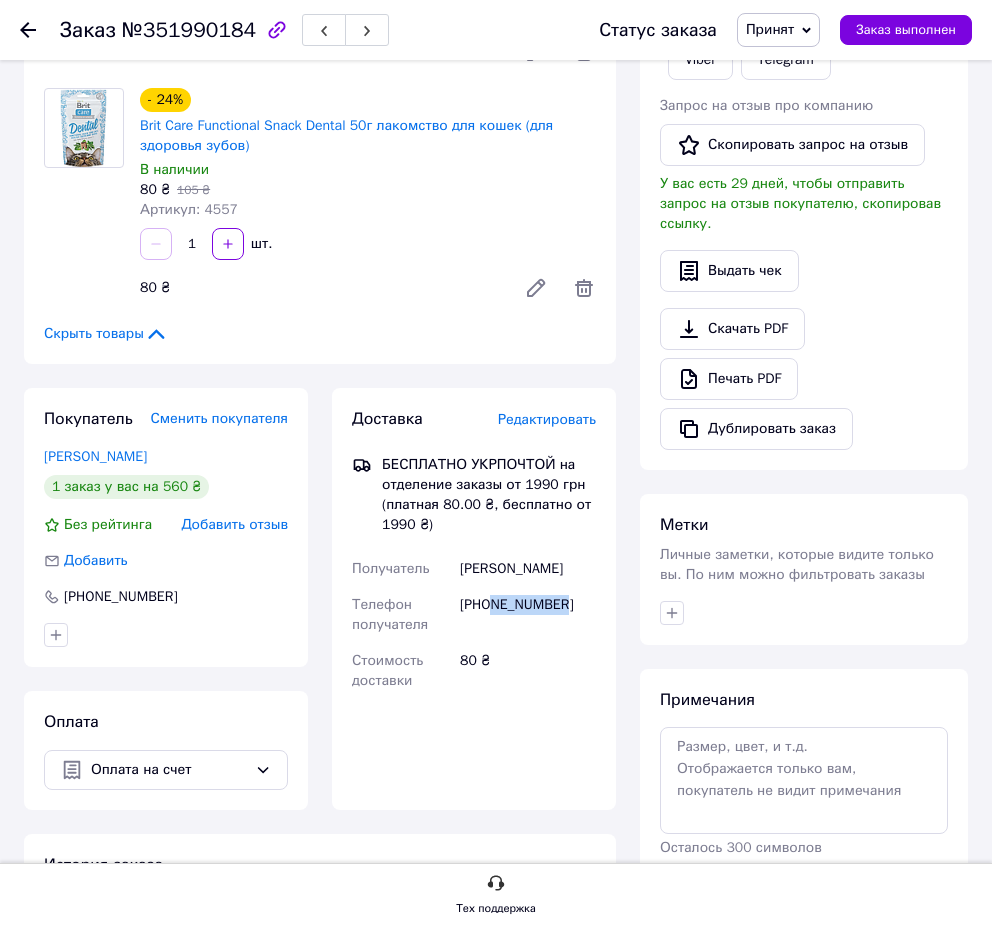 drag, startPoint x: 603, startPoint y: 602, endPoint x: 497, endPoint y: 606, distance: 106.07545 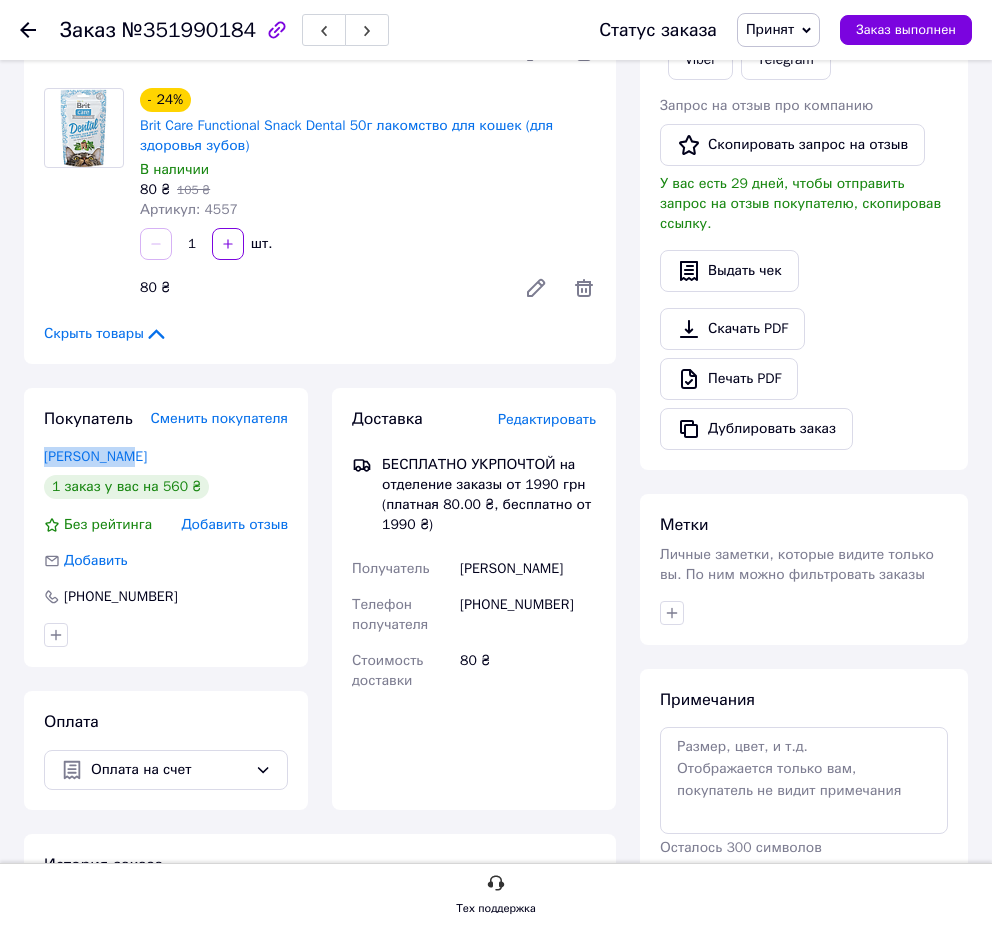 drag, startPoint x: 188, startPoint y: 461, endPoint x: 4, endPoint y: 461, distance: 184 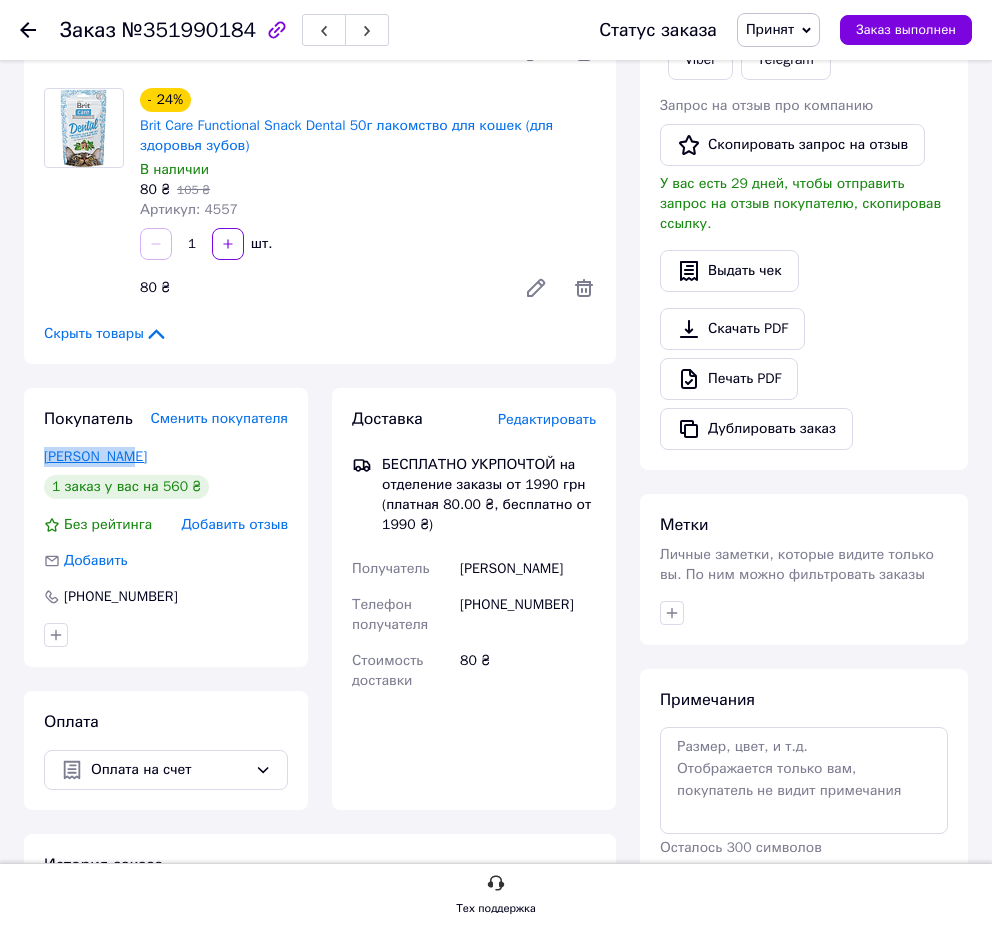 copy on "Кара Тетяна" 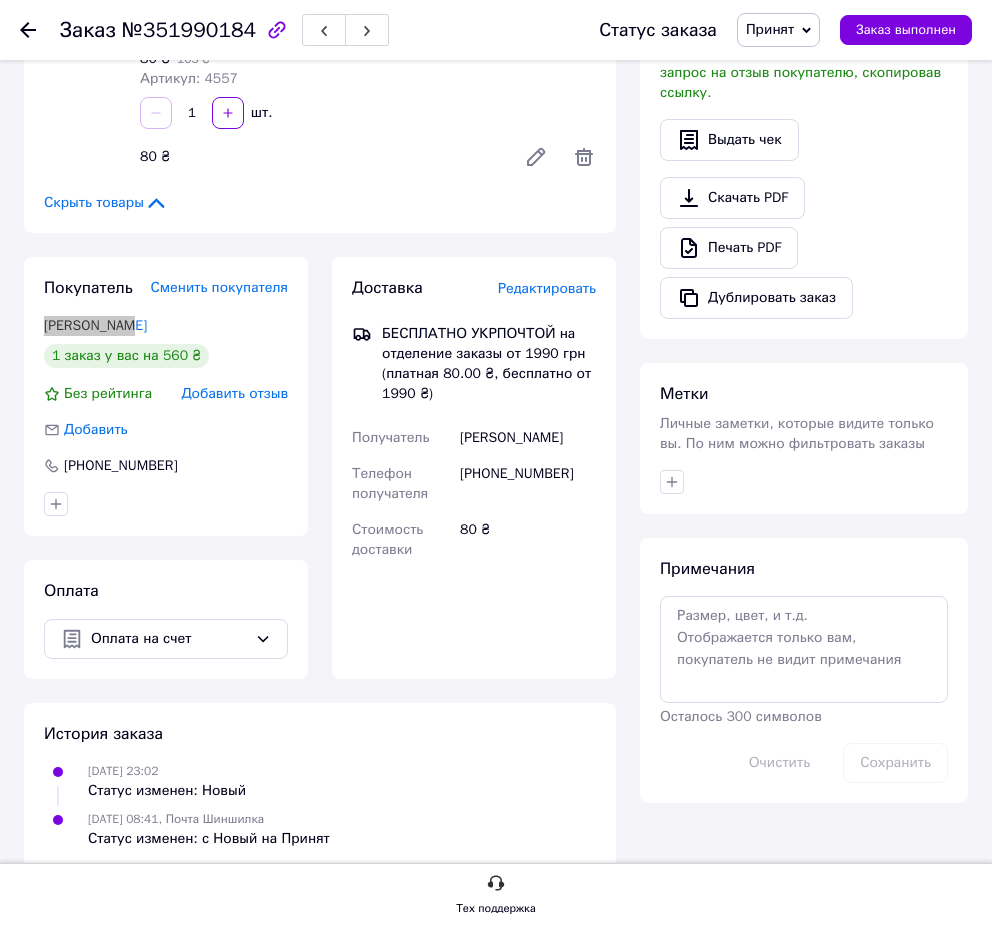 scroll, scrollTop: 541, scrollLeft: 0, axis: vertical 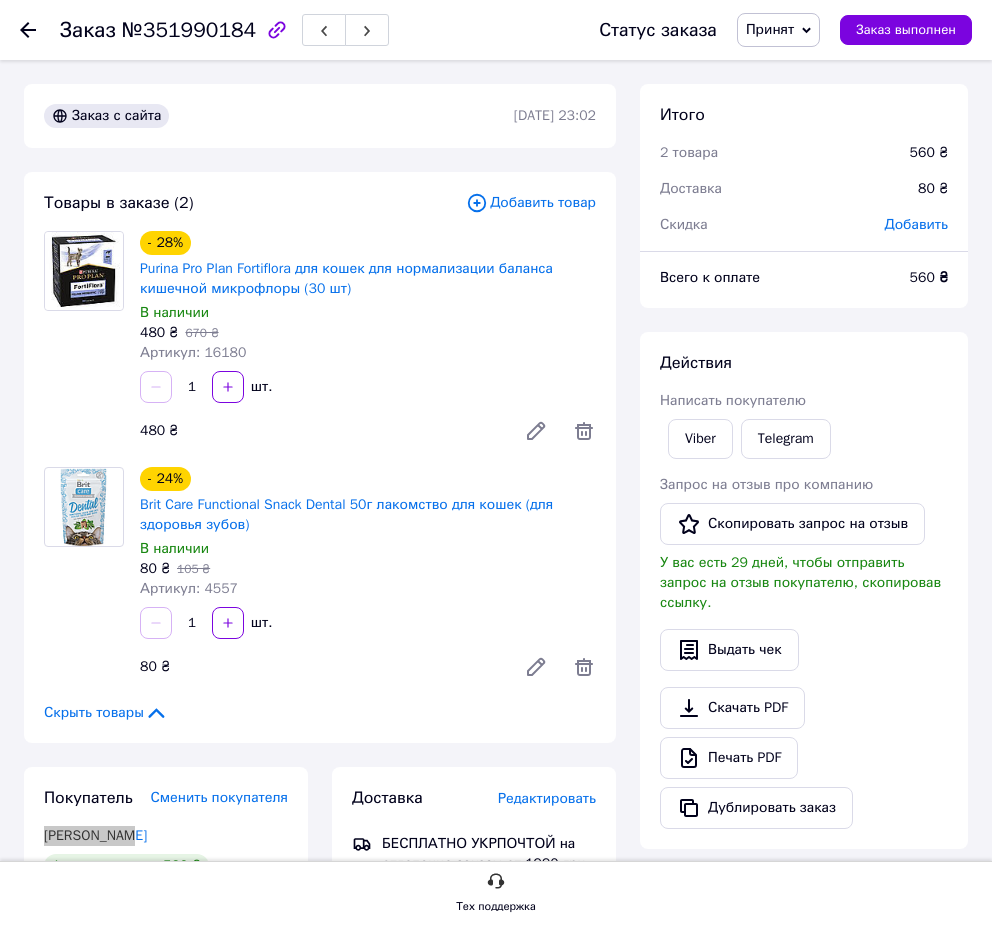 click on "Заказ с сайта" at bounding box center (277, 116) 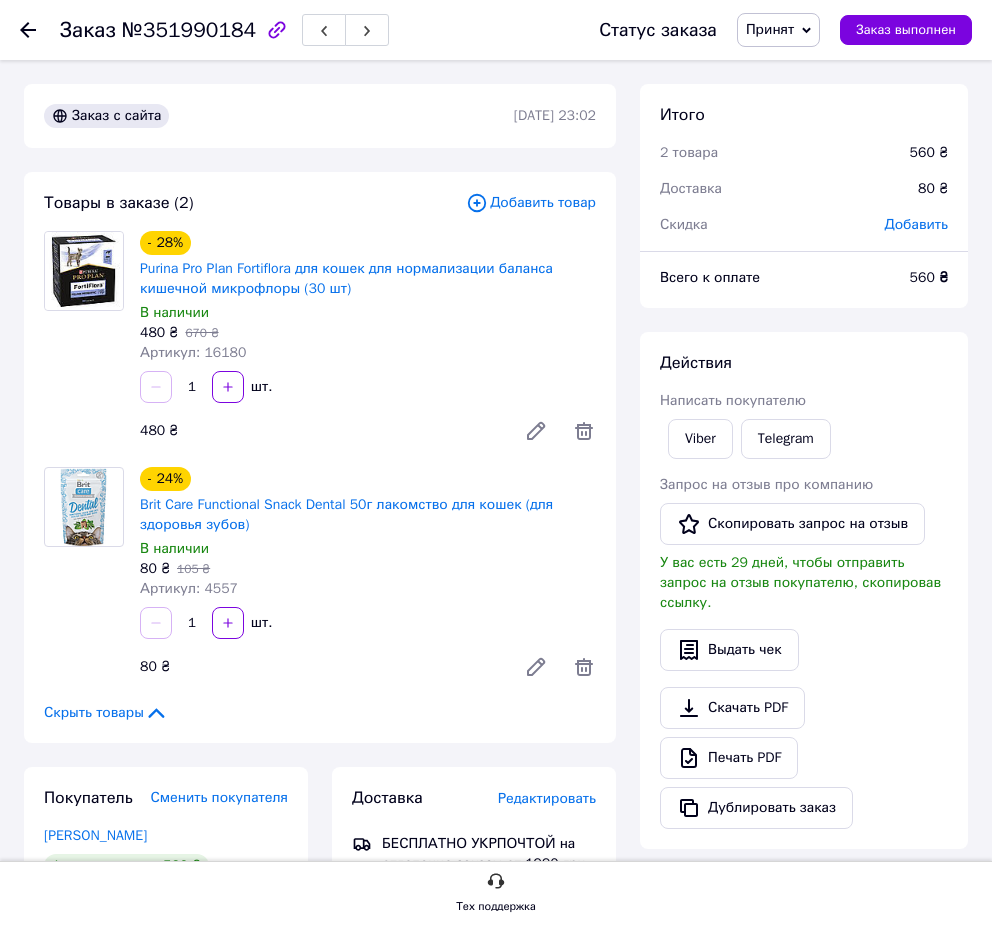 click 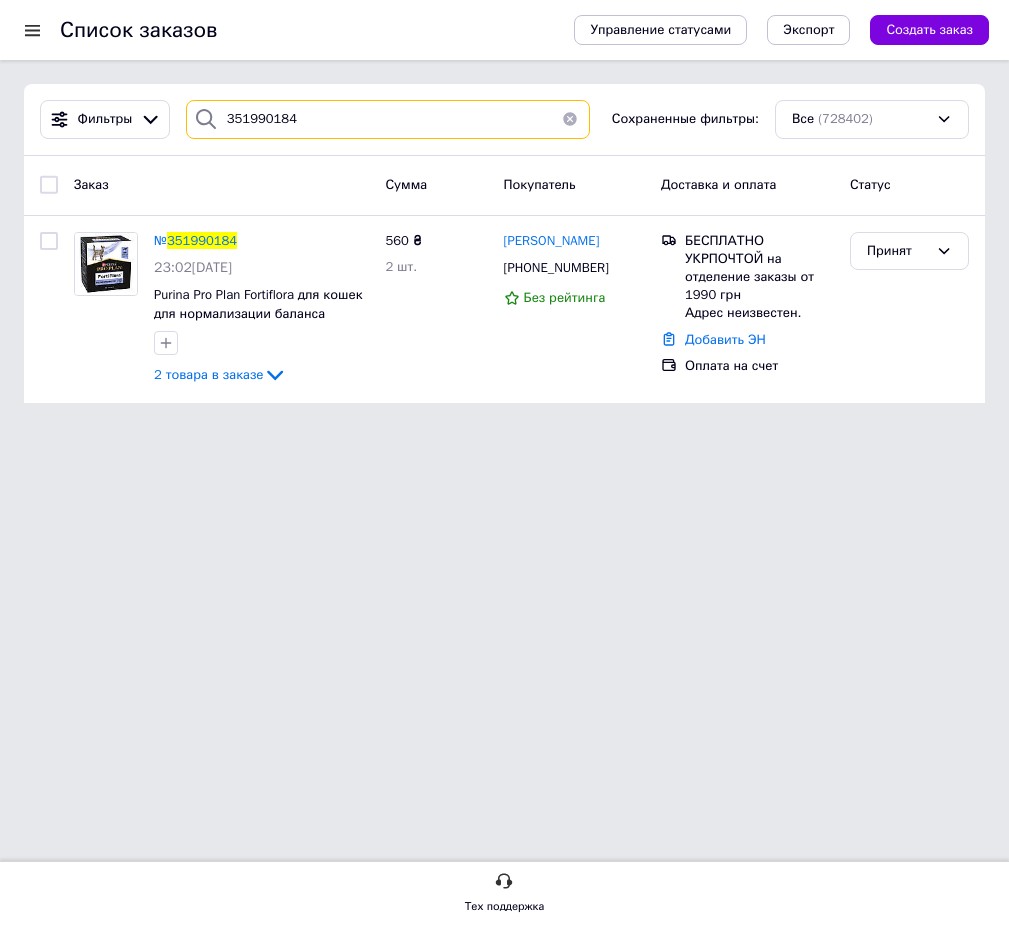click on "351990184" at bounding box center [388, 119] 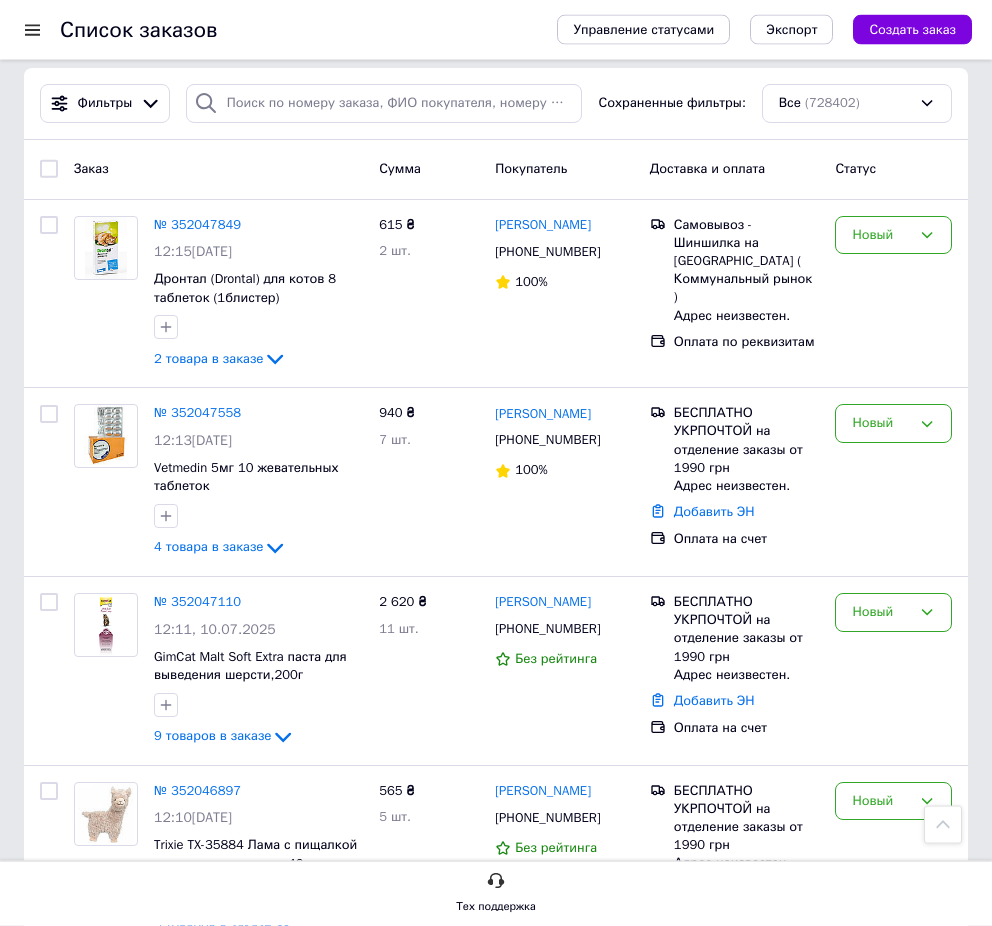 scroll, scrollTop: 0, scrollLeft: 0, axis: both 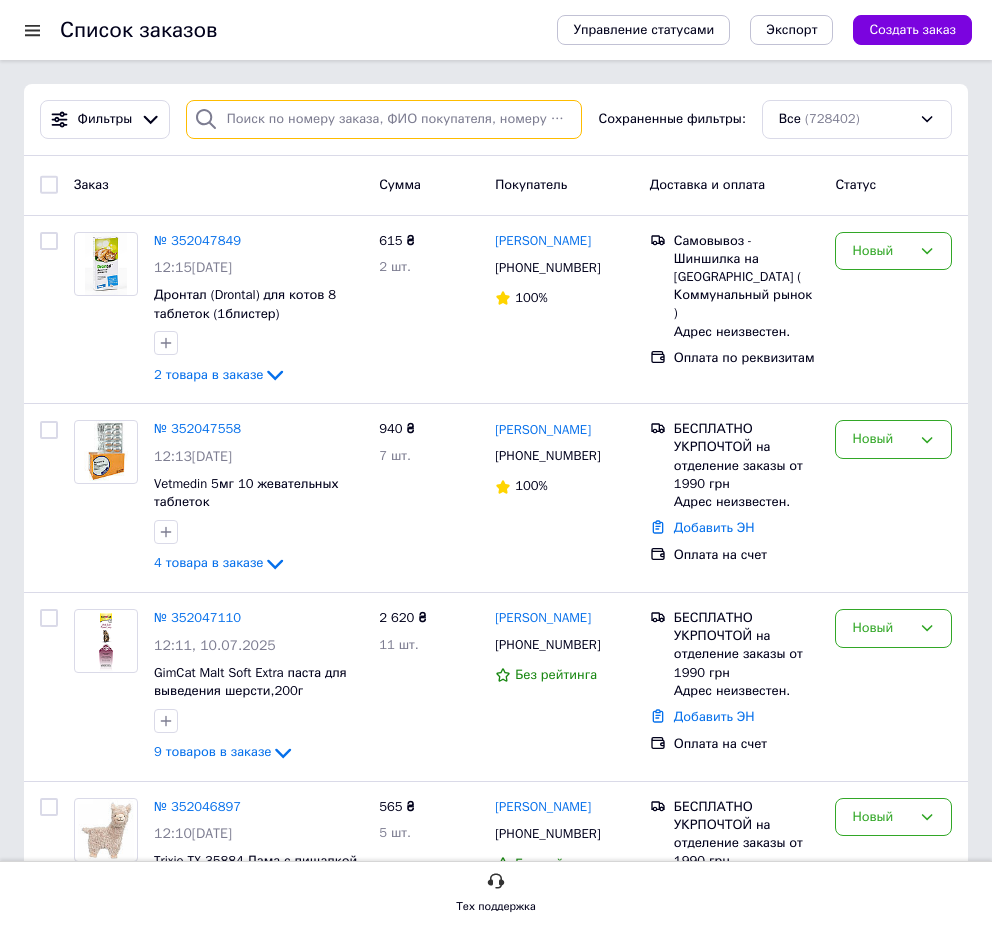 click at bounding box center (384, 119) 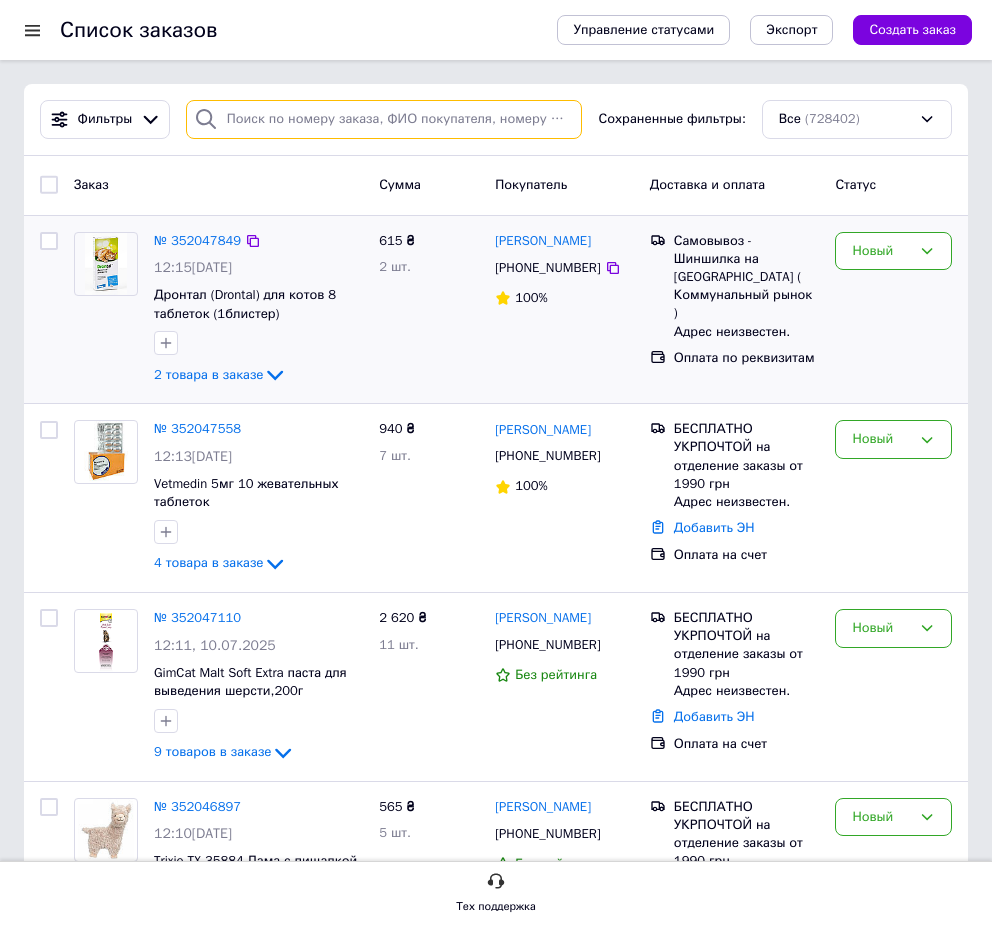 paste on "351990872" 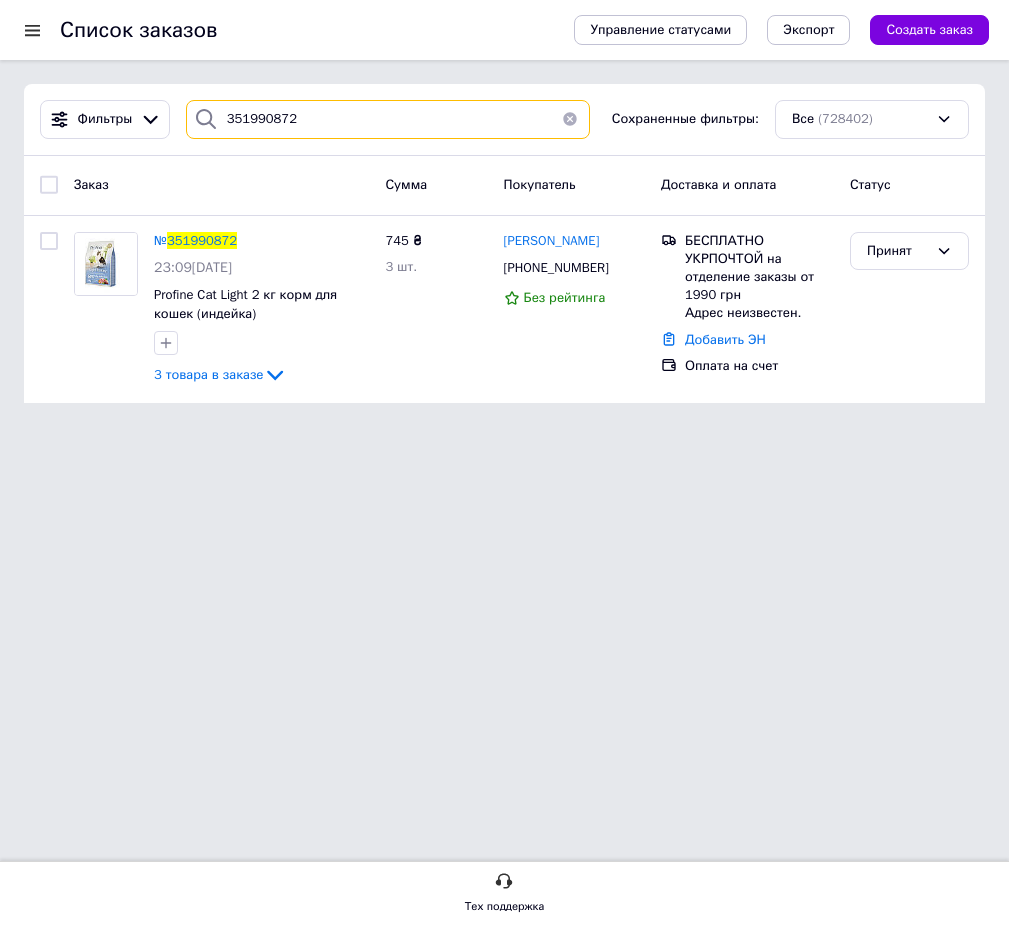 type on "351990872" 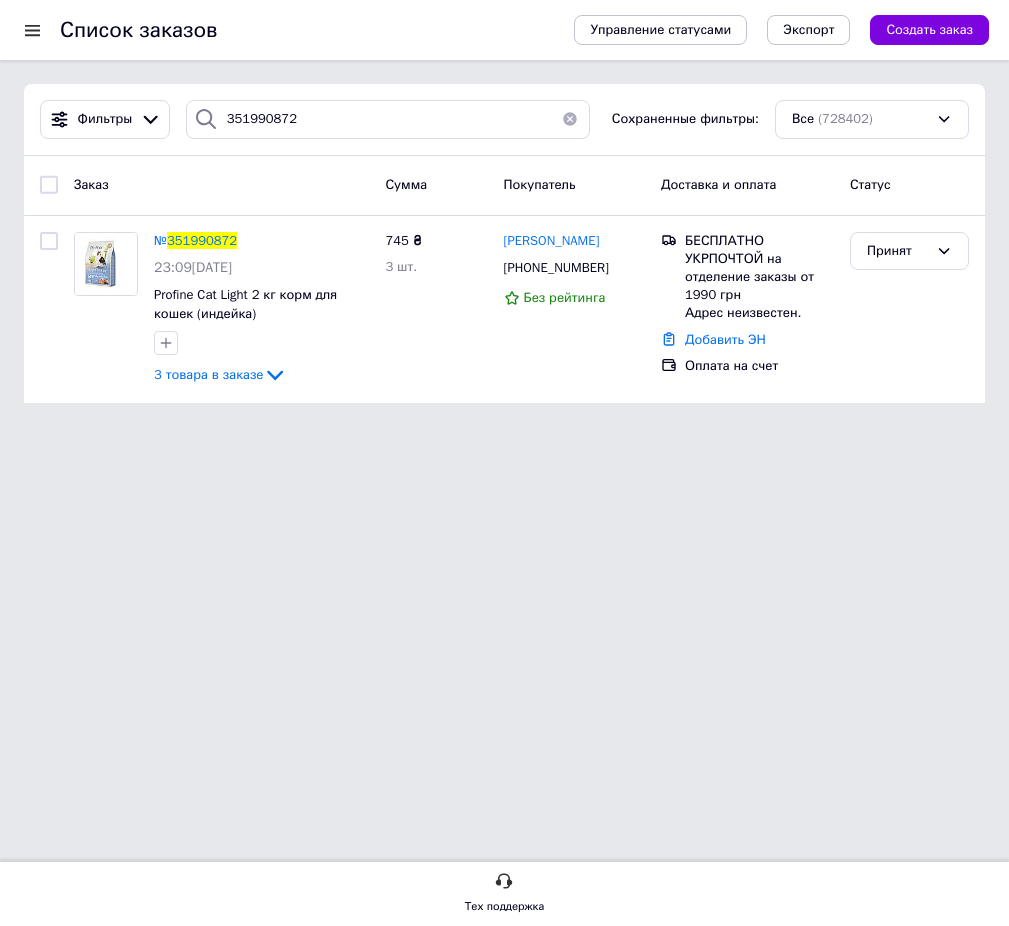 click on "351990872" at bounding box center [202, 240] 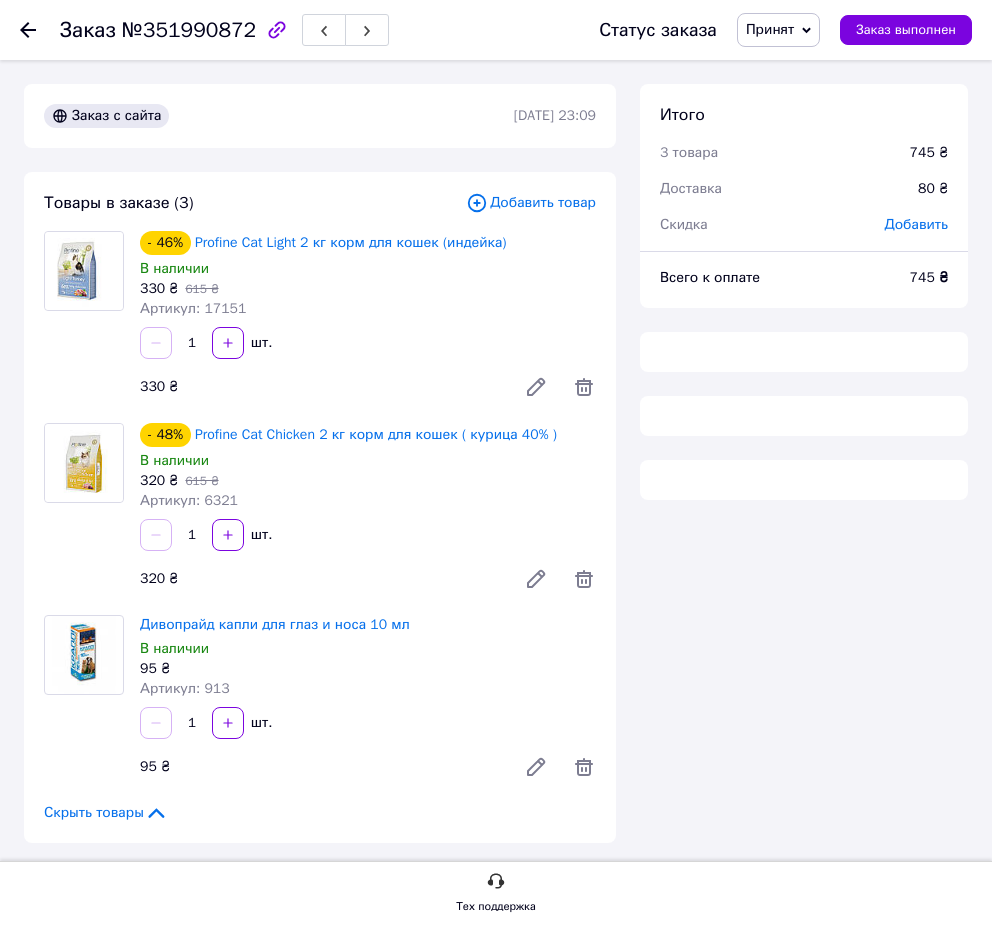 scroll, scrollTop: 481, scrollLeft: 0, axis: vertical 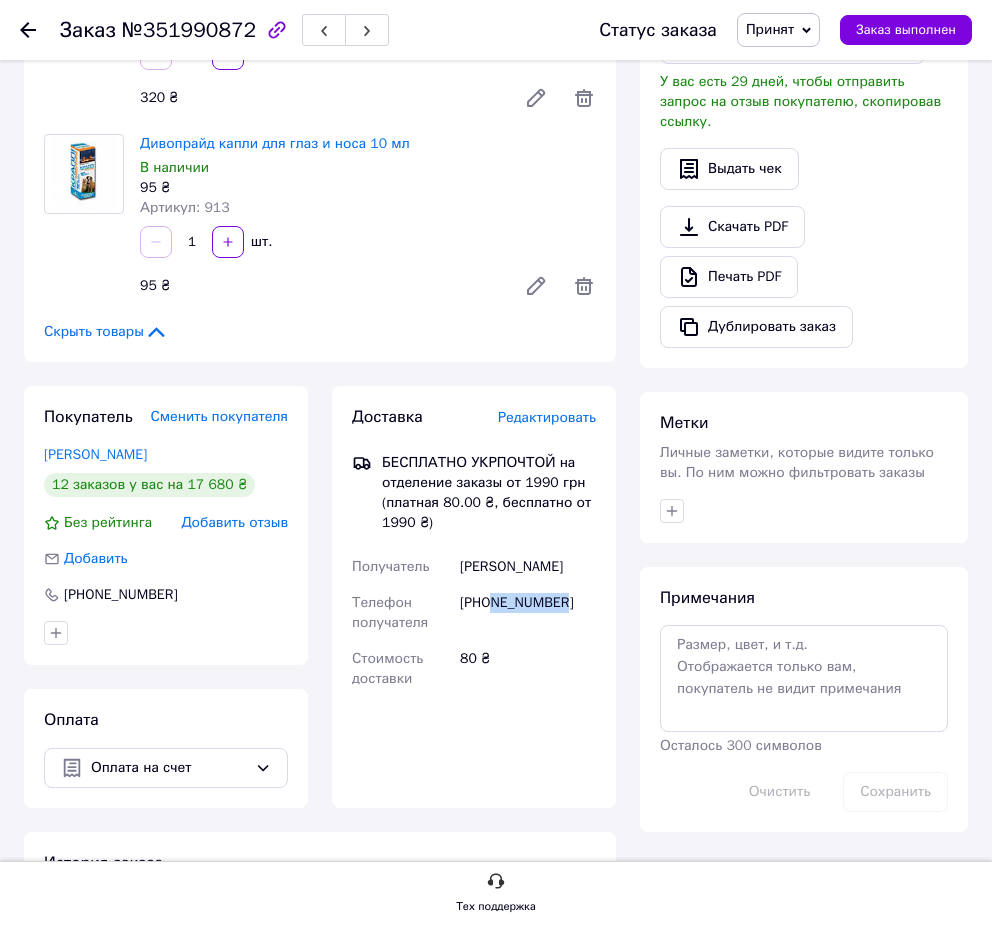 drag, startPoint x: 530, startPoint y: 601, endPoint x: 496, endPoint y: 606, distance: 34.36568 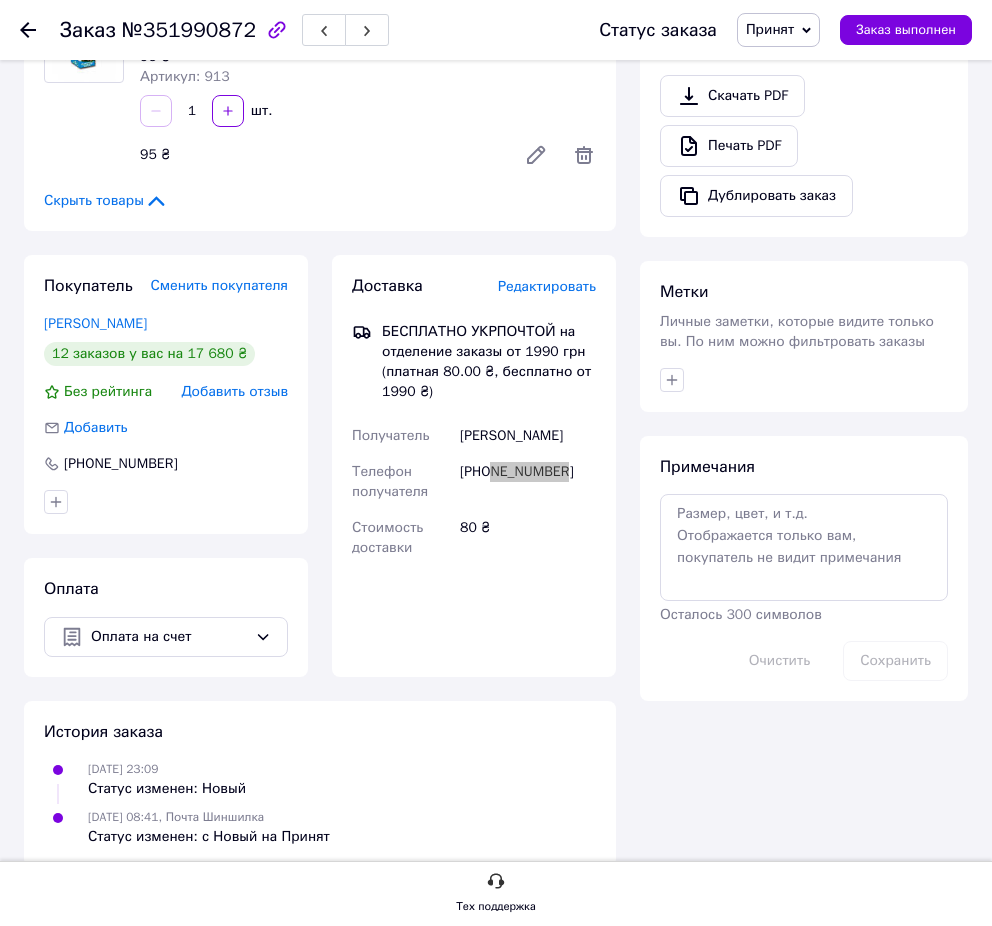 scroll, scrollTop: 643, scrollLeft: 0, axis: vertical 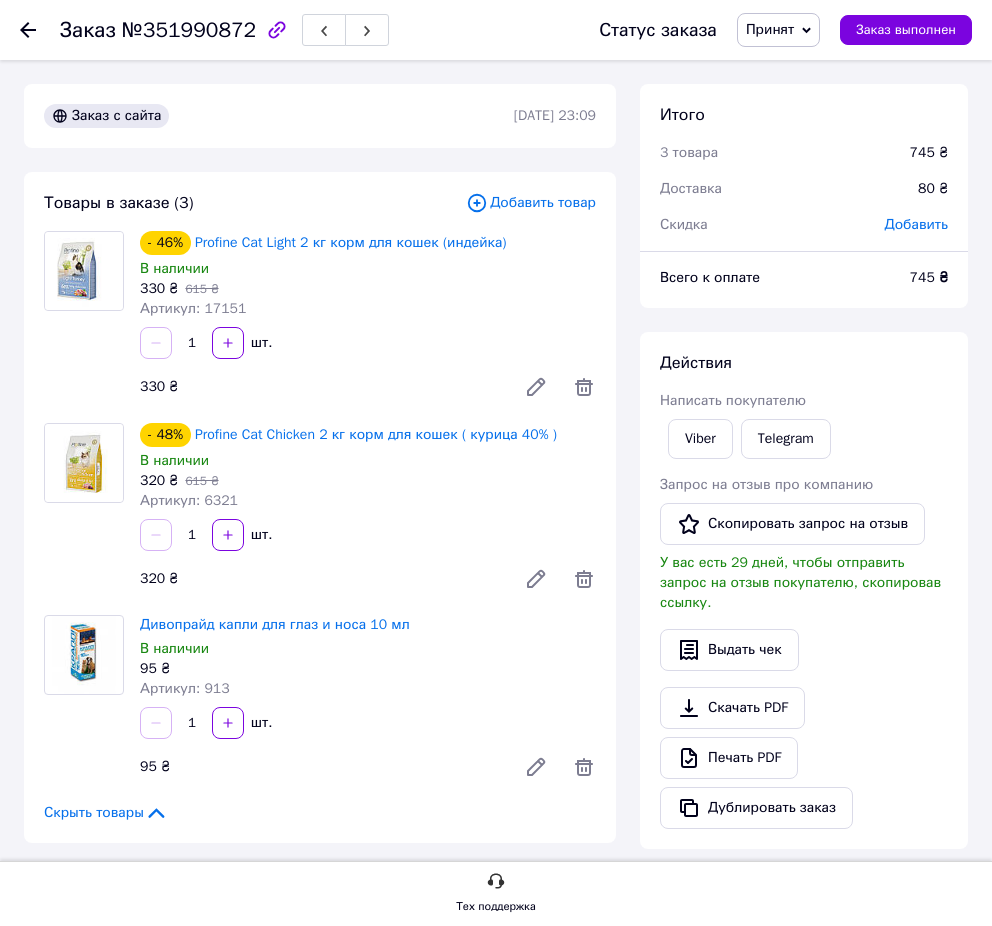 click 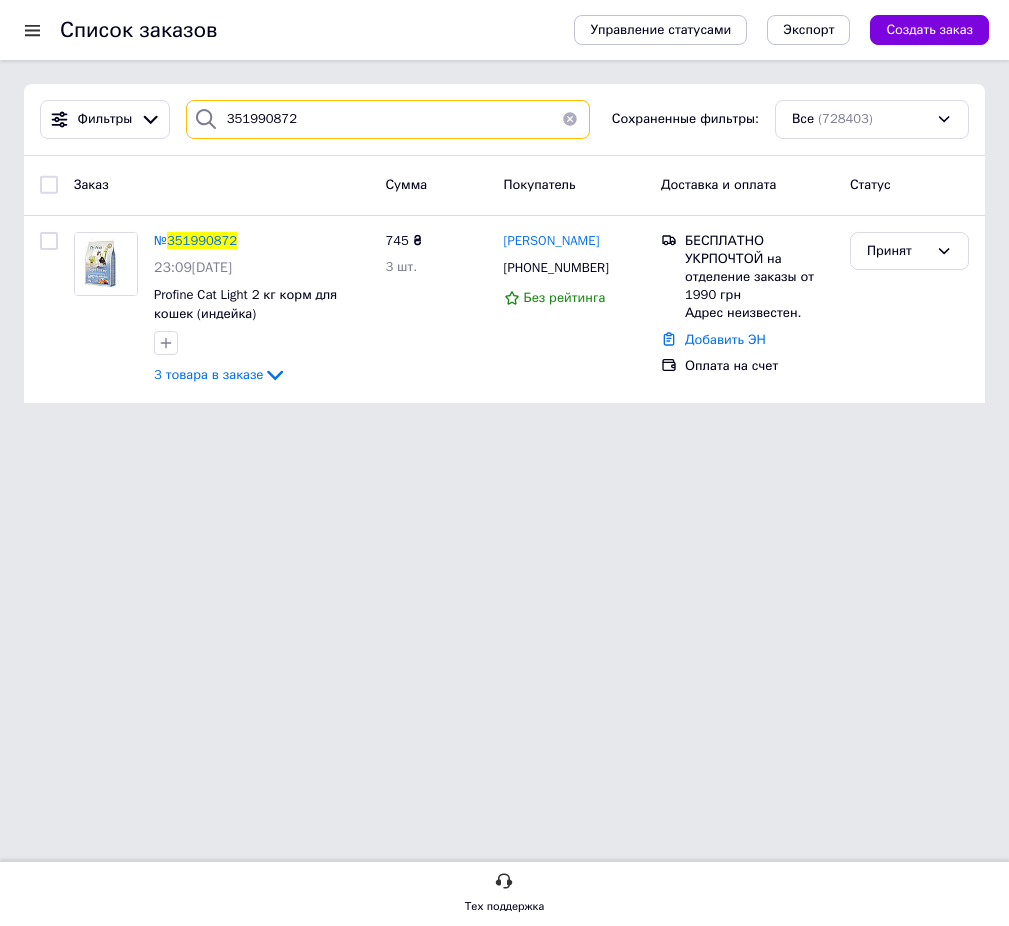 click on "351990872" at bounding box center [388, 119] 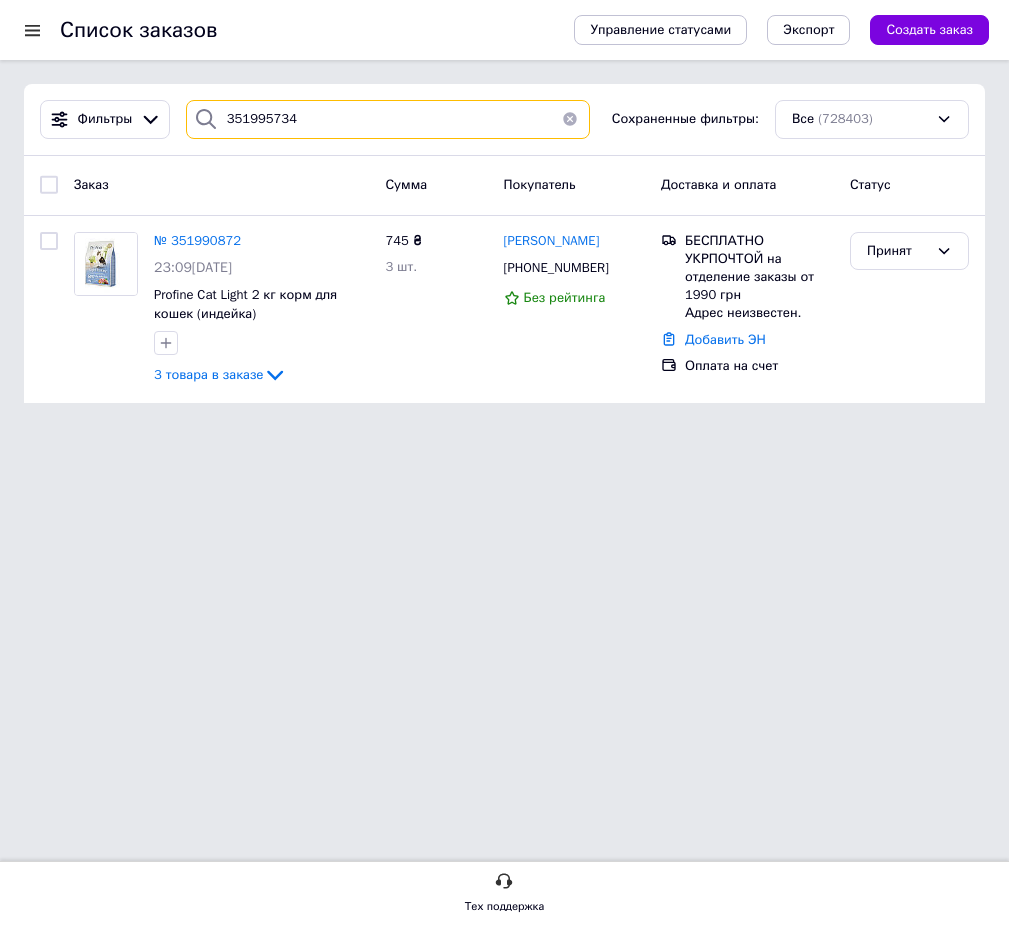 type on "351995734" 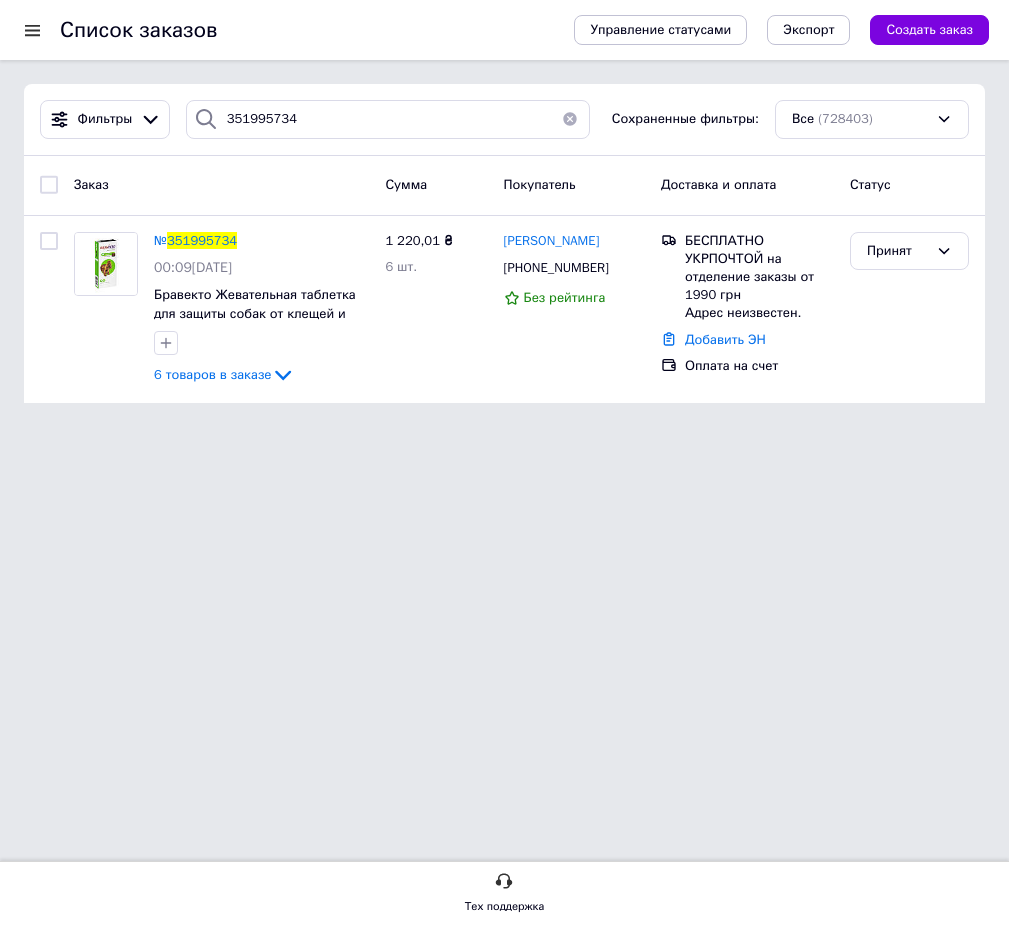 click on "№" at bounding box center [160, 240] 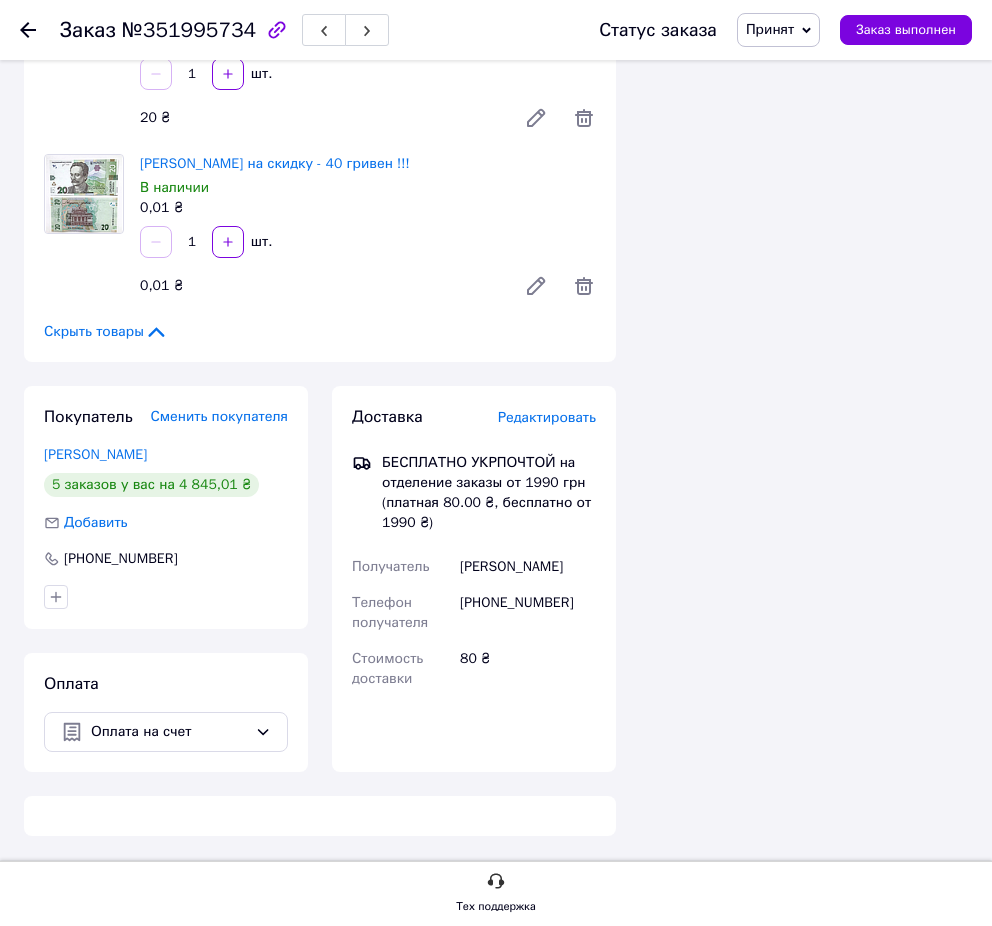 scroll, scrollTop: 1215, scrollLeft: 0, axis: vertical 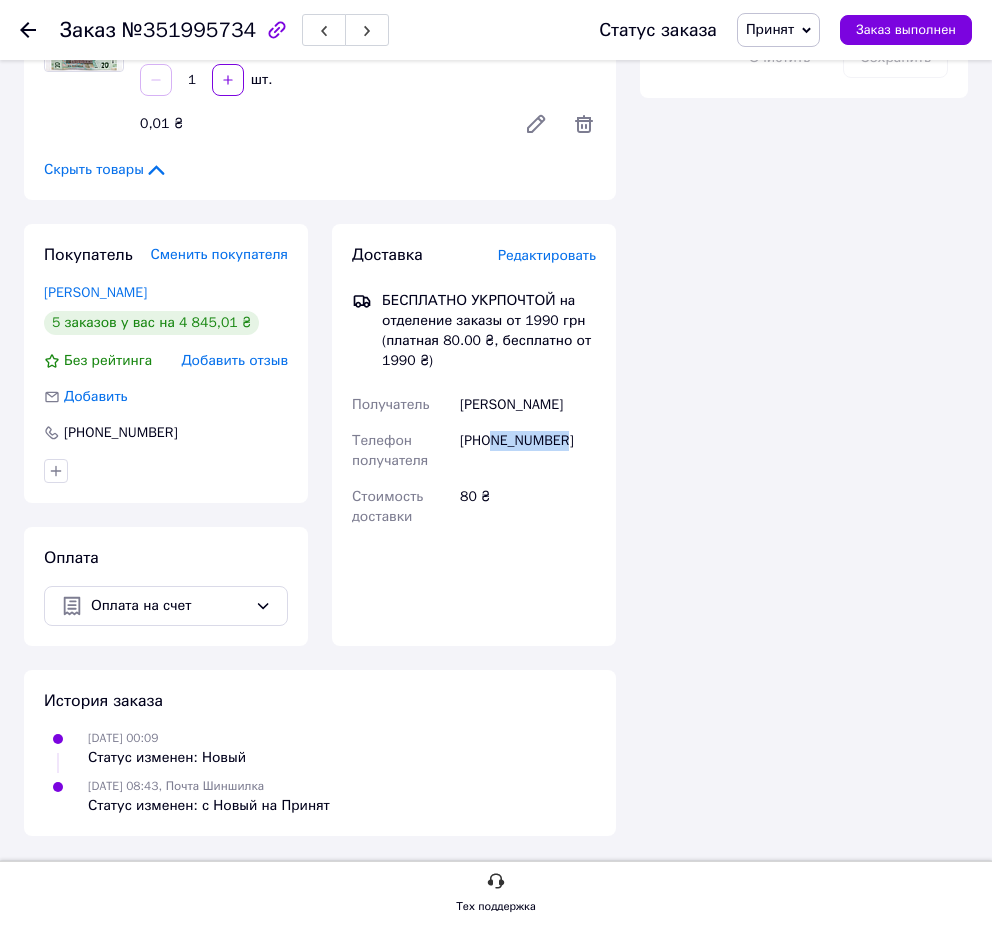 drag, startPoint x: 546, startPoint y: 438, endPoint x: 498, endPoint y: 439, distance: 48.010414 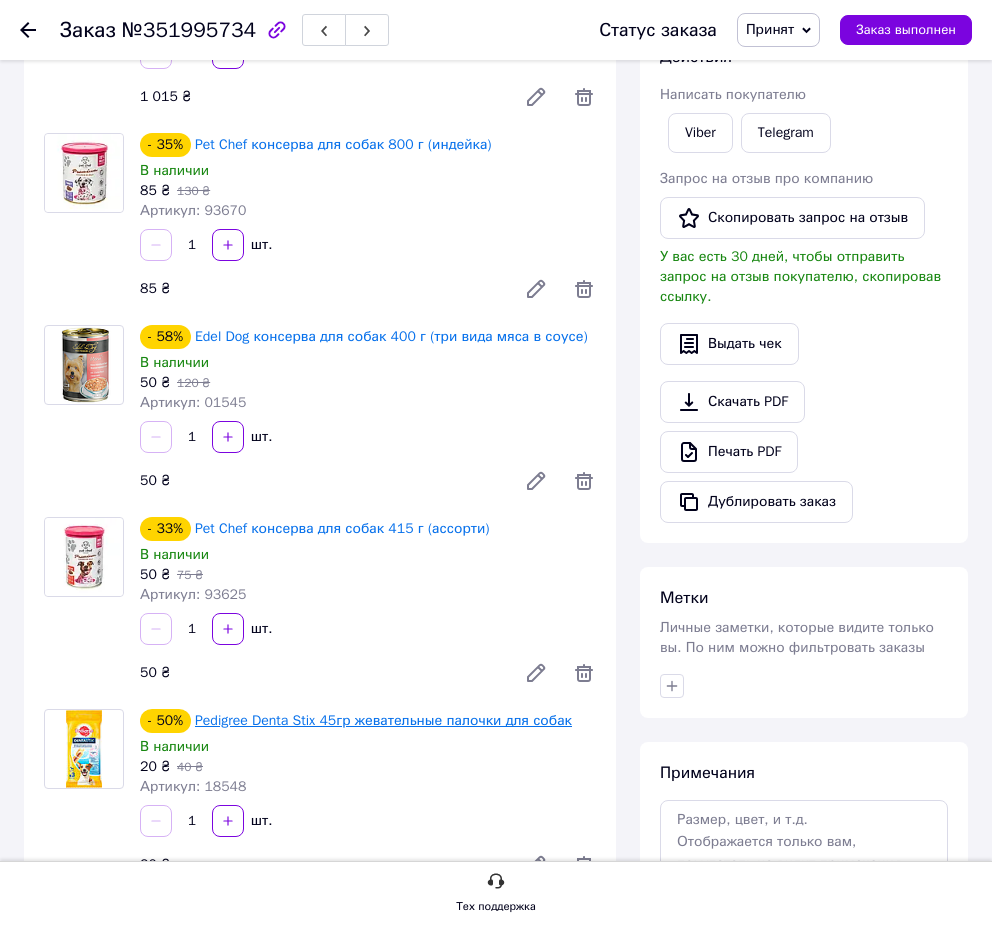 scroll, scrollTop: 612, scrollLeft: 0, axis: vertical 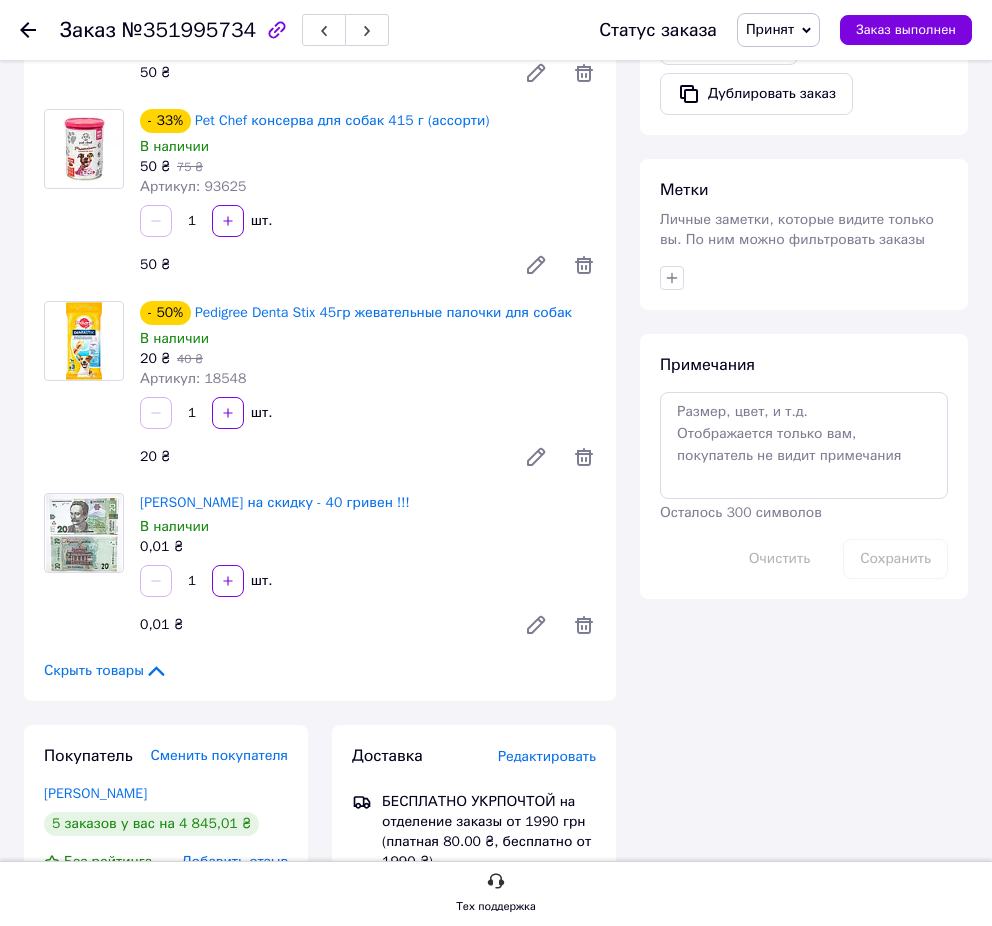 click 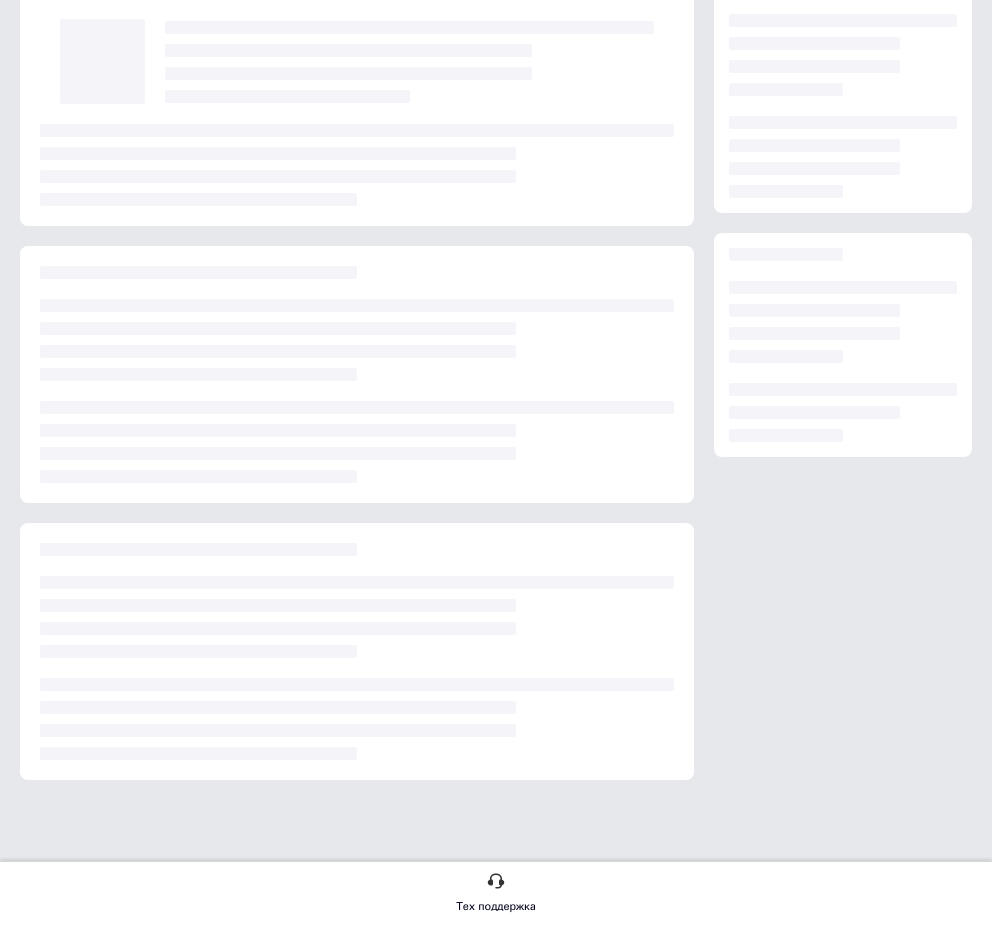 scroll, scrollTop: 0, scrollLeft: 0, axis: both 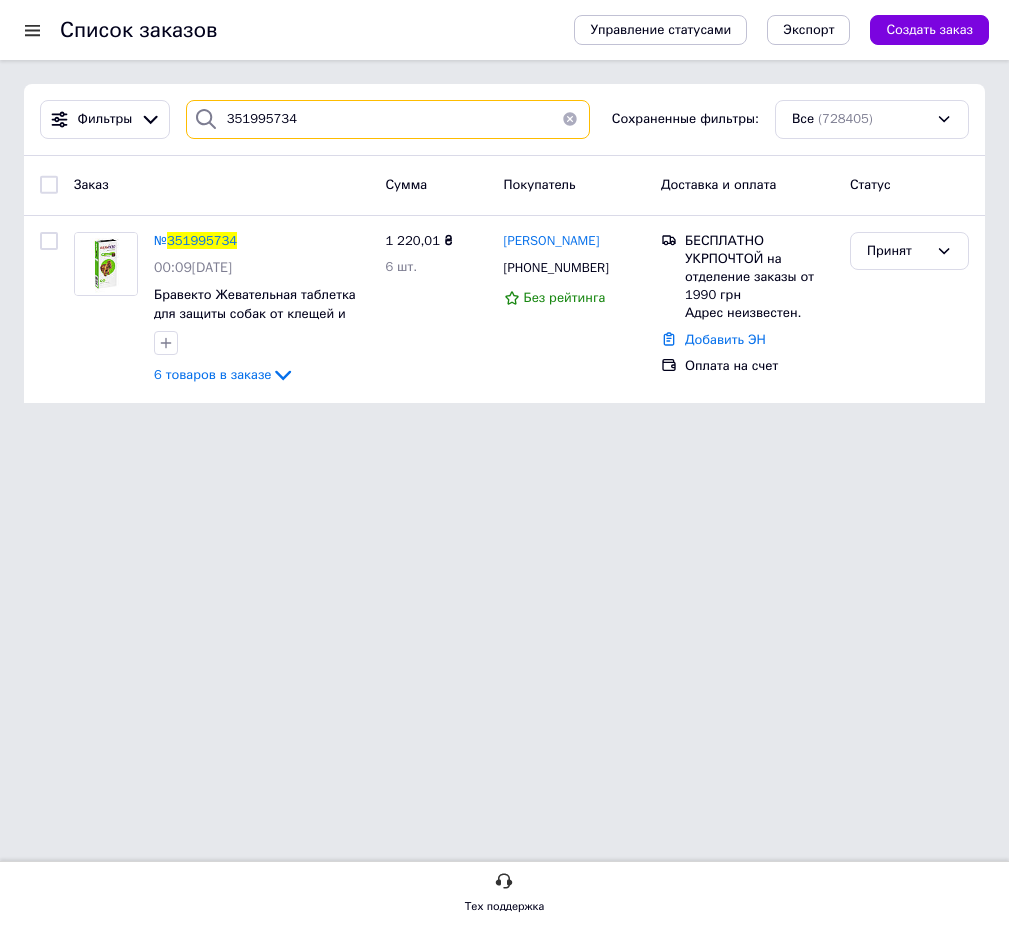 click on "351995734" at bounding box center [388, 119] 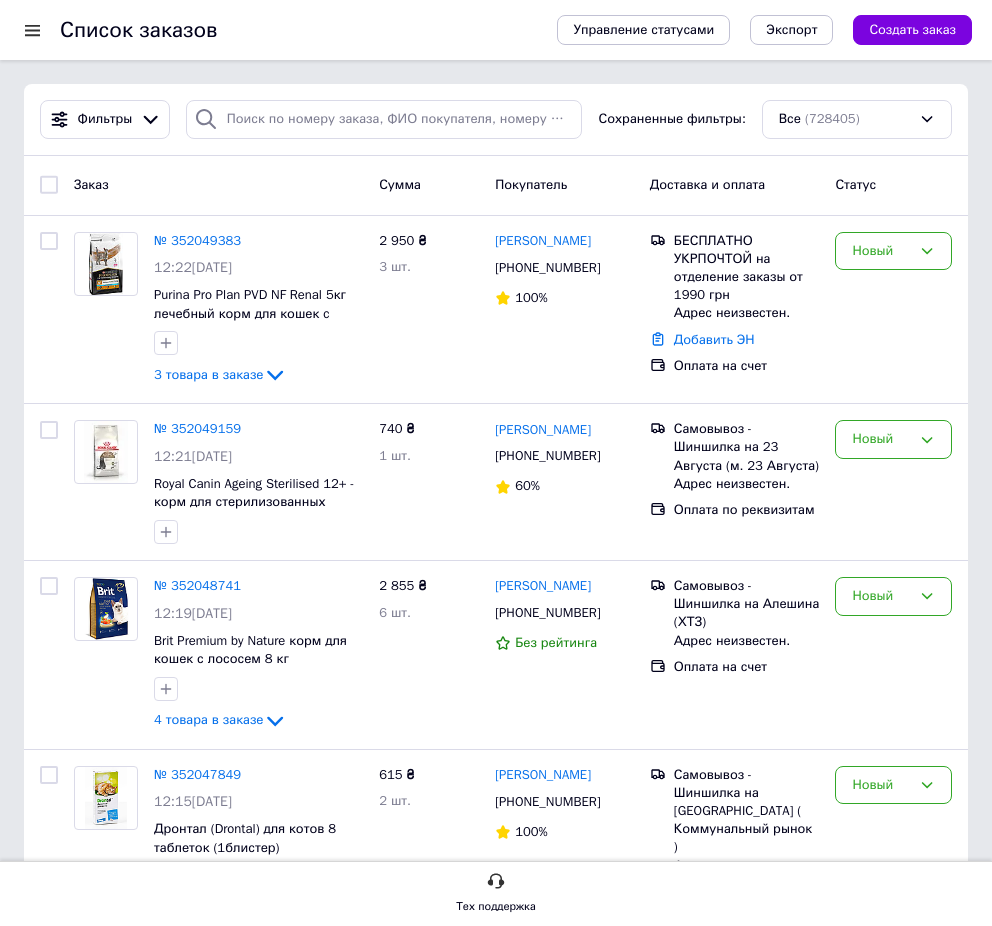 click on "Заказ" at bounding box center [218, 185] 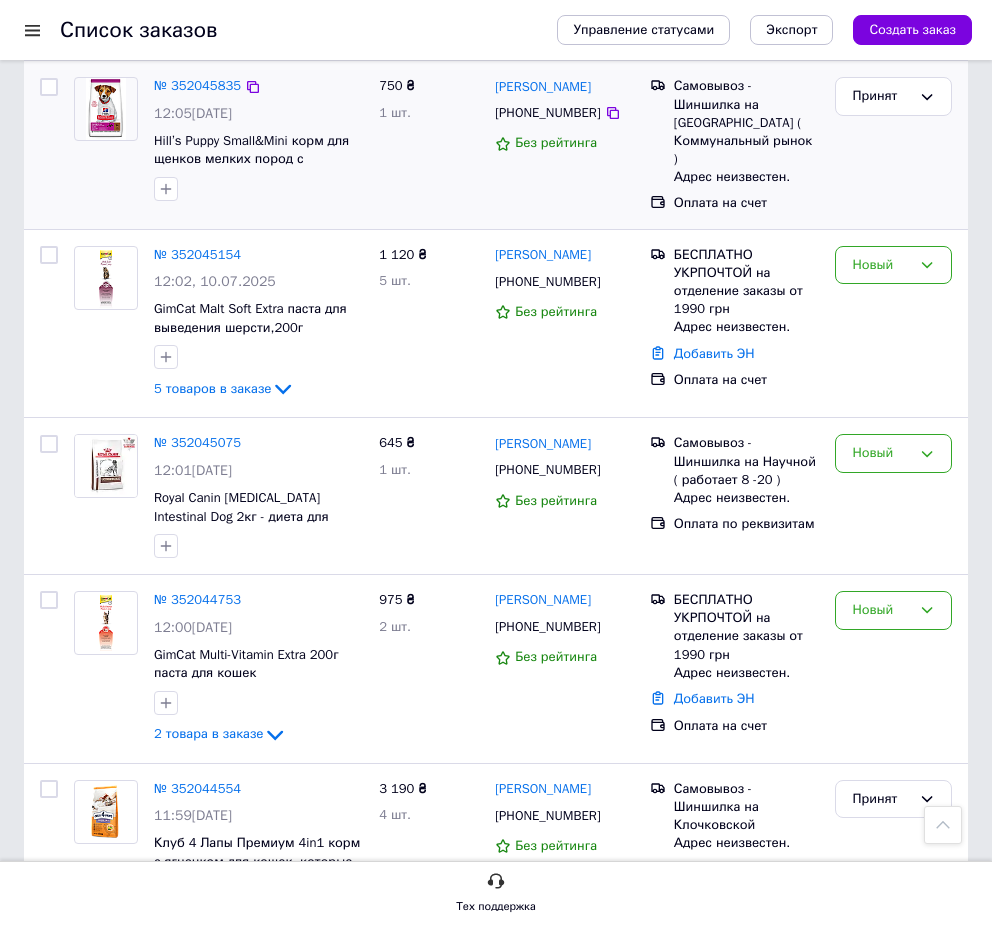 scroll, scrollTop: 1122, scrollLeft: 0, axis: vertical 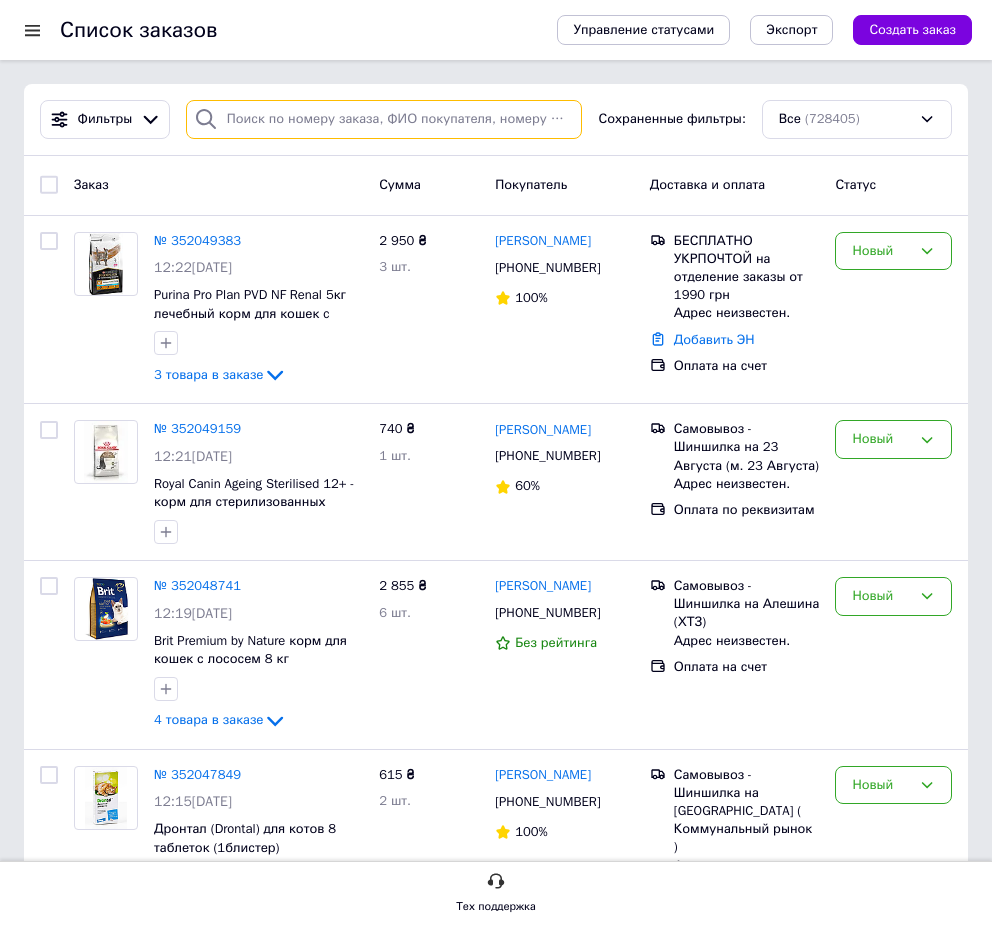 click at bounding box center (384, 119) 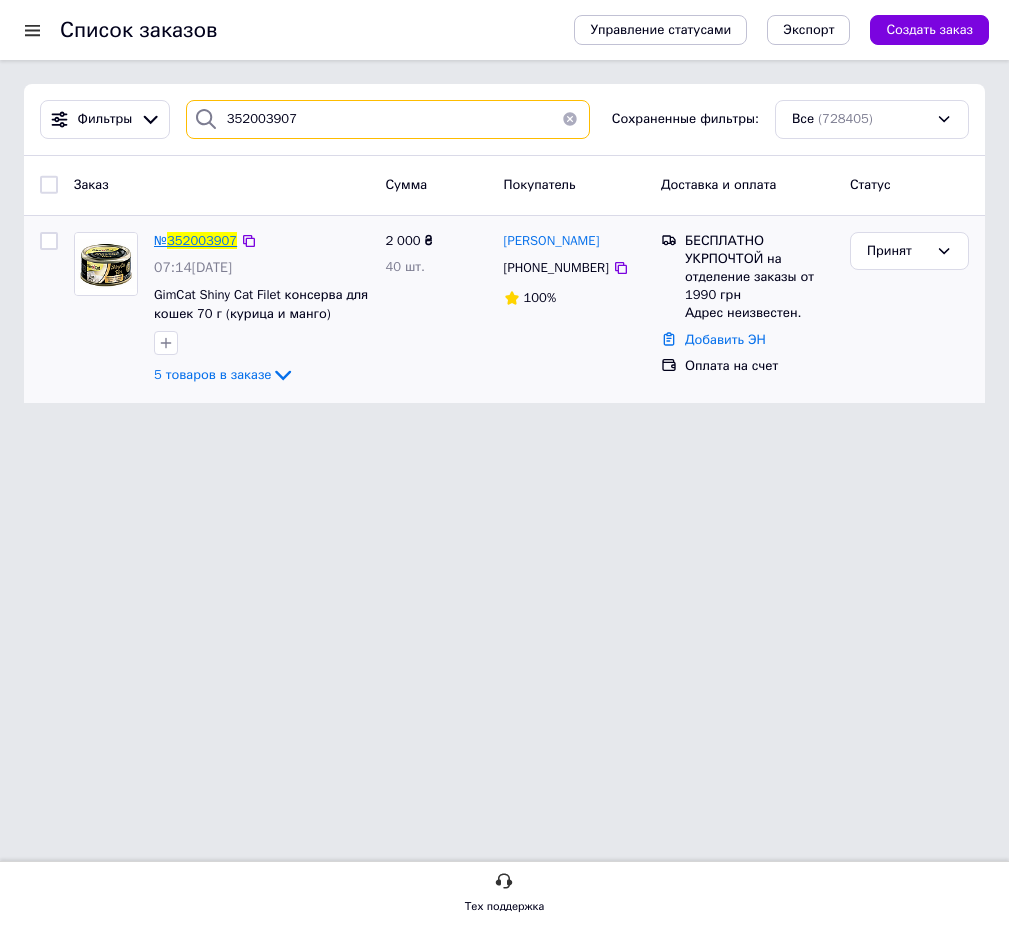 type on "352003907" 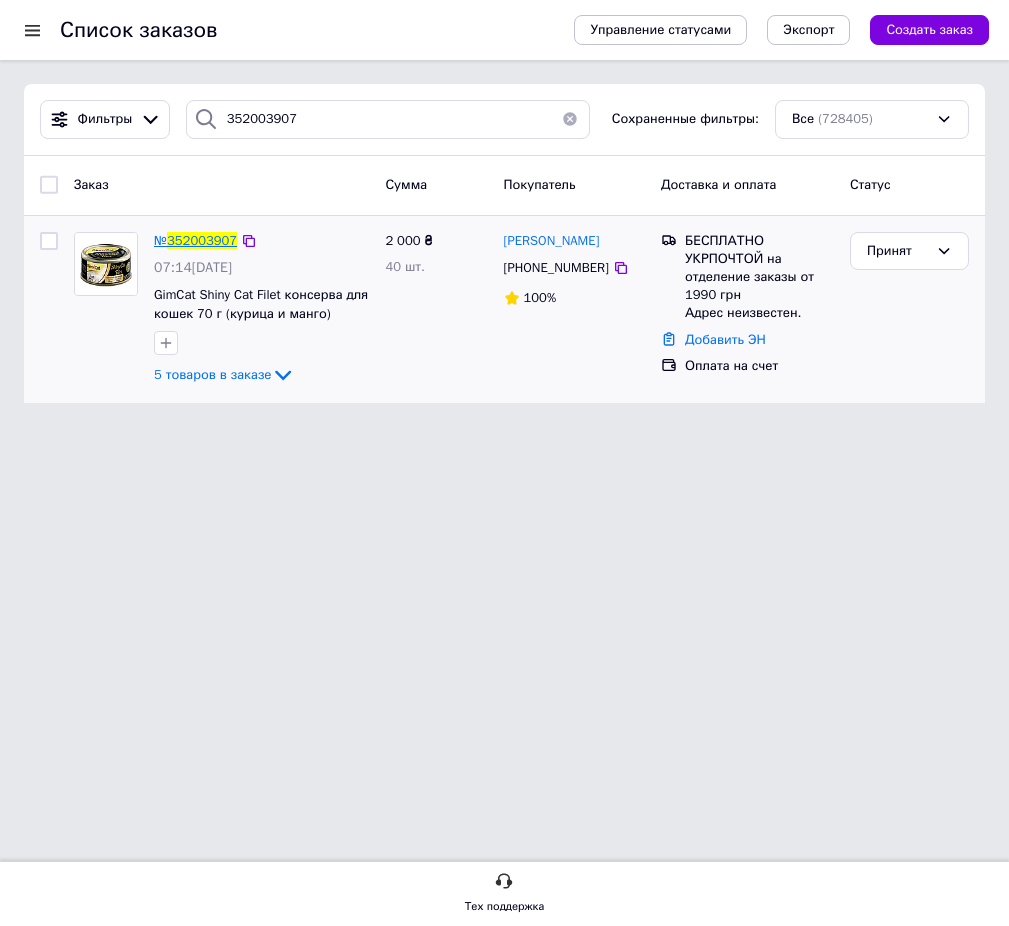 click on "352003907" at bounding box center (202, 240) 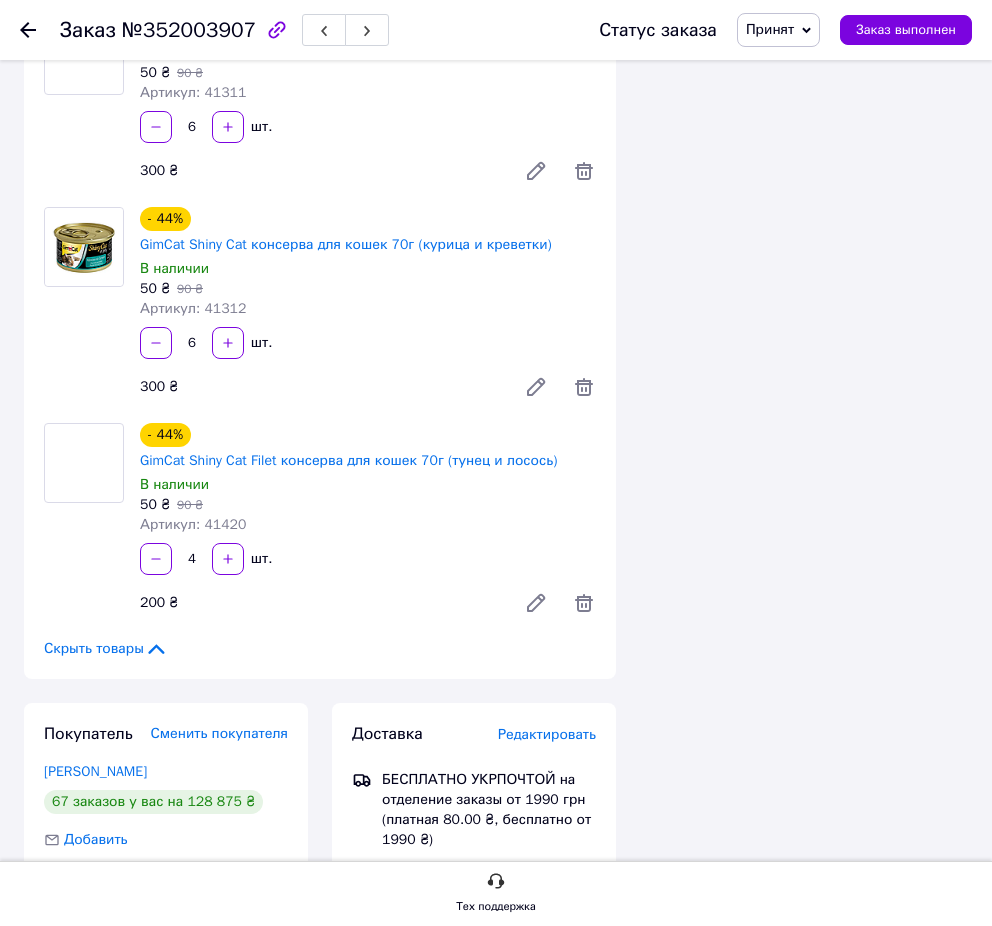 scroll, scrollTop: 917, scrollLeft: 0, axis: vertical 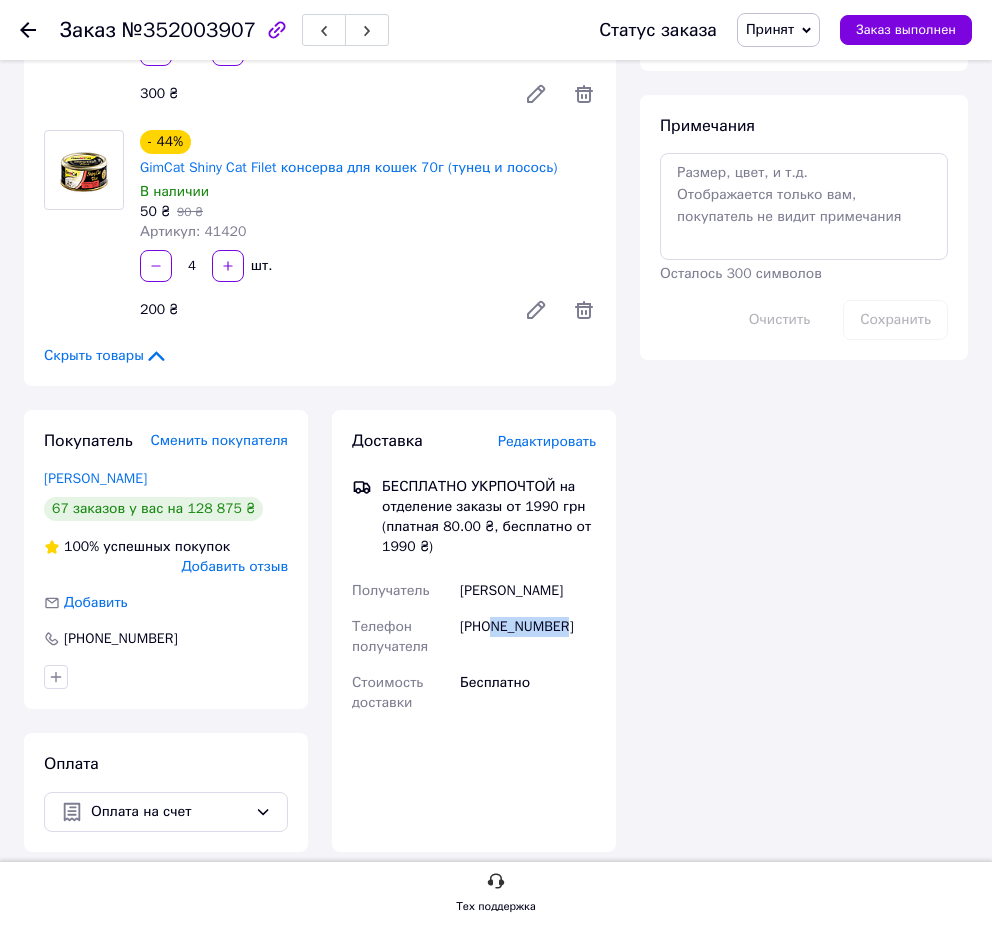 drag, startPoint x: 577, startPoint y: 608, endPoint x: 494, endPoint y: 602, distance: 83.21658 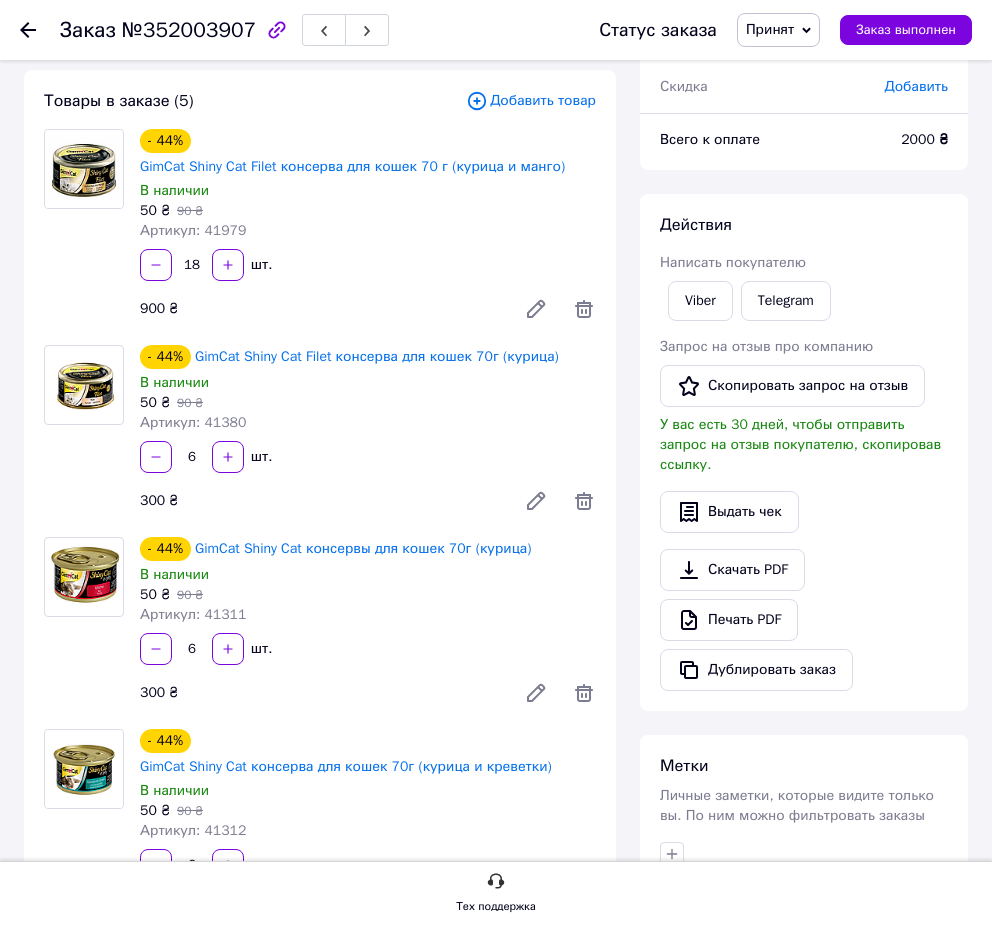 scroll, scrollTop: 0, scrollLeft: 0, axis: both 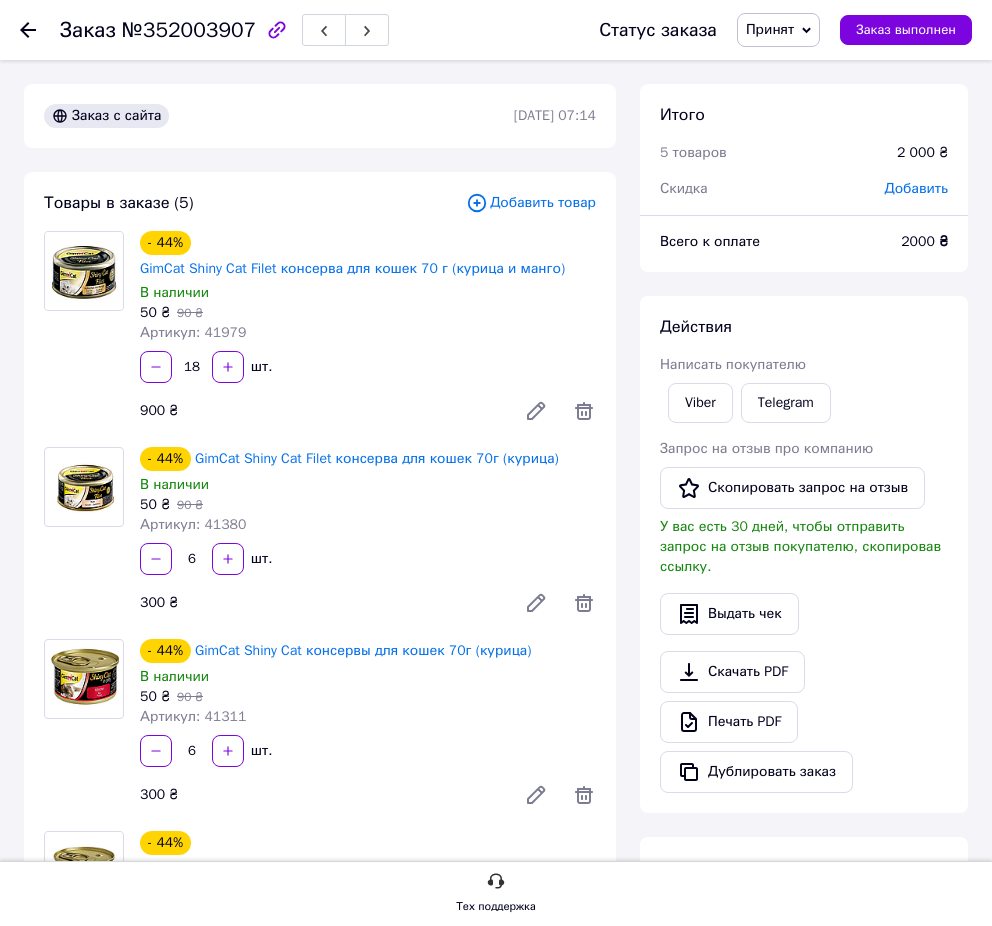 click 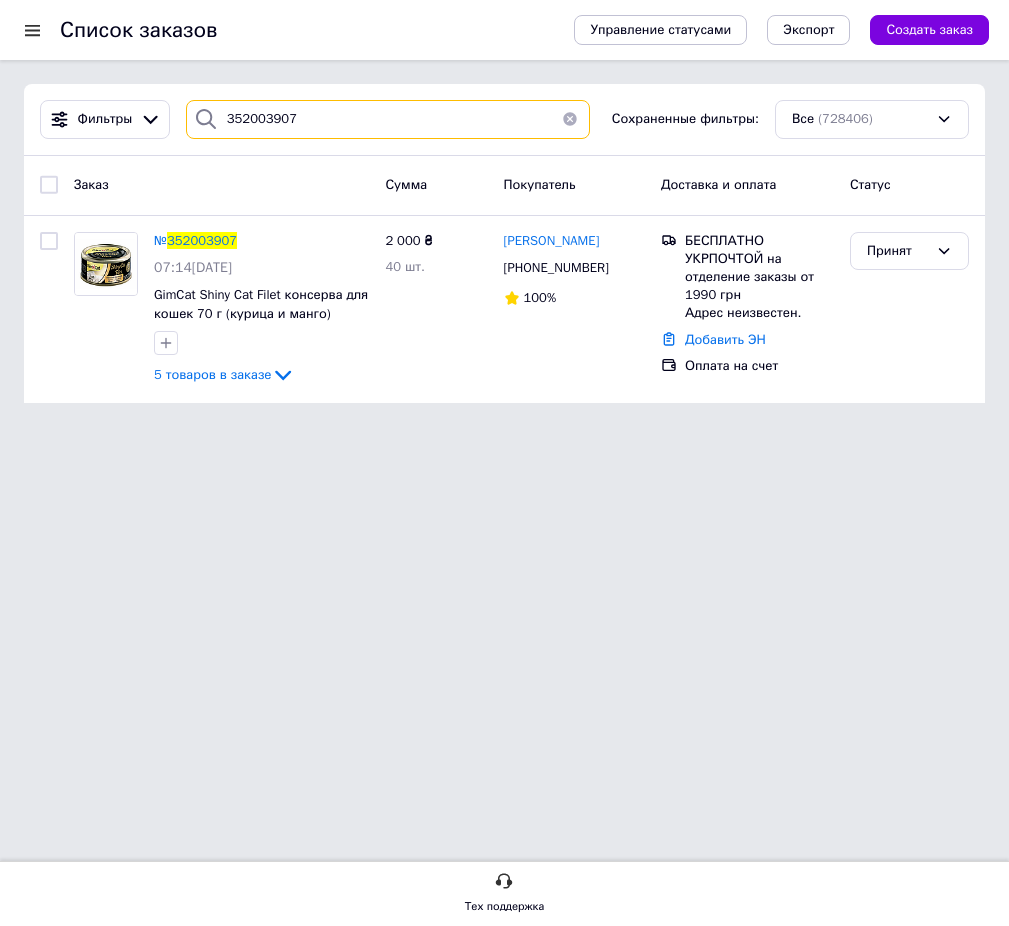 click on "352003907" at bounding box center (388, 119) 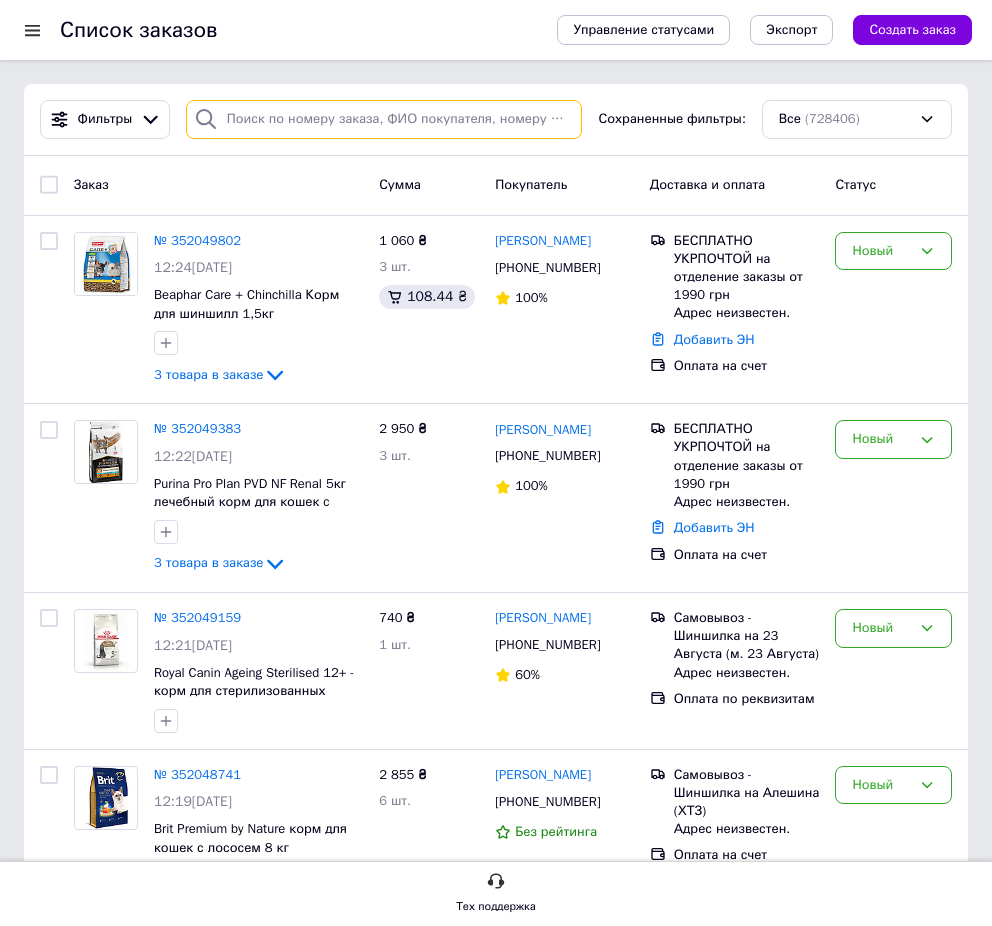 click at bounding box center (384, 119) 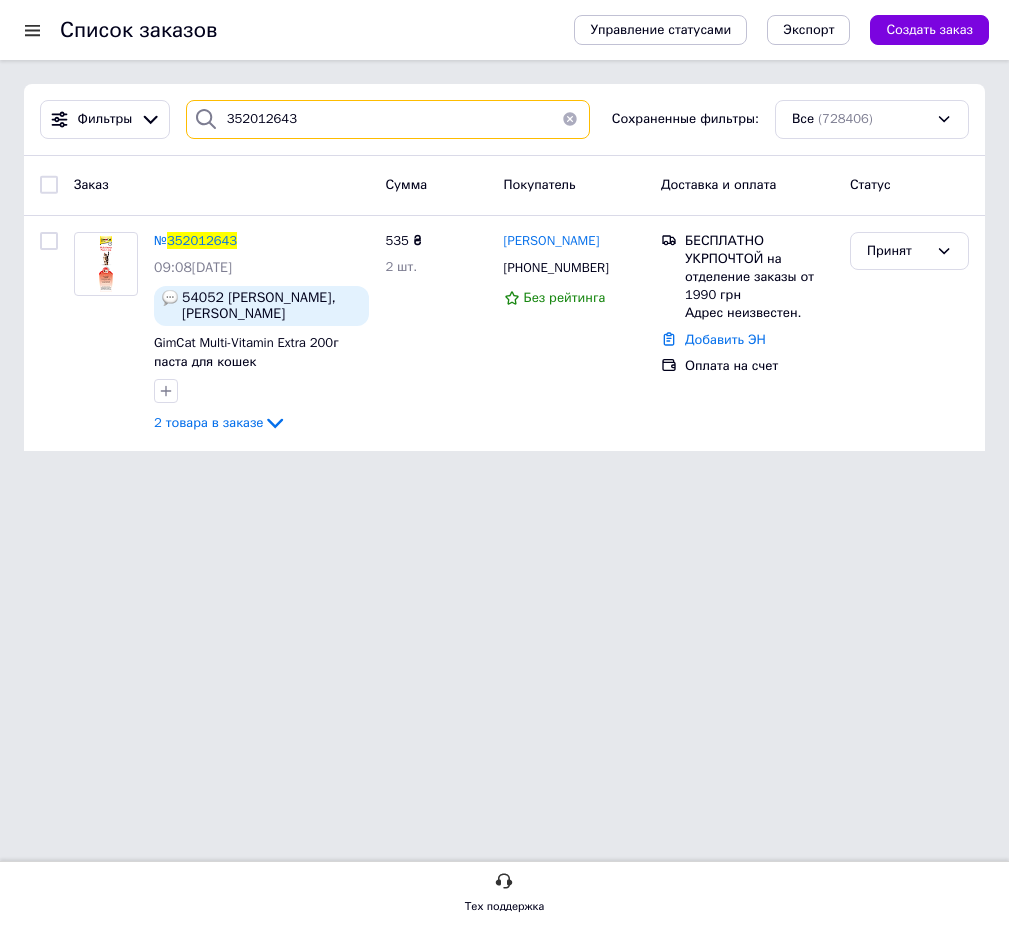 type on "352012643" 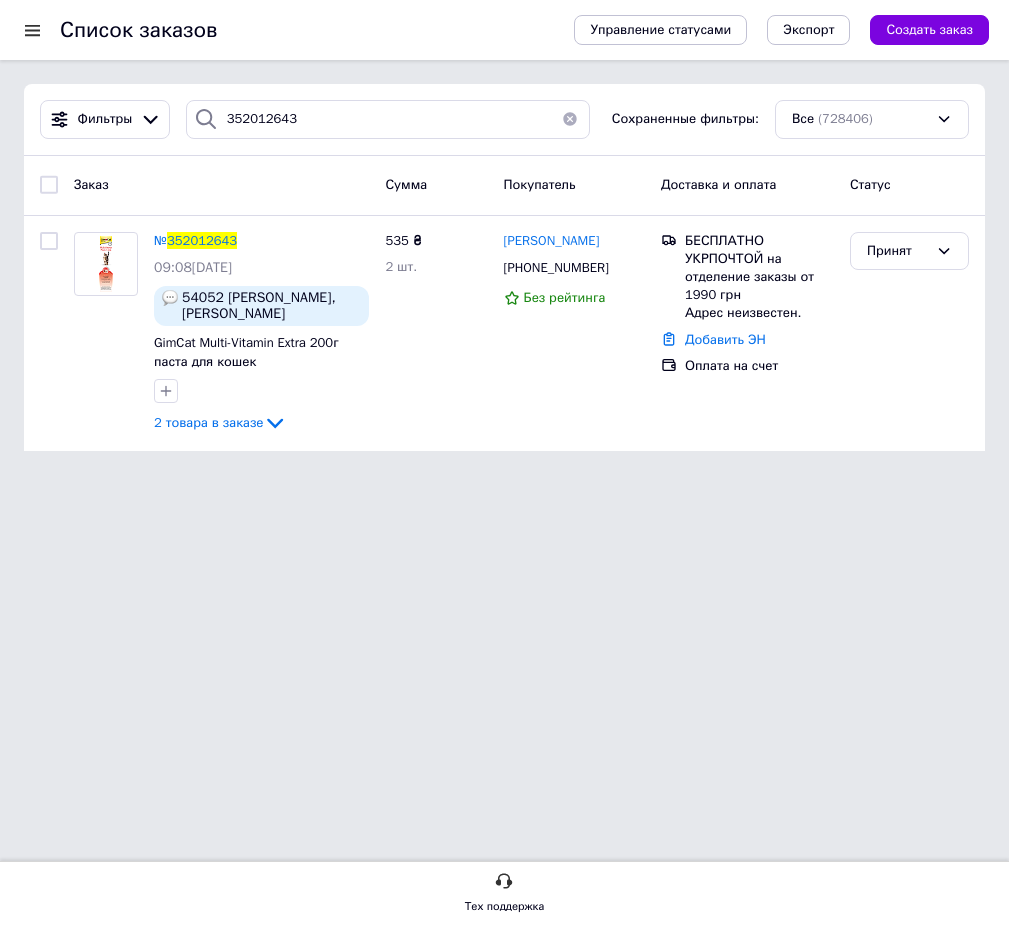 click on "352012643" at bounding box center [202, 240] 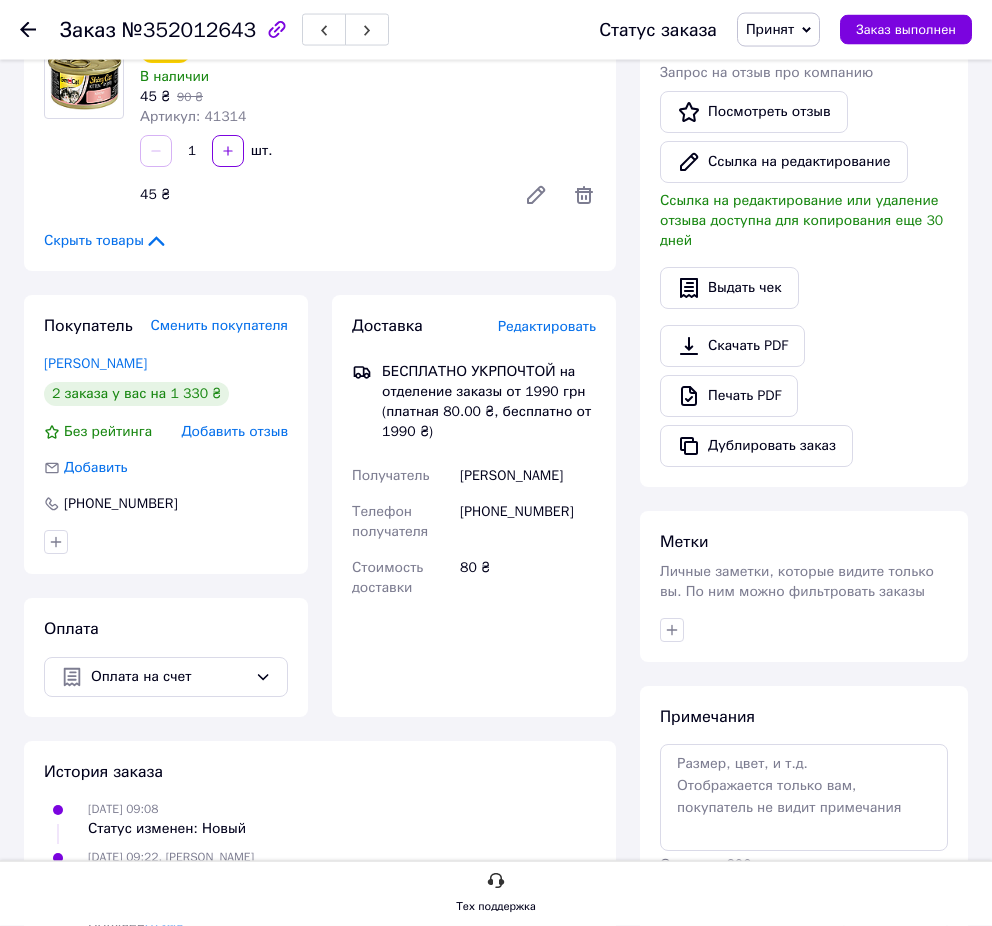 scroll, scrollTop: 510, scrollLeft: 0, axis: vertical 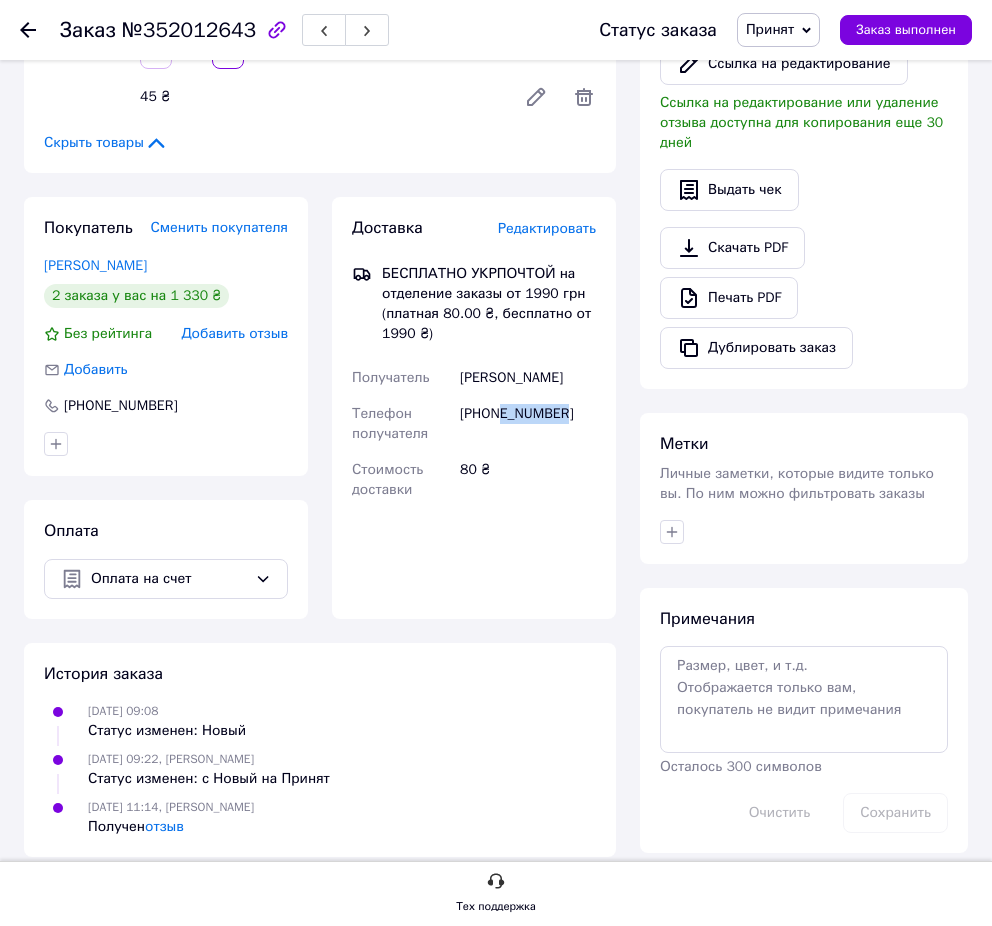 drag, startPoint x: 579, startPoint y: 418, endPoint x: 499, endPoint y: 412, distance: 80.224686 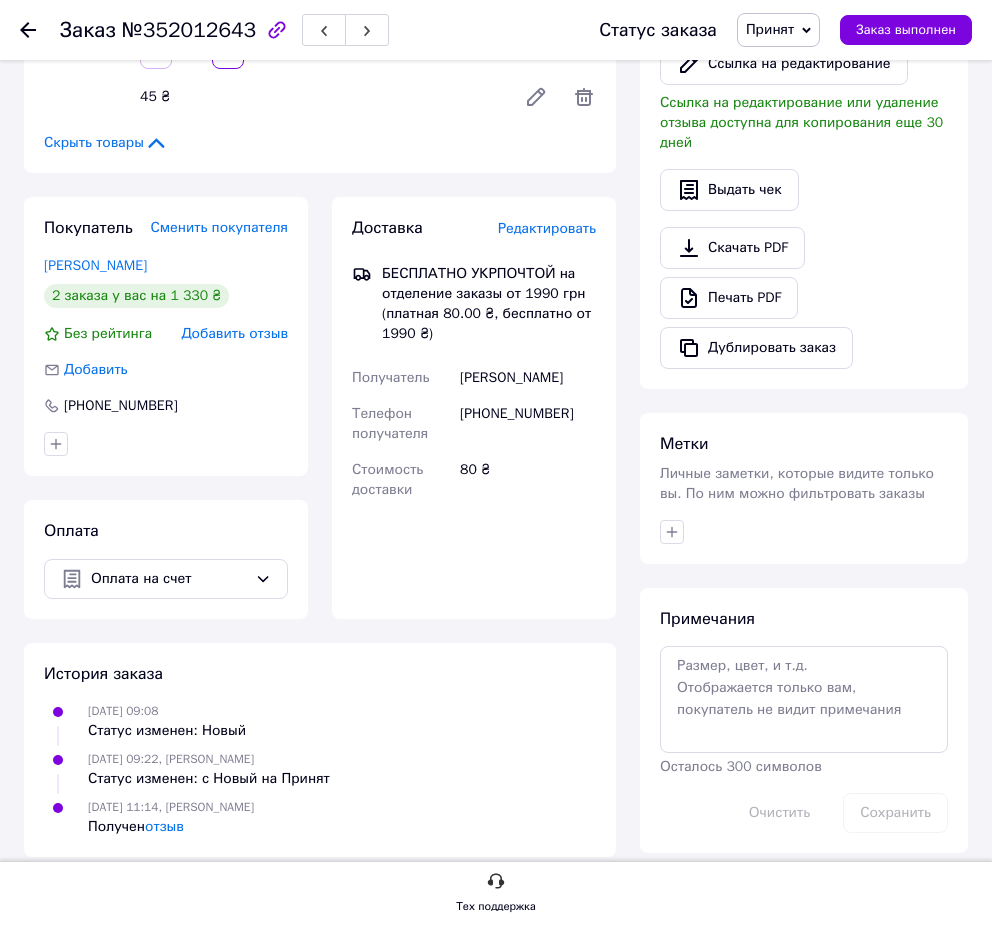 click on "+380633772106" at bounding box center [528, 424] 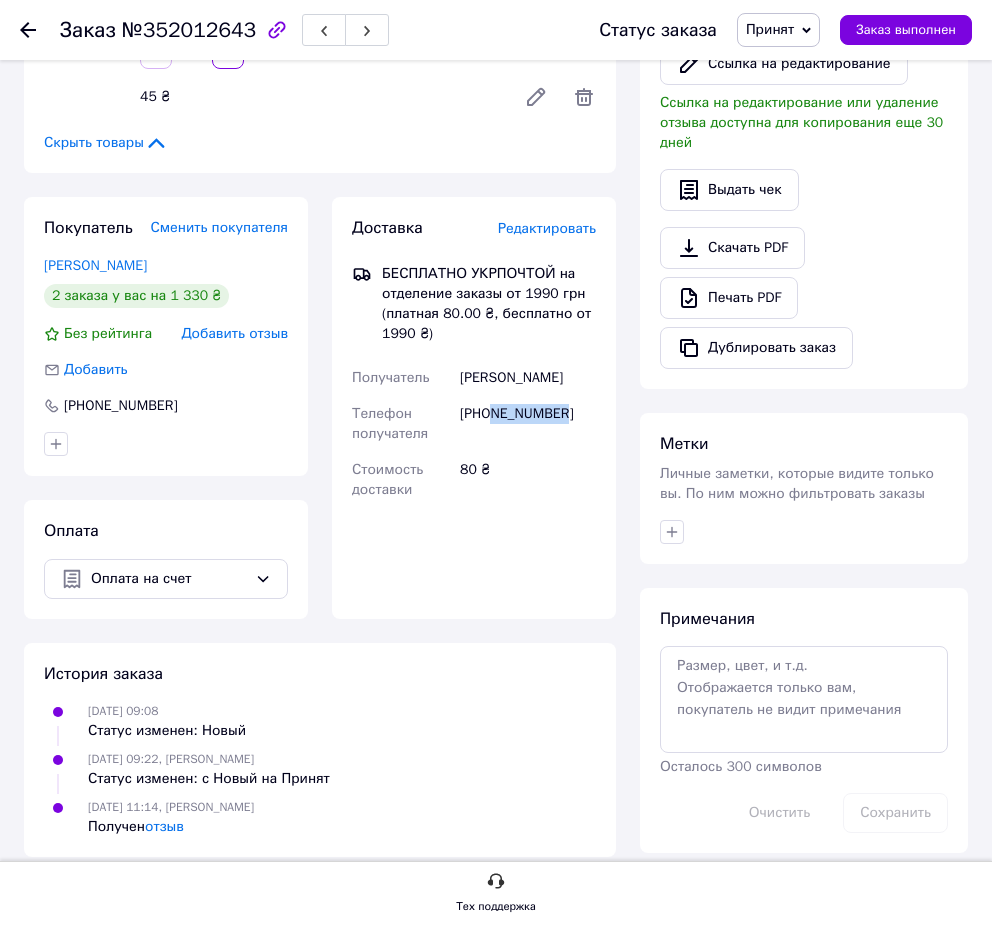 drag, startPoint x: 592, startPoint y: 417, endPoint x: 497, endPoint y: 421, distance: 95.084175 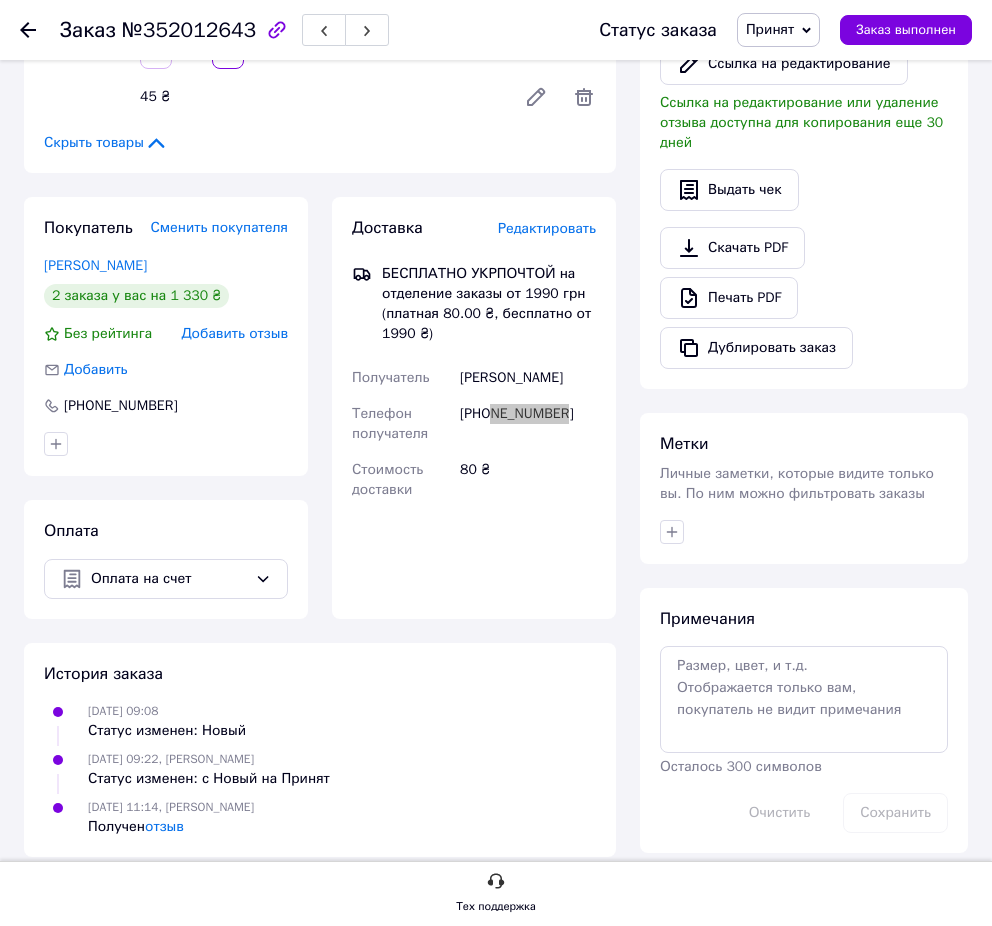 scroll, scrollTop: 0, scrollLeft: 0, axis: both 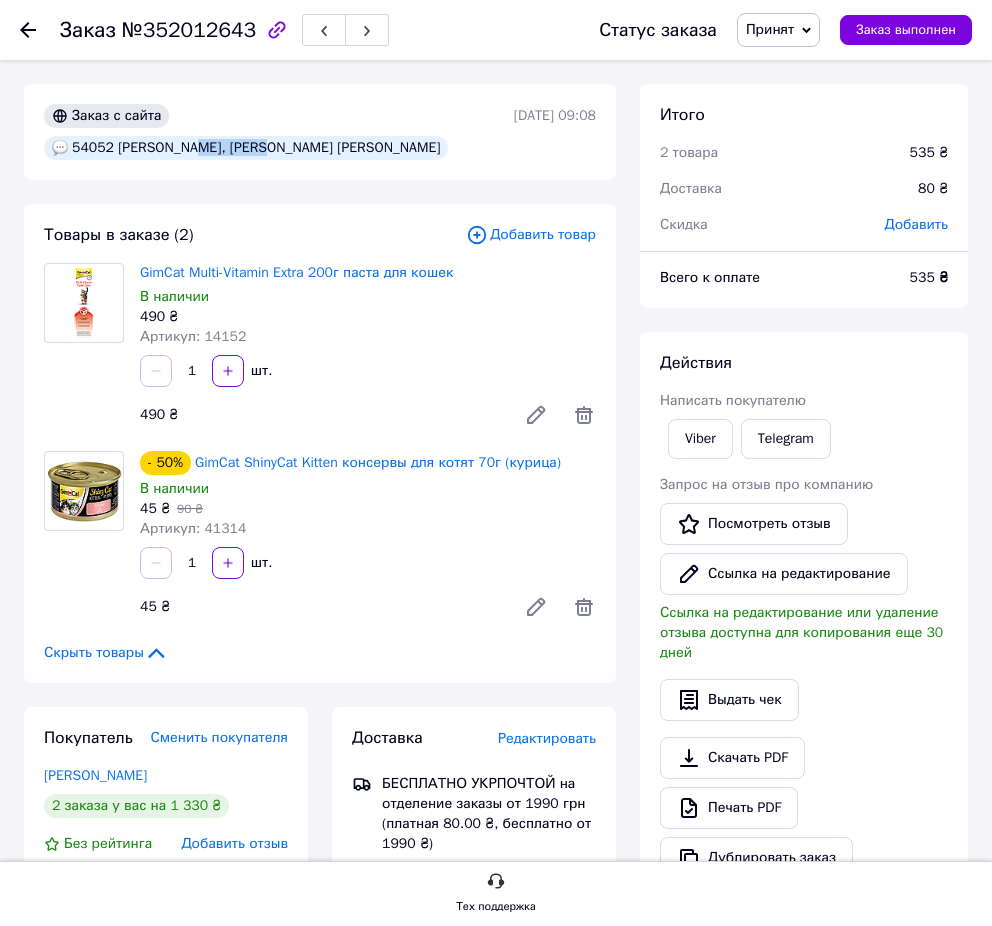 drag, startPoint x: 261, startPoint y: 154, endPoint x: 189, endPoint y: 150, distance: 72.11102 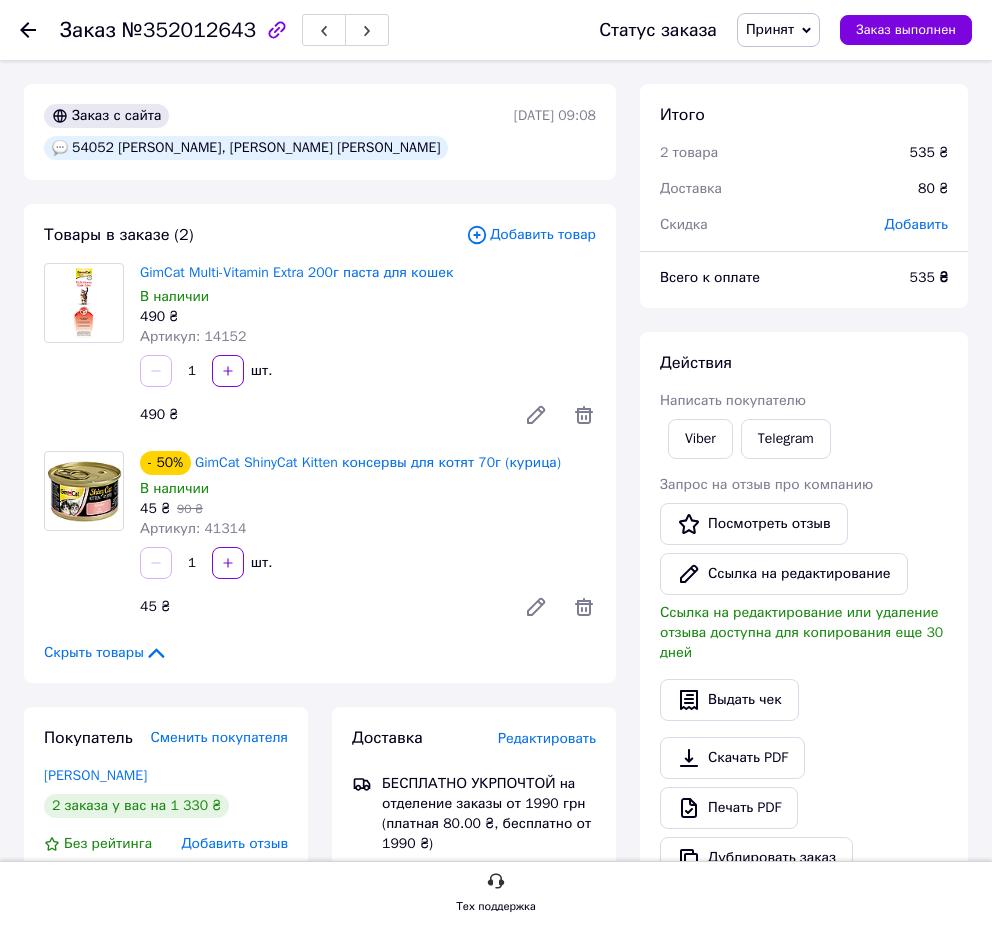 click on "54052 Миколаїв, Юрінов Олег Олексійович" at bounding box center (246, 148) 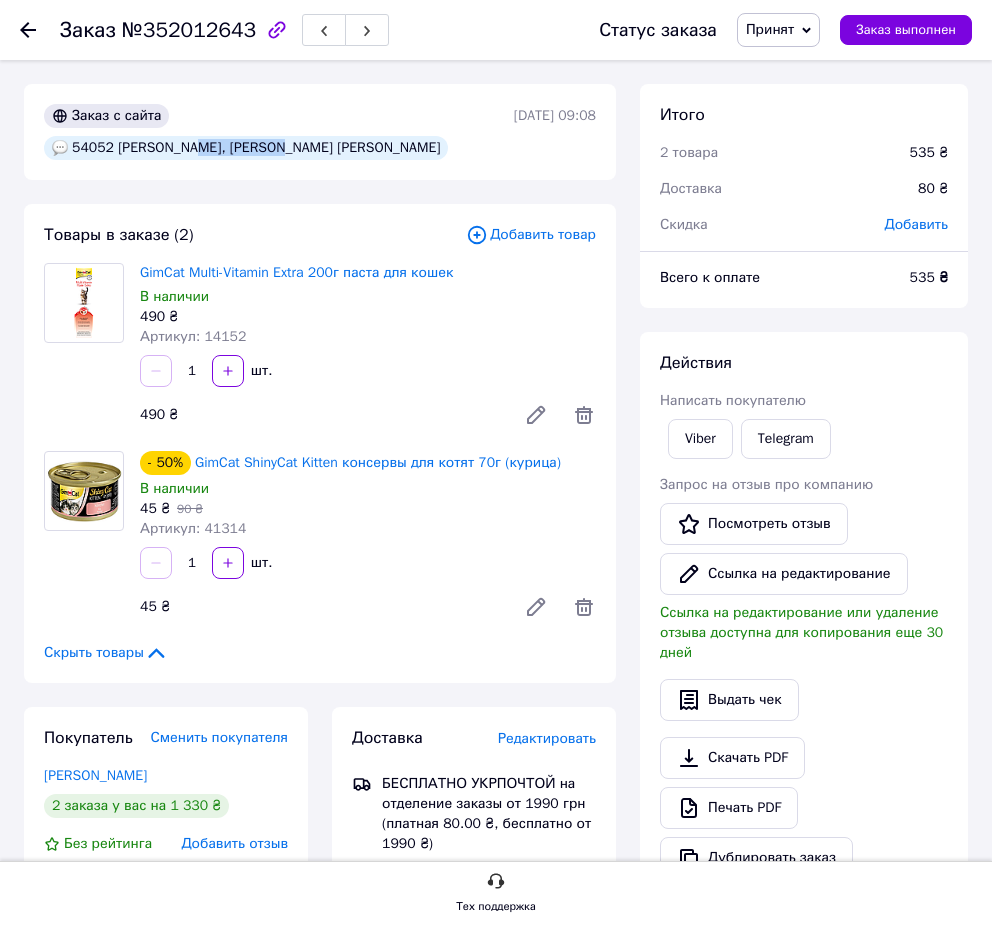 drag, startPoint x: 269, startPoint y: 150, endPoint x: 185, endPoint y: 150, distance: 84 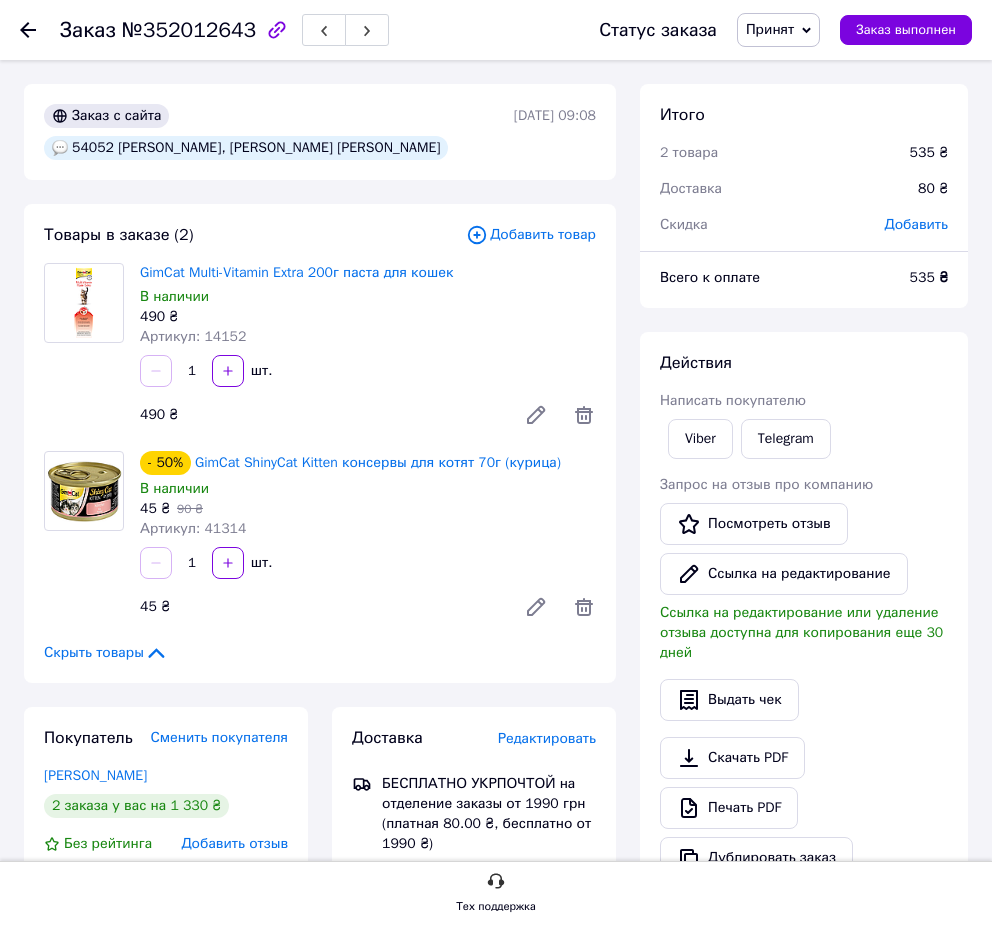 click on "Заказ с сайта 54052 Миколаїв, Юрінов Олег Олексійович 10.07.2025 | 09:08" at bounding box center (320, 132) 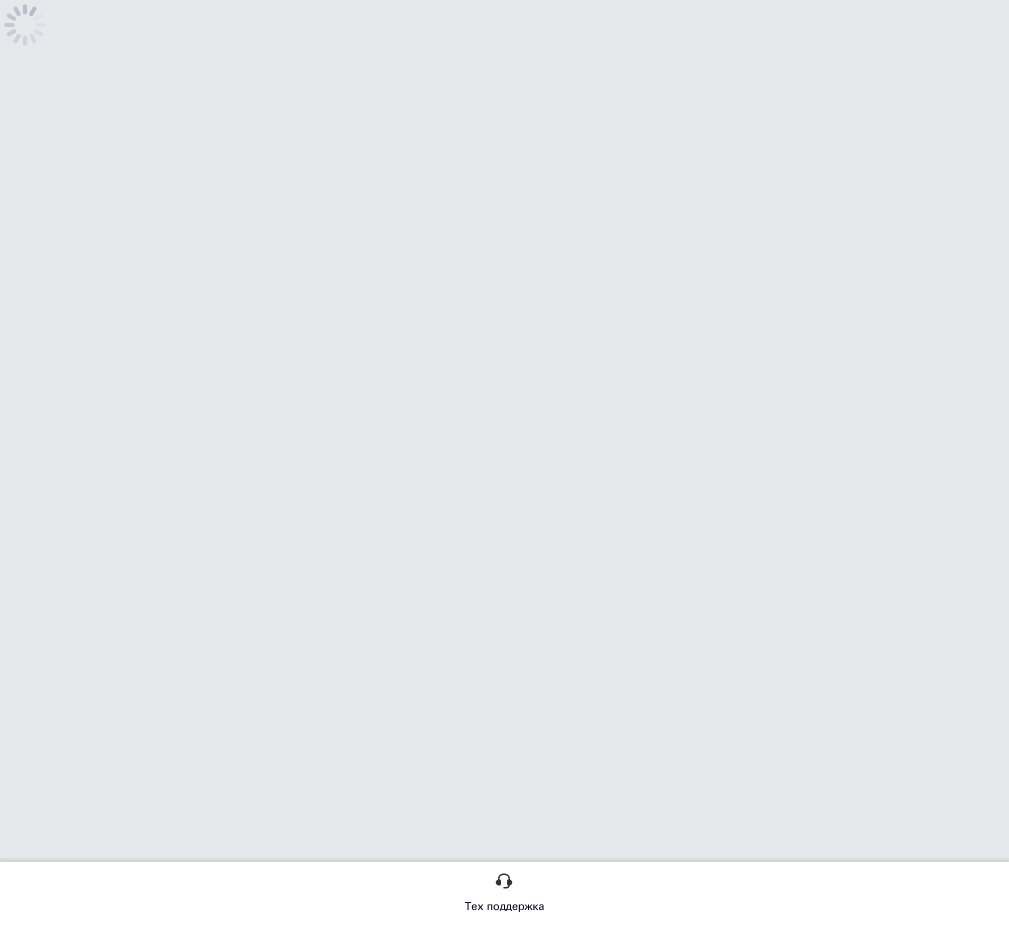 drag, startPoint x: 152, startPoint y: 151, endPoint x: 128, endPoint y: 11, distance: 142.04225 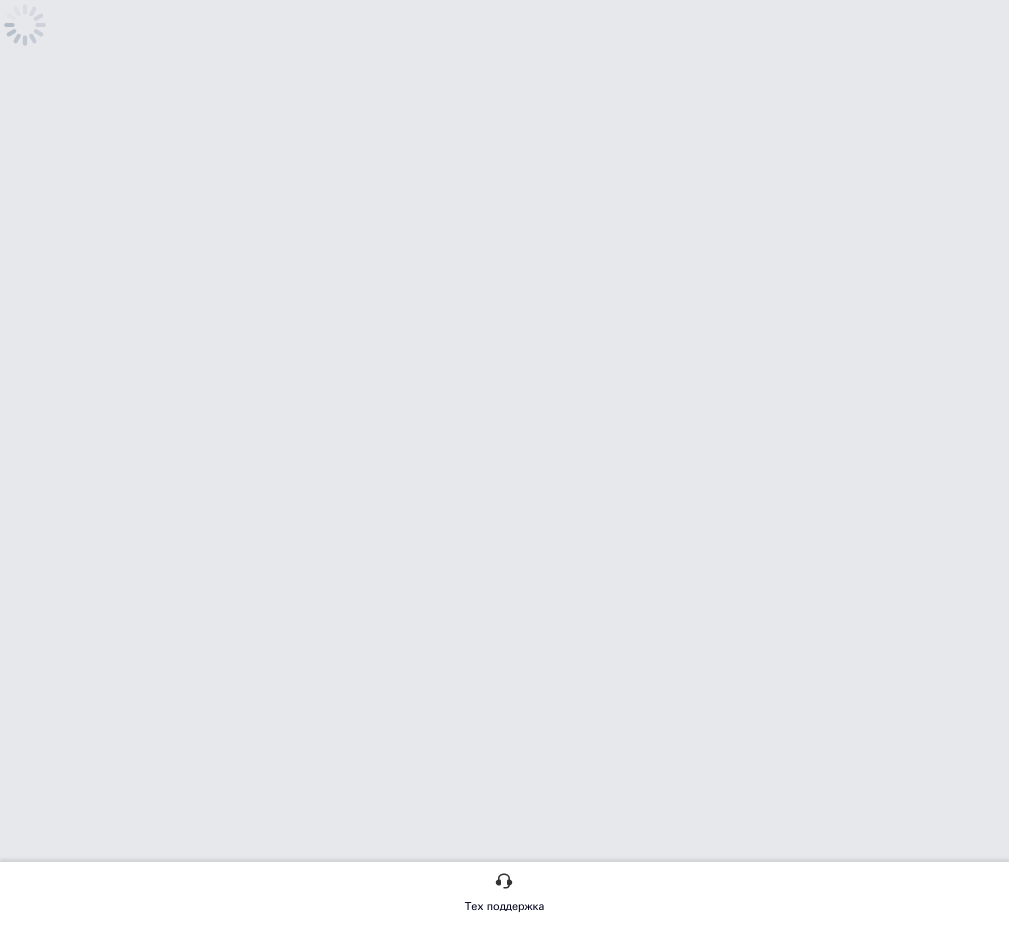 click on "Тех поддержка" at bounding box center (504, 58) 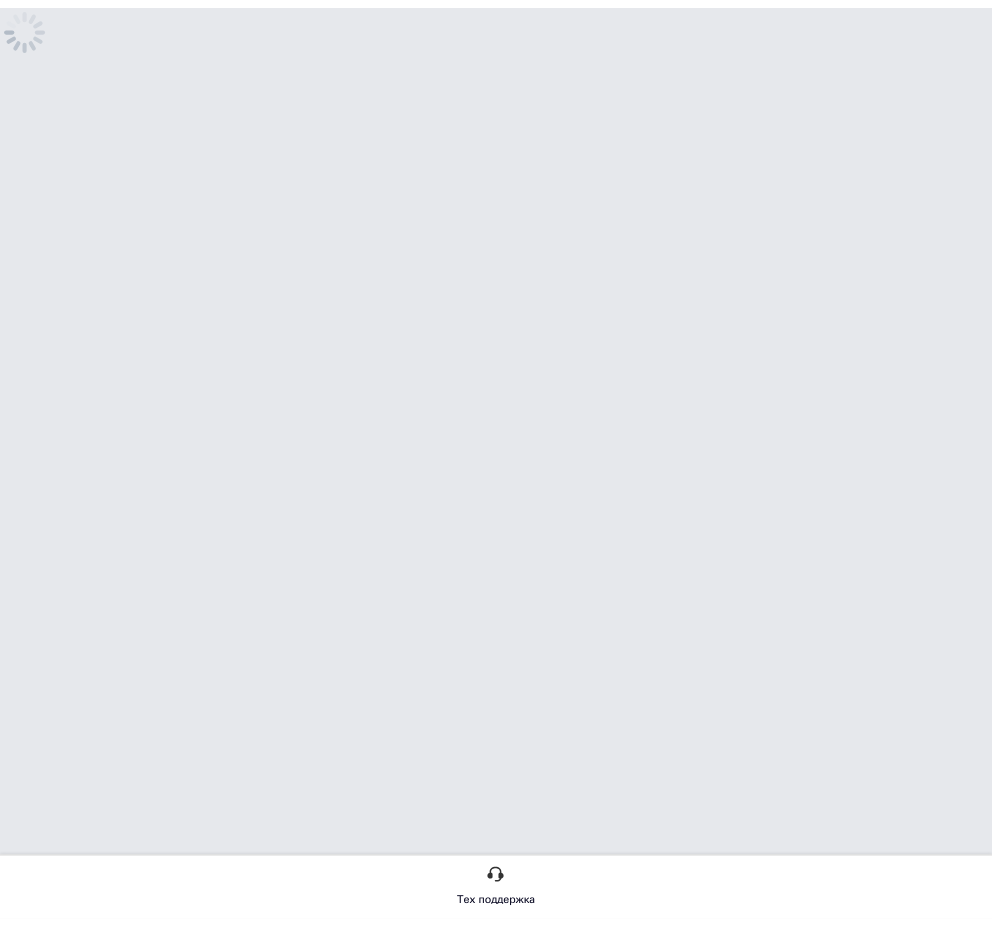 scroll, scrollTop: 0, scrollLeft: 0, axis: both 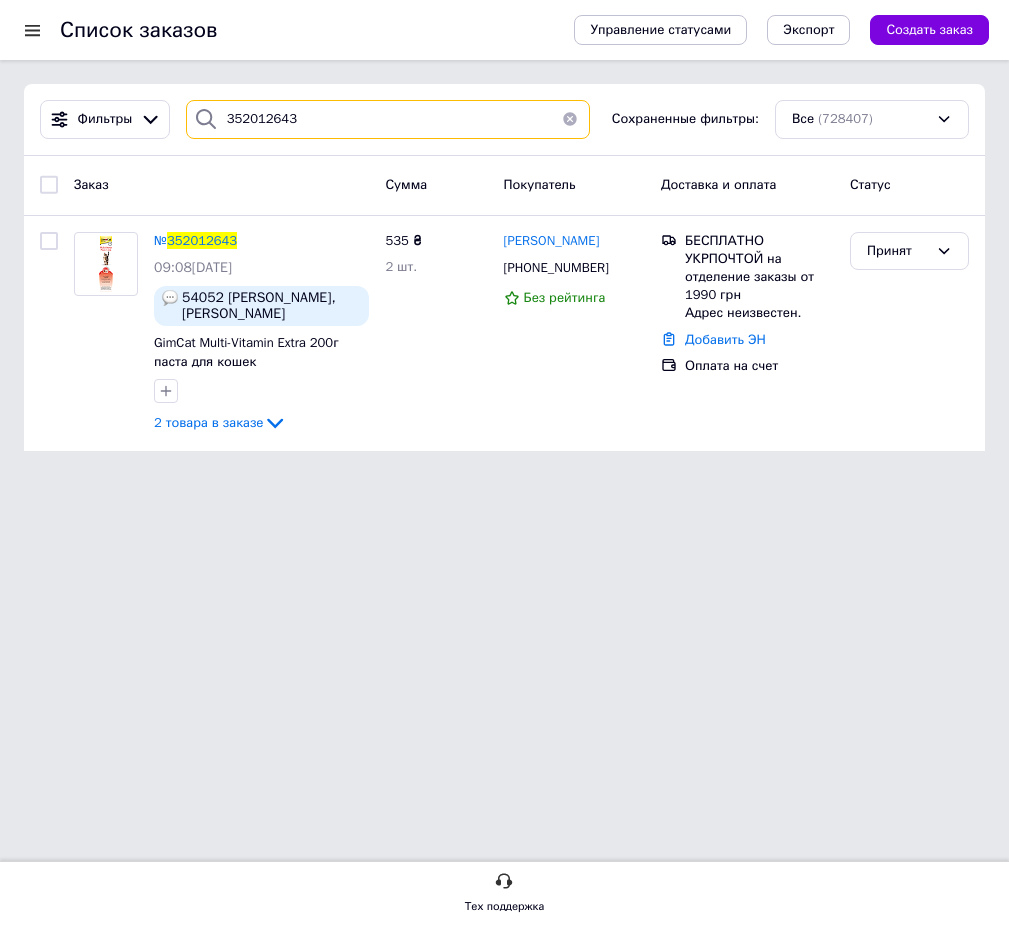 click on "352012643" at bounding box center [388, 119] 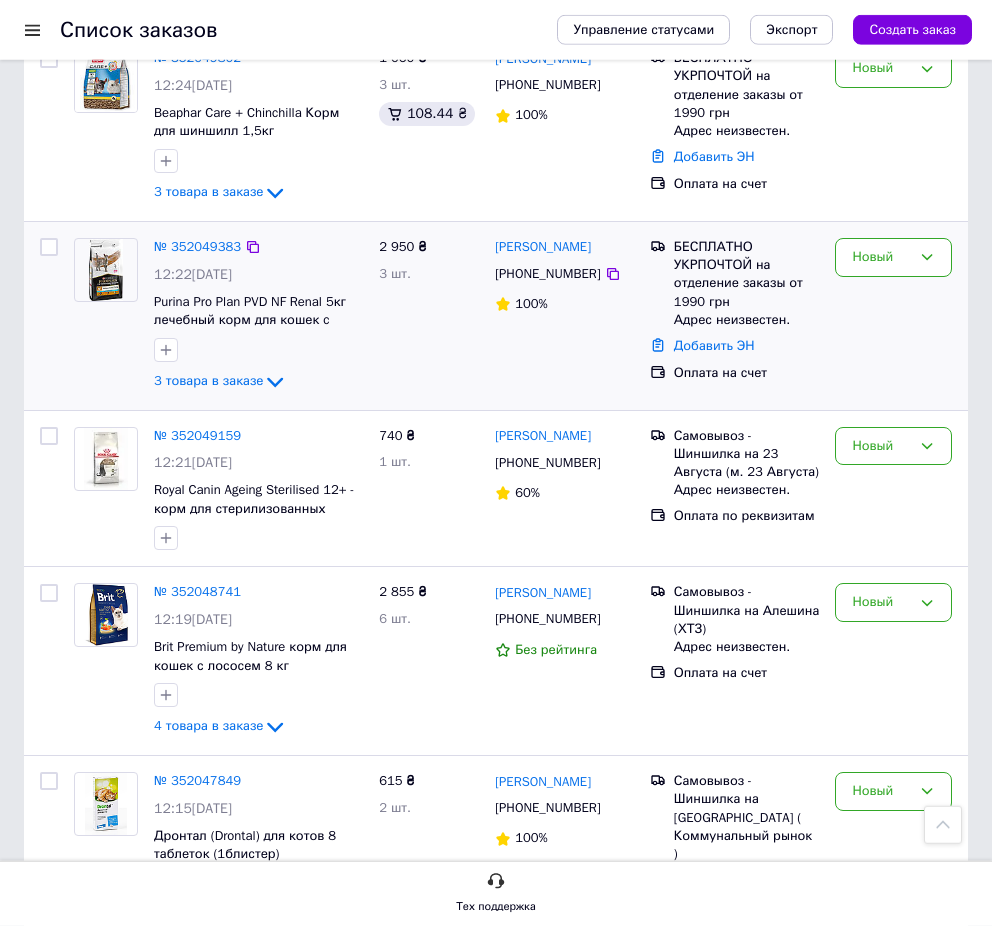 scroll, scrollTop: 0, scrollLeft: 0, axis: both 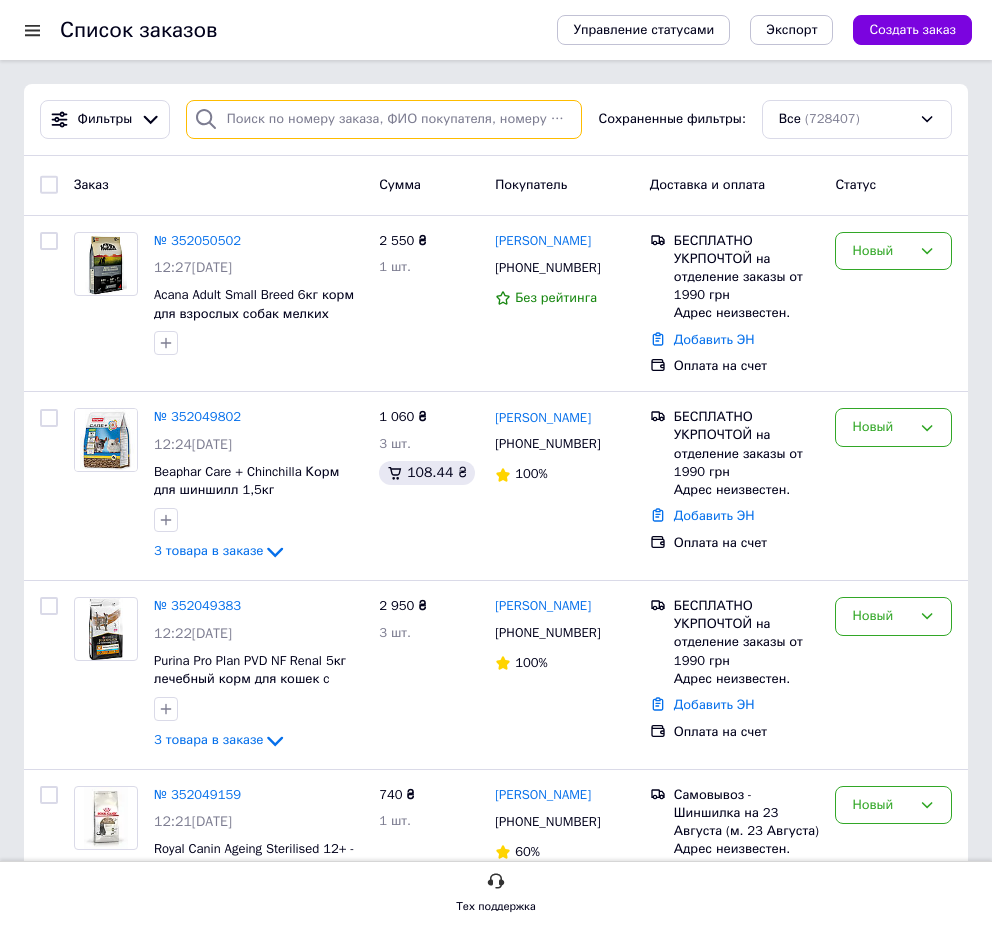click at bounding box center [384, 119] 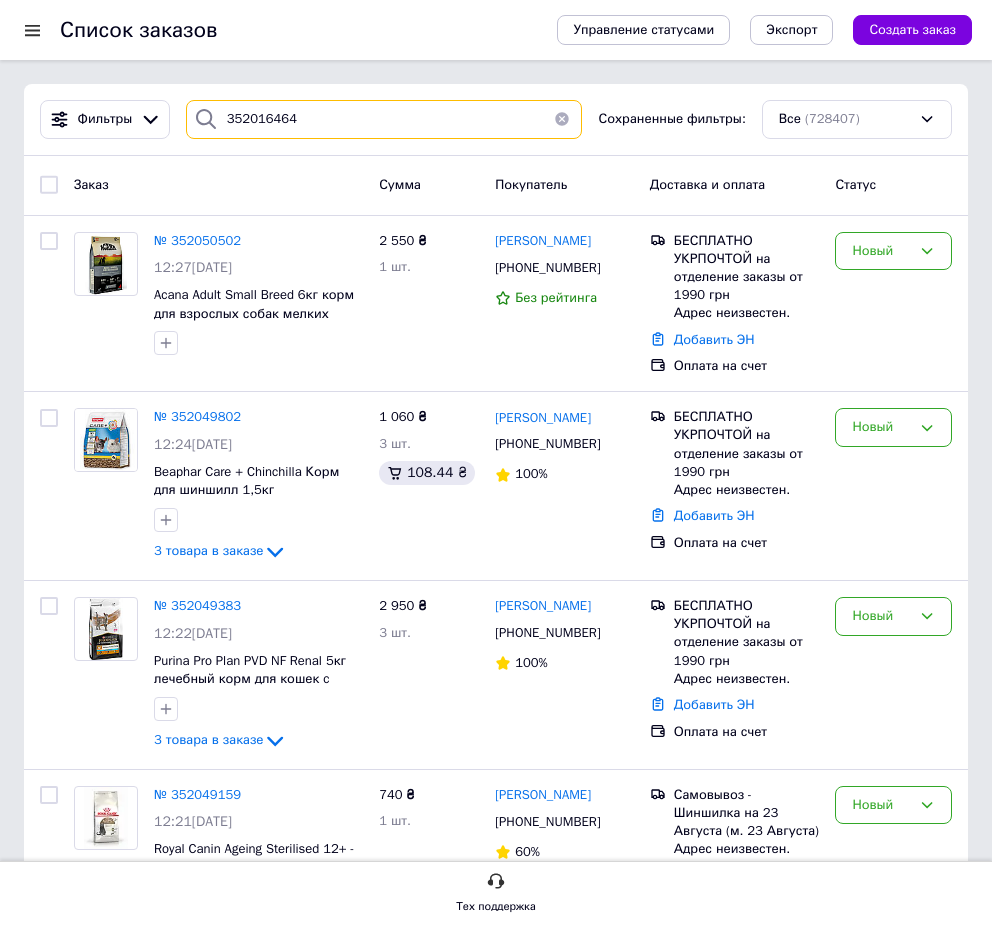 type on "352016464" 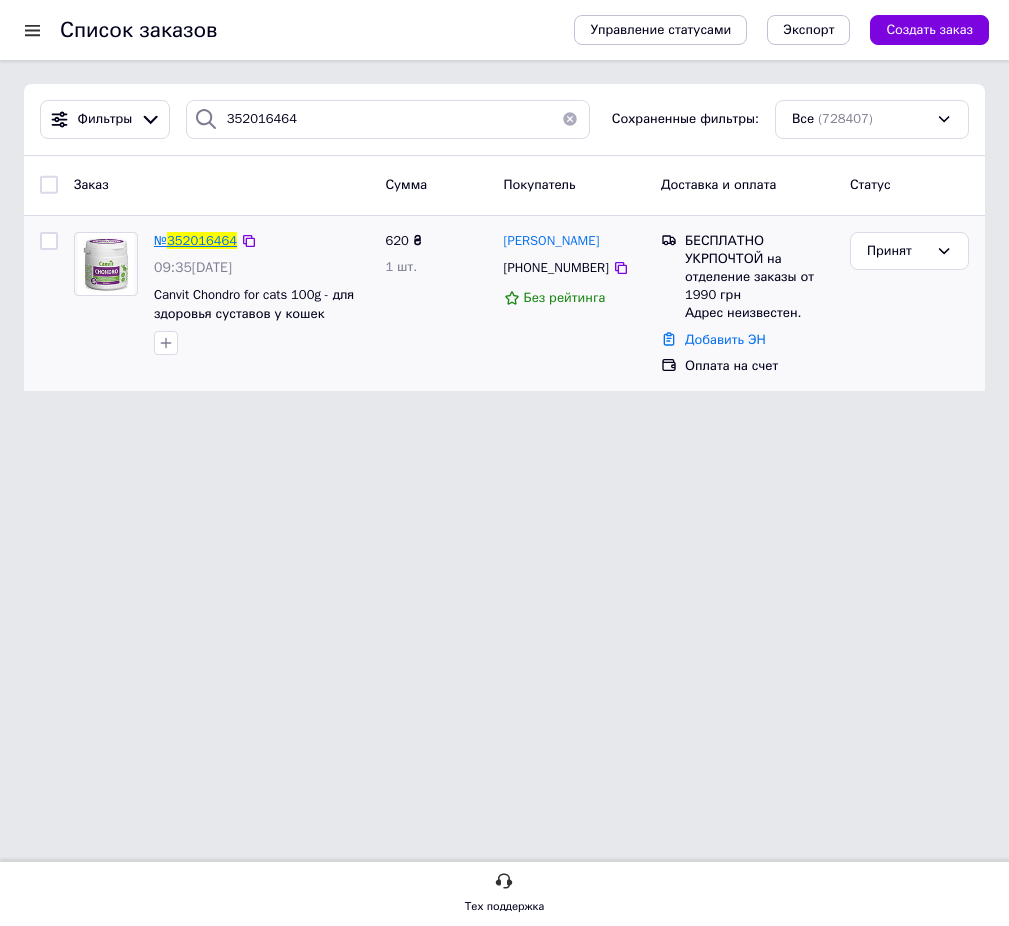 click on "352016464" at bounding box center (202, 240) 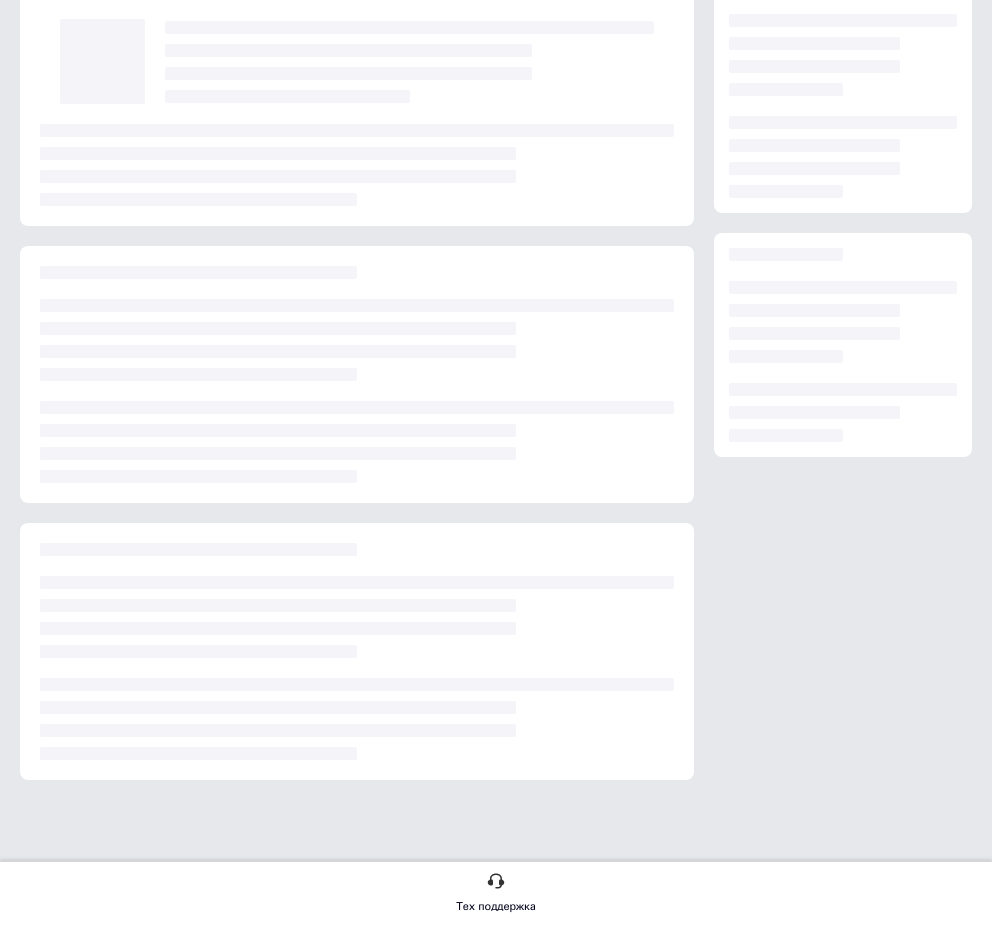 scroll, scrollTop: 66, scrollLeft: 0, axis: vertical 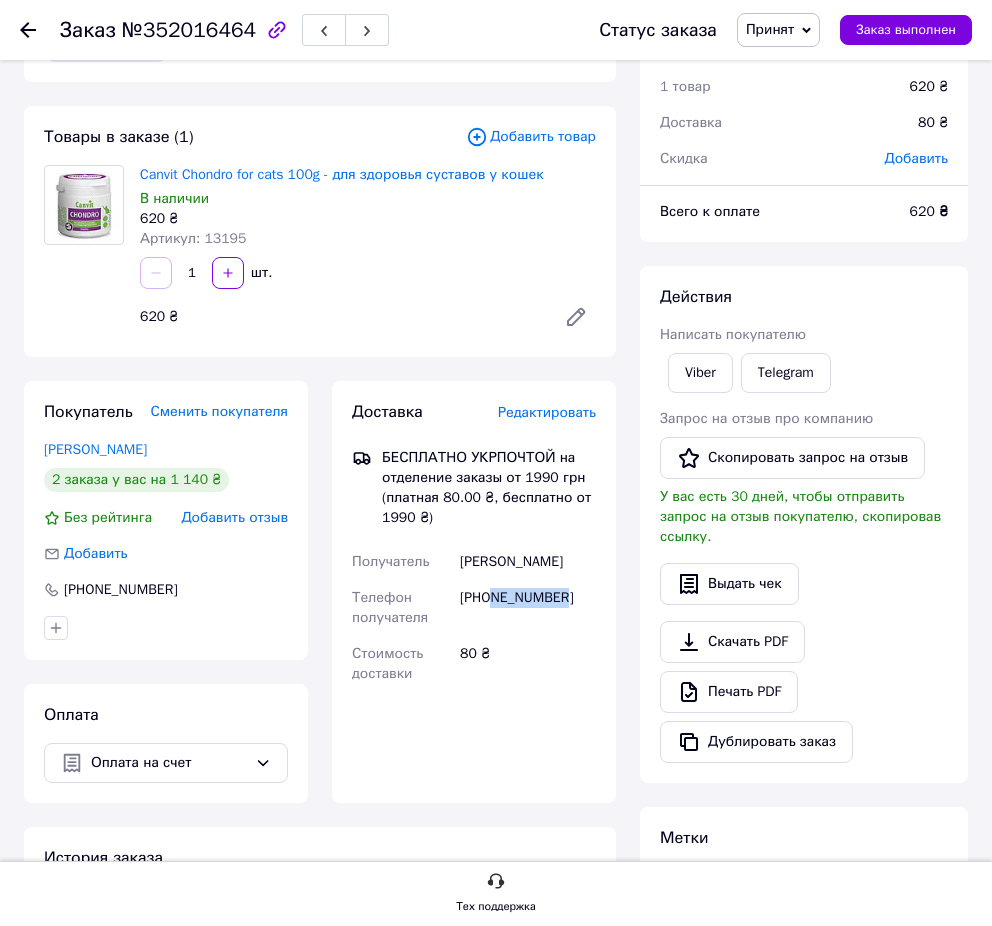 drag, startPoint x: 575, startPoint y: 601, endPoint x: 494, endPoint y: 601, distance: 81 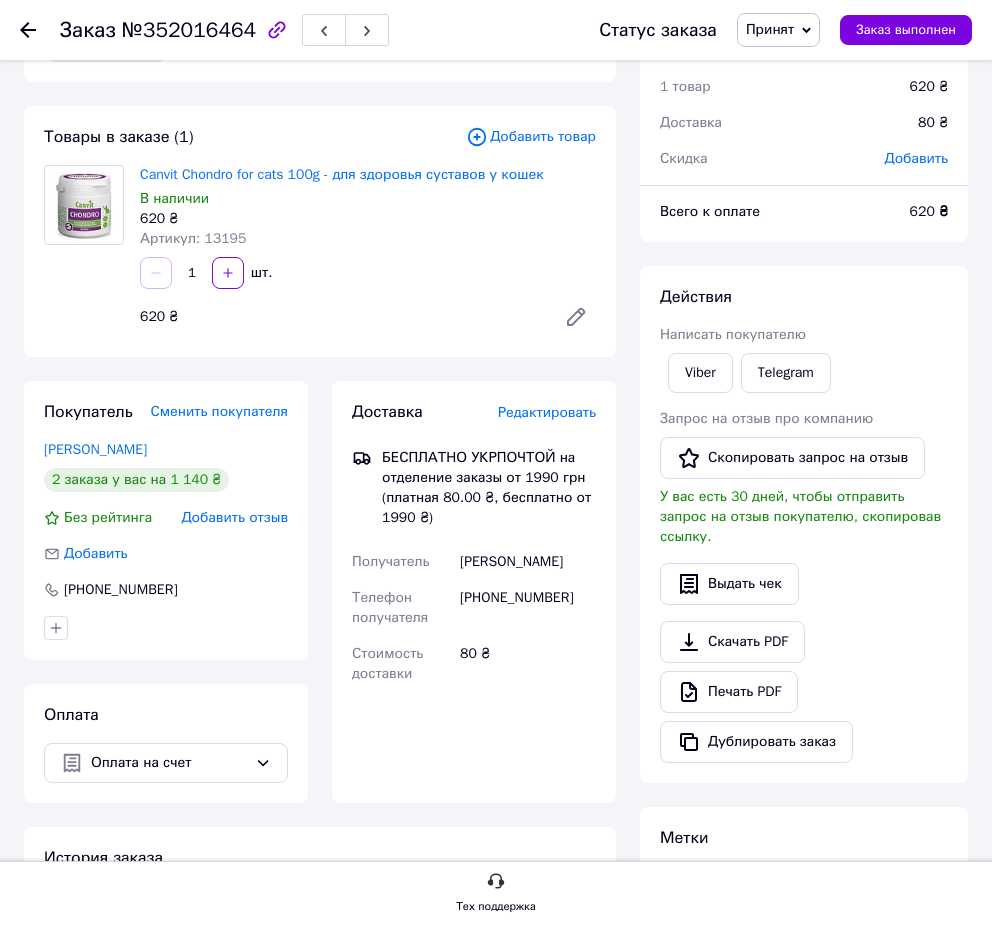 click on "620 ₴" at bounding box center (340, 317) 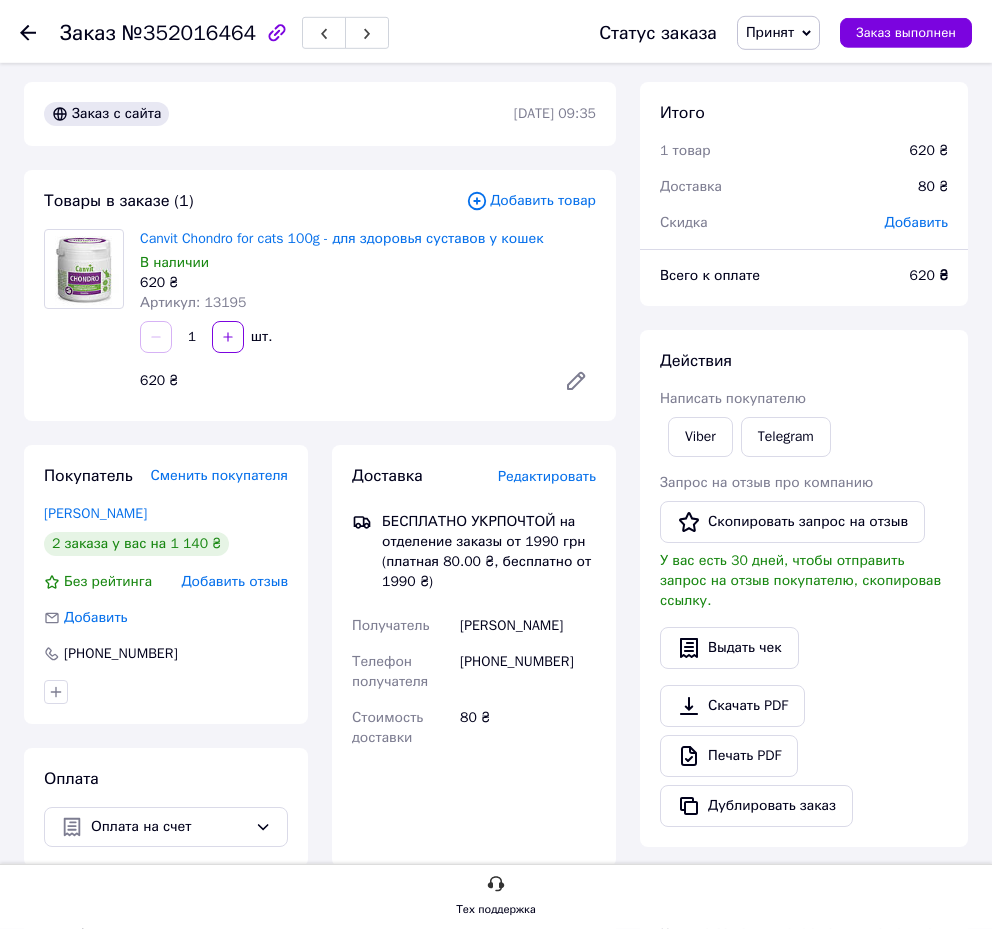 scroll, scrollTop: 0, scrollLeft: 0, axis: both 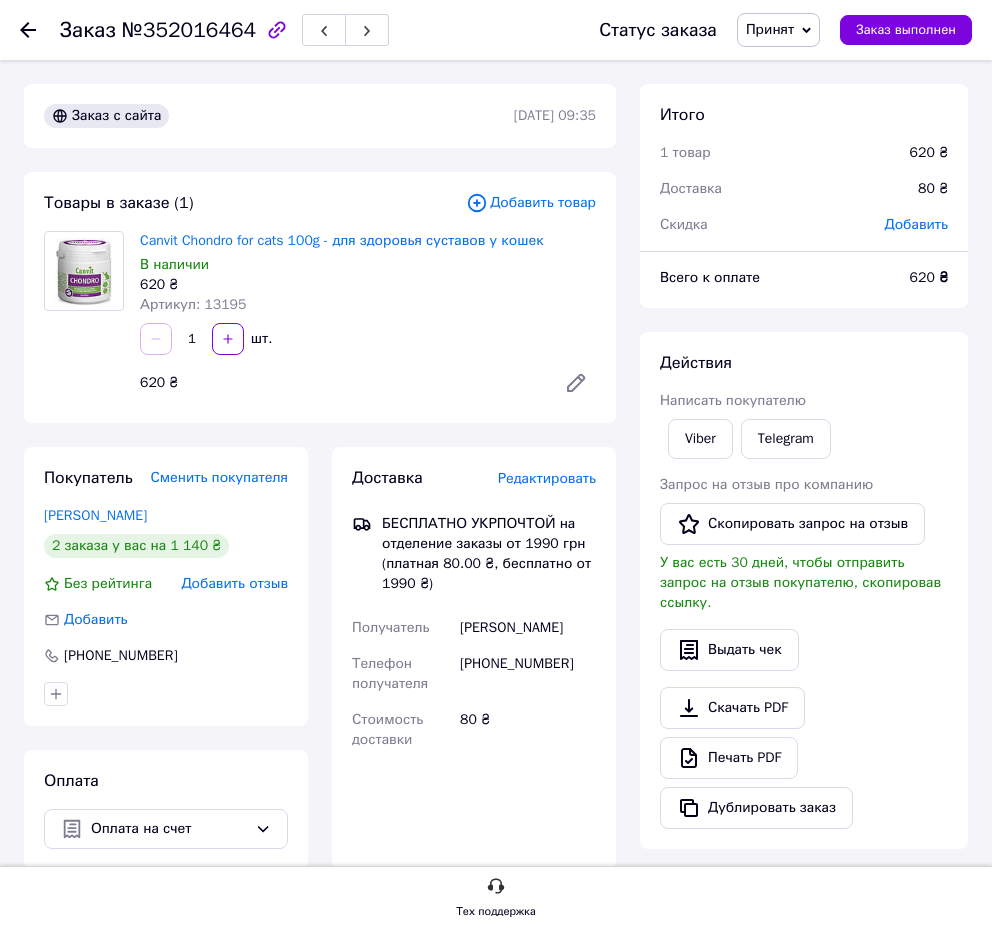drag, startPoint x: 205, startPoint y: 500, endPoint x: 33, endPoint y: 516, distance: 172.74258 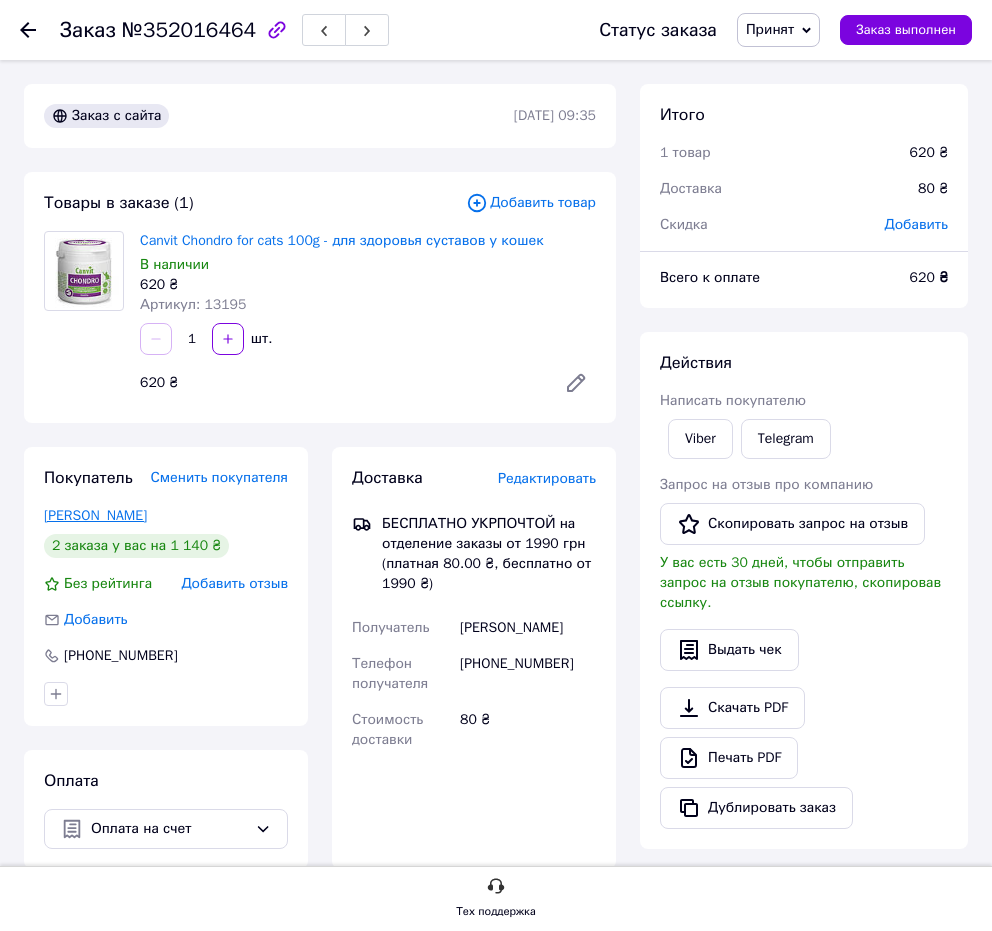 copy on "Афанасьєва  Вікторія" 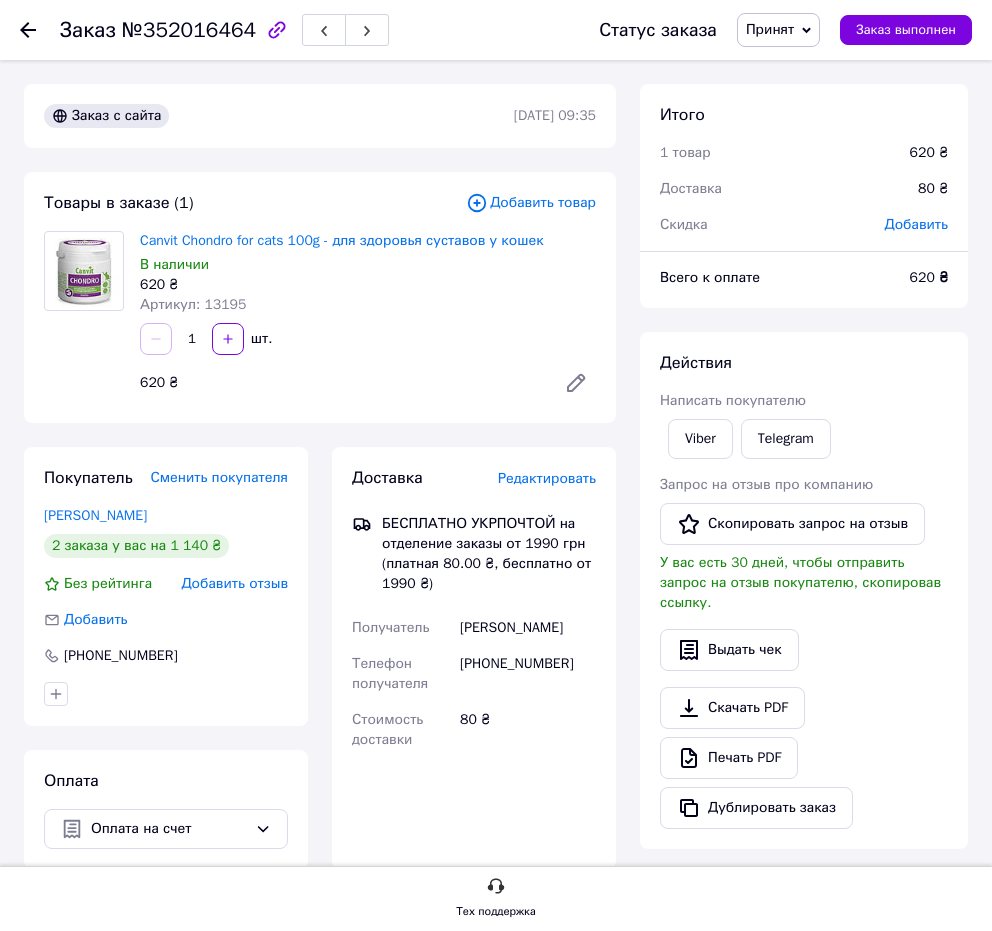 click 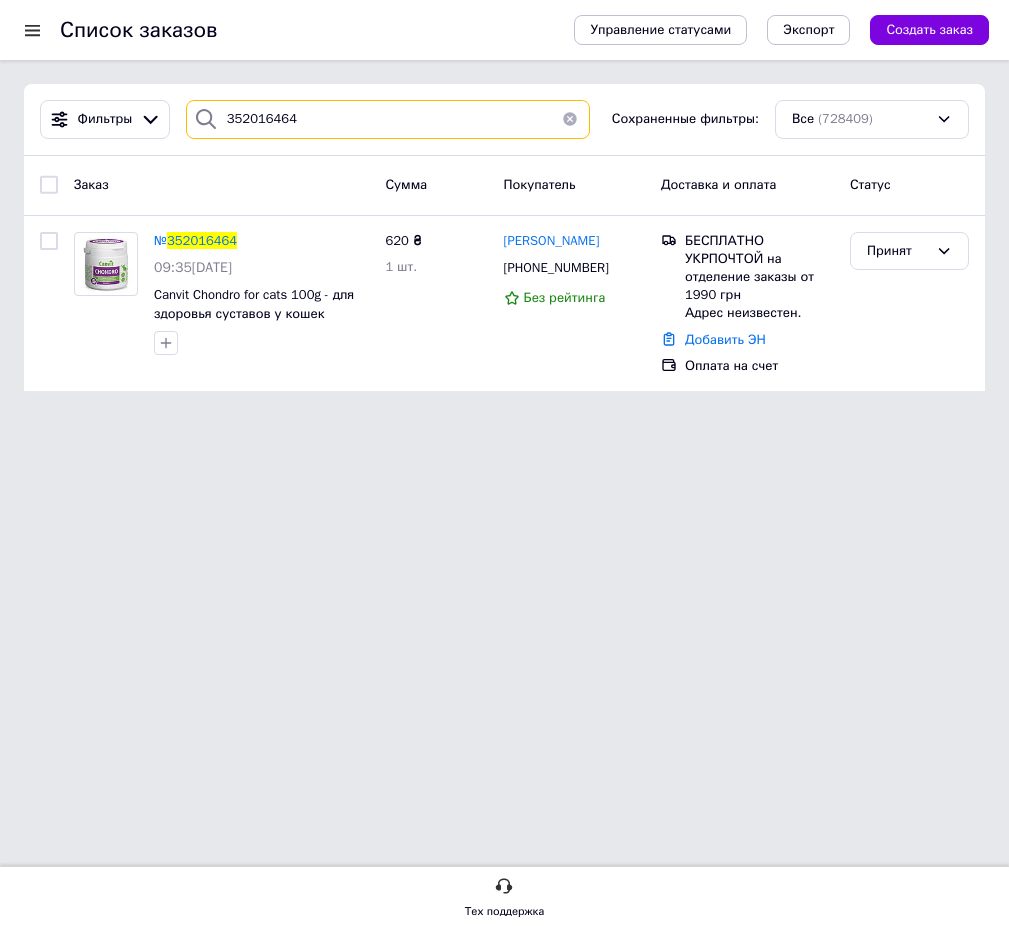 click on "352016464" at bounding box center [388, 119] 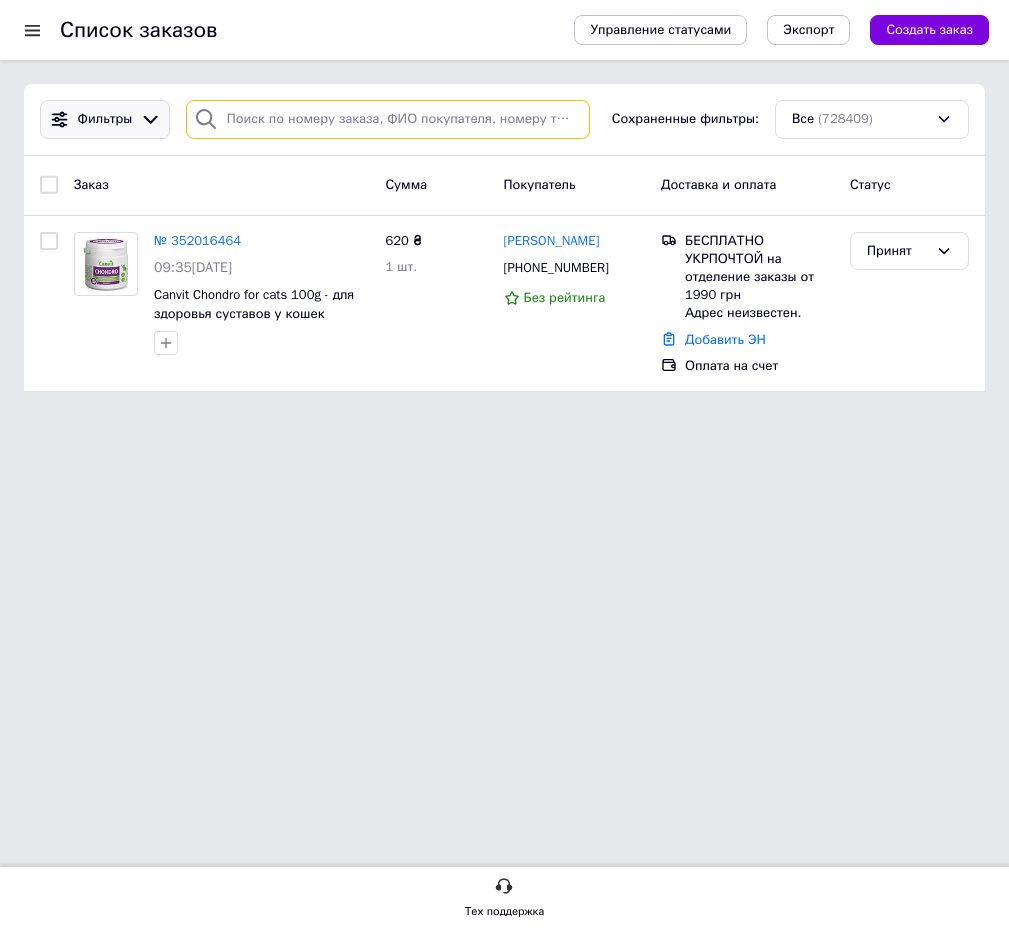 type 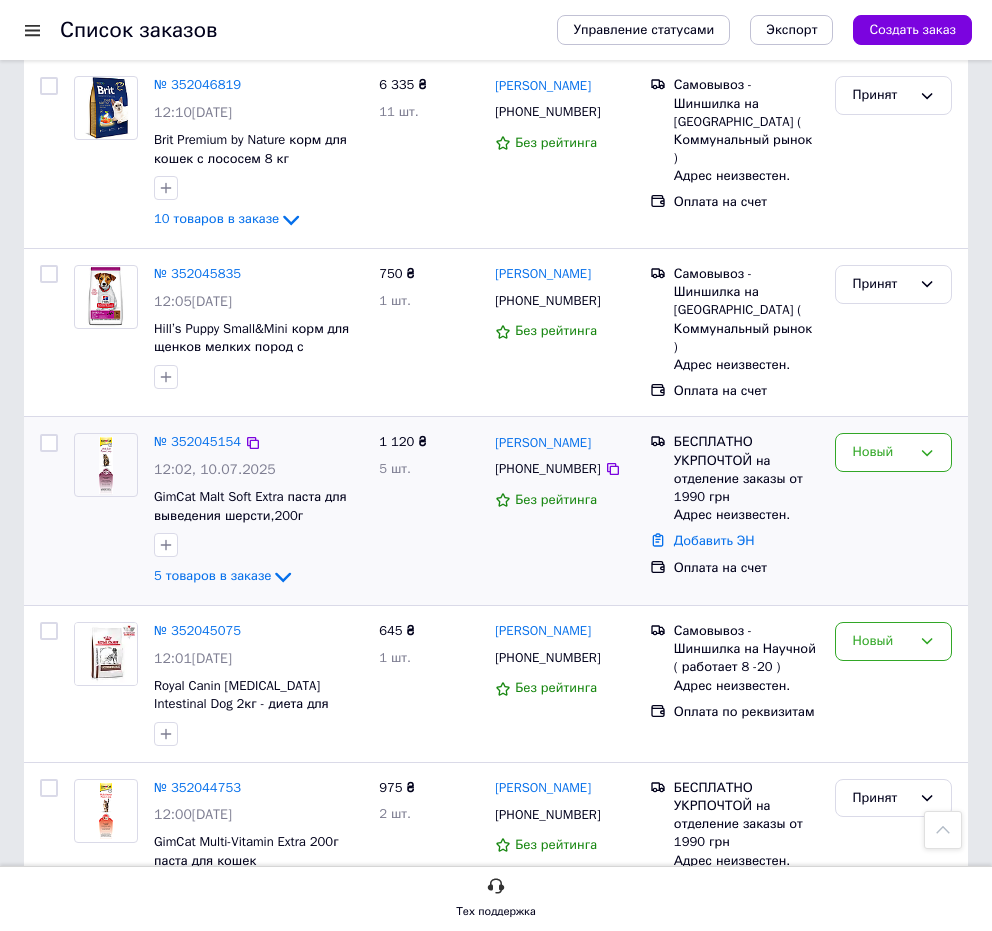 scroll, scrollTop: 3264, scrollLeft: 0, axis: vertical 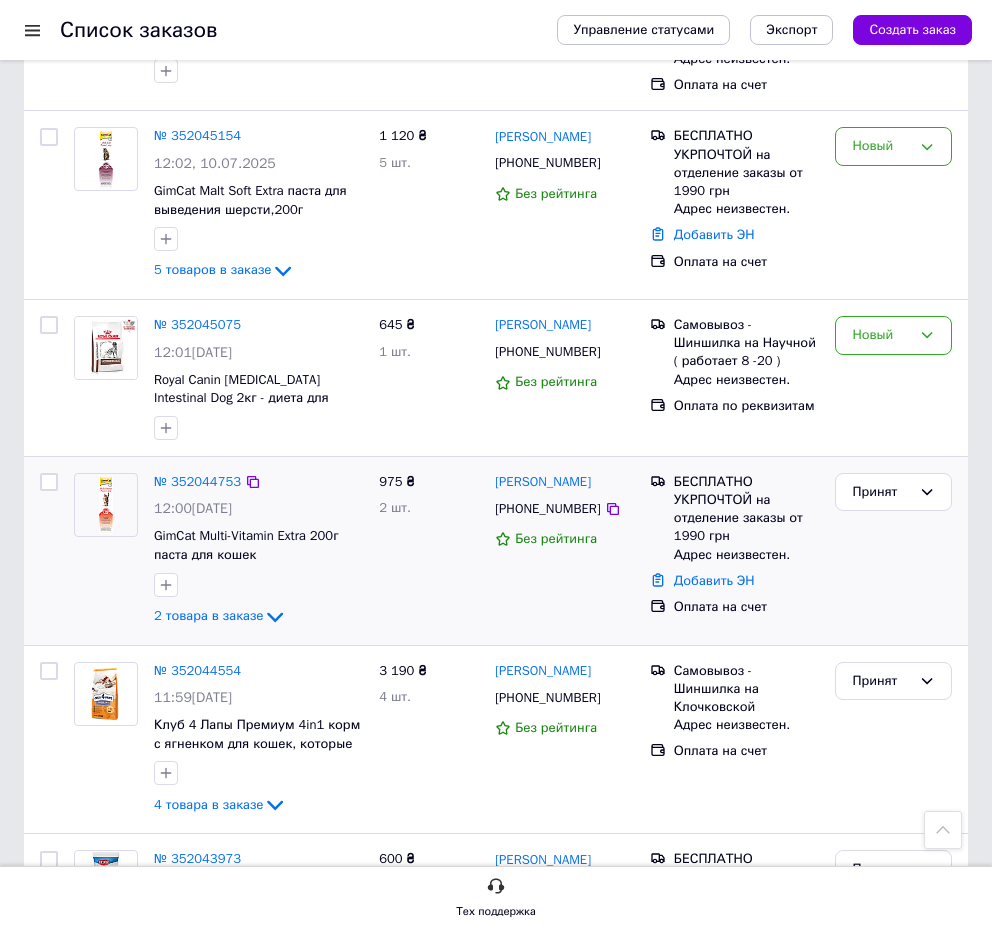 click on "975 ₴ 2 шт." at bounding box center [429, 551] 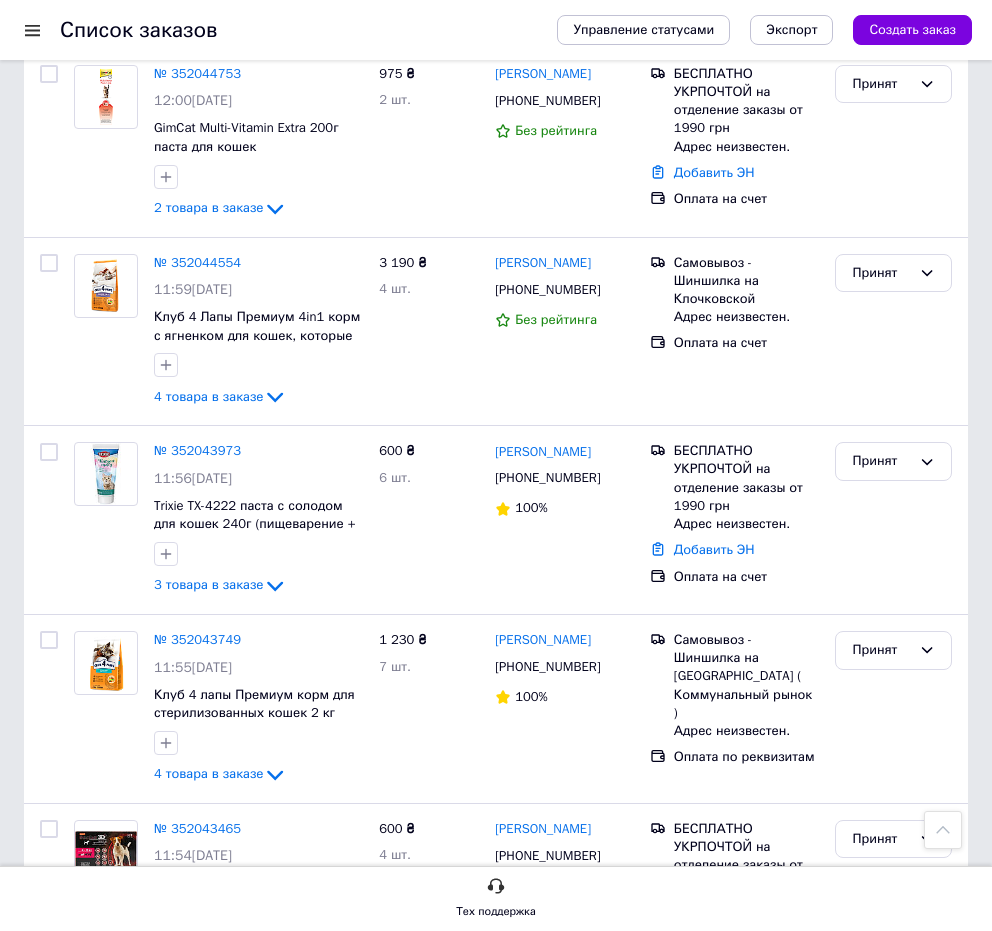 scroll, scrollTop: 3774, scrollLeft: 0, axis: vertical 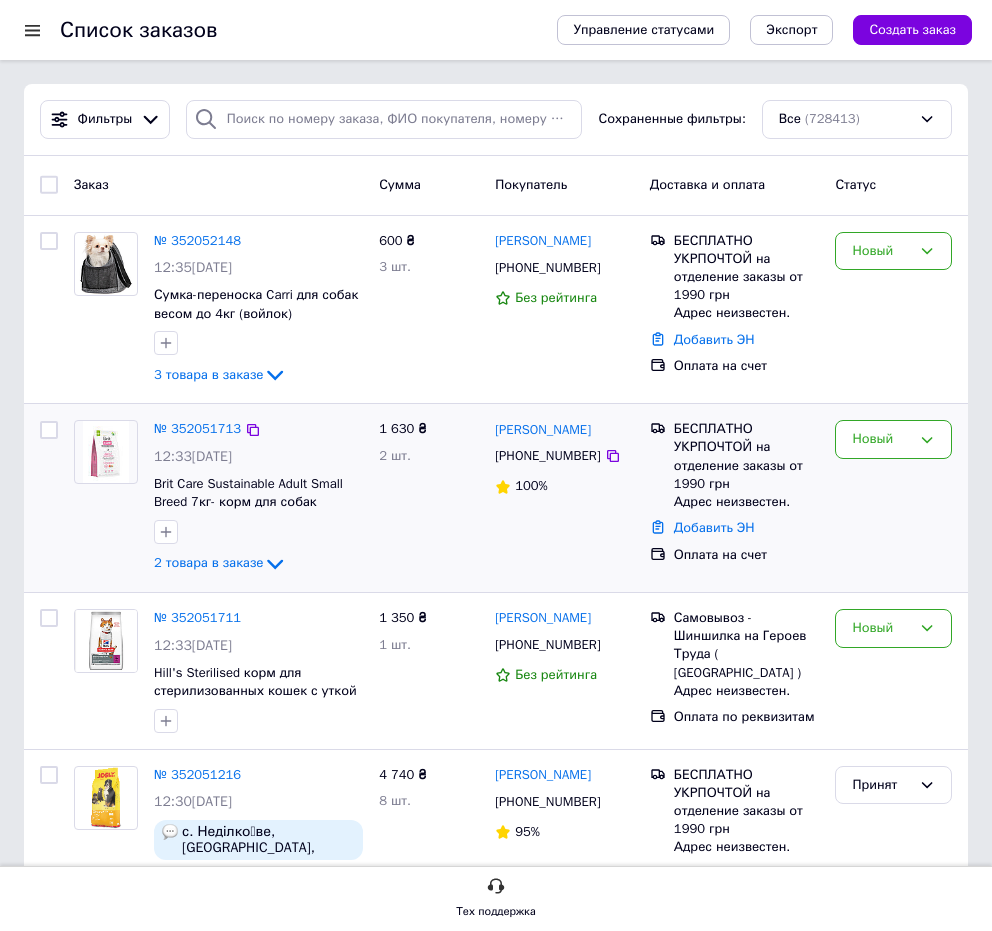 click on "№ 352051713 12:33[DATE] Brit Care Sustainable Adult Small Breed 7кг- корм для собак мелких пород 2 товара в заказе" at bounding box center [258, 498] 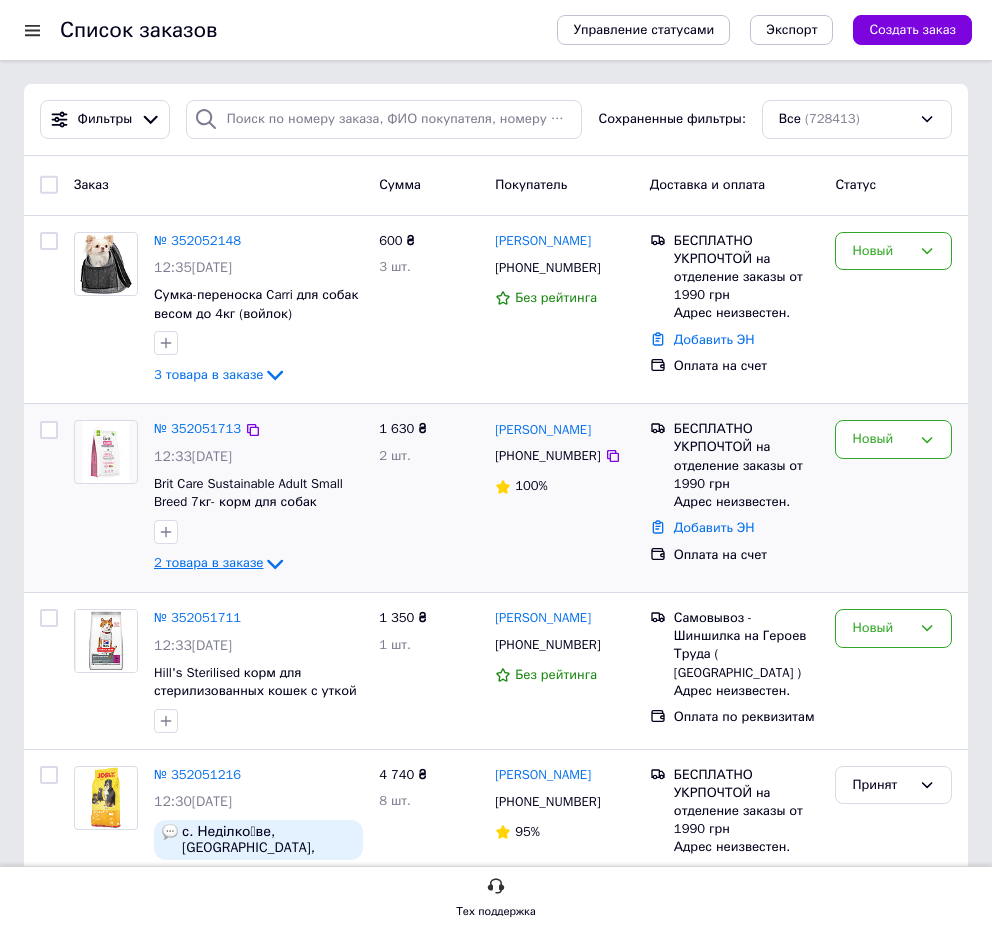 click on "2 товара в заказе" at bounding box center (208, 563) 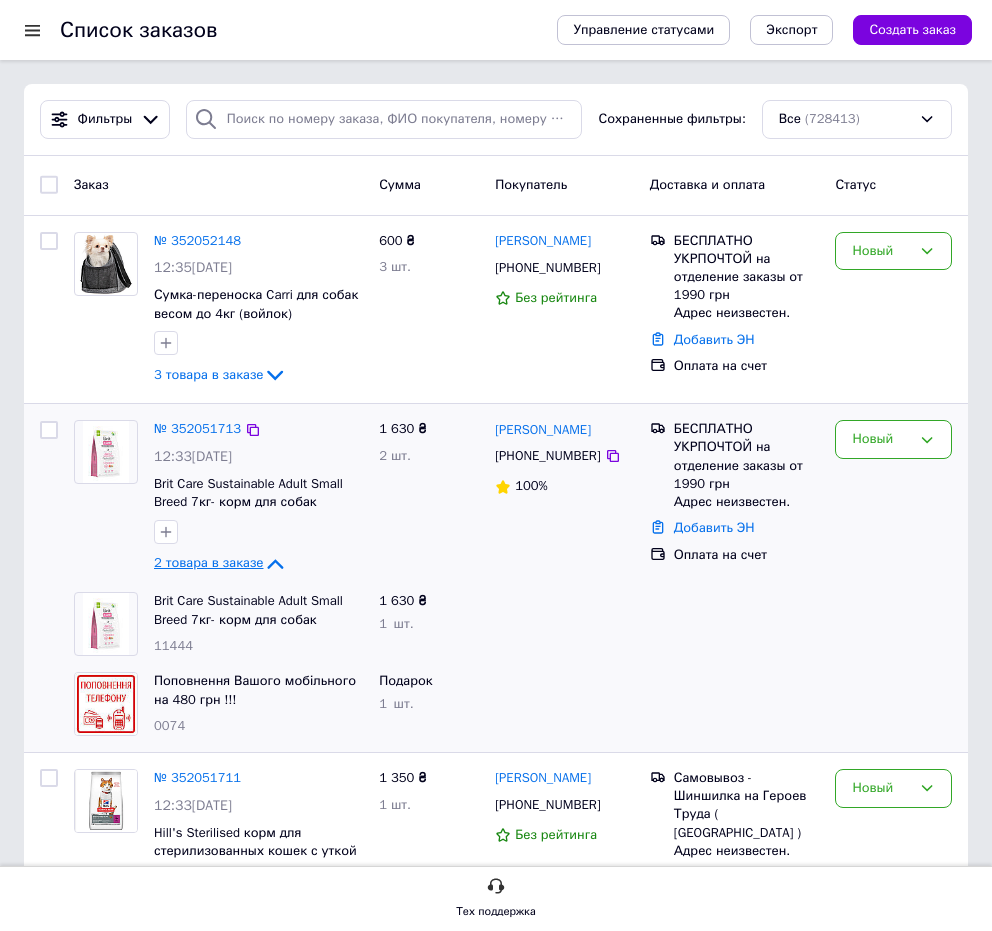 click on "2 товара в заказе" at bounding box center (208, 563) 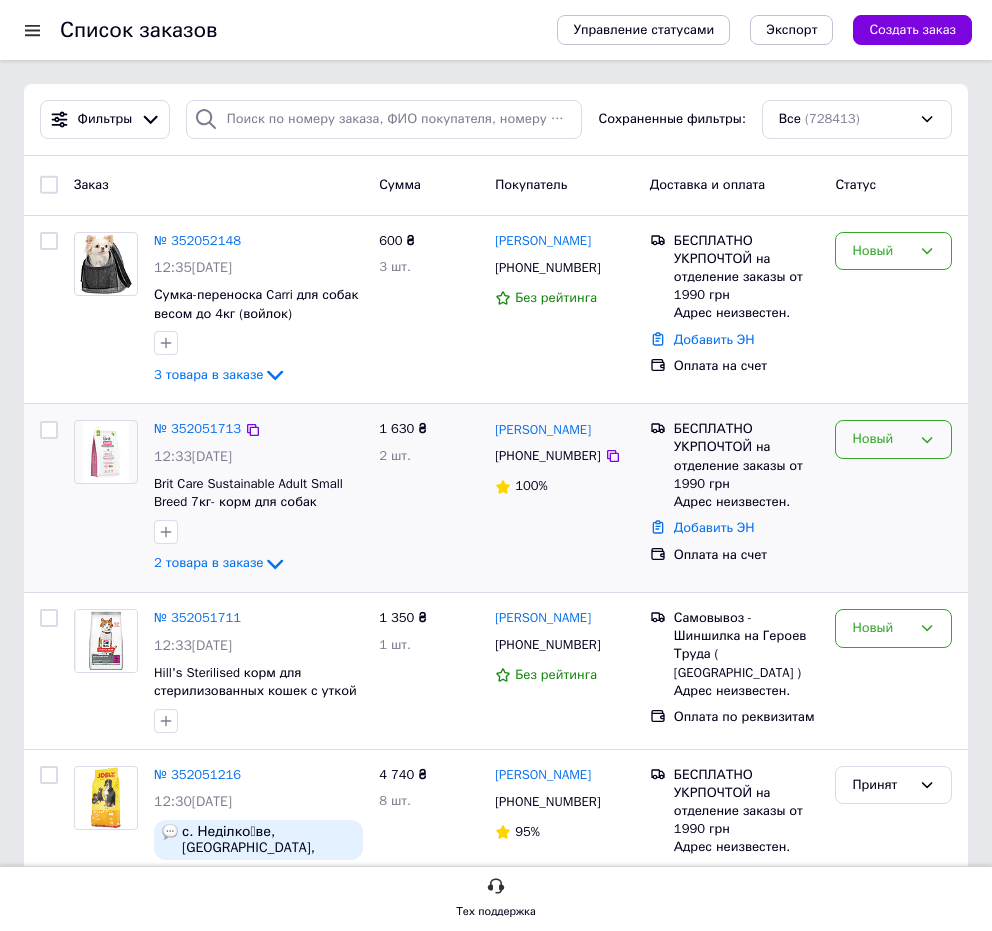 click on "Новый" at bounding box center [881, 439] 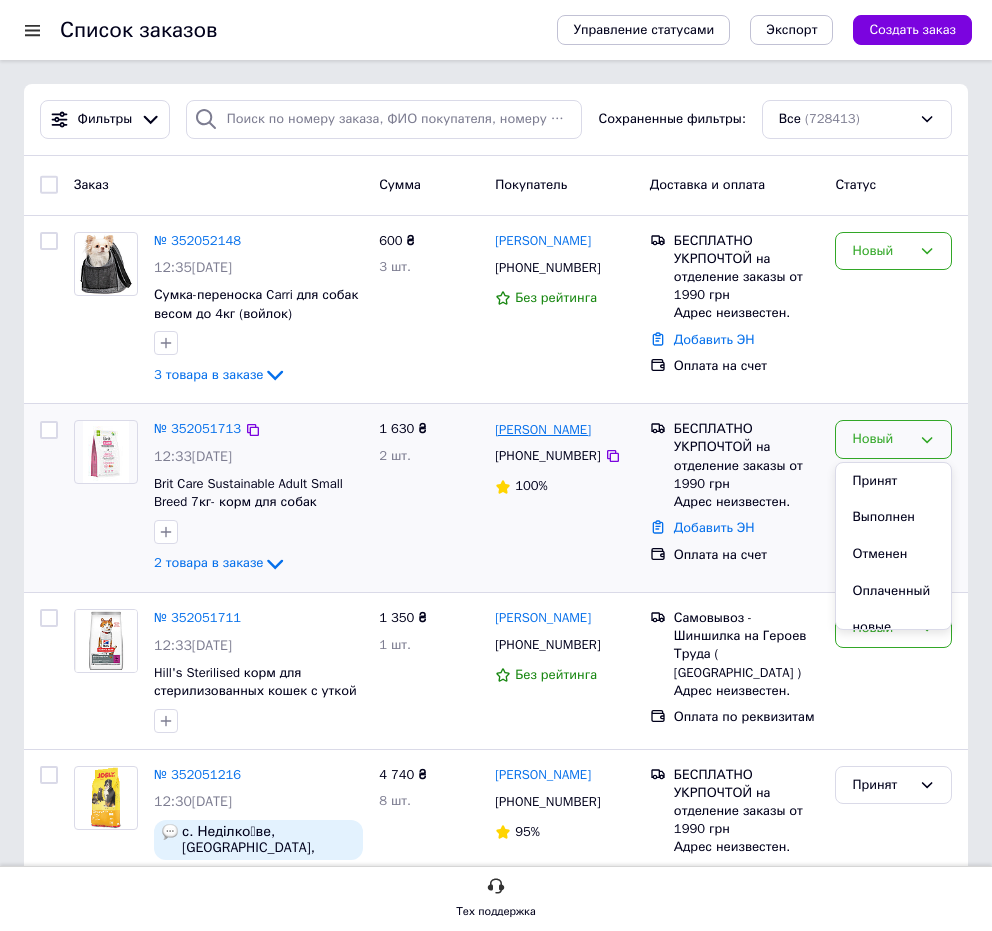 drag, startPoint x: 892, startPoint y: 475, endPoint x: 499, endPoint y: 438, distance: 394.73788 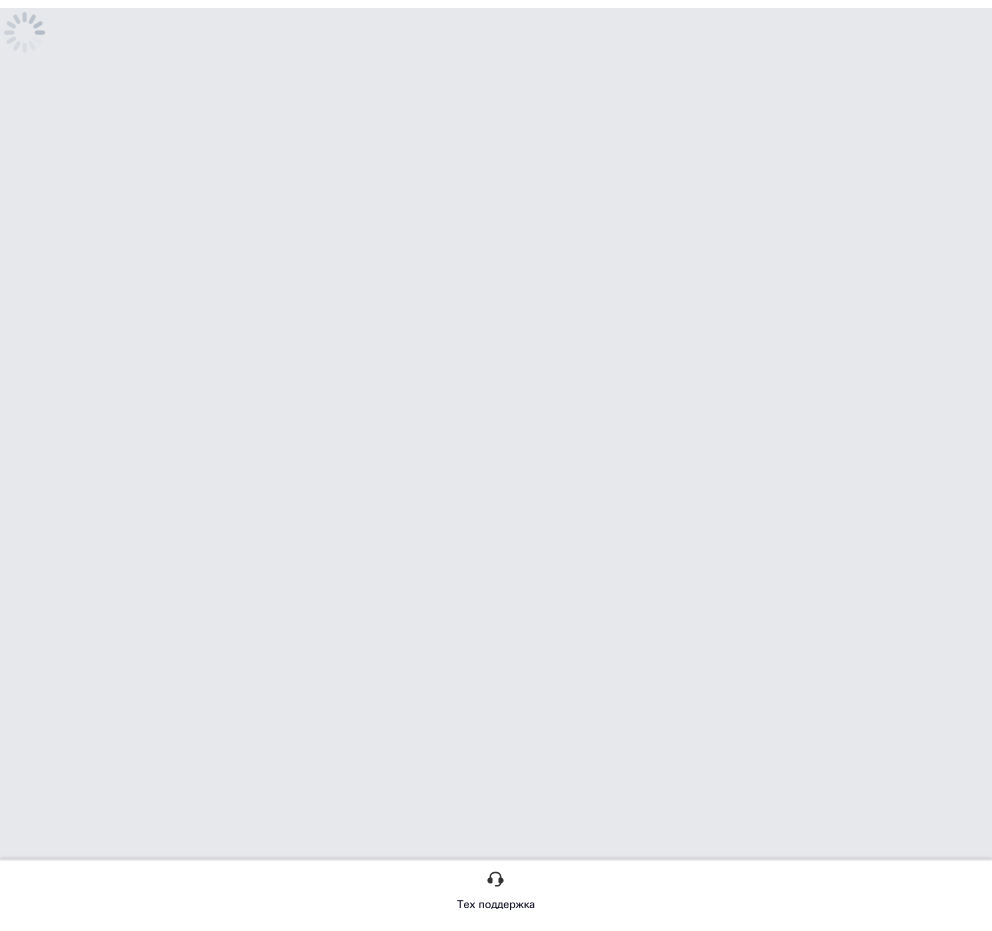 scroll, scrollTop: 0, scrollLeft: 0, axis: both 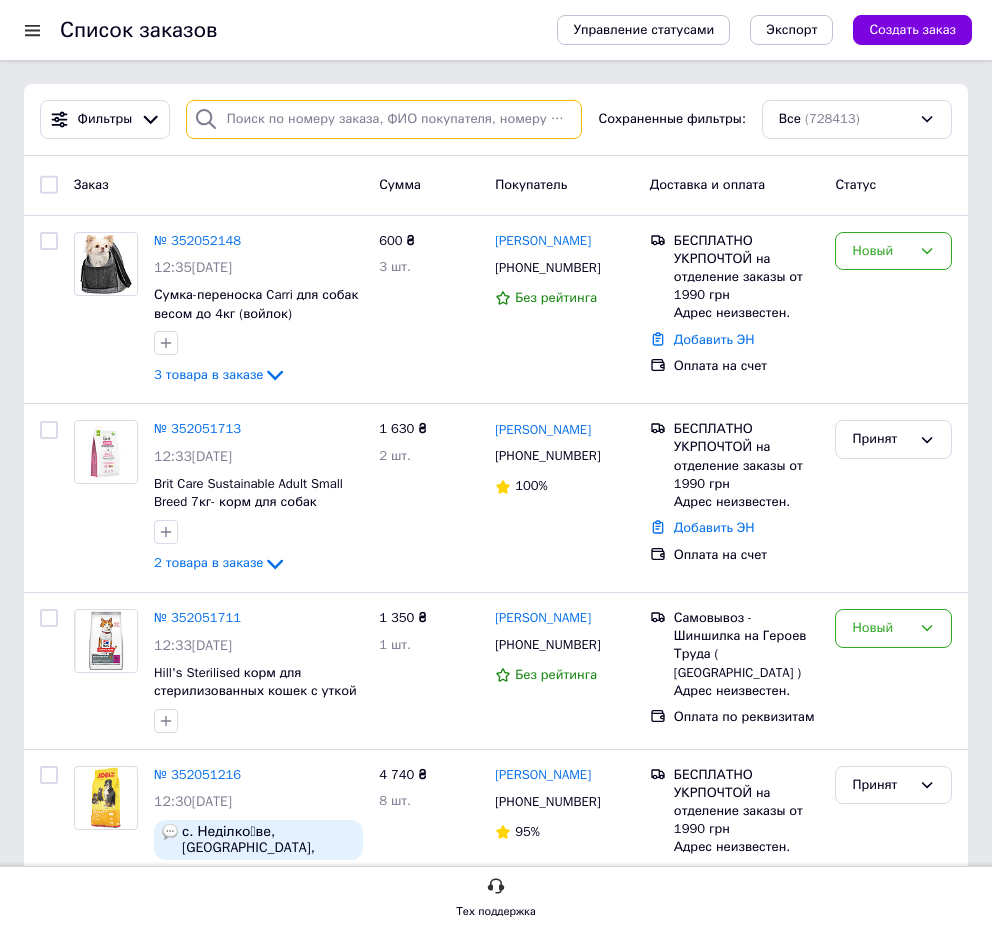 click at bounding box center (384, 119) 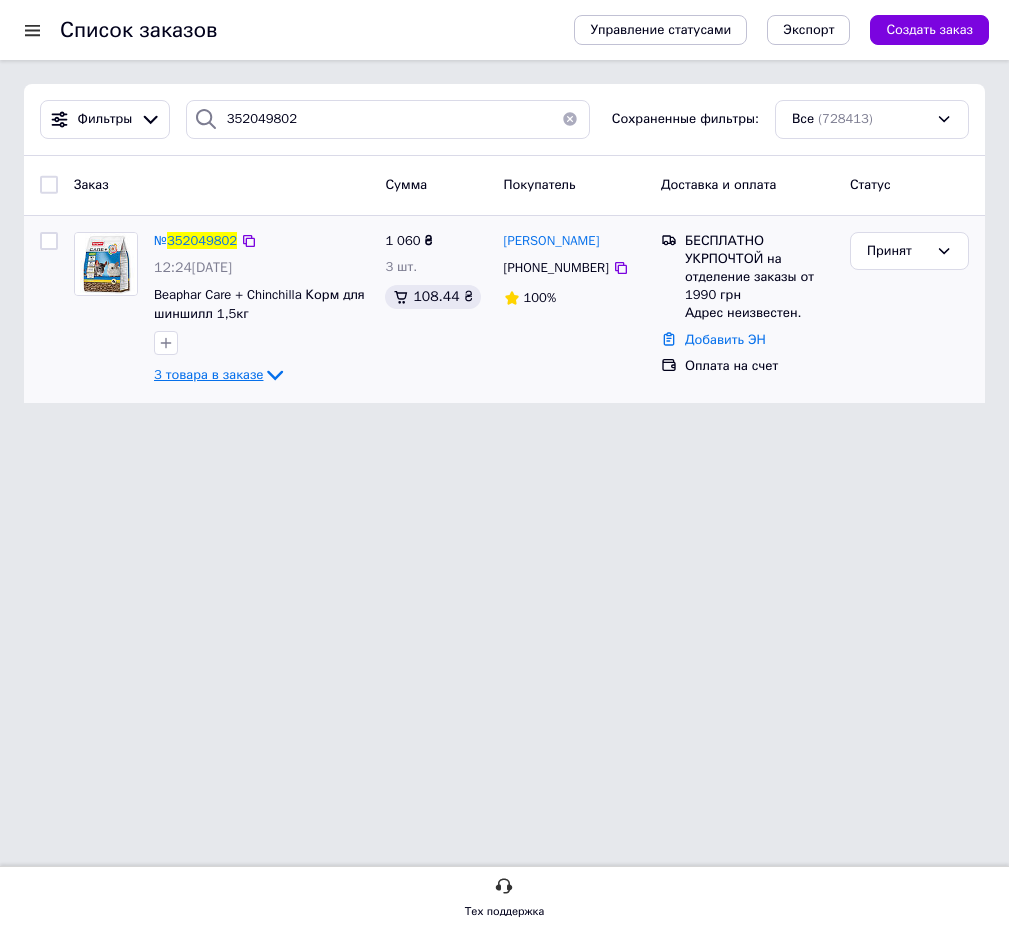 click on "3 товара в заказе" at bounding box center (208, 374) 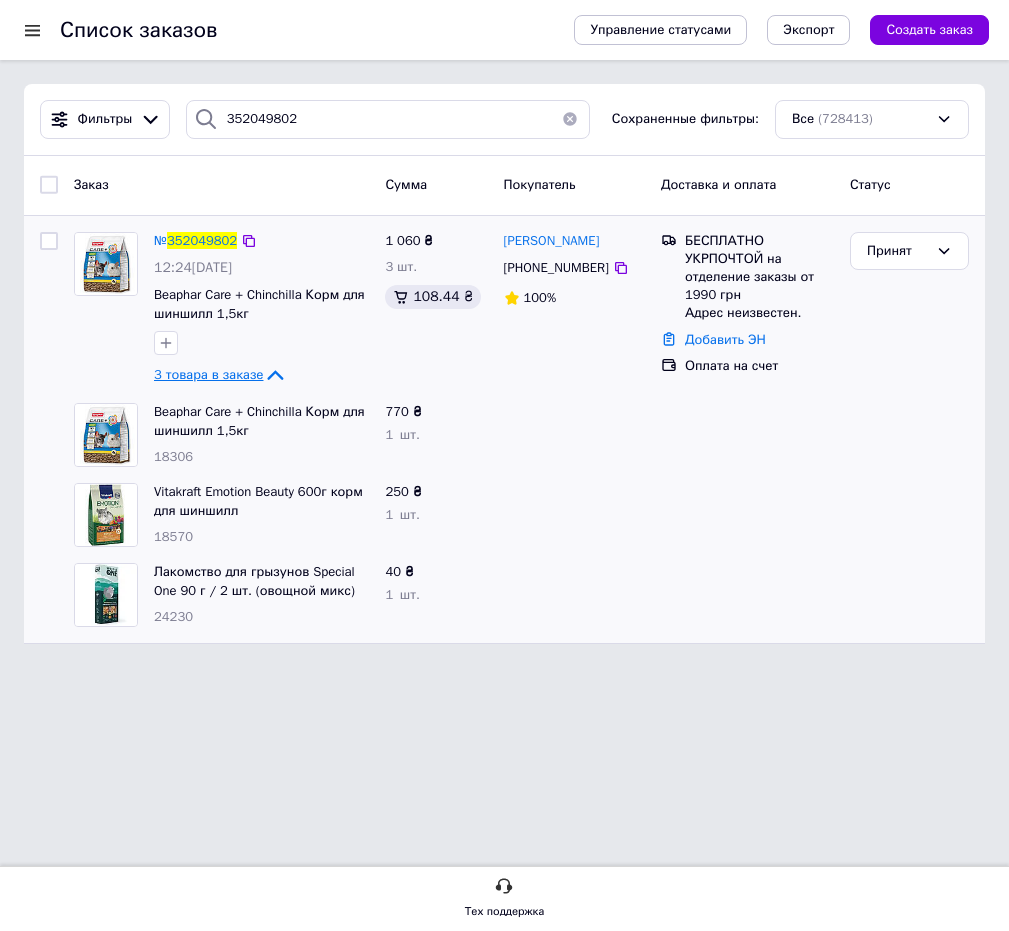 click on "3 товара в заказе" at bounding box center (208, 374) 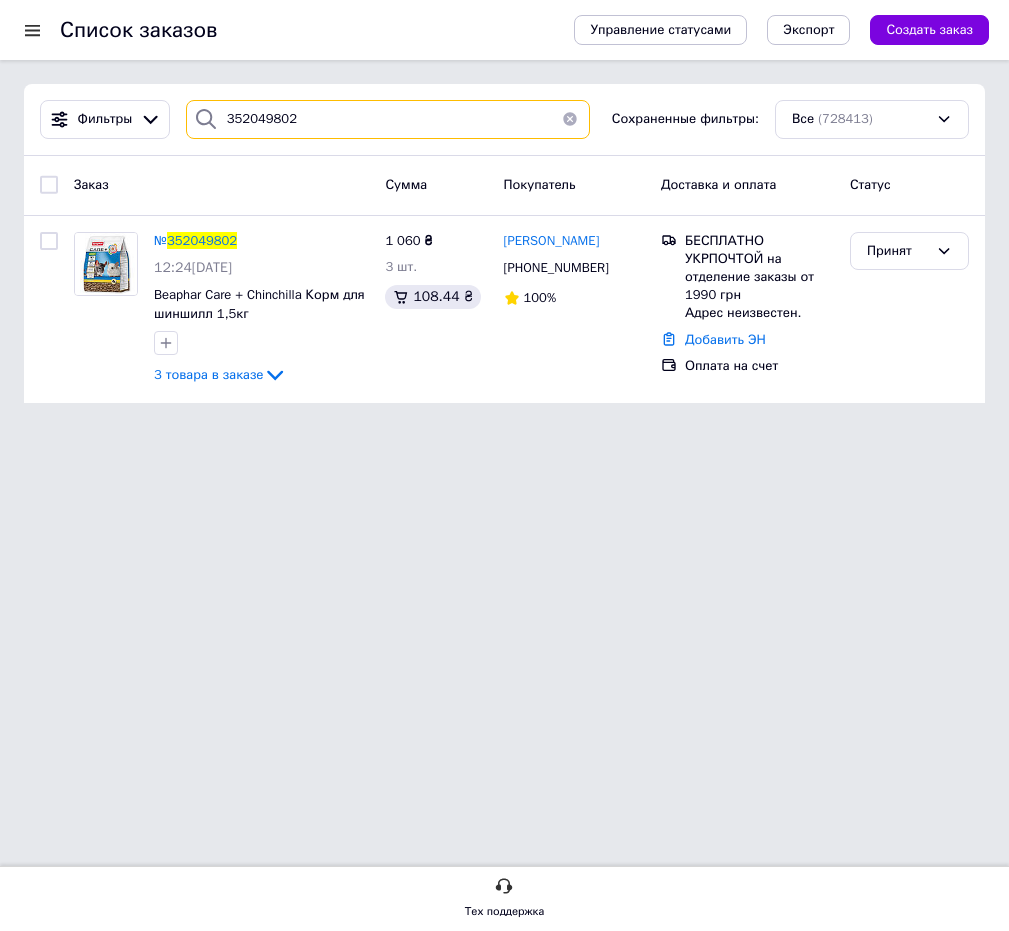 click on "352049802" at bounding box center [388, 119] 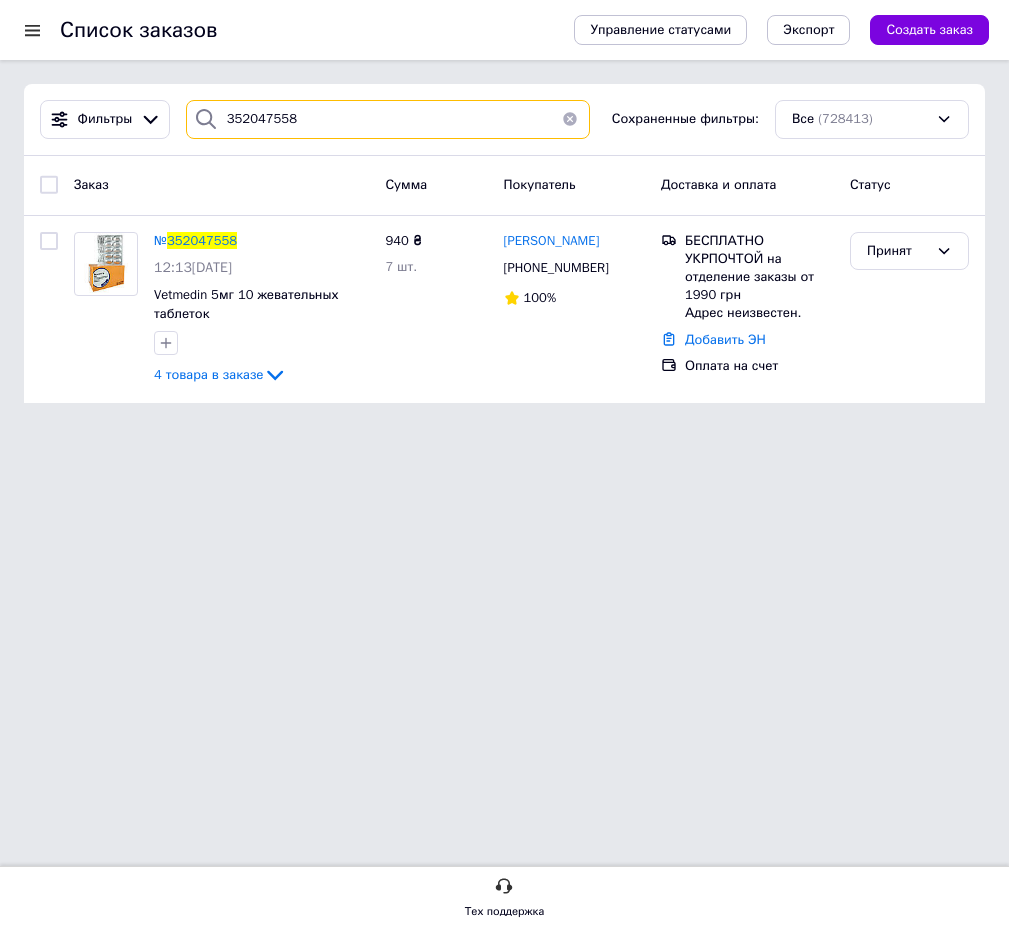 click on "352047558" at bounding box center [388, 119] 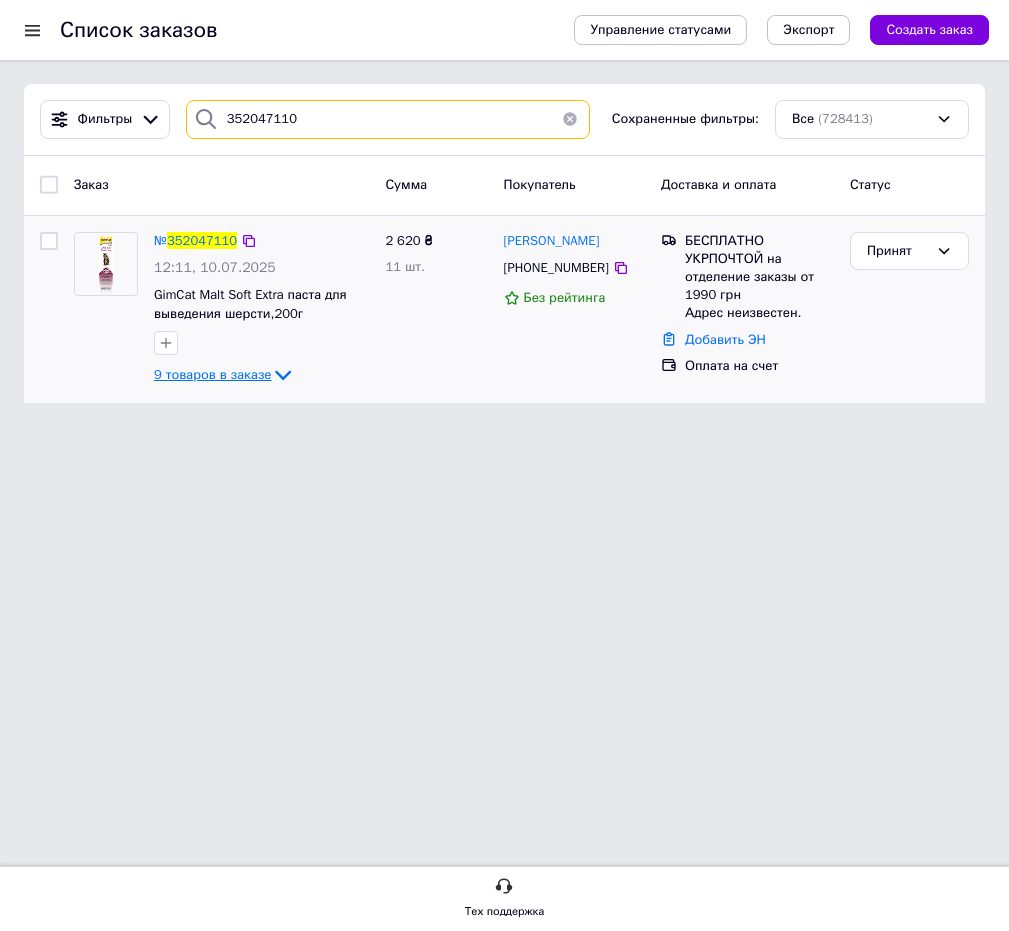 type on "352047110" 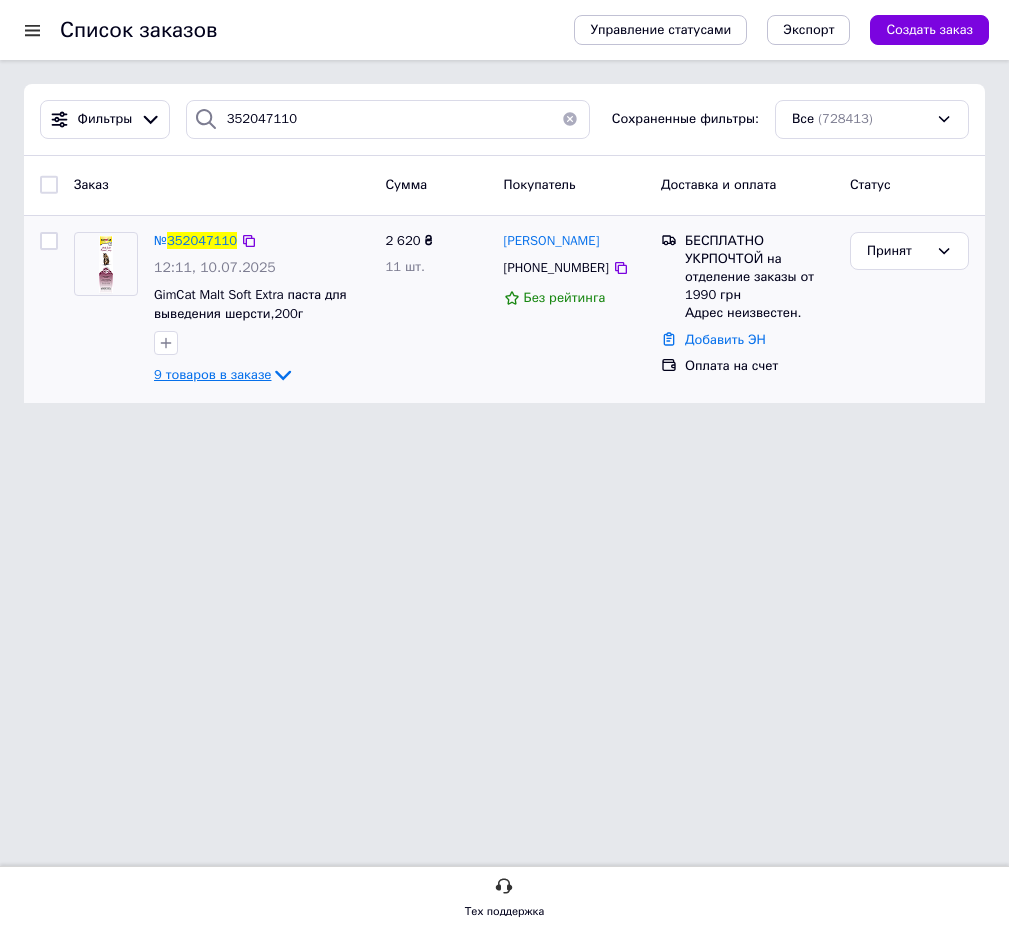 click on "9 товаров в заказе" at bounding box center (212, 374) 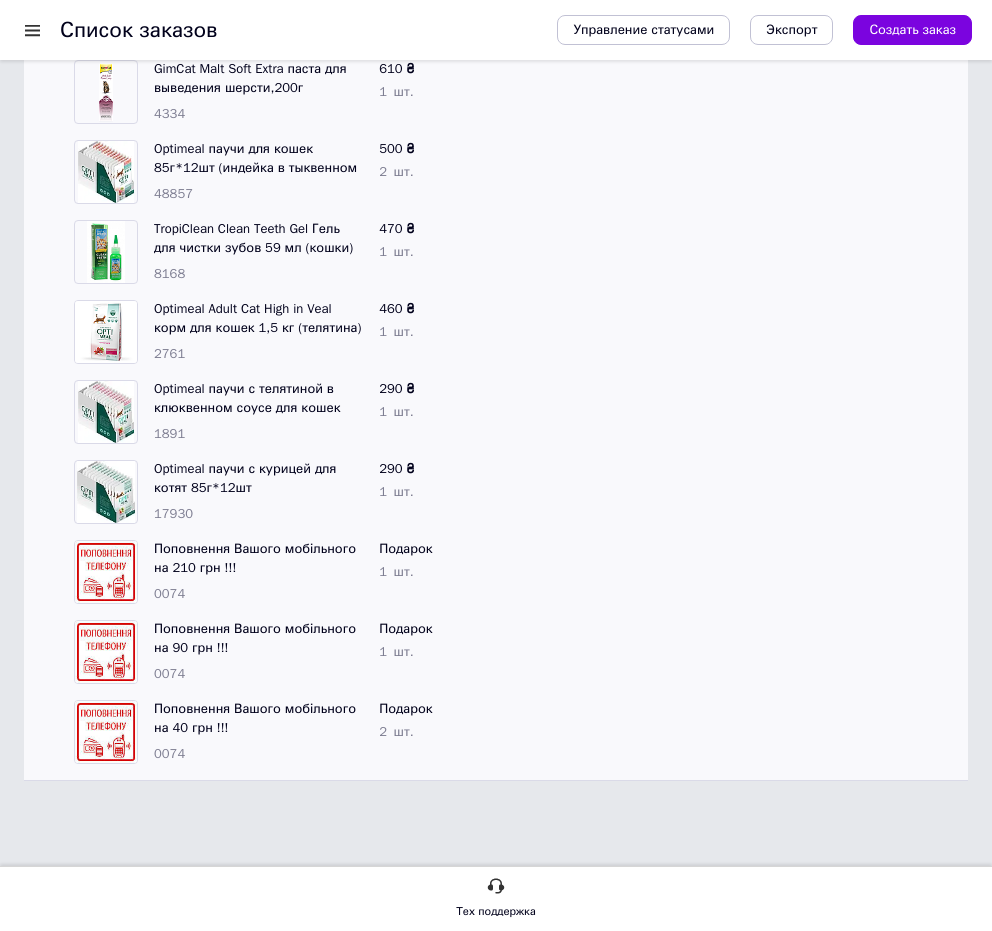 scroll, scrollTop: 0, scrollLeft: 0, axis: both 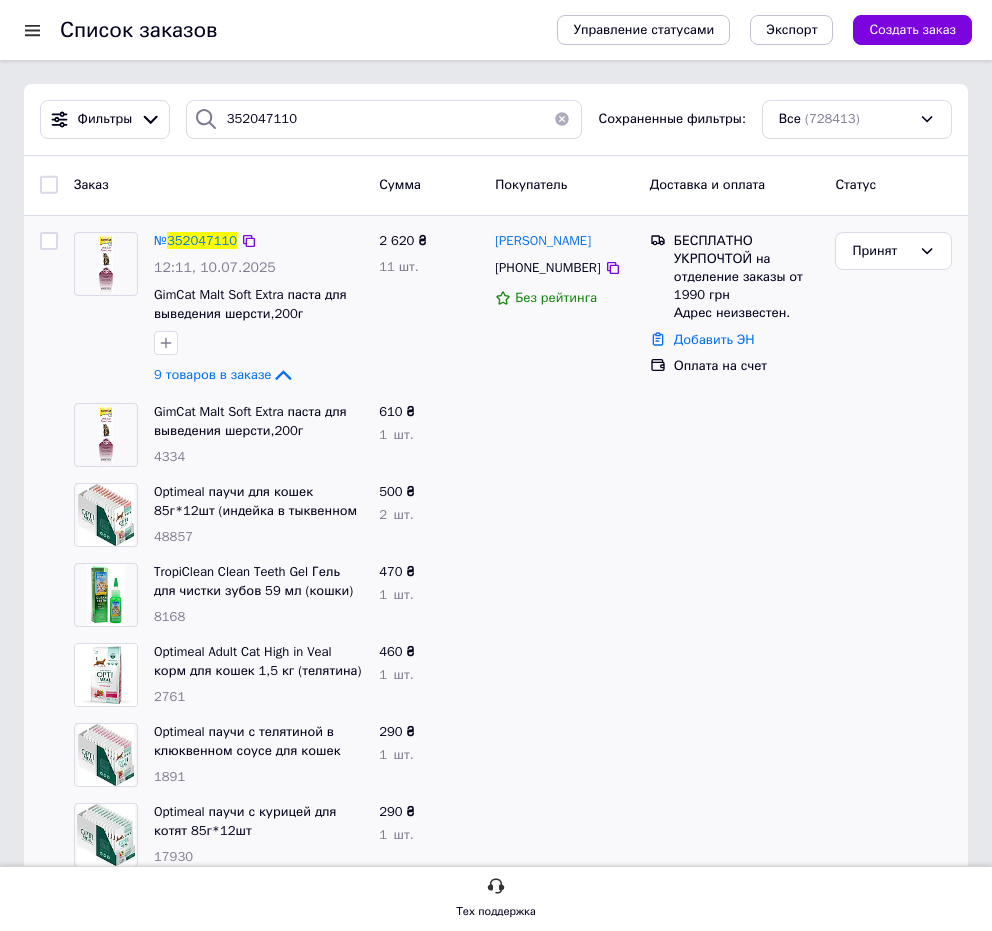 click on "9 товаров в заказе" at bounding box center [212, 374] 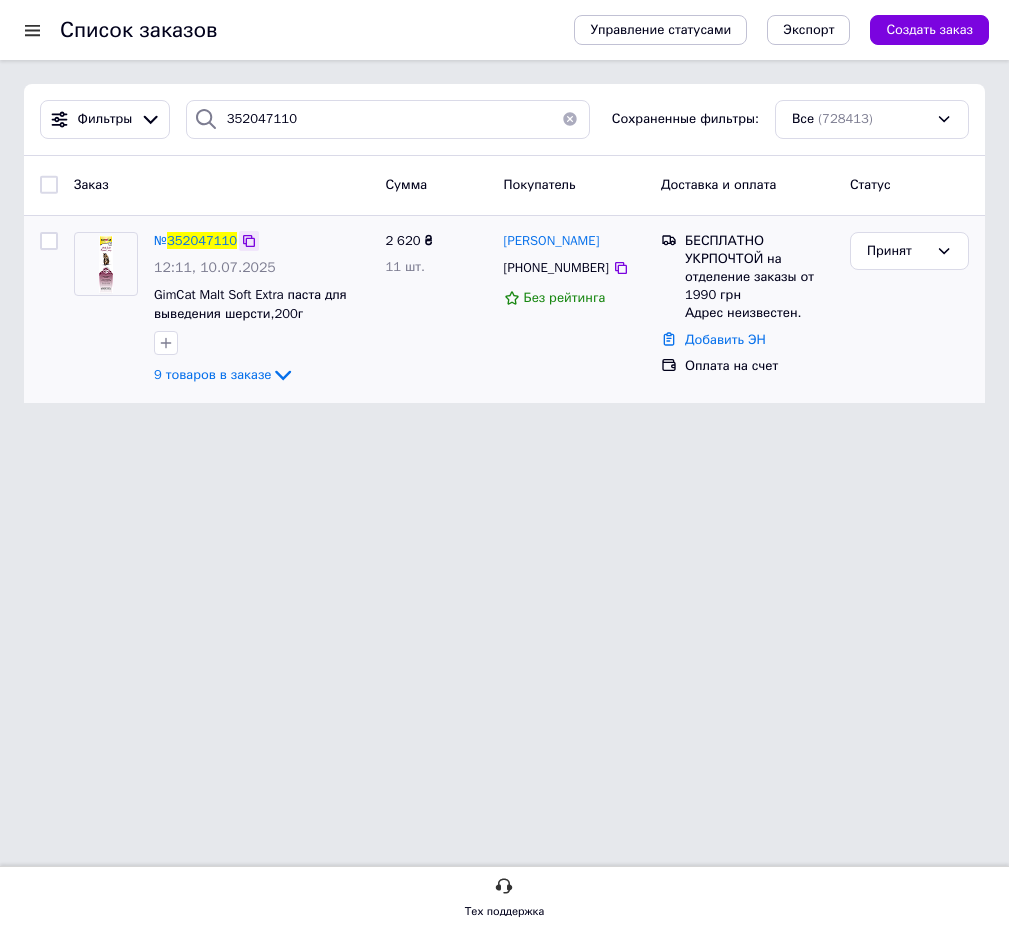 click at bounding box center (249, 241) 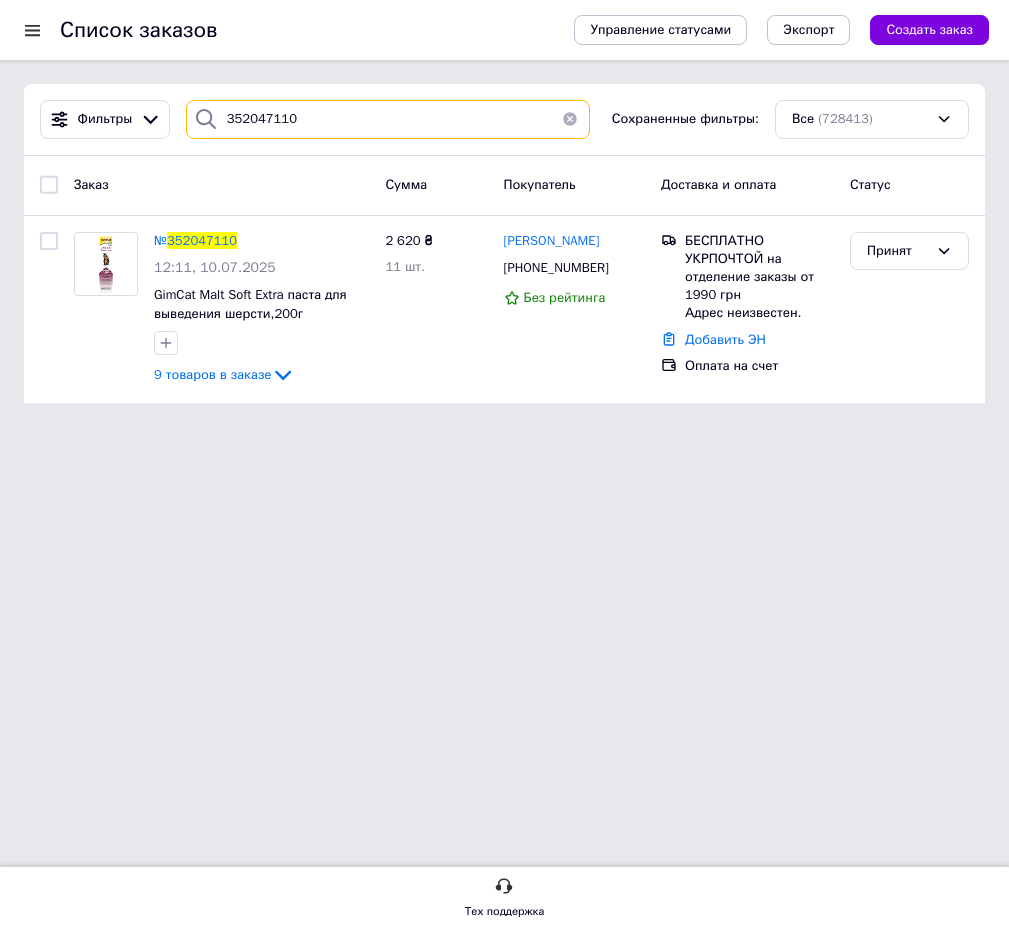 click on "352047110" at bounding box center (388, 119) 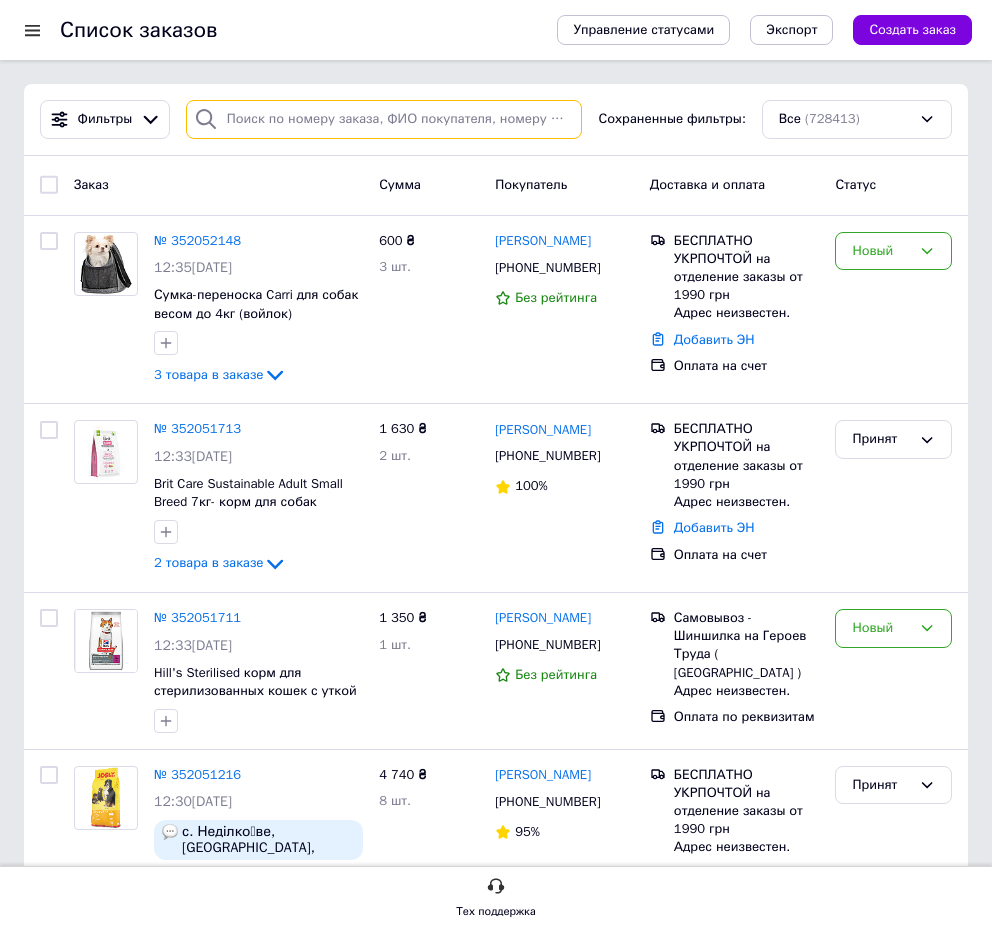 click at bounding box center (384, 119) 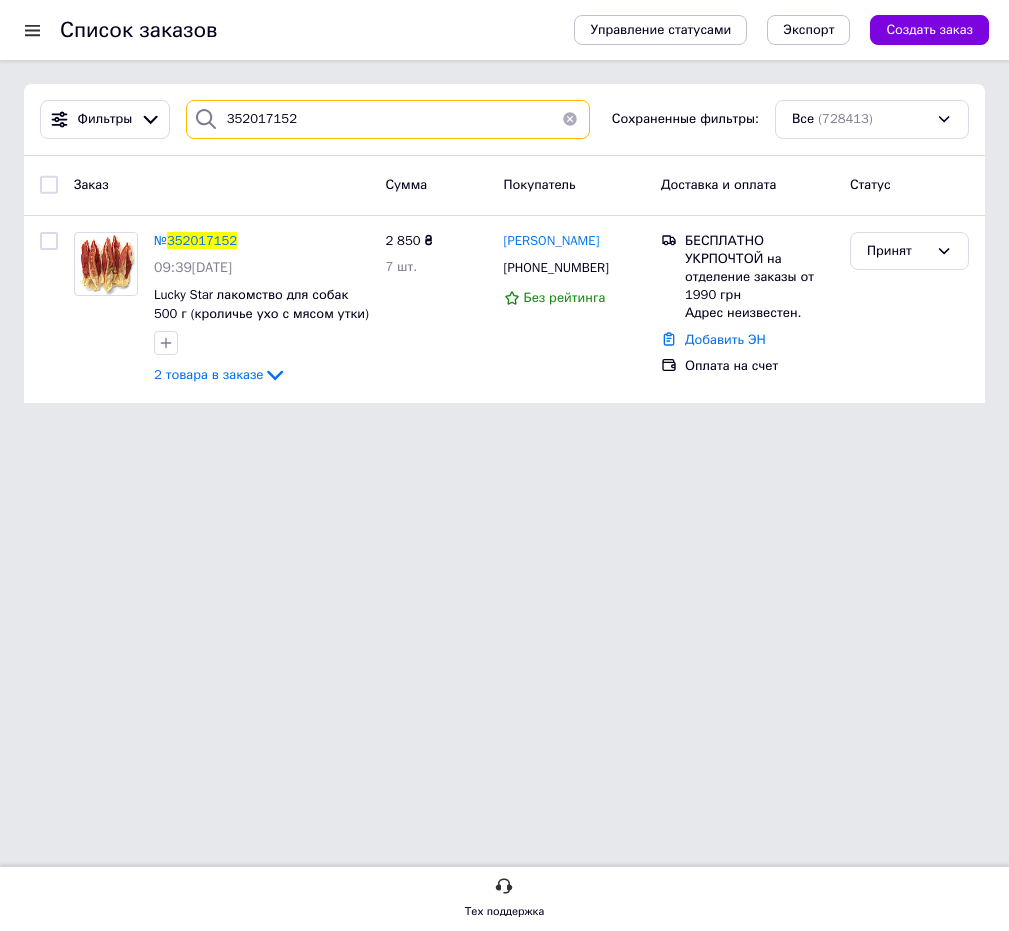 type on "352017152" 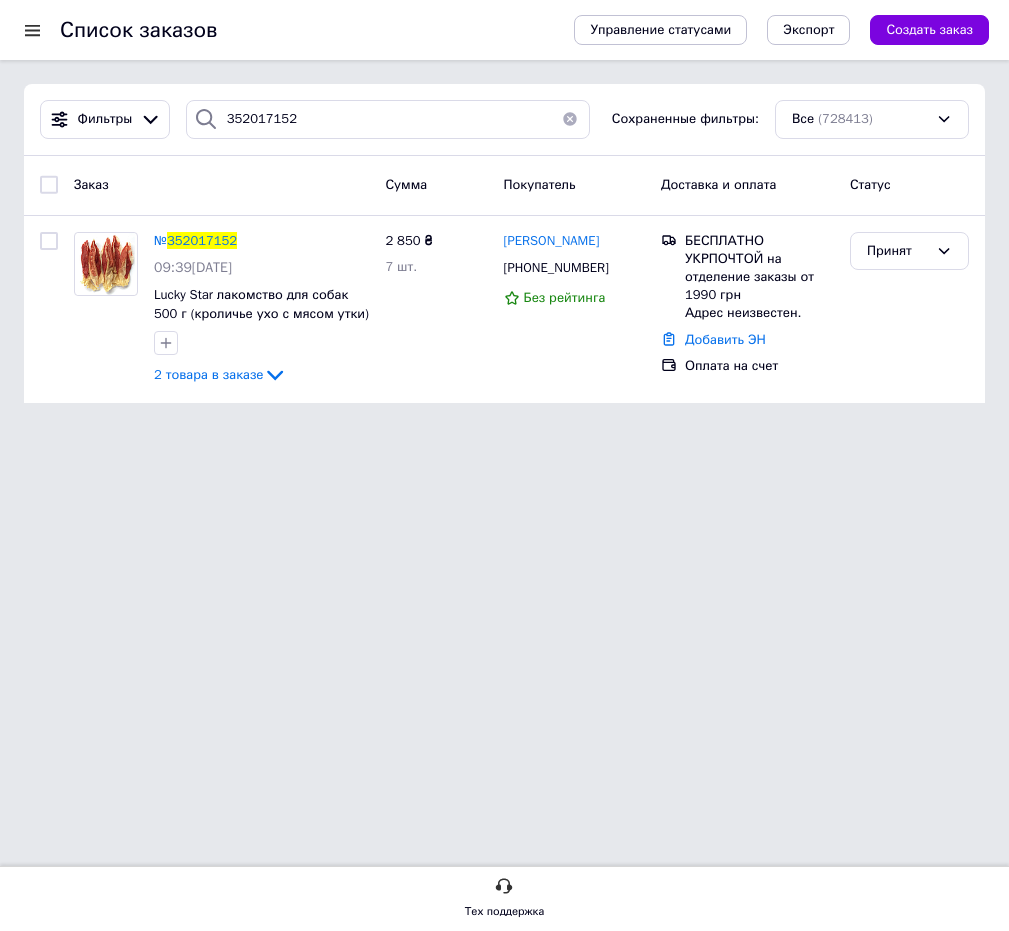 click on "352017152" at bounding box center (202, 240) 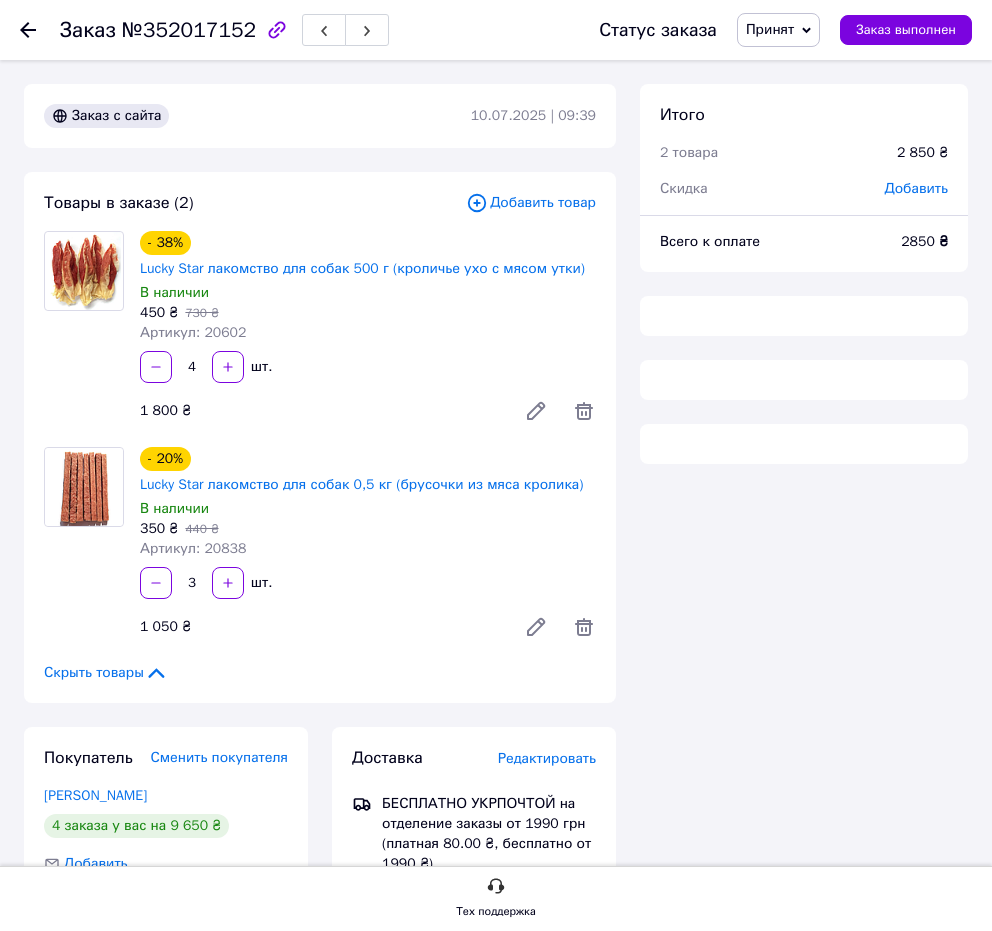 scroll, scrollTop: 336, scrollLeft: 0, axis: vertical 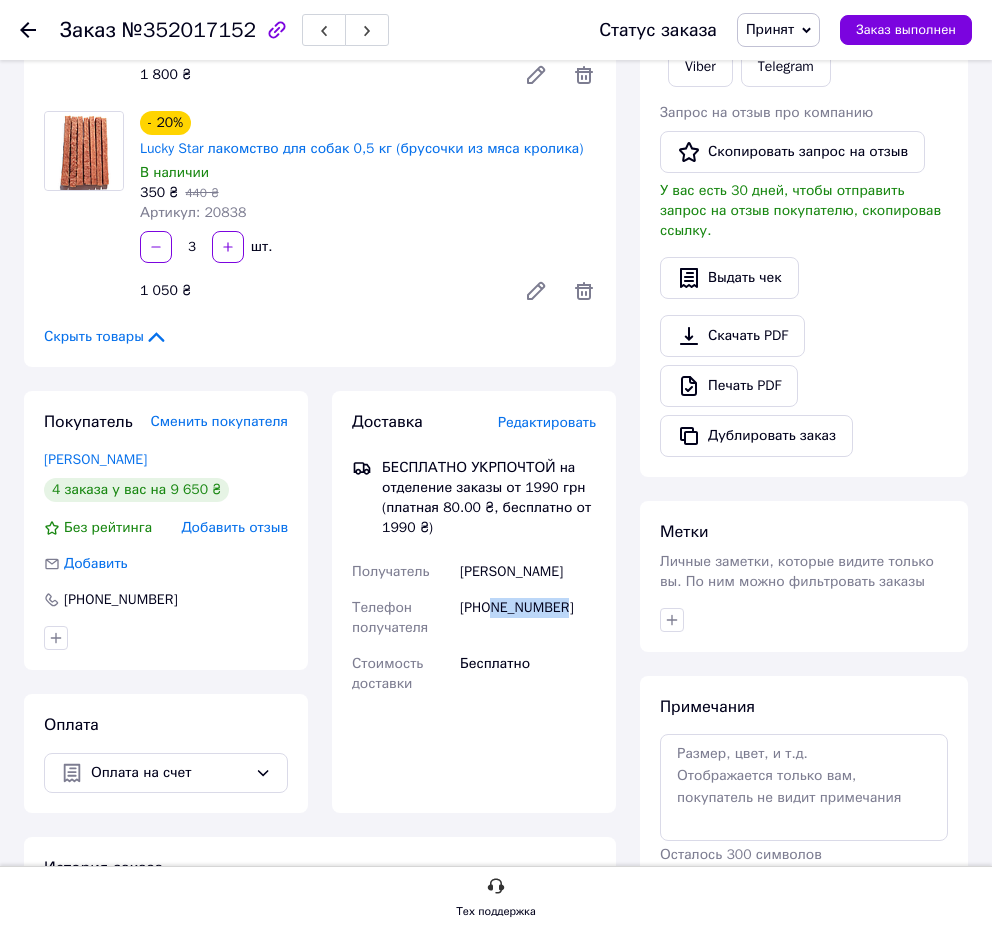 drag, startPoint x: 578, startPoint y: 621, endPoint x: 498, endPoint y: 624, distance: 80.05623 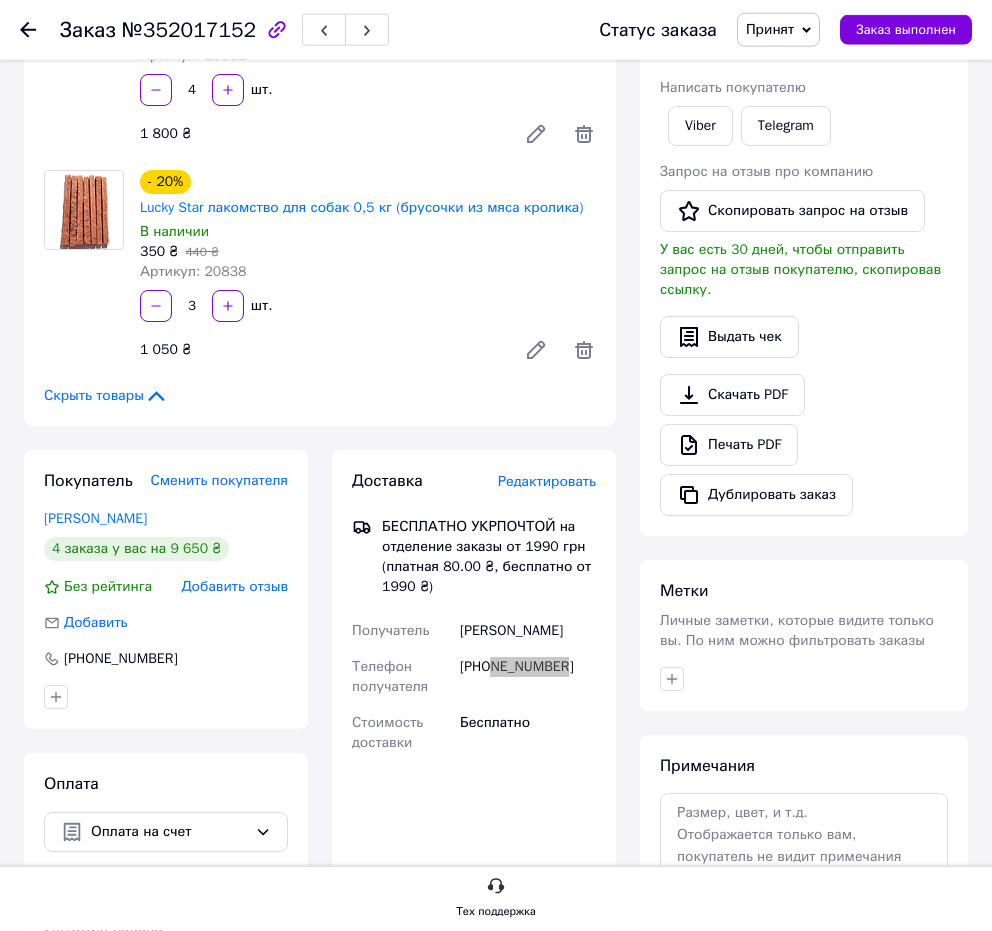 scroll, scrollTop: 0, scrollLeft: 0, axis: both 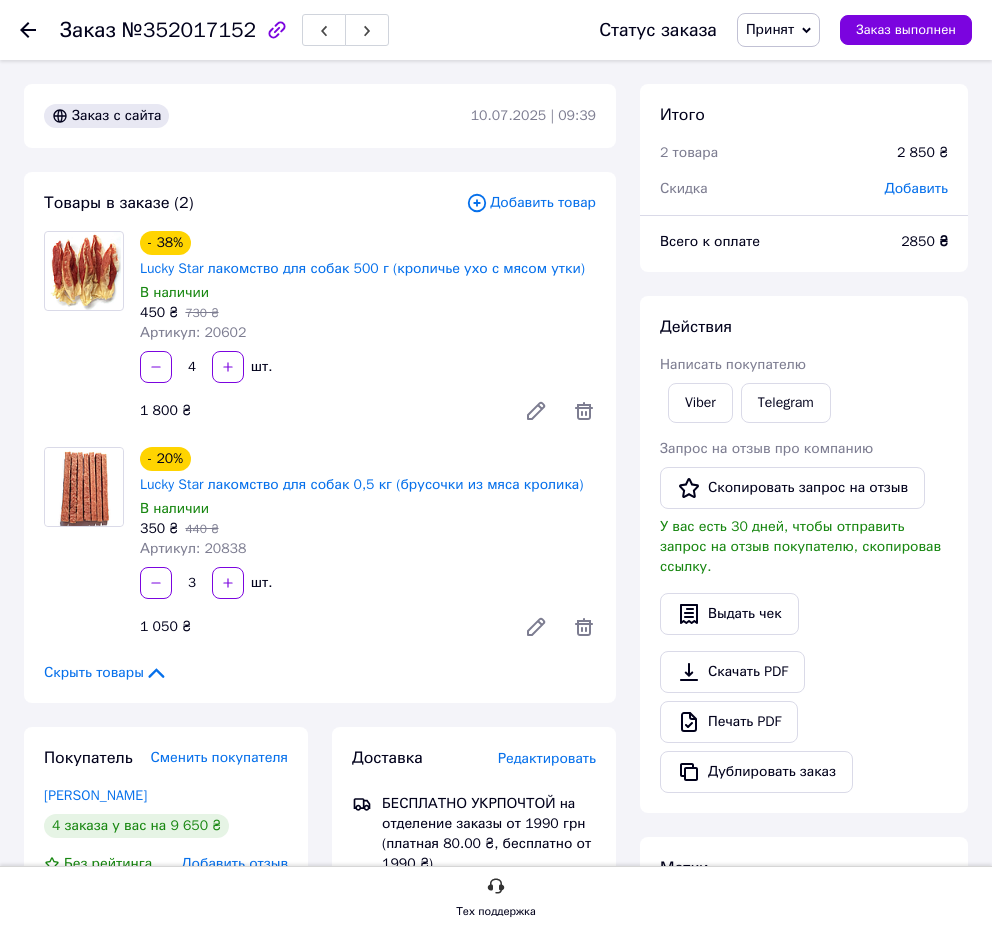 click 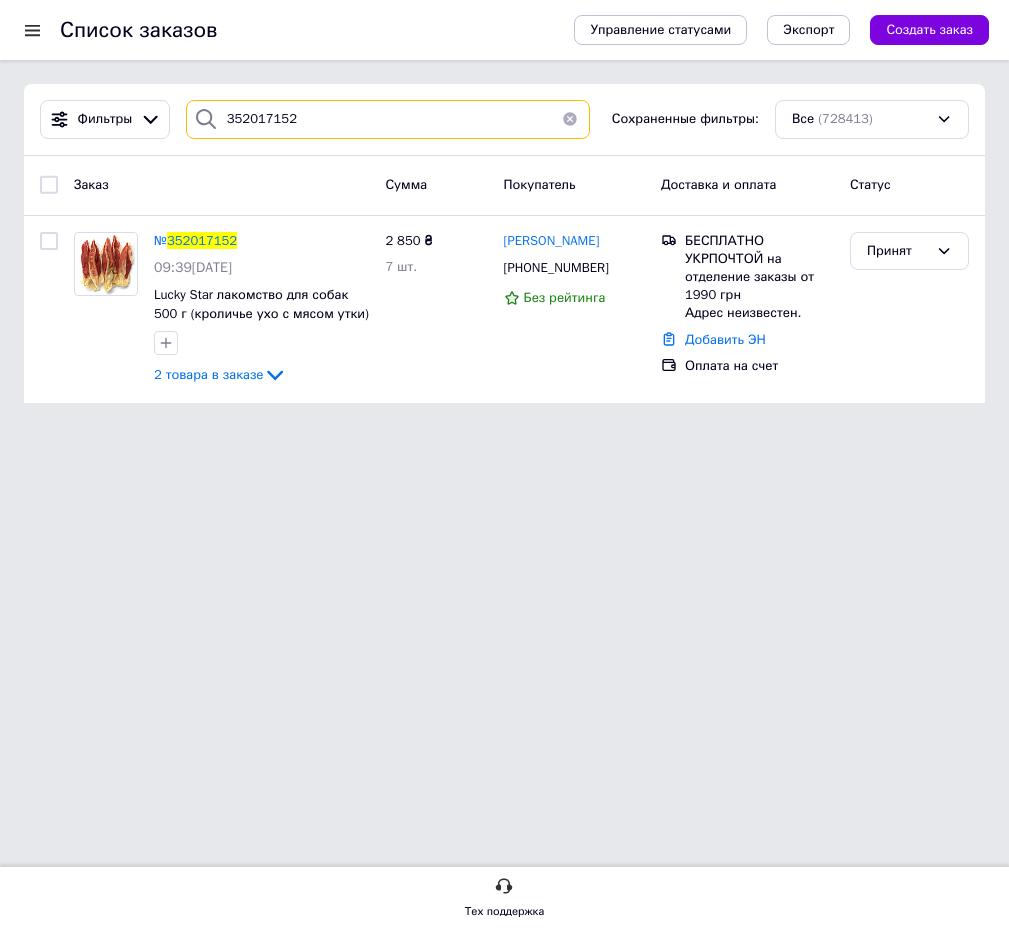 click on "352017152" at bounding box center (388, 119) 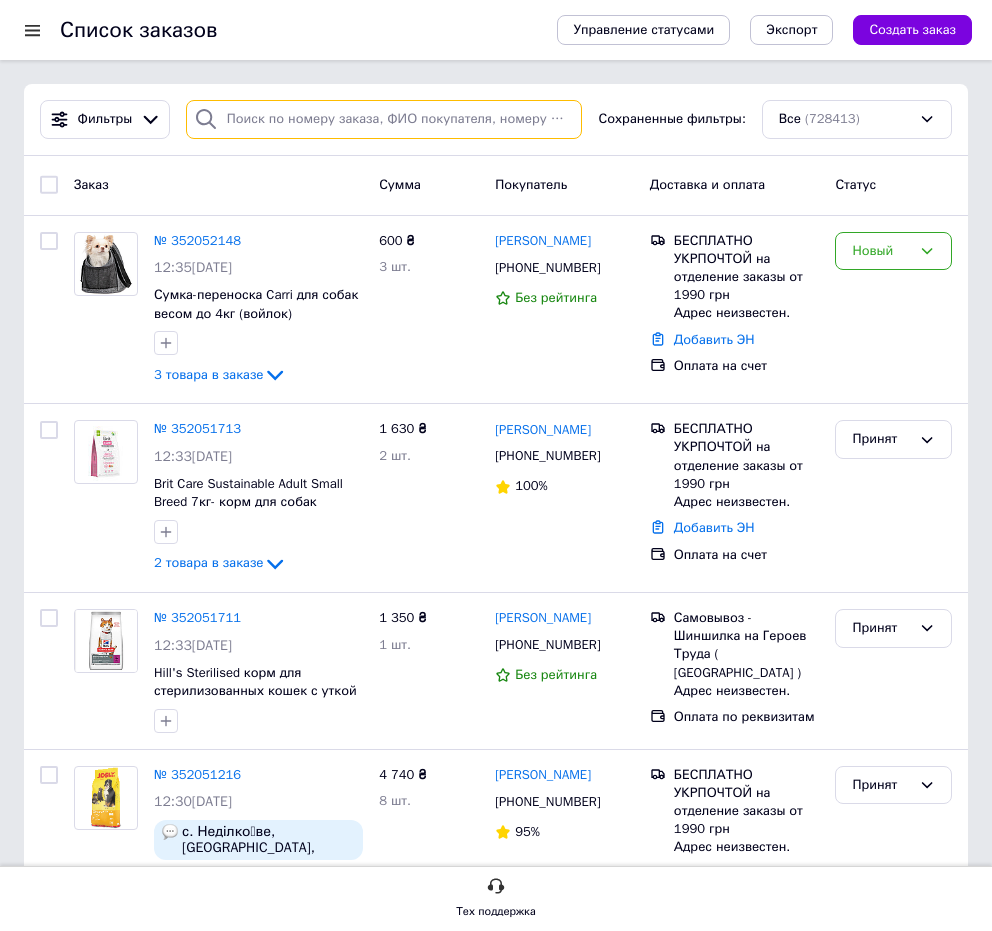 click at bounding box center [384, 119] 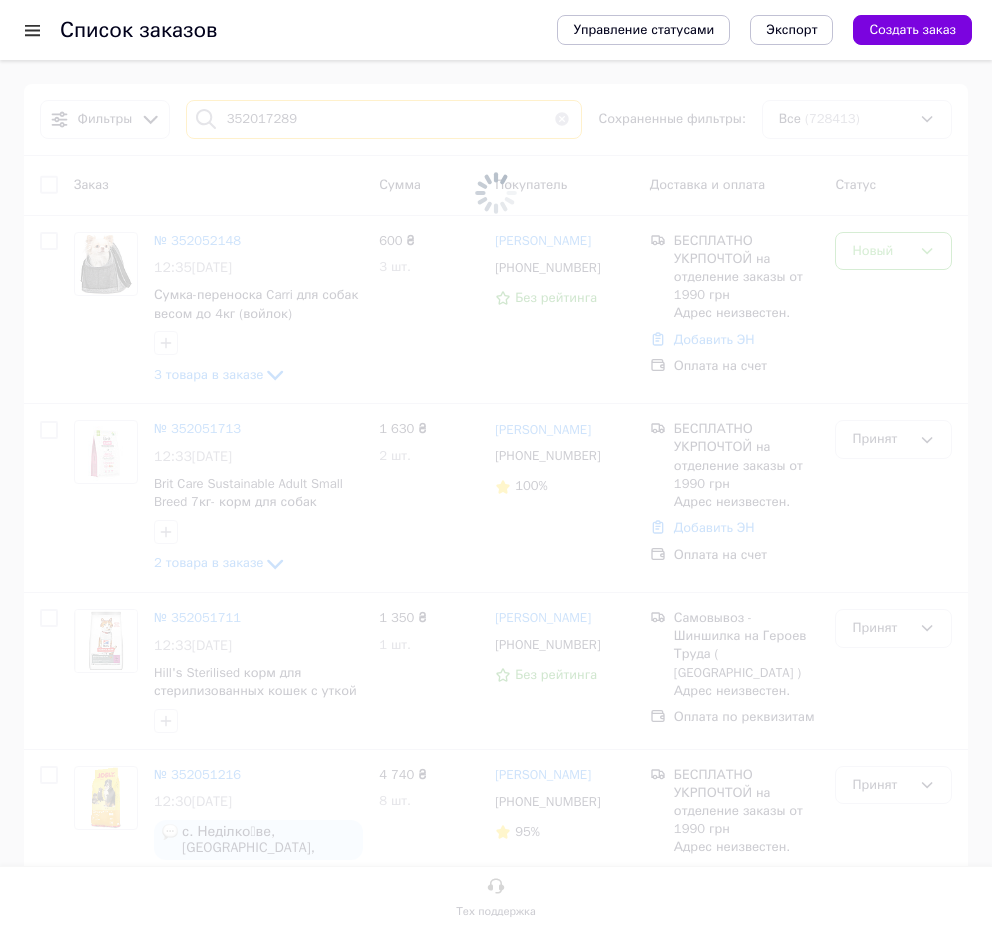 type on "352017289" 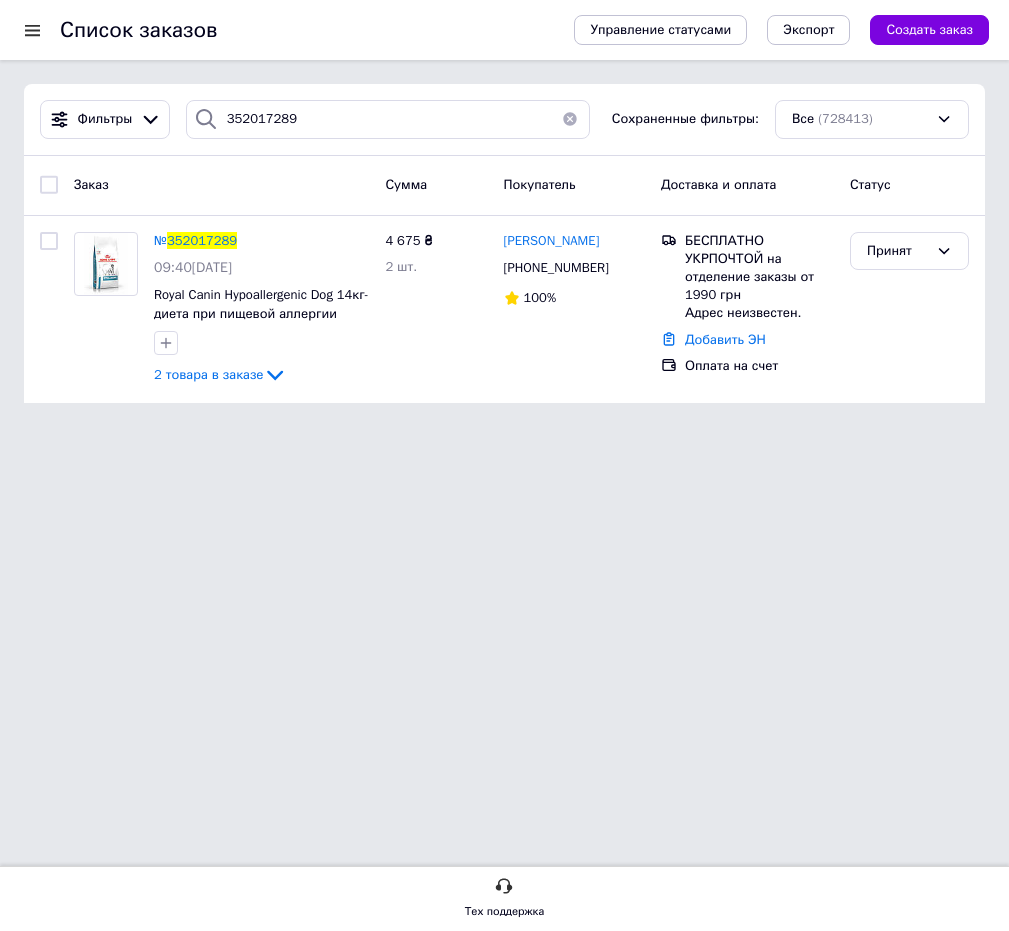 click on "352017289" at bounding box center (202, 240) 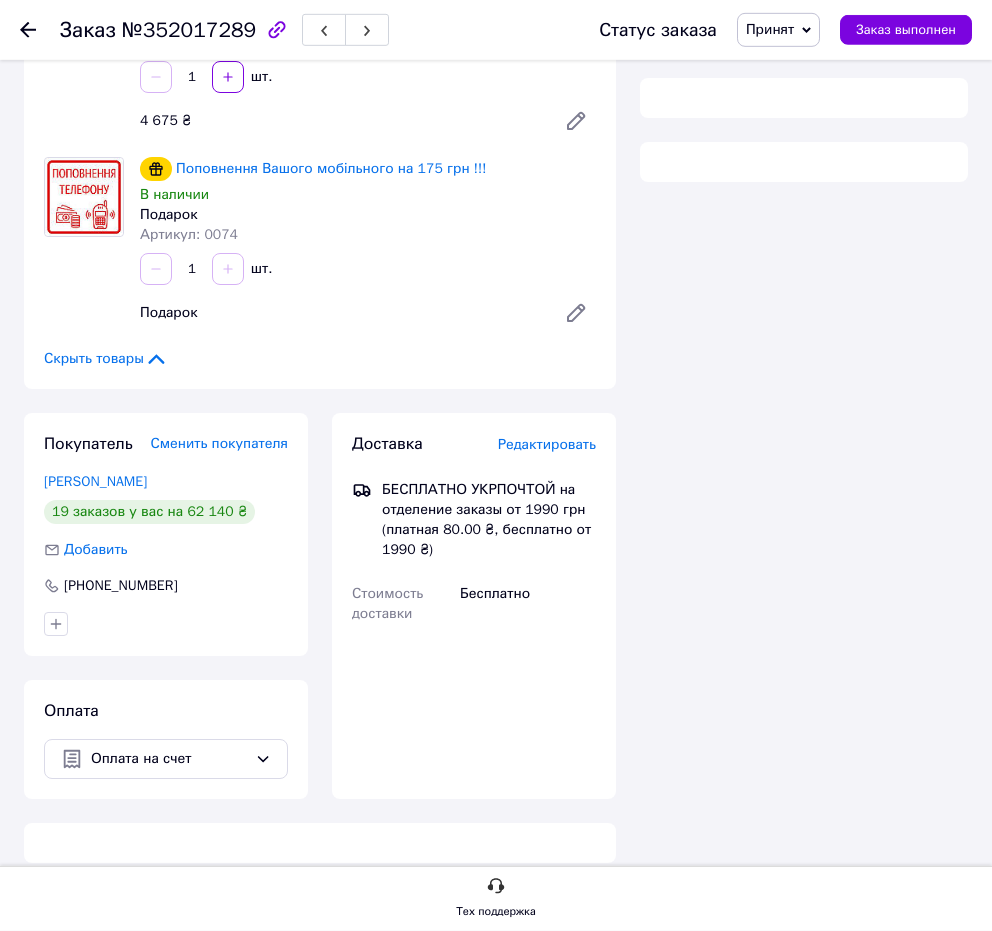 scroll, scrollTop: 304, scrollLeft: 0, axis: vertical 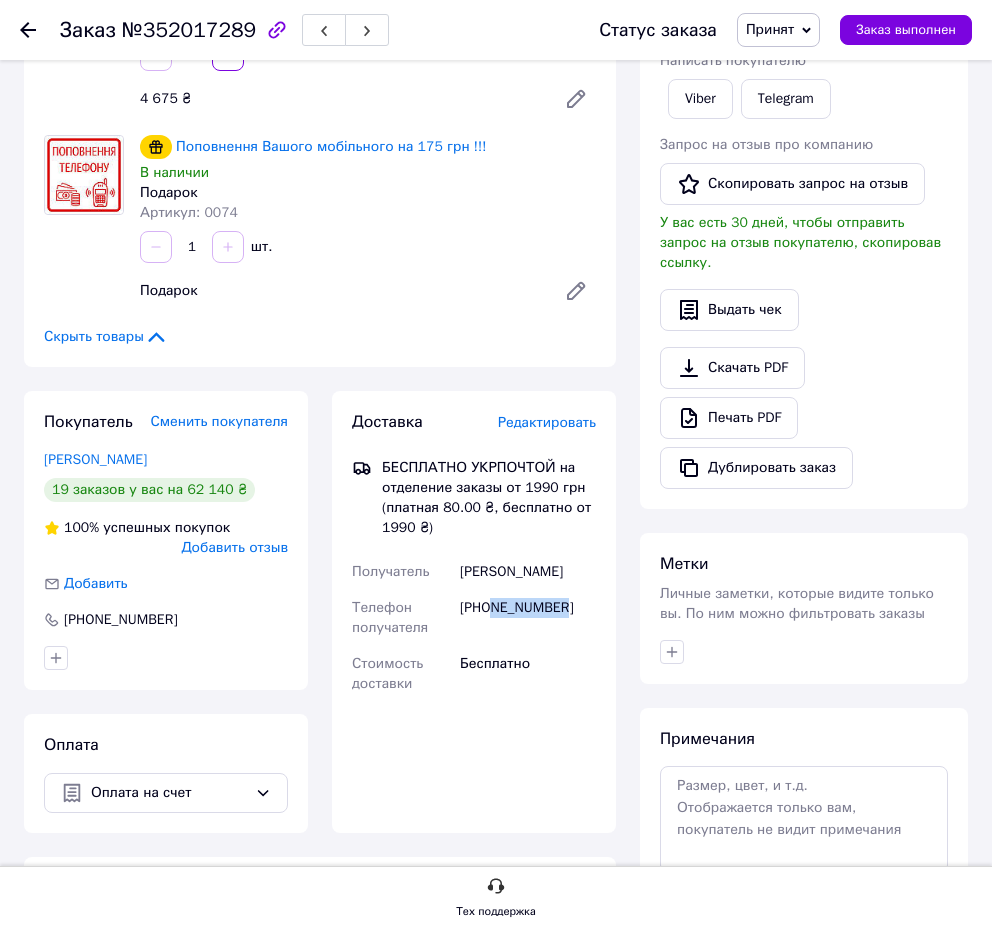 drag, startPoint x: 585, startPoint y: 603, endPoint x: 495, endPoint y: 603, distance: 90 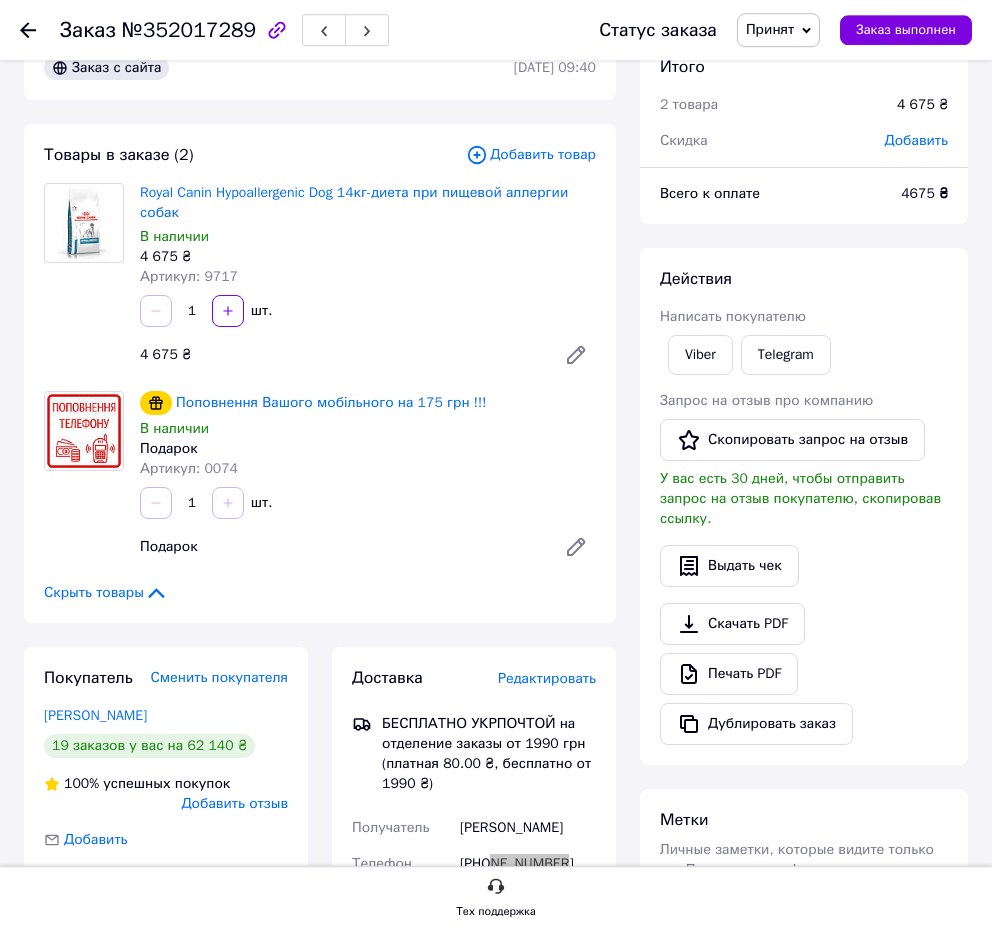 scroll, scrollTop: 0, scrollLeft: 0, axis: both 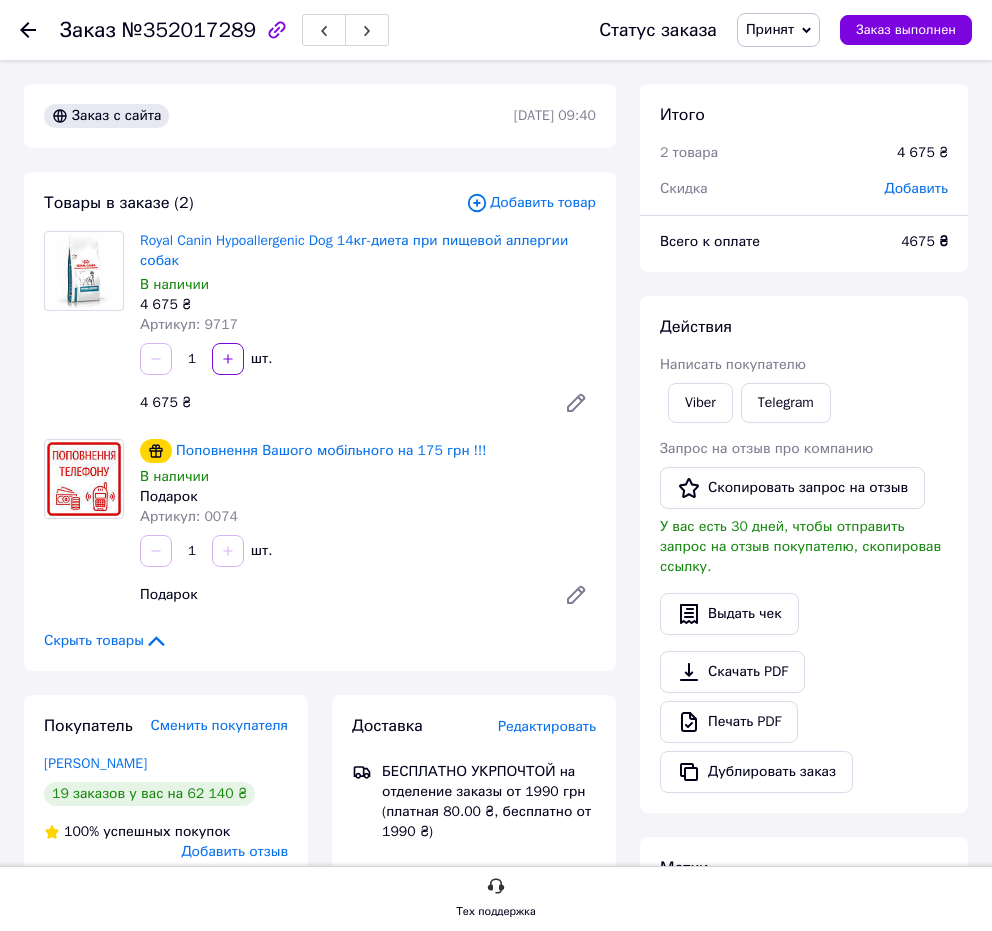 click 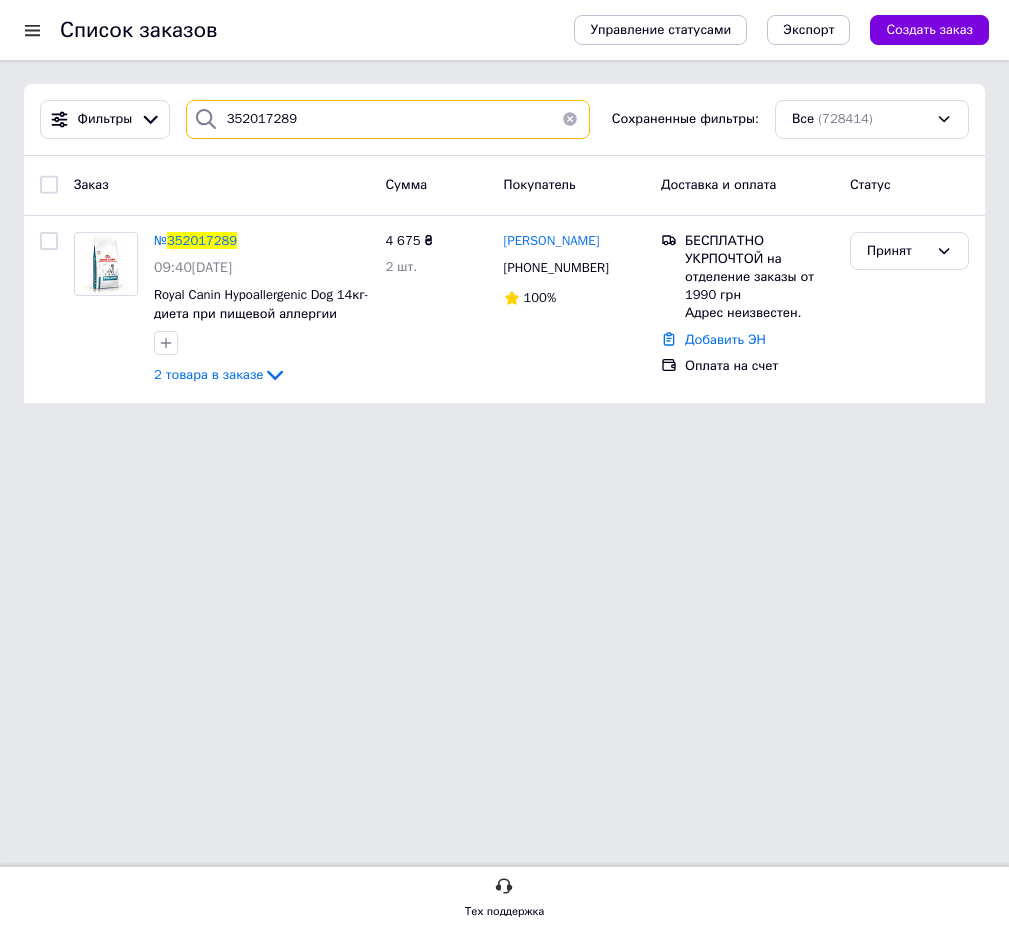 click on "352017289" at bounding box center [388, 119] 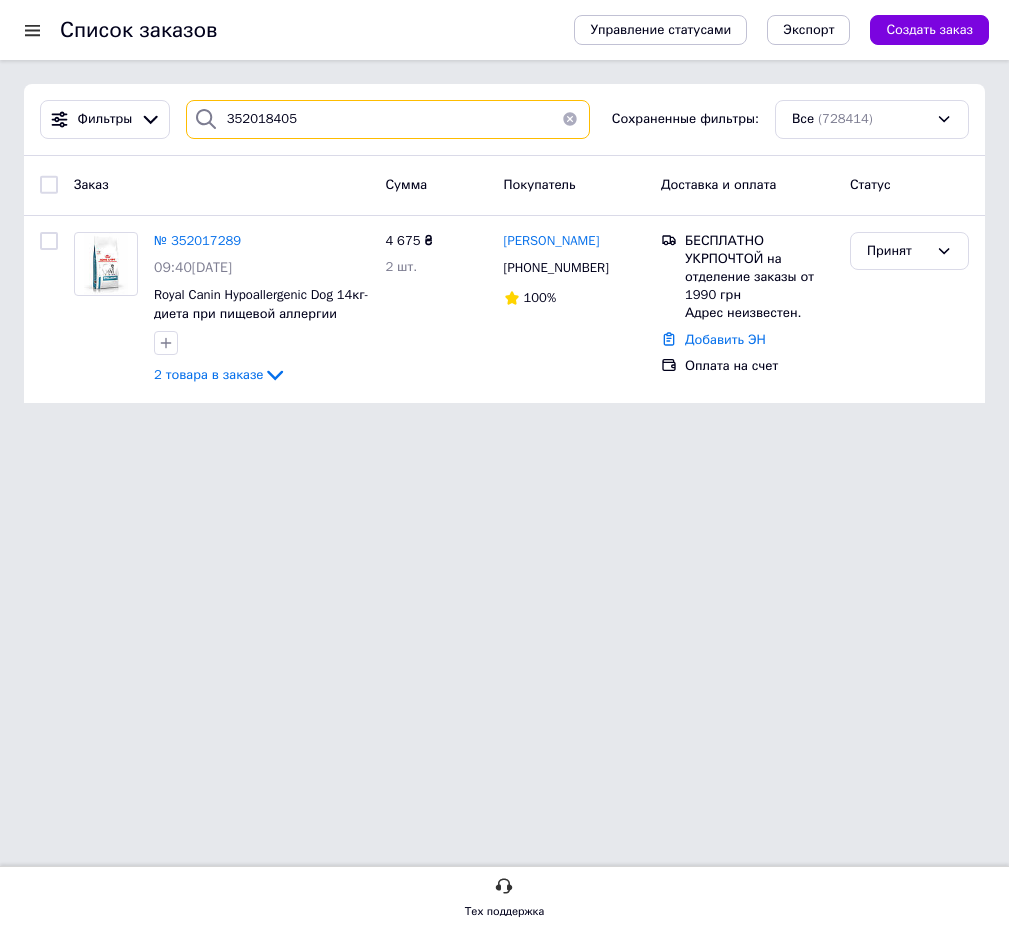 type on "352018405" 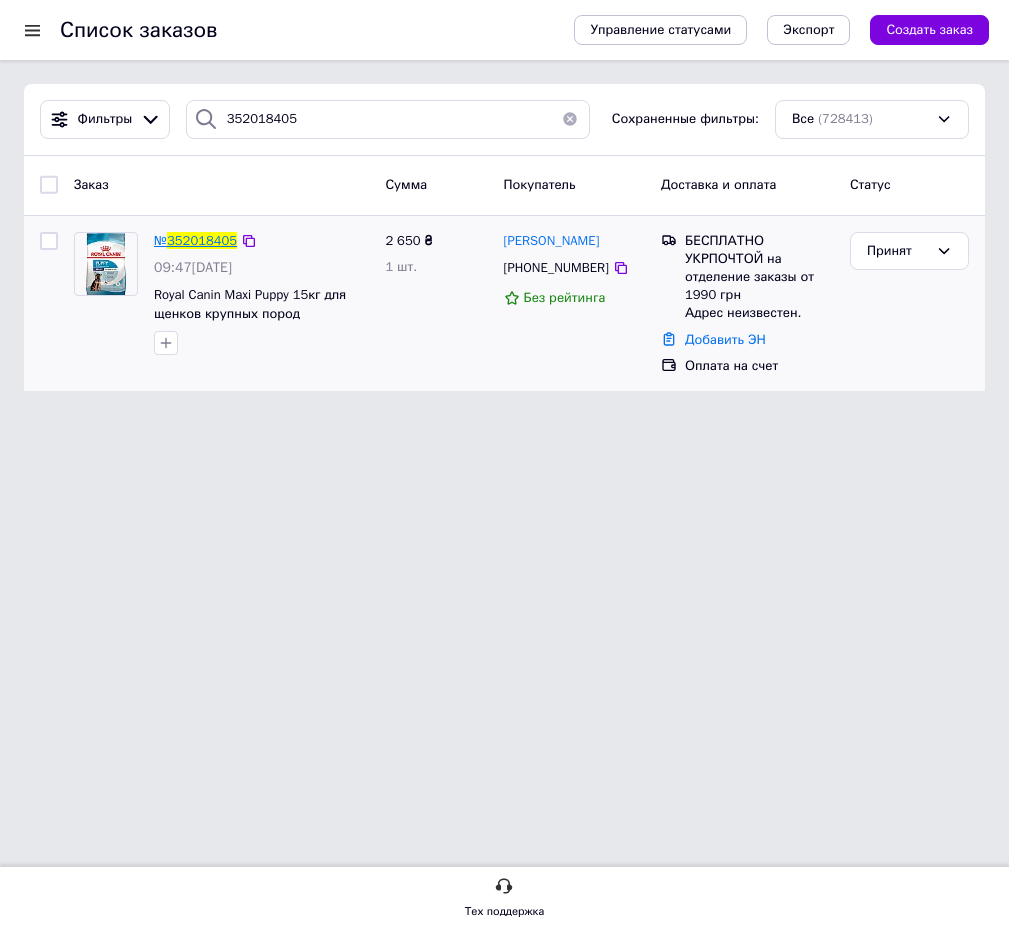 click on "352018405" at bounding box center (202, 240) 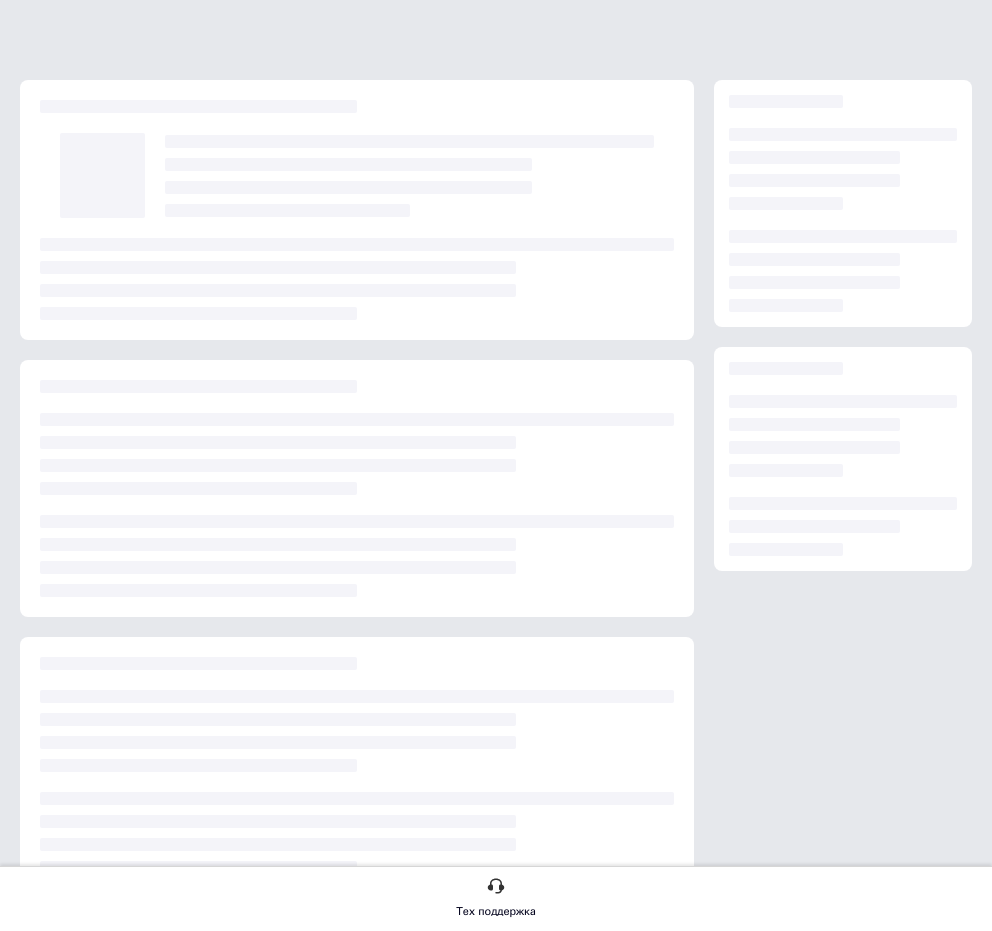 scroll, scrollTop: 66, scrollLeft: 0, axis: vertical 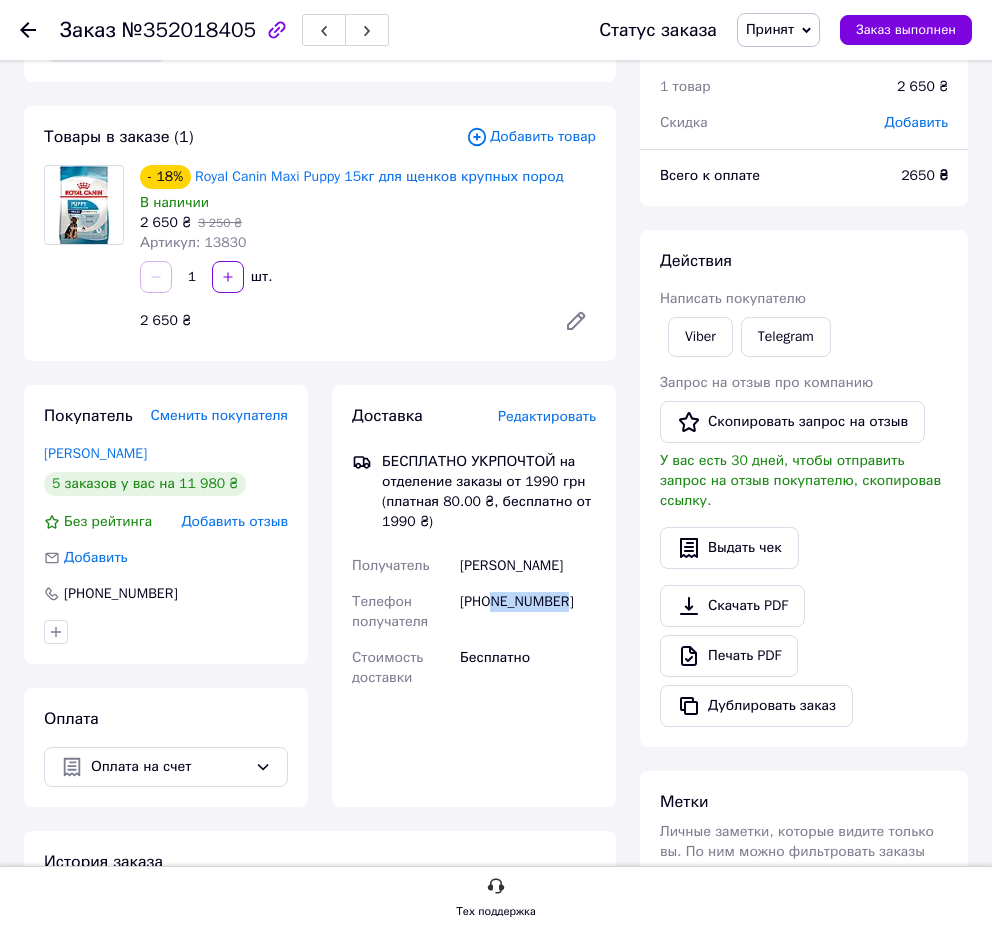 drag, startPoint x: 539, startPoint y: 607, endPoint x: 492, endPoint y: 604, distance: 47.095646 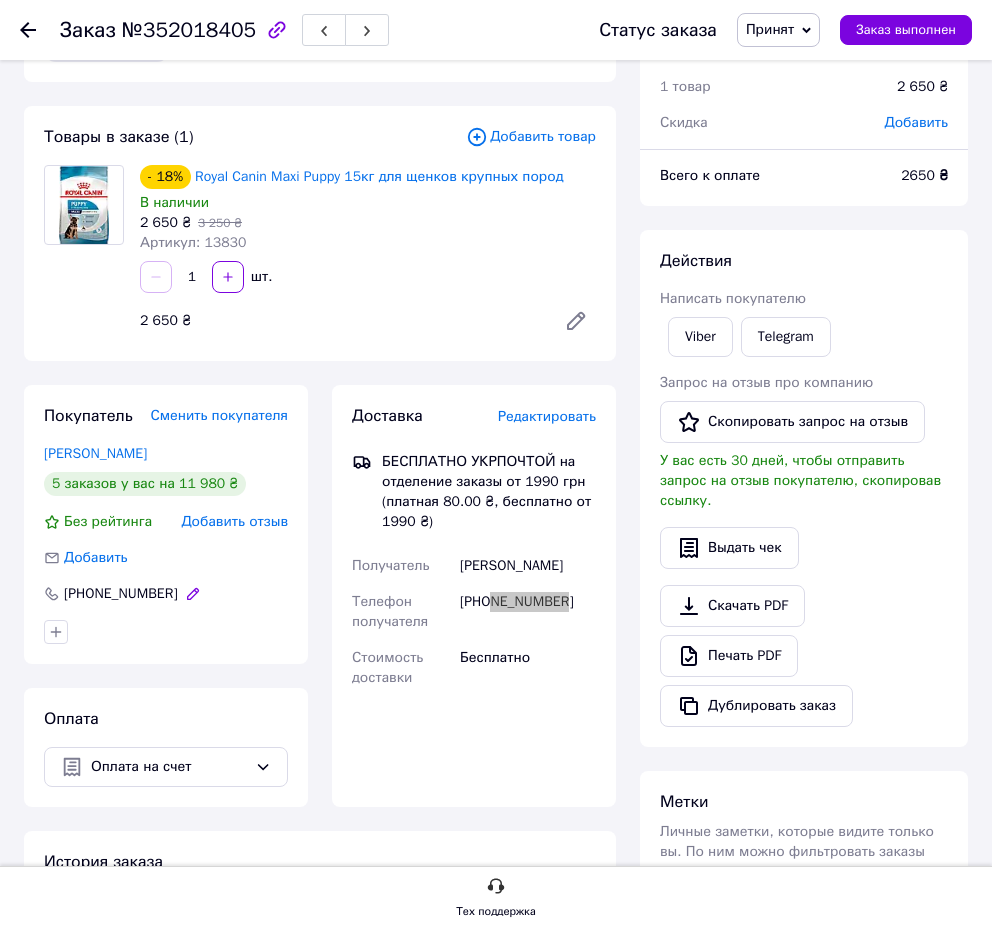 scroll, scrollTop: 0, scrollLeft: 0, axis: both 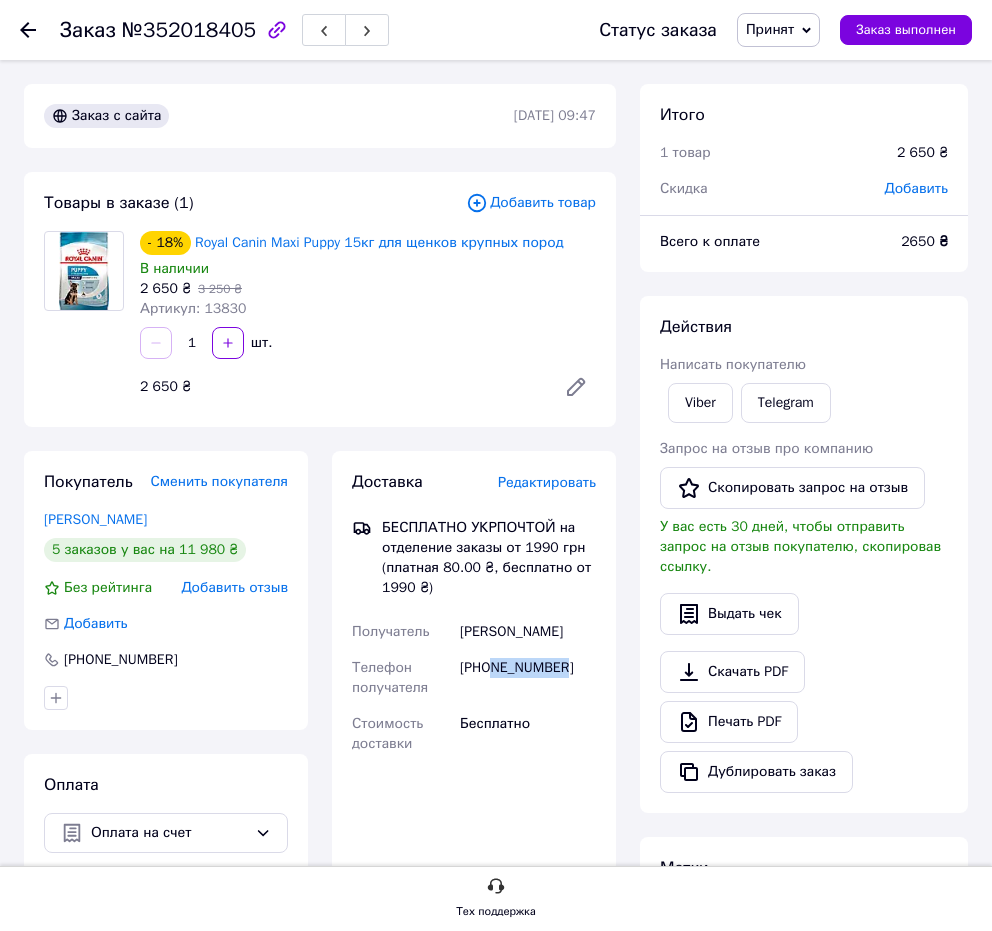 click 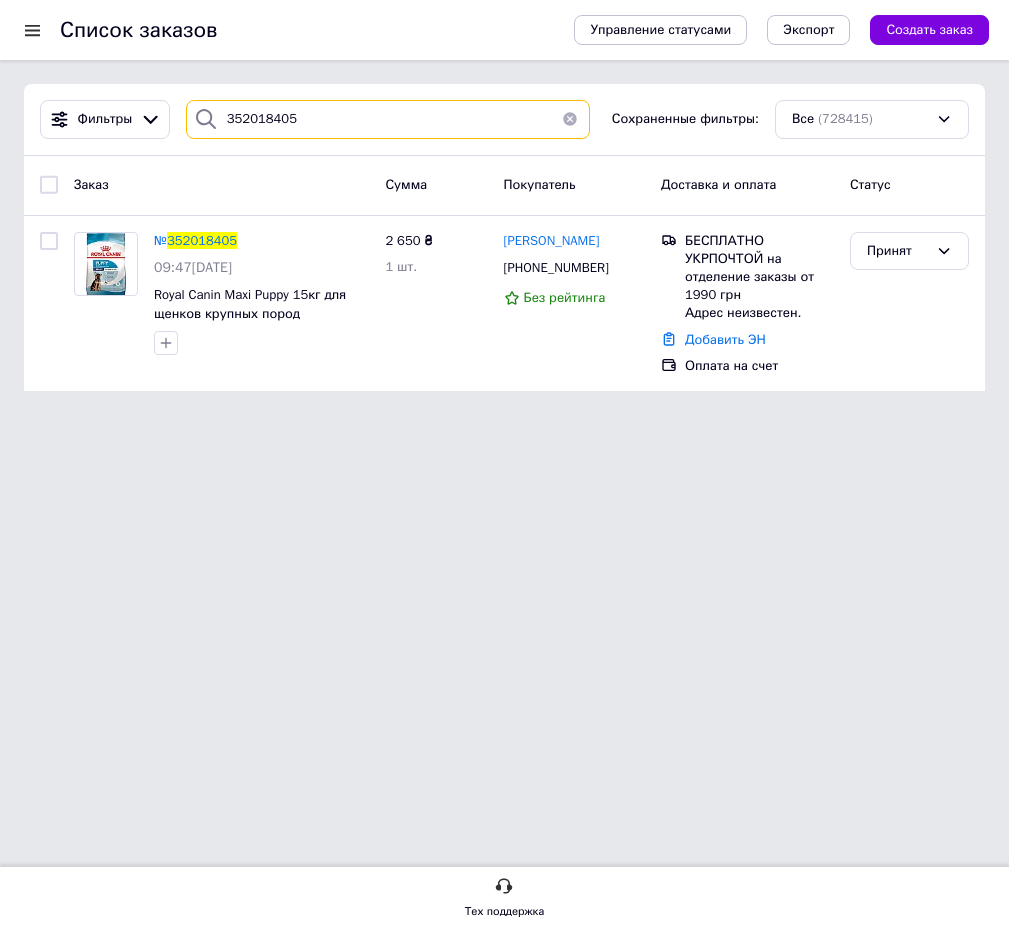 click on "352018405" at bounding box center (388, 119) 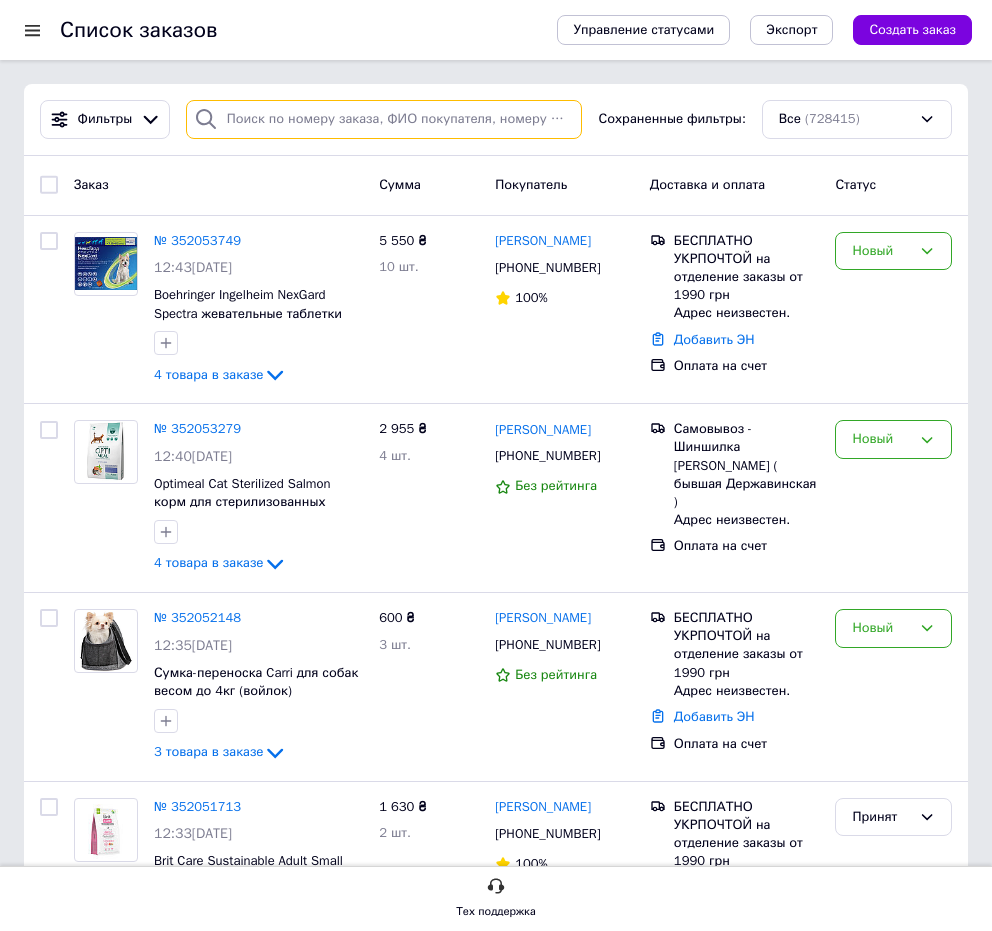 click at bounding box center (384, 119) 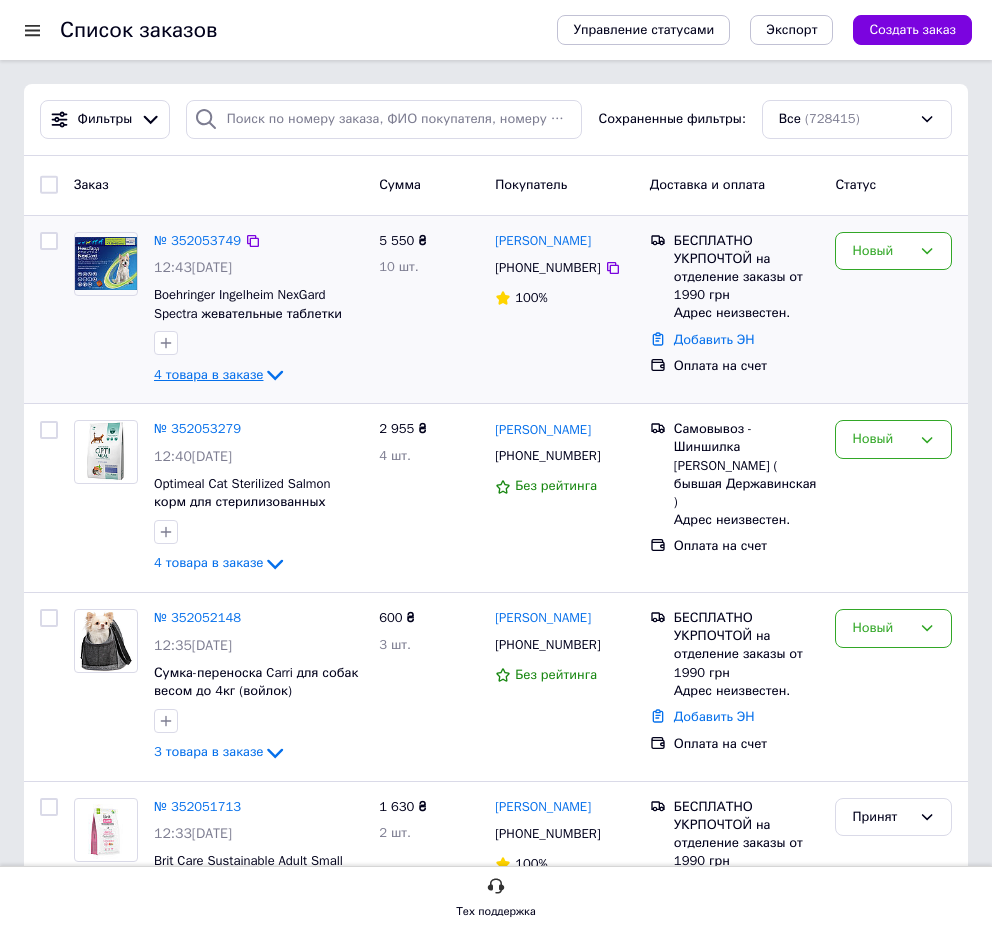 click on "4 товара в заказе" at bounding box center [208, 374] 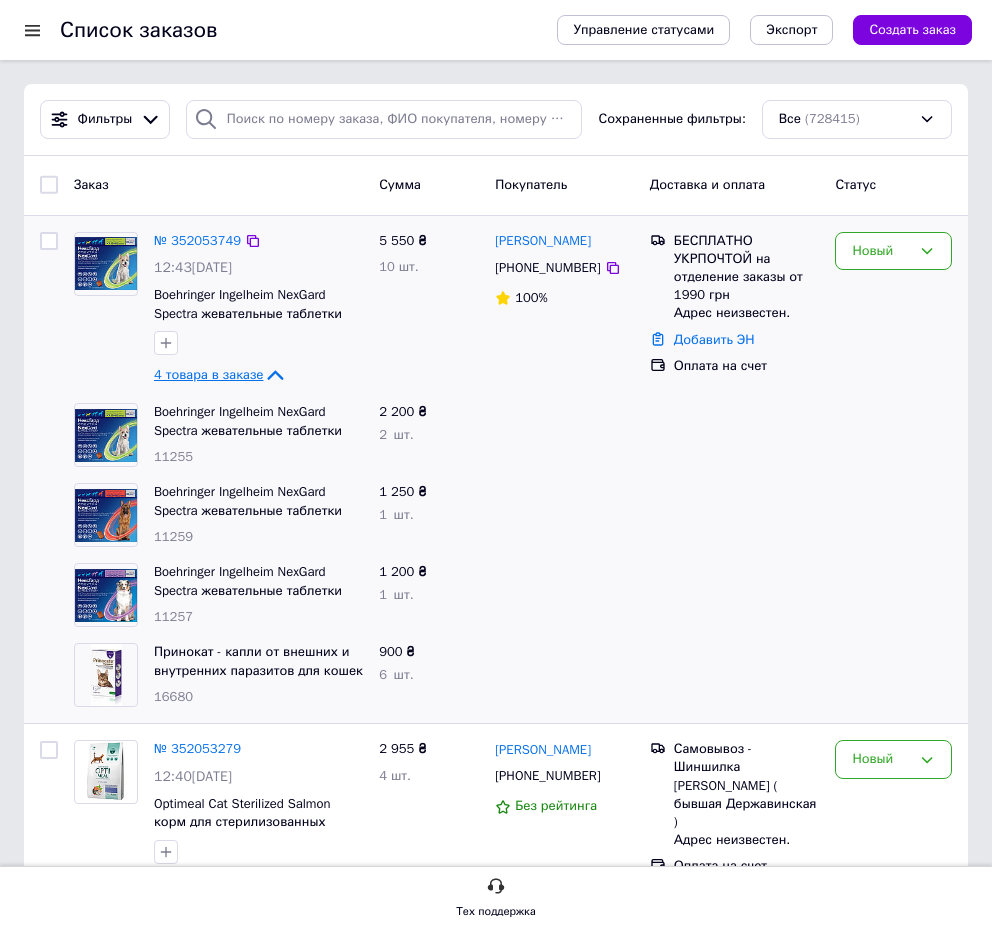 click on "4 товара в заказе" at bounding box center (208, 374) 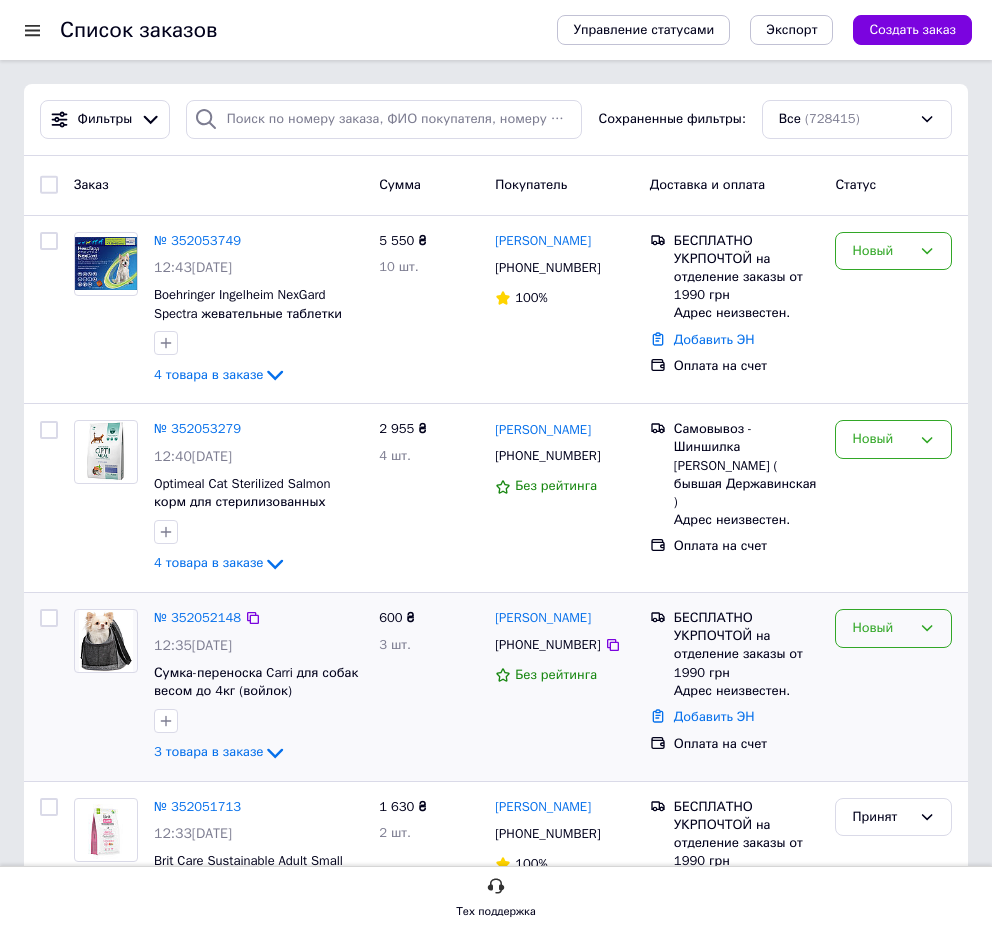 click on "Новый" at bounding box center [893, 628] 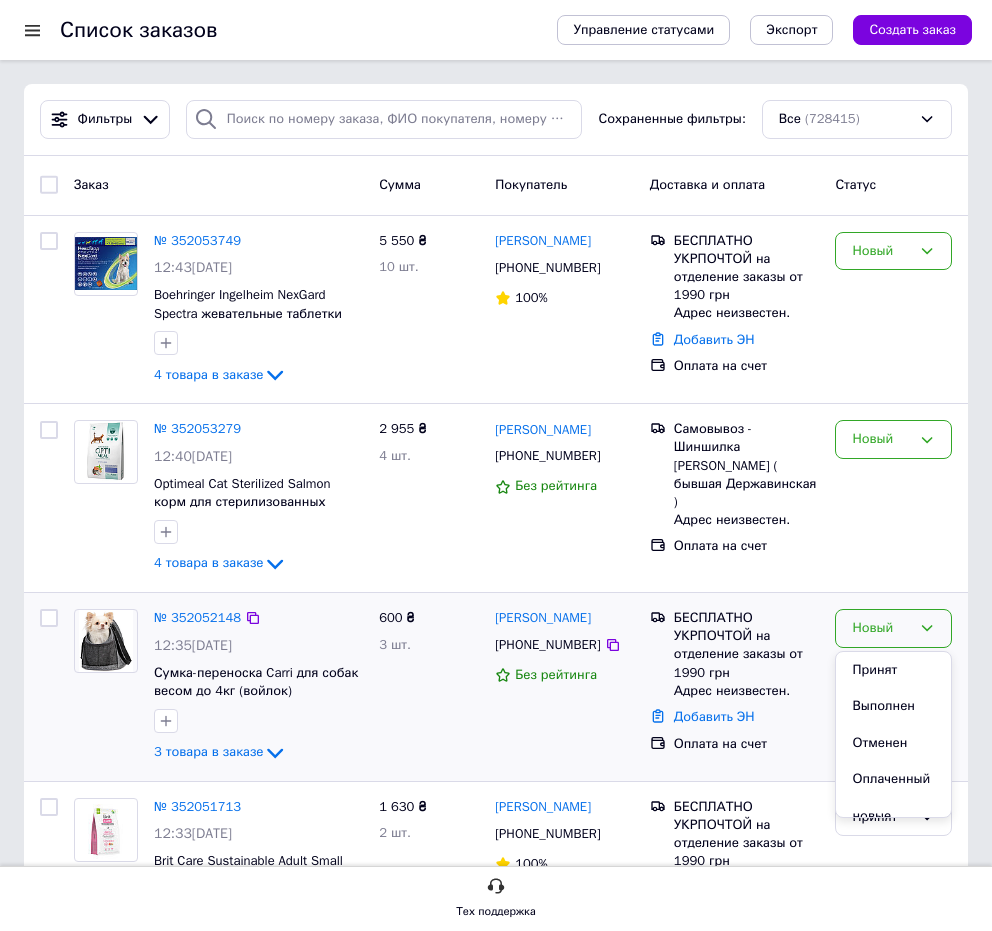 click on "Принят" at bounding box center (893, 670) 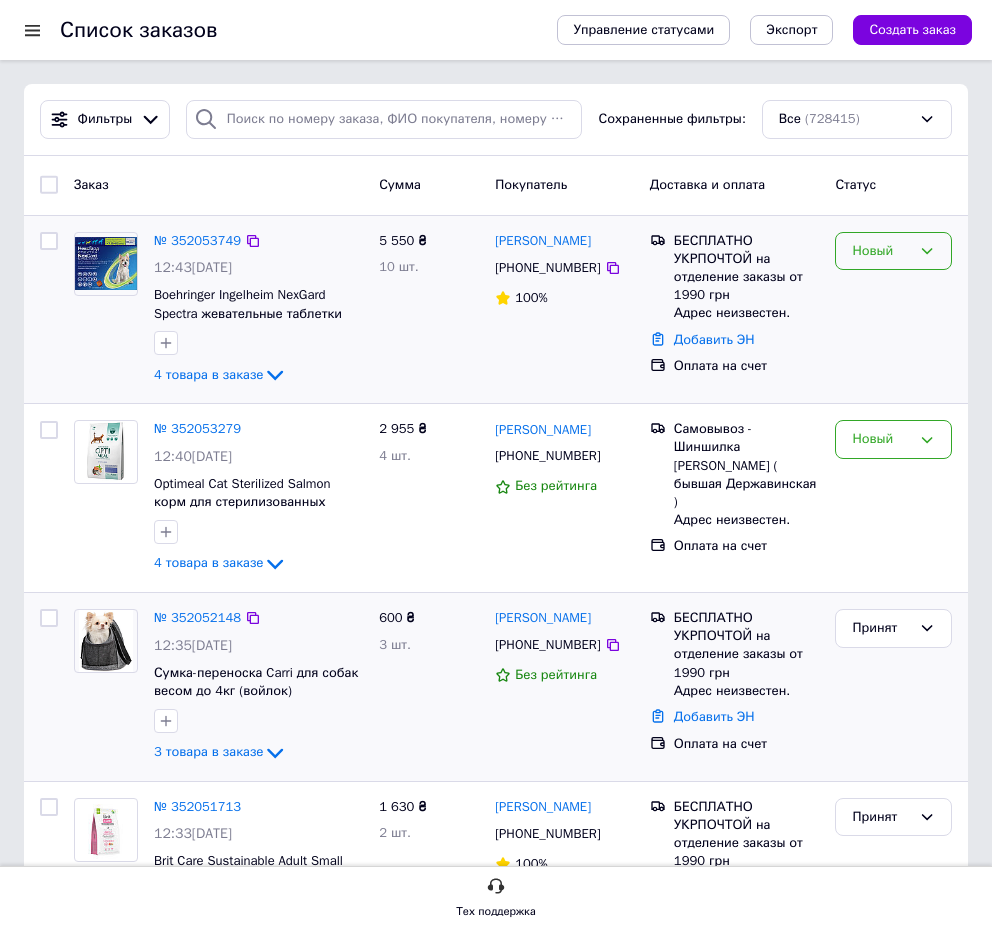 click on "Новый" at bounding box center (881, 251) 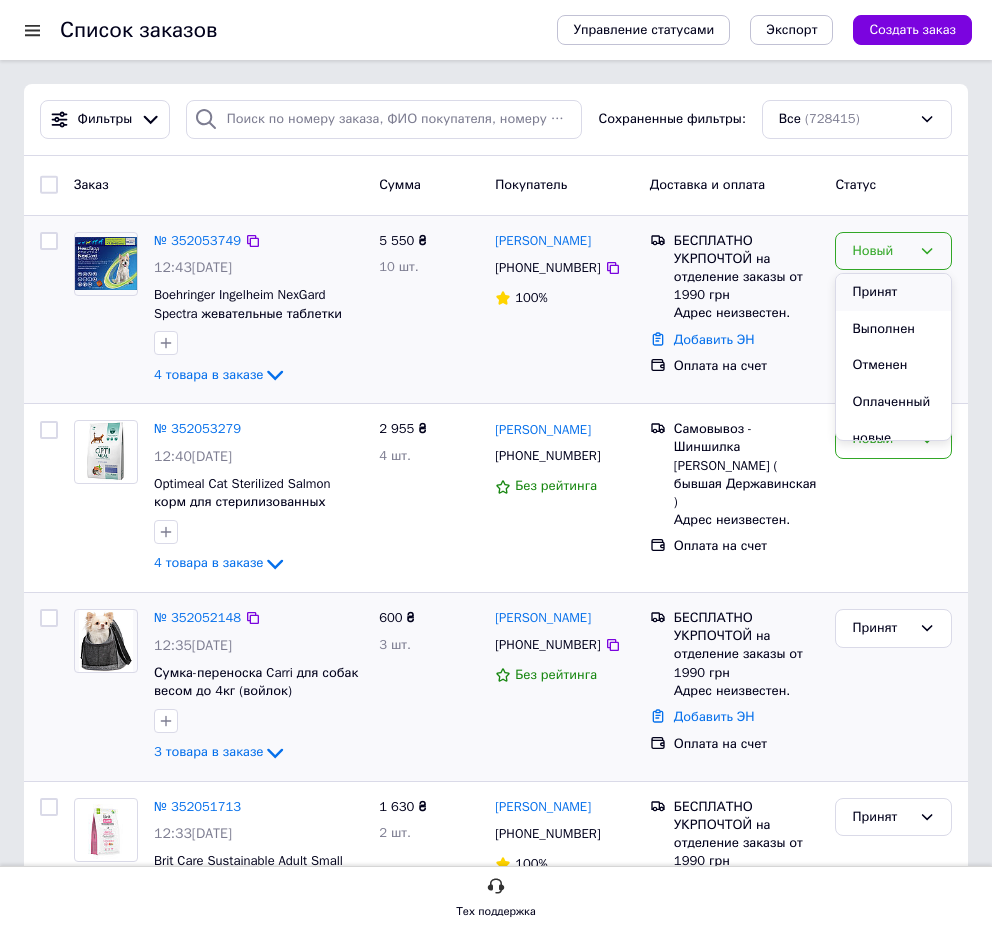click on "Принят" at bounding box center [893, 292] 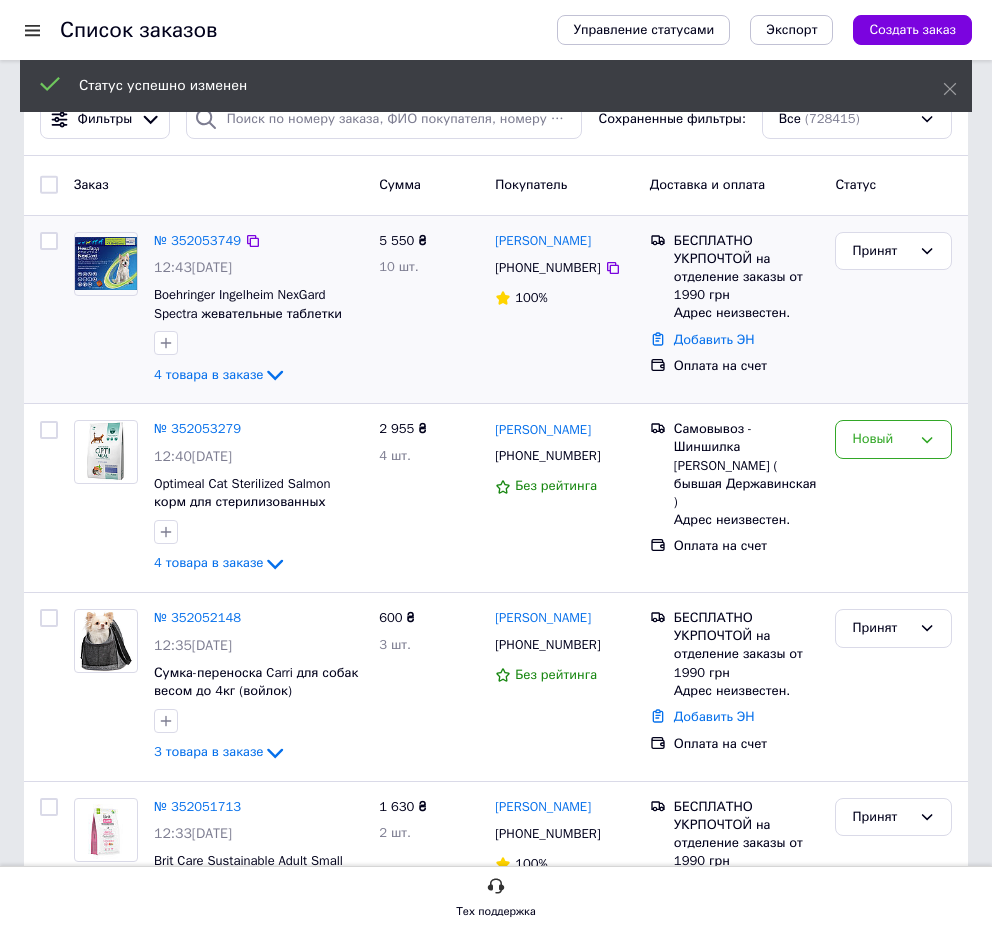 drag, startPoint x: 253, startPoint y: 623, endPoint x: 277, endPoint y: 1, distance: 622.4628 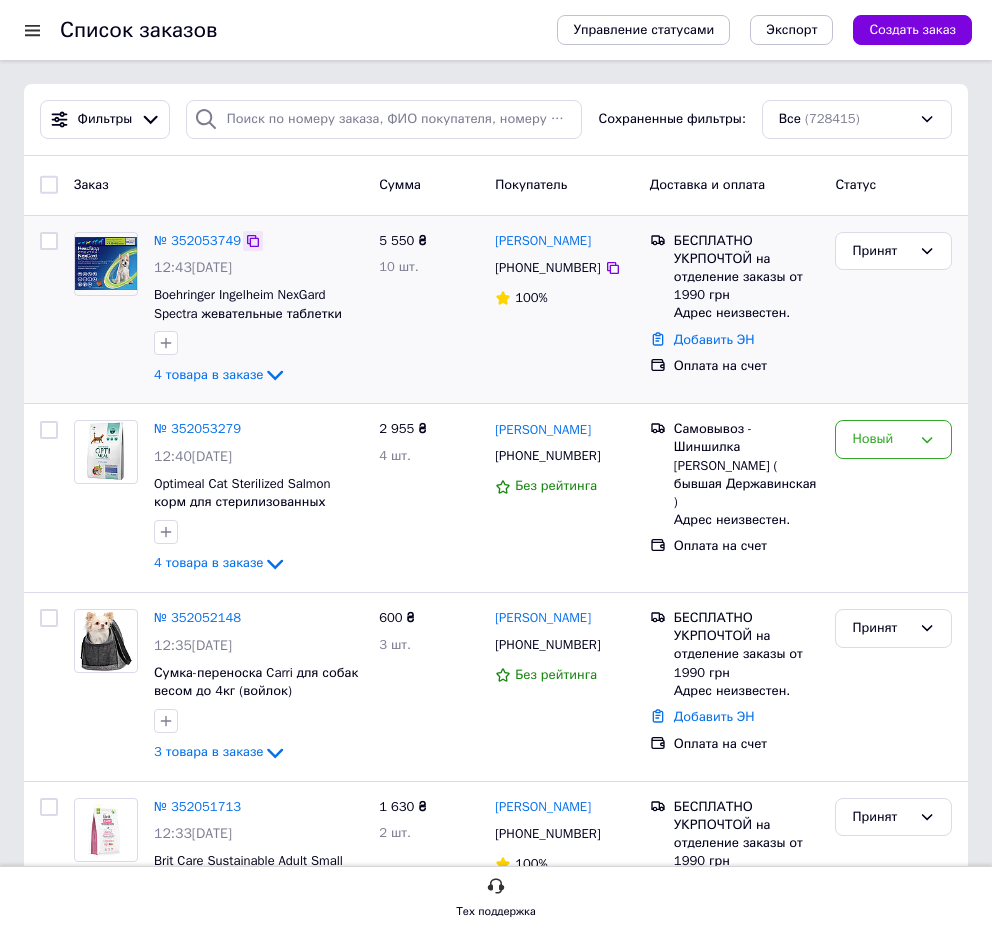 click 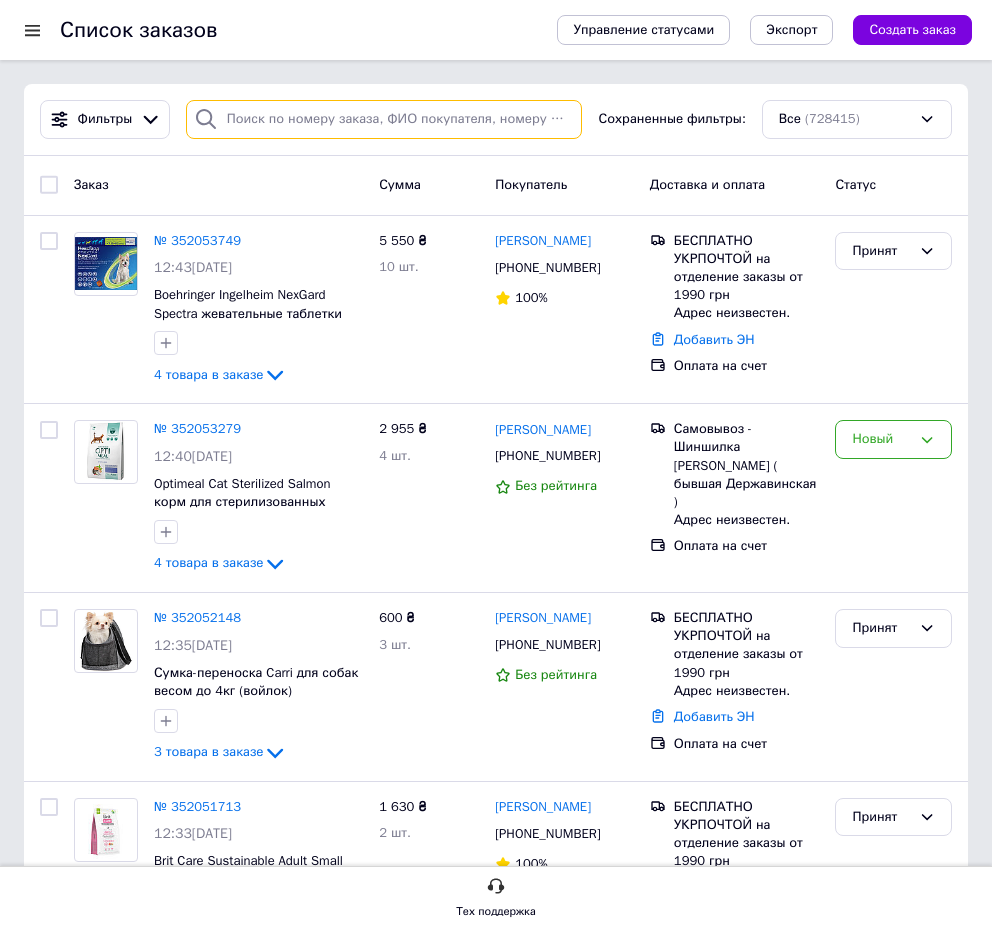 click at bounding box center (384, 119) 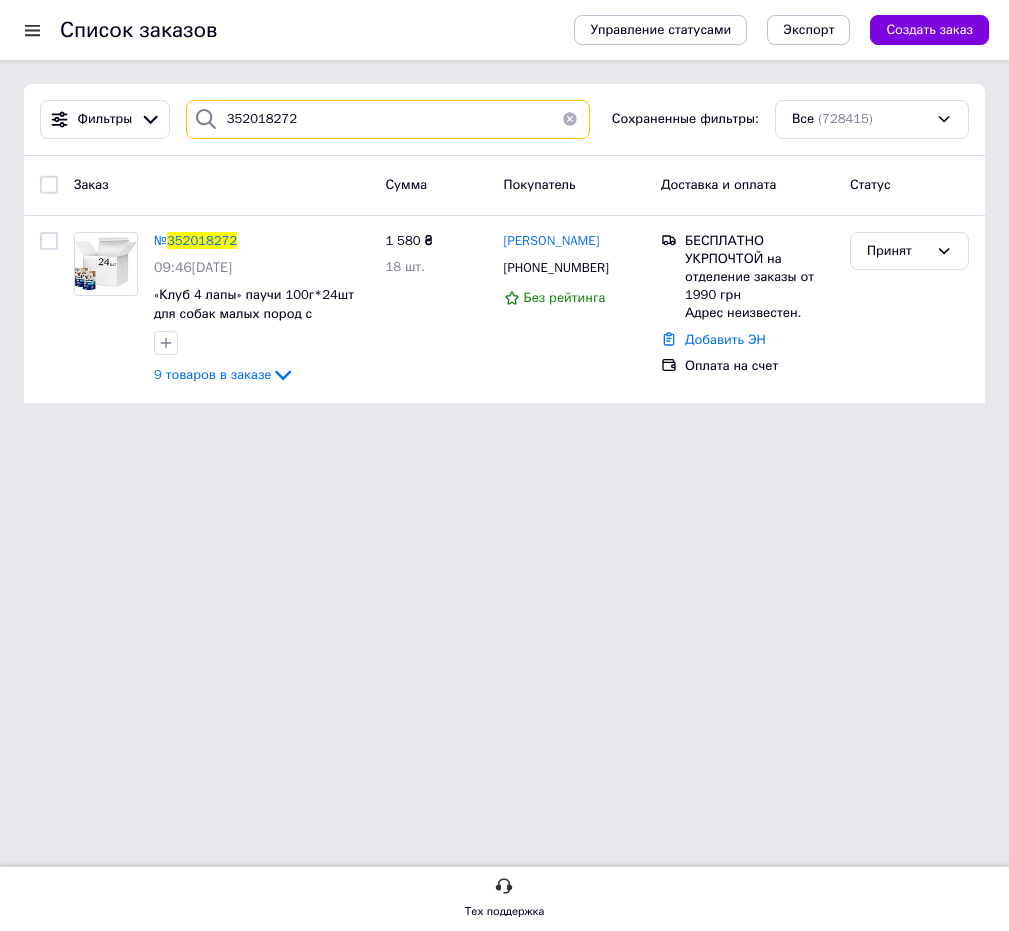 type on "352018272" 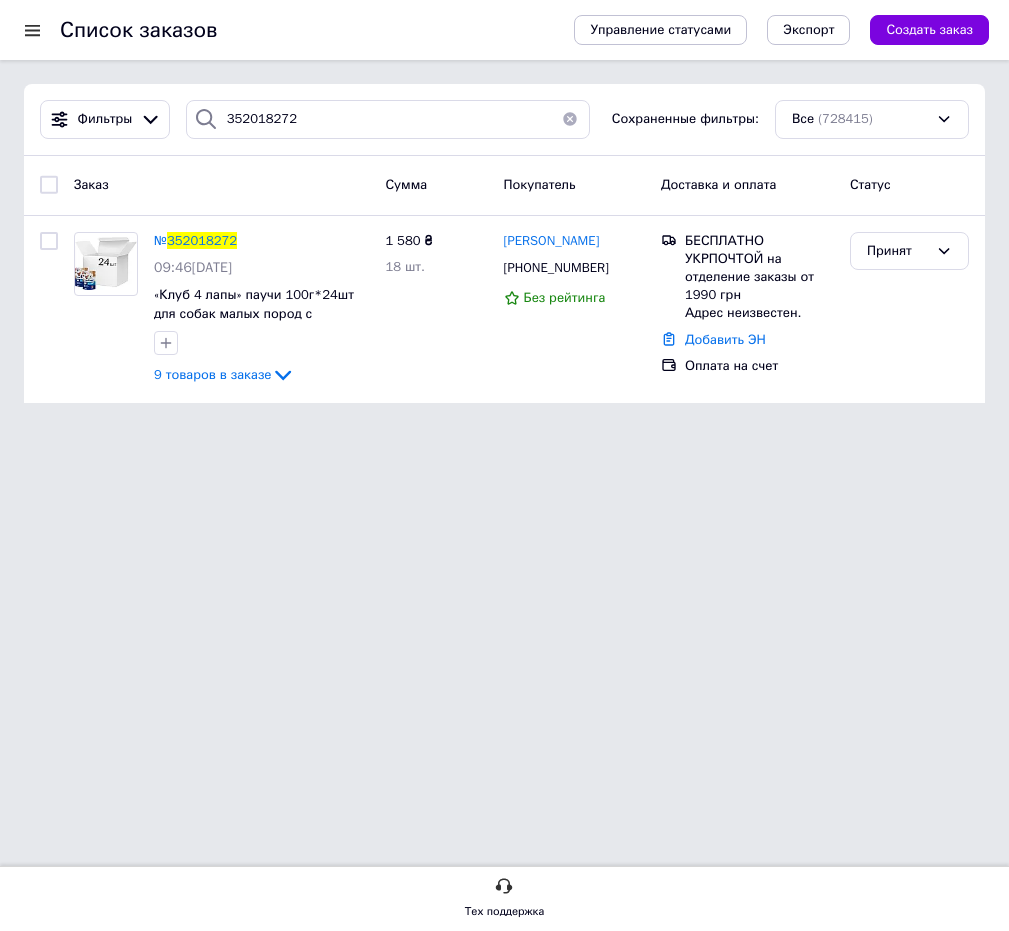 click on "352018272" at bounding box center (202, 240) 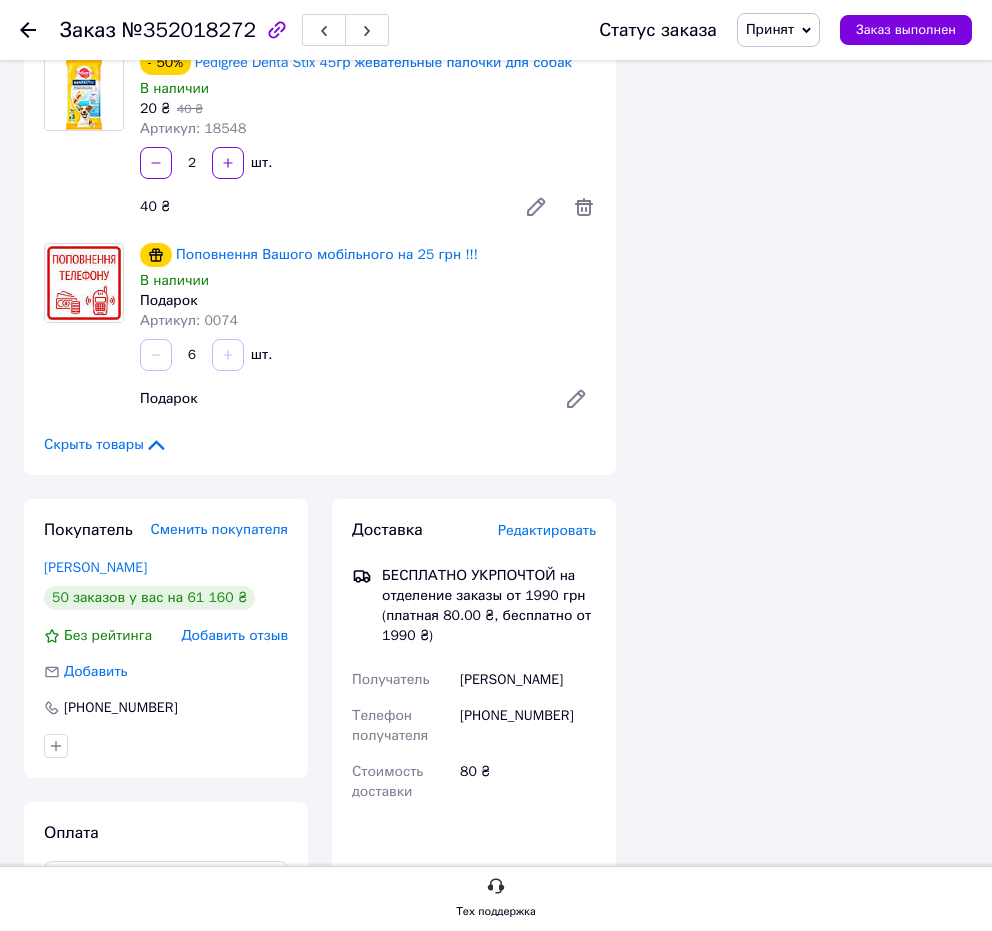 scroll, scrollTop: 1906, scrollLeft: 0, axis: vertical 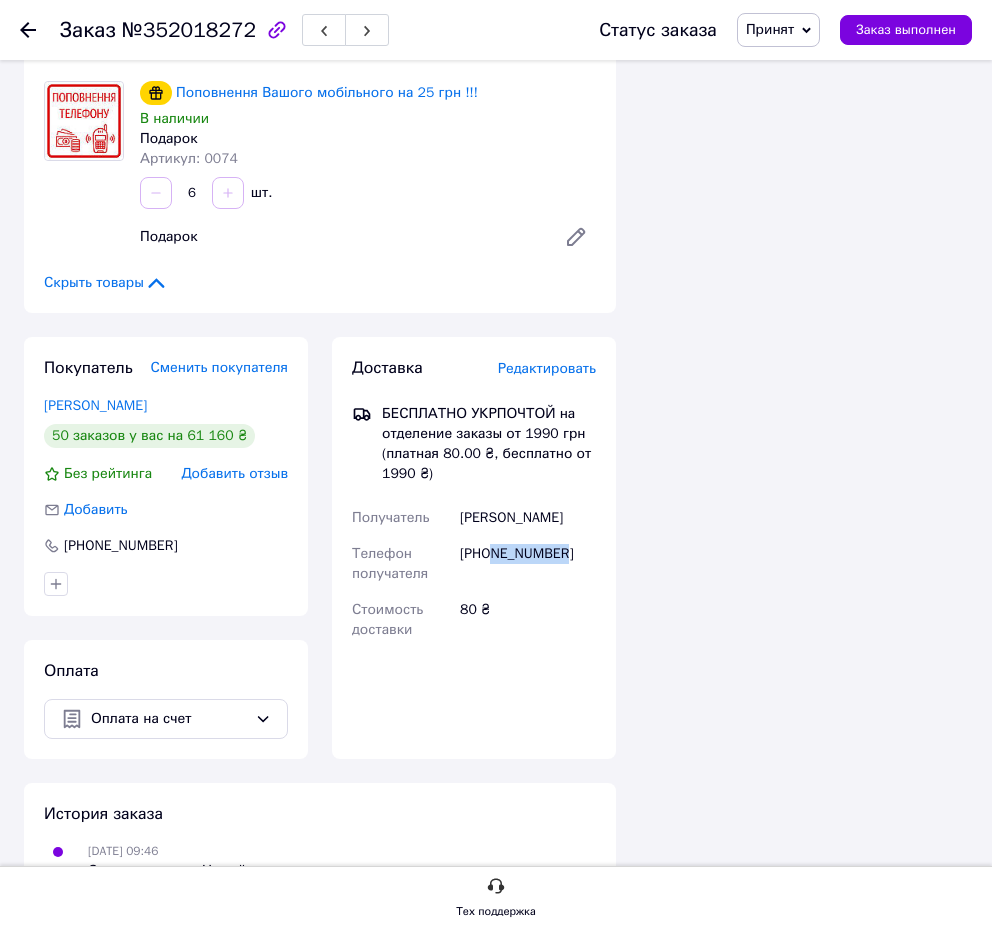 drag, startPoint x: 582, startPoint y: 438, endPoint x: 497, endPoint y: 447, distance: 85.47514 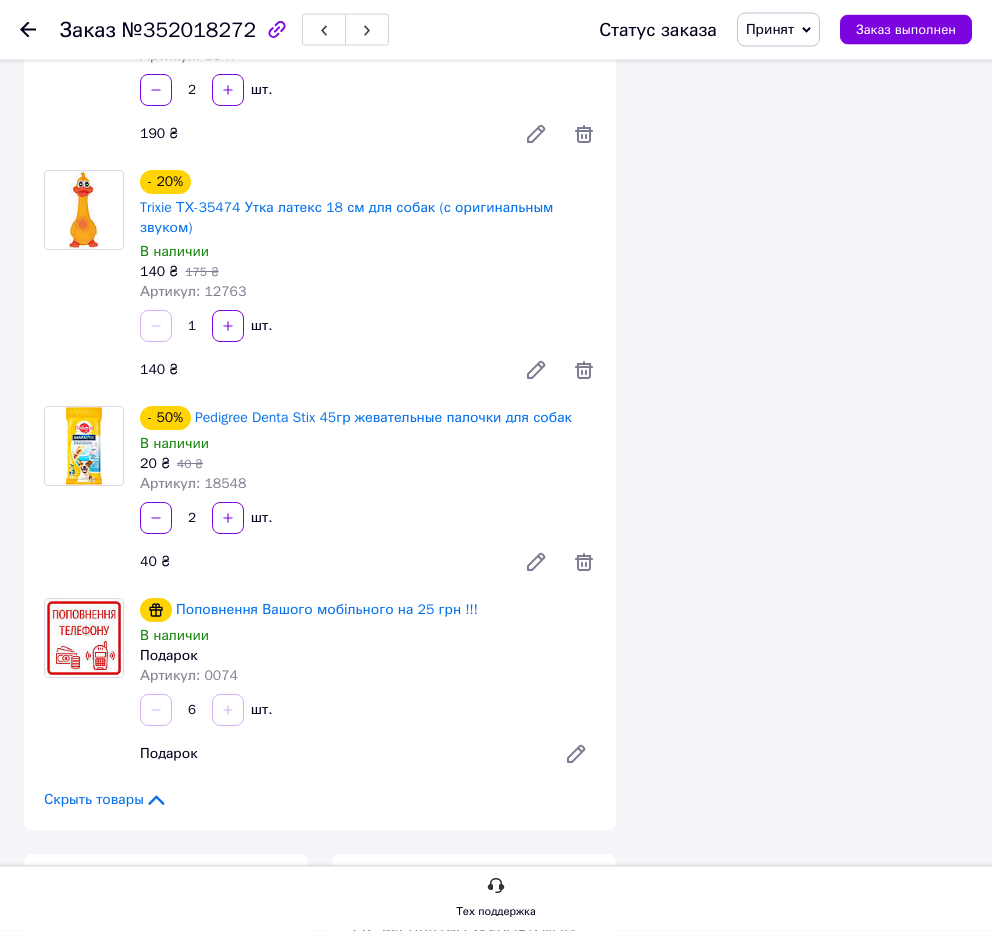 scroll, scrollTop: 1530, scrollLeft: 0, axis: vertical 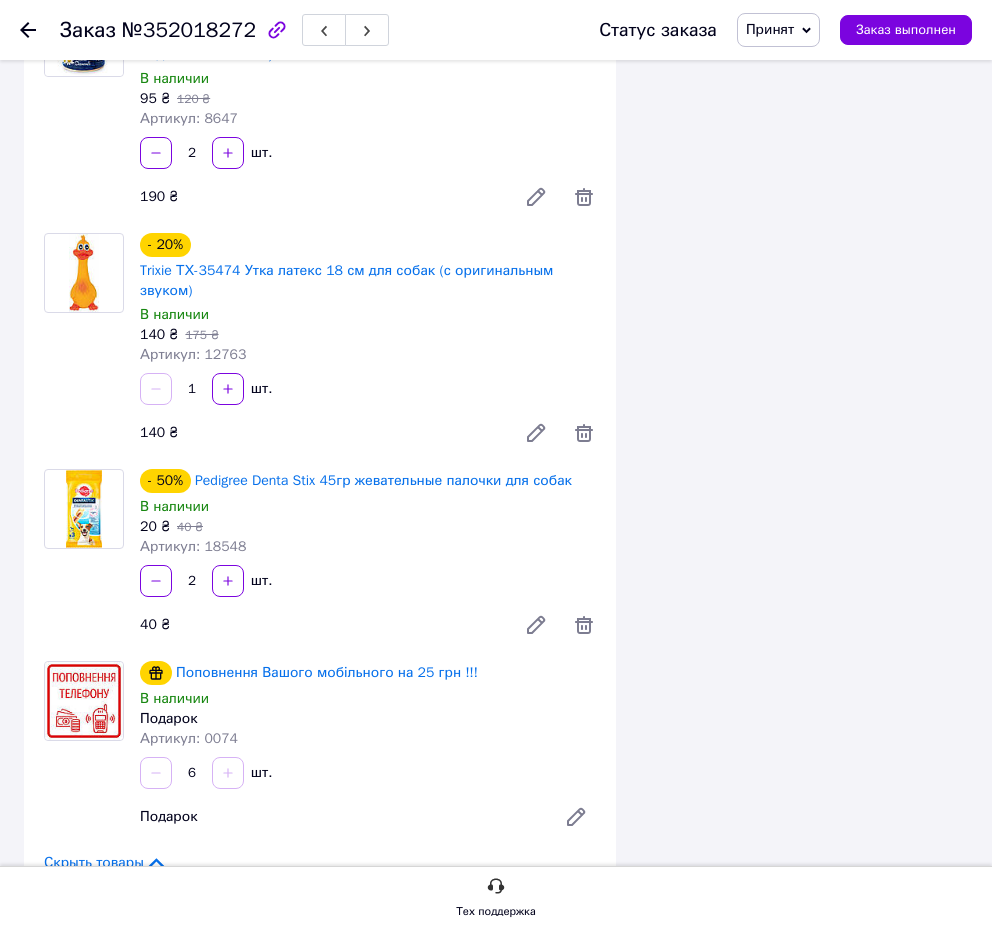 drag, startPoint x: 174, startPoint y: 36, endPoint x: 34, endPoint y: 33, distance: 140.03214 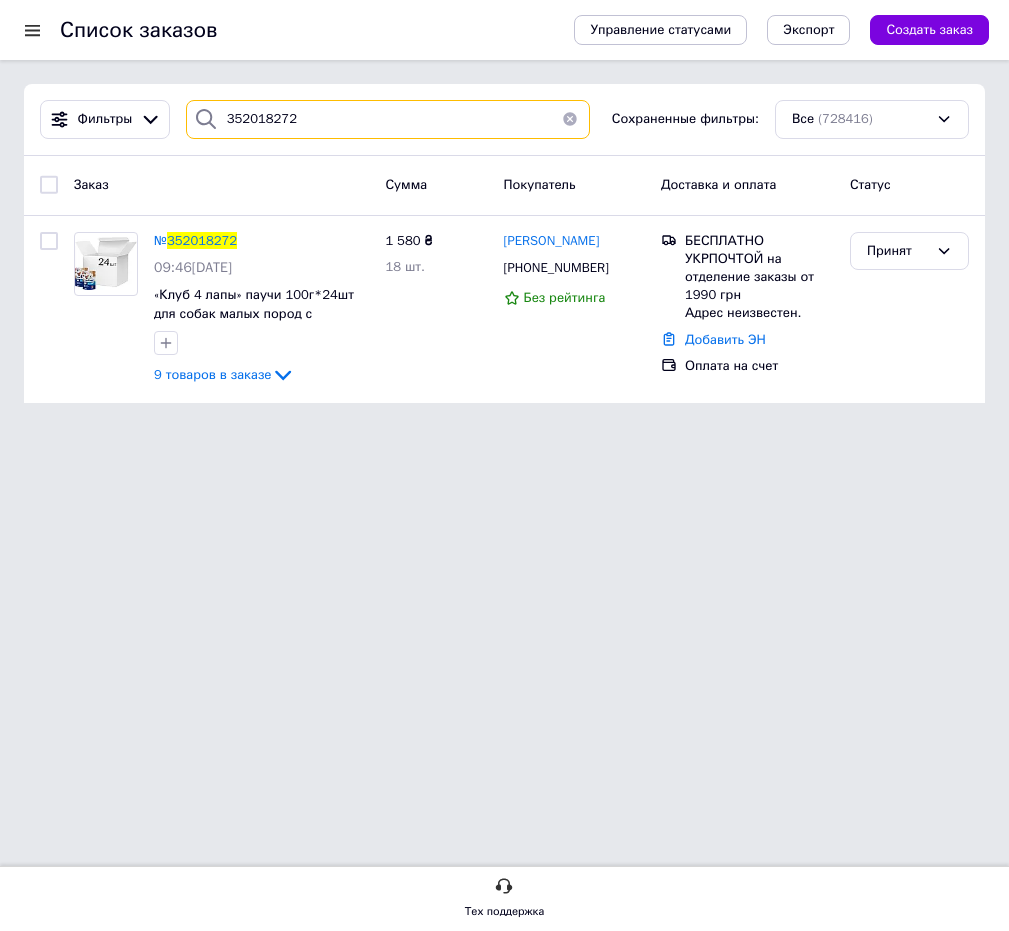 click on "352018272" at bounding box center (388, 119) 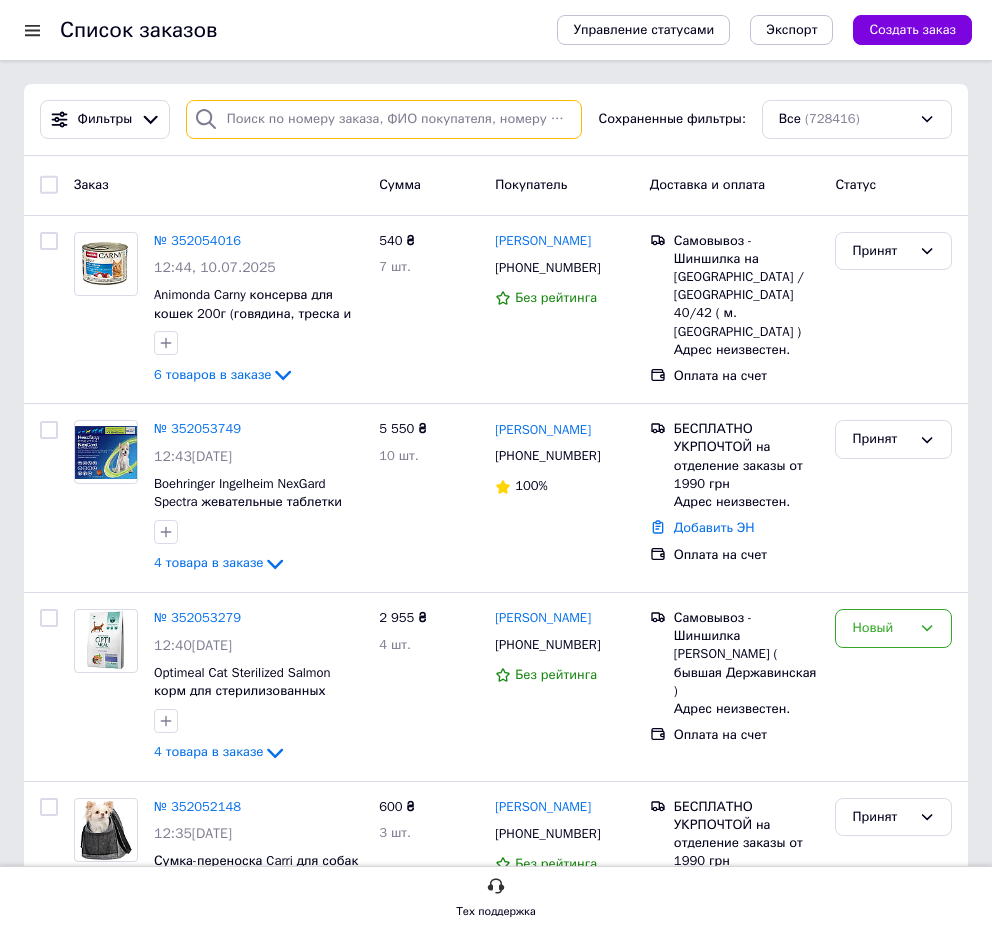 click at bounding box center [384, 119] 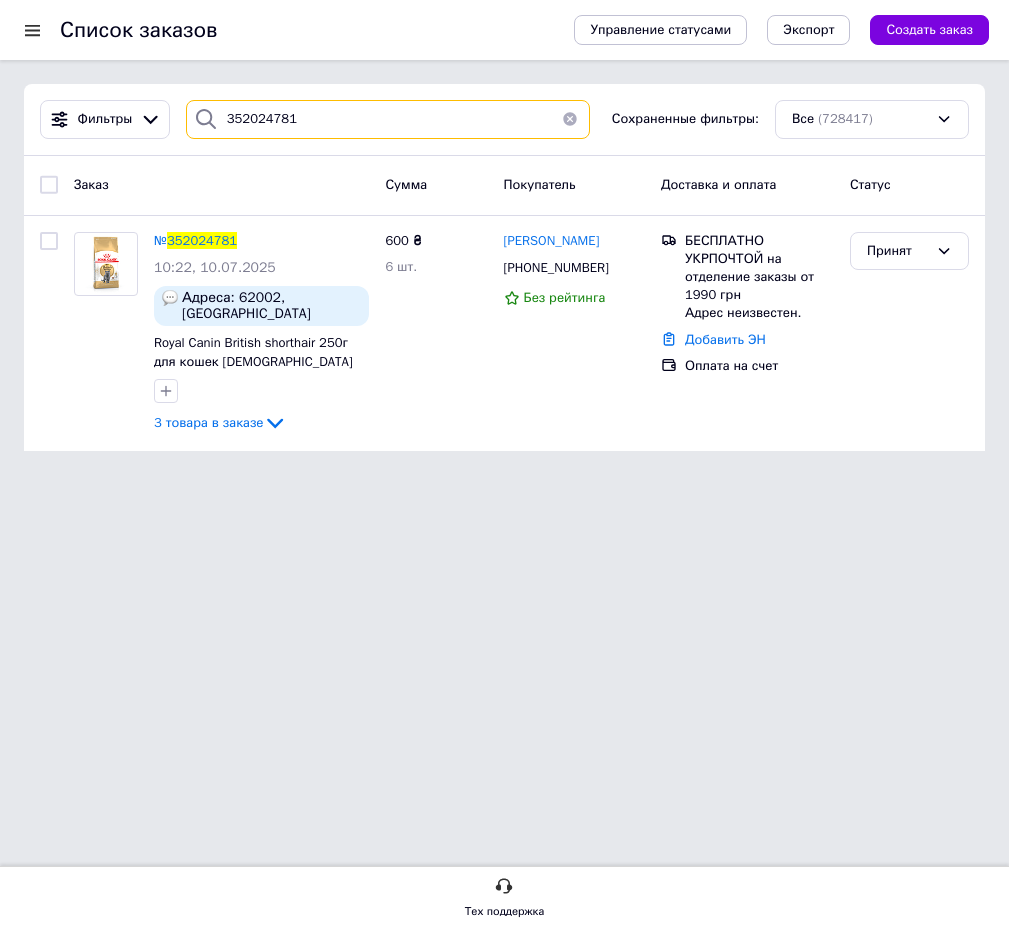 type on "352024781" 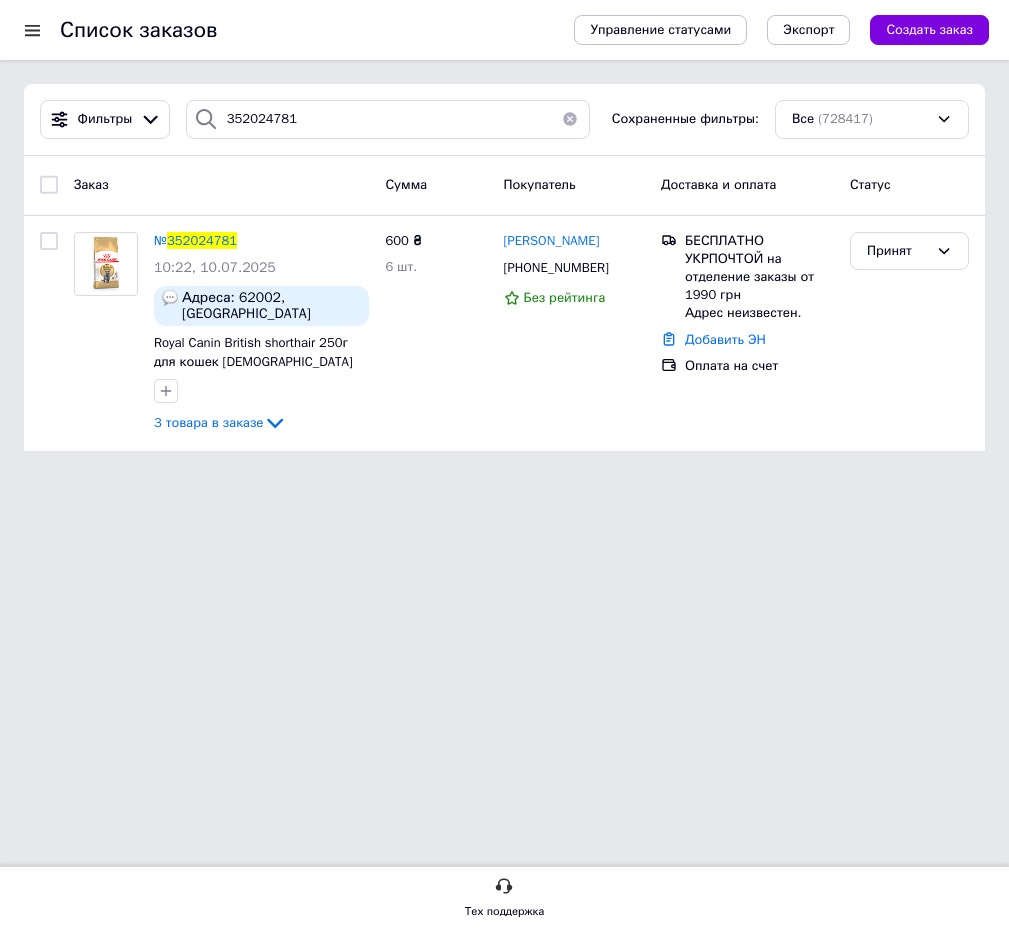 click on "352024781" at bounding box center (202, 240) 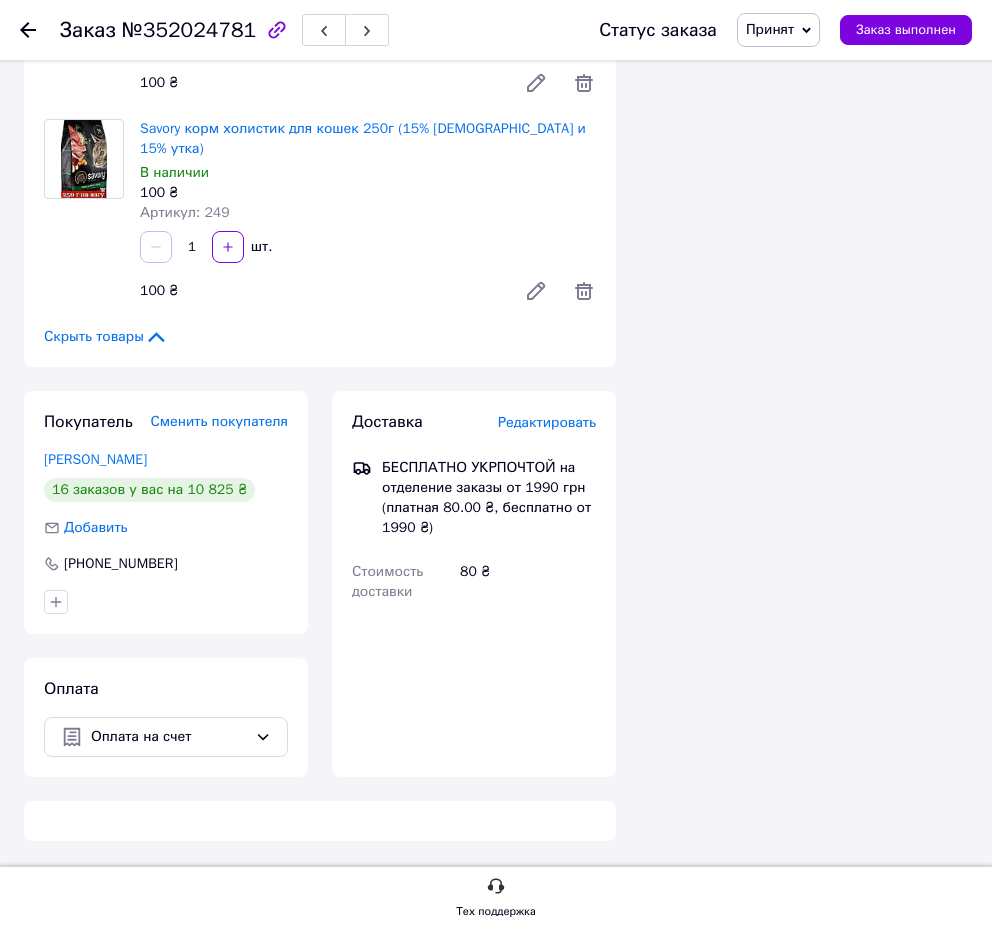 scroll, scrollTop: 536, scrollLeft: 0, axis: vertical 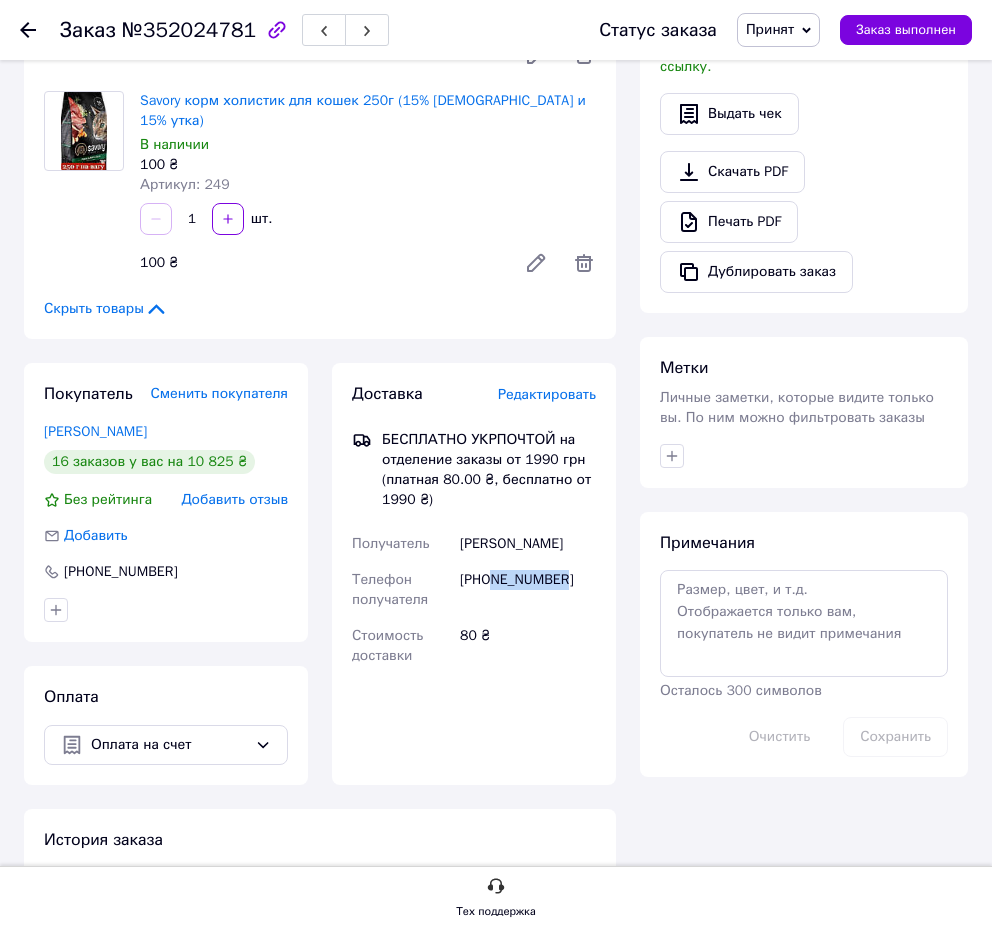 drag, startPoint x: 579, startPoint y: 607, endPoint x: 497, endPoint y: 610, distance: 82.05486 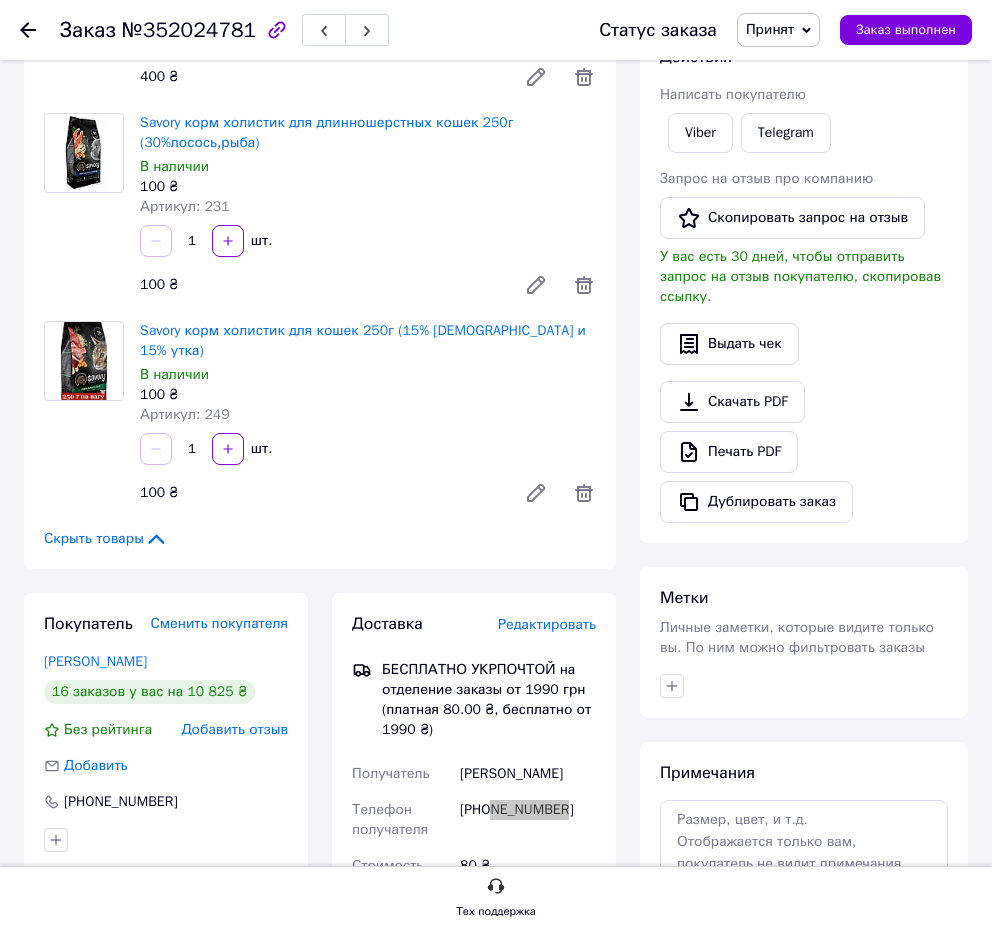 scroll, scrollTop: 0, scrollLeft: 0, axis: both 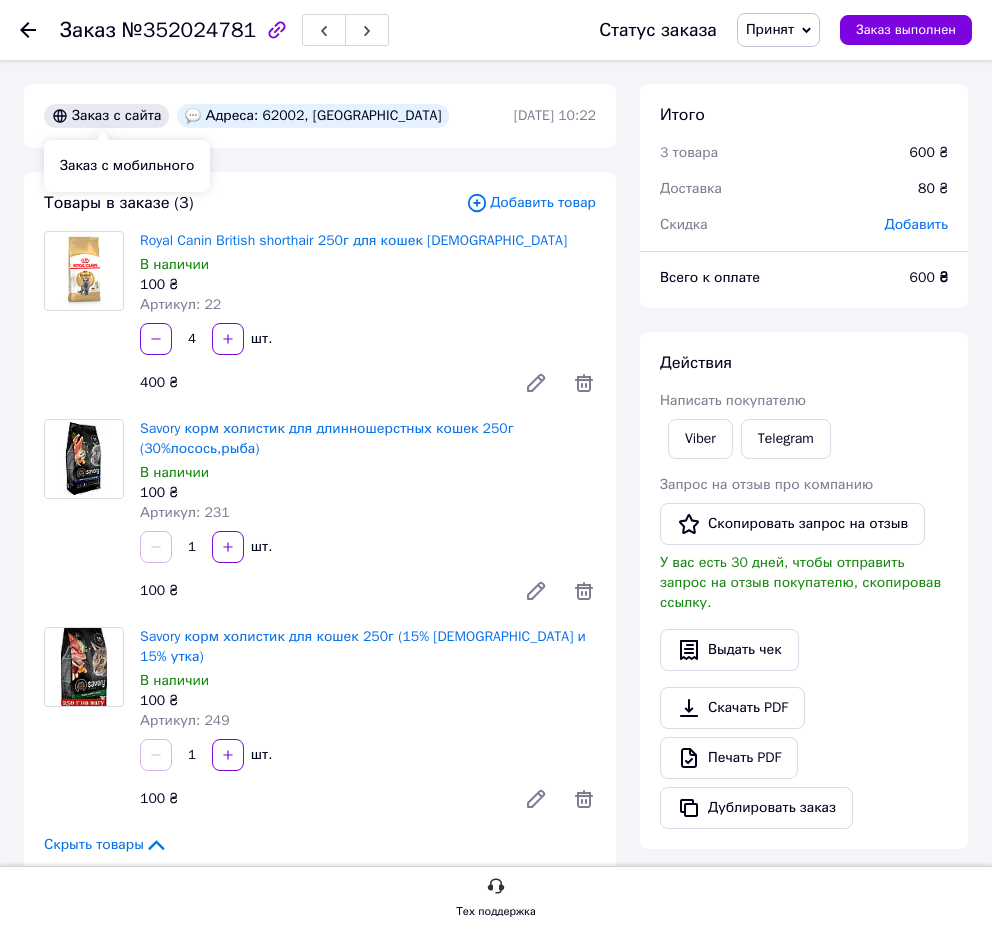 click on "Заказ с сайта Адреса: 62002, Краснокутськ Харківська обл Богодухівський р-н  10.07.2025 | 10:22" at bounding box center [320, 116] 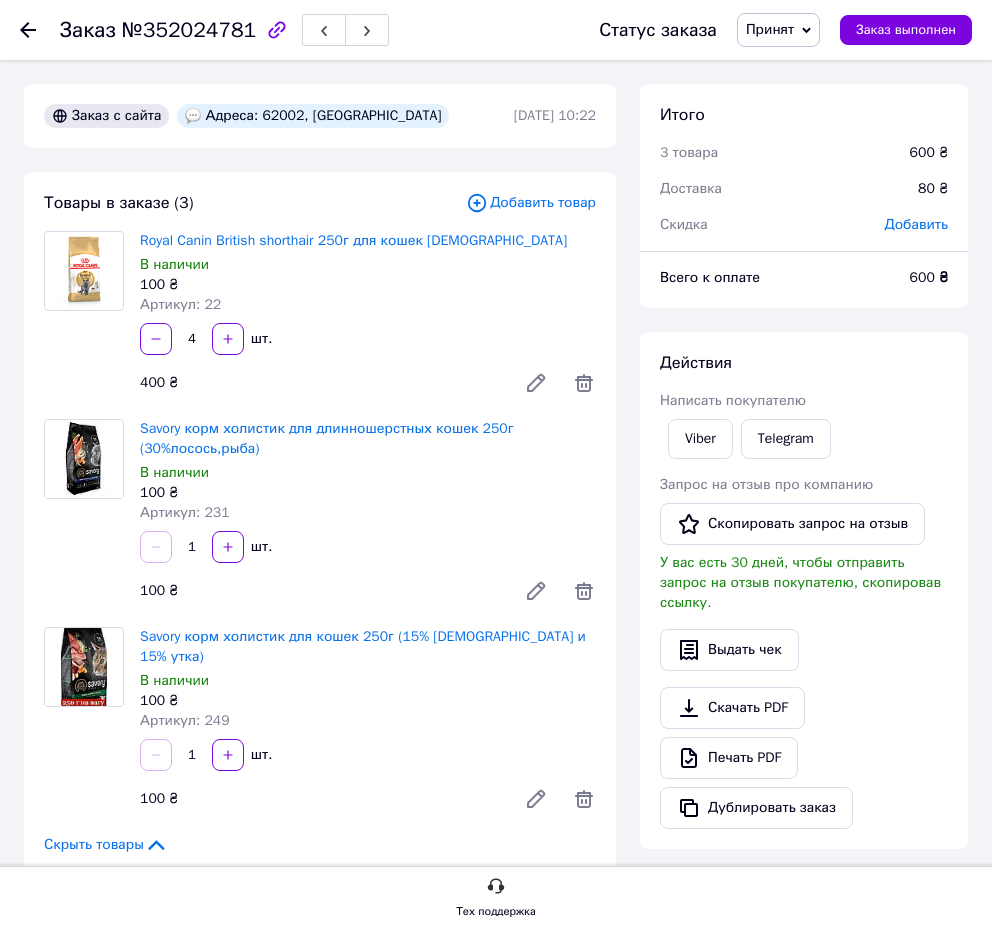 click 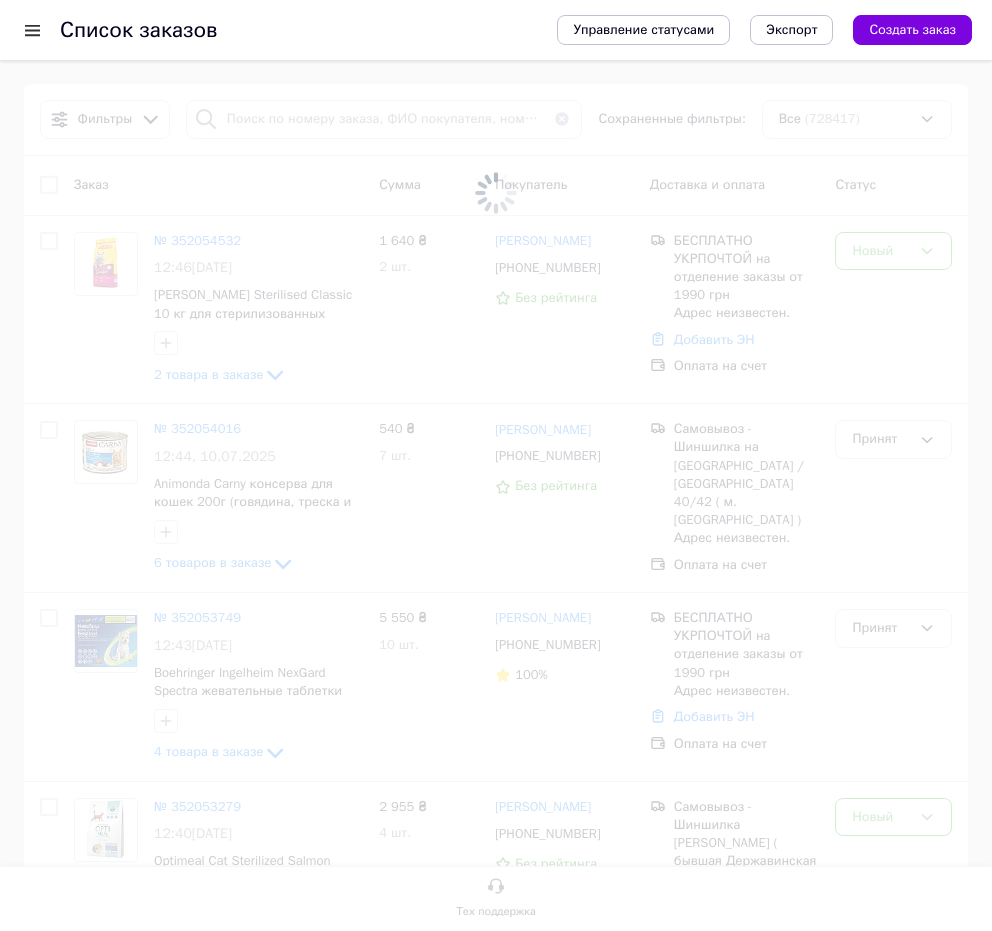 type on "352018272" 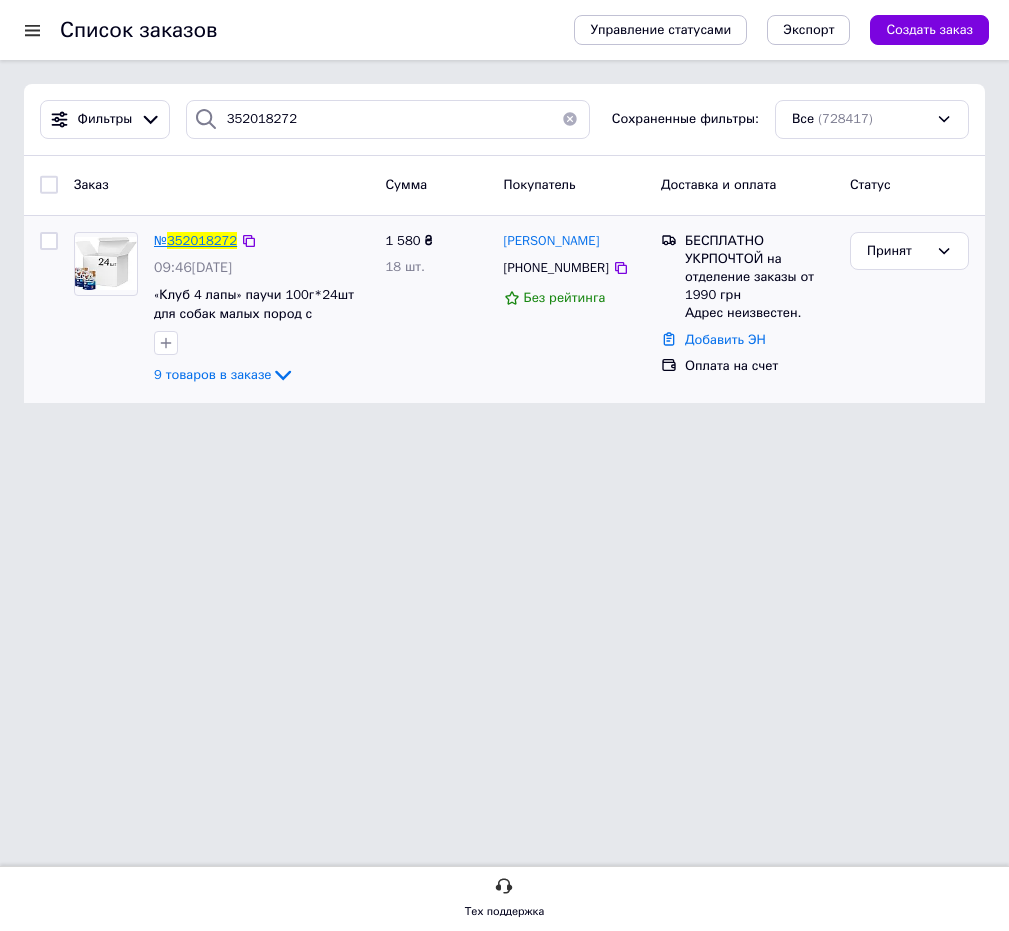 click on "352018272" at bounding box center (202, 240) 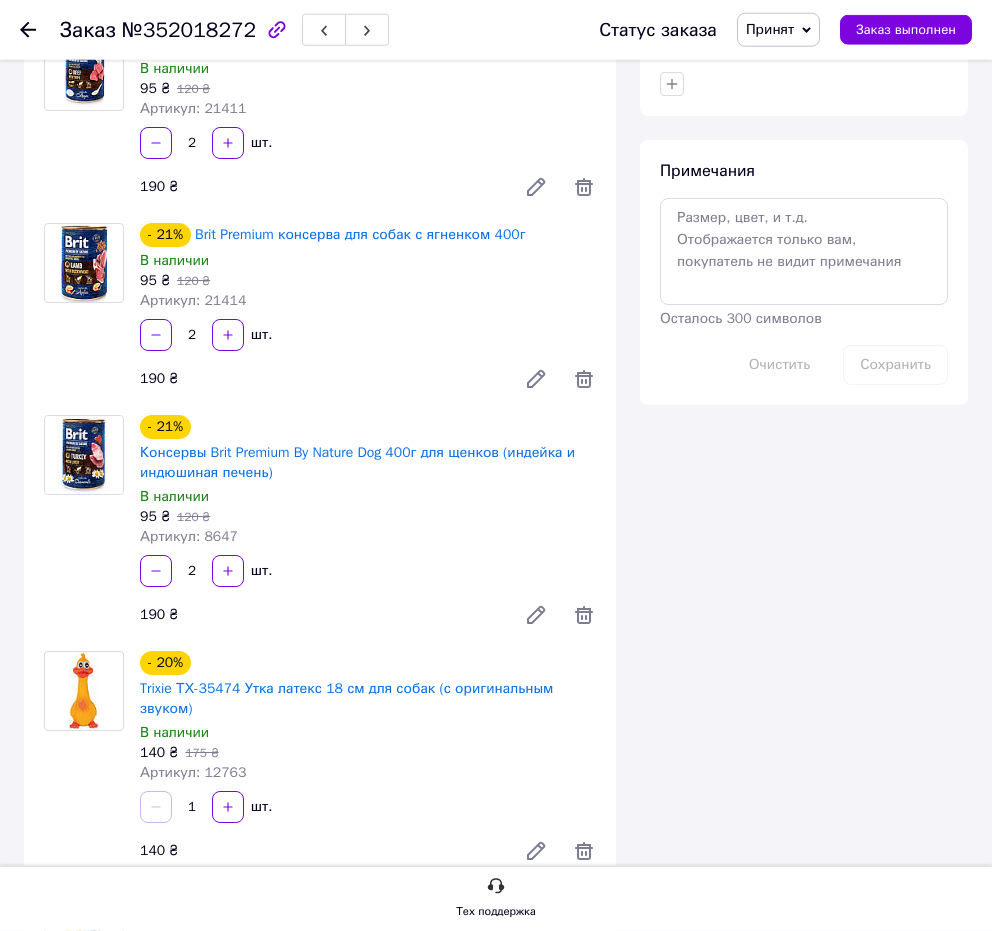scroll, scrollTop: 886, scrollLeft: 0, axis: vertical 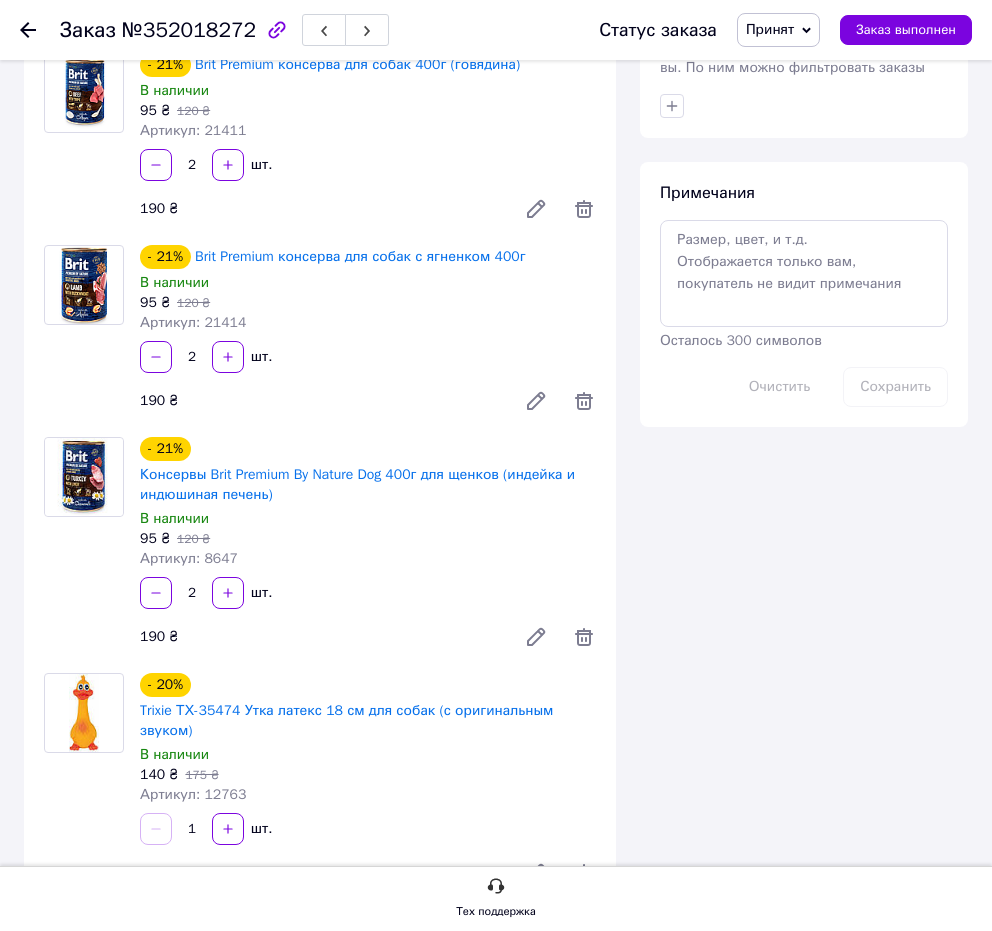 click 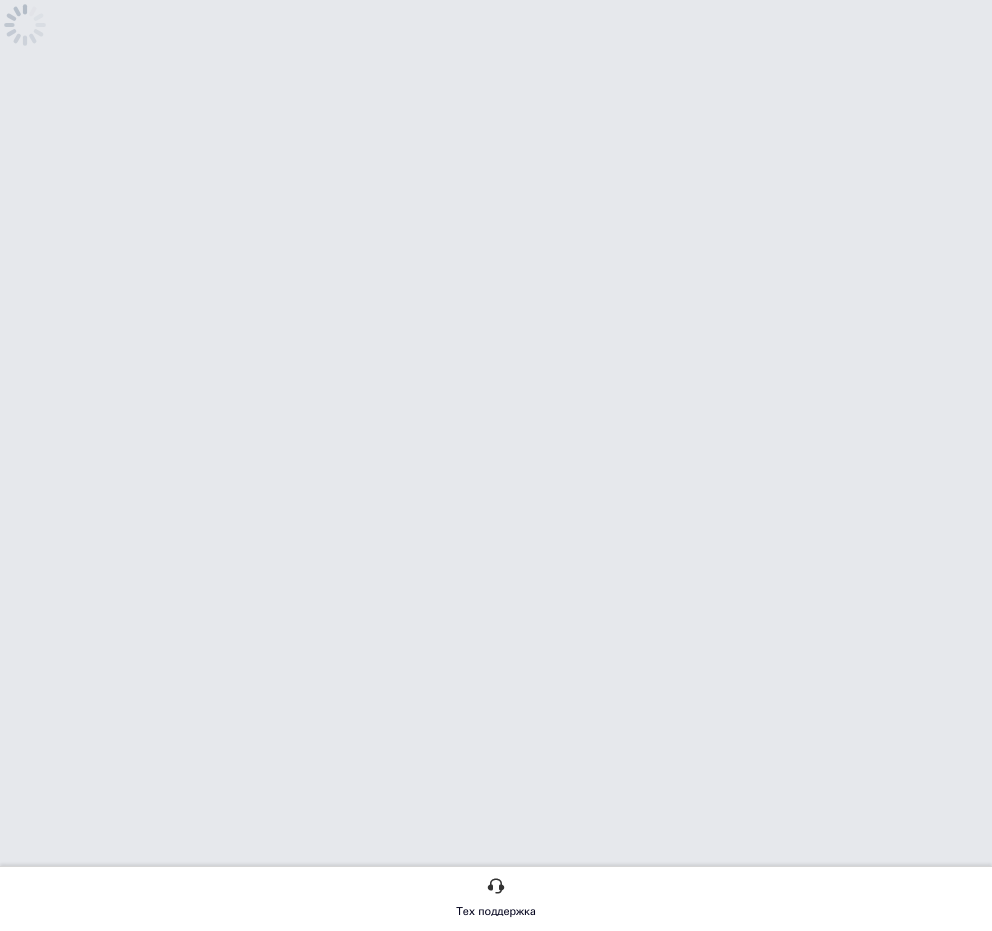 scroll, scrollTop: 0, scrollLeft: 0, axis: both 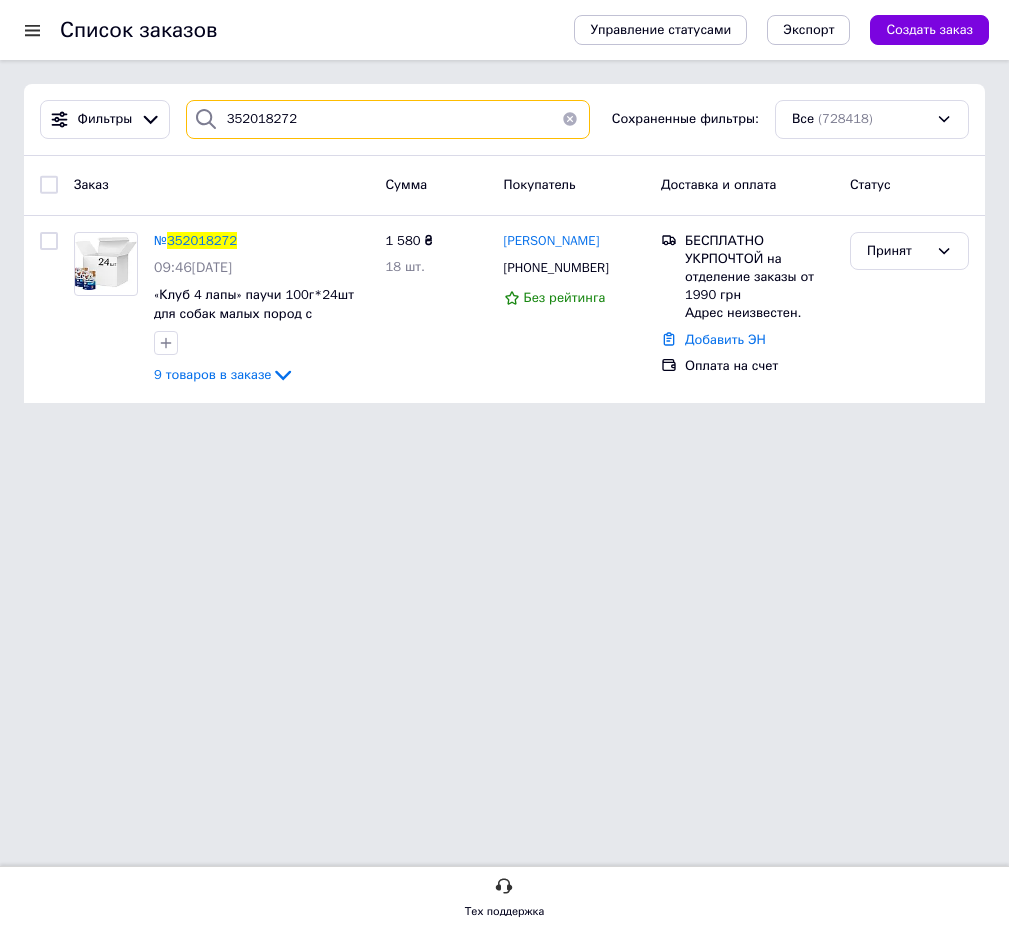 click on "352018272" at bounding box center [388, 119] 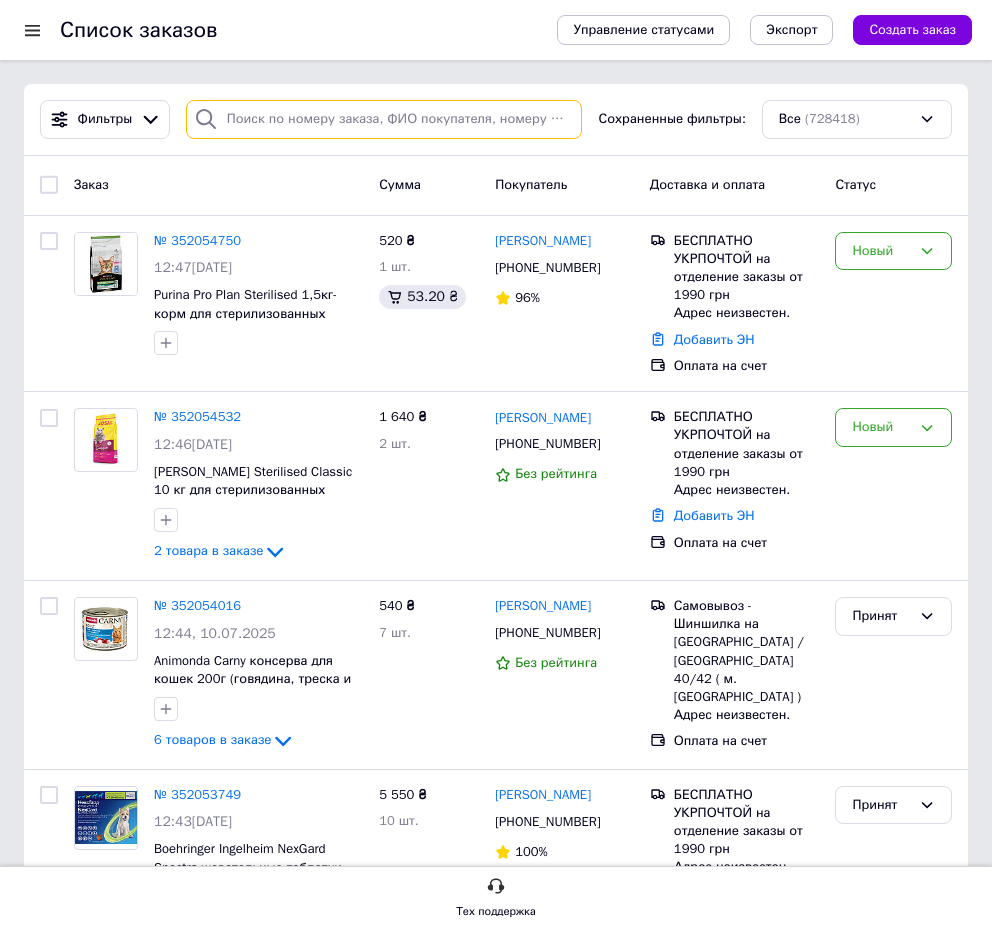 click at bounding box center [384, 119] 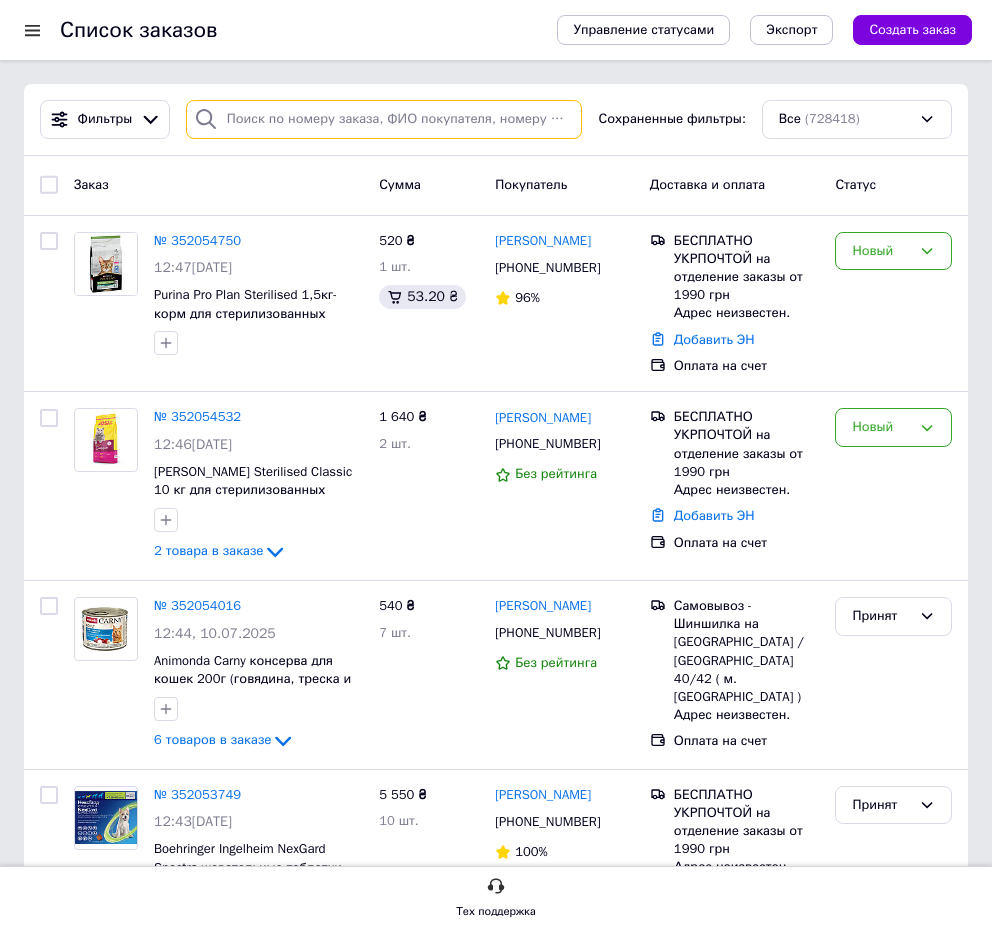 paste on "352024781" 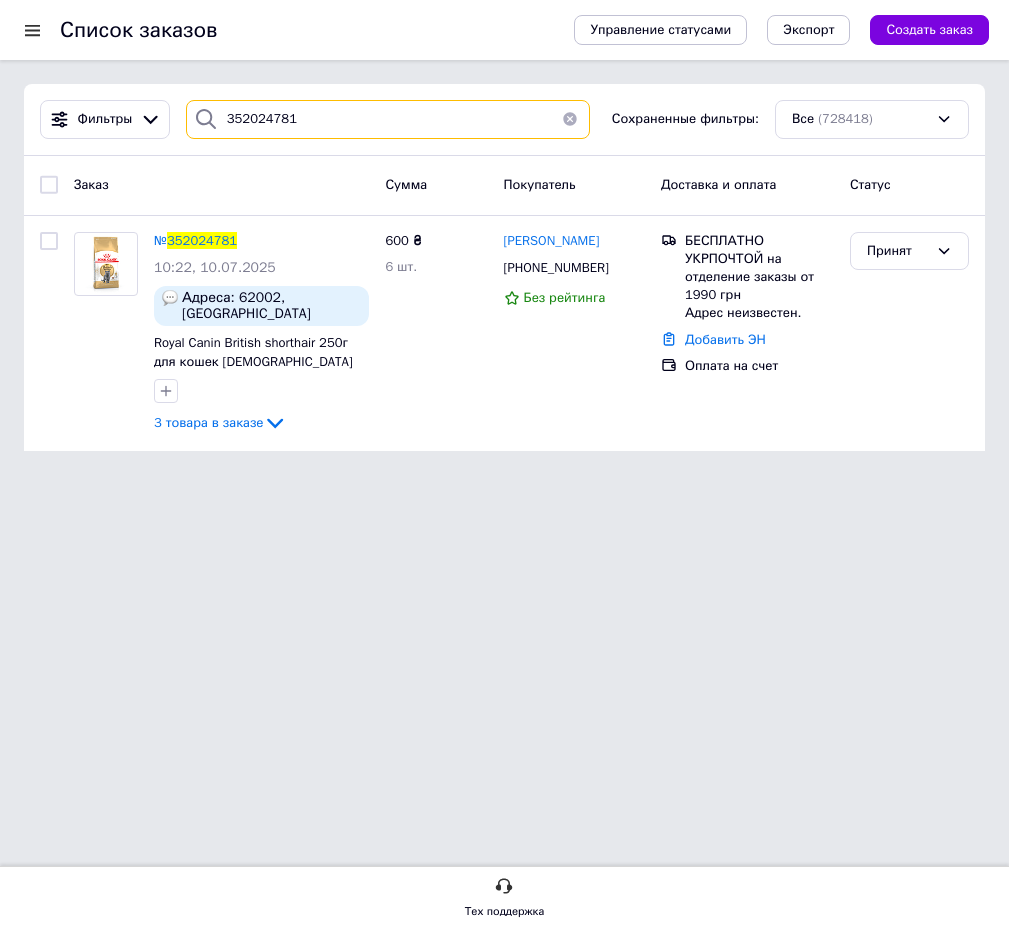 type on "352024781" 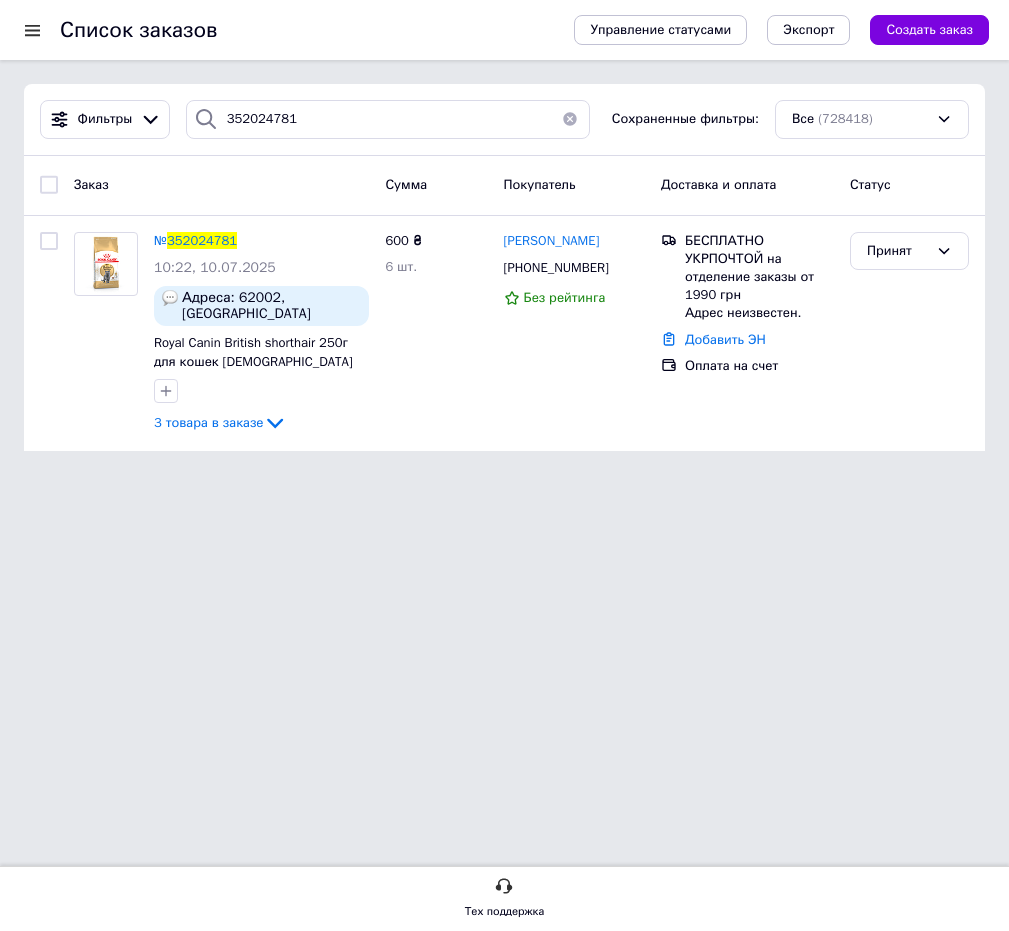 click on "352024781" at bounding box center (202, 240) 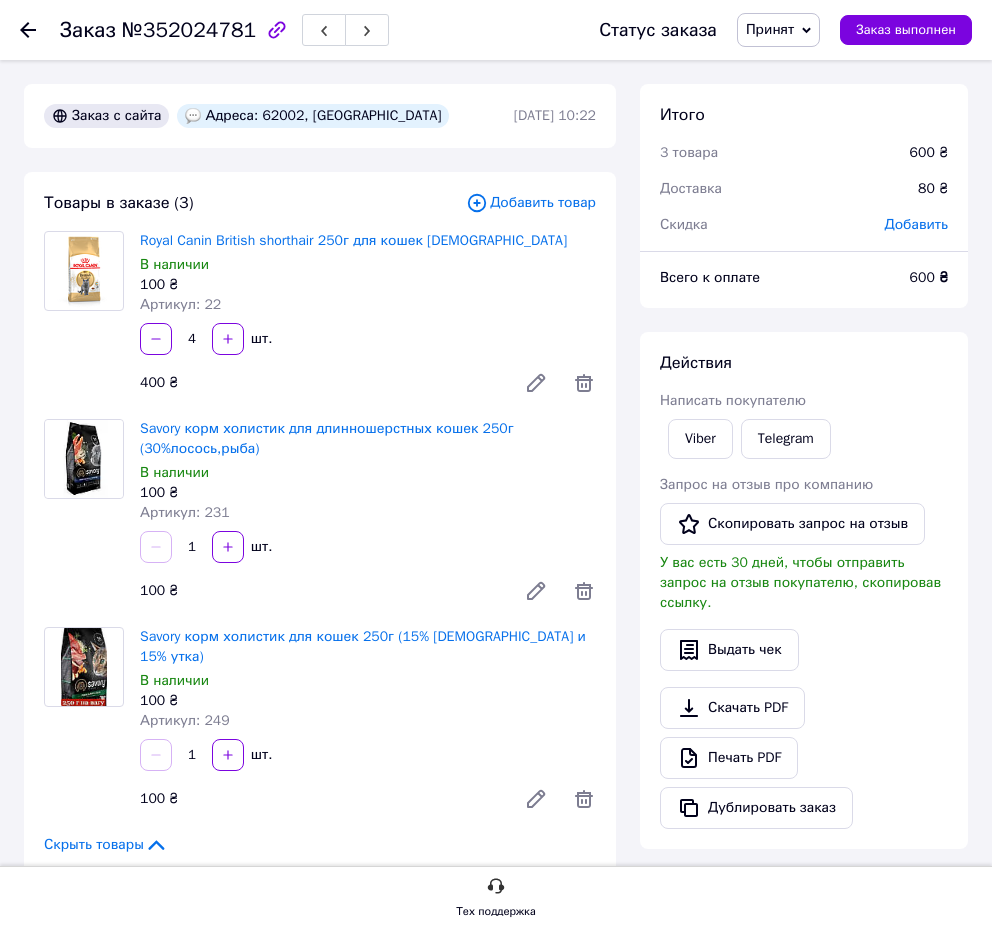 scroll, scrollTop: 612, scrollLeft: 0, axis: vertical 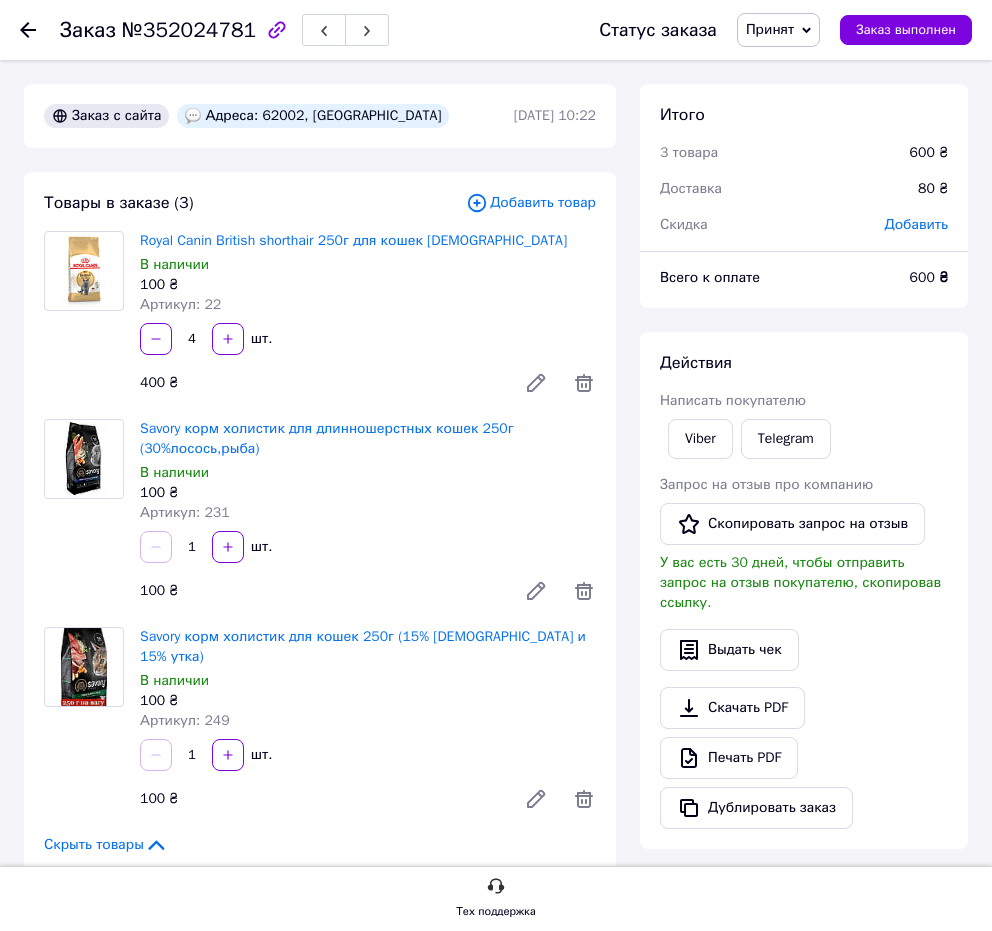 click on "Товары в заказе (3) Добавить товар Royal Canin British shorthair 250г  для кошек британцев В наличии 100 ₴ Артикул: 22 4   шт. 400 ₴ Savory корм холистик для длинношерстных кошек 250г  (30%лосось,рыба) В наличии 100 ₴ Артикул: 231 1   шт. 100 ₴ Savory корм холистик для  кошек 250г (15% индейка и 15% утка) В наличии 100 ₴ Артикул: 249 1   шт. 100 ₴ Скрыть товары" at bounding box center (320, 523) 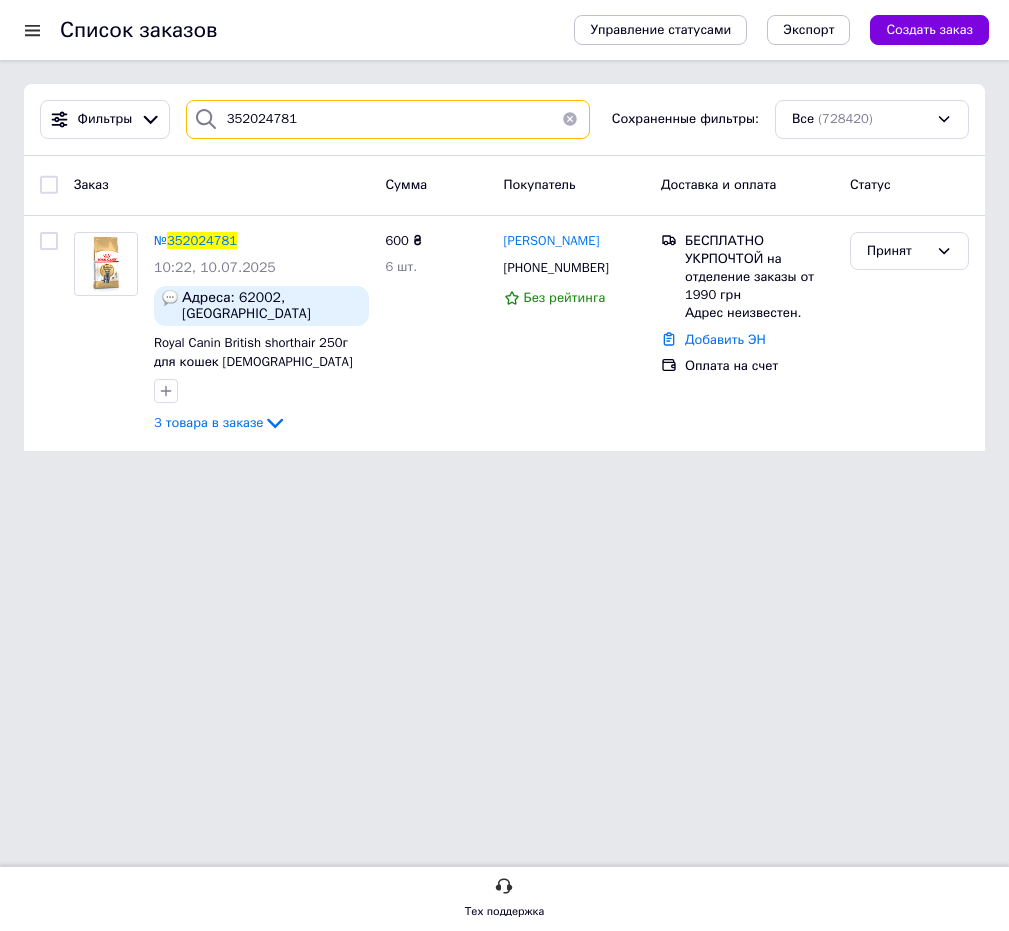 click on "352024781" at bounding box center (388, 119) 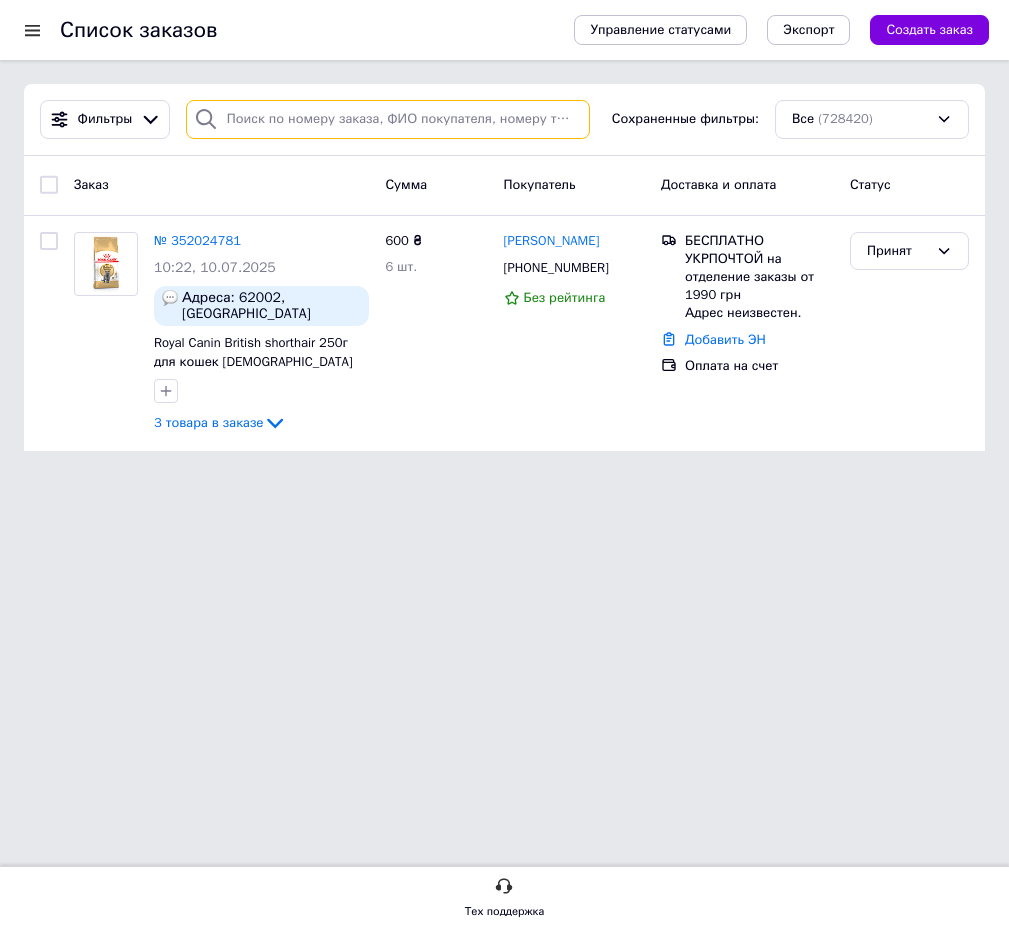 type 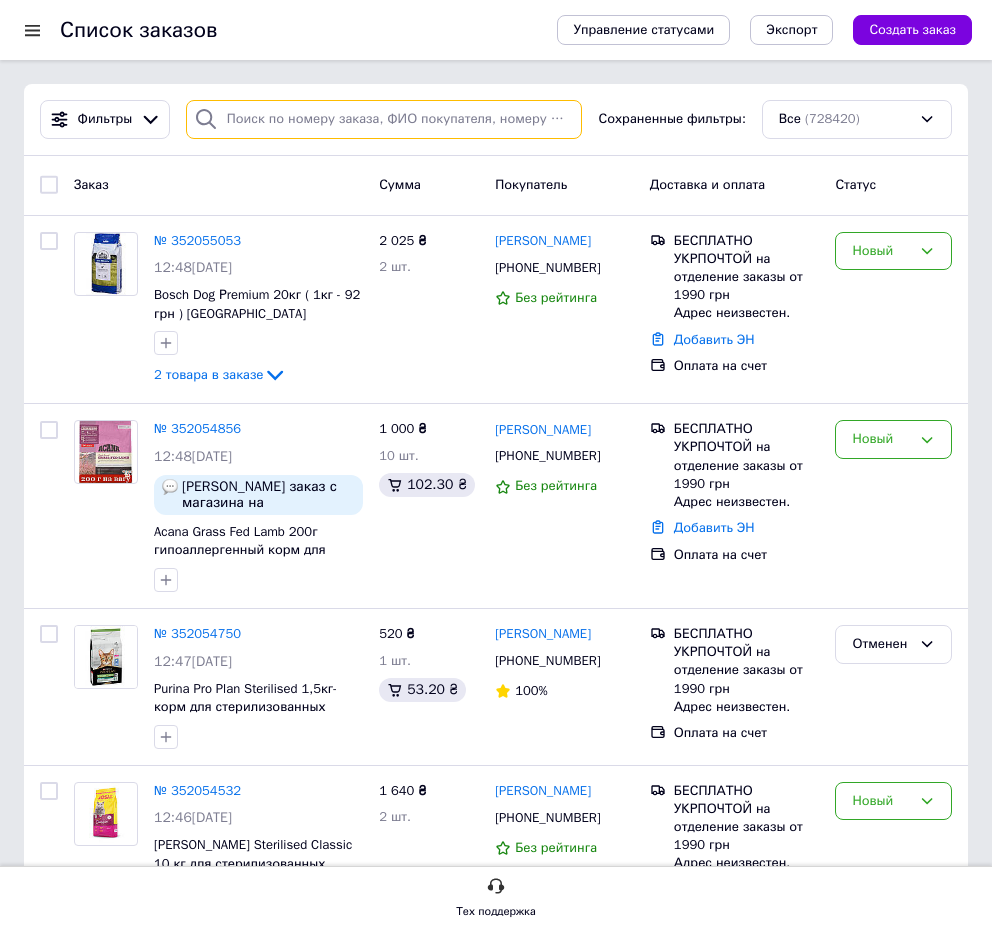click at bounding box center [384, 119] 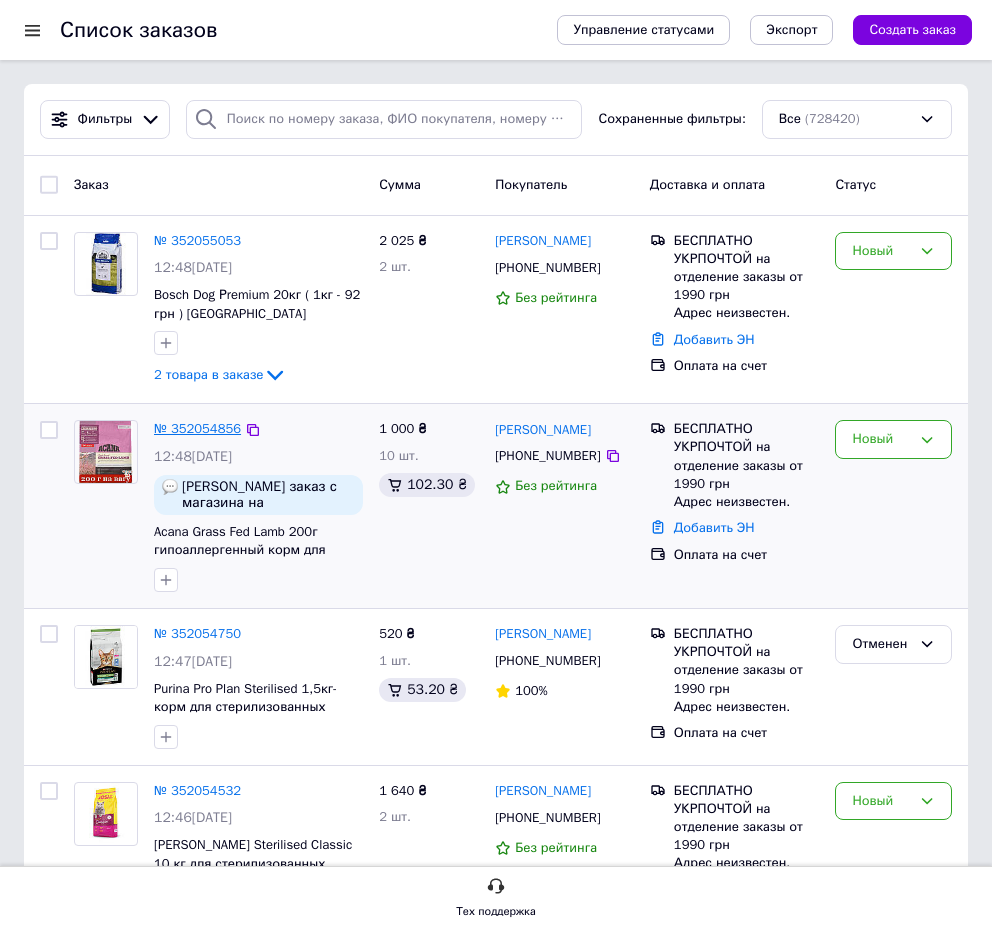 click on "№ 352054856" at bounding box center [197, 428] 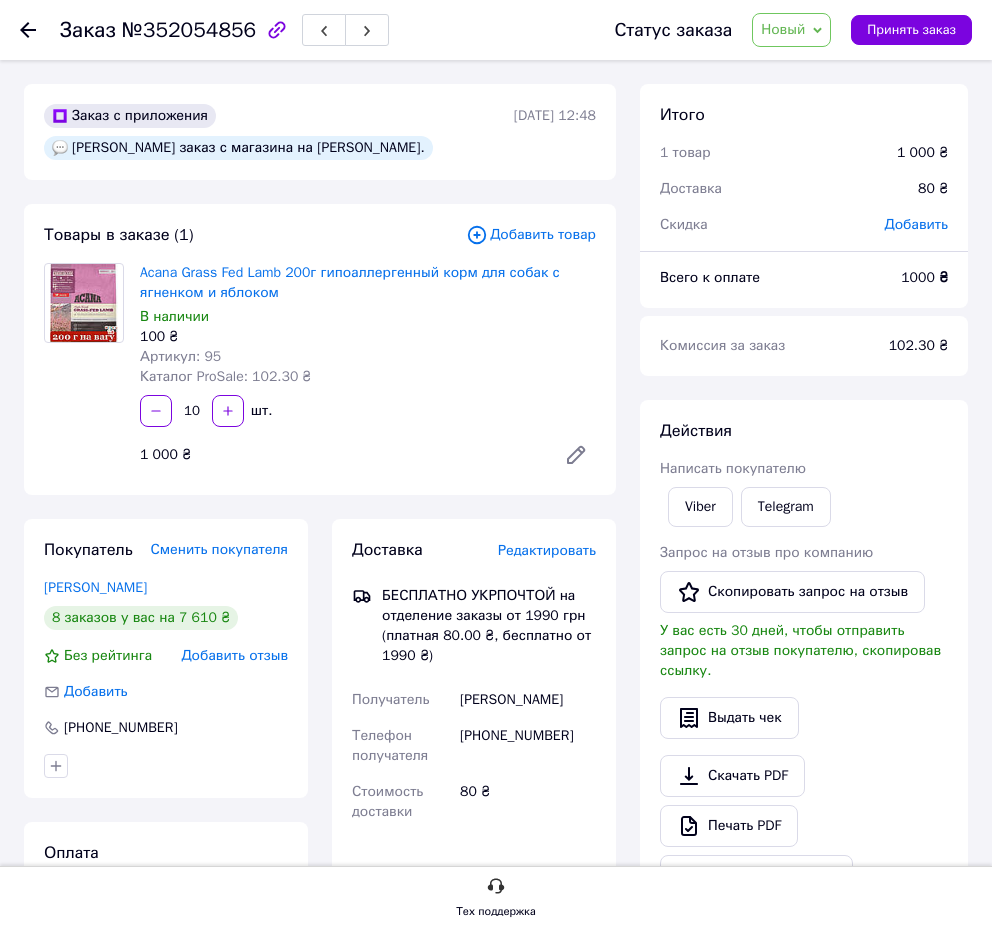 click on "Редактировать" at bounding box center (547, 550) 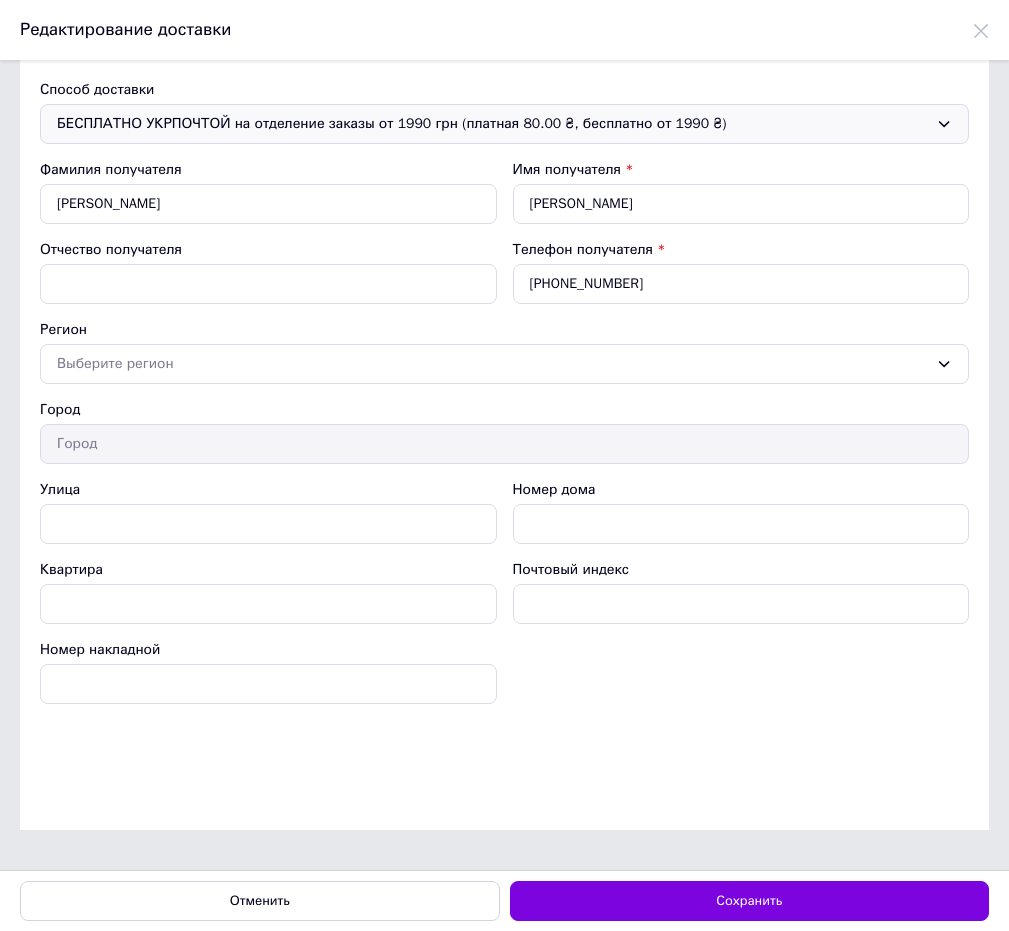 click on "БЕСПЛАТНО УКРПОЧТОЙ на отделение заказы от 1990 грн (платная 80.00 ₴, бесплатно от 1990 ₴)" at bounding box center (492, 124) 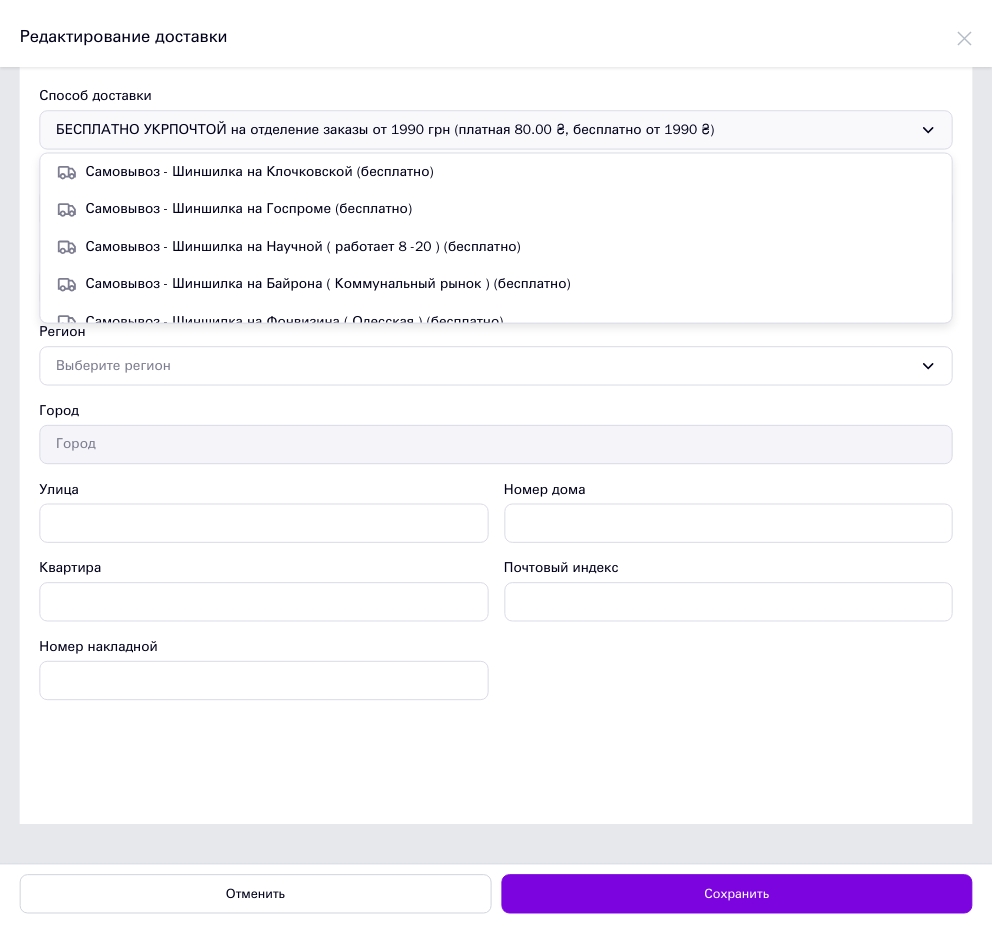 scroll, scrollTop: 434, scrollLeft: 0, axis: vertical 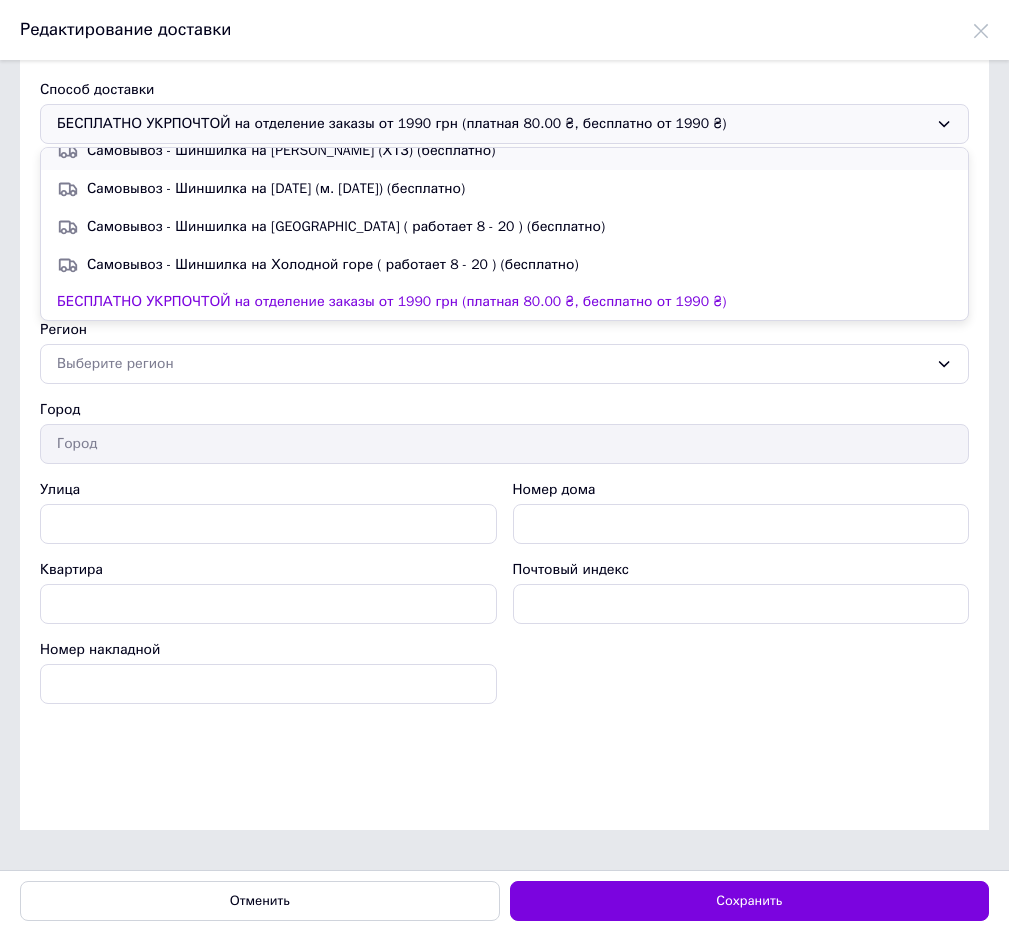 click on "Самовывоз - Шиншилка на Алешина (ХТЗ) (бесплатно)" at bounding box center [519, 151] 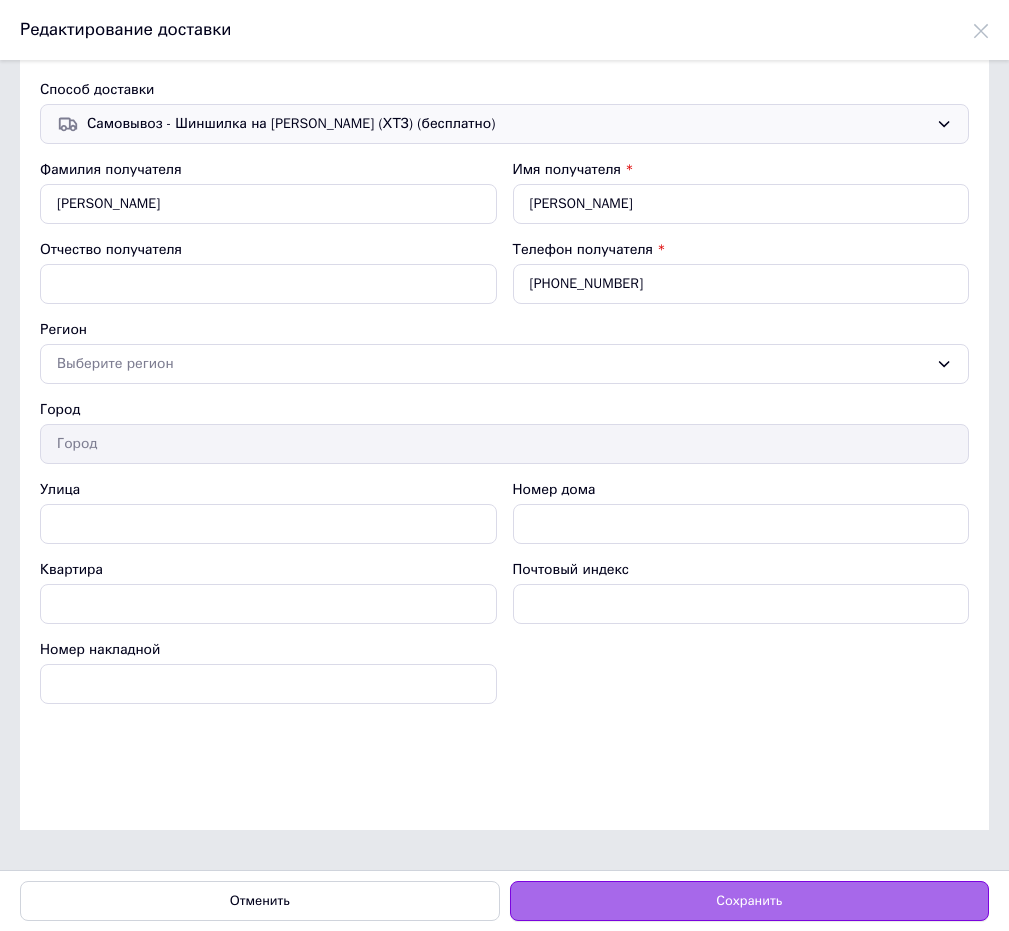 click on "Сохранить" at bounding box center [750, 901] 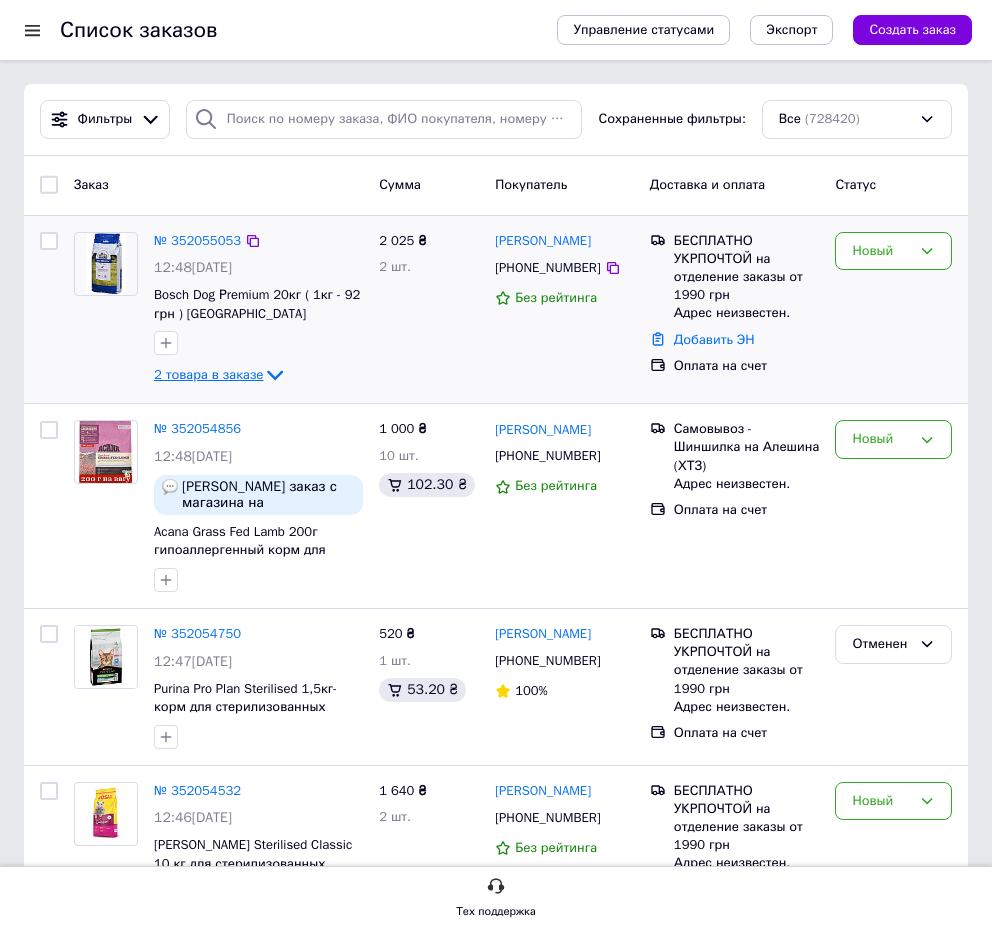 click on "2 товара в заказе" at bounding box center (208, 374) 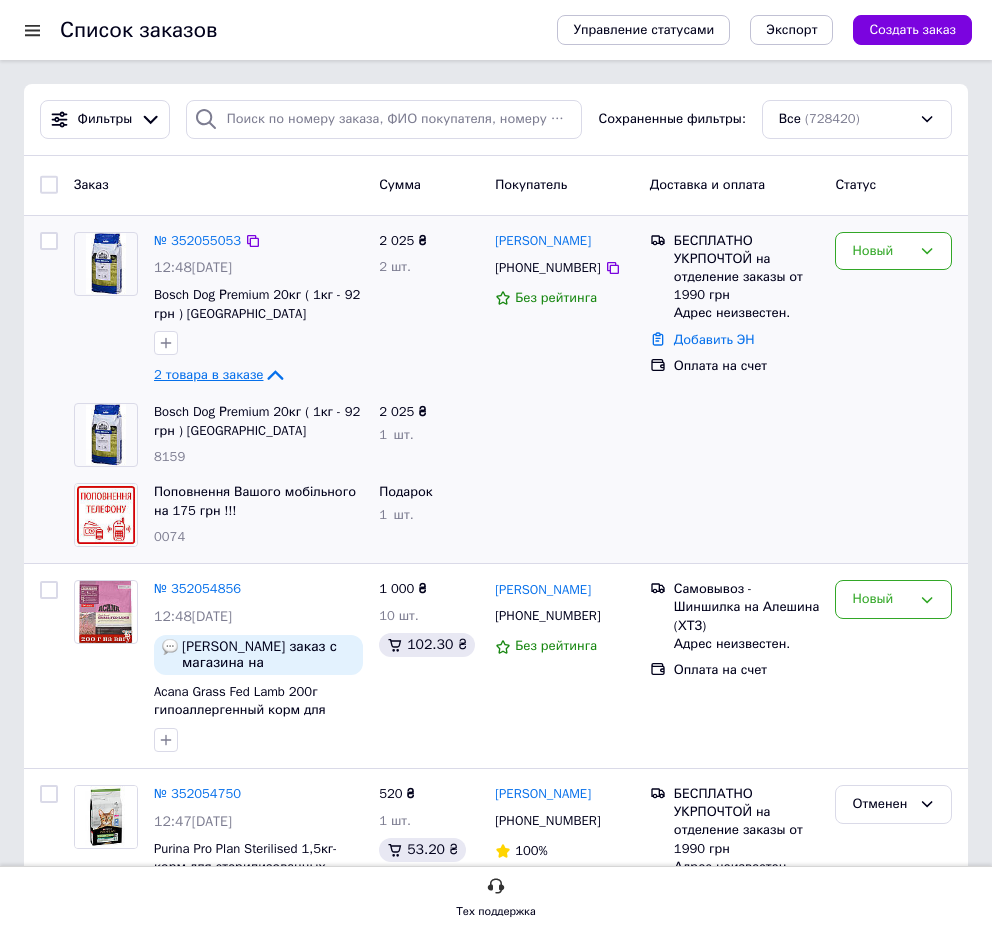 click on "2 товара в заказе" at bounding box center [208, 374] 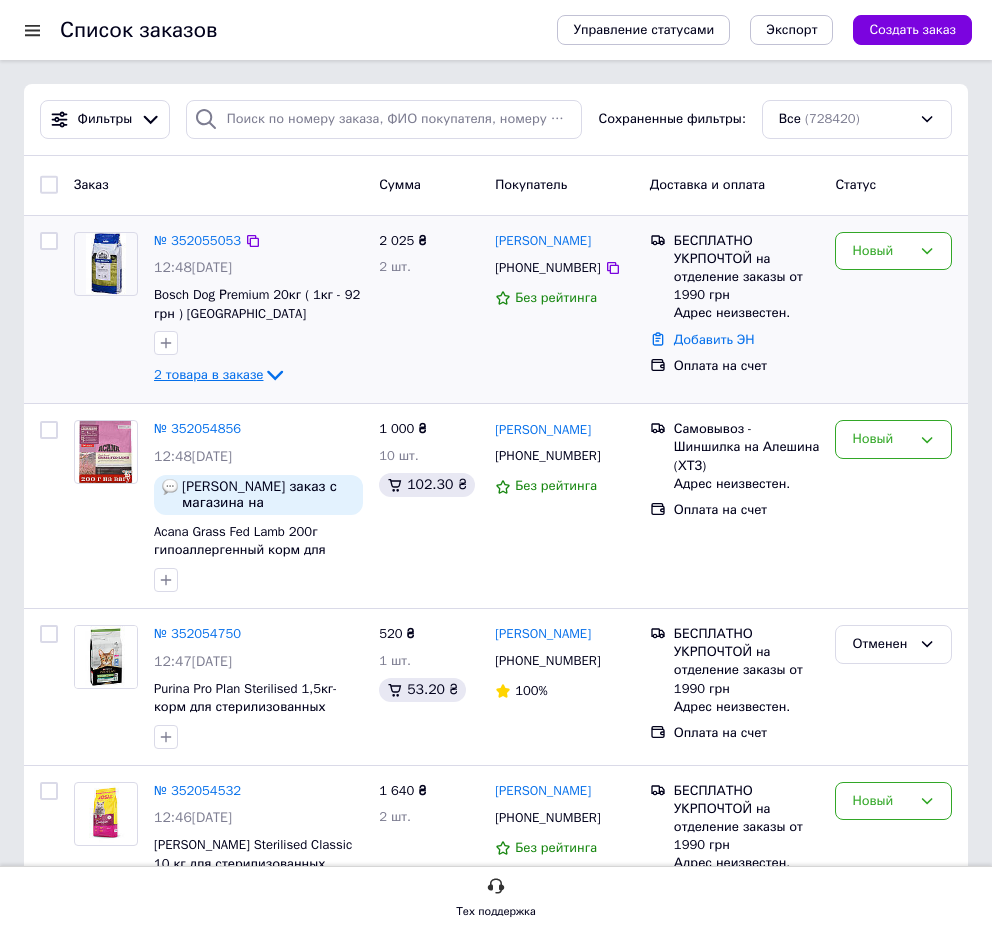 scroll, scrollTop: 204, scrollLeft: 0, axis: vertical 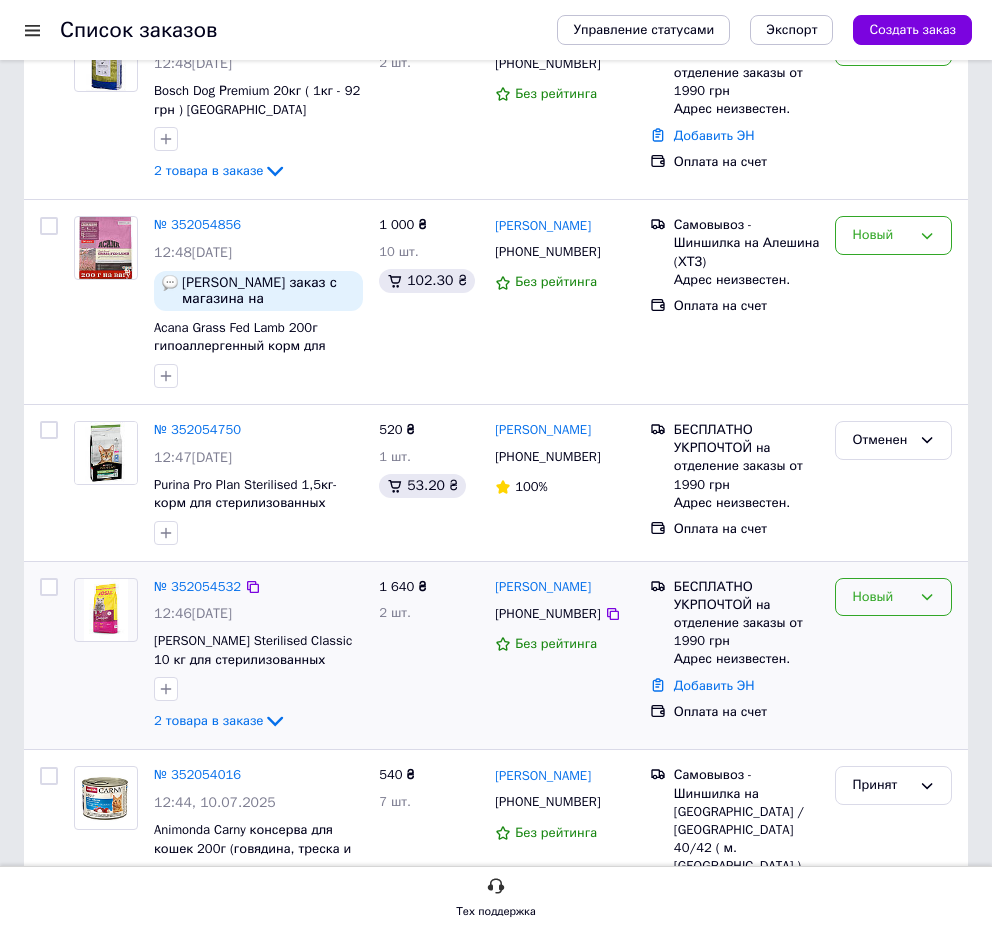 click on "Новый" at bounding box center [881, 597] 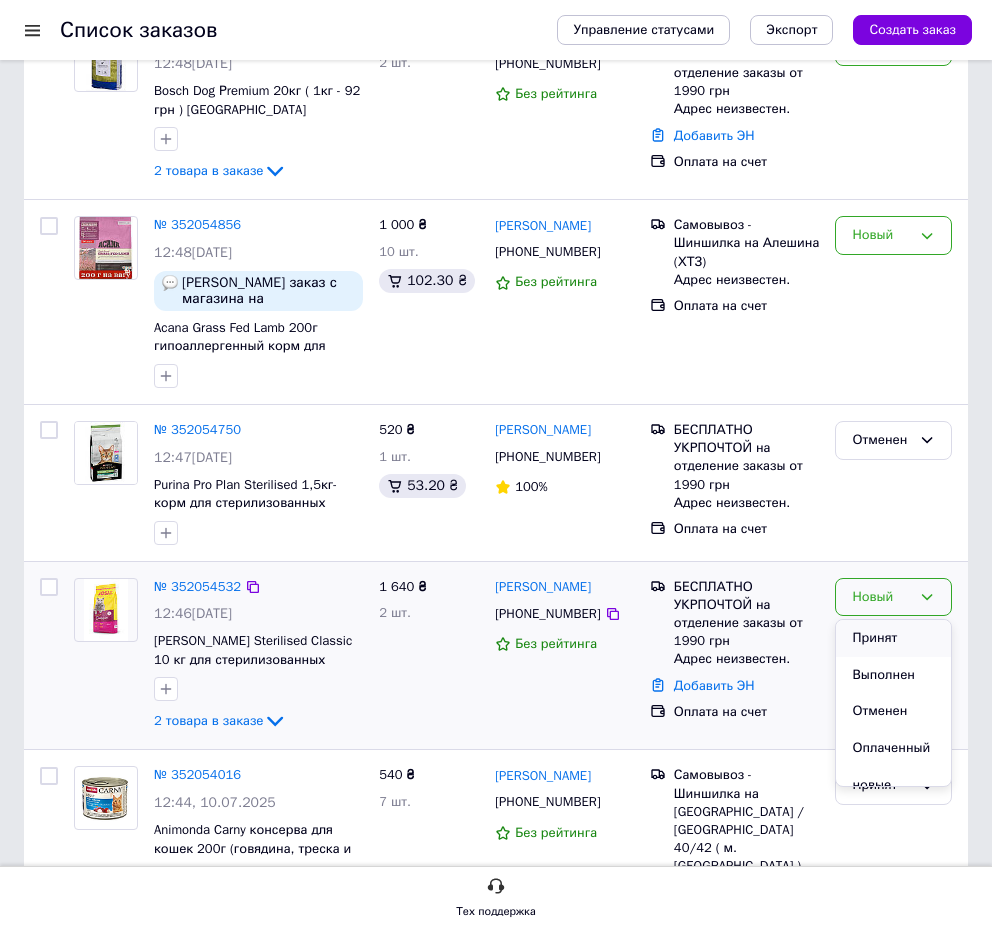 click on "Принят" at bounding box center (893, 638) 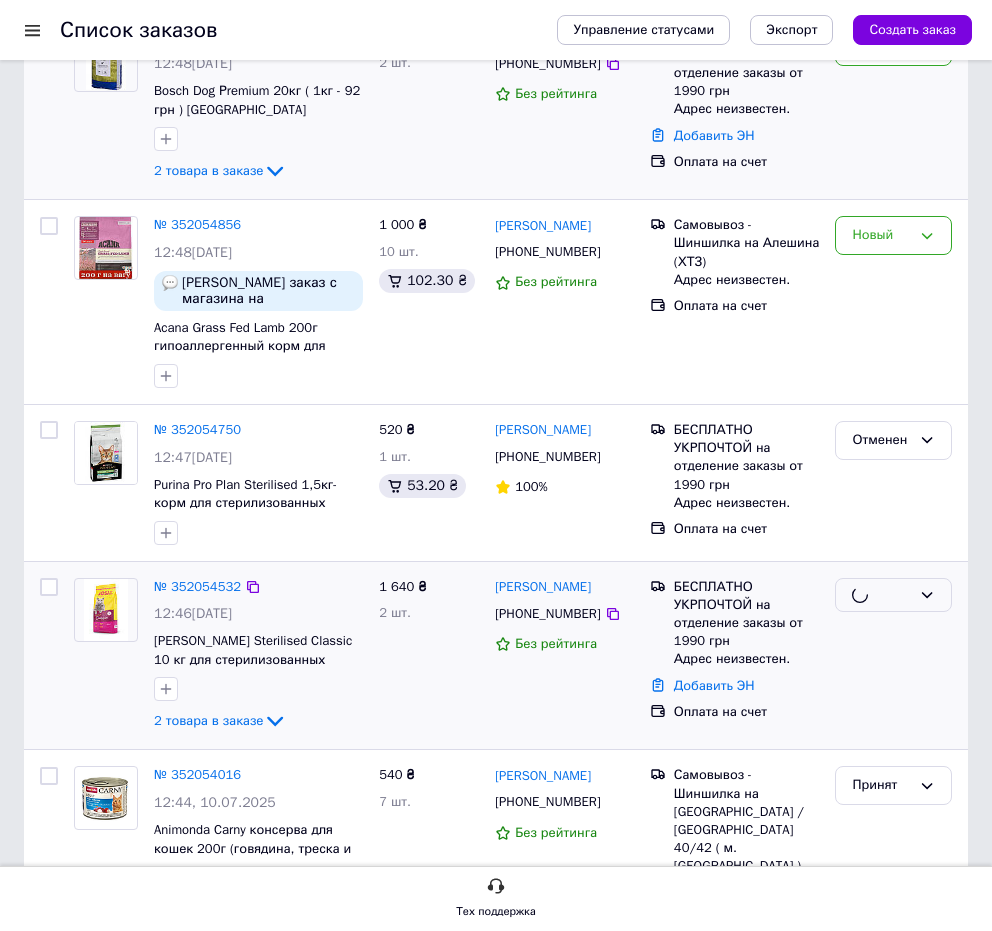 scroll, scrollTop: 0, scrollLeft: 0, axis: both 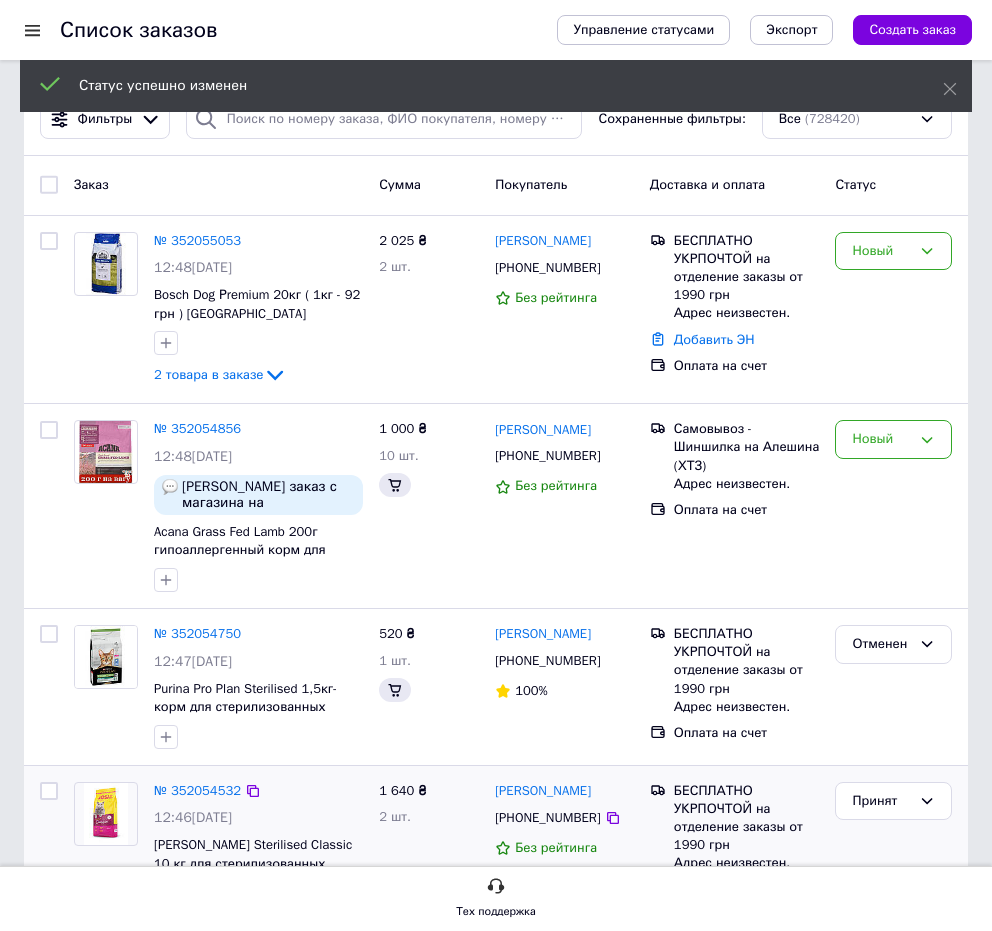 click on "Новый" at bounding box center (881, 251) 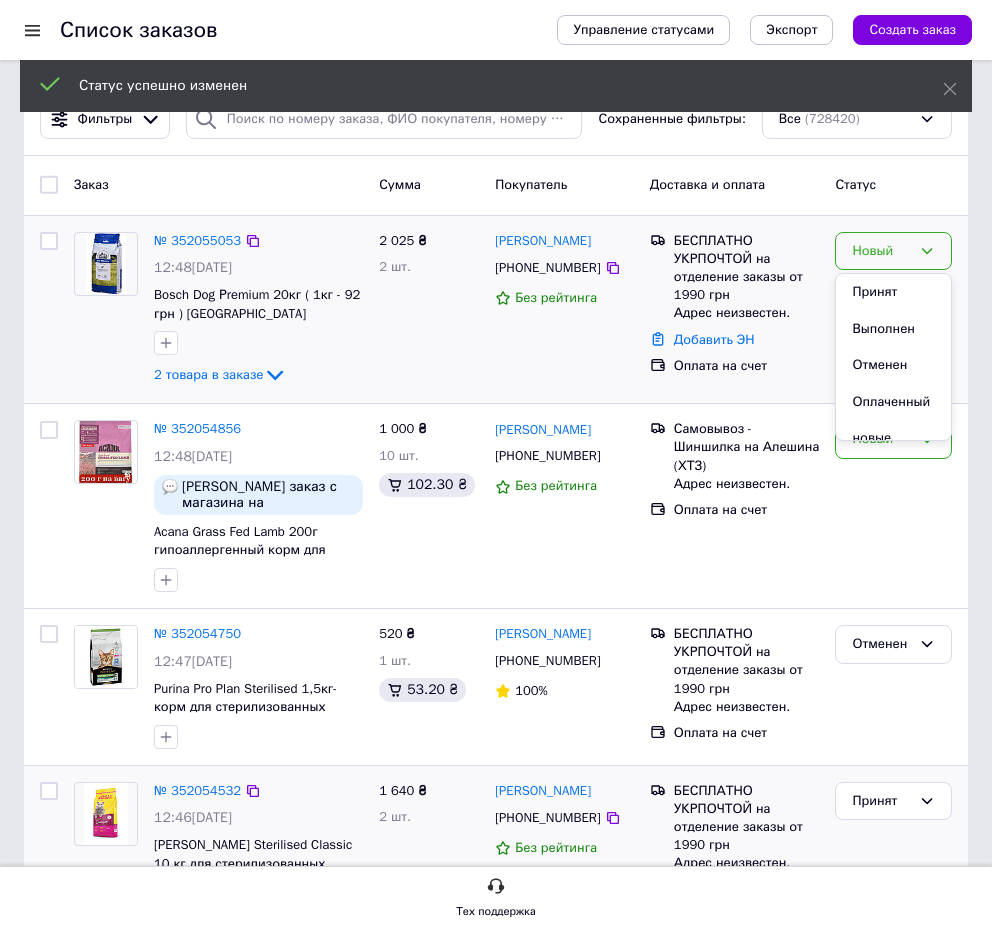 click on "Принят" at bounding box center [893, 292] 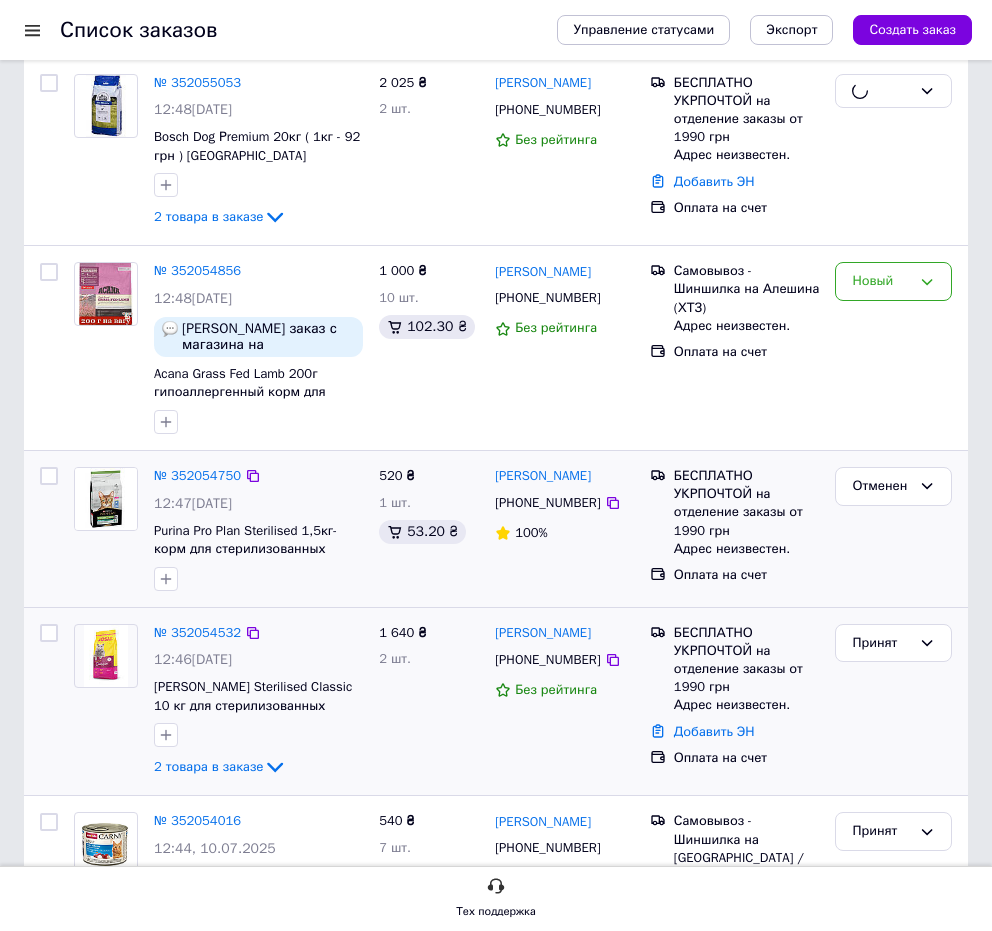 scroll, scrollTop: 204, scrollLeft: 0, axis: vertical 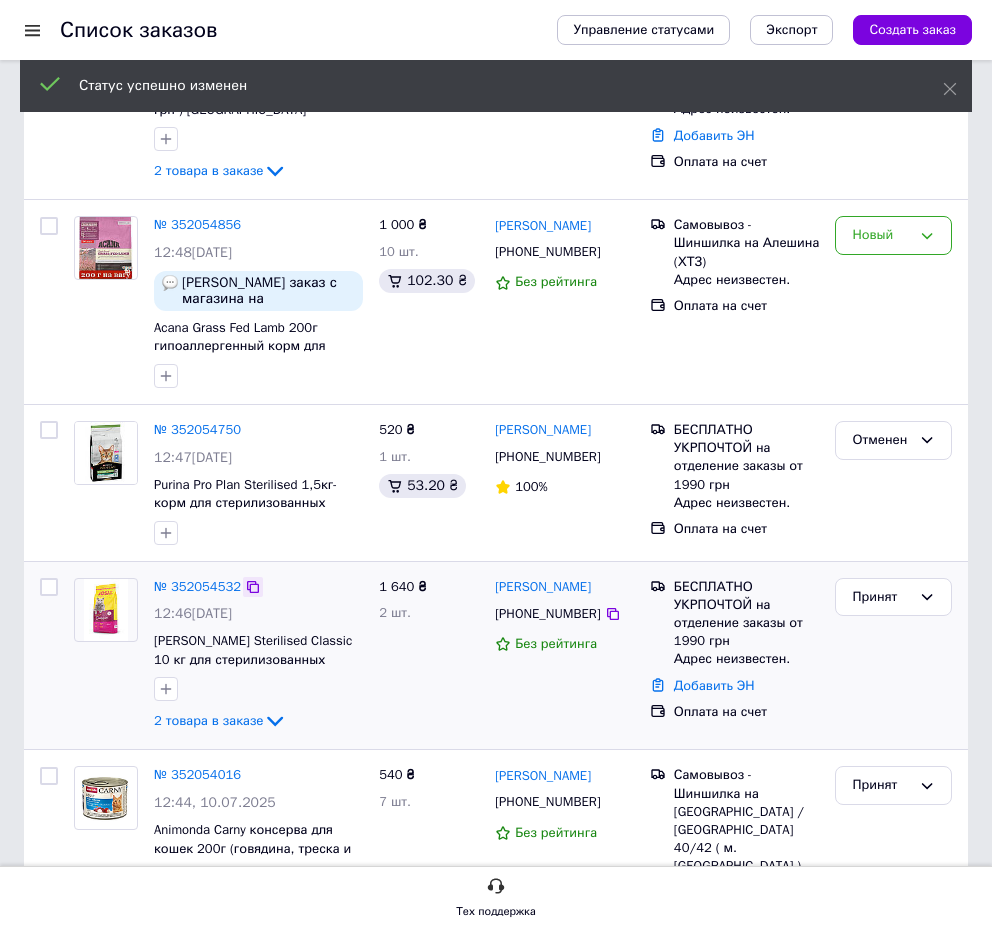 click 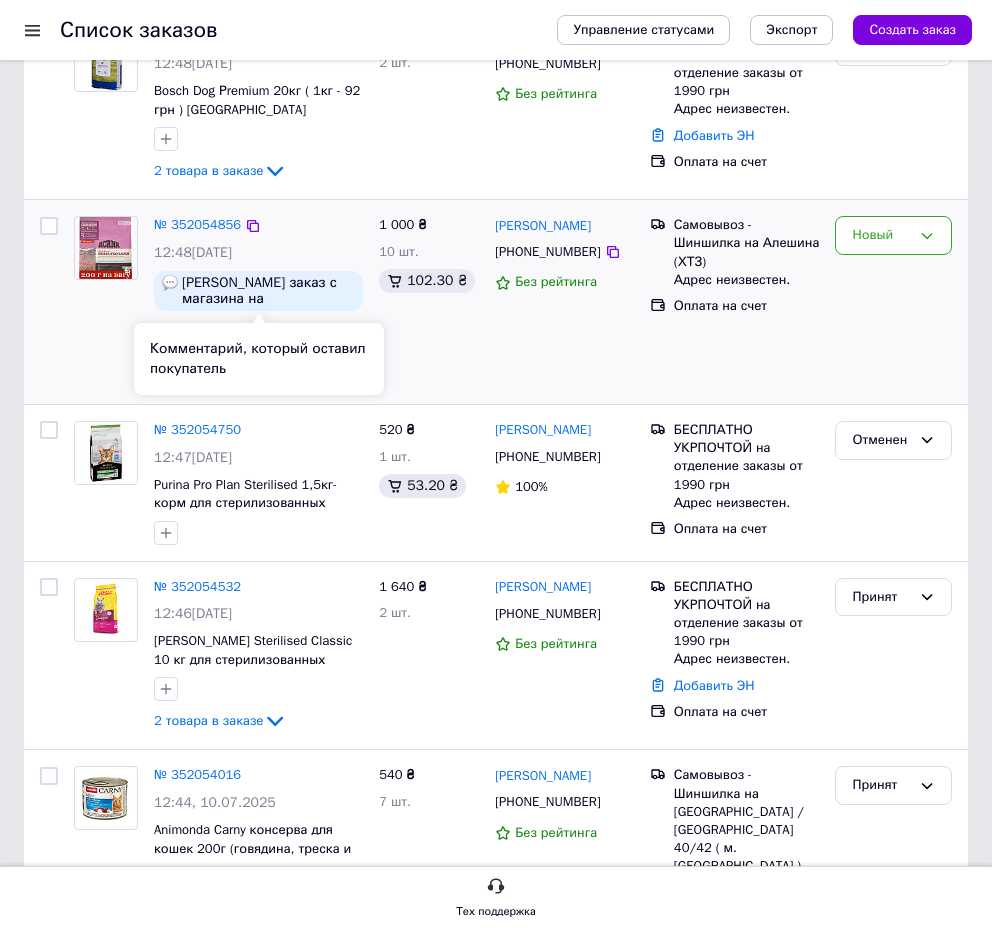 scroll, scrollTop: 0, scrollLeft: 0, axis: both 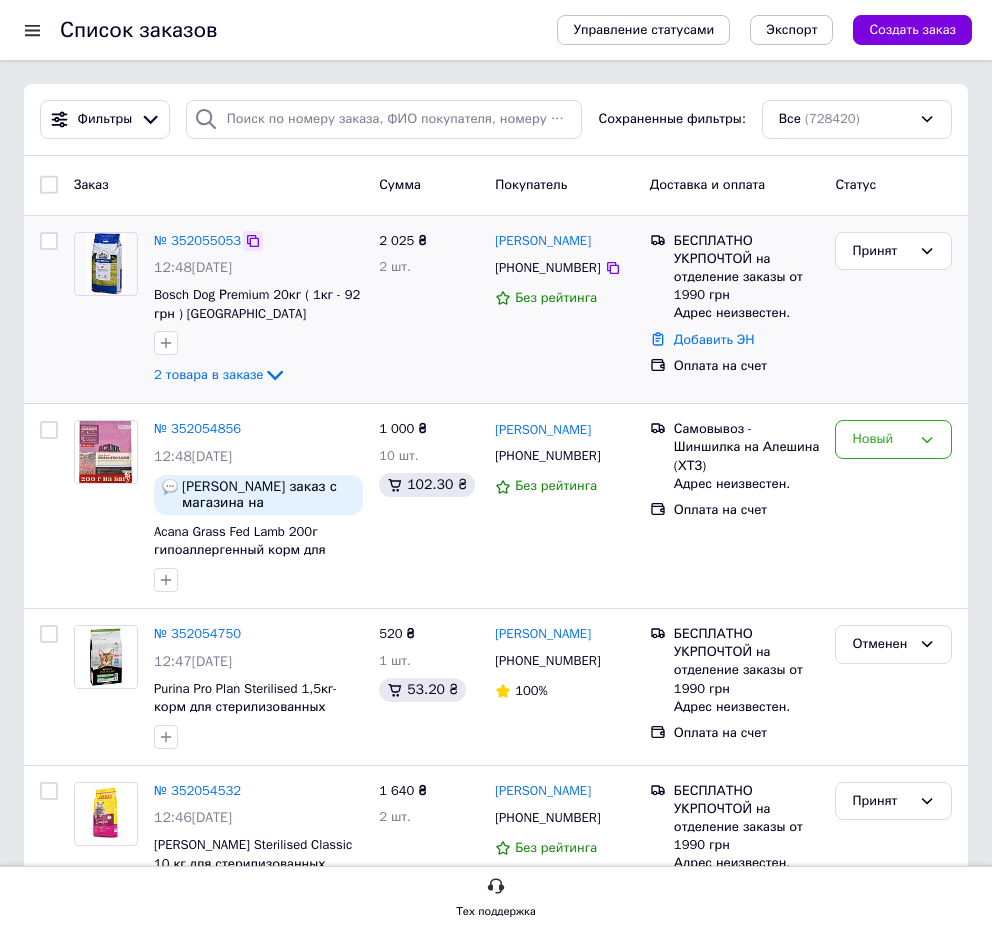 click 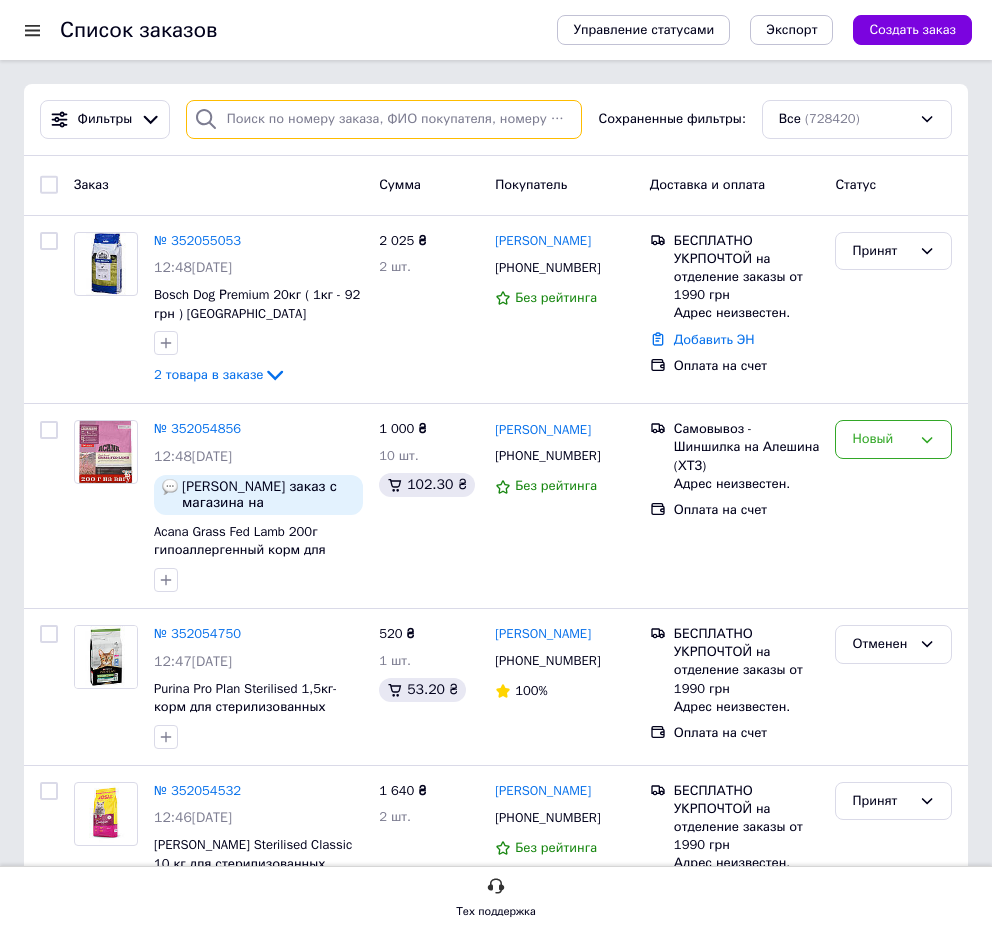 click at bounding box center [384, 119] 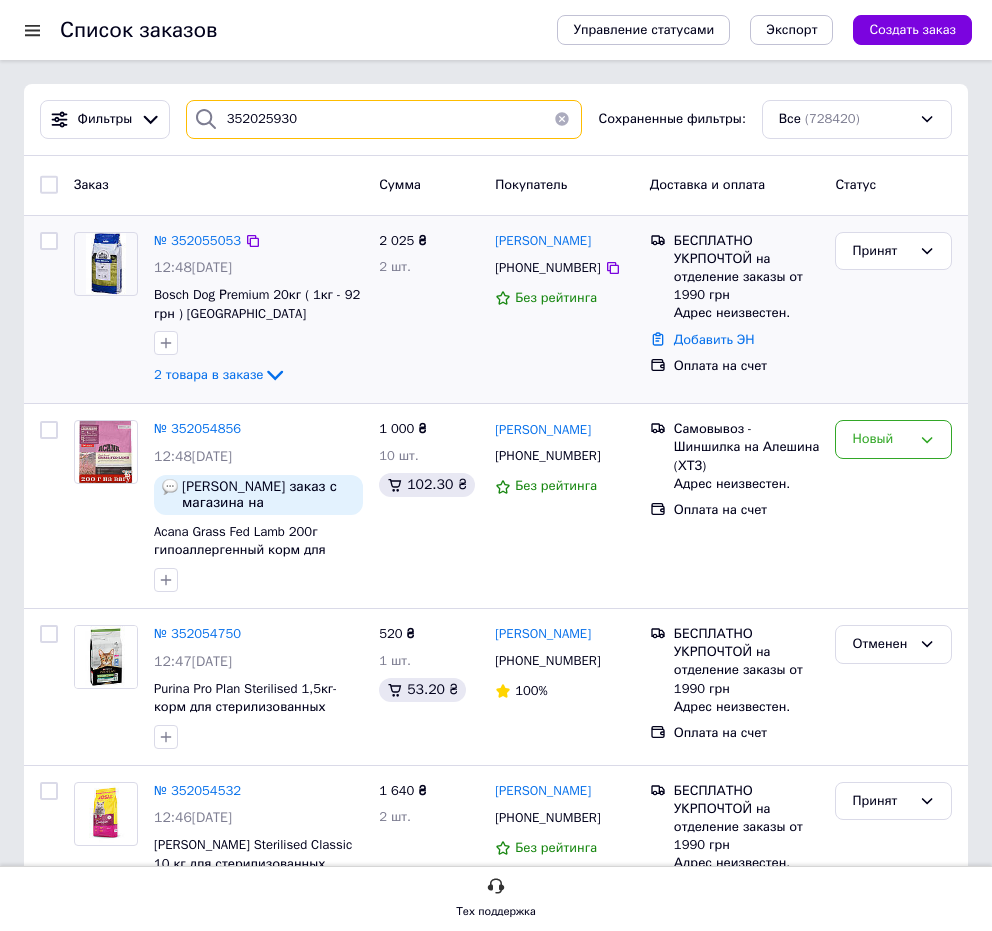 type on "352025930" 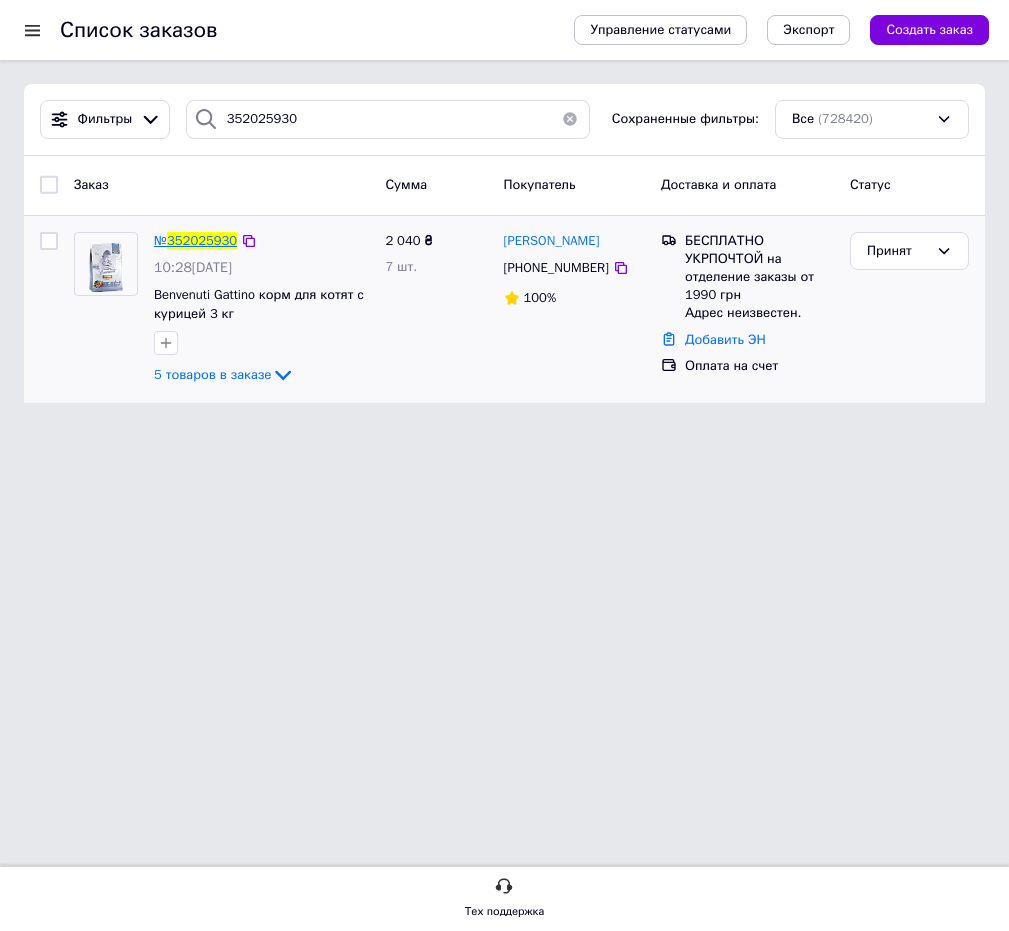 click on "352025930" at bounding box center [202, 240] 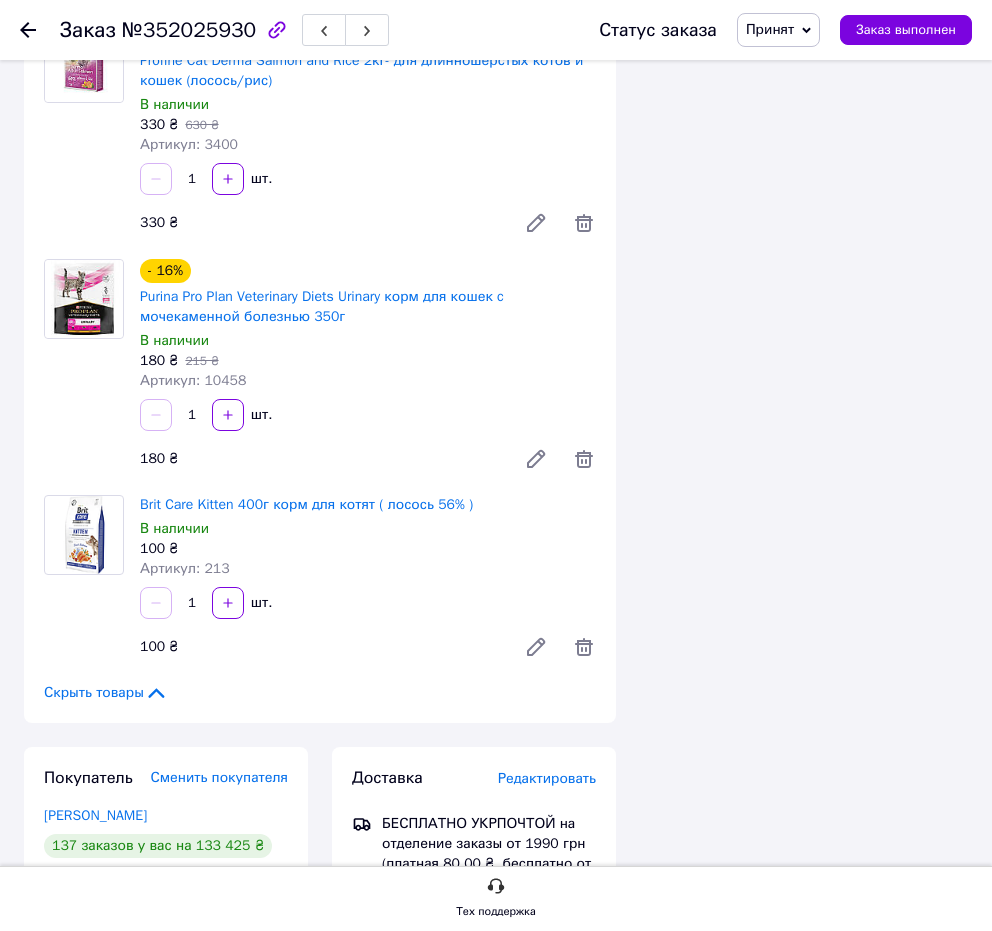 scroll, scrollTop: 944, scrollLeft: 0, axis: vertical 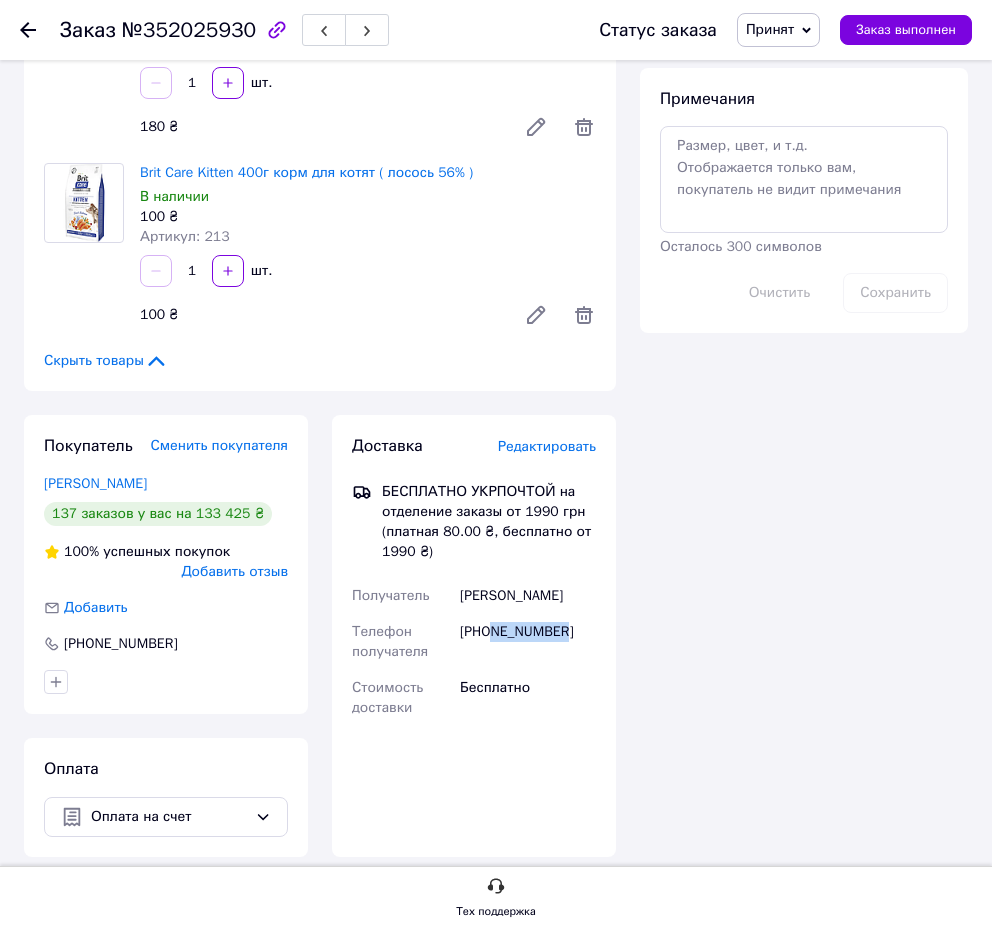 drag, startPoint x: 583, startPoint y: 621, endPoint x: 494, endPoint y: 610, distance: 89.6772 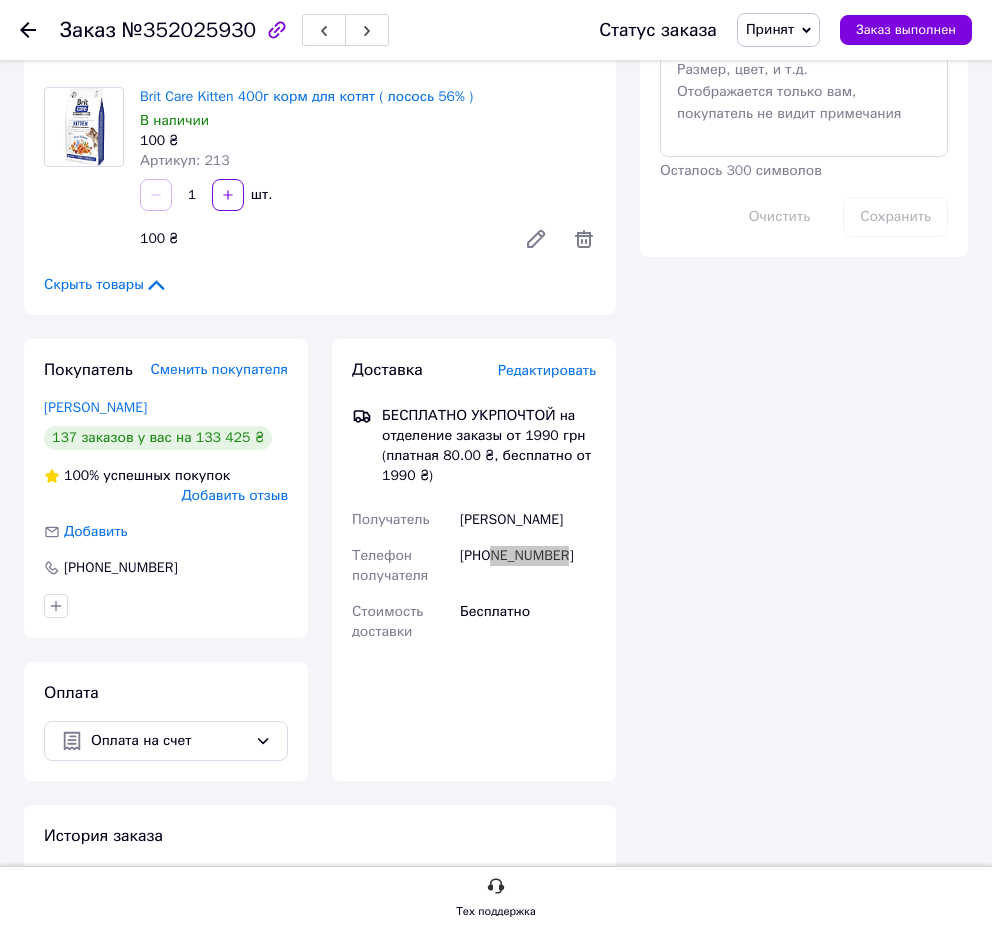 scroll, scrollTop: 1126, scrollLeft: 0, axis: vertical 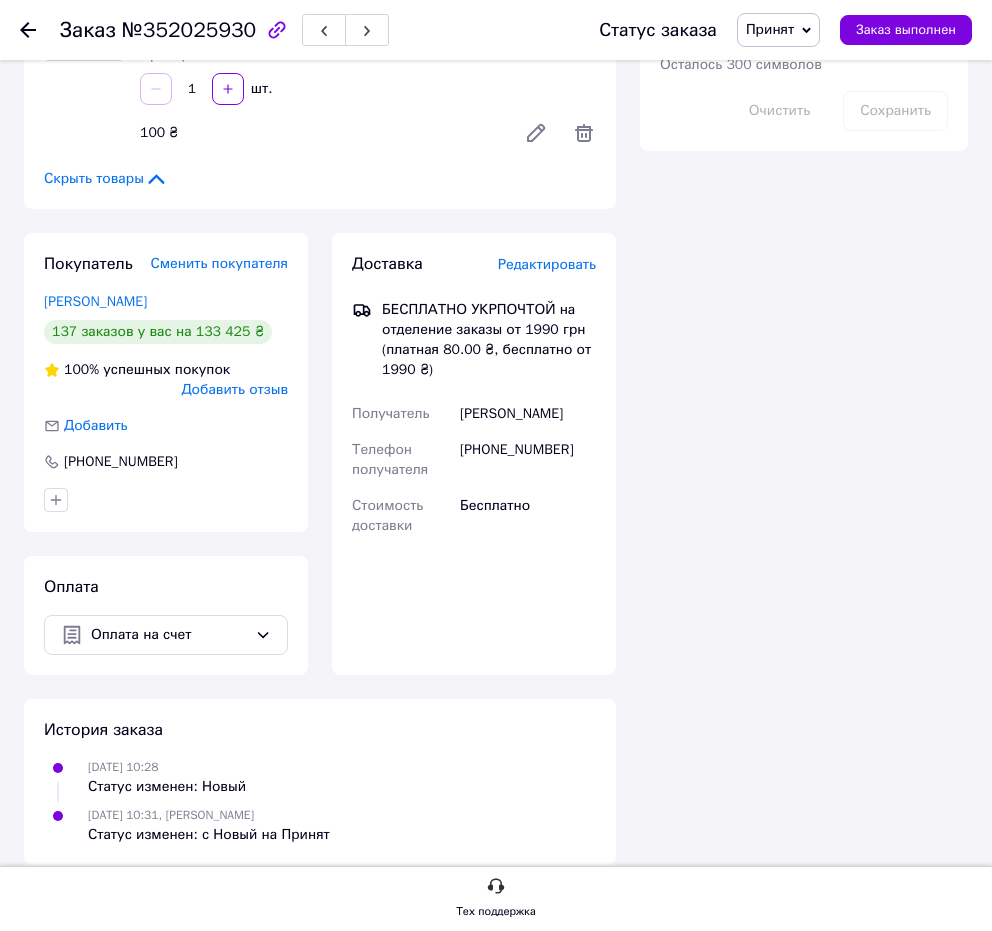 click on "Телефон получателя" at bounding box center [390, 459] 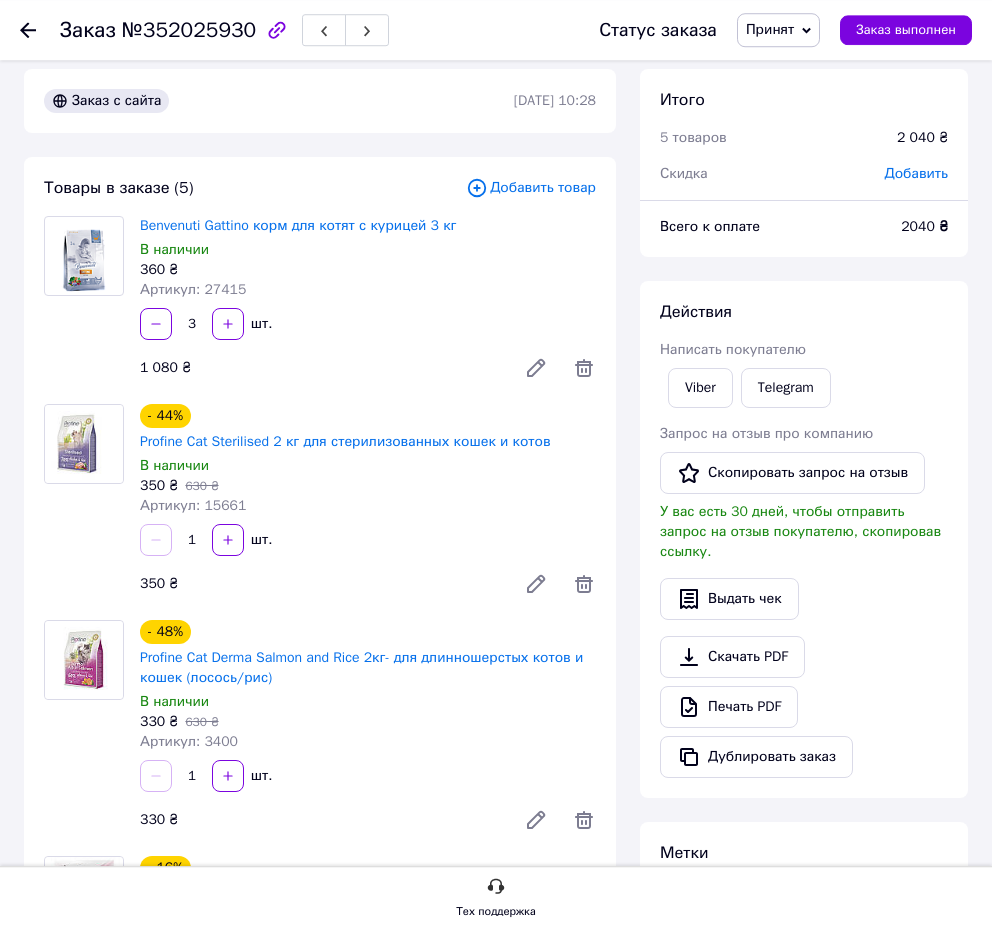 scroll, scrollTop: 0, scrollLeft: 0, axis: both 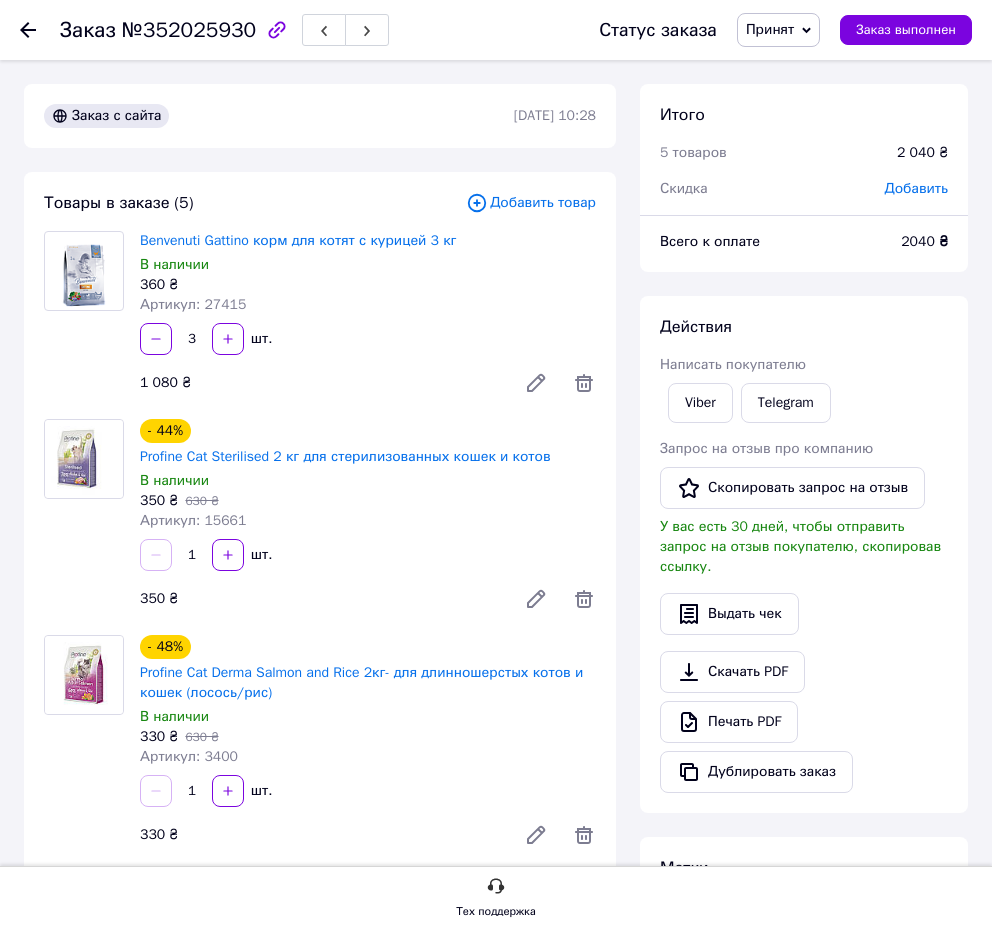 click at bounding box center (40, 30) 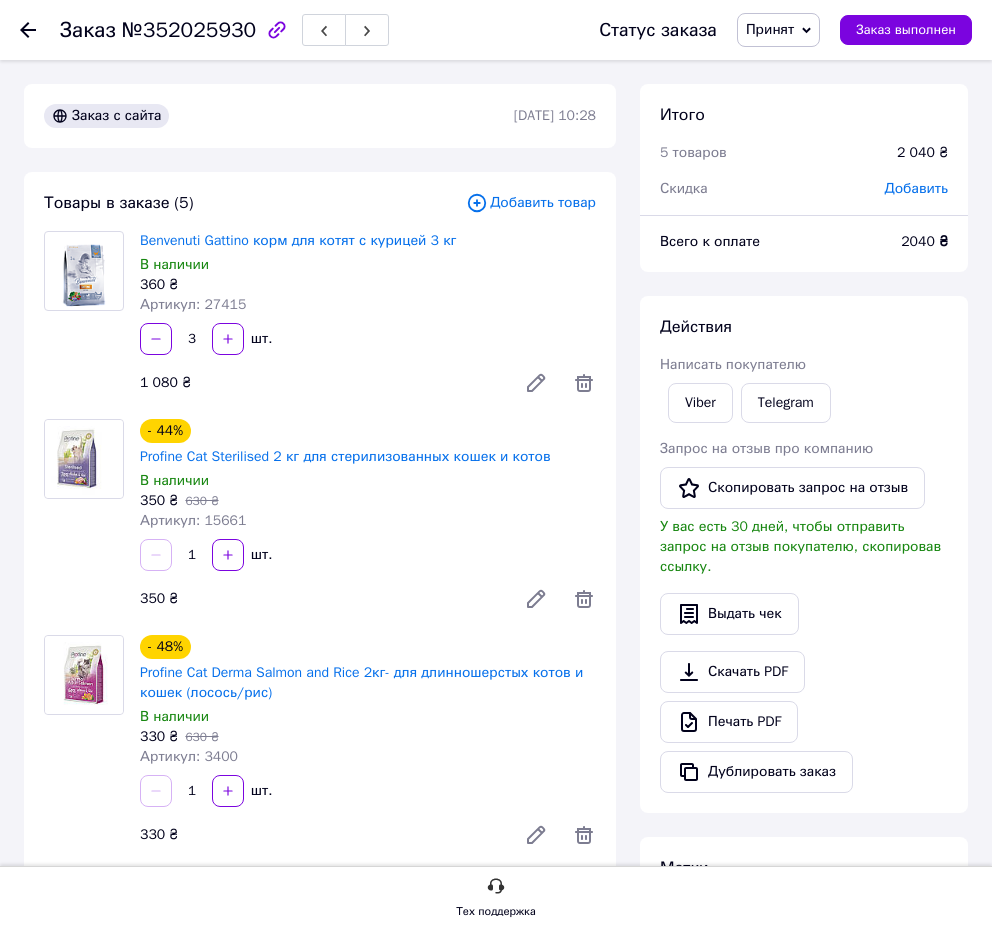 click on "Заказ №352025930 Статус заказа Принят Выполнен Отменен Оплаченный новые Заказ выполнен Заказ с сайта 10.07.2025 | 10:28 Товары в заказе (5) Добавить товар Benvenuti Gattino корм для котят с курицей 3 кг В наличии 360 ₴ Артикул: 27415 3   шт. 1 080 ₴ - 44% Profine Cat Sterilised 2 кг для стерилизованных  кошек и котов В наличии 350 ₴   630 ₴ Артикул: 15661 1   шт. 350 ₴ - 48% Profine Cat Derma Salmon and Rice 2кг- для длинношерстых котов и кошек (лосось/рис) В наличии 330 ₴   630 ₴ Артикул: 3400 1   шт. 330 ₴ - 16% Purina Pro Plan Veterinary Diets Urinary корм для кошек c мочекаменной болезнью 350г В наличии 180 ₴   215 ₴ Артикул: 10458 1   шт. 180 ₴ В наличии 100 ₴ 1" at bounding box center [496, 1037] 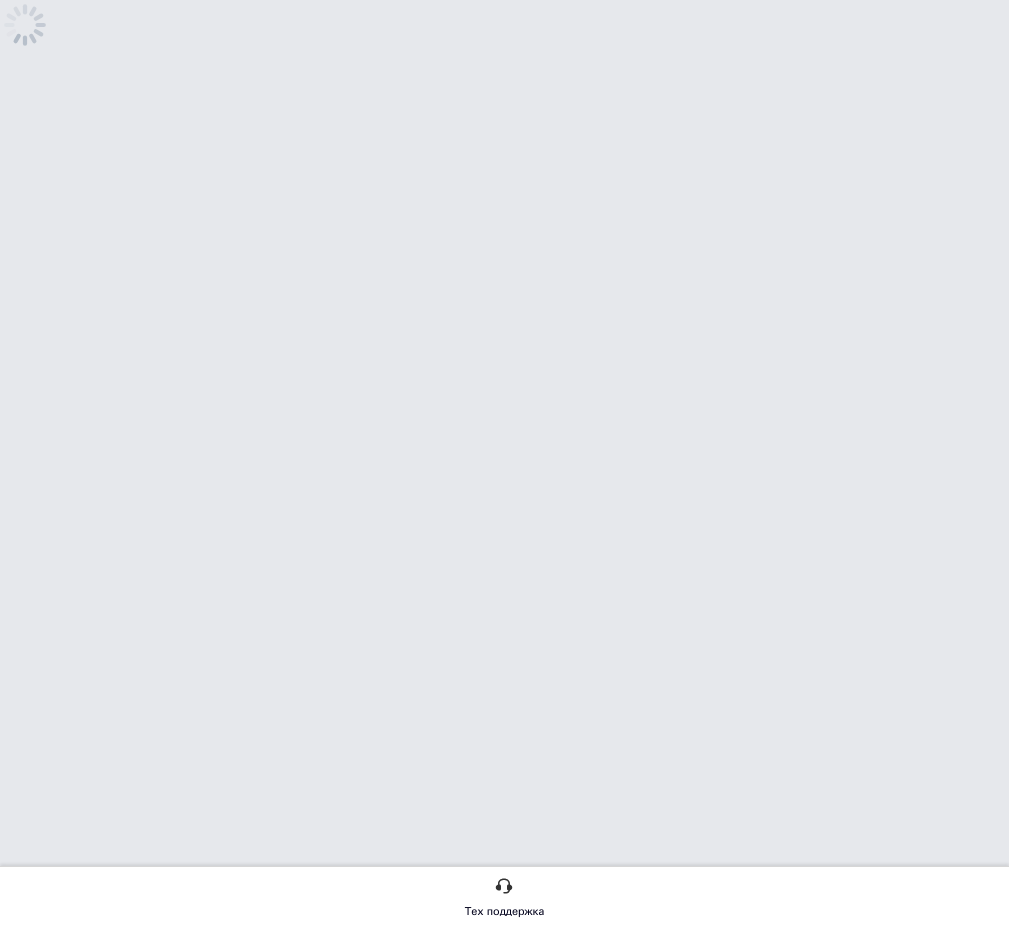 click on "Тех поддержка" at bounding box center [504, 58] 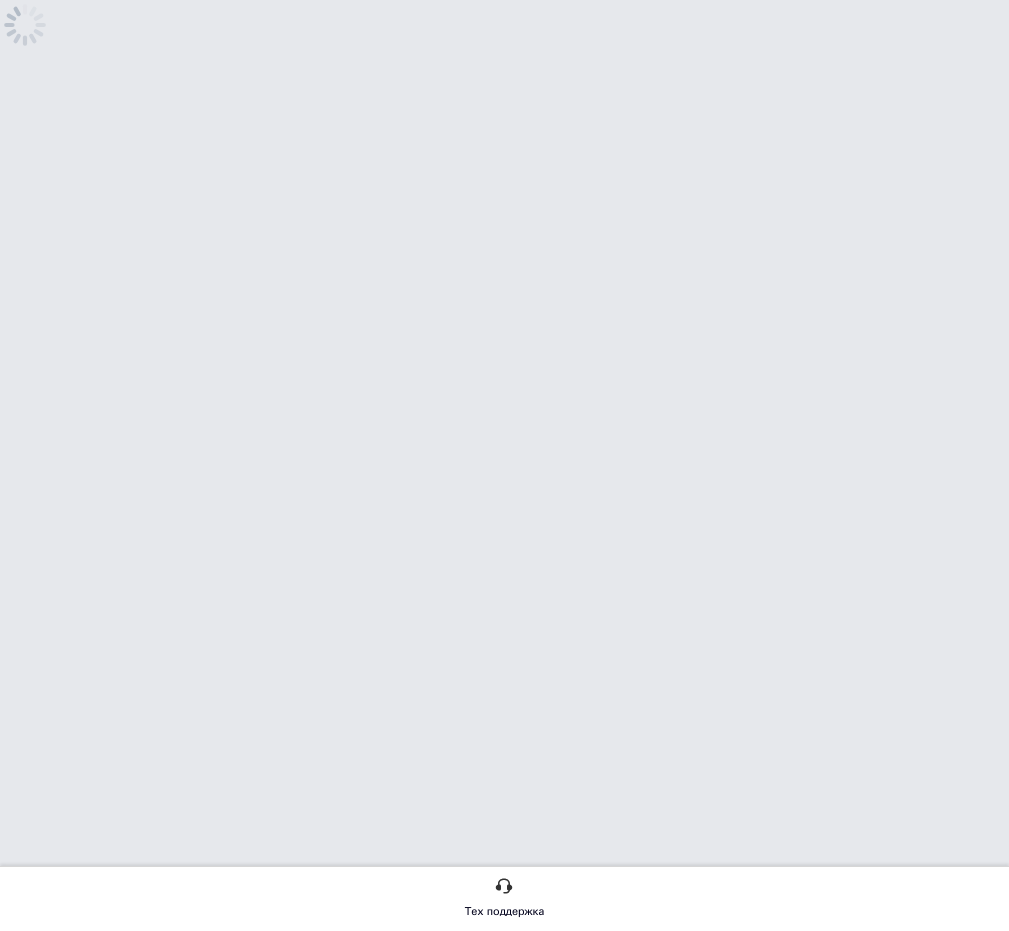 click on "Тех поддержка" at bounding box center (504, 58) 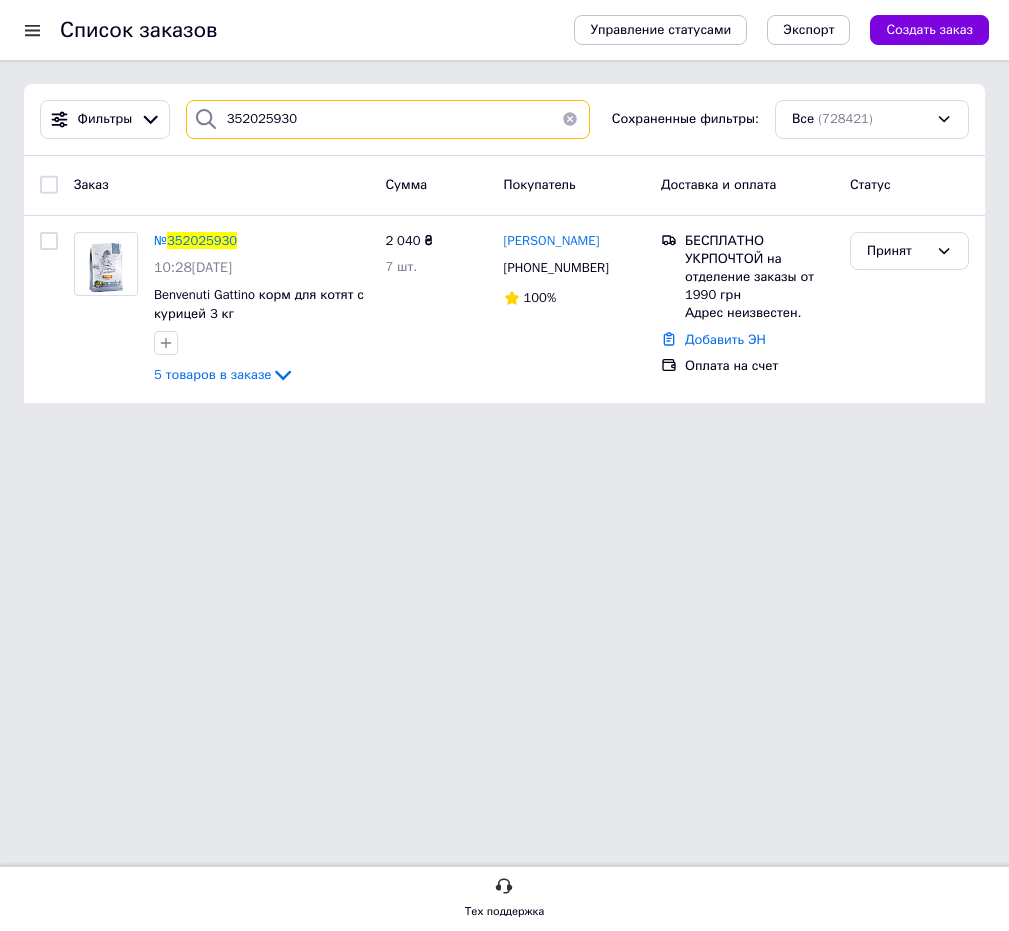 click on "352025930" at bounding box center (388, 119) 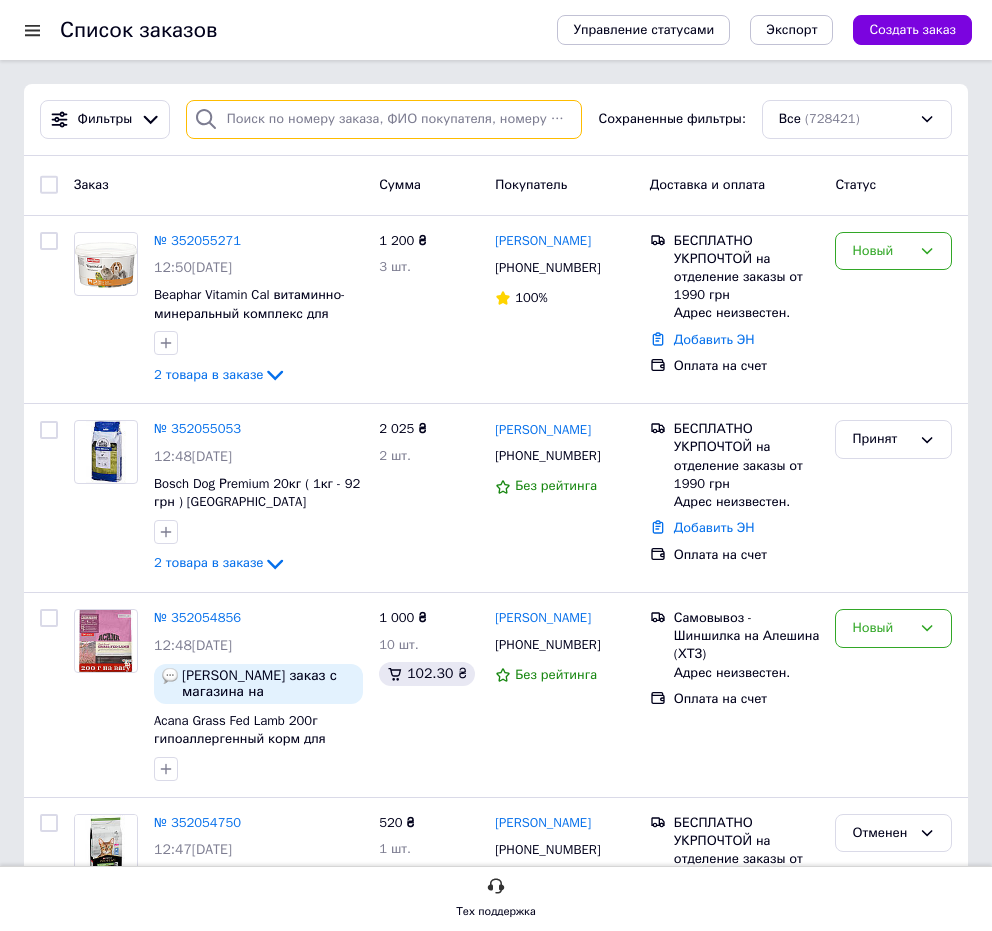 click at bounding box center [384, 119] 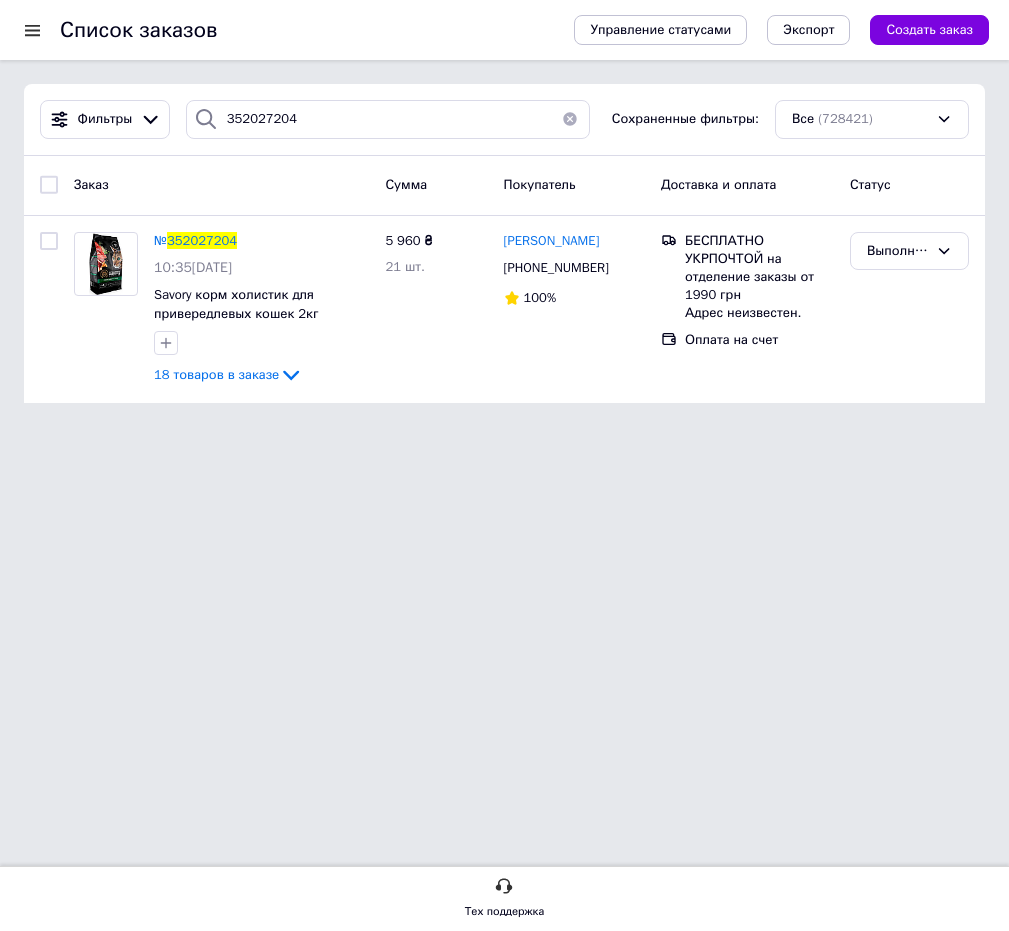 click on "352027204" at bounding box center [202, 240] 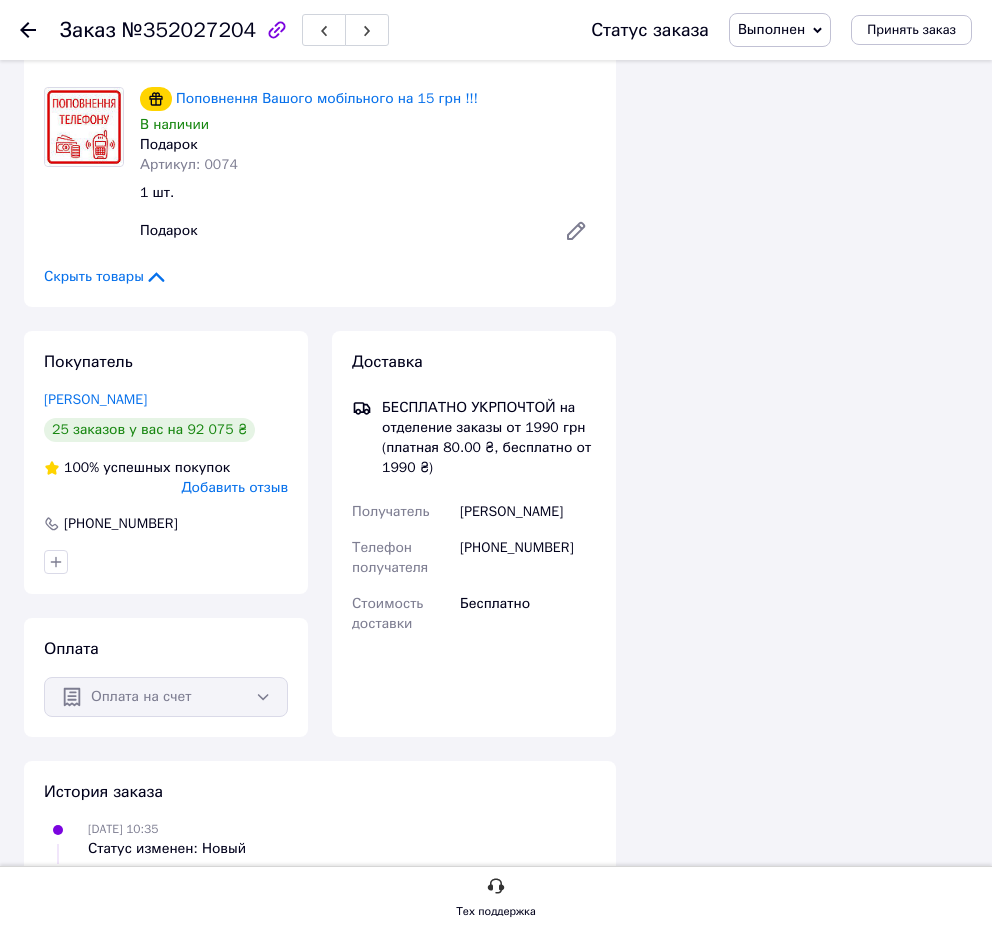 scroll, scrollTop: 3558, scrollLeft: 0, axis: vertical 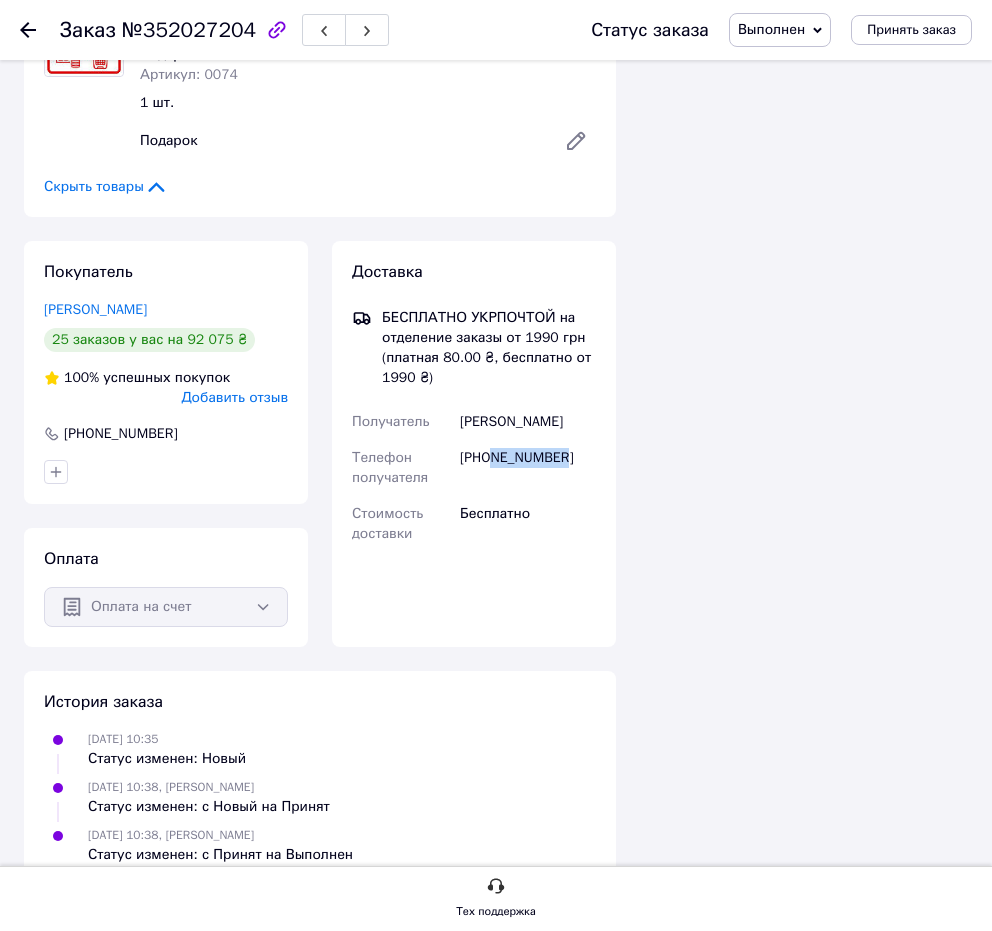 drag, startPoint x: 583, startPoint y: 413, endPoint x: 493, endPoint y: 415, distance: 90.02222 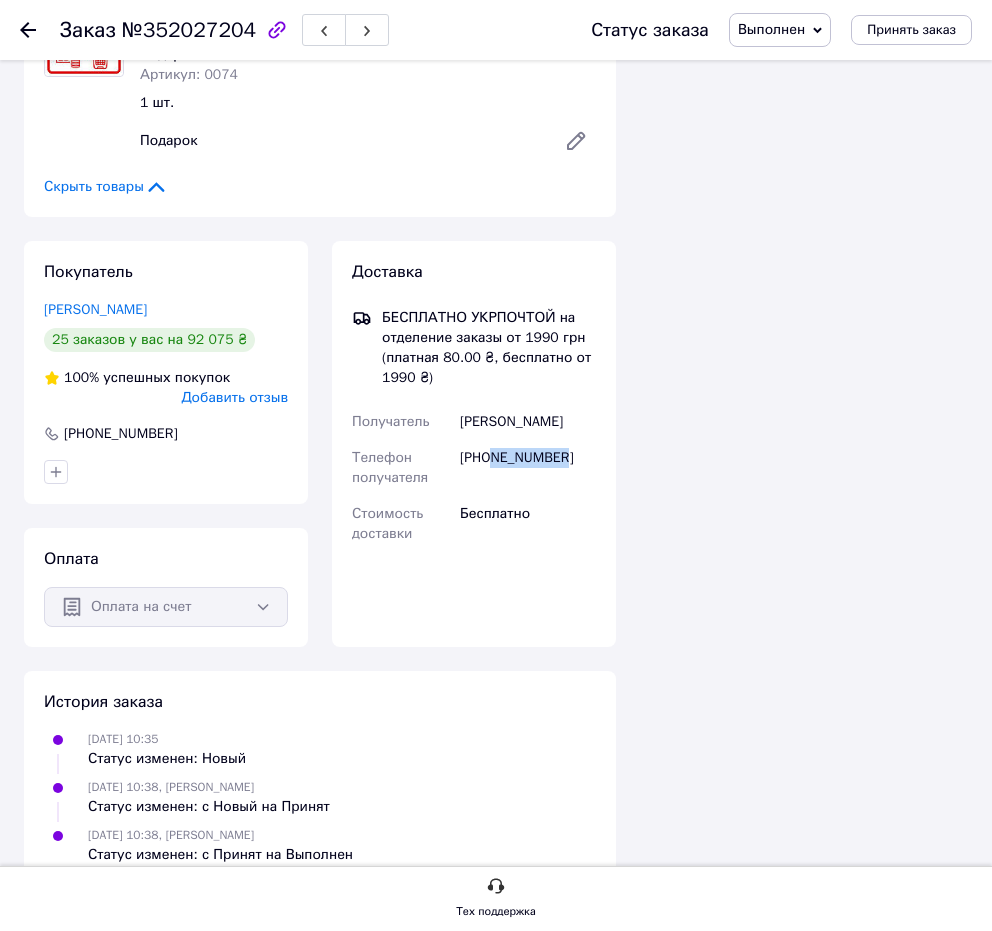 click on "История заказа 10.07.2025 10:35 Статус изменен: Новый 10.07.2025 10:38, Магазин Шиншилка Статус изменен: с Новый на Принят 10.07.2025 10:38, Магазин Шиншилка Статус изменен: с Принят на Выполнен" at bounding box center (320, 778) 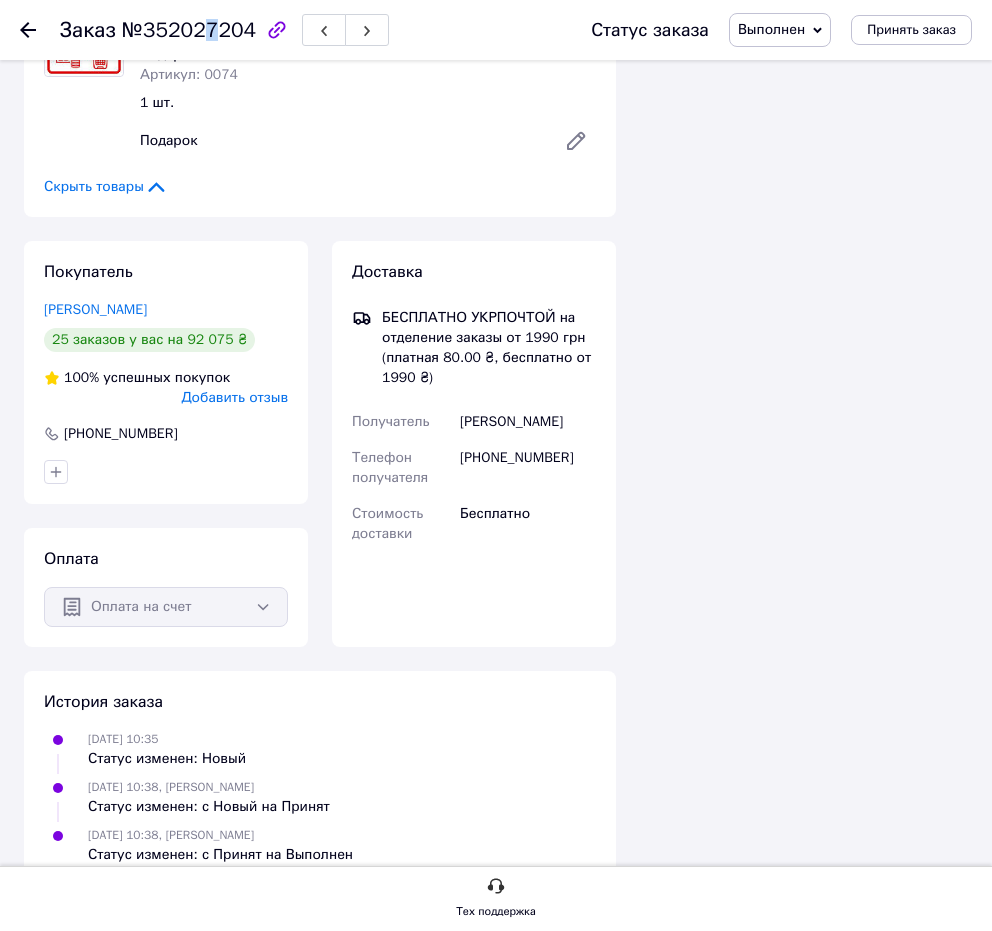 click on "№352027204" at bounding box center (189, 30) 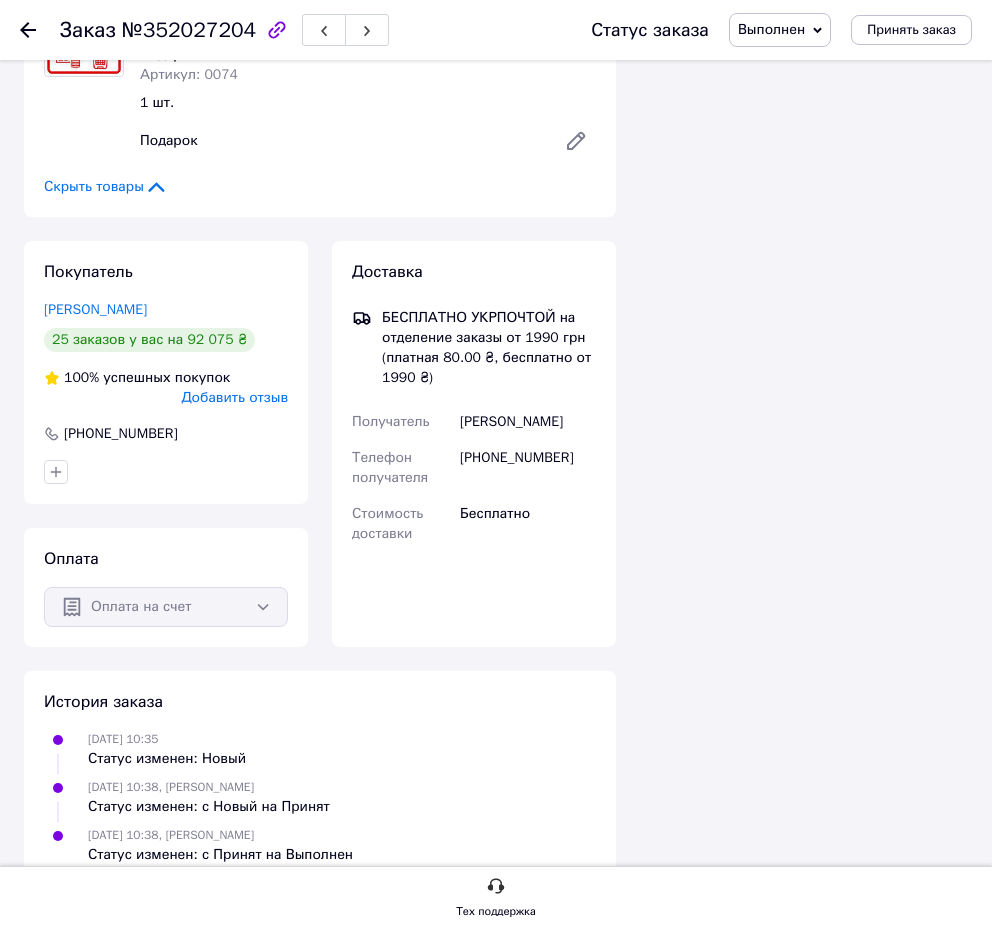 click on "№352027204" at bounding box center (189, 30) 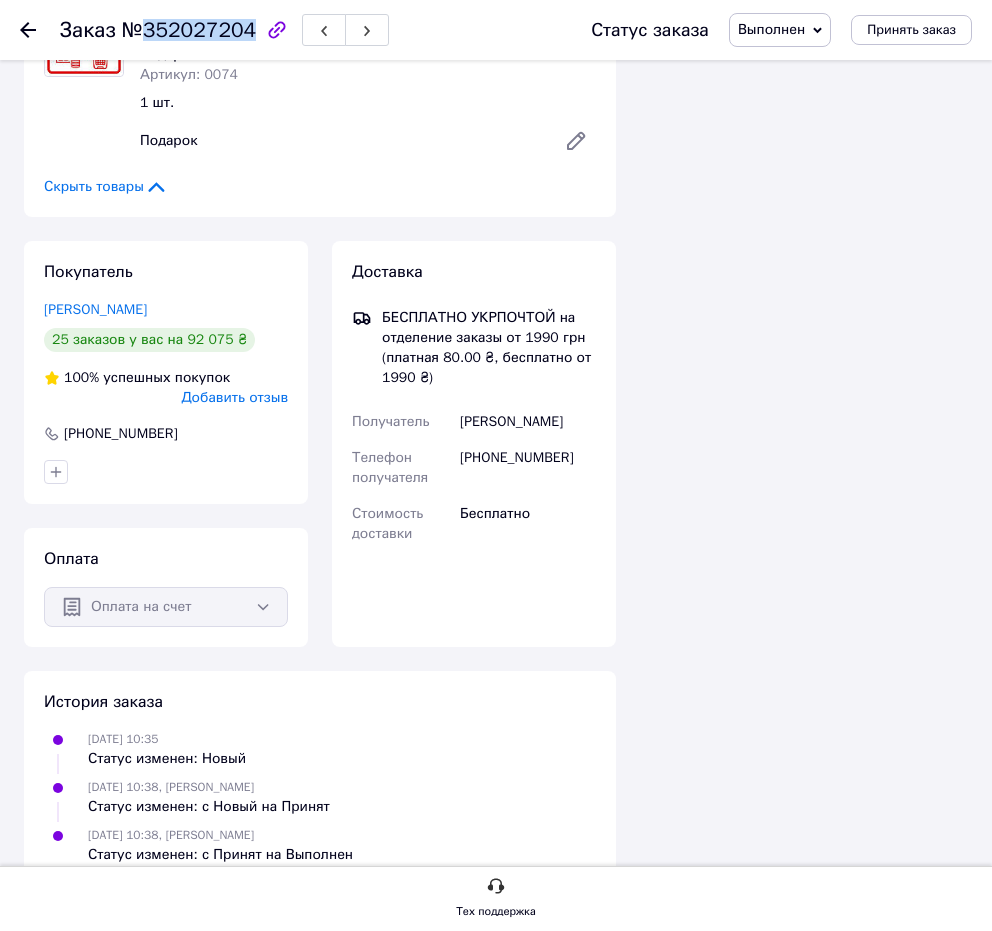 click on "№352027204" at bounding box center (189, 30) 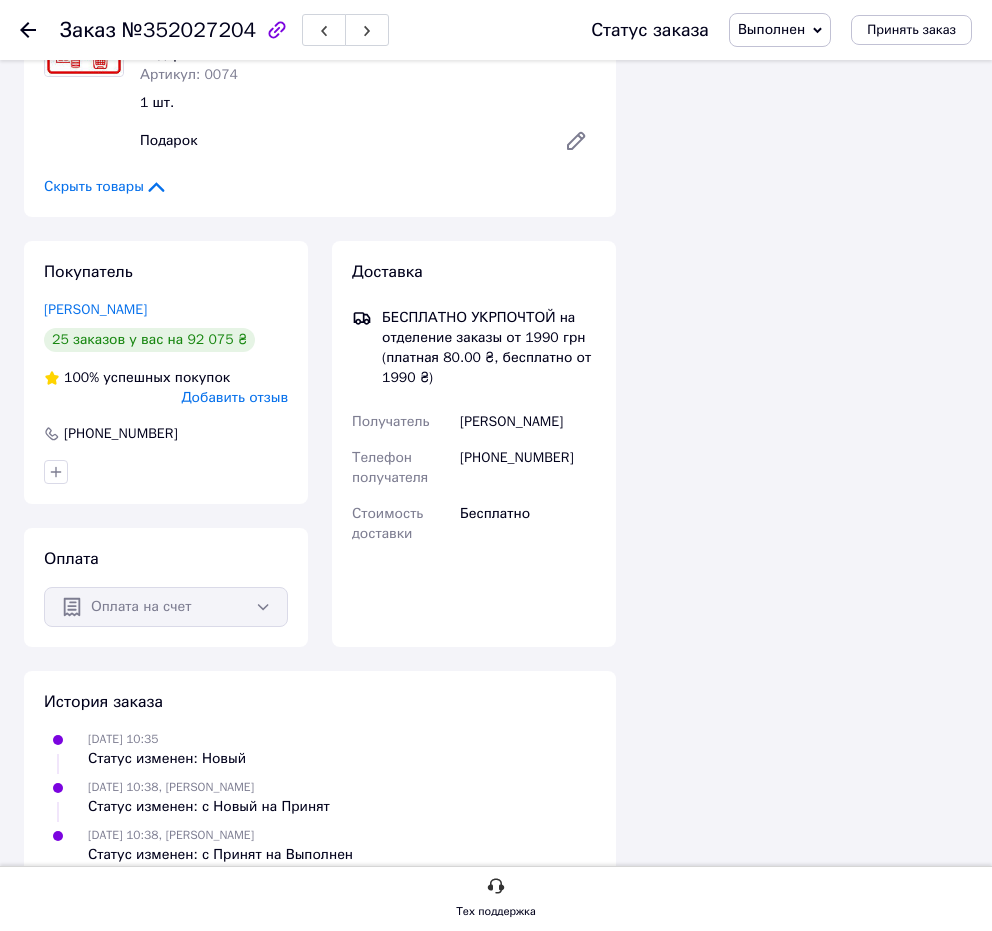 click on "10.07.2025 10:38, Магазин Шиншилка Статус изменен: с Принят на Выполнен" at bounding box center [320, 845] 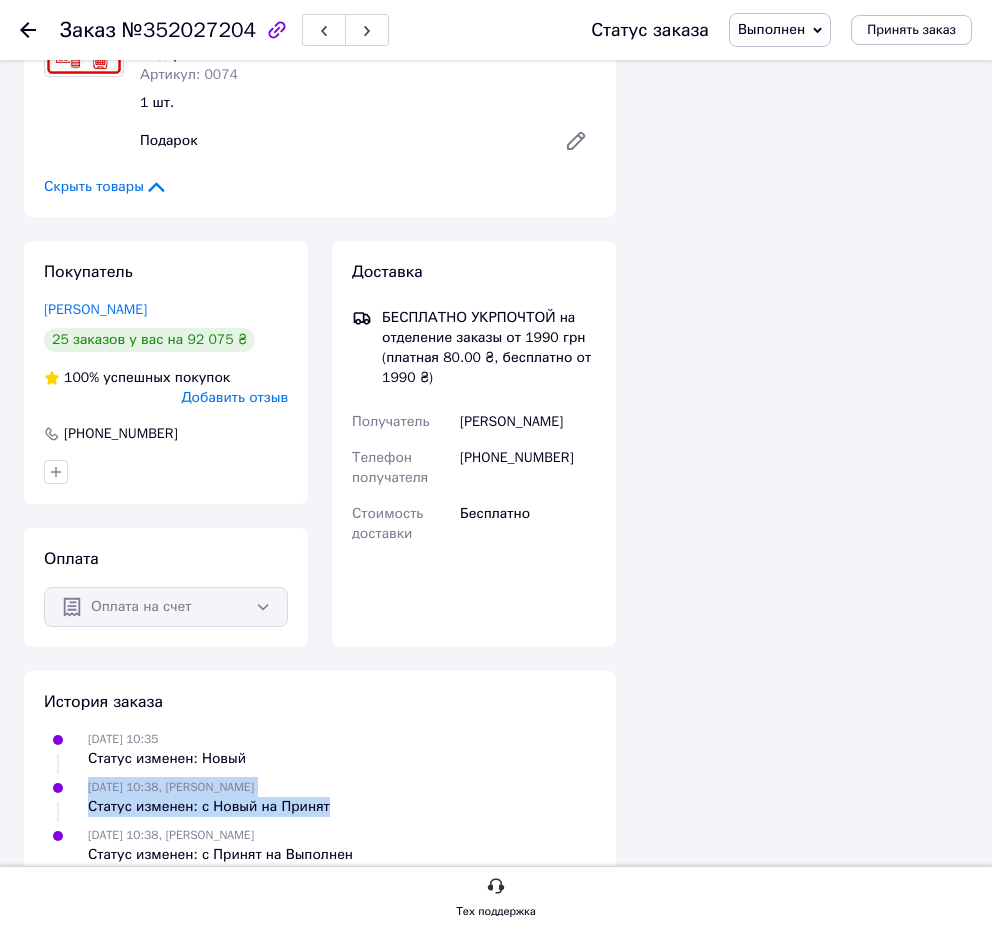 drag, startPoint x: 374, startPoint y: 824, endPoint x: 87, endPoint y: 746, distance: 297.4105 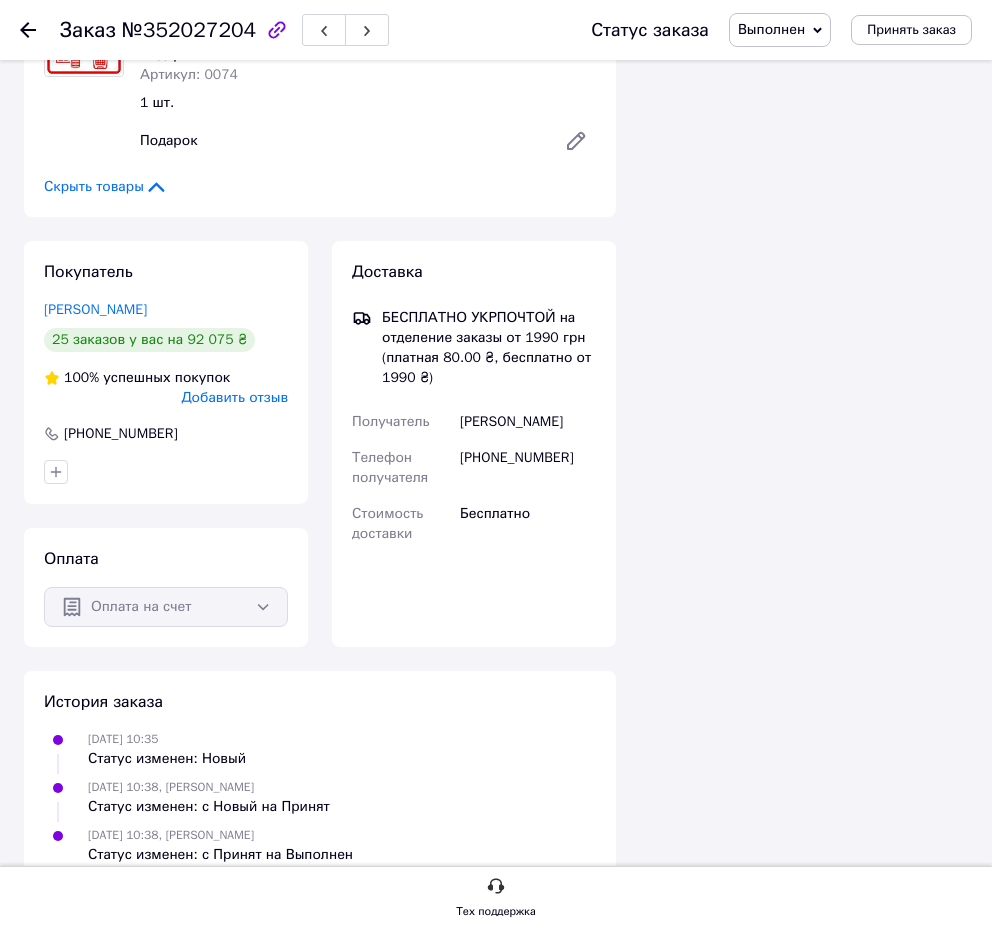 click 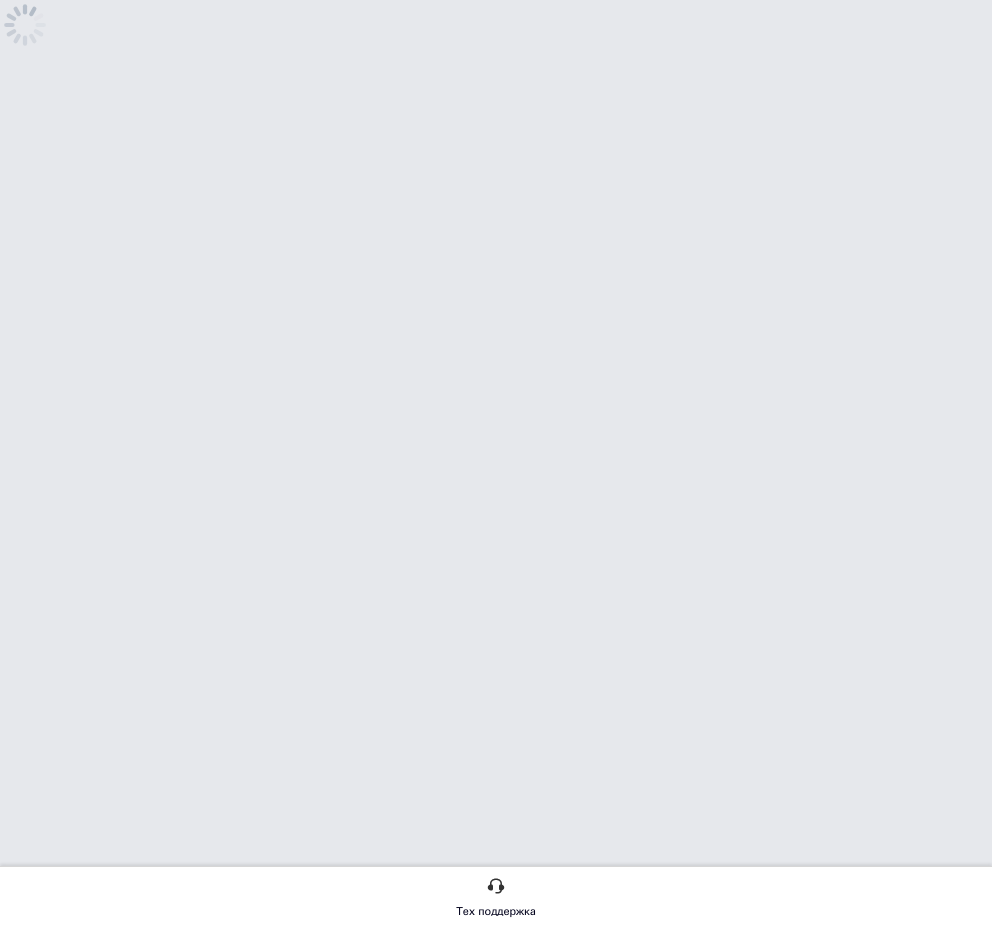 scroll, scrollTop: 0, scrollLeft: 0, axis: both 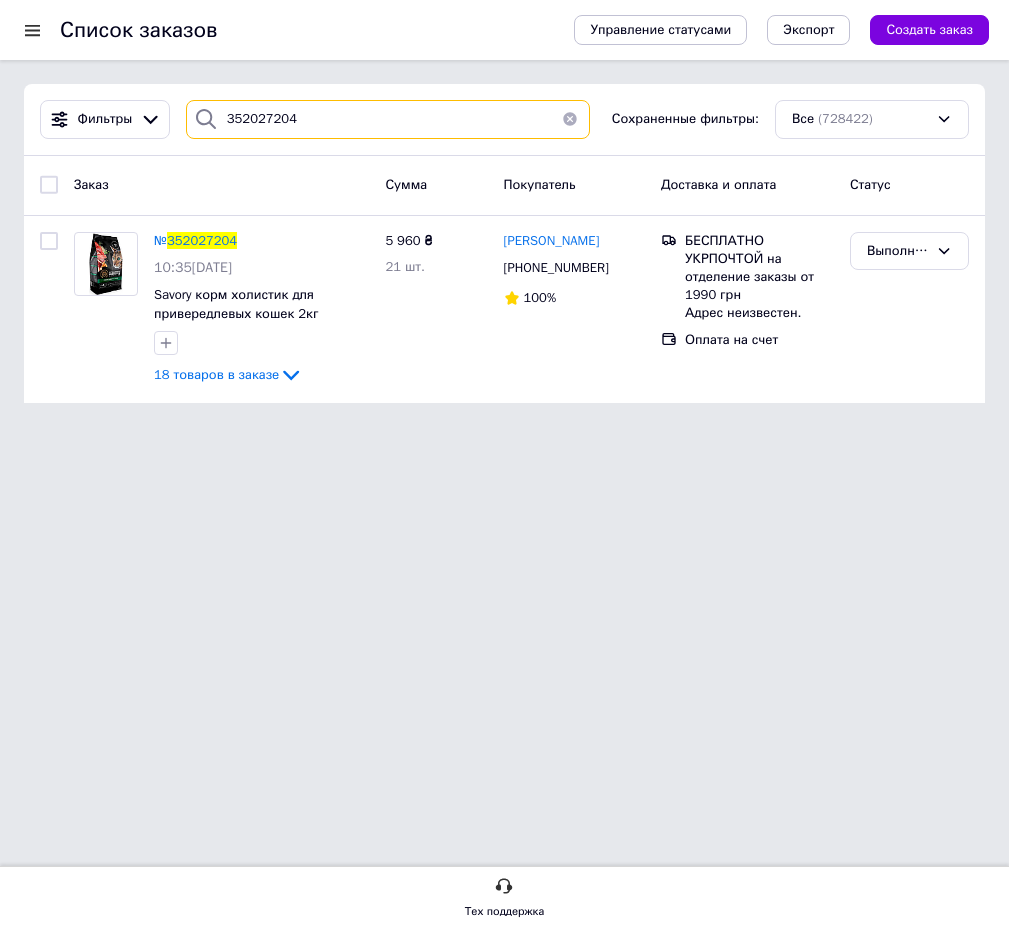 click on "352027204" at bounding box center [388, 119] 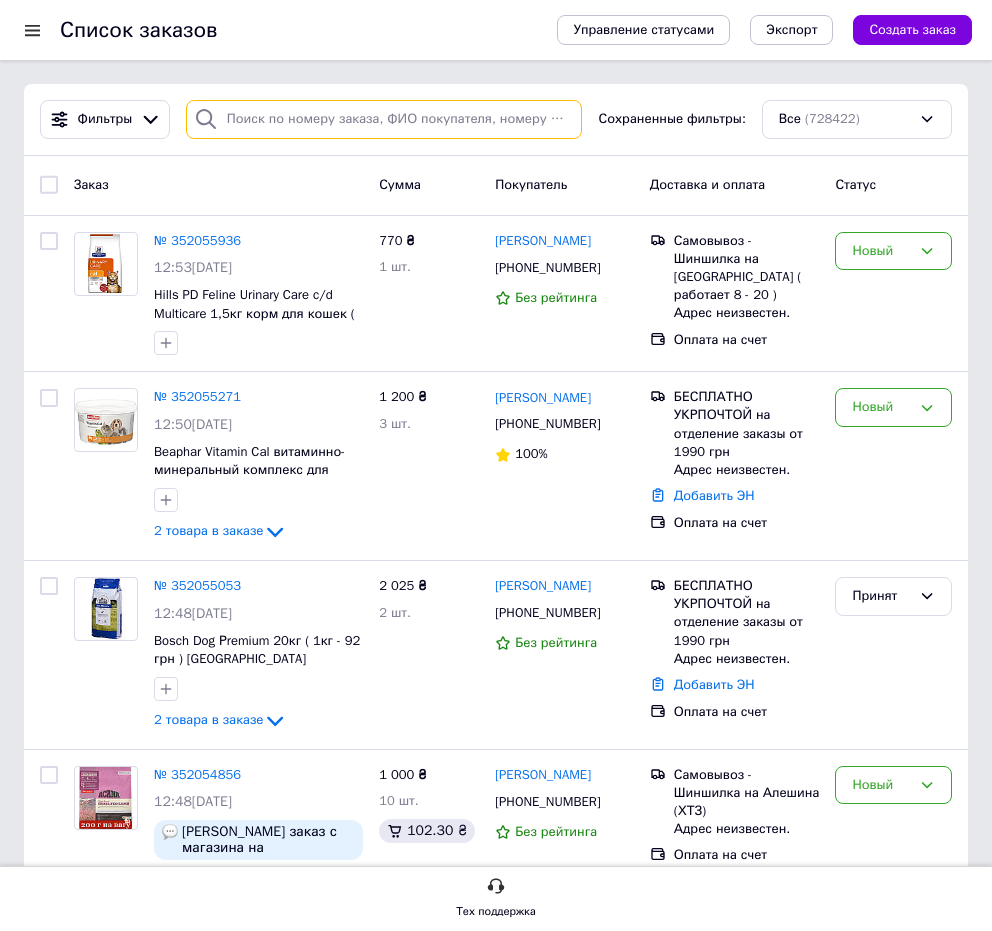 click at bounding box center [384, 119] 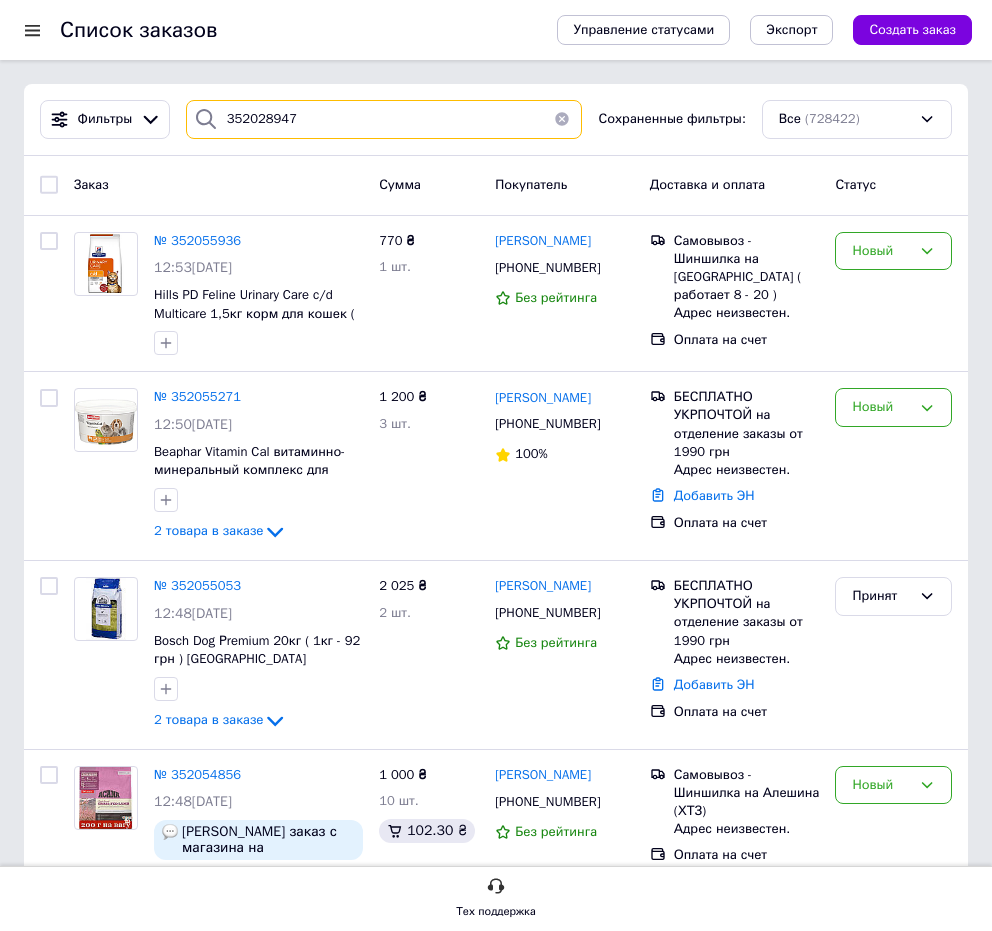 type on "352028947" 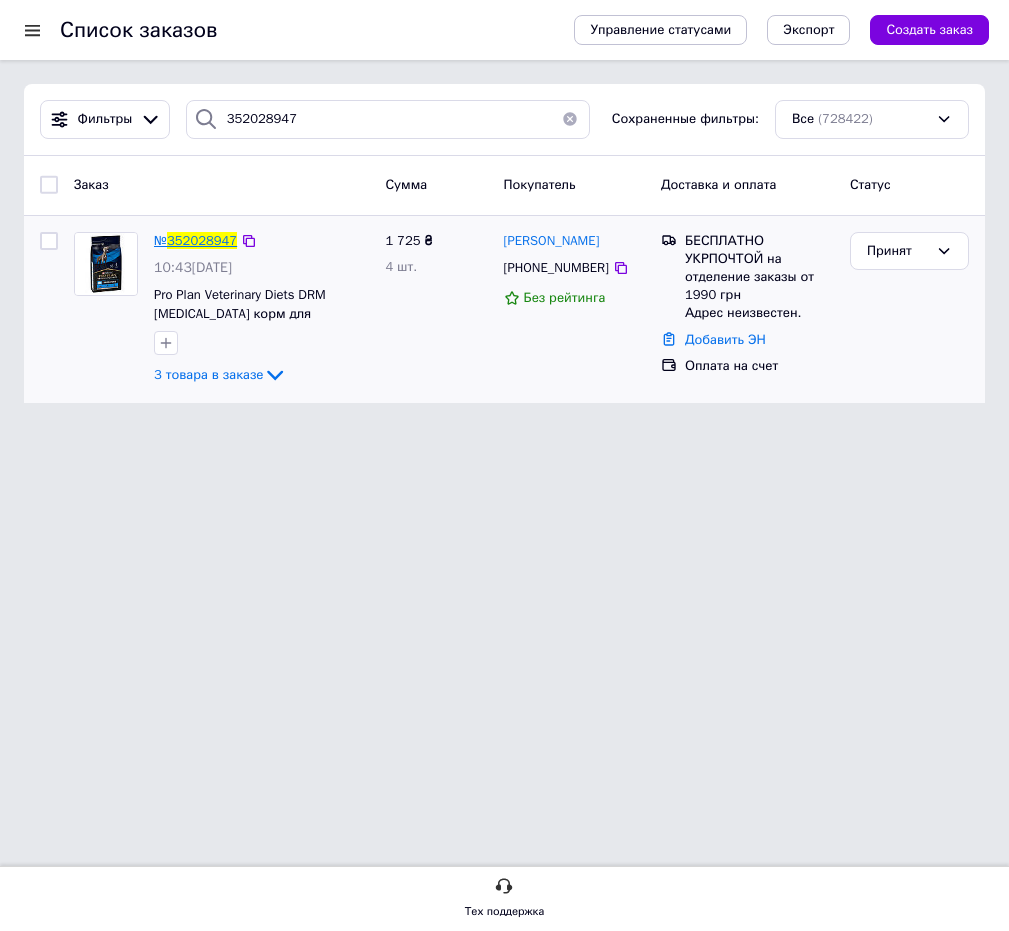 click on "352028947" at bounding box center (202, 240) 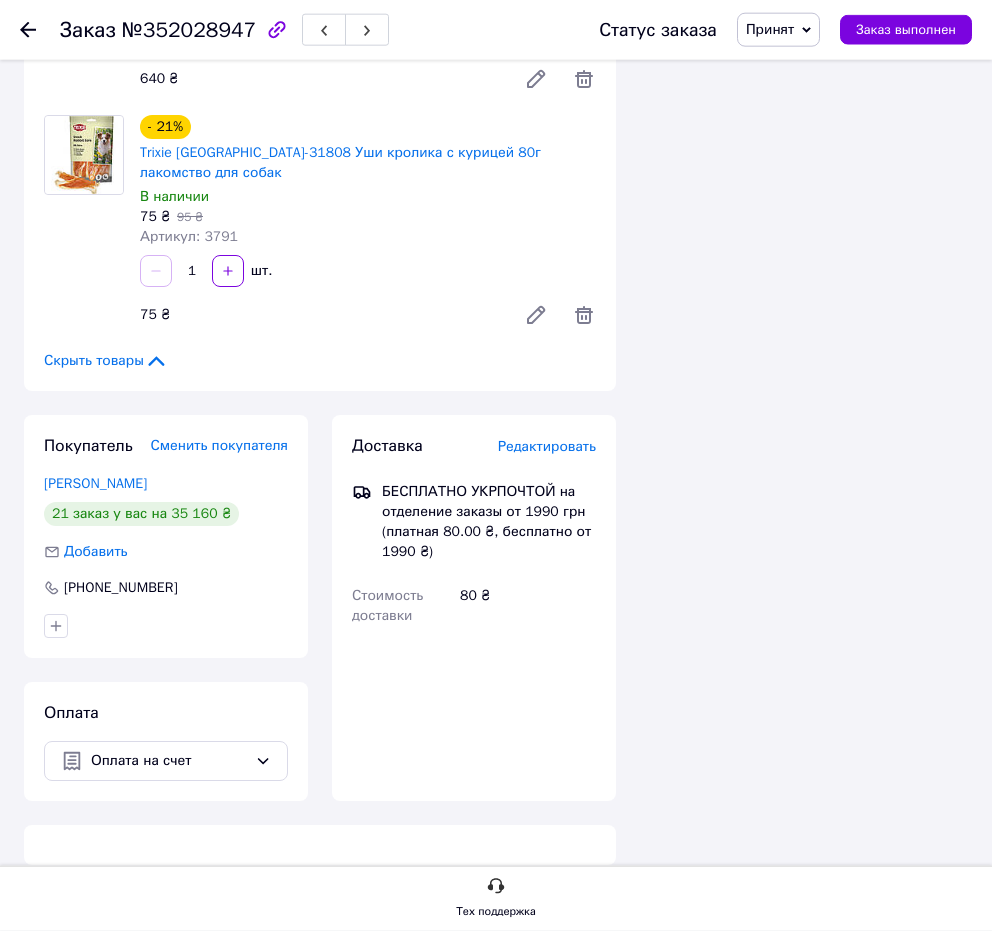 scroll, scrollTop: 544, scrollLeft: 0, axis: vertical 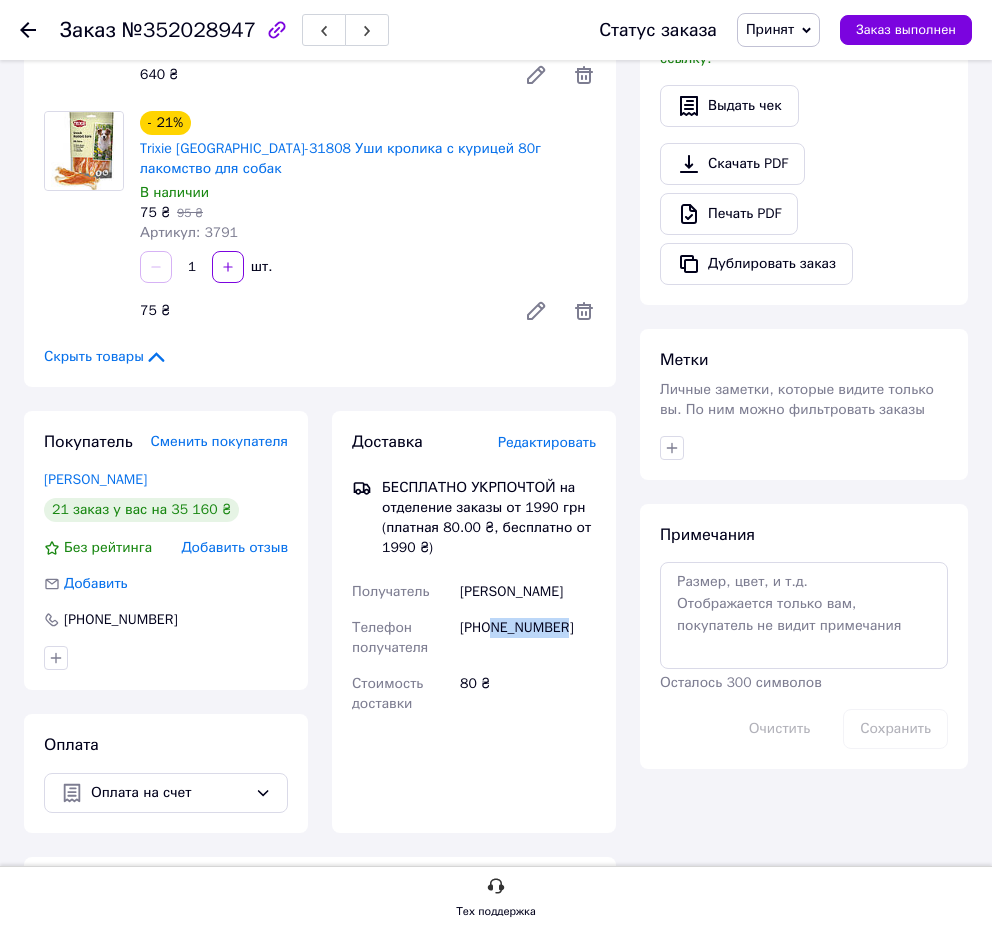 drag, startPoint x: 543, startPoint y: 610, endPoint x: 496, endPoint y: 610, distance: 47 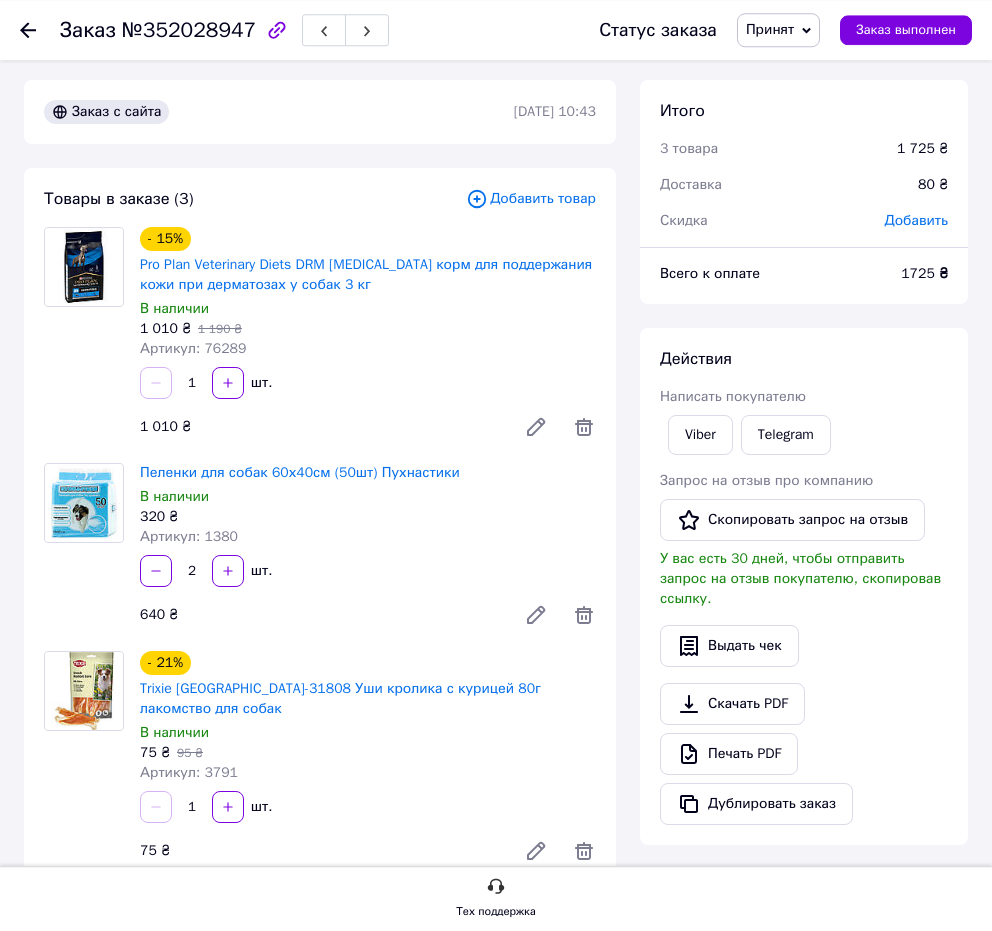 scroll, scrollTop: 0, scrollLeft: 0, axis: both 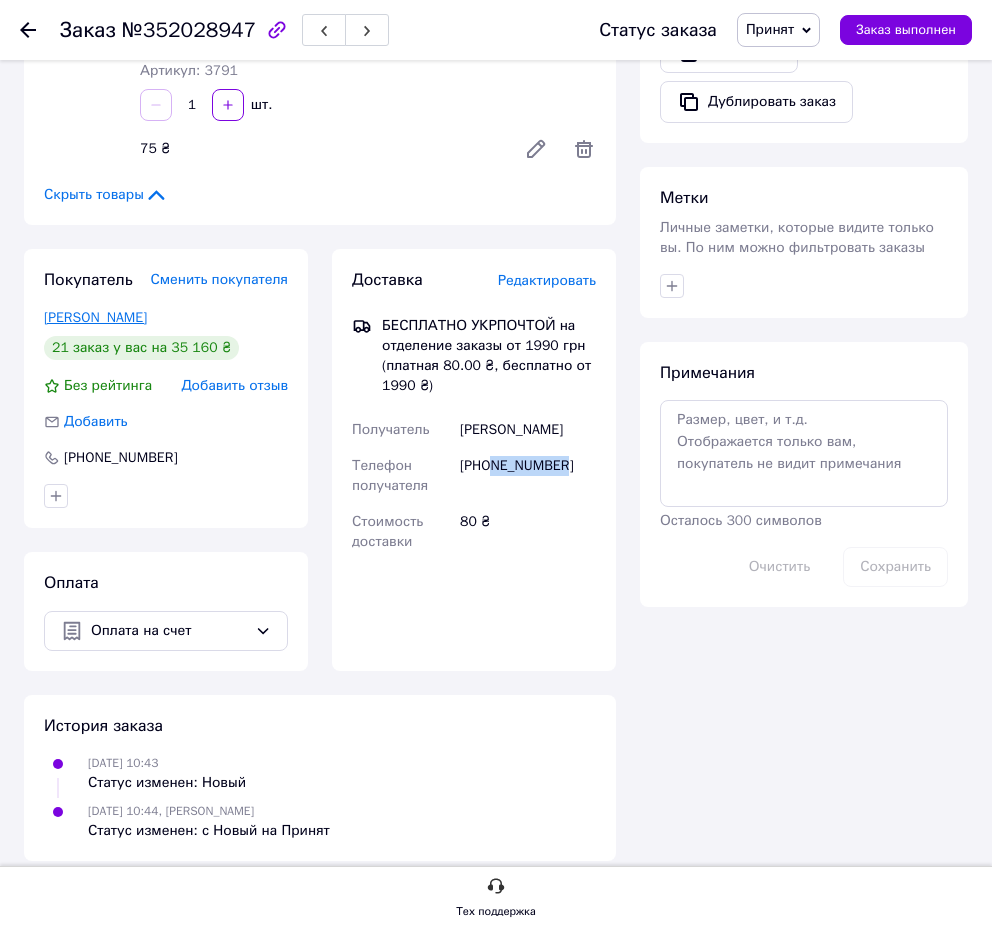 drag, startPoint x: 238, startPoint y: 299, endPoint x: 52, endPoint y: 300, distance: 186.00269 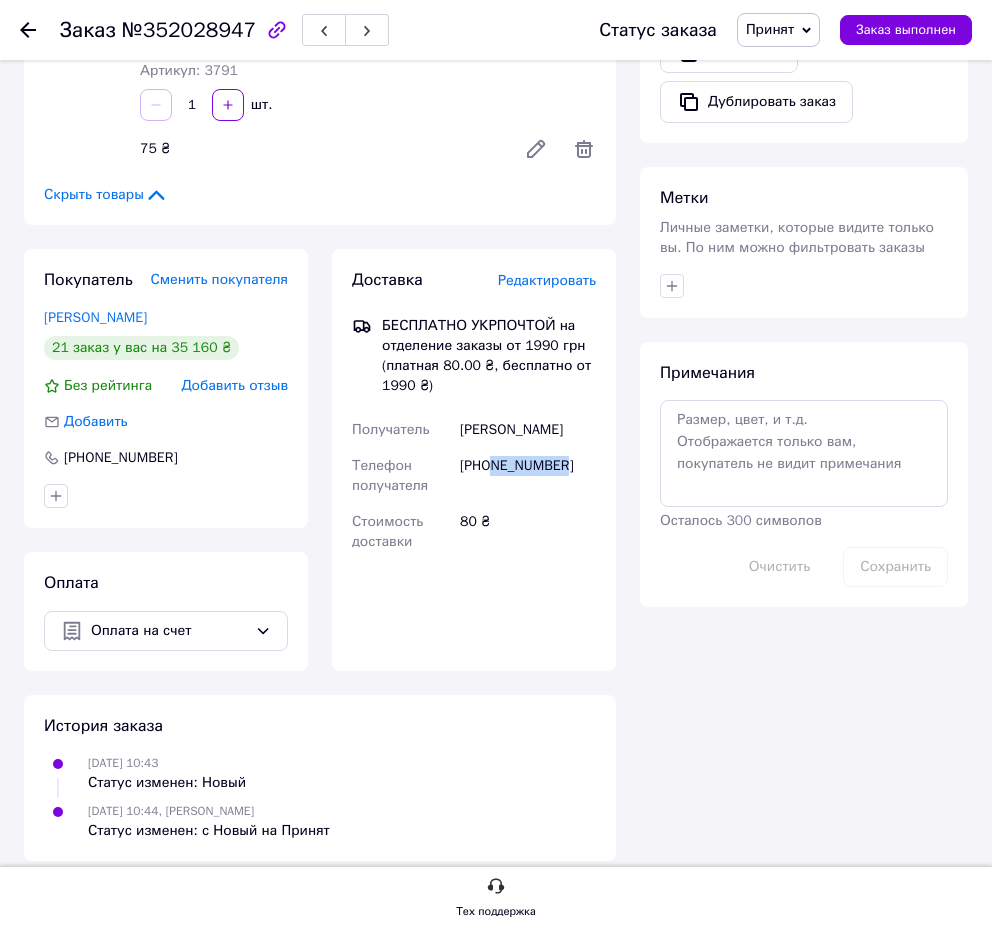 click 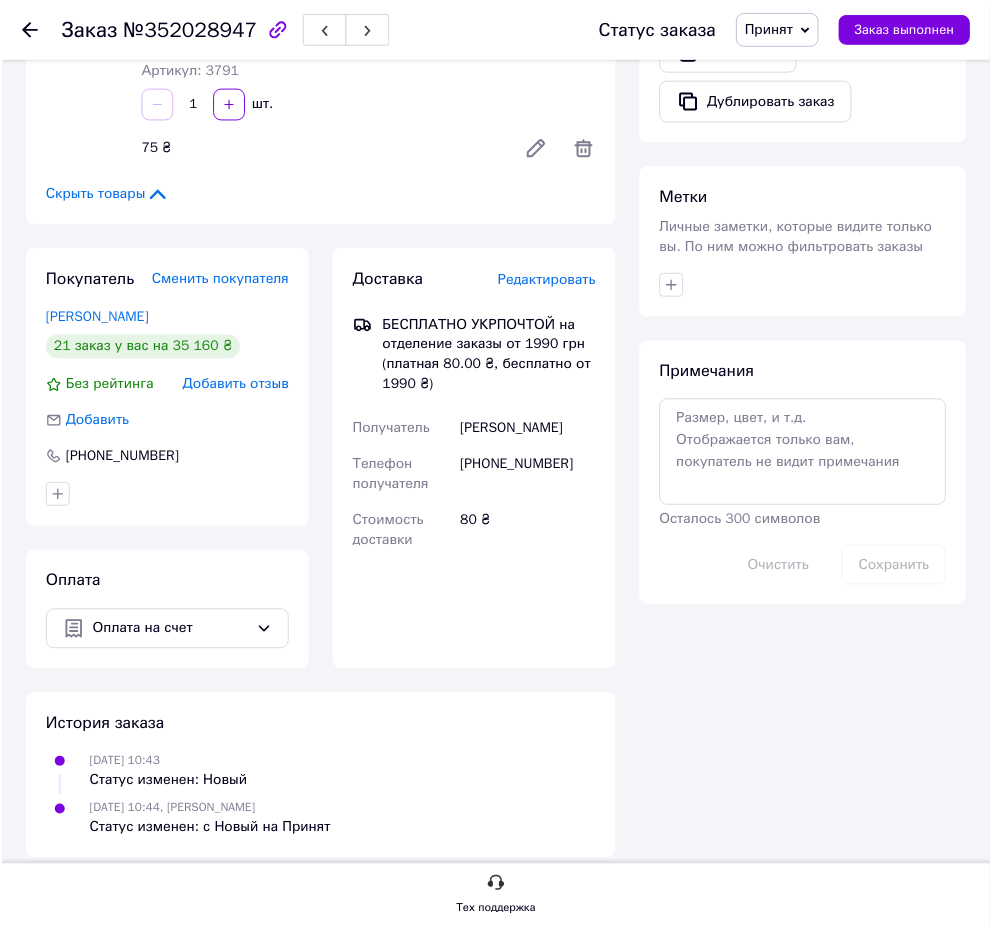 scroll, scrollTop: 0, scrollLeft: 0, axis: both 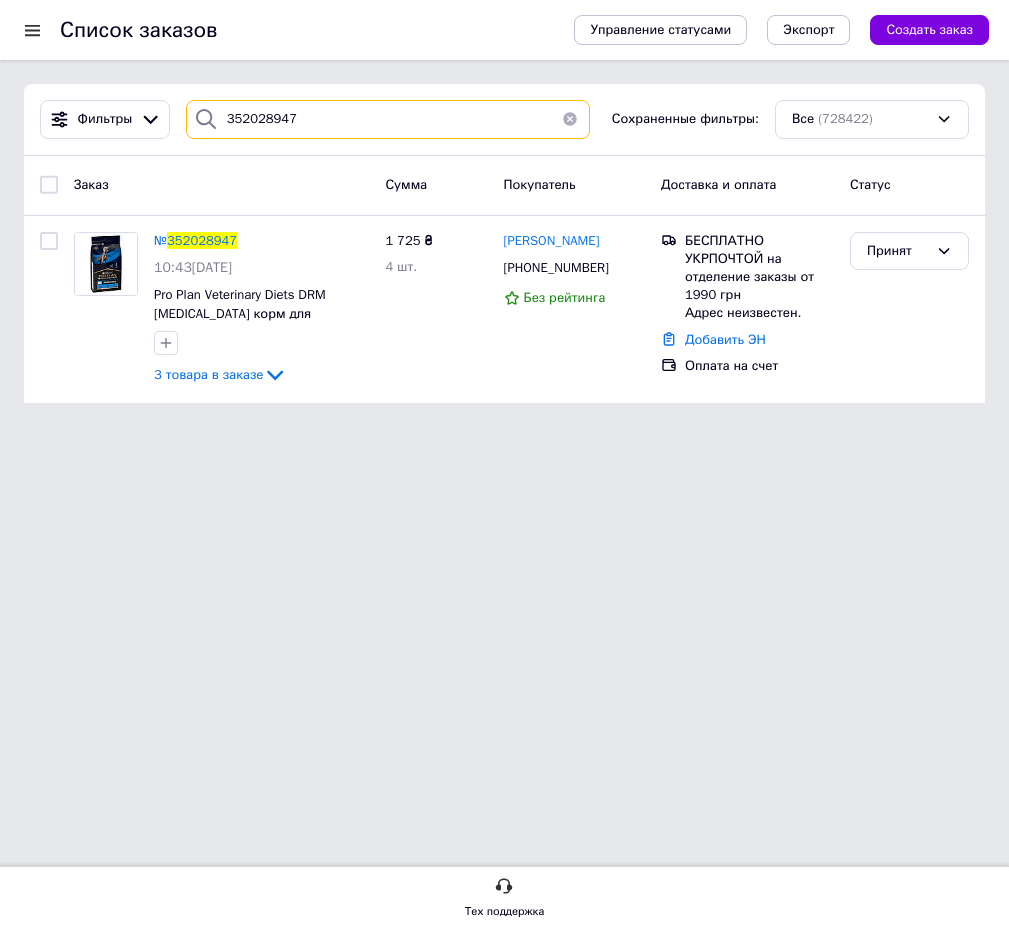 click on "352028947" at bounding box center (388, 119) 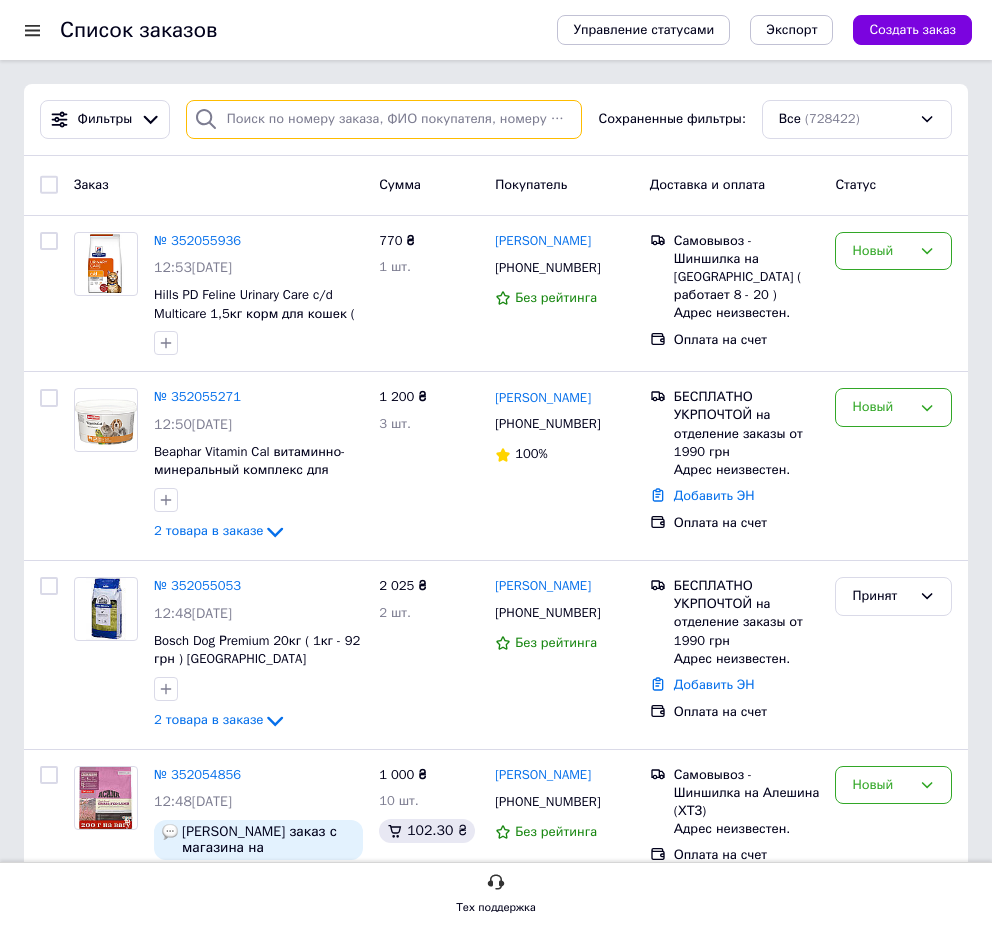 click at bounding box center (384, 119) 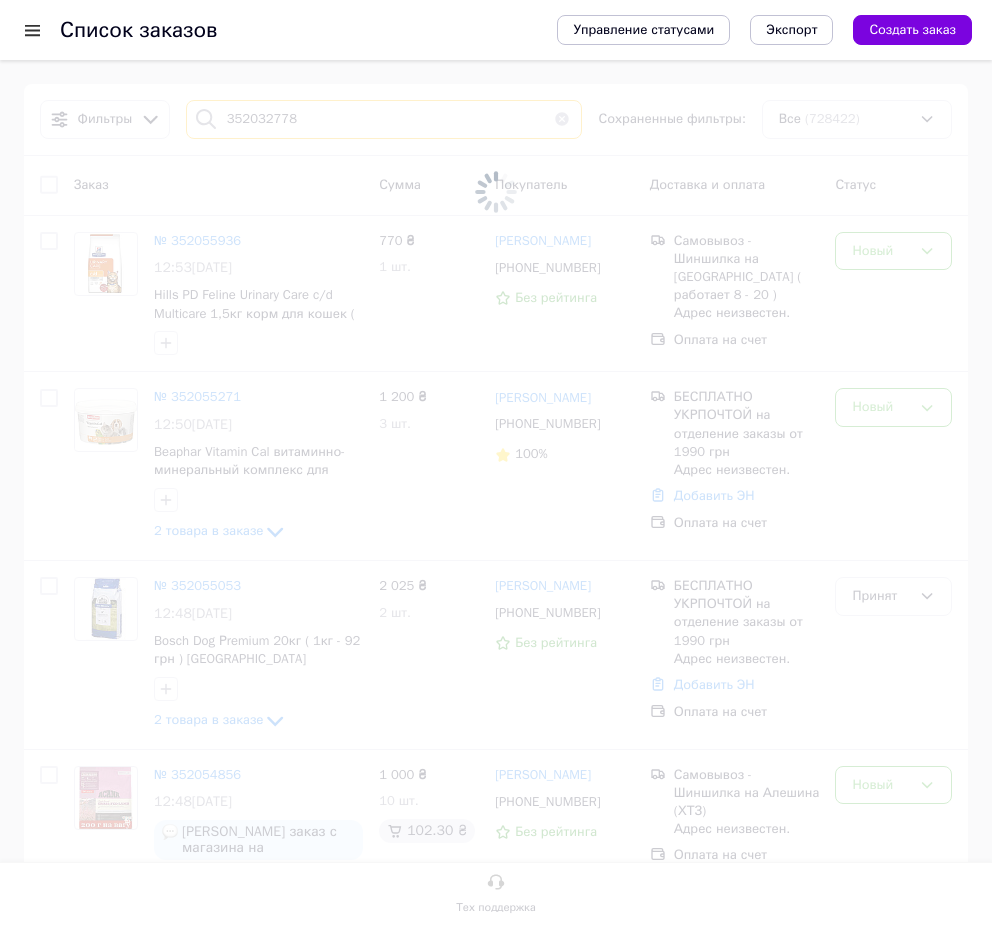 type on "352032778" 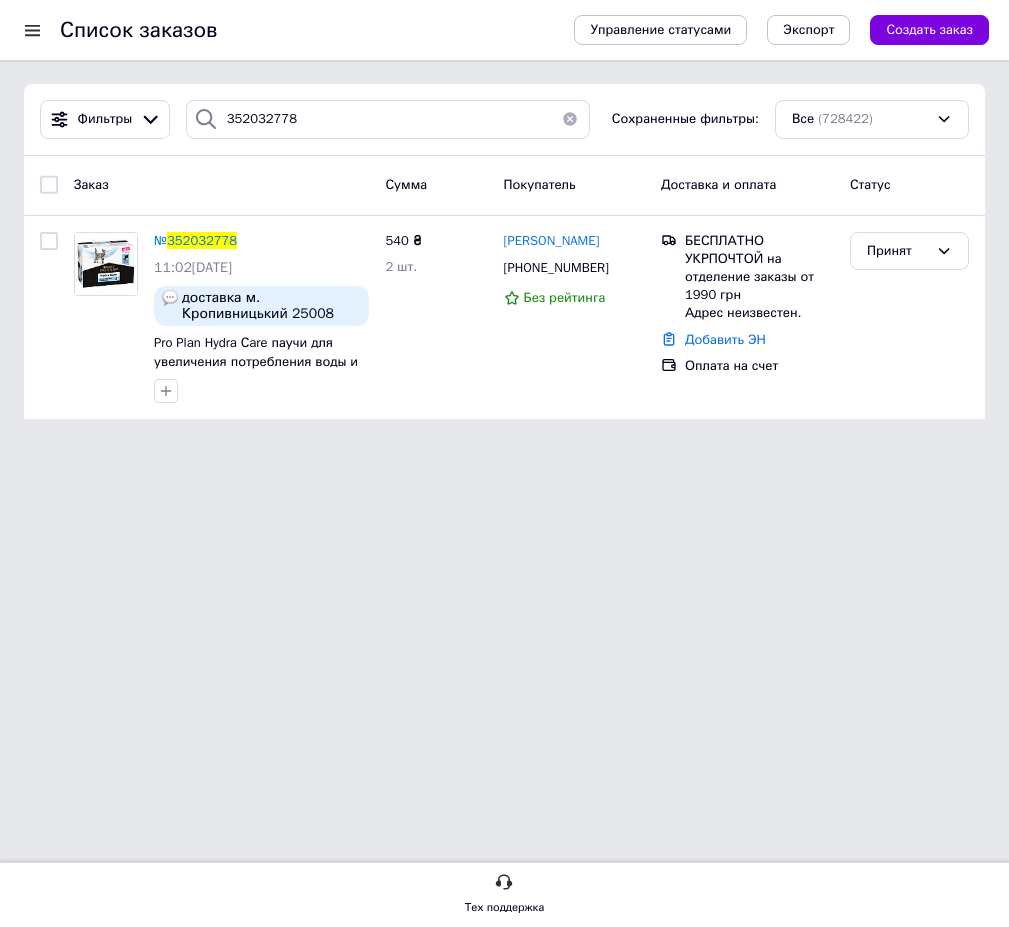 click on "352032778" at bounding box center [202, 240] 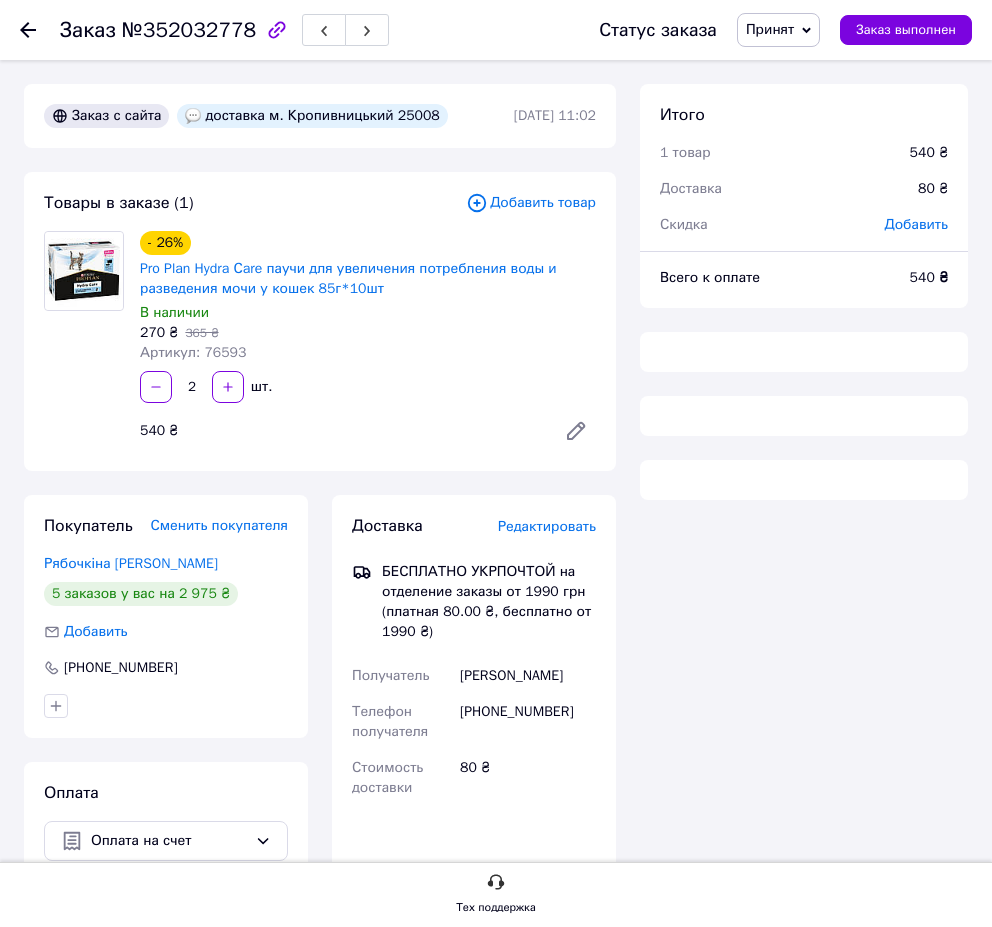 scroll, scrollTop: 108, scrollLeft: 0, axis: vertical 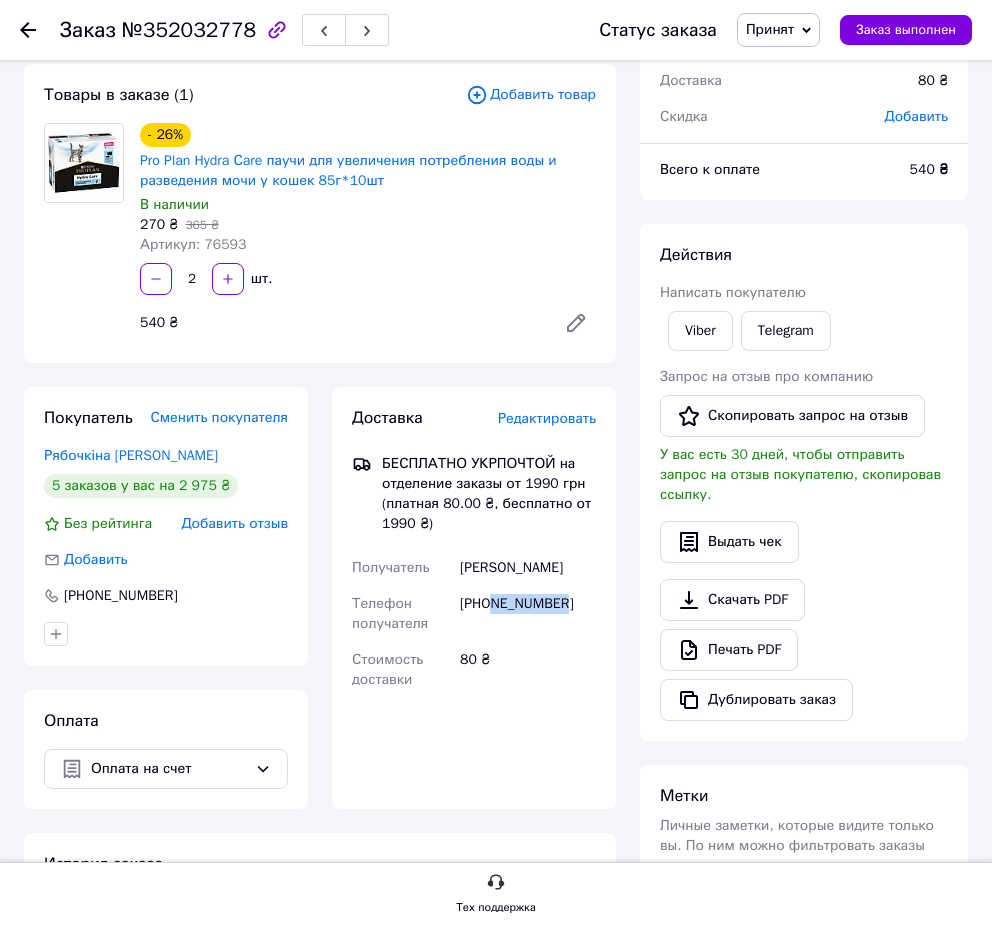 drag, startPoint x: 579, startPoint y: 596, endPoint x: 492, endPoint y: 601, distance: 87.14356 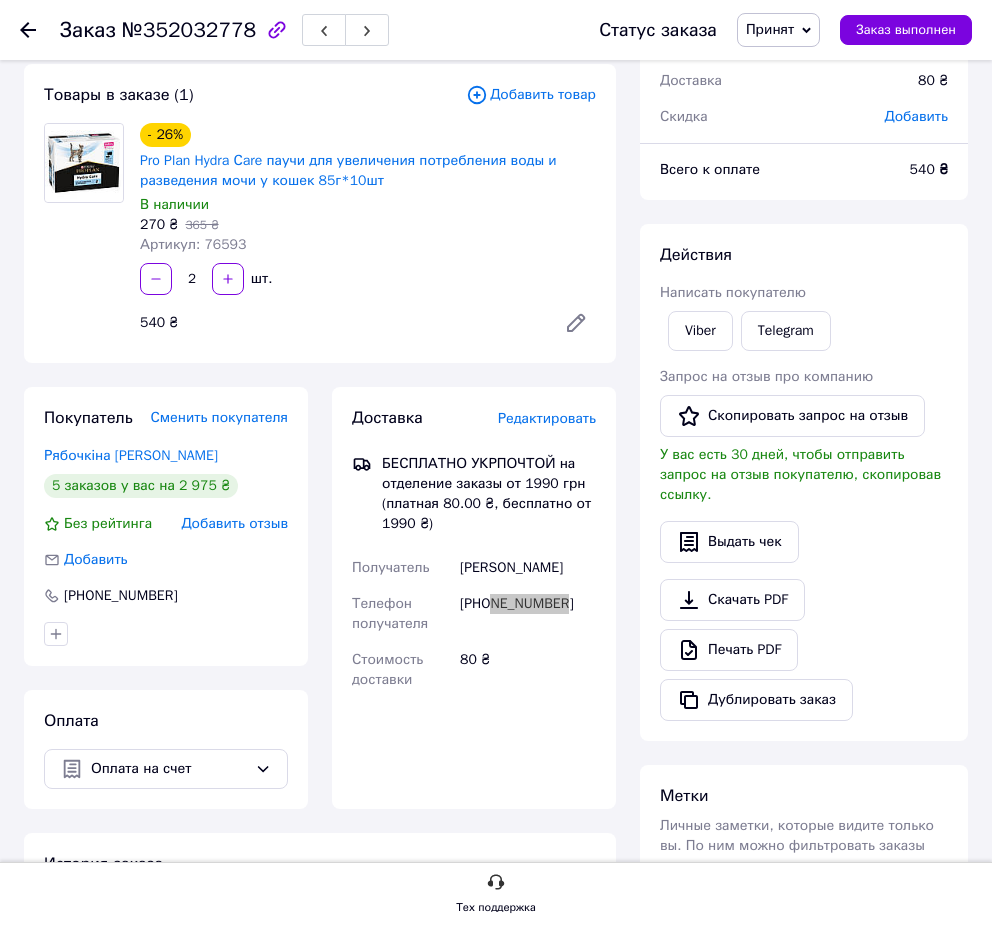 scroll, scrollTop: 0, scrollLeft: 0, axis: both 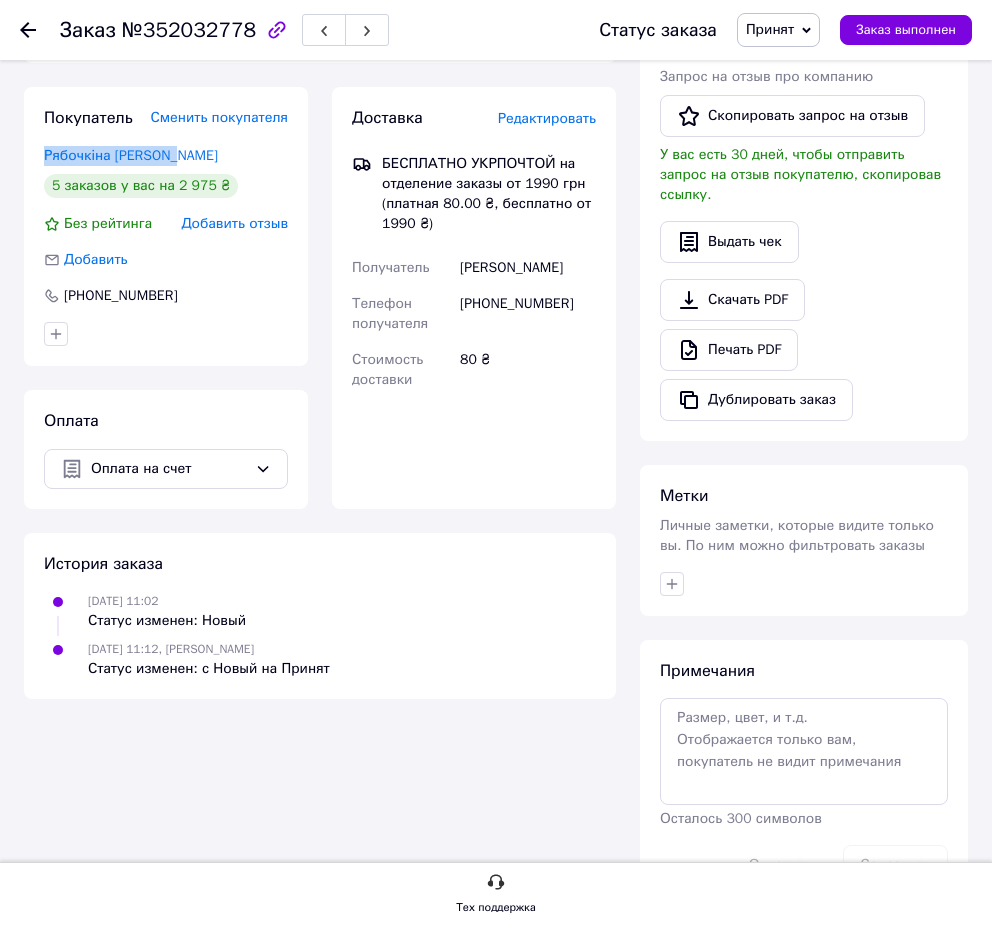drag, startPoint x: 196, startPoint y: 155, endPoint x: 33, endPoint y: 161, distance: 163.1104 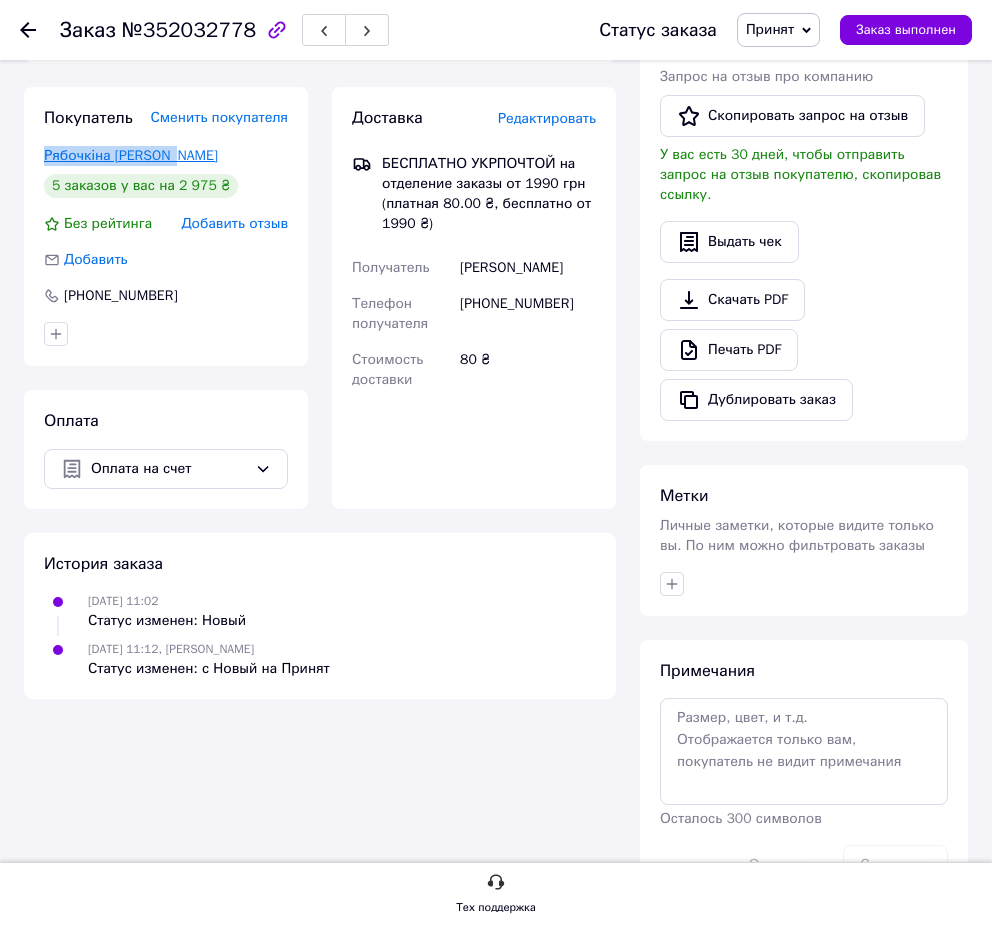 copy on "Рябочкіна Вікторія" 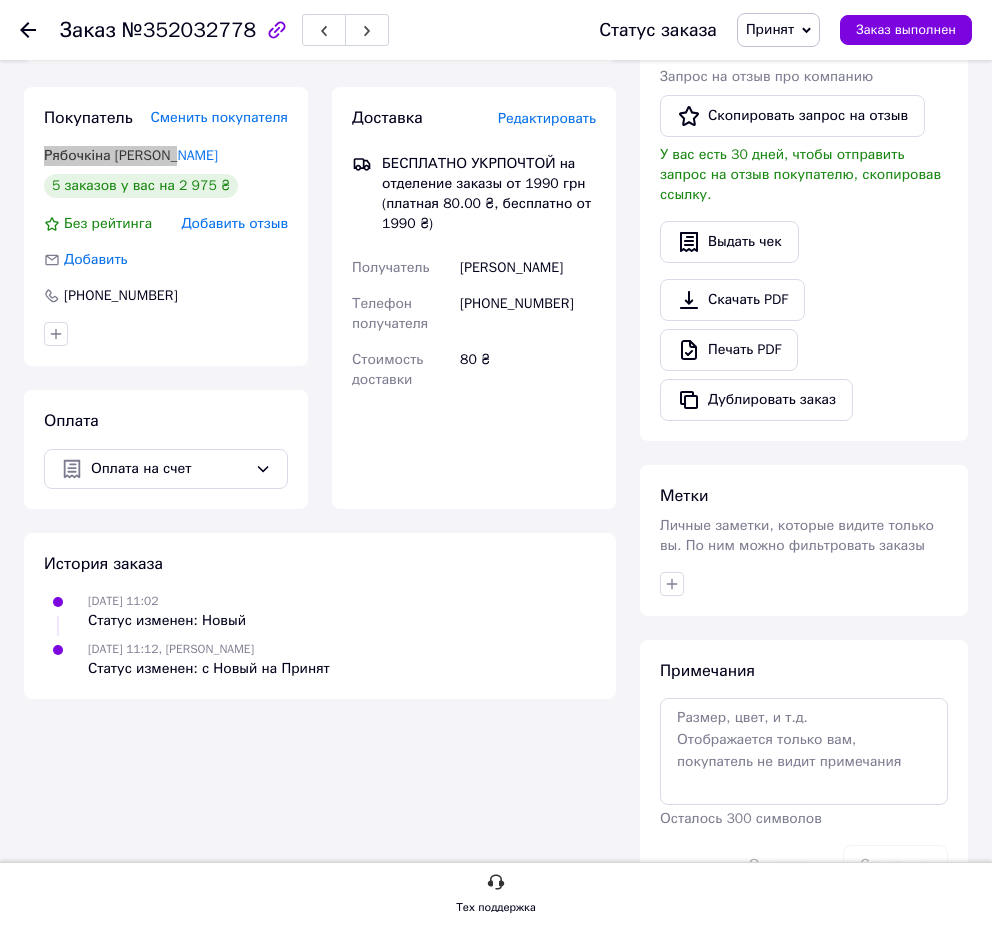 scroll, scrollTop: 0, scrollLeft: 0, axis: both 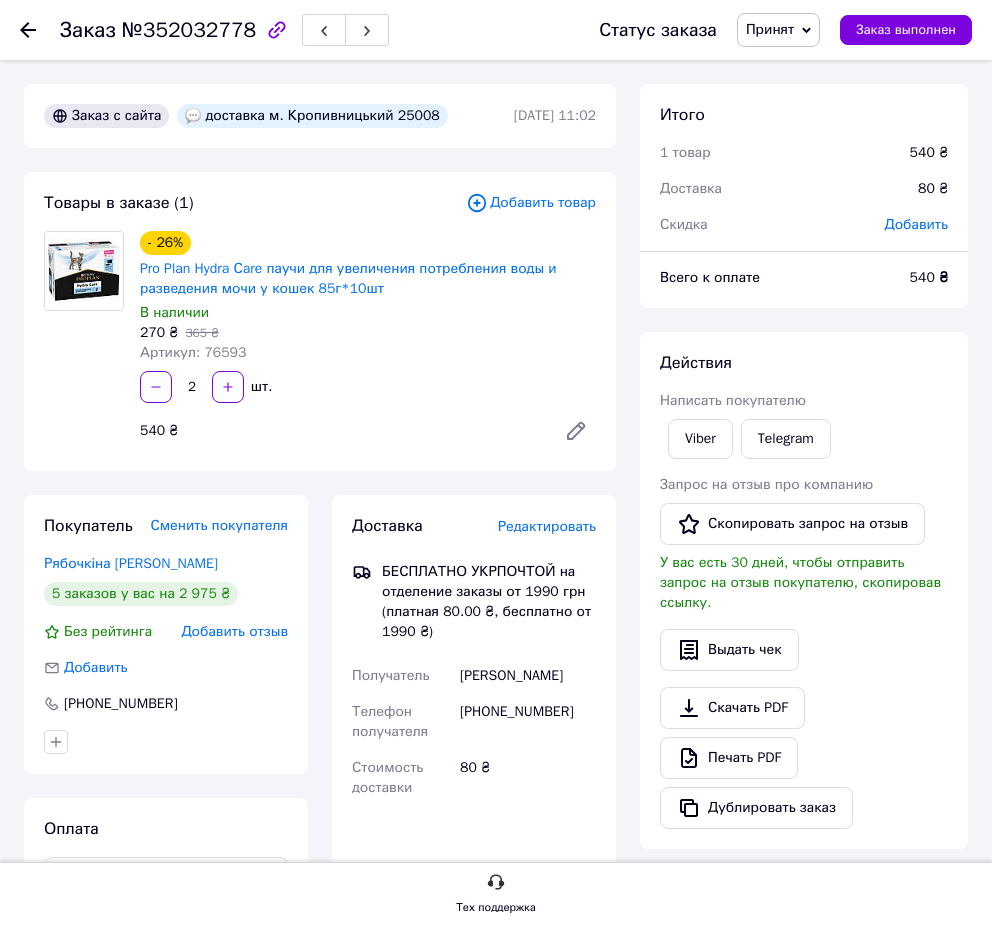 click on "доставка м. Кропивницький 25008" at bounding box center [312, 116] 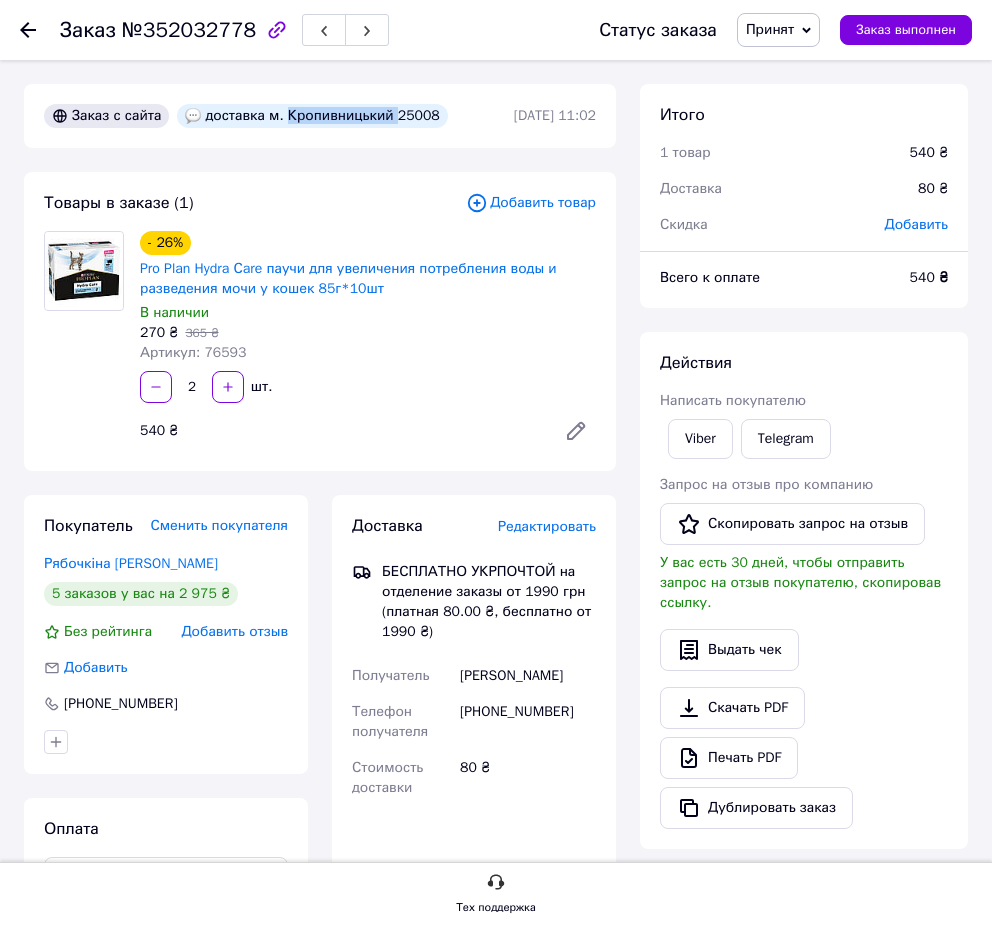 click on "доставка м. Кропивницький 25008" at bounding box center (312, 116) 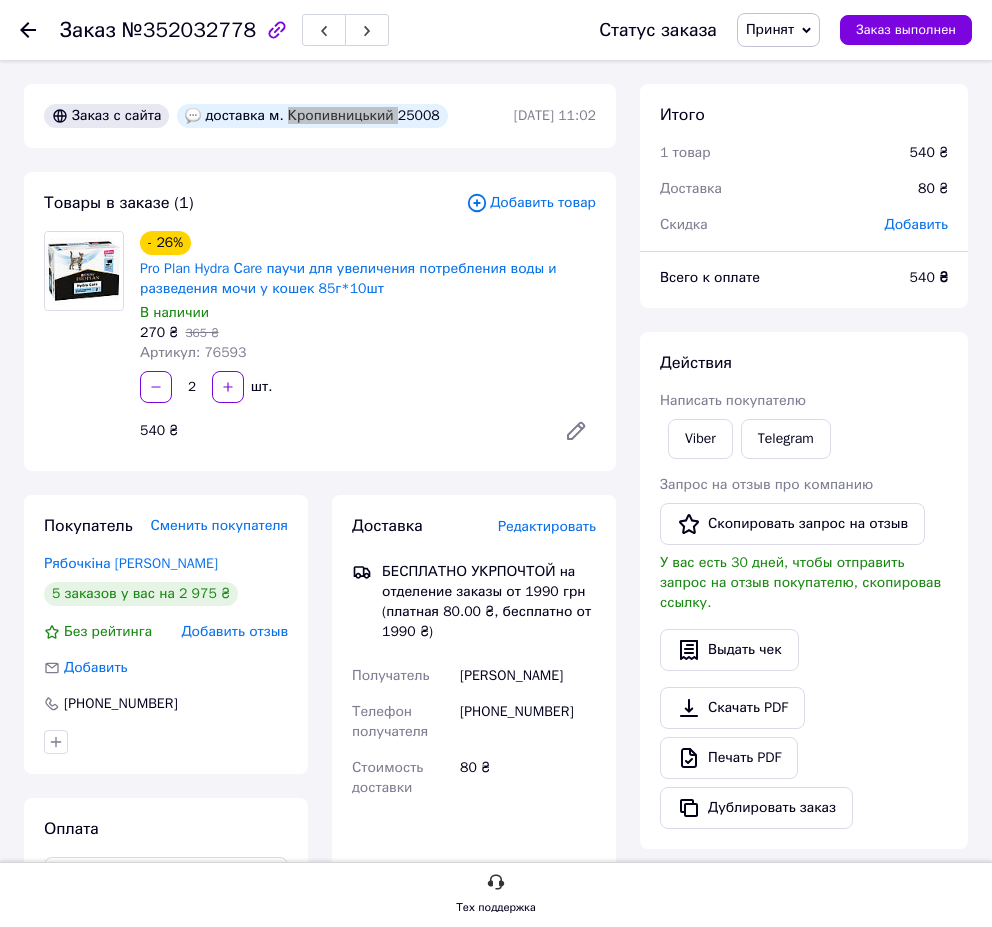 click 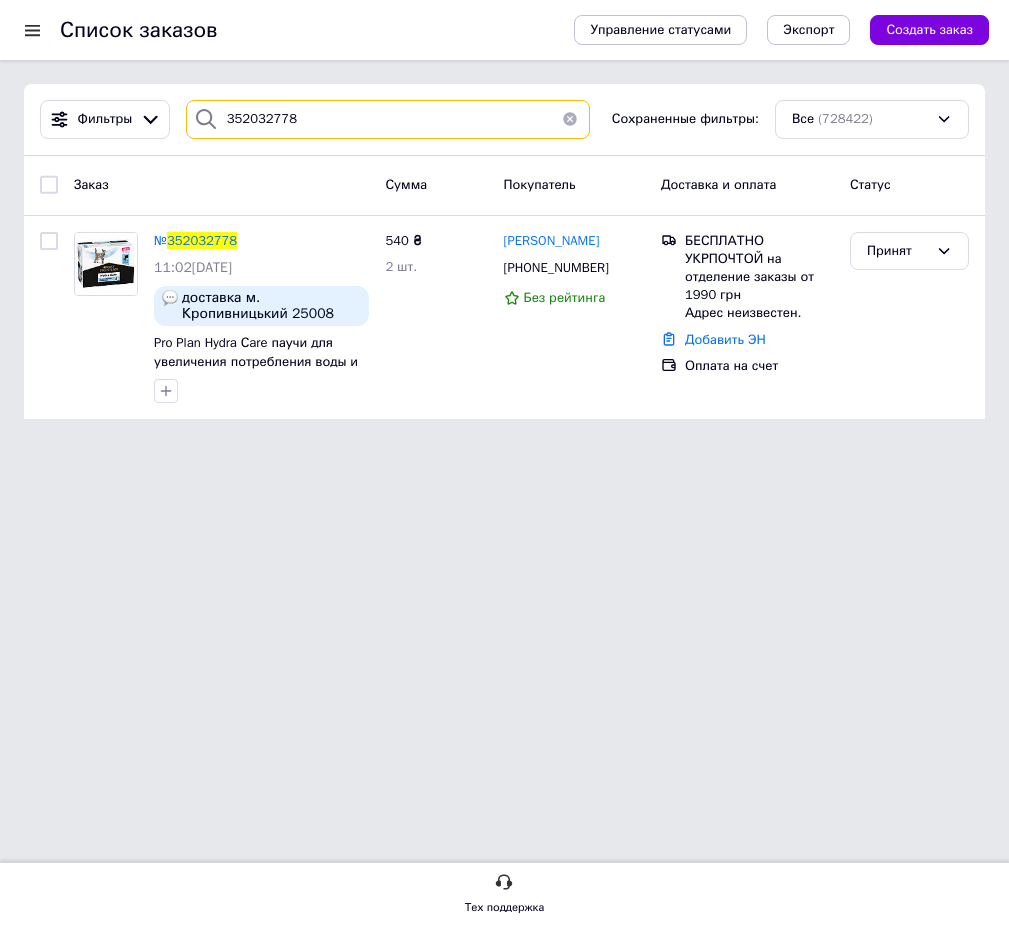 click on "352032778" at bounding box center (388, 119) 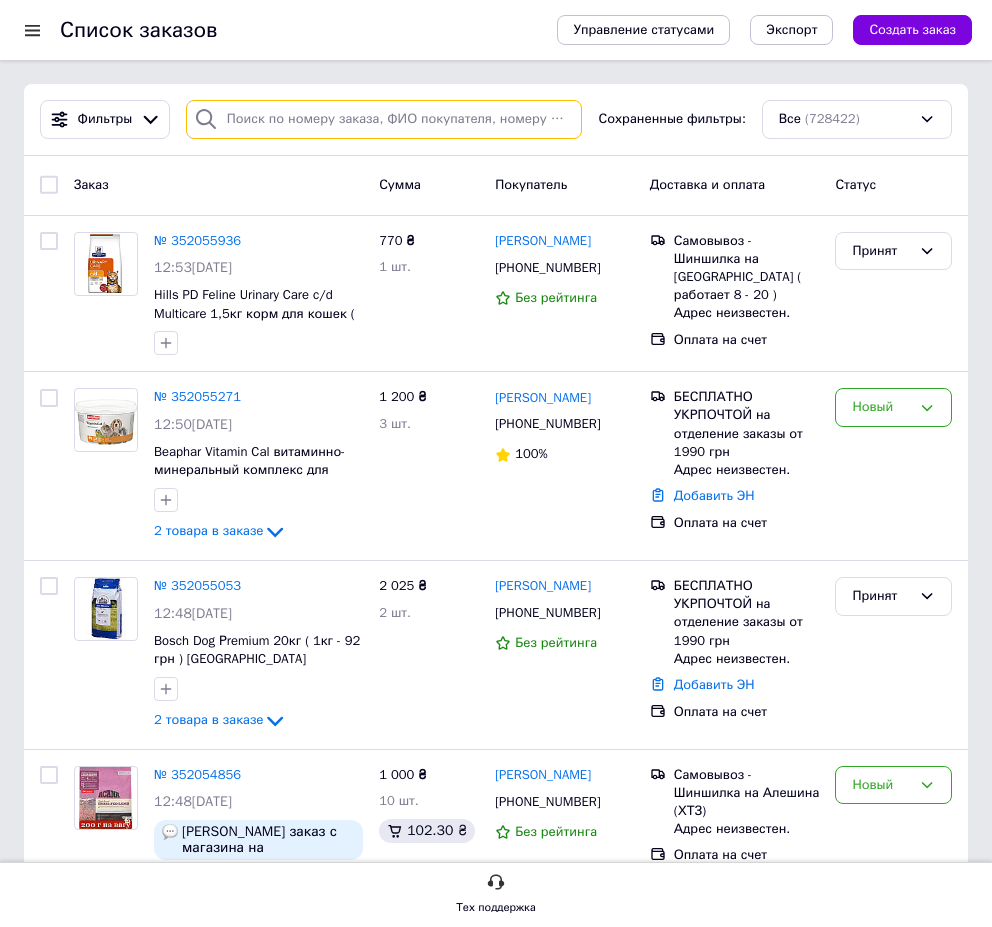 click at bounding box center [384, 119] 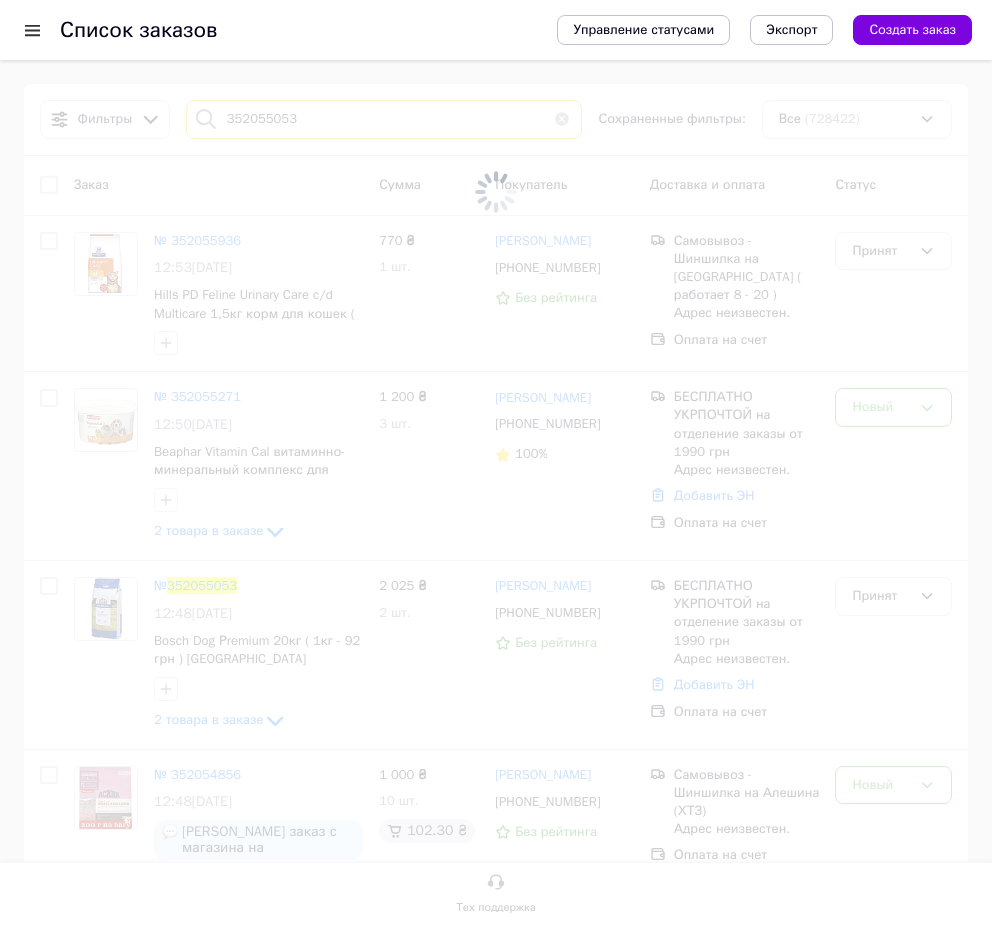 type on "352055053" 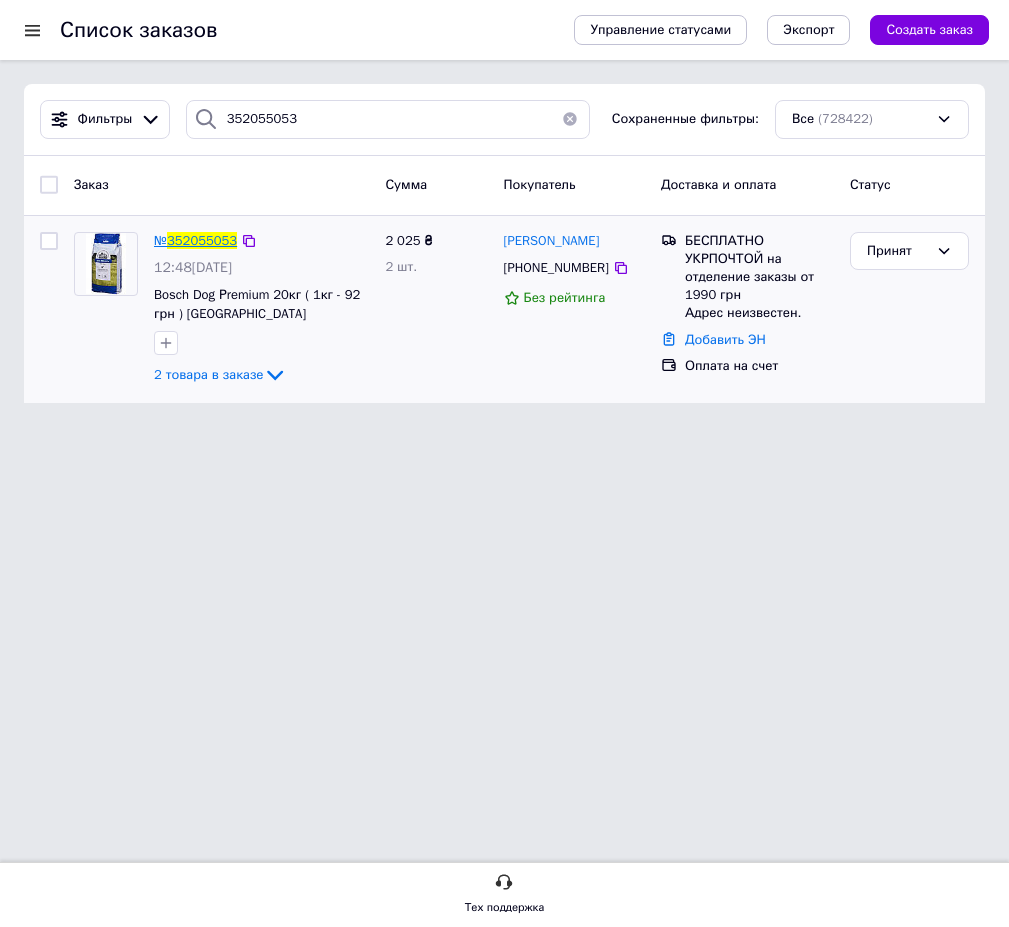 click on "352055053" at bounding box center (202, 240) 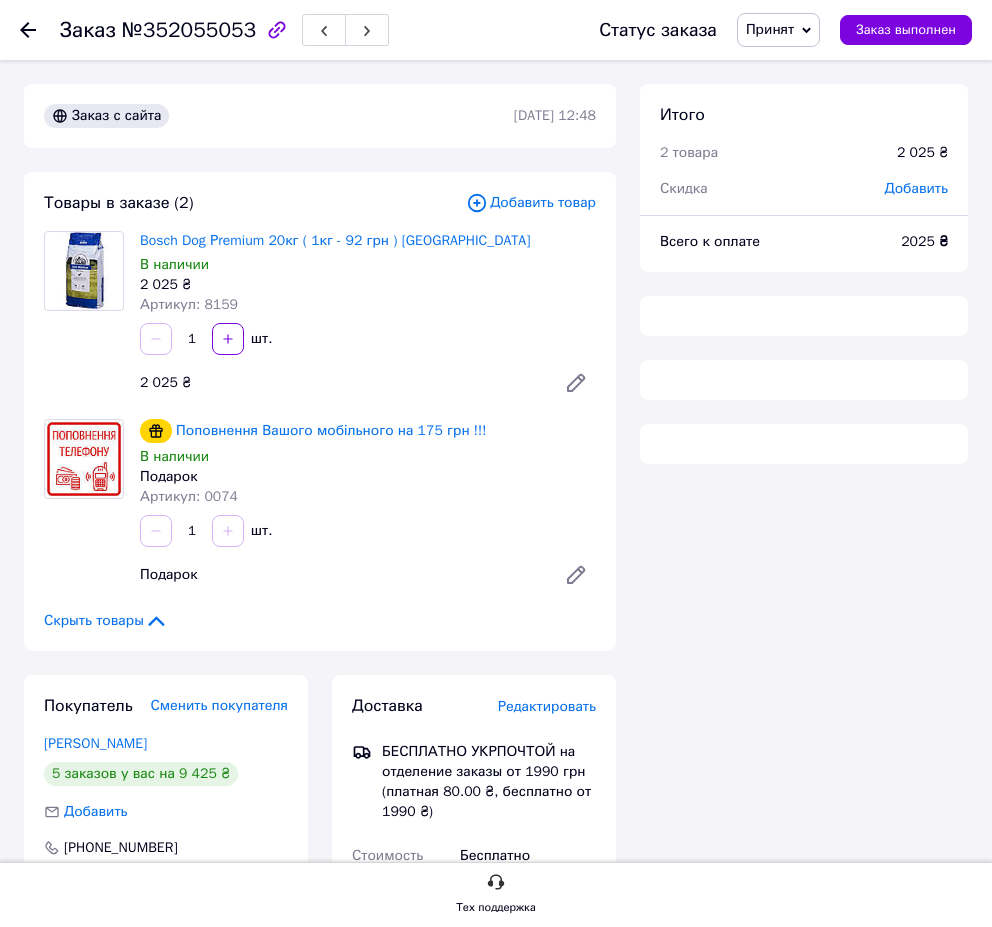 scroll, scrollTop: 288, scrollLeft: 0, axis: vertical 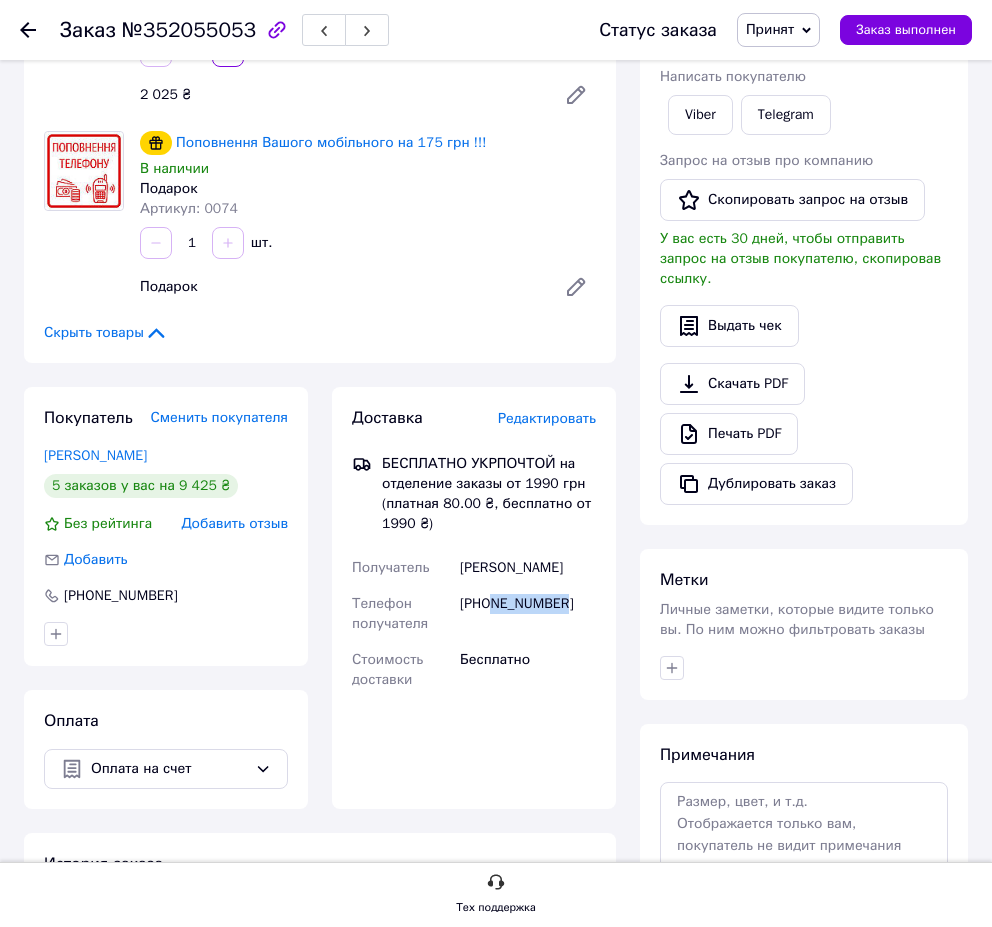 drag, startPoint x: 595, startPoint y: 602, endPoint x: 492, endPoint y: 606, distance: 103.077644 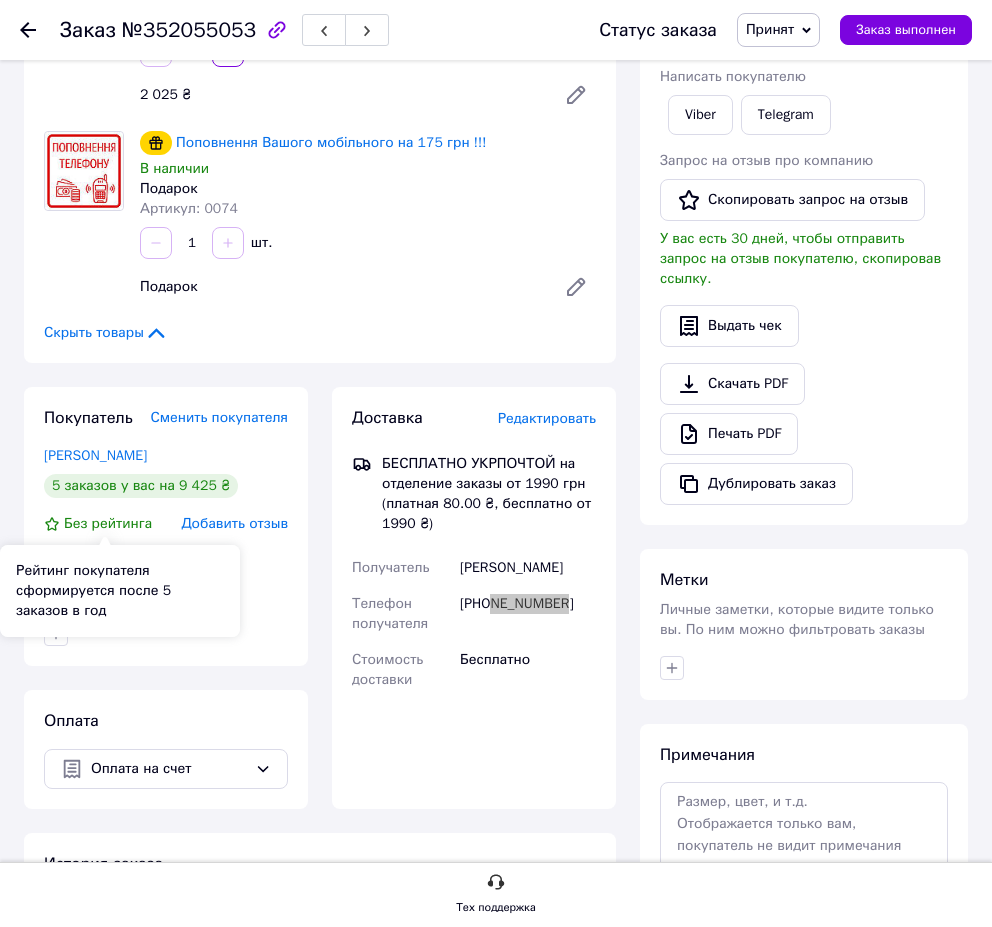 scroll, scrollTop: 0, scrollLeft: 0, axis: both 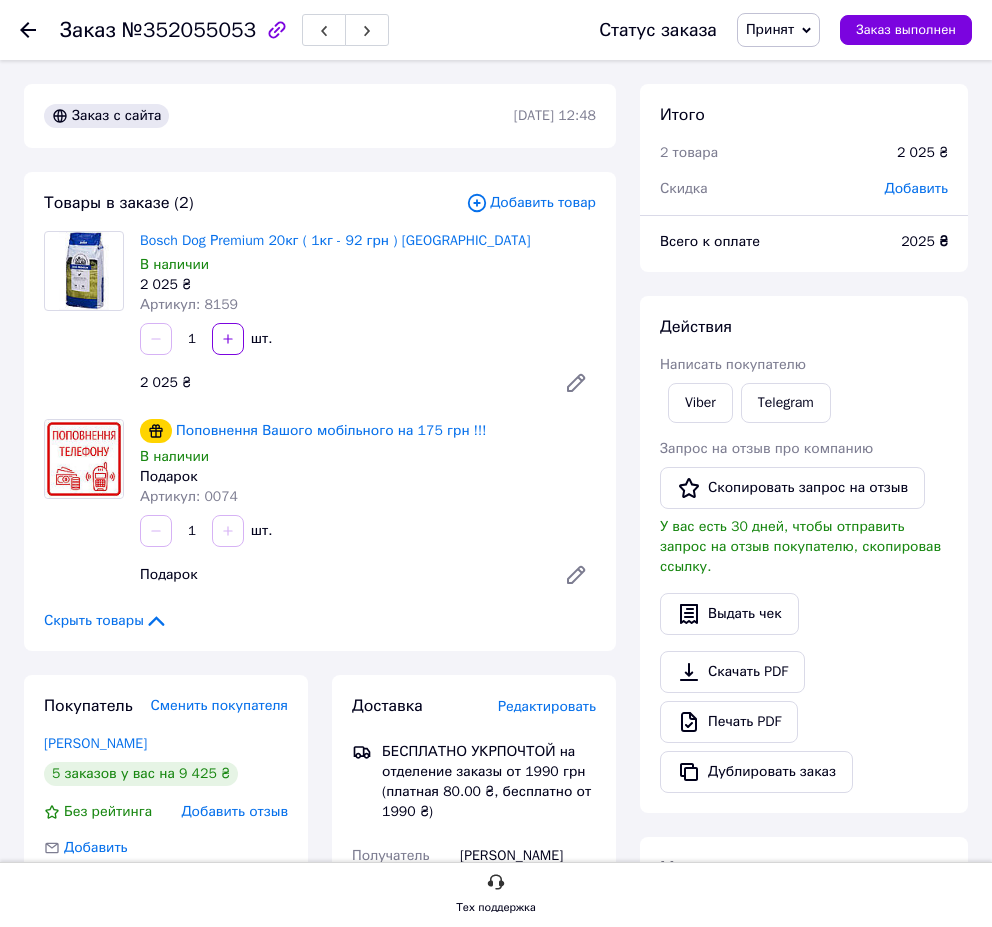 click 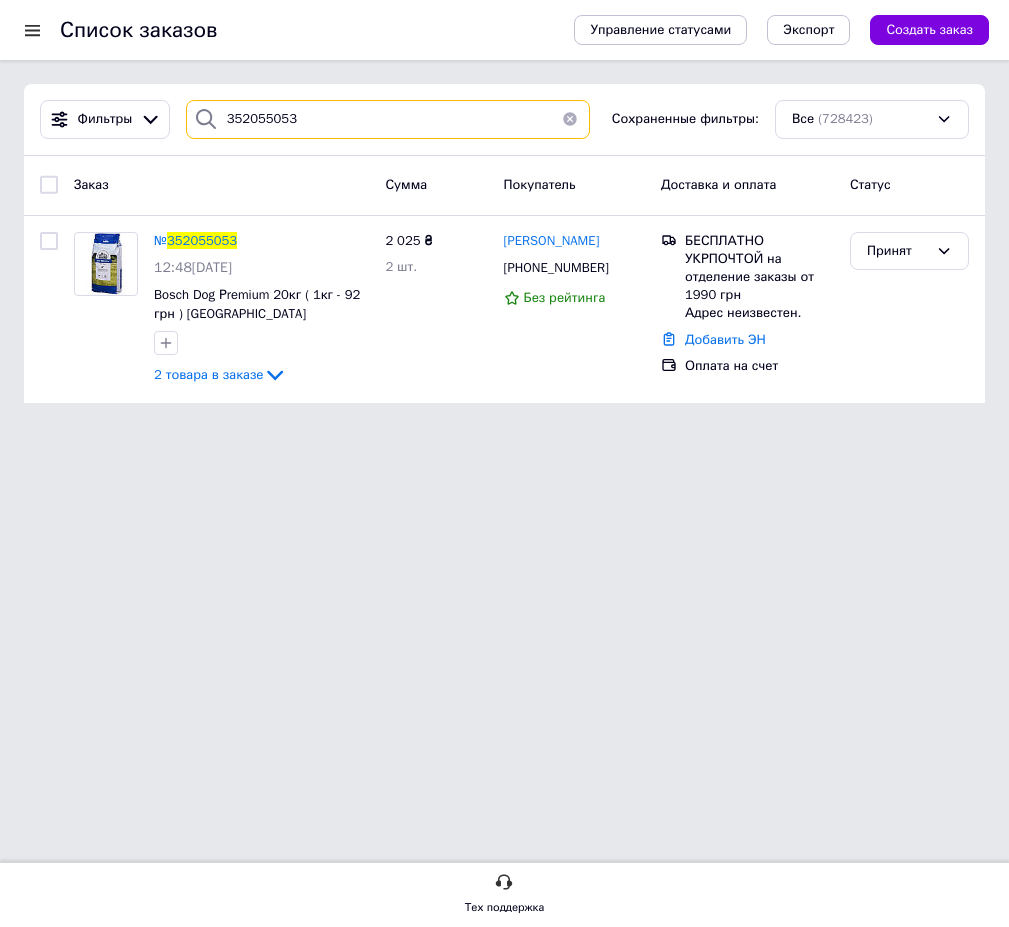 click on "352055053" at bounding box center [388, 119] 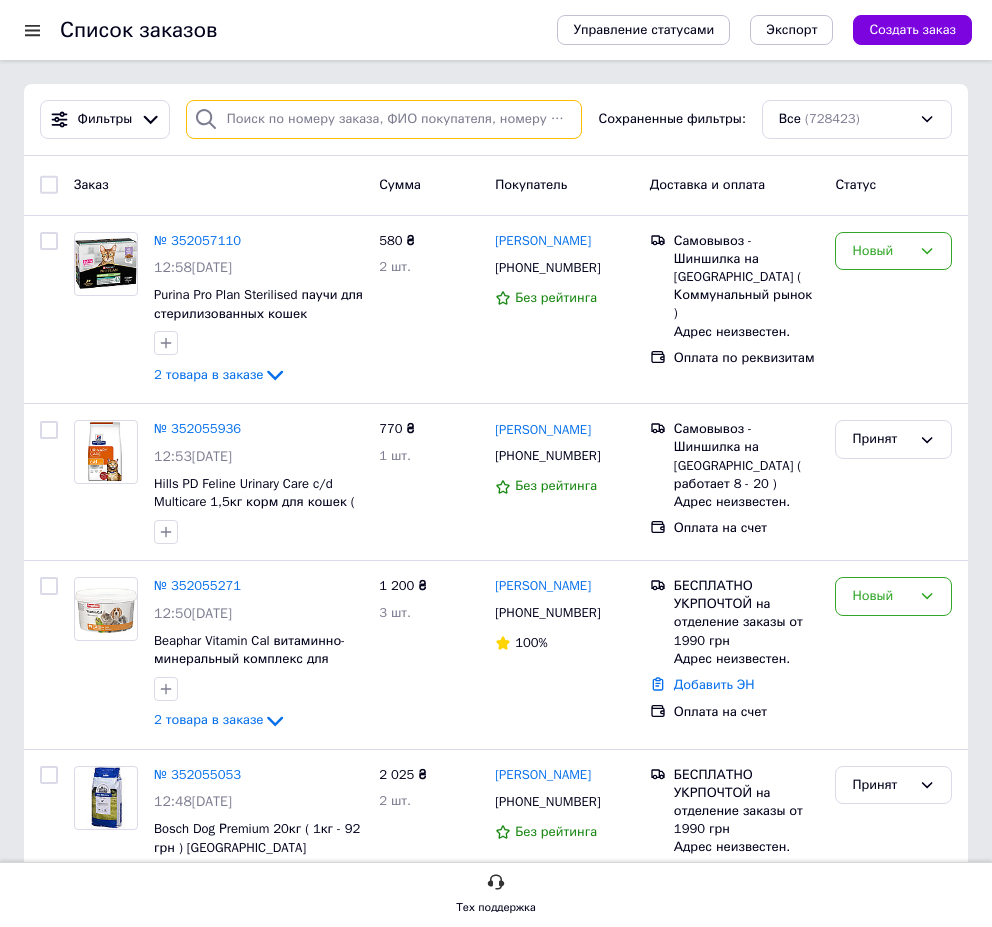 click at bounding box center [384, 119] 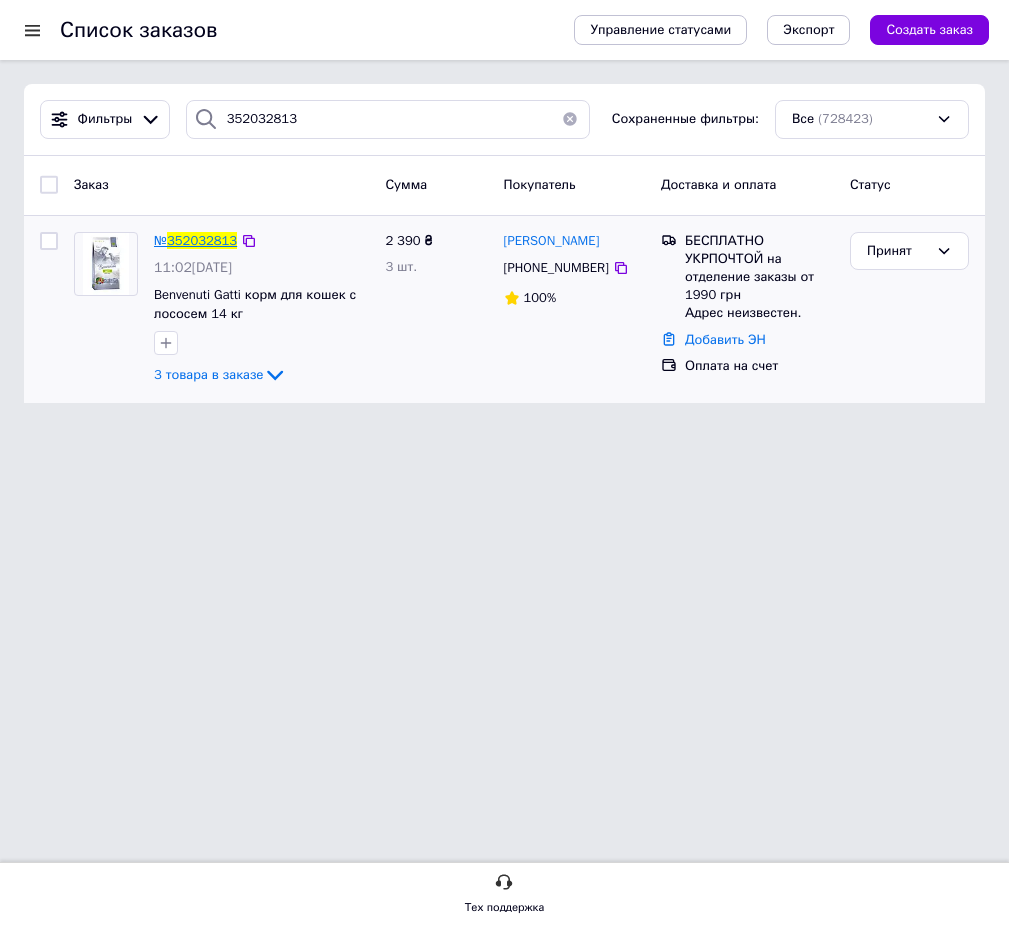 click on "352032813" at bounding box center (202, 240) 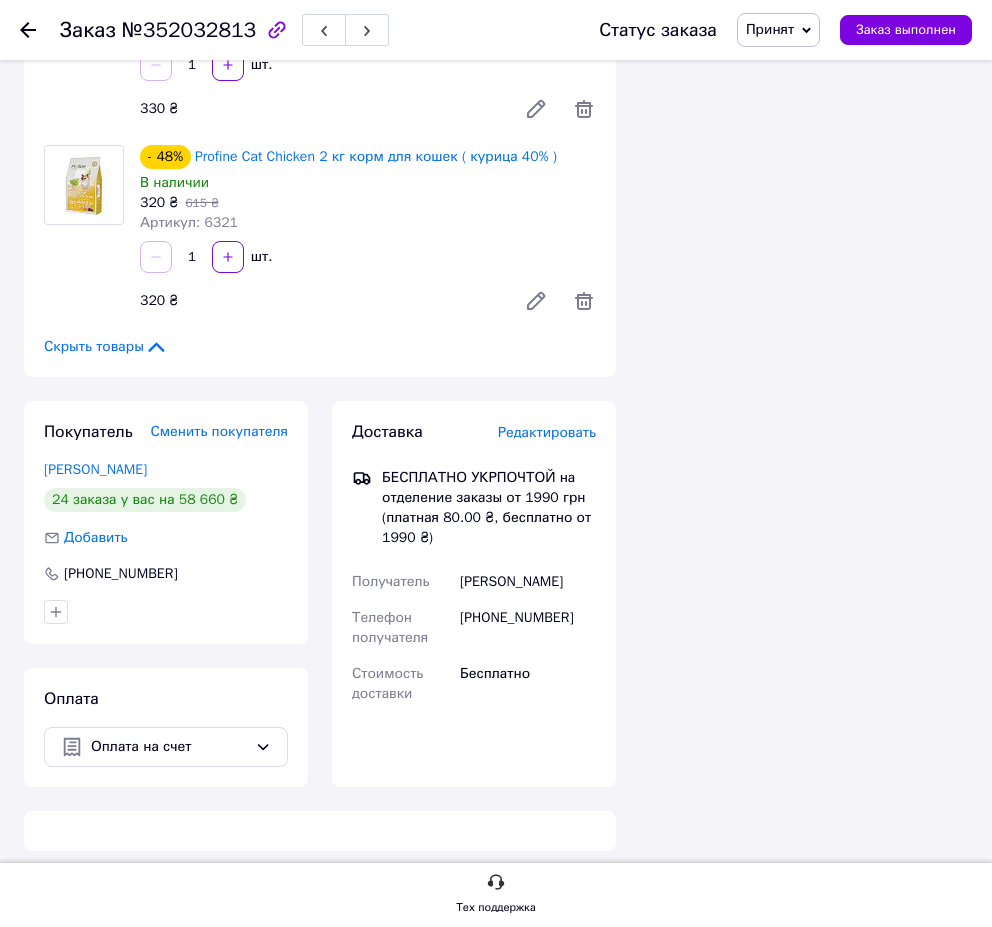 scroll, scrollTop: 524, scrollLeft: 0, axis: vertical 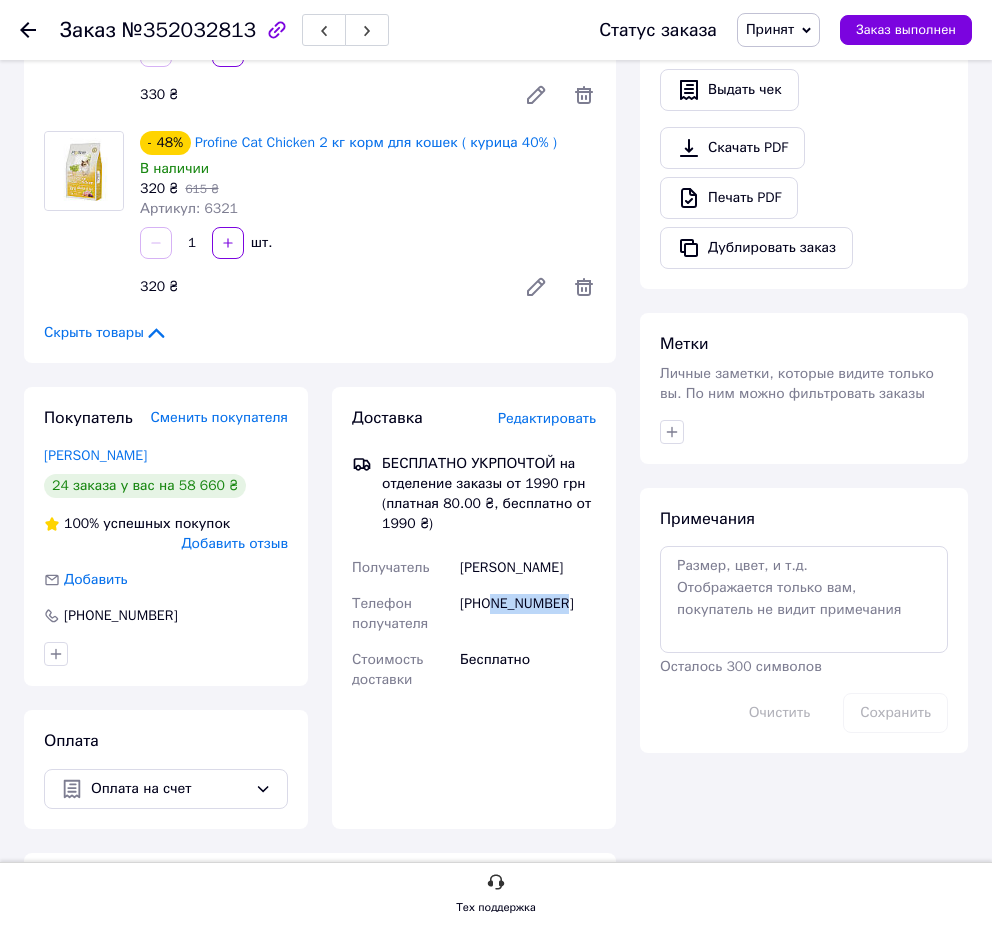 drag, startPoint x: 583, startPoint y: 605, endPoint x: 496, endPoint y: 602, distance: 87.05171 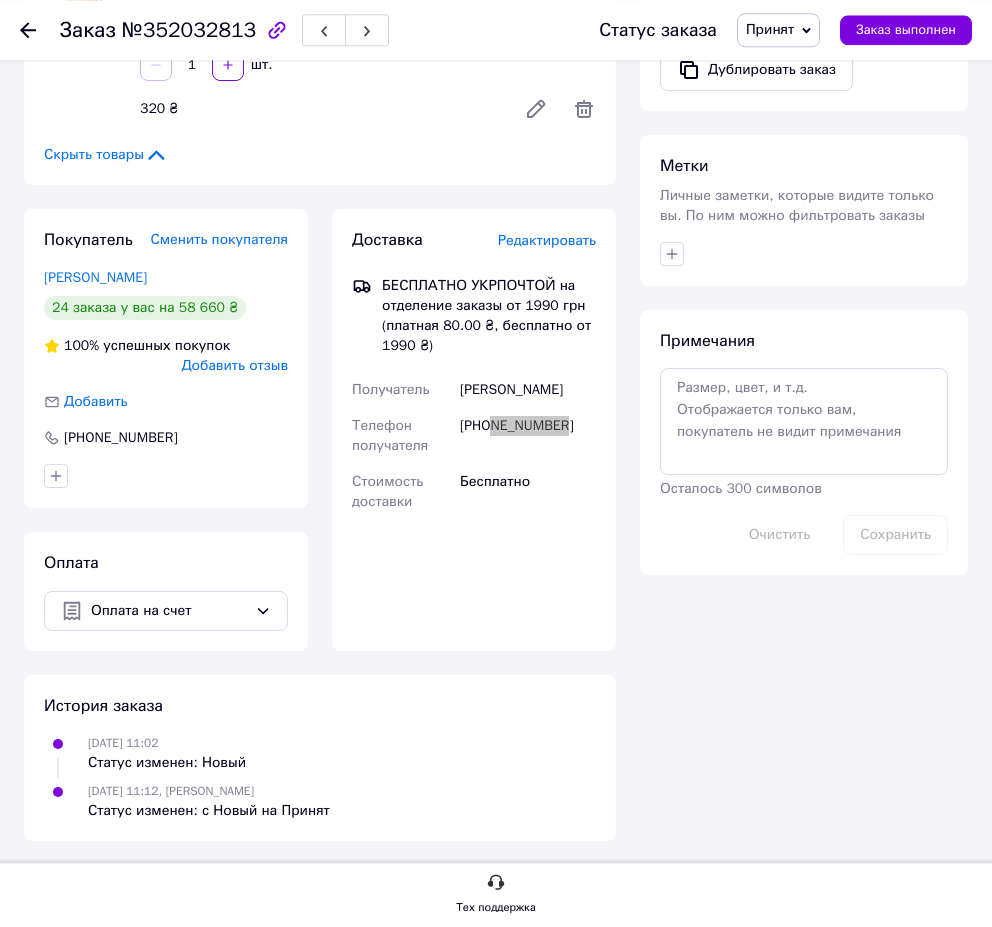 scroll, scrollTop: 706, scrollLeft: 0, axis: vertical 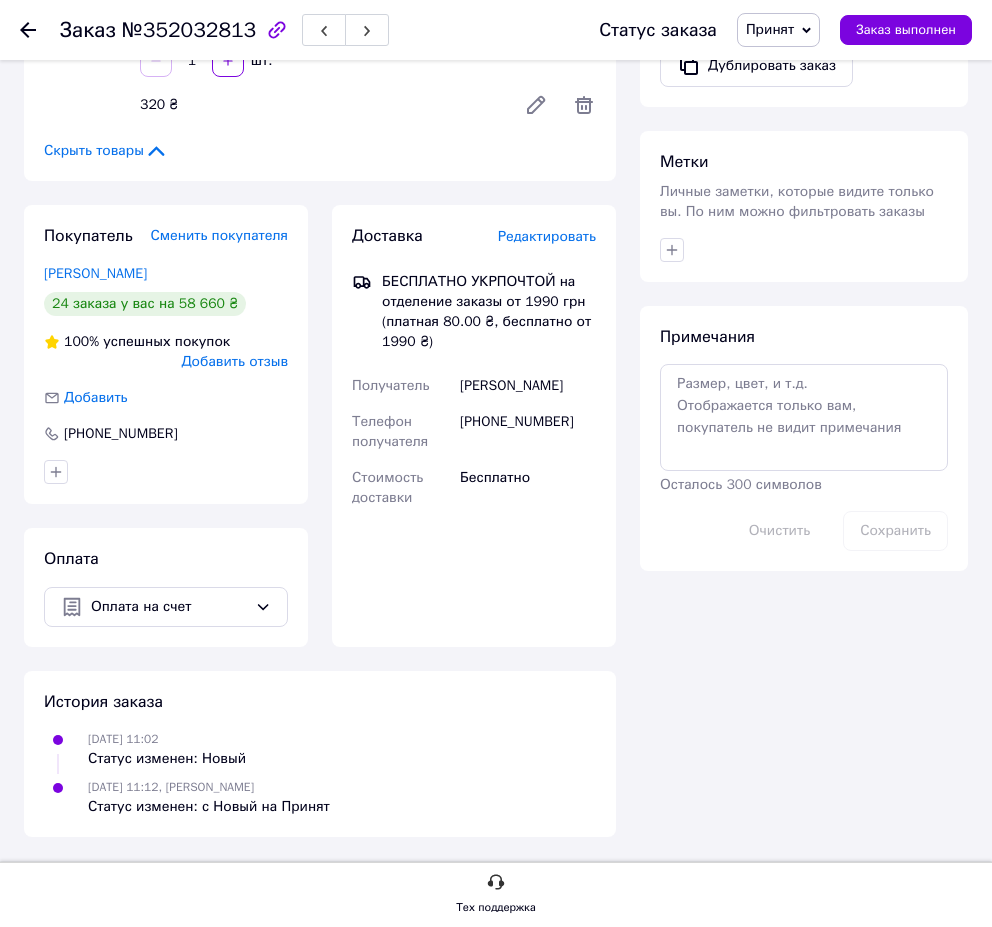 click 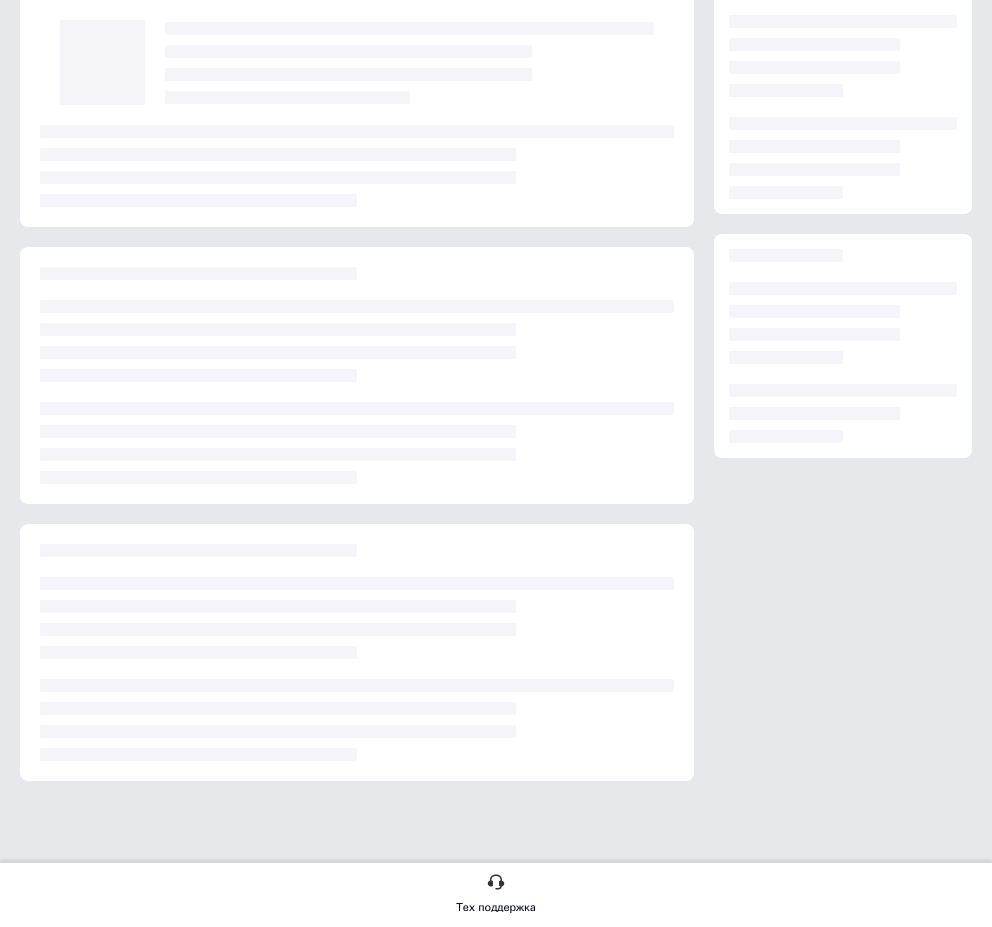 scroll, scrollTop: 0, scrollLeft: 0, axis: both 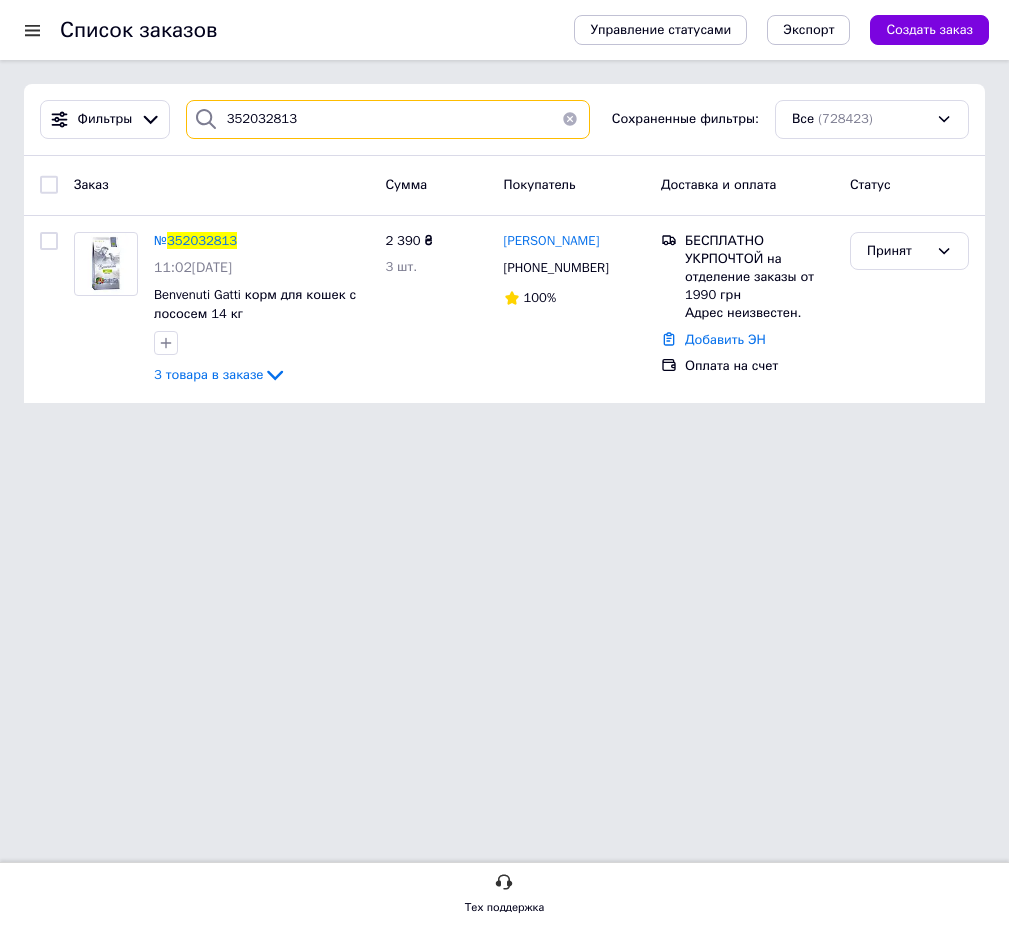 click on "352032813" at bounding box center [388, 119] 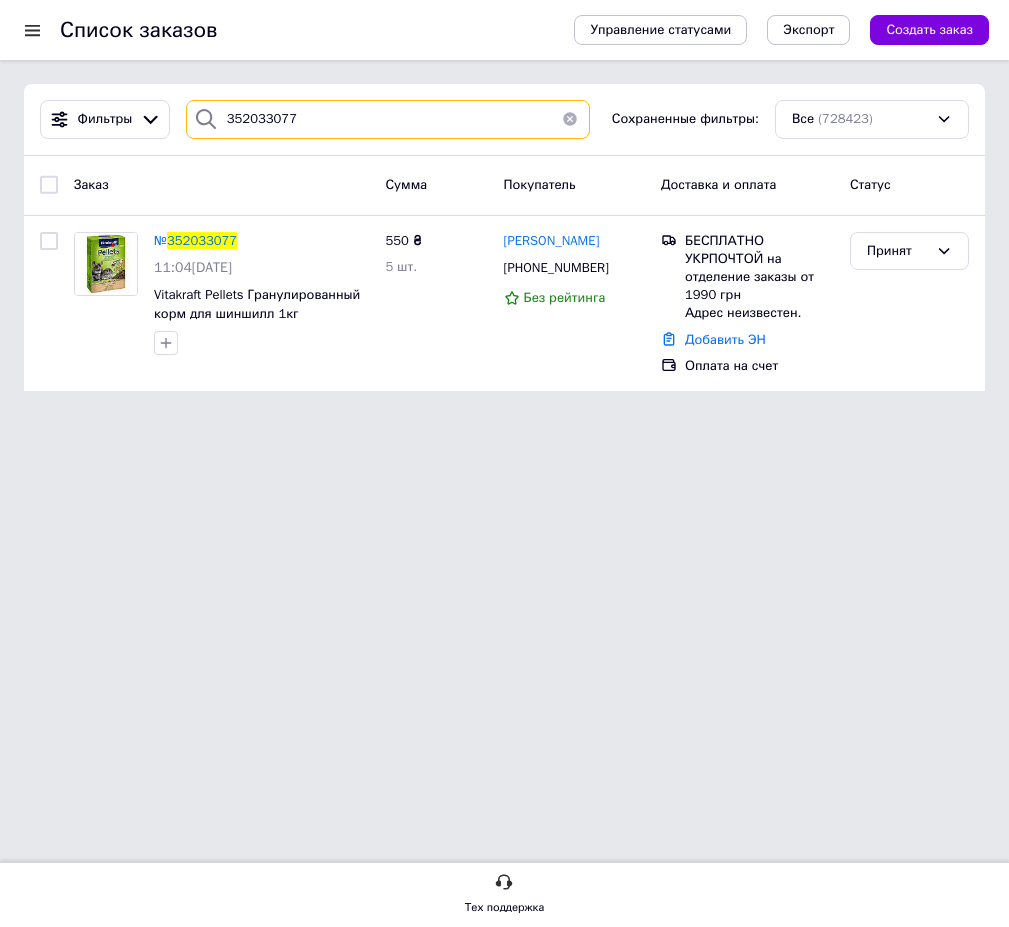 type on "352033077" 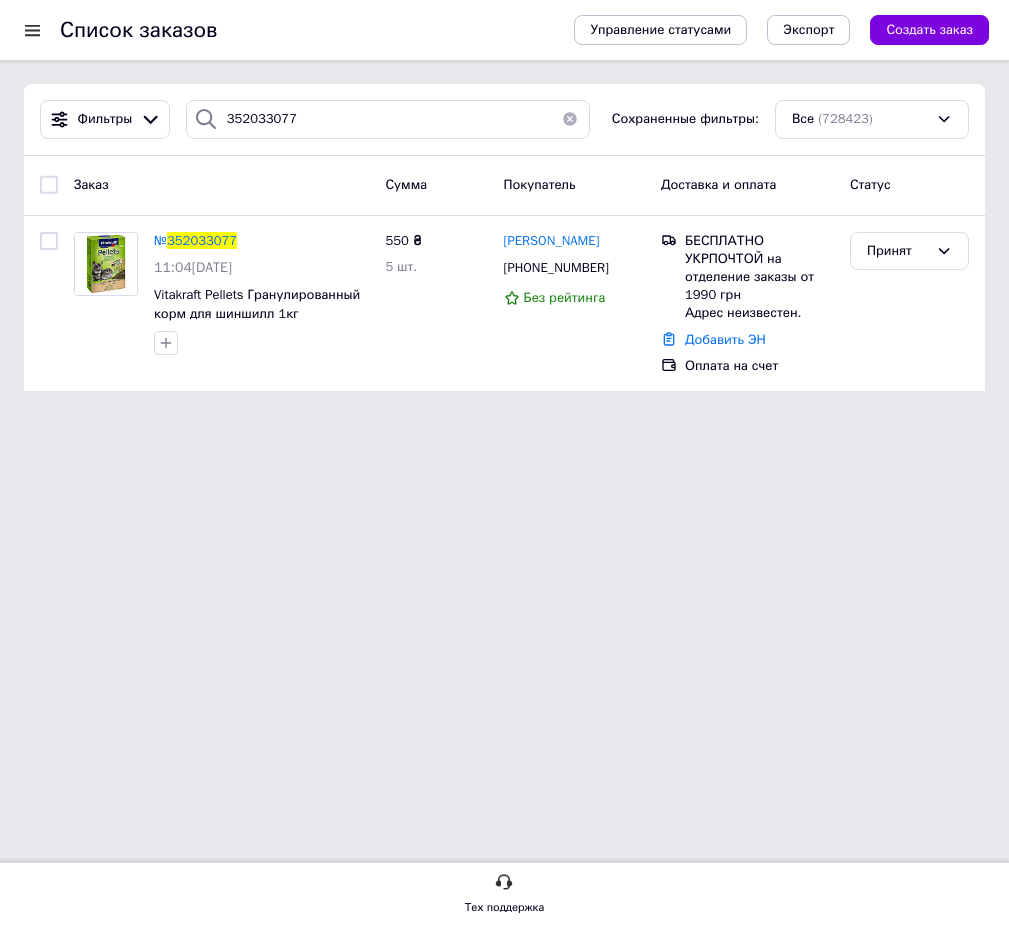 click on "352033077" at bounding box center (202, 240) 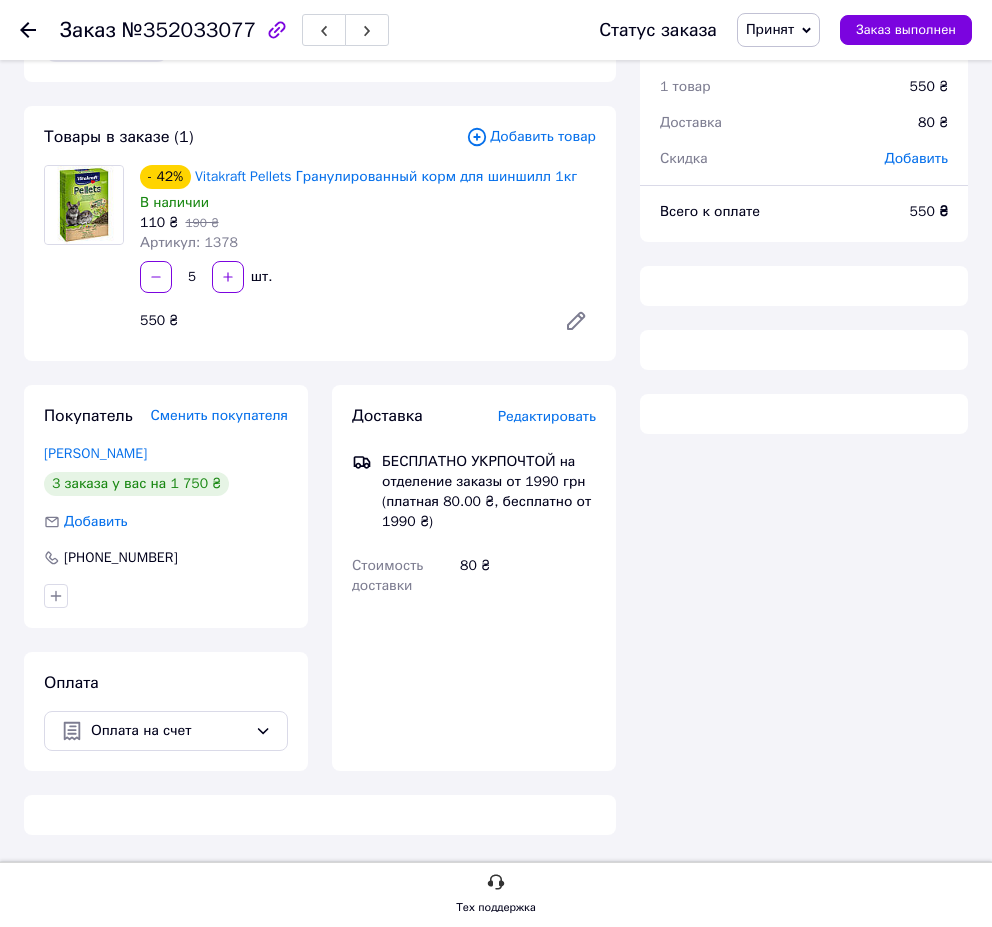 scroll, scrollTop: 66, scrollLeft: 0, axis: vertical 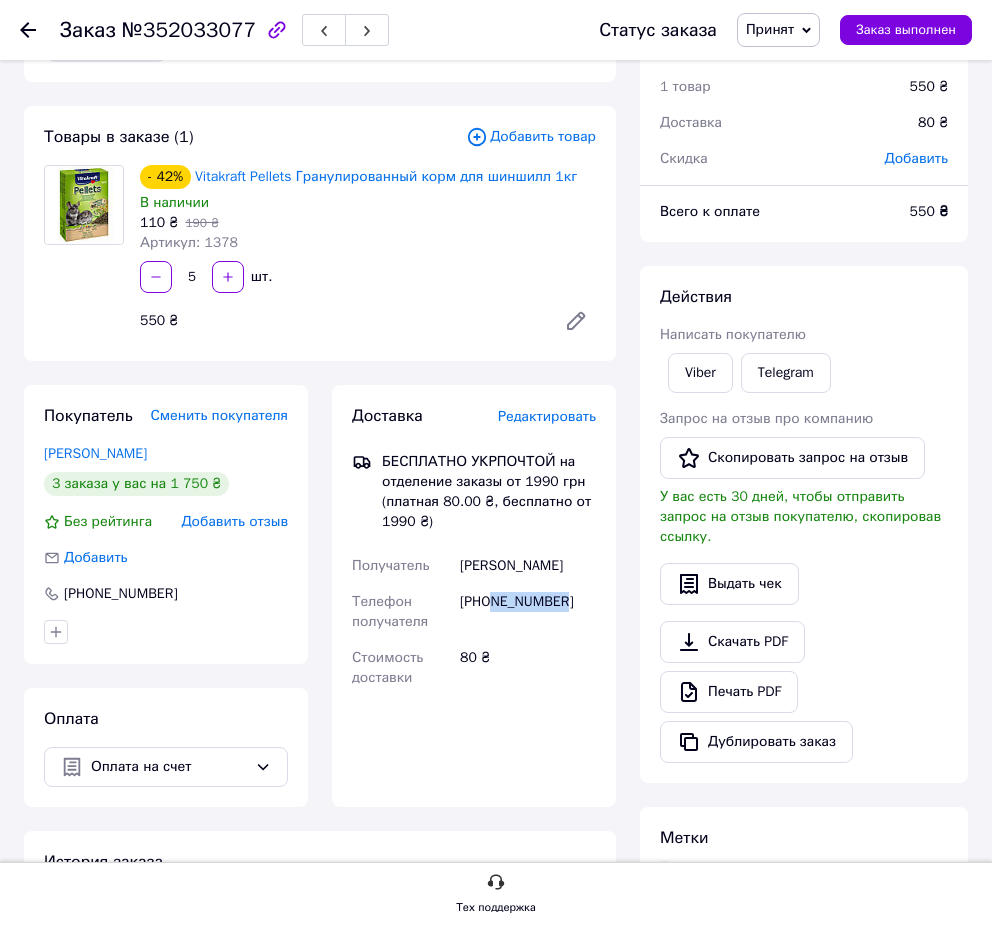 drag, startPoint x: 510, startPoint y: 592, endPoint x: 494, endPoint y: 596, distance: 16.492422 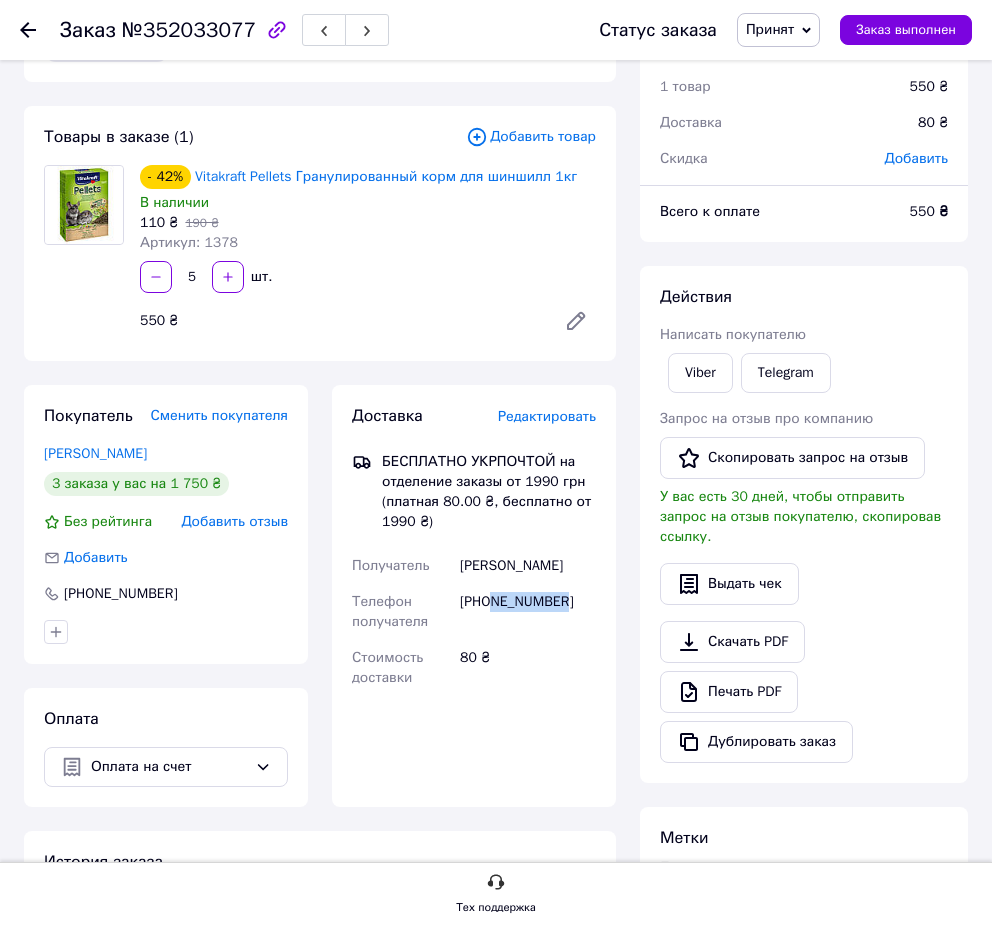 scroll, scrollTop: 0, scrollLeft: 0, axis: both 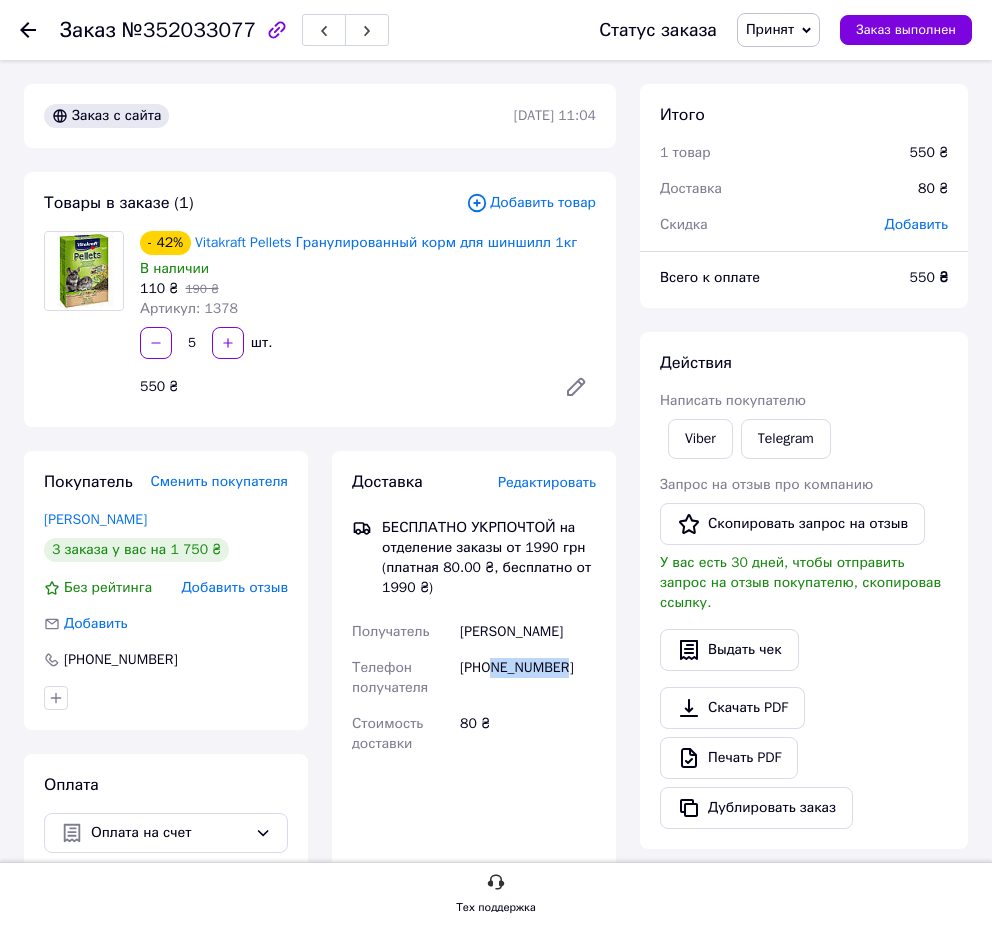click 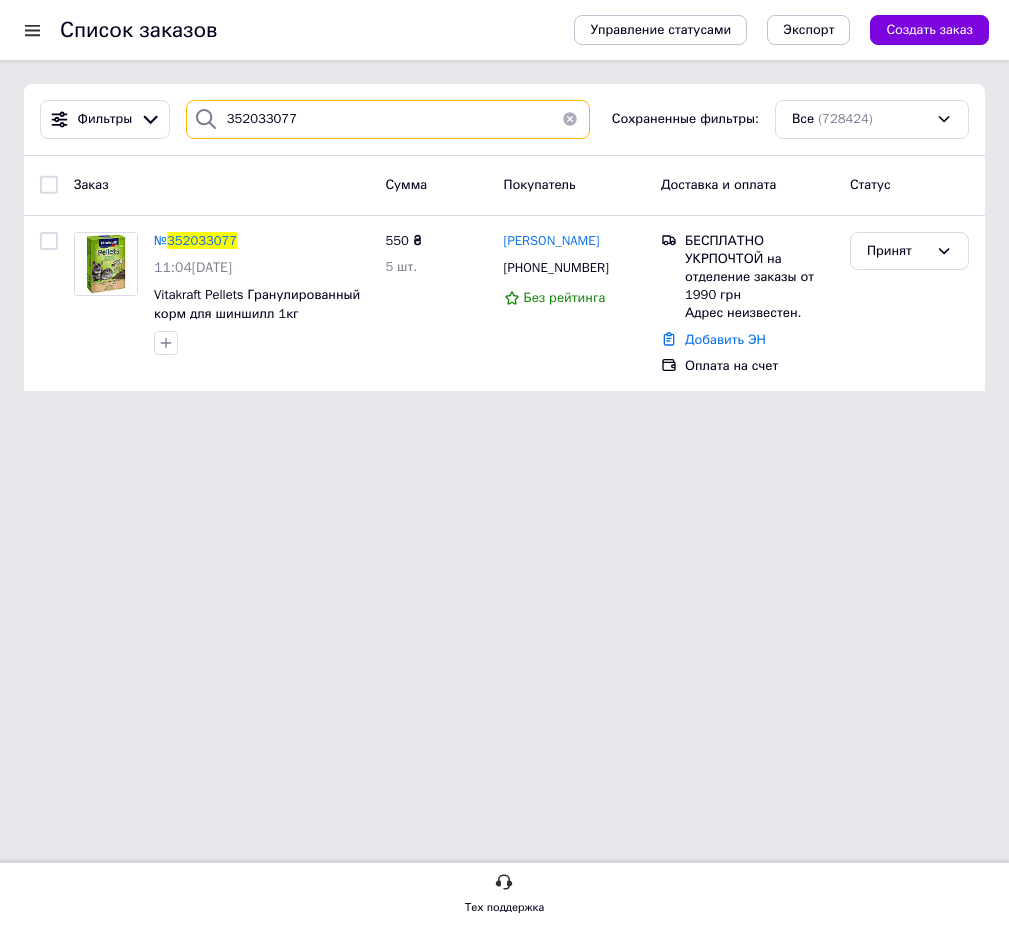 click on "352033077" at bounding box center [388, 119] 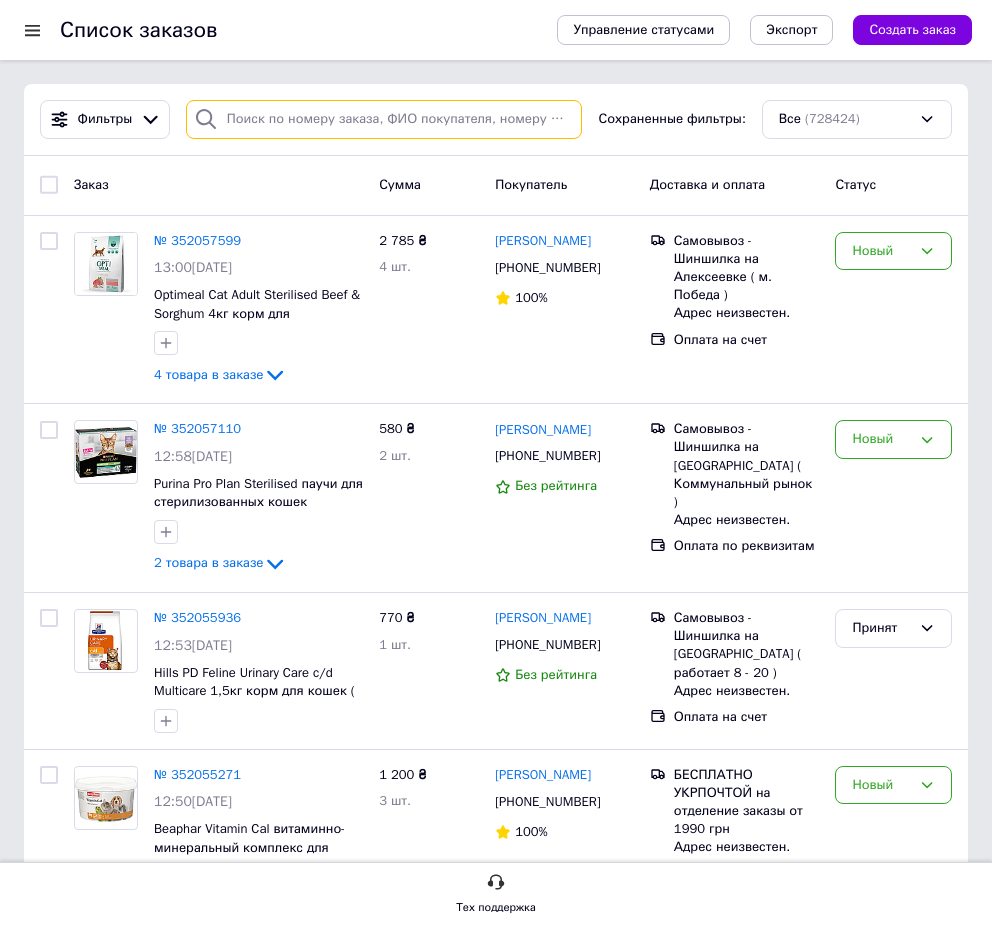 type 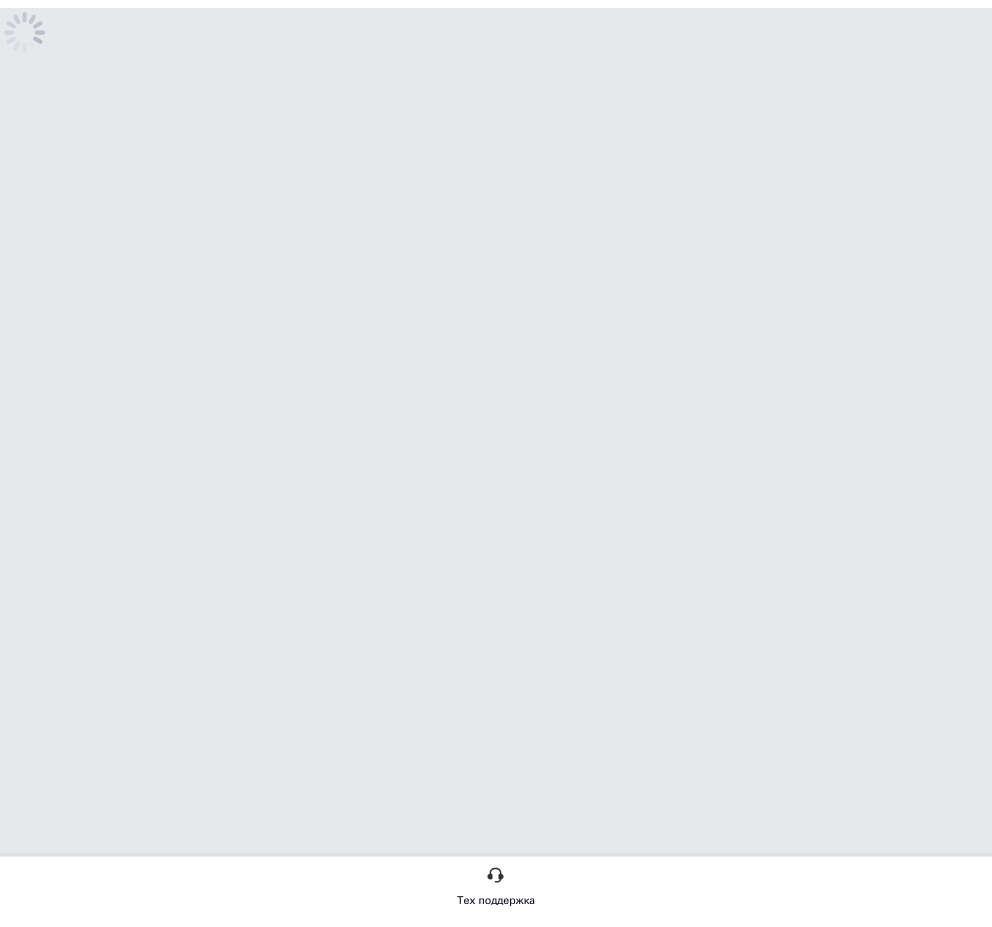 scroll, scrollTop: 0, scrollLeft: 0, axis: both 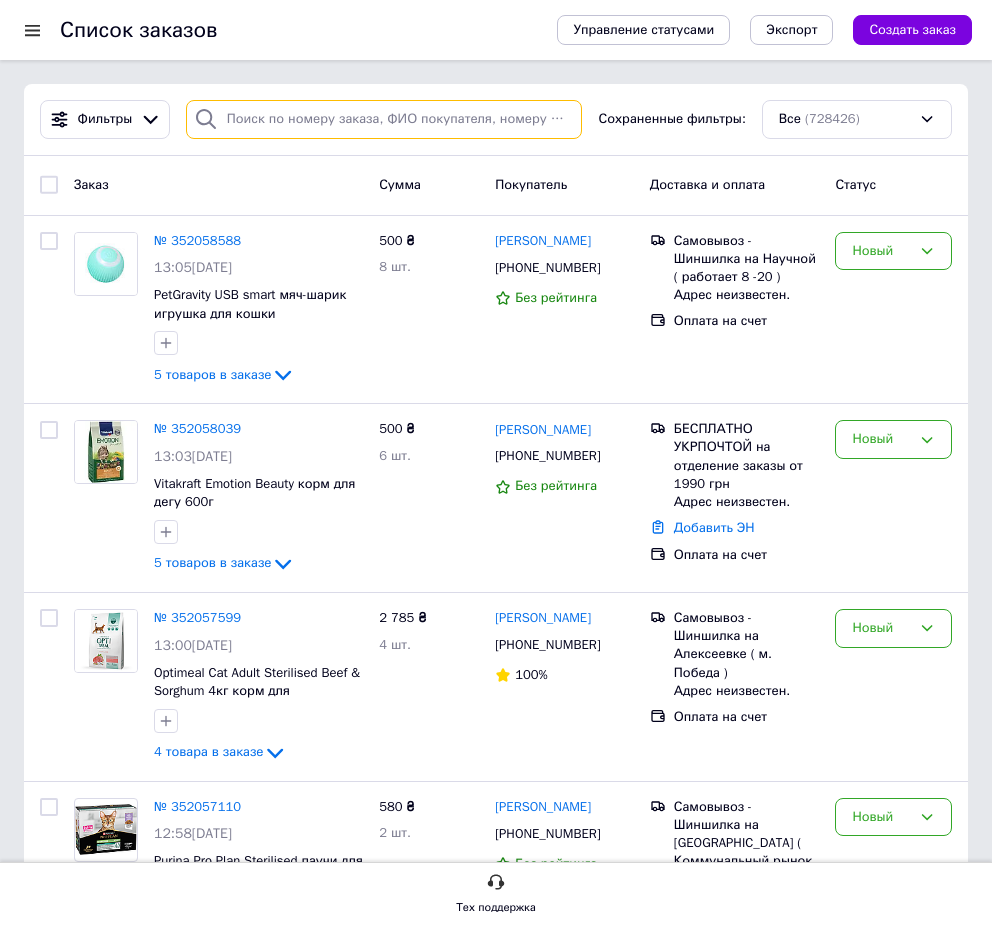 paste on "979248864" 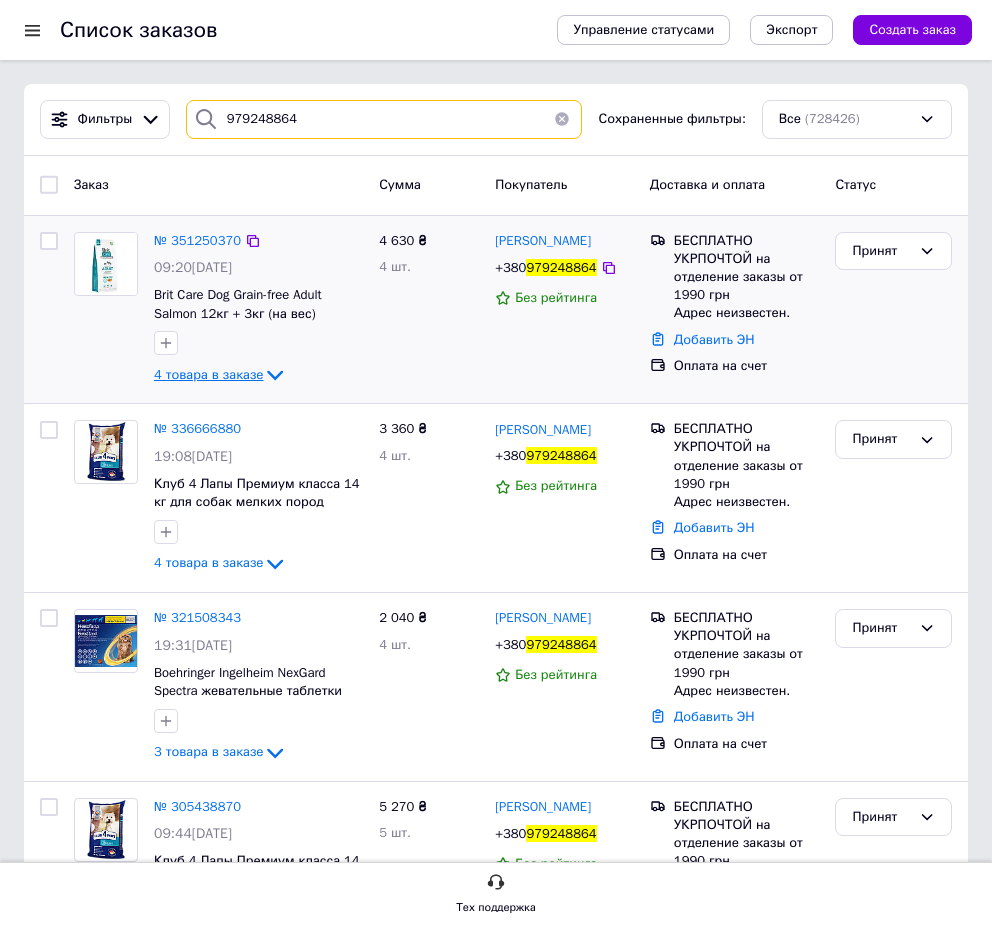 type on "979248864" 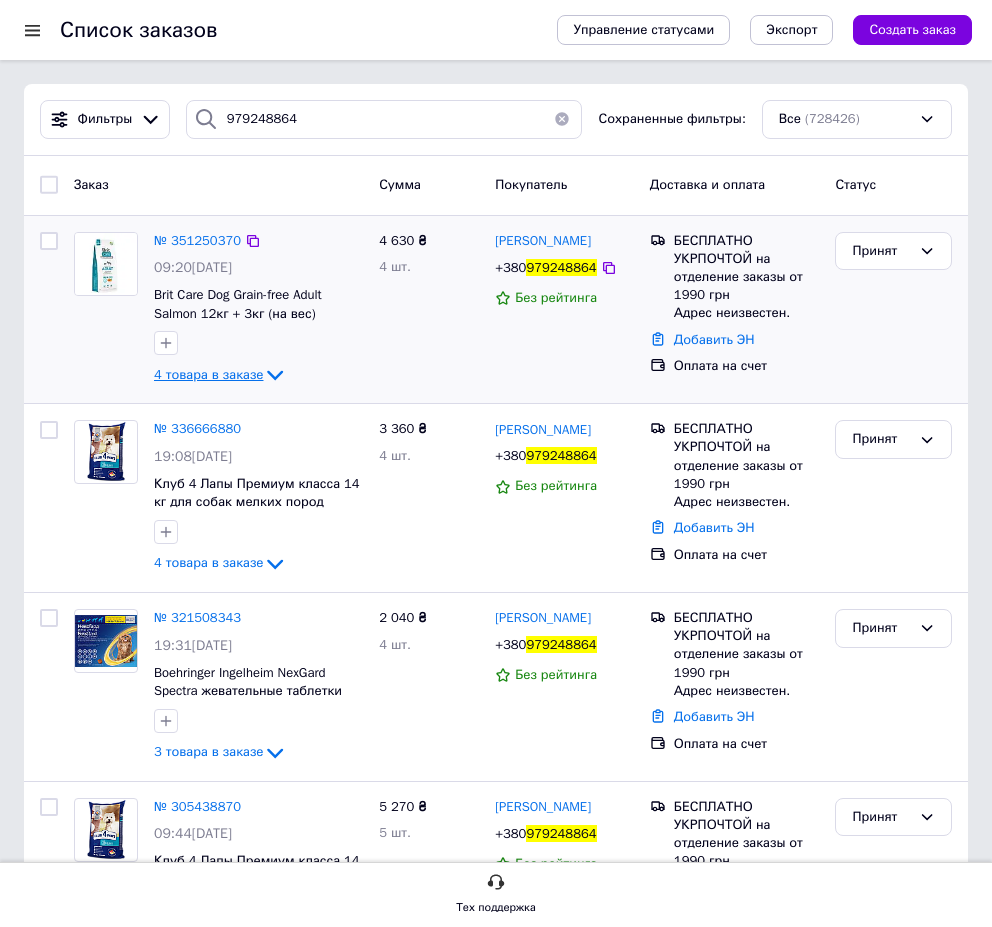 click on "4 товара в заказе" at bounding box center (208, 374) 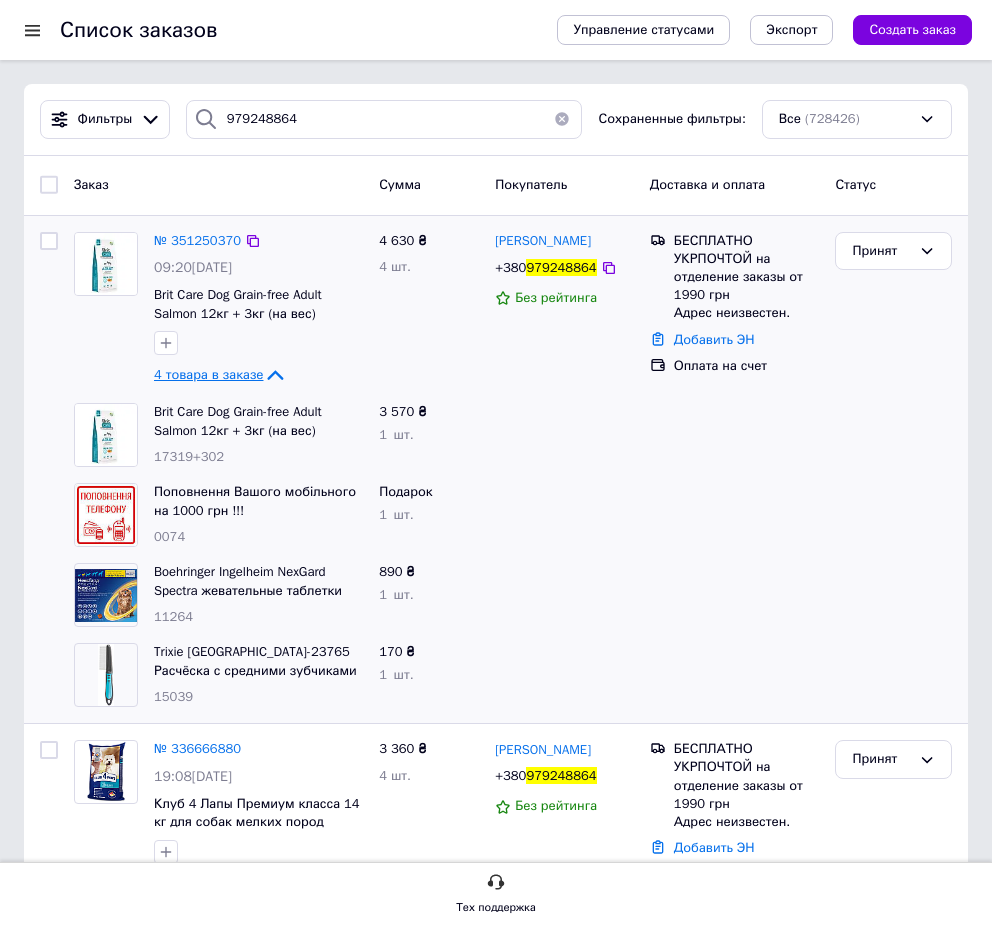 click on "4 товара в заказе" at bounding box center [208, 374] 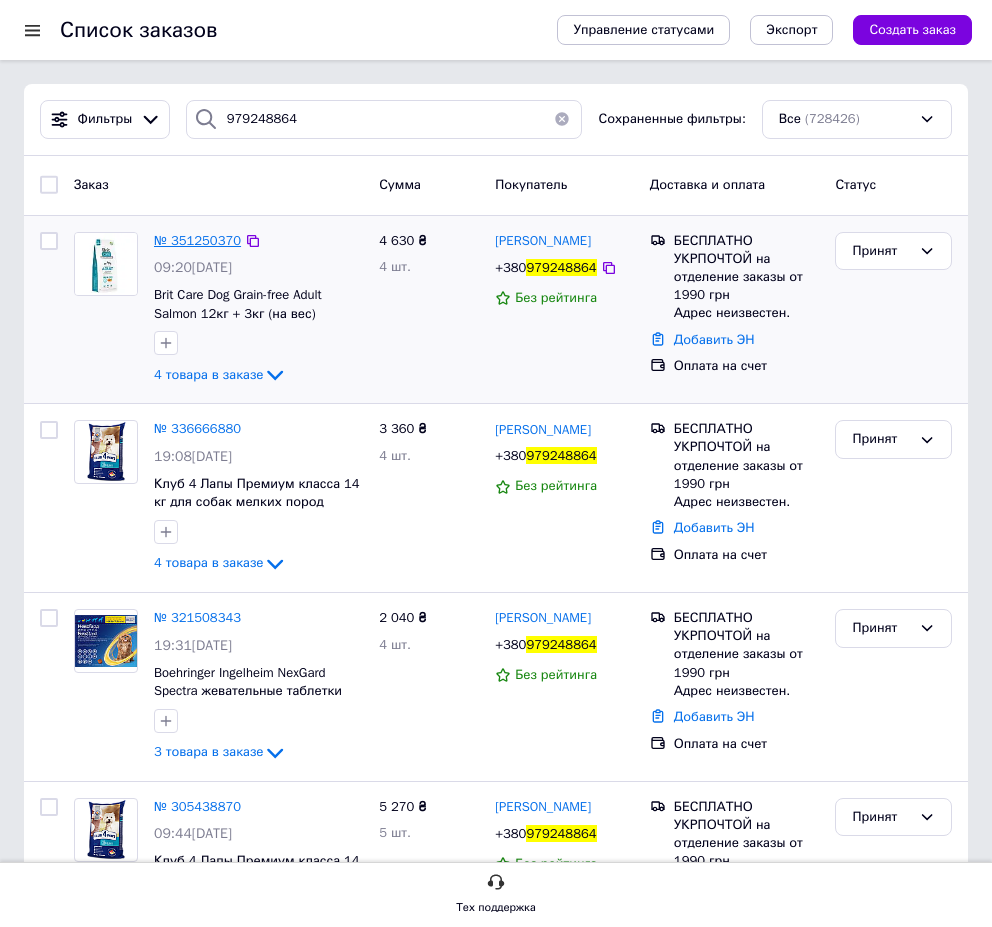 click on "№ 351250370" at bounding box center [197, 240] 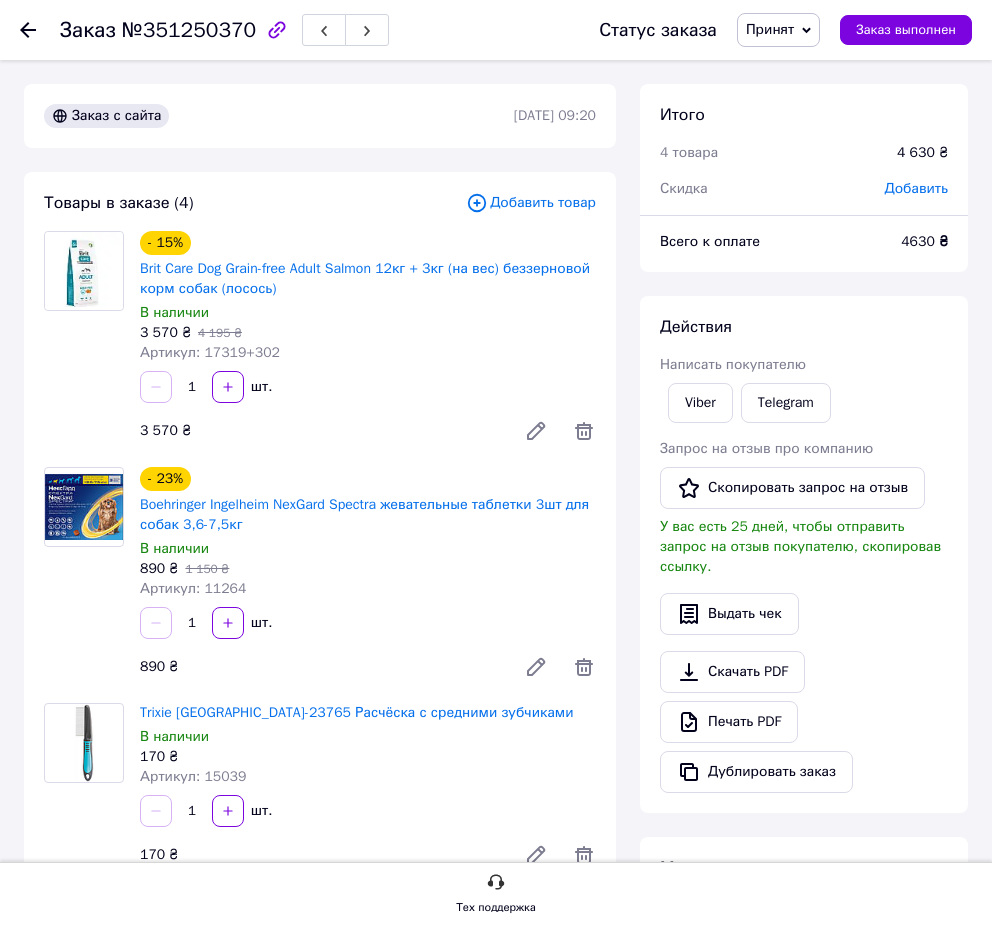 click on "3 570 ₴   4 195 ₴" at bounding box center (368, 333) 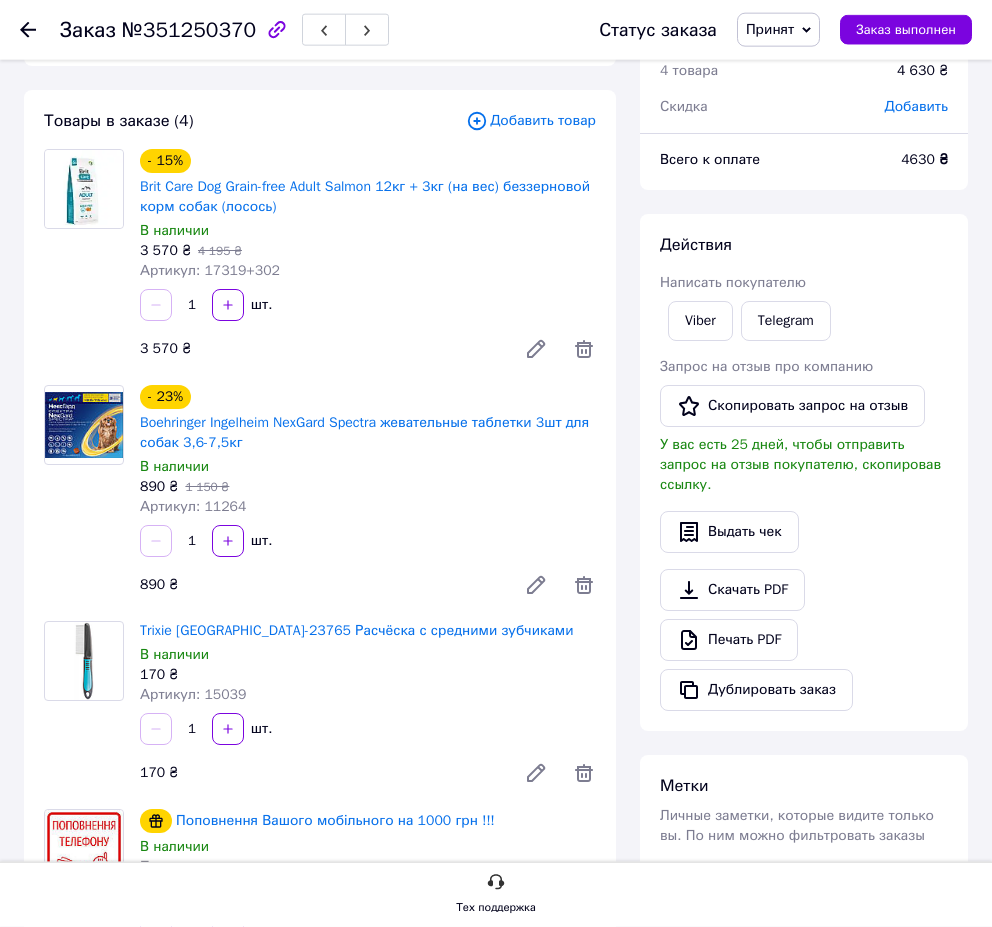 scroll, scrollTop: 0, scrollLeft: 0, axis: both 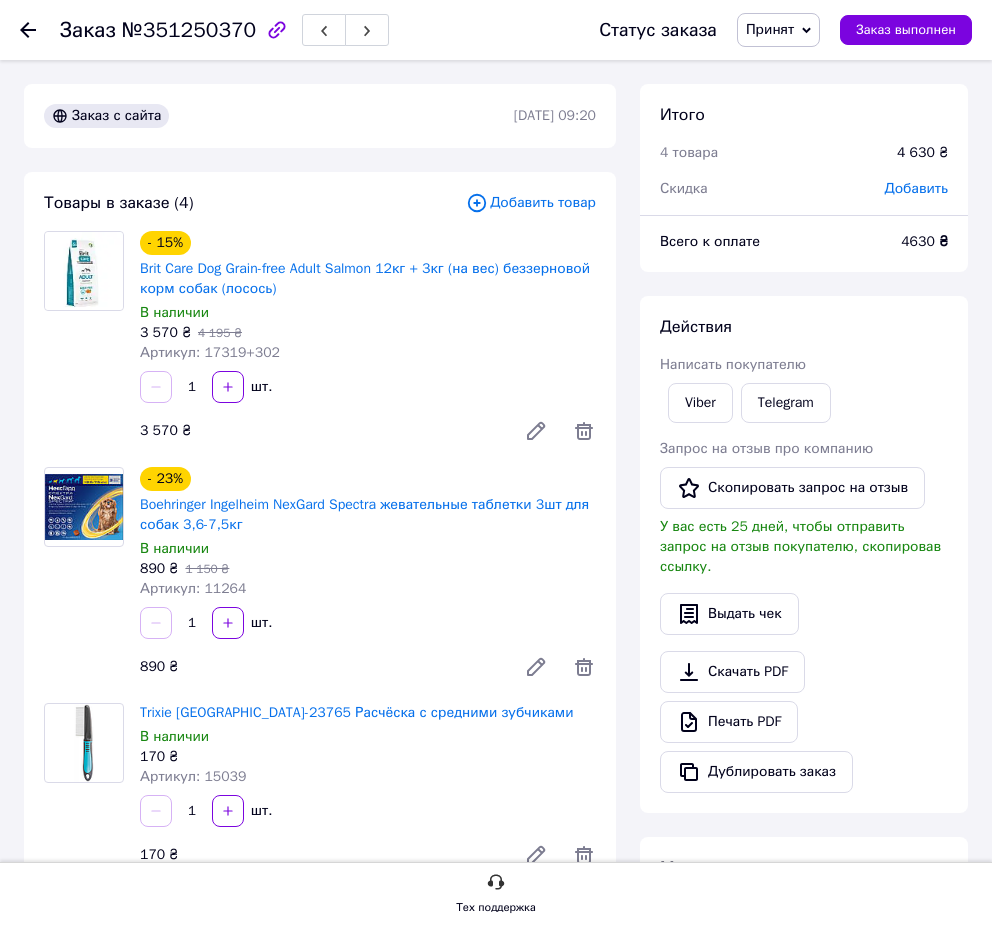 click on "3 570 ₴   4 195 ₴" at bounding box center (368, 333) 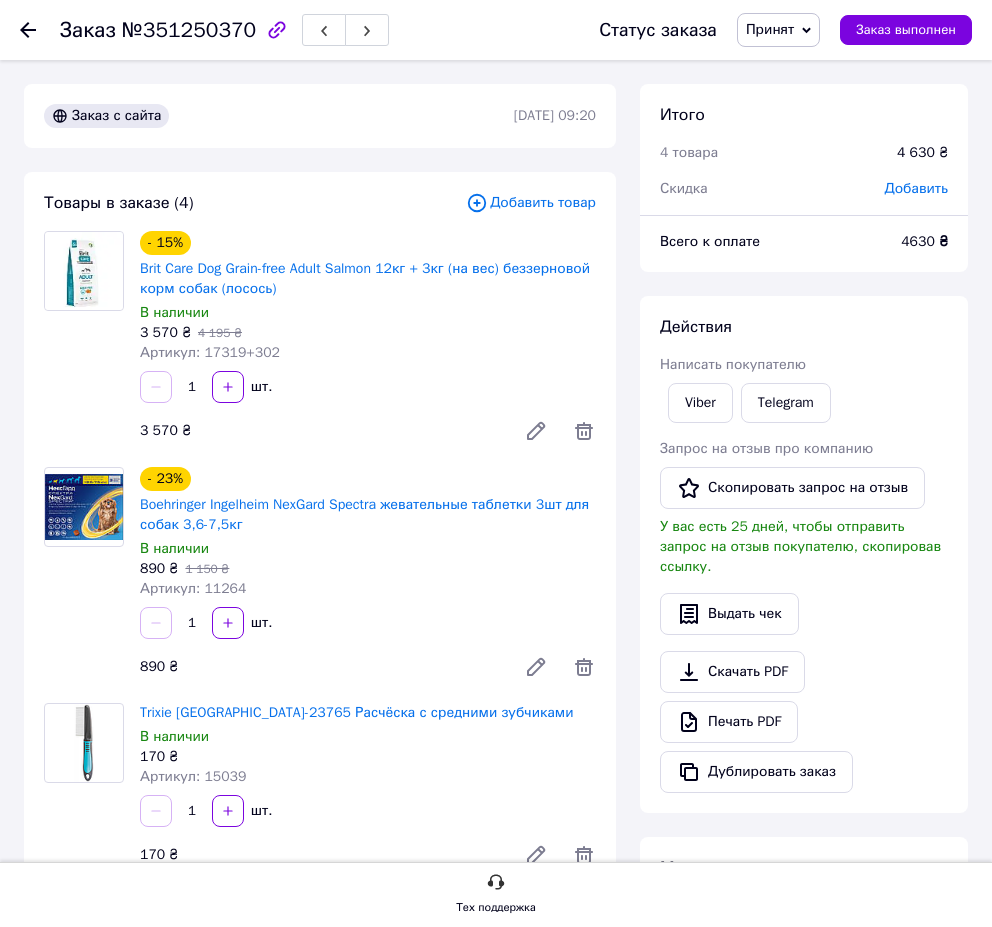 click on "Принят" at bounding box center (770, 29) 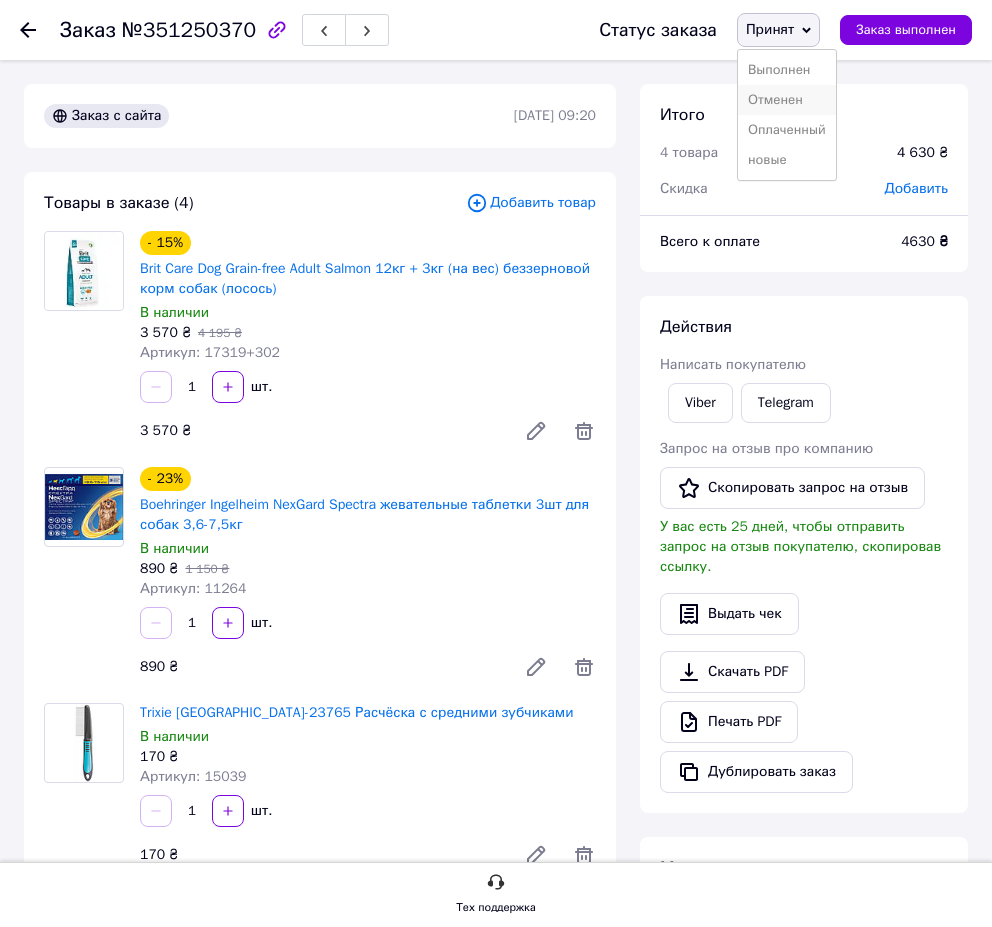 click on "Отменен" at bounding box center [787, 100] 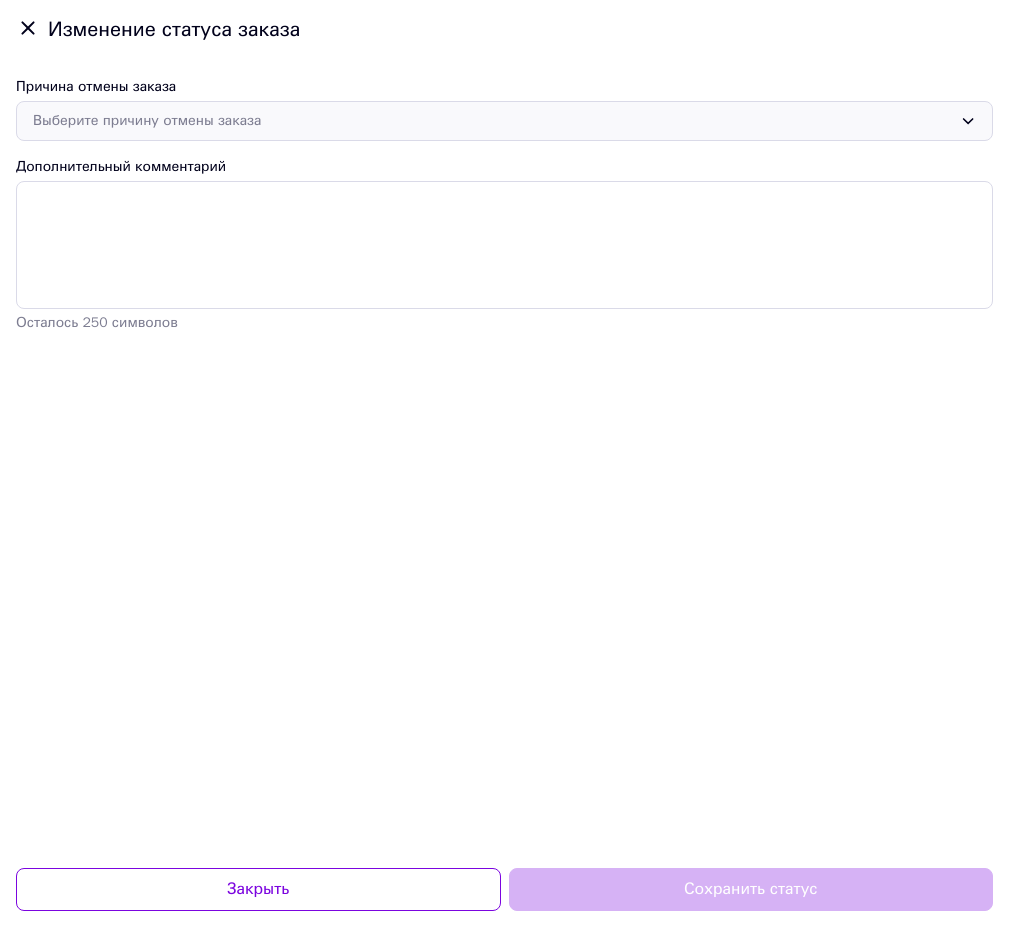 click on "Выберите причину отмены заказа" at bounding box center (492, 121) 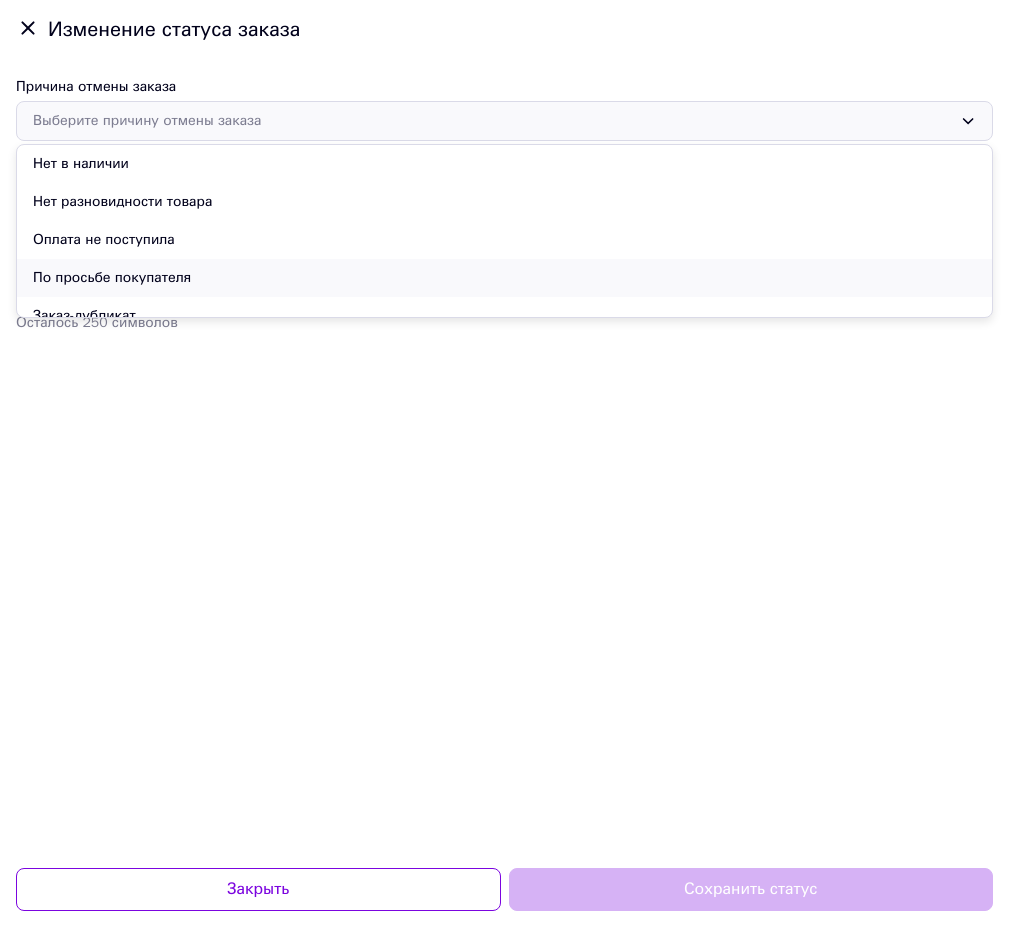 click on "По просьбе покупателя" at bounding box center (504, 278) 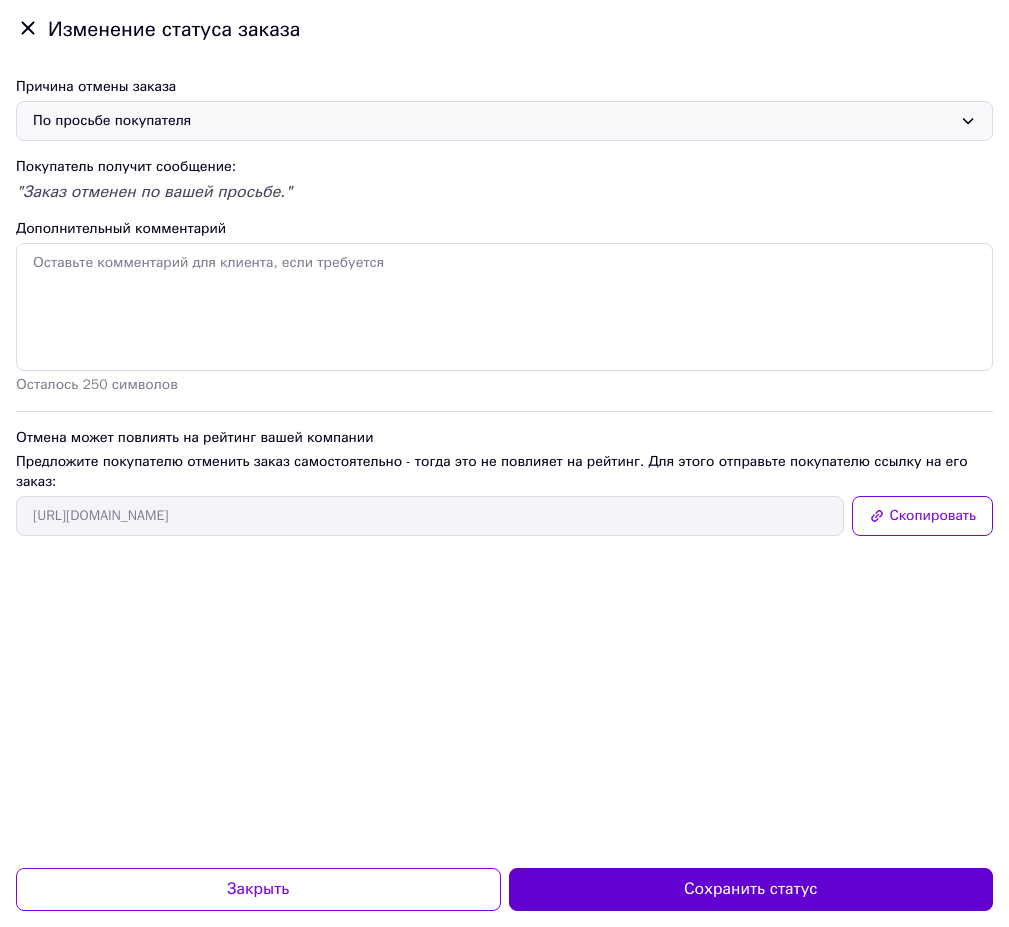 click on "Сохранить статус" at bounding box center [751, 889] 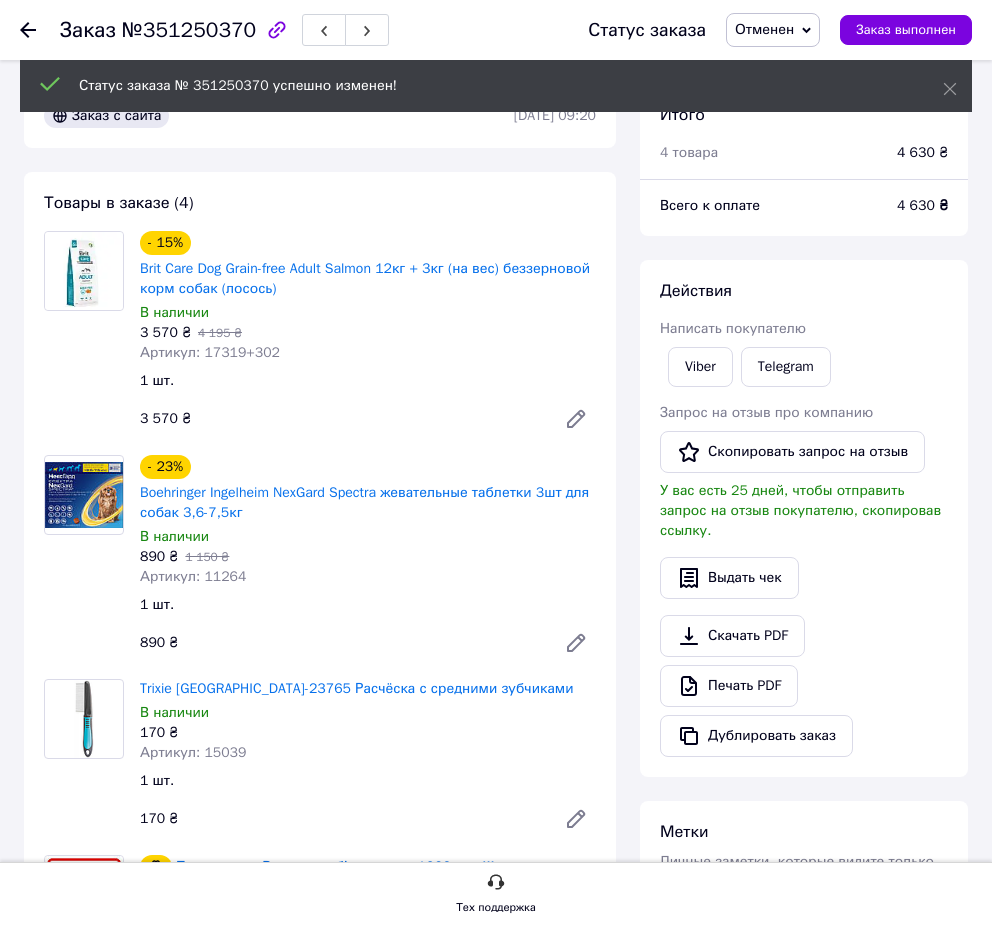 click on "Заказ" at bounding box center (88, 30) 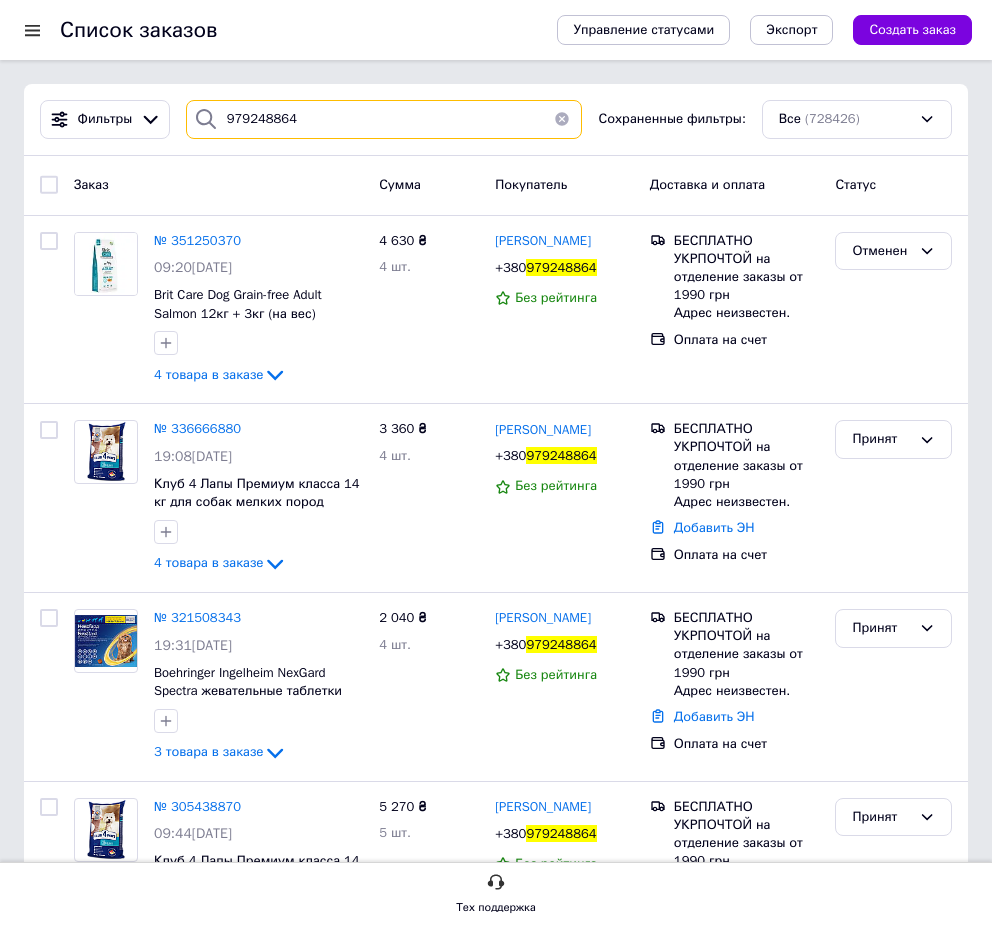 click on "979248864" at bounding box center [384, 119] 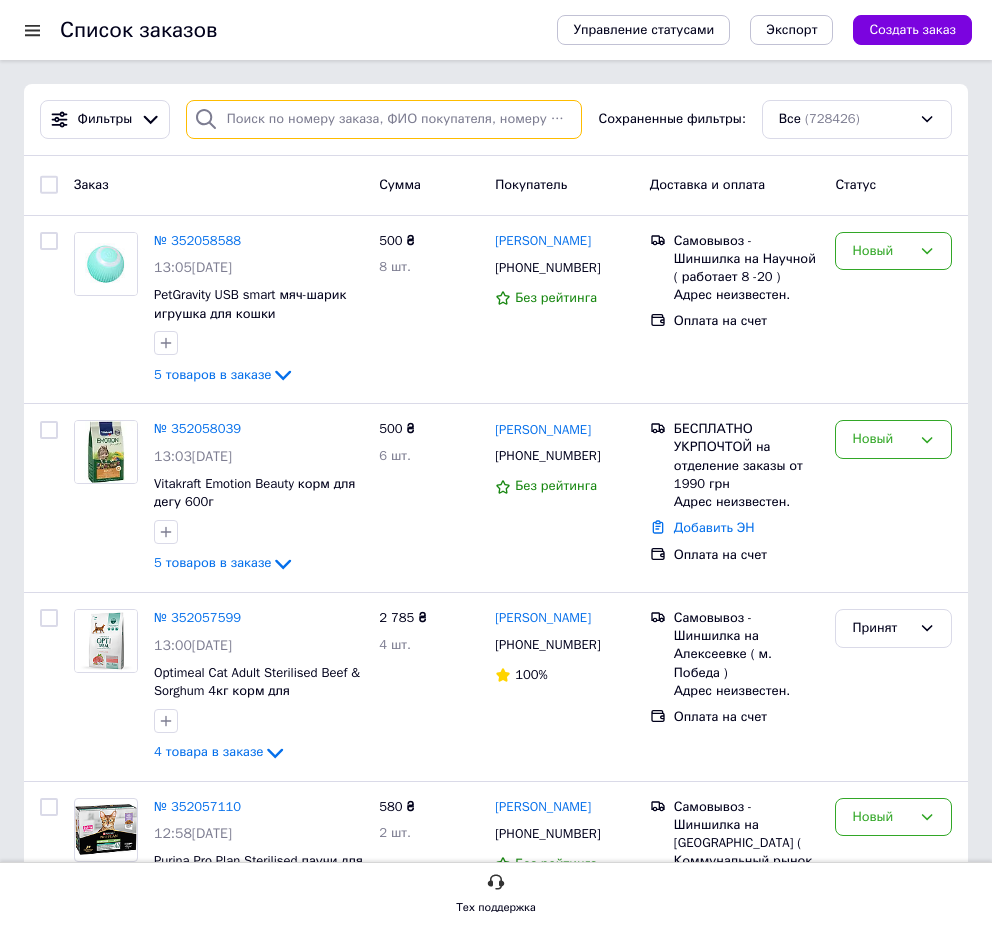 type 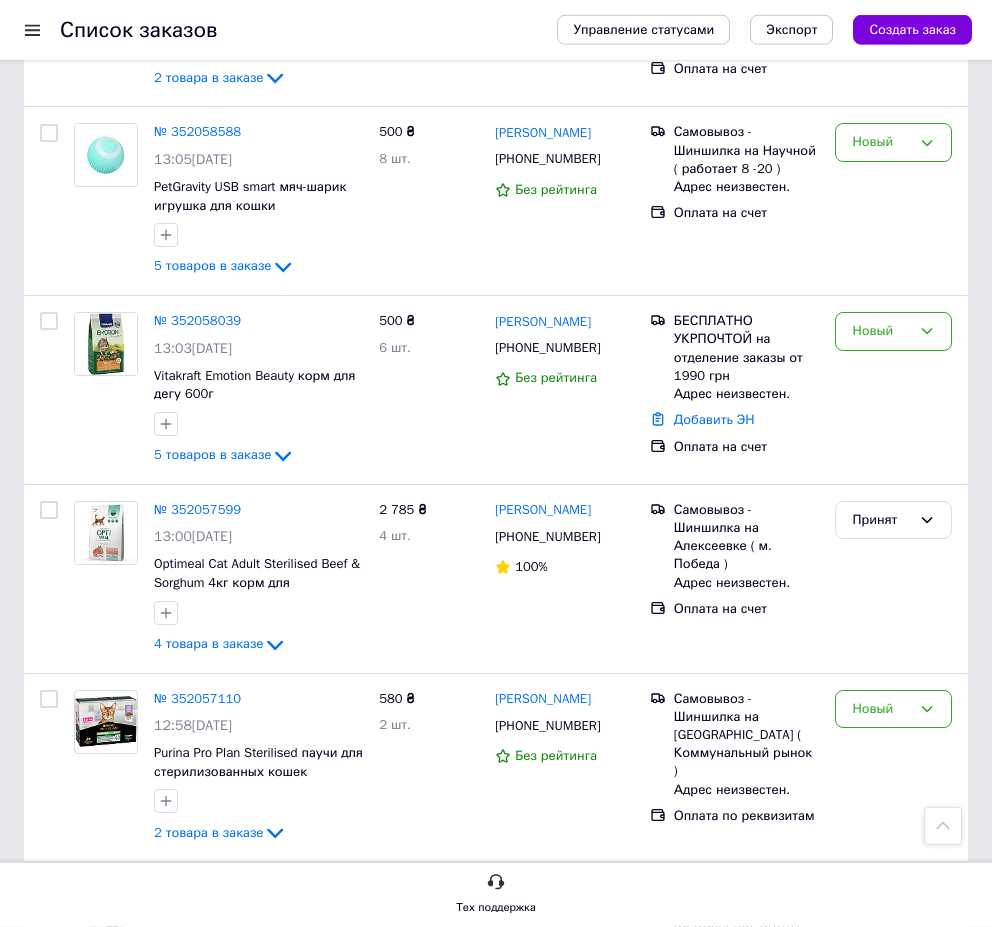 scroll, scrollTop: 816, scrollLeft: 0, axis: vertical 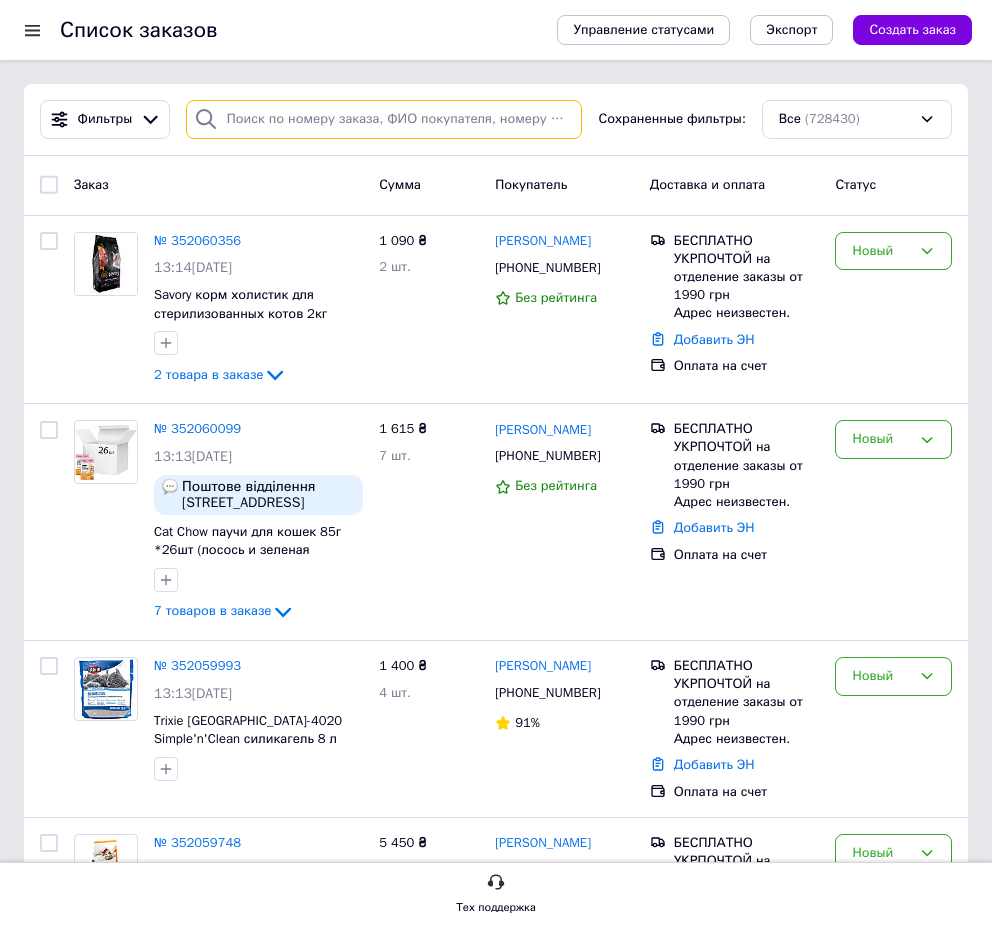 click at bounding box center (384, 119) 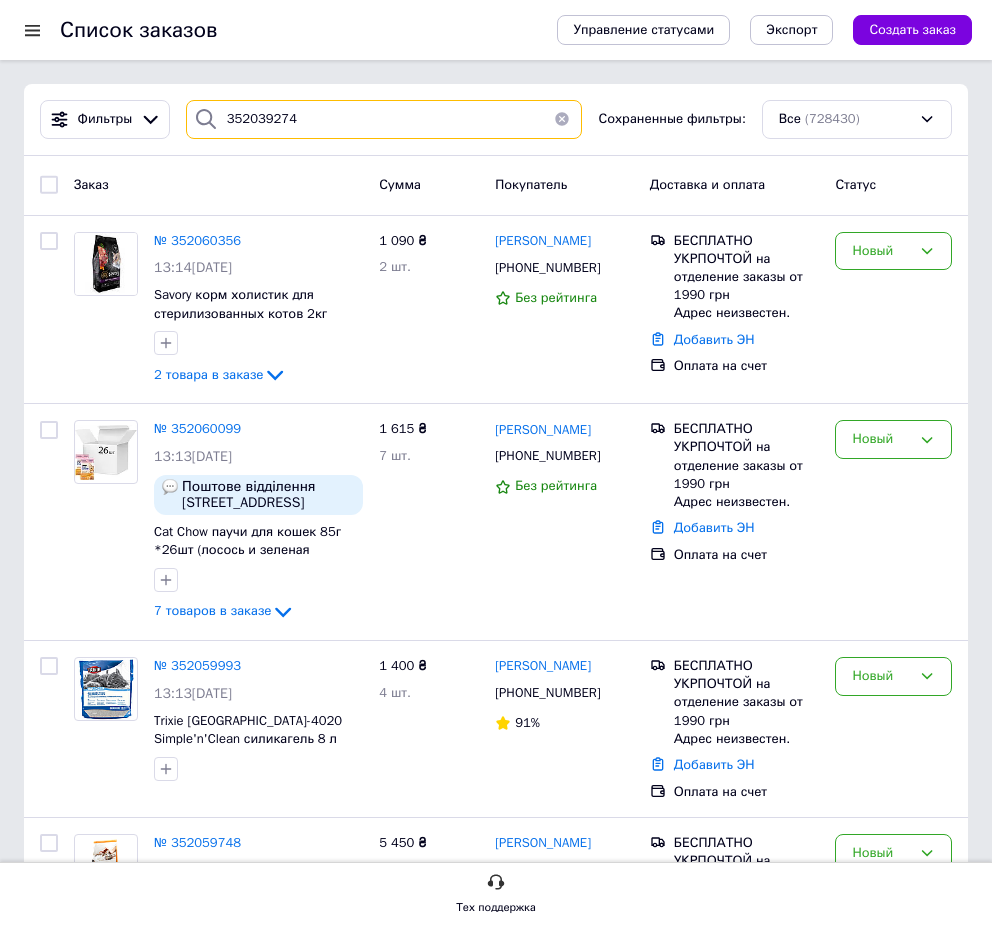 type on "352039274" 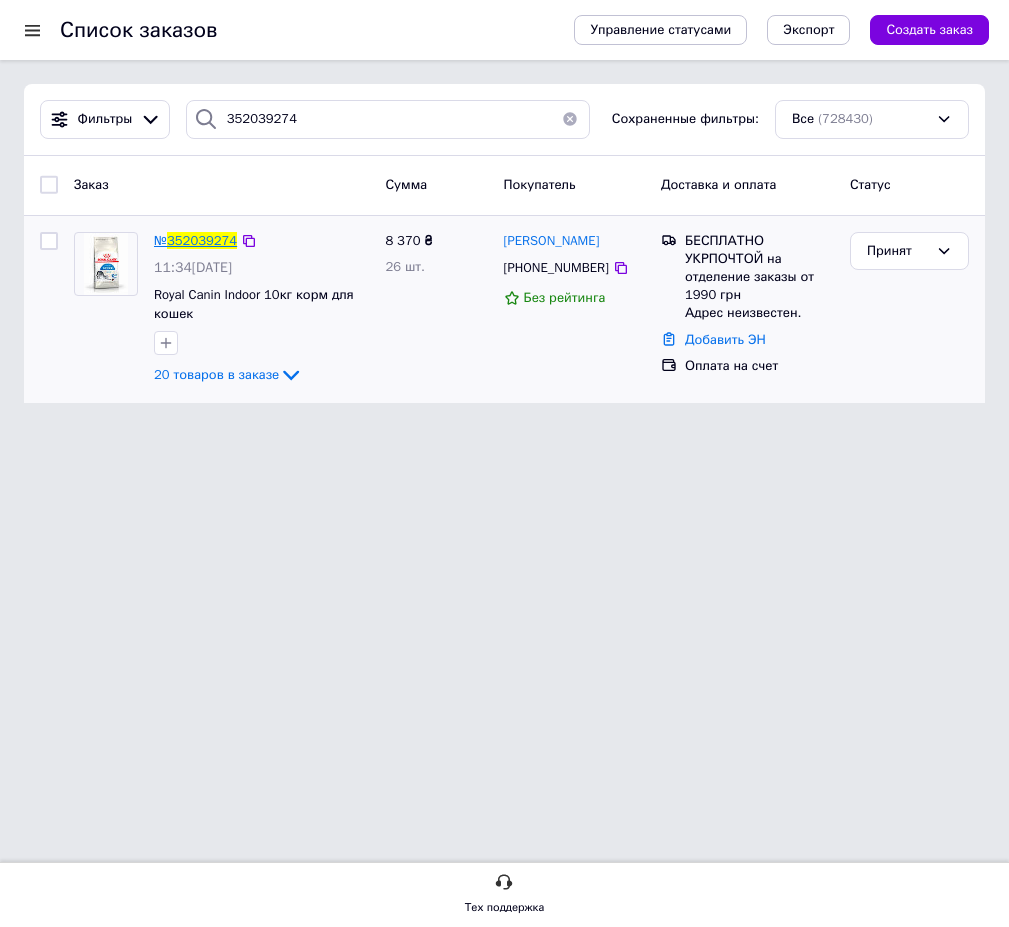 click on "352039274" at bounding box center (202, 240) 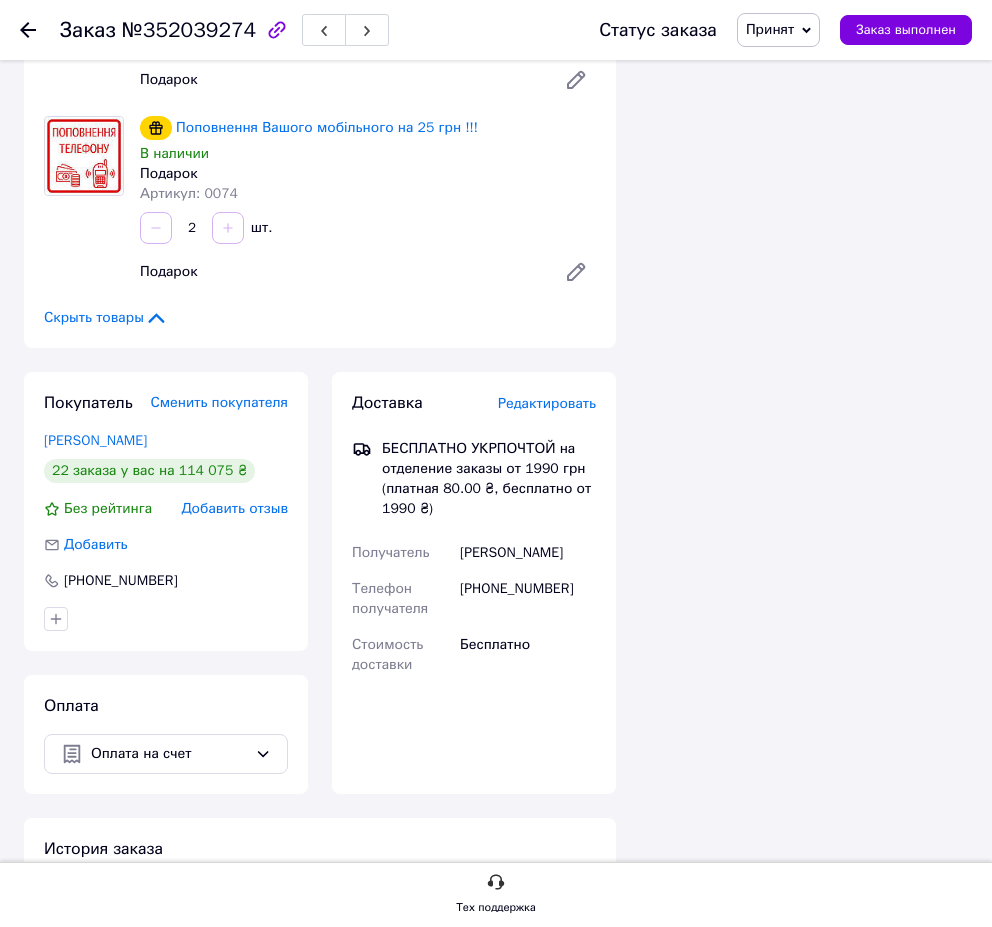 scroll, scrollTop: 3994, scrollLeft: 0, axis: vertical 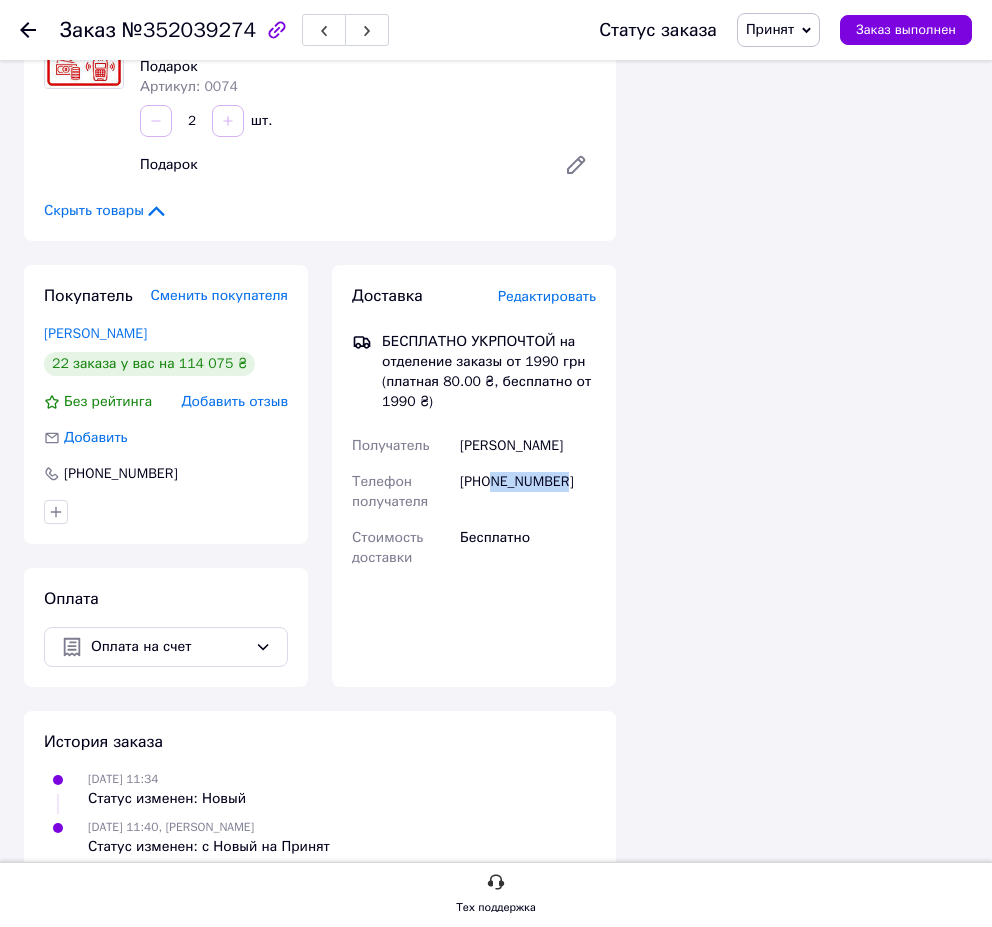drag, startPoint x: 506, startPoint y: 440, endPoint x: 496, endPoint y: 441, distance: 10.049875 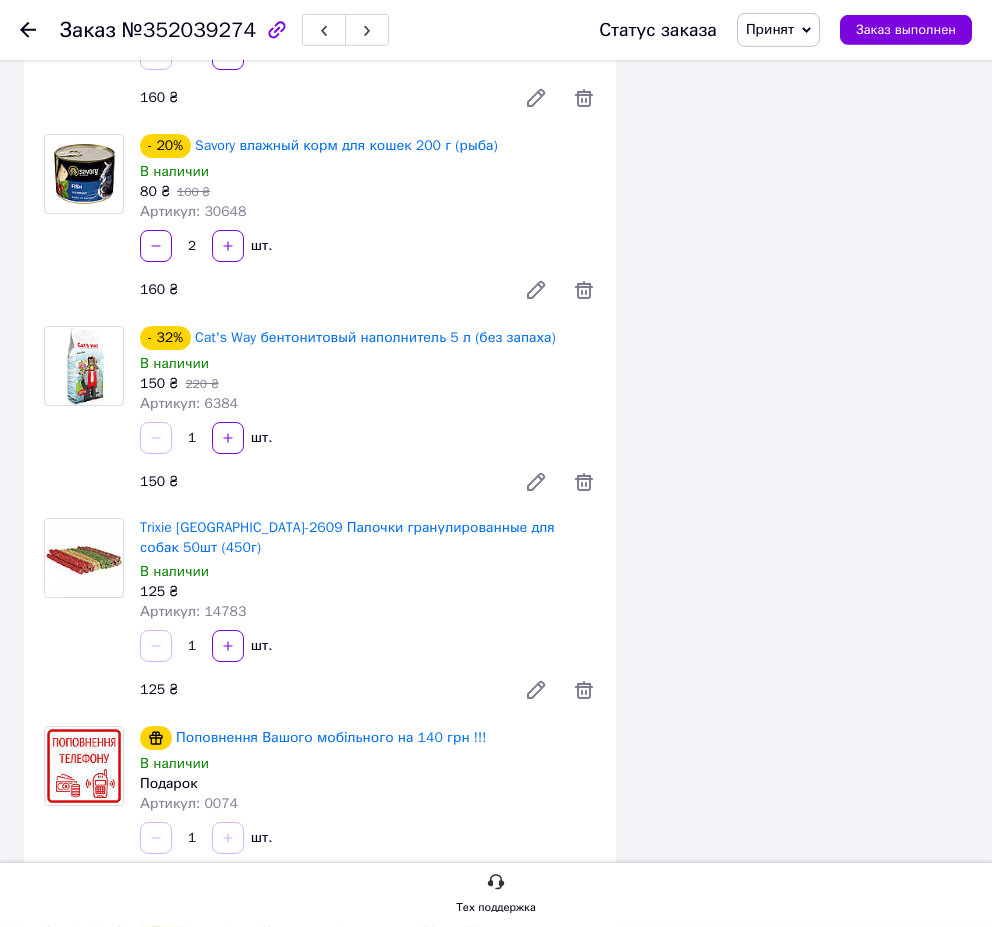 scroll, scrollTop: 2346, scrollLeft: 0, axis: vertical 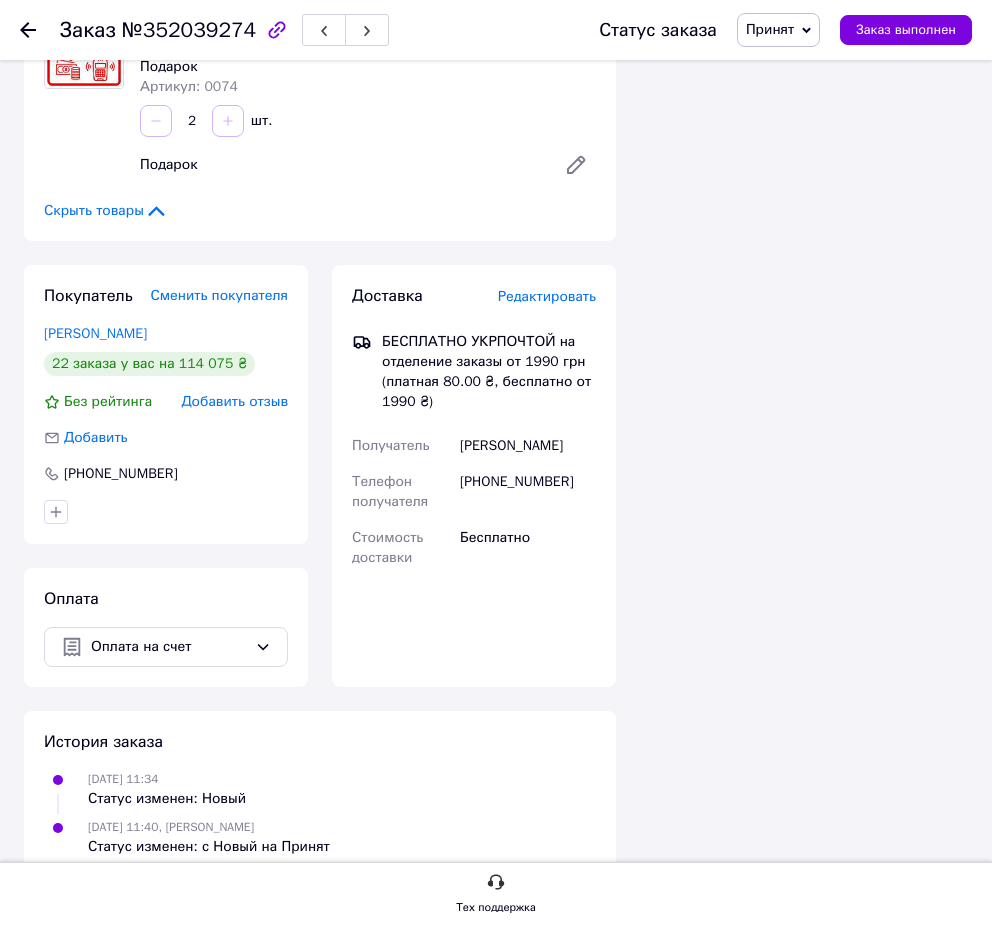 click on "Итого 20 товаров 8 370 ₴ Скидка Добавить Всего к оплате 8370 ₴ Действия Написать покупателю Viber Telegram Запрос на отзыв про компанию   Скопировать запрос на отзыв У вас есть 30 дней, чтобы отправить запрос на отзыв покупателю, скопировав ссылку.   Выдать чек   Скачать PDF   Печать PDF   Дублировать заказ Метки Личные заметки, которые видите только вы. По ним можно фильтровать заказы Примечания Осталось 300 символов Очистить Сохранить" at bounding box center [804, -1517] 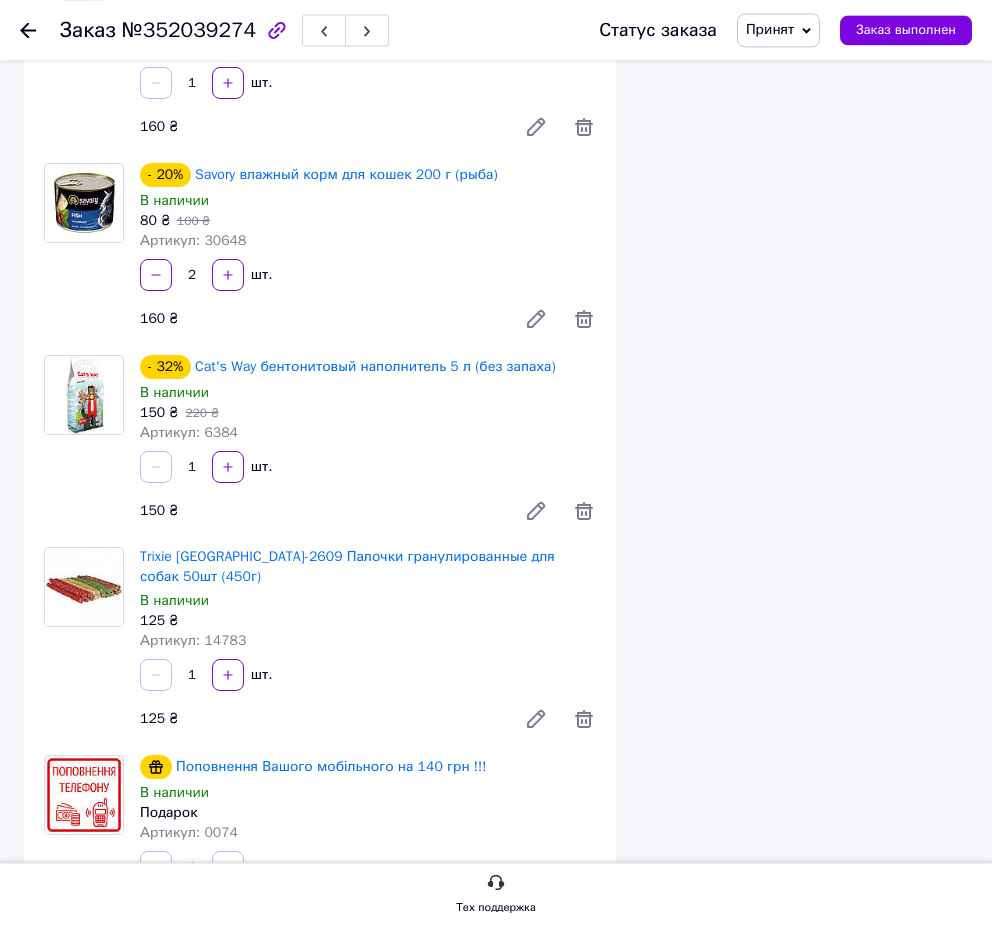 scroll, scrollTop: 2260, scrollLeft: 0, axis: vertical 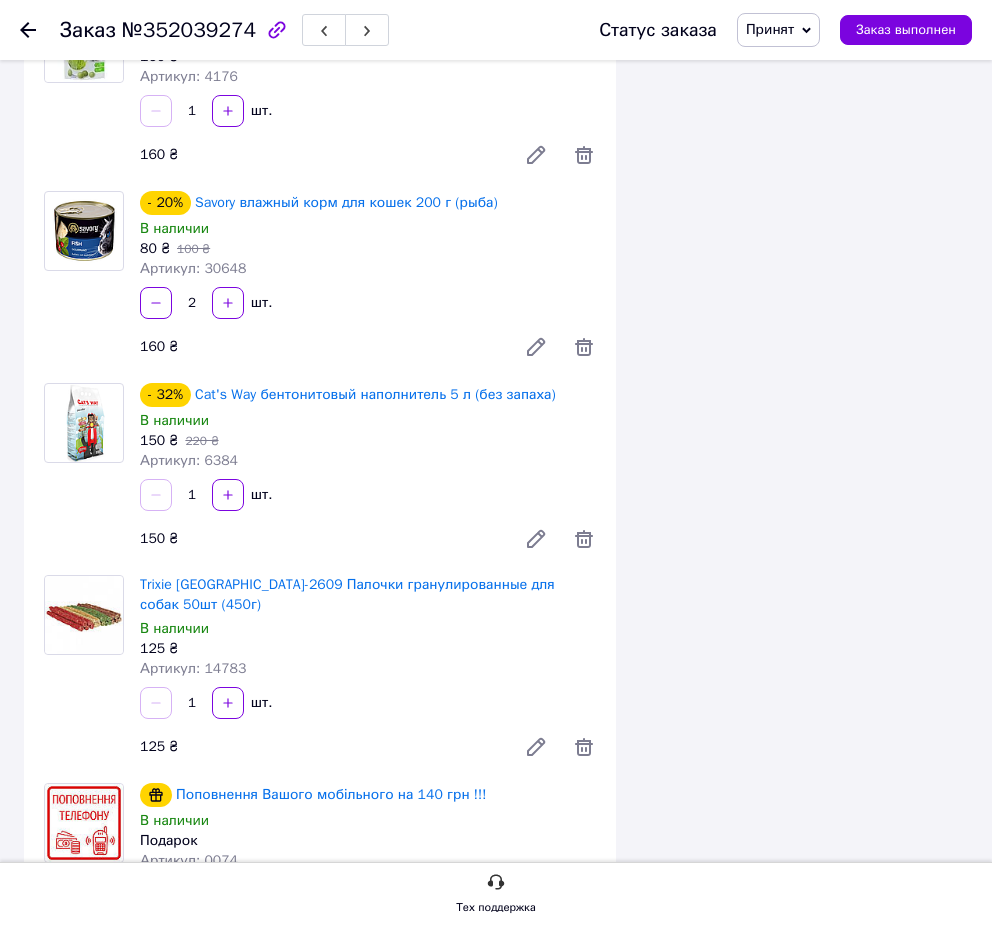 click on "Итого 20 товаров 8 370 ₴ Скидка Добавить Всего к оплате 8370 ₴ Действия Написать покупателю Viber Telegram Запрос на отзыв про компанию   Скопировать запрос на отзыв У вас есть 30 дней, чтобы отправить запрос на отзыв покупателю, скопировав ссылку.   Выдать чек   Скачать PDF   Печать PDF   Дублировать заказ Метки Личные заметки, которые видите только вы. По ним можно фильтровать заказы Примечания Осталось 300 символов Очистить Сохранить" at bounding box center (804, 217) 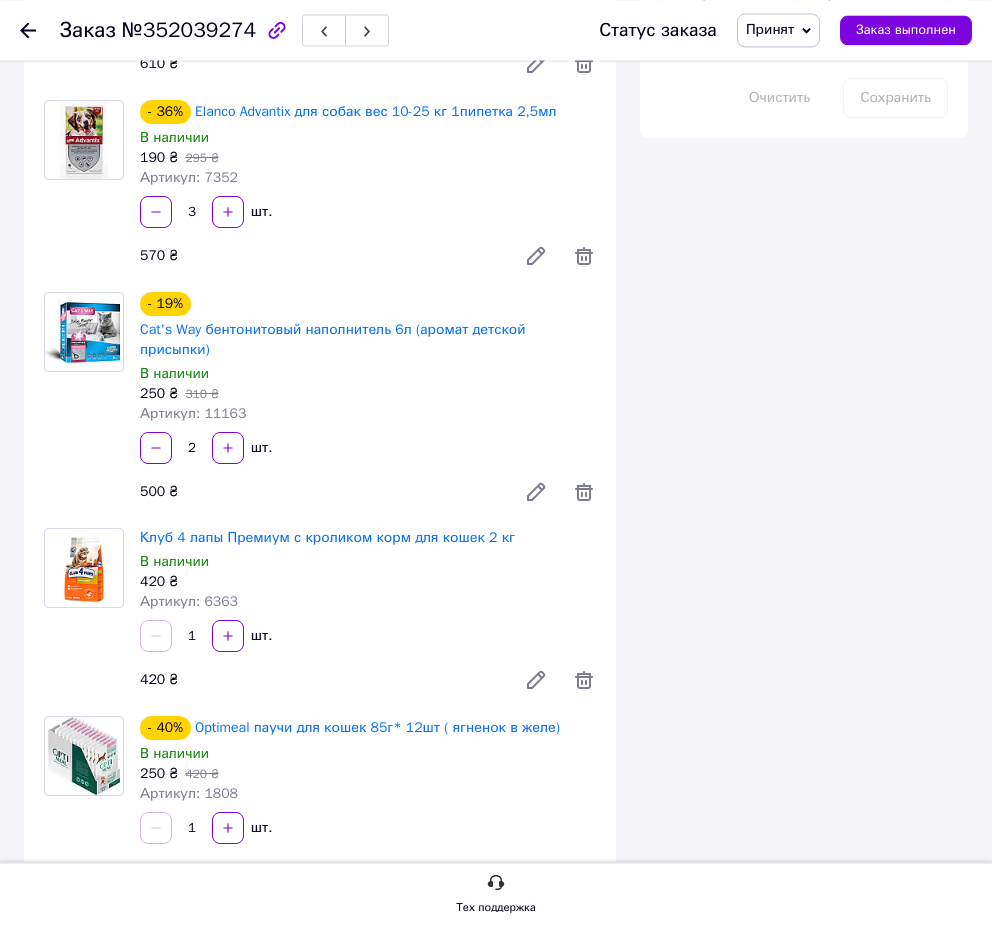 scroll, scrollTop: 1122, scrollLeft: 0, axis: vertical 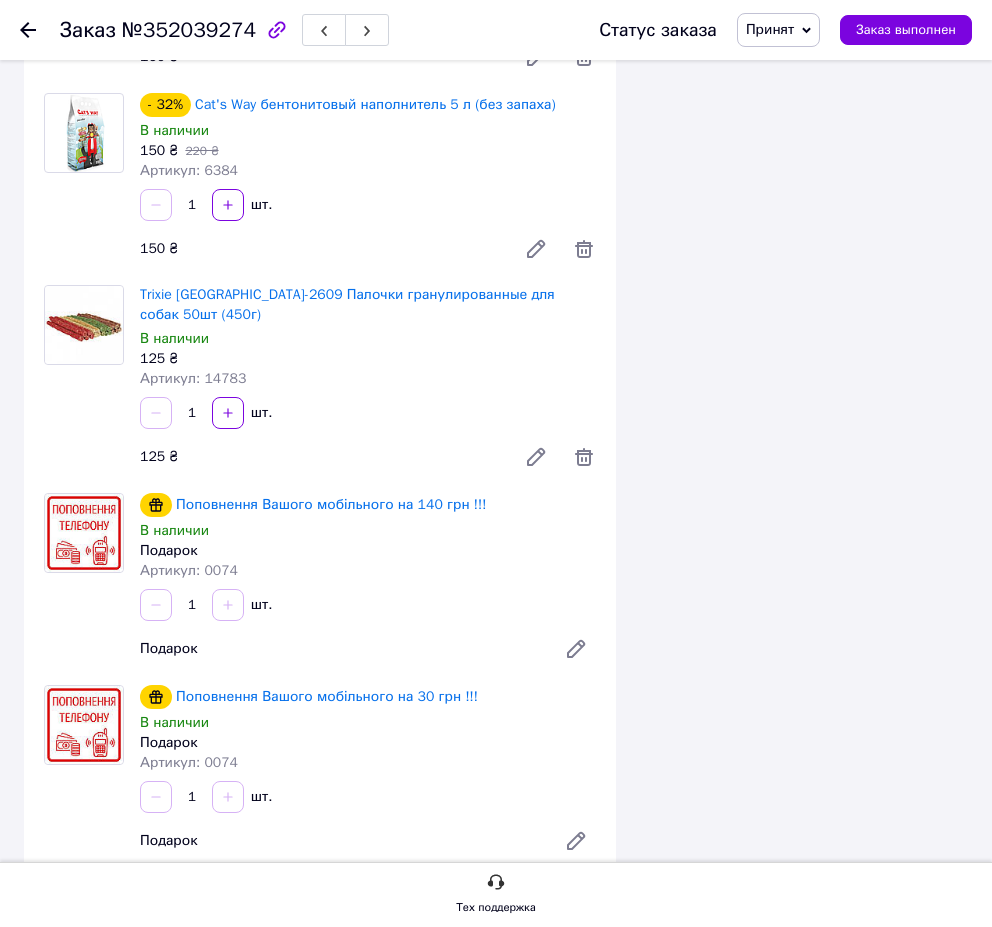 click 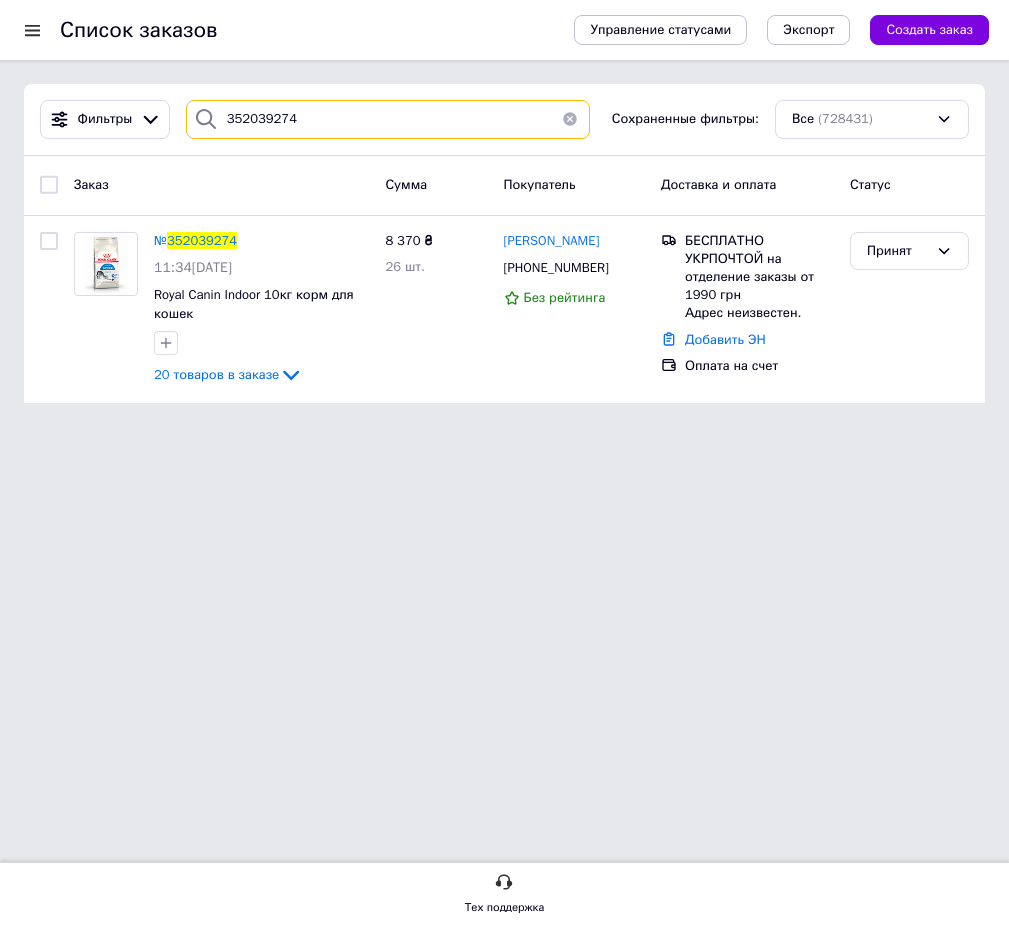 click on "352039274" at bounding box center (388, 119) 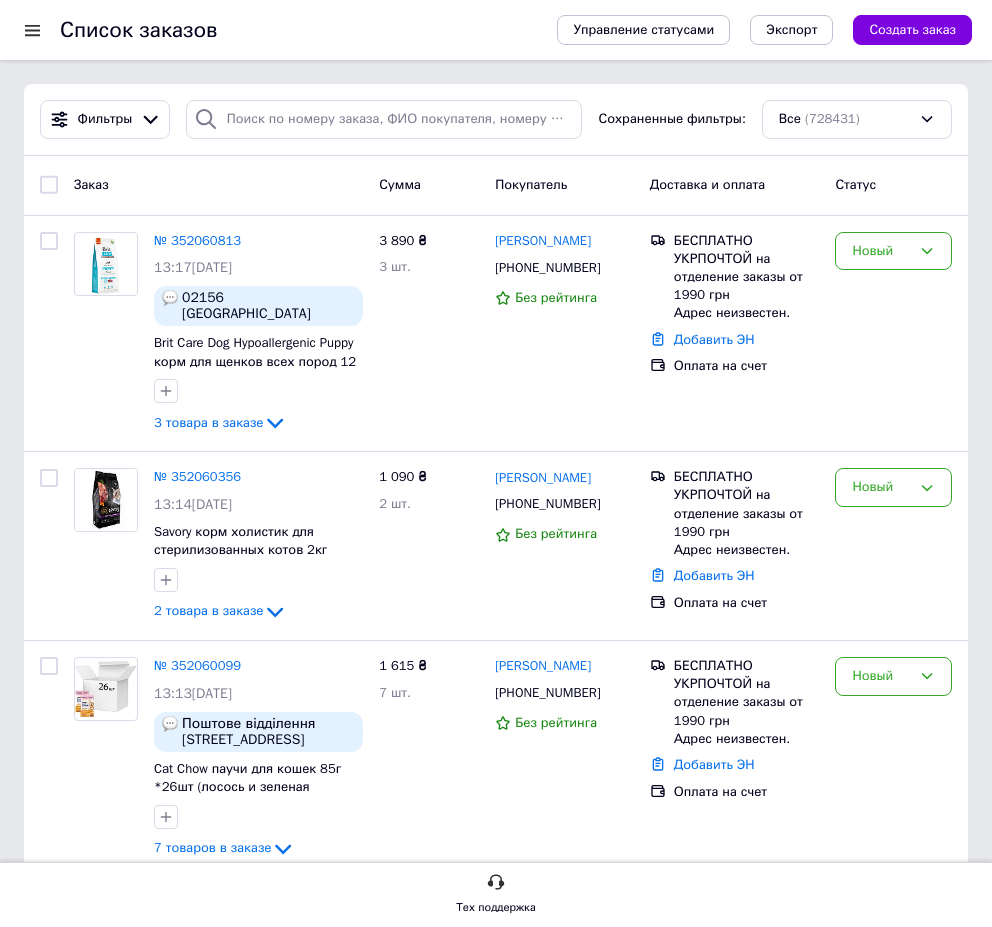 click on "Заказ" at bounding box center [218, 185] 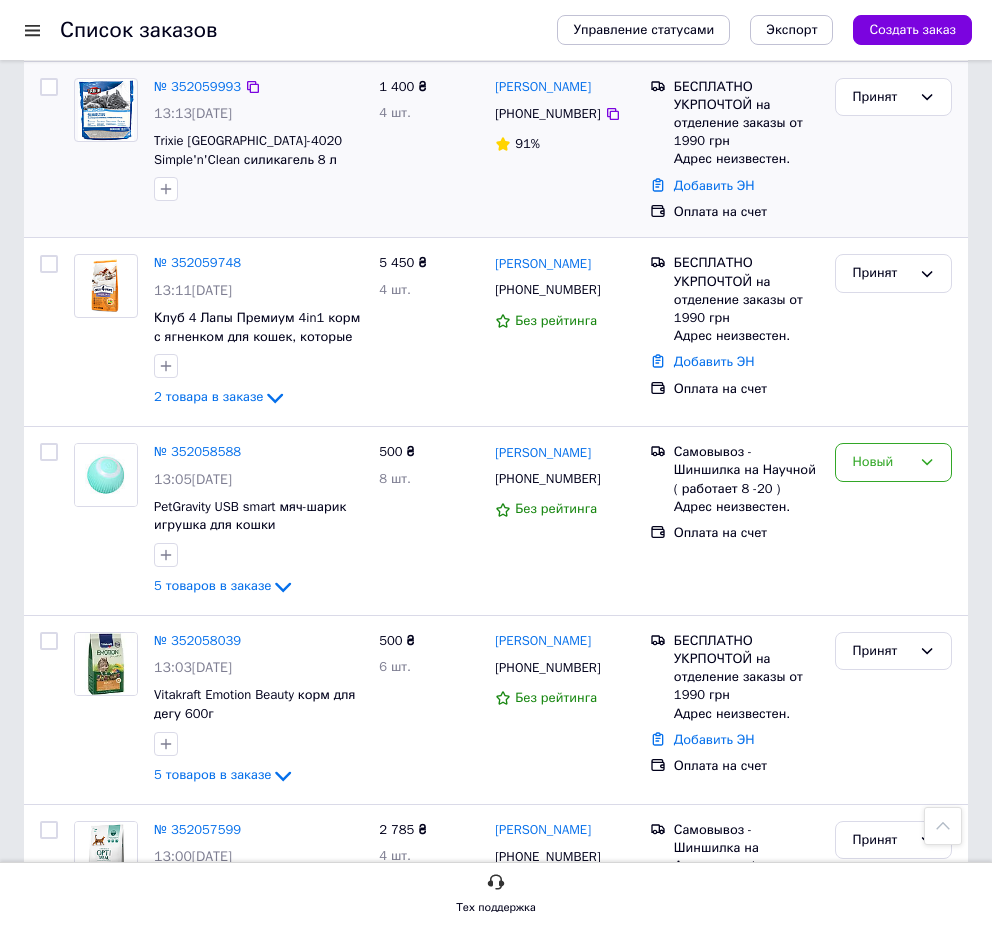 scroll, scrollTop: 510, scrollLeft: 0, axis: vertical 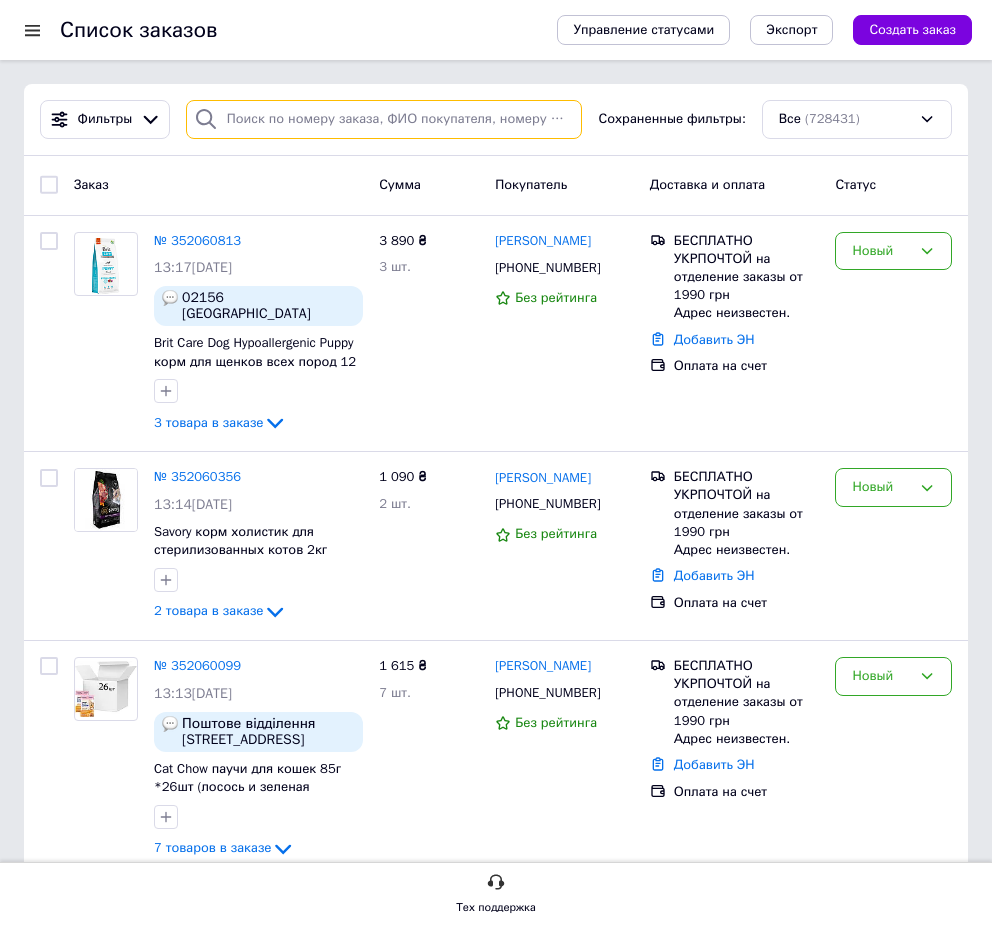 click at bounding box center (384, 119) 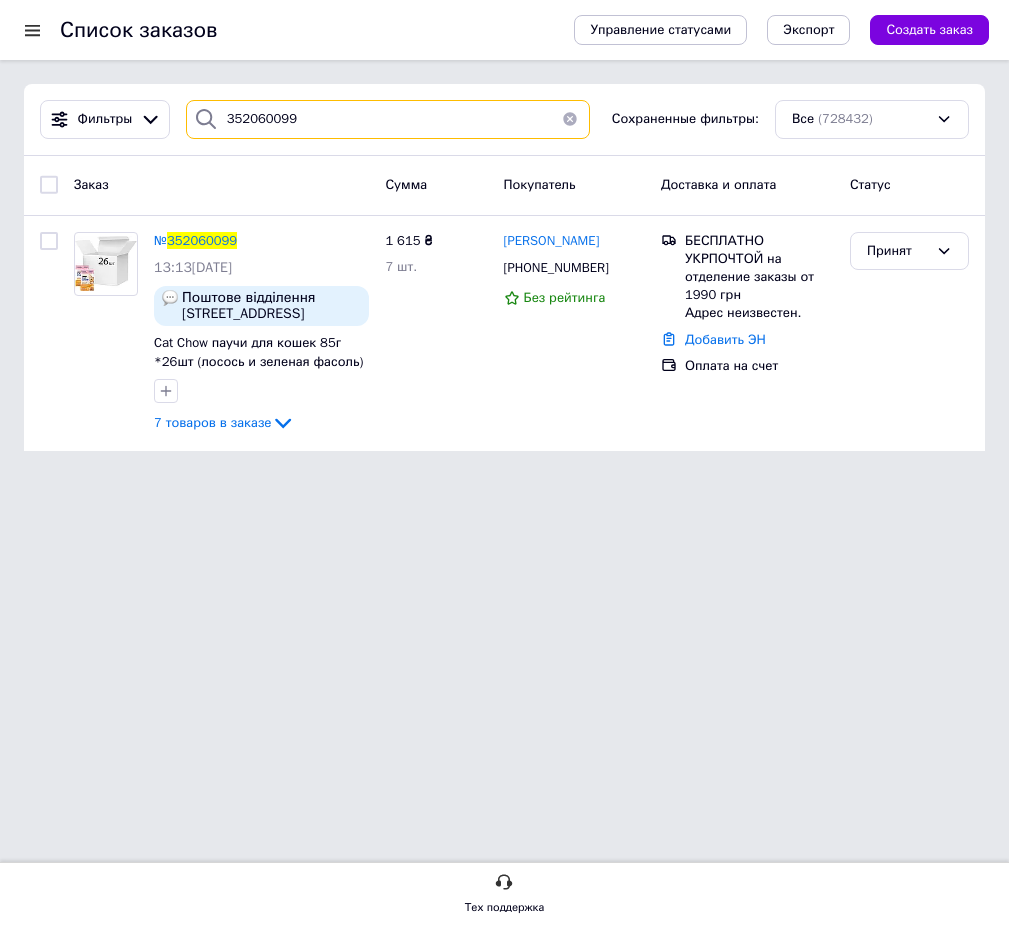 click on "352060099" at bounding box center (388, 119) 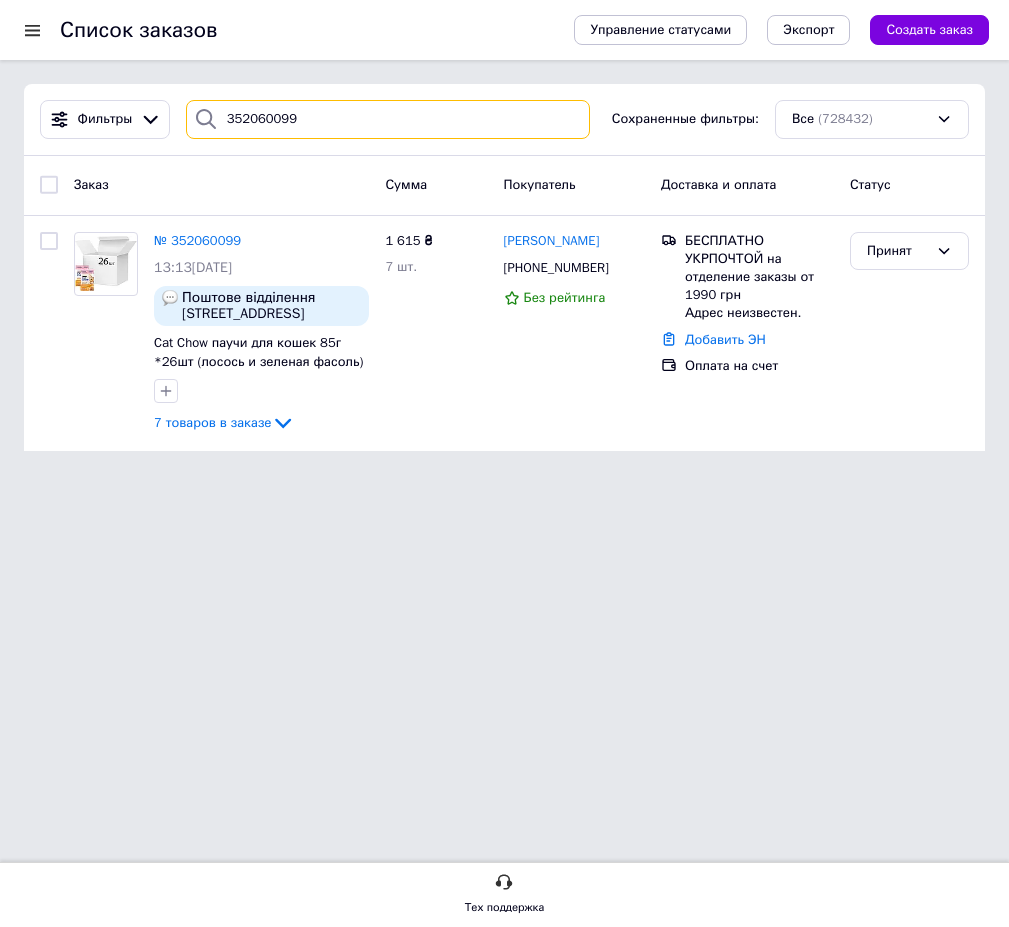 type 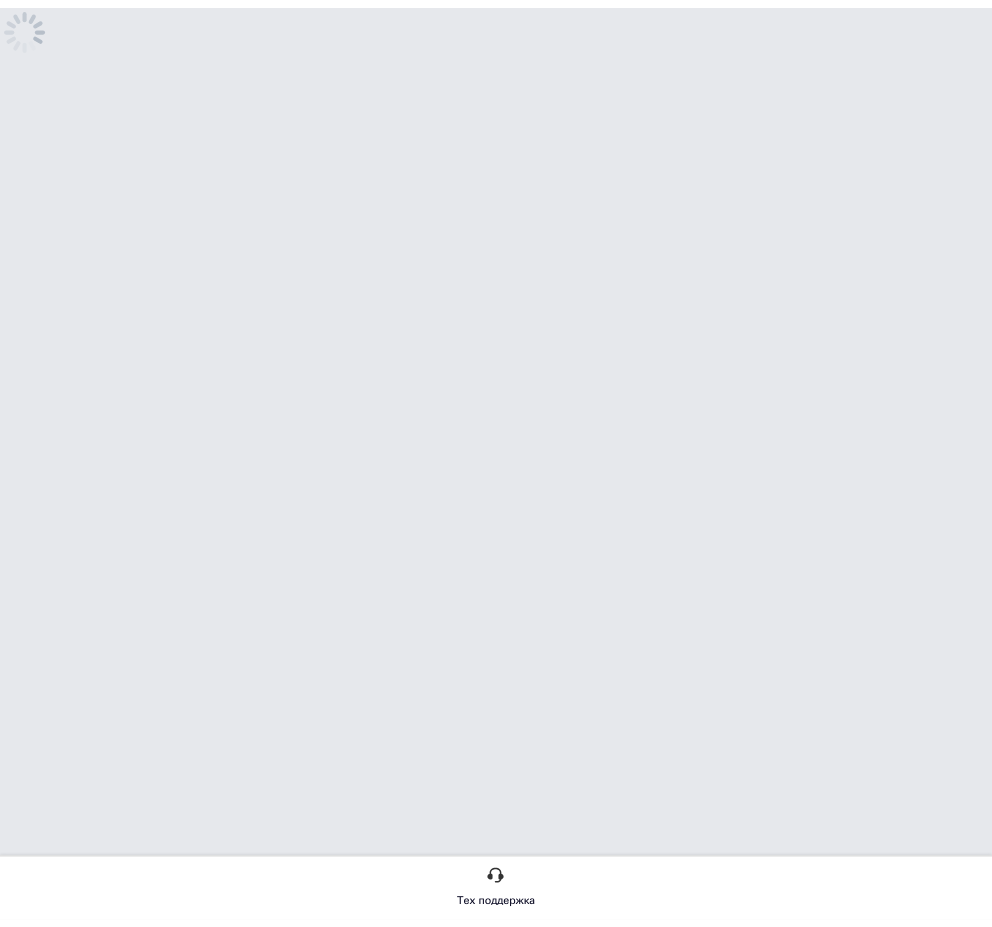 scroll, scrollTop: 0, scrollLeft: 0, axis: both 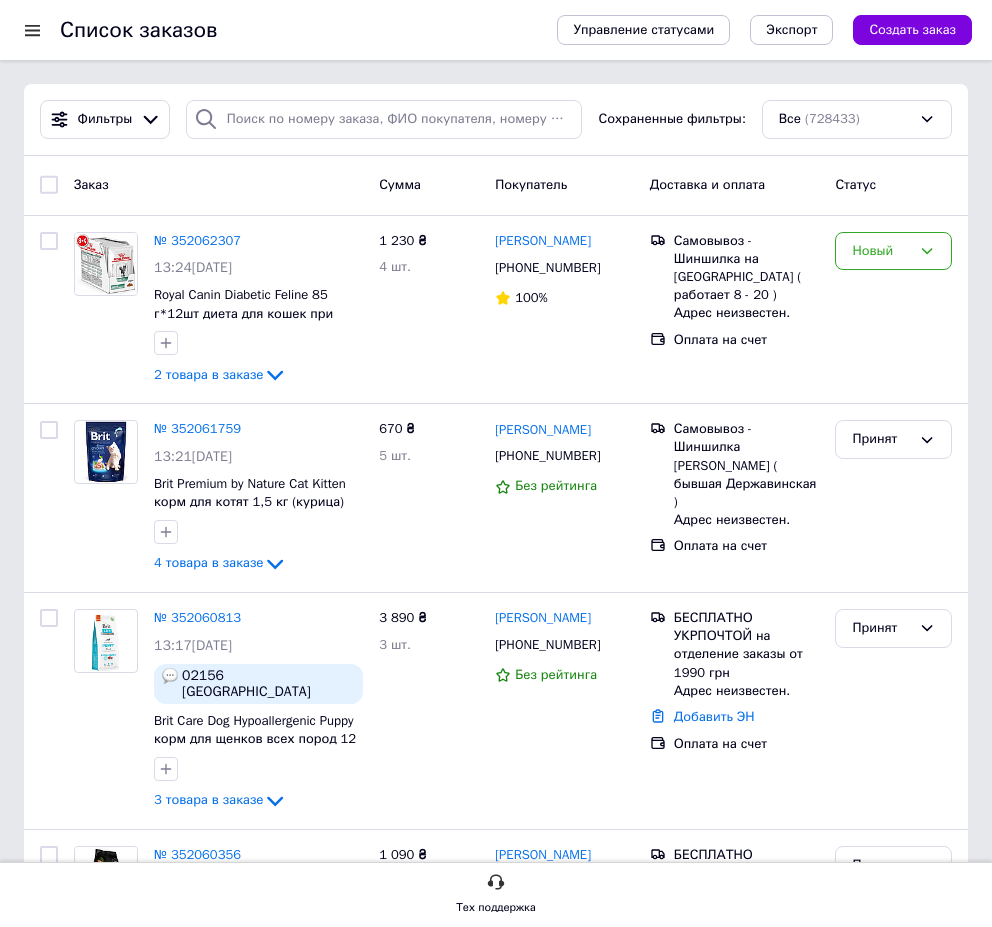 click on "Заказ" at bounding box center [218, 185] 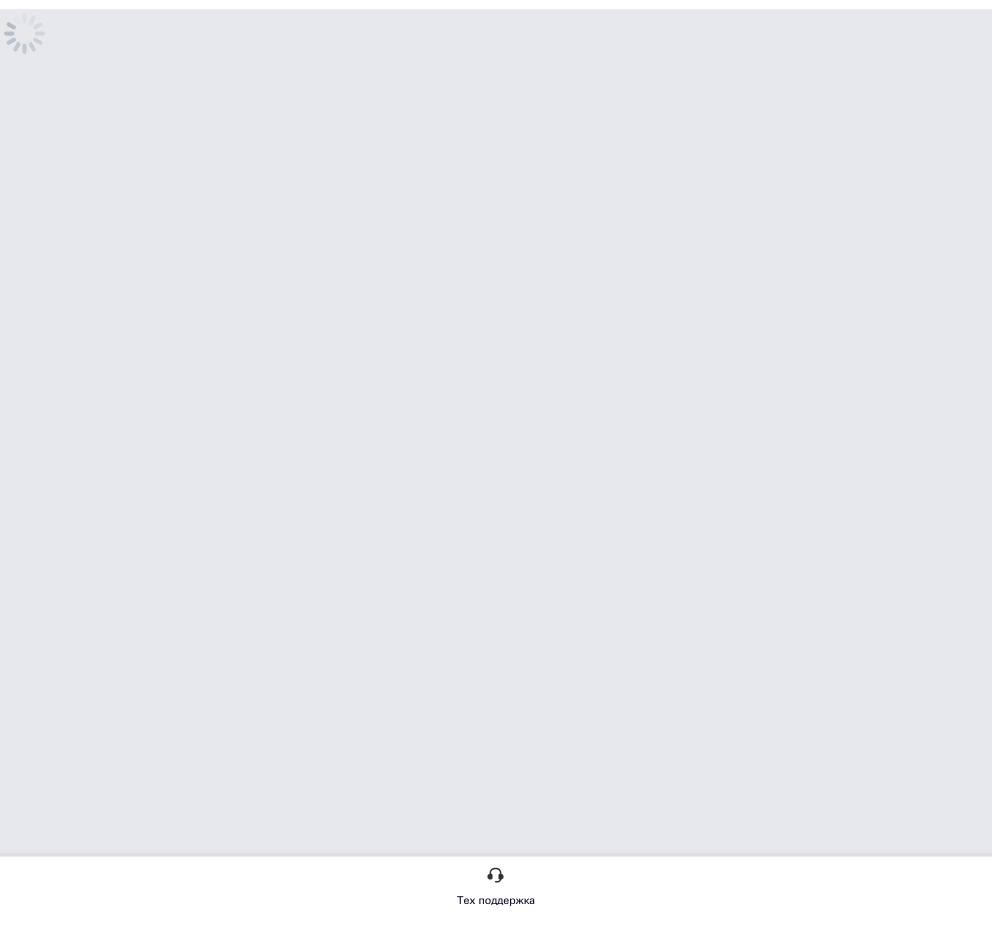 scroll, scrollTop: 0, scrollLeft: 0, axis: both 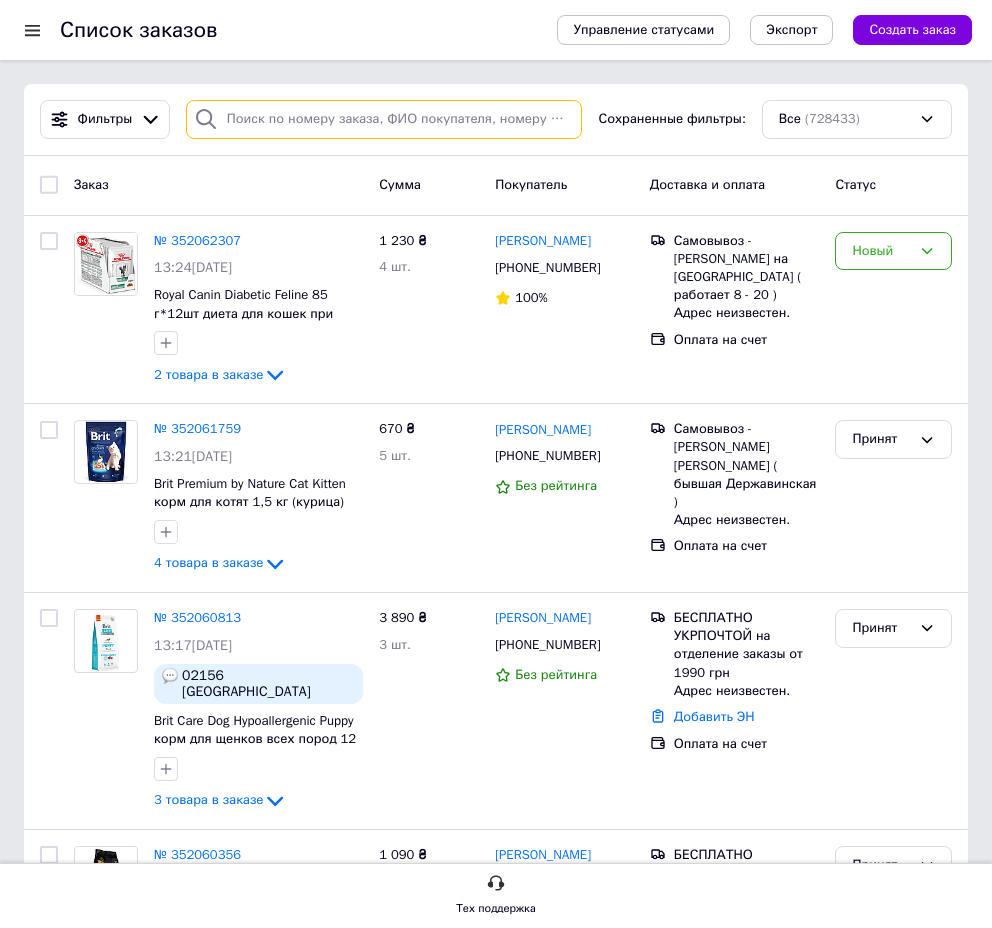 click at bounding box center (384, 119) 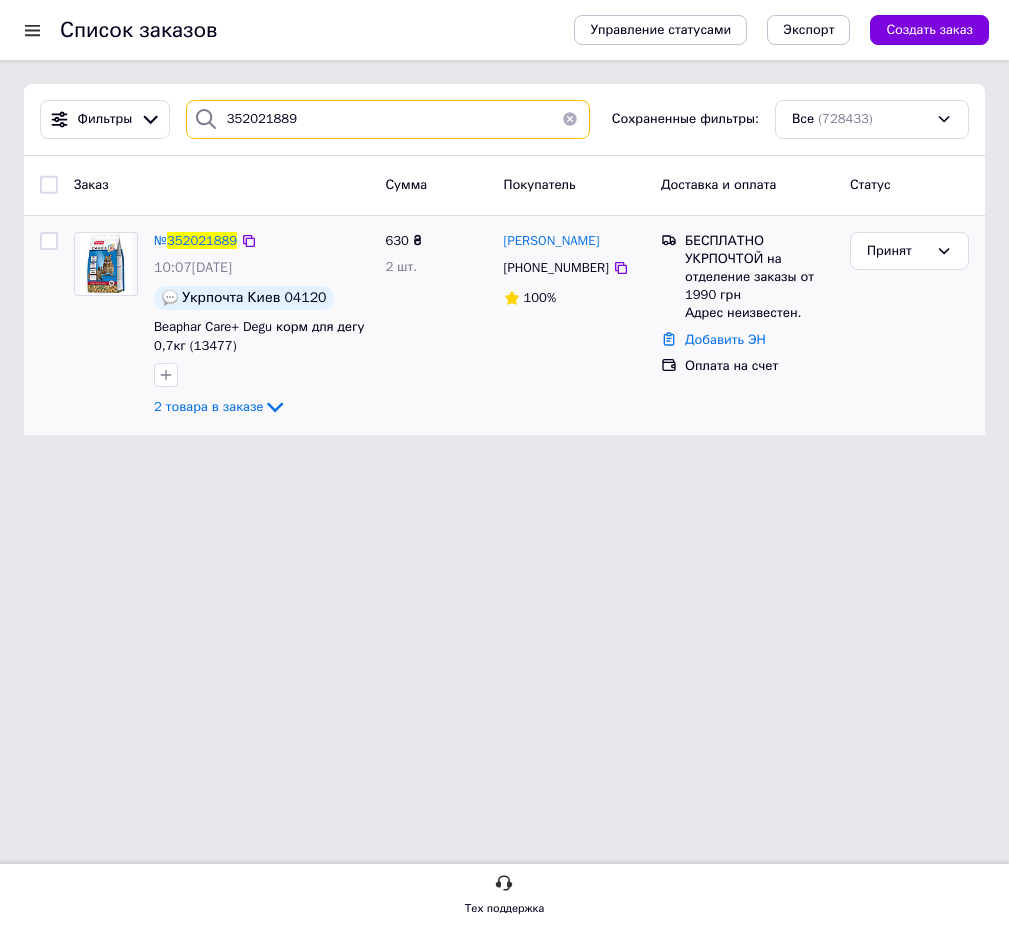 type on "352021889" 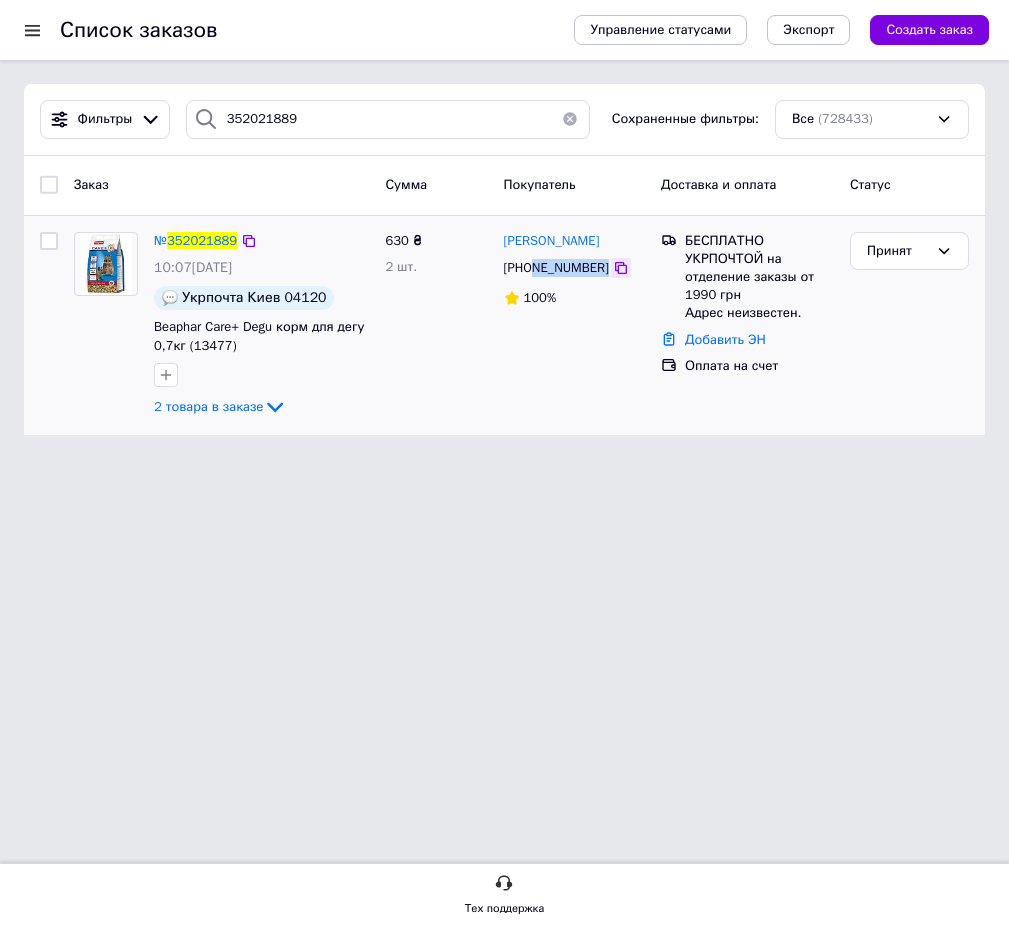 drag, startPoint x: 547, startPoint y: 274, endPoint x: 611, endPoint y: 274, distance: 64 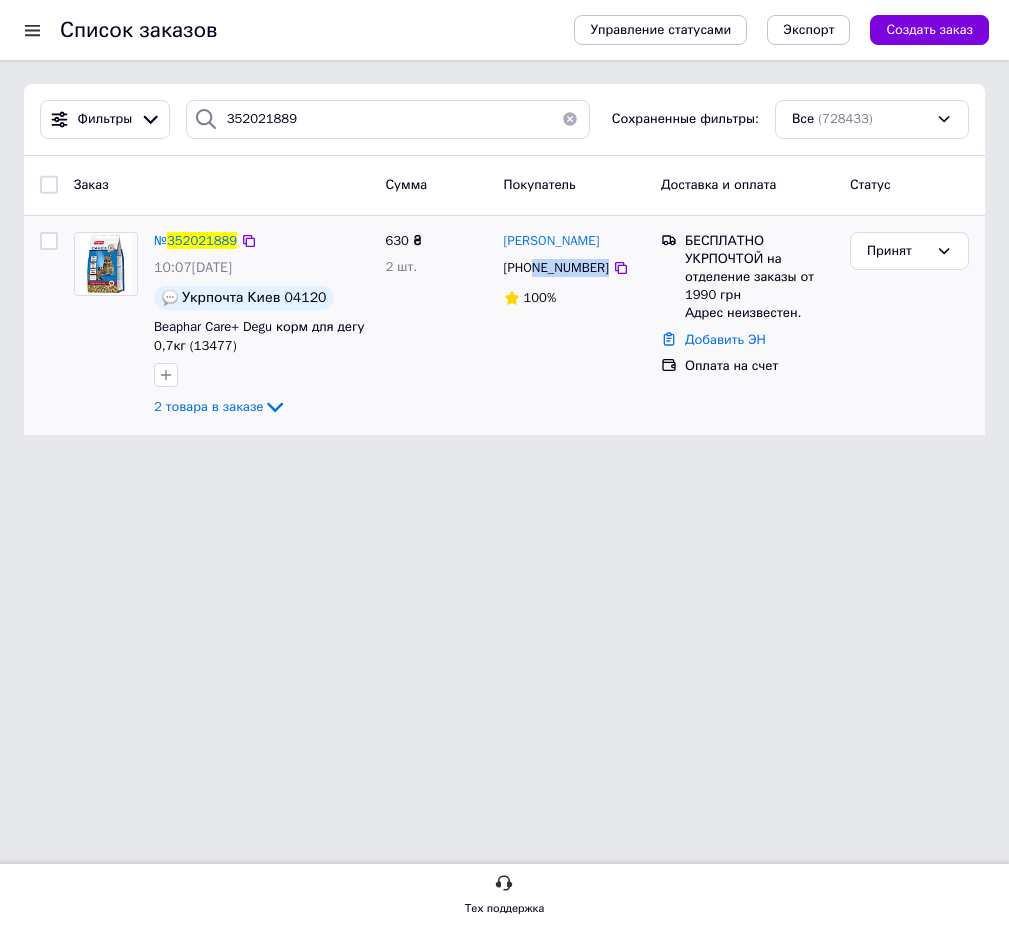 copy on "938751605" 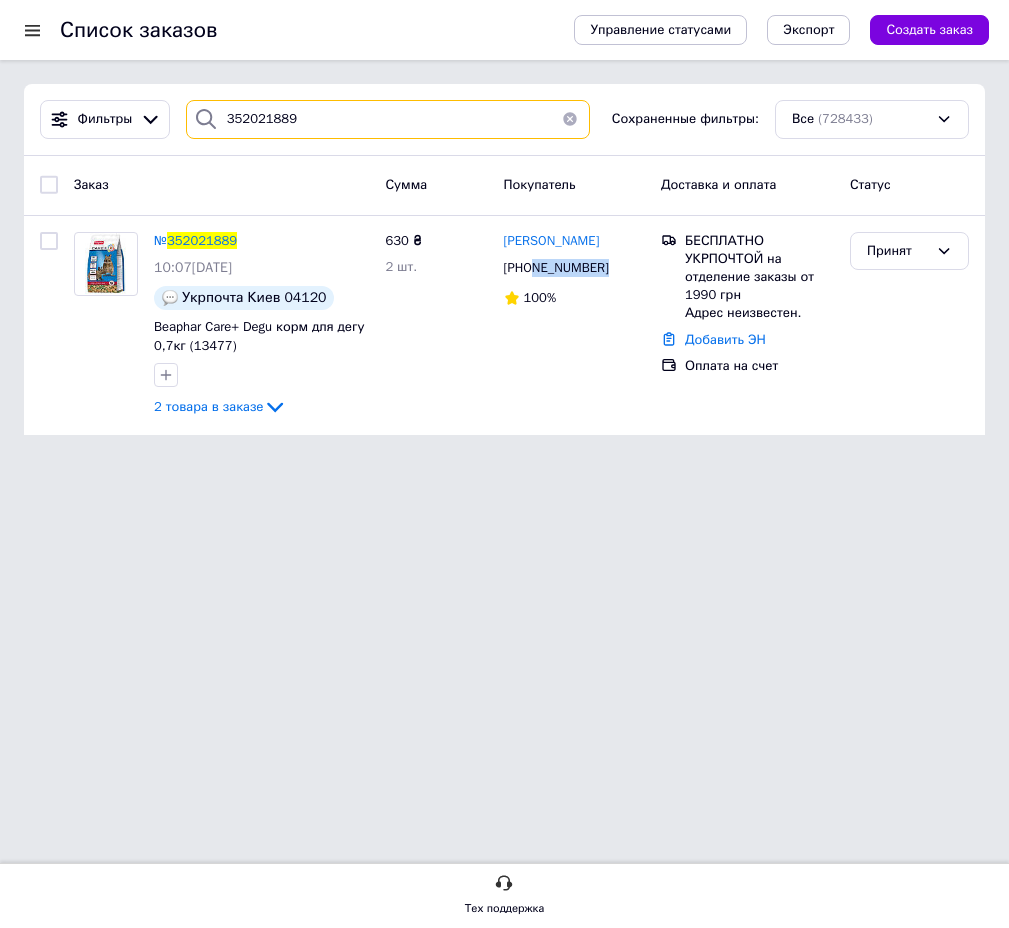 click on "352021889" at bounding box center [388, 119] 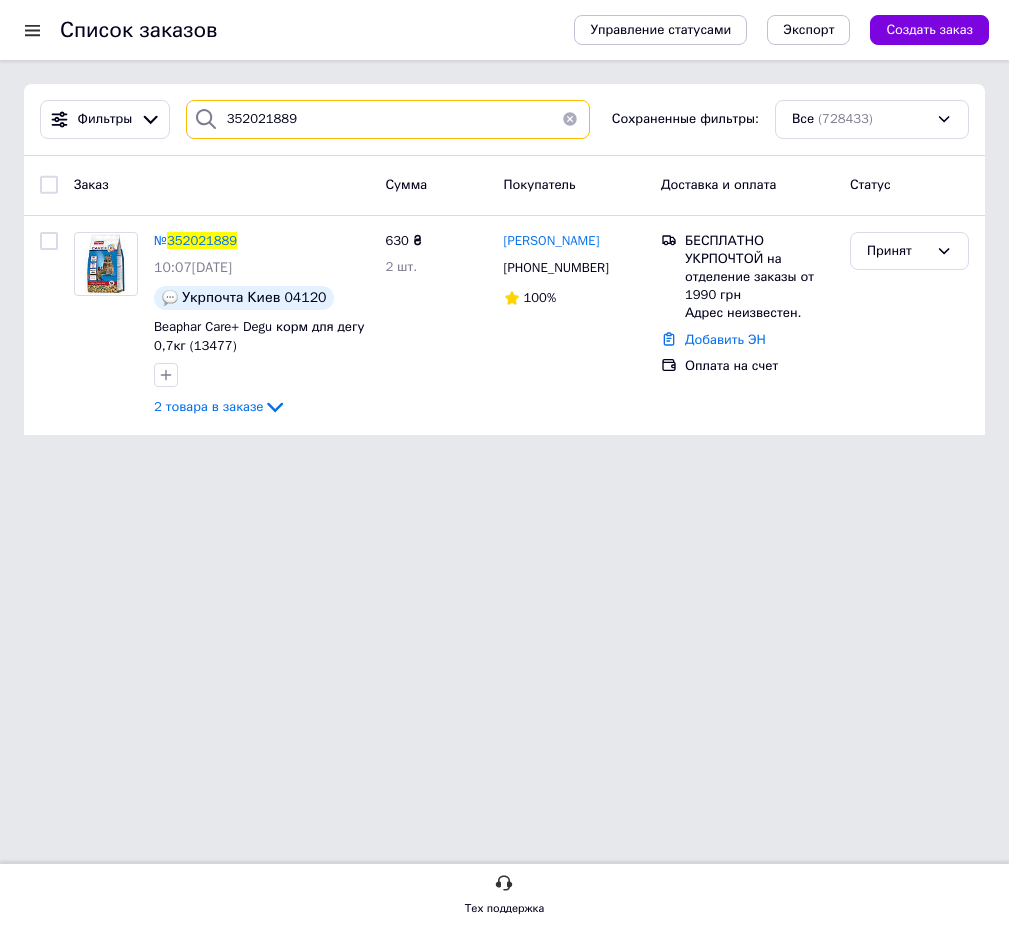 click on "352021889" at bounding box center [388, 119] 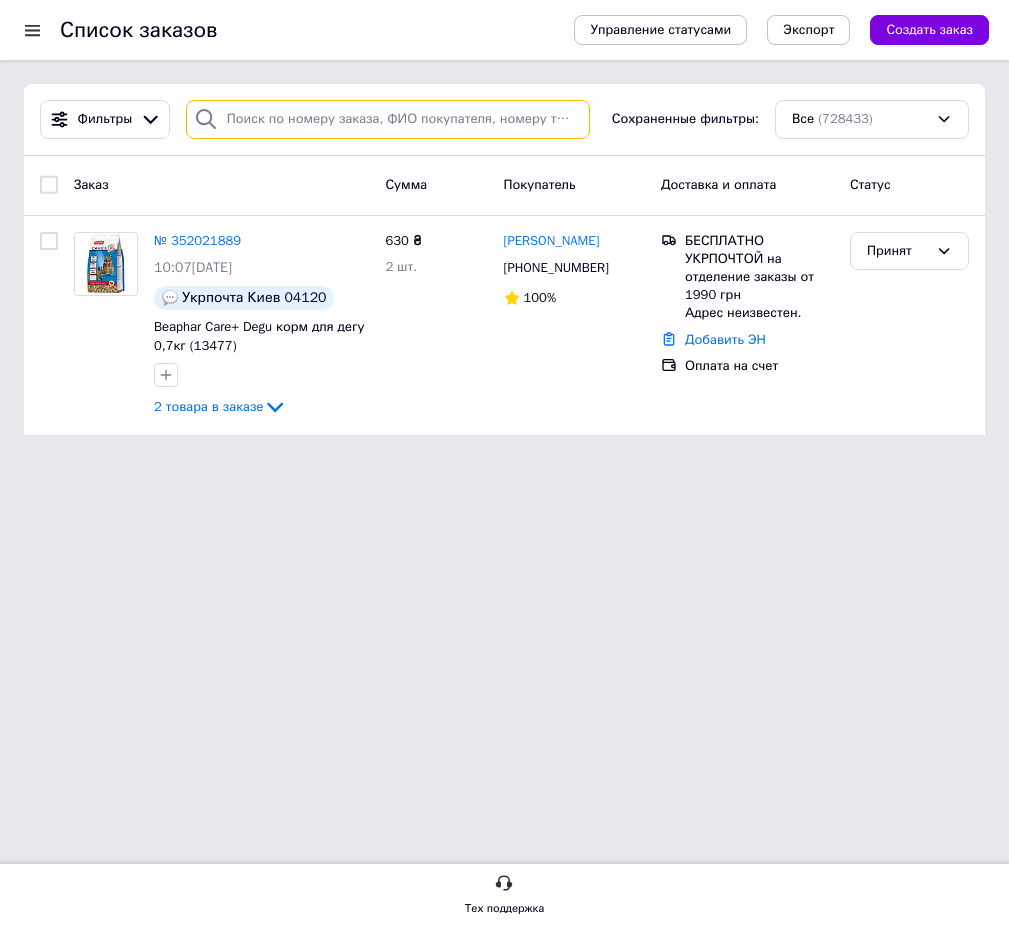 type 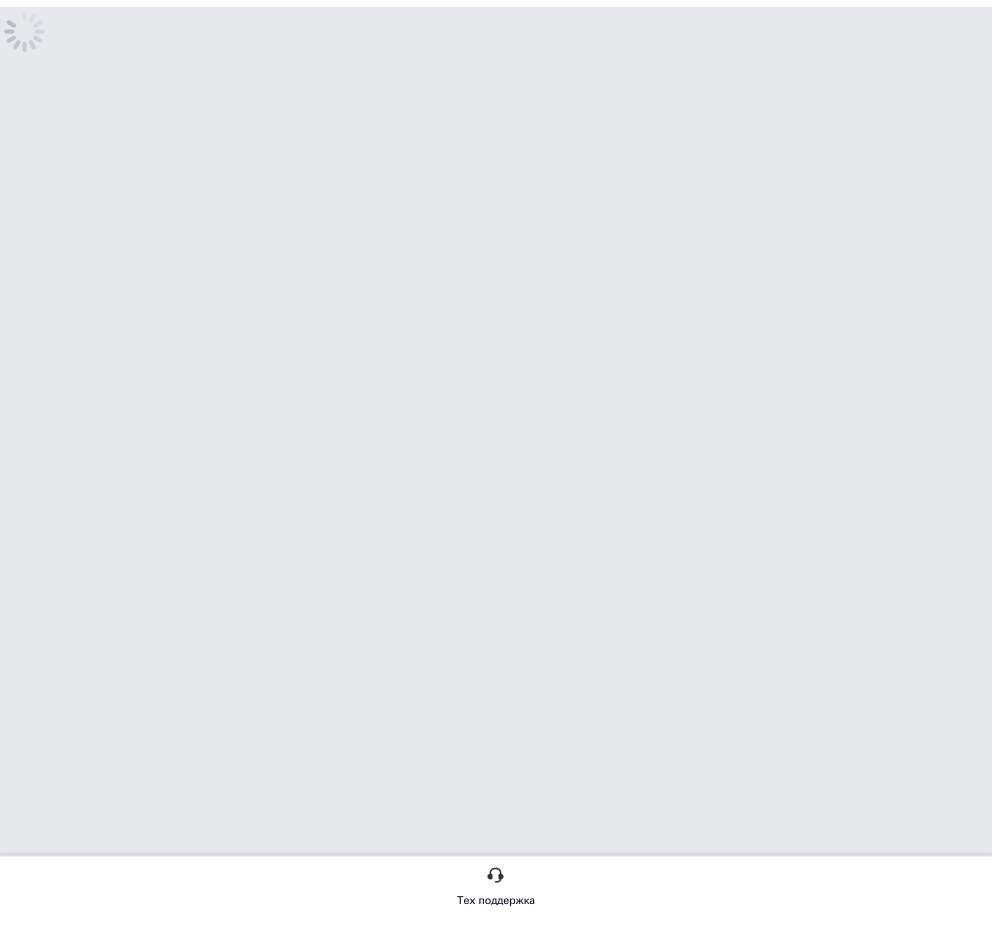 scroll, scrollTop: 0, scrollLeft: 0, axis: both 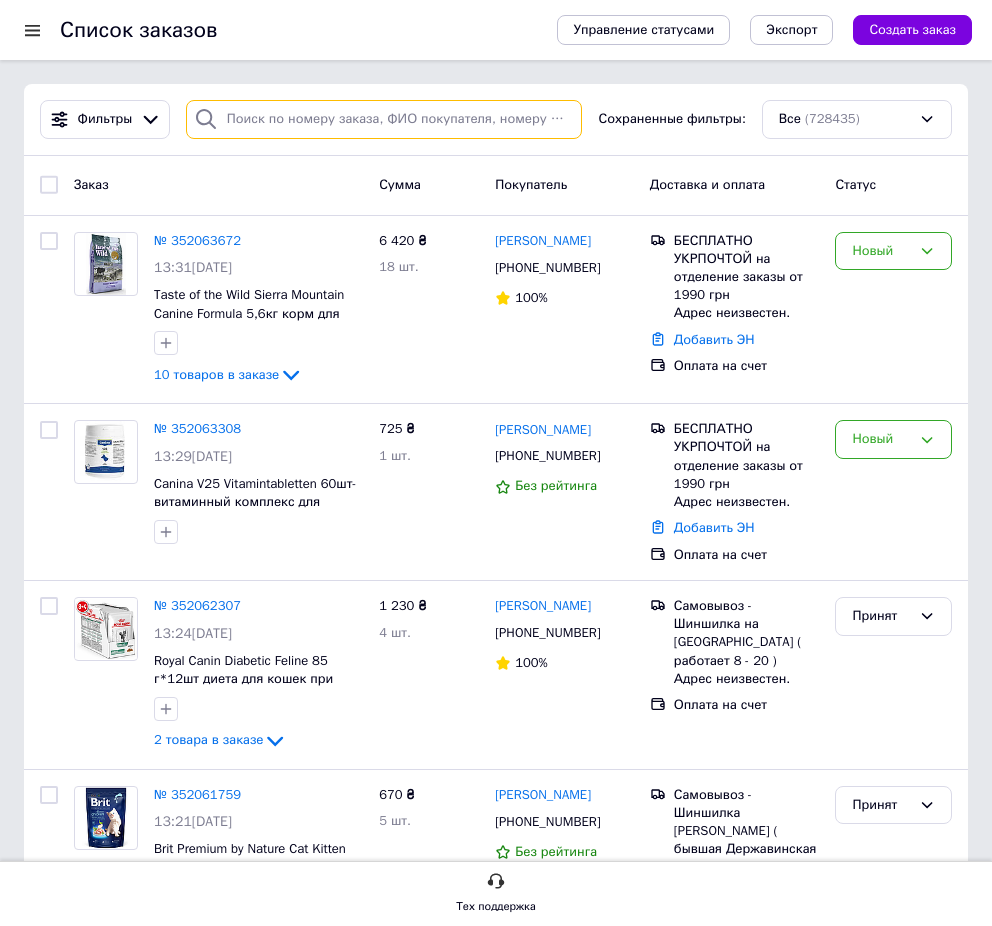 click at bounding box center [384, 119] 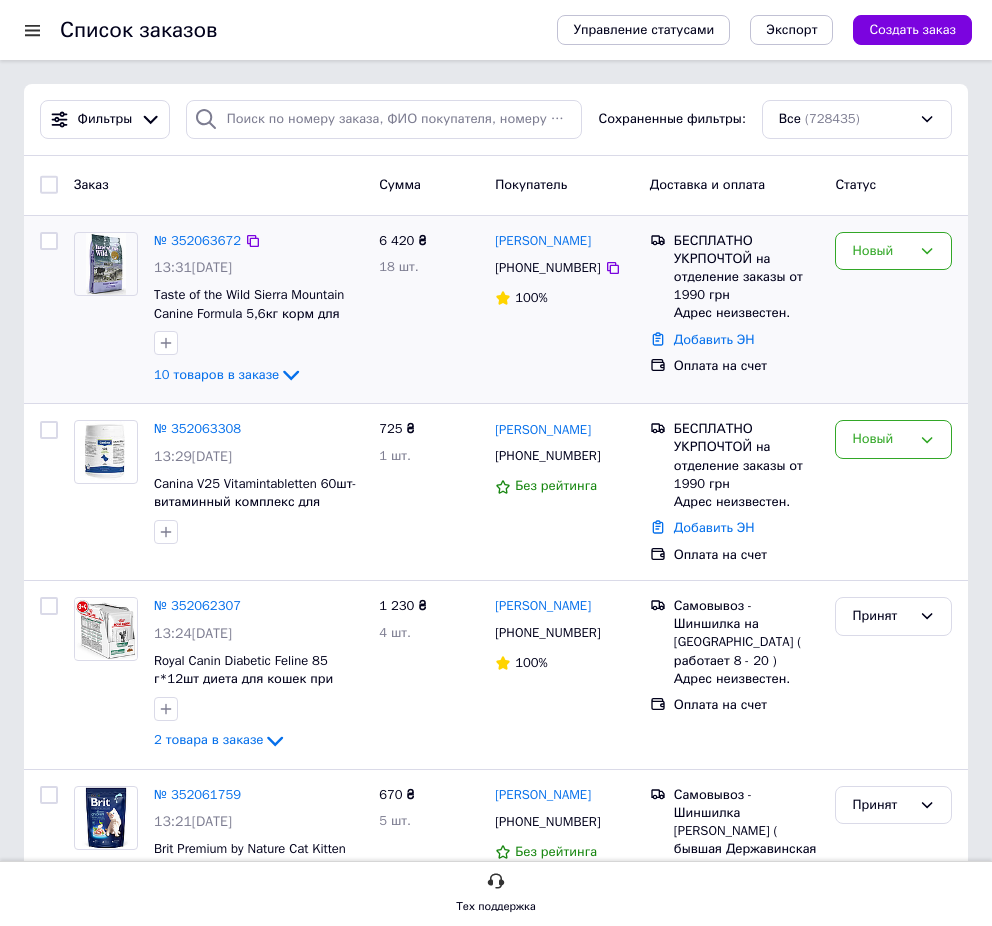 click on "10 товаров в заказе" 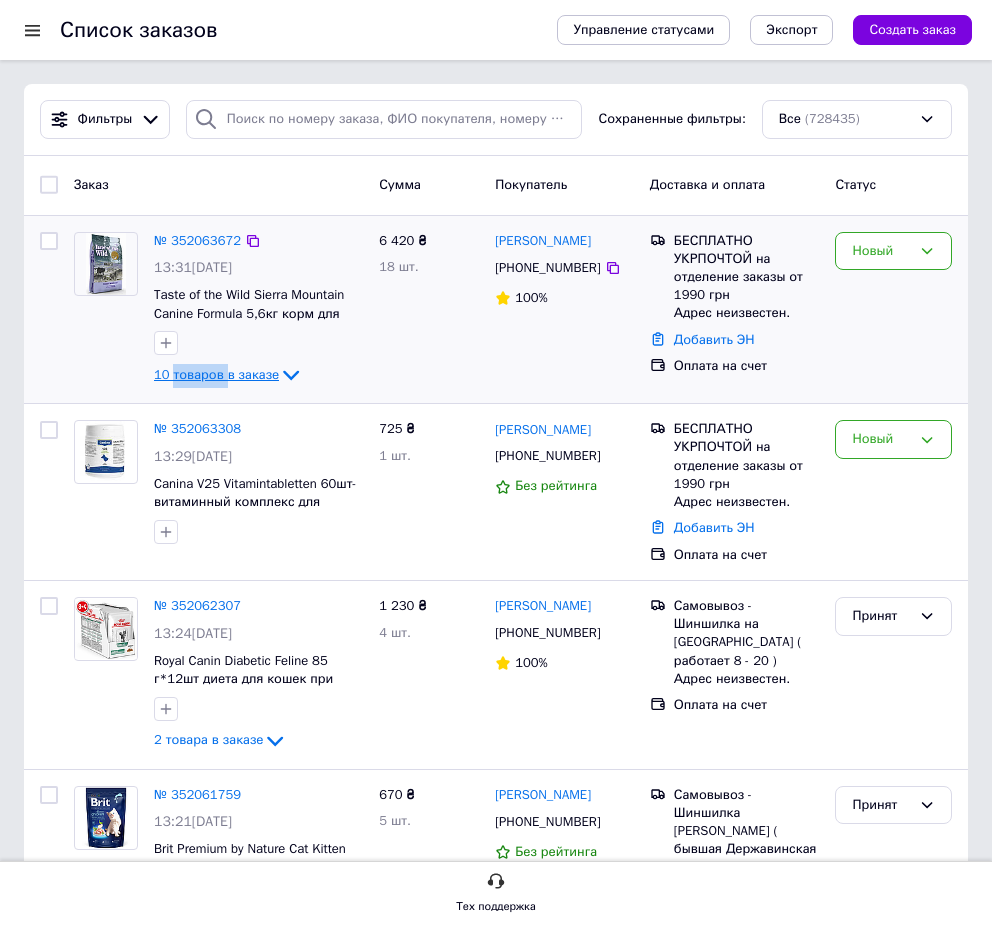 click on "10 товаров в заказе" at bounding box center [216, 374] 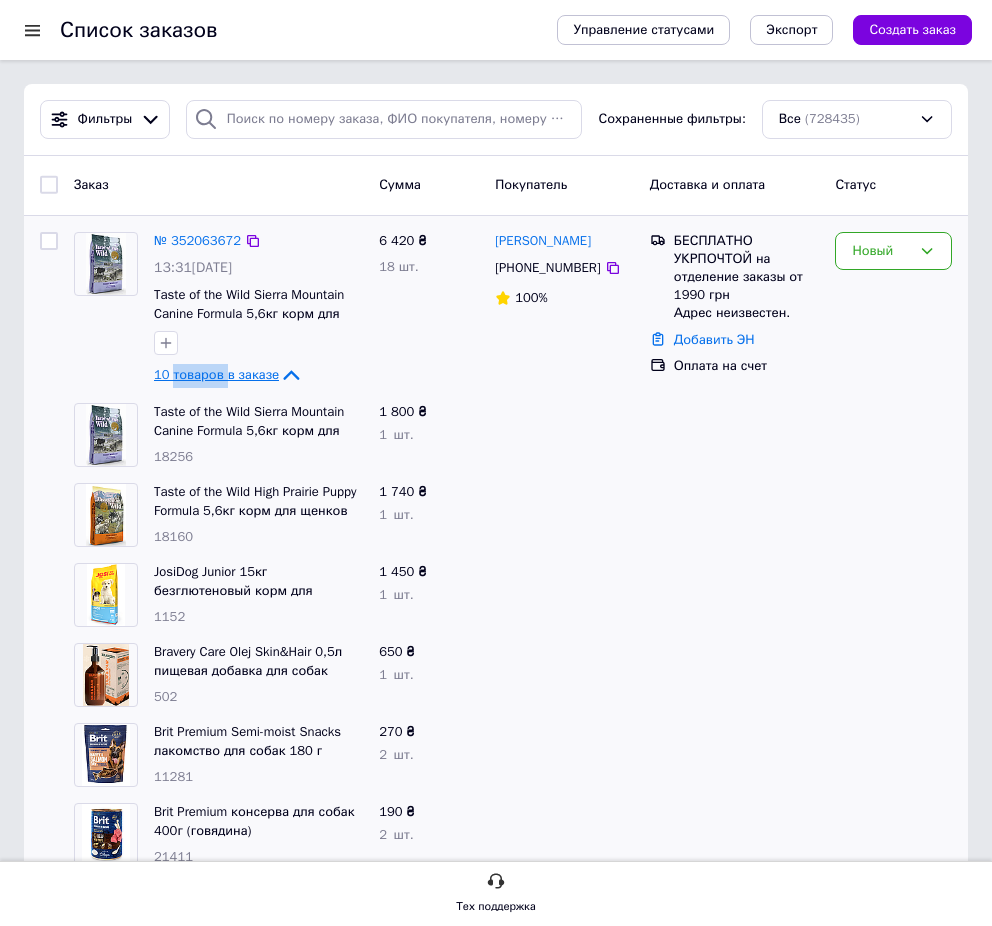 click on "10 товаров в заказе" at bounding box center [216, 374] 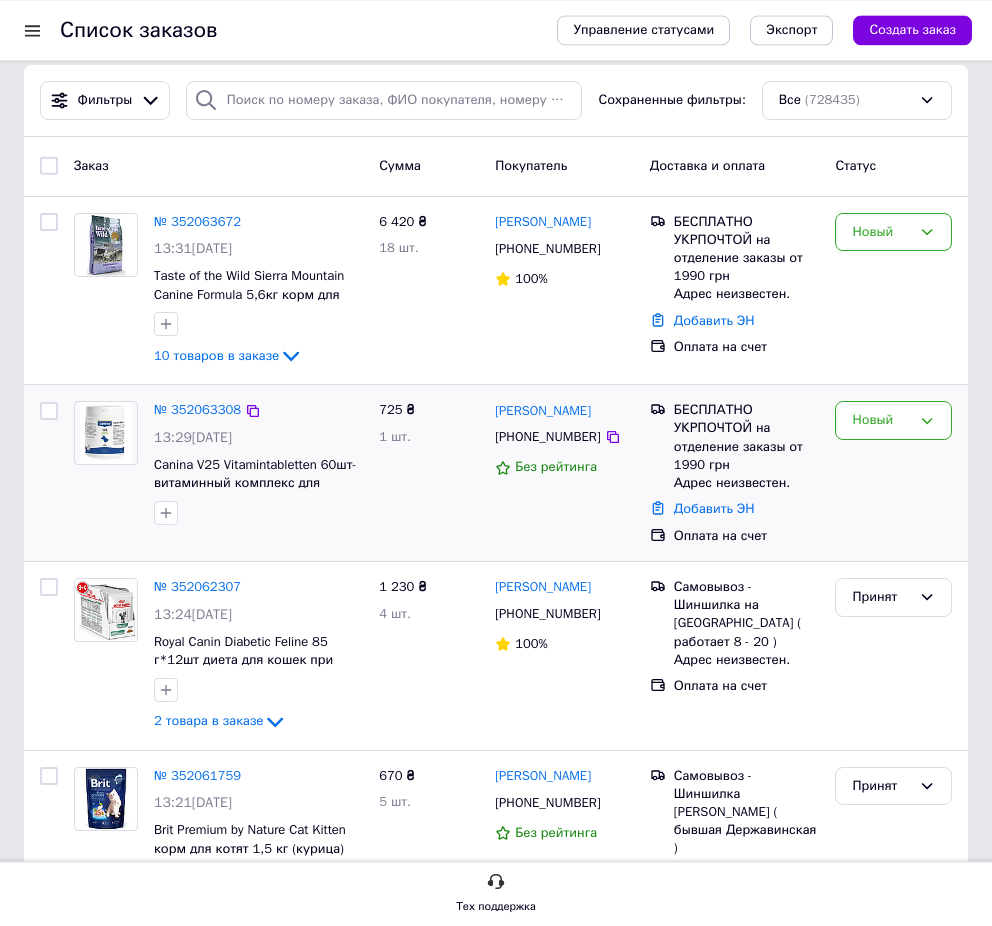 scroll, scrollTop: 0, scrollLeft: 0, axis: both 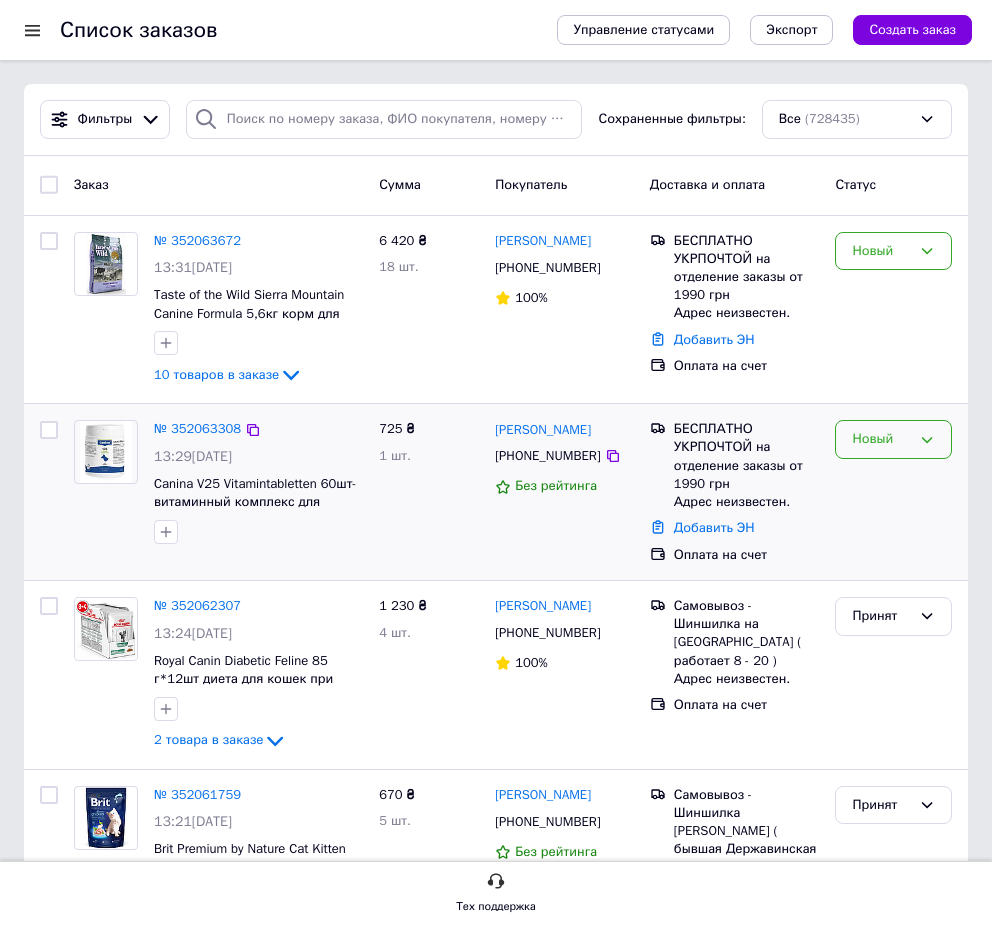 click on "Новый" at bounding box center (893, 439) 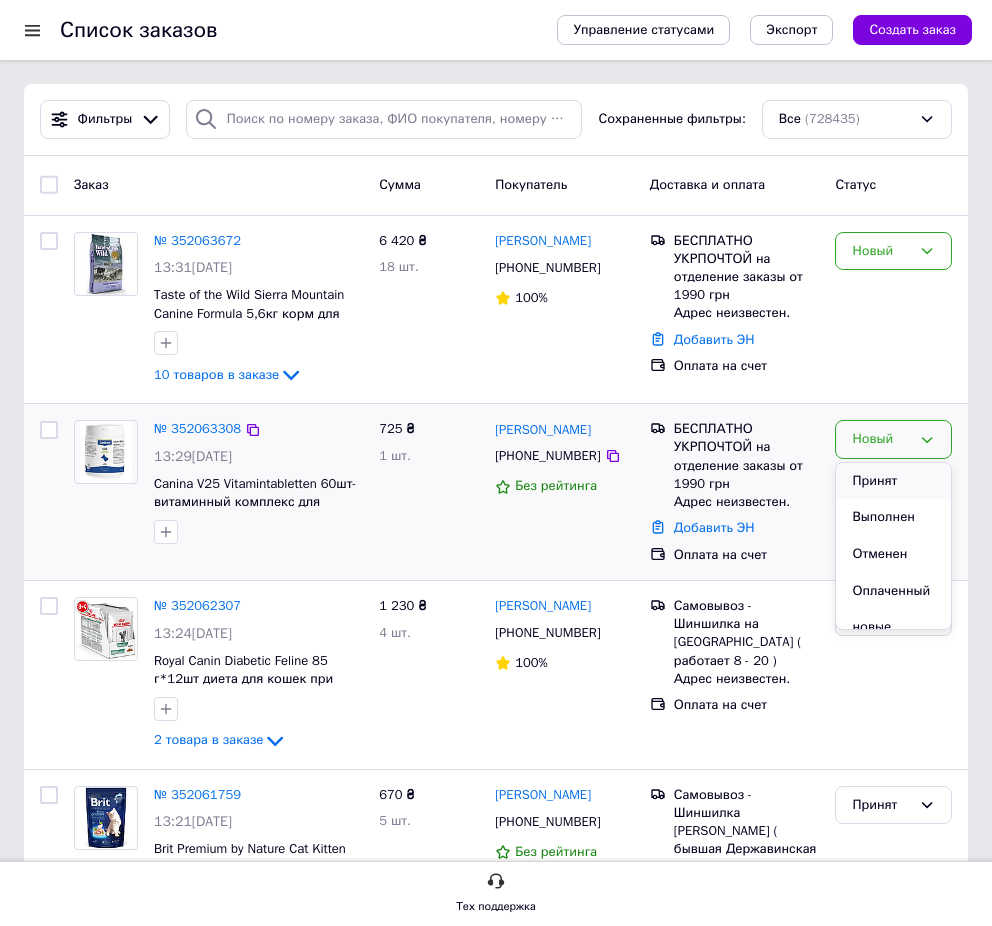 click on "Принят" at bounding box center [893, 481] 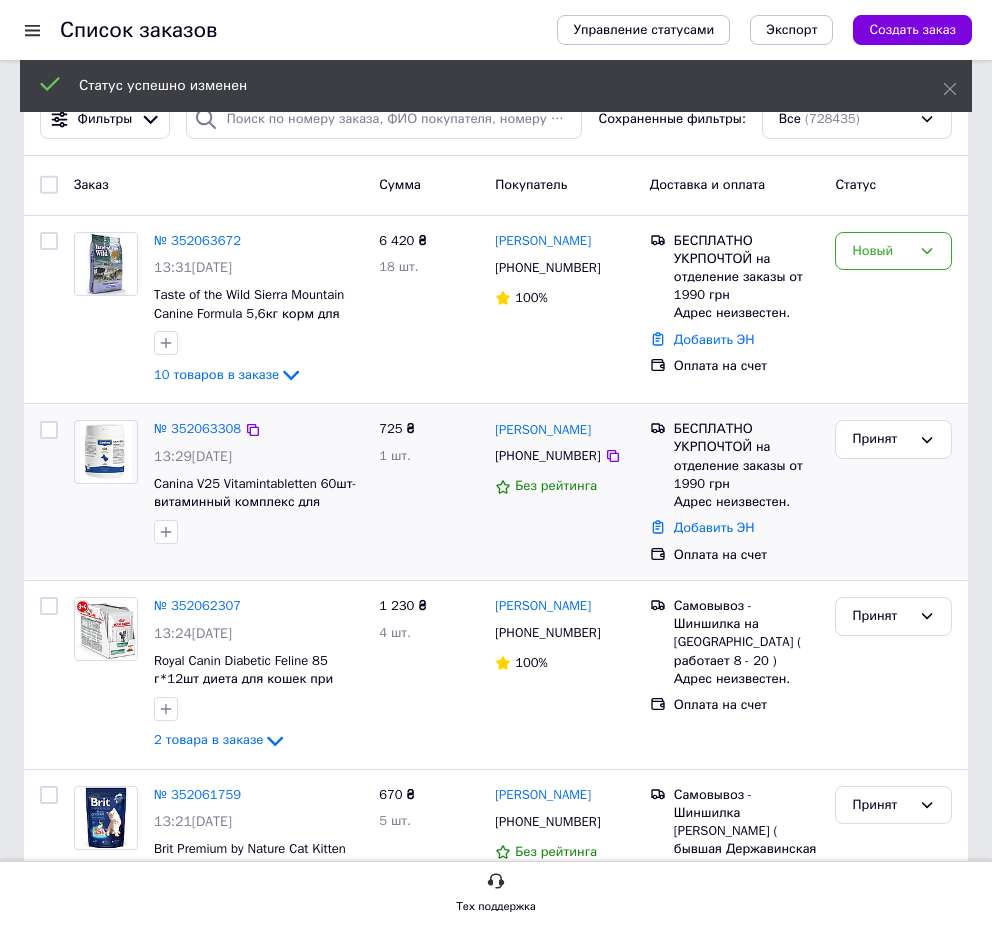 click on "Новый" at bounding box center [881, 251] 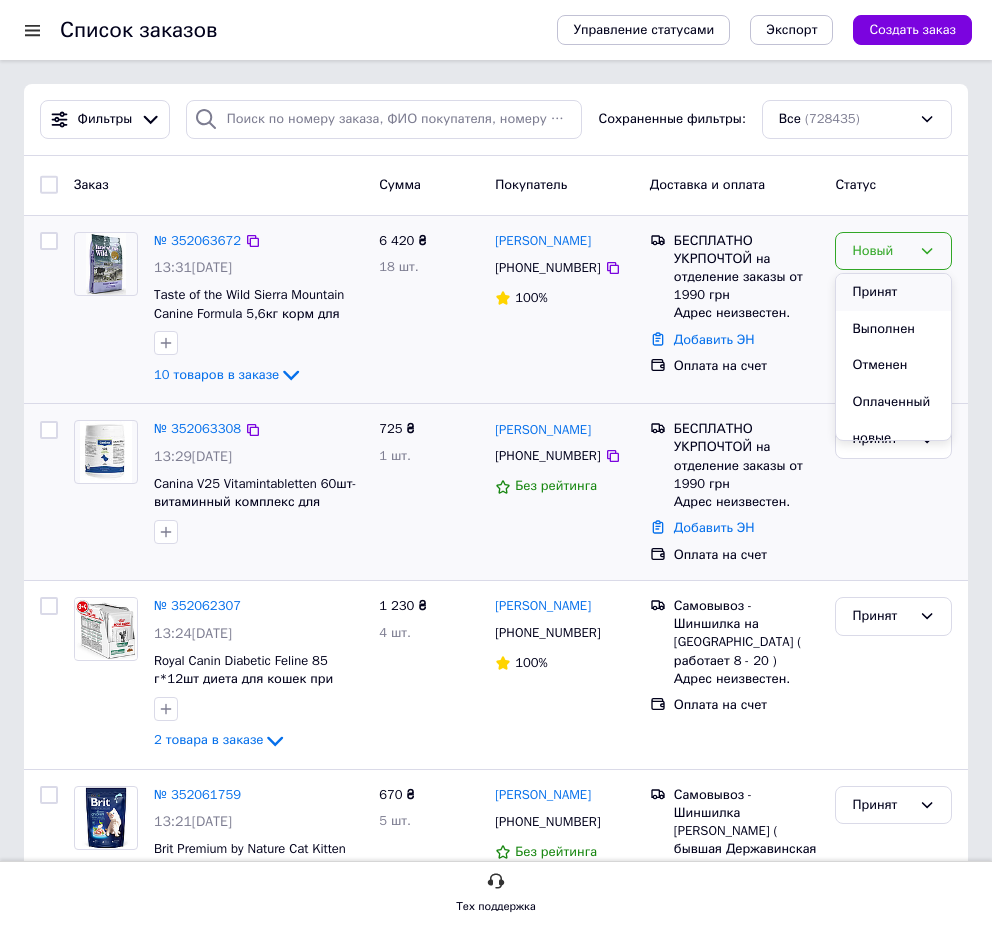 click on "Принят" at bounding box center [893, 292] 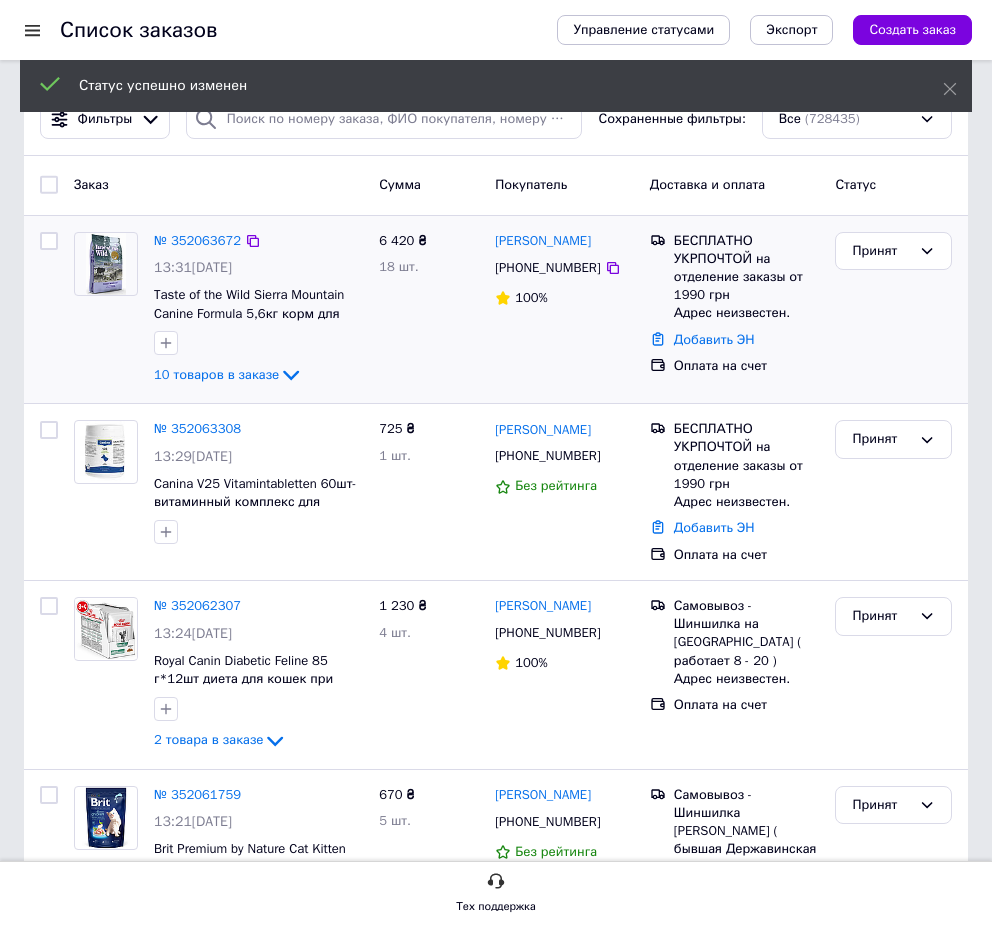 drag, startPoint x: 215, startPoint y: 434, endPoint x: 28, endPoint y: 388, distance: 192.57466 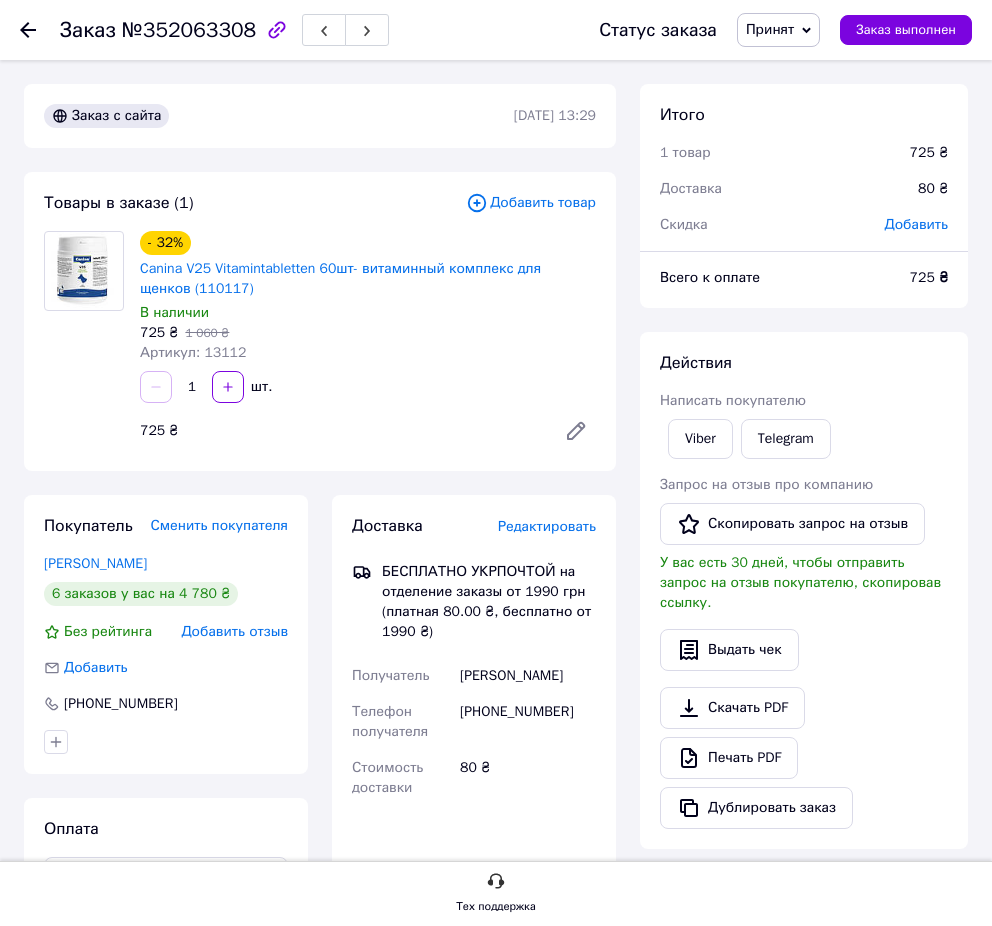 click on "Заказ с сайта 10.07.2025 | 13:29" at bounding box center [320, 116] 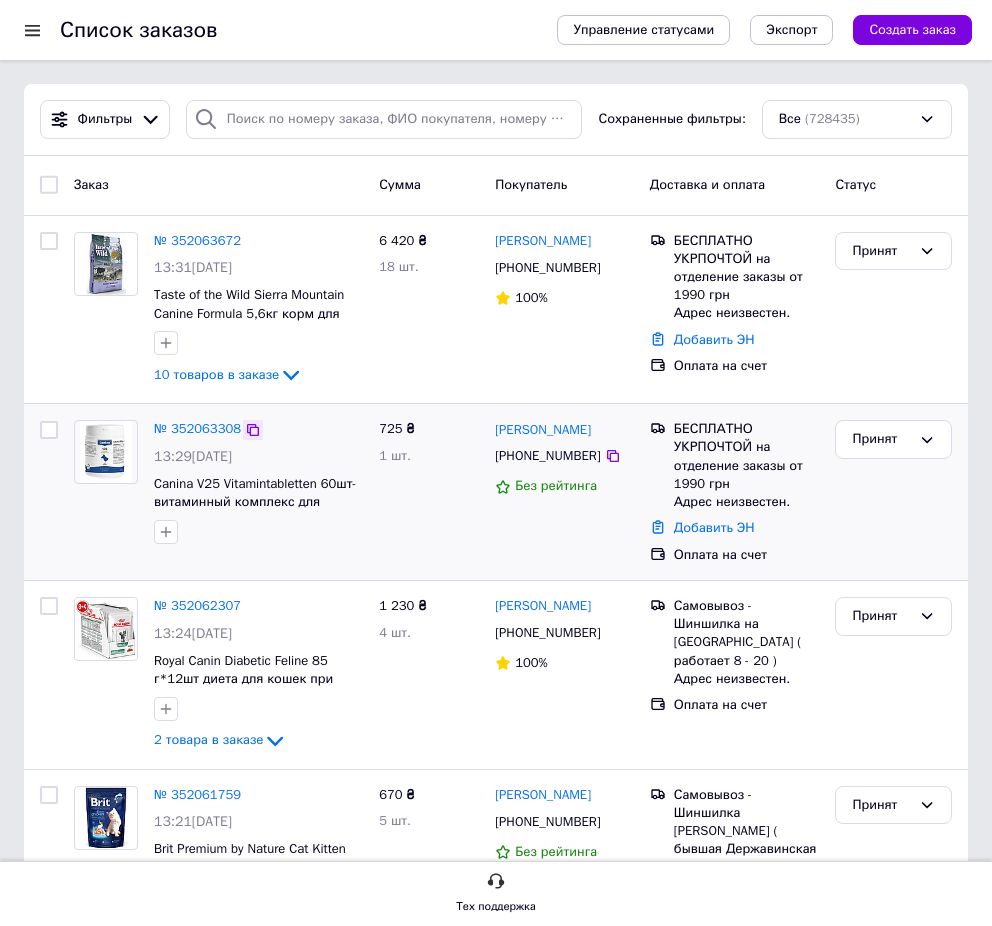 click at bounding box center [253, 430] 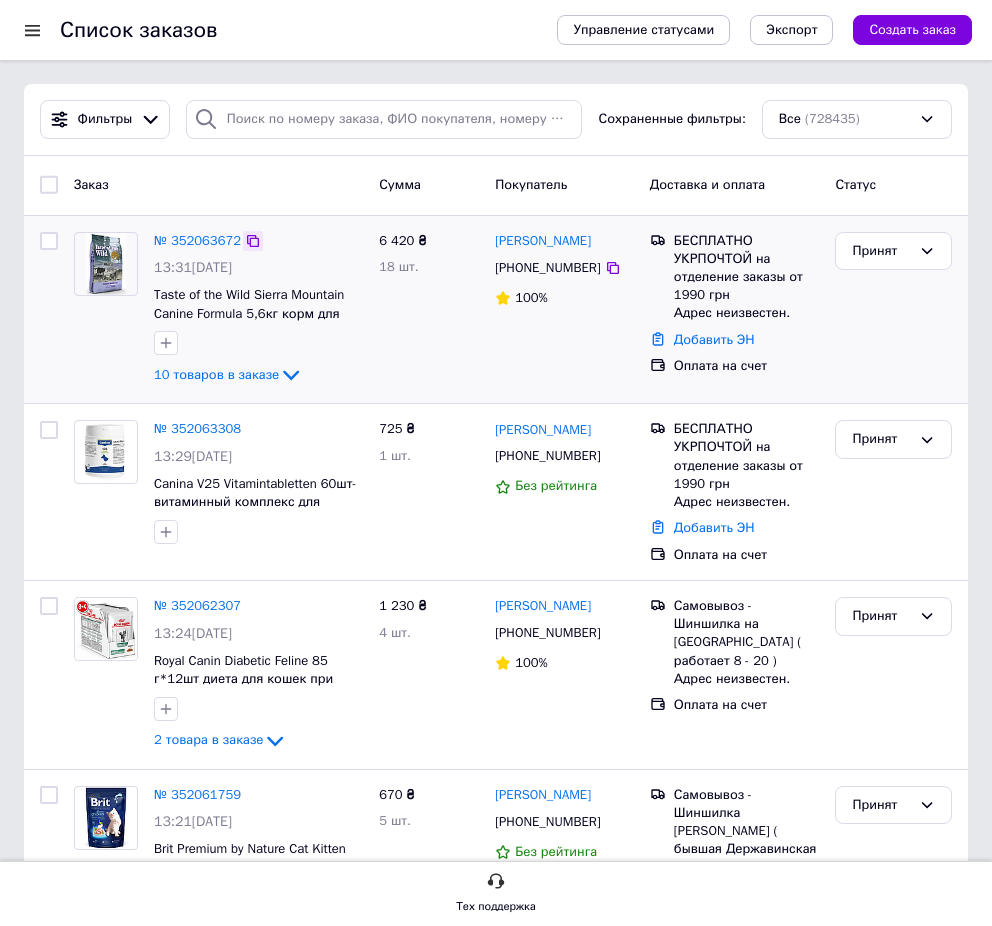 click 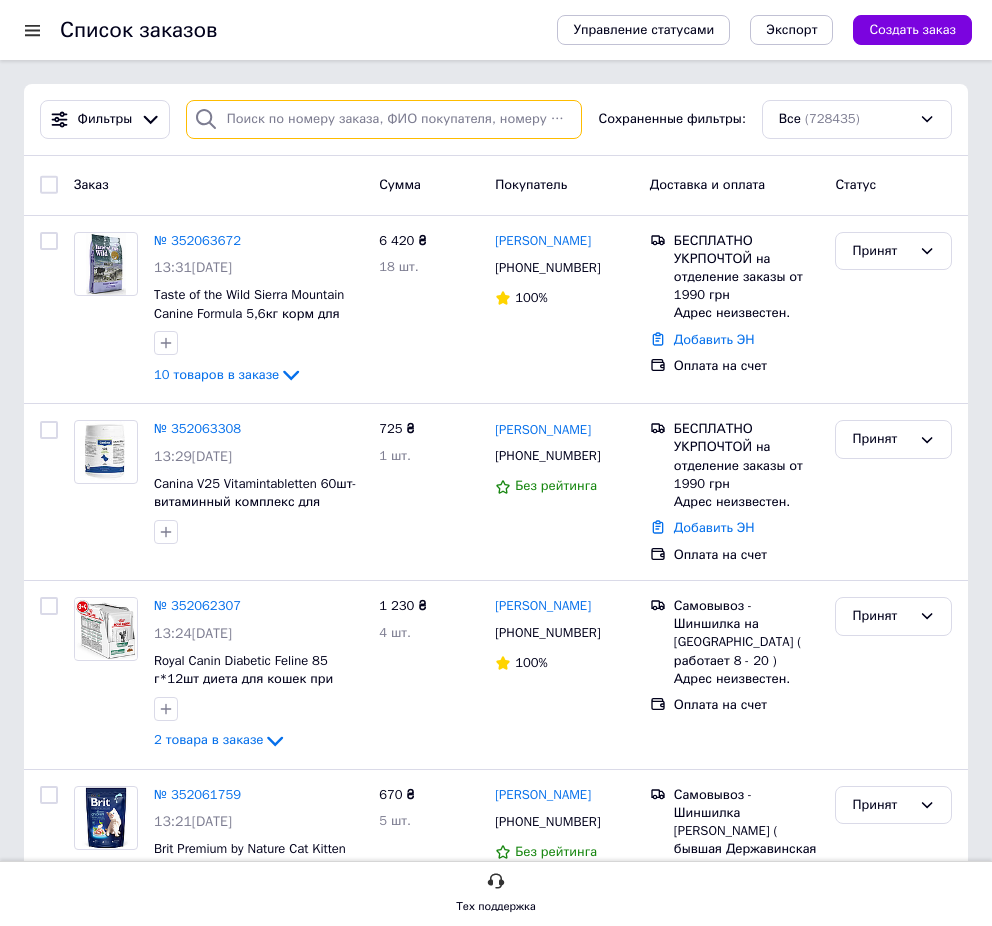 click at bounding box center [384, 119] 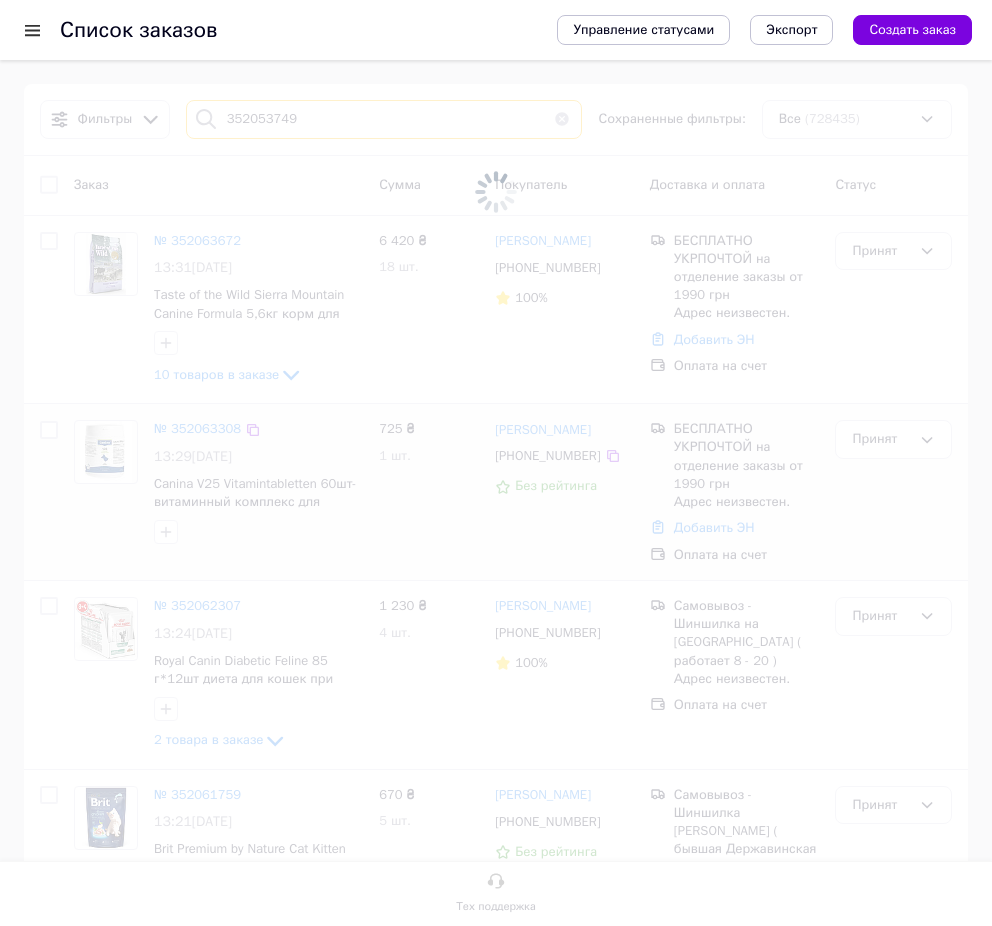 type on "352053749" 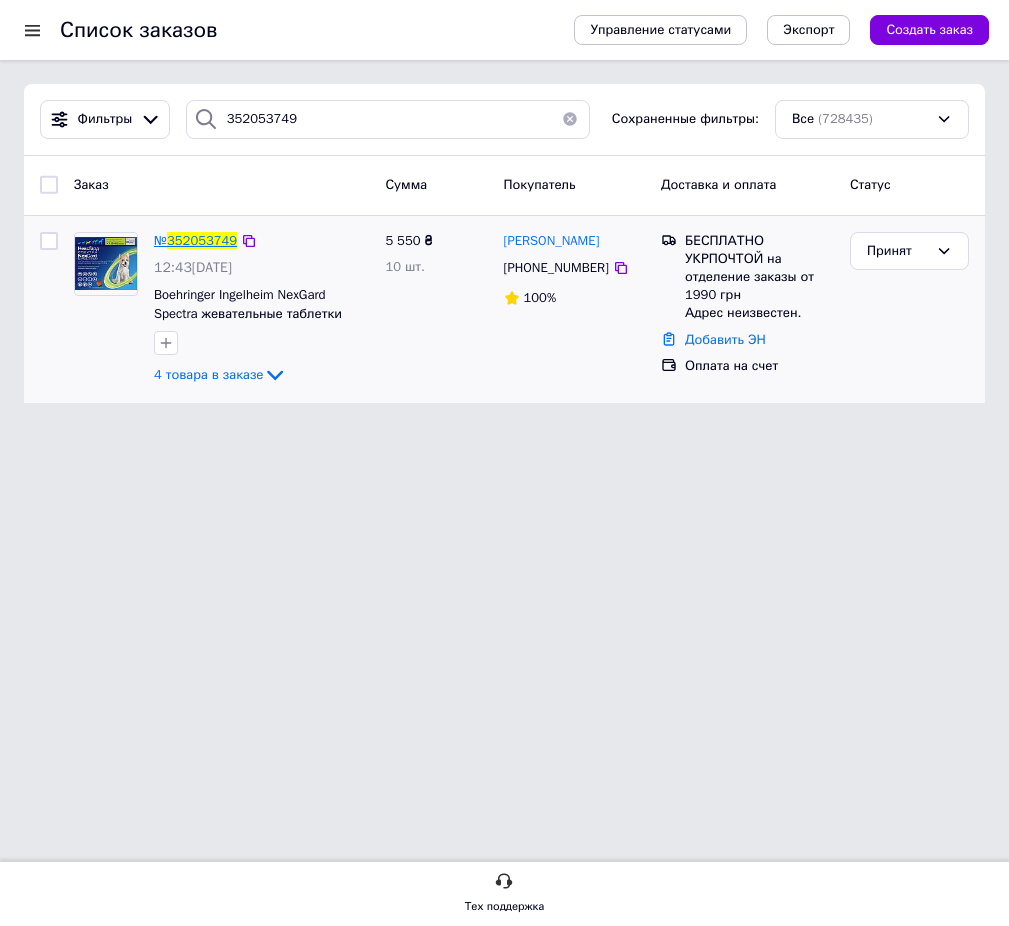 click on "352053749" at bounding box center [202, 240] 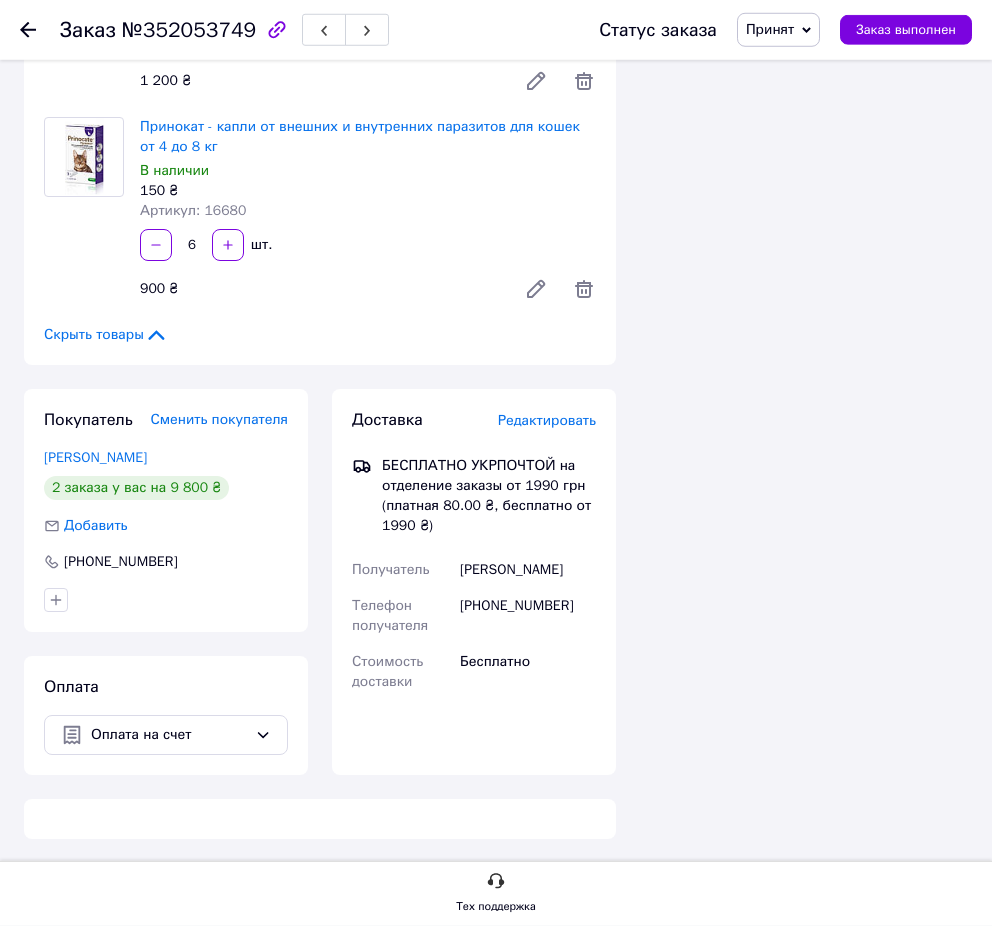 scroll, scrollTop: 825, scrollLeft: 0, axis: vertical 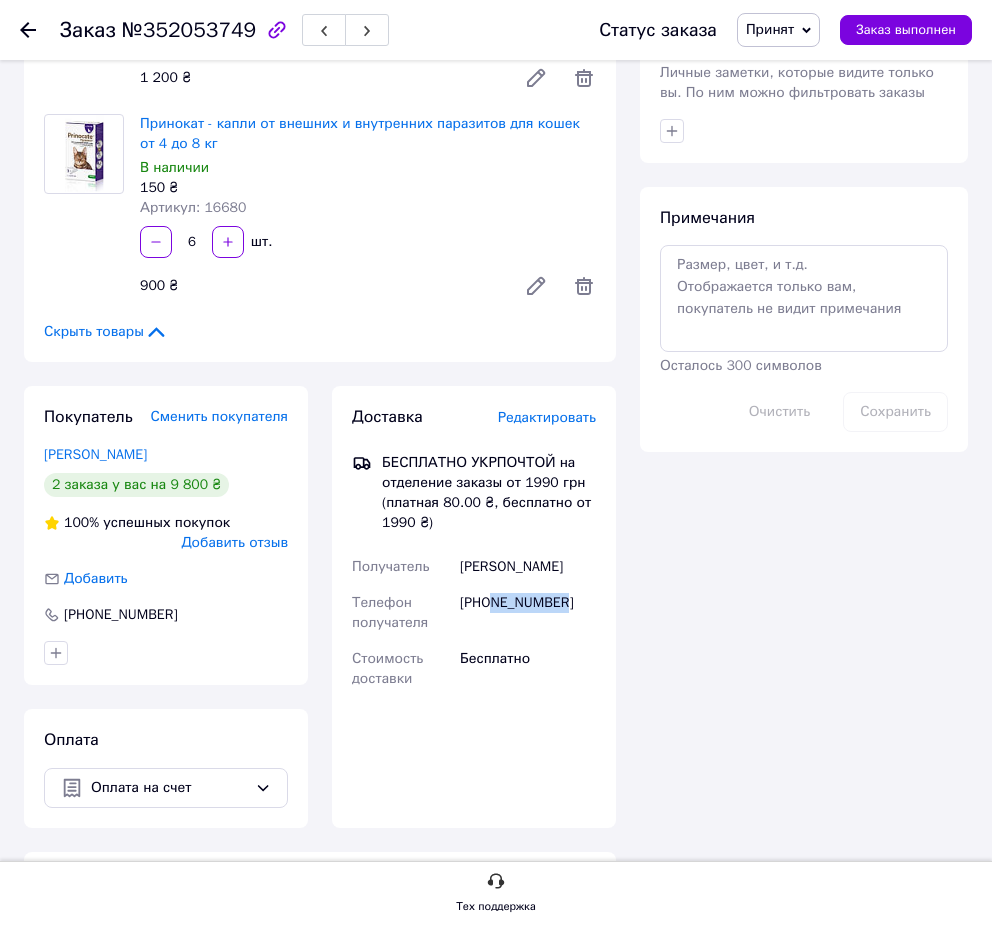 drag, startPoint x: 525, startPoint y: 608, endPoint x: 497, endPoint y: 608, distance: 28 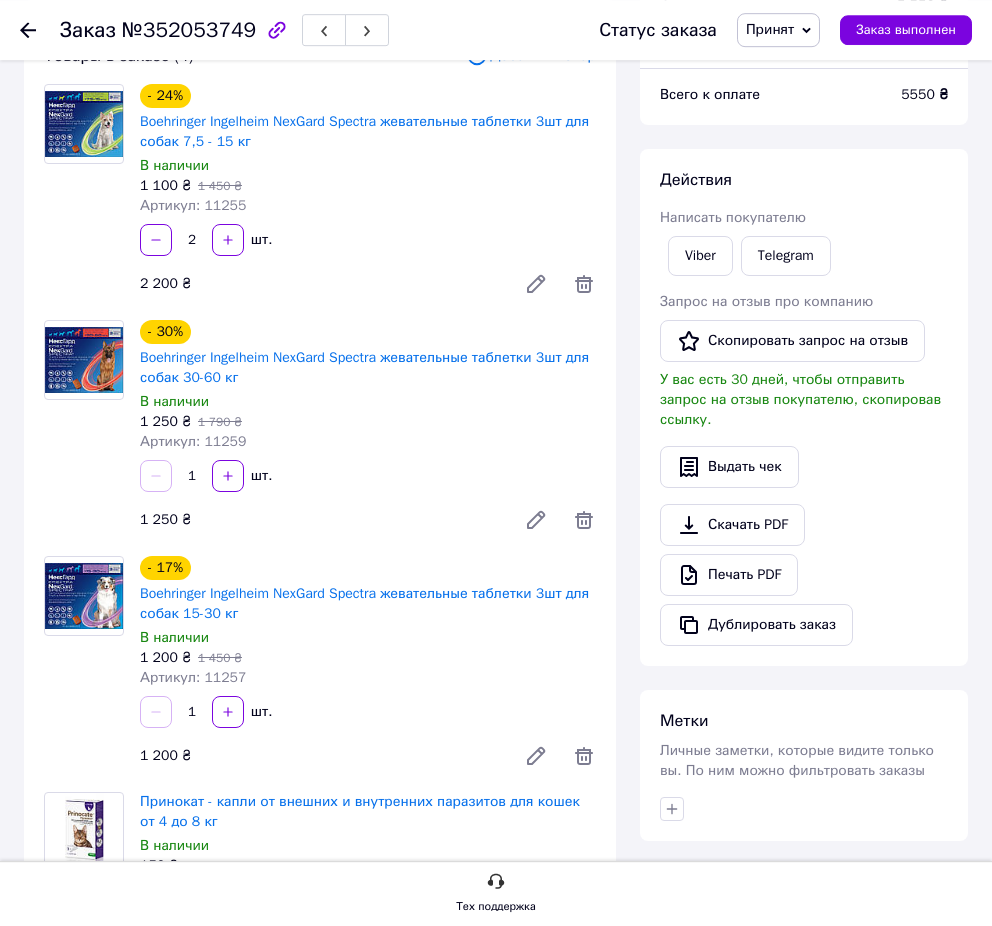 scroll, scrollTop: 408, scrollLeft: 0, axis: vertical 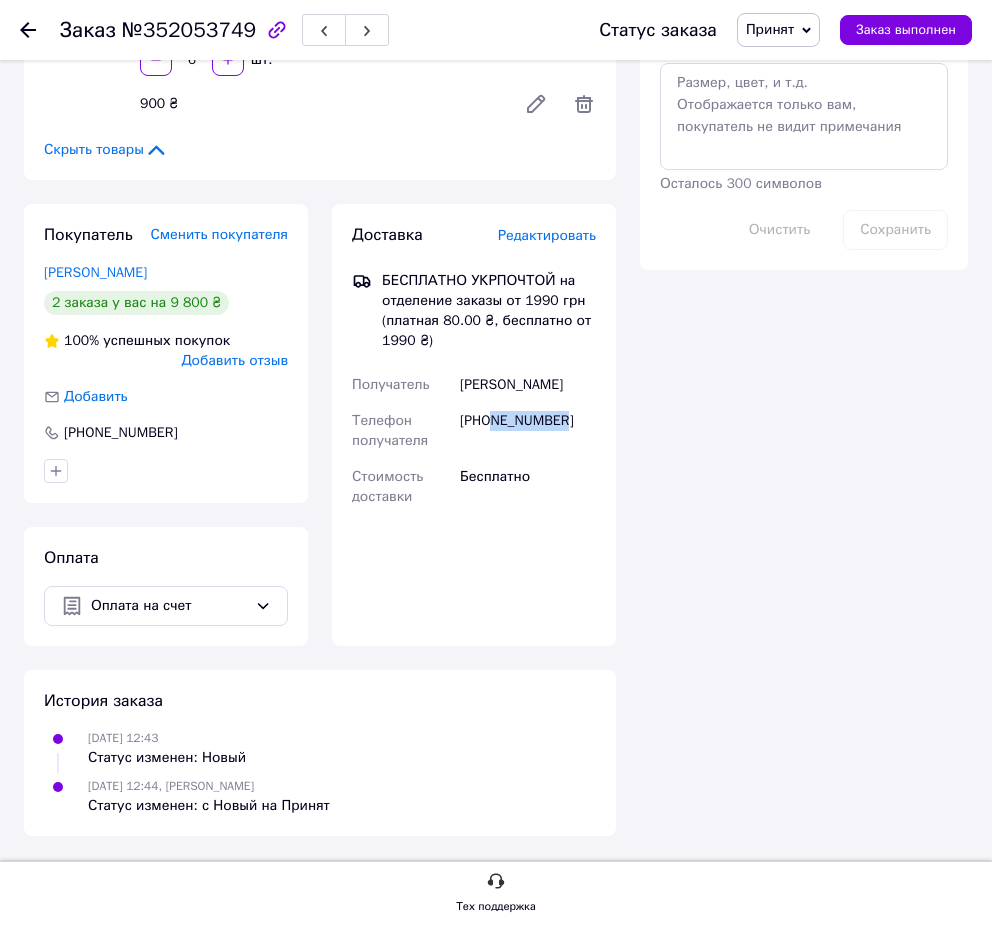 click 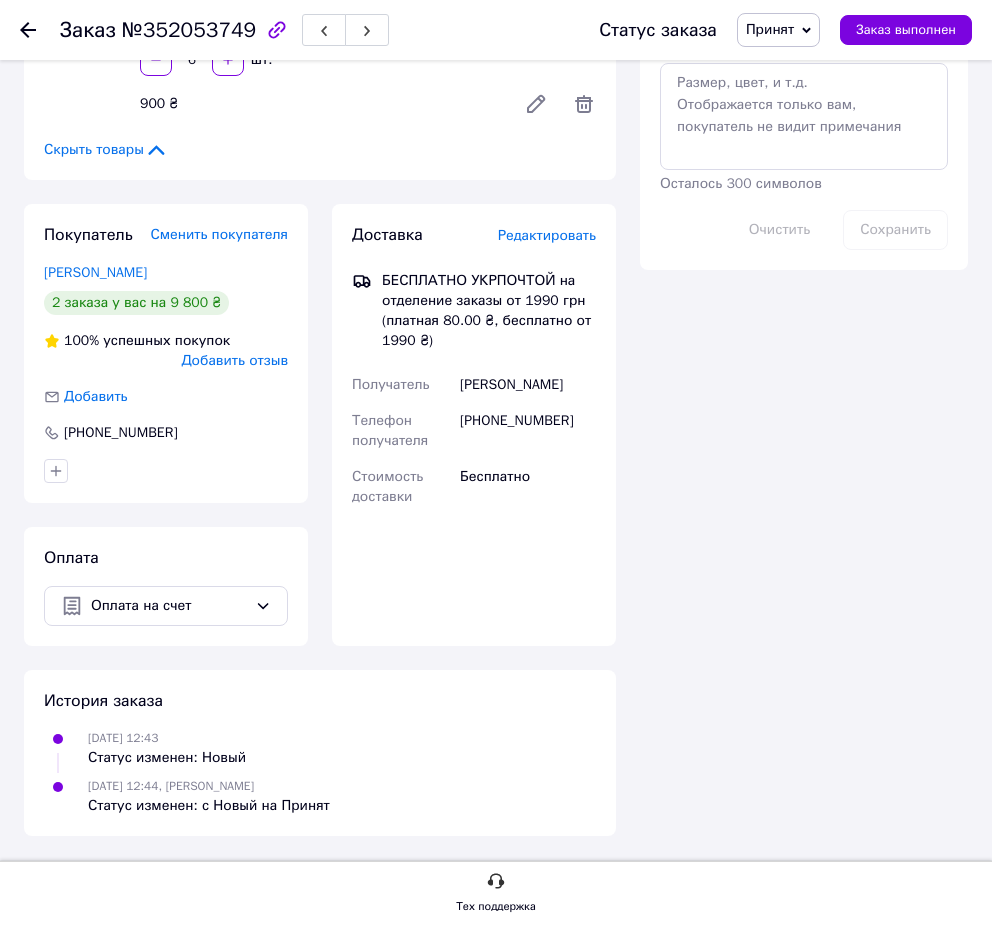 scroll, scrollTop: 0, scrollLeft: 0, axis: both 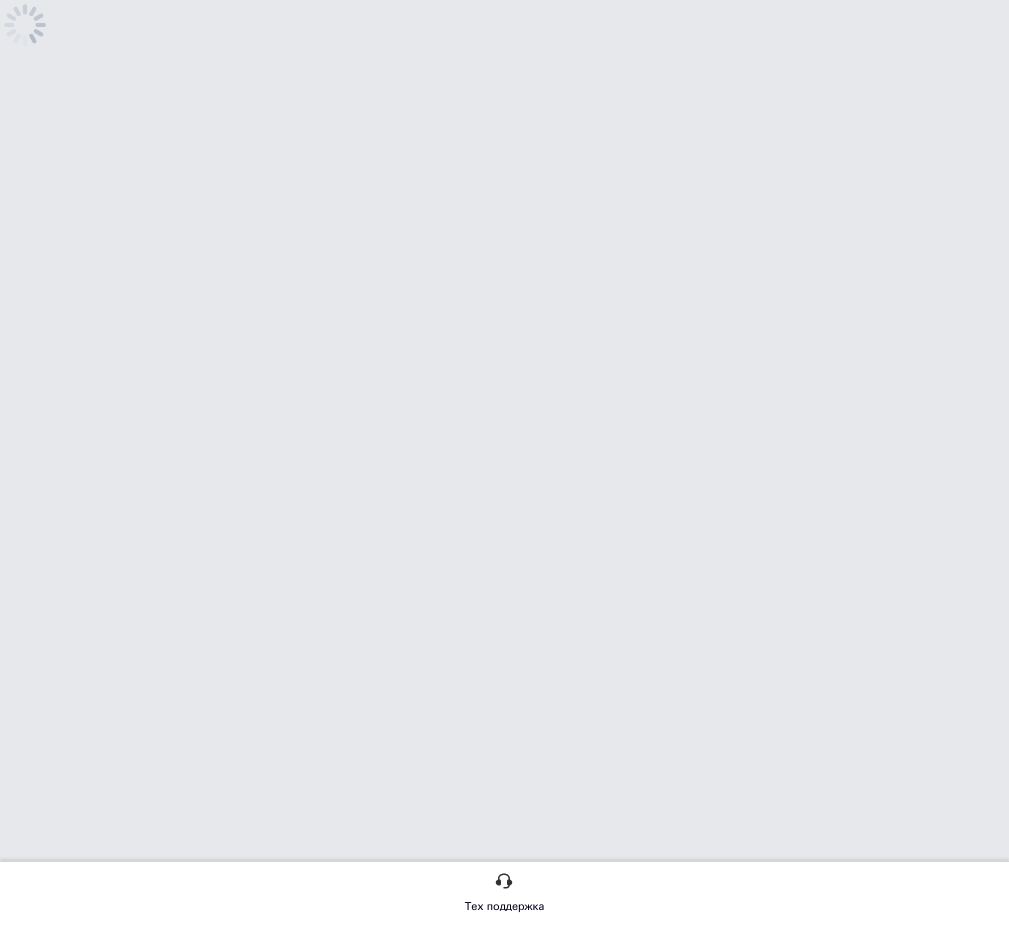click on "Тех поддержка" at bounding box center [504, 79] 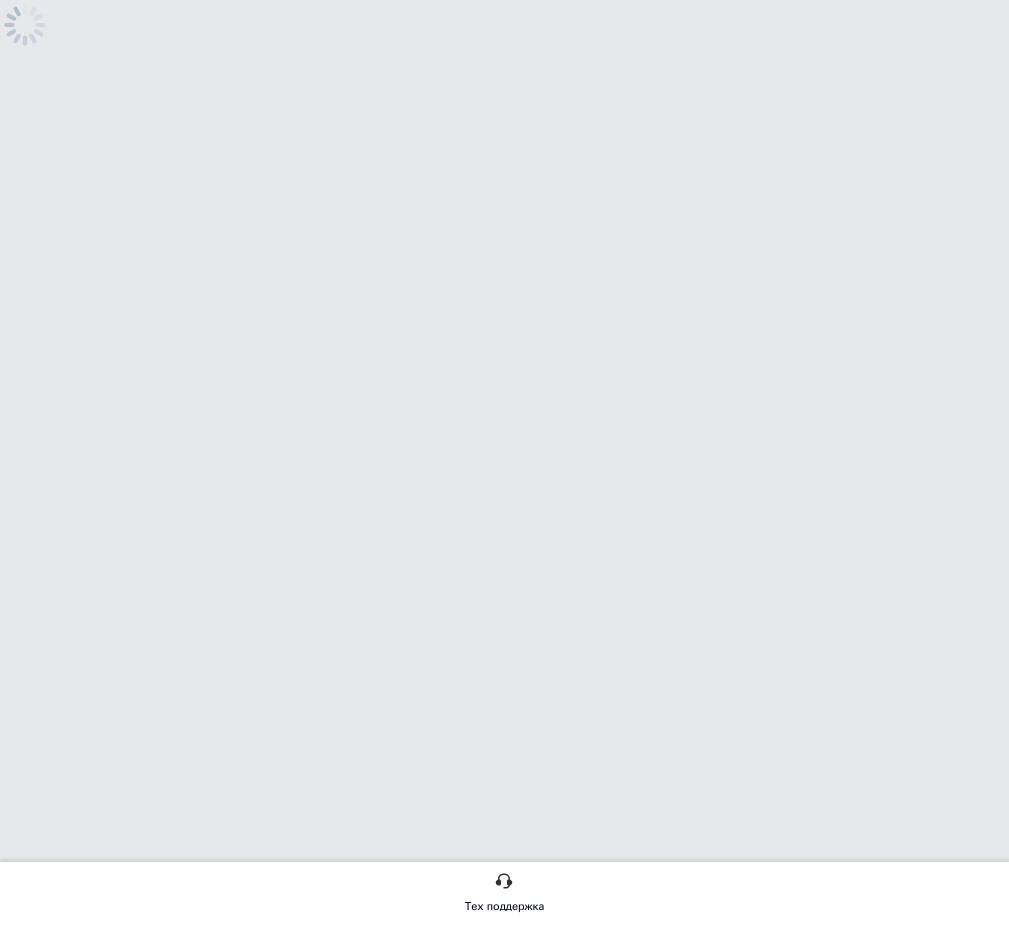 click on "Тех поддержка" at bounding box center (504, 79) 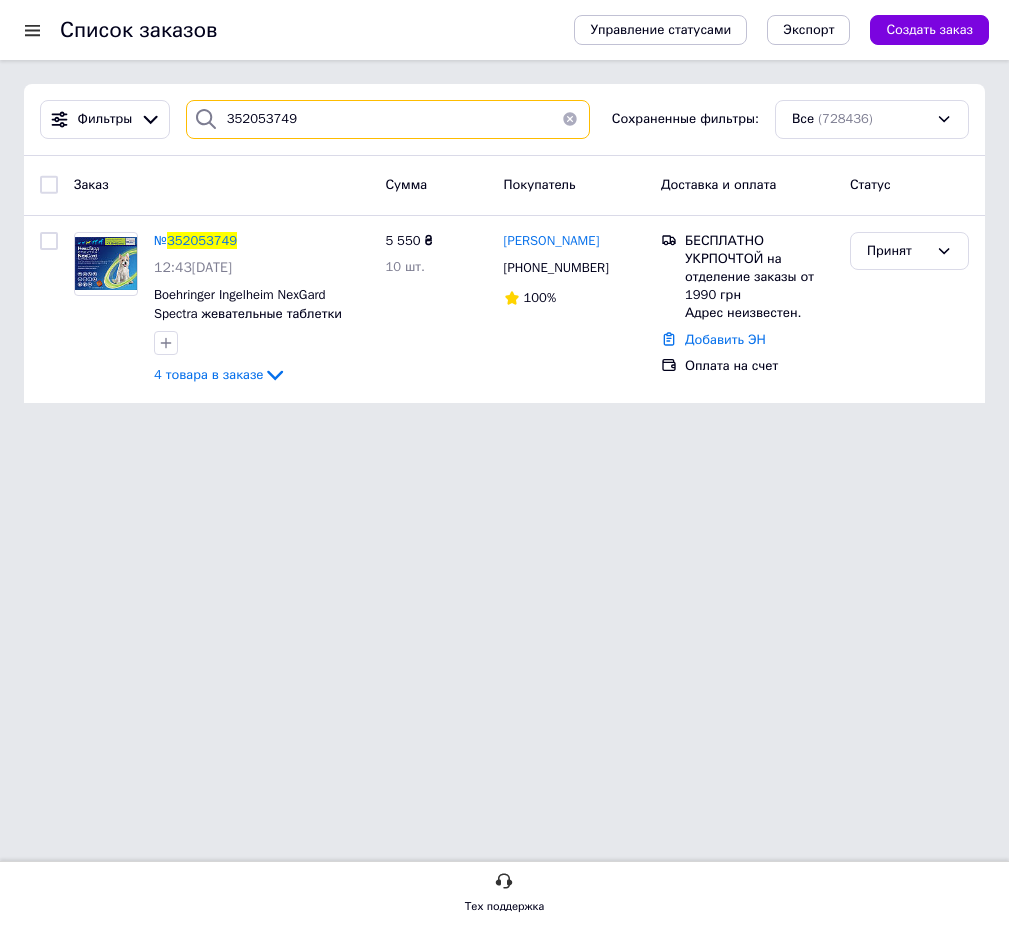 click on "352053749" at bounding box center (388, 119) 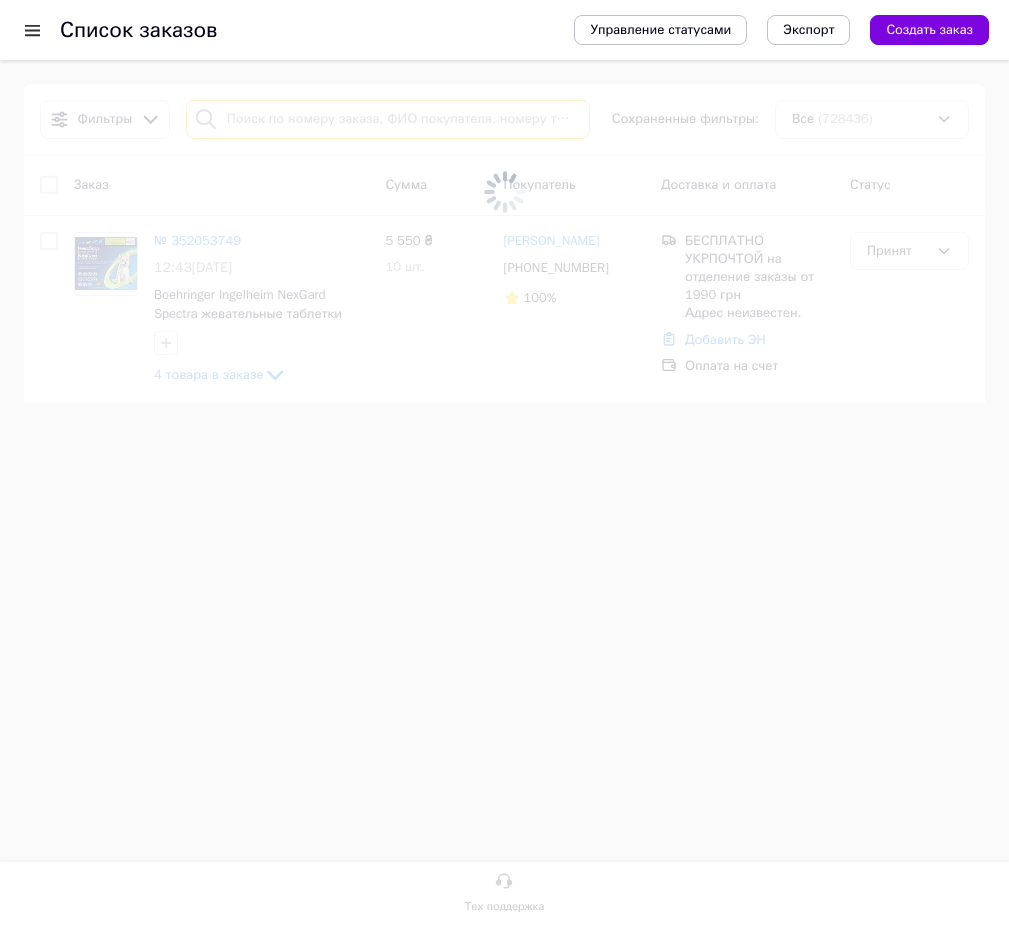 type 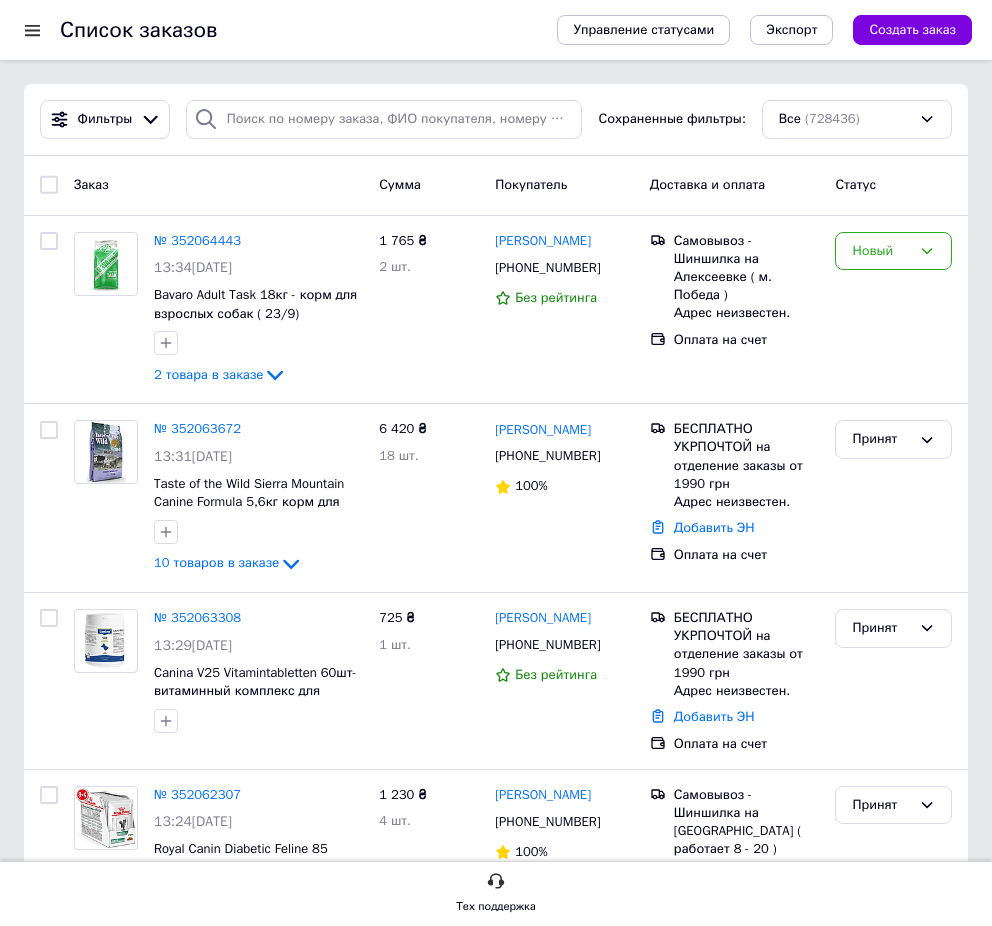click on "Заказ Сумма Покупатель Доставка и оплата Статус" at bounding box center (496, 186) 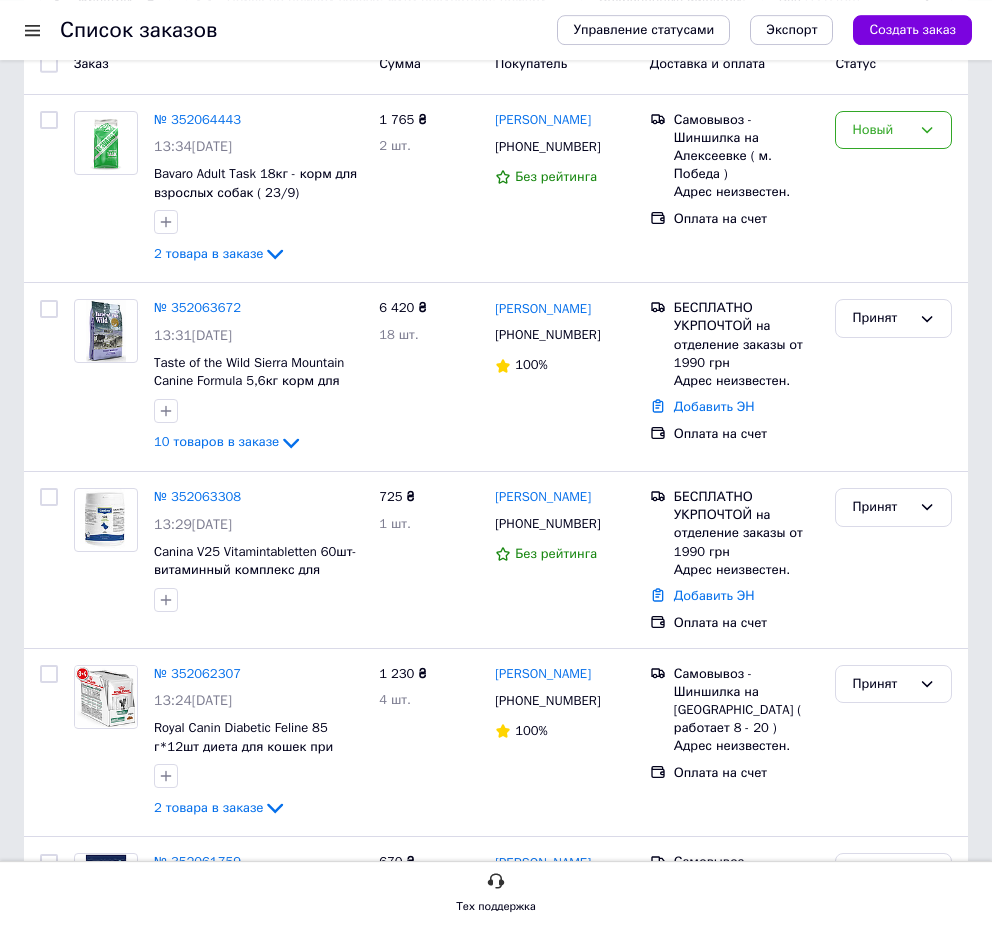 scroll, scrollTop: 102, scrollLeft: 0, axis: vertical 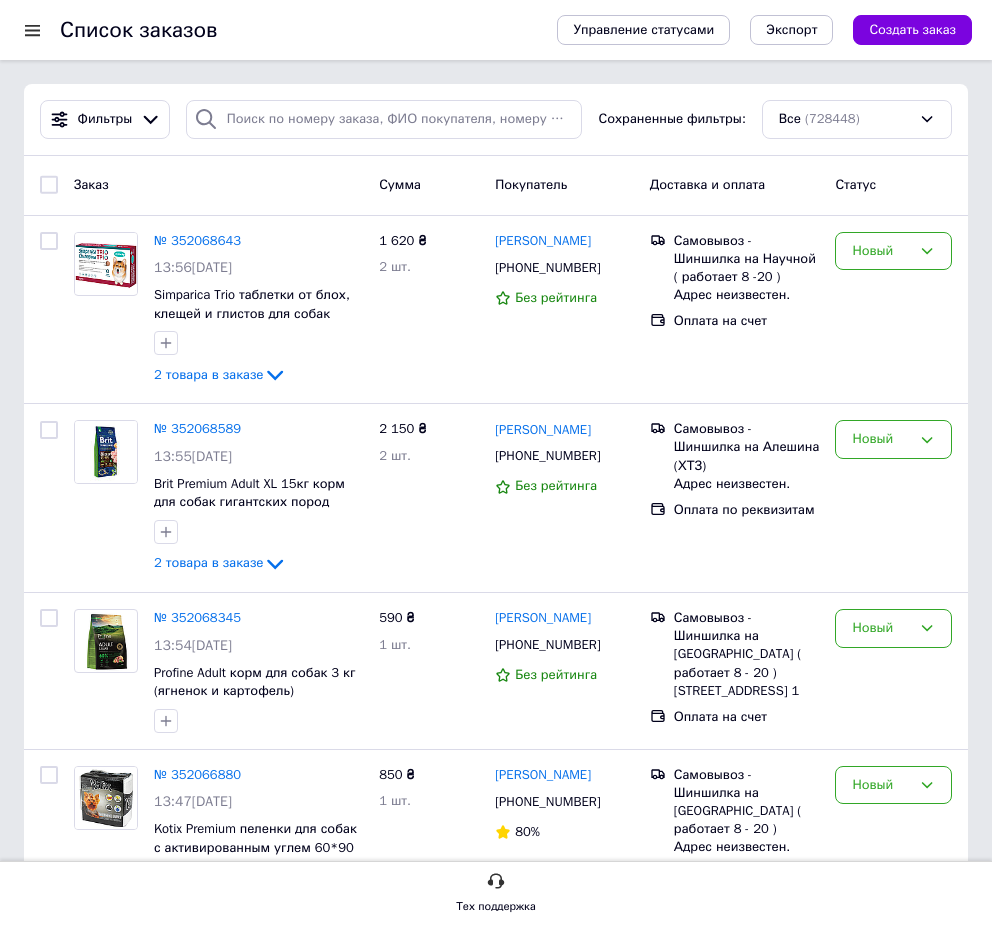 click on "Фильтры Сохраненные фильтры: Все (728448)" at bounding box center [496, 120] 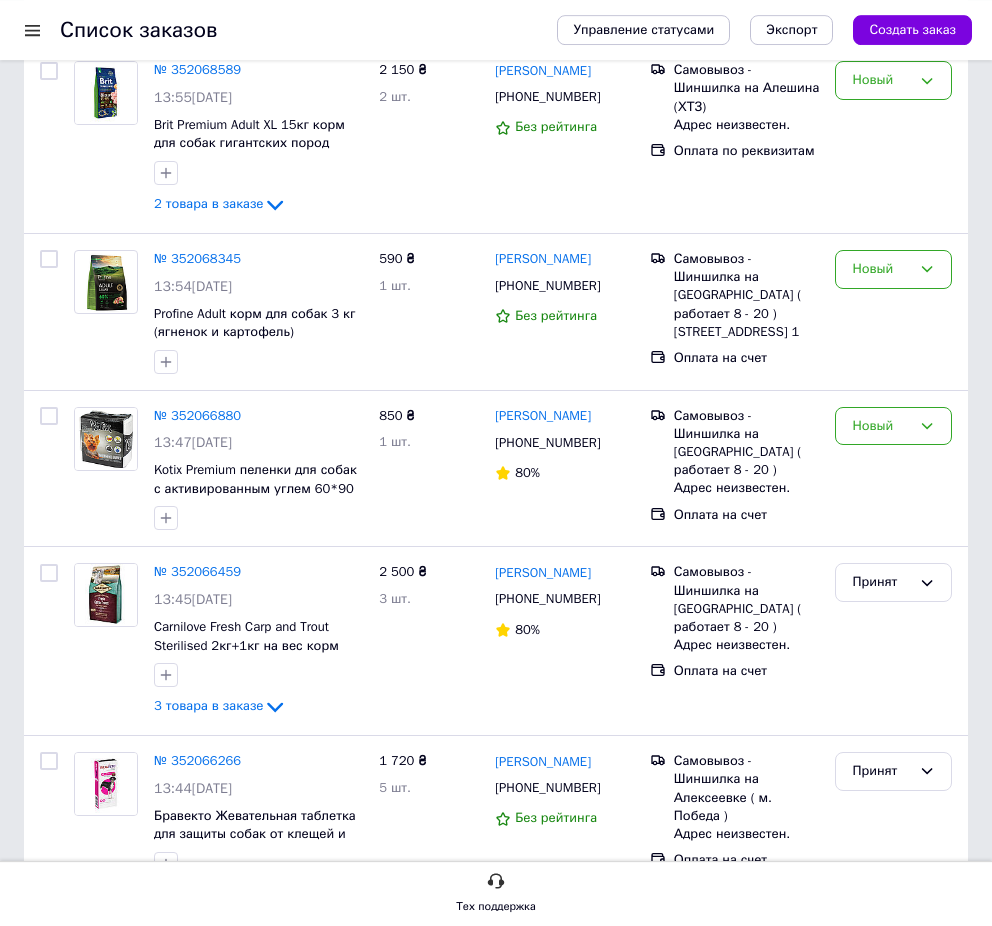 scroll, scrollTop: 408, scrollLeft: 0, axis: vertical 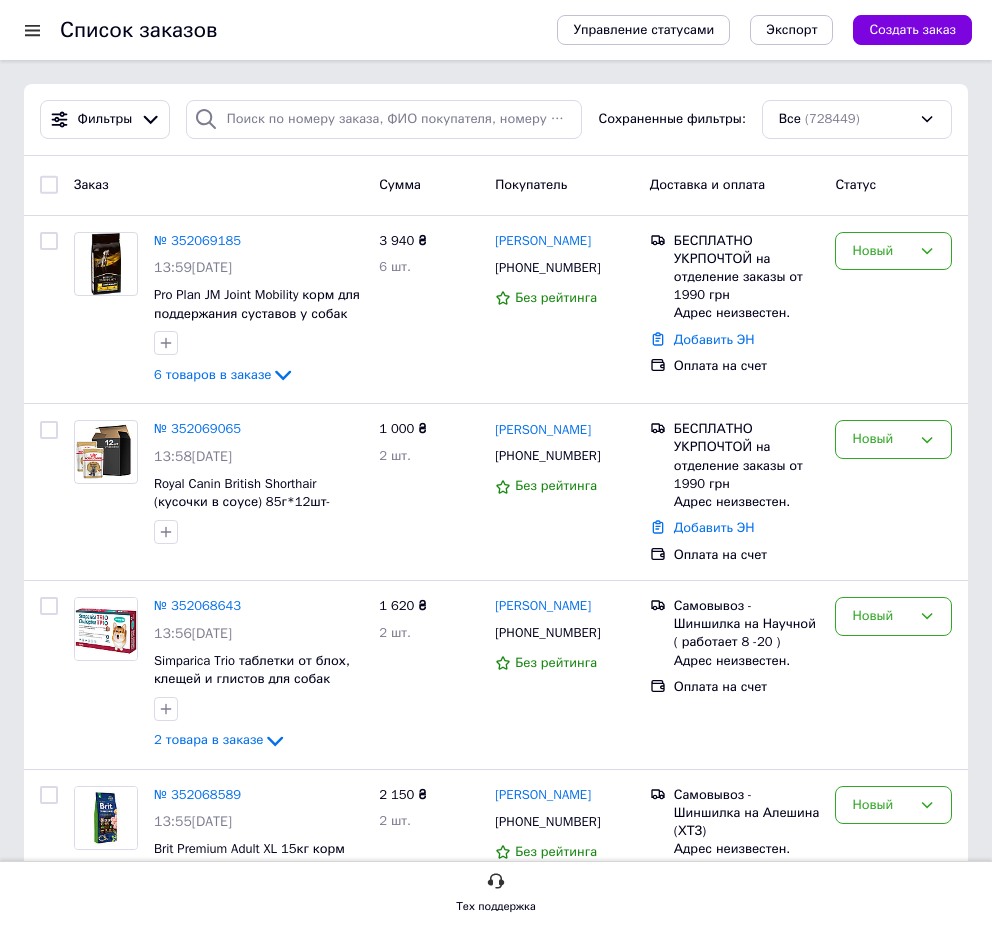 click on "Фильтры Сохраненные фильтры: Все (728449)" at bounding box center (496, 120) 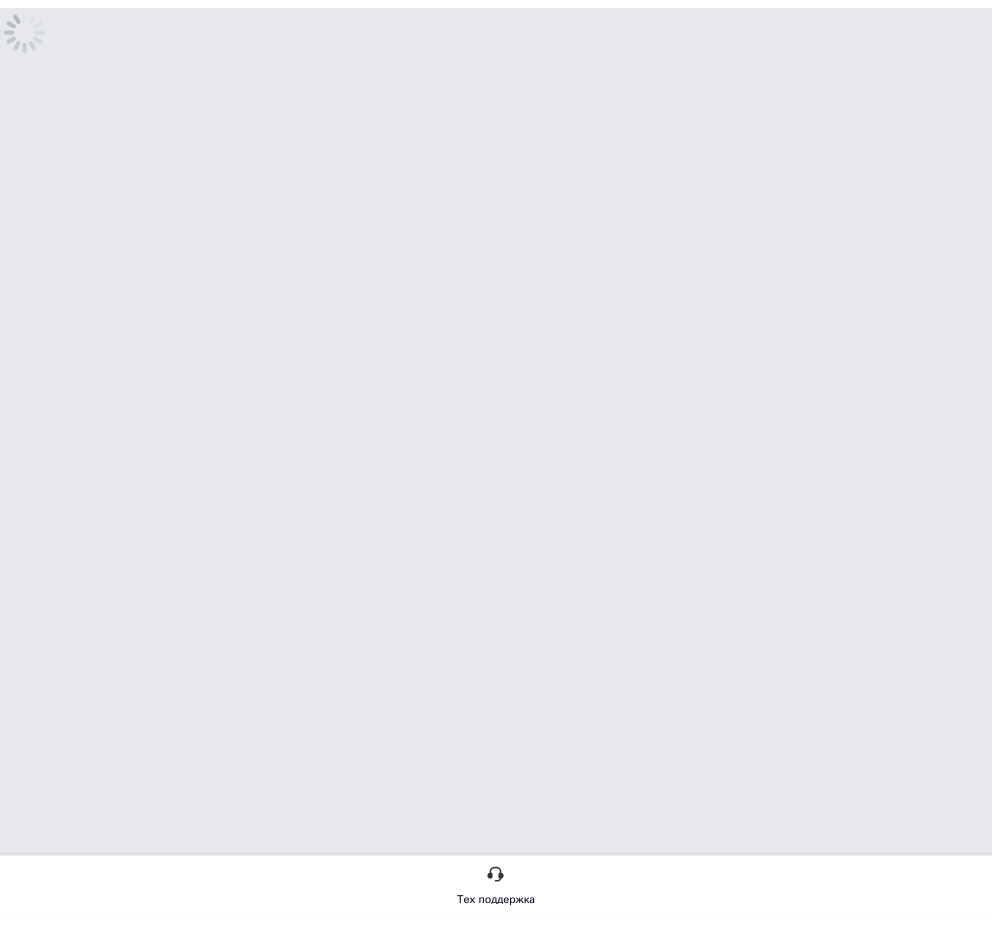 scroll, scrollTop: 0, scrollLeft: 0, axis: both 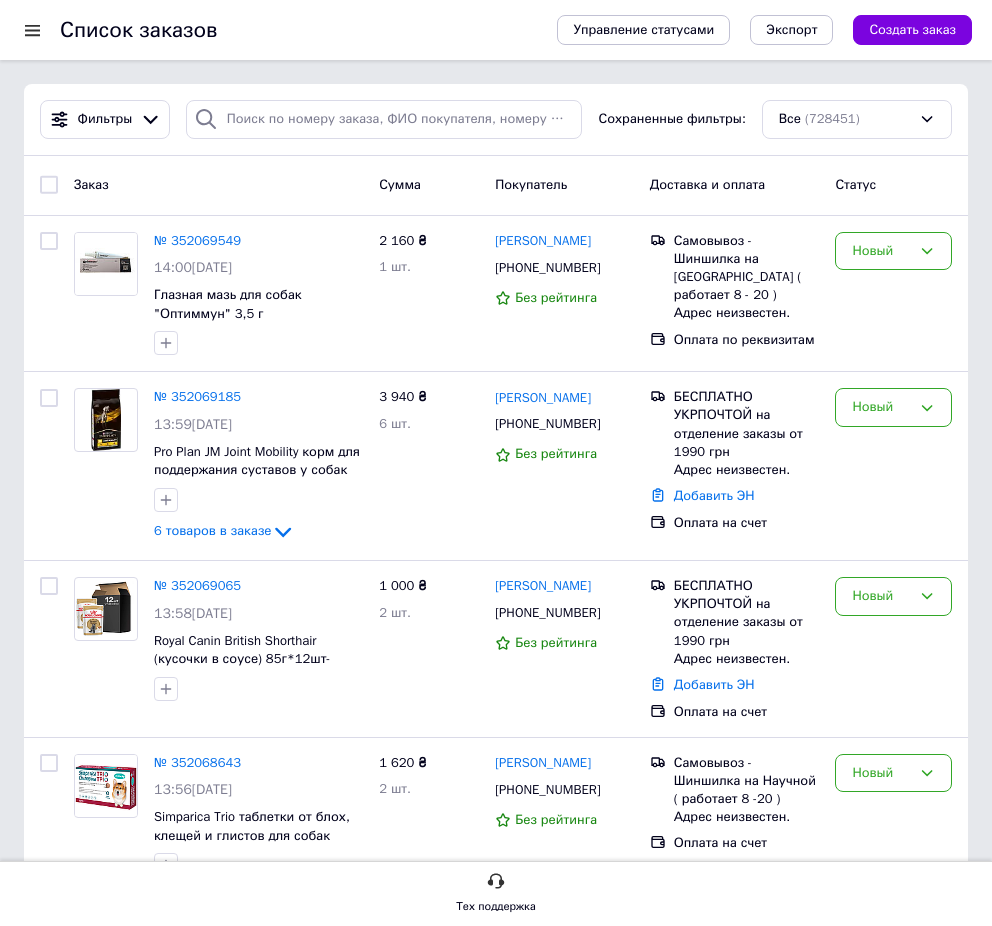 click on "Заказ" at bounding box center [218, 185] 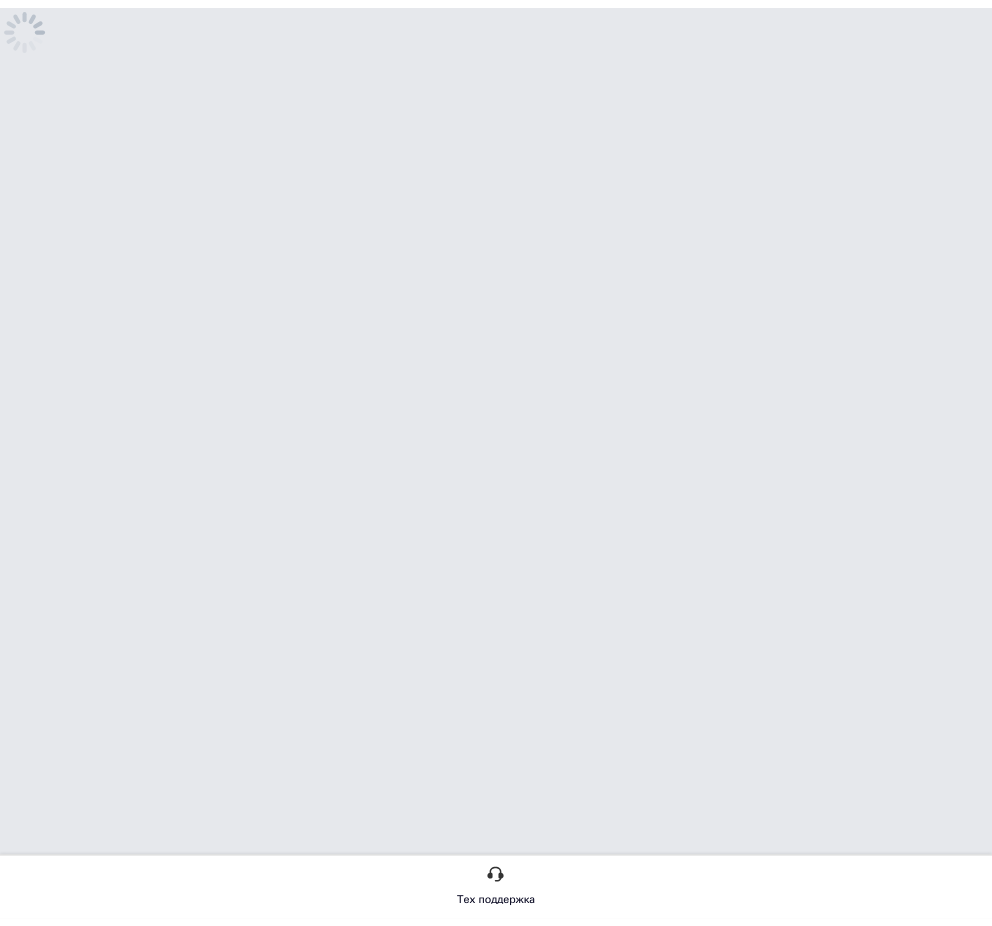 scroll, scrollTop: 0, scrollLeft: 0, axis: both 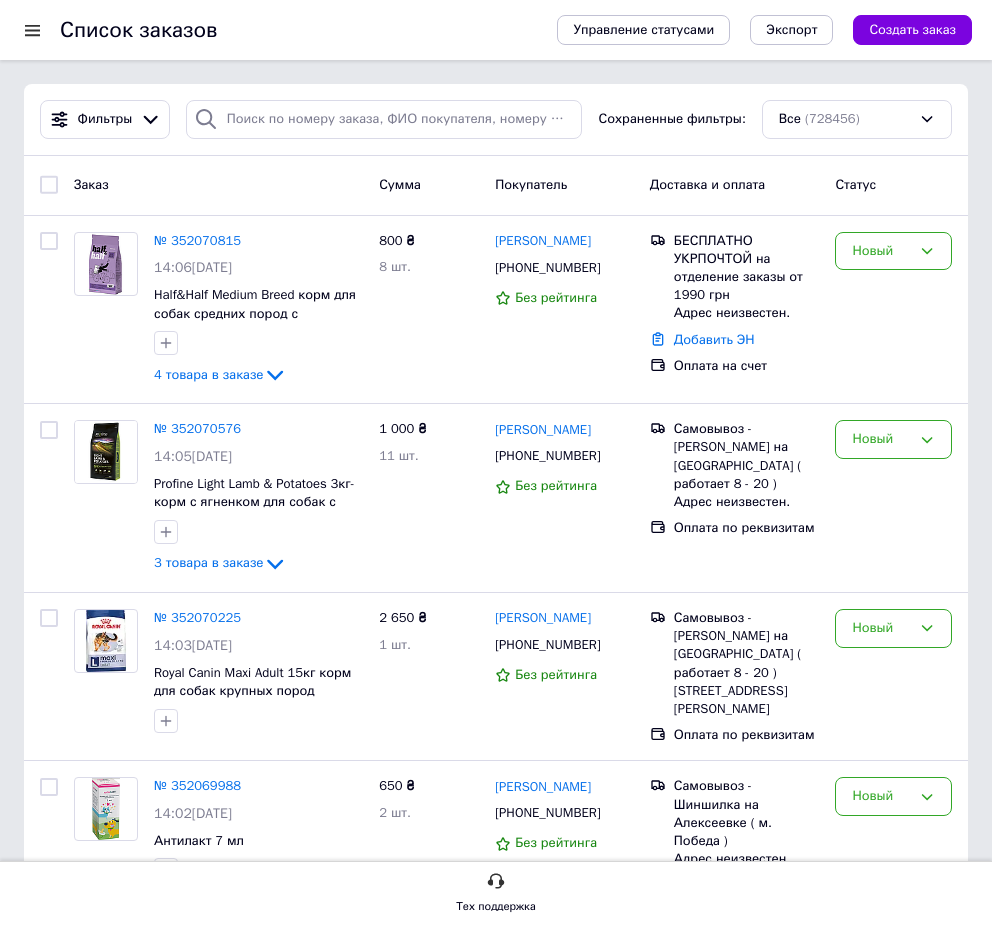 click on "Список заказов" at bounding box center [139, 30] 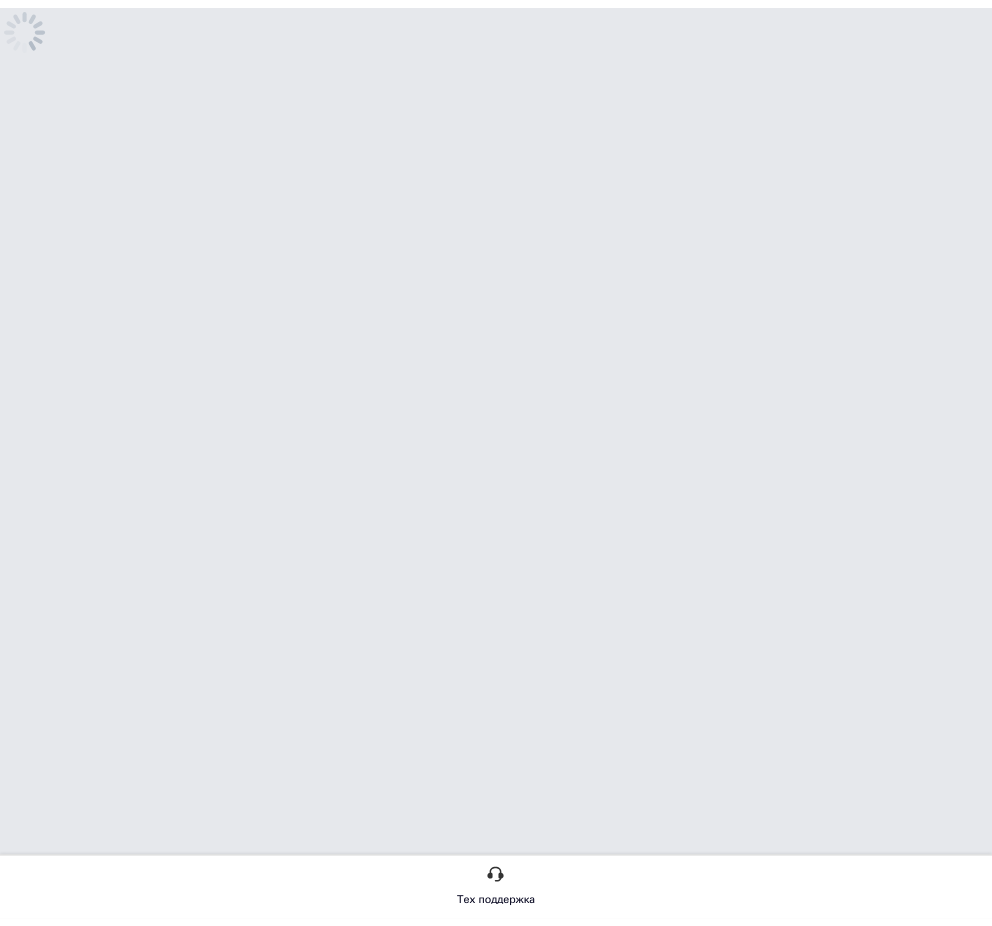 scroll, scrollTop: 0, scrollLeft: 0, axis: both 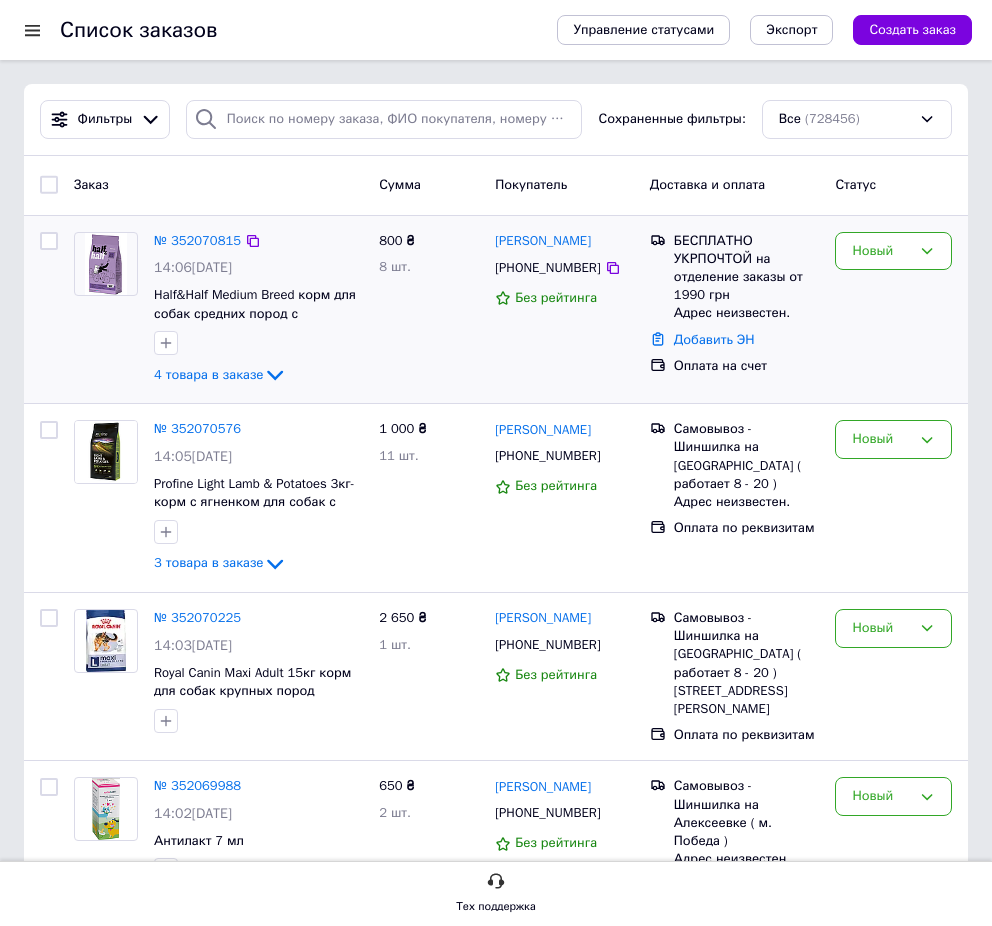 click on "№ 352070815 14:06, 10.07.2025 Half&Half Medium Breed корм для собак средних пород с говядиной 2 кг 4 товара в заказе" at bounding box center (258, 310) 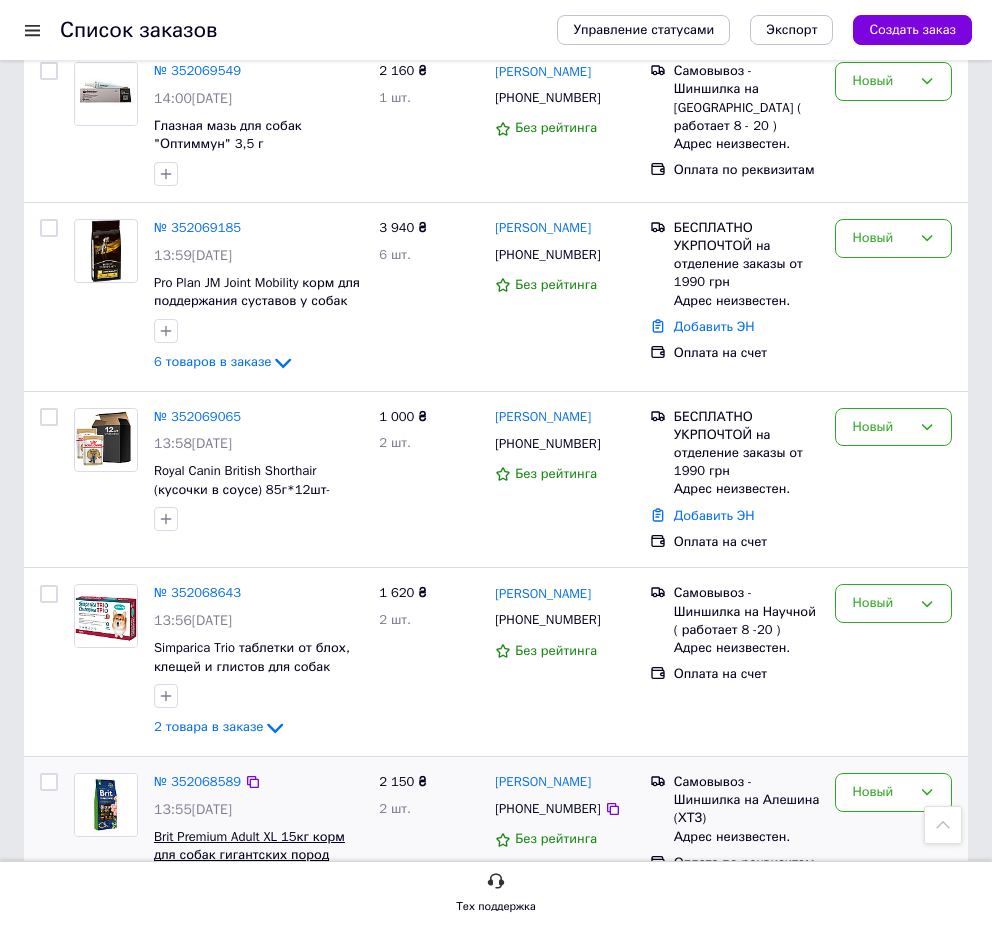 scroll, scrollTop: 816, scrollLeft: 0, axis: vertical 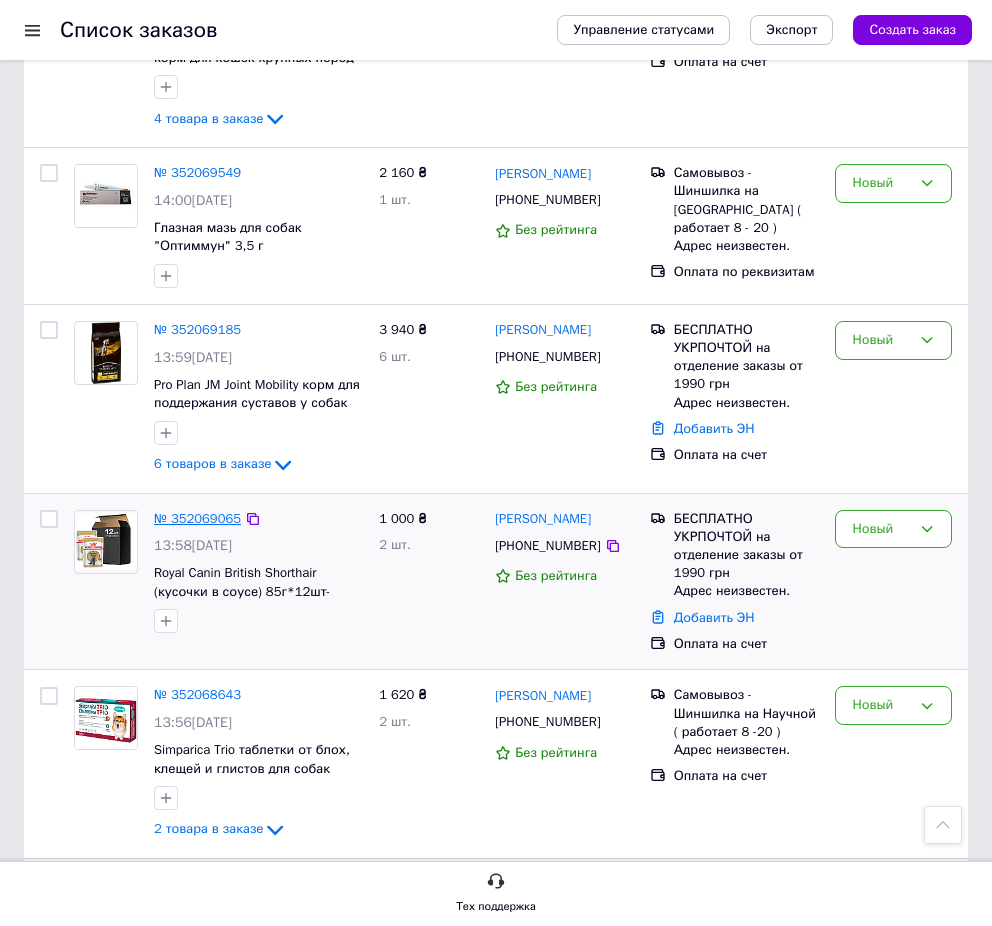 click on "№ 352069065" at bounding box center (197, 518) 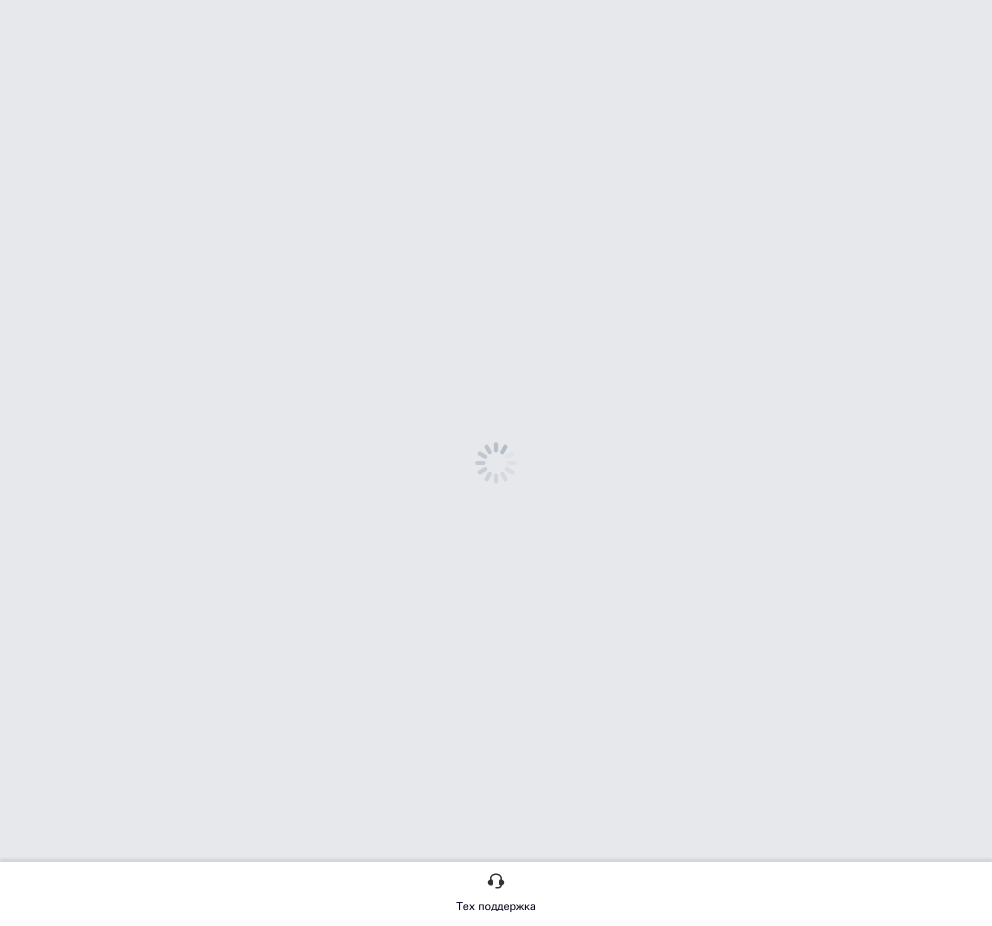 scroll, scrollTop: 0, scrollLeft: 0, axis: both 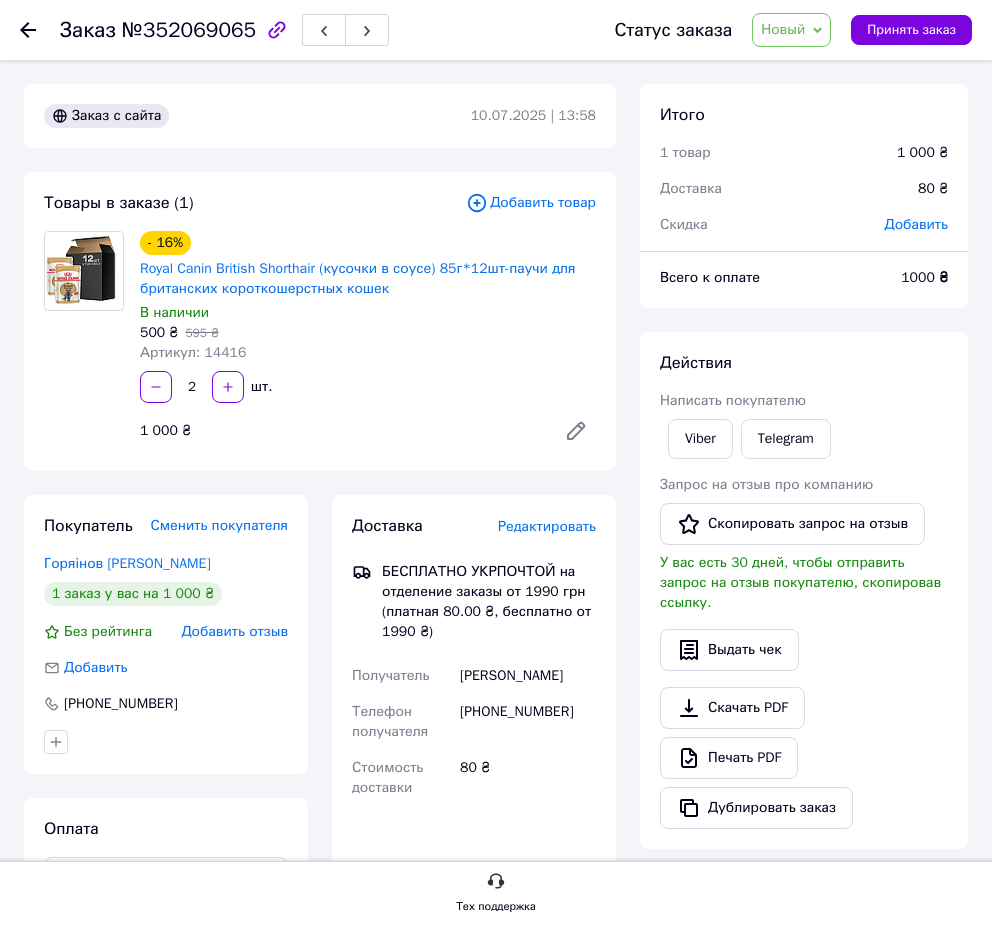 click on "Заказ №352069065 Статус заказа Новый Принят Выполнен Отменен Оплаченный новые Принять заказ Заказ с сайта 10.07.2025 | 13:58 Товары в заказе (1) Добавить товар - 16% Royal Canin British Shorthair (кусочки в соусе)  85г*12шт-паучи для британских короткошерстных кошек В наличии 500 ₴   595 ₴ Артикул: 14416 2   шт. 1 000 ₴ Покупатель Сменить покупателя Горяінов Костянтин 1 заказ у вас на 1 000 ₴ Без рейтинга   Добавить отзыв Добавить +380676361470 Оплата Оплата на счет Доставка Редактировать БЕСПЛАТНО УКРПОЧТОЙ на отделение заказы от 1990 грн (платная 80.00 ₴, бесплатно от 1990 ₴) Получатель Костянтин Горяінов" at bounding box center (496, 698) 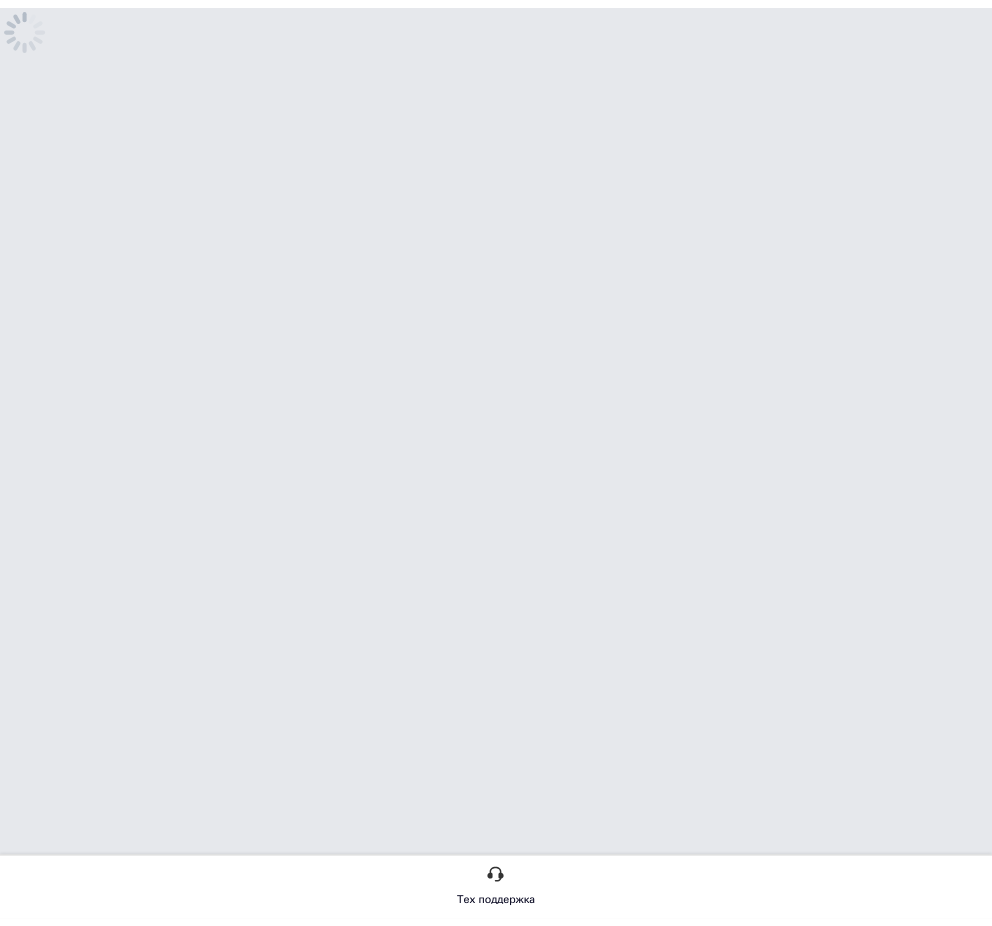 scroll, scrollTop: 0, scrollLeft: 0, axis: both 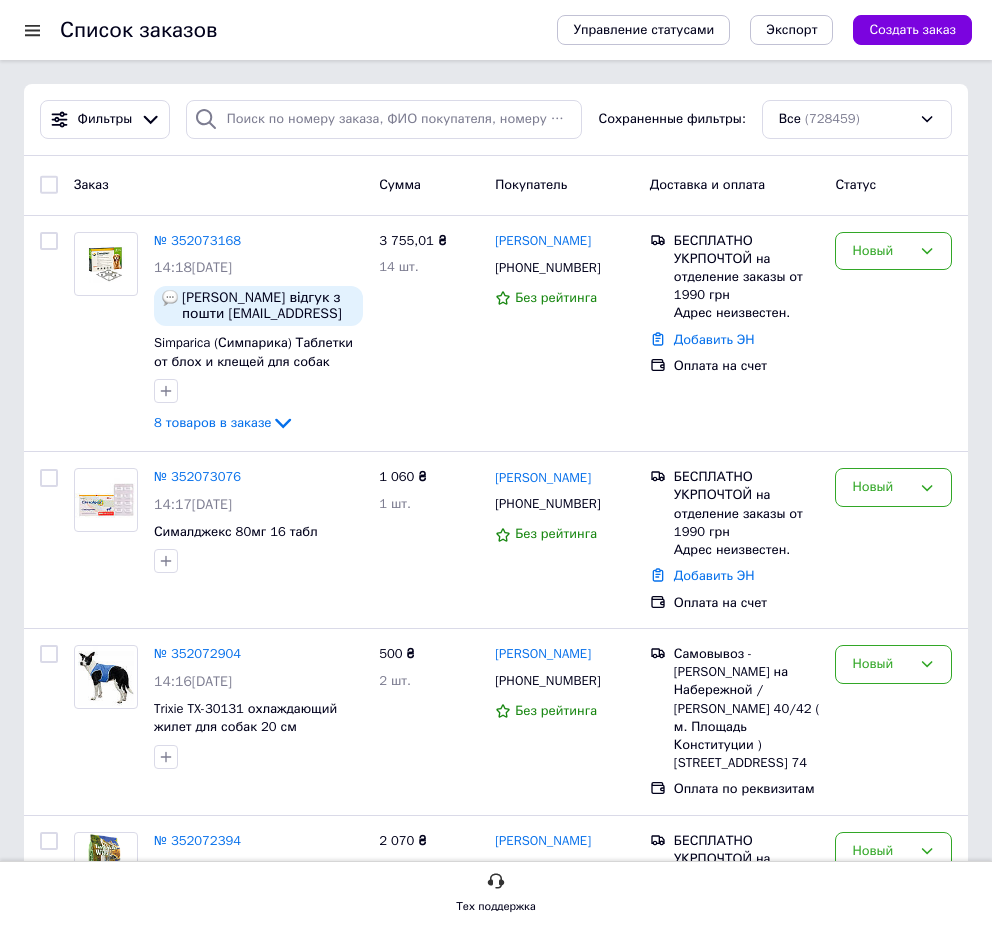click on "Заказ Сумма Покупатель Доставка и оплата Статус" at bounding box center [496, 186] 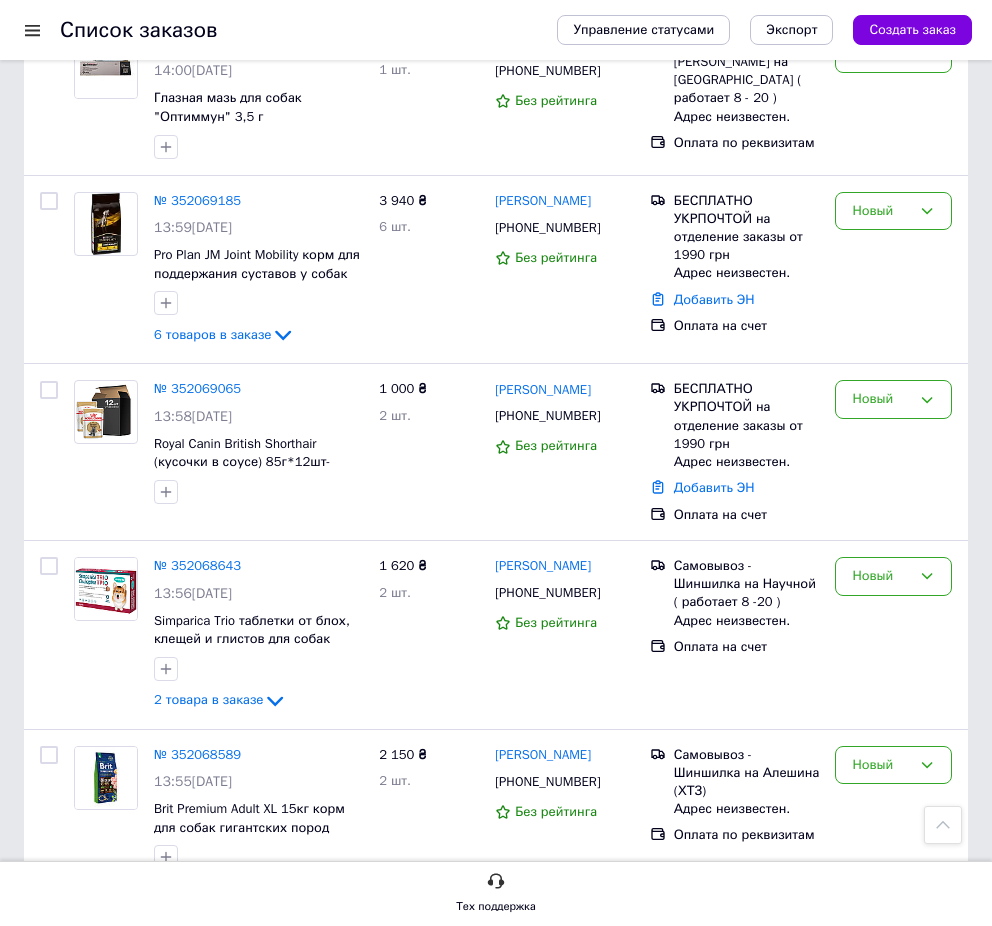 scroll, scrollTop: 1632, scrollLeft: 0, axis: vertical 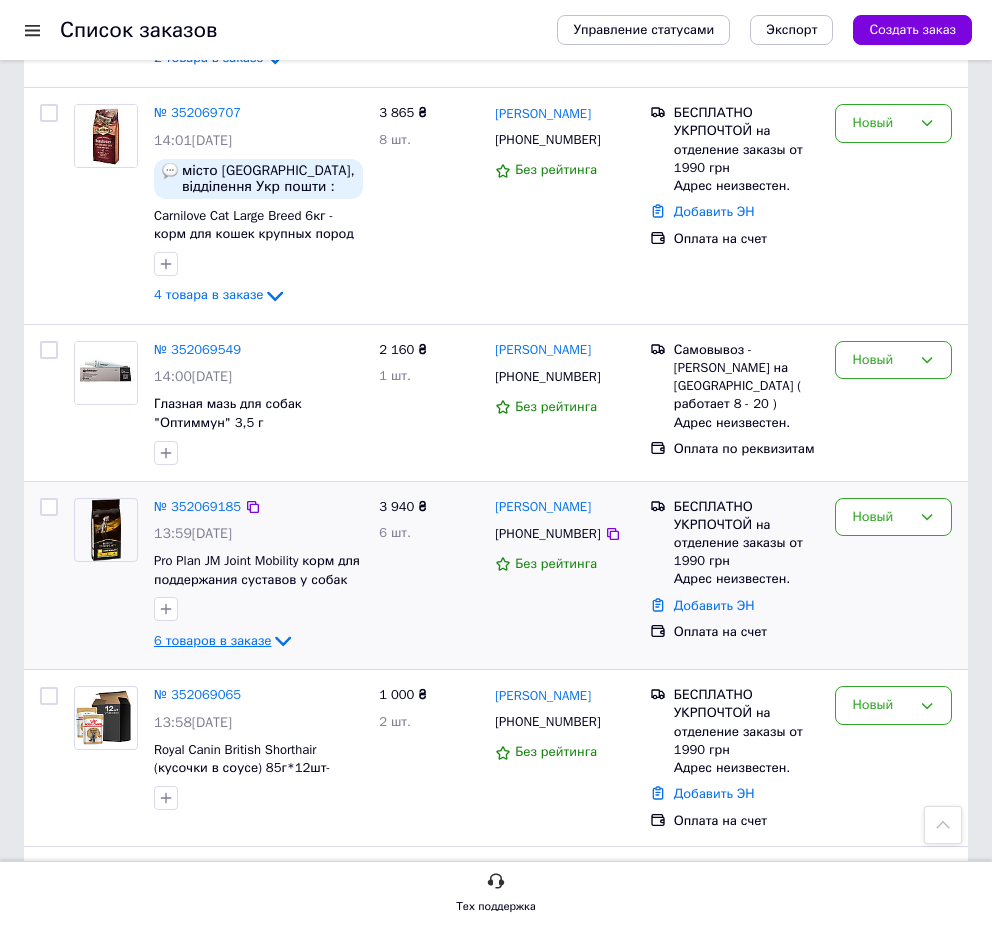 click on "6 товаров в заказе" at bounding box center [212, 640] 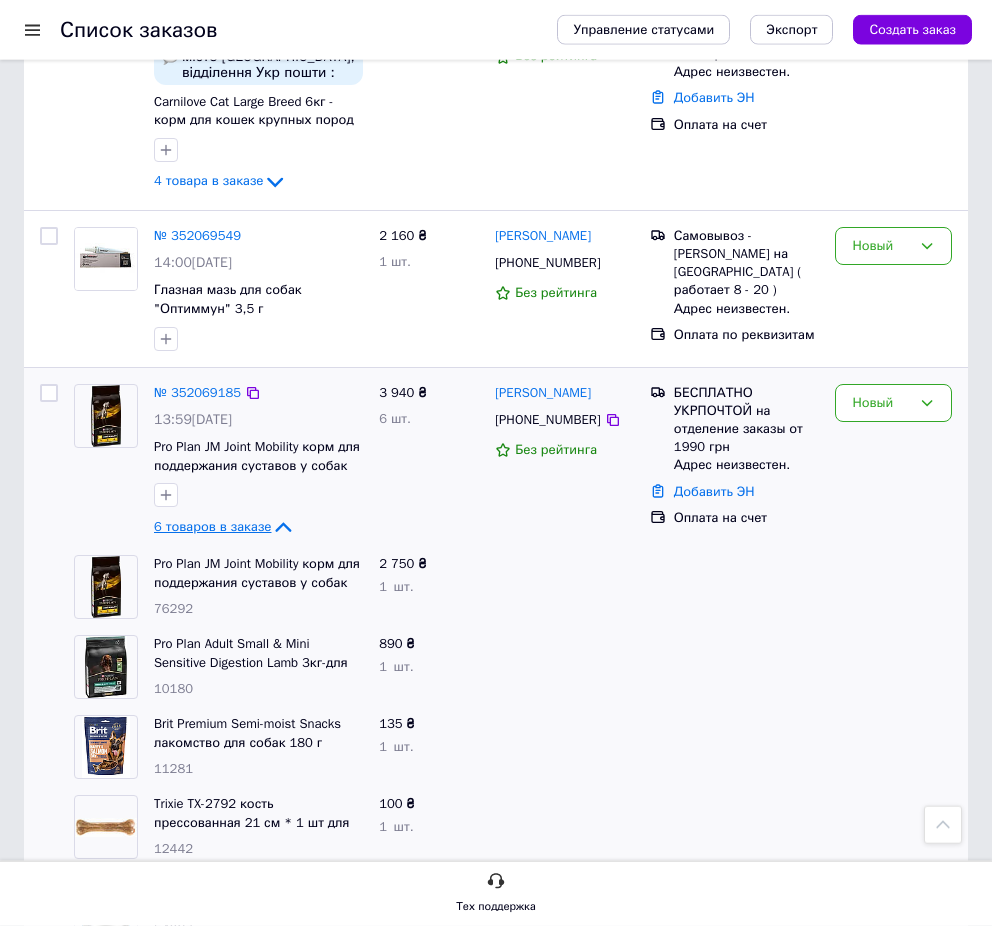 scroll, scrollTop: 1734, scrollLeft: 0, axis: vertical 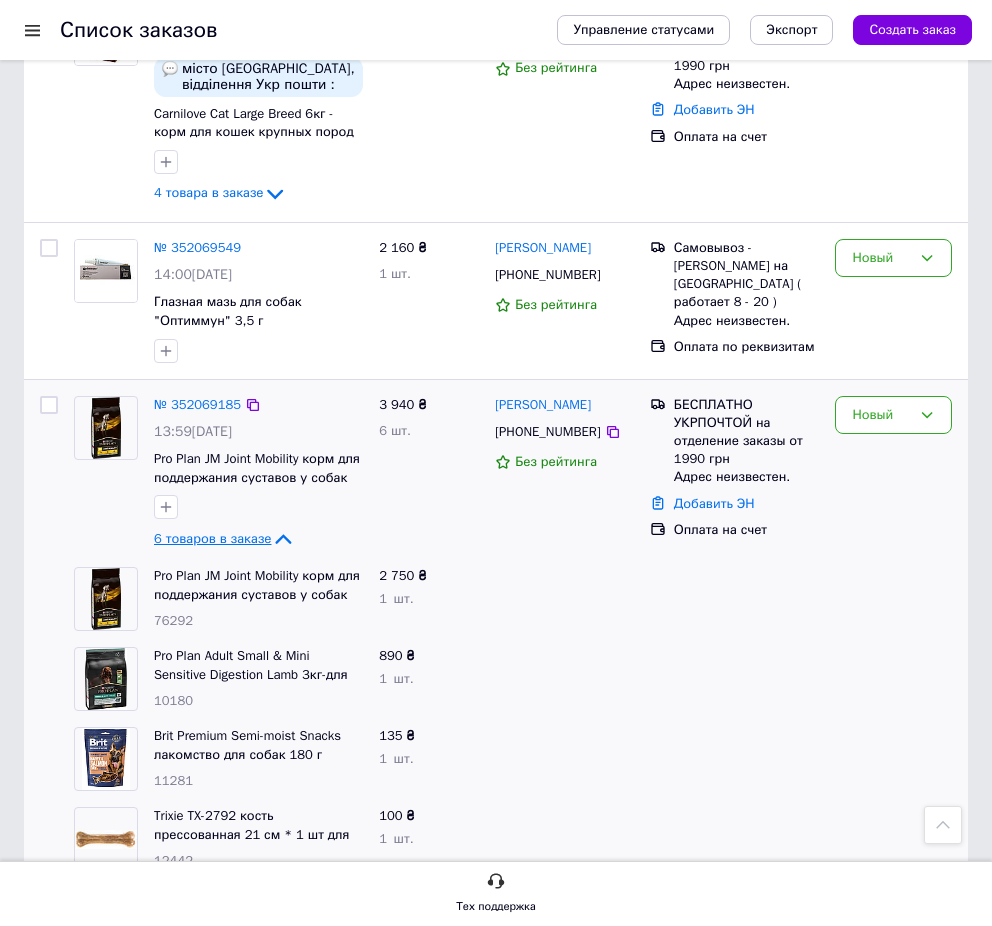 click on "6 товаров в заказе" at bounding box center [212, 538] 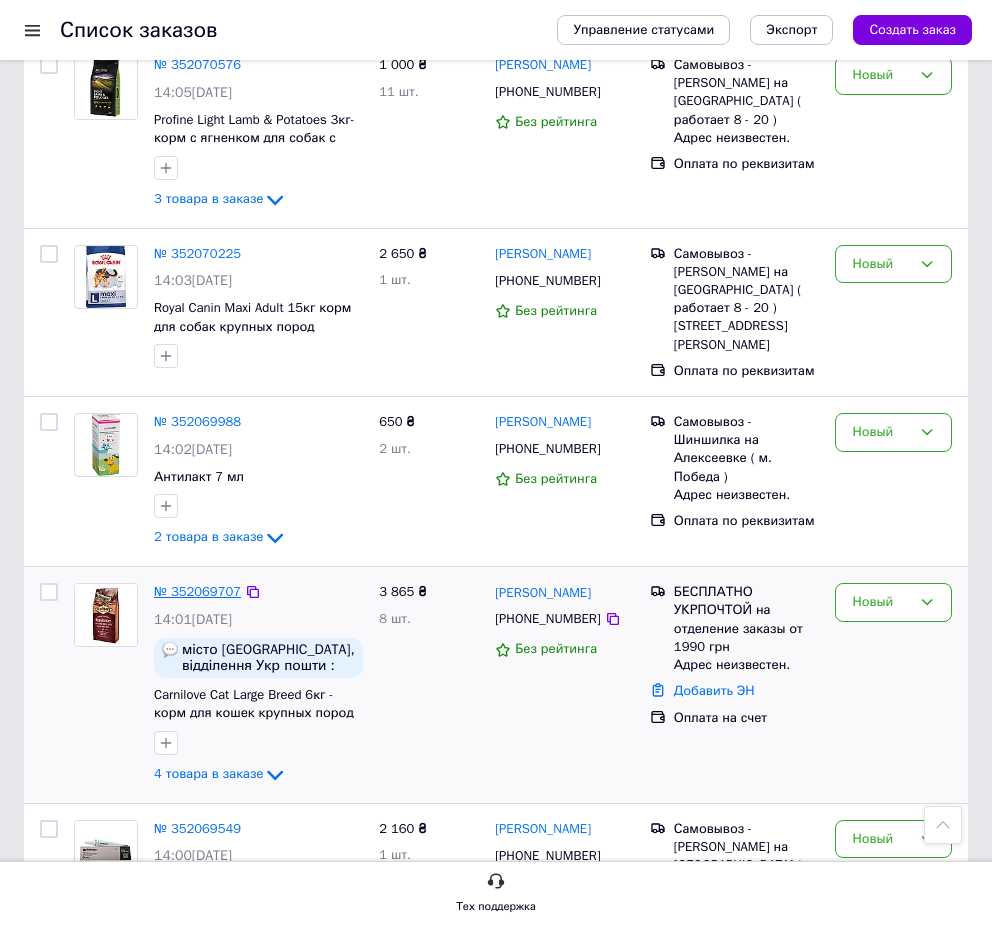 scroll, scrollTop: 1122, scrollLeft: 0, axis: vertical 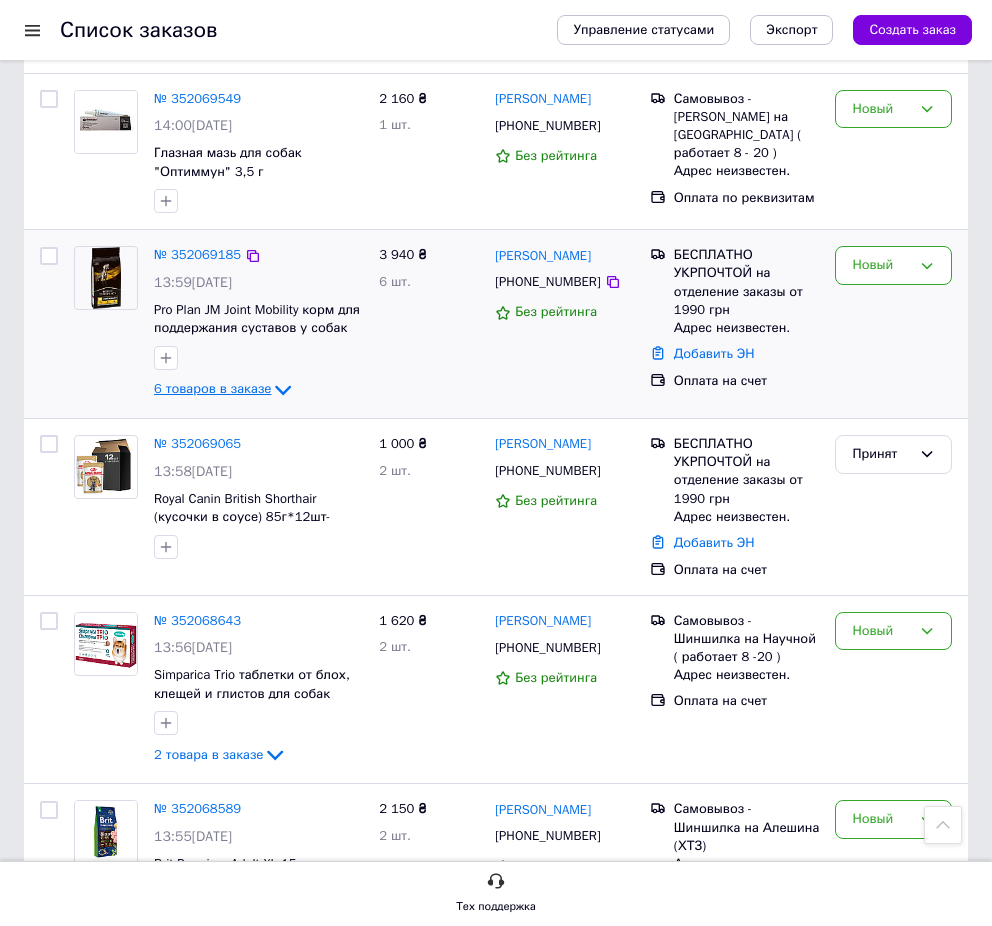 click on "6 товаров в заказе" at bounding box center (212, 389) 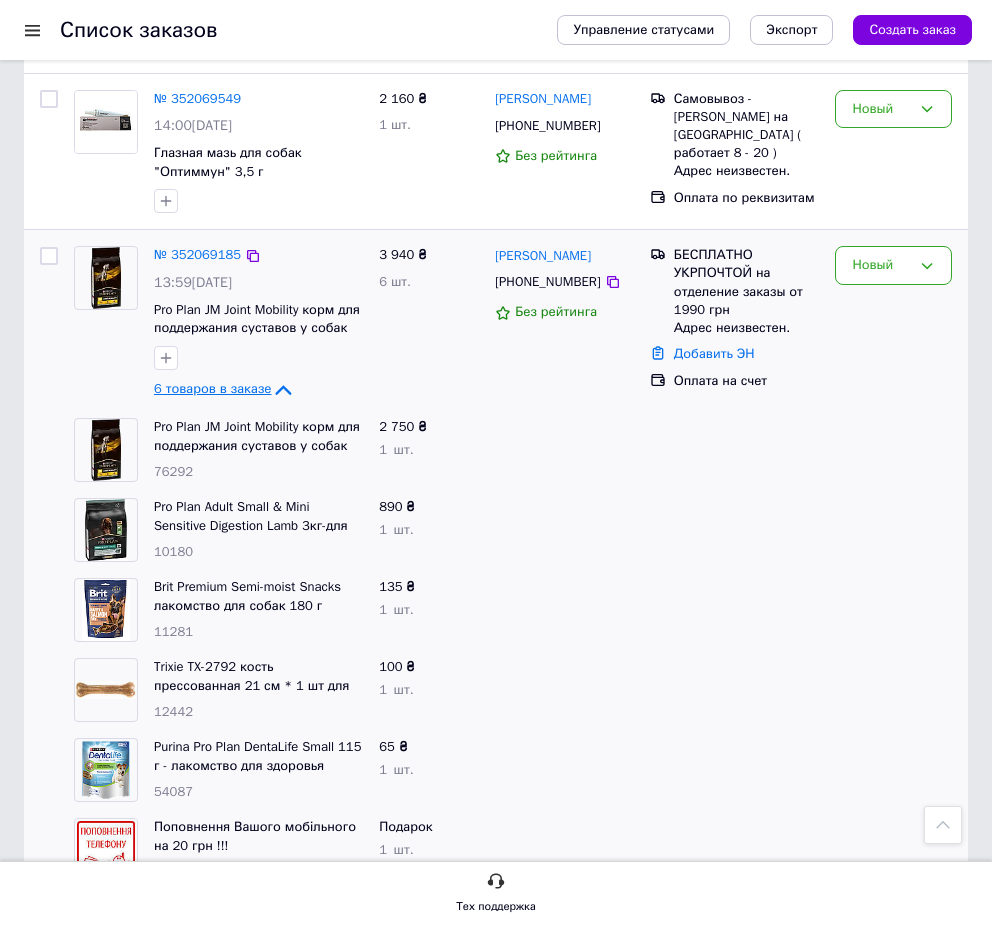 click on "6 товаров в заказе" at bounding box center [212, 389] 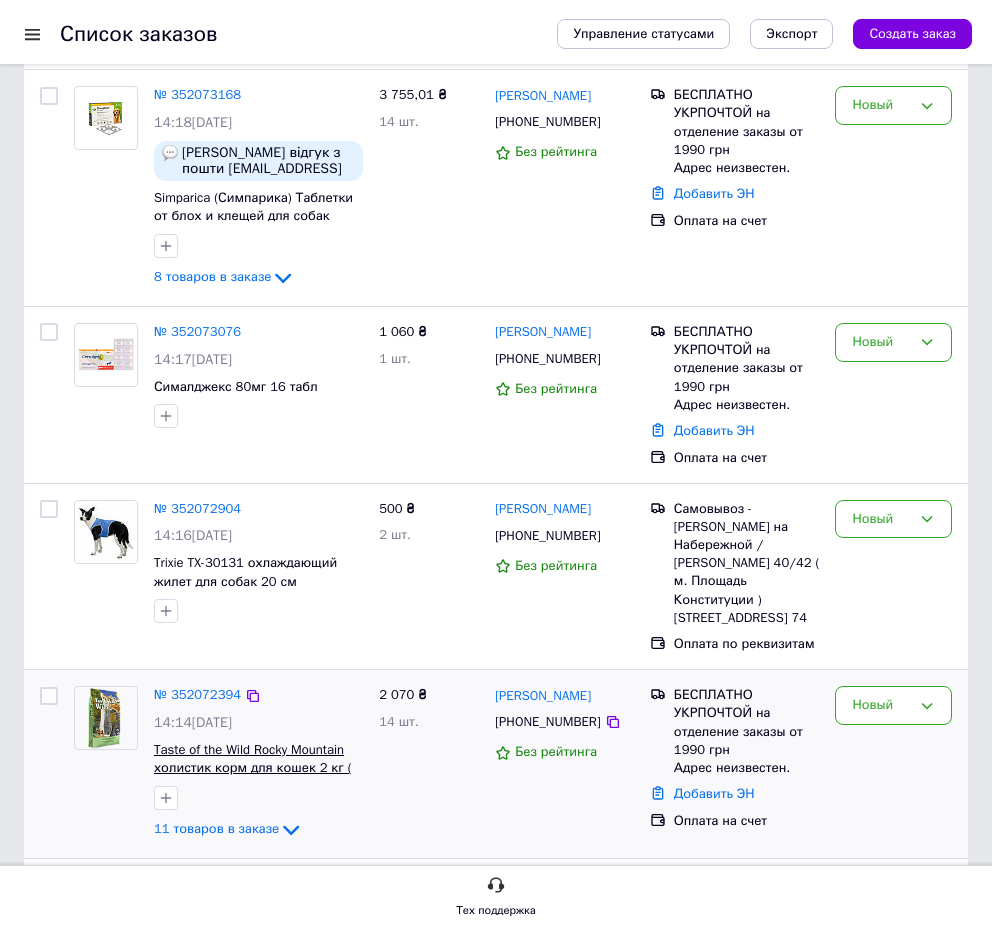 scroll, scrollTop: 0, scrollLeft: 0, axis: both 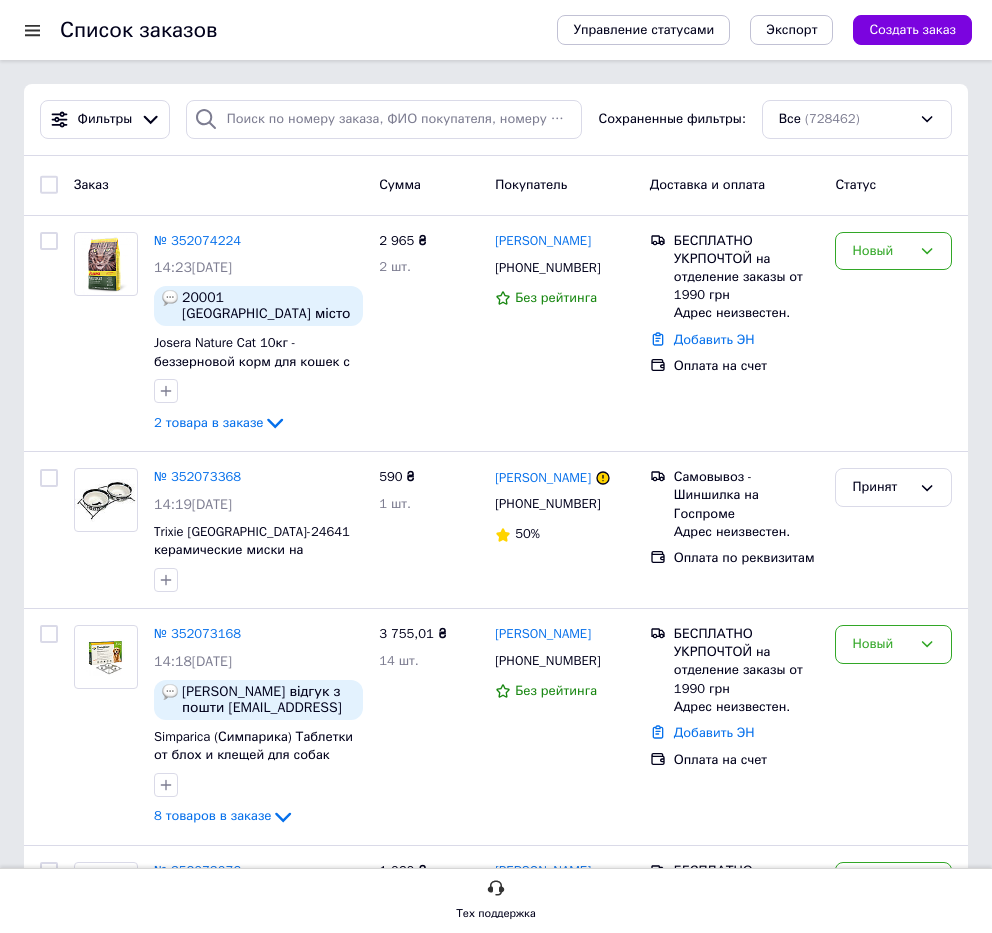 click on "Заказ" at bounding box center (218, 185) 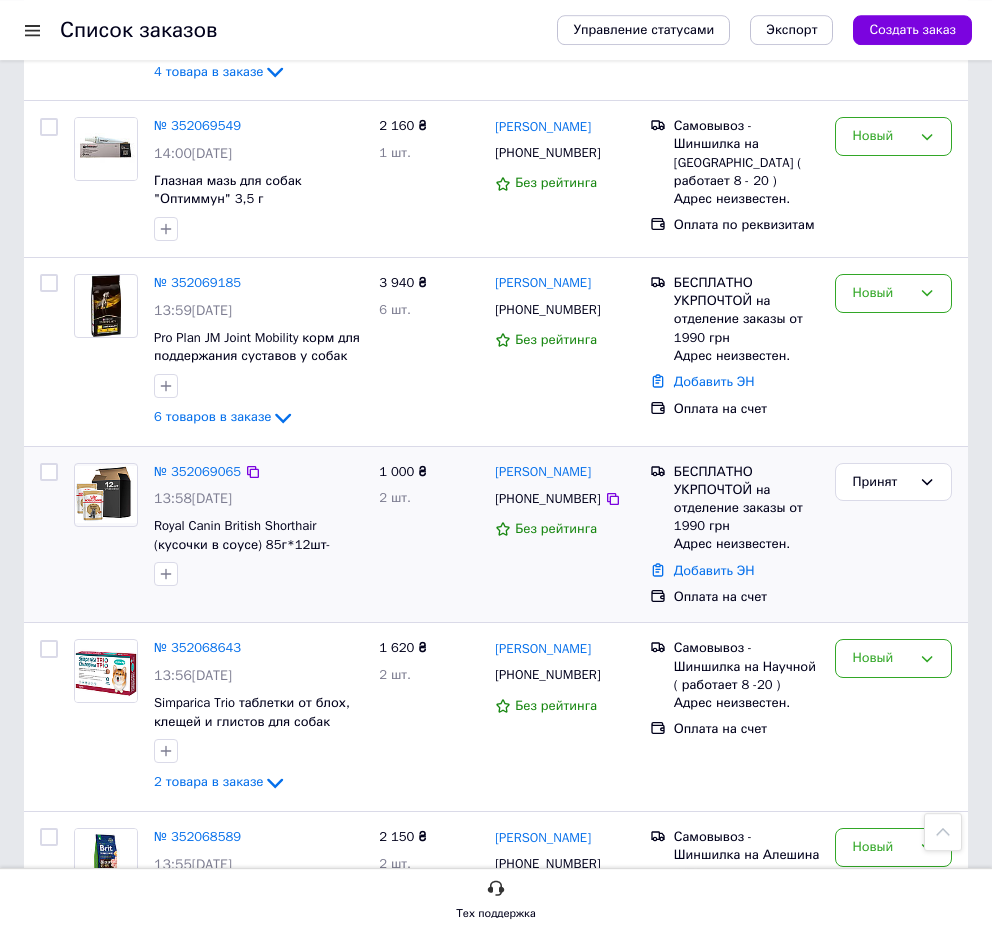 scroll, scrollTop: 2244, scrollLeft: 0, axis: vertical 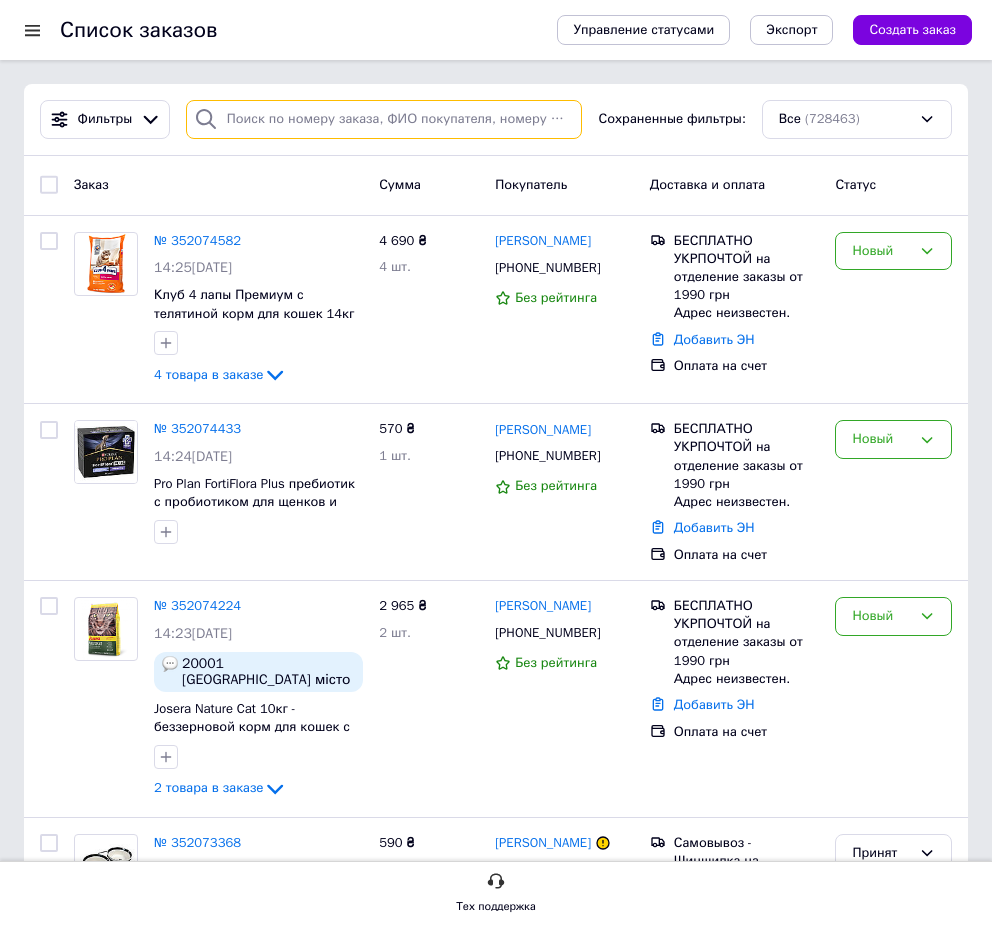 click at bounding box center (384, 119) 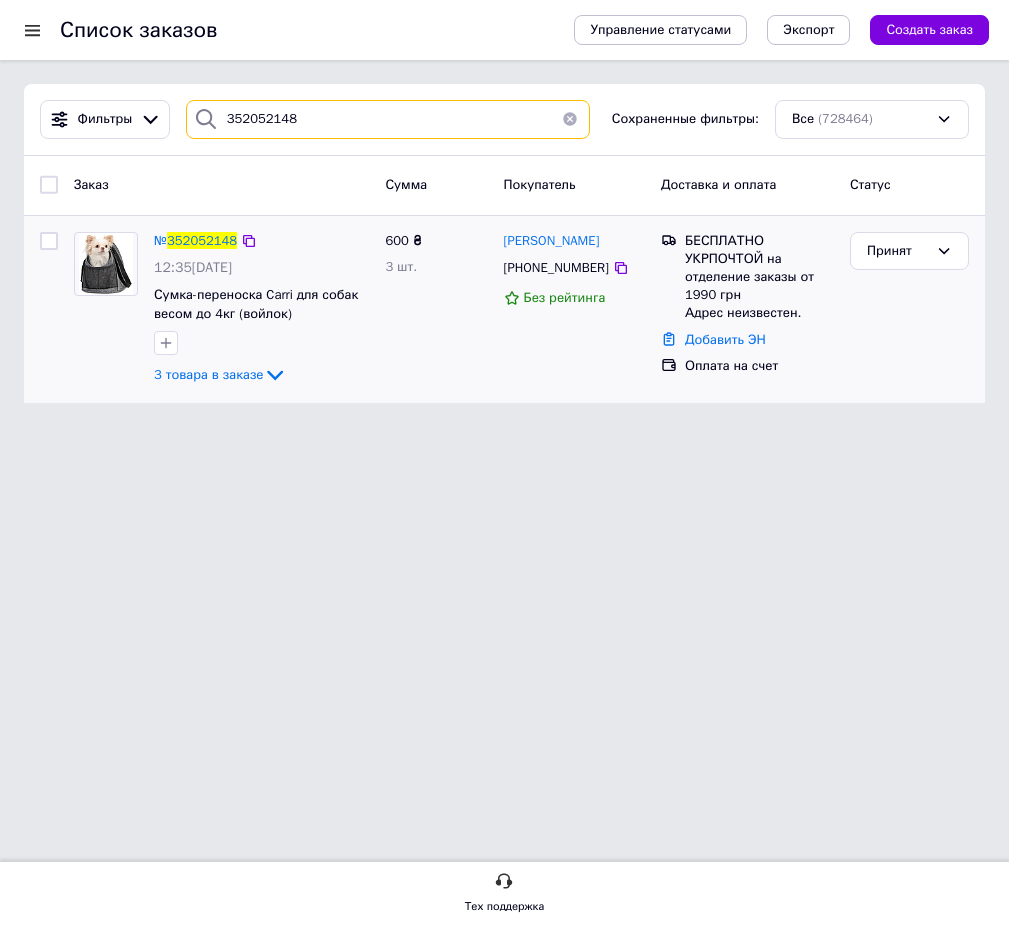 type on "352052148" 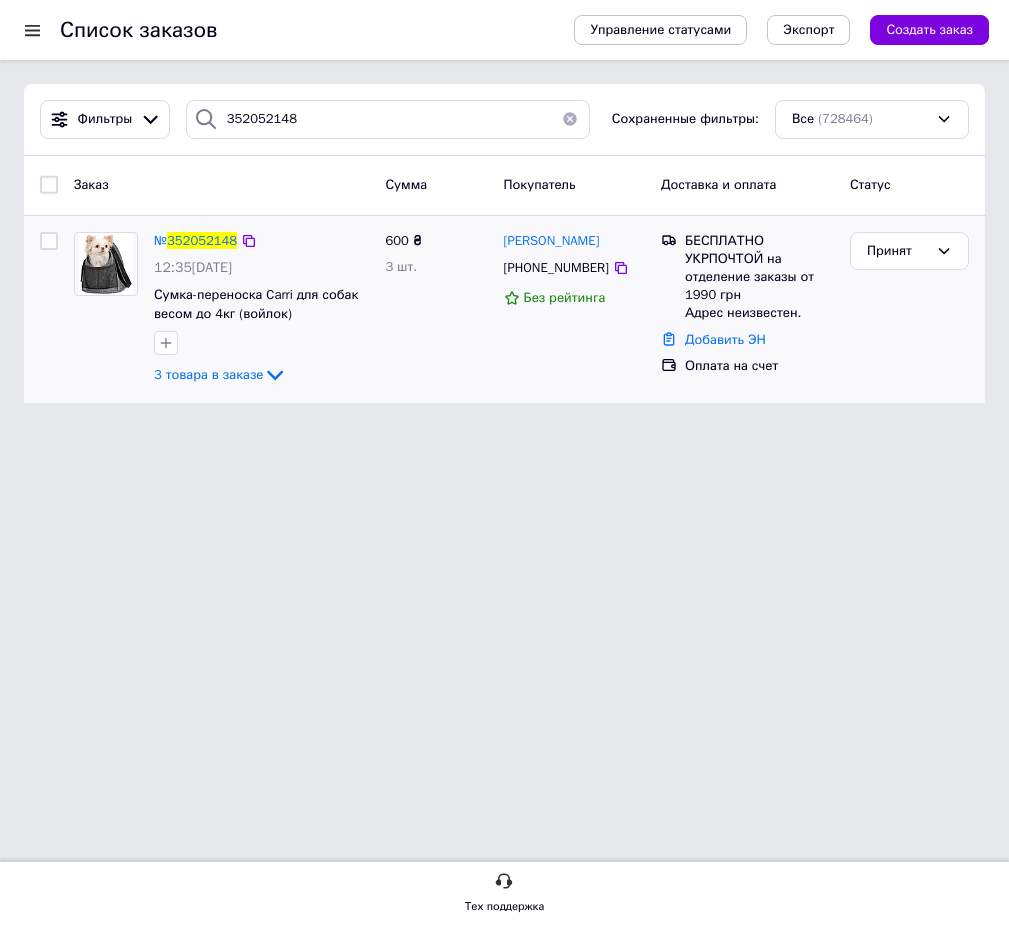 click on "[PHONE_NUMBER]" at bounding box center [556, 267] 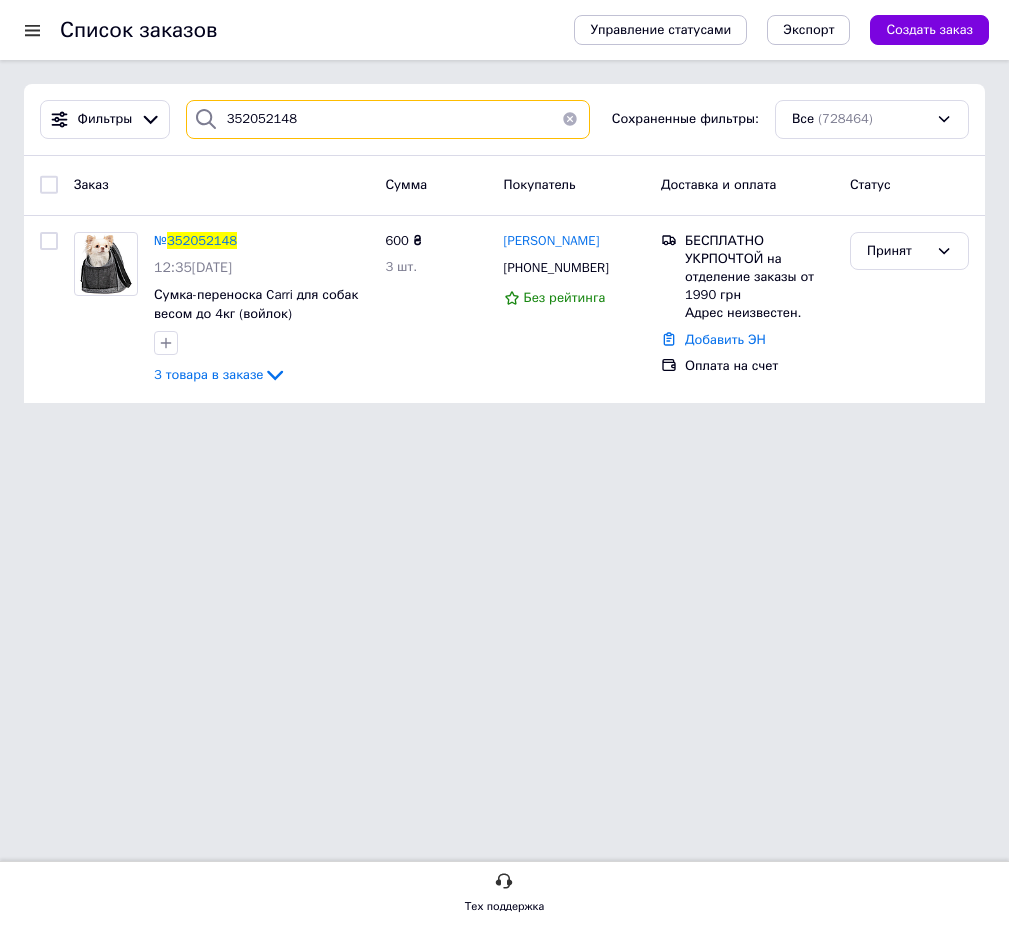 click on "352052148" at bounding box center (388, 119) 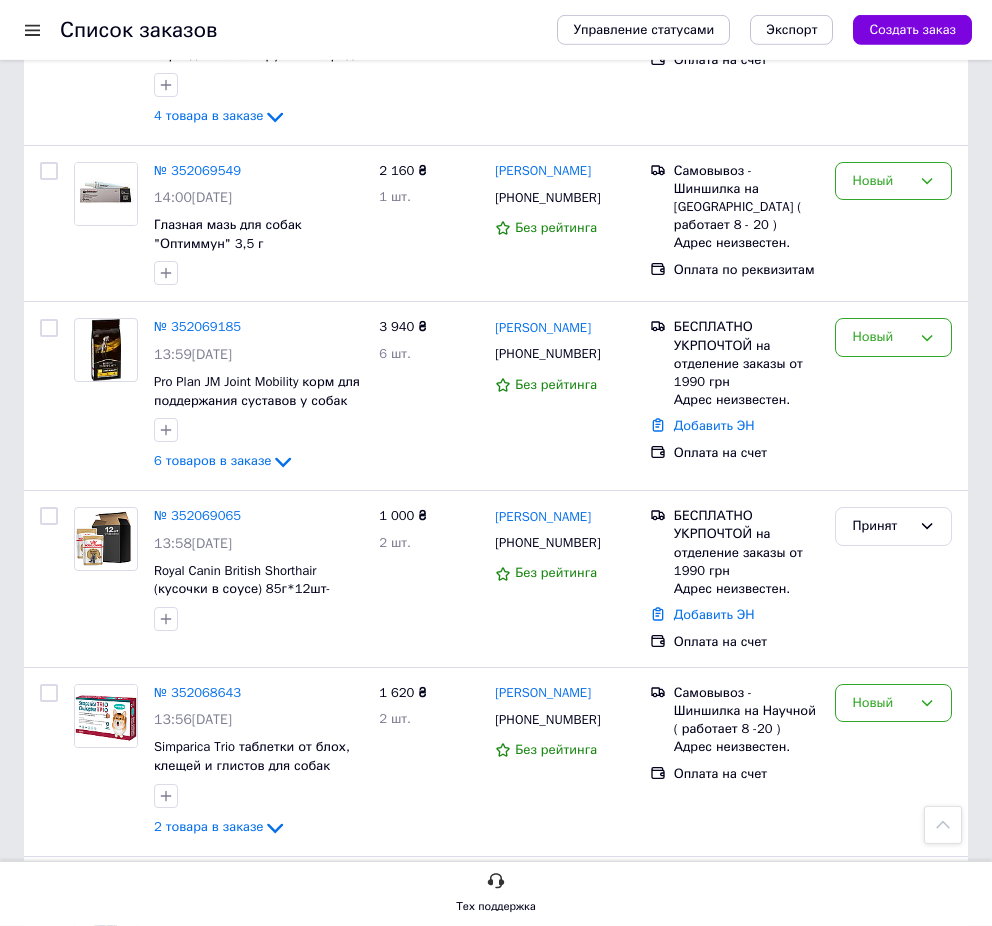scroll, scrollTop: 2652, scrollLeft: 0, axis: vertical 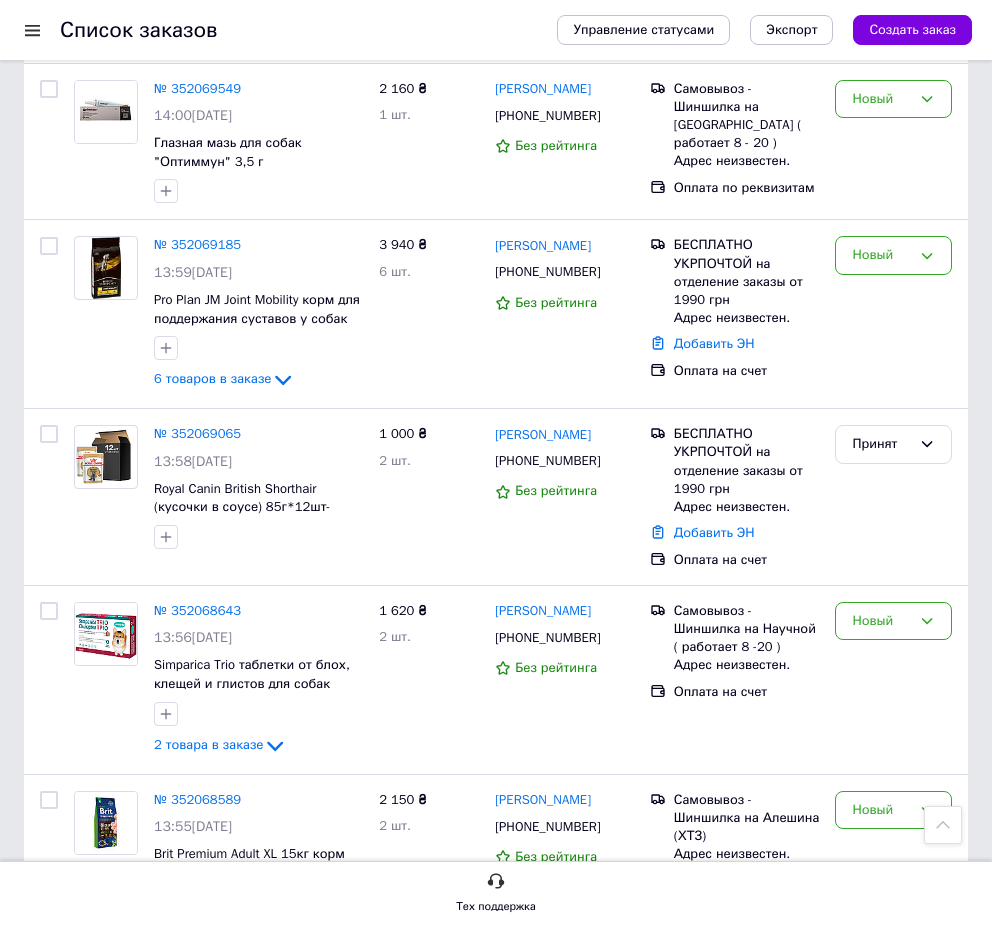 type 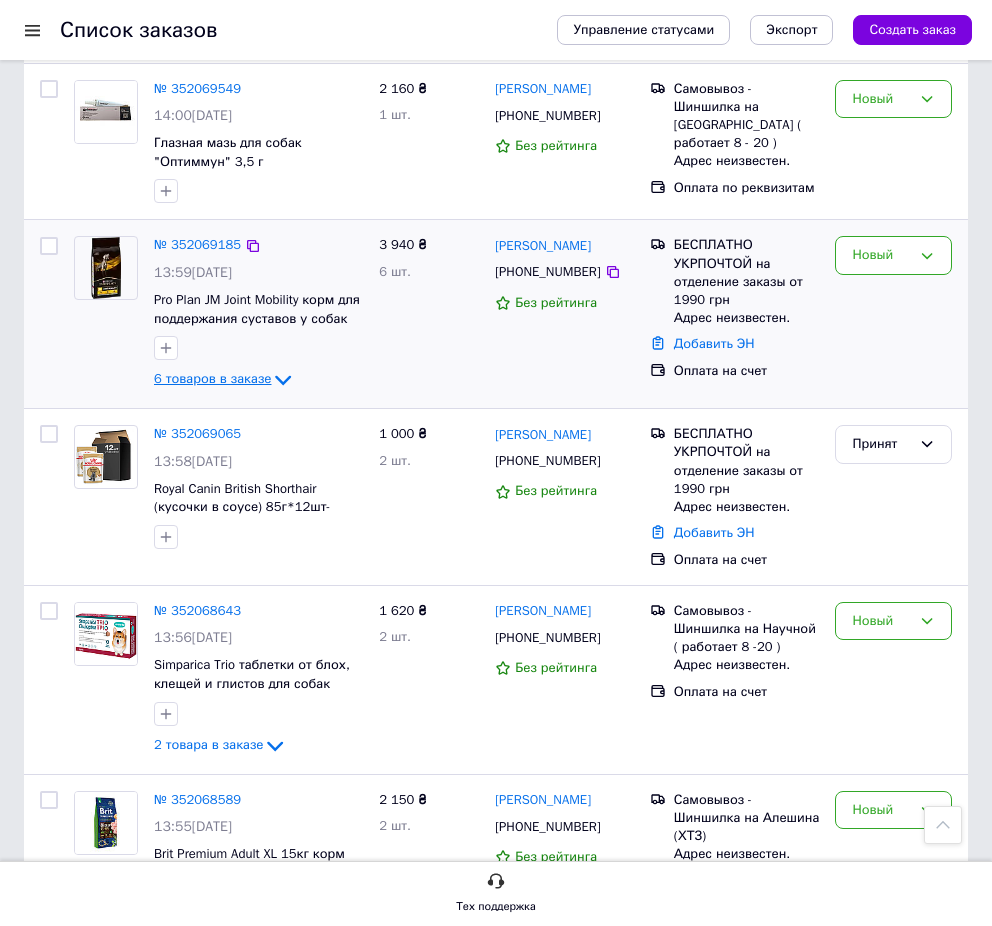 click on "6 товаров в заказе" at bounding box center (212, 379) 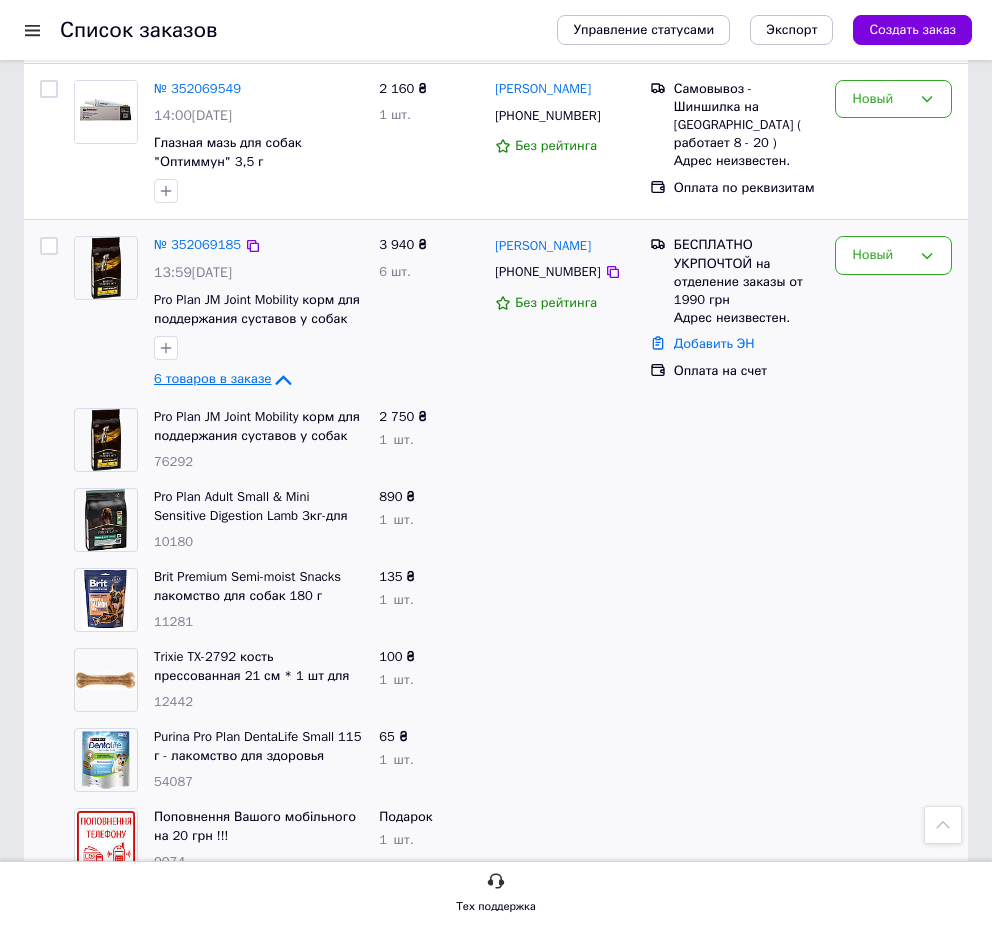 click on "6 товаров в заказе" at bounding box center (212, 379) 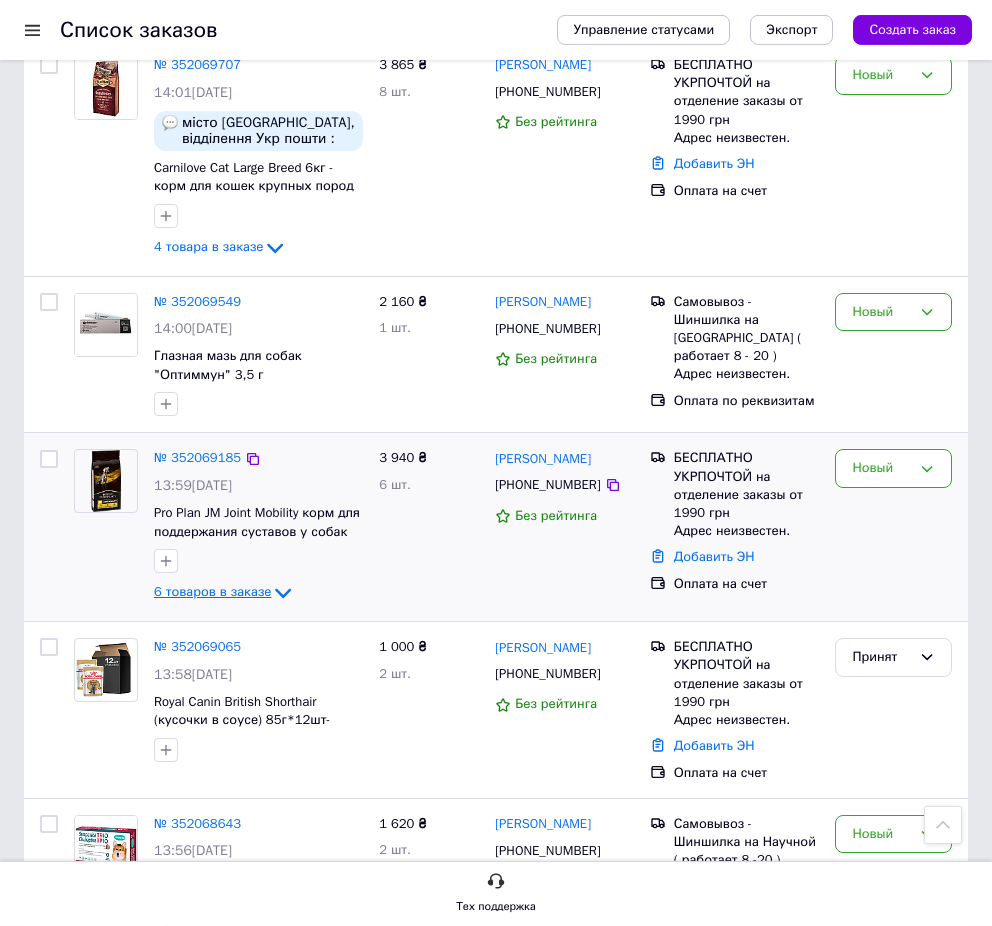 scroll, scrollTop: 2346, scrollLeft: 0, axis: vertical 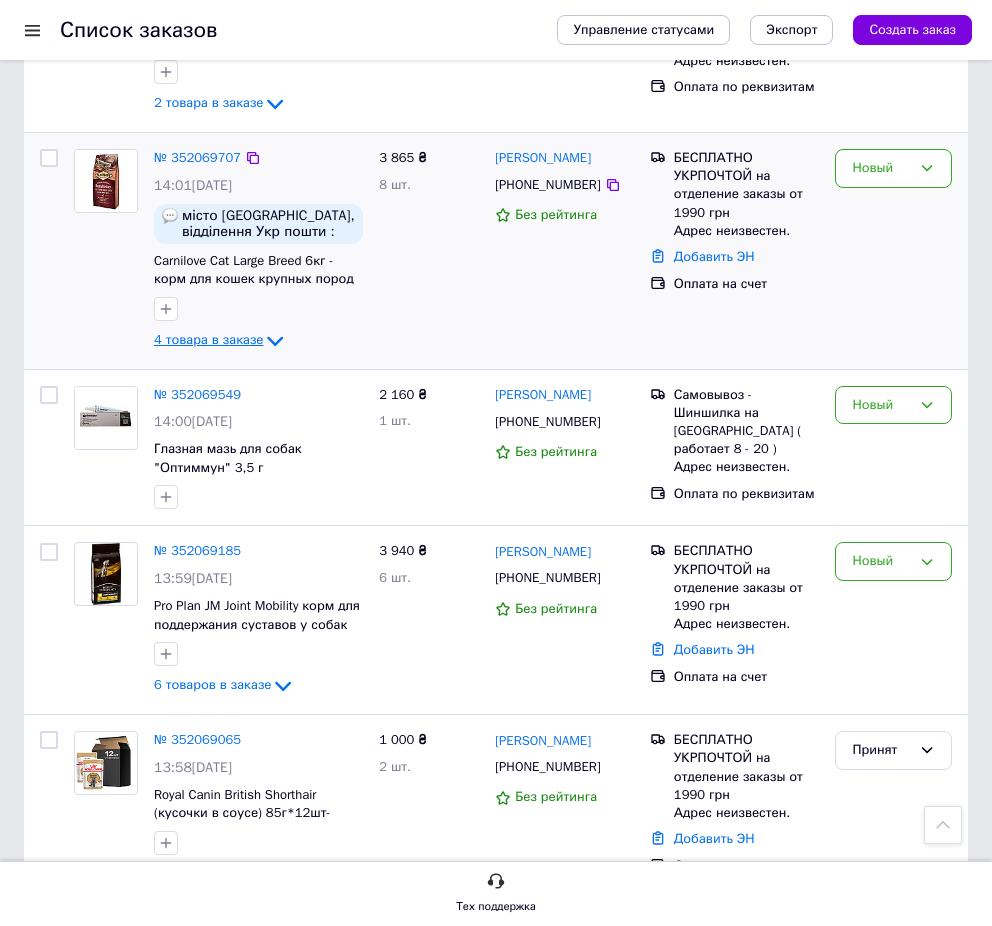 click on "4 товара в заказе" at bounding box center [208, 339] 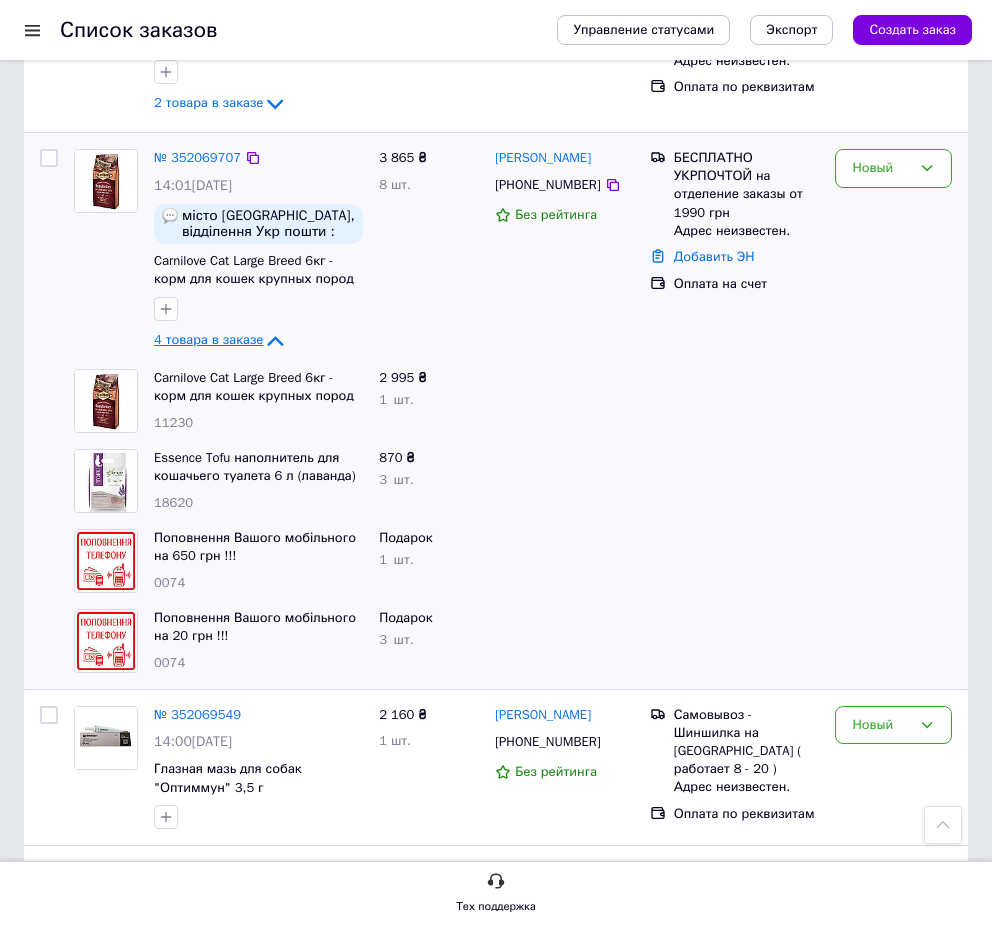 click on "4 товара в заказе" at bounding box center [208, 339] 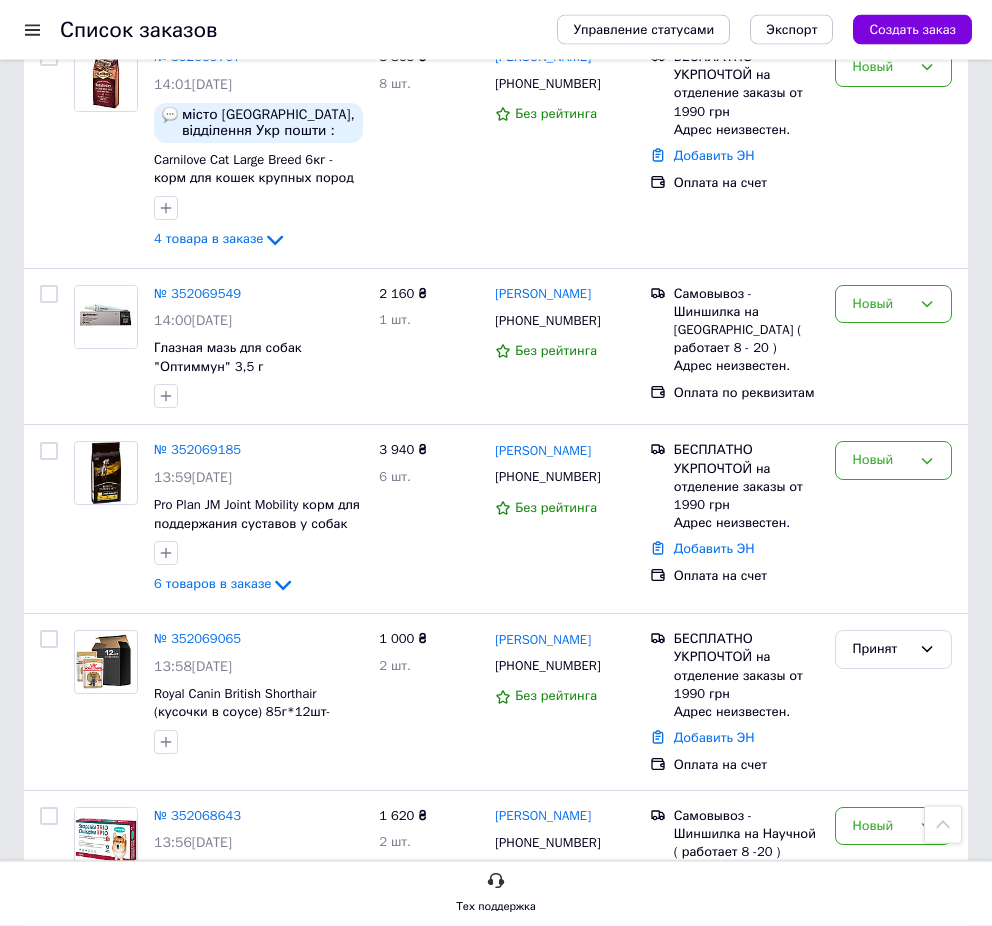 scroll, scrollTop: 2448, scrollLeft: 0, axis: vertical 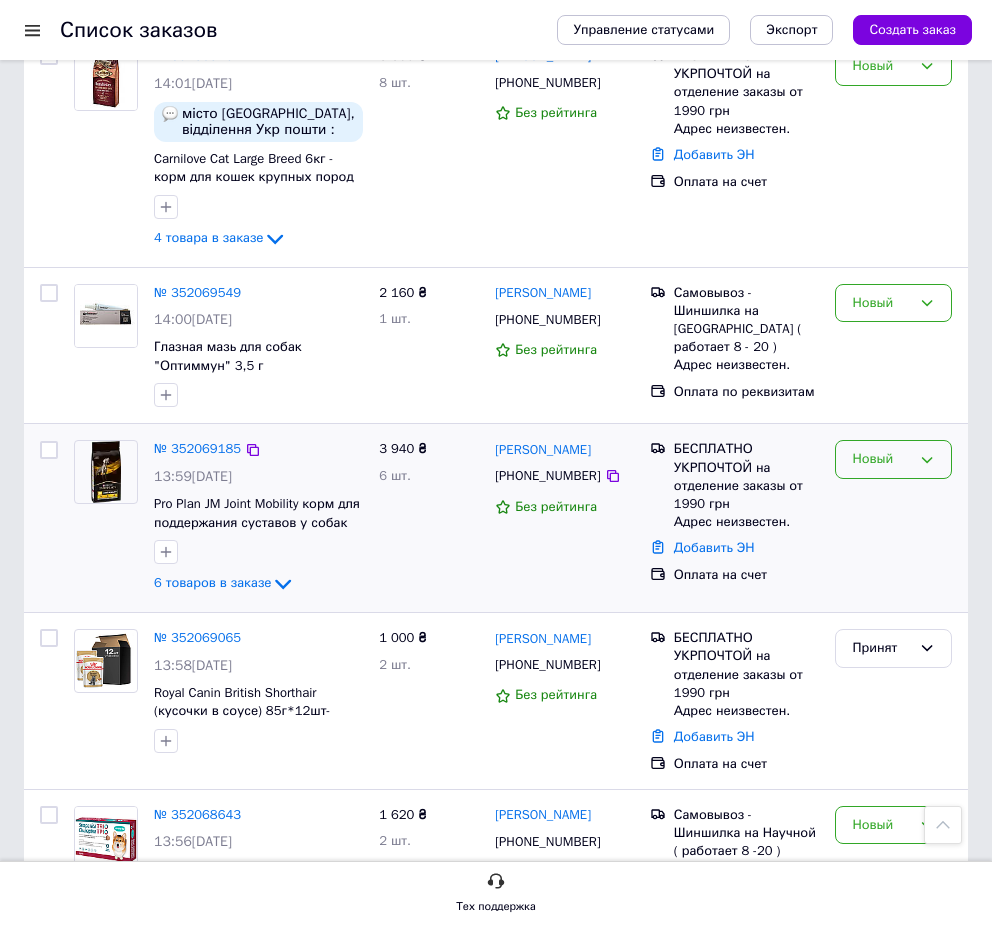 click on "Новый" at bounding box center (881, 459) 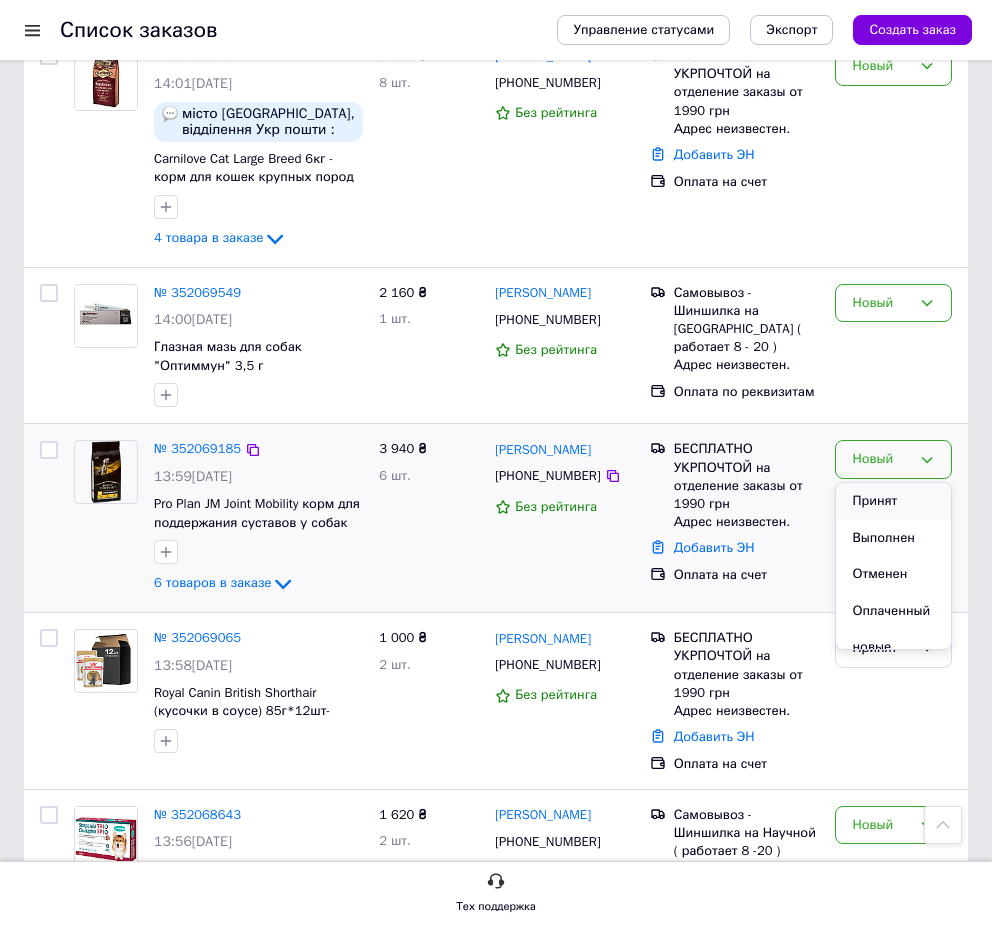 click on "Принят" at bounding box center [893, 501] 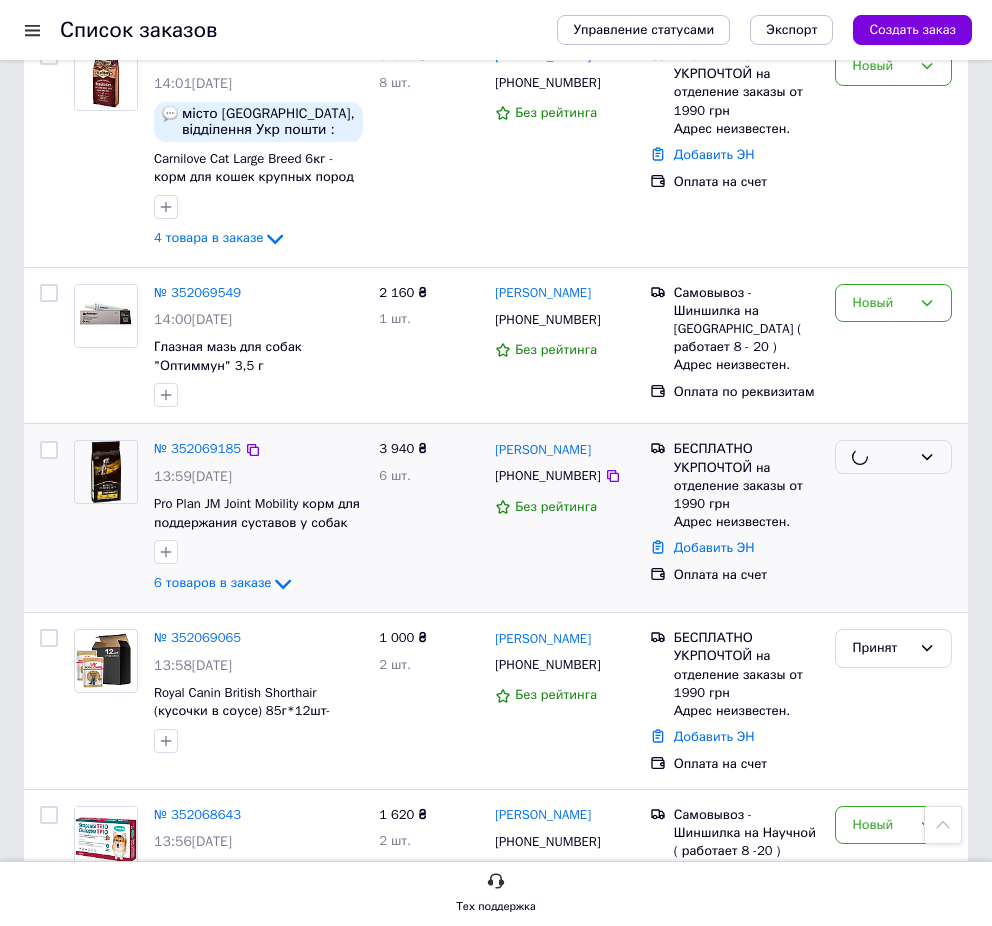 scroll, scrollTop: 2040, scrollLeft: 0, axis: vertical 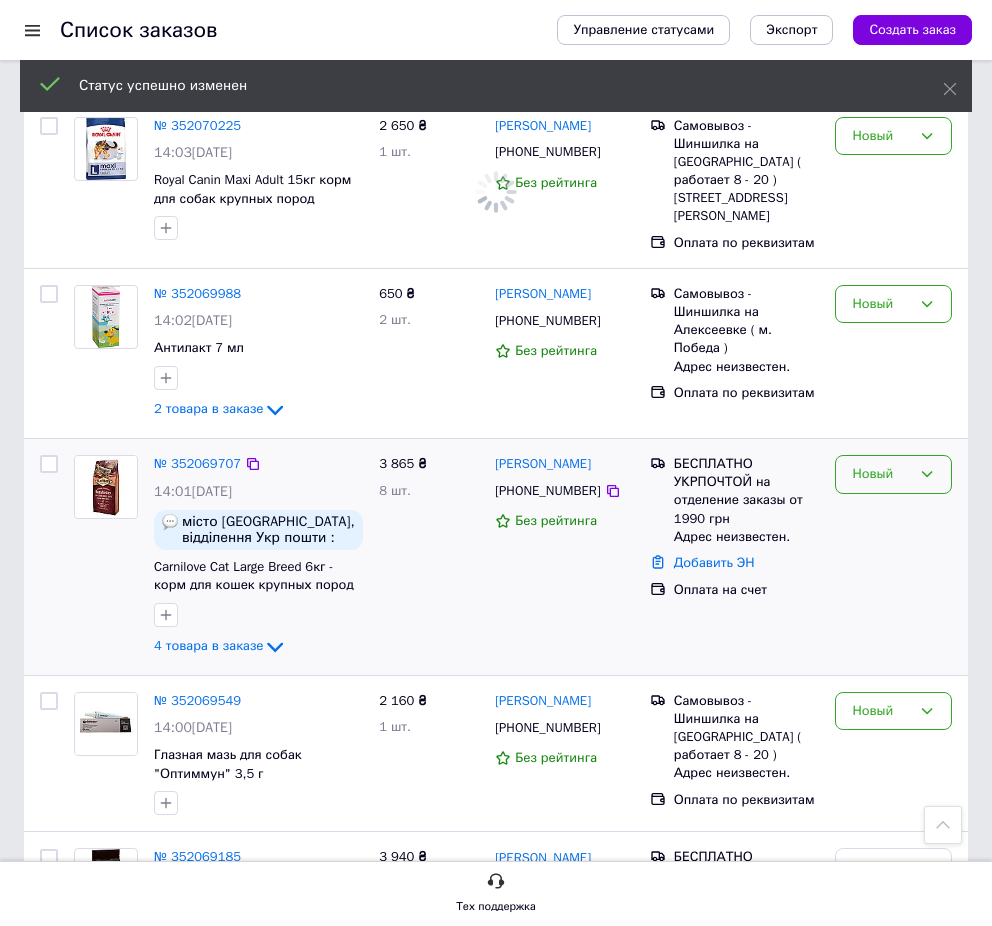 click on "Новый" at bounding box center [881, 474] 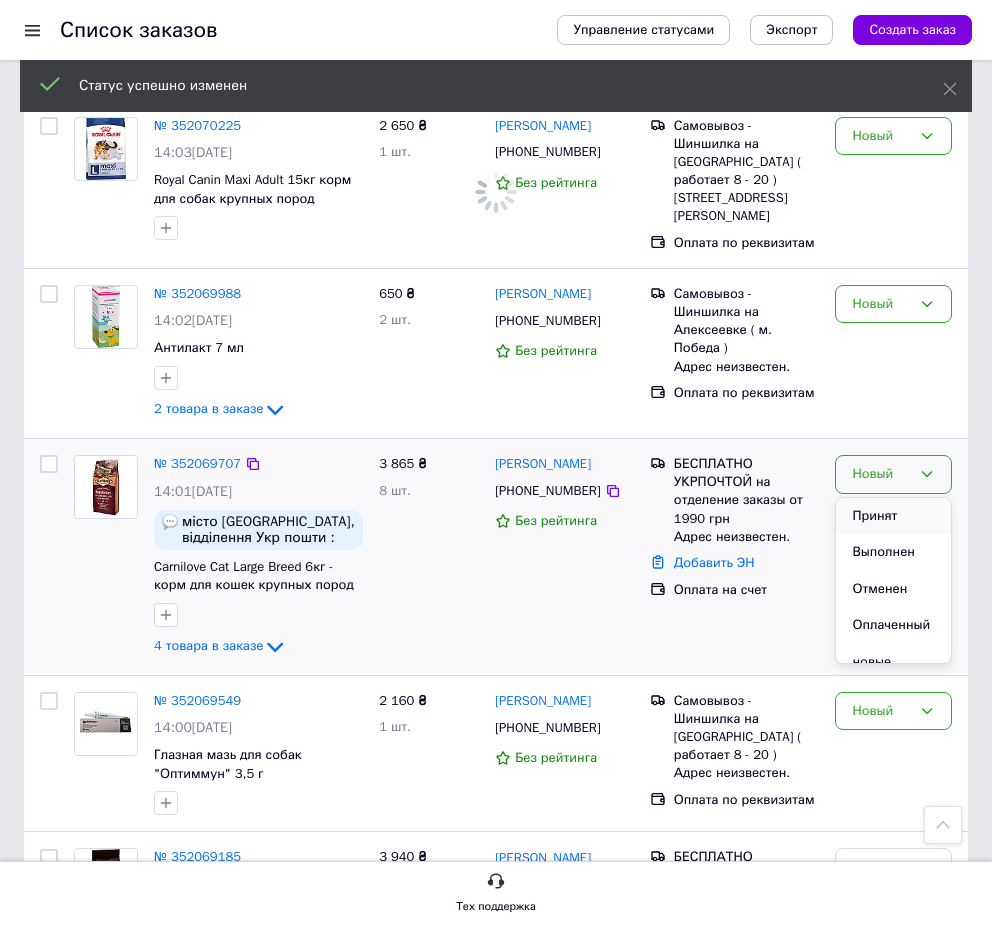 click on "Принят" at bounding box center [893, 516] 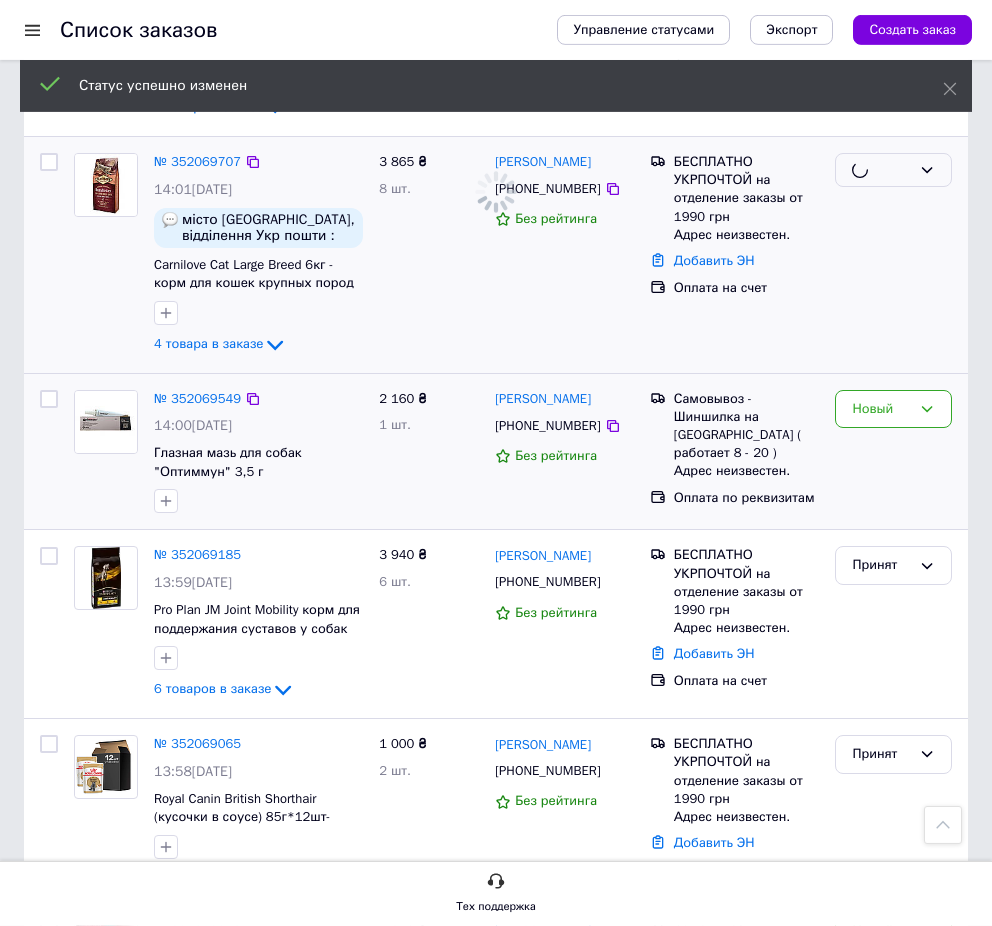 scroll, scrollTop: 2346, scrollLeft: 0, axis: vertical 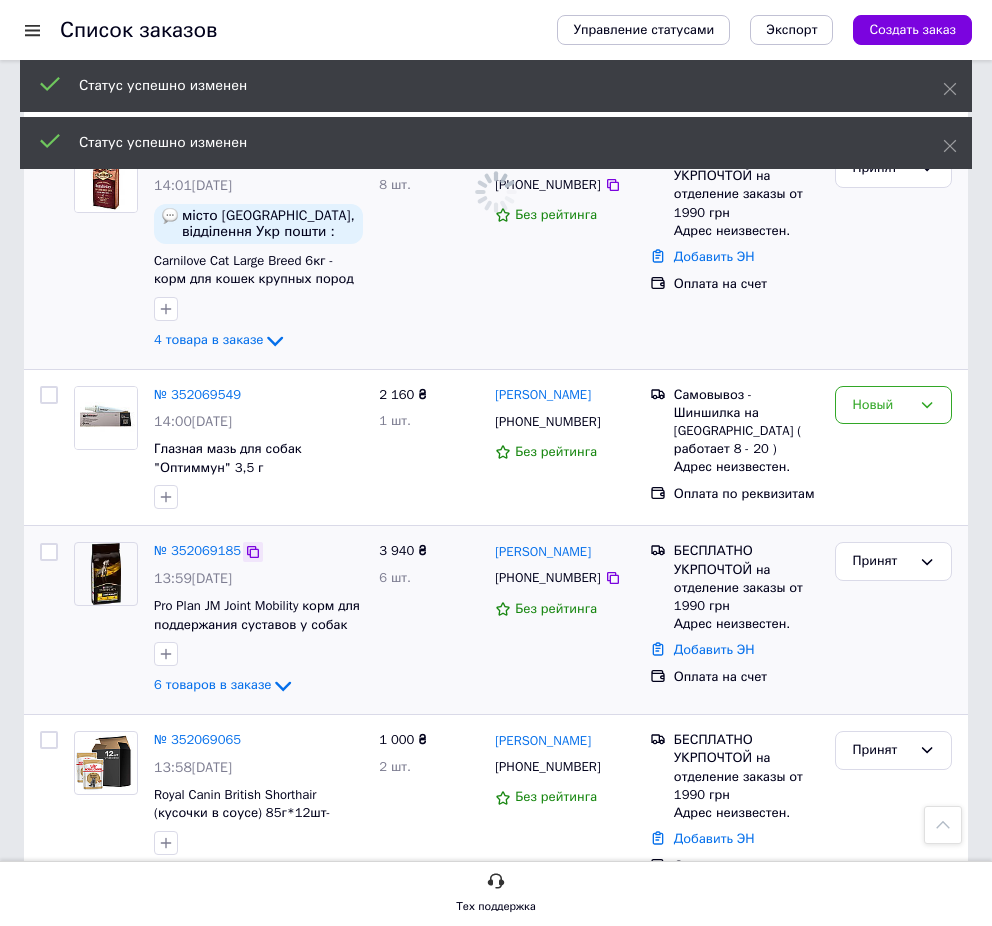 click 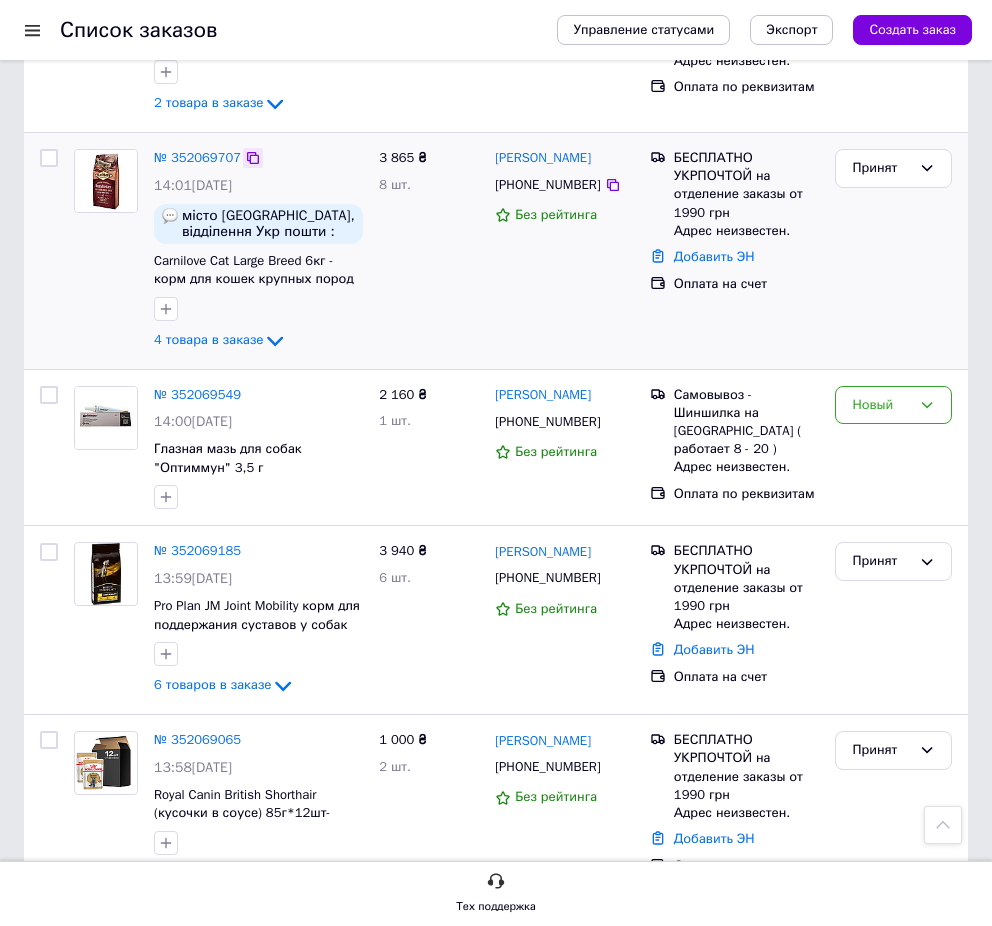 click 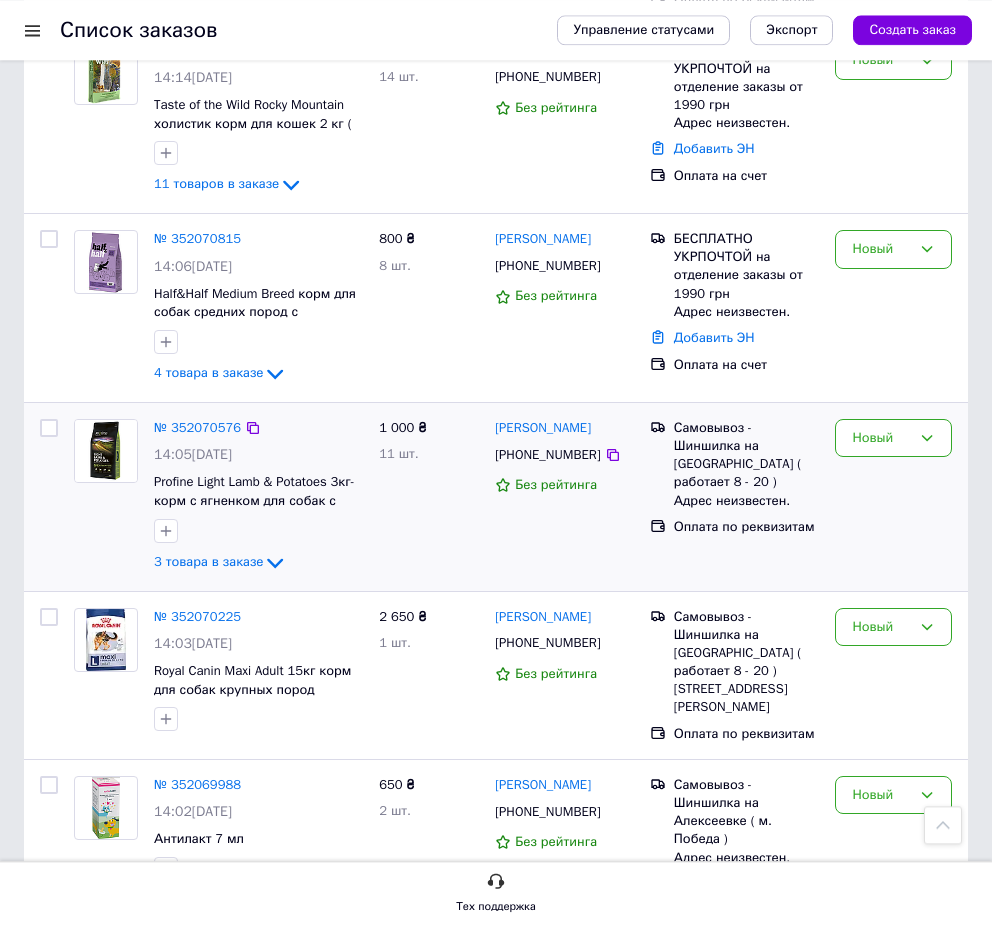 scroll, scrollTop: 1530, scrollLeft: 0, axis: vertical 